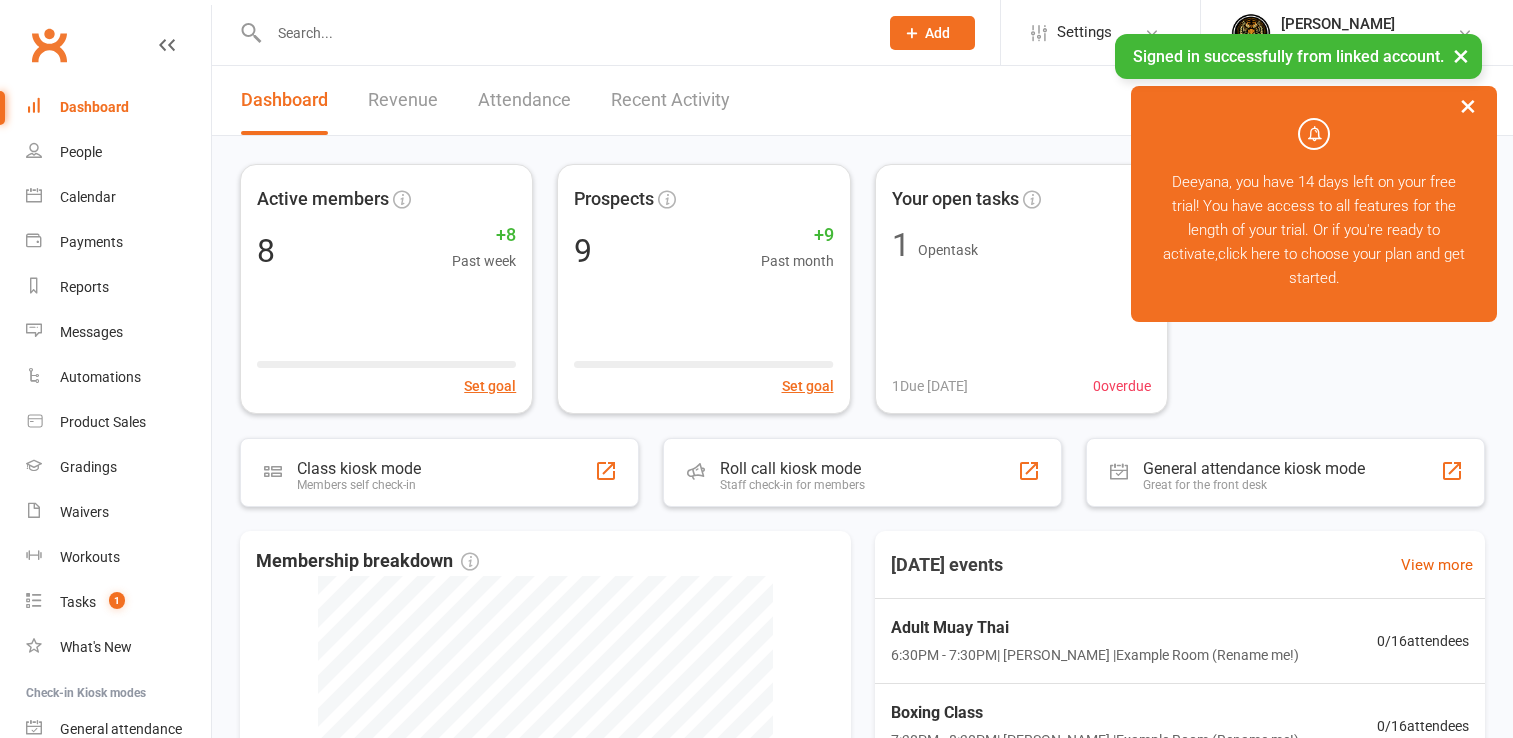 scroll, scrollTop: 0, scrollLeft: 0, axis: both 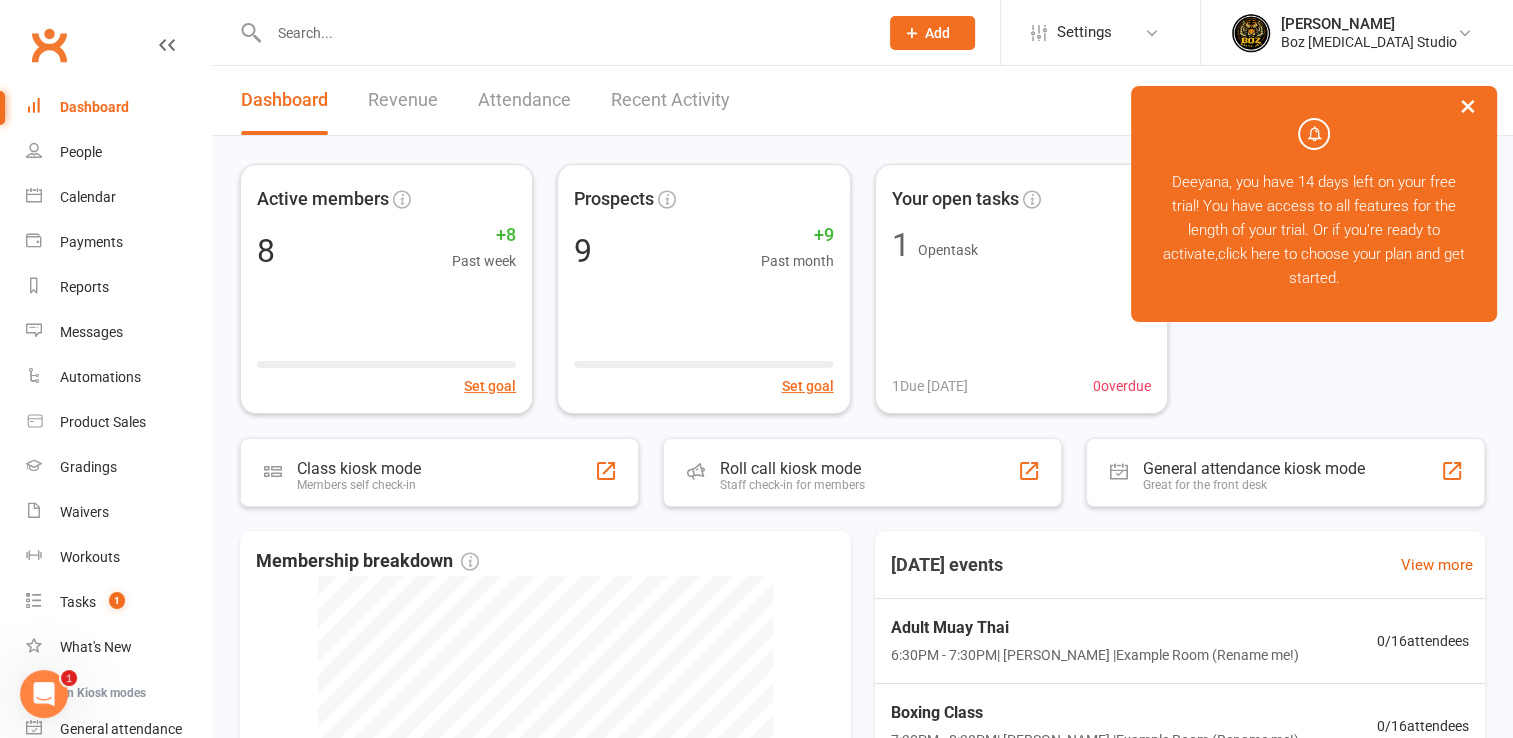 click on "×" at bounding box center [1468, 105] 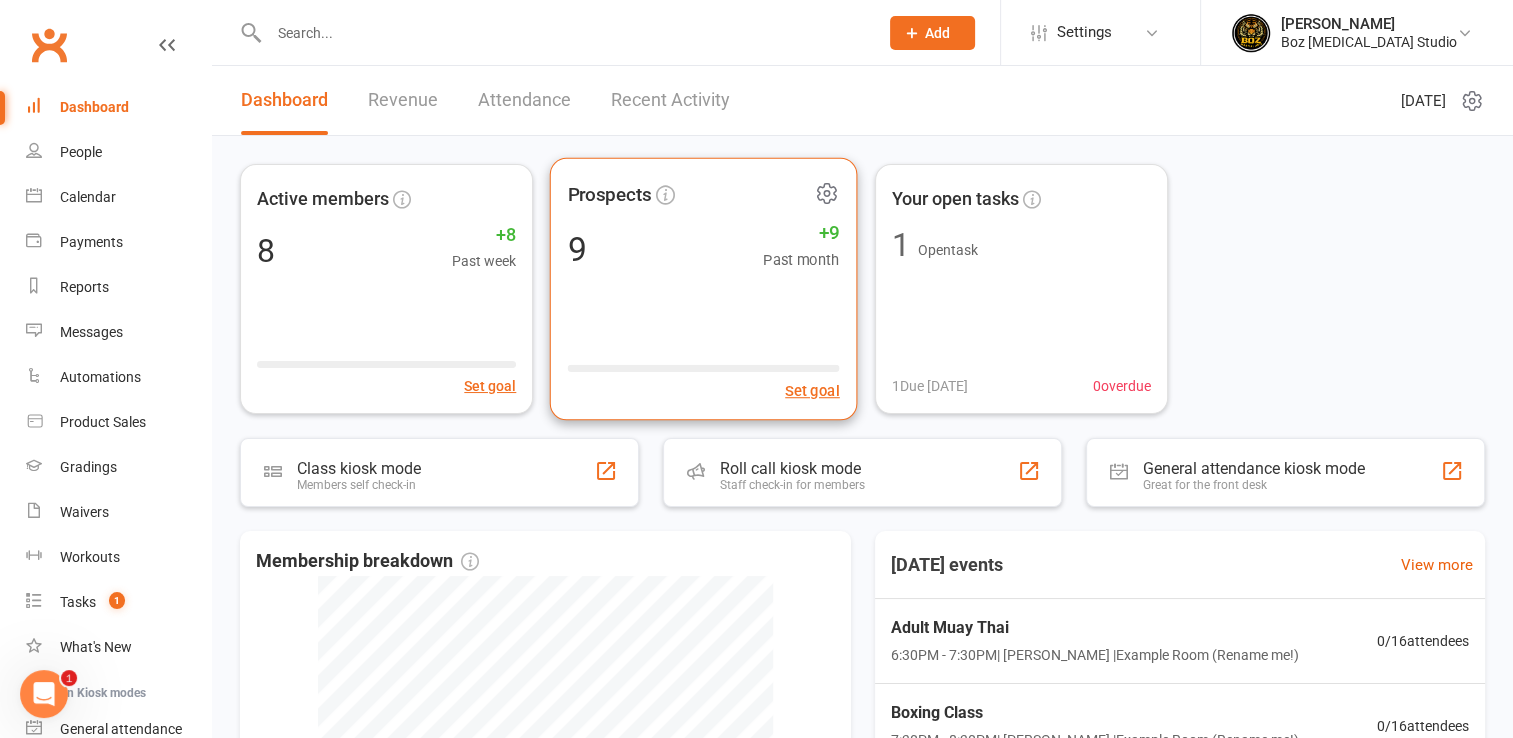 click on "+9" at bounding box center (801, 233) 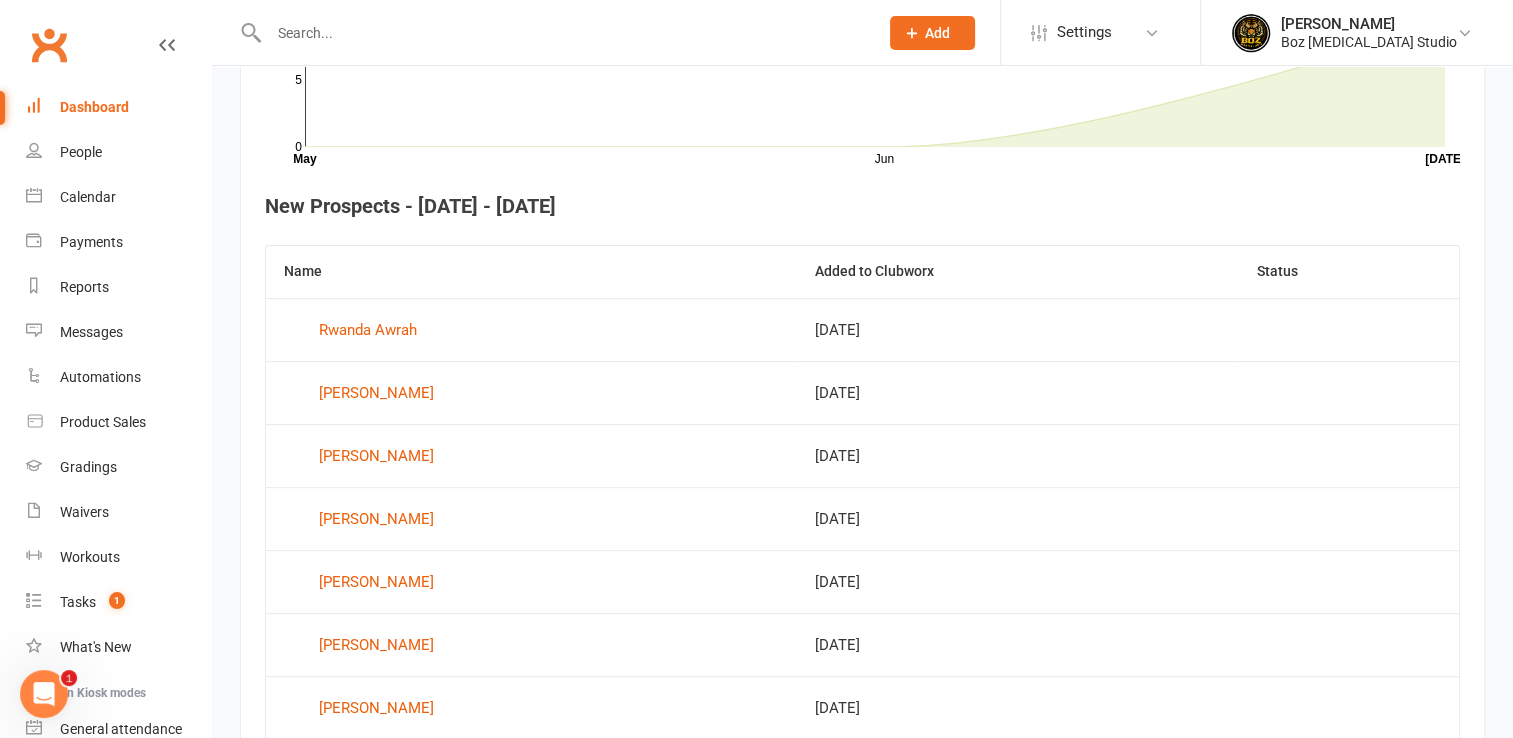 scroll, scrollTop: 32, scrollLeft: 0, axis: vertical 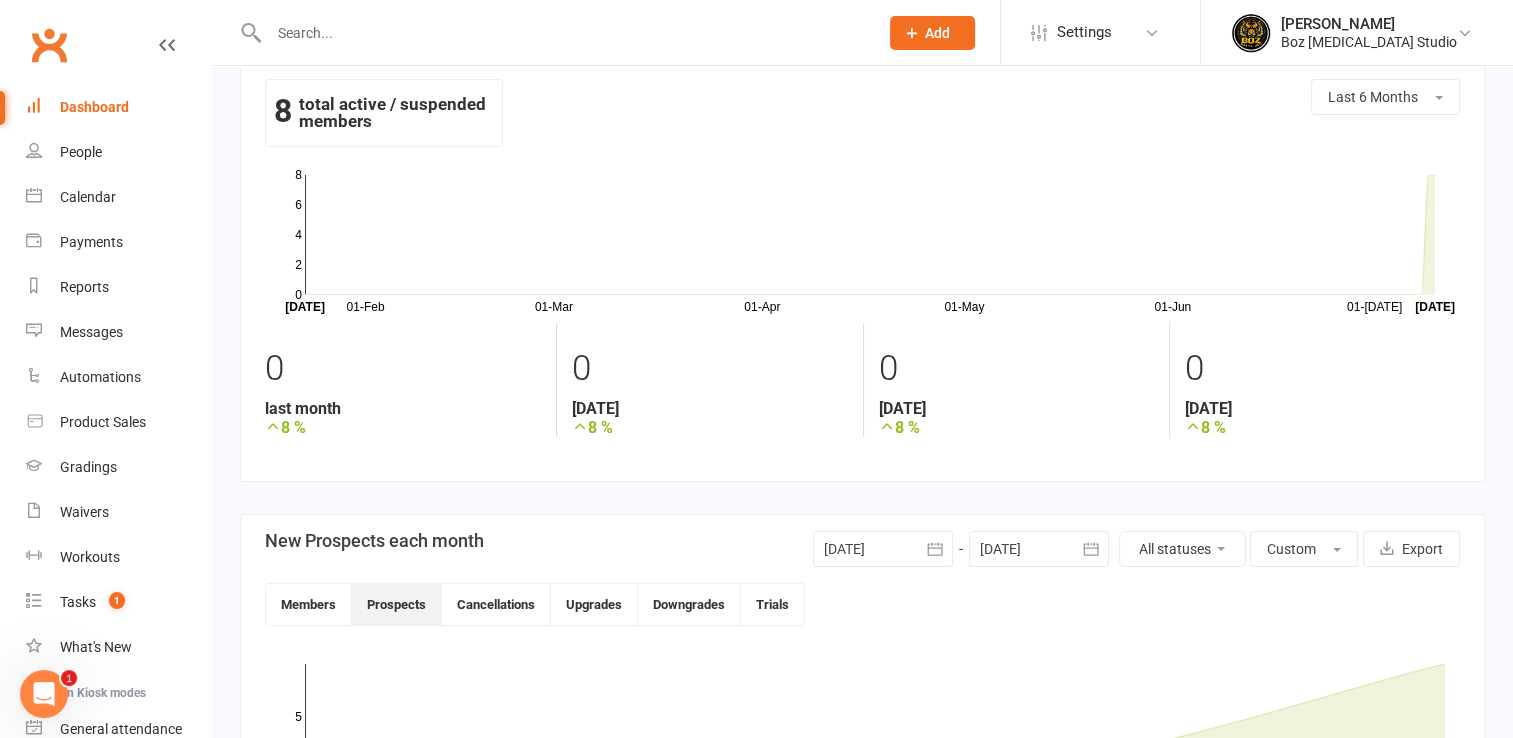 click on "Add" 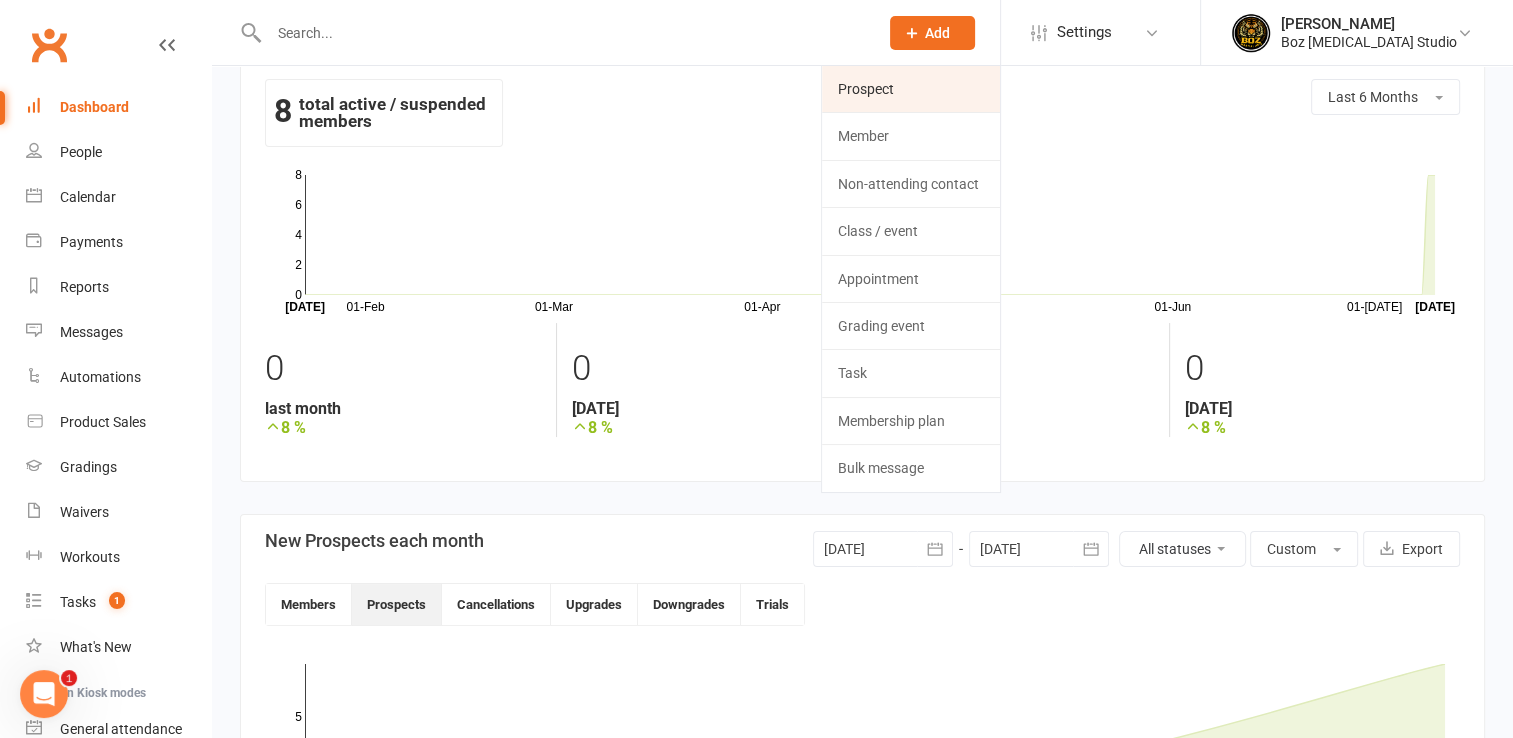 click on "Prospect" 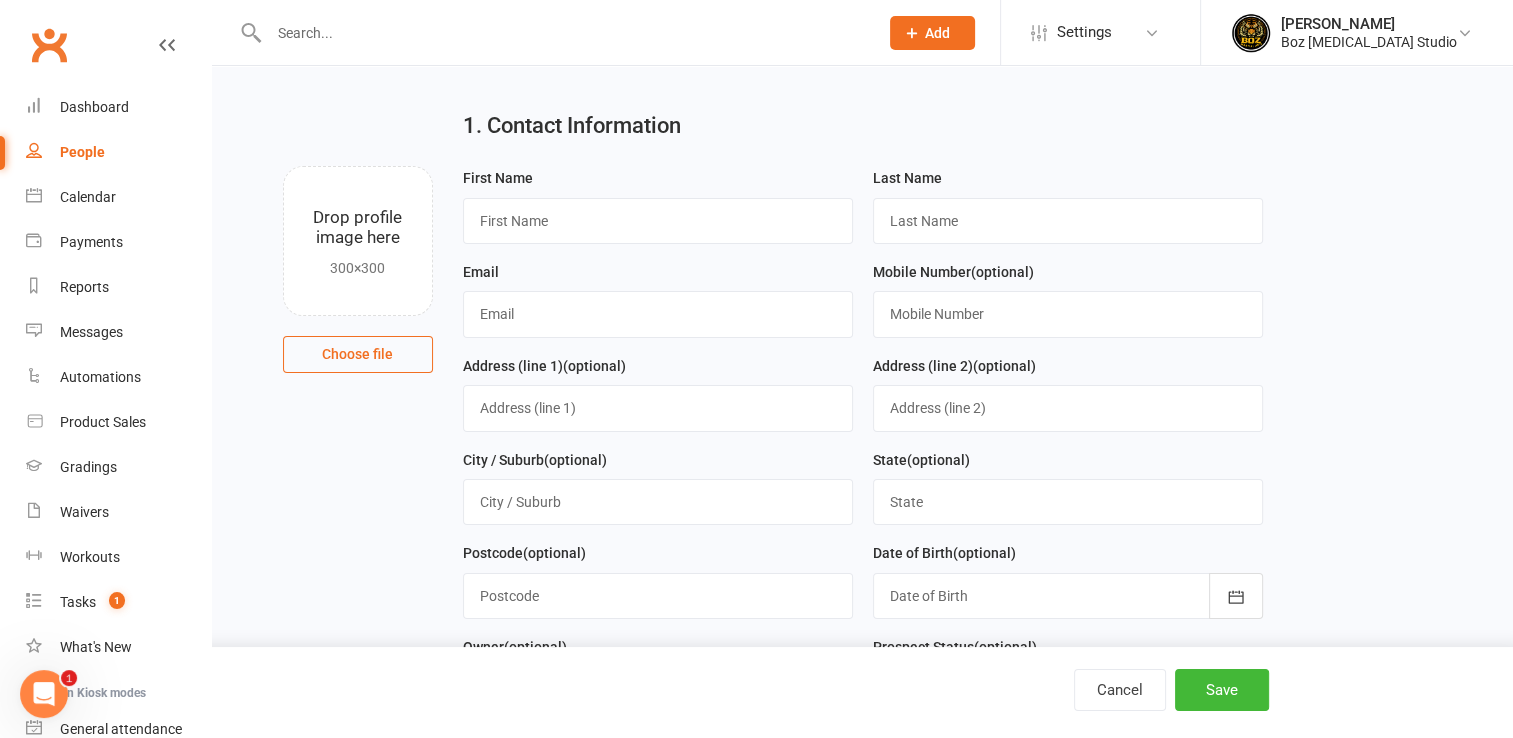 scroll, scrollTop: 0, scrollLeft: 0, axis: both 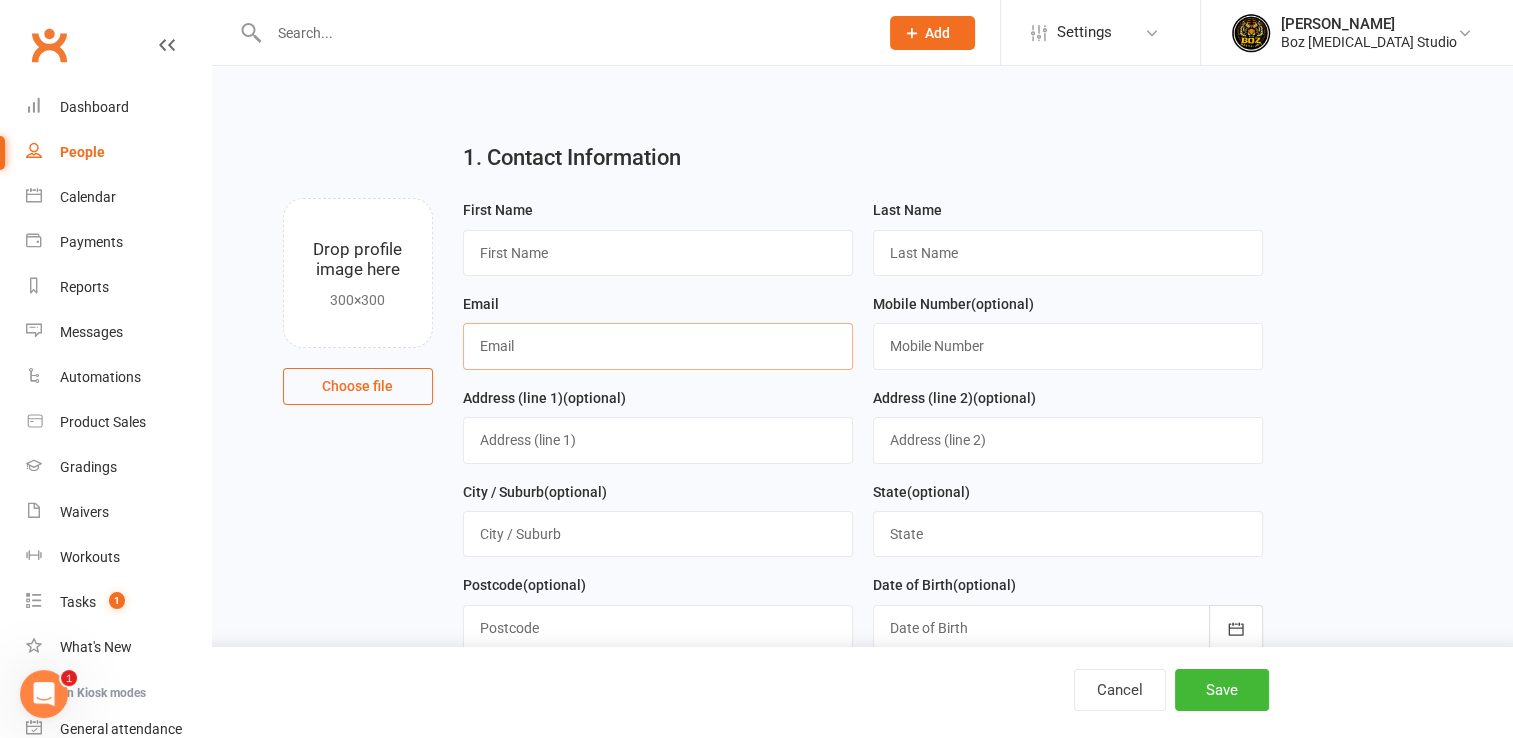 click at bounding box center [658, 346] 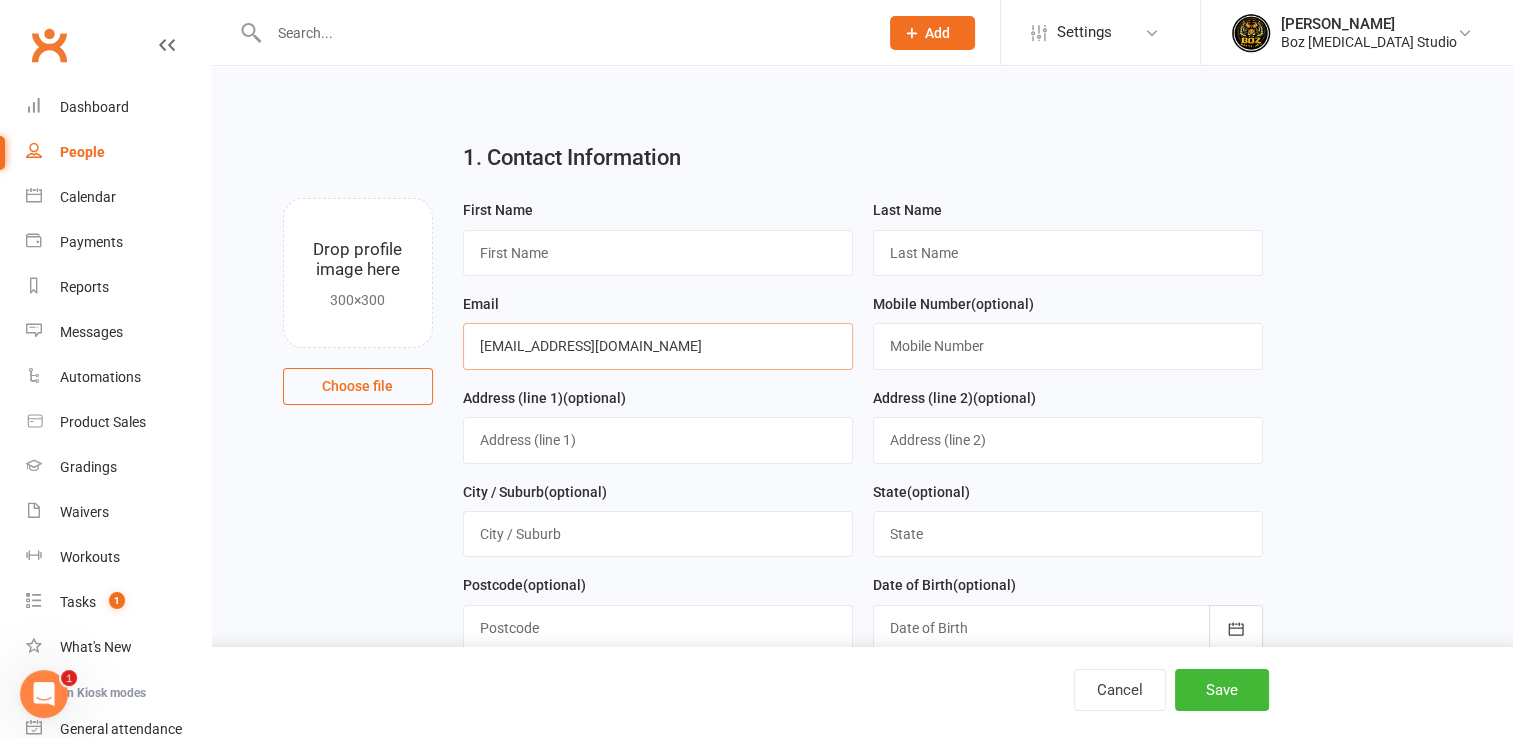 type on "ivyfang1229@gmail.com" 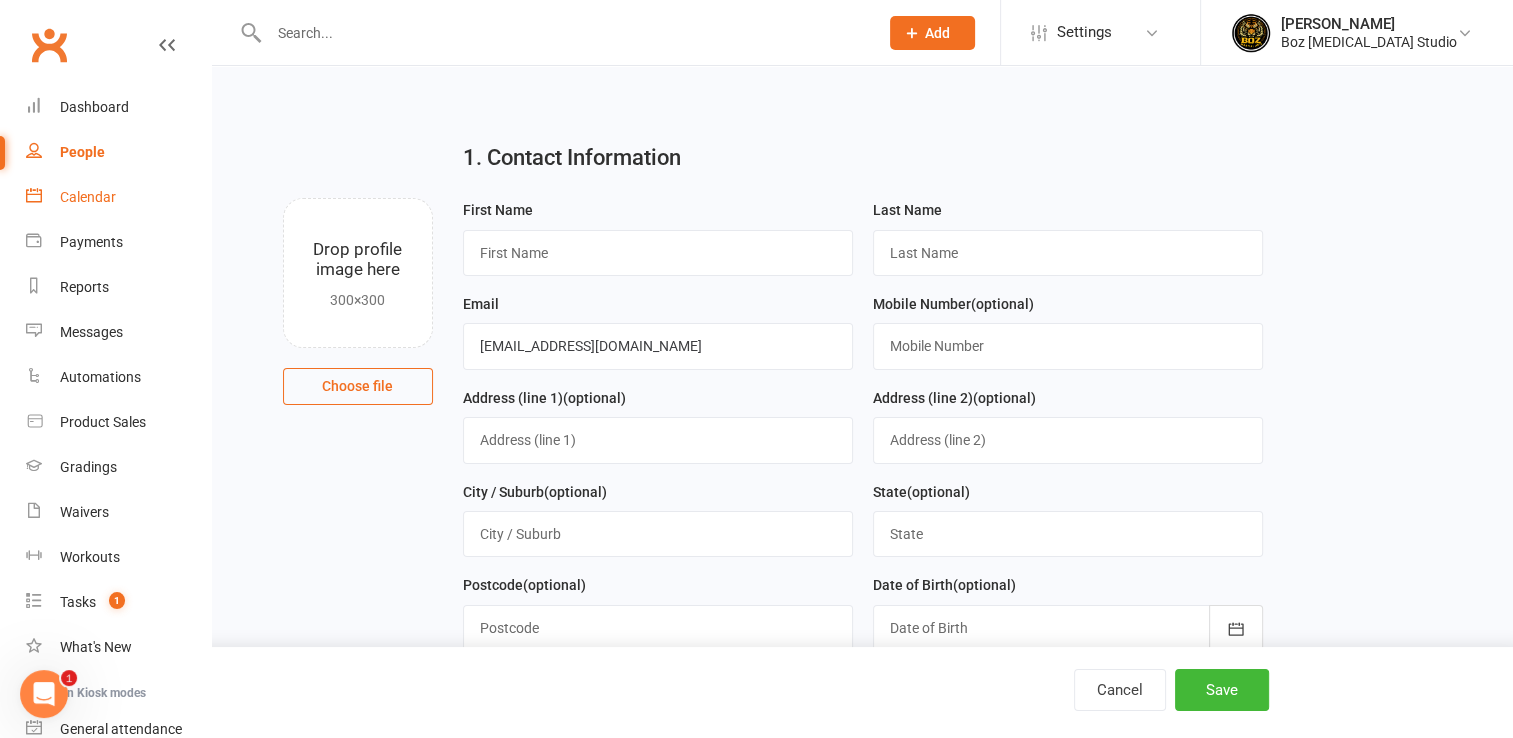click on "Calendar" at bounding box center [88, 197] 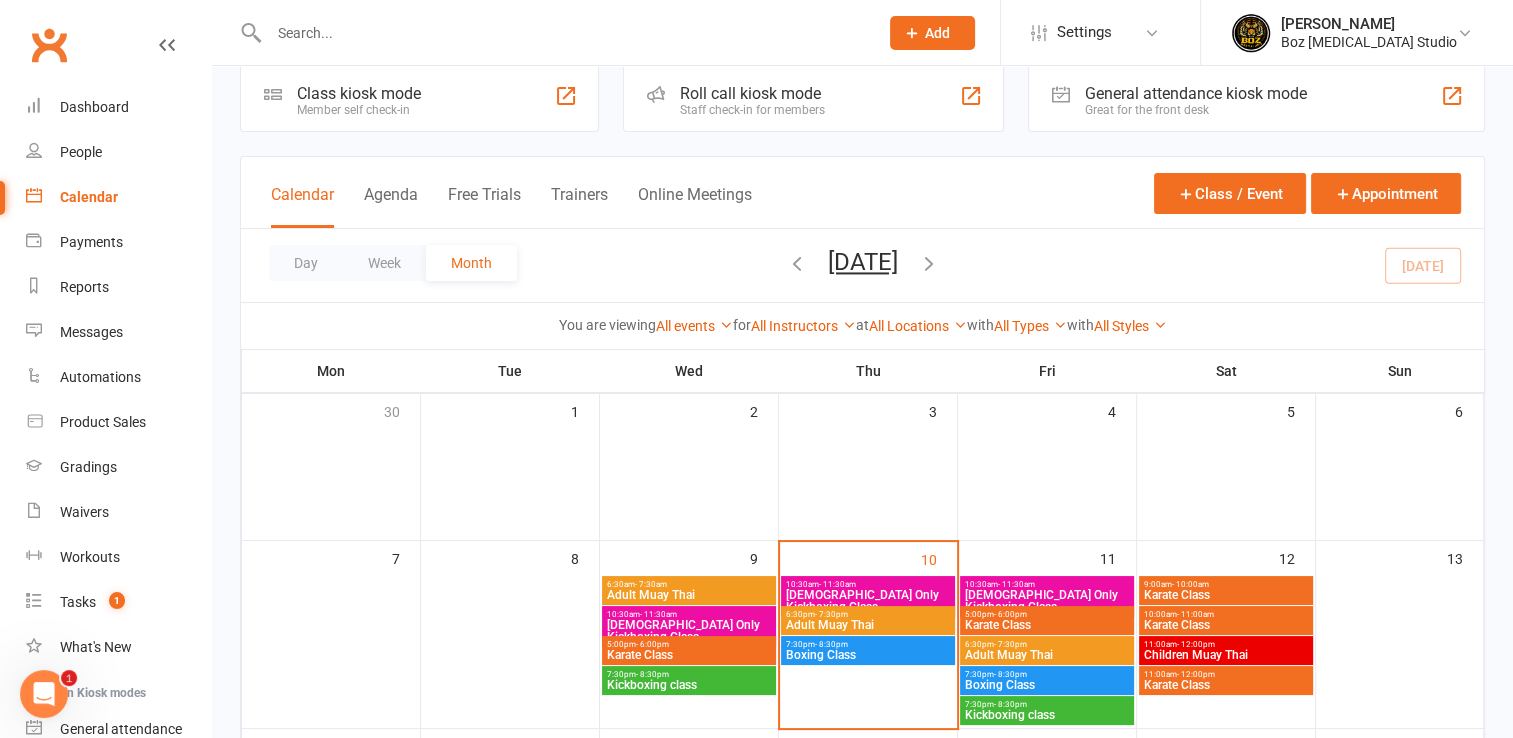 scroll, scrollTop: 0, scrollLeft: 0, axis: both 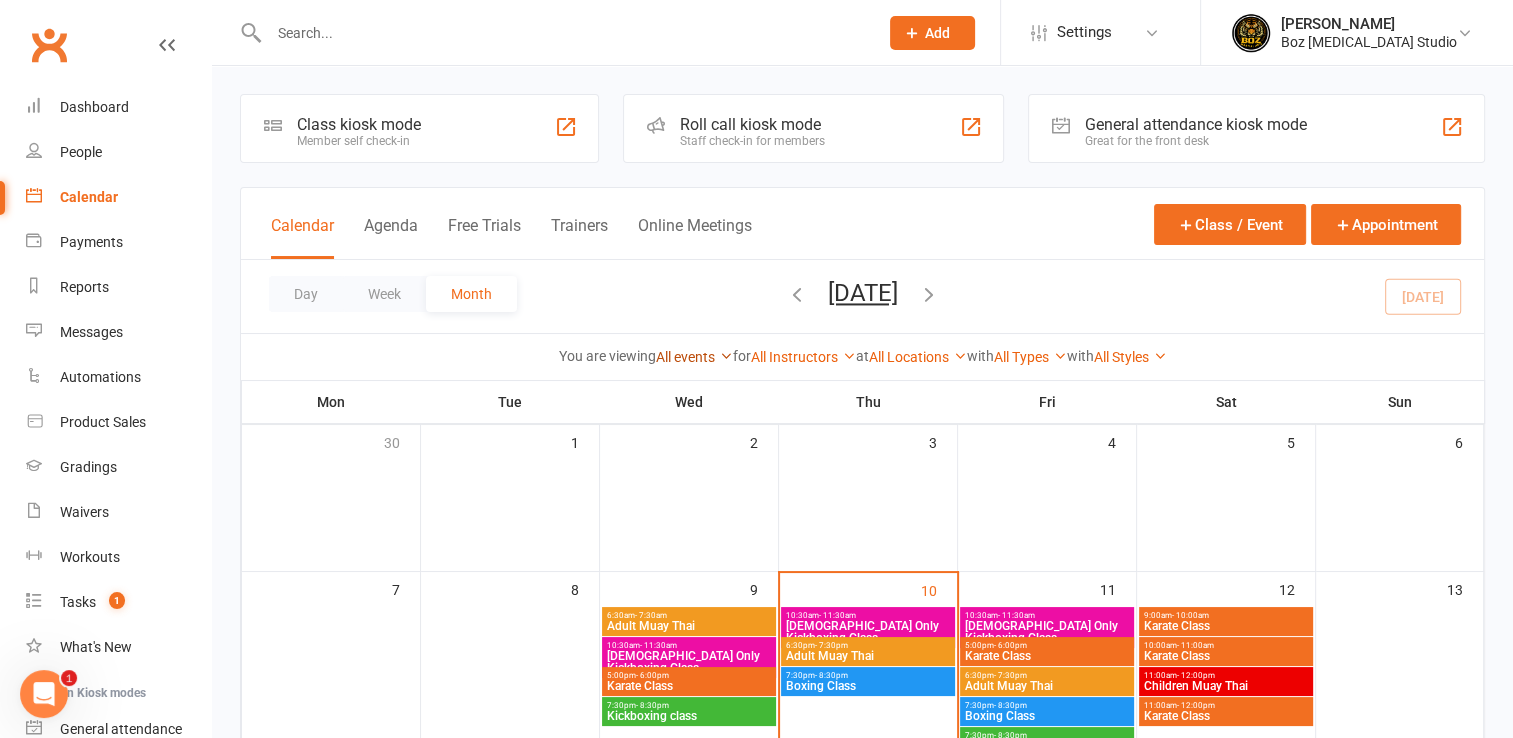 click on "All events" at bounding box center [694, 357] 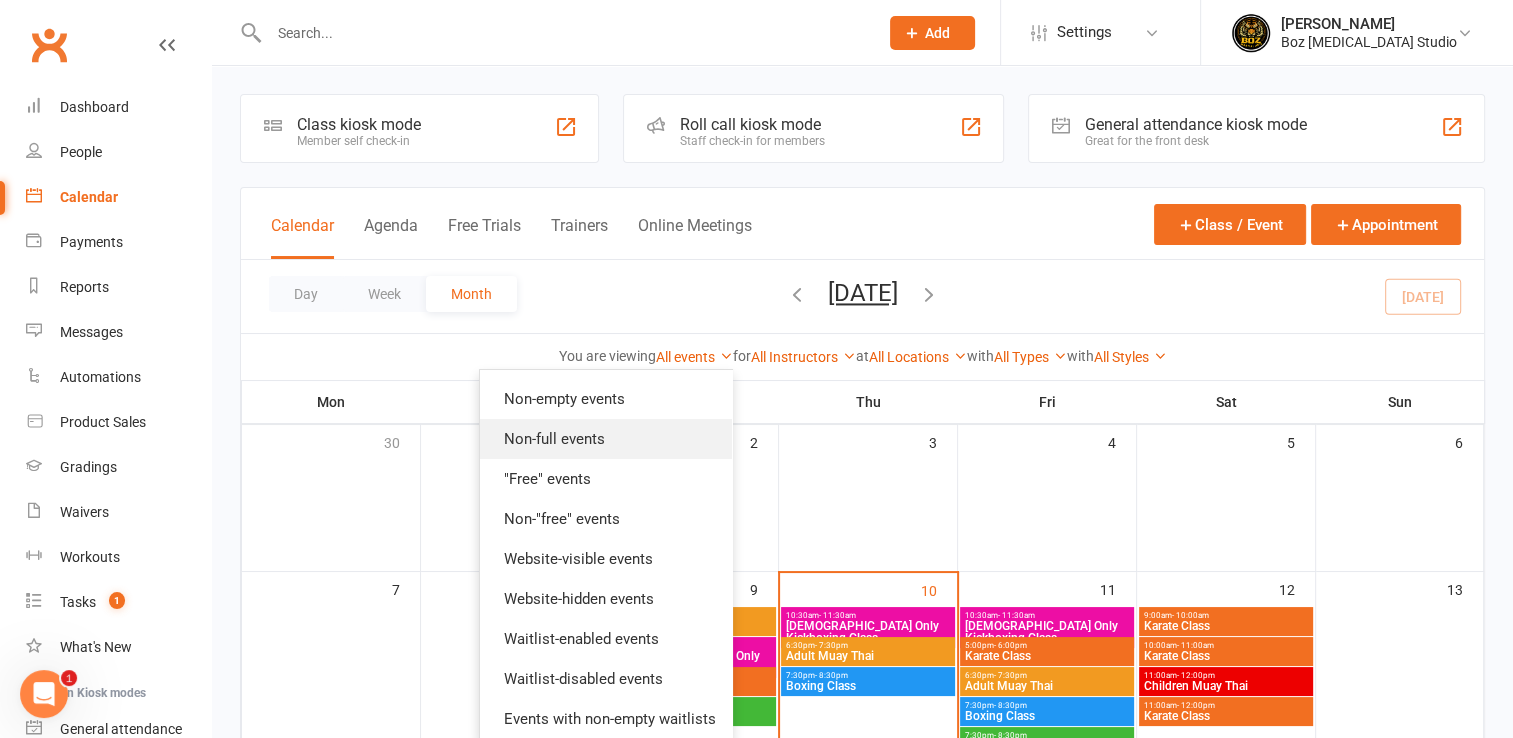 scroll, scrollTop: 118, scrollLeft: 0, axis: vertical 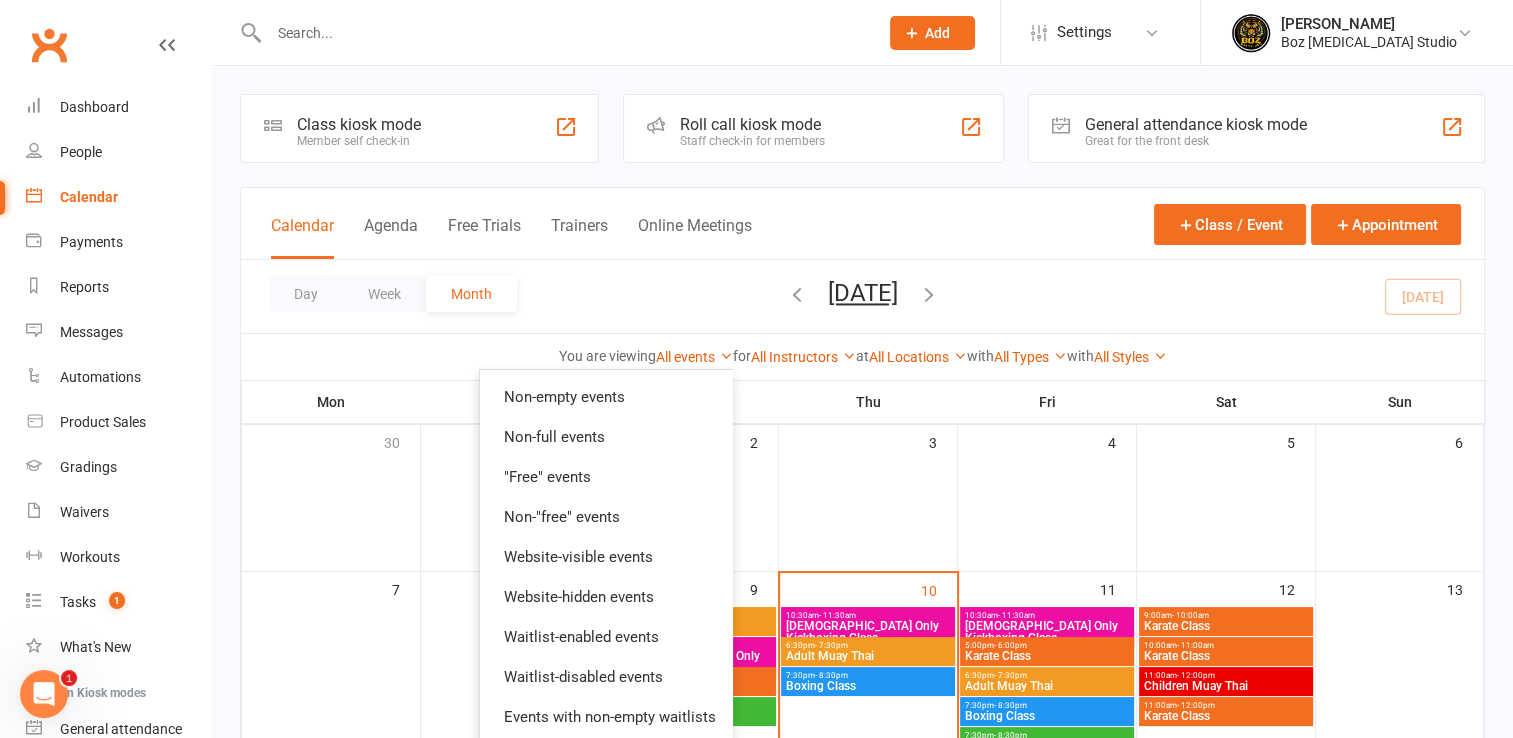 click on "9:00am  - 10:00am" at bounding box center [1226, 615] 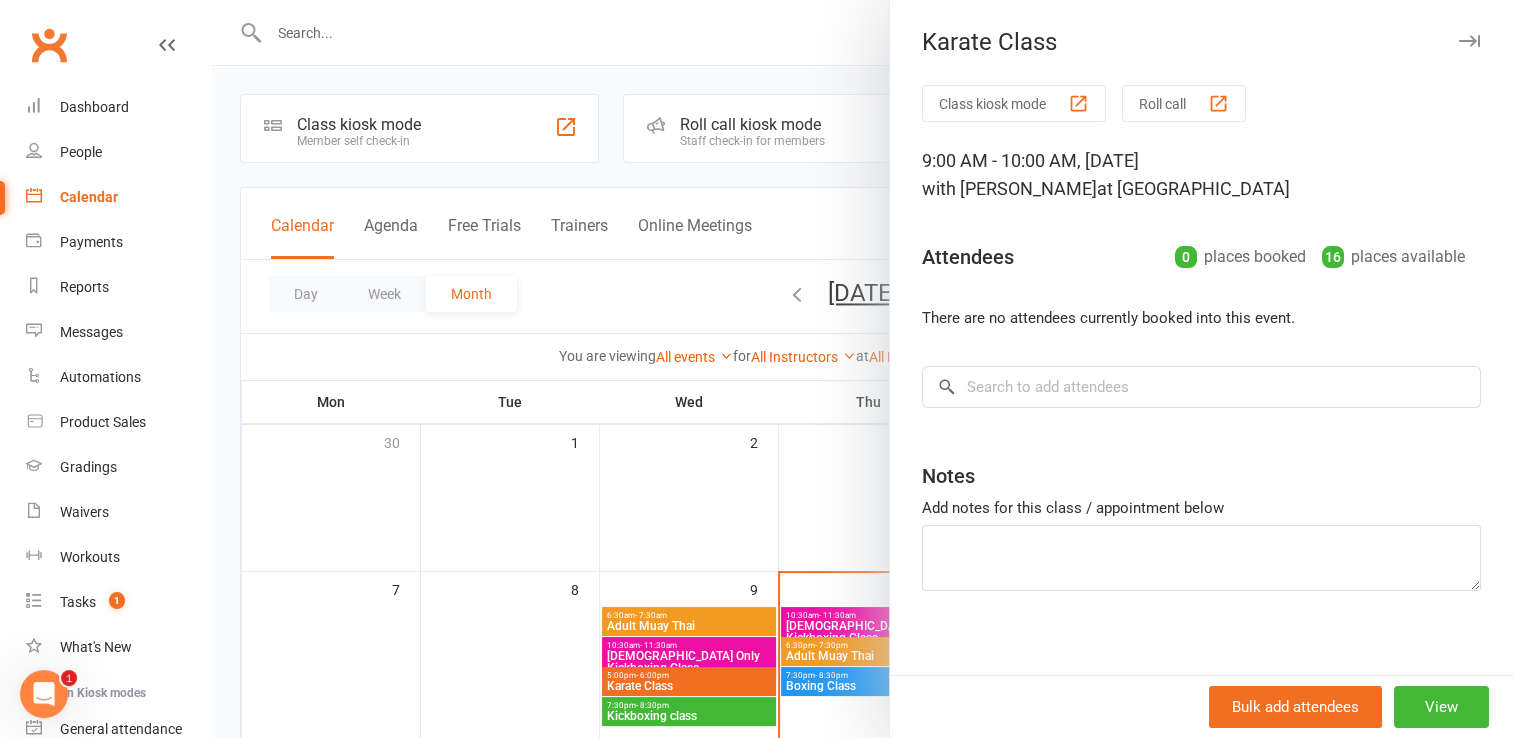 click at bounding box center [862, 369] 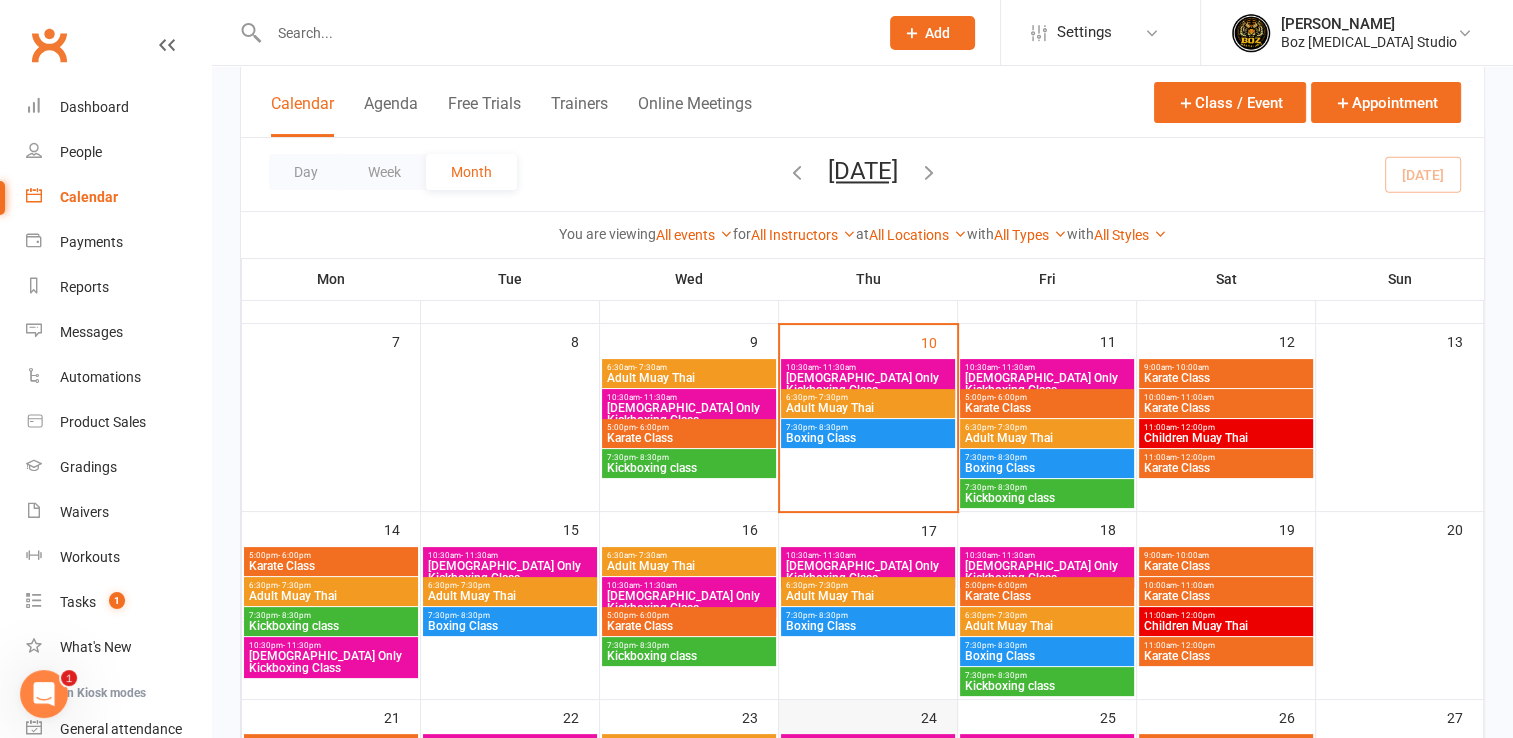 scroll, scrollTop: 200, scrollLeft: 0, axis: vertical 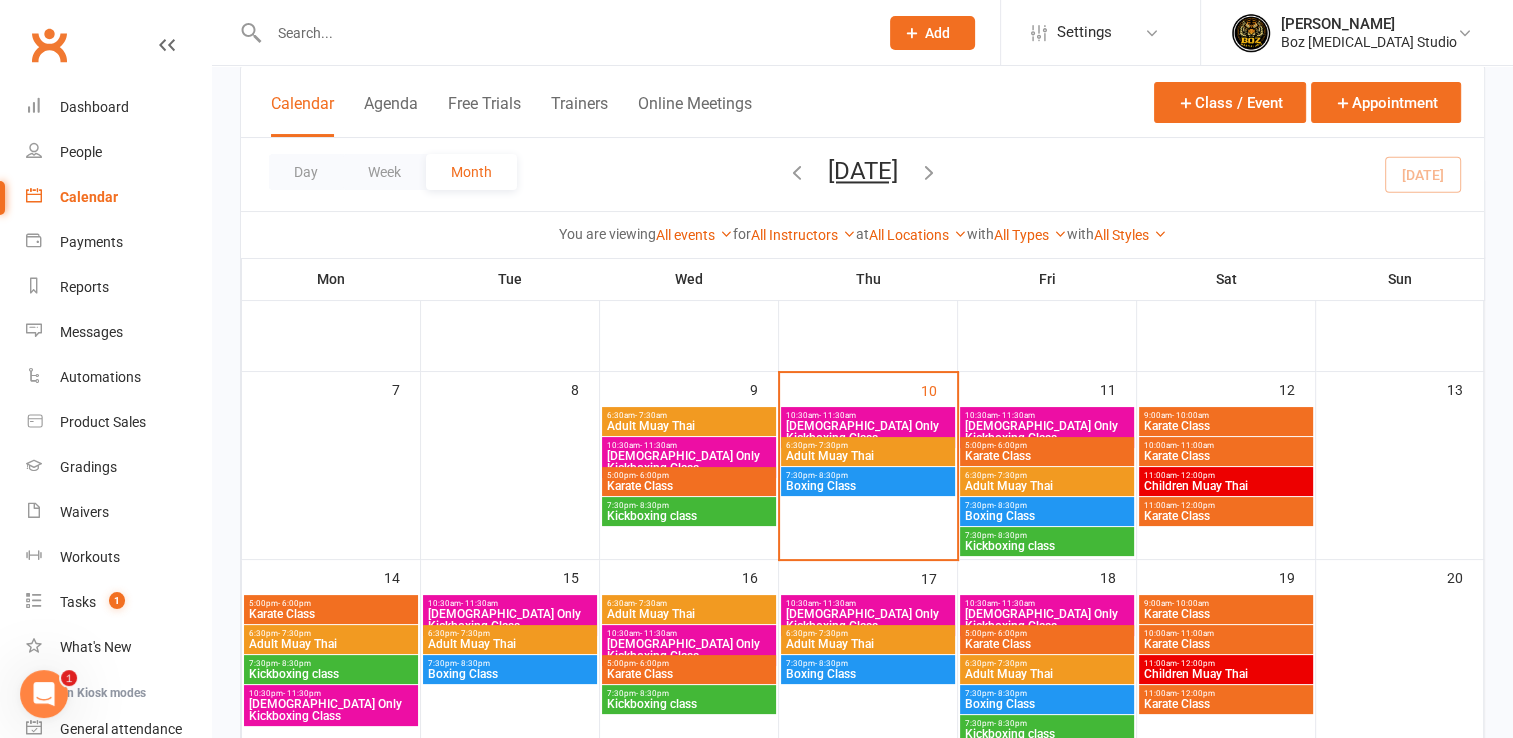 click on "6:30am  - 7:30am" at bounding box center (689, 415) 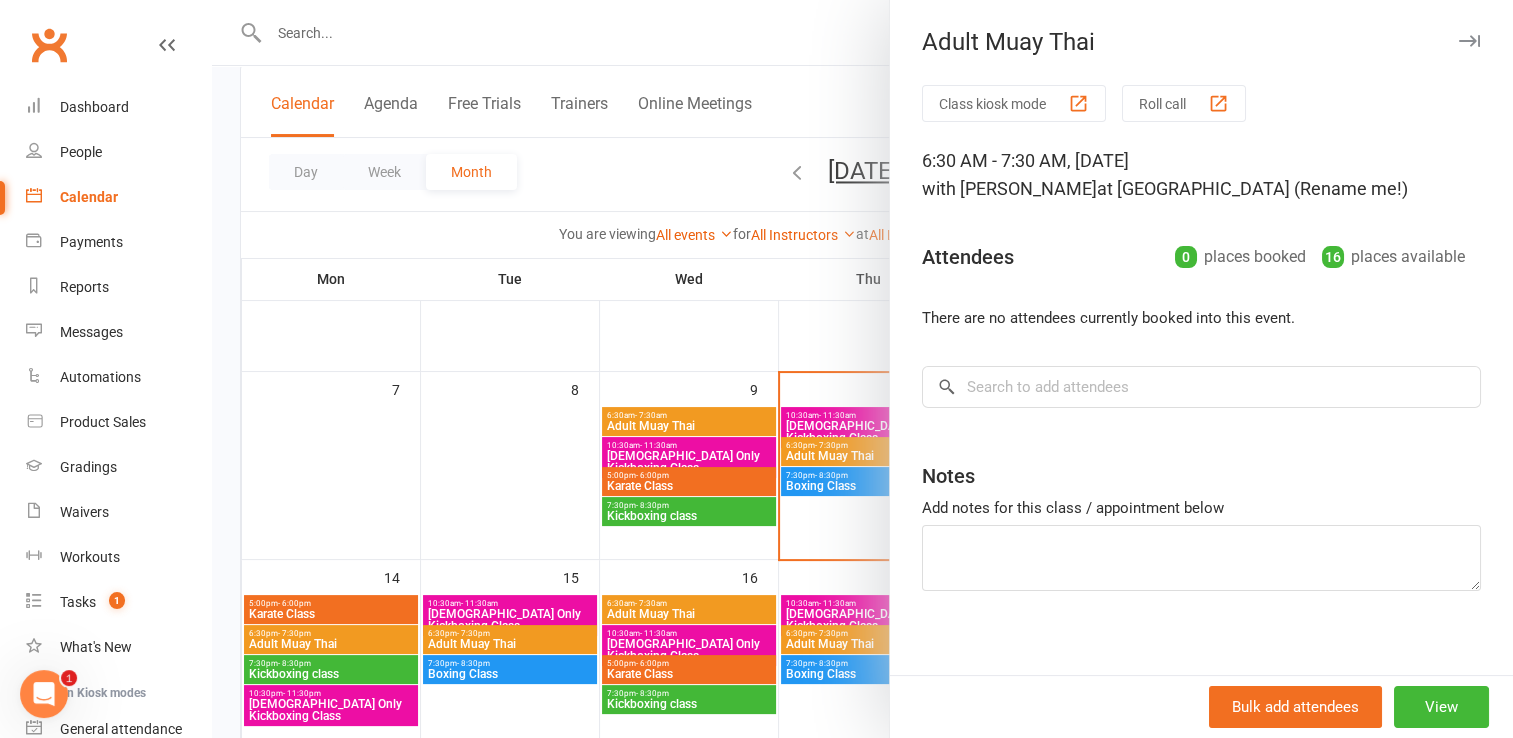 scroll, scrollTop: 13, scrollLeft: 0, axis: vertical 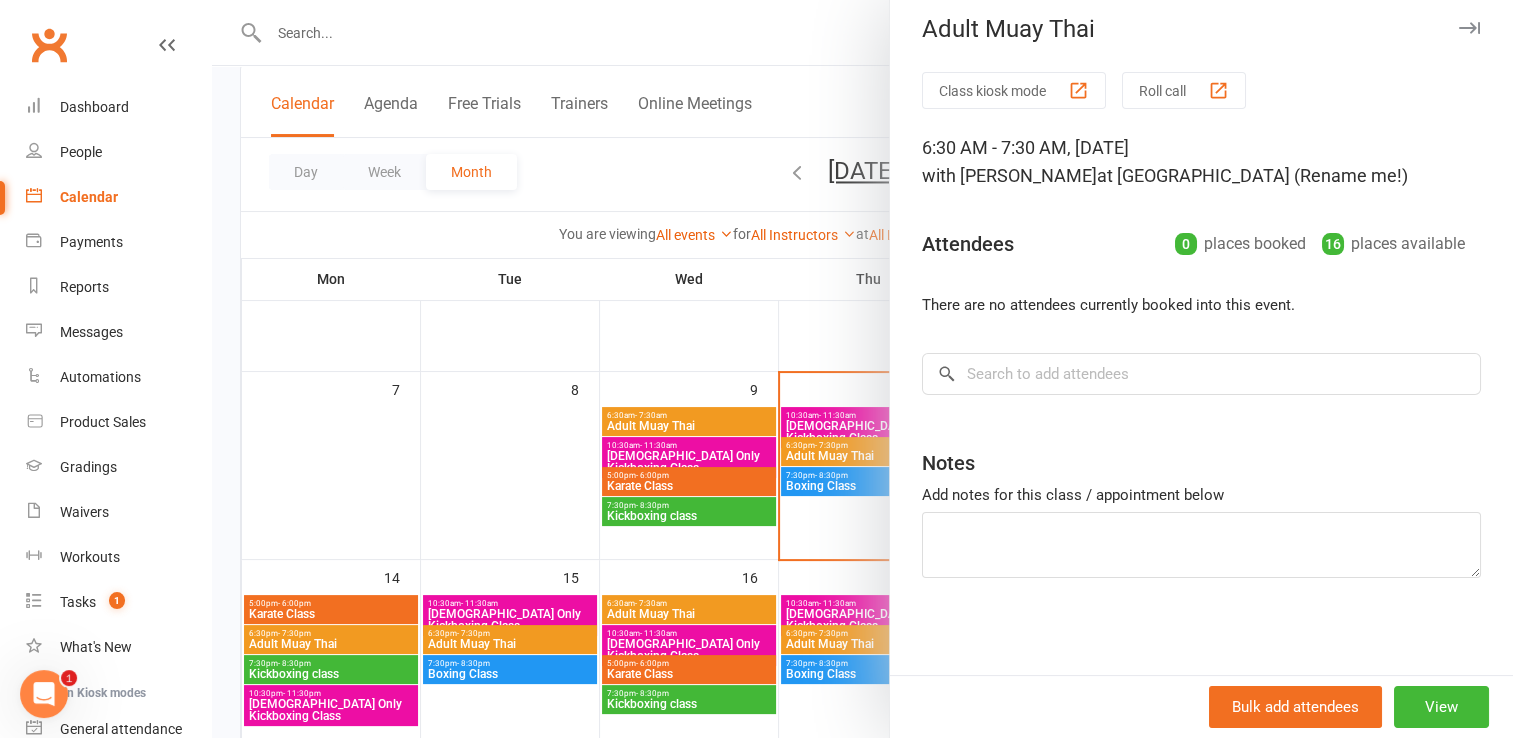 click at bounding box center (862, 369) 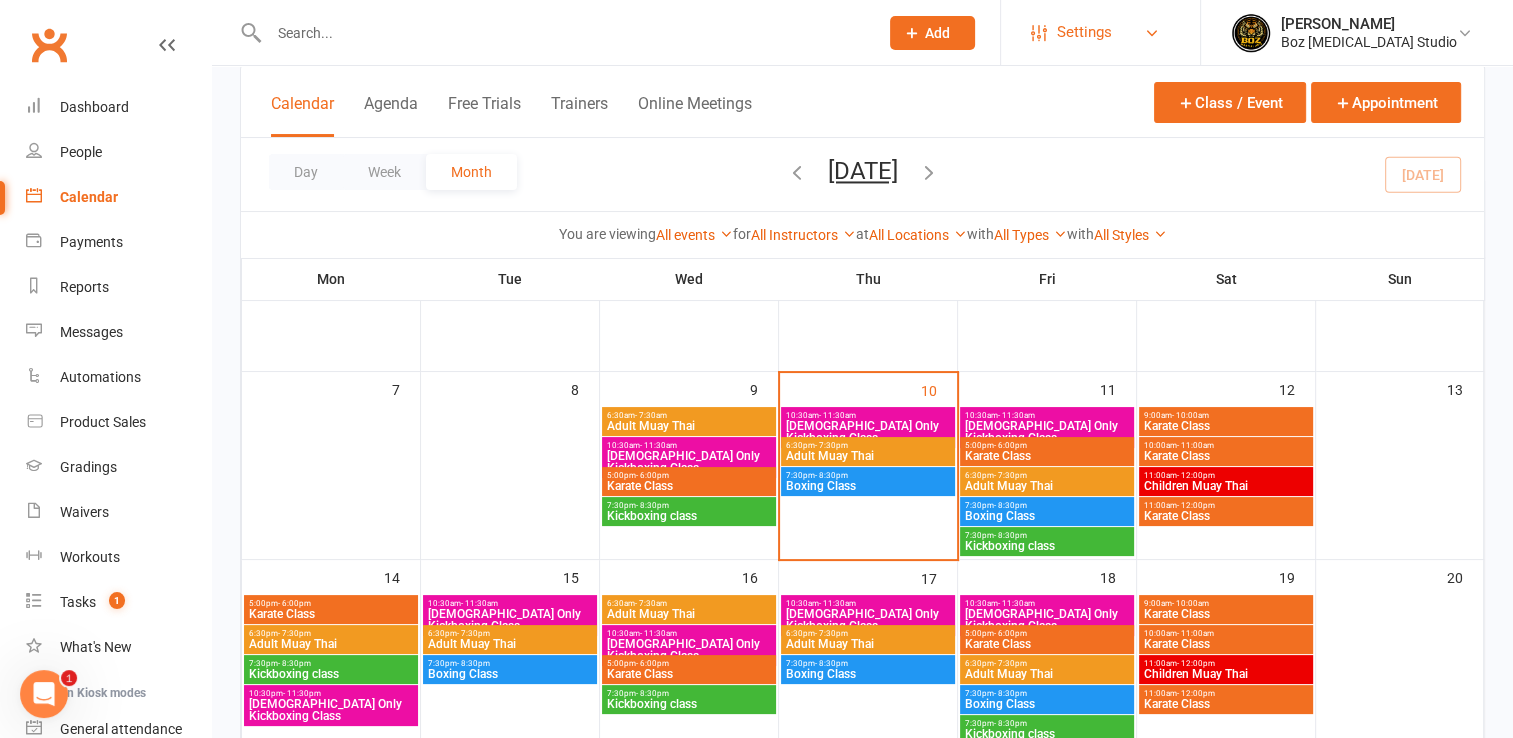 click on "Settings" at bounding box center [1100, 32] 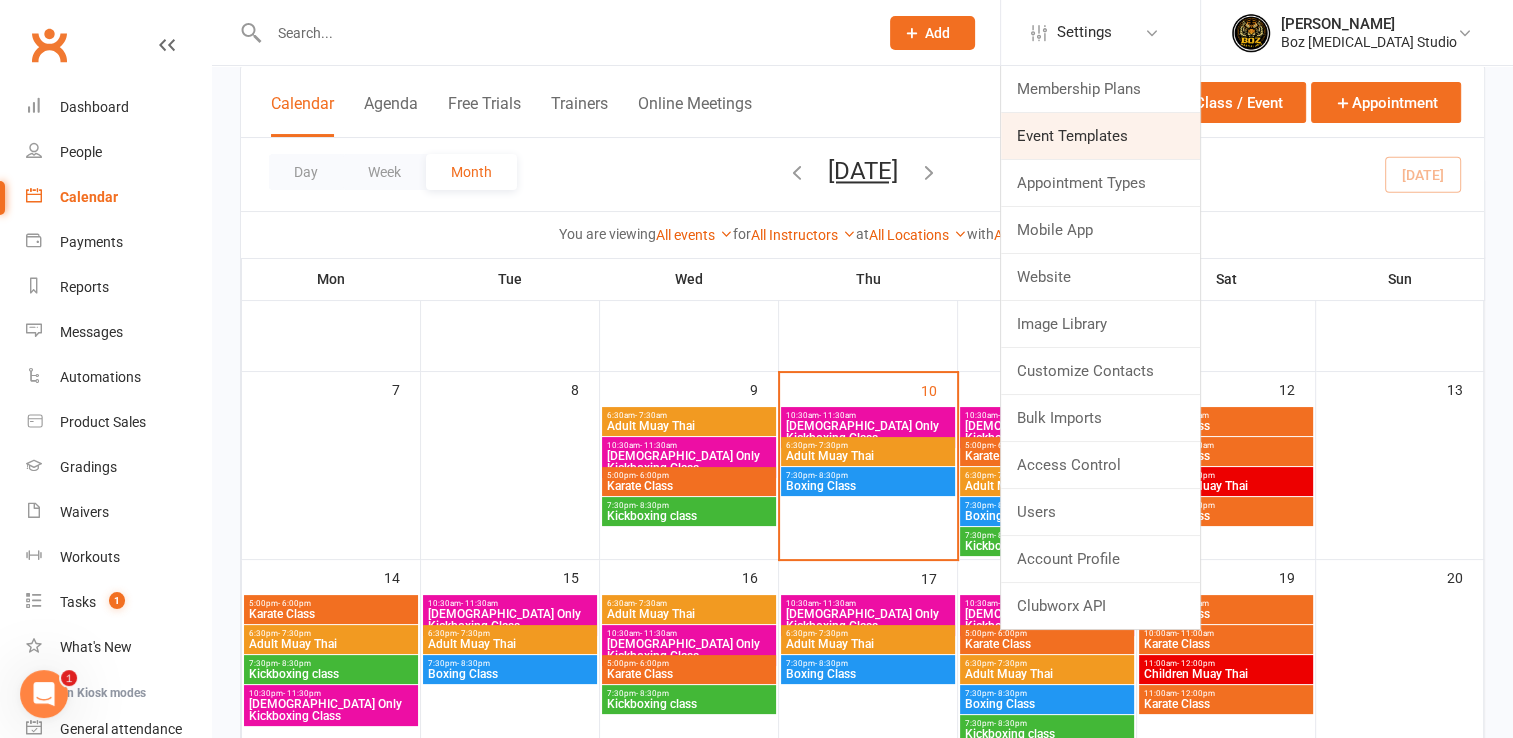 click on "Event Templates" at bounding box center [1100, 136] 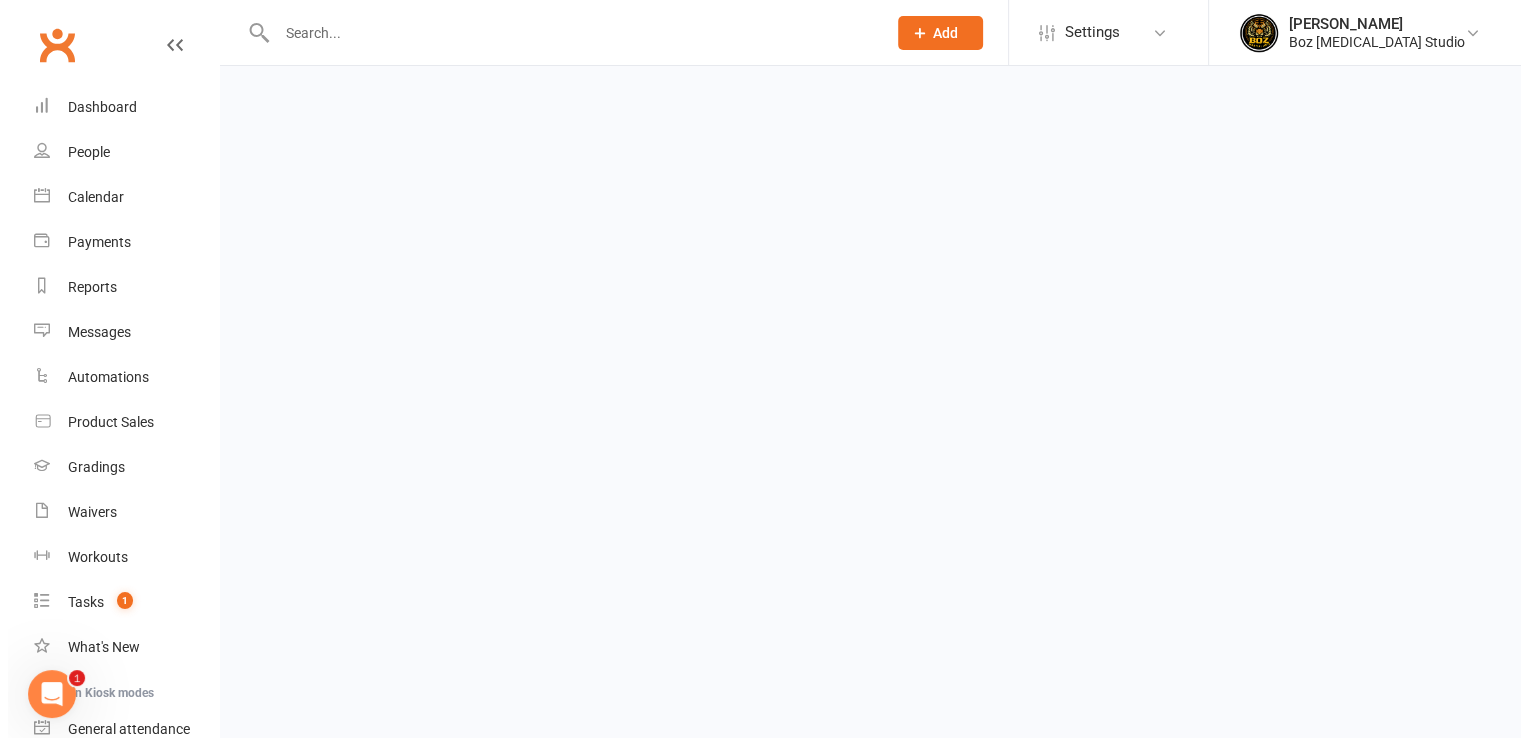 scroll, scrollTop: 0, scrollLeft: 0, axis: both 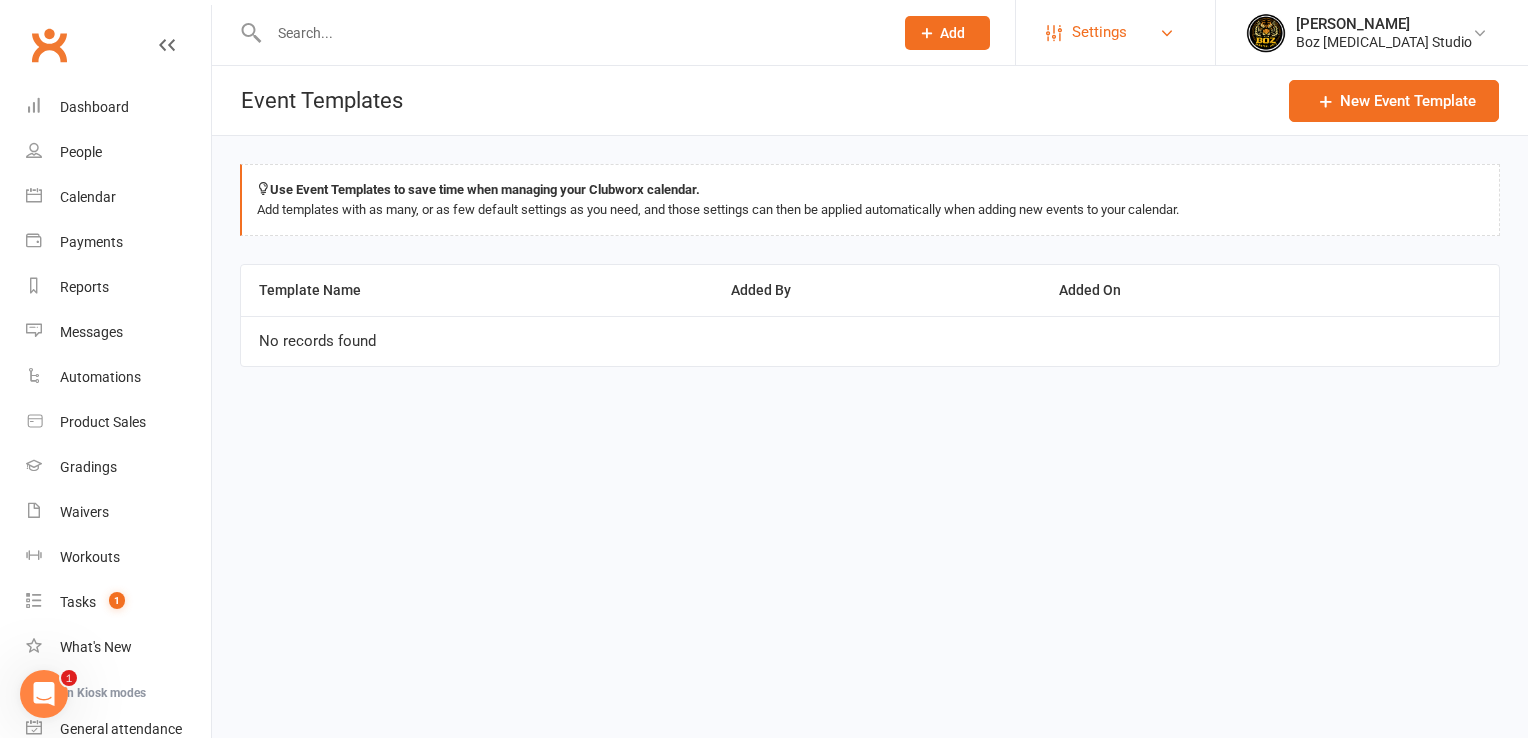 click on "Settings" at bounding box center (1115, 32) 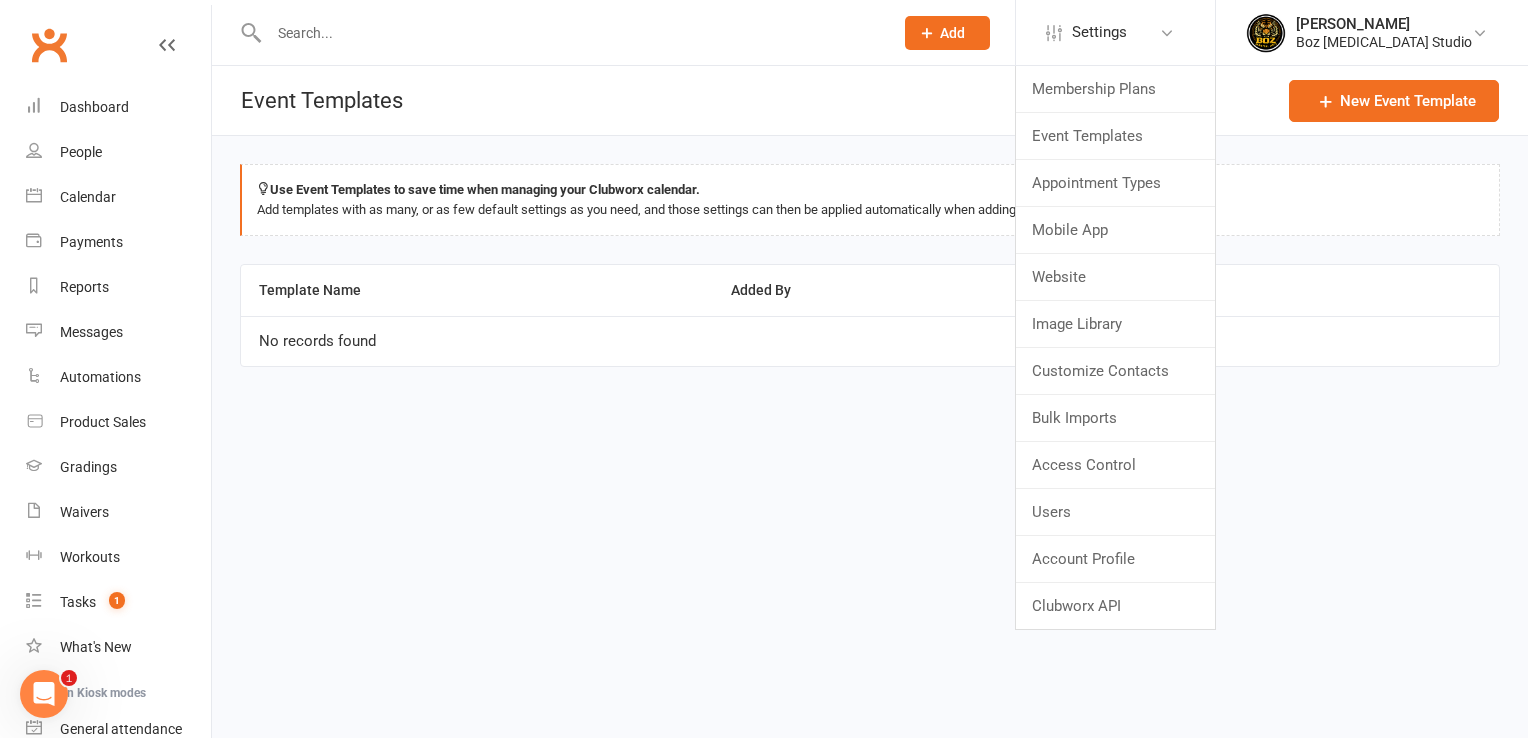 drag, startPoint x: 844, startPoint y: 412, endPoint x: 845, endPoint y: 402, distance: 10.049875 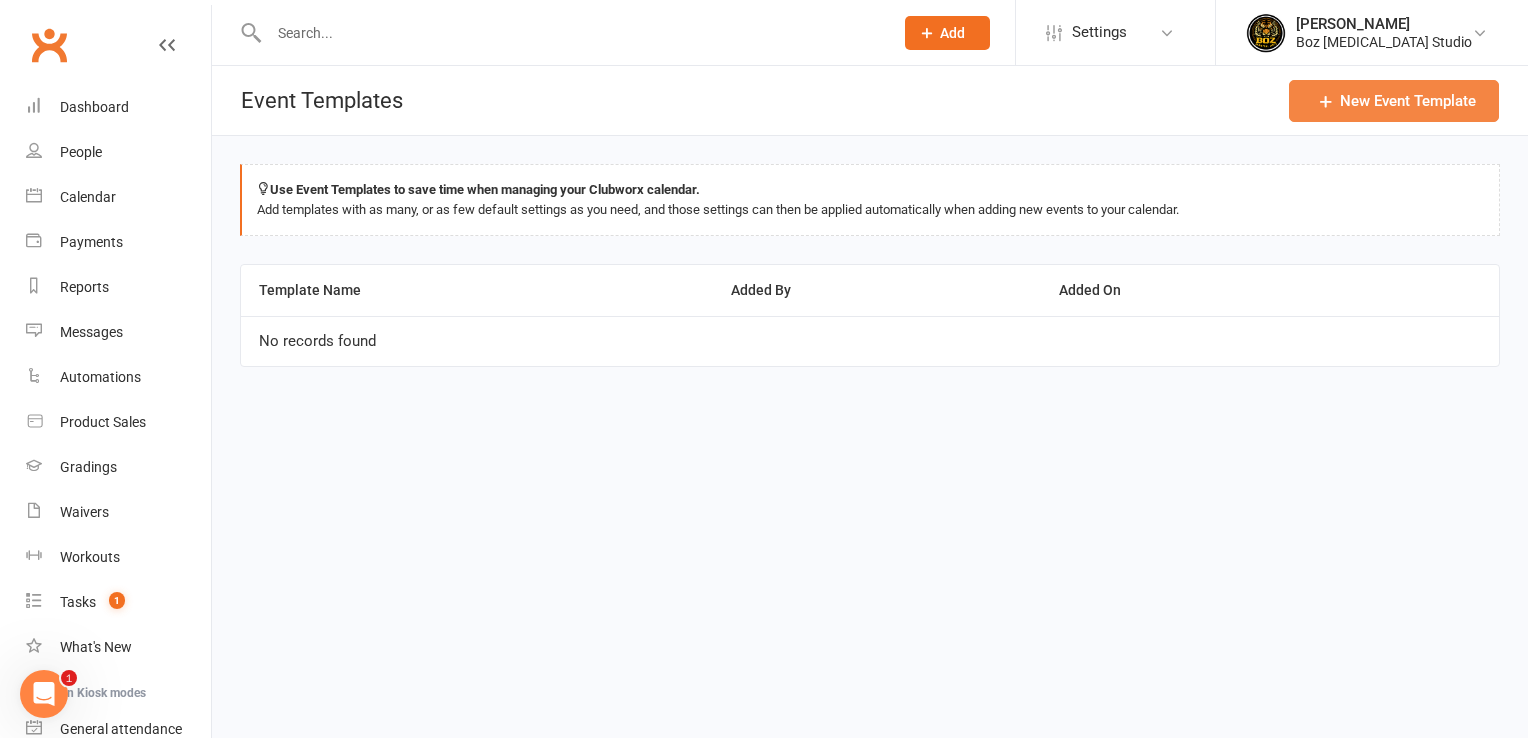click on "New Event Template" at bounding box center (1394, 101) 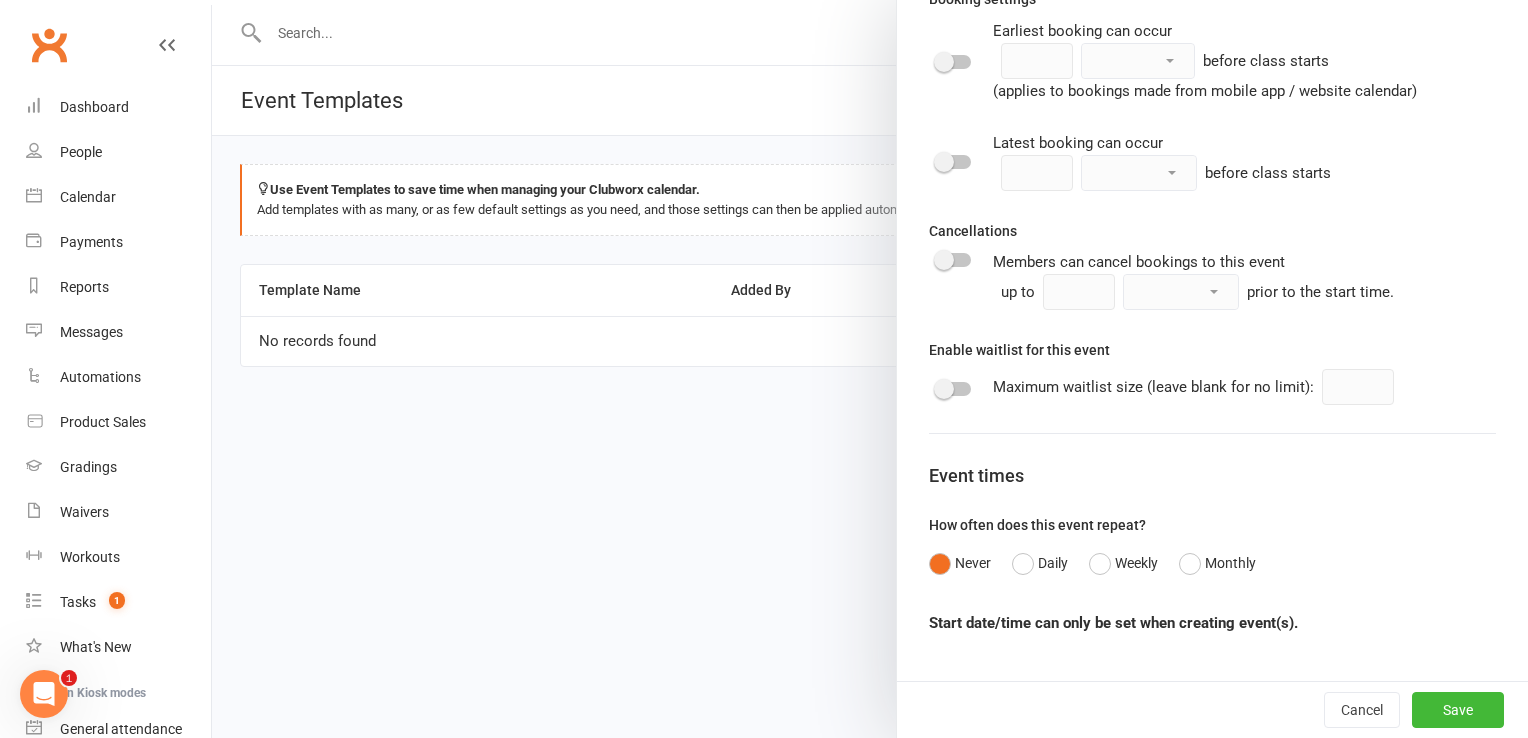 scroll, scrollTop: 1178, scrollLeft: 0, axis: vertical 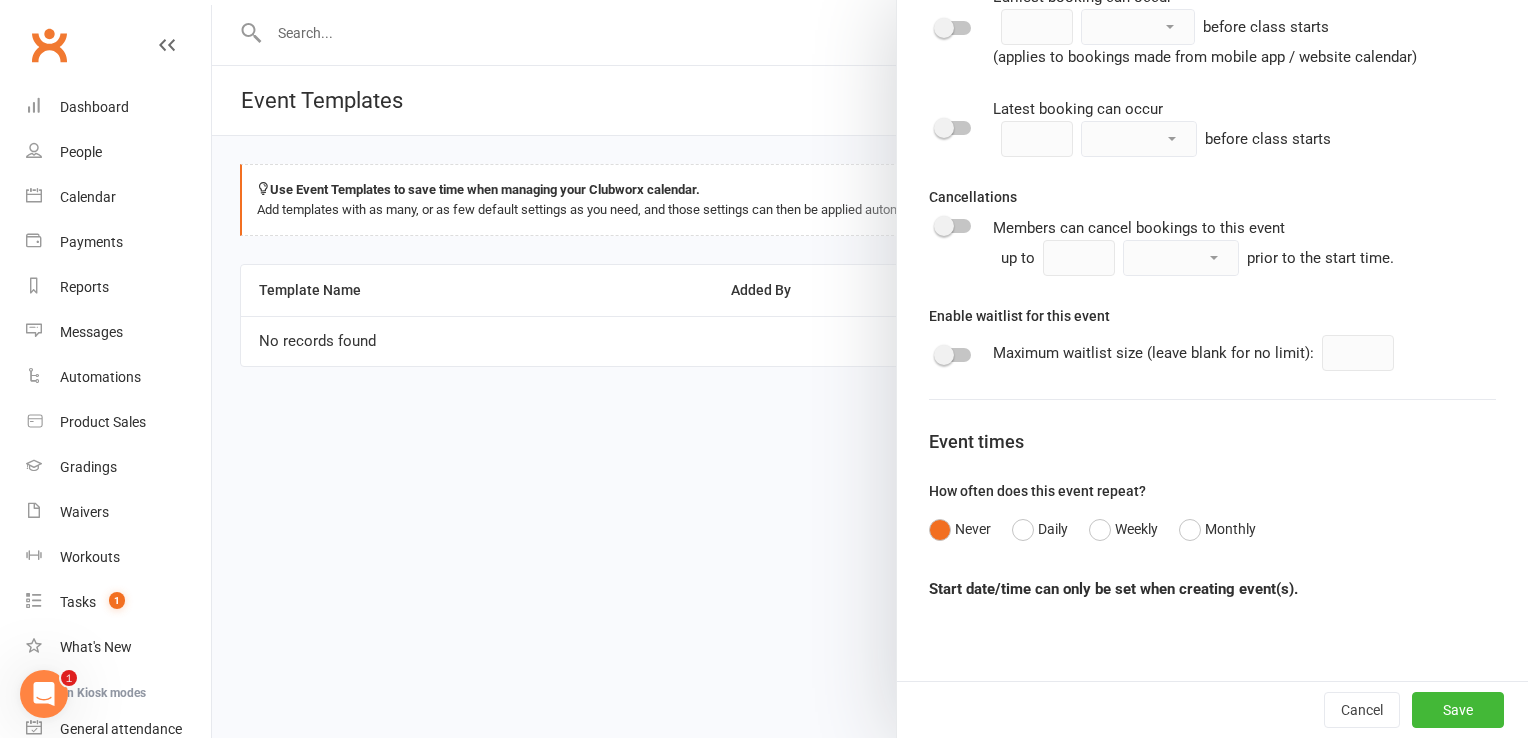 drag, startPoint x: 773, startPoint y: 464, endPoint x: 687, endPoint y: 462, distance: 86.023254 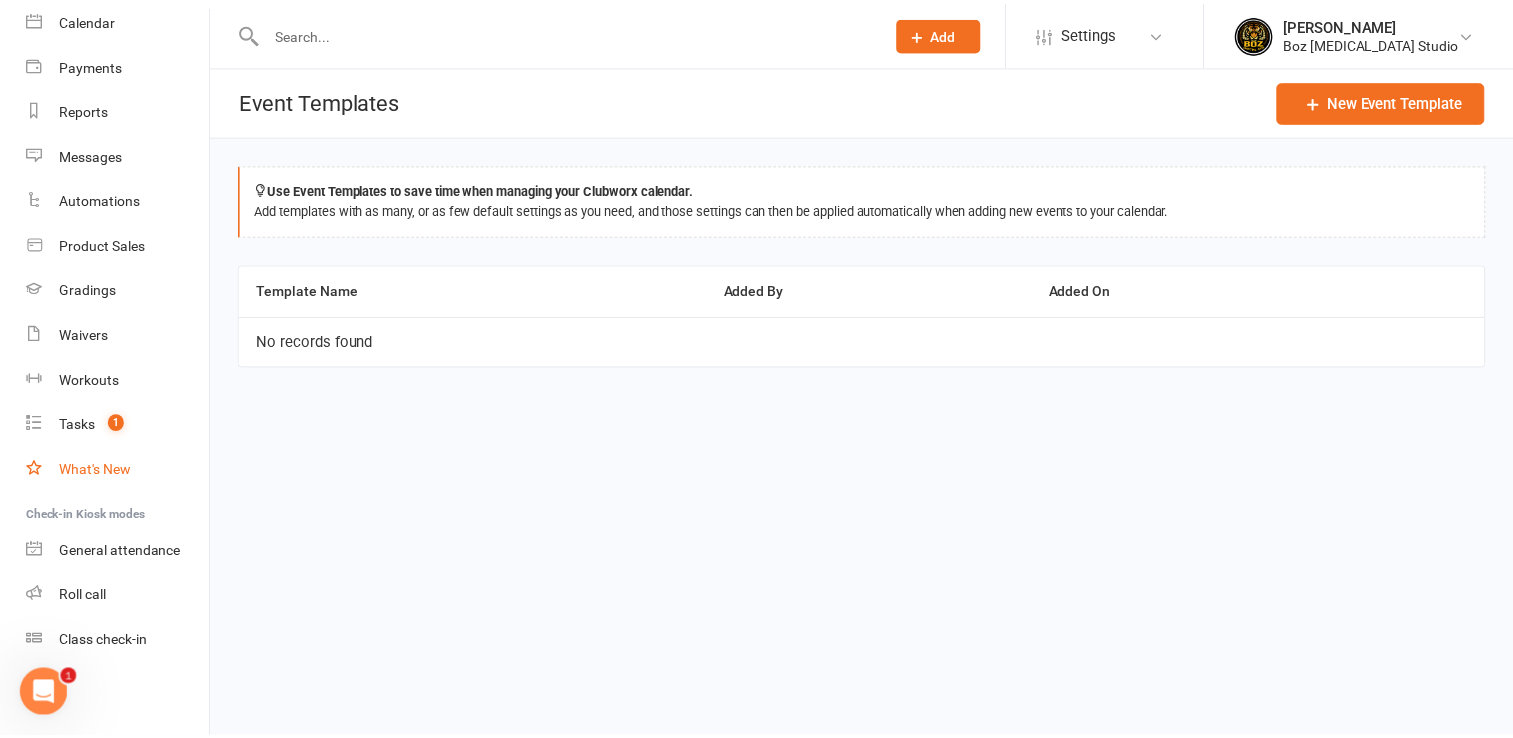 scroll, scrollTop: 0, scrollLeft: 0, axis: both 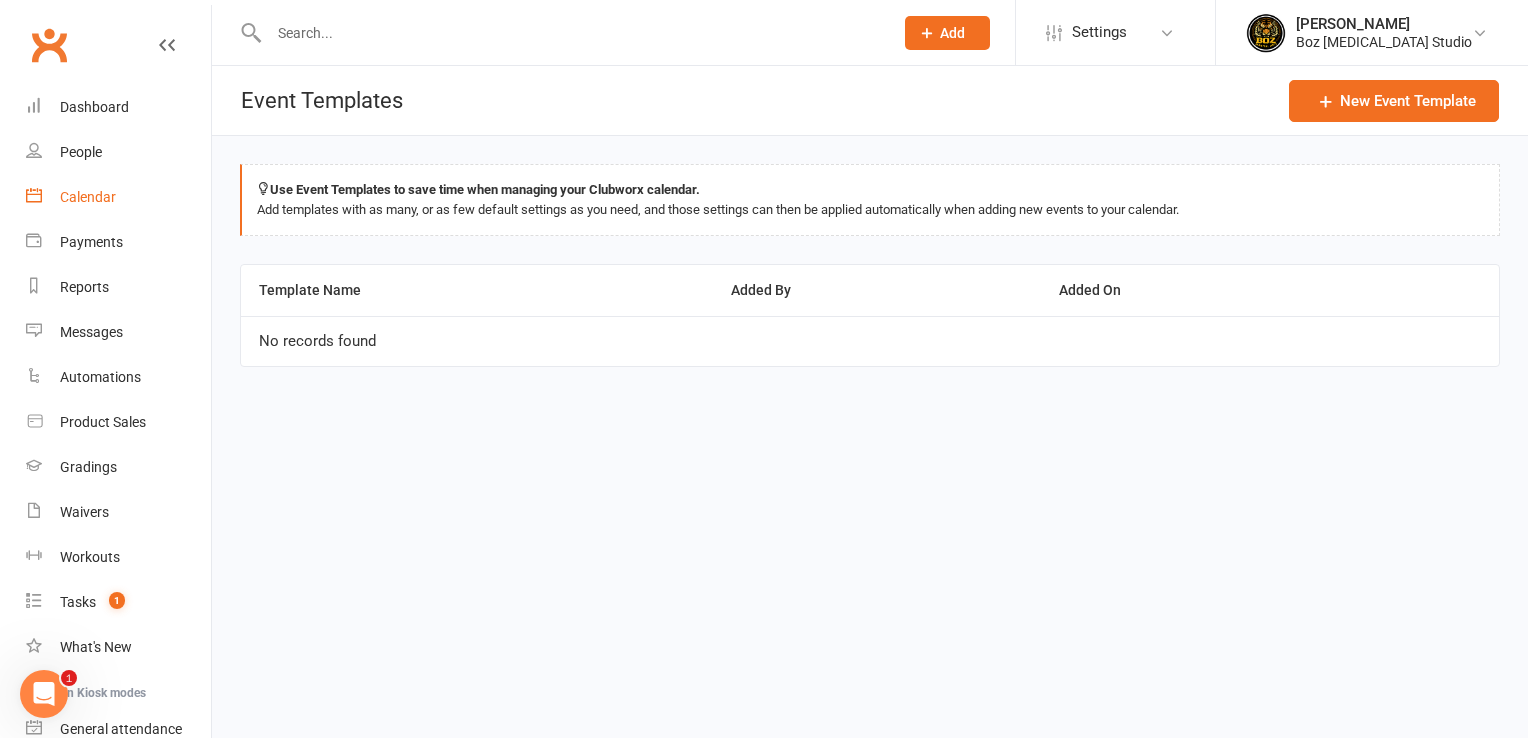 click on "Calendar" at bounding box center [88, 197] 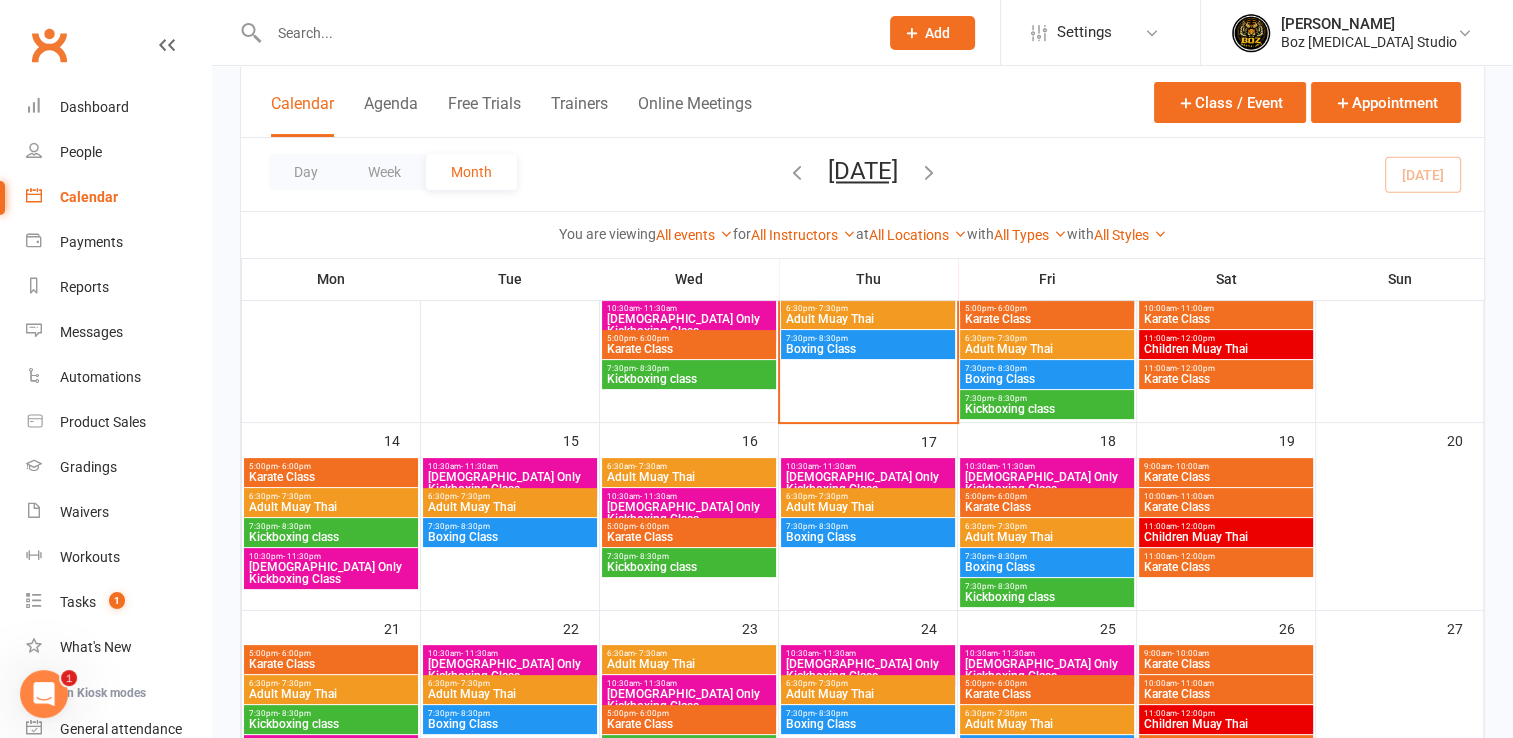 scroll, scrollTop: 400, scrollLeft: 0, axis: vertical 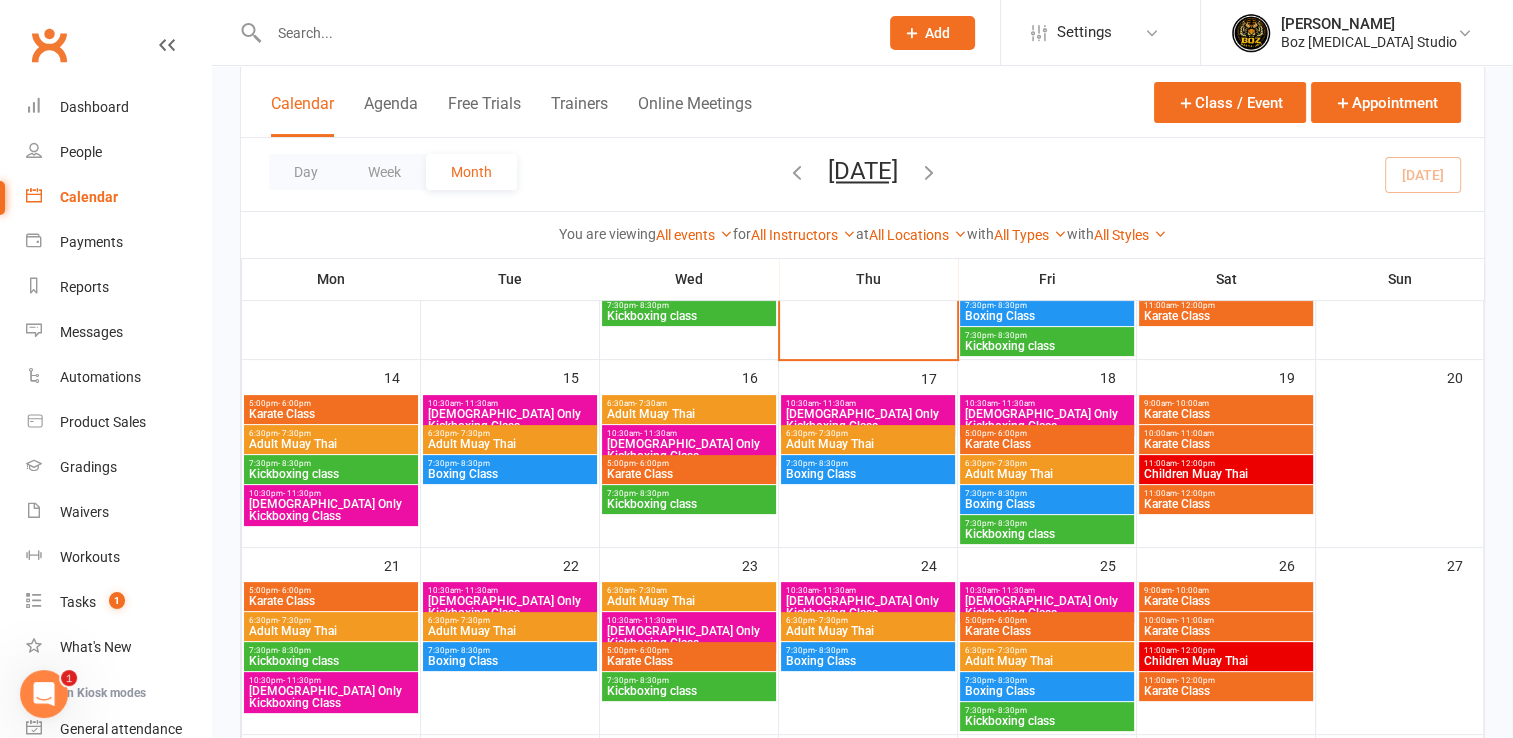 click on "Children Muay Thai" at bounding box center [1226, 474] 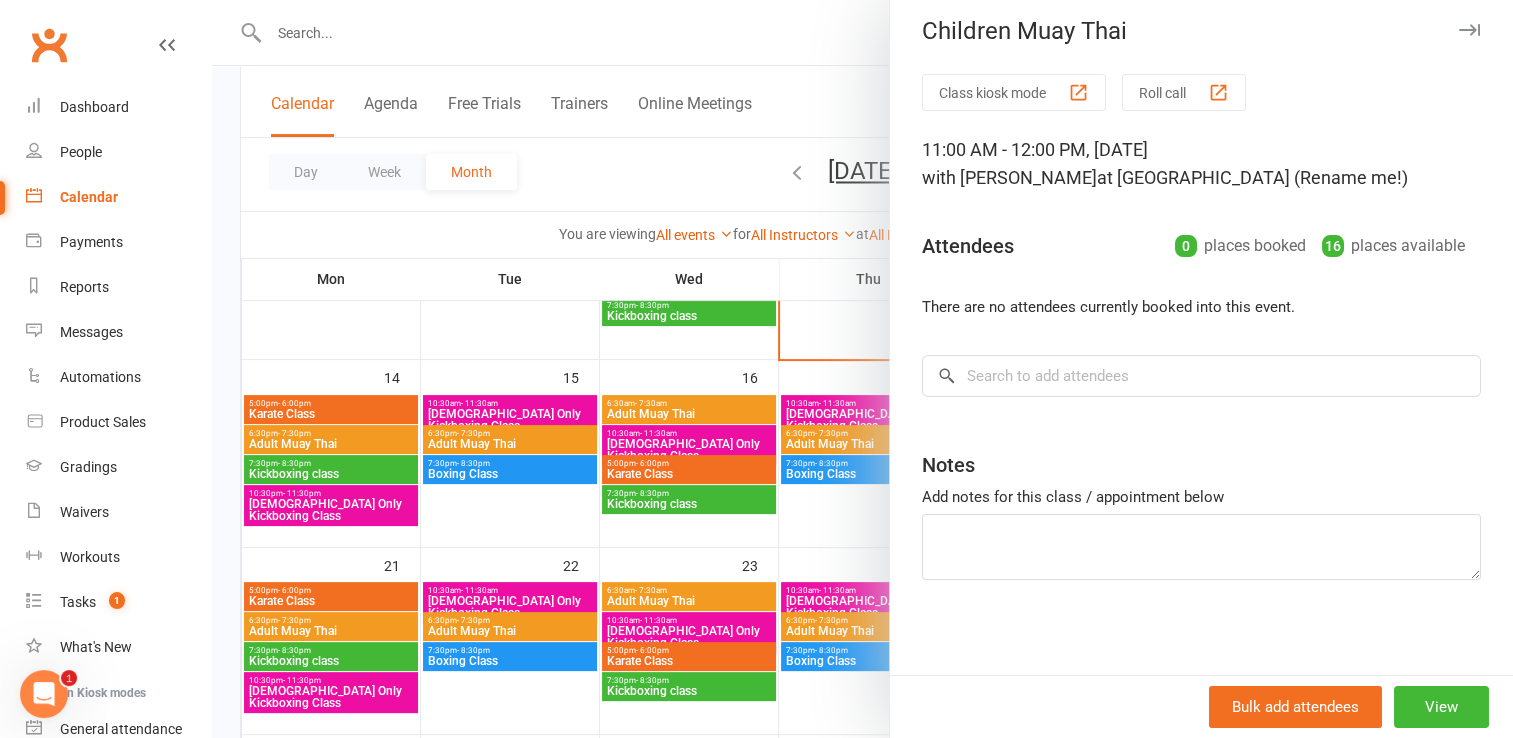 scroll, scrollTop: 13, scrollLeft: 0, axis: vertical 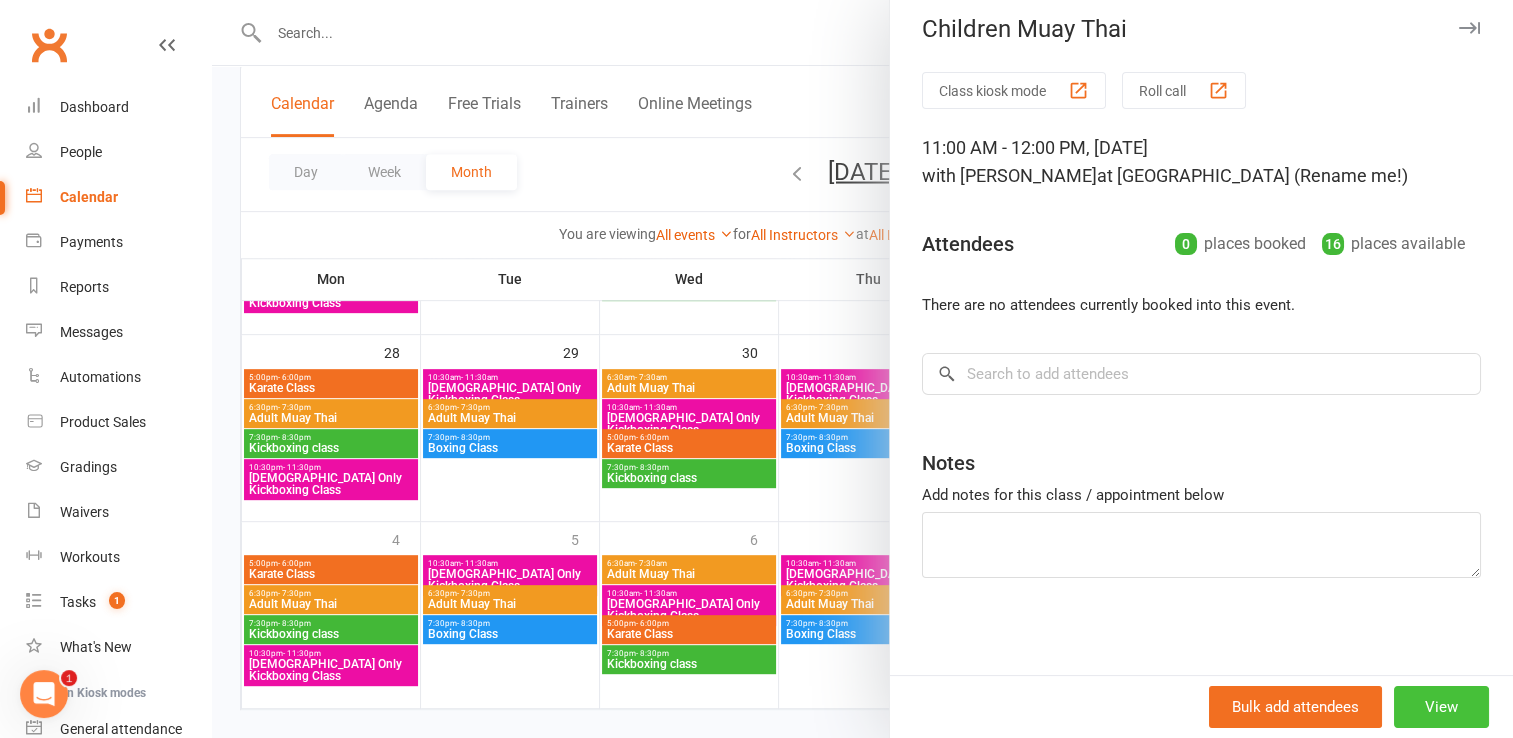 click on "View" at bounding box center [1441, 707] 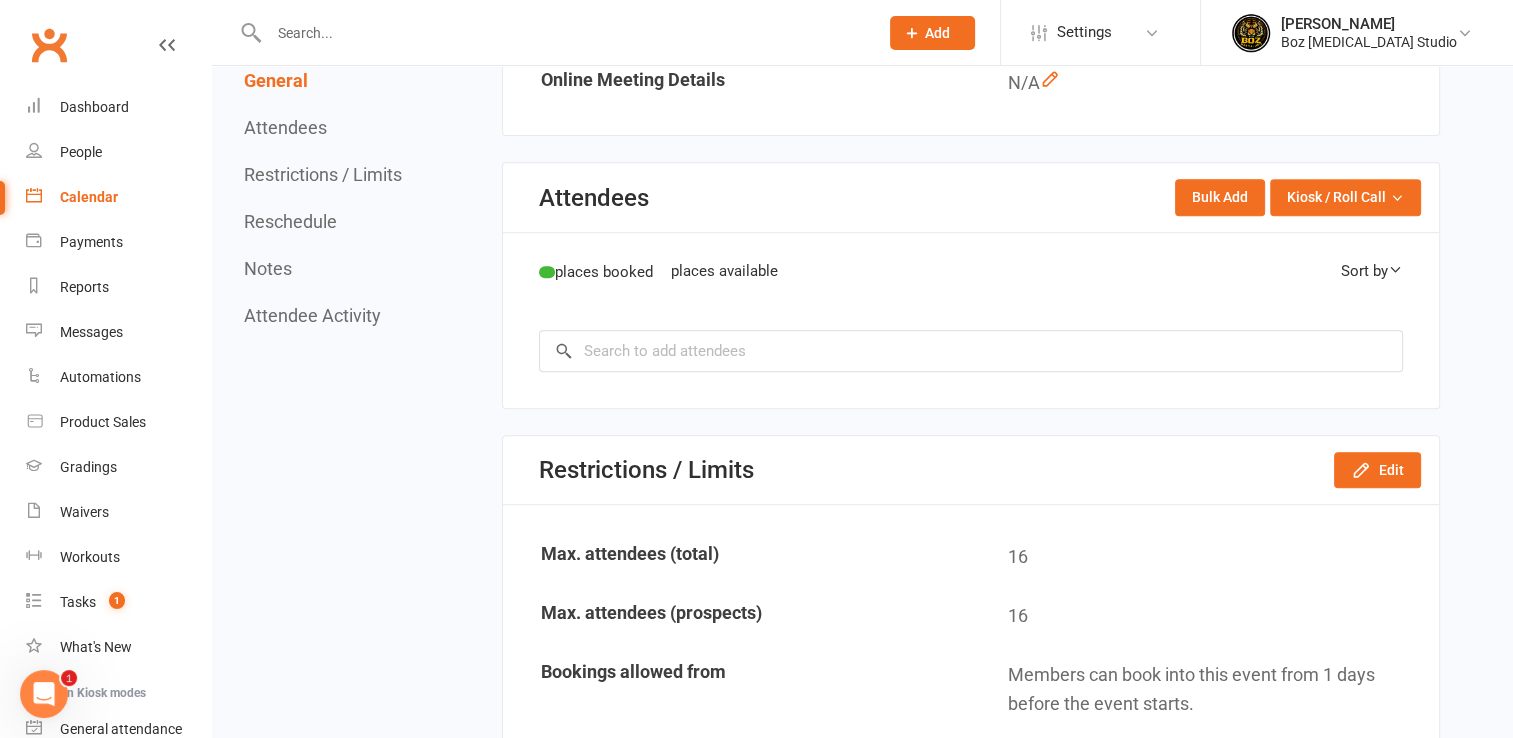 scroll, scrollTop: 0, scrollLeft: 0, axis: both 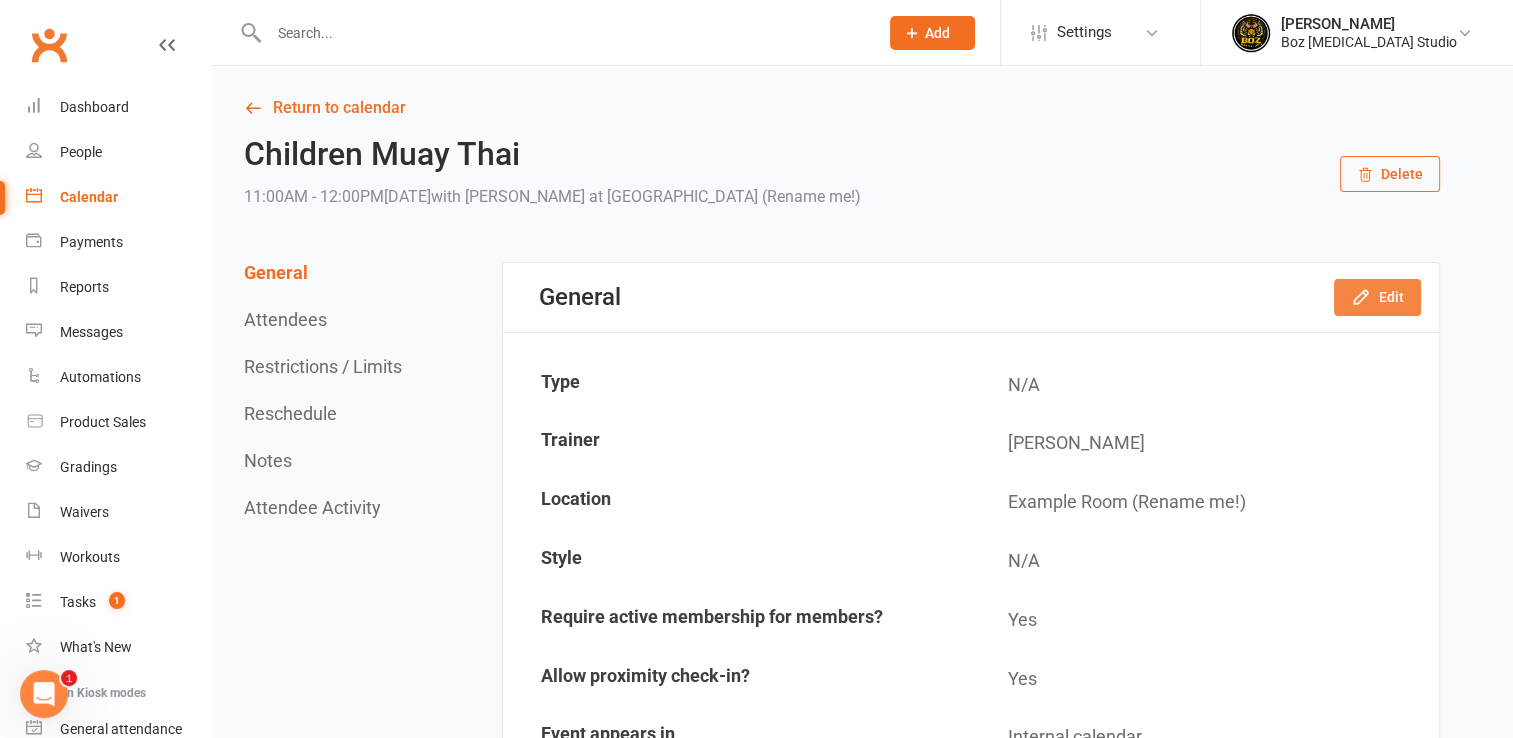 click on "Edit" at bounding box center (1377, 297) 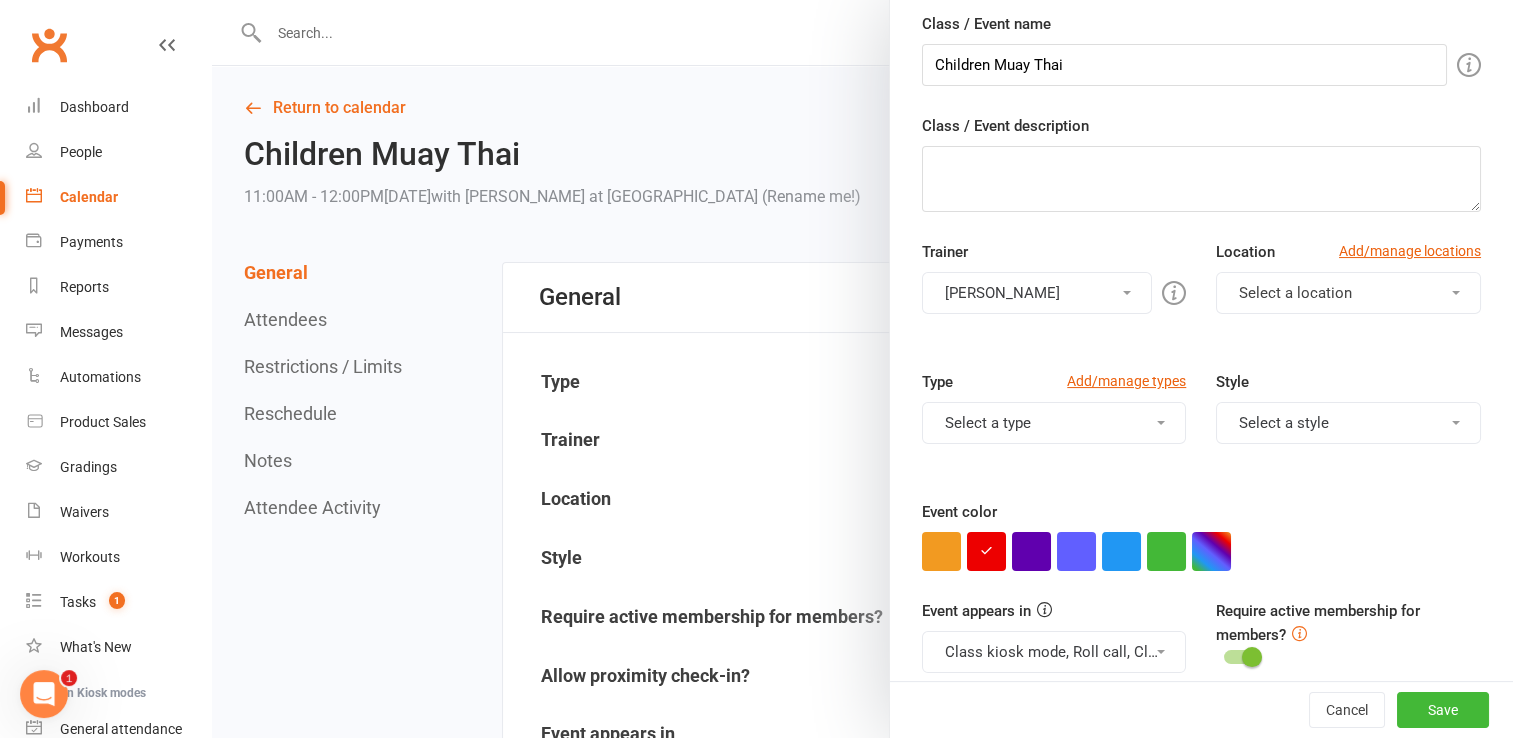 scroll, scrollTop: 200, scrollLeft: 0, axis: vertical 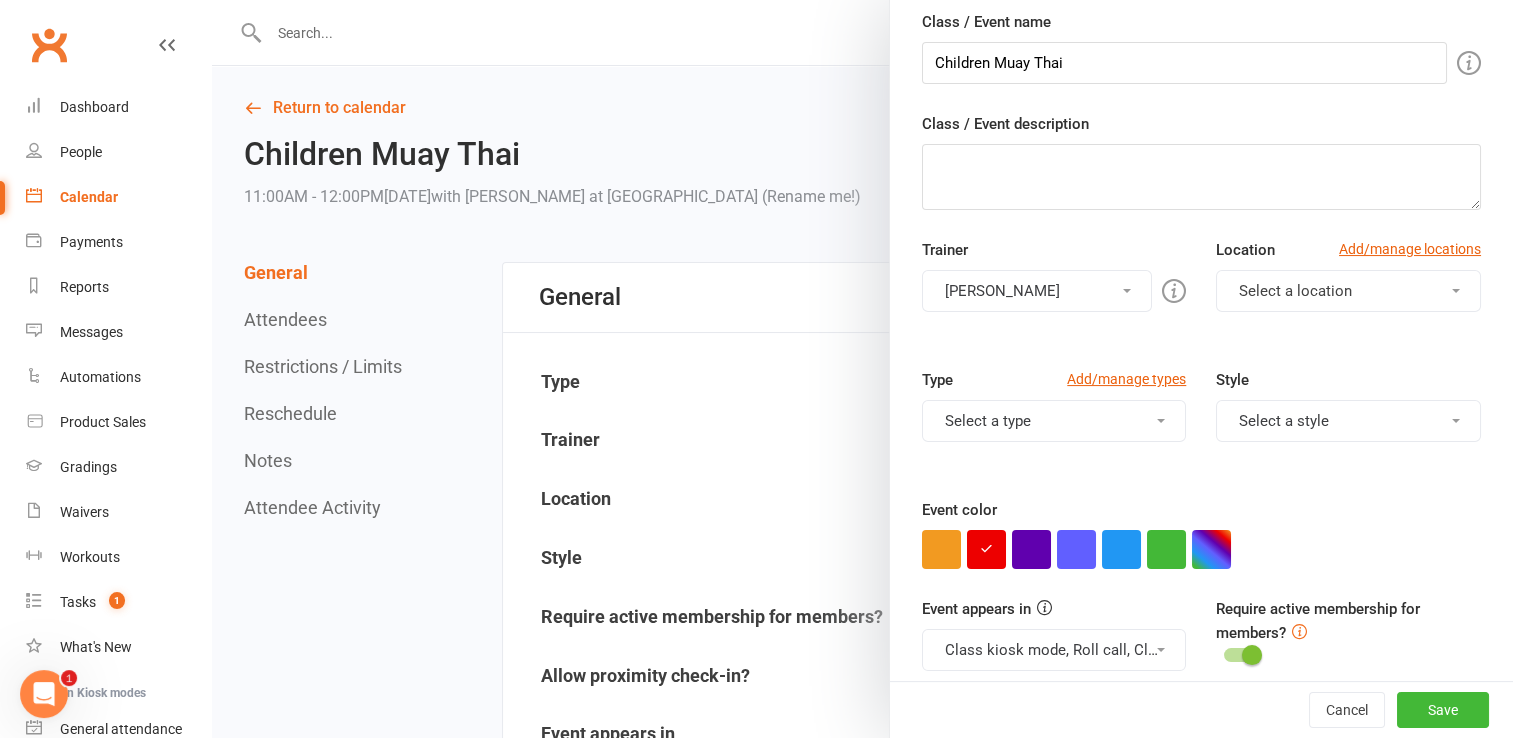 click on "Select a location" at bounding box center (1295, 291) 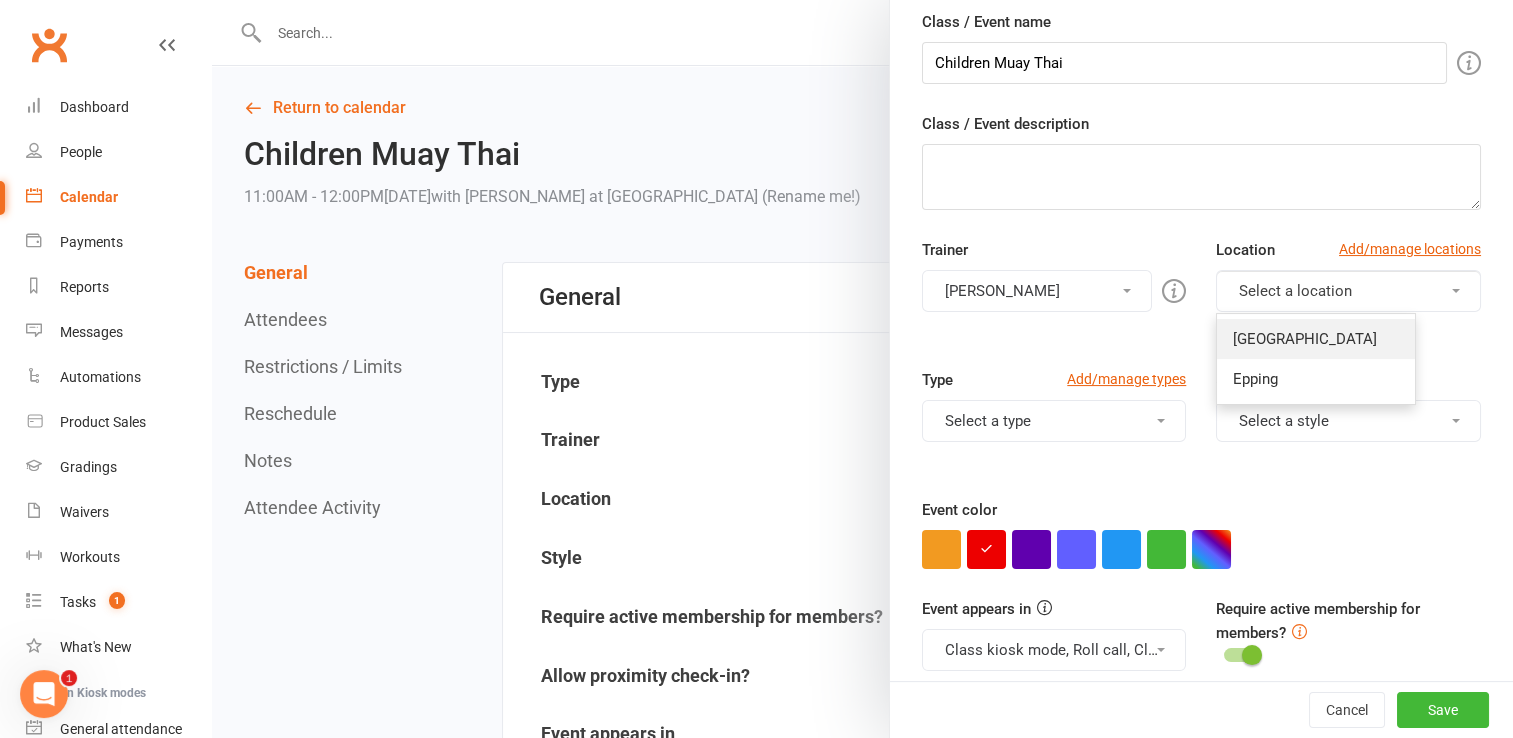 click on "[GEOGRAPHIC_DATA]" at bounding box center [1305, 339] 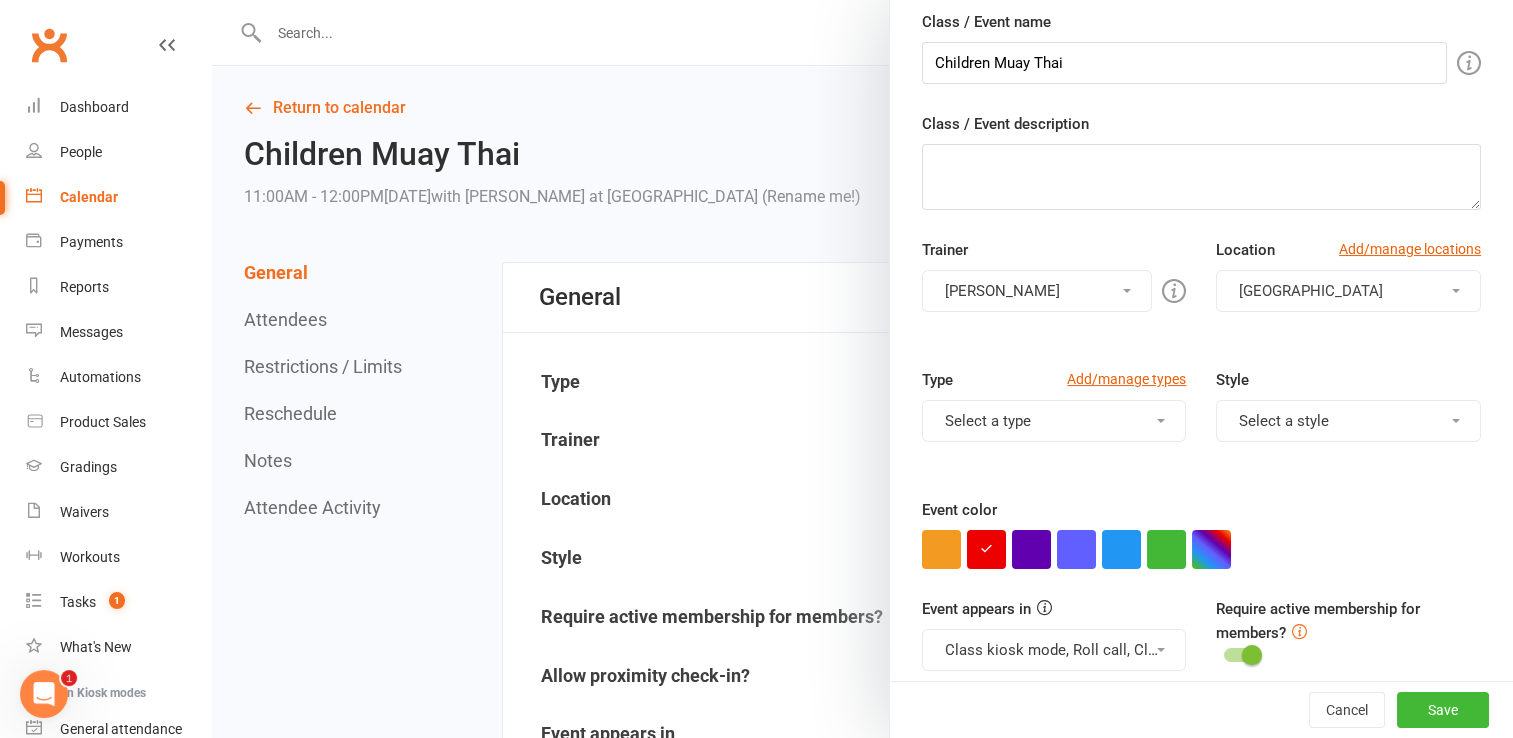 click on "[GEOGRAPHIC_DATA]" at bounding box center [1348, 291] 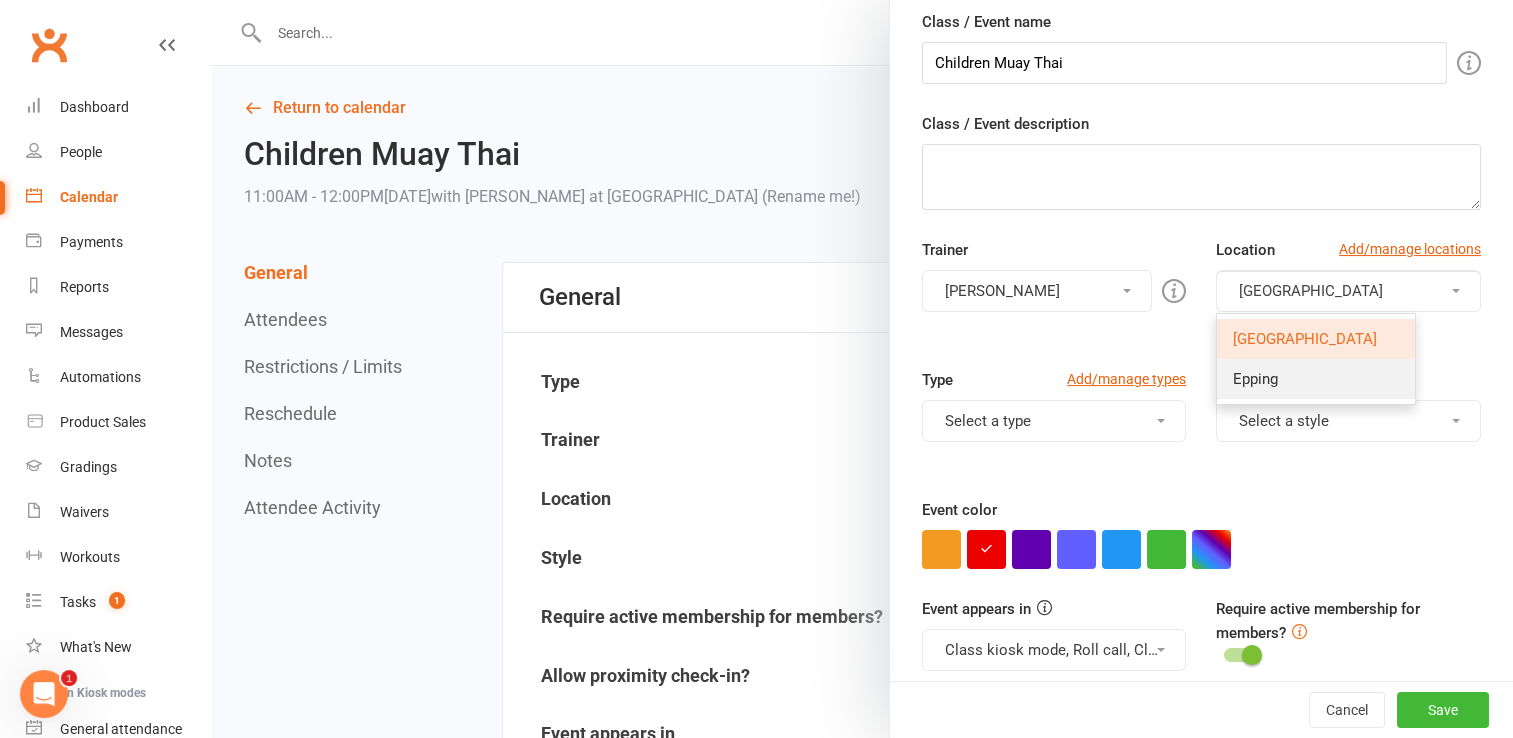 click on "Epping" at bounding box center [1316, 379] 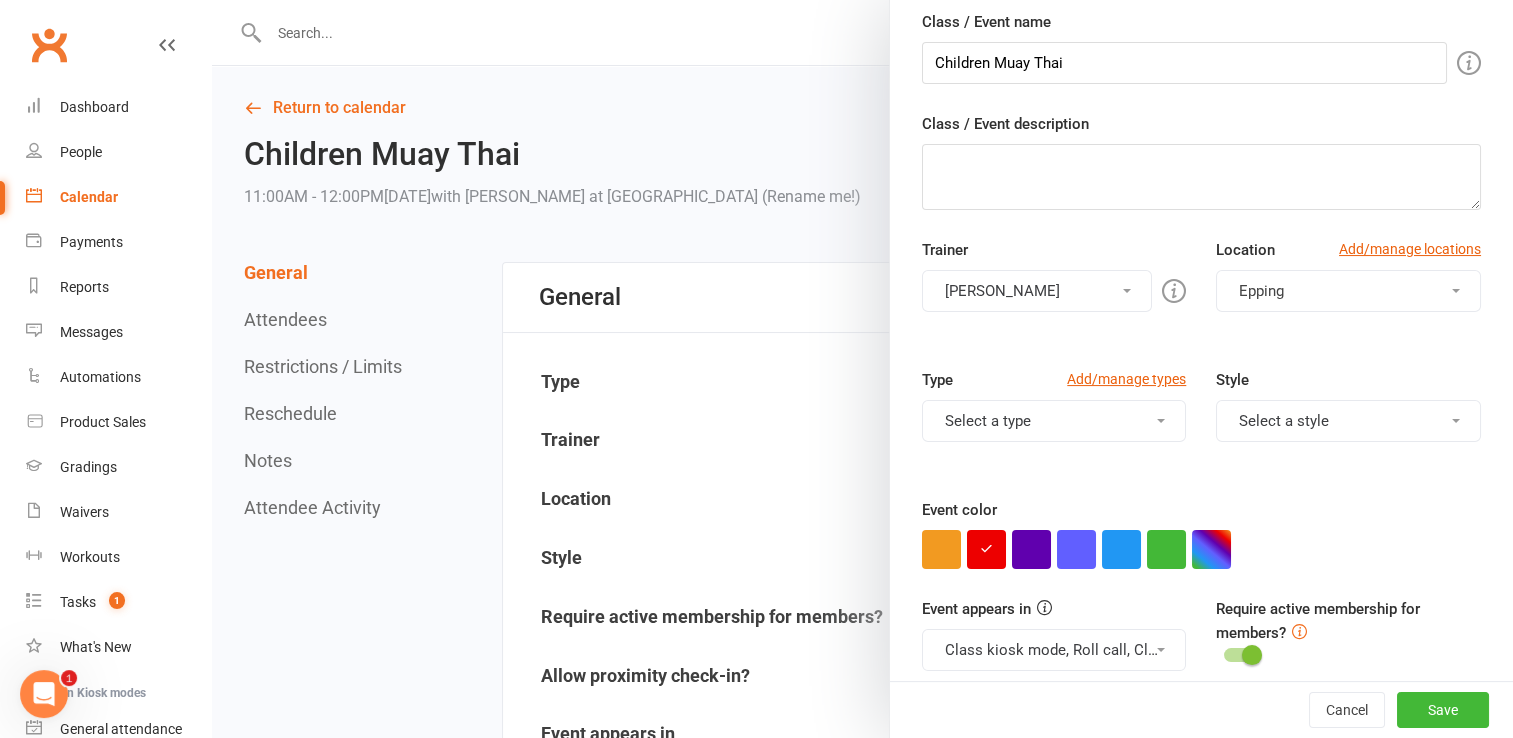 click on "Epping" at bounding box center (1348, 291) 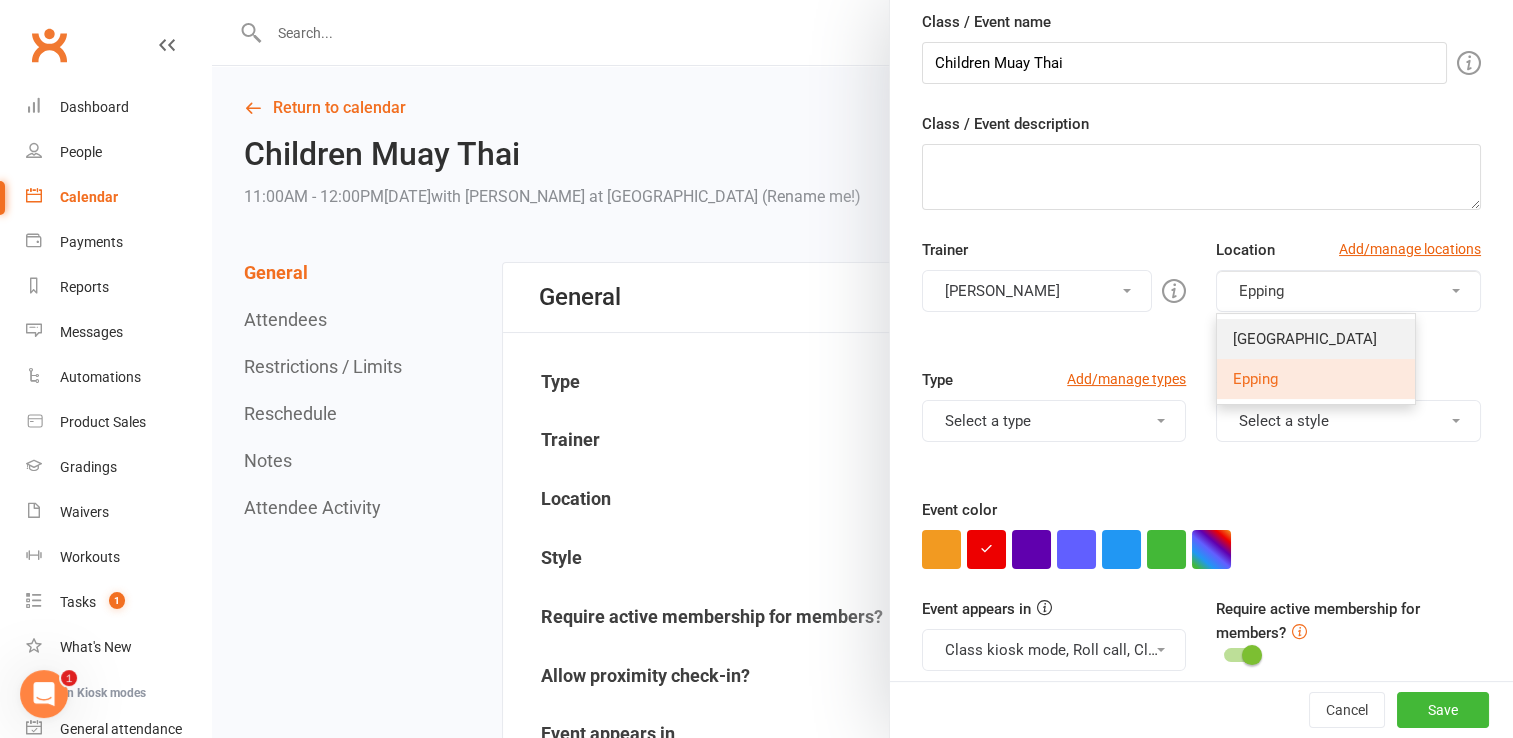 click on "[GEOGRAPHIC_DATA]" at bounding box center (1316, 339) 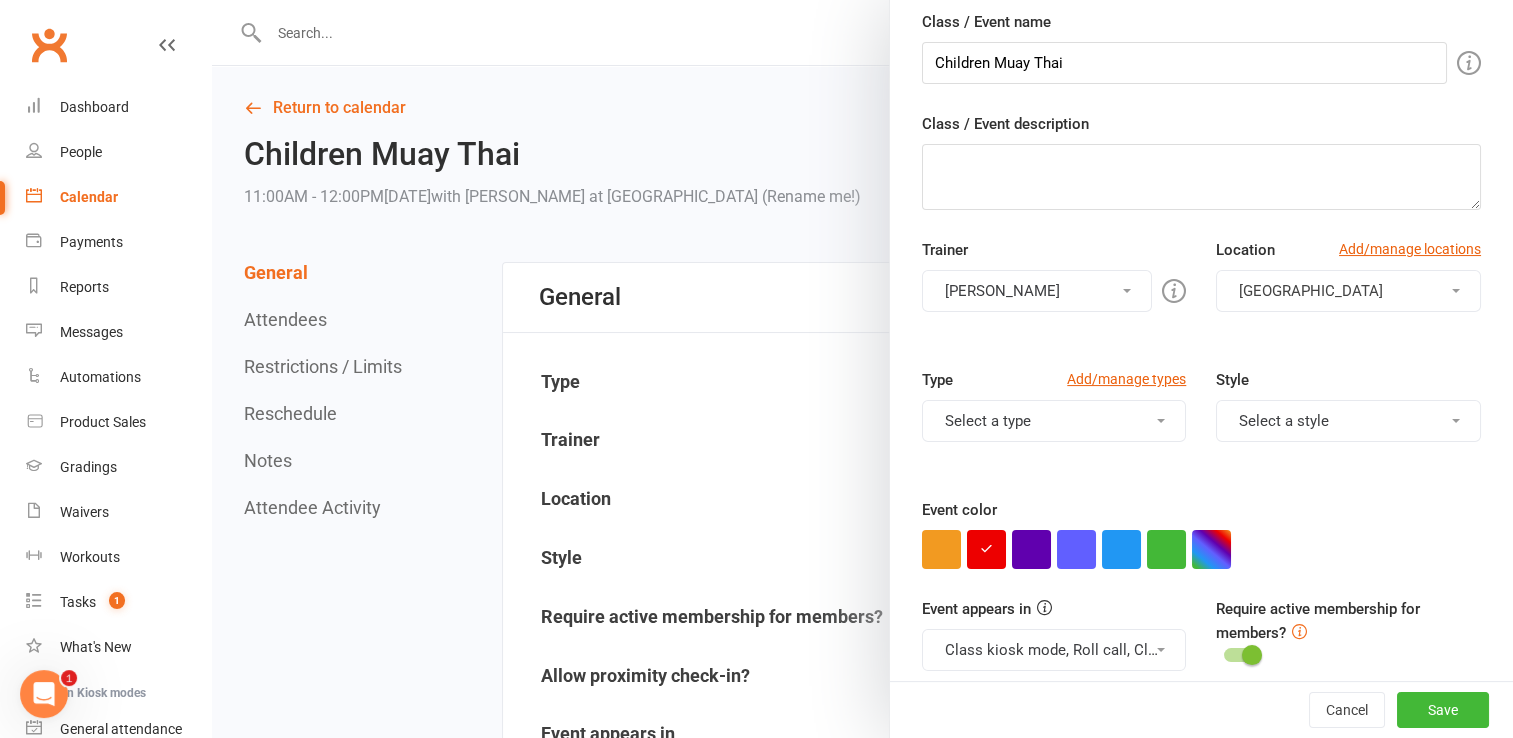 click on "Select a type" at bounding box center [1054, 421] 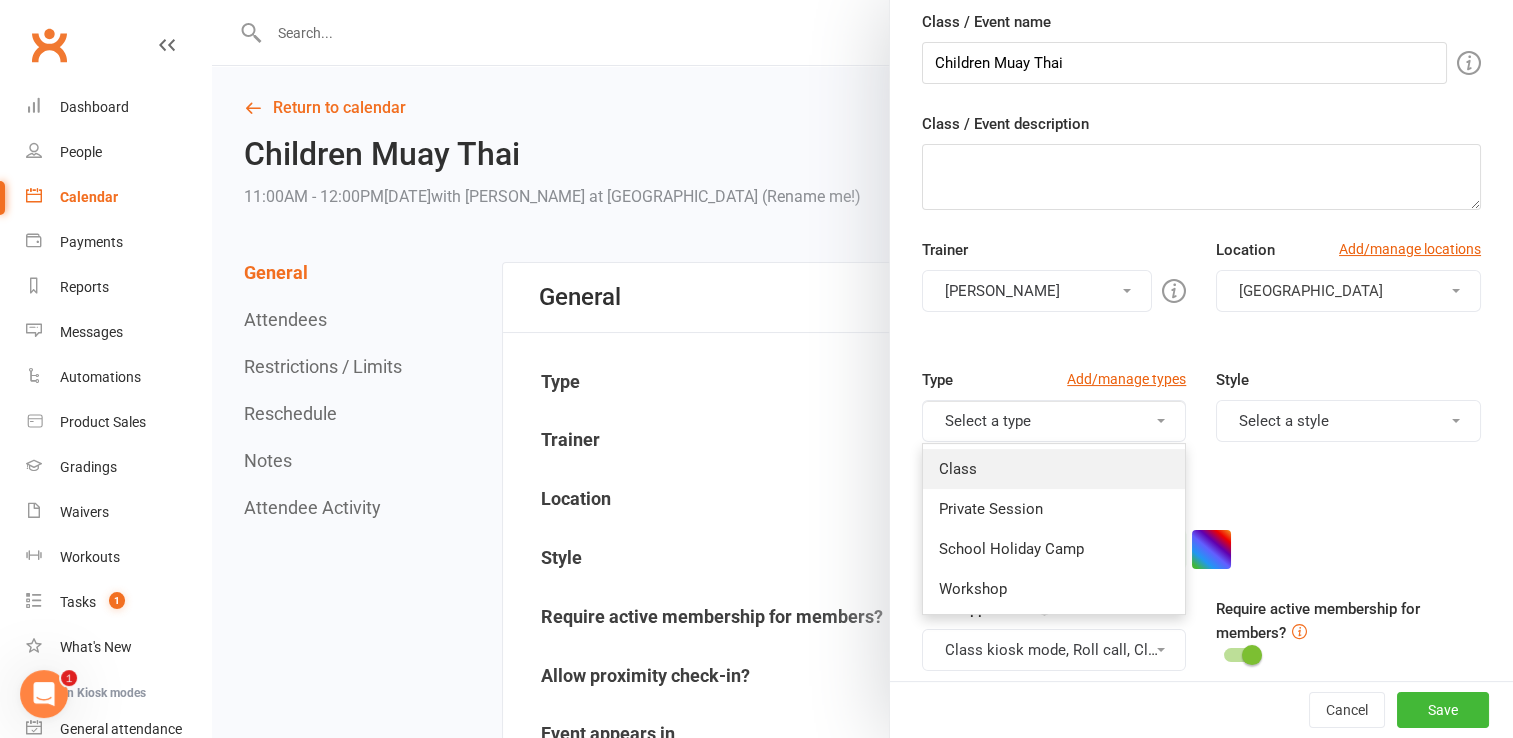 click on "Class" at bounding box center [1054, 469] 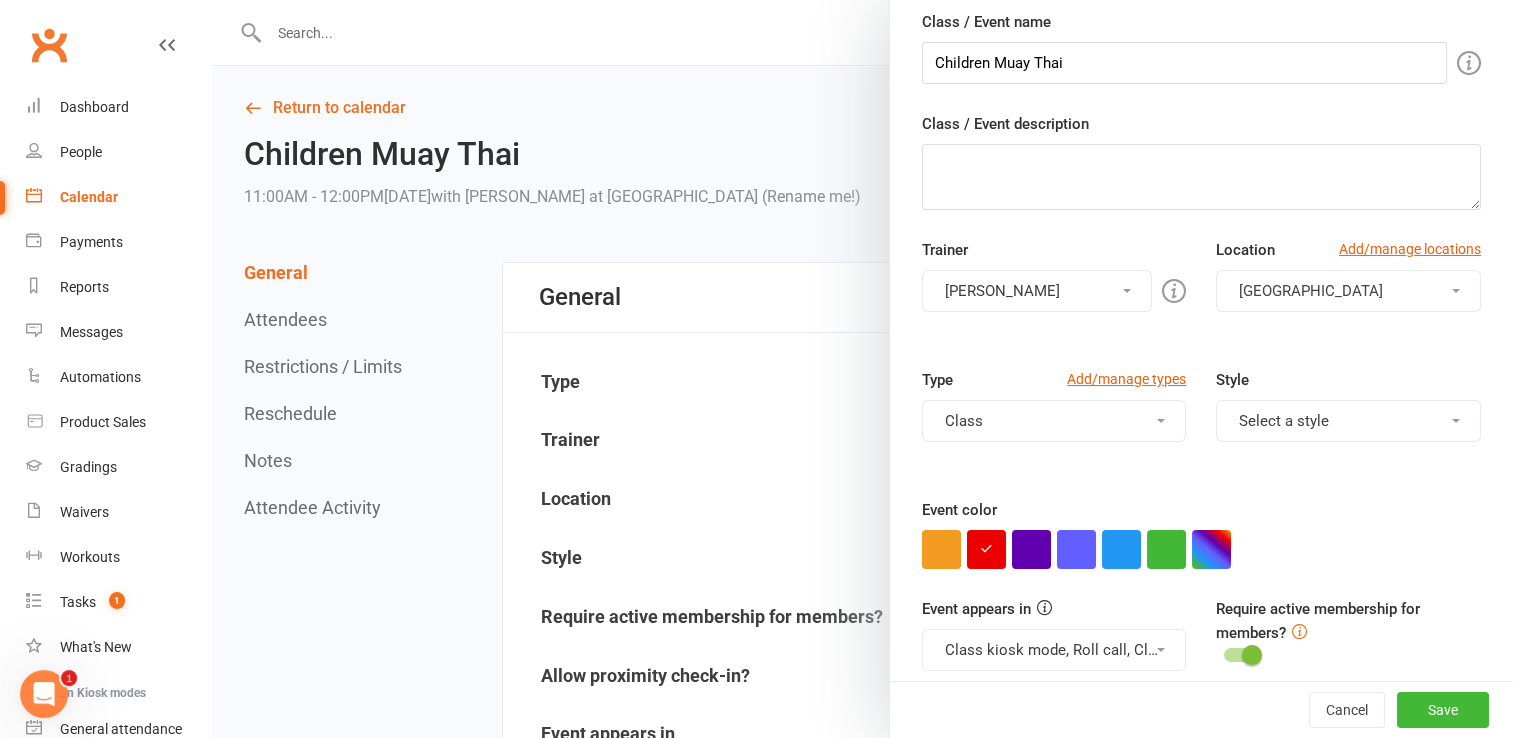 click on "Select a style" at bounding box center (1348, 421) 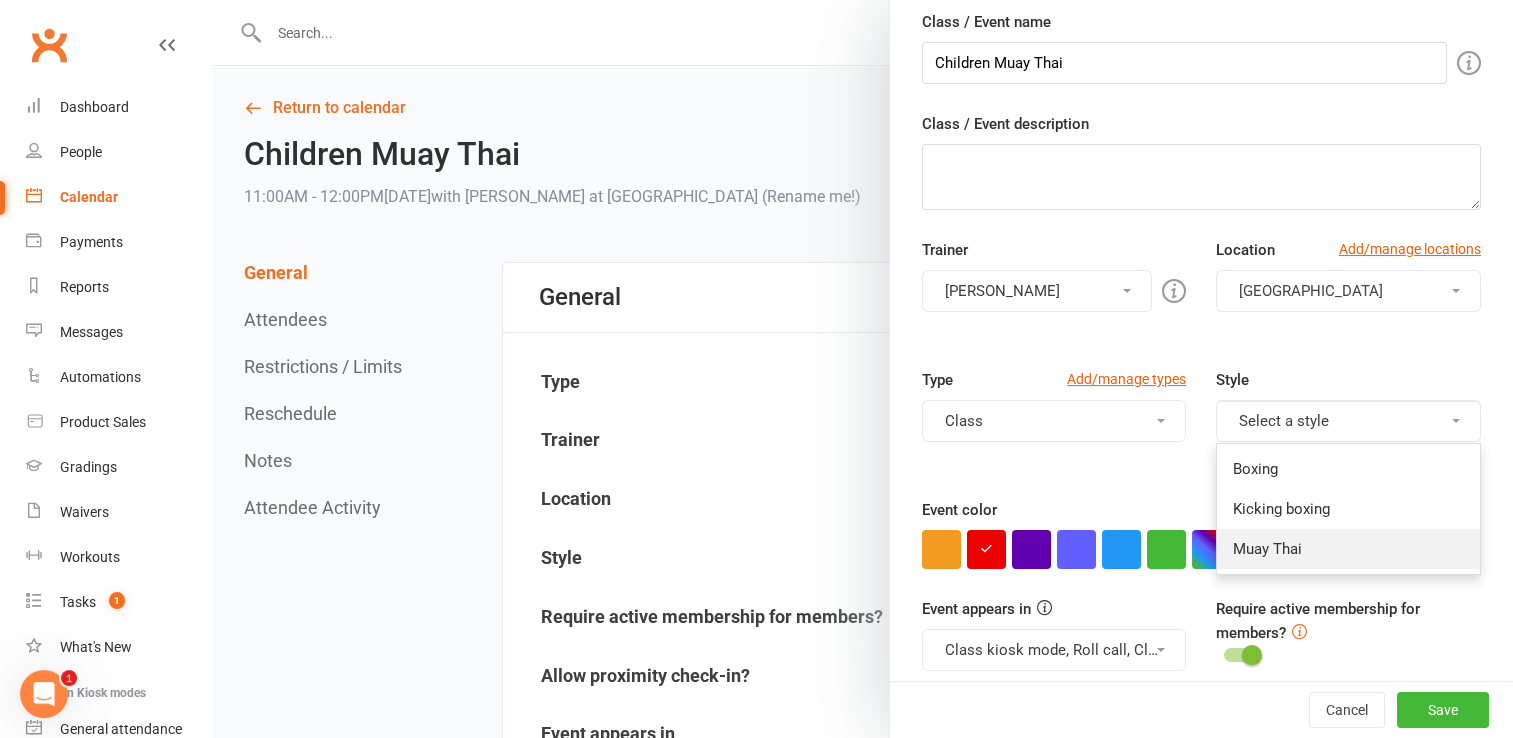 click on "Muay Thai" at bounding box center [1348, 549] 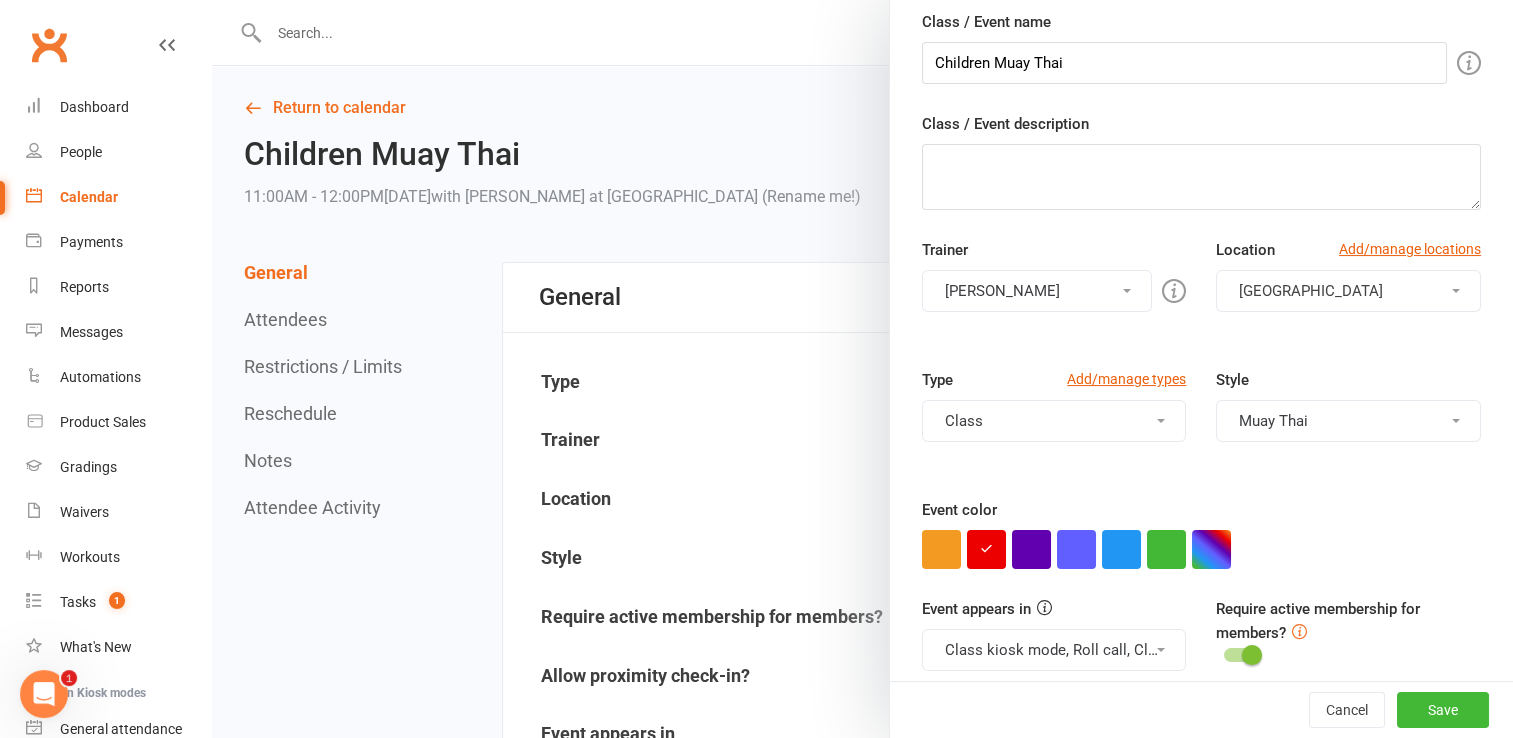 click on "Type Add/manage types Class  Class Private Session School Holiday Camp Workshop Style Muay Thai  Boxing Kicking boxing  Muay Thai" at bounding box center [1201, 433] 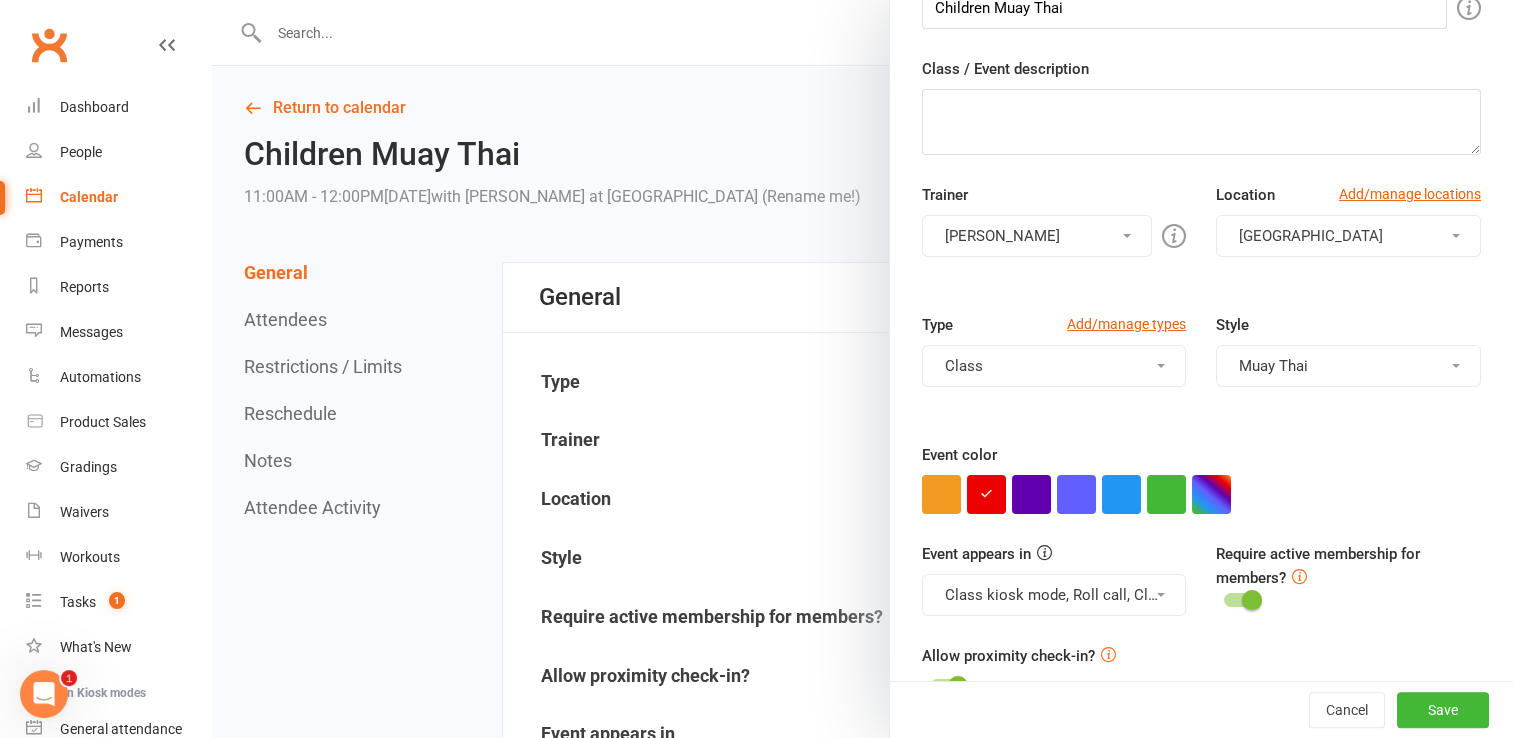 scroll, scrollTop: 300, scrollLeft: 0, axis: vertical 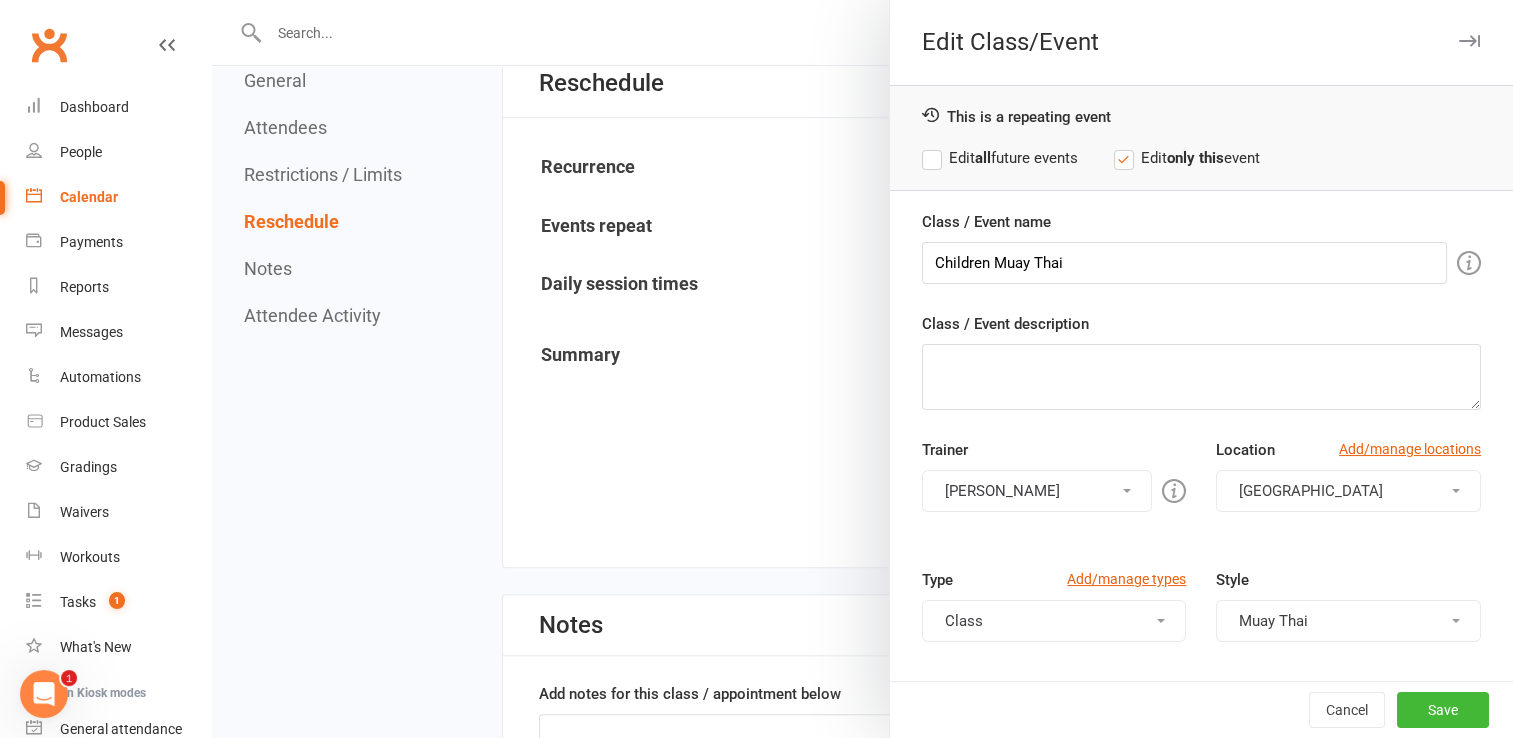 click on "Edit  all  future events" at bounding box center (1000, 158) 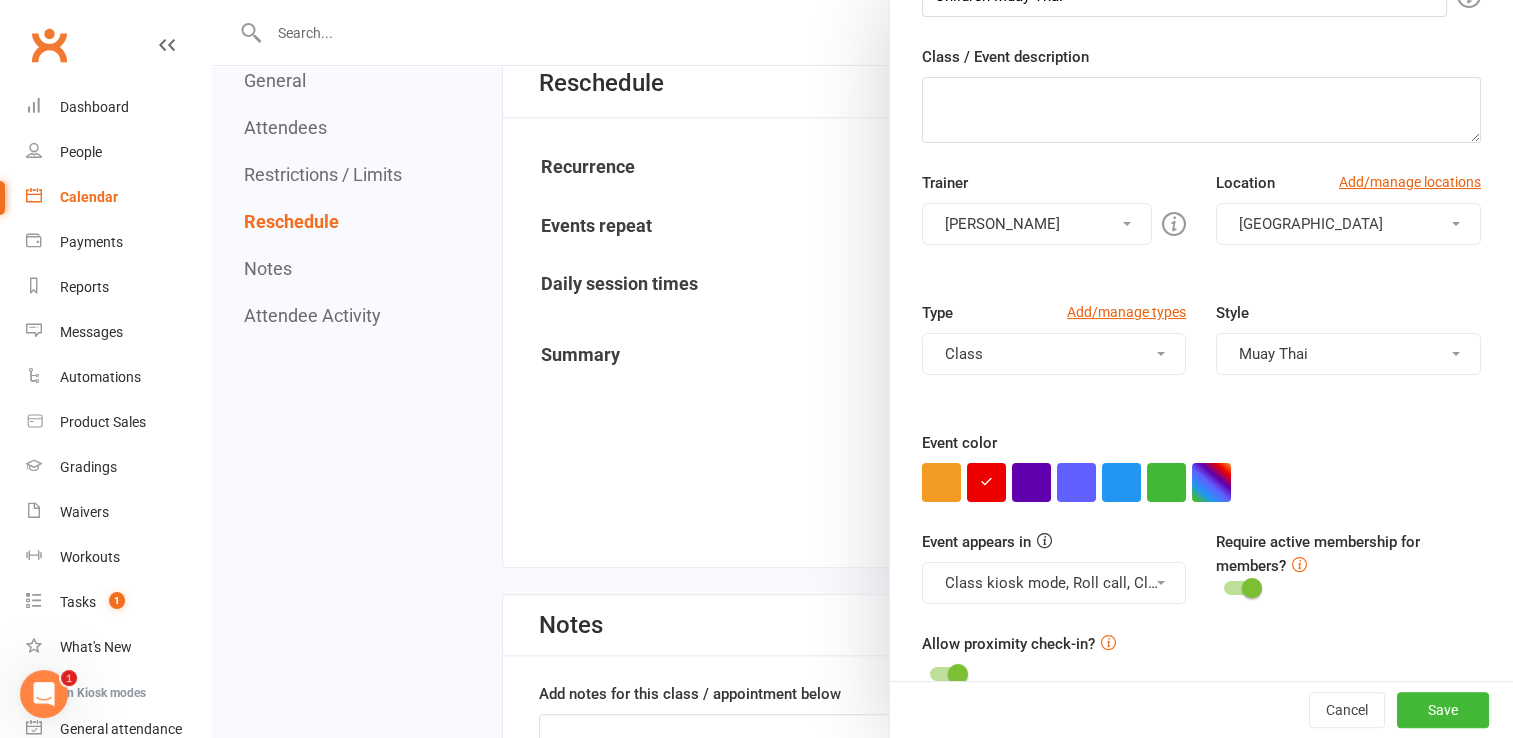 scroll, scrollTop: 300, scrollLeft: 0, axis: vertical 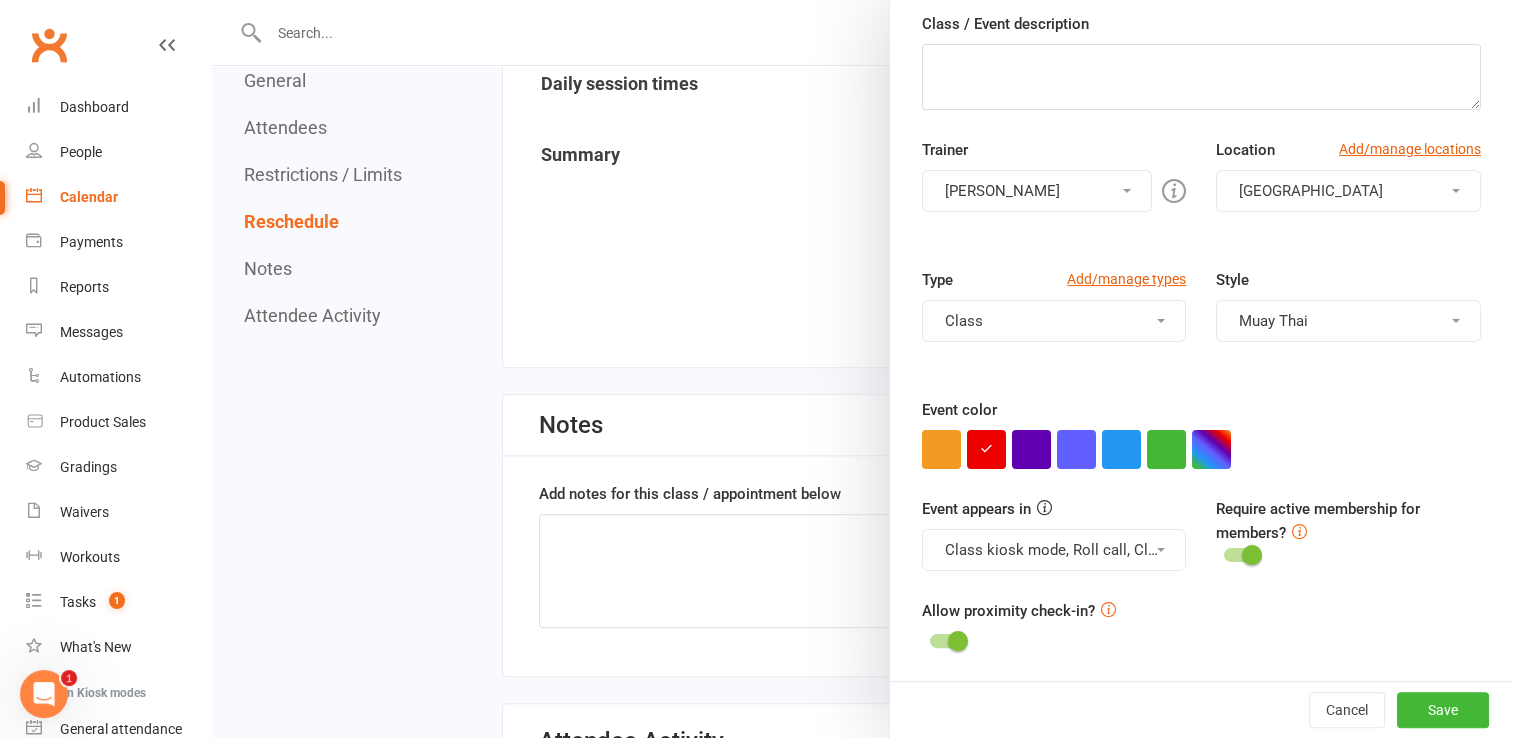 click at bounding box center [1252, 555] 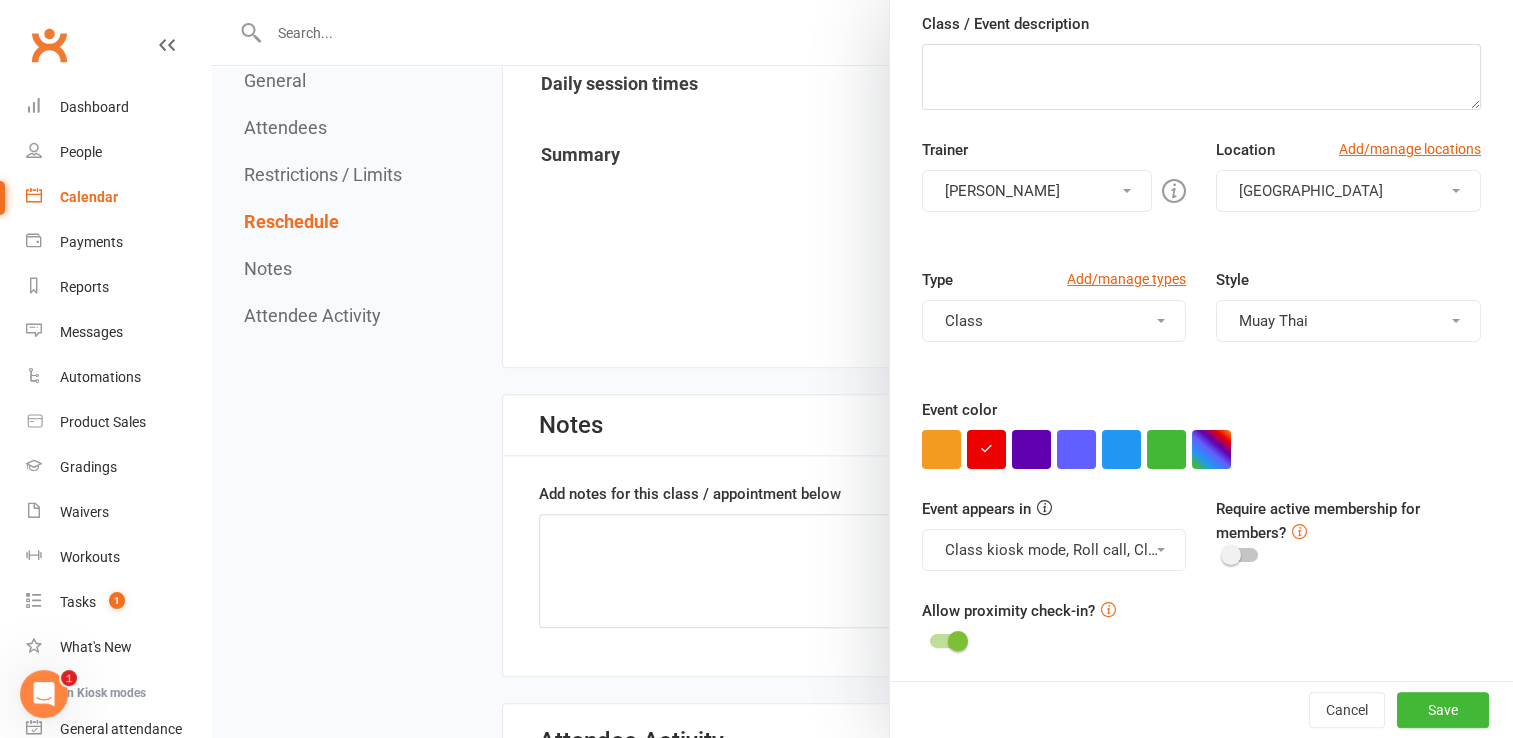 click at bounding box center (1299, 531) 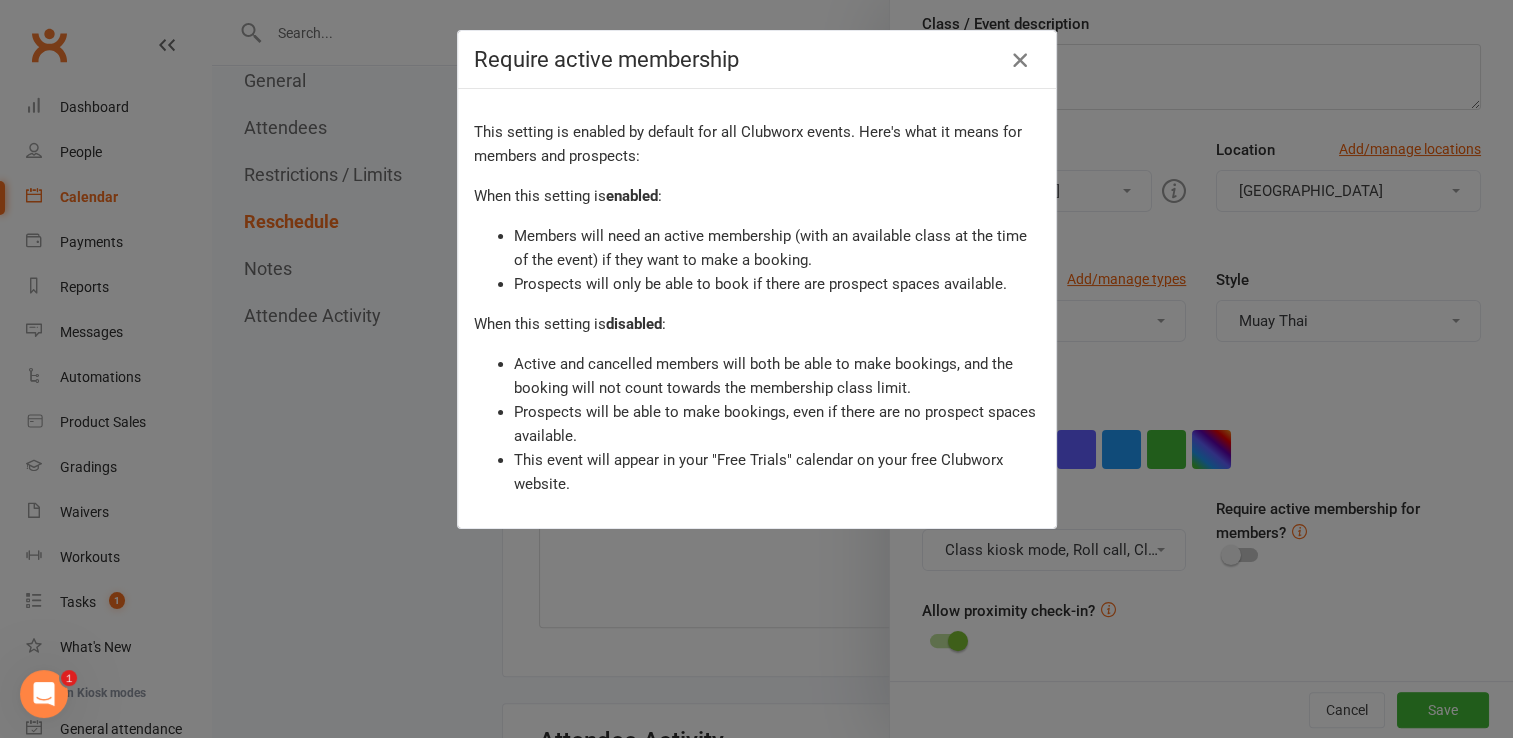 click at bounding box center [1020, 60] 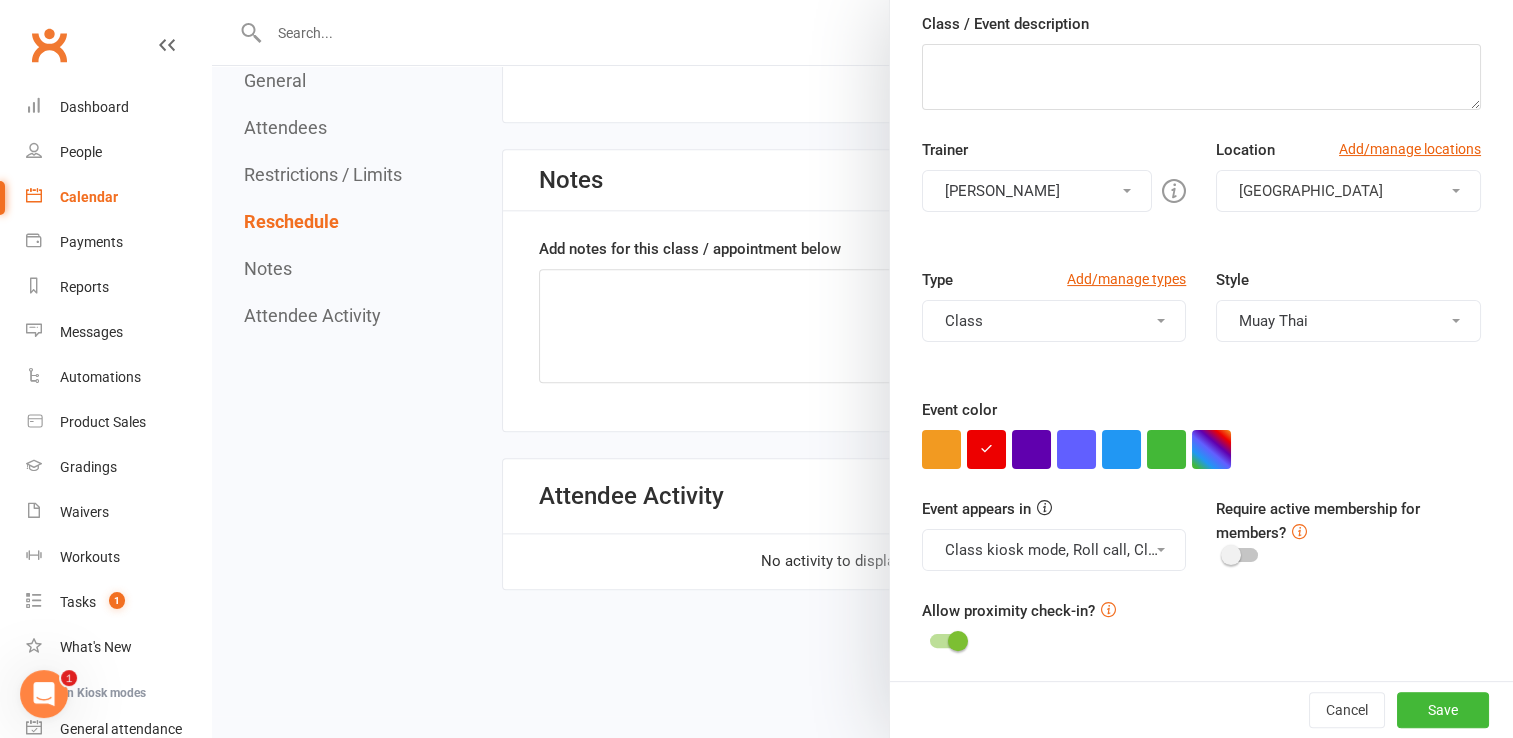 scroll, scrollTop: 2265, scrollLeft: 0, axis: vertical 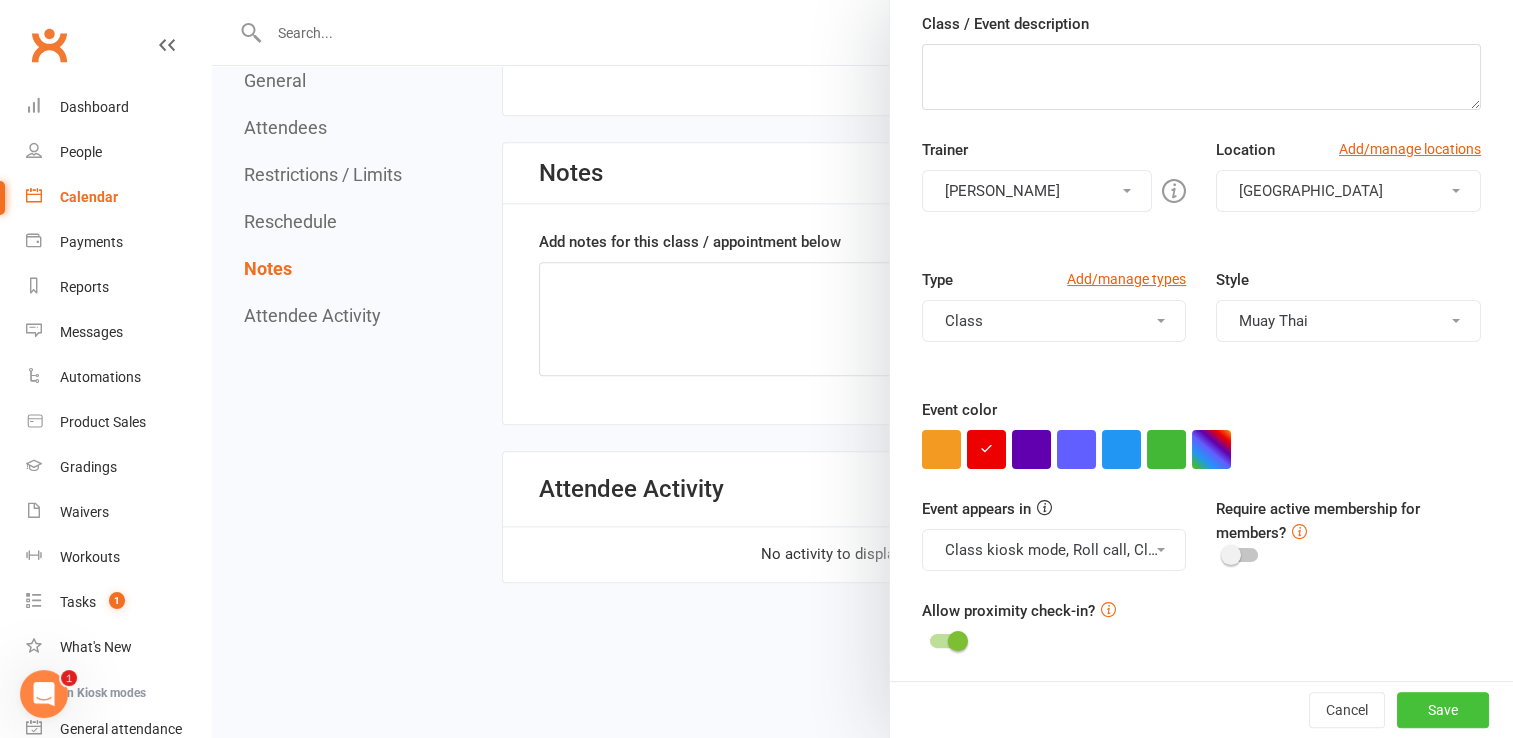 click on "Save" at bounding box center (1443, 710) 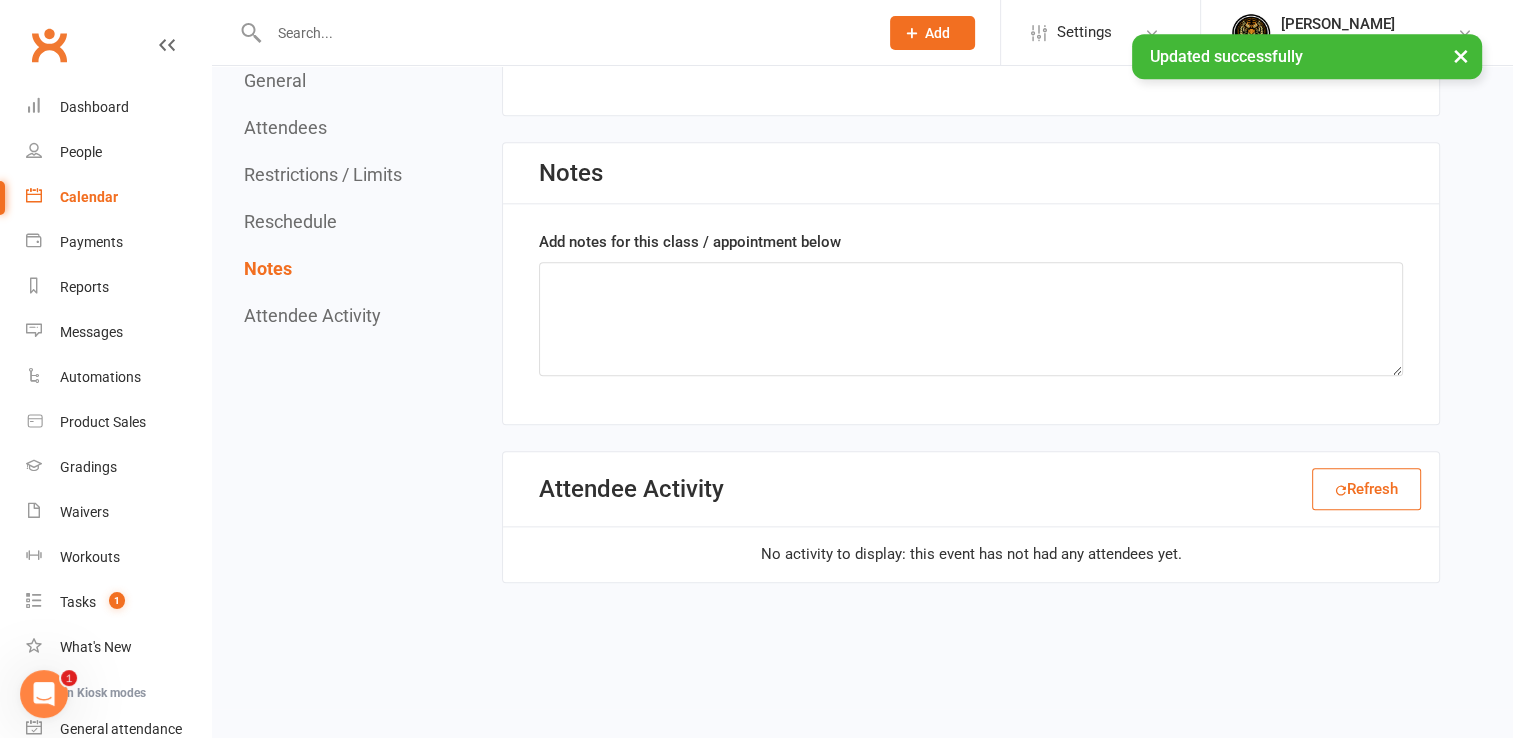 click on "Refresh" 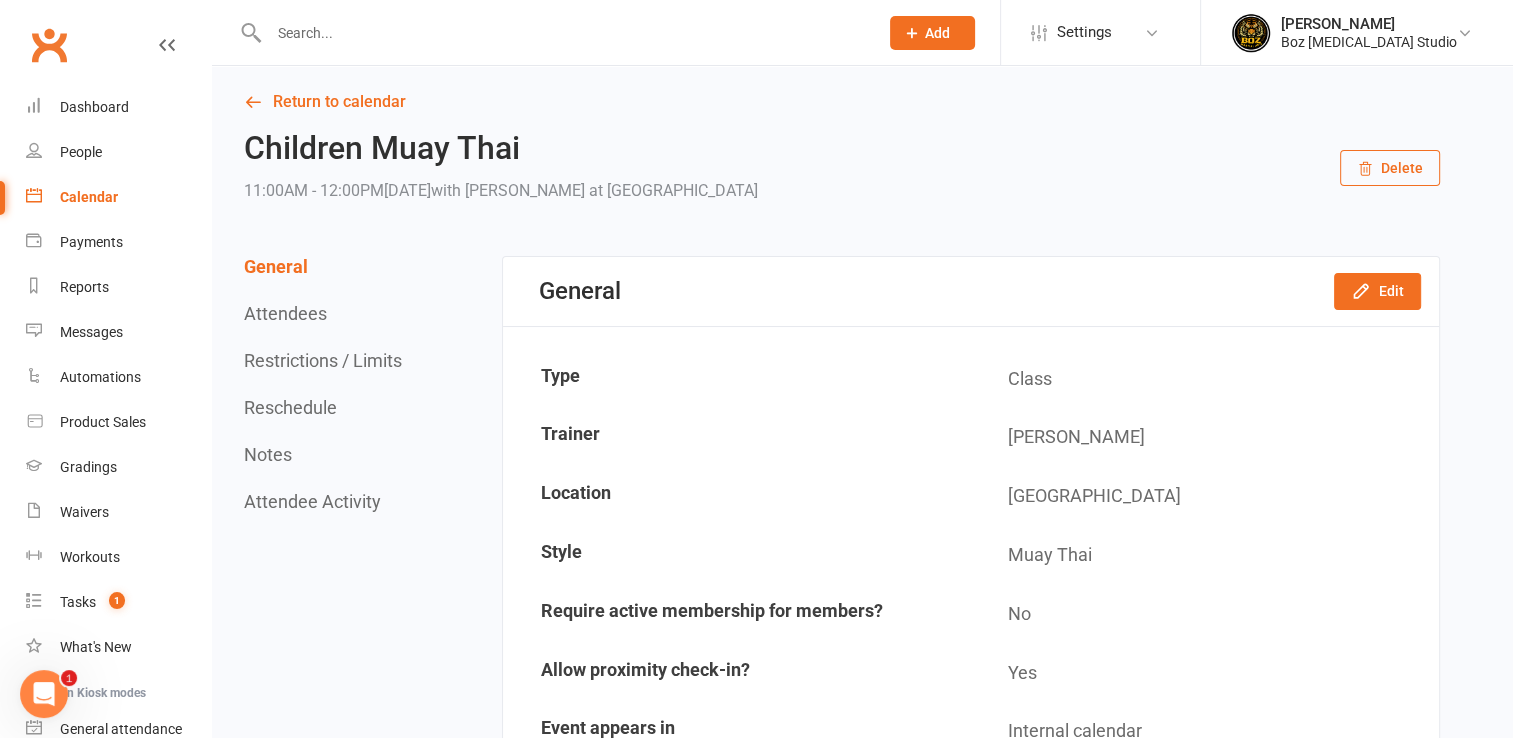 scroll, scrollTop: 0, scrollLeft: 0, axis: both 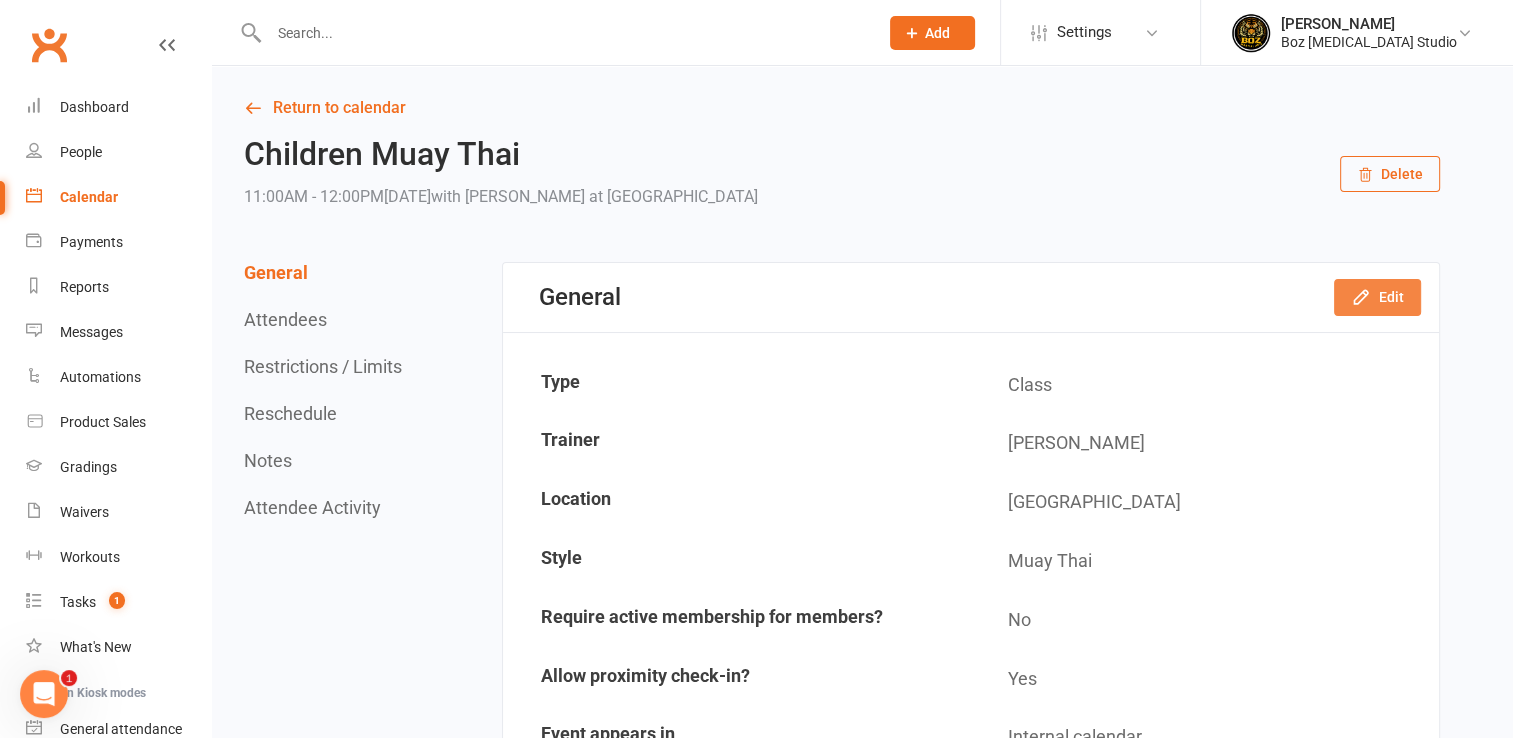 click 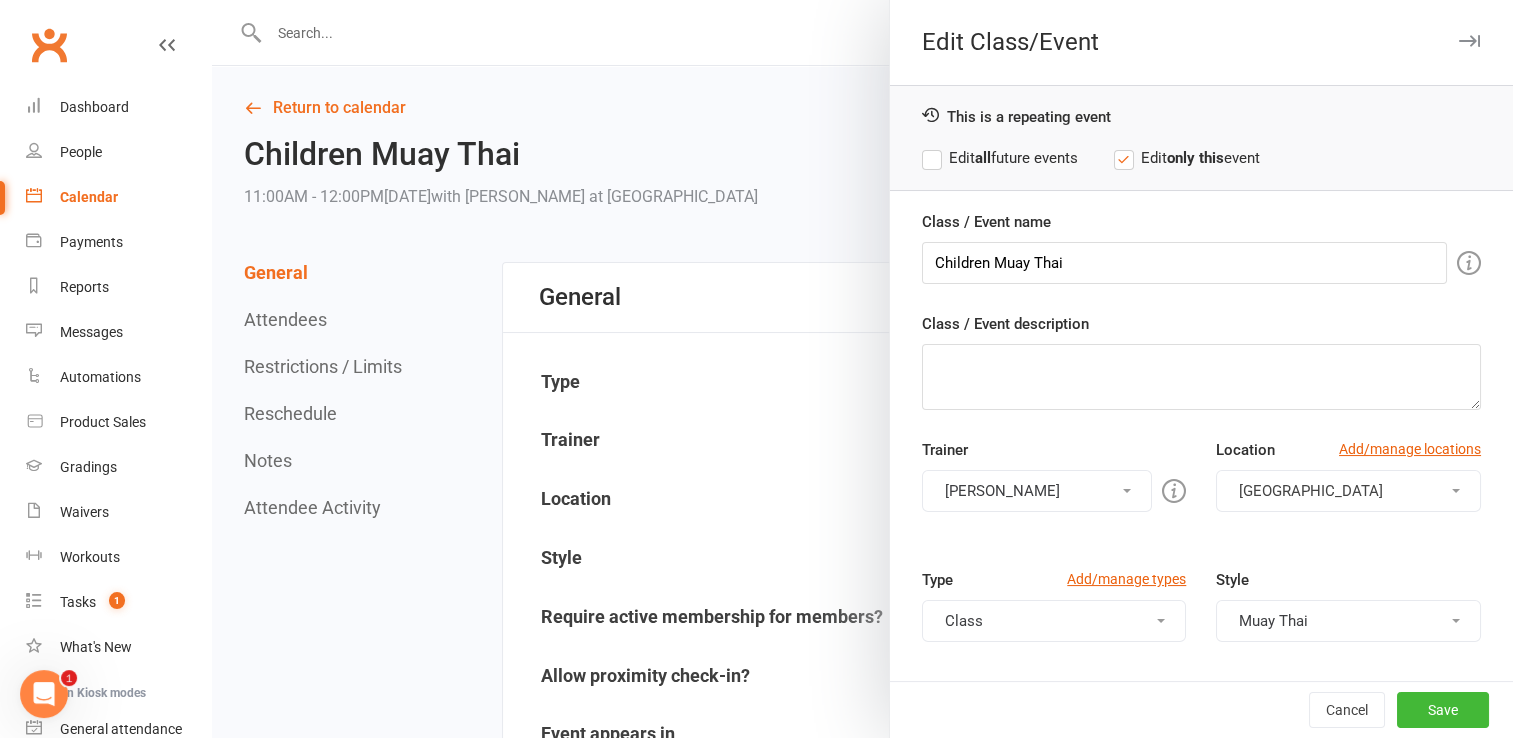 click on "Edit  all  future events" at bounding box center (1000, 158) 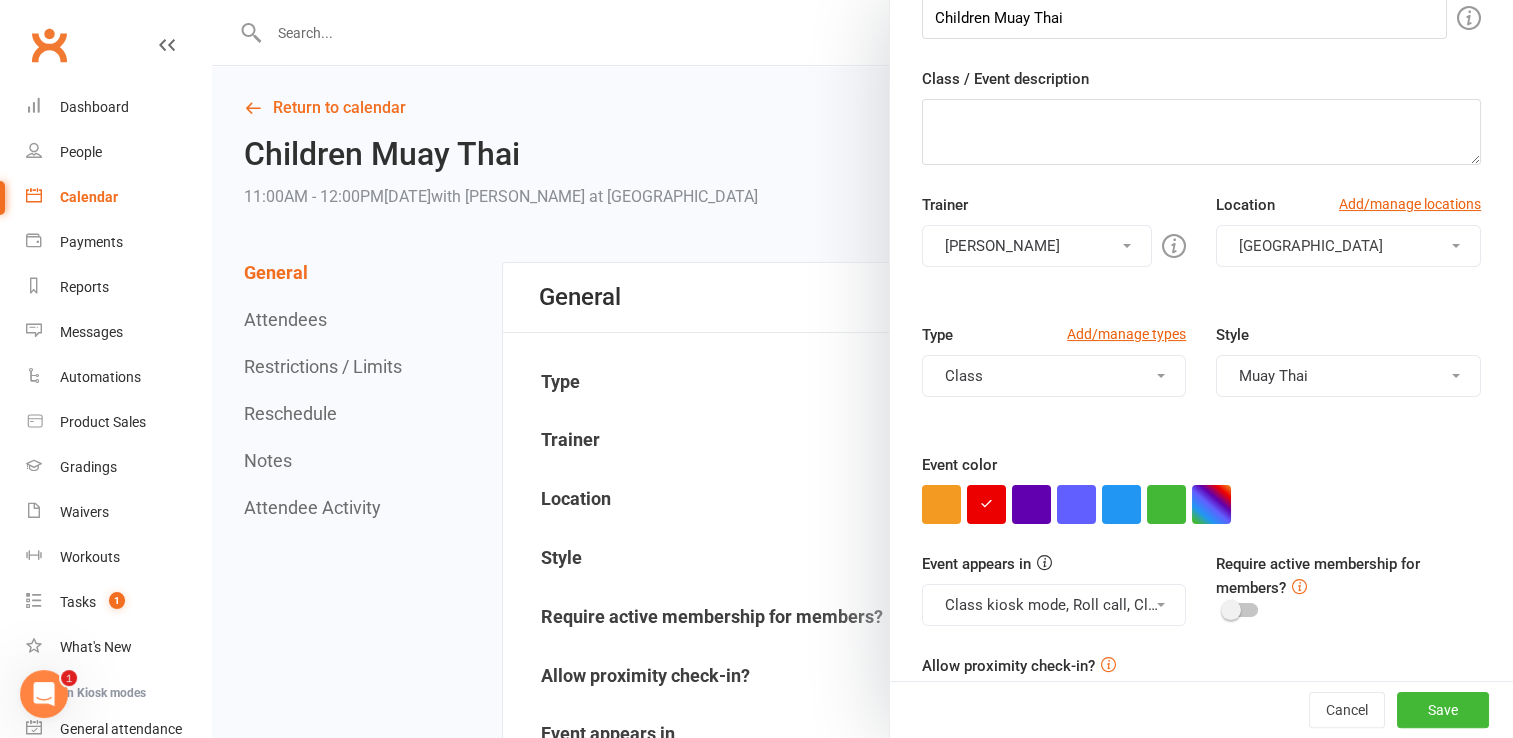 scroll, scrollTop: 300, scrollLeft: 0, axis: vertical 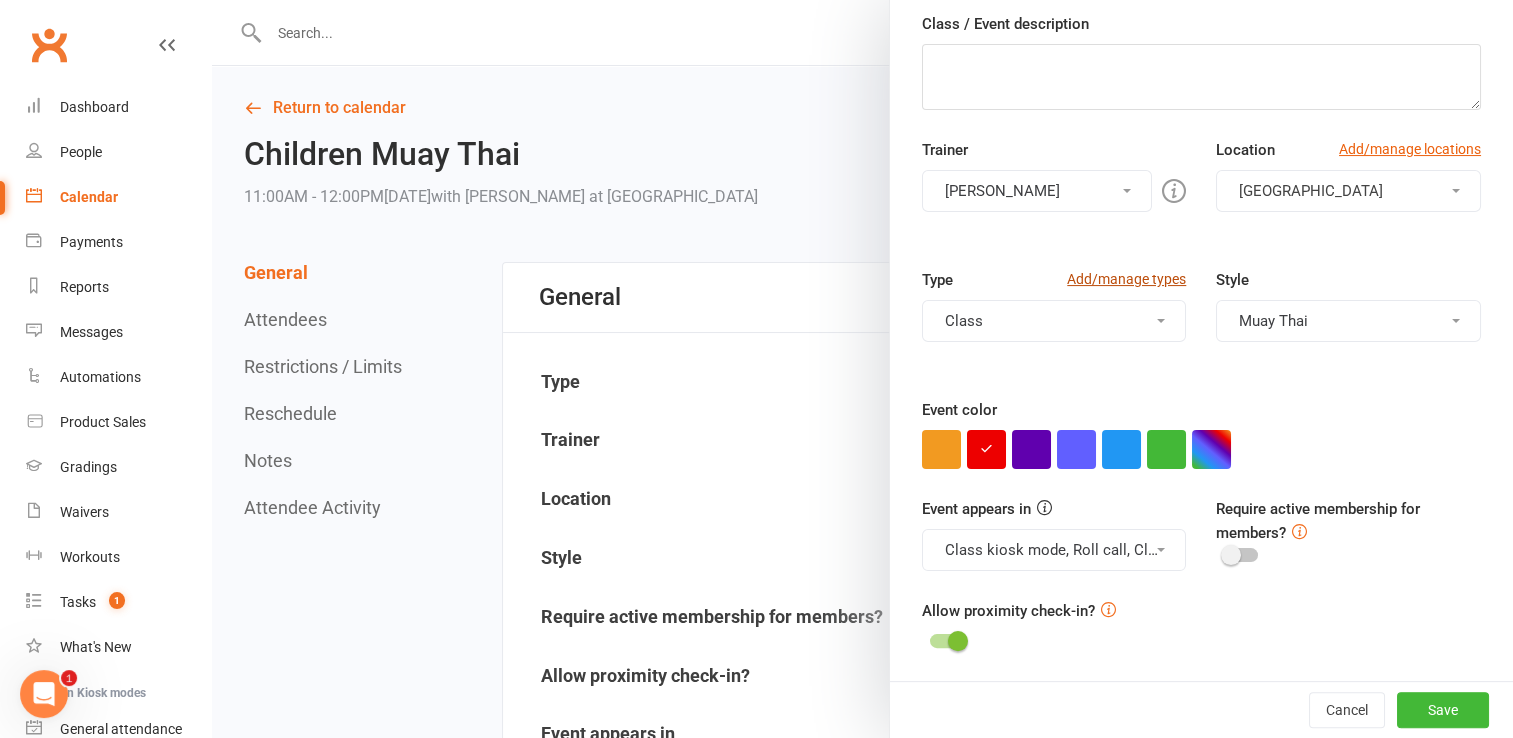click on "Add/manage types" at bounding box center (1126, 279) 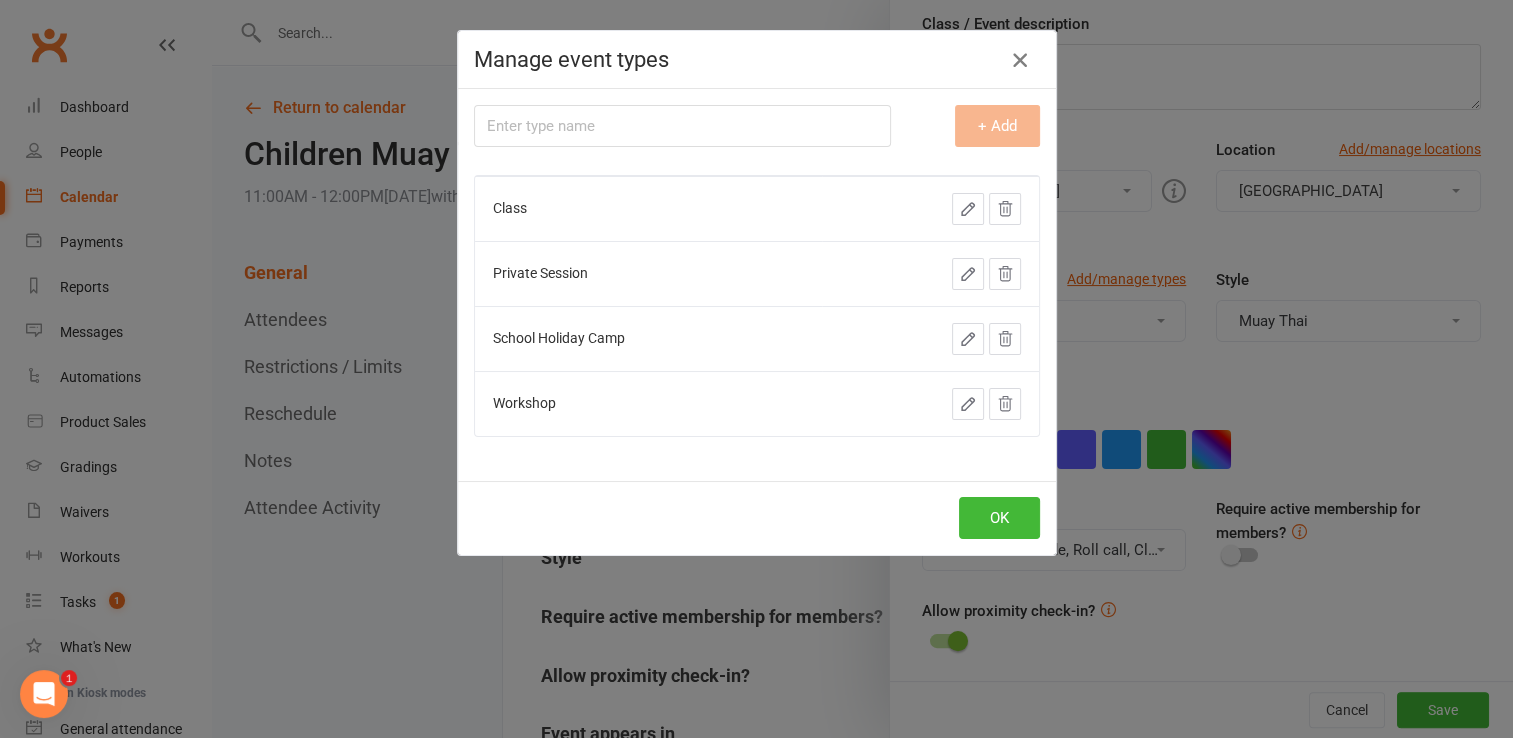 click at bounding box center (1020, 60) 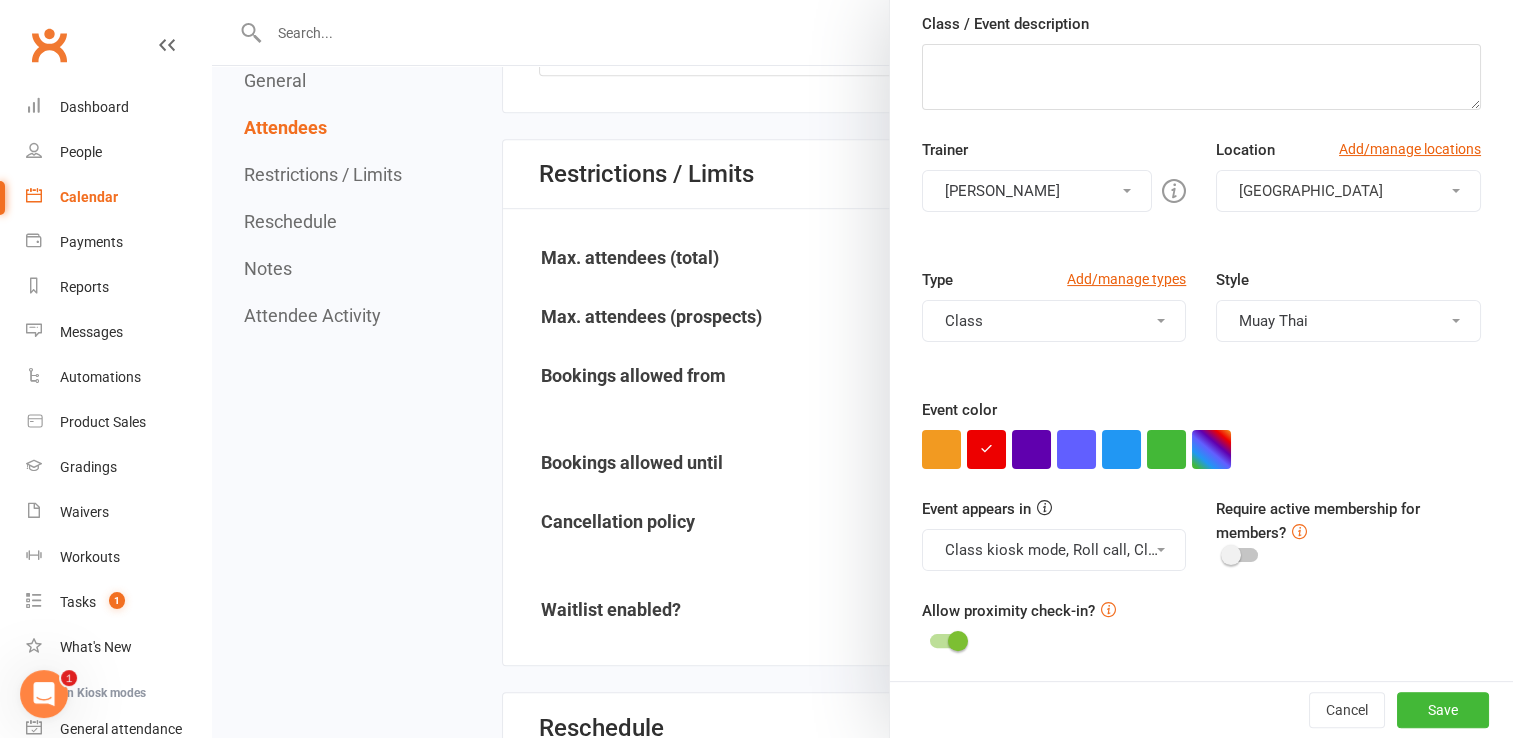 scroll, scrollTop: 1500, scrollLeft: 0, axis: vertical 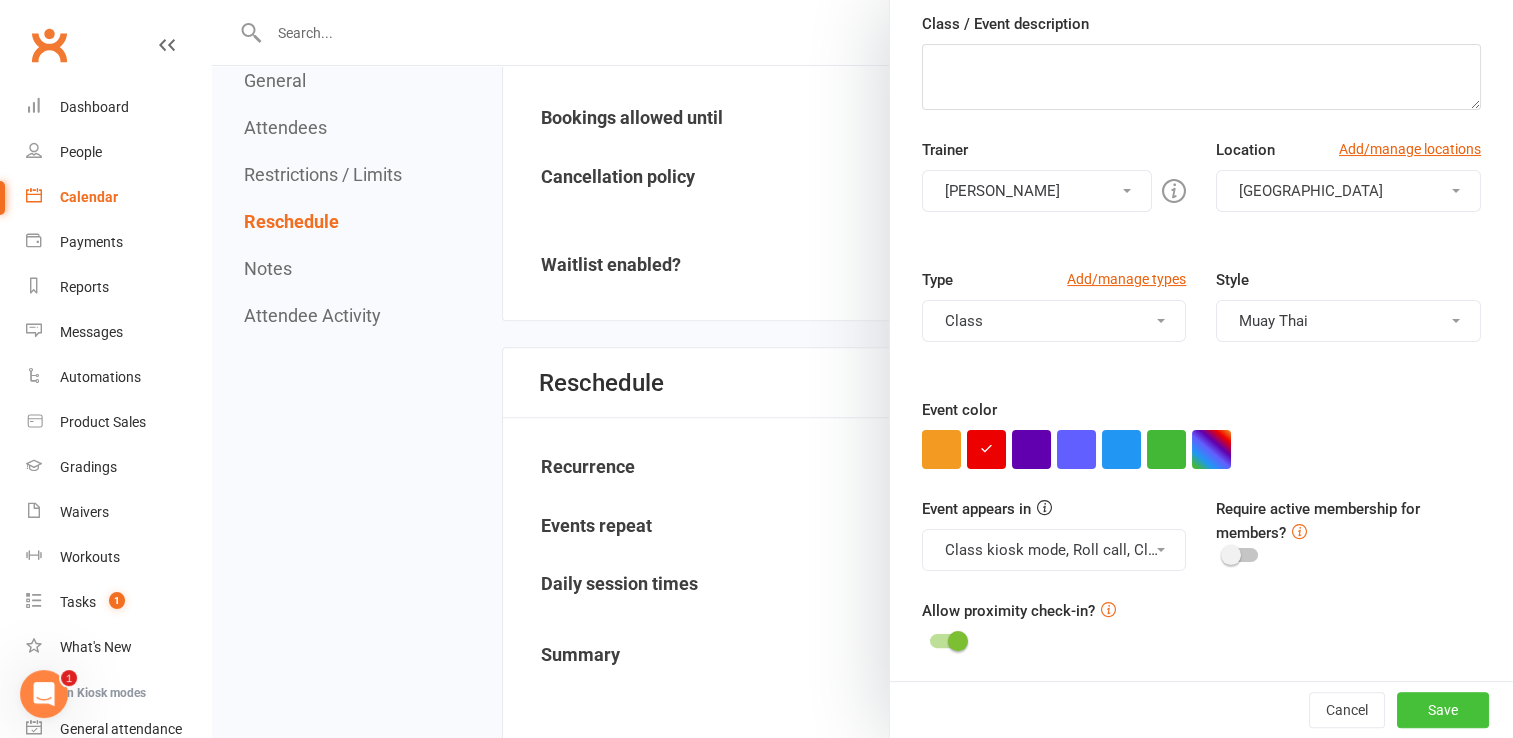 click on "Save" at bounding box center [1443, 710] 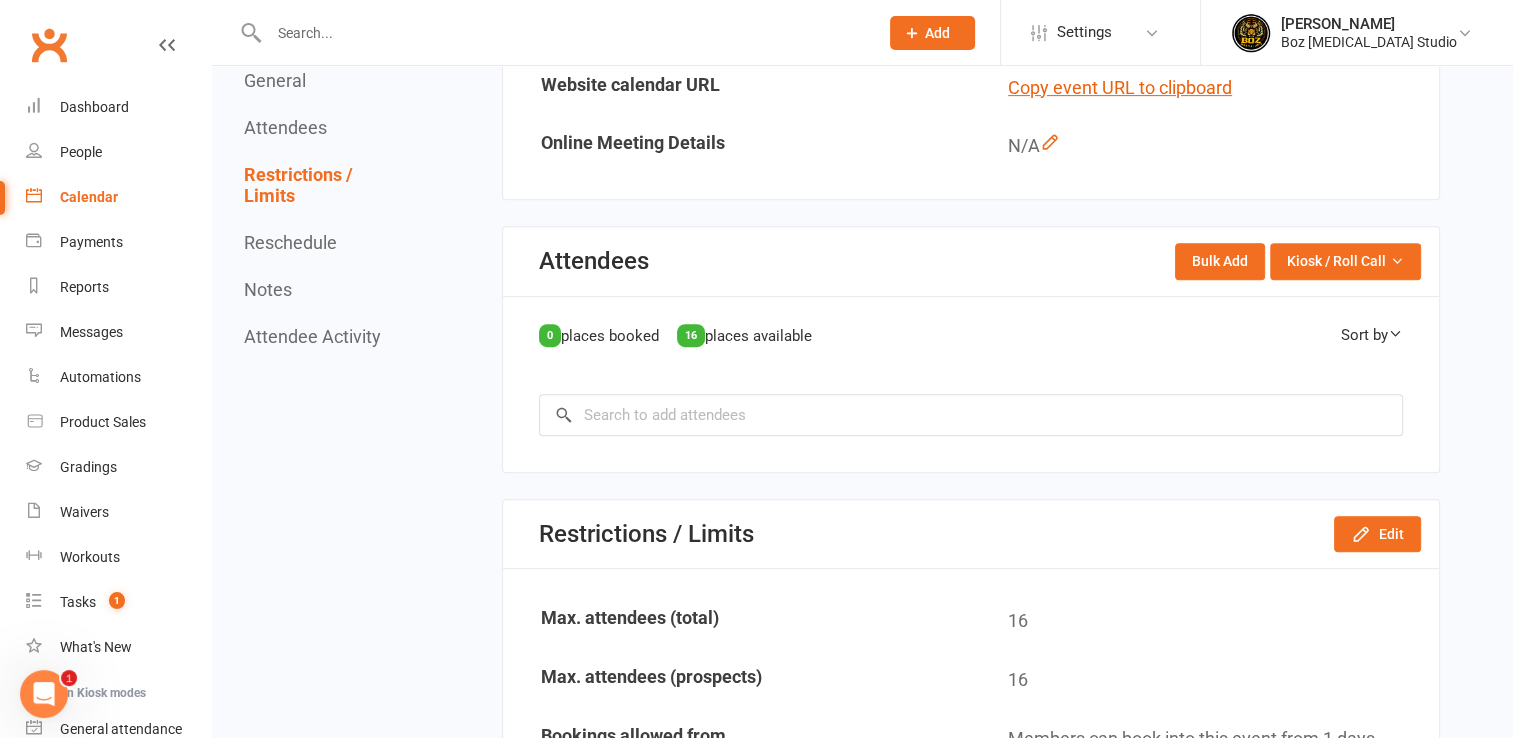 scroll, scrollTop: 465, scrollLeft: 0, axis: vertical 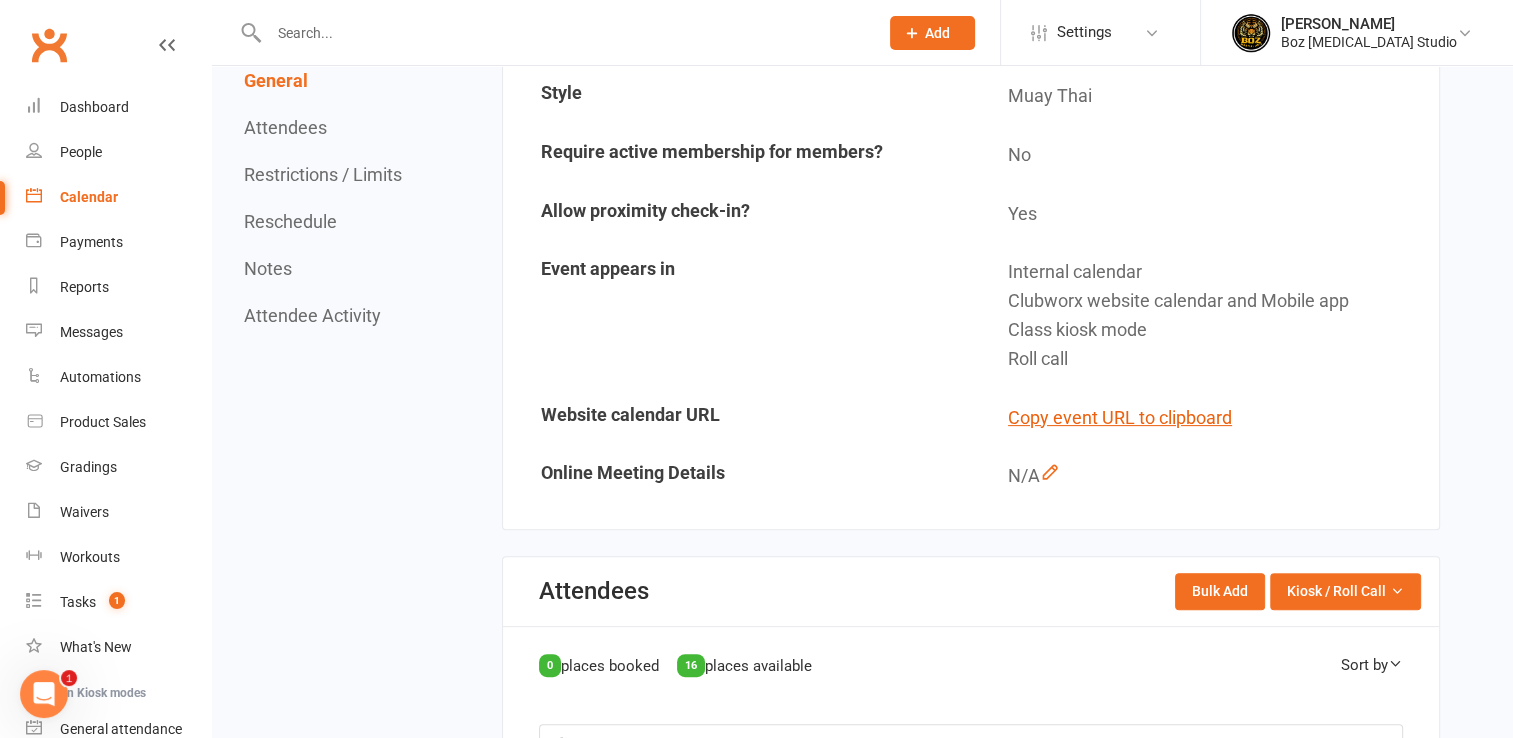 click on "Attendee Activity" at bounding box center [312, 315] 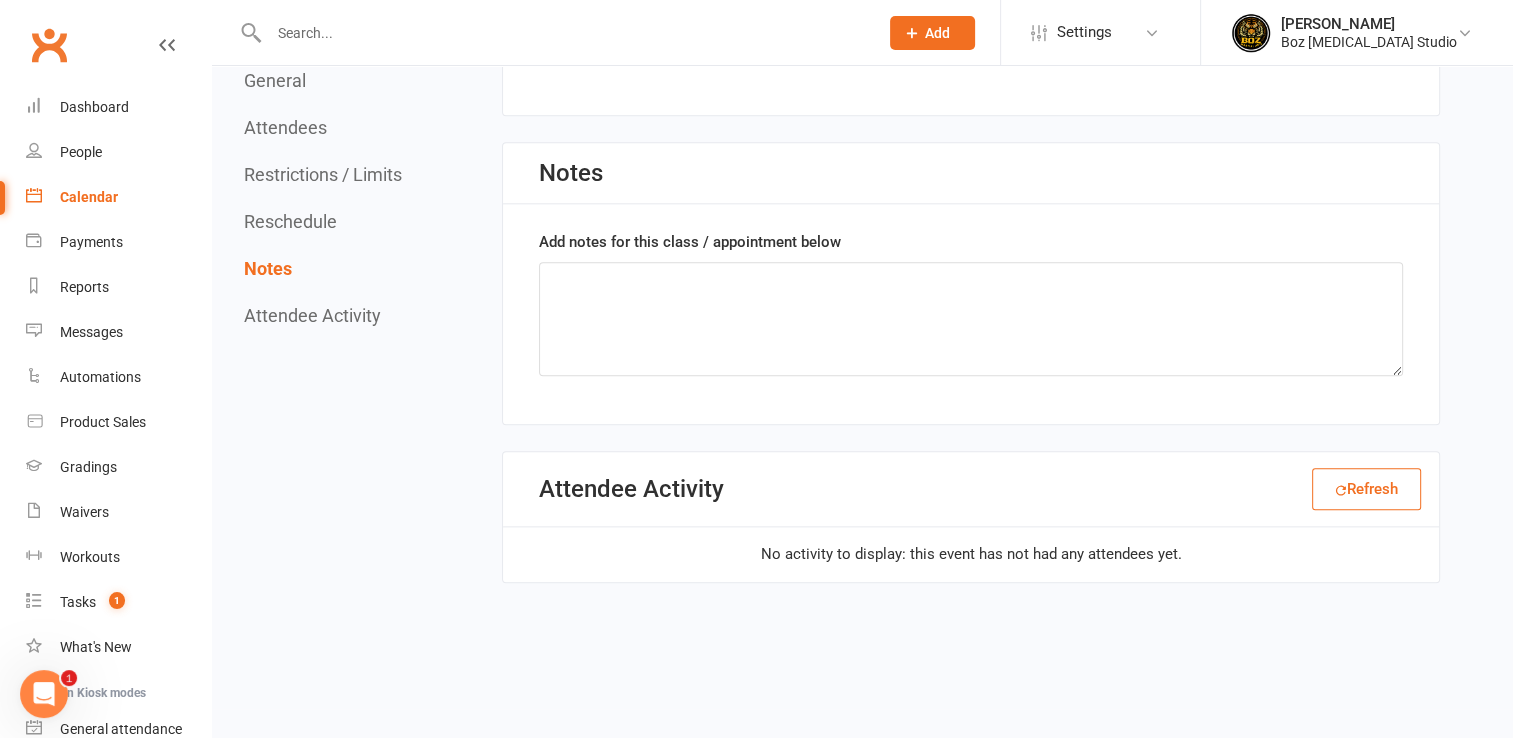 click on "Reschedule" at bounding box center (290, 221) 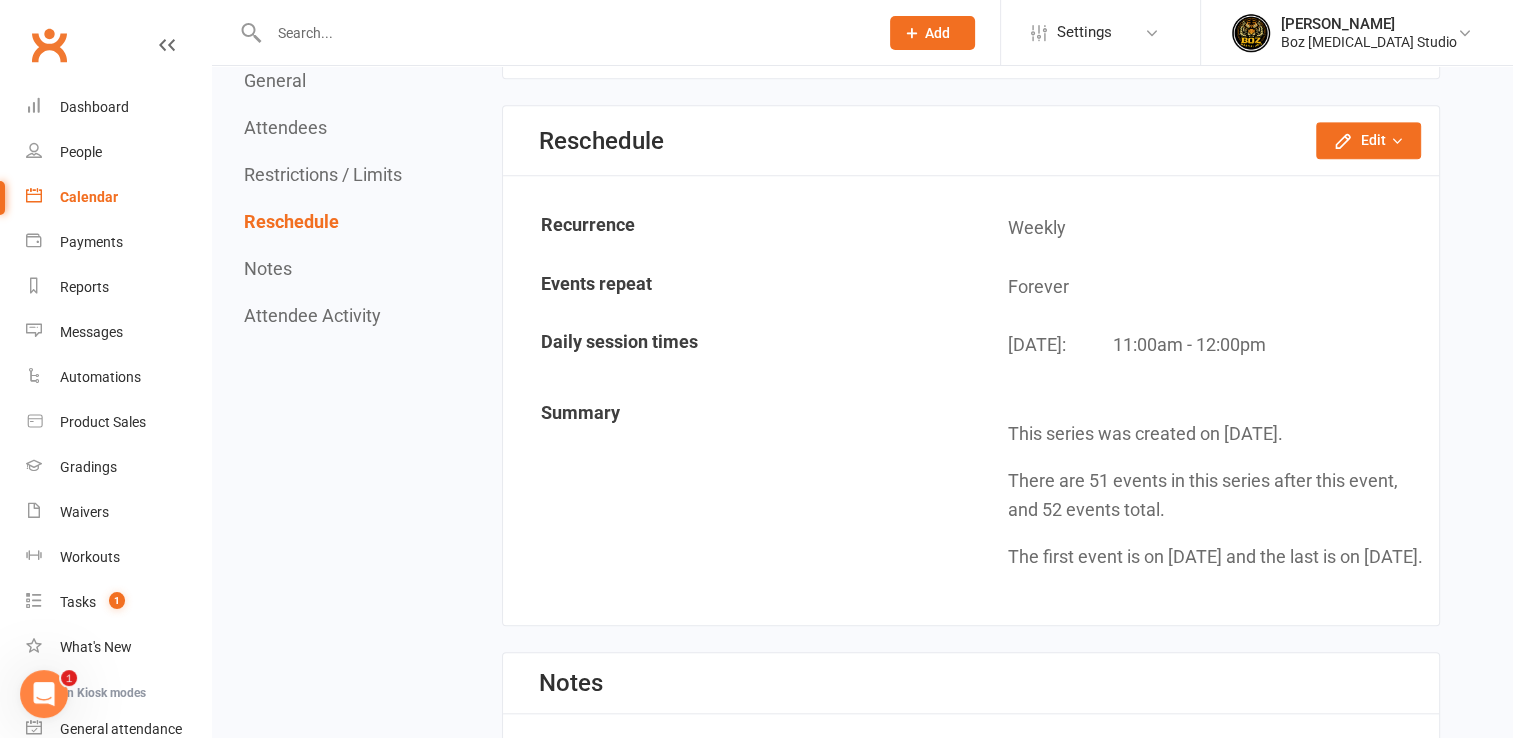 click on "Restrictions / Limits" at bounding box center (323, 174) 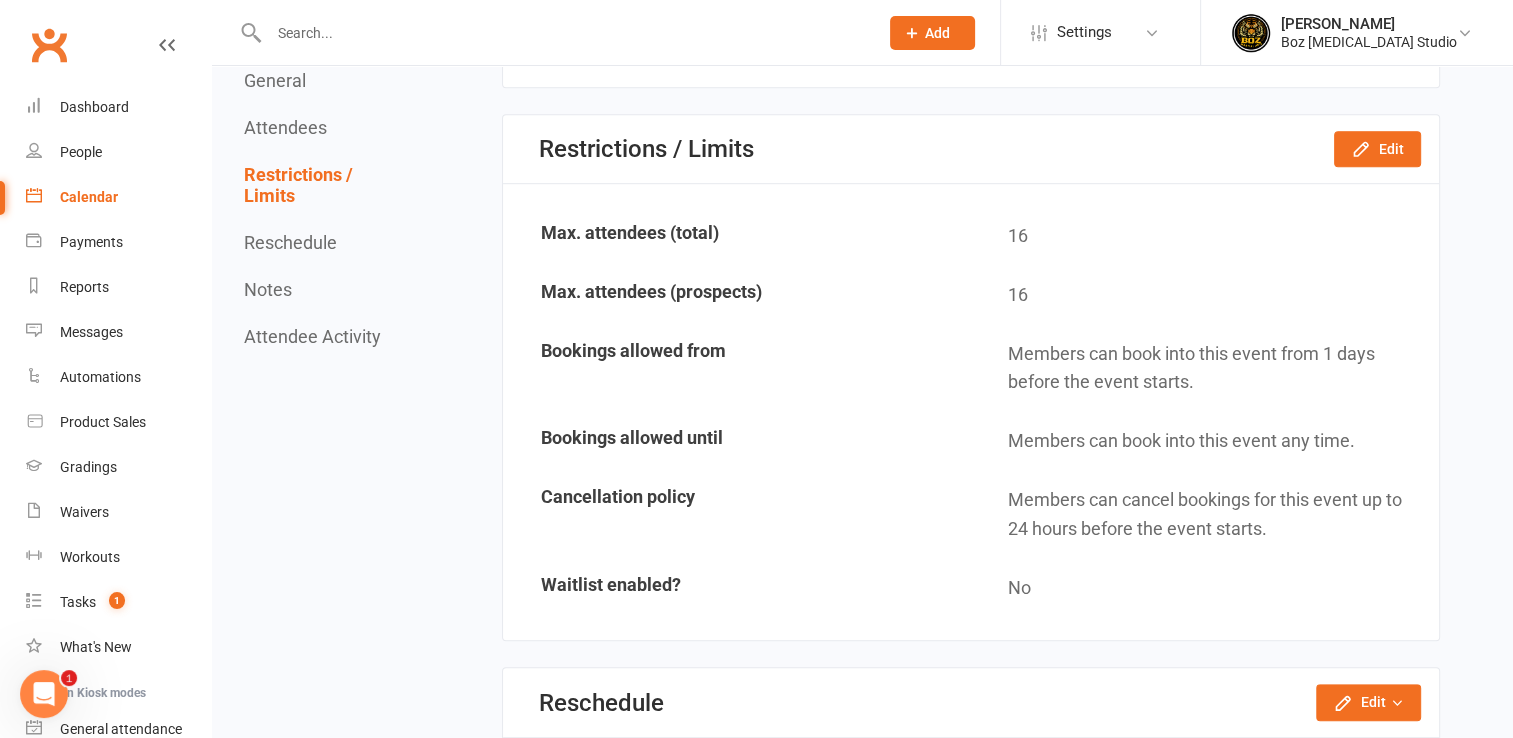 scroll, scrollTop: 1180, scrollLeft: 0, axis: vertical 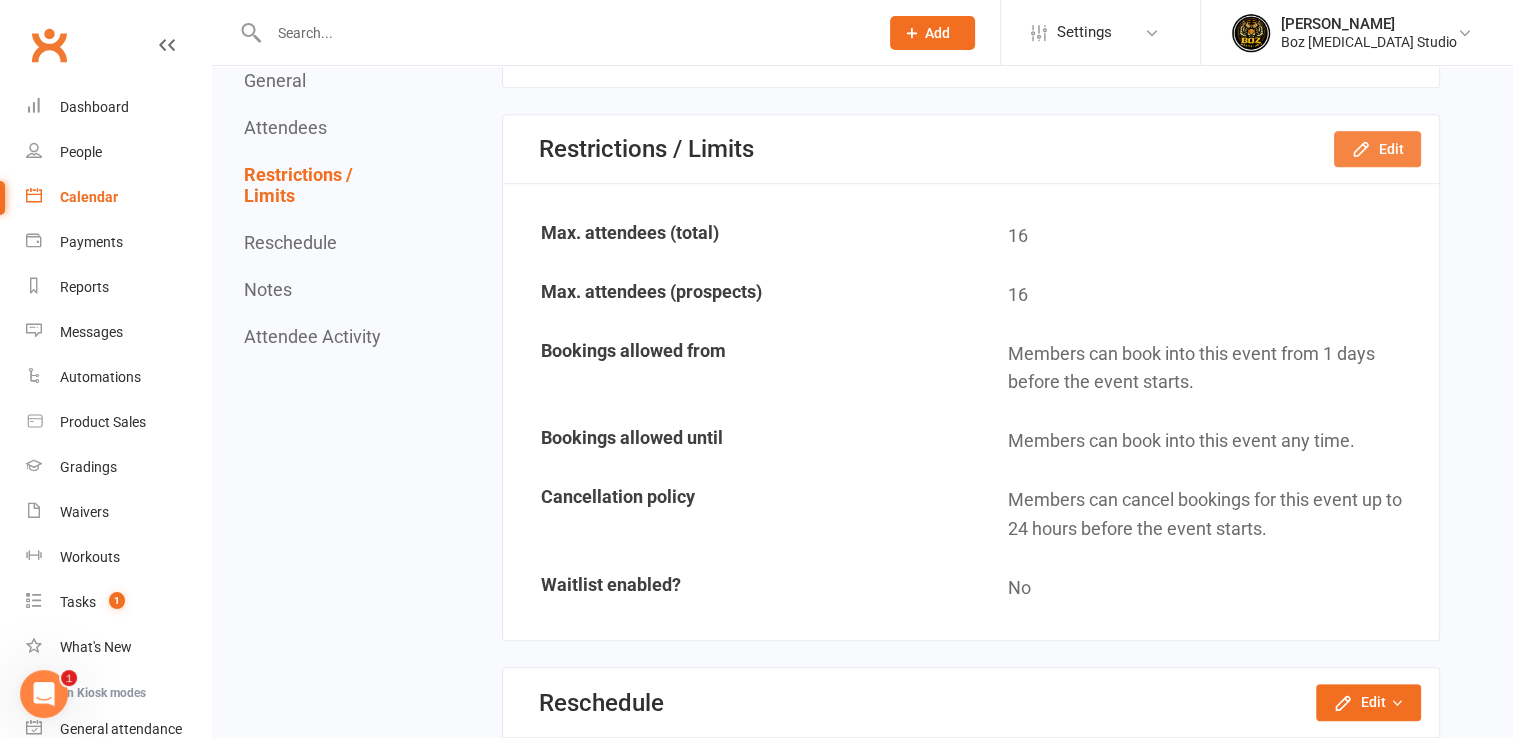 click 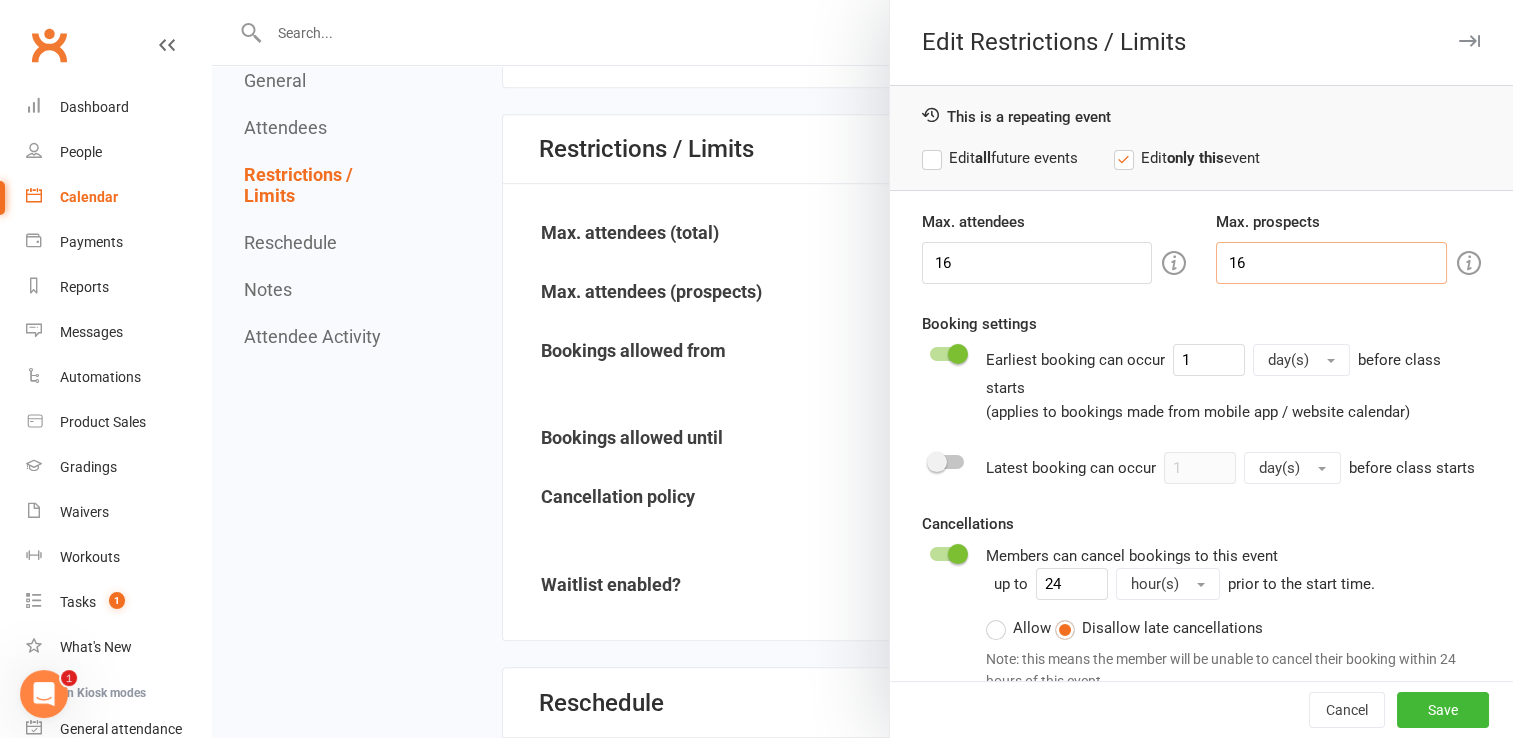 click on "16" at bounding box center [1331, 263] 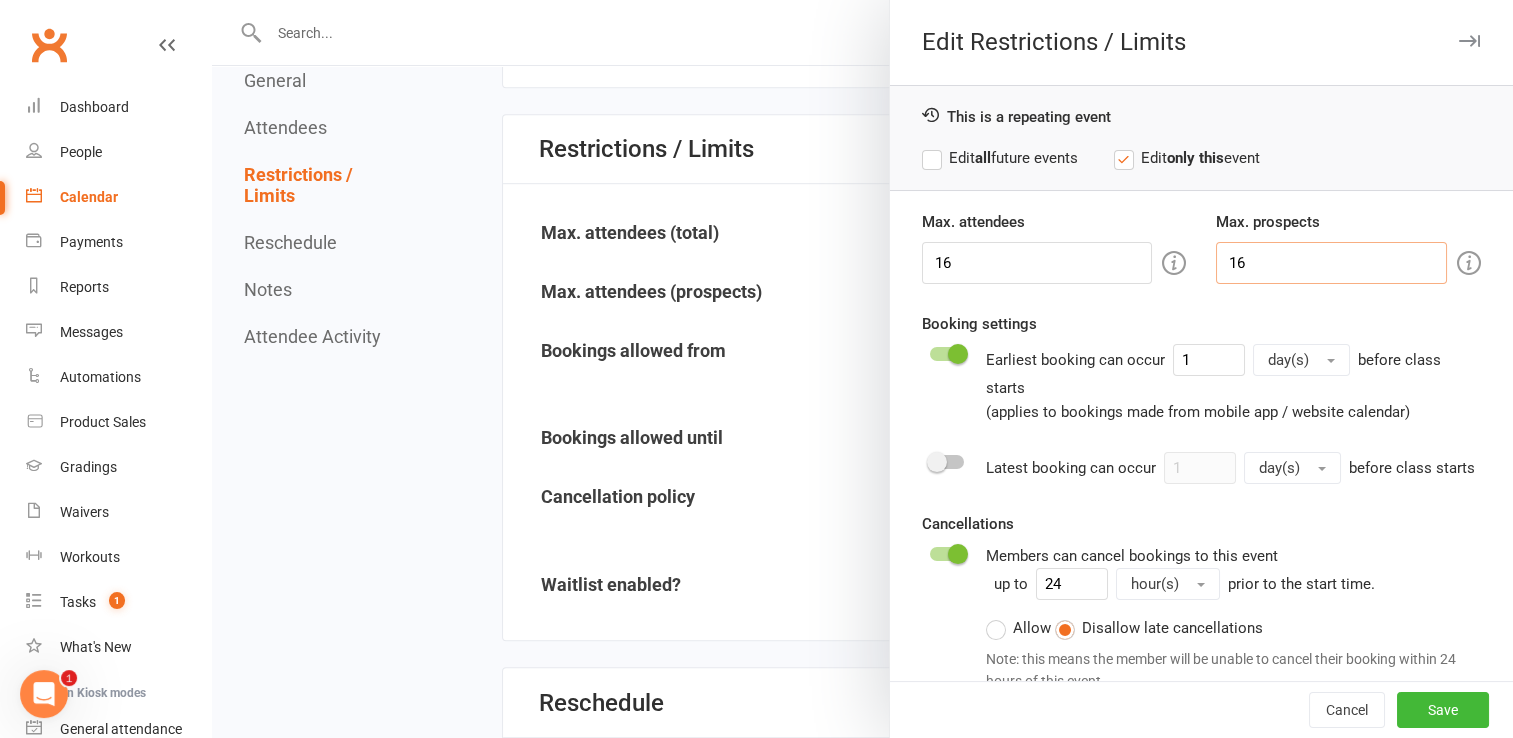 drag, startPoint x: 1212, startPoint y: 262, endPoint x: 1228, endPoint y: 258, distance: 16.492422 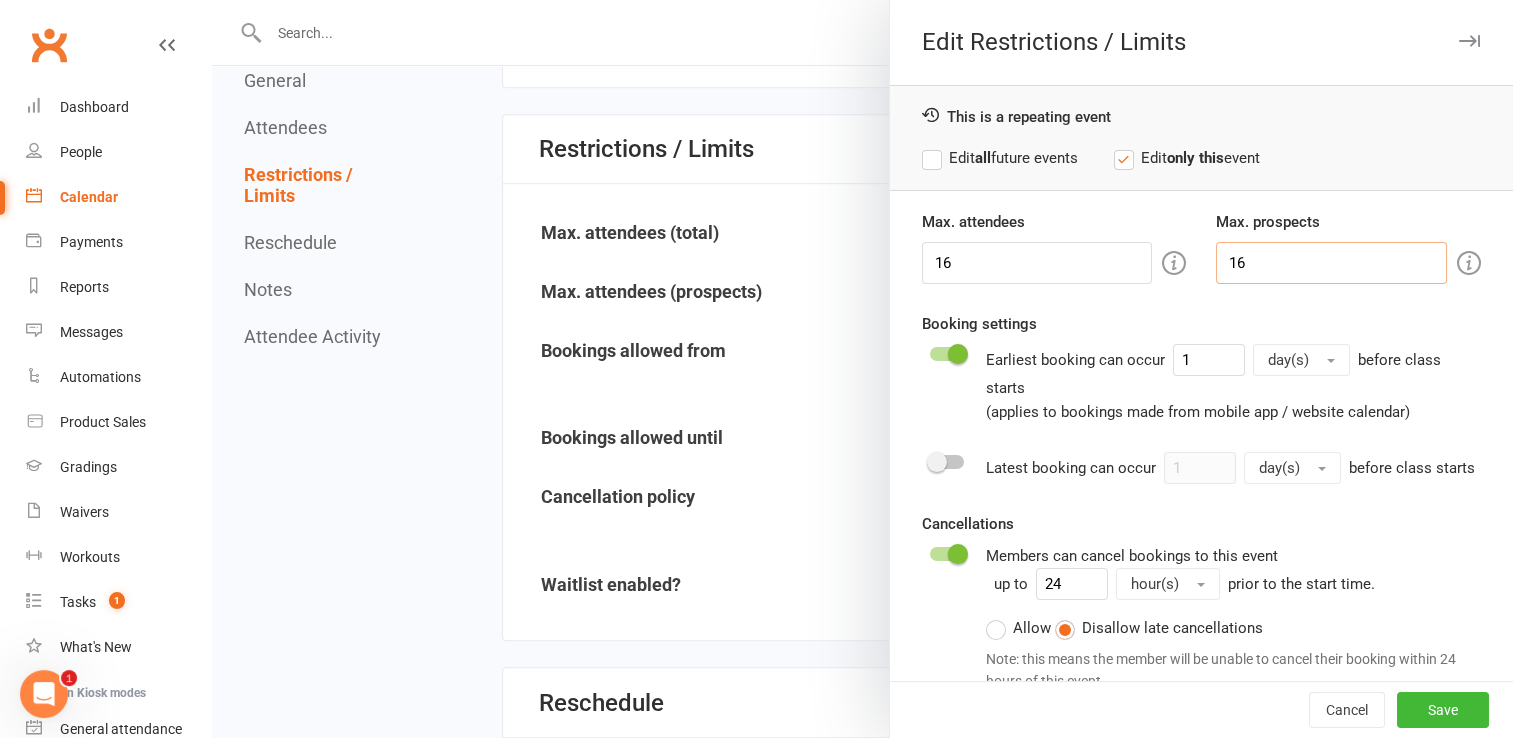click on "16" at bounding box center [1331, 263] 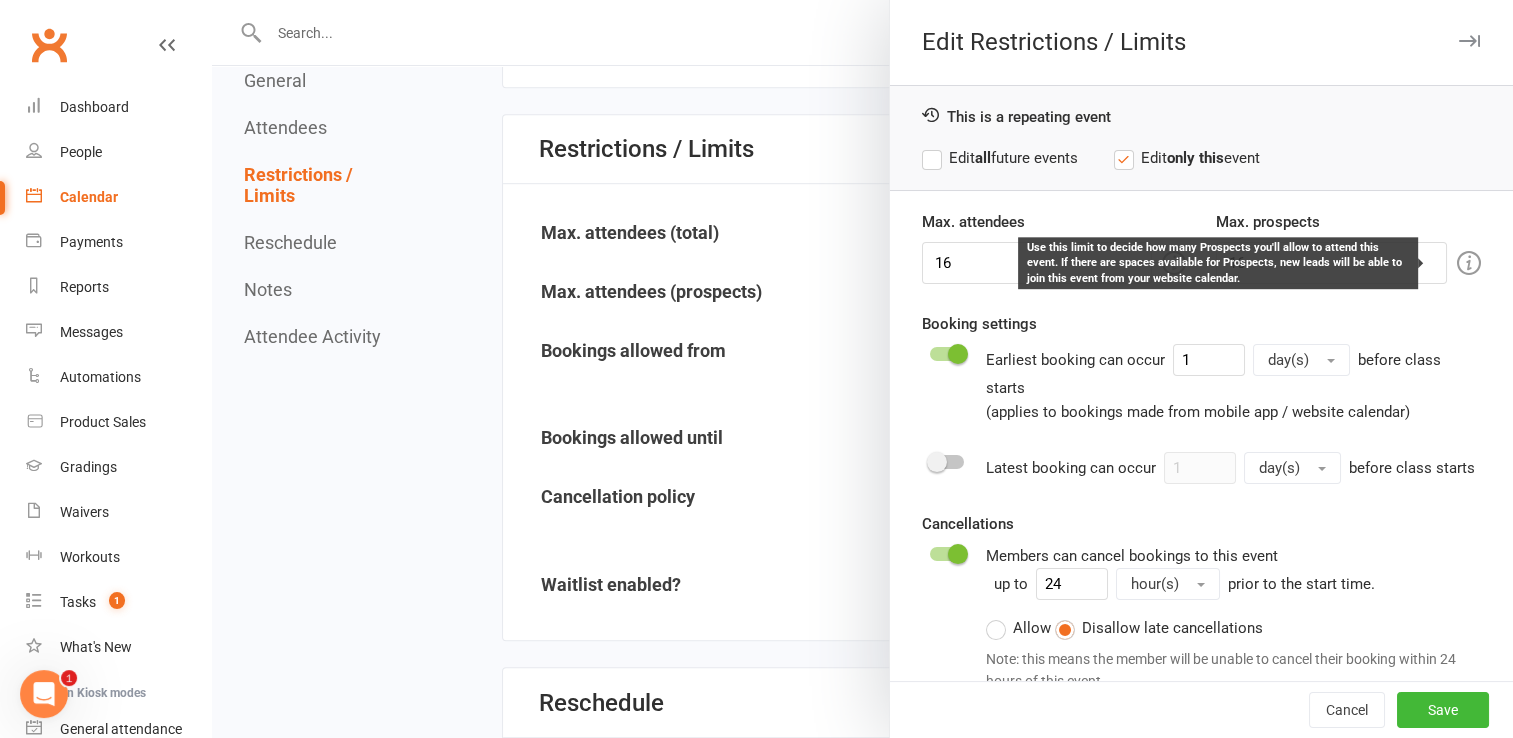 click at bounding box center (1469, 263) 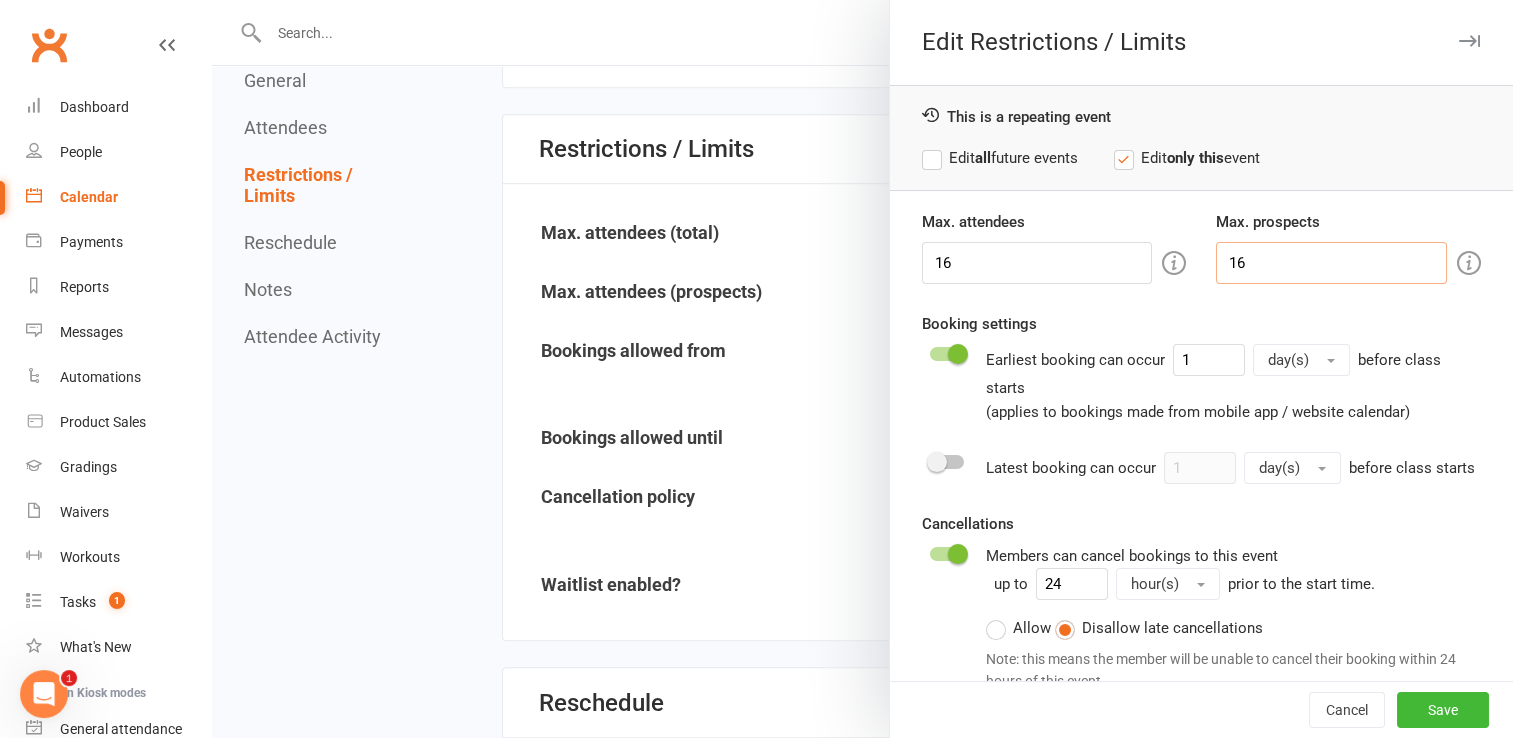 click on "16" at bounding box center [1331, 263] 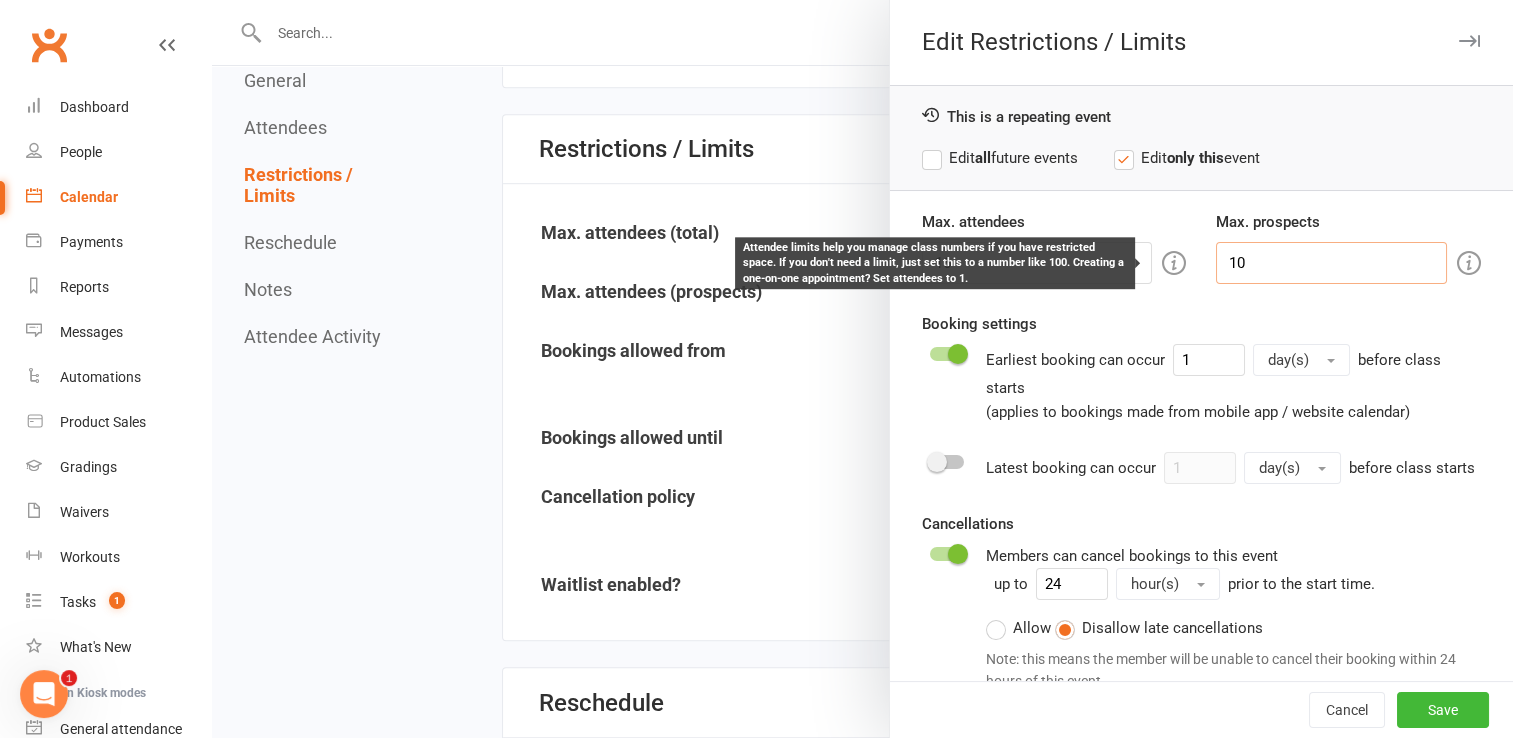 type on "10" 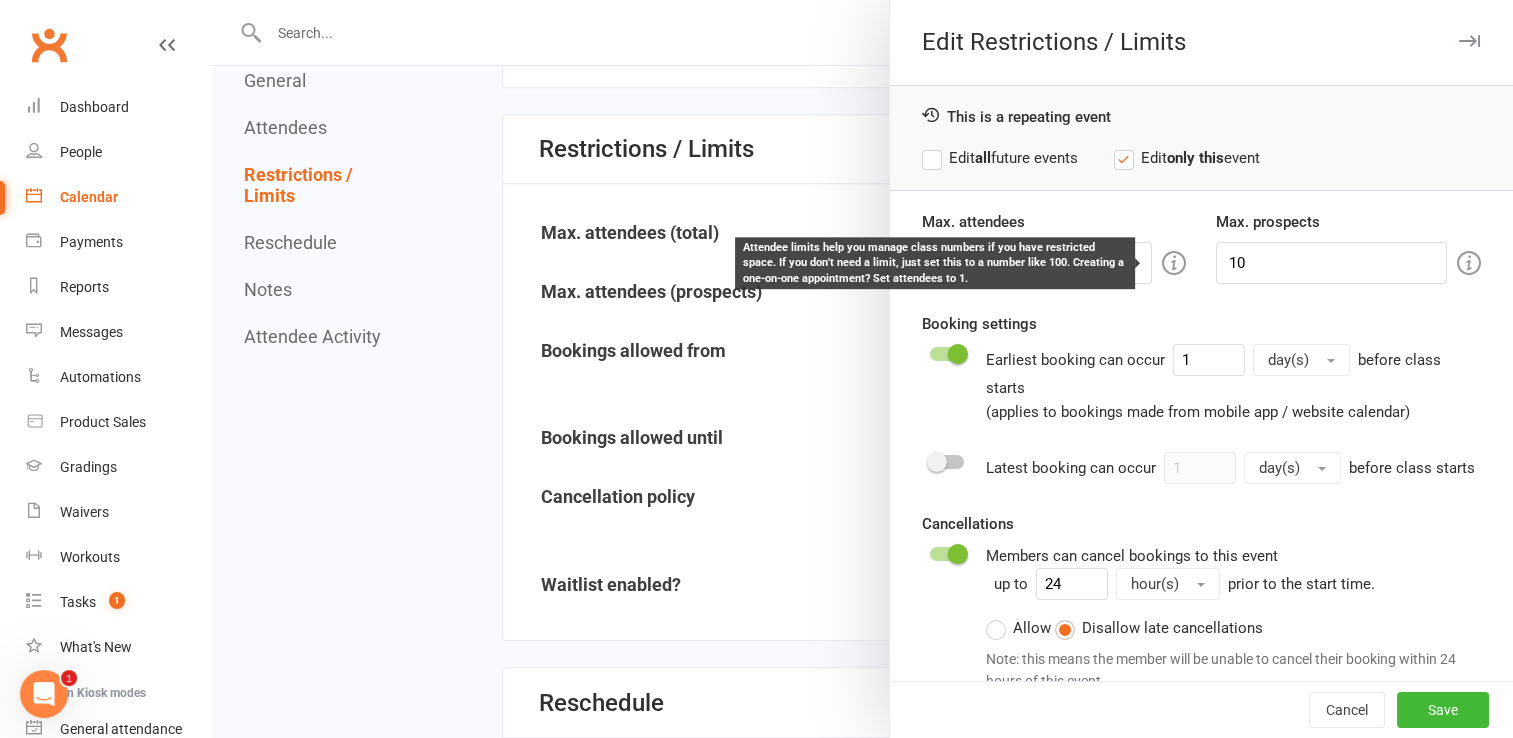 click at bounding box center (1174, 263) 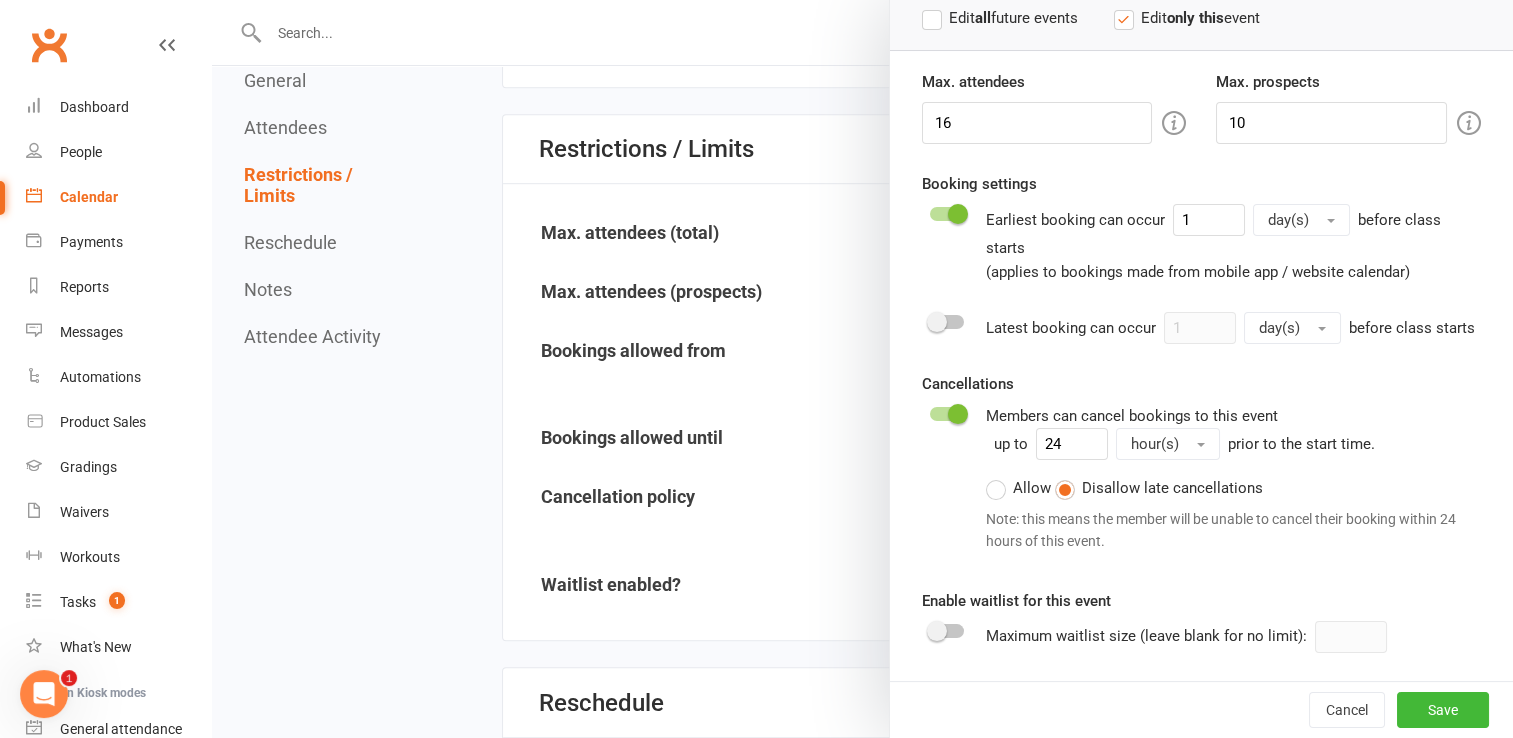 scroll, scrollTop: 163, scrollLeft: 0, axis: vertical 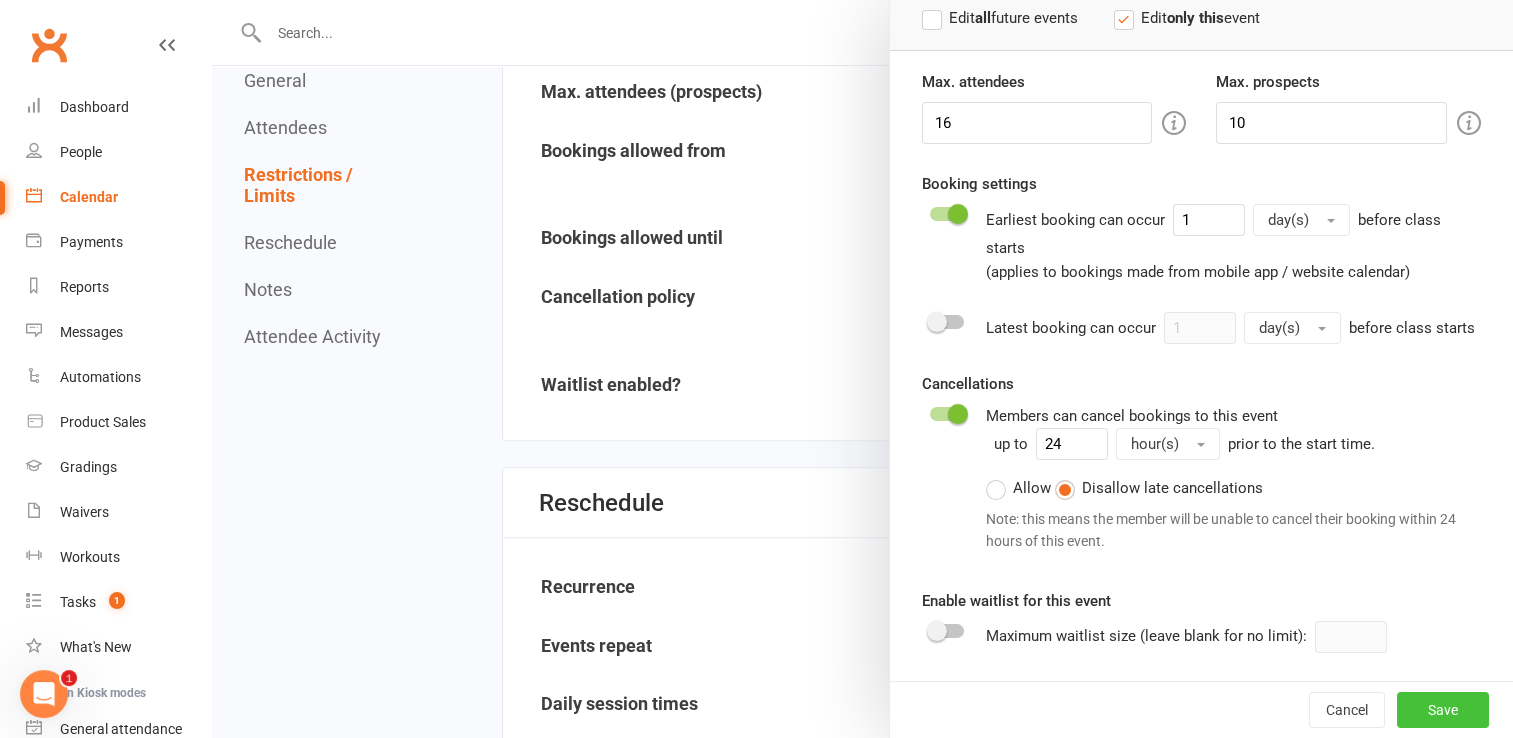click on "Save" at bounding box center [1443, 710] 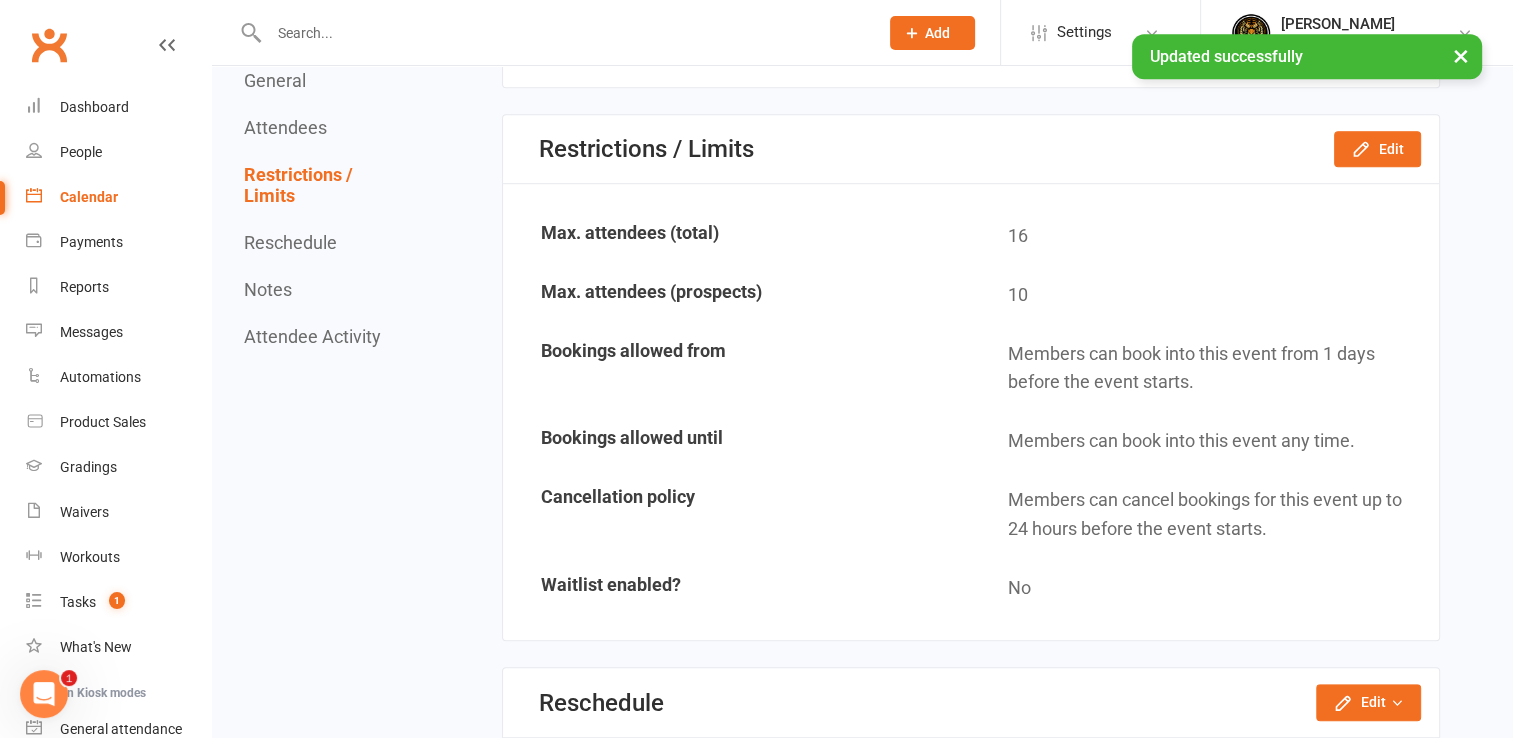 click on "Attendees" at bounding box center [285, 127] 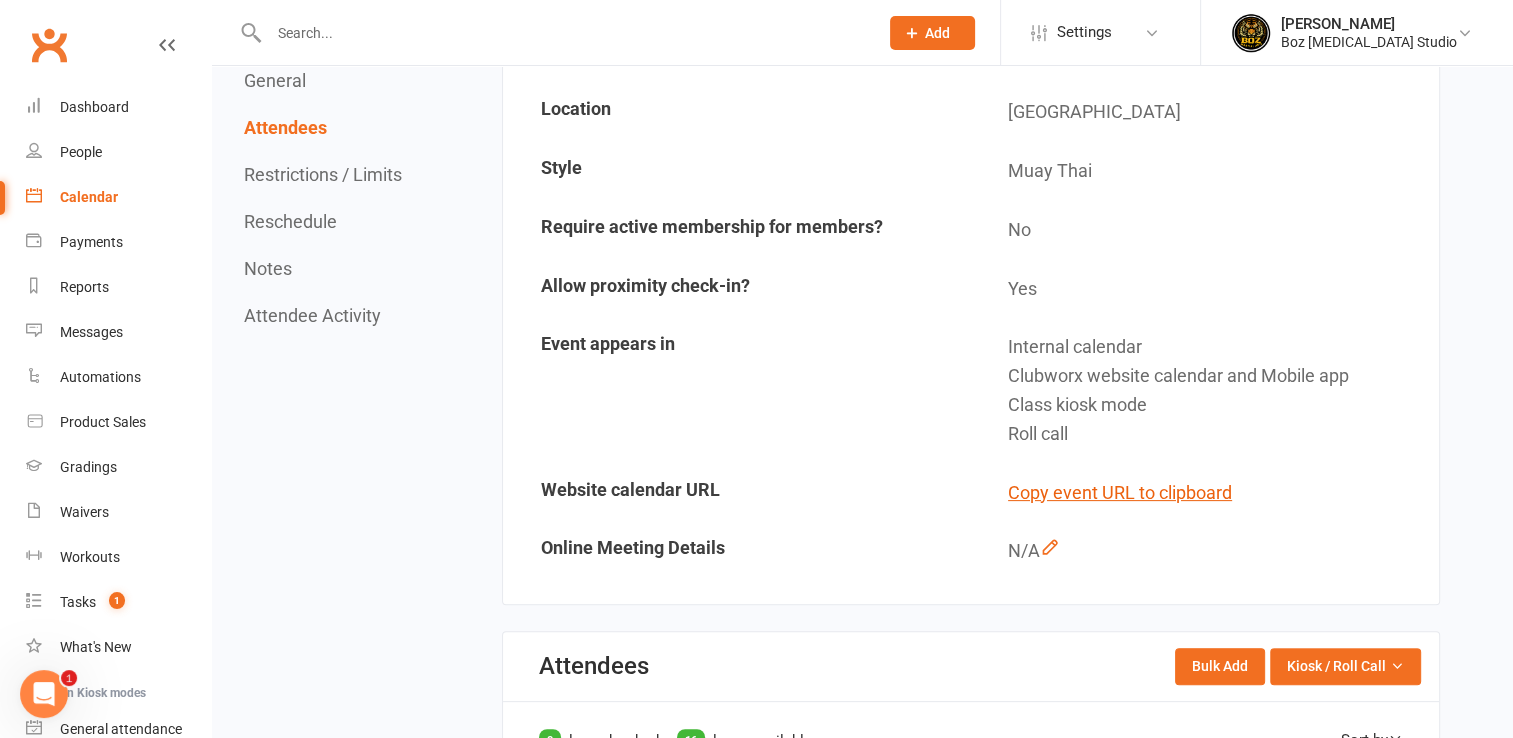 scroll, scrollTop: 370, scrollLeft: 0, axis: vertical 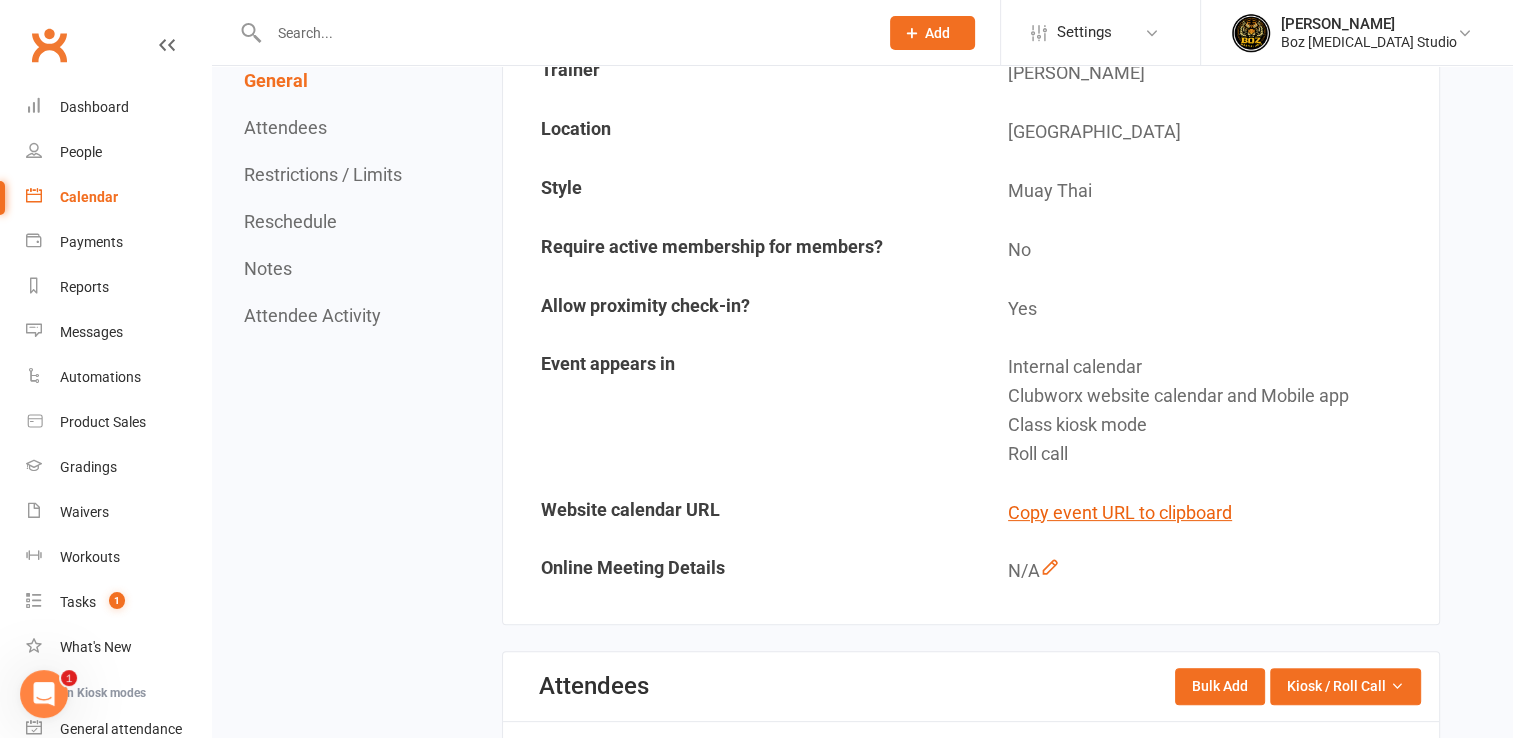 click on "General" at bounding box center (276, 80) 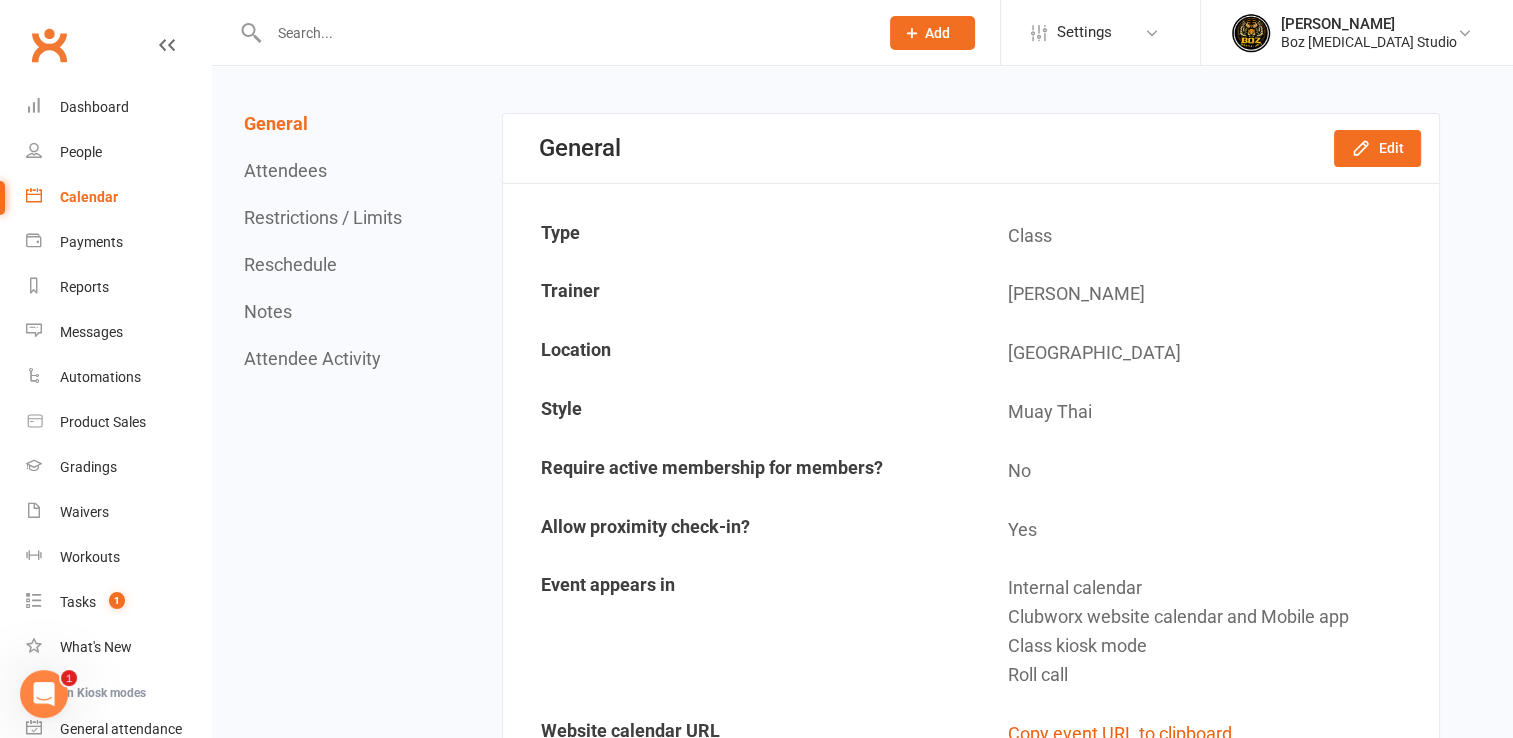 scroll, scrollTop: 0, scrollLeft: 0, axis: both 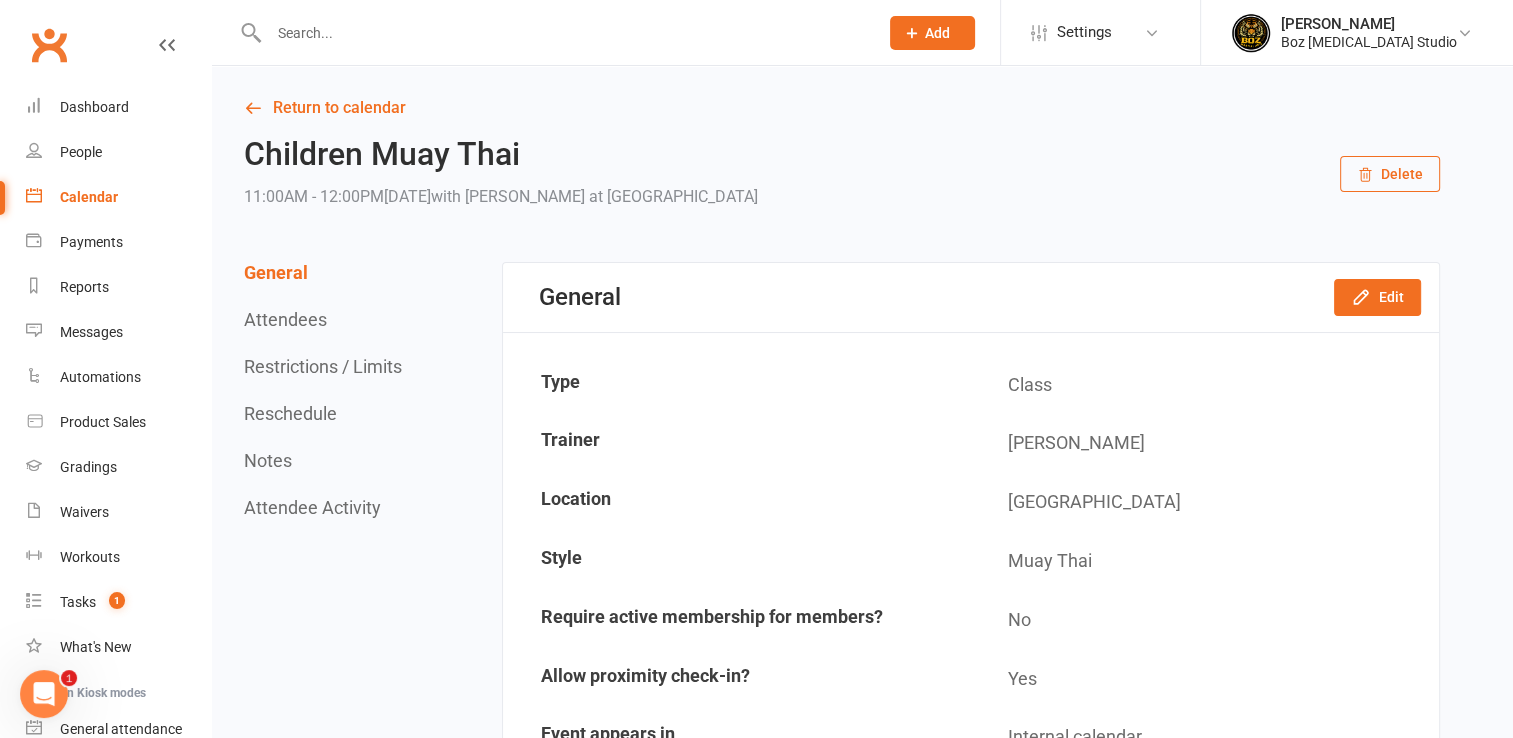 click on "Attendees" at bounding box center (285, 319) 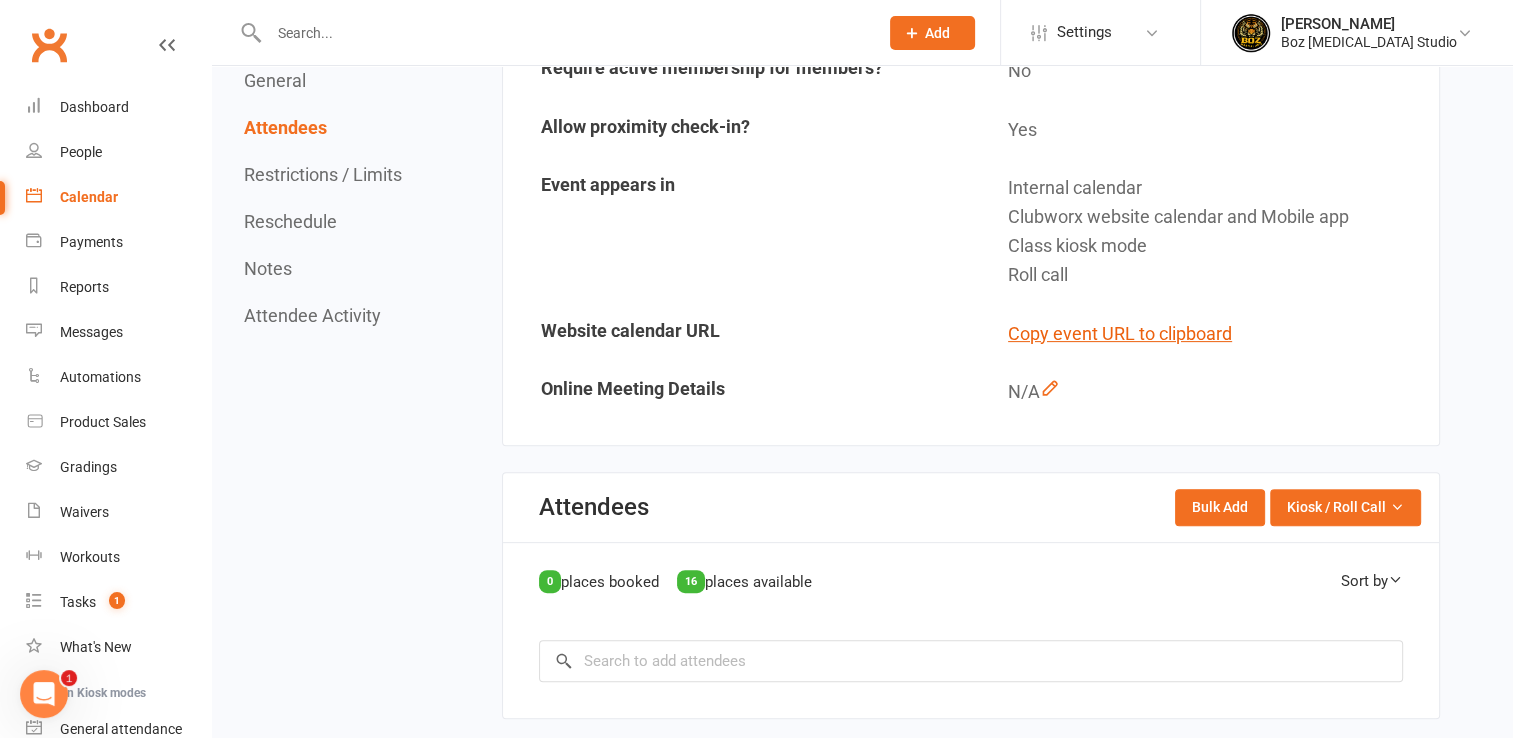 scroll, scrollTop: 470, scrollLeft: 0, axis: vertical 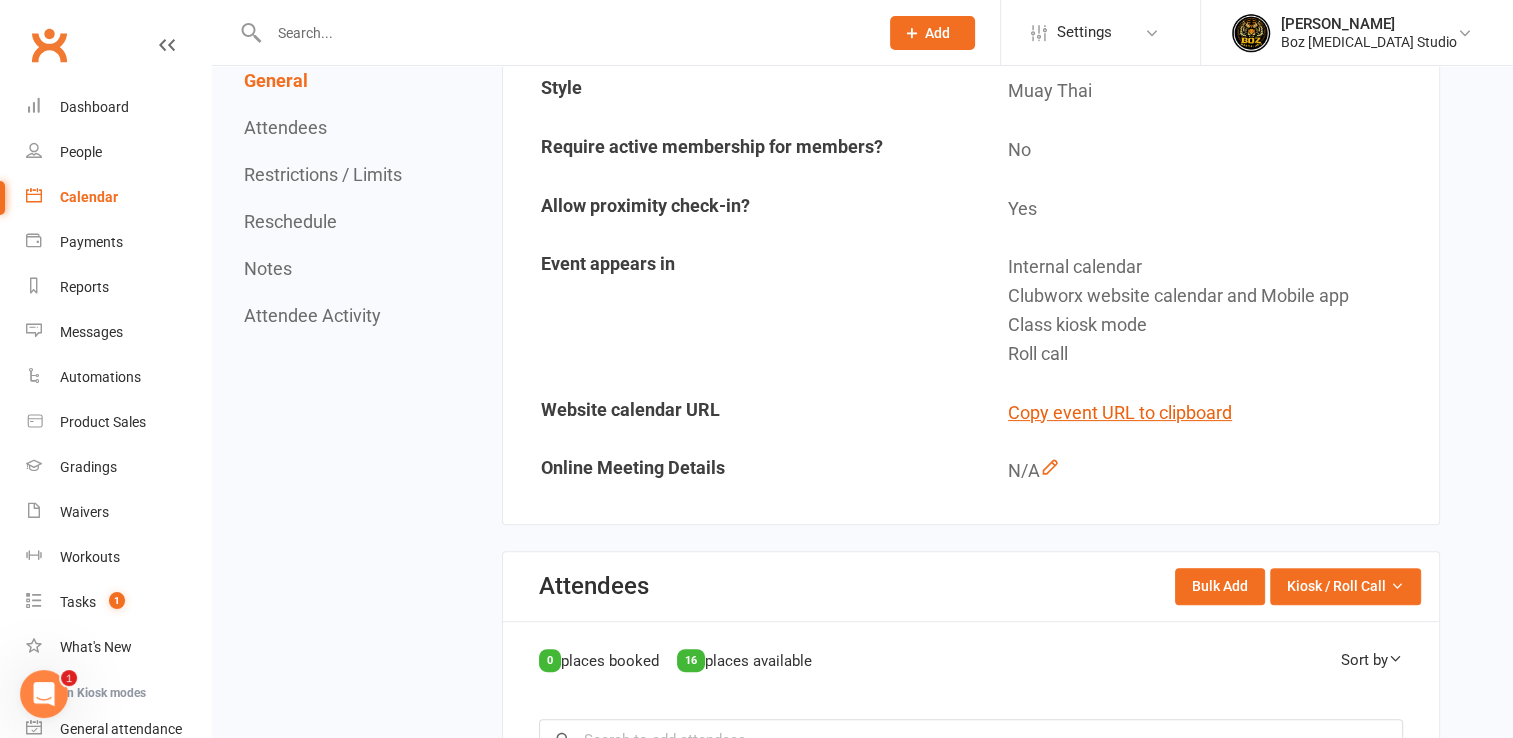 click on "Attendees" at bounding box center [285, 127] 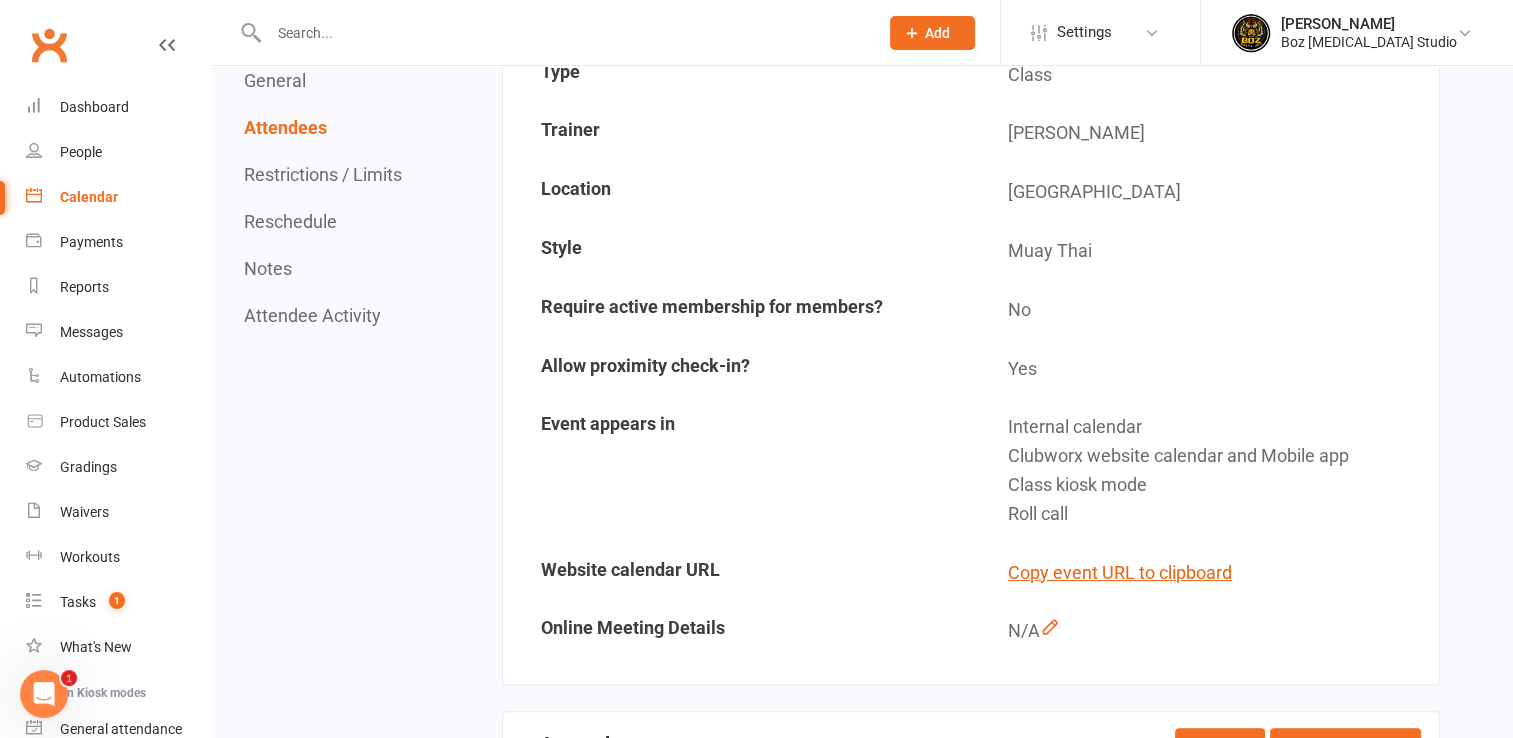 scroll, scrollTop: 0, scrollLeft: 0, axis: both 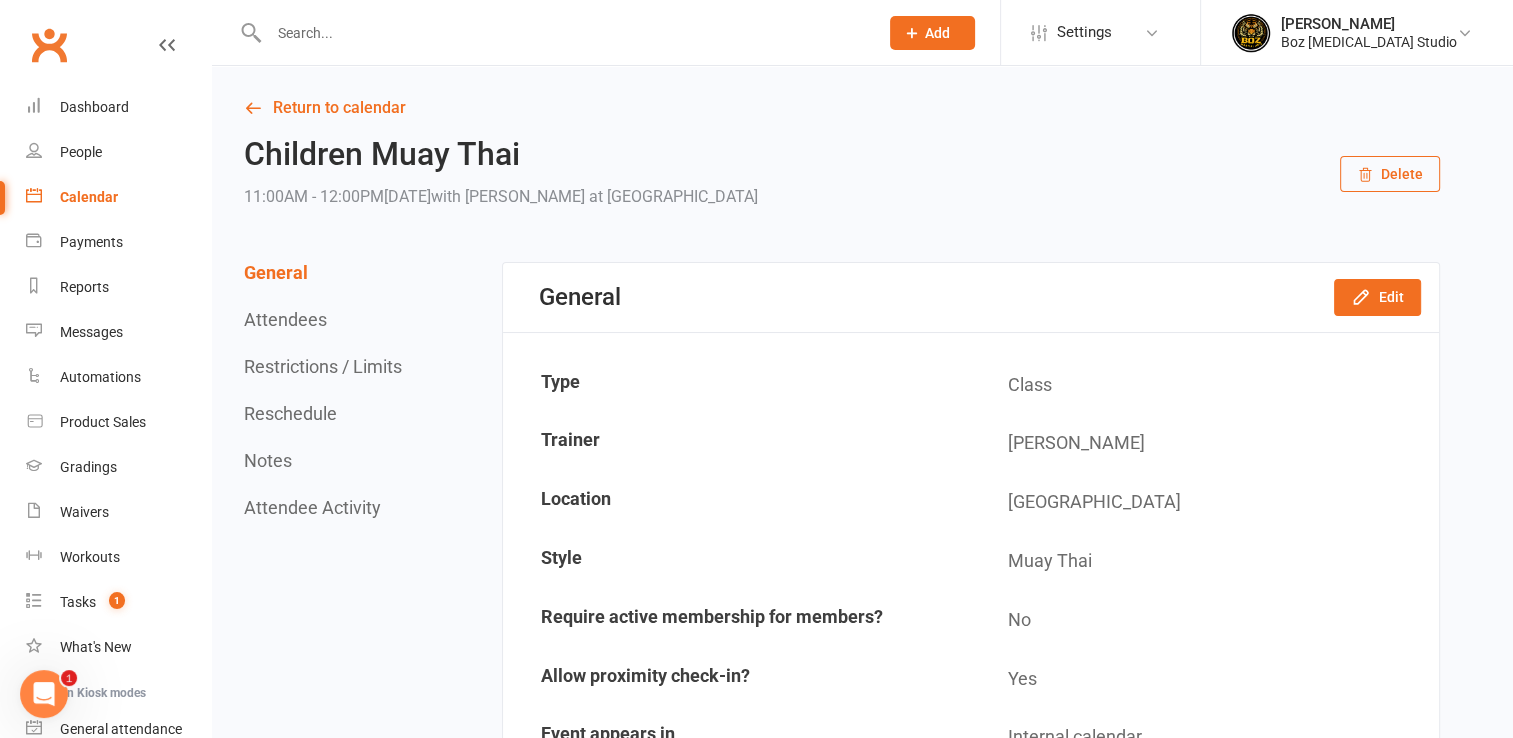 click on "Return to calendar Children Muay Thai 11:00AM - 12:00PM, Saturday July 19, 2025  with Deeyana Boz   at Airport West   Delete General Attendees Restrictions / Limits Reschedule Notes Attendee Activity General  Edit Type Class Trainer Deeyana Boz Location Airport West Style Muay Thai Require active membership for members? No Allow proximity check-in? Yes Event appears in Internal calendar Clubworx website calendar and Mobile app Class kiosk mode Roll call Website calendar URL Copy event URL to clipboard
Online Meeting Details N/A
Attendees   Bulk Add  Kiosk / Roll Call   Enter Kiosk Mode Enter Roll Call 0   places booked 16   places available Sort by  First Name Last Name × No results
Restrictions / Limits Edit Max. attendees (total) 16 Max. attendees (prospects) 10 Bookings allowed from Members can book into this event from 1 days before the event starts. Bookings allowed until Members can book into this event any time. Cancellation policy Waitlist enabled? No
Reschedule Edit  Recurrence" at bounding box center (862, 1513) 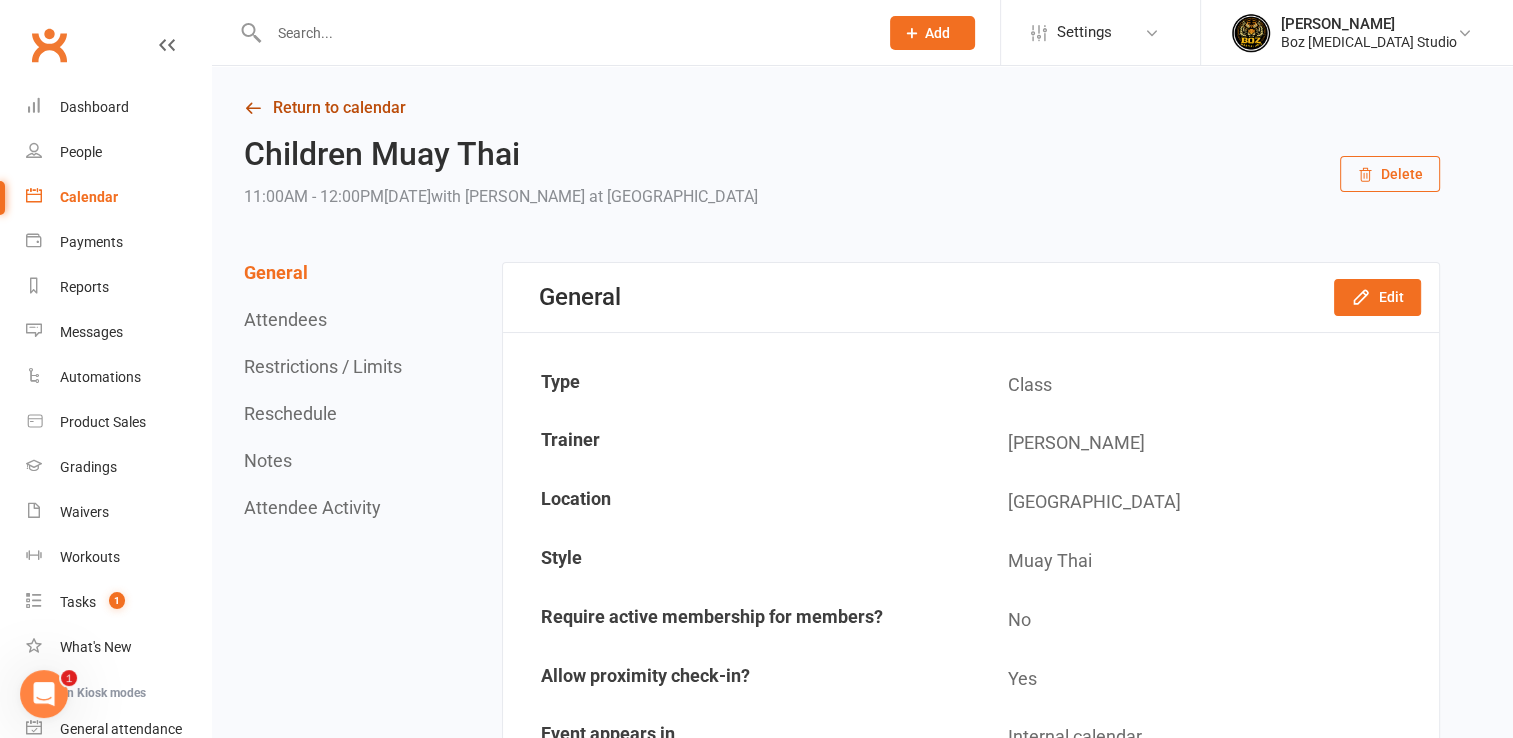 click at bounding box center (253, 108) 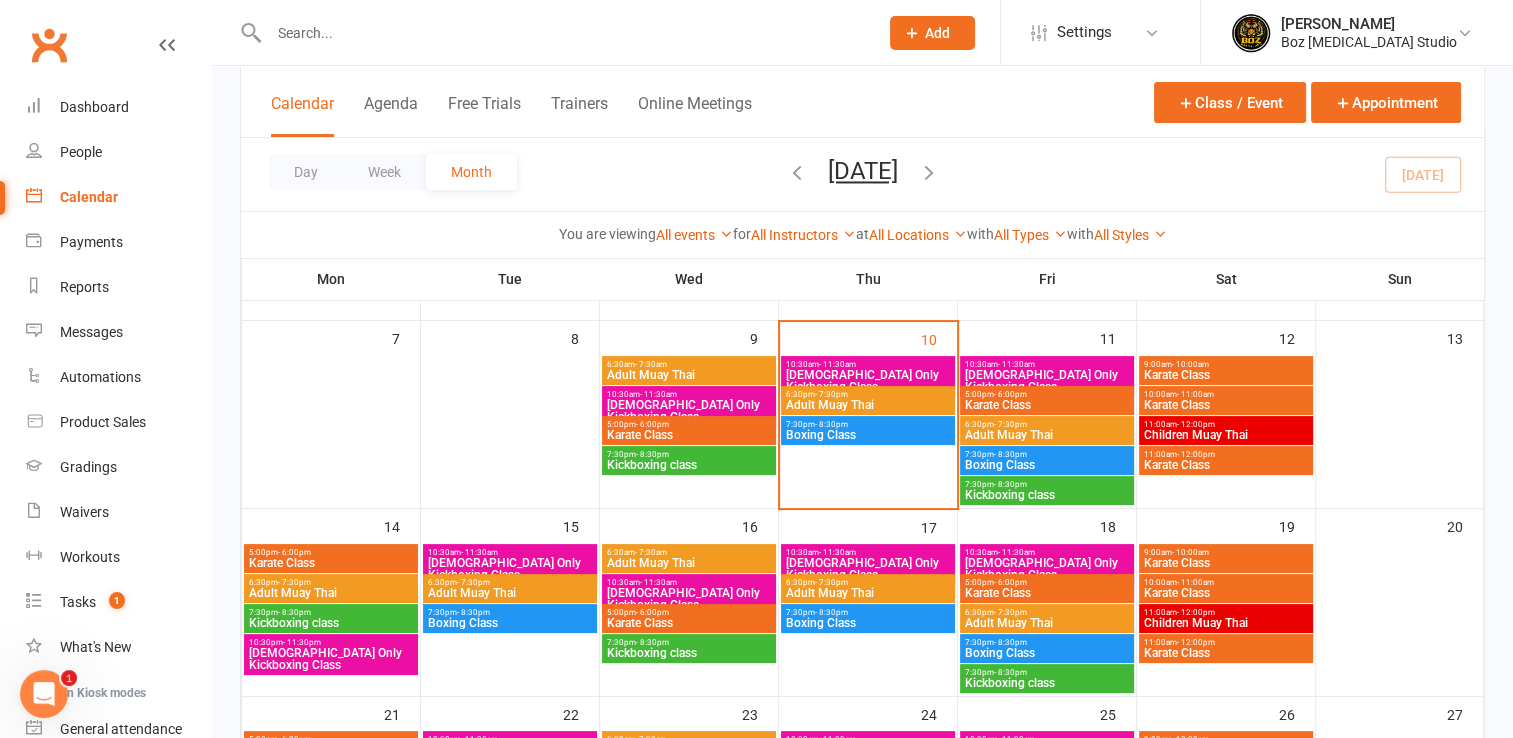 scroll, scrollTop: 300, scrollLeft: 0, axis: vertical 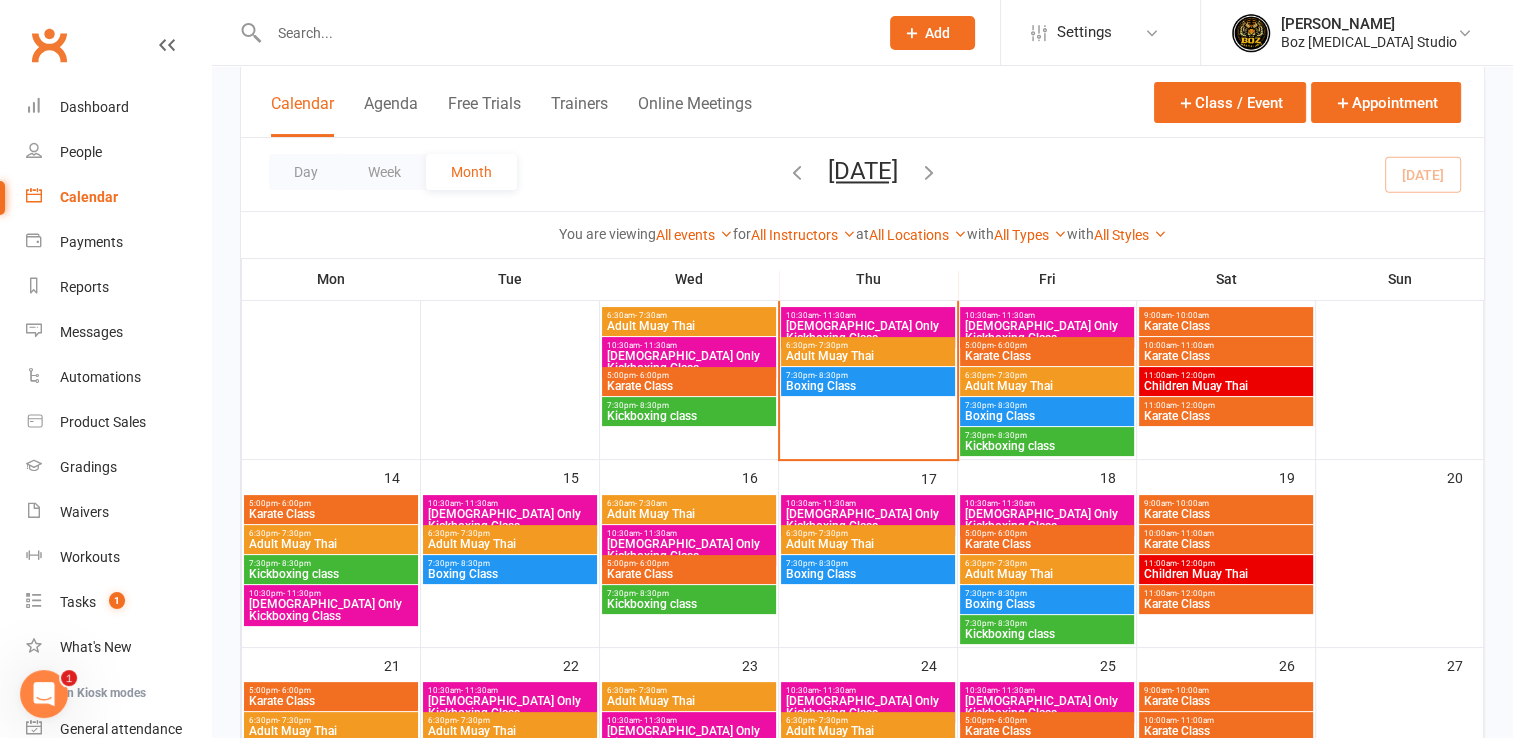 click on "10:30am  - 11:30am" at bounding box center (689, 345) 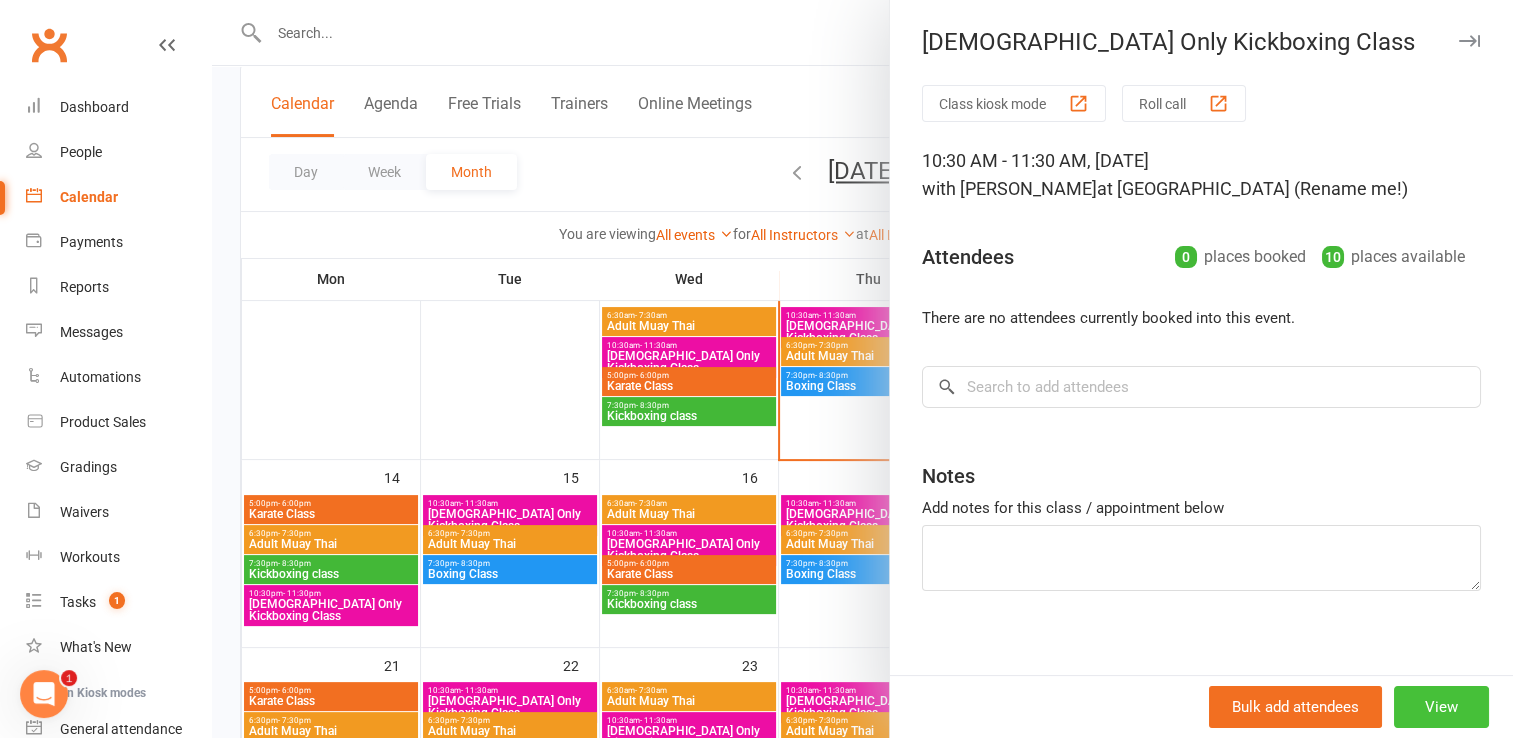 click on "View" at bounding box center (1441, 707) 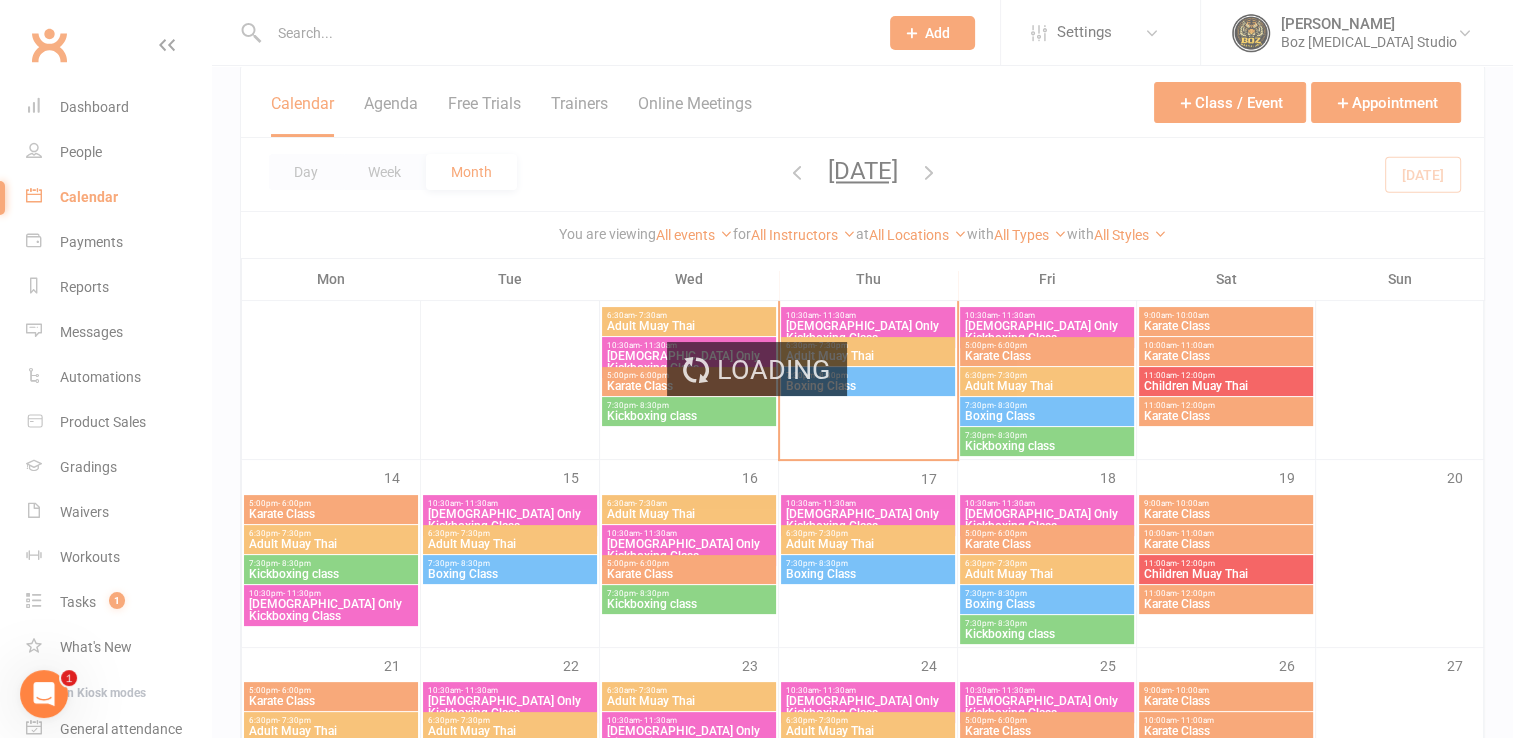 scroll, scrollTop: 0, scrollLeft: 0, axis: both 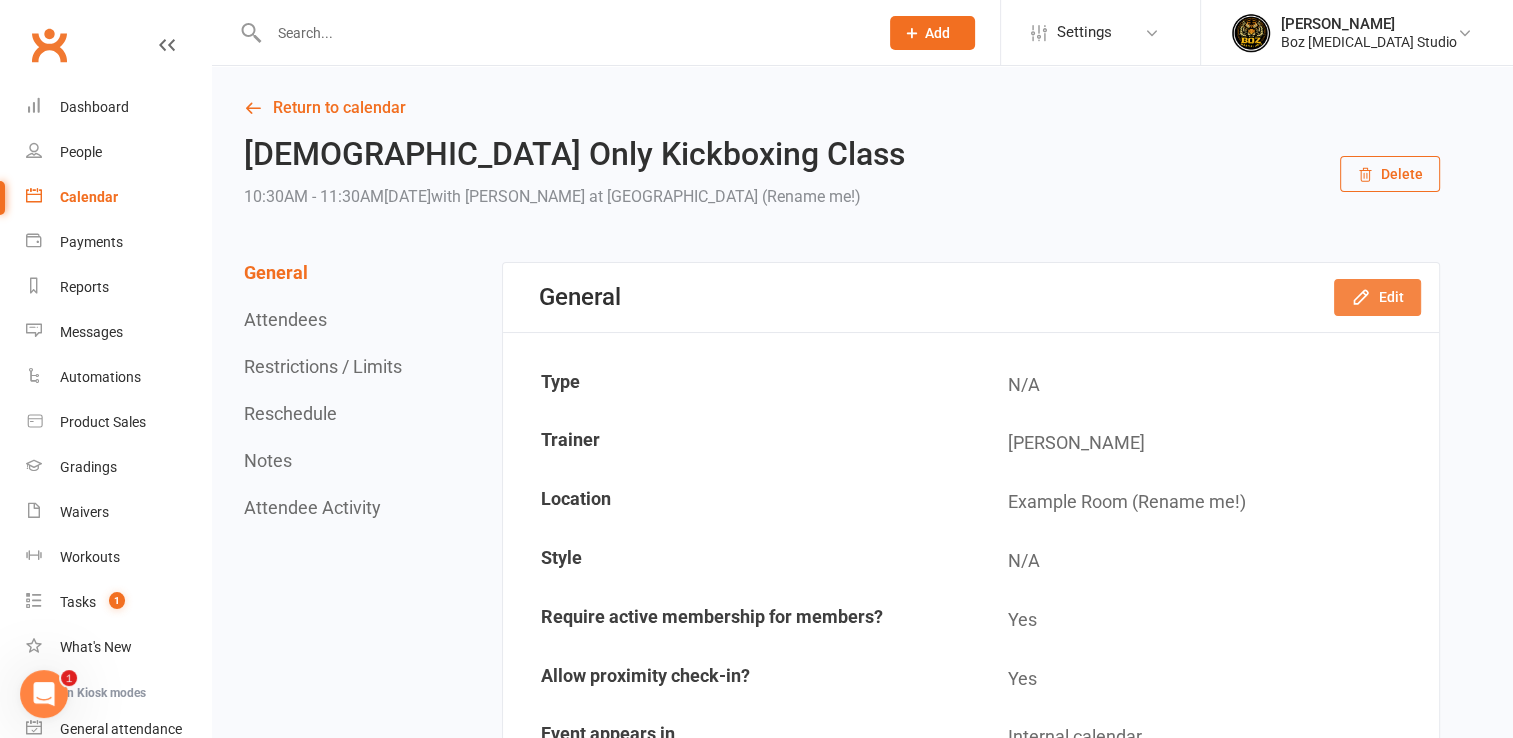 click on "Edit" at bounding box center (1377, 297) 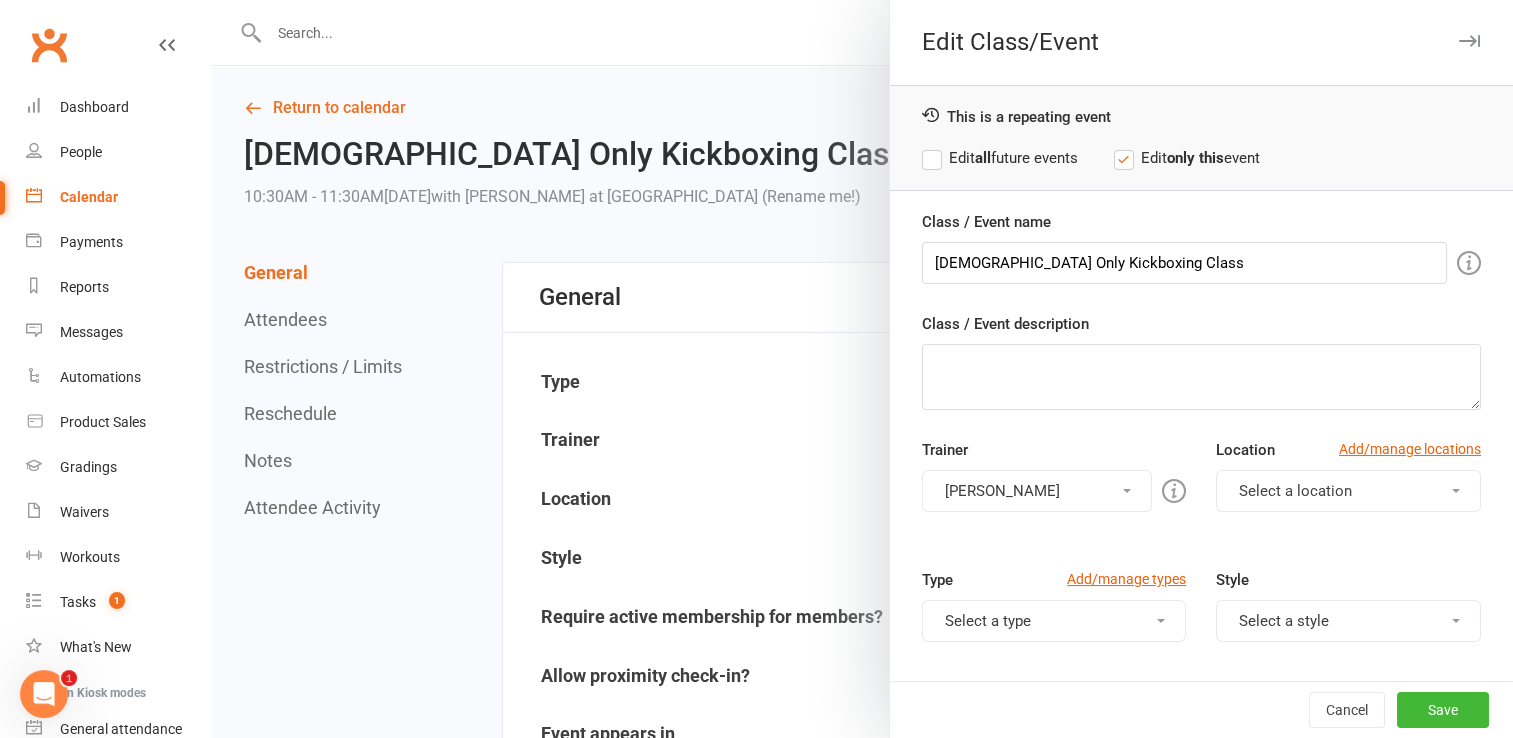 click on "Edit  all  future events" at bounding box center [1000, 158] 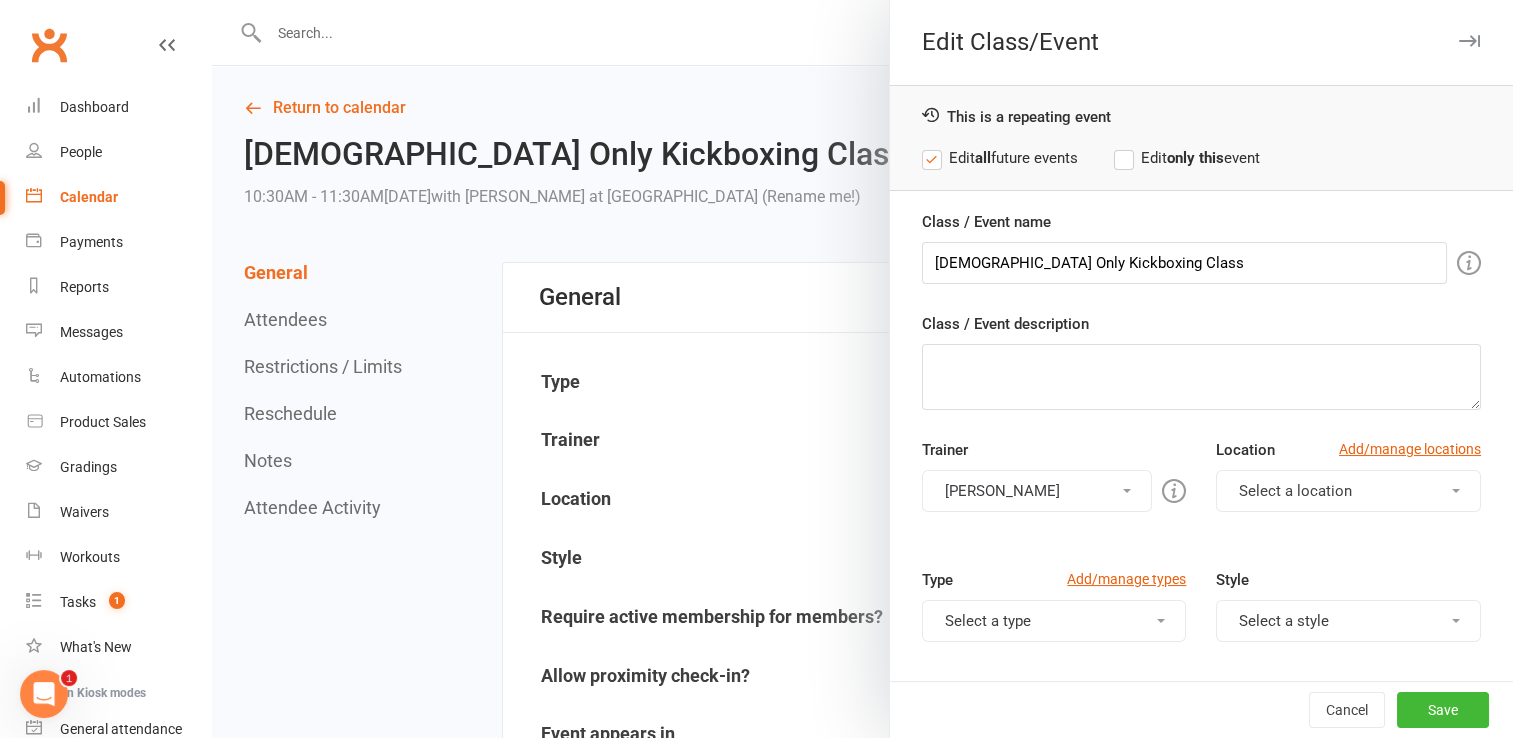 scroll, scrollTop: 100, scrollLeft: 0, axis: vertical 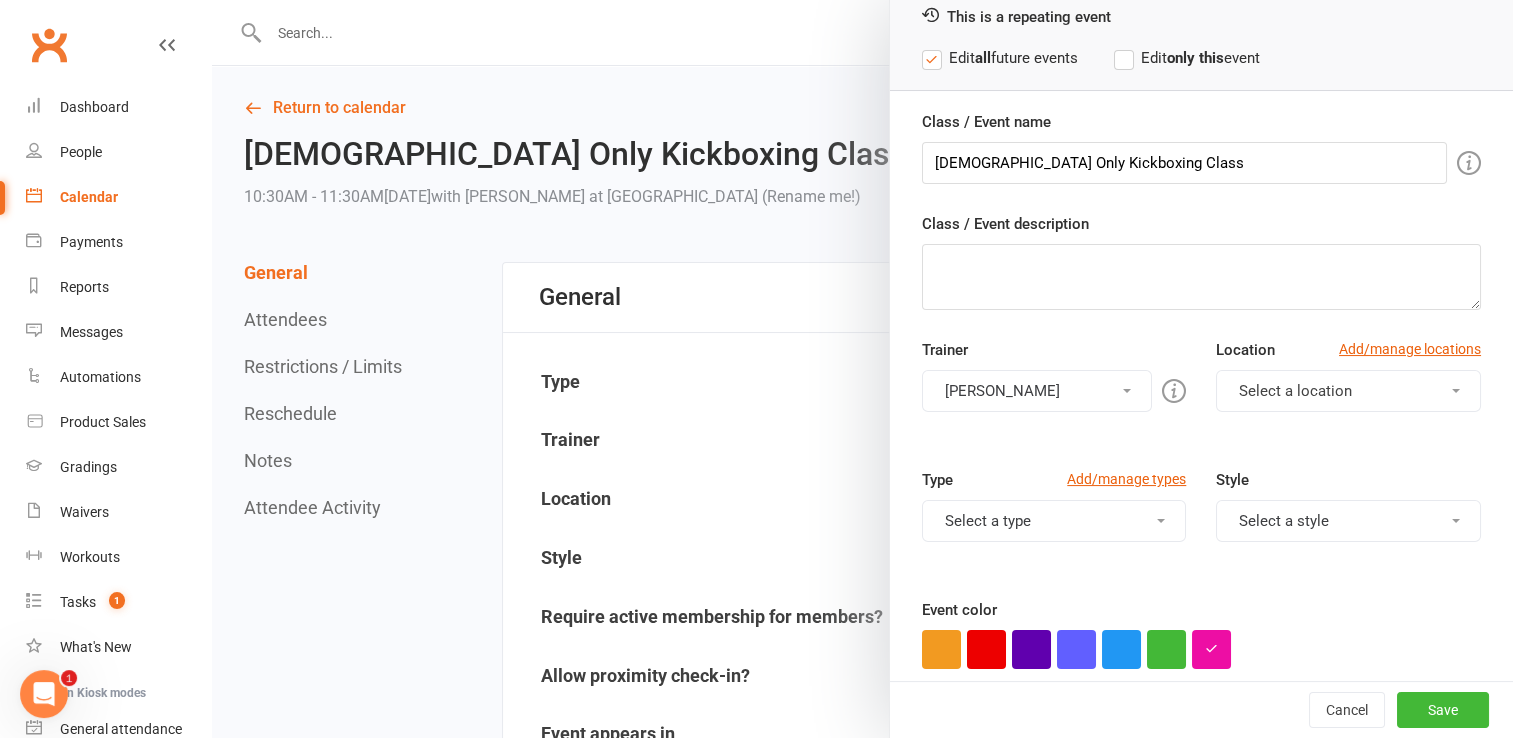click on "Select a location" at bounding box center [1295, 391] 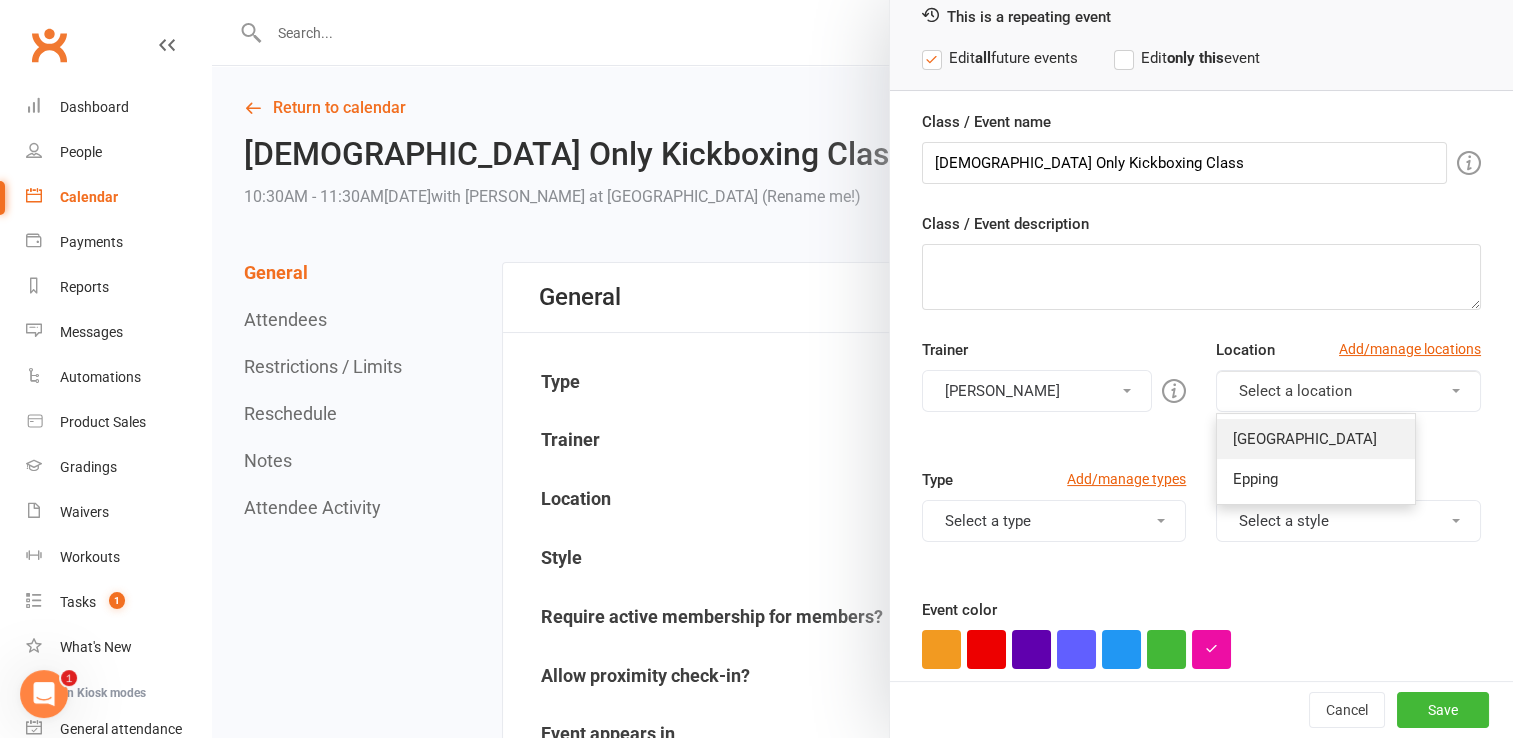 click on "[GEOGRAPHIC_DATA]" at bounding box center (1316, 439) 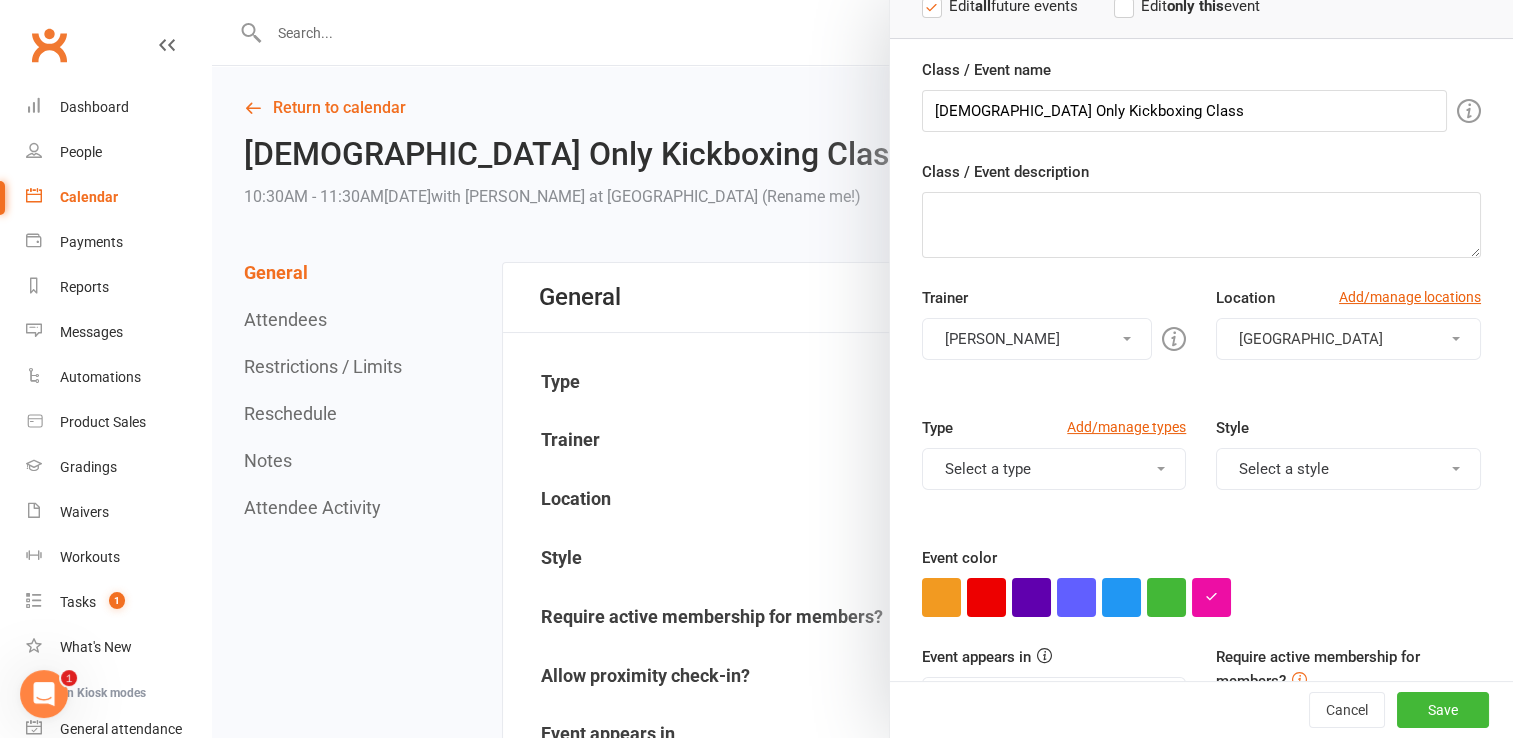 scroll, scrollTop: 200, scrollLeft: 0, axis: vertical 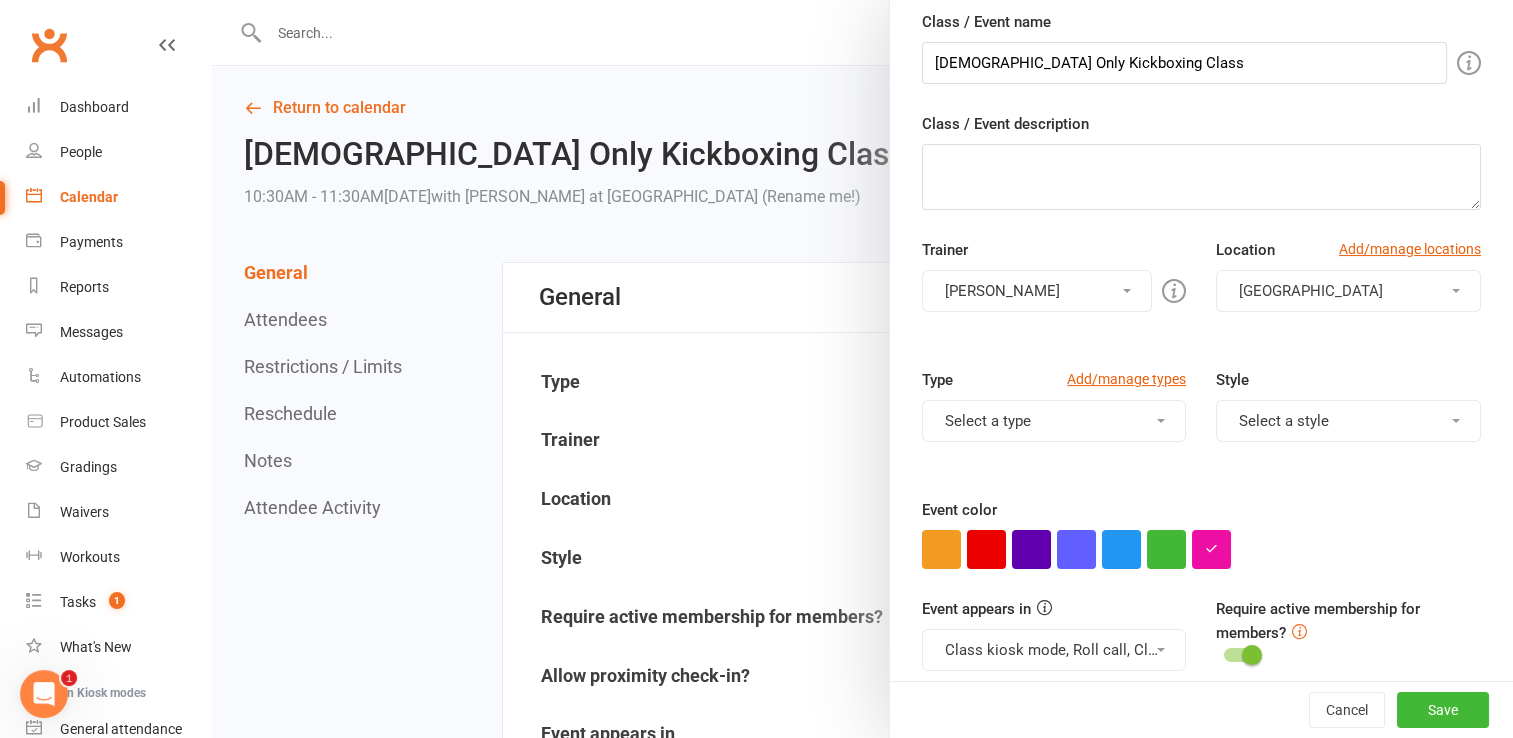 click on "Select a type" at bounding box center (1054, 421) 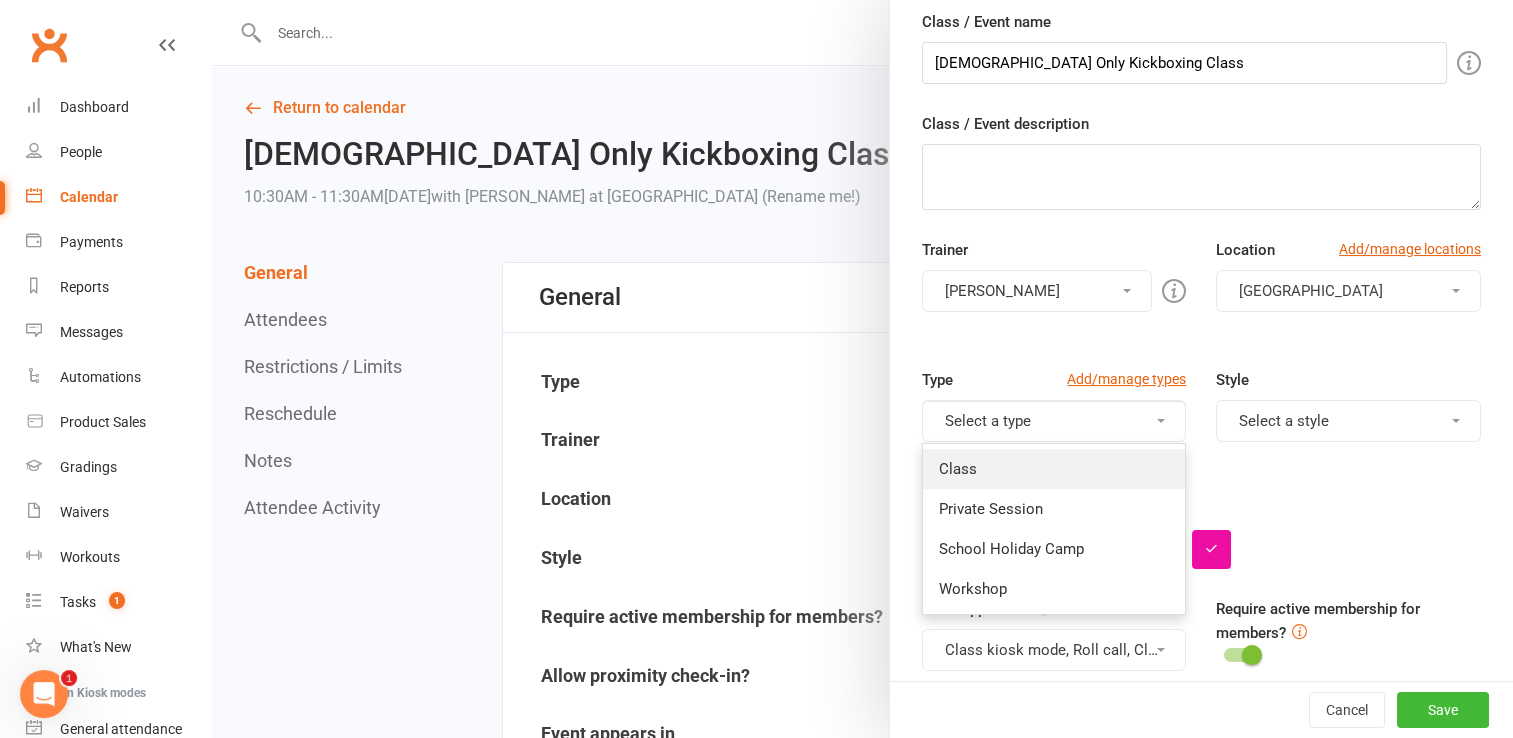 click on "Class" at bounding box center (1054, 469) 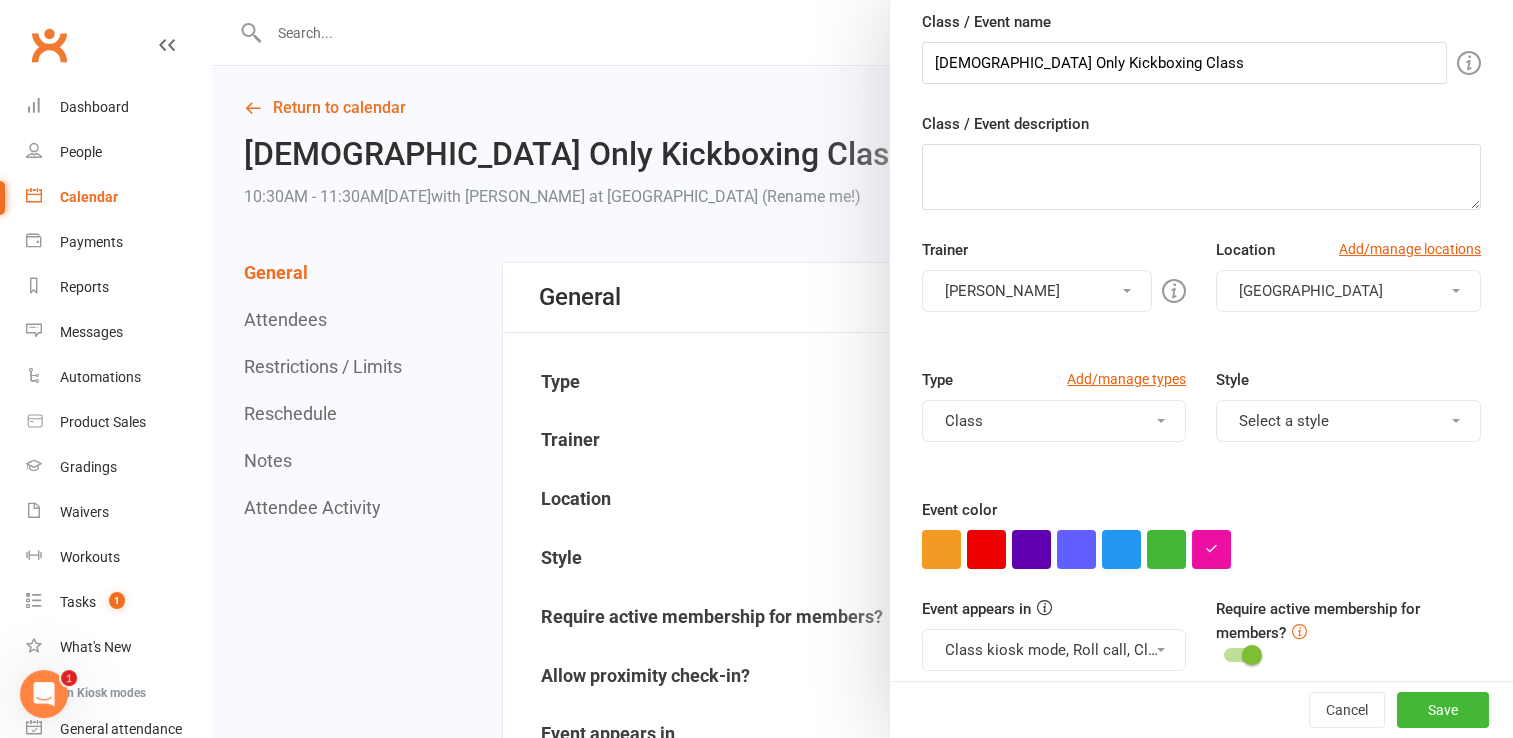 click on "Select a style" at bounding box center [1348, 421] 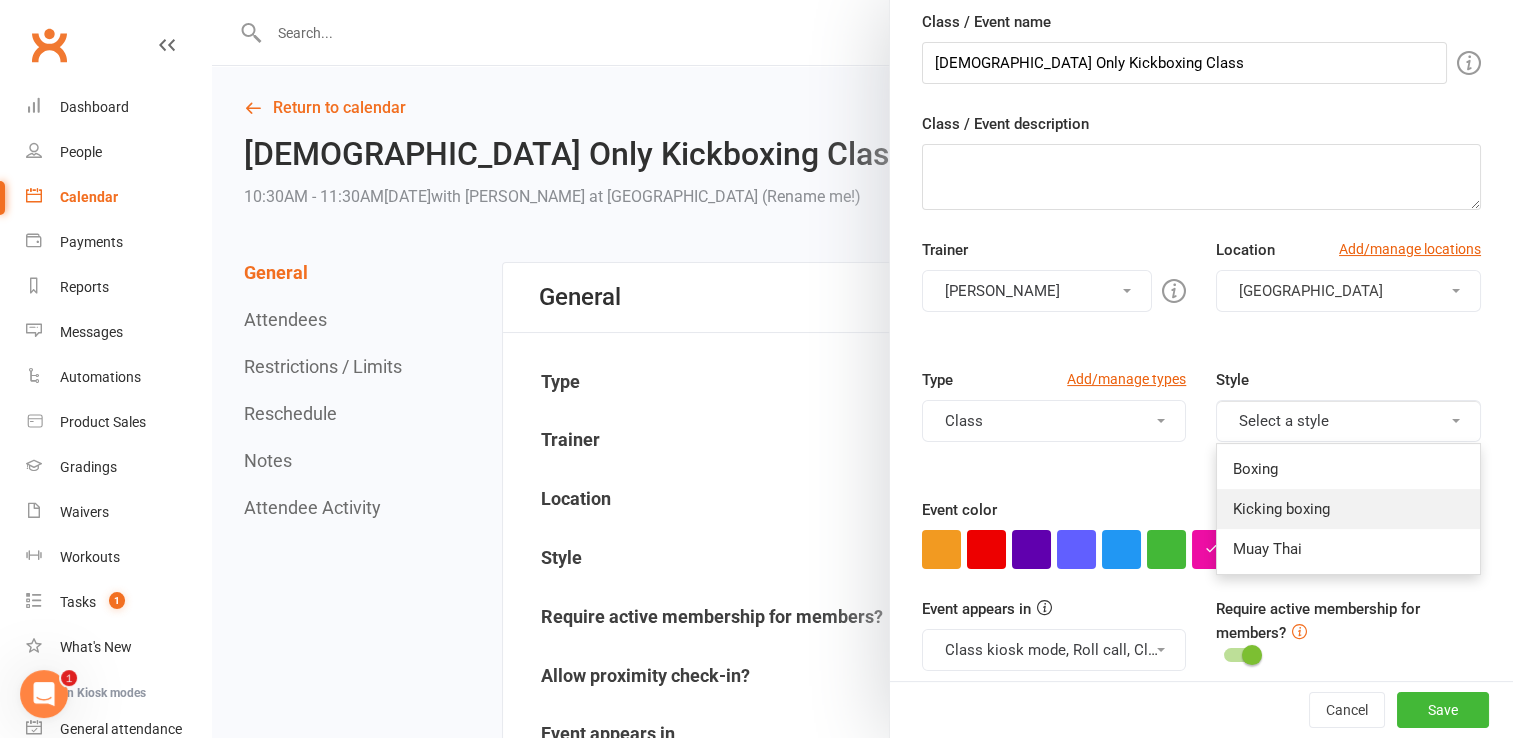 click on "Kicking boxing" at bounding box center [1348, 509] 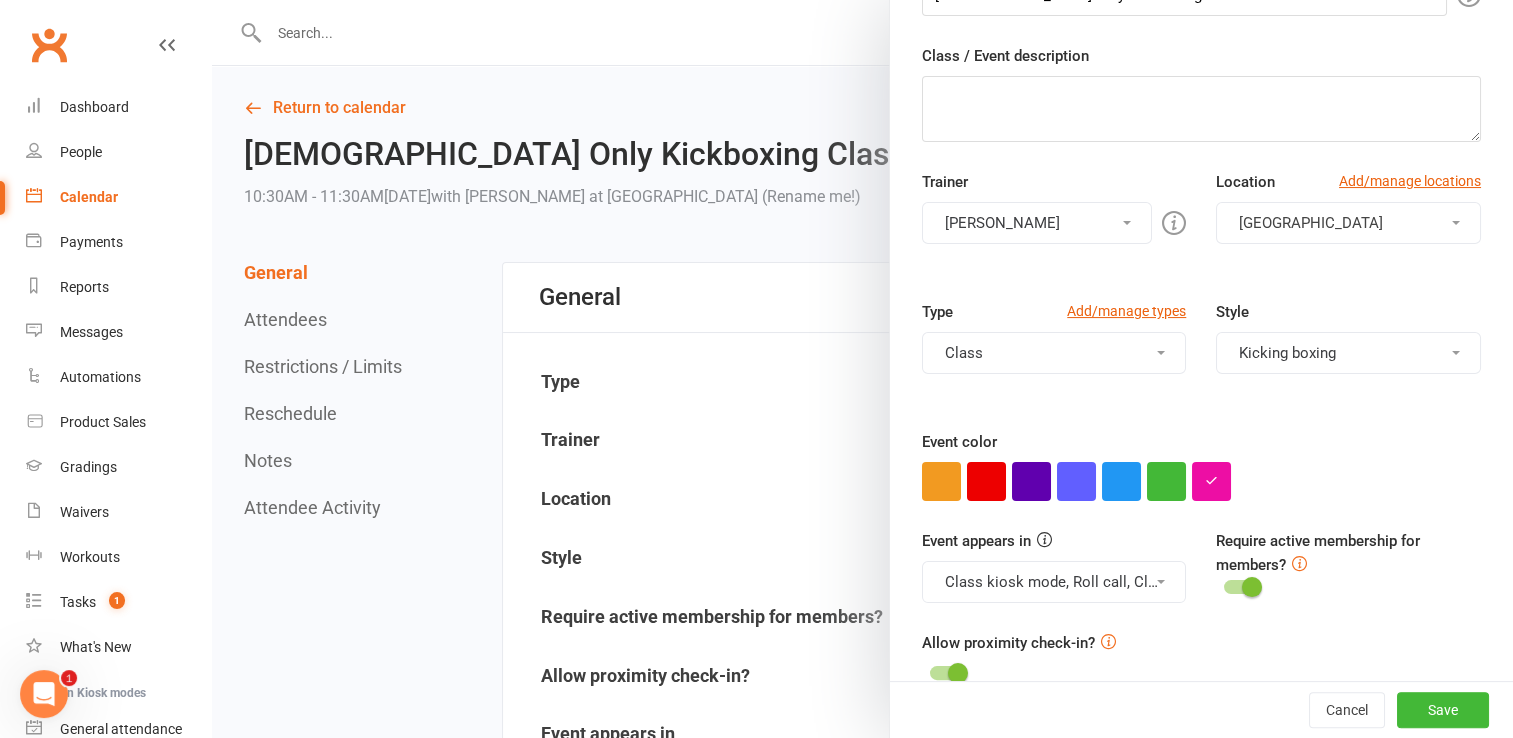 scroll, scrollTop: 300, scrollLeft: 0, axis: vertical 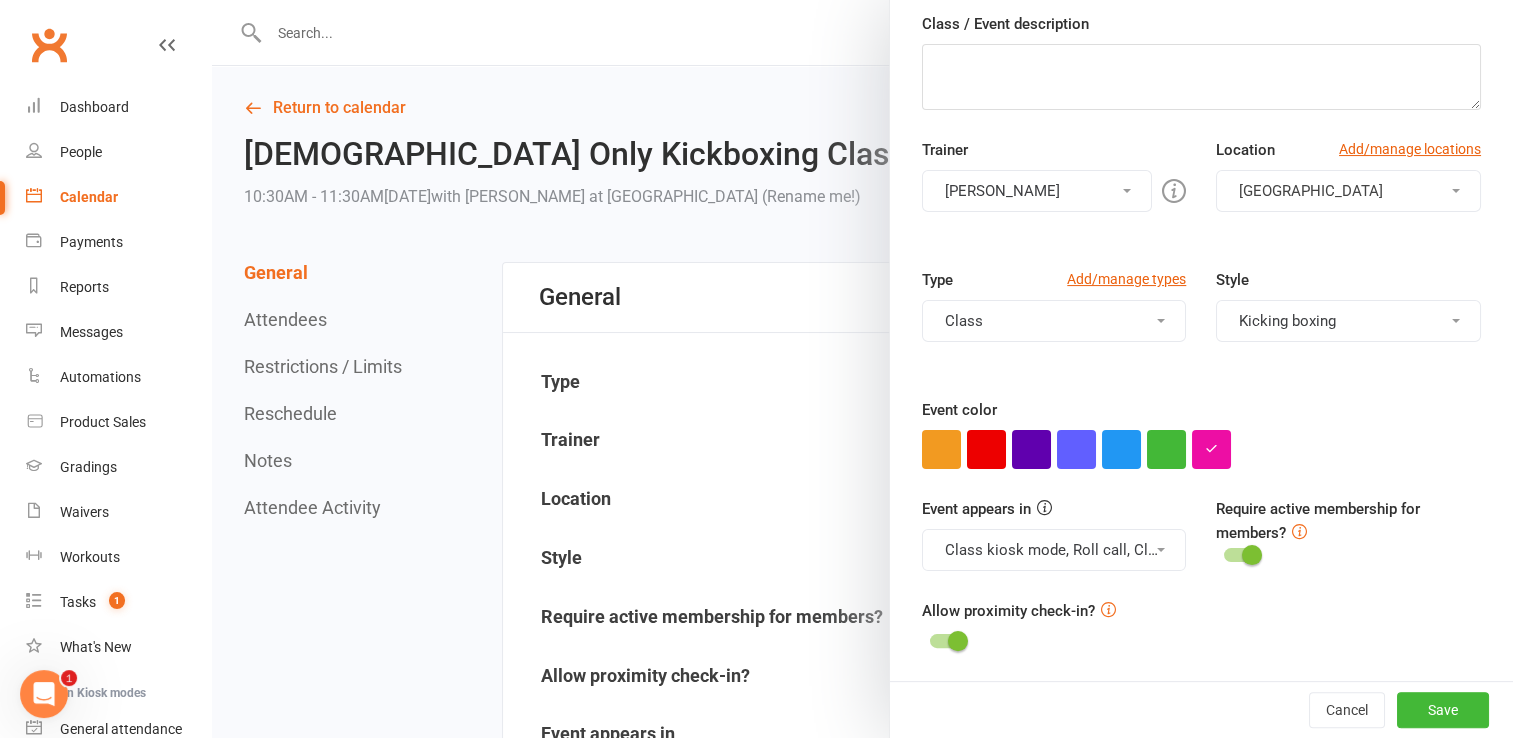 click at bounding box center [1252, 555] 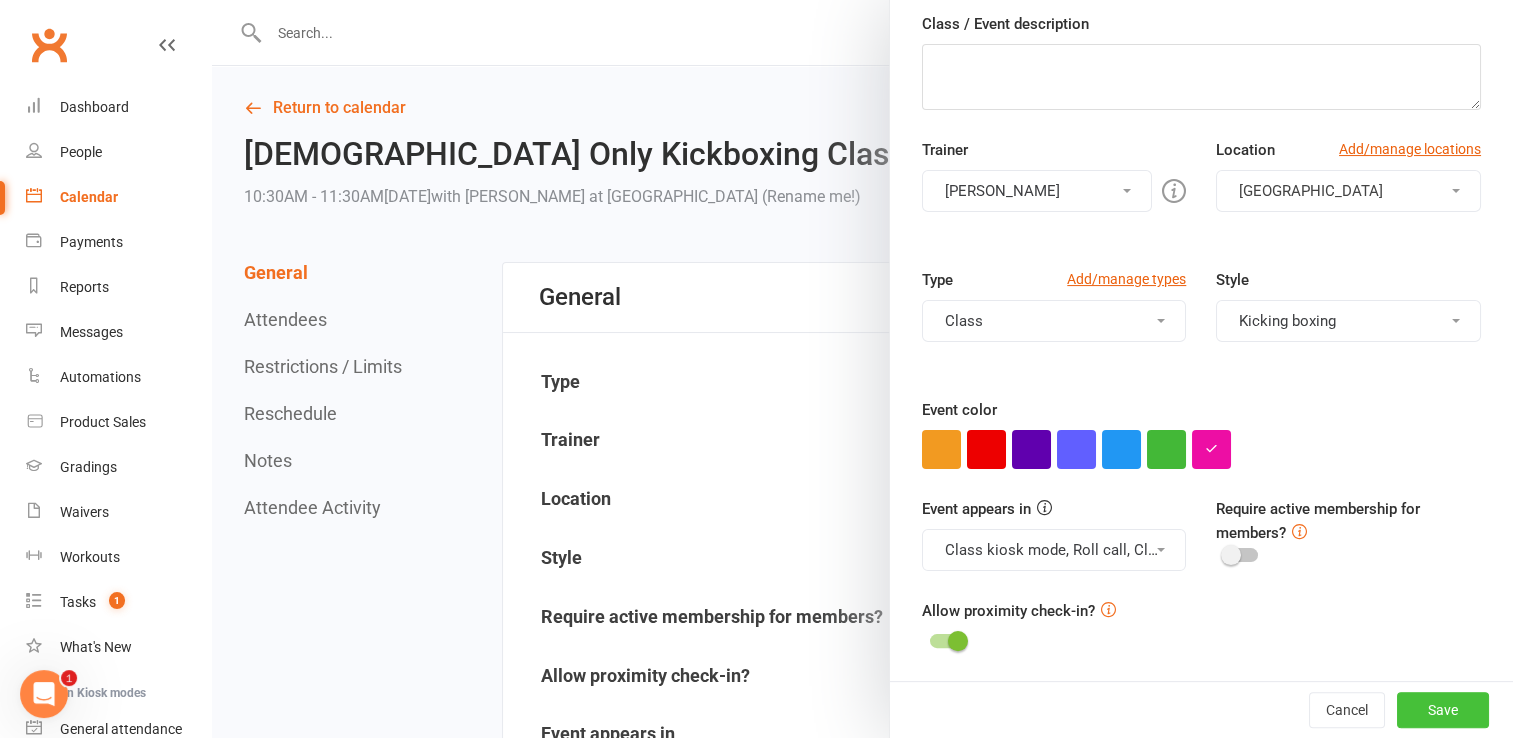 click on "Save" at bounding box center [1443, 710] 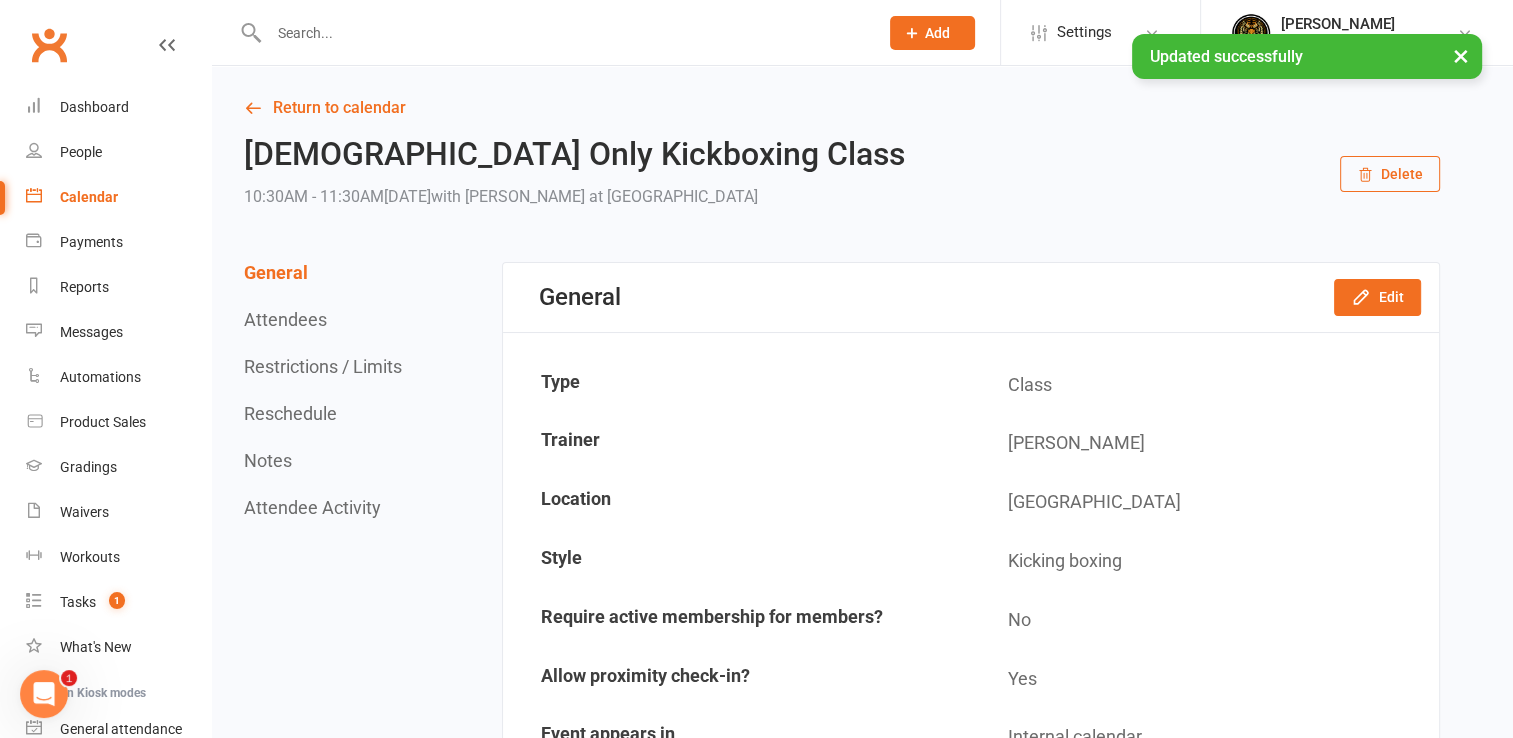 click on "Attendees" at bounding box center [285, 319] 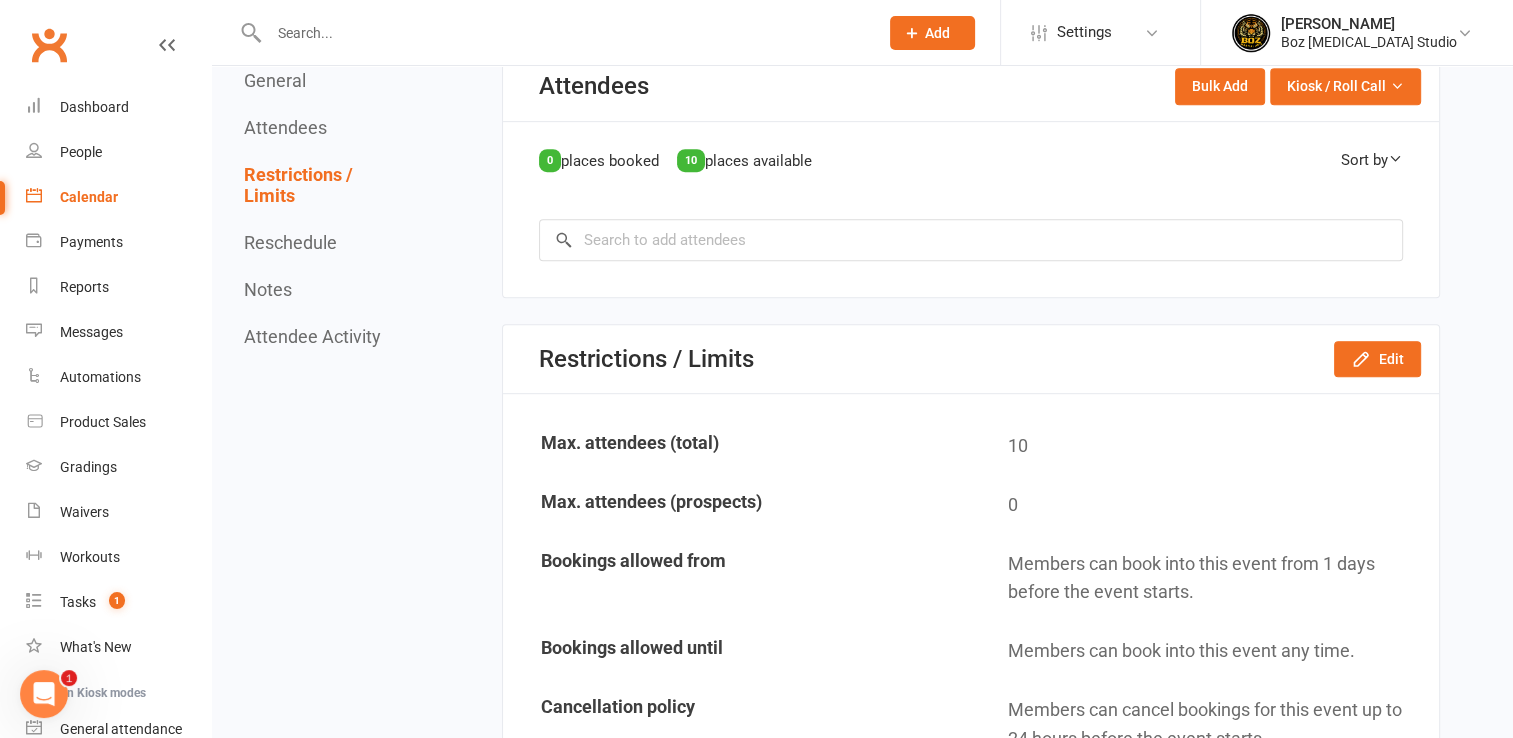 scroll, scrollTop: 870, scrollLeft: 0, axis: vertical 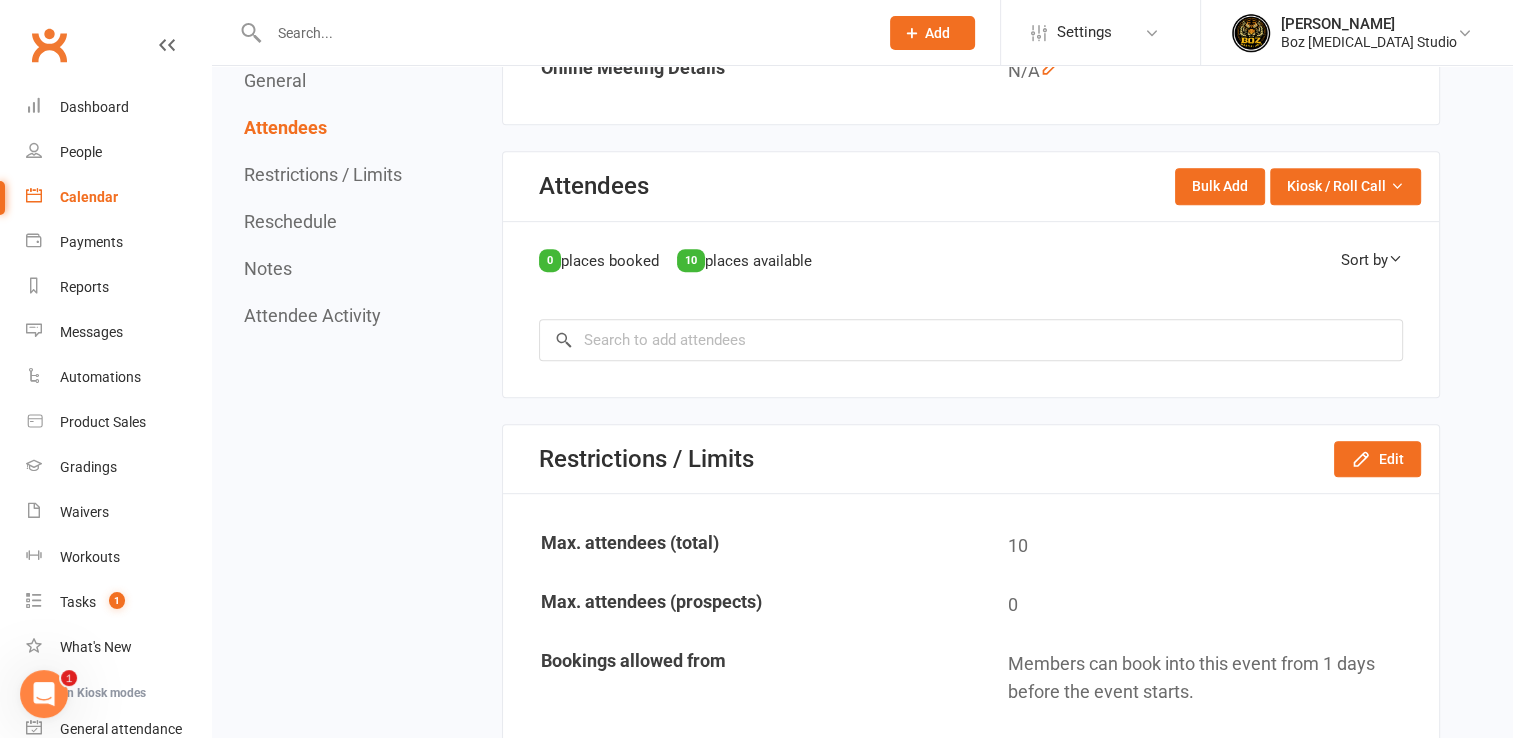 click at bounding box center [1395, 258] 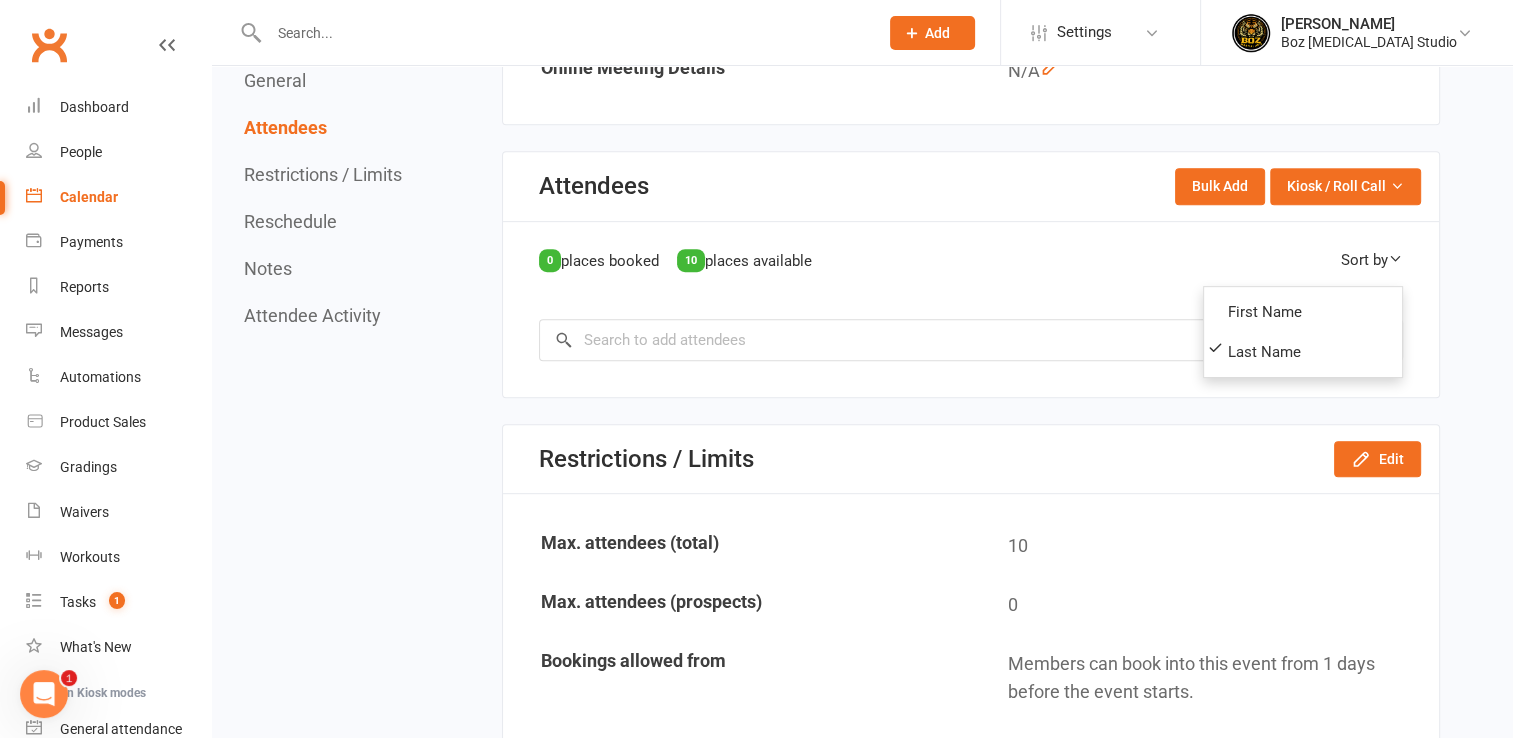 click on "0   places booked 10   places available Sort by  First Name Last Name" at bounding box center (971, 266) 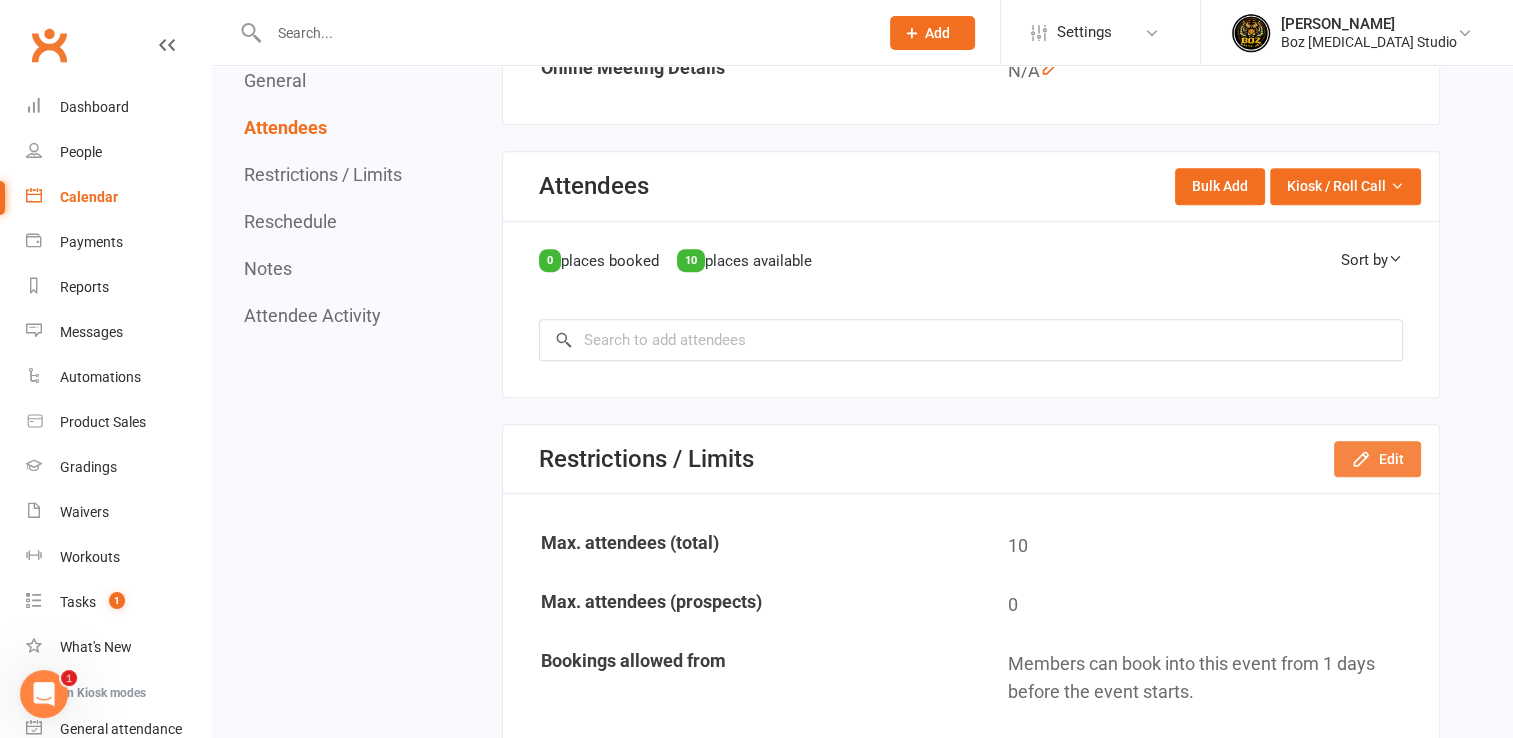 click on "Edit" 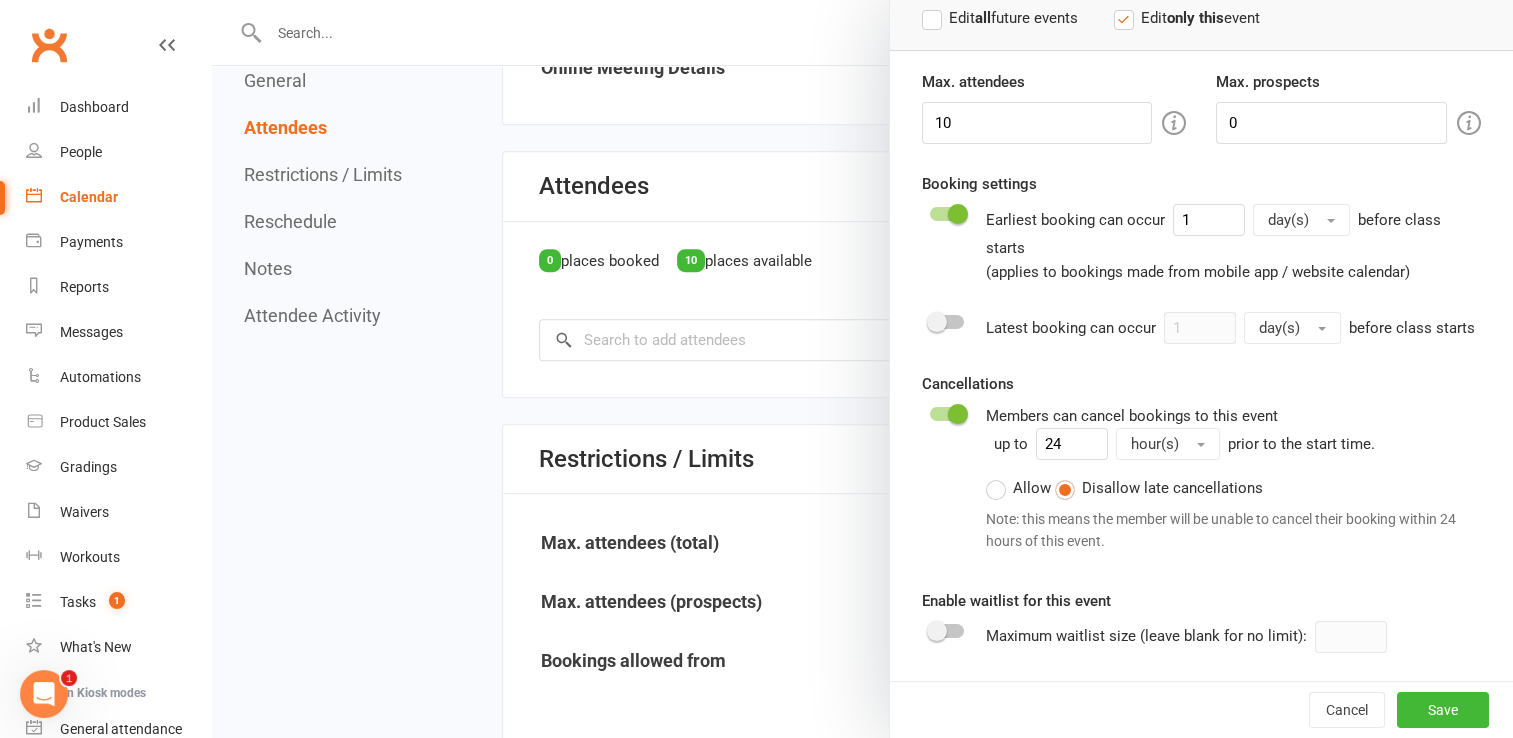 scroll, scrollTop: 163, scrollLeft: 0, axis: vertical 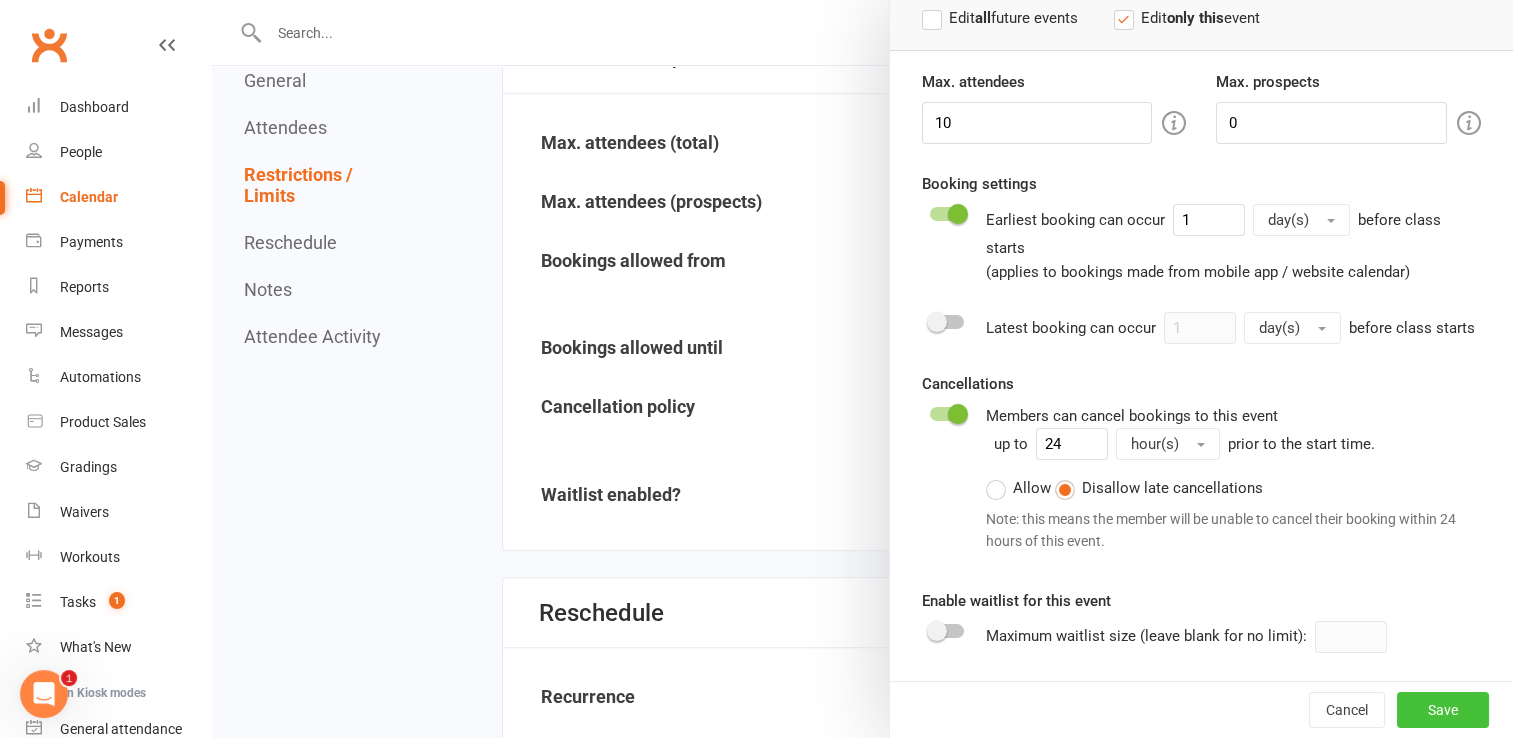 click on "Save" at bounding box center (1443, 710) 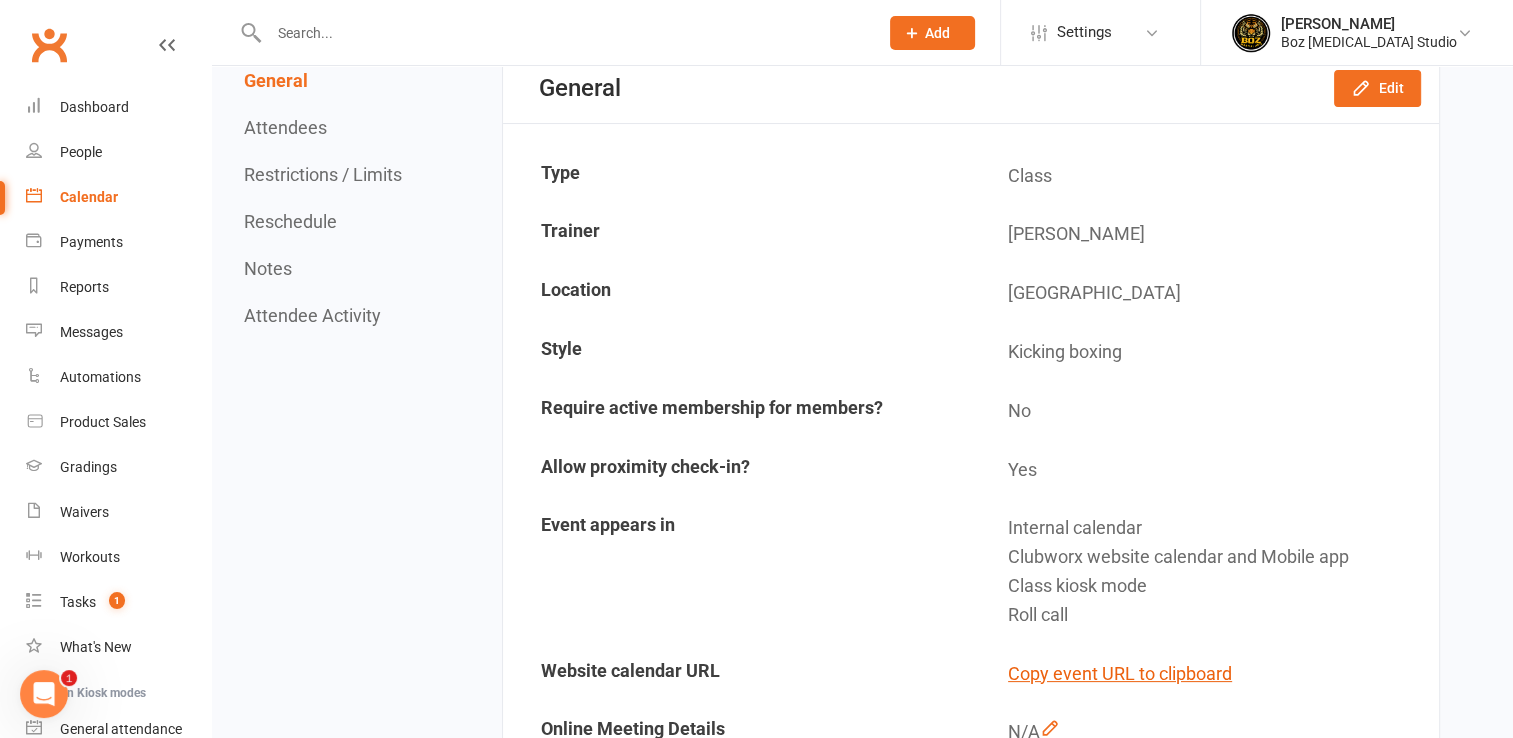 scroll, scrollTop: 0, scrollLeft: 0, axis: both 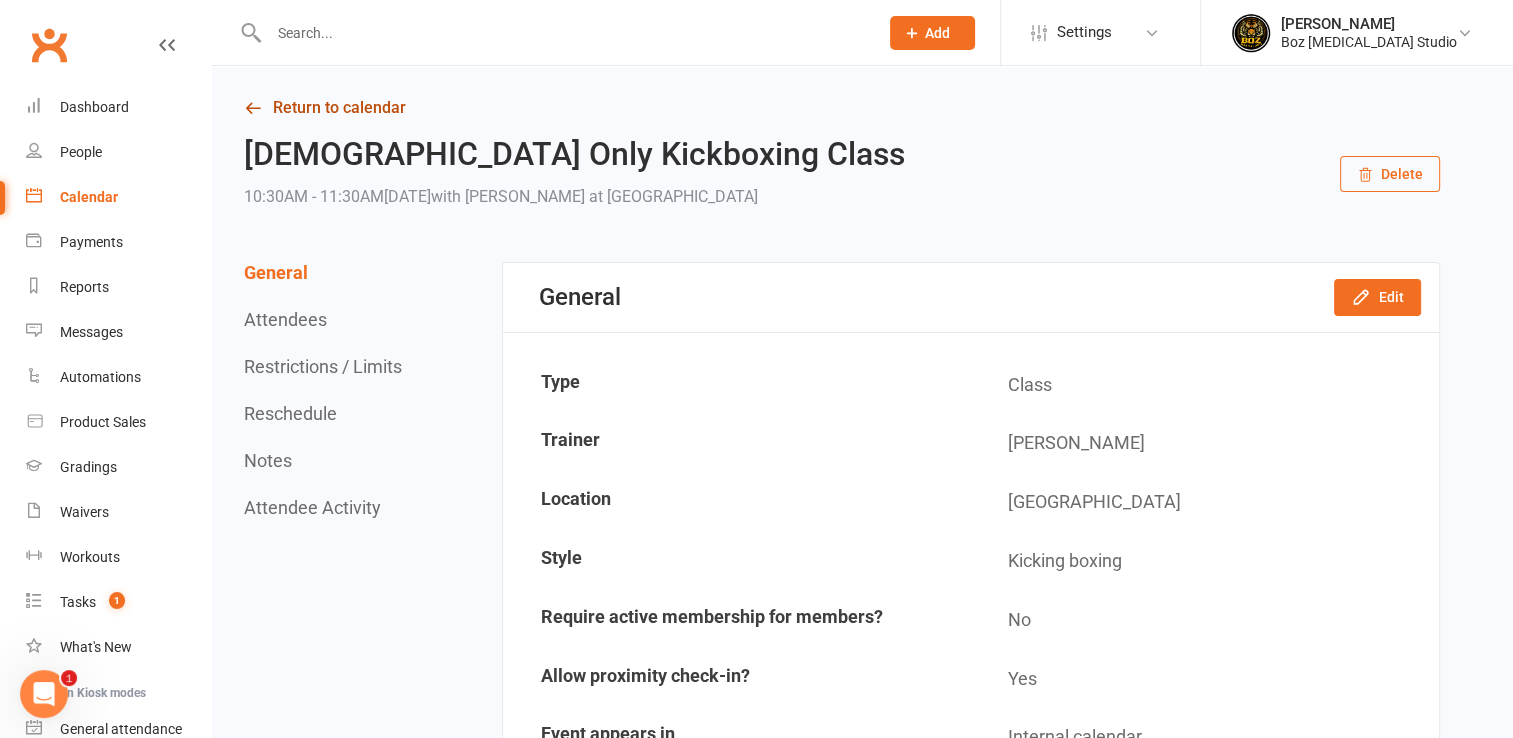 click at bounding box center [253, 108] 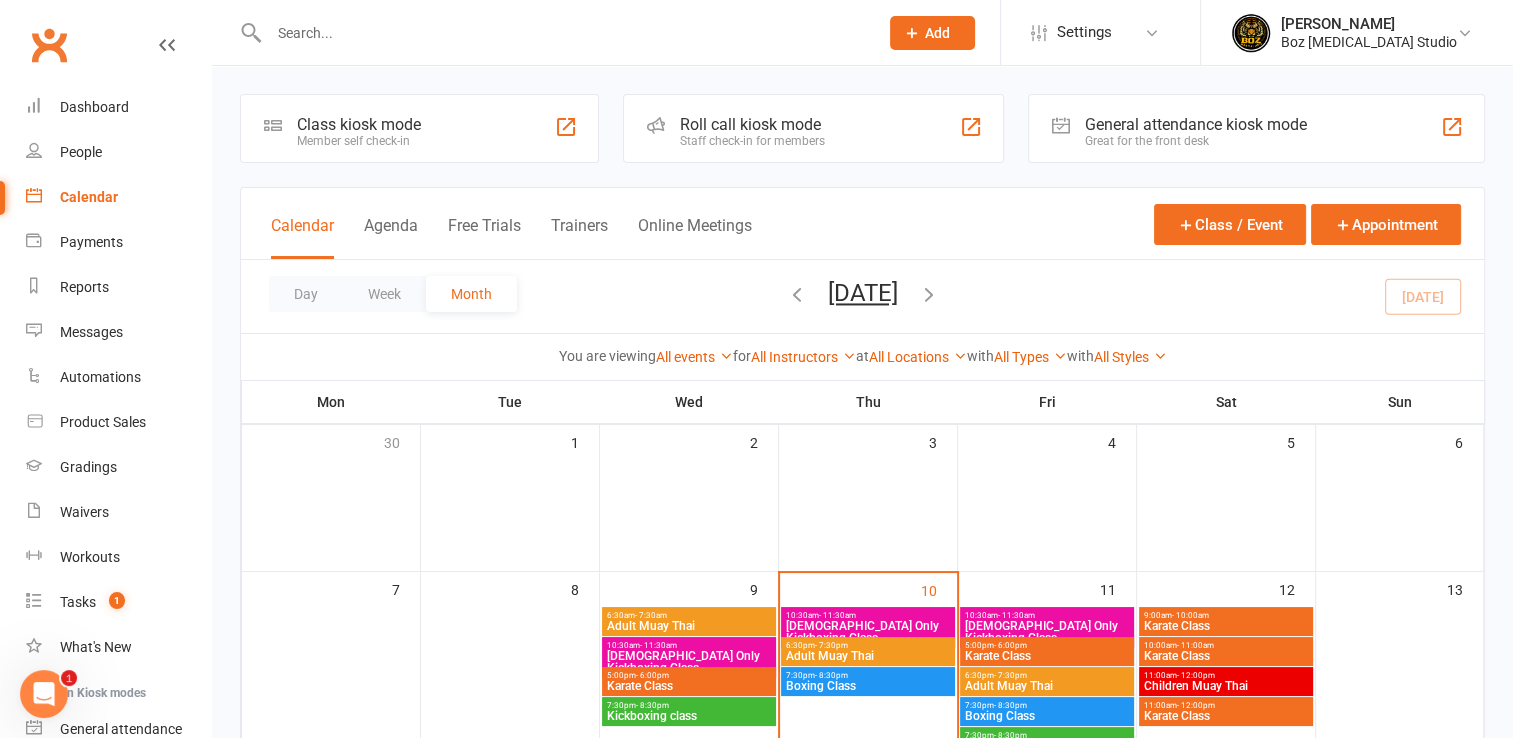 click on "Karate Class" at bounding box center (689, 686) 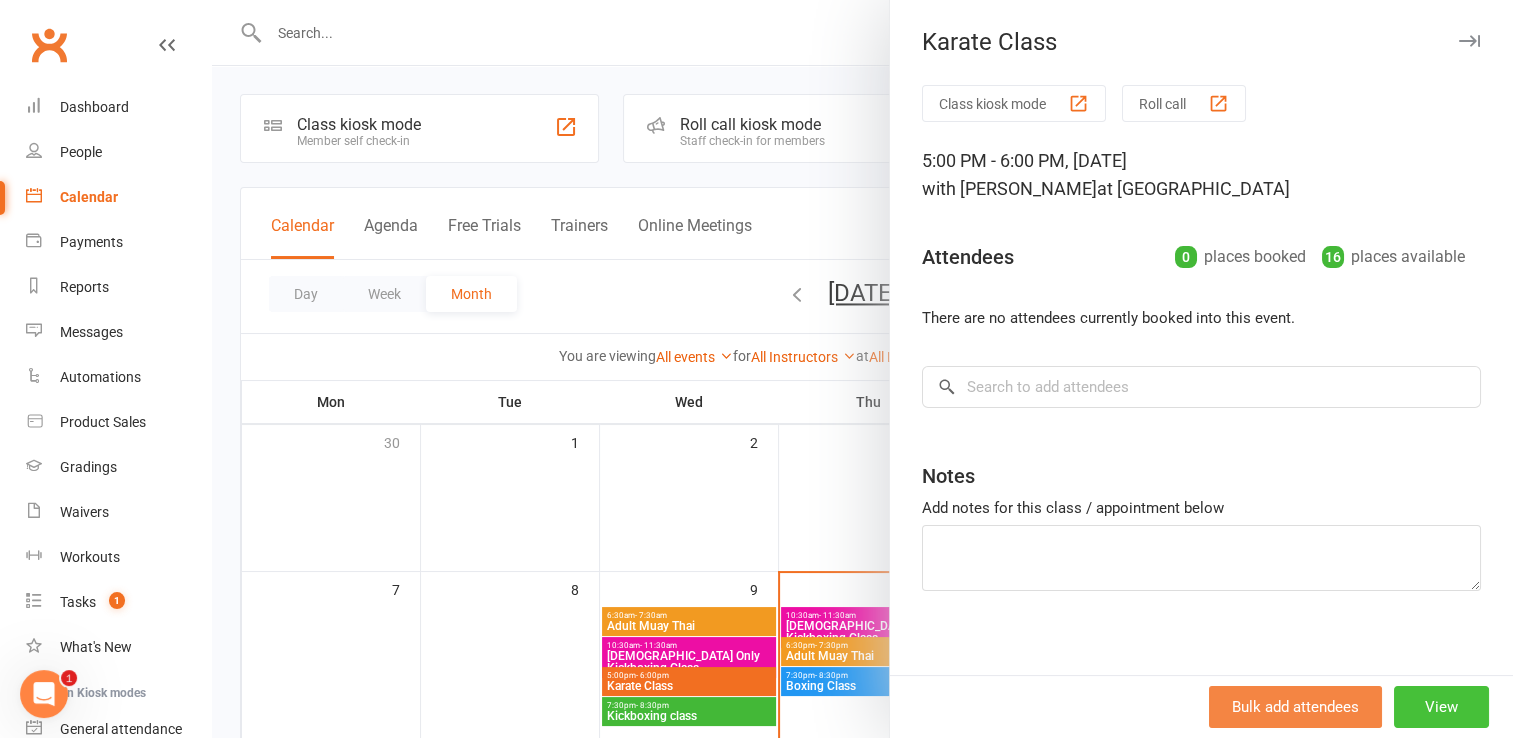 click on "View" at bounding box center (1441, 707) 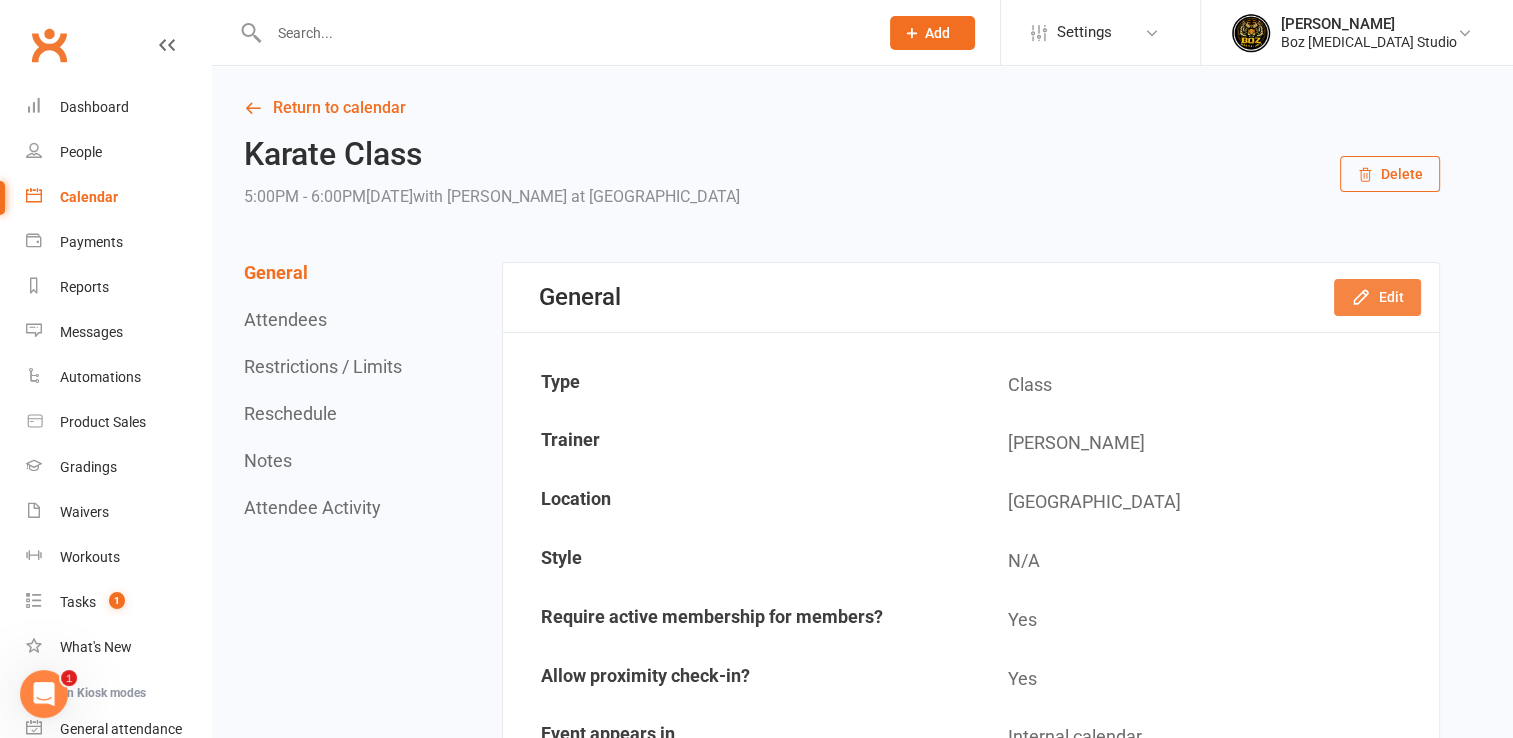 click 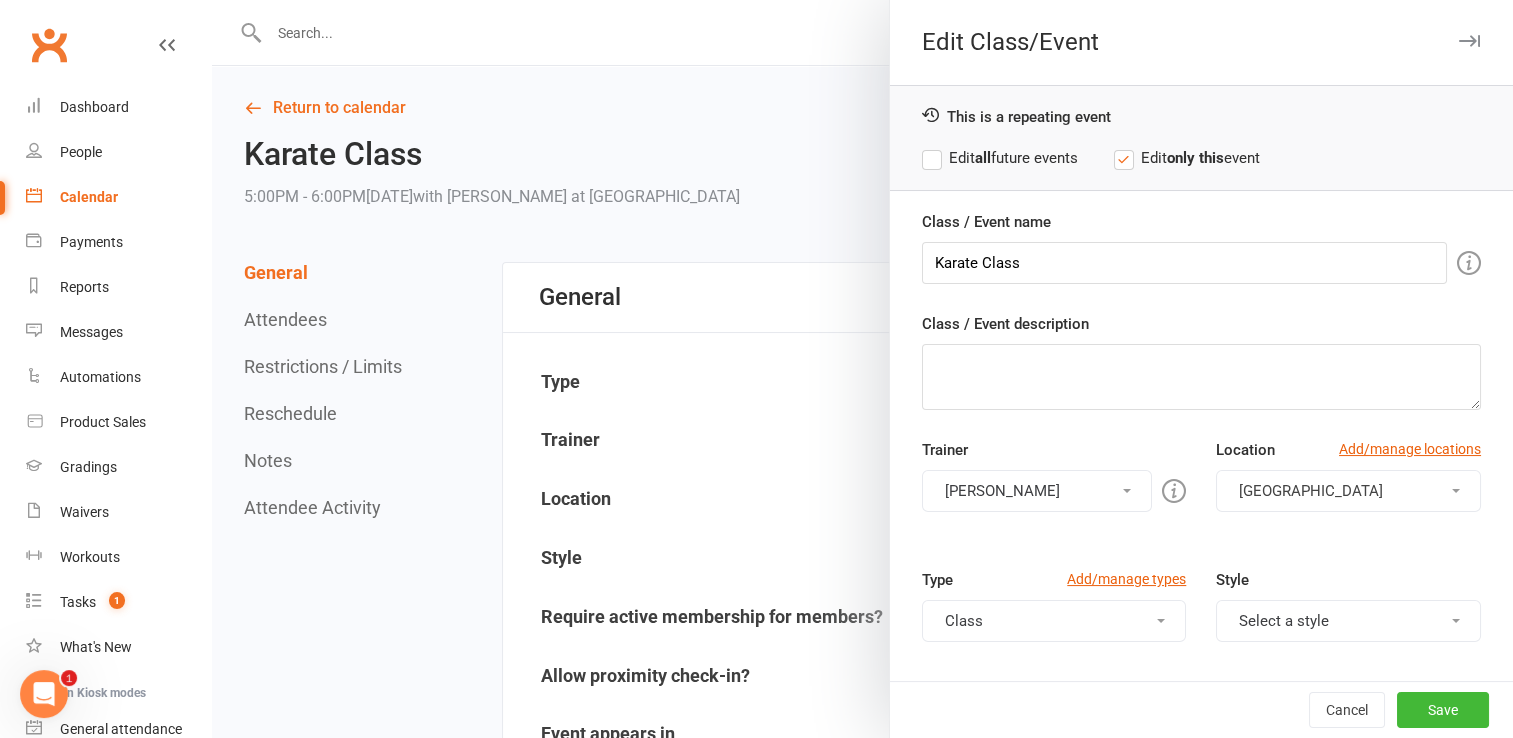 click on "Edit  all  future events" at bounding box center [1000, 158] 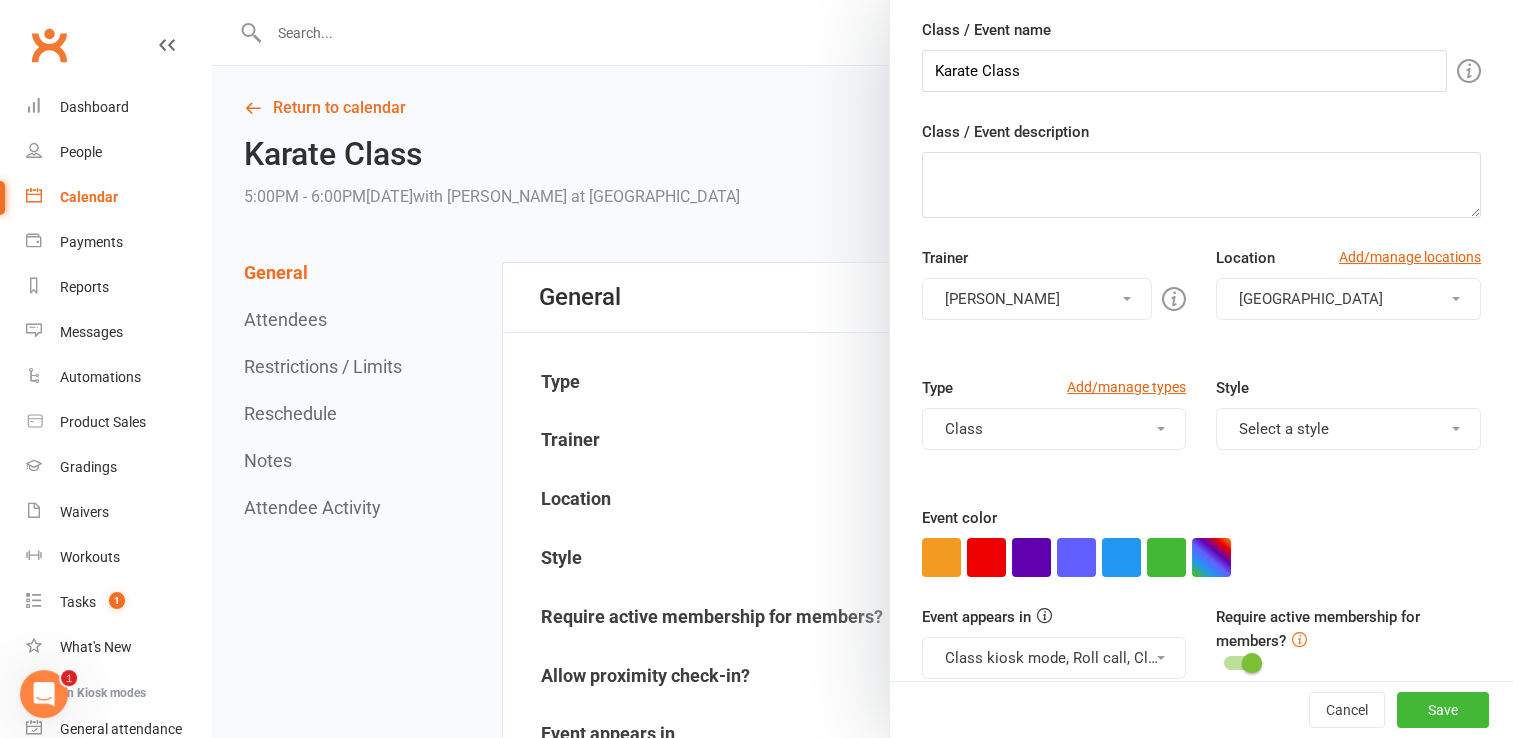 scroll, scrollTop: 200, scrollLeft: 0, axis: vertical 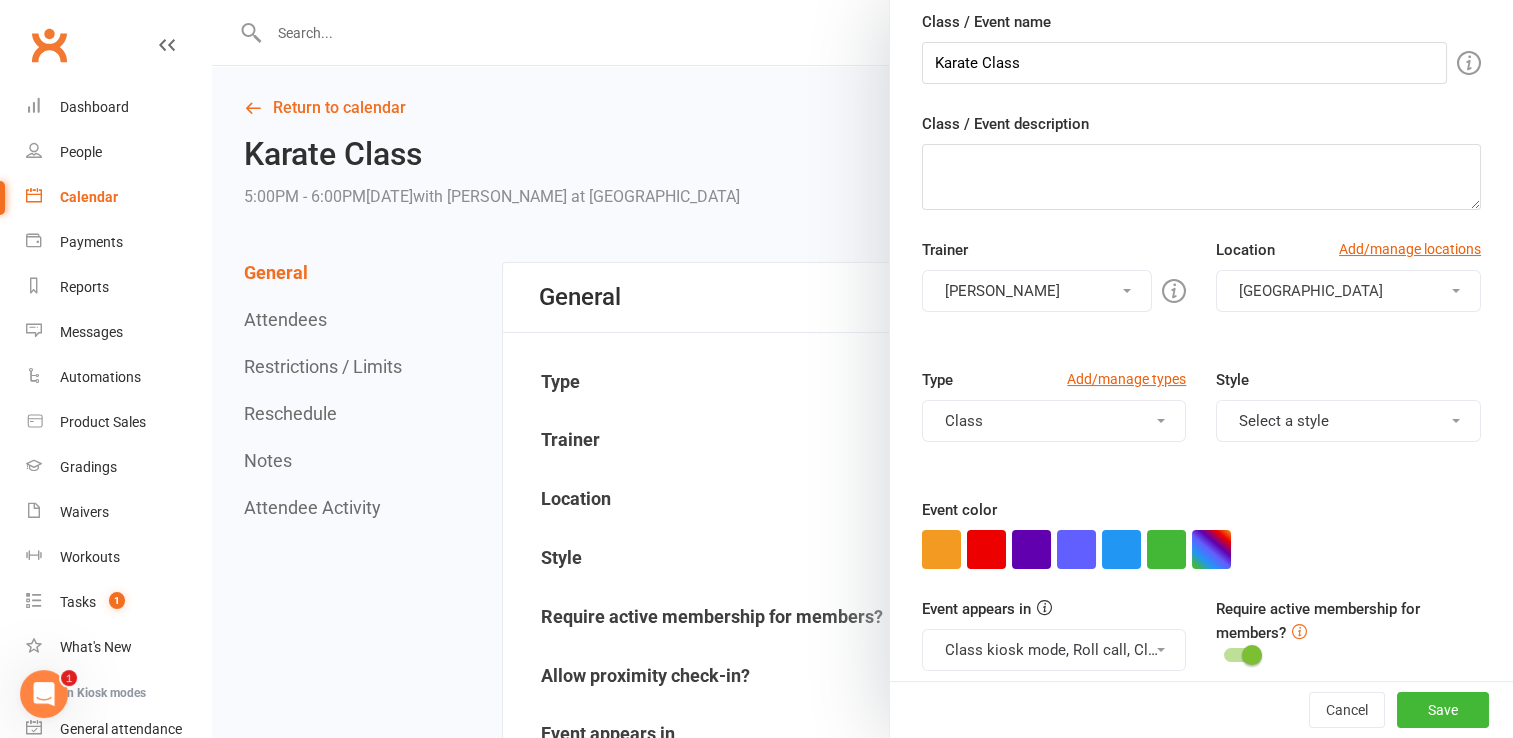 click on "Class" at bounding box center [1054, 421] 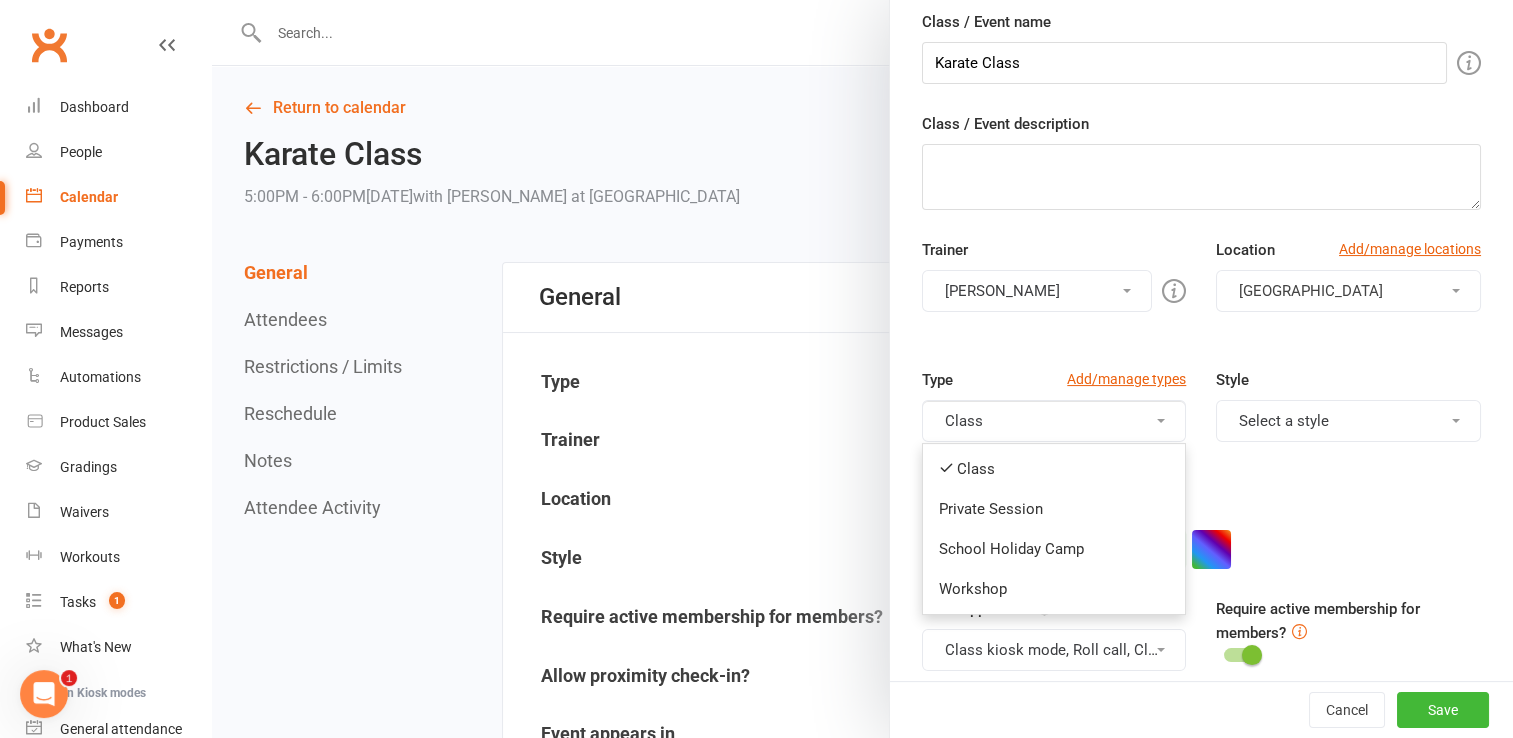 click on "Type Add/manage types Class  Class Private Session School Holiday Camp Workshop Style Select a style  Boxing Kicking boxing  Muay Thai" at bounding box center (1201, 433) 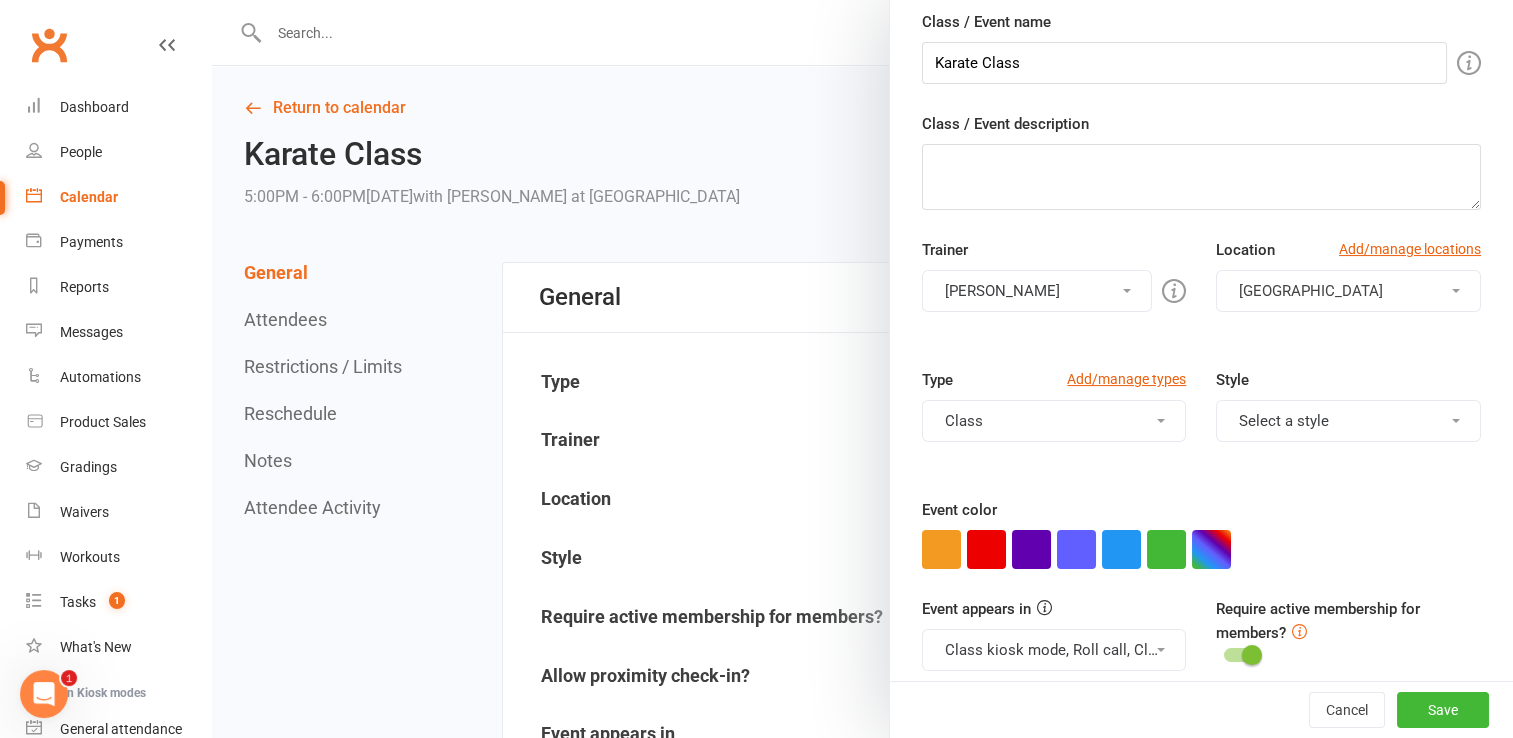 click on "Select a style" at bounding box center [1348, 421] 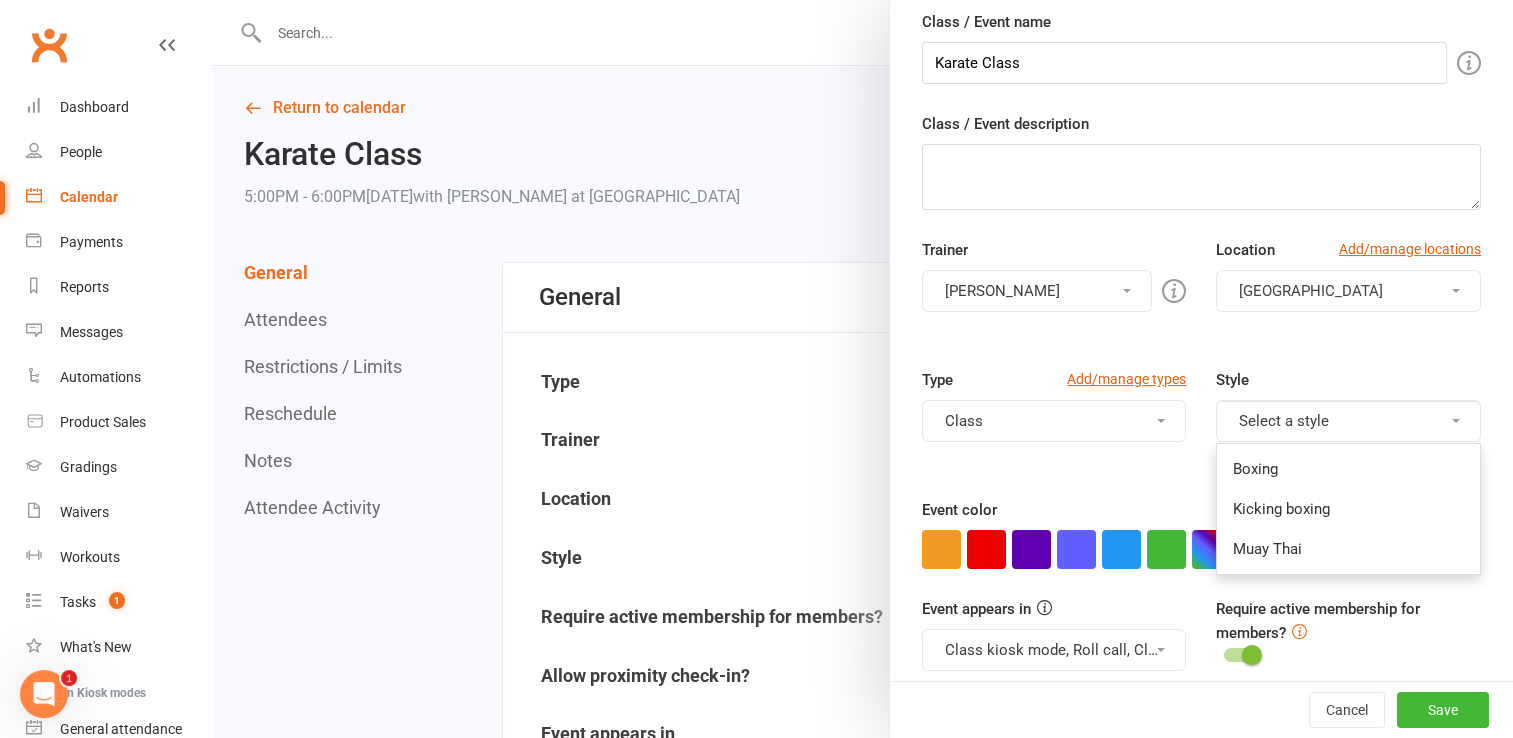 click on "Type Add/manage types Class  Class Private Session School Holiday Camp Workshop Style Select a style  Boxing Kicking boxing  Muay Thai" at bounding box center (1201, 433) 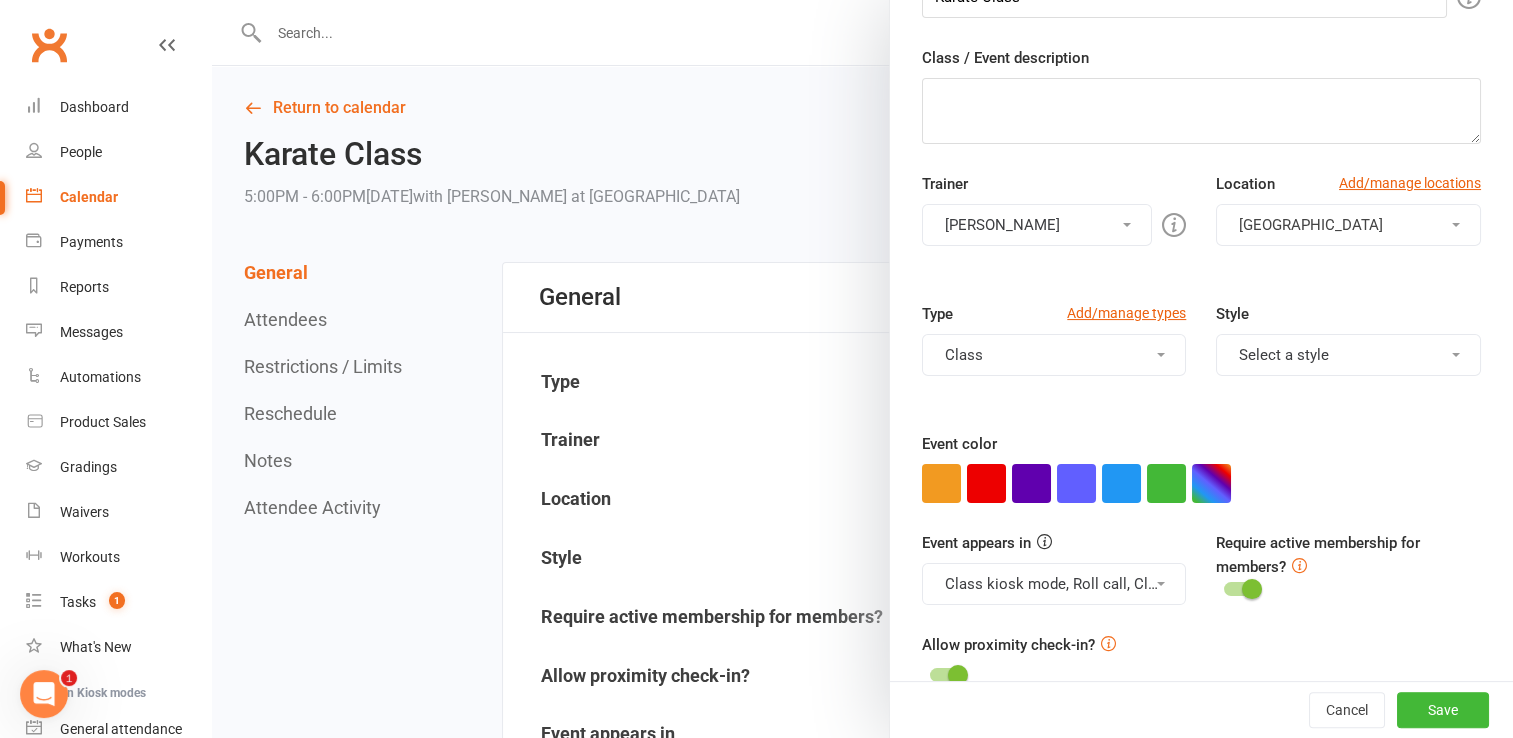 scroll, scrollTop: 300, scrollLeft: 0, axis: vertical 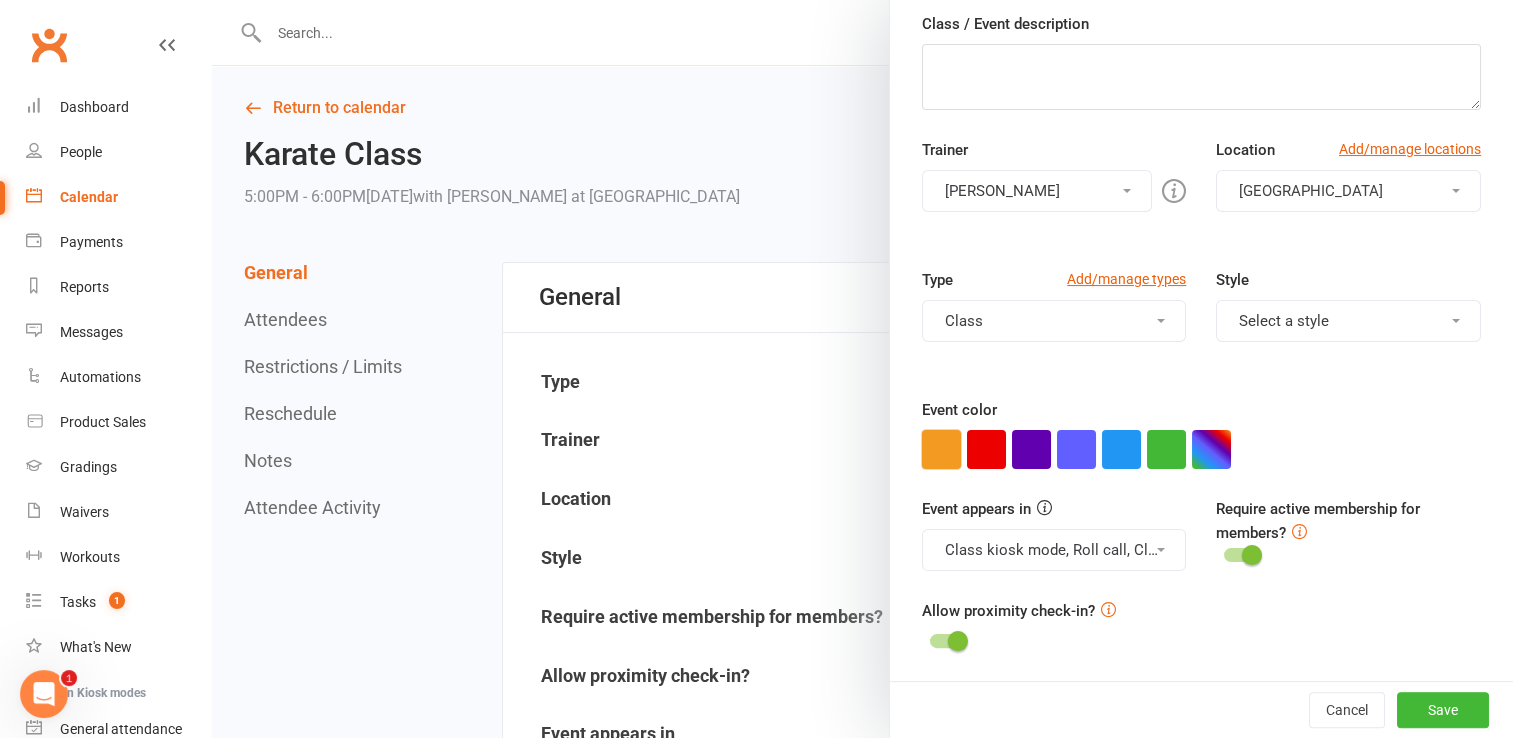 click at bounding box center (941, 449) 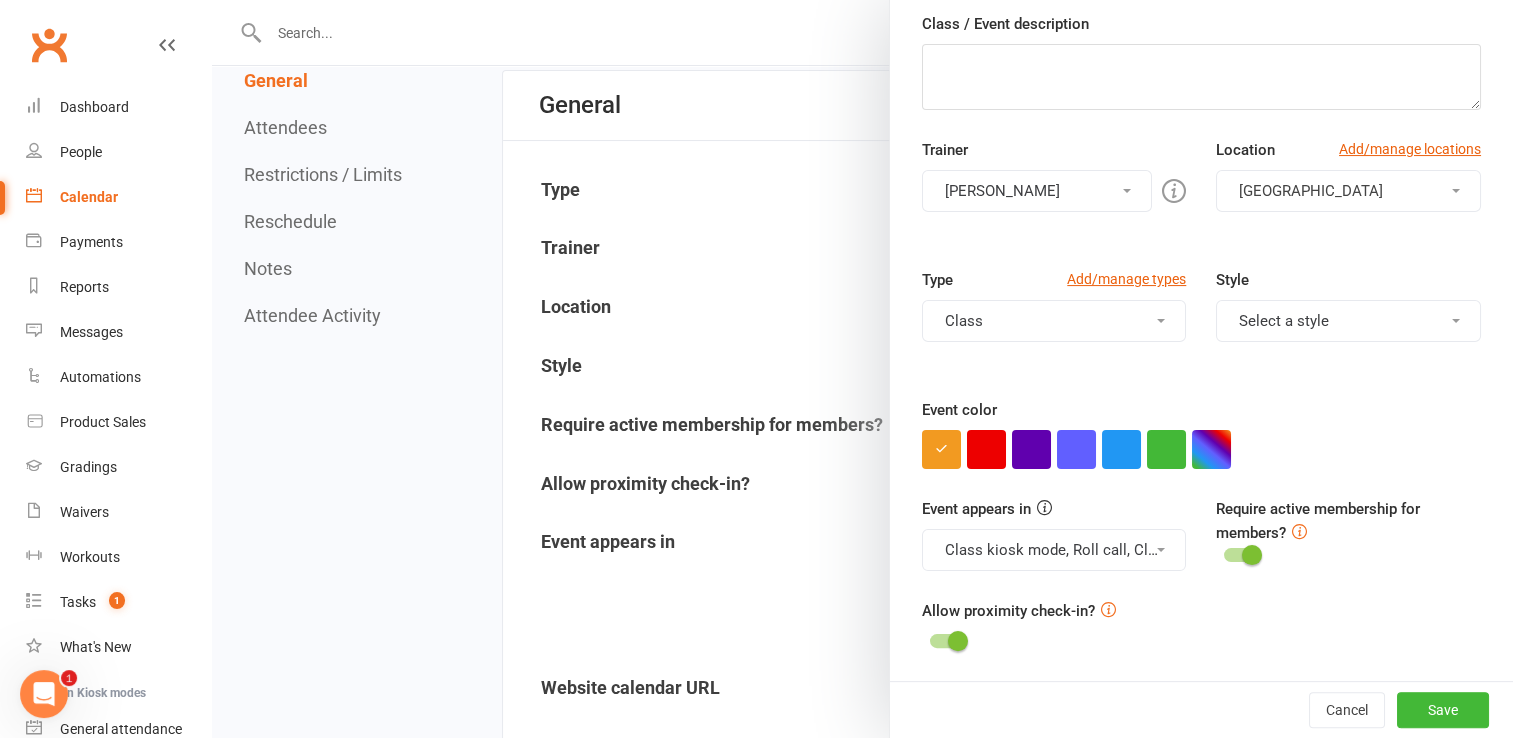 scroll, scrollTop: 200, scrollLeft: 0, axis: vertical 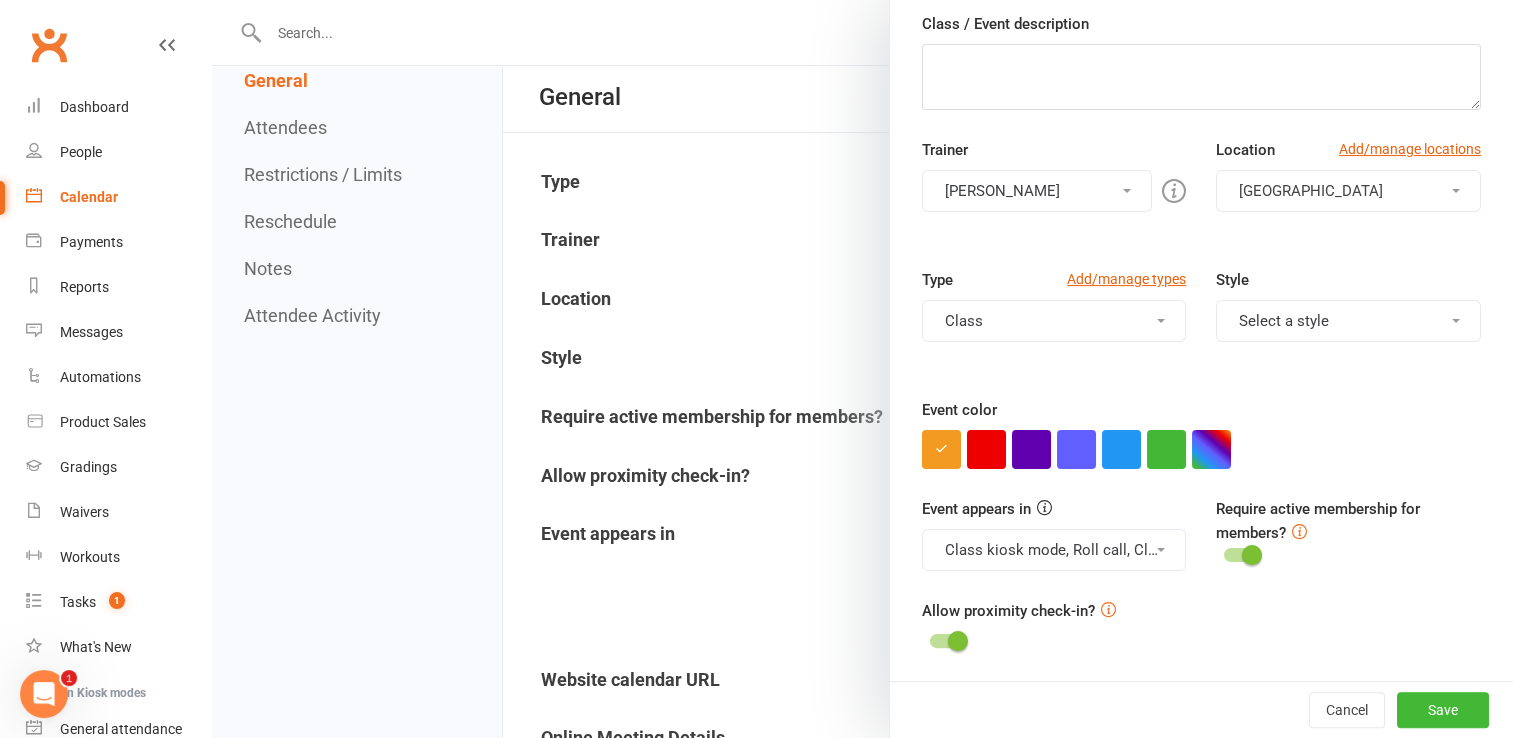 click at bounding box center (1241, 555) 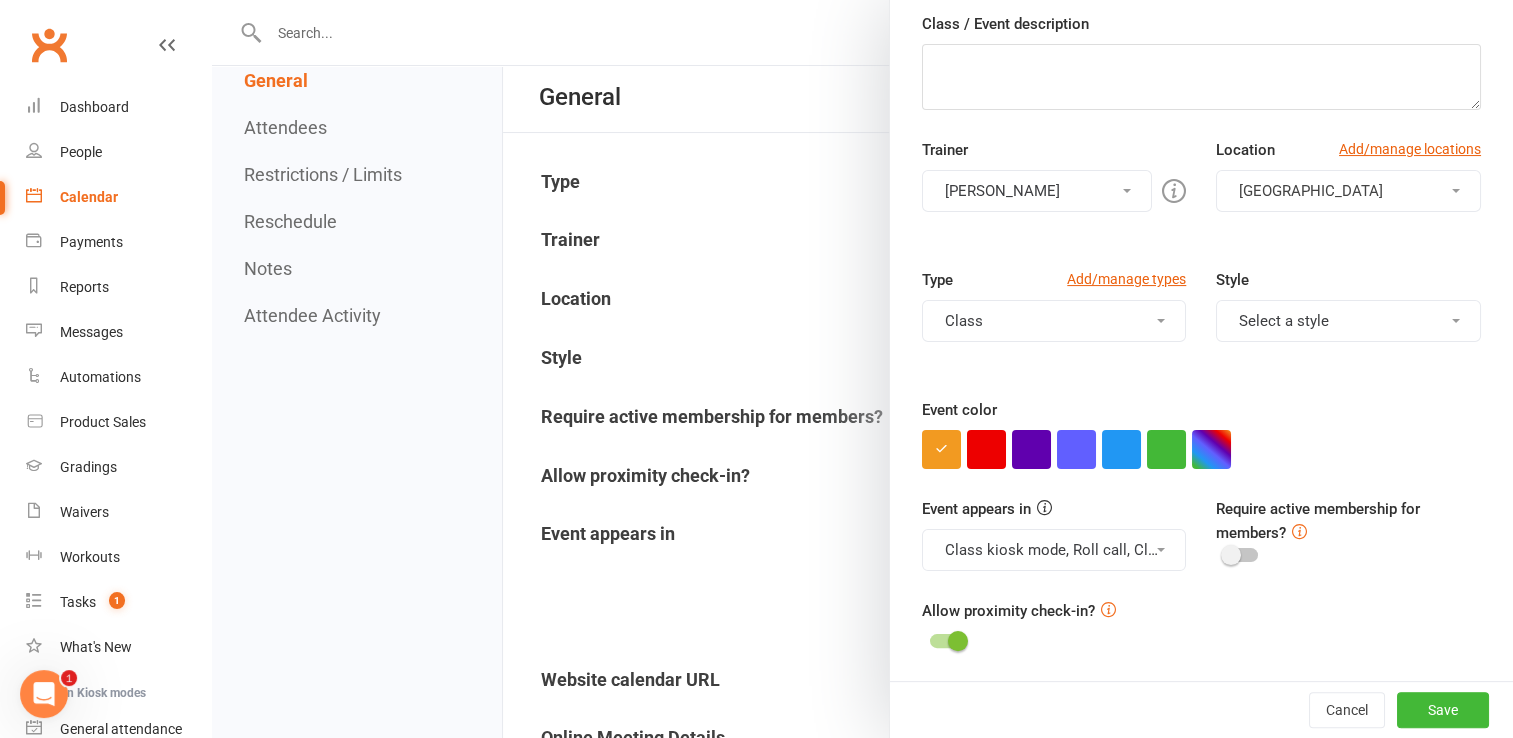 scroll, scrollTop: 600, scrollLeft: 0, axis: vertical 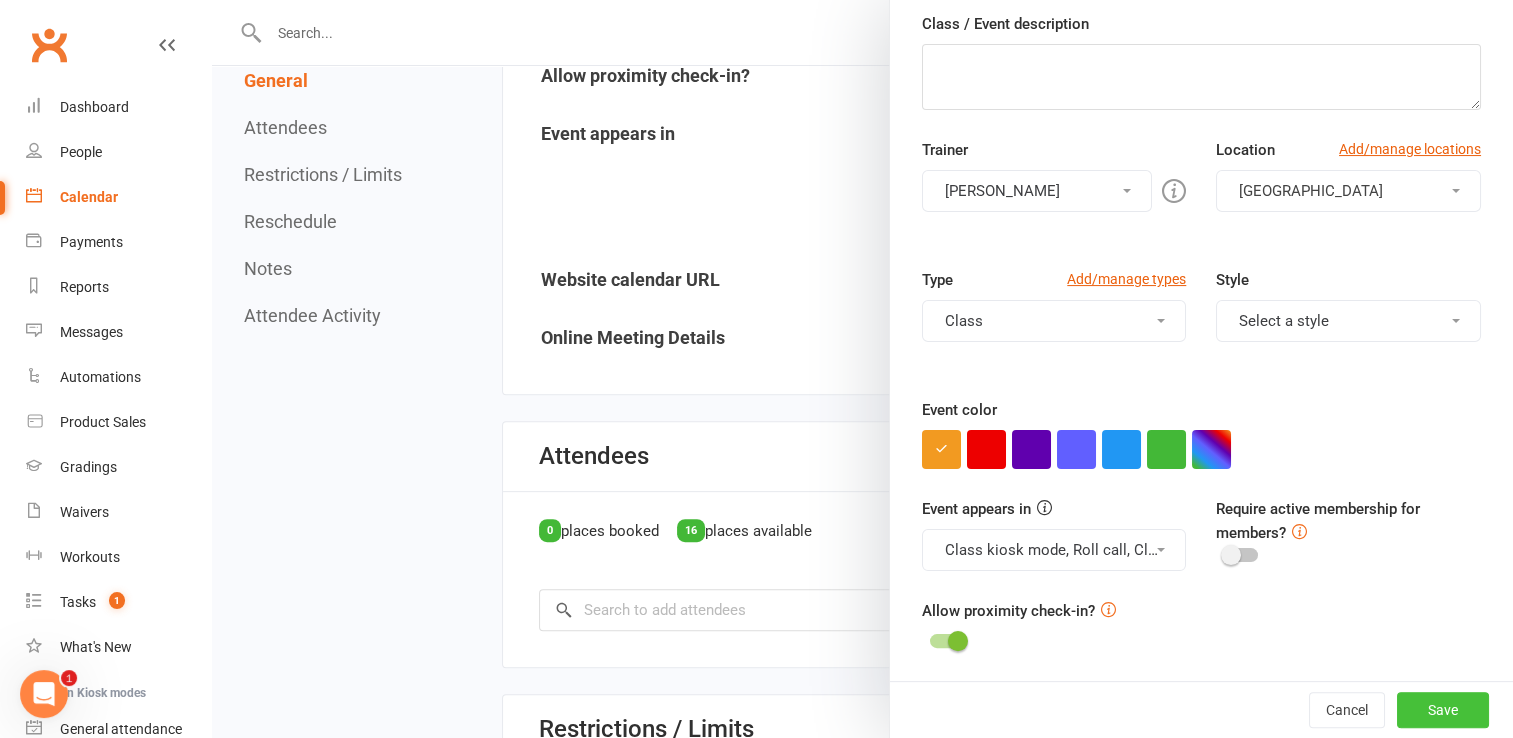 click on "Save" at bounding box center (1443, 710) 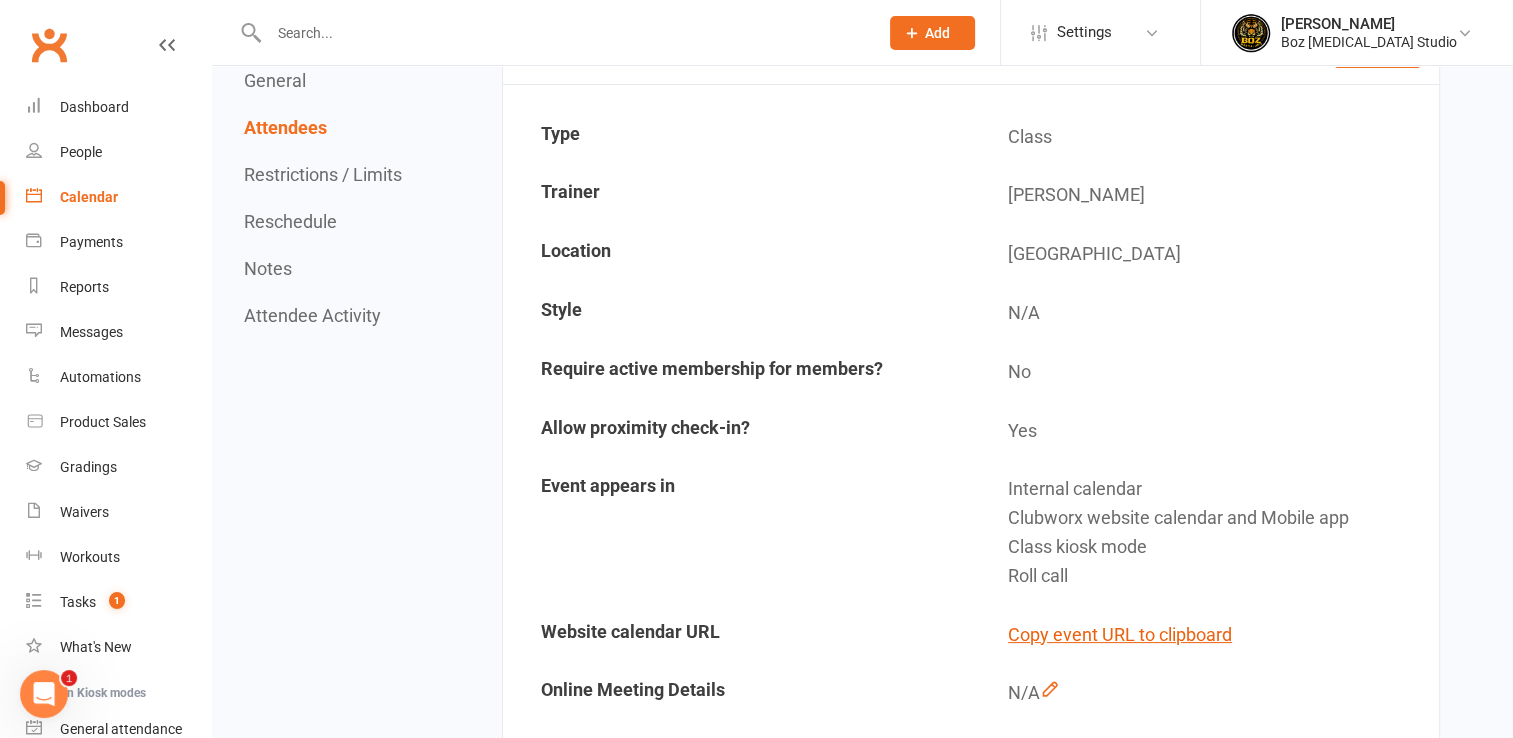 scroll, scrollTop: 0, scrollLeft: 0, axis: both 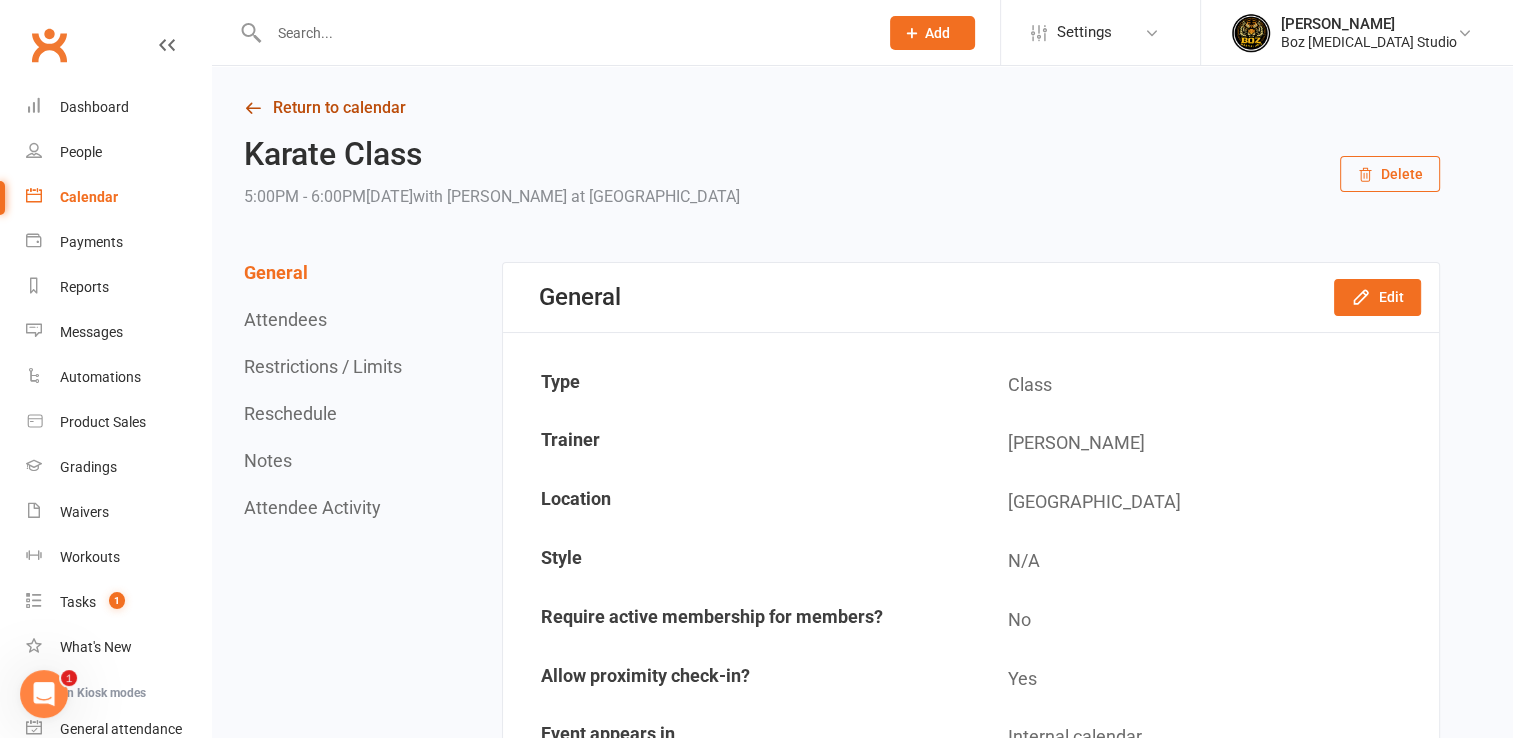 click at bounding box center [253, 108] 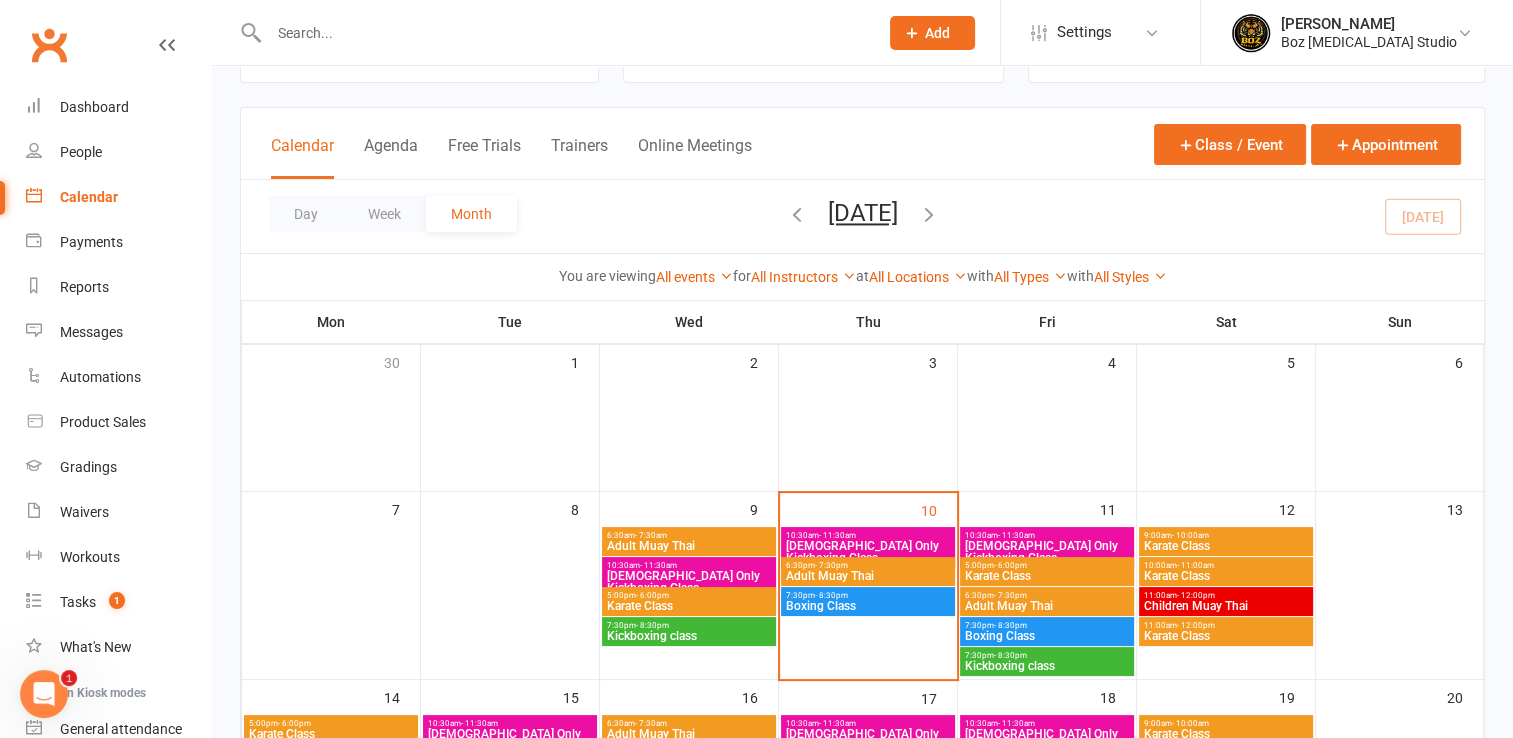 scroll, scrollTop: 200, scrollLeft: 0, axis: vertical 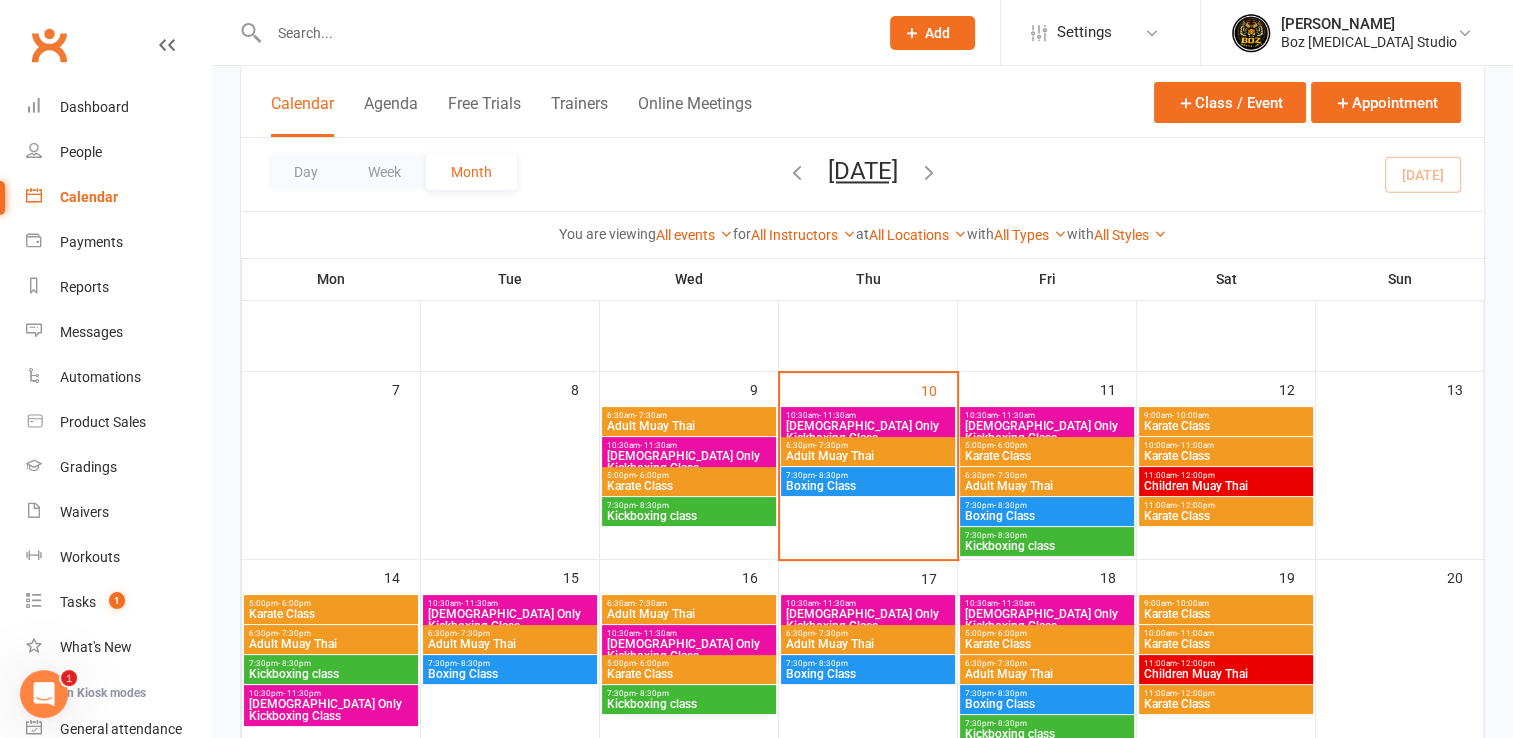 click on "- 8:30pm" at bounding box center [831, 475] 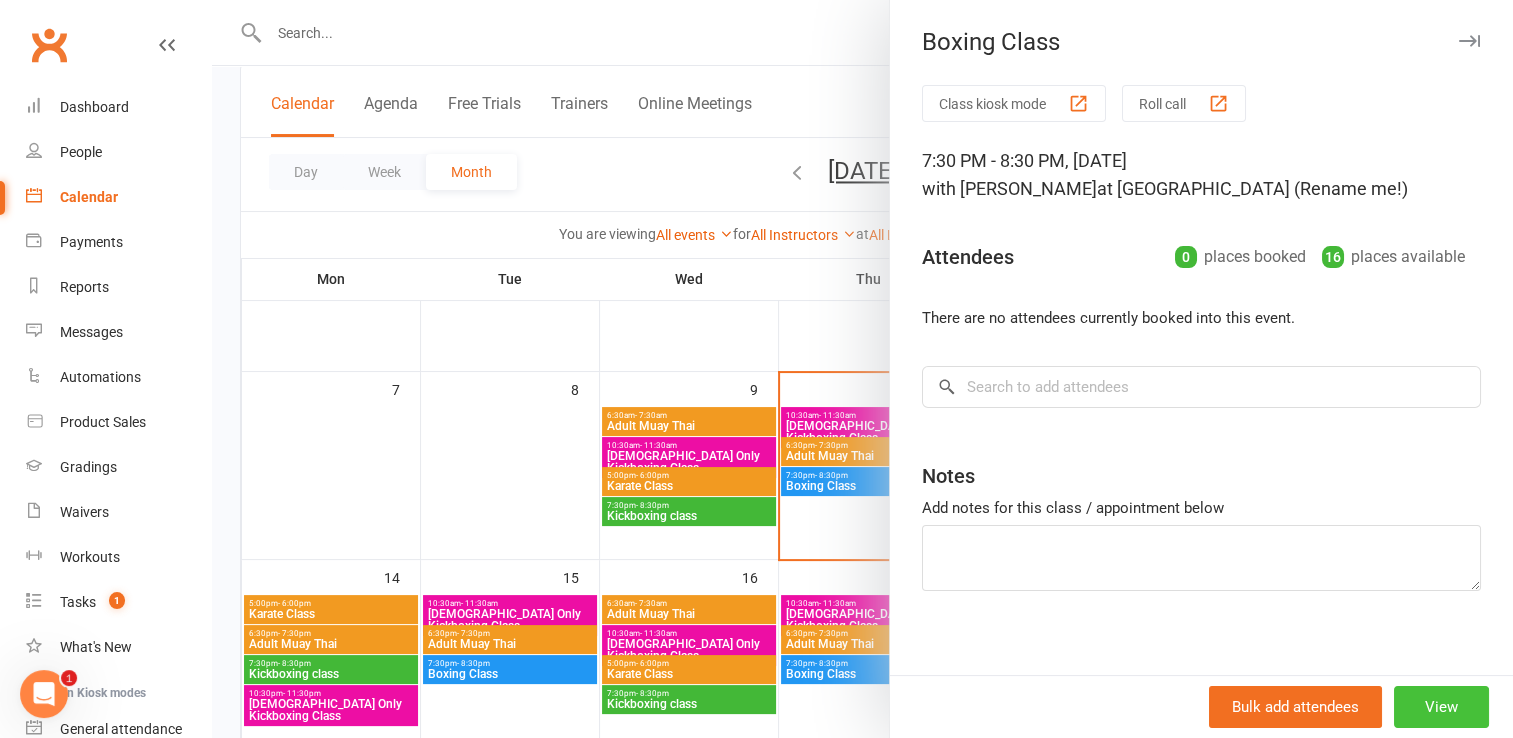 click on "View" at bounding box center (1441, 707) 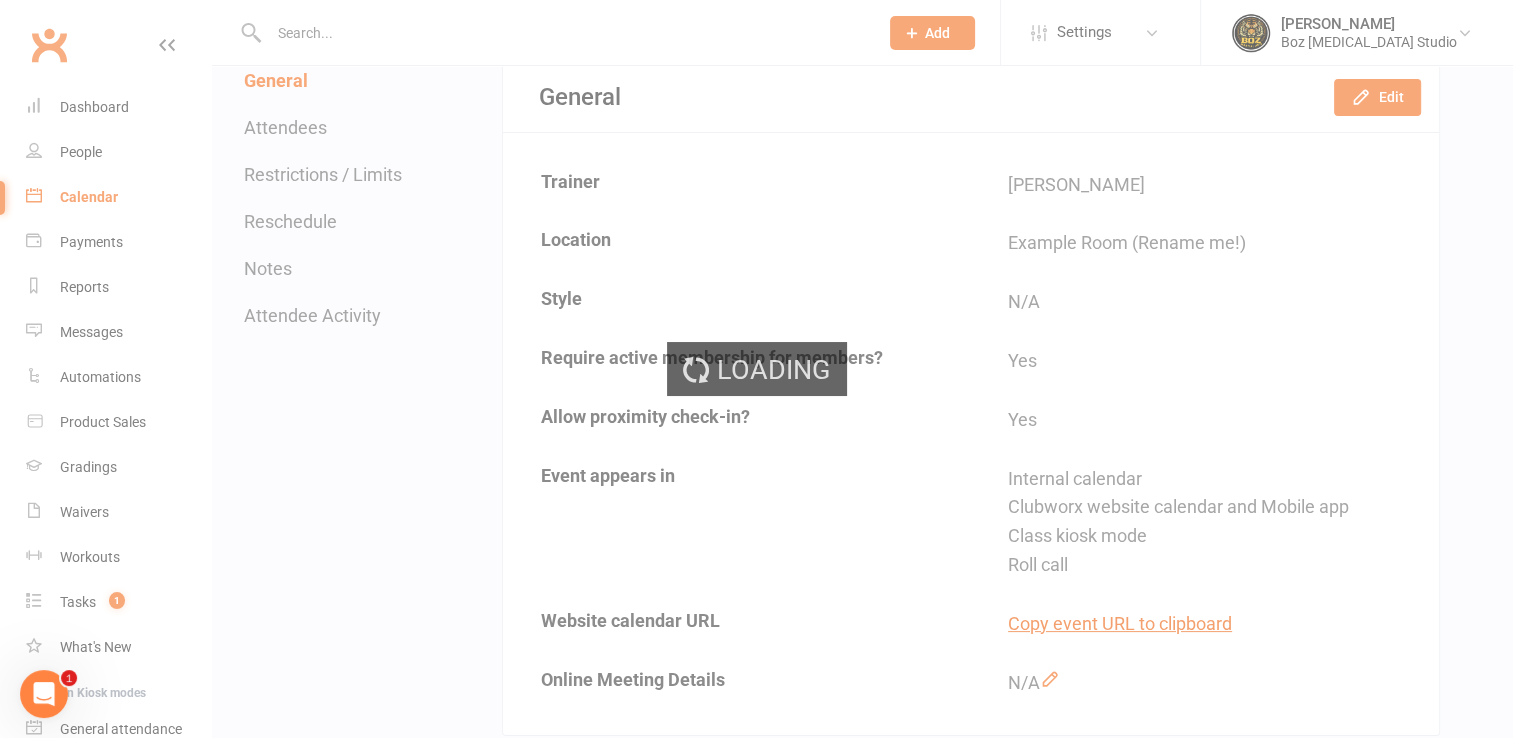 scroll, scrollTop: 0, scrollLeft: 0, axis: both 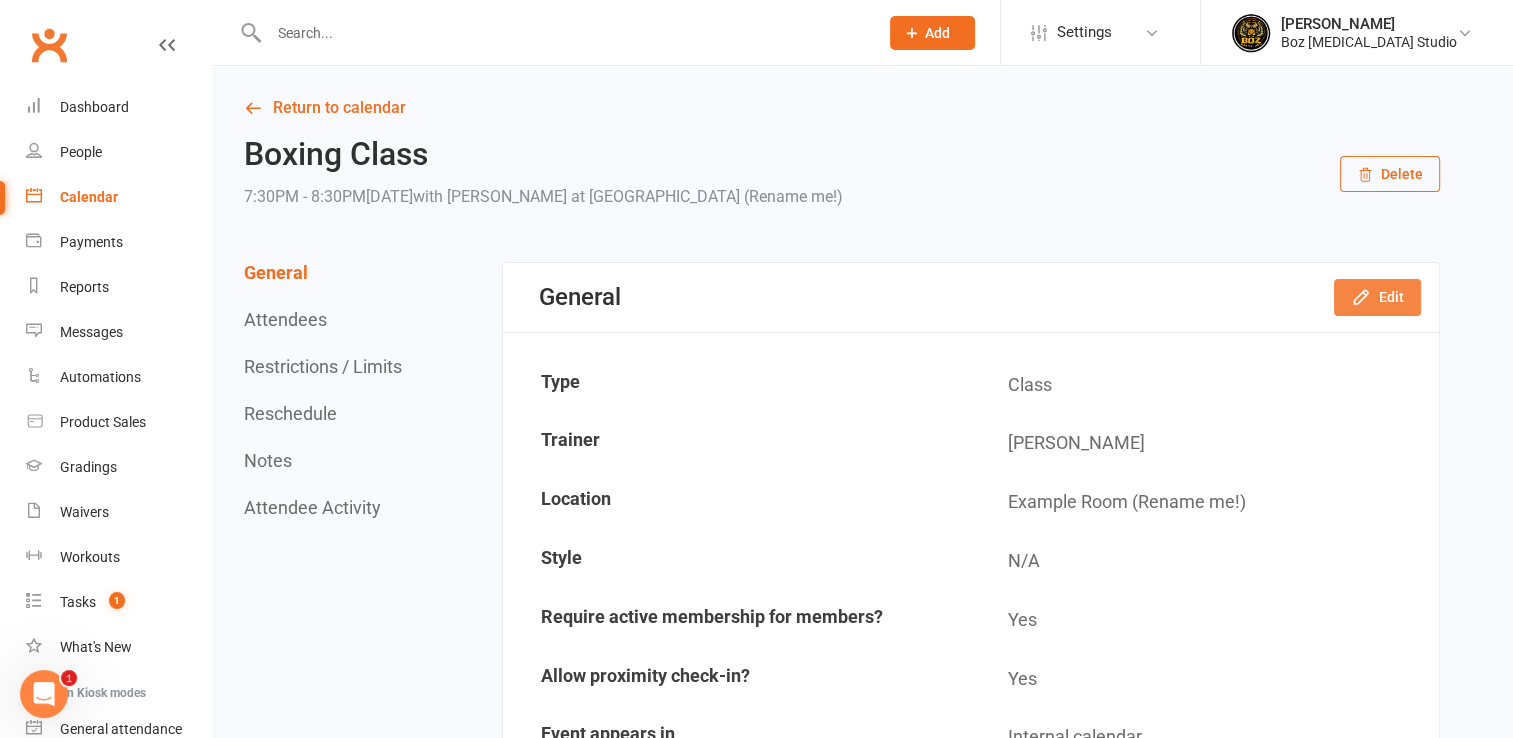 click on "Edit" at bounding box center (1377, 297) 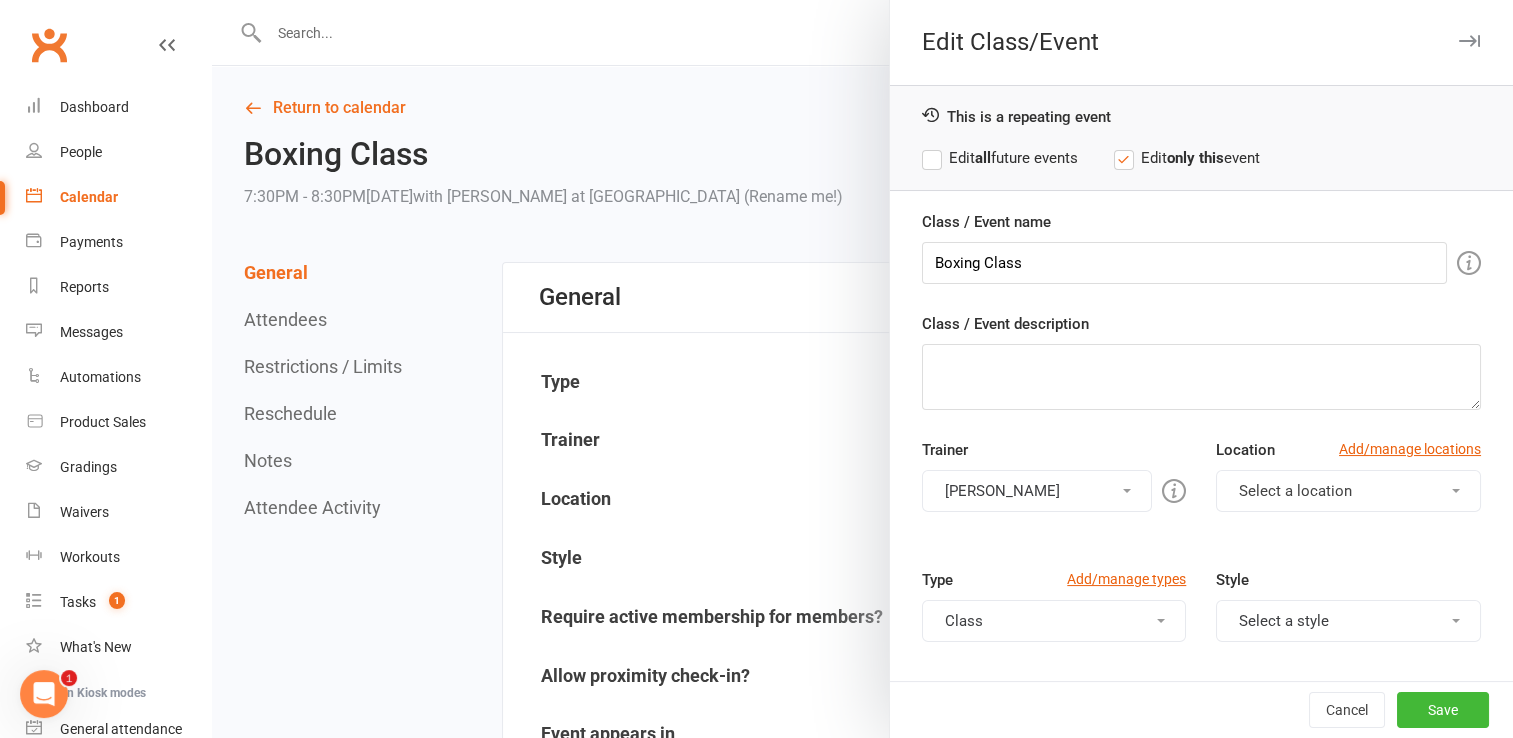 click on "Edit  all  future events" at bounding box center (1000, 158) 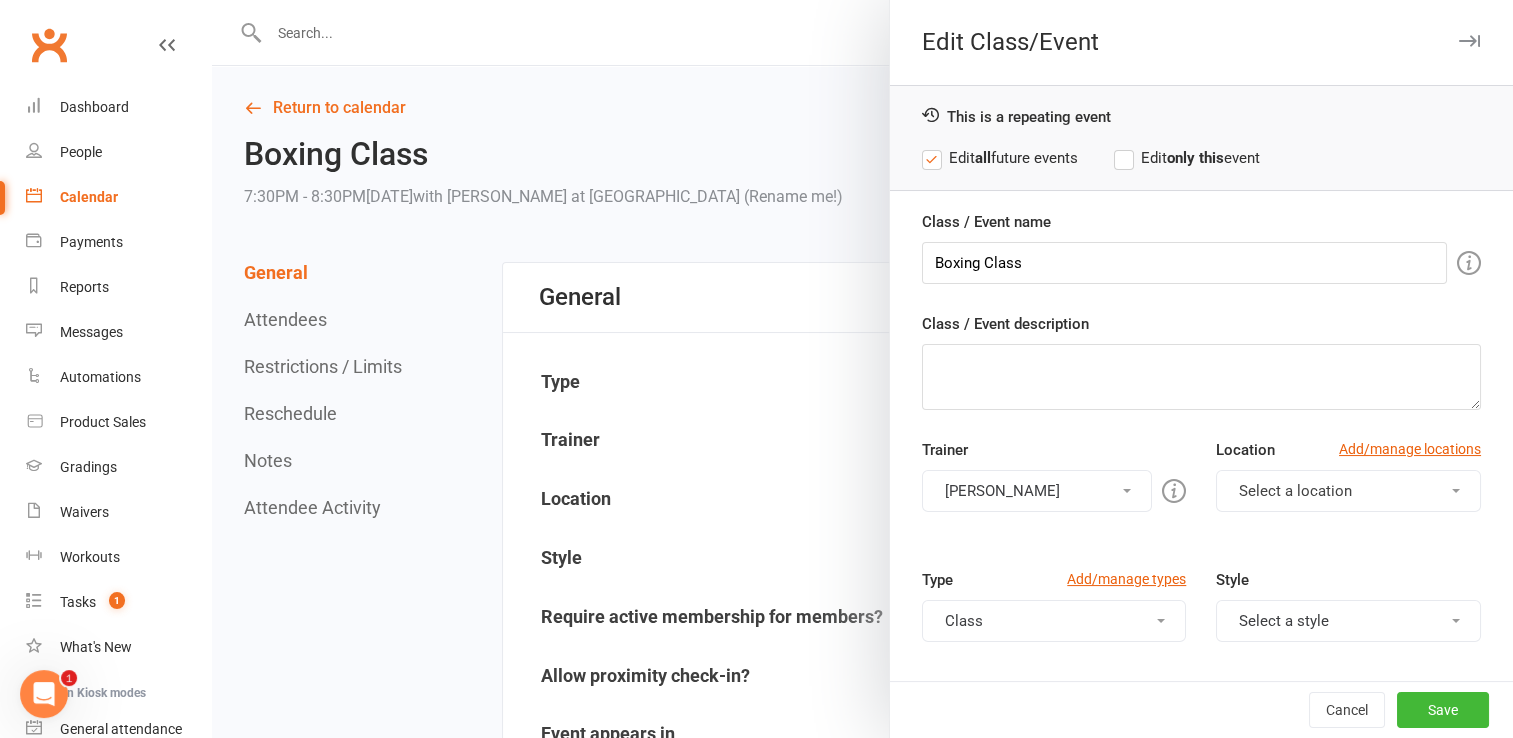 click on "Select a location" at bounding box center [1295, 491] 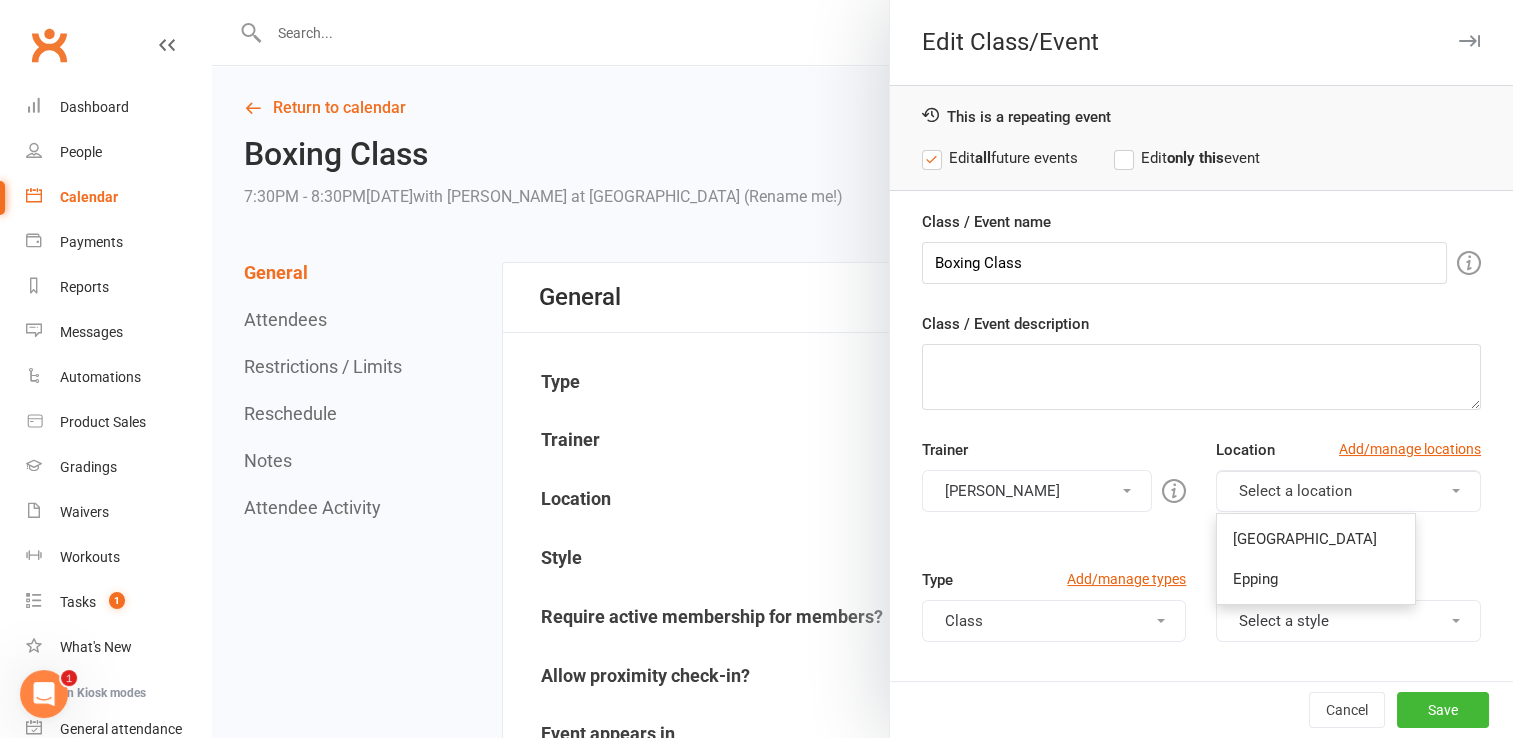 click on "[PERSON_NAME]" at bounding box center (1037, 491) 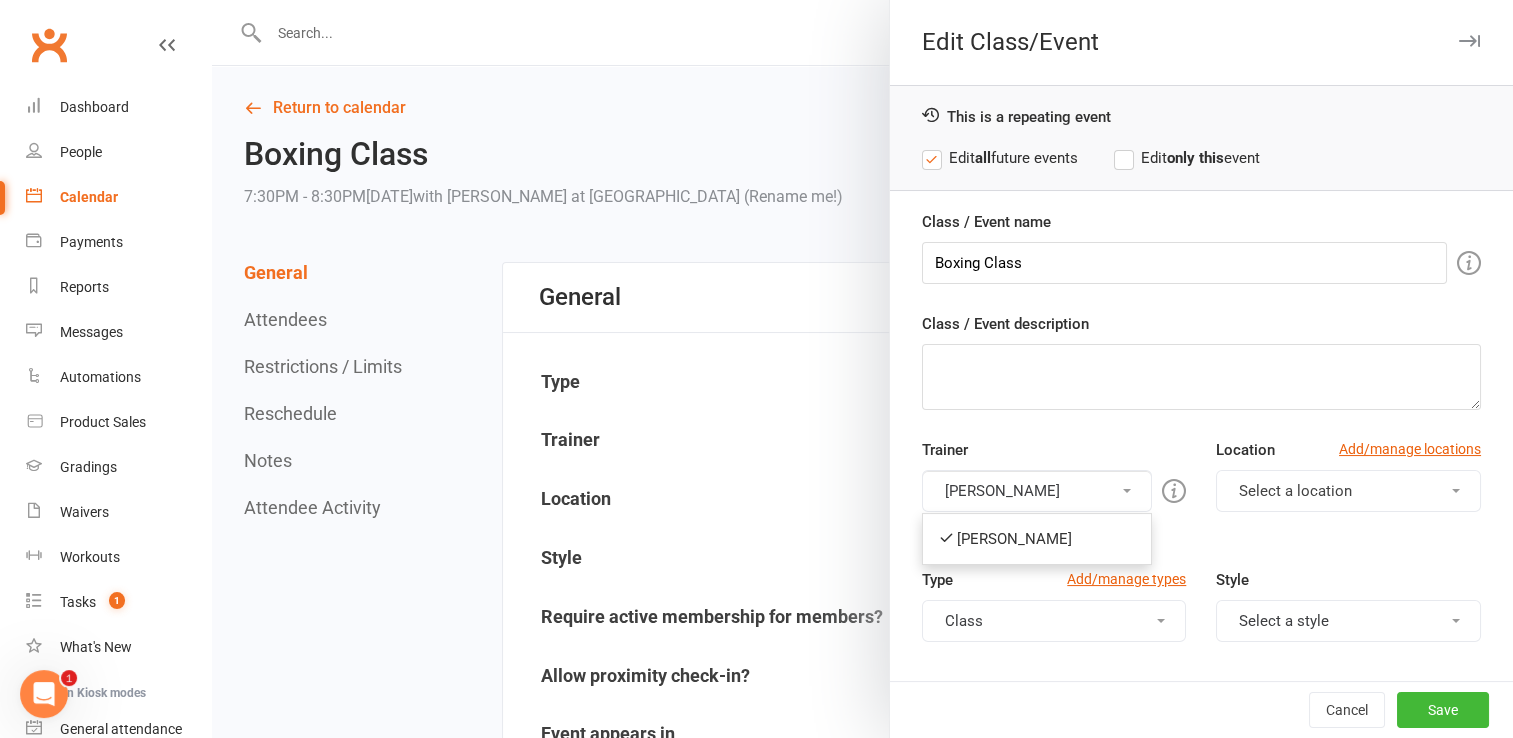 click on "Select a location" at bounding box center [1348, 491] 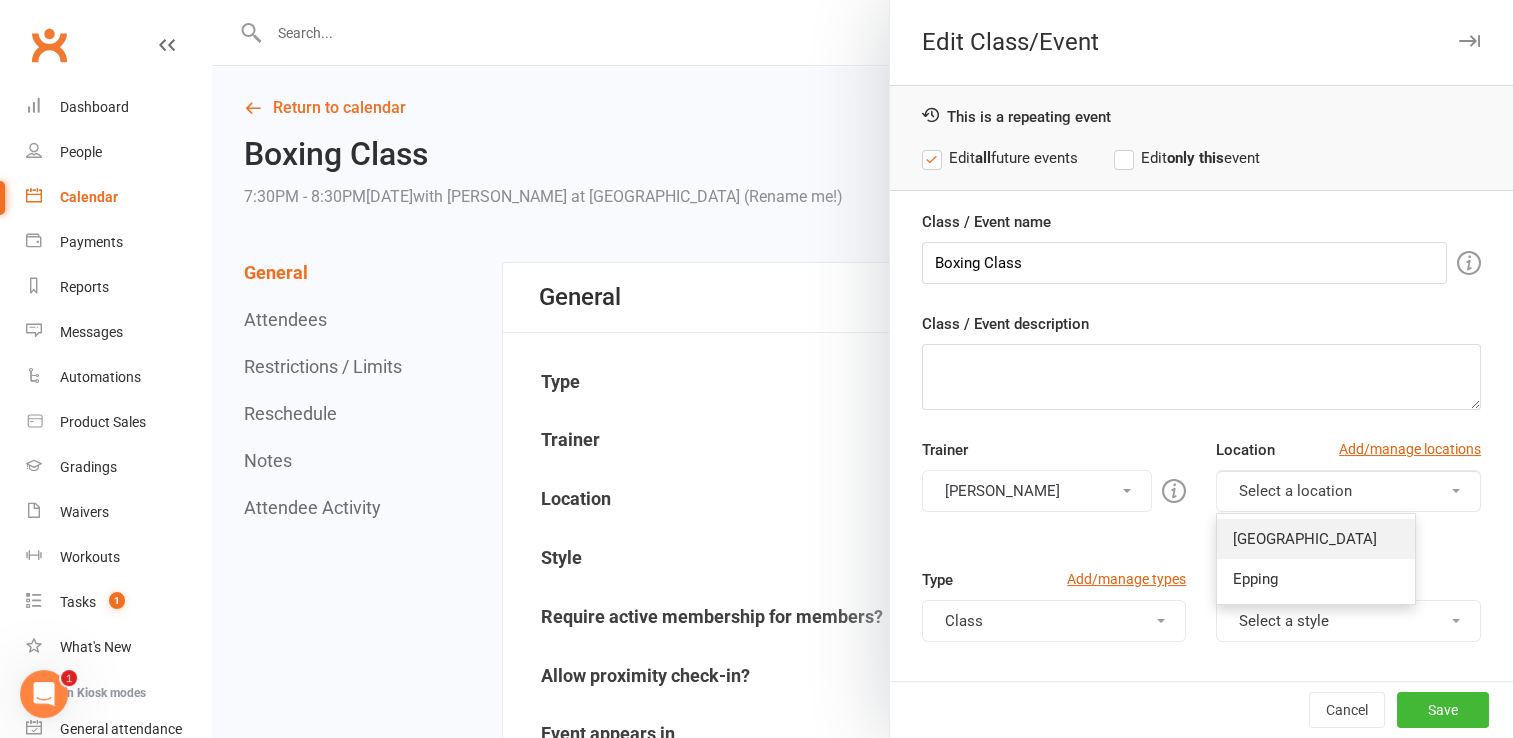 click on "[GEOGRAPHIC_DATA]" at bounding box center (1316, 539) 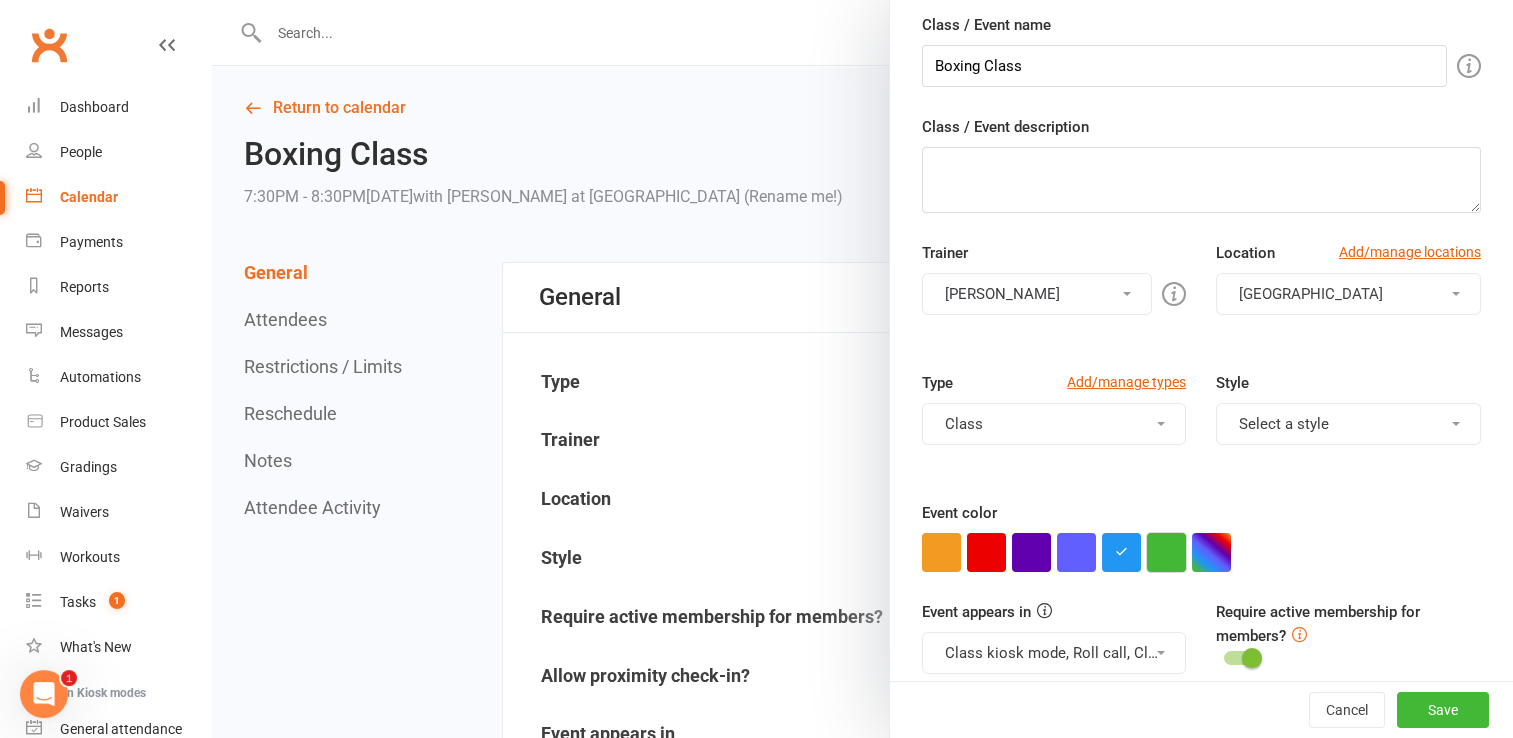 scroll, scrollTop: 200, scrollLeft: 0, axis: vertical 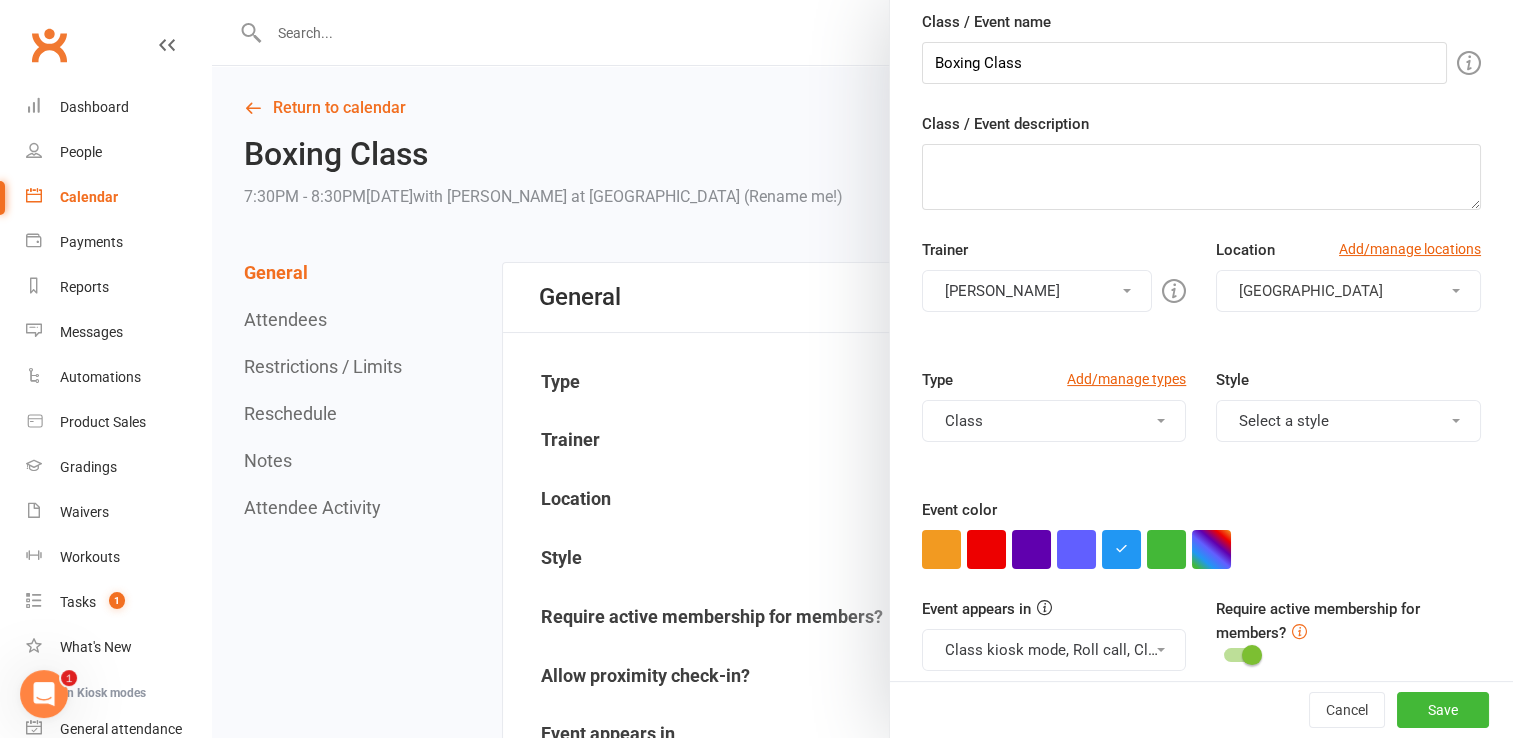 click on "Select a style" at bounding box center (1348, 421) 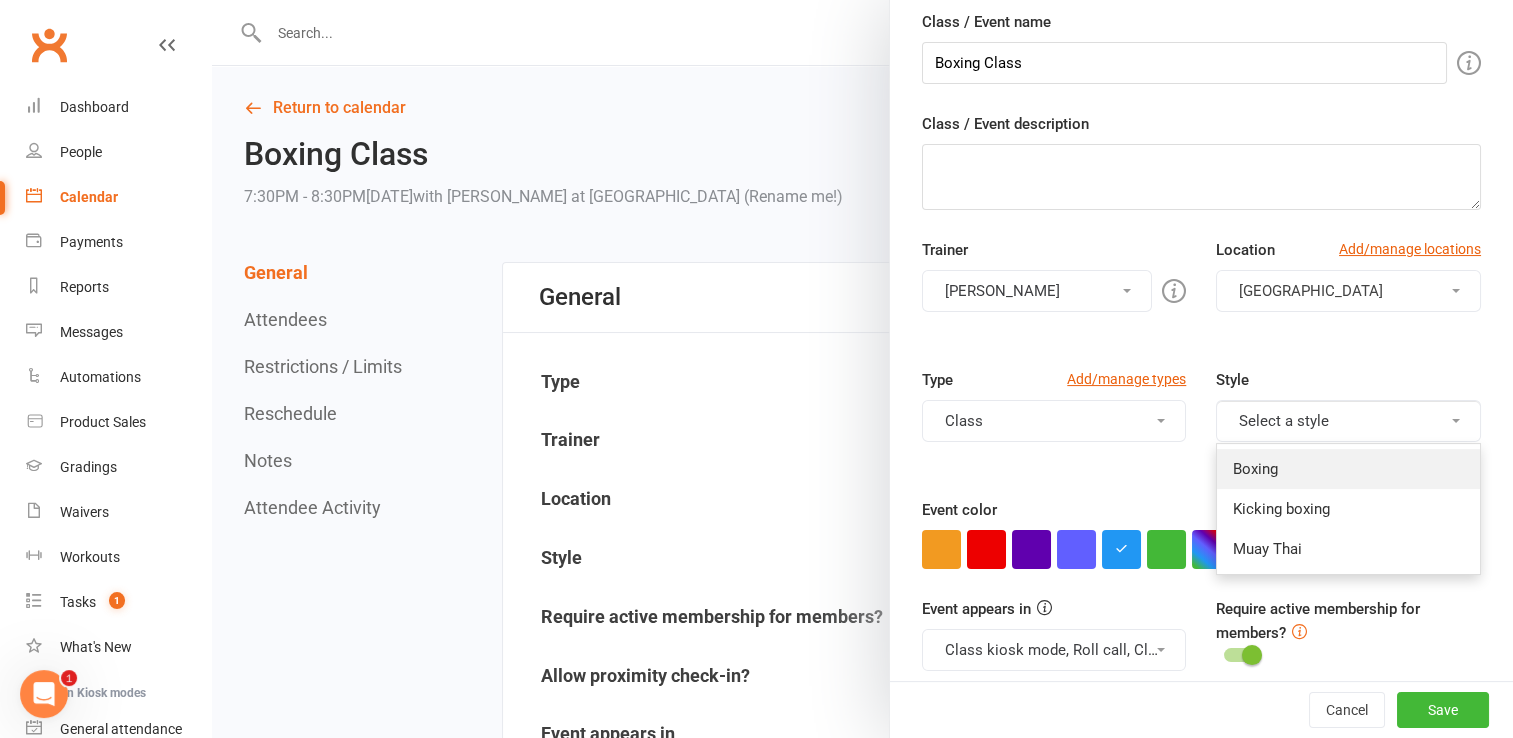 click on "Boxing" at bounding box center [1348, 469] 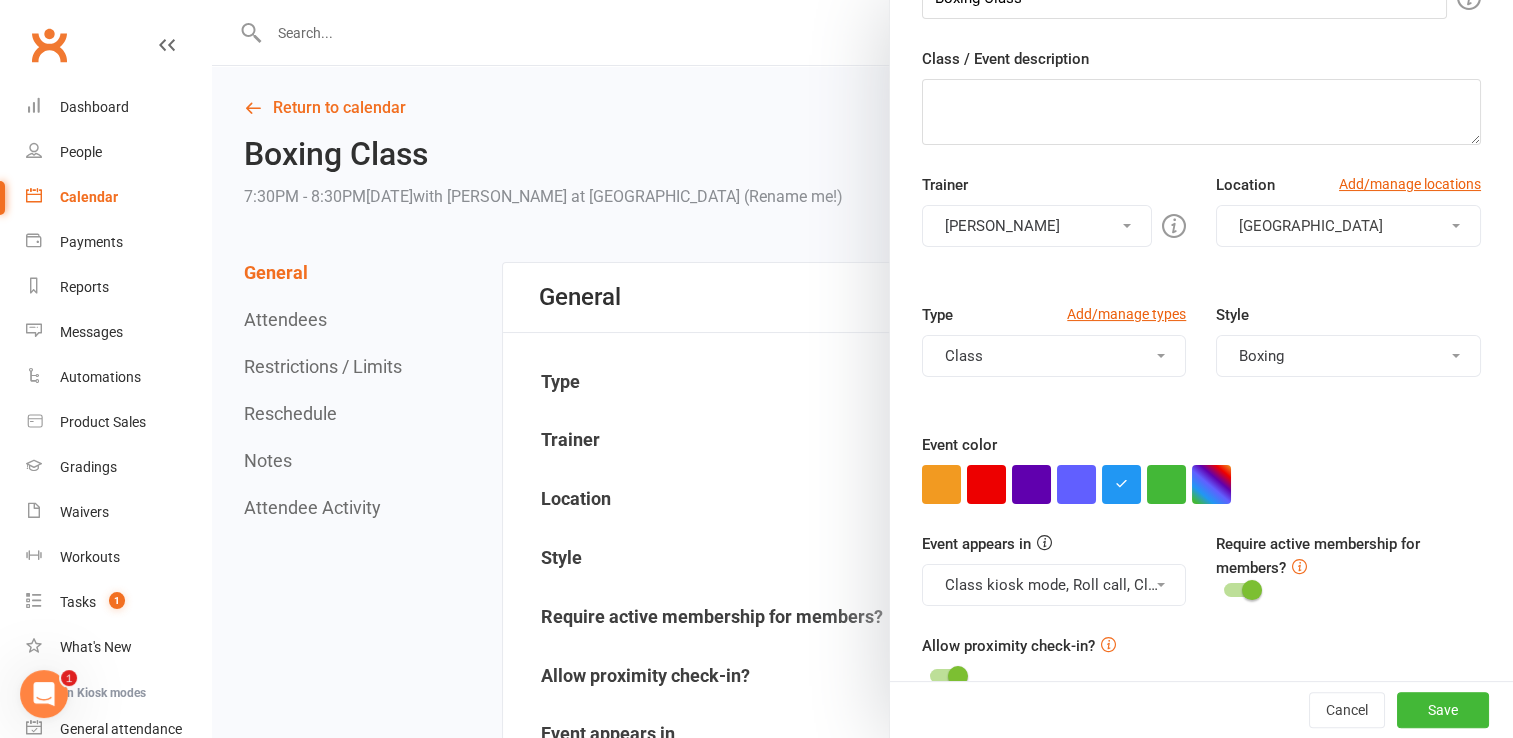 scroll, scrollTop: 300, scrollLeft: 0, axis: vertical 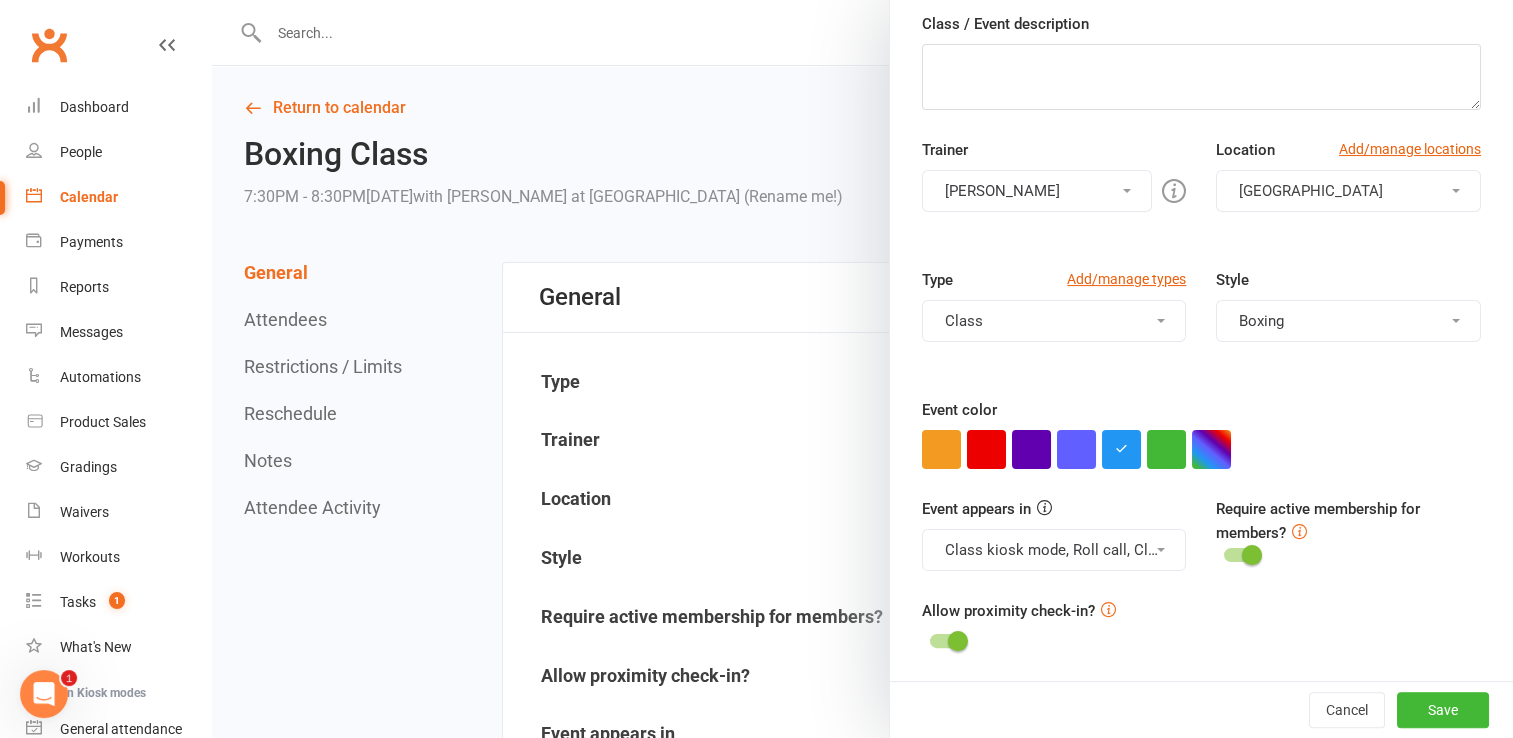 click at bounding box center [1241, 555] 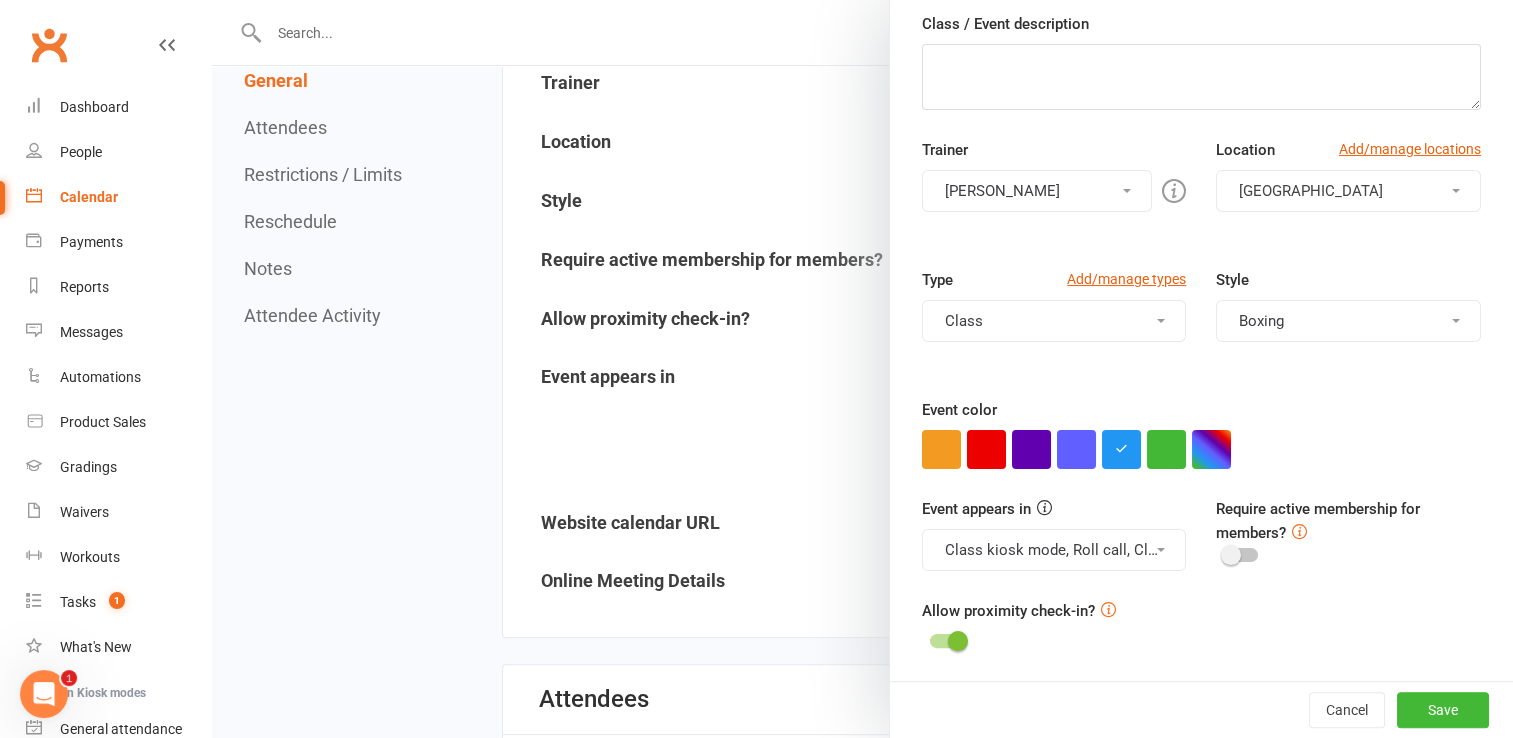 scroll, scrollTop: 400, scrollLeft: 0, axis: vertical 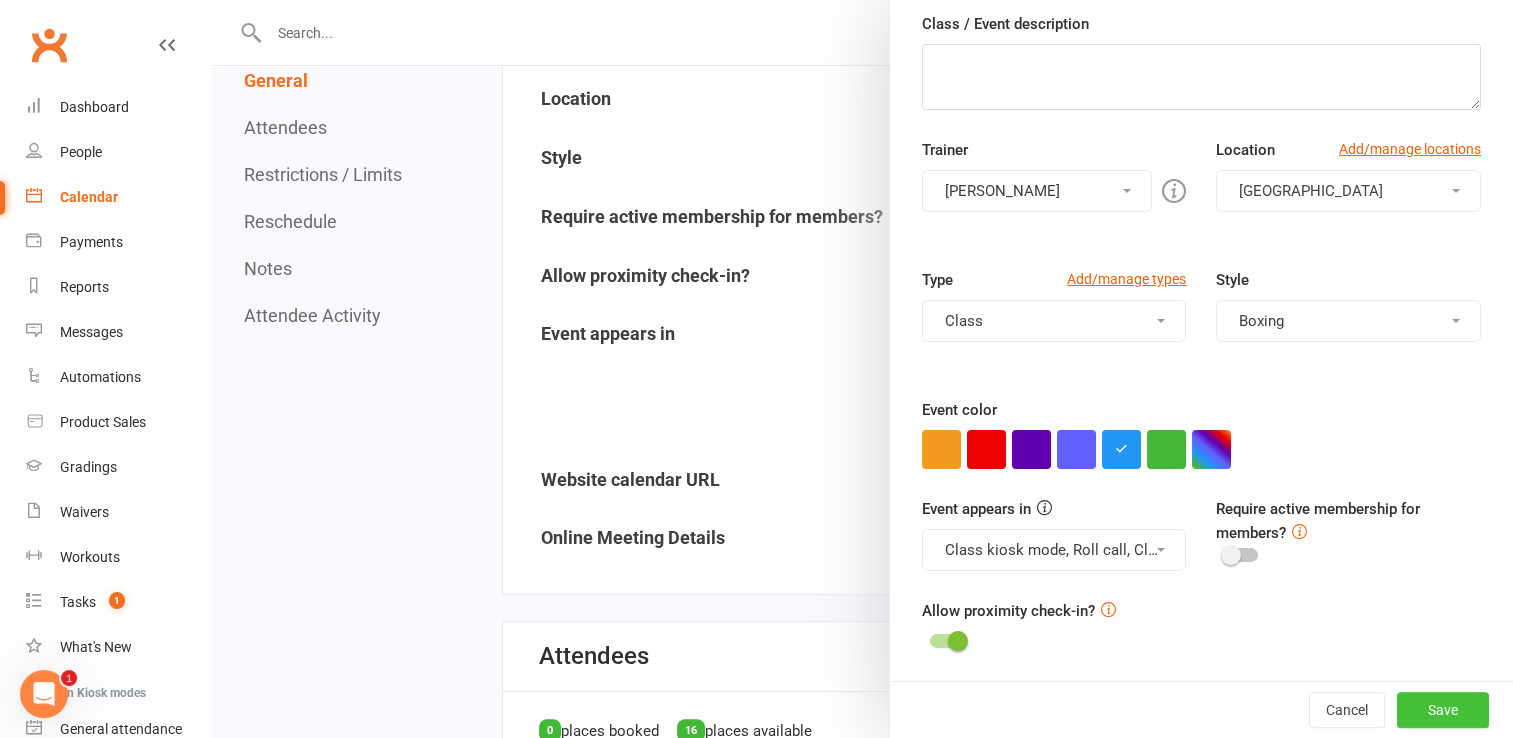 click on "Save" at bounding box center (1443, 710) 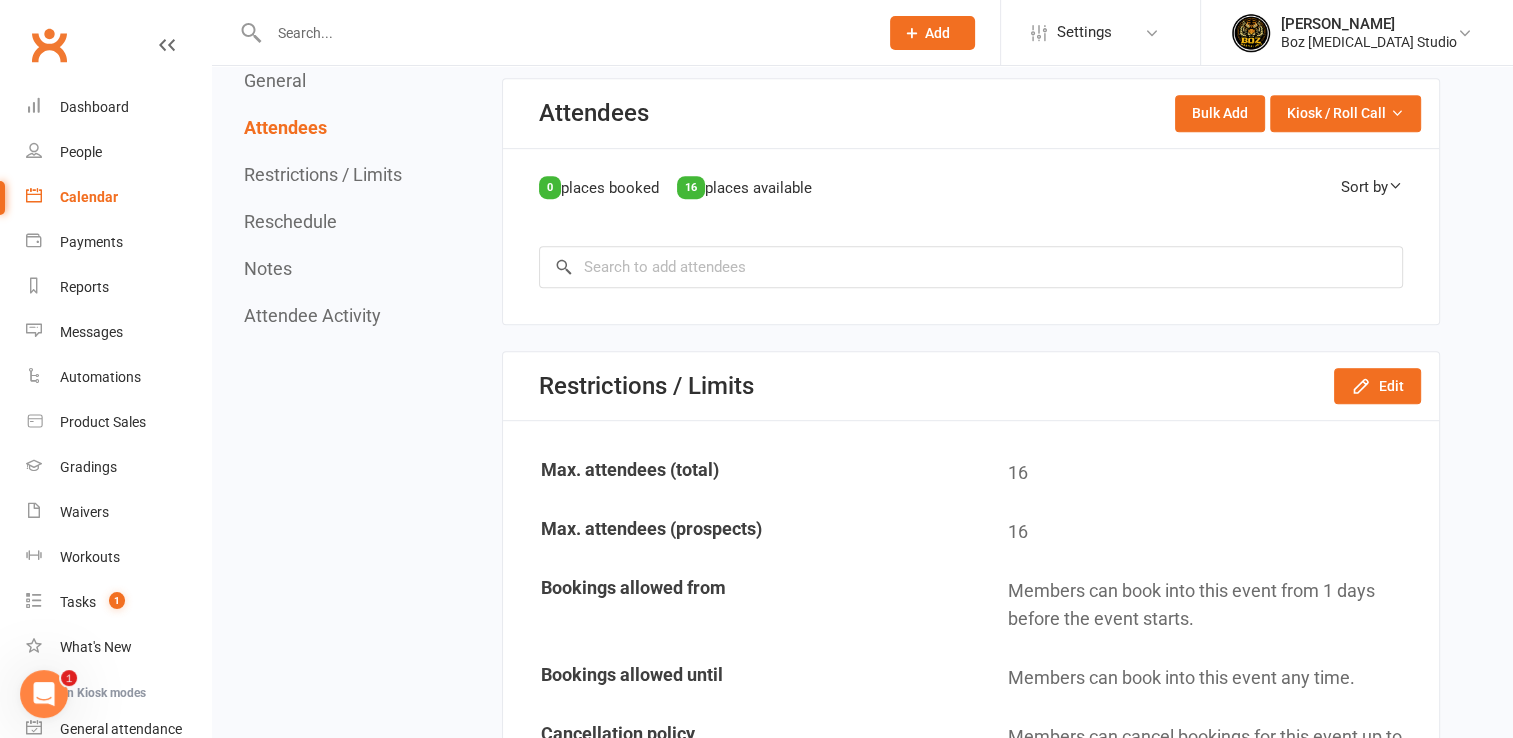 scroll, scrollTop: 1000, scrollLeft: 0, axis: vertical 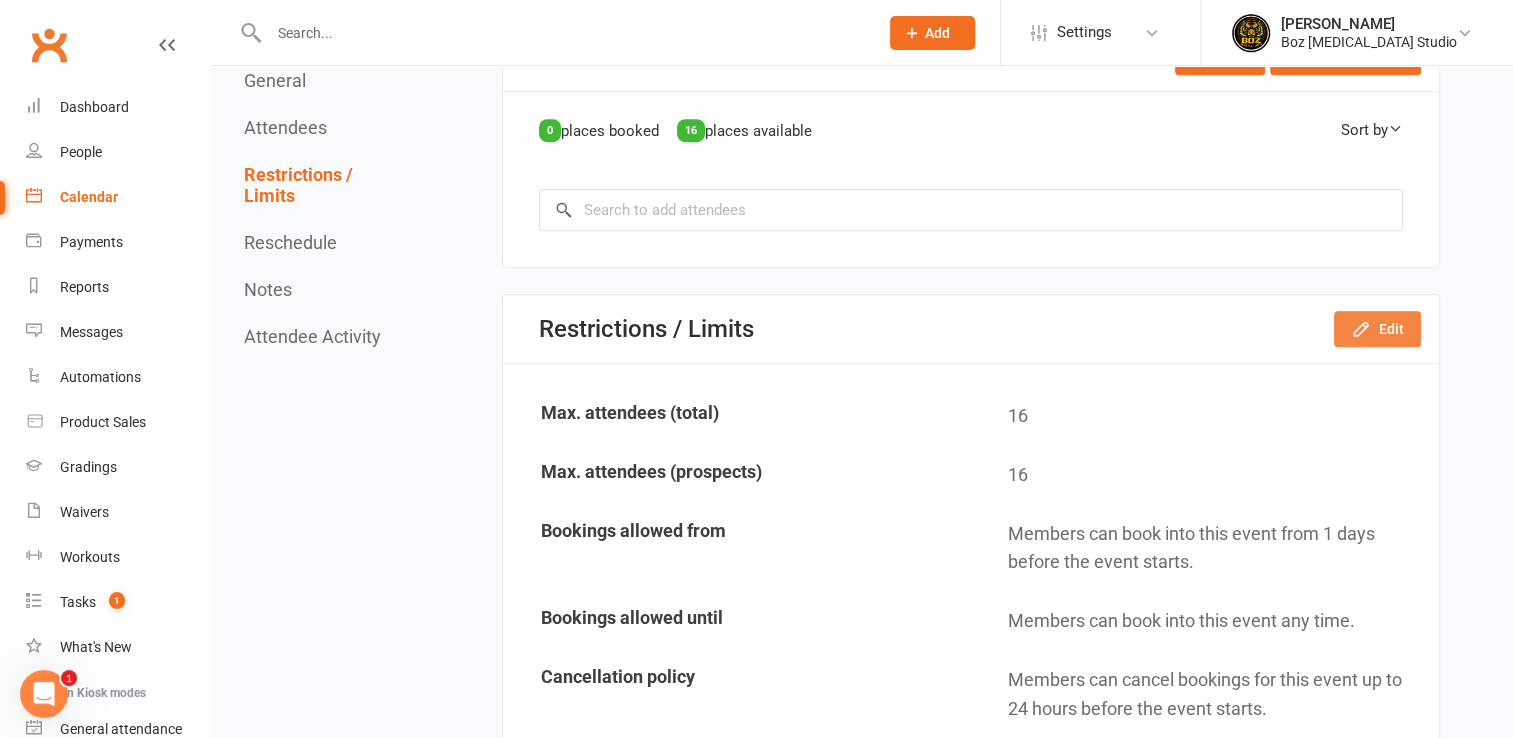 click on "Edit" 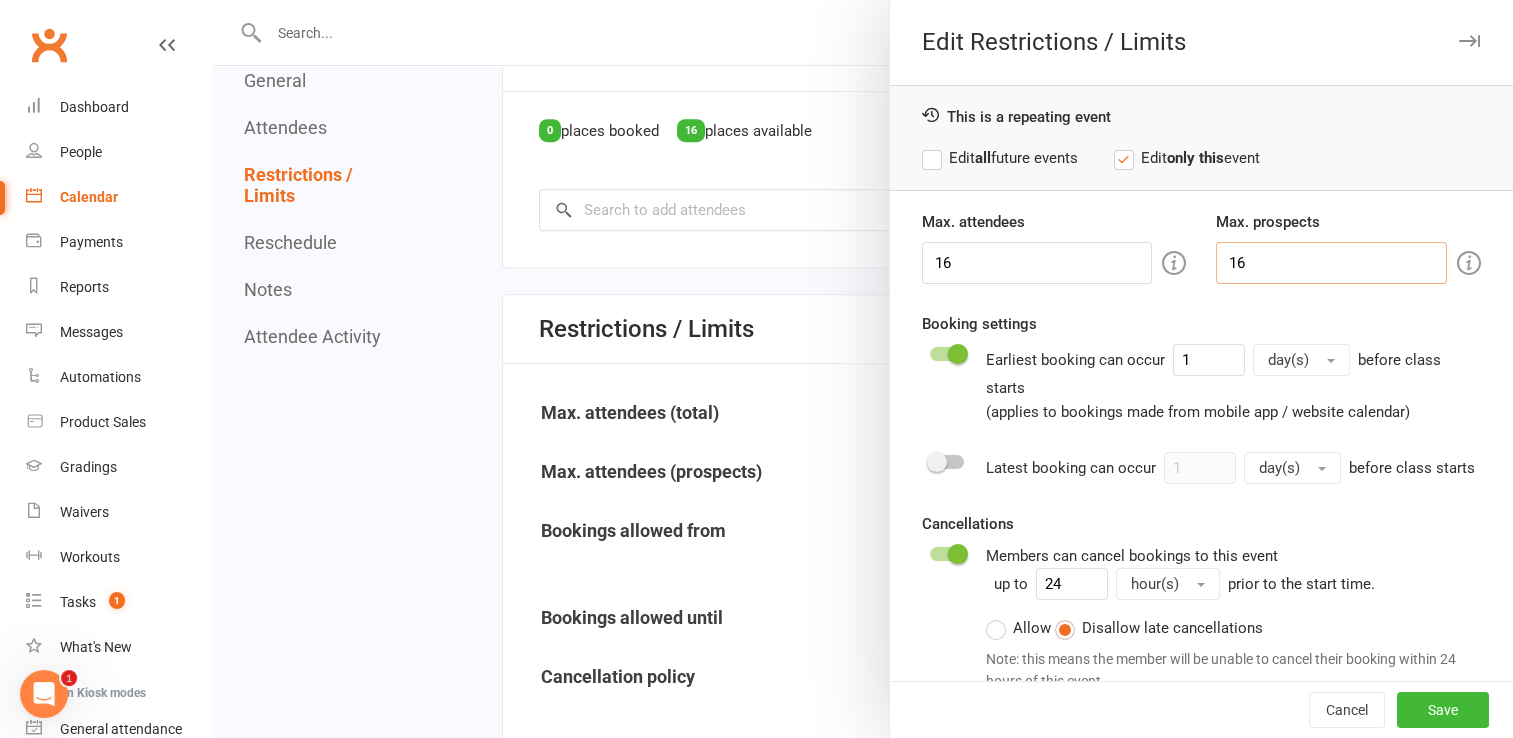 click on "16" at bounding box center (1331, 263) 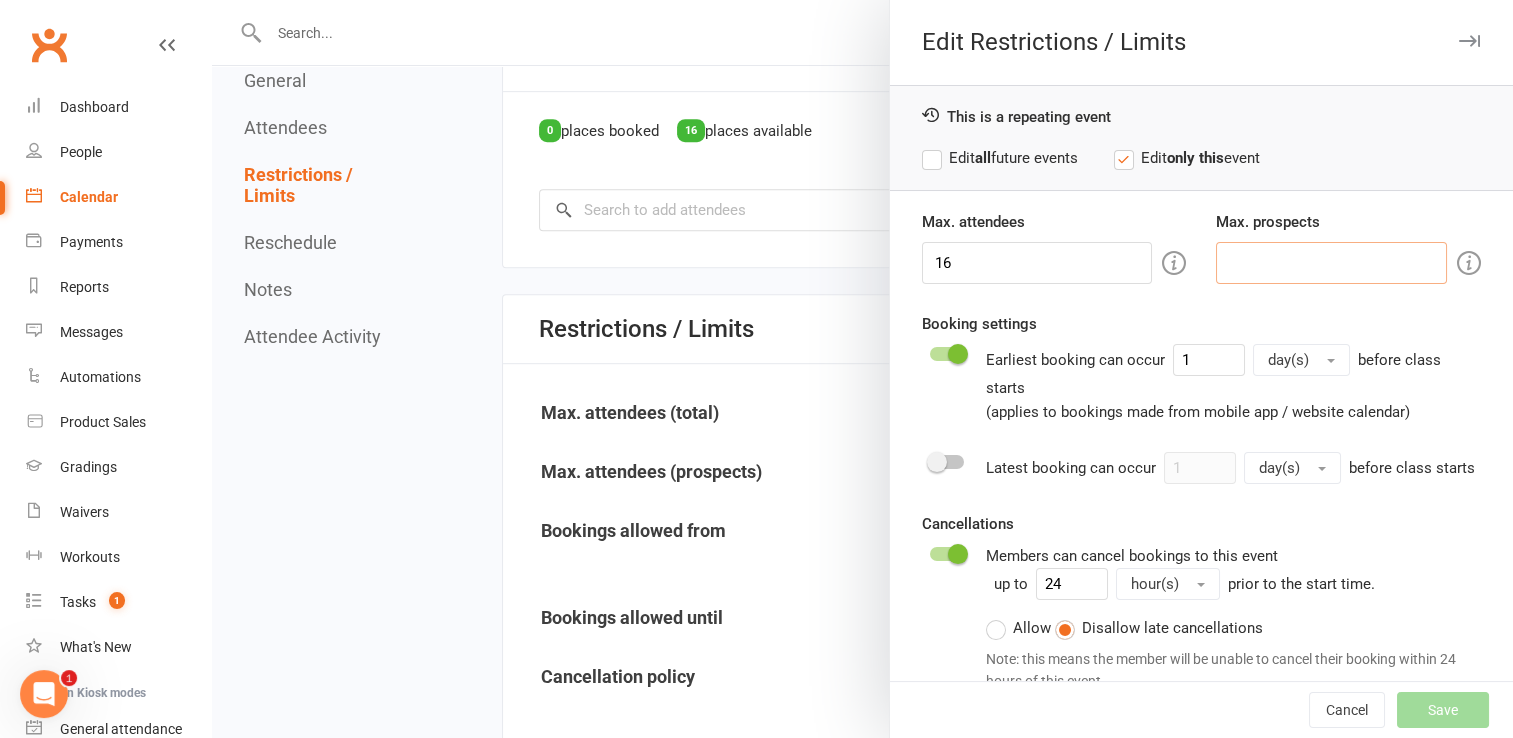 scroll, scrollTop: 163, scrollLeft: 0, axis: vertical 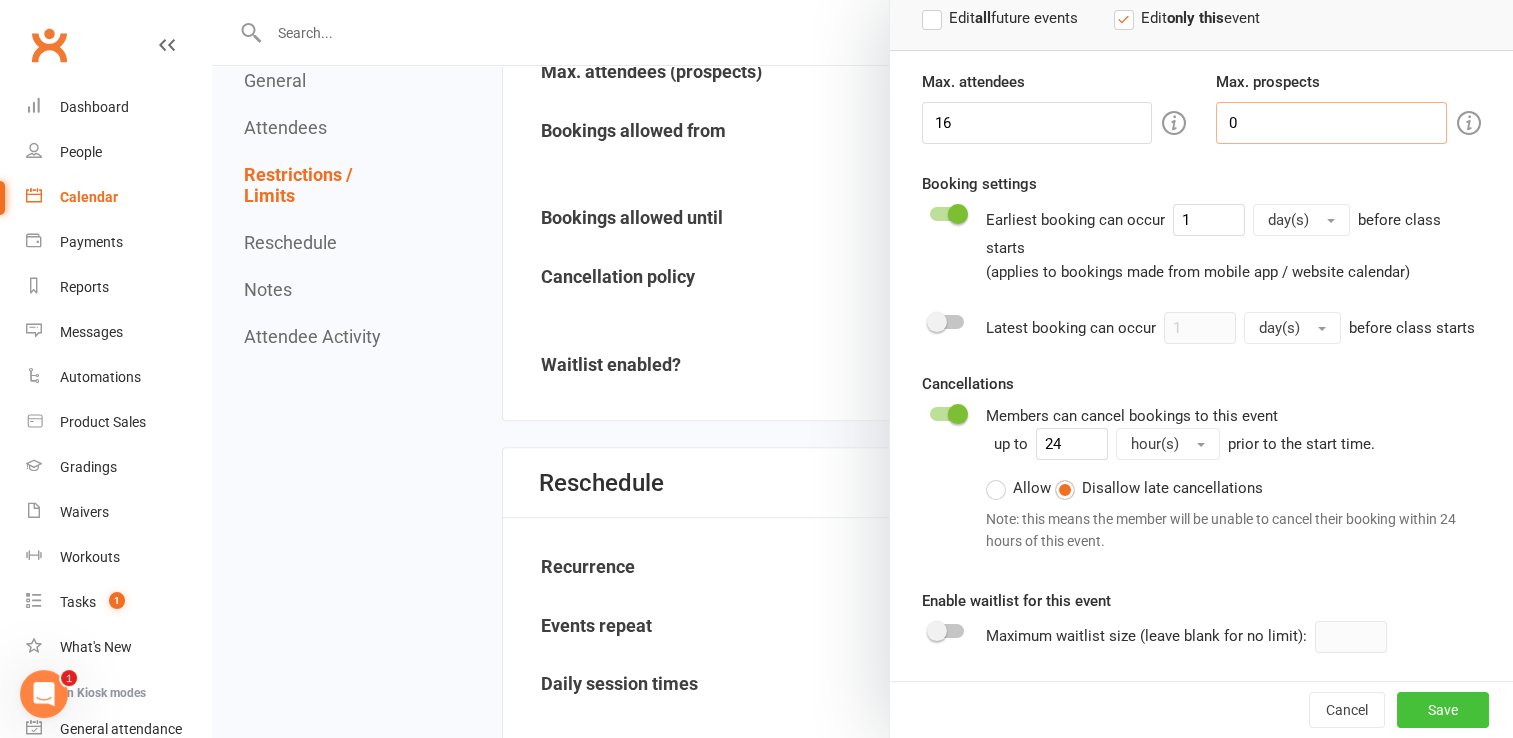 type on "0" 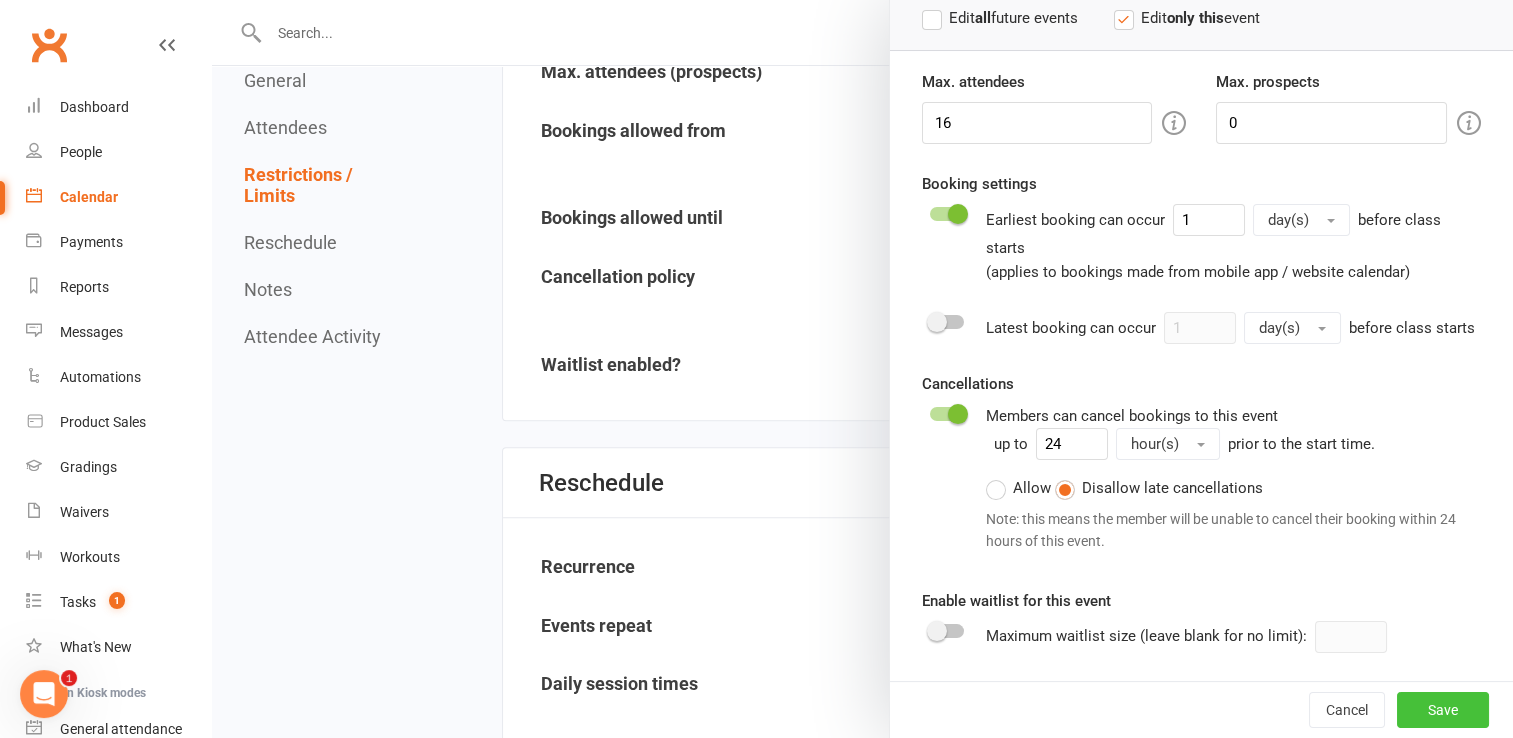 click on "Save" at bounding box center [1443, 710] 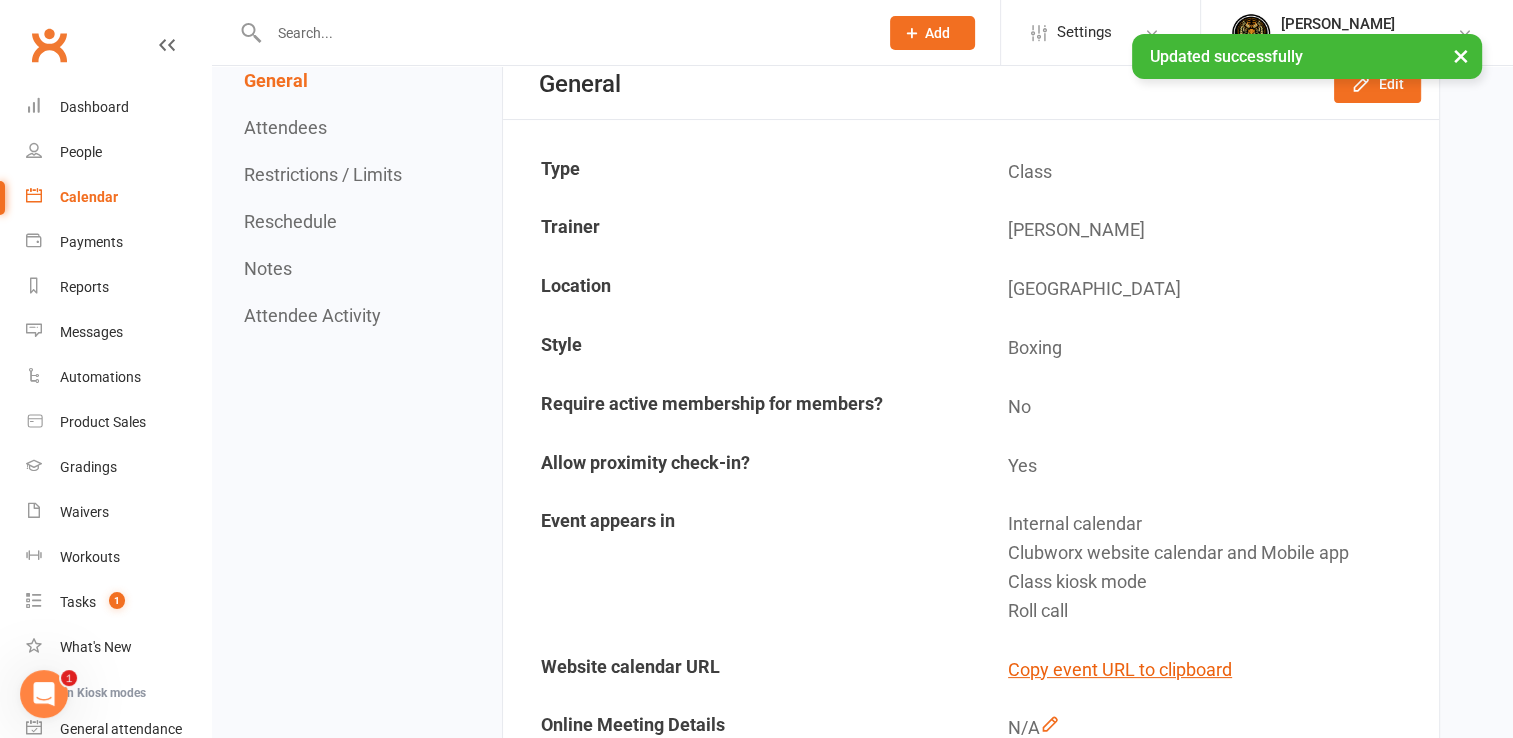 scroll, scrollTop: 0, scrollLeft: 0, axis: both 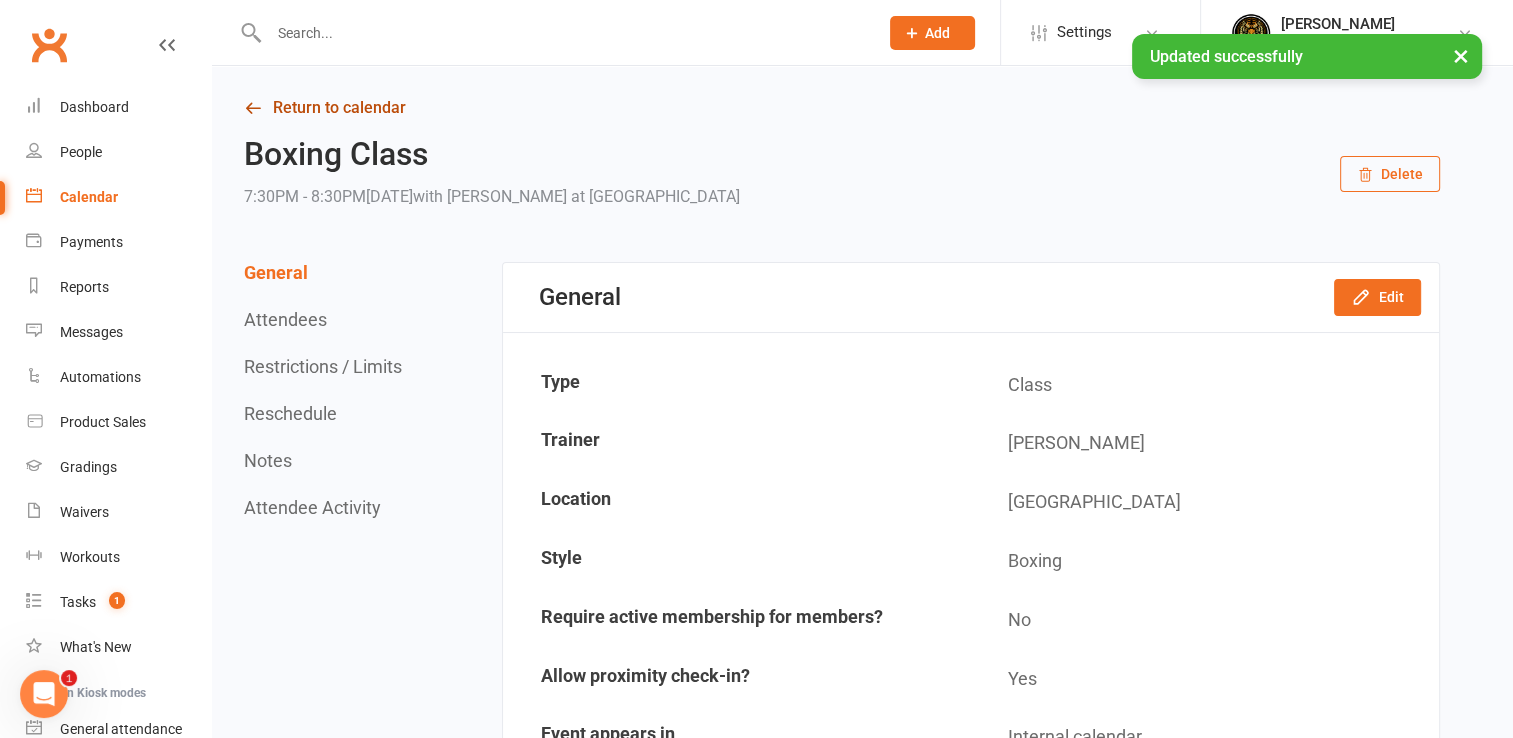 click at bounding box center [253, 108] 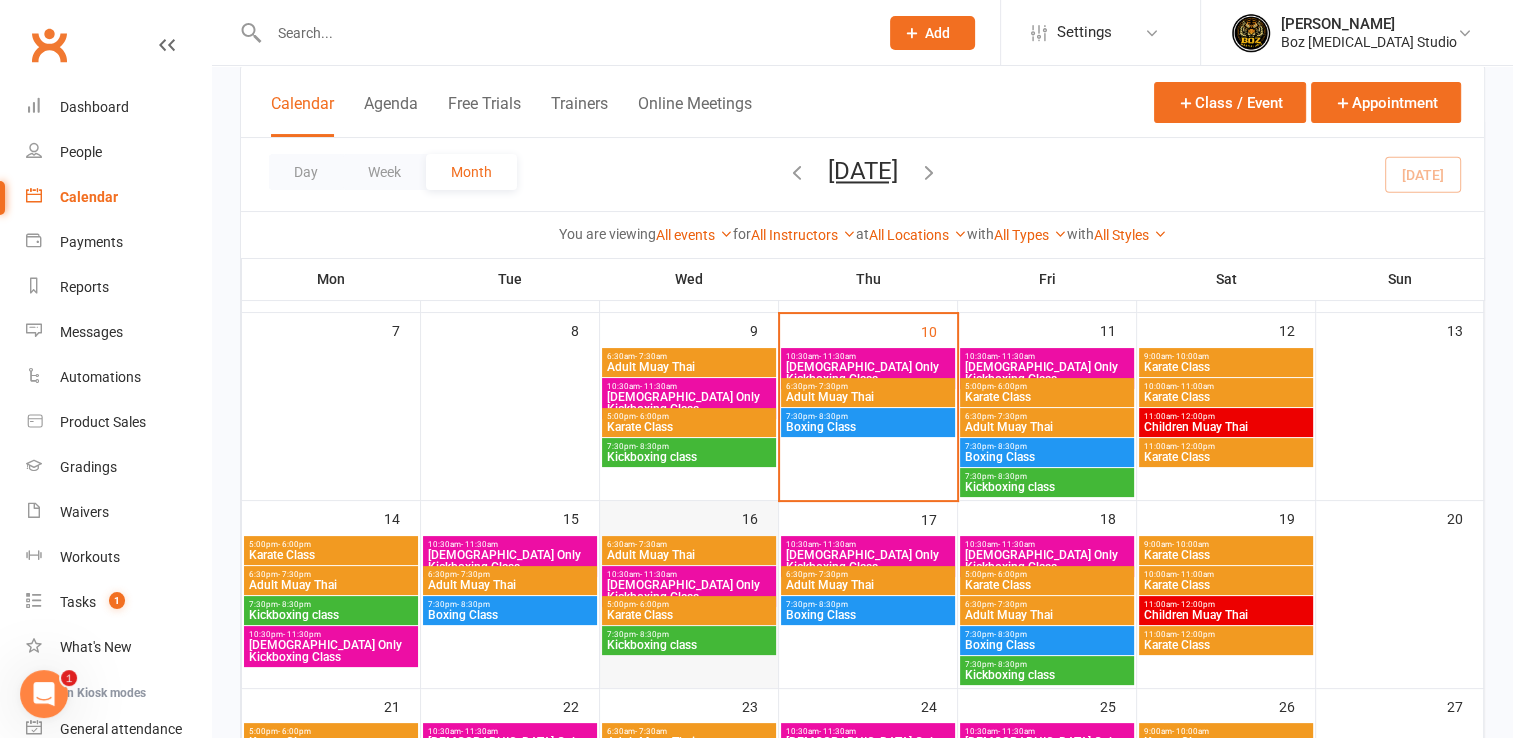 scroll, scrollTop: 300, scrollLeft: 0, axis: vertical 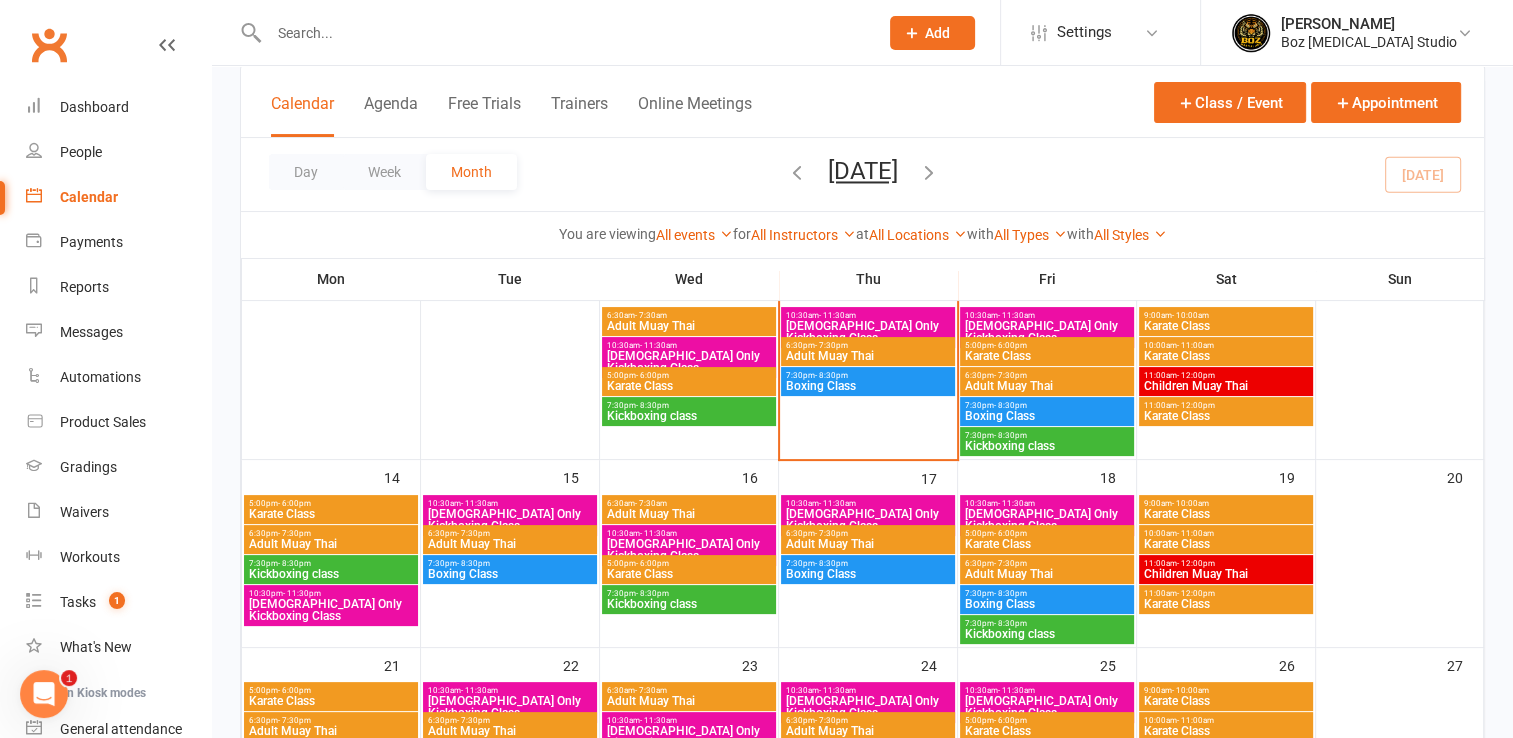 click on "Kickboxing class" at bounding box center (689, 416) 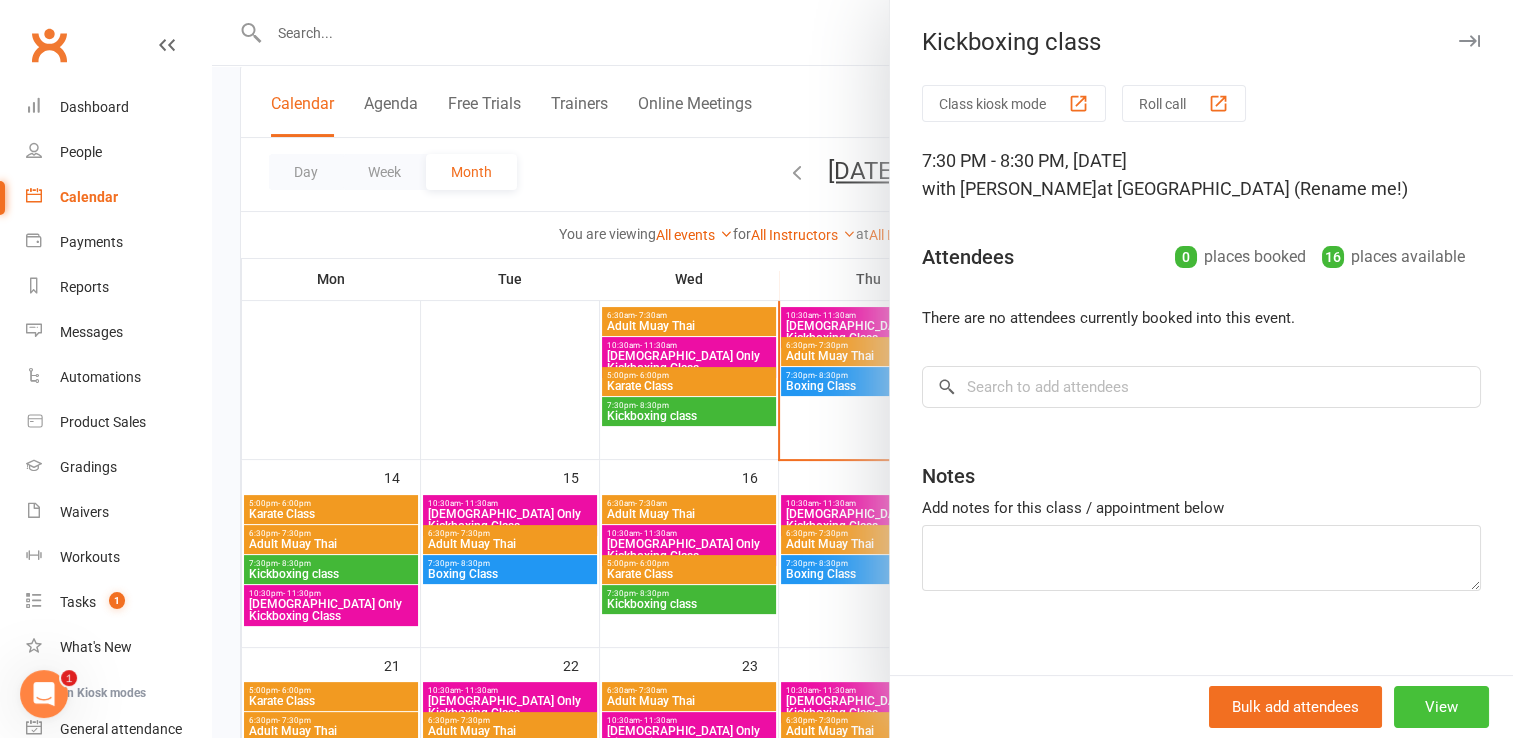 click on "View" at bounding box center (1441, 707) 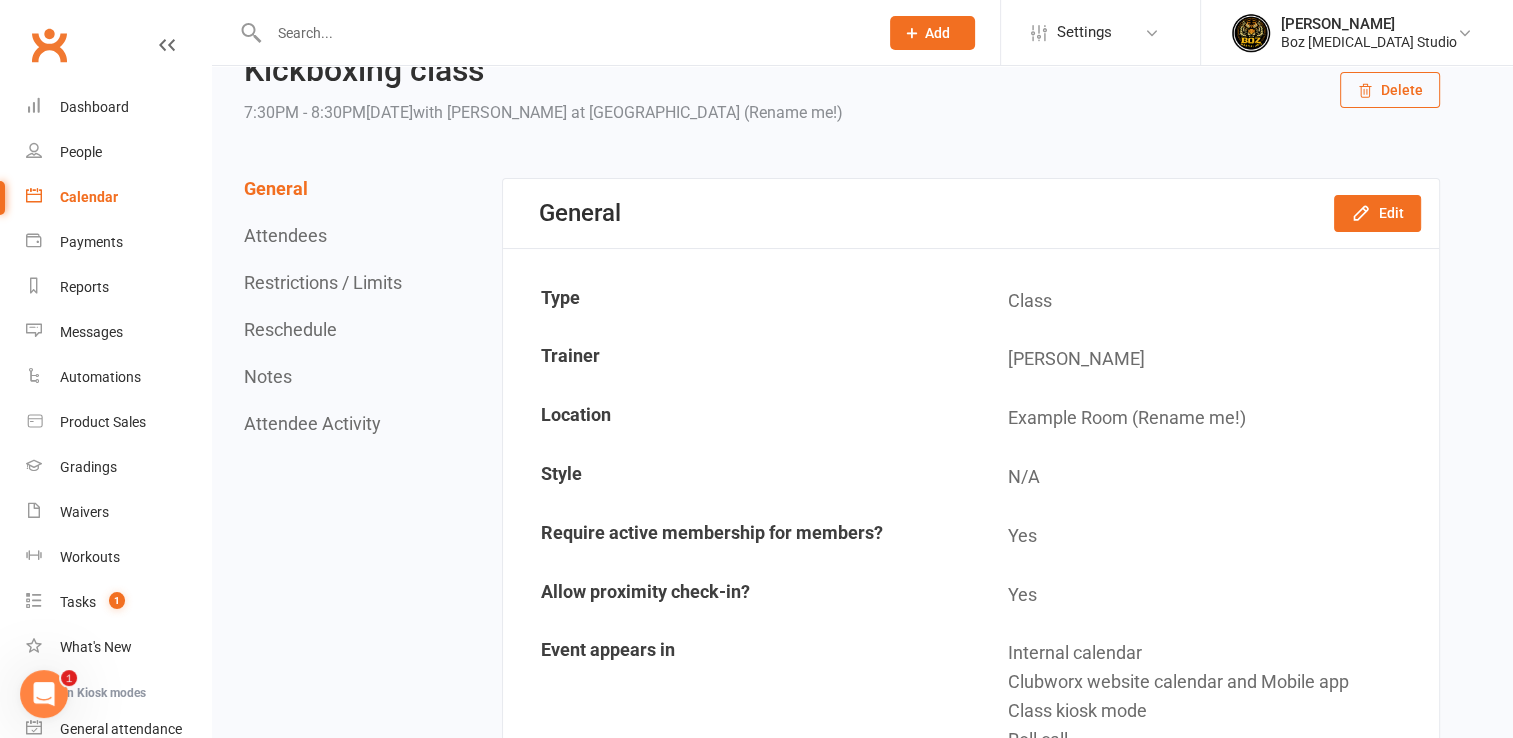 scroll, scrollTop: 200, scrollLeft: 0, axis: vertical 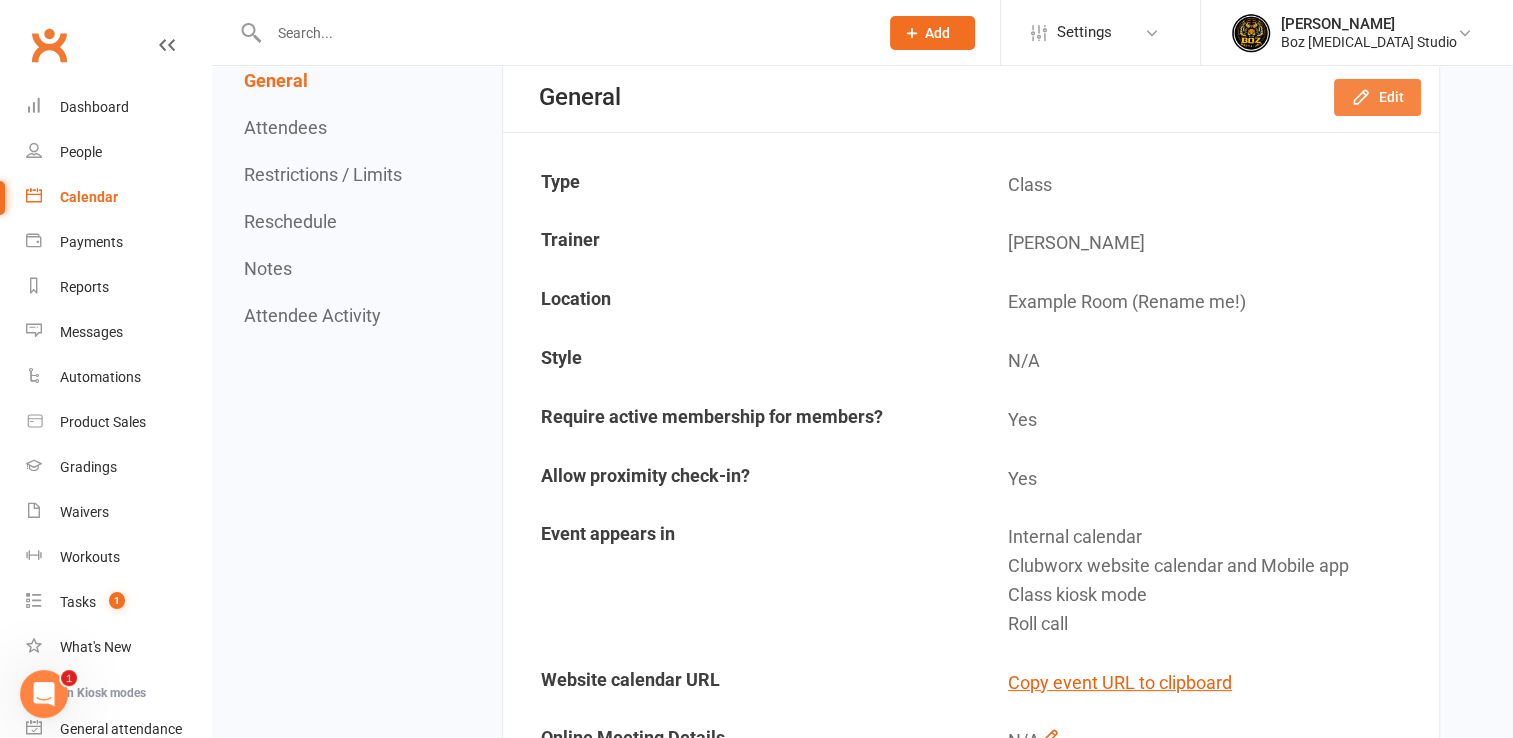 click on "Edit" at bounding box center [1377, 97] 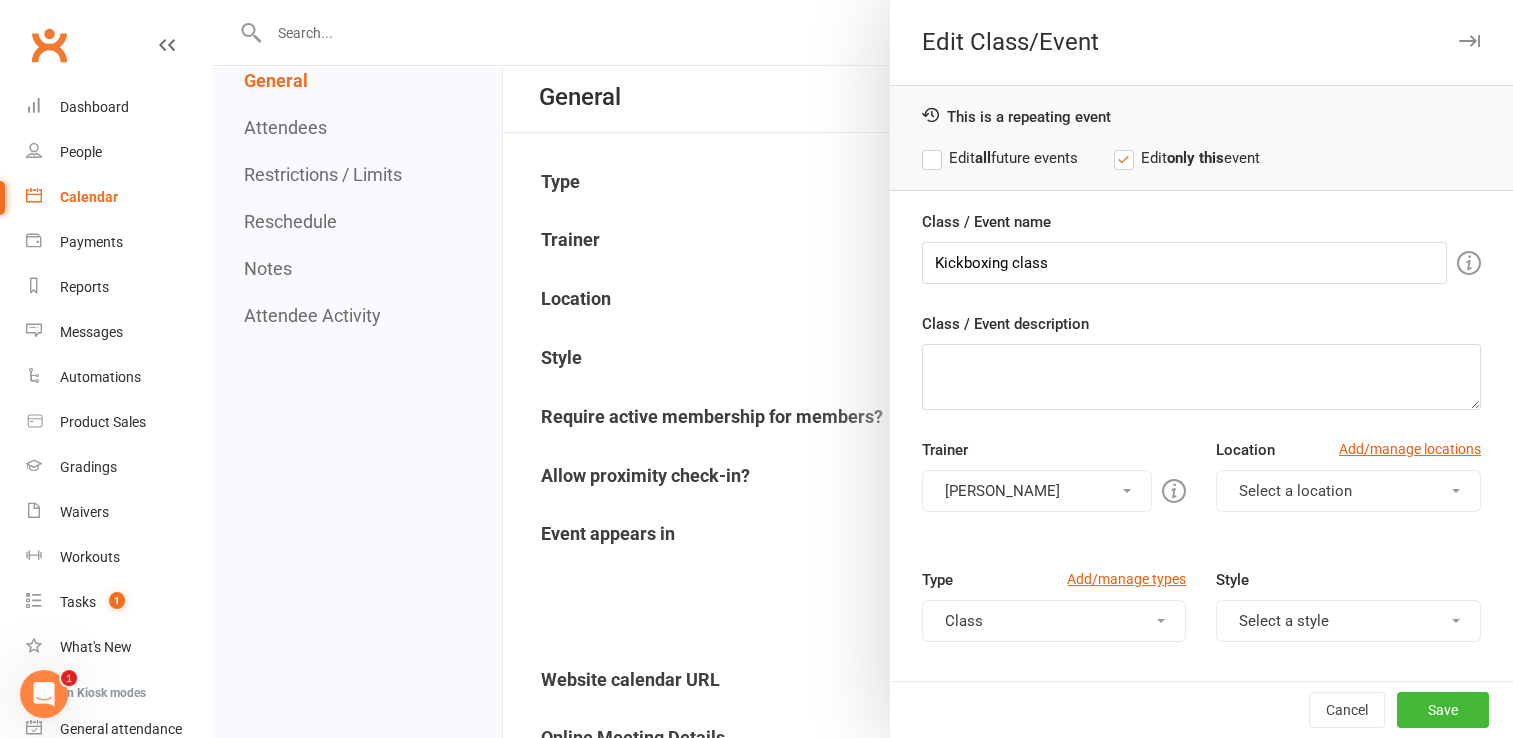 click on "Select a location" at bounding box center (1348, 491) 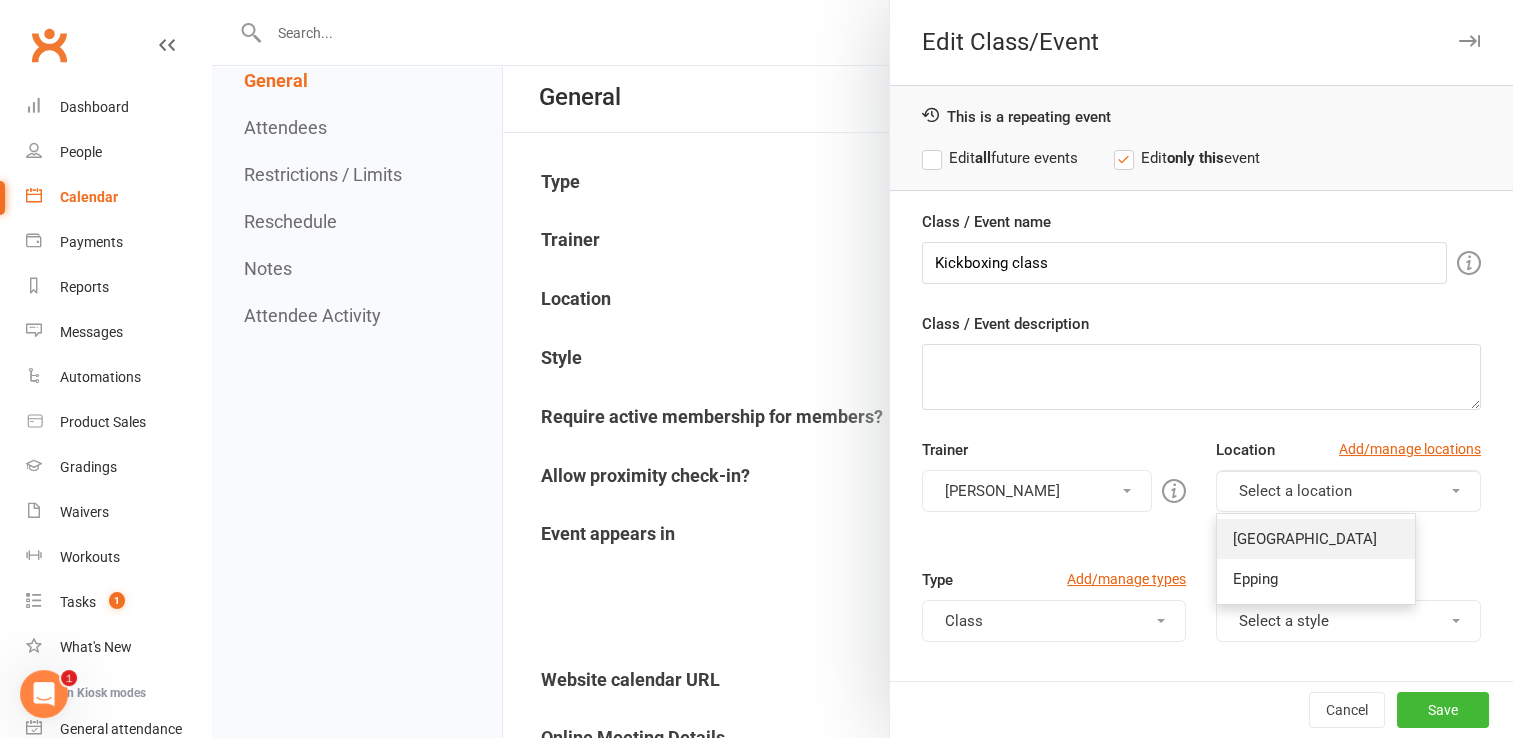 click on "[GEOGRAPHIC_DATA]" at bounding box center [1316, 539] 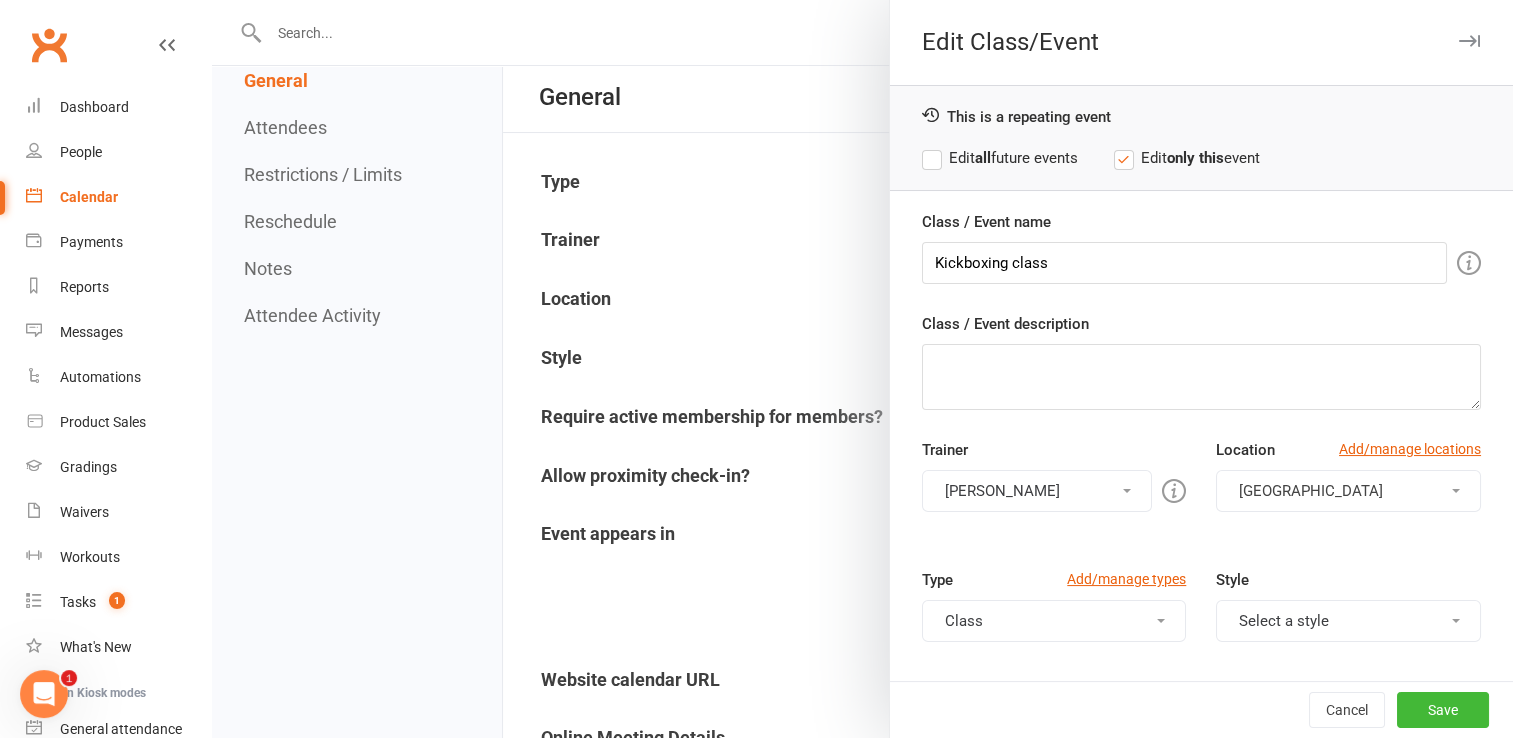 click on "Select a style" at bounding box center [1348, 621] 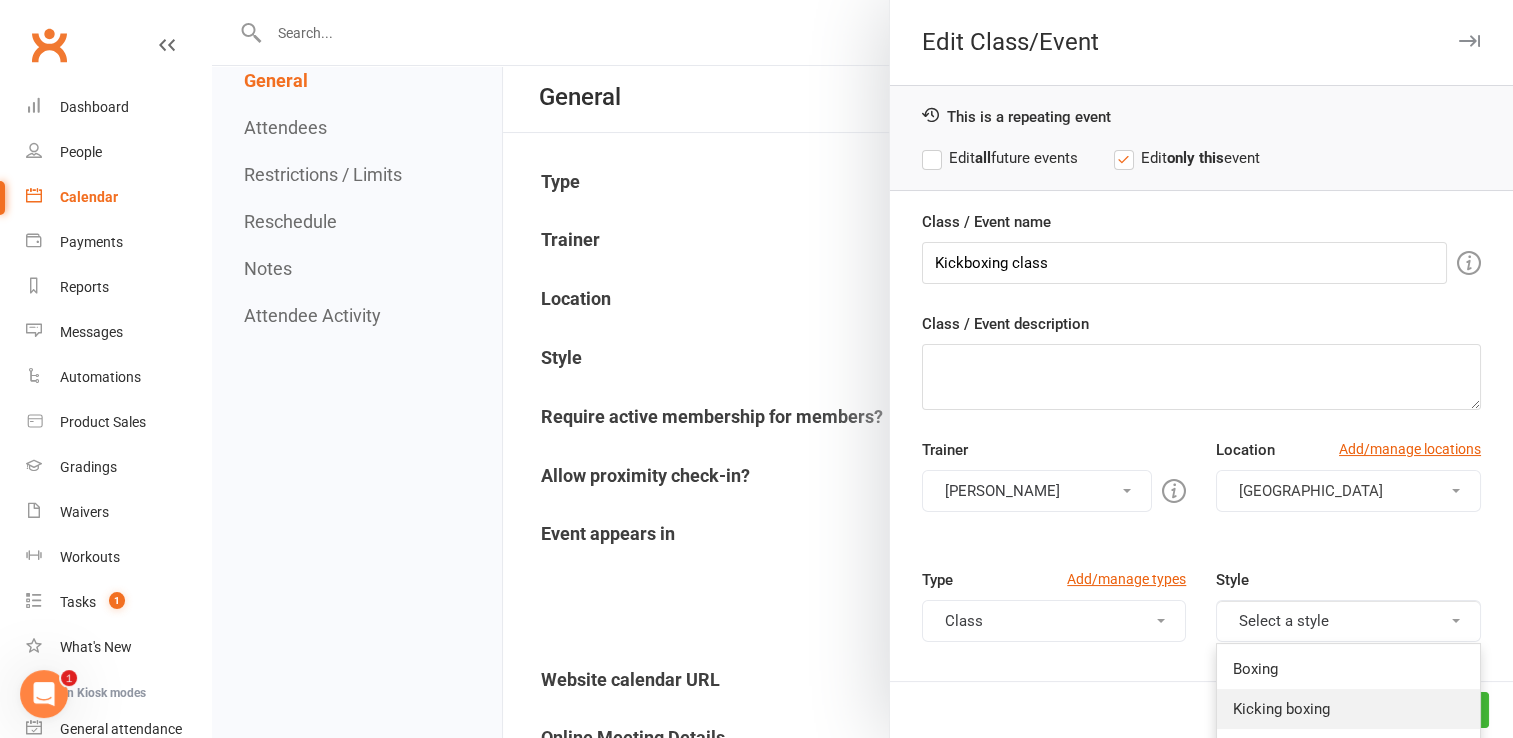 click on "Kicking boxing" at bounding box center [1348, 709] 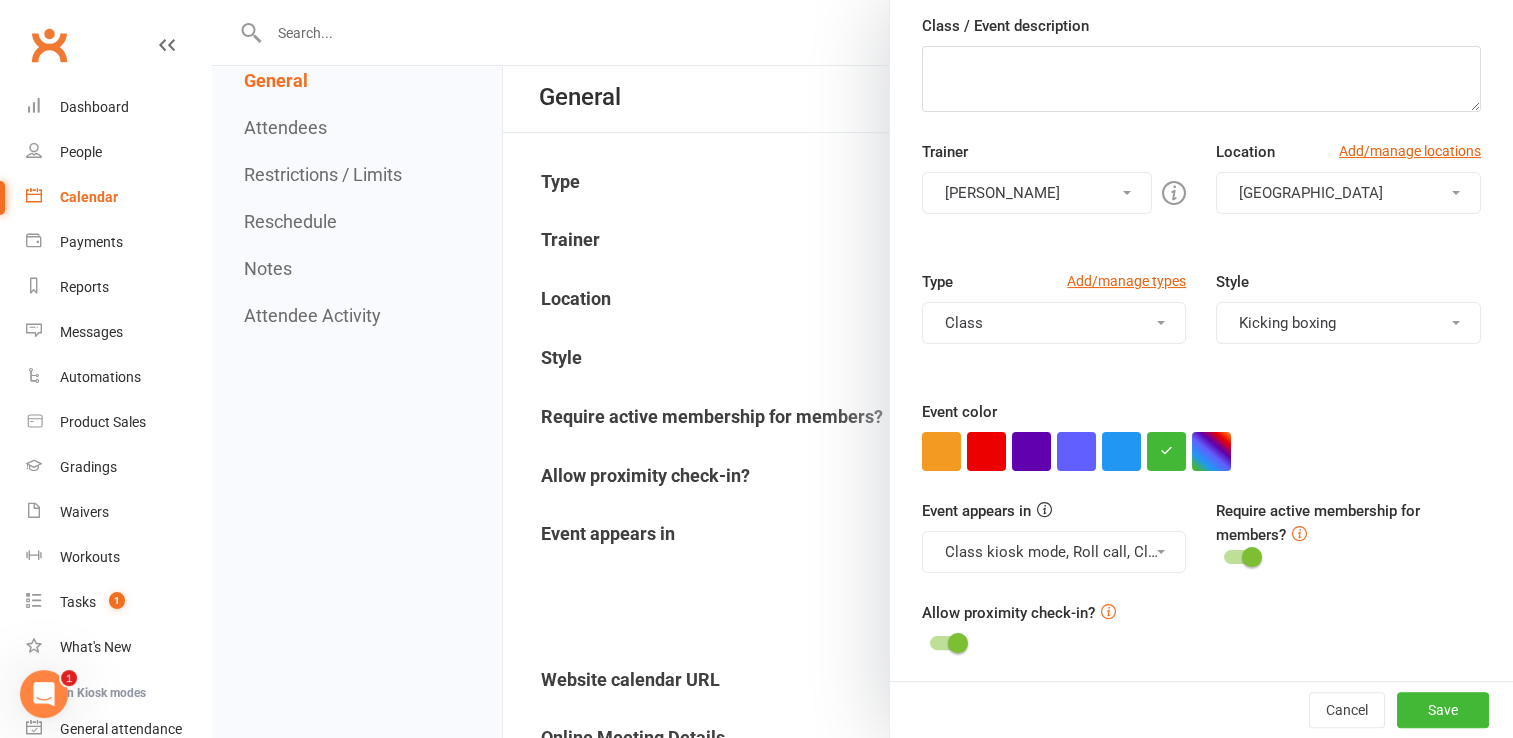 scroll, scrollTop: 300, scrollLeft: 0, axis: vertical 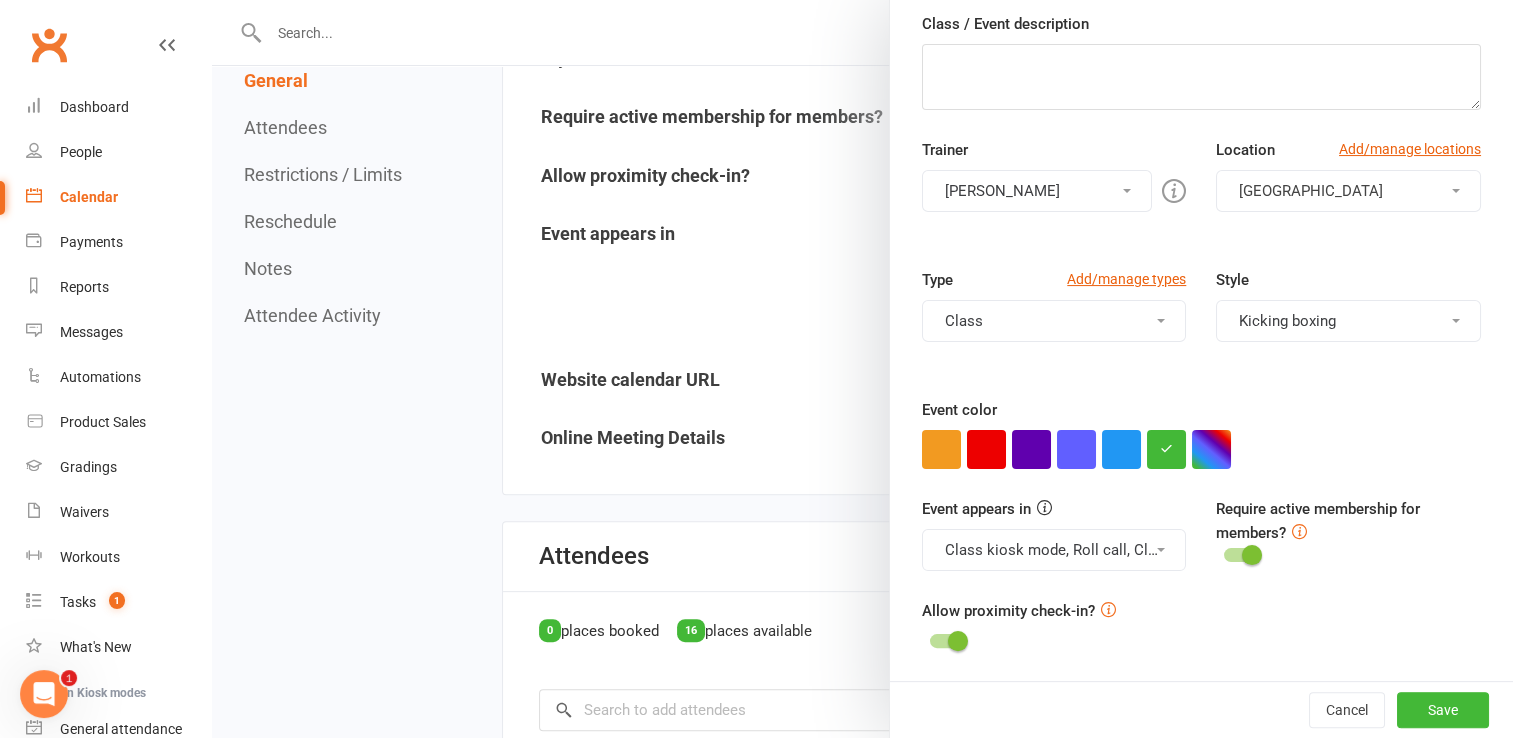click at bounding box center [1241, 555] 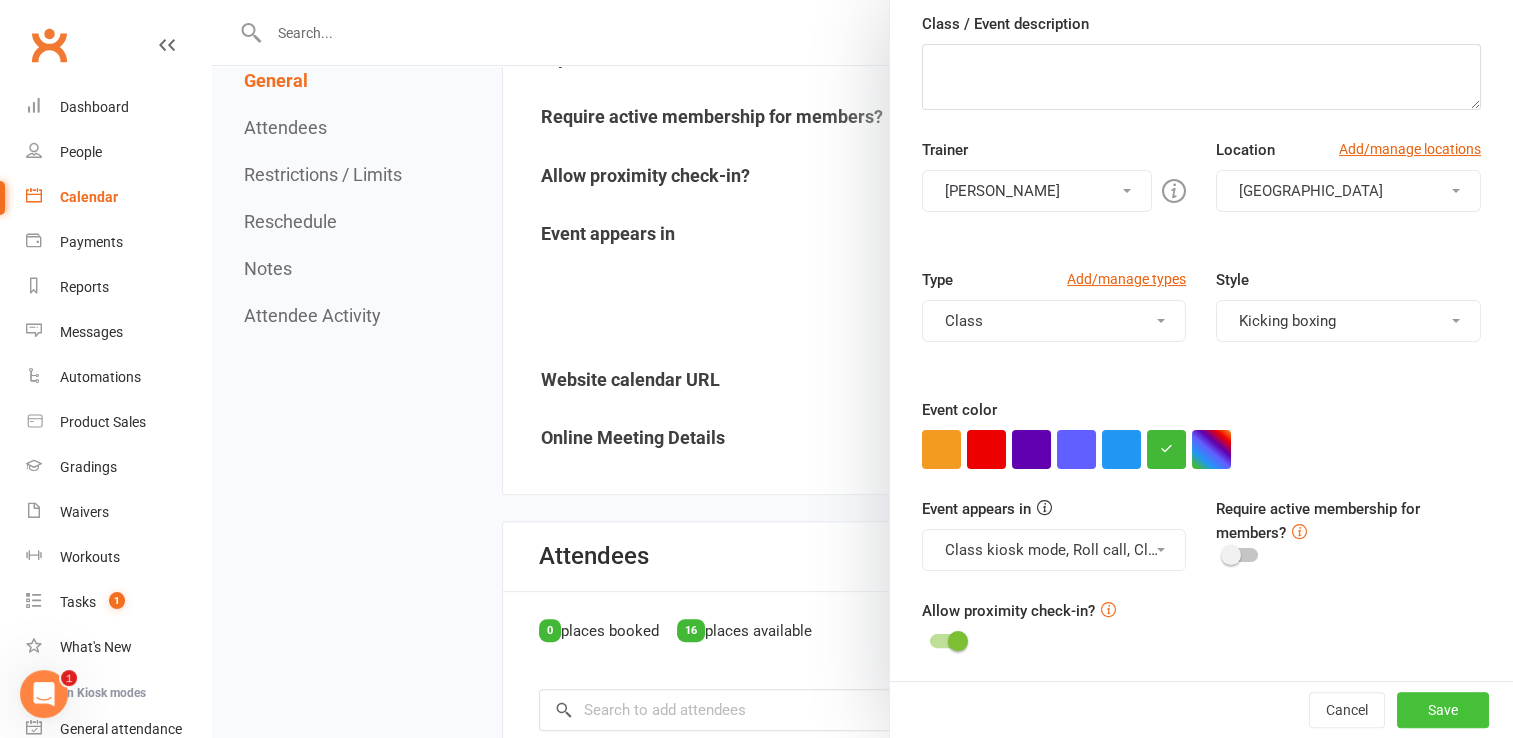 click on "Save" at bounding box center (1443, 710) 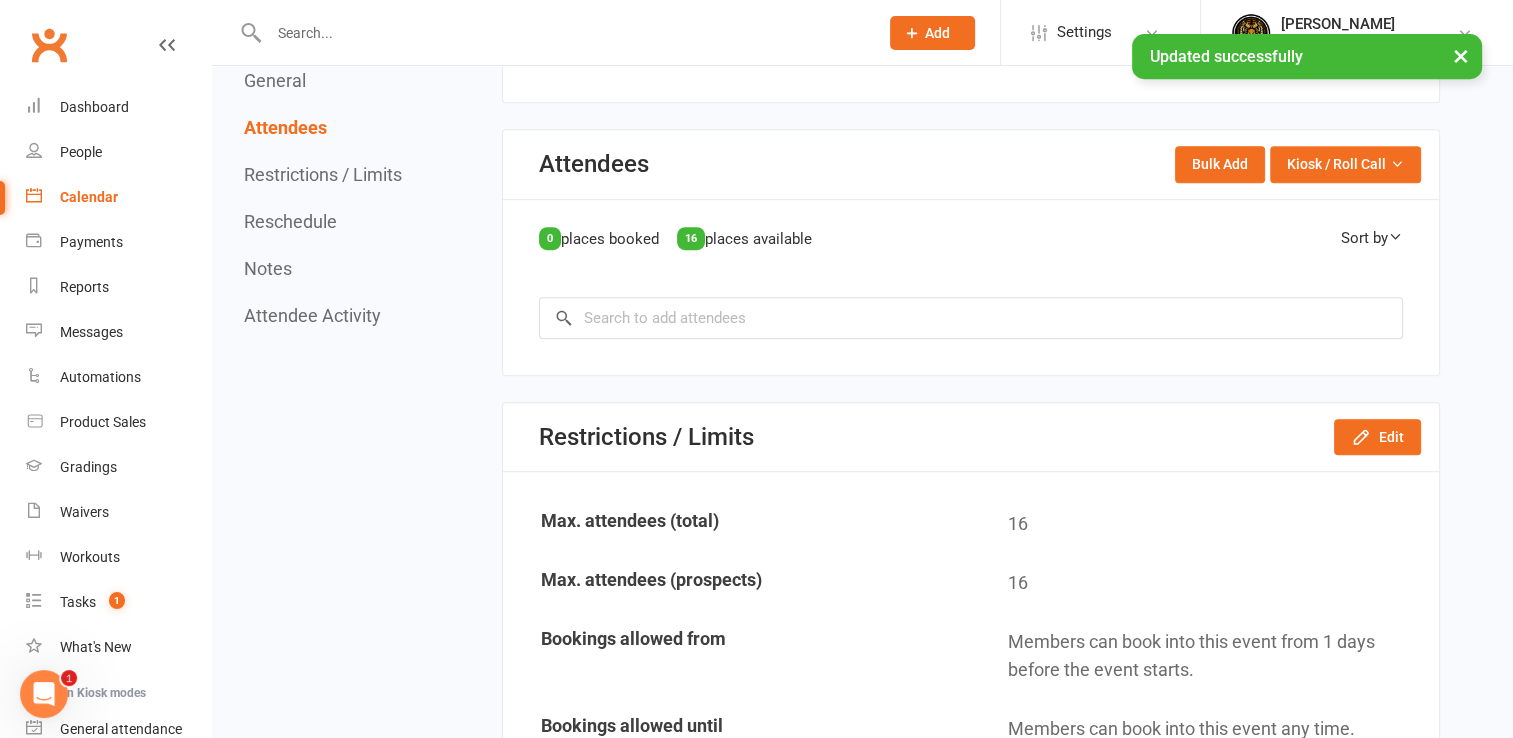 scroll, scrollTop: 1000, scrollLeft: 0, axis: vertical 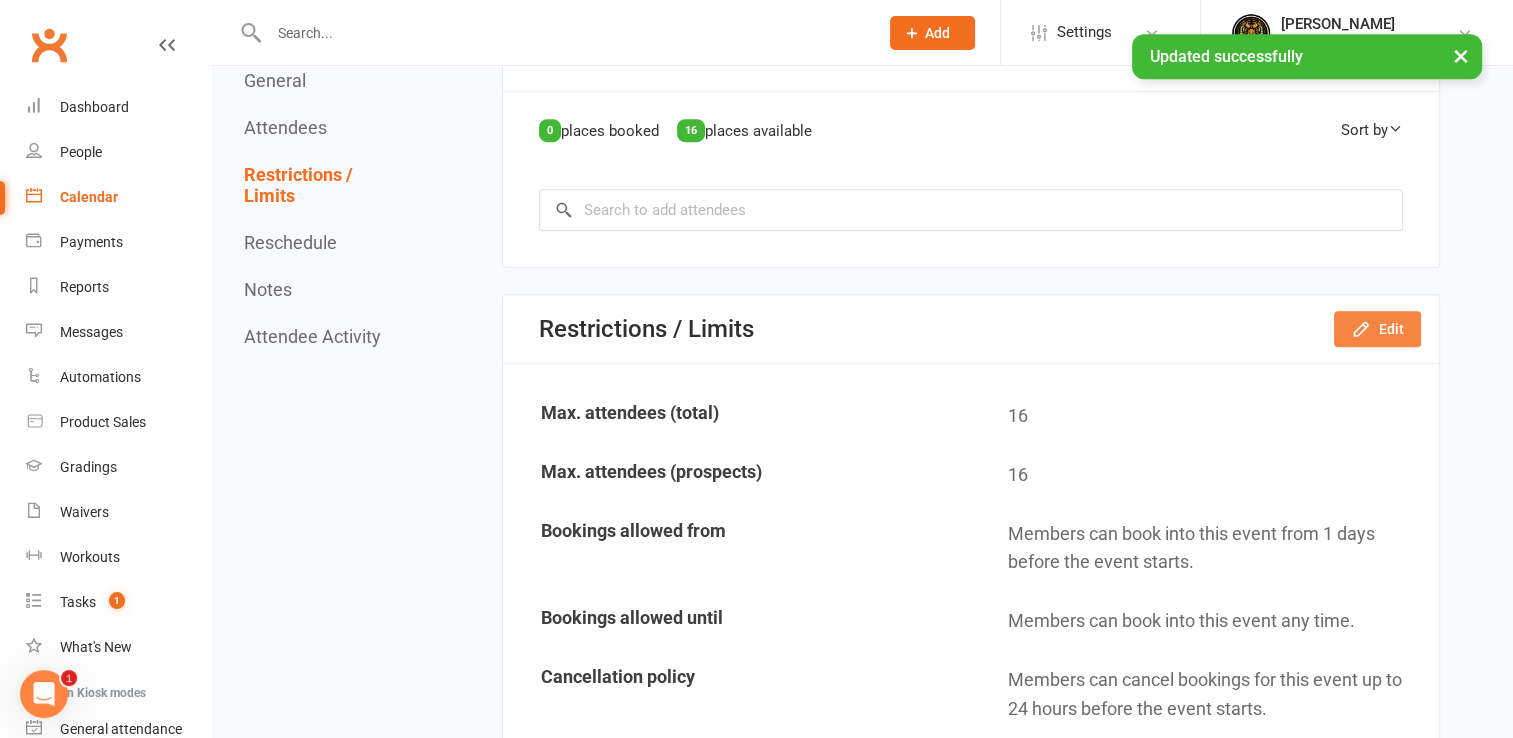 click on "Edit" 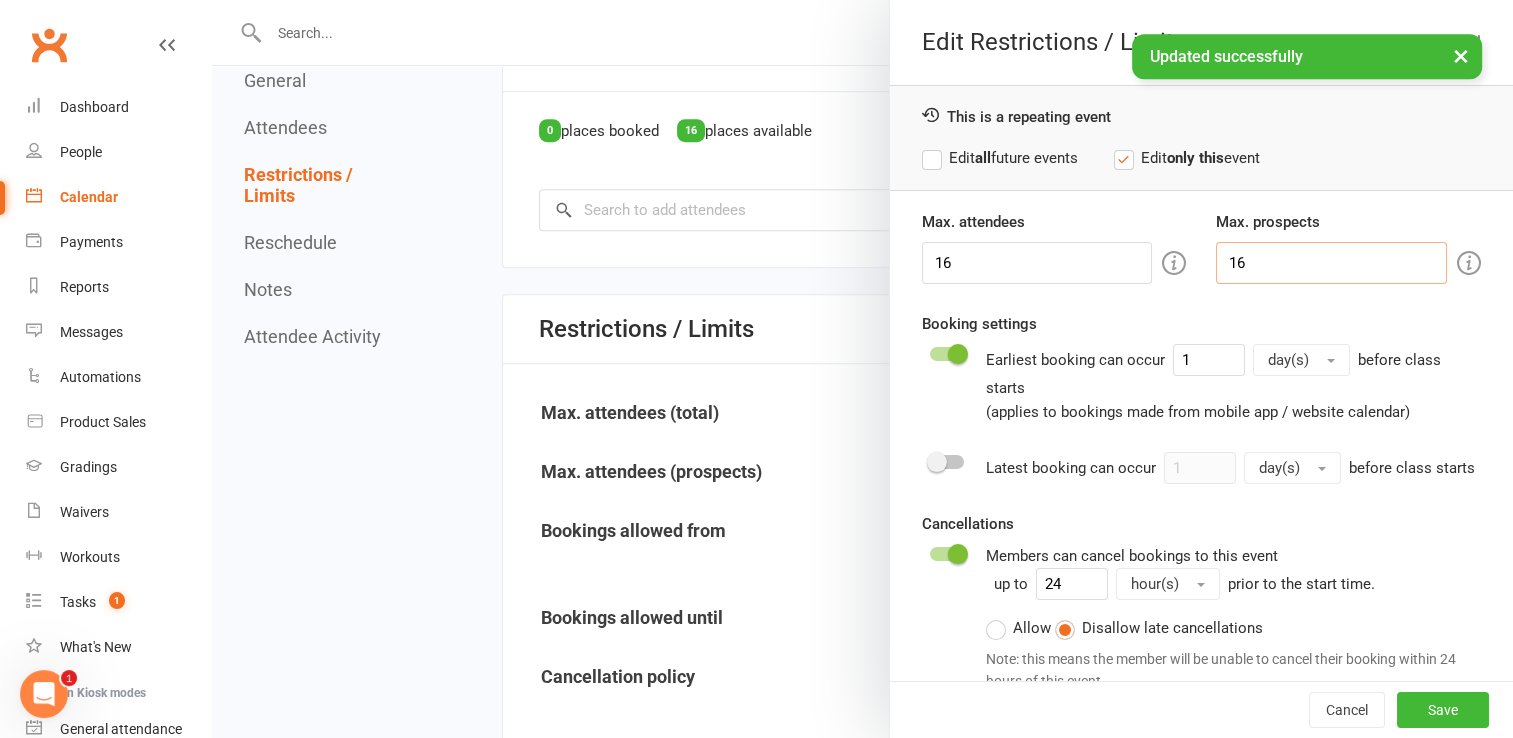 click on "16" at bounding box center [1331, 263] 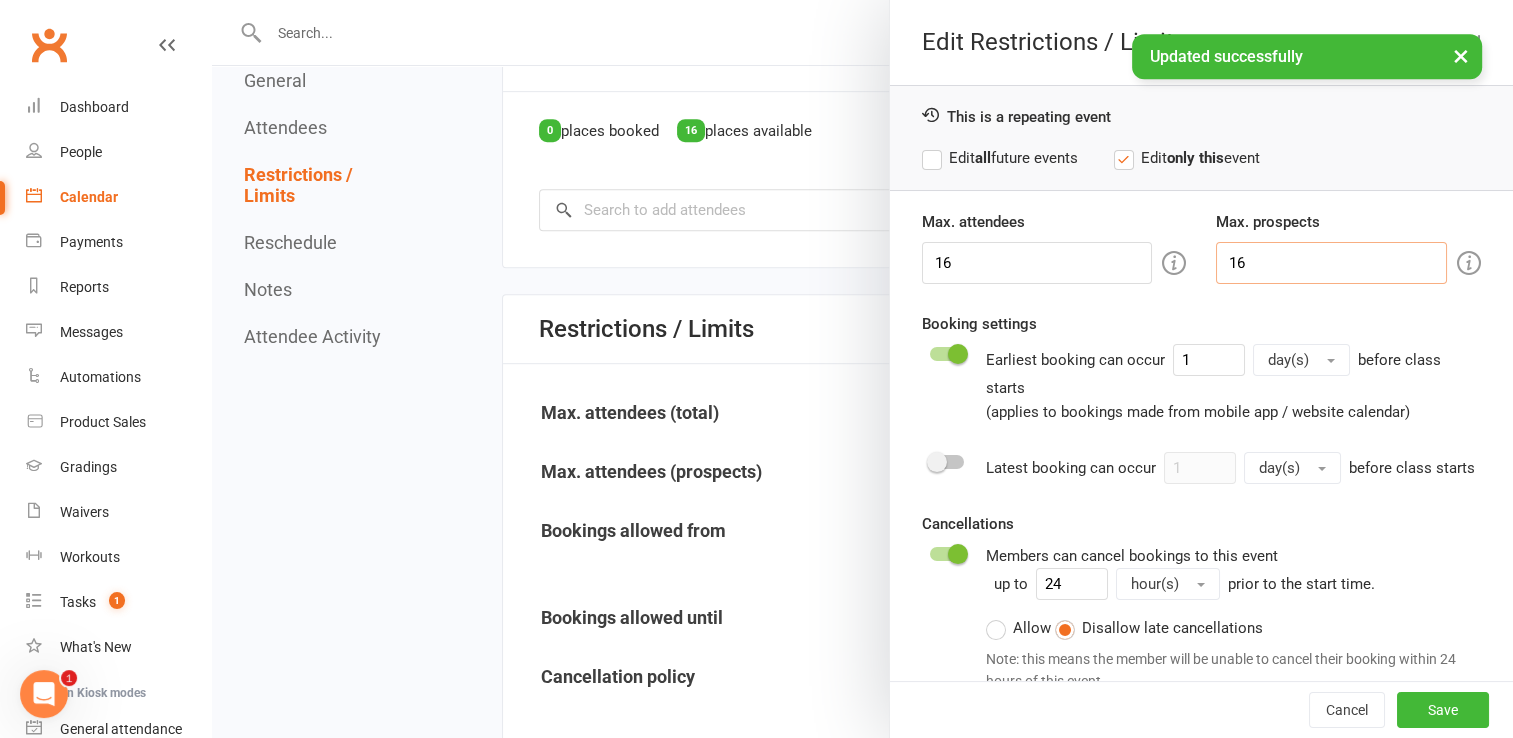 click on "16" at bounding box center (1331, 263) 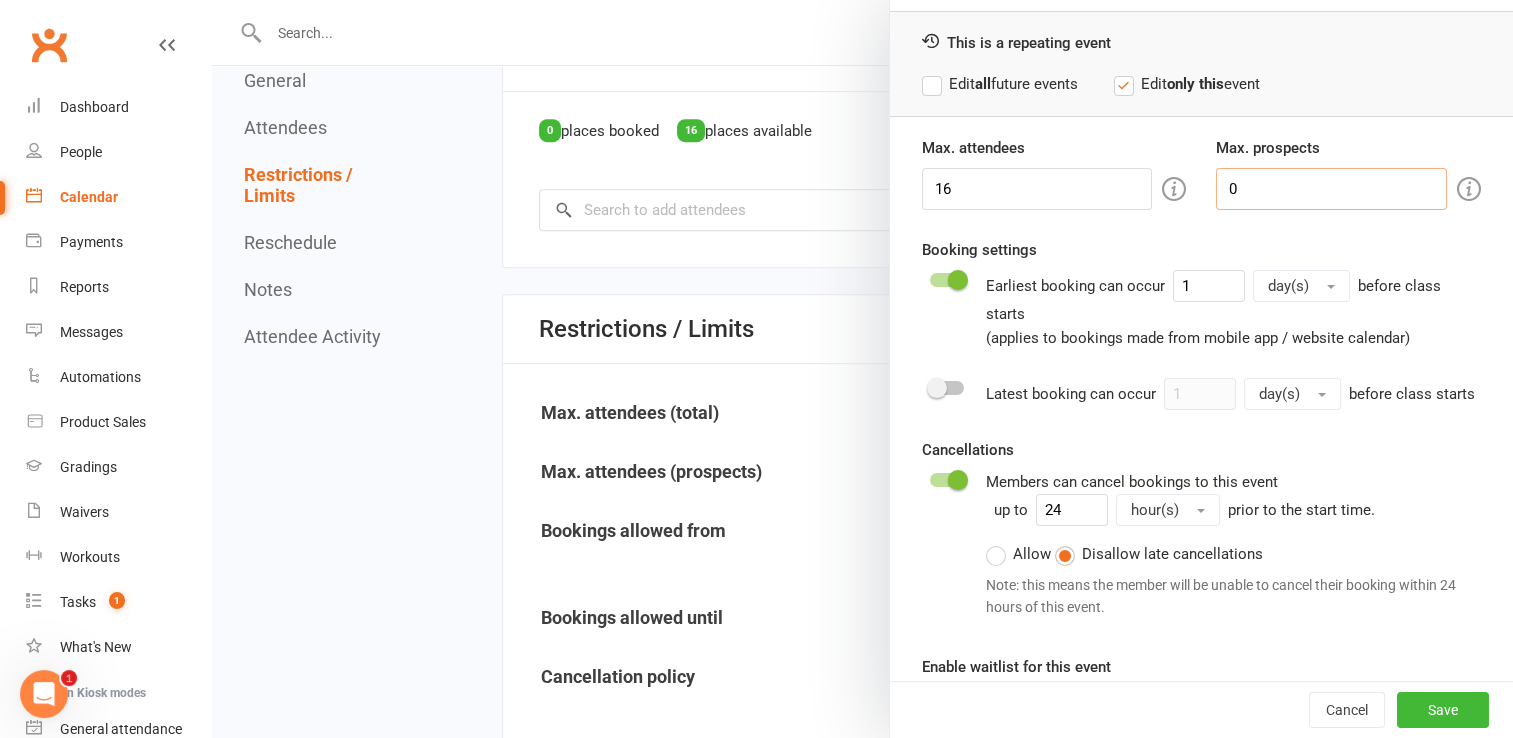 scroll, scrollTop: 163, scrollLeft: 0, axis: vertical 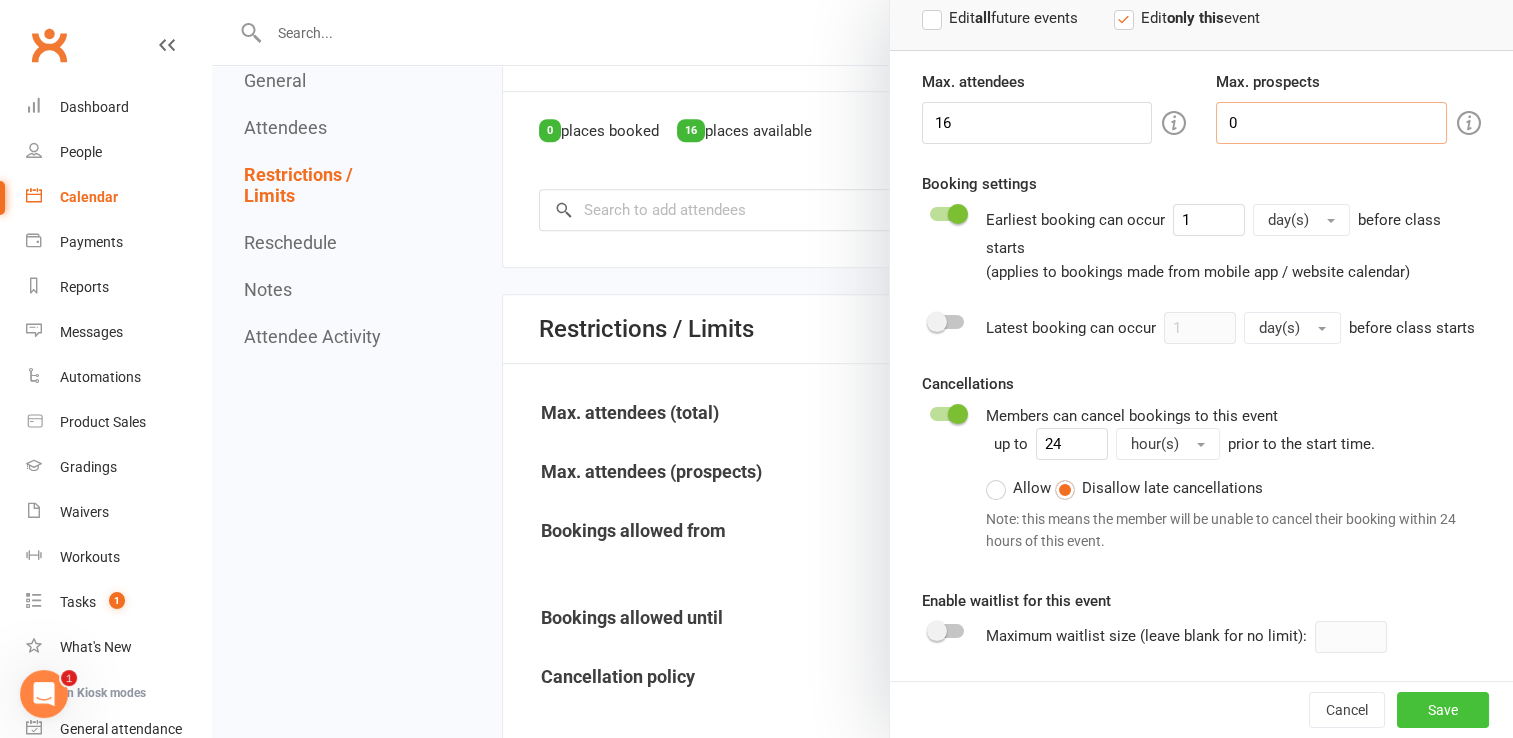 type on "0" 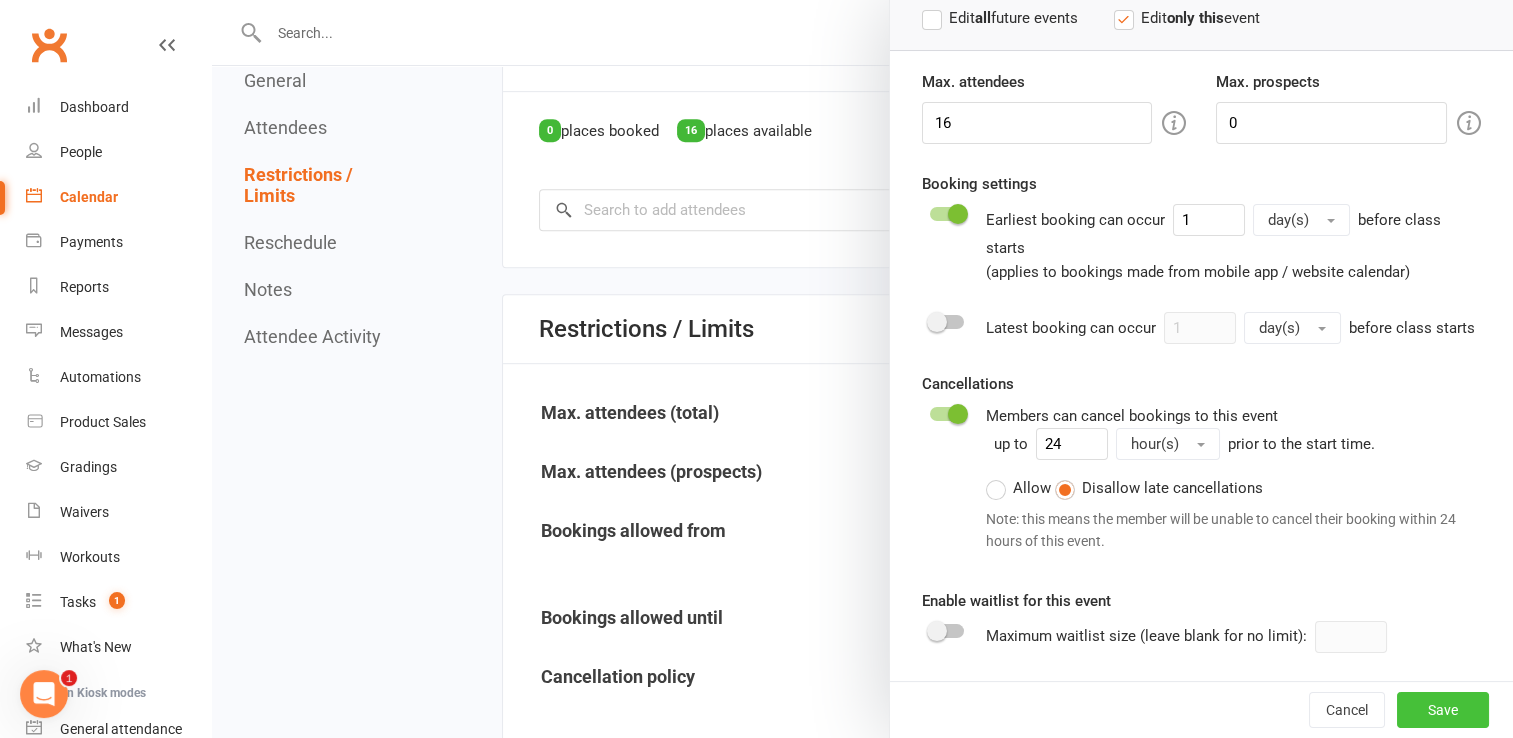 click on "Save" at bounding box center (1443, 710) 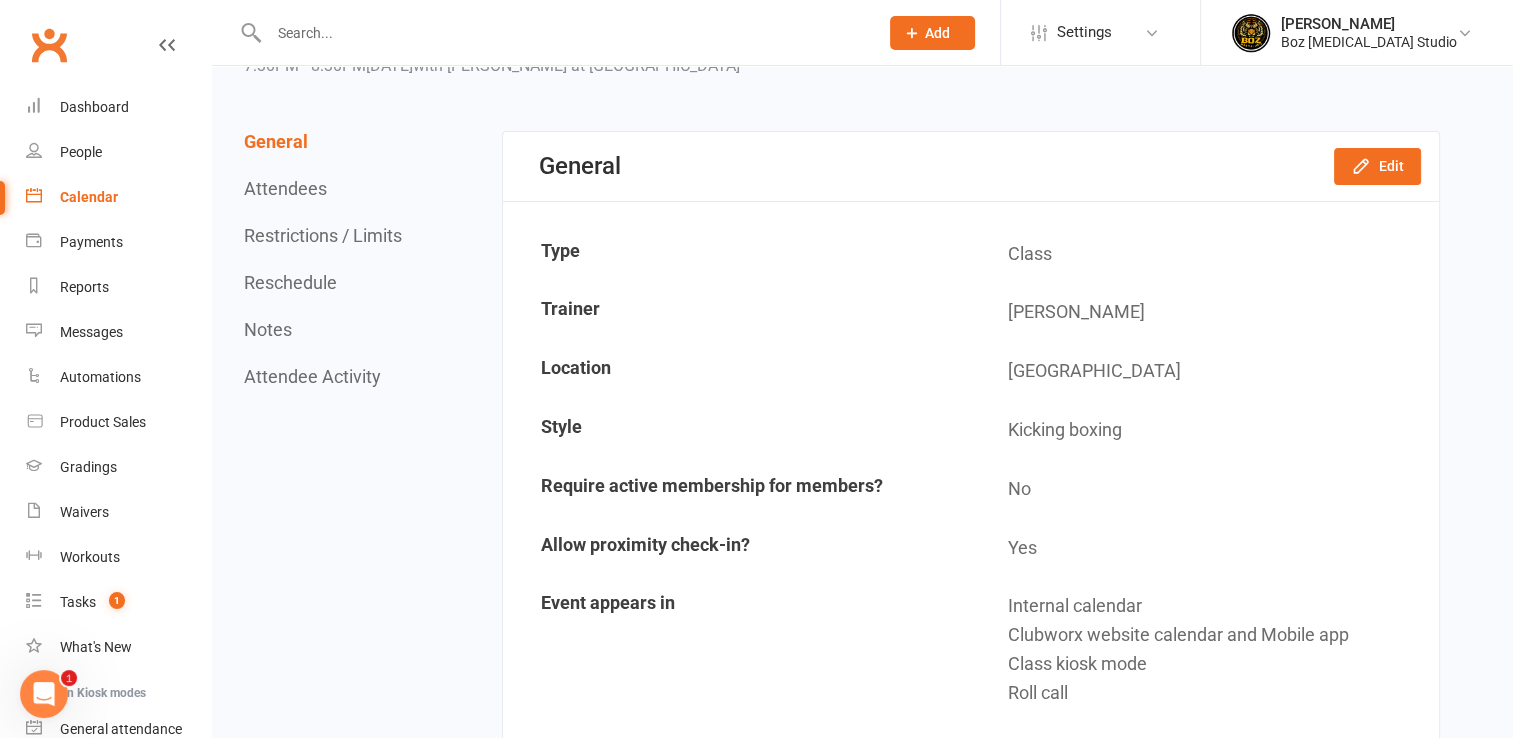 scroll, scrollTop: 0, scrollLeft: 0, axis: both 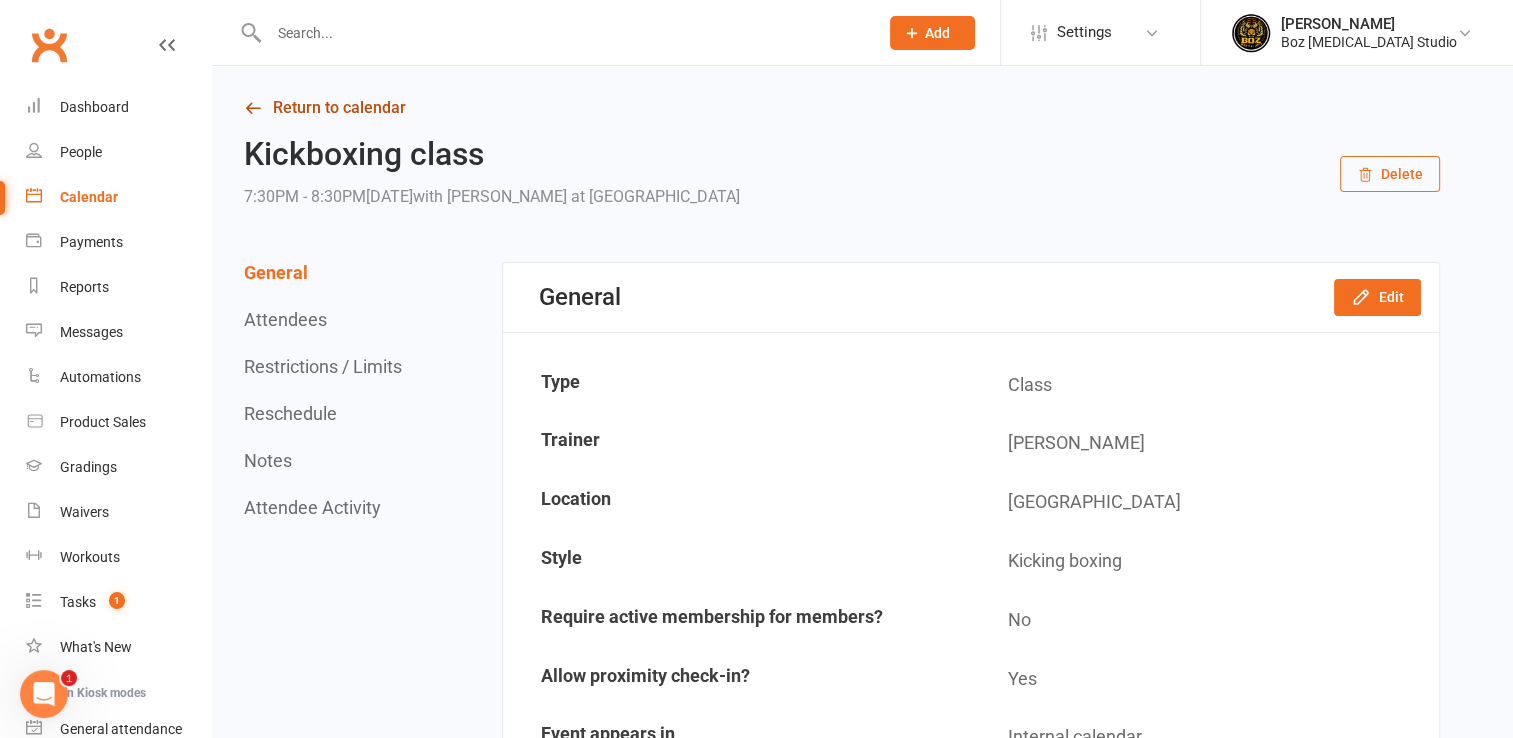 click at bounding box center (253, 108) 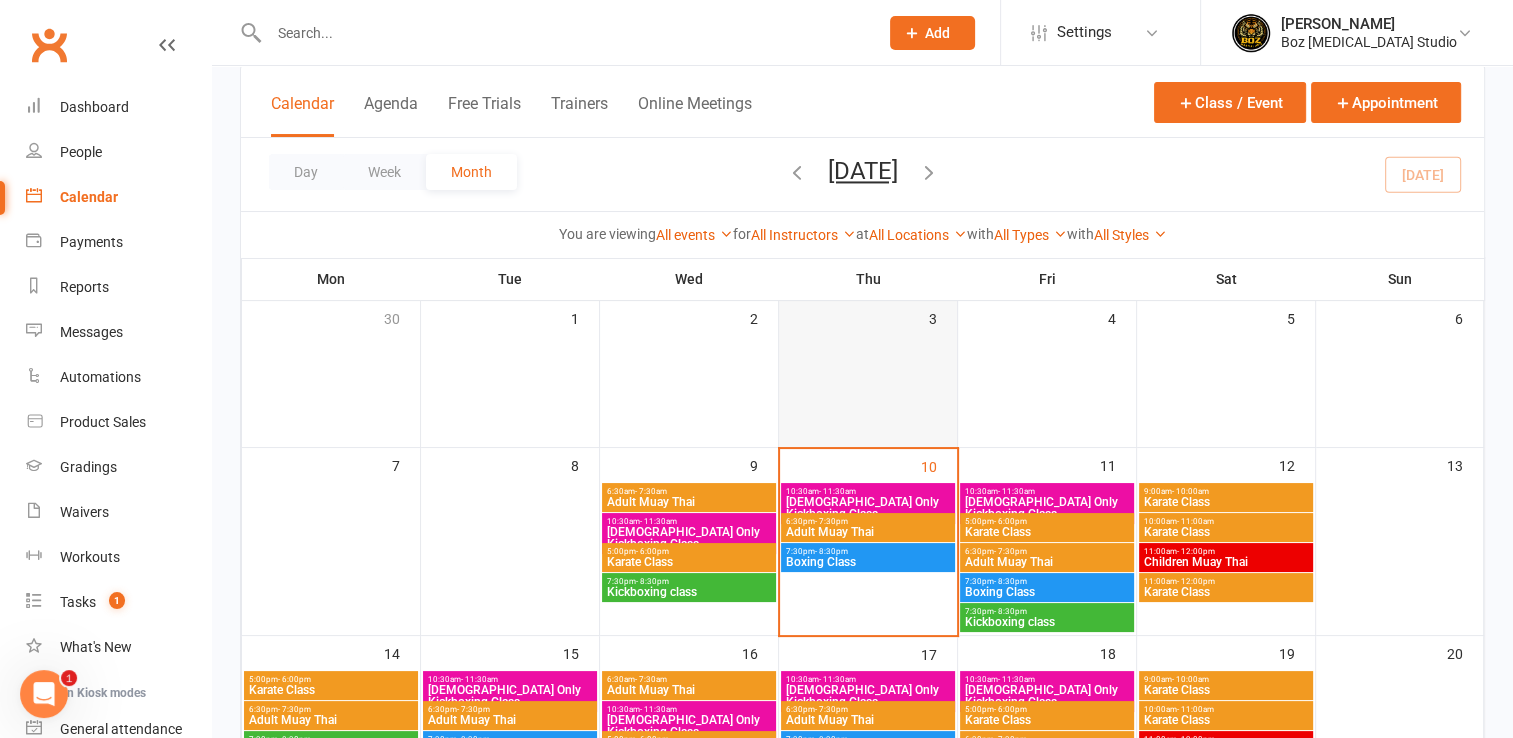 scroll, scrollTop: 300, scrollLeft: 0, axis: vertical 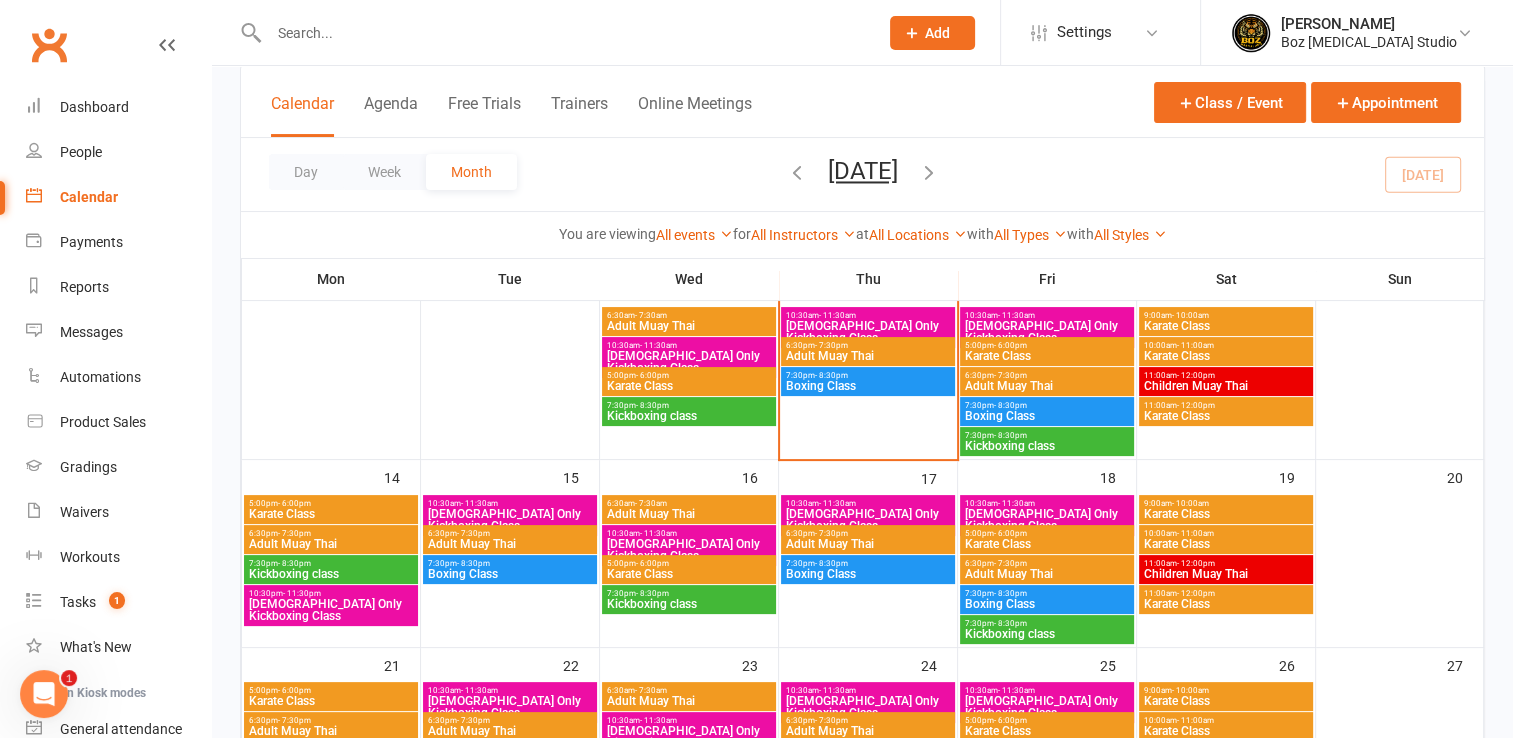 click on "Adult Muay Thai" at bounding box center (689, 326) 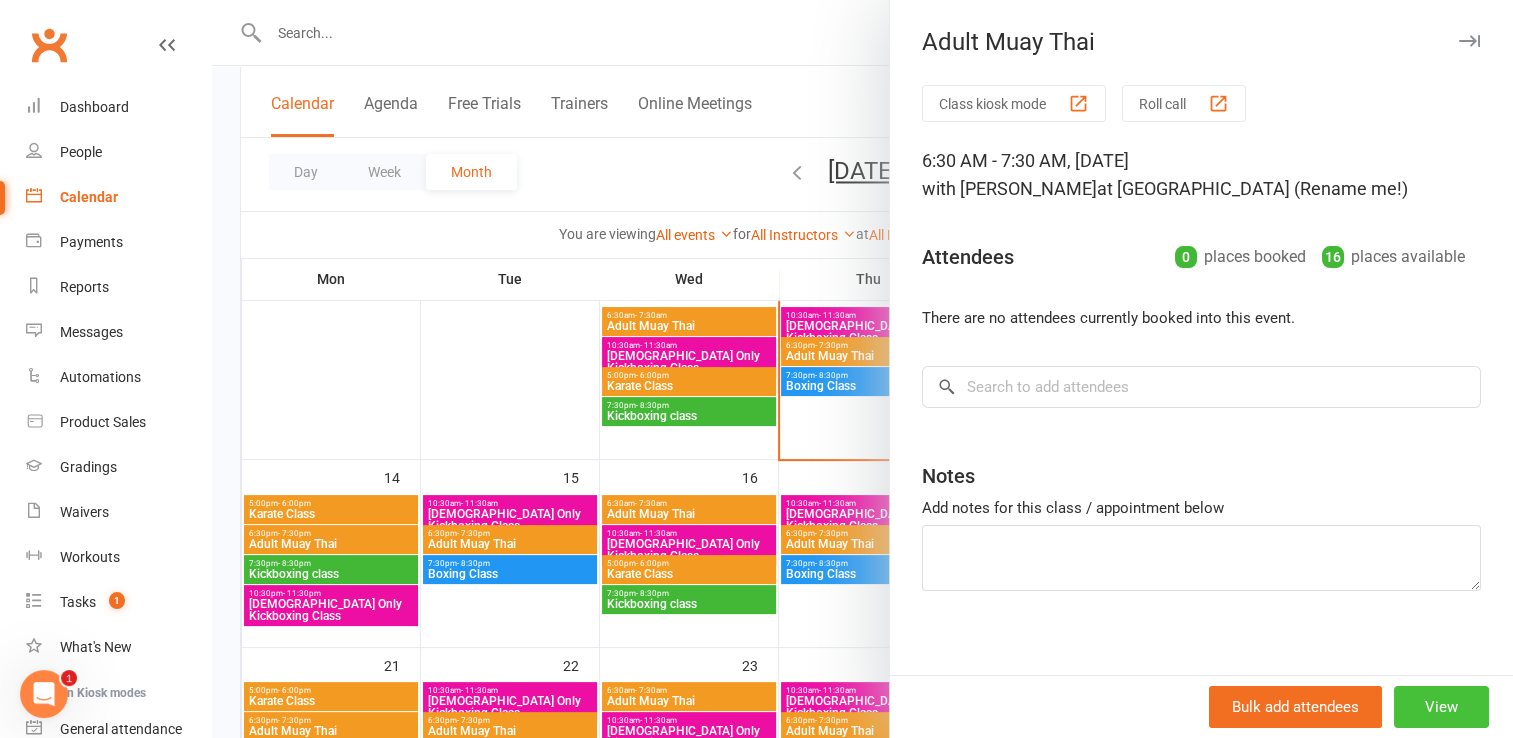 click on "View" at bounding box center [1441, 707] 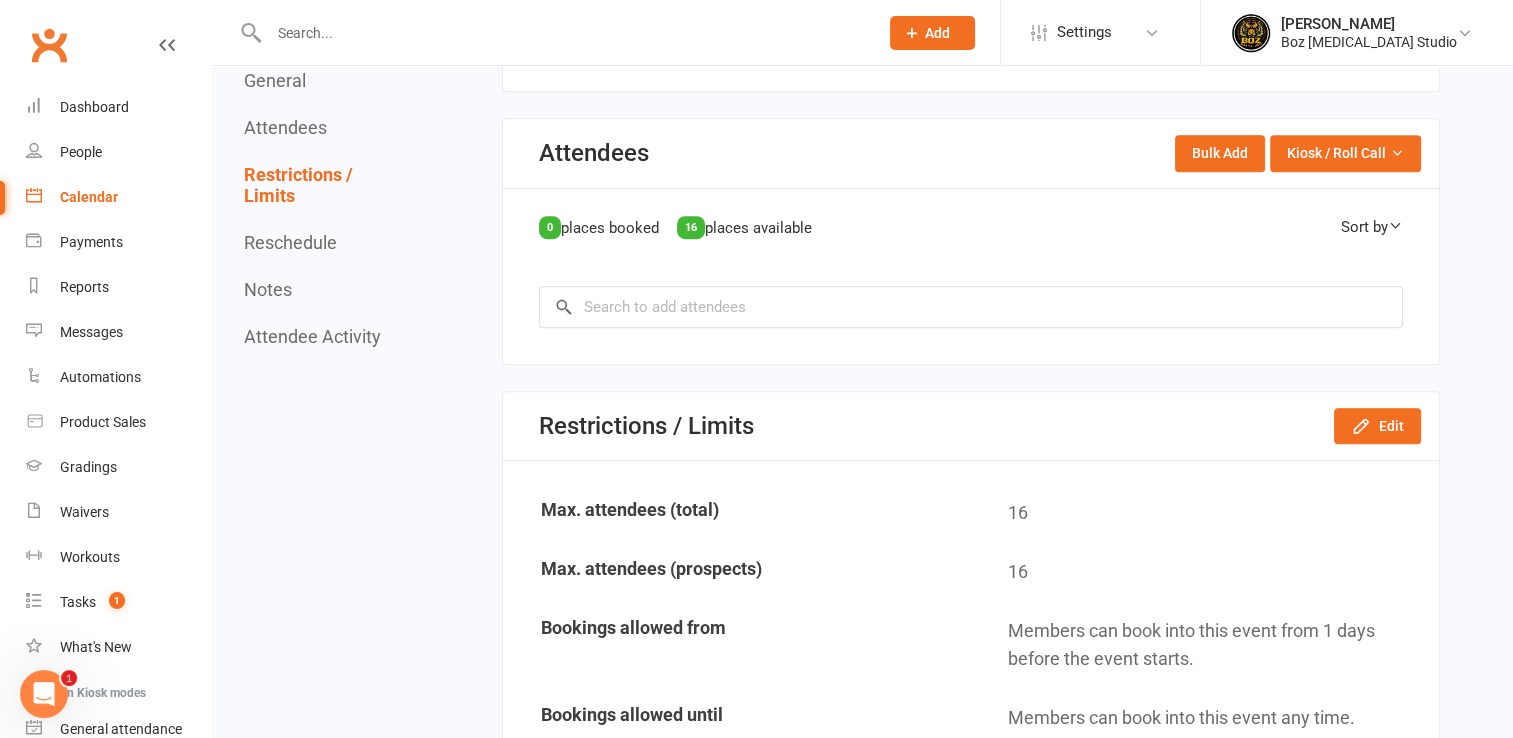 scroll, scrollTop: 900, scrollLeft: 0, axis: vertical 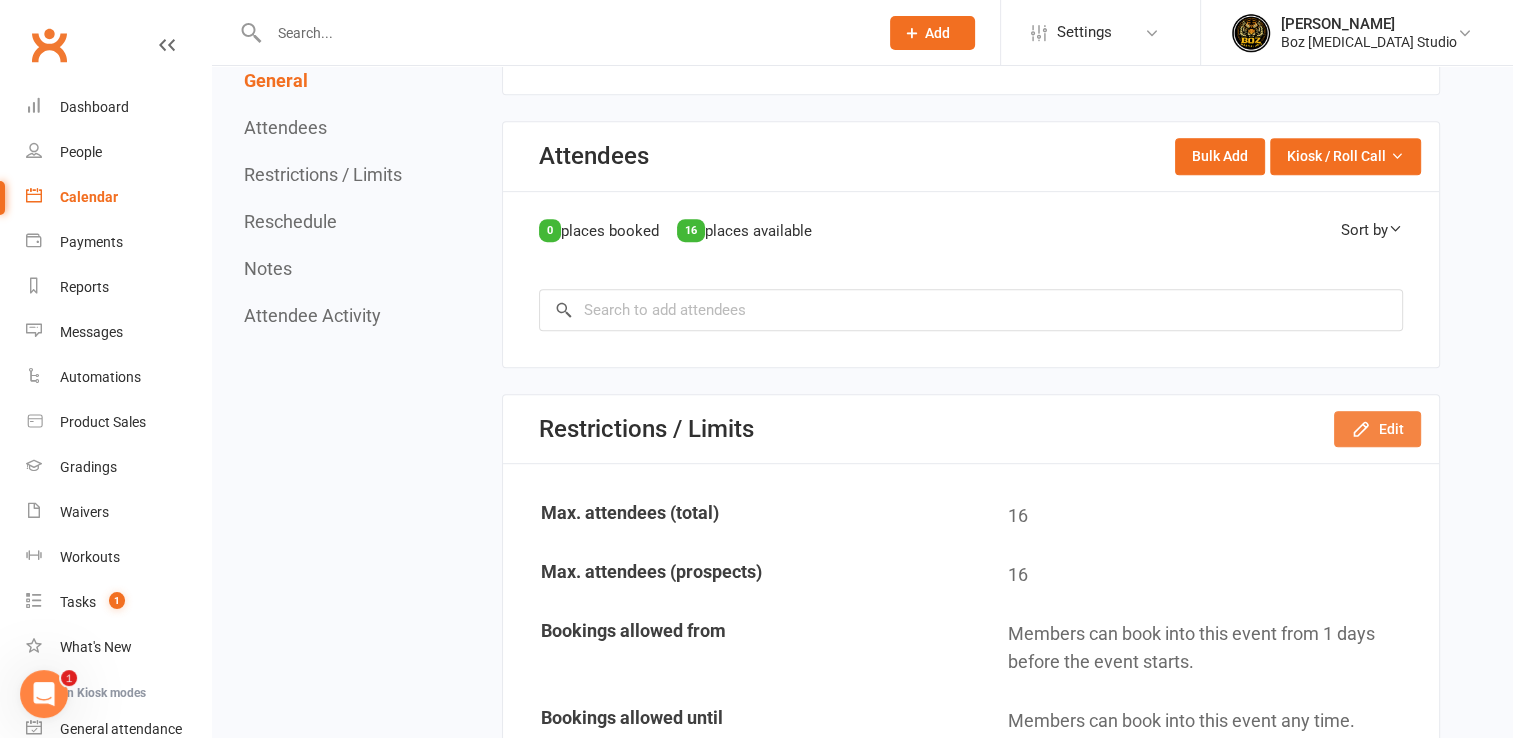 click 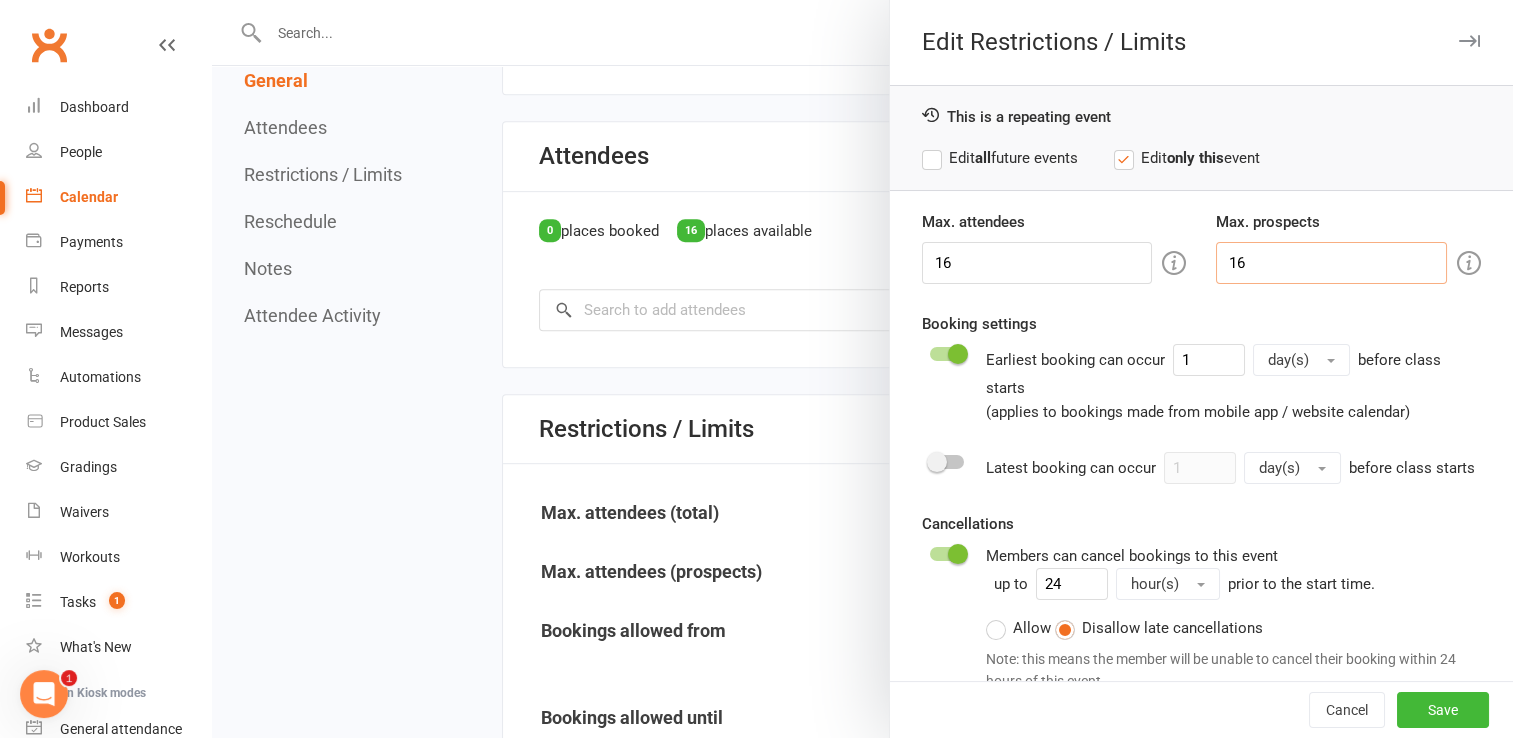 click on "16" at bounding box center (1331, 263) 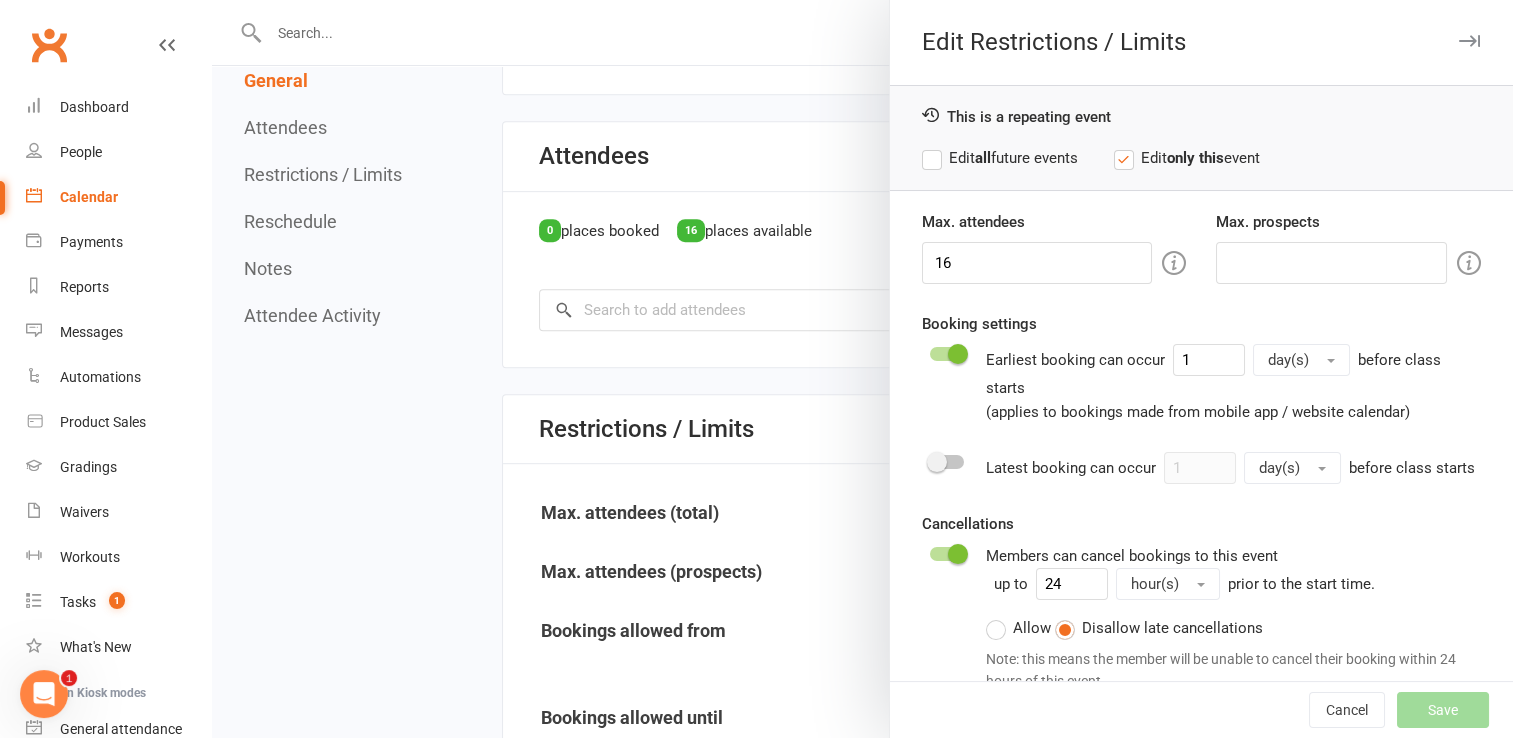 click on "Edit  all  future events" at bounding box center [1000, 158] 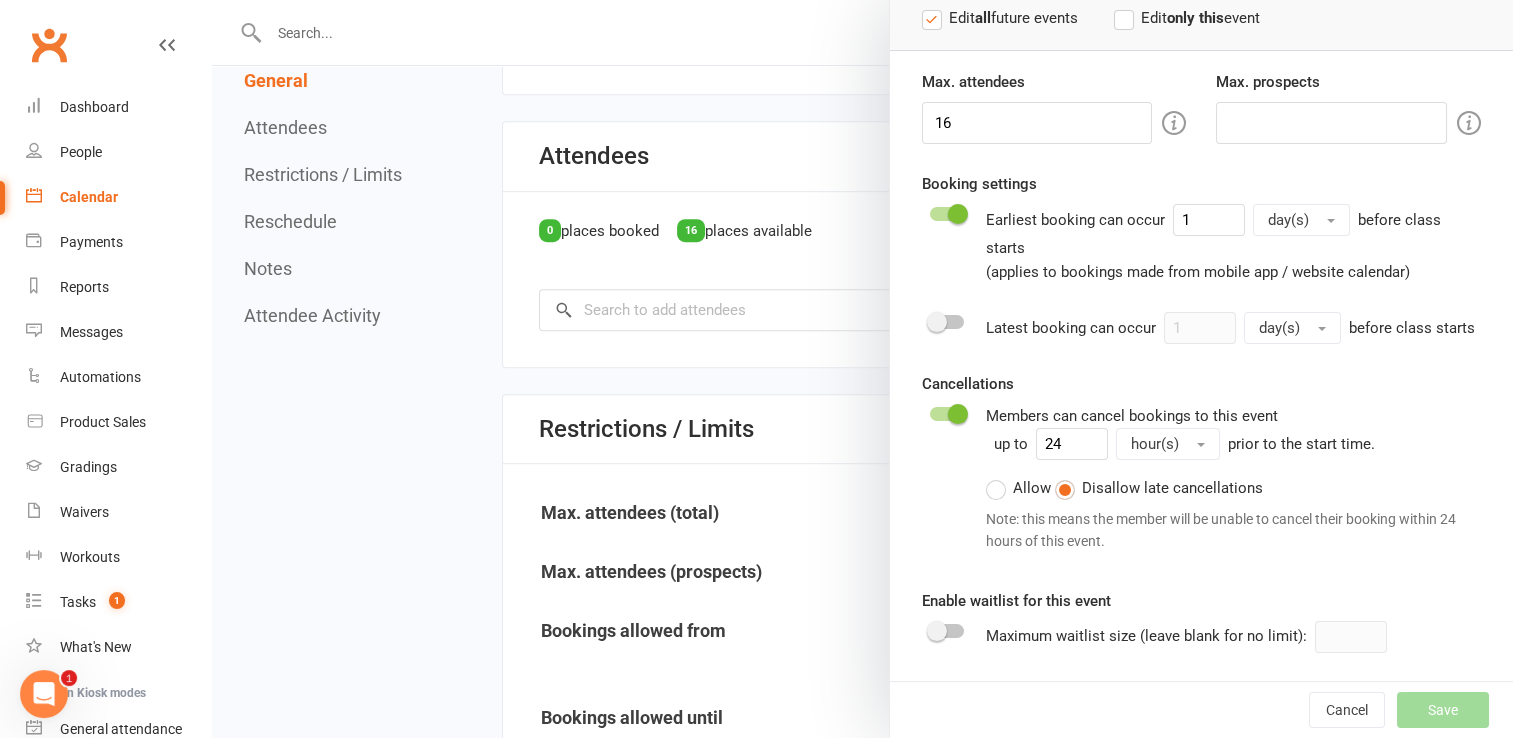 scroll, scrollTop: 163, scrollLeft: 0, axis: vertical 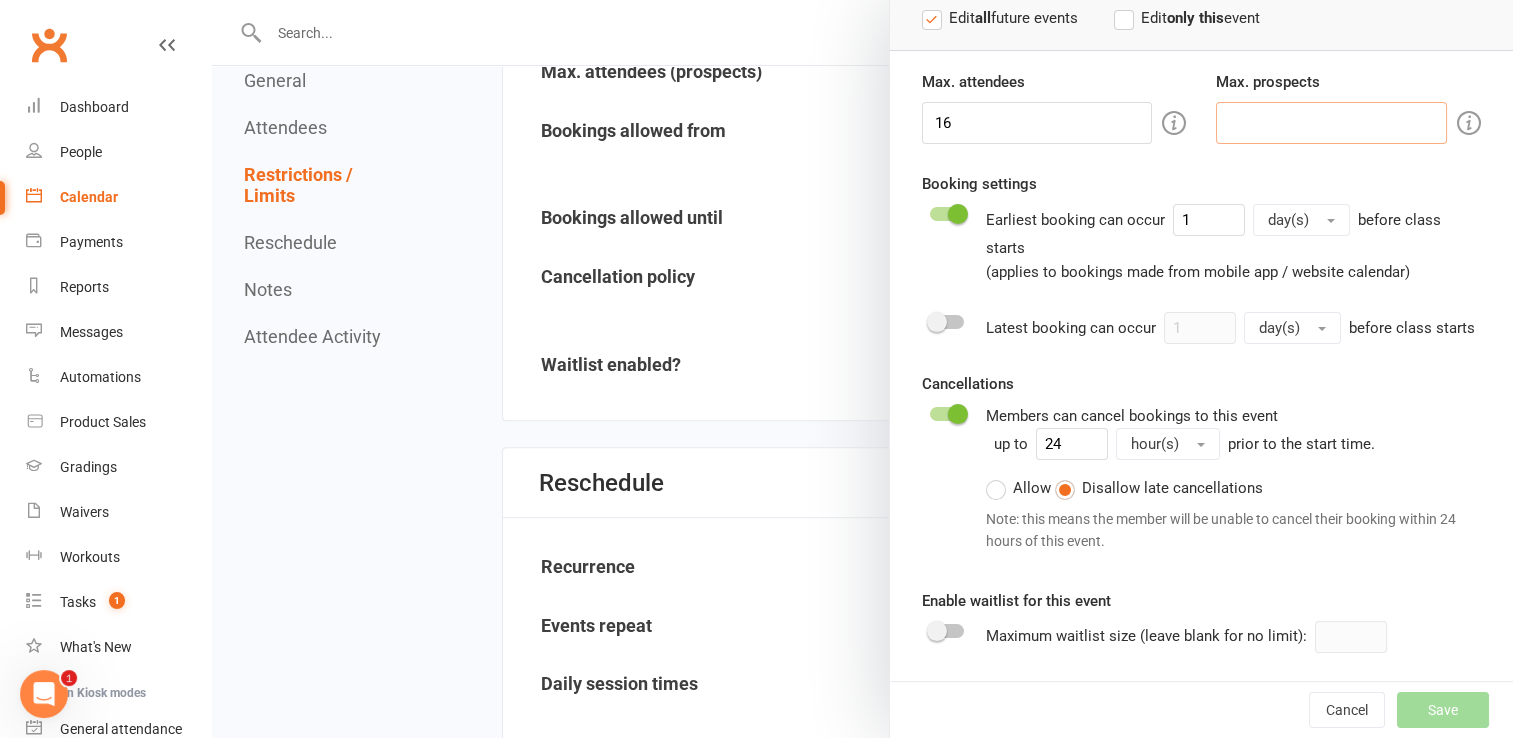 click at bounding box center (1331, 123) 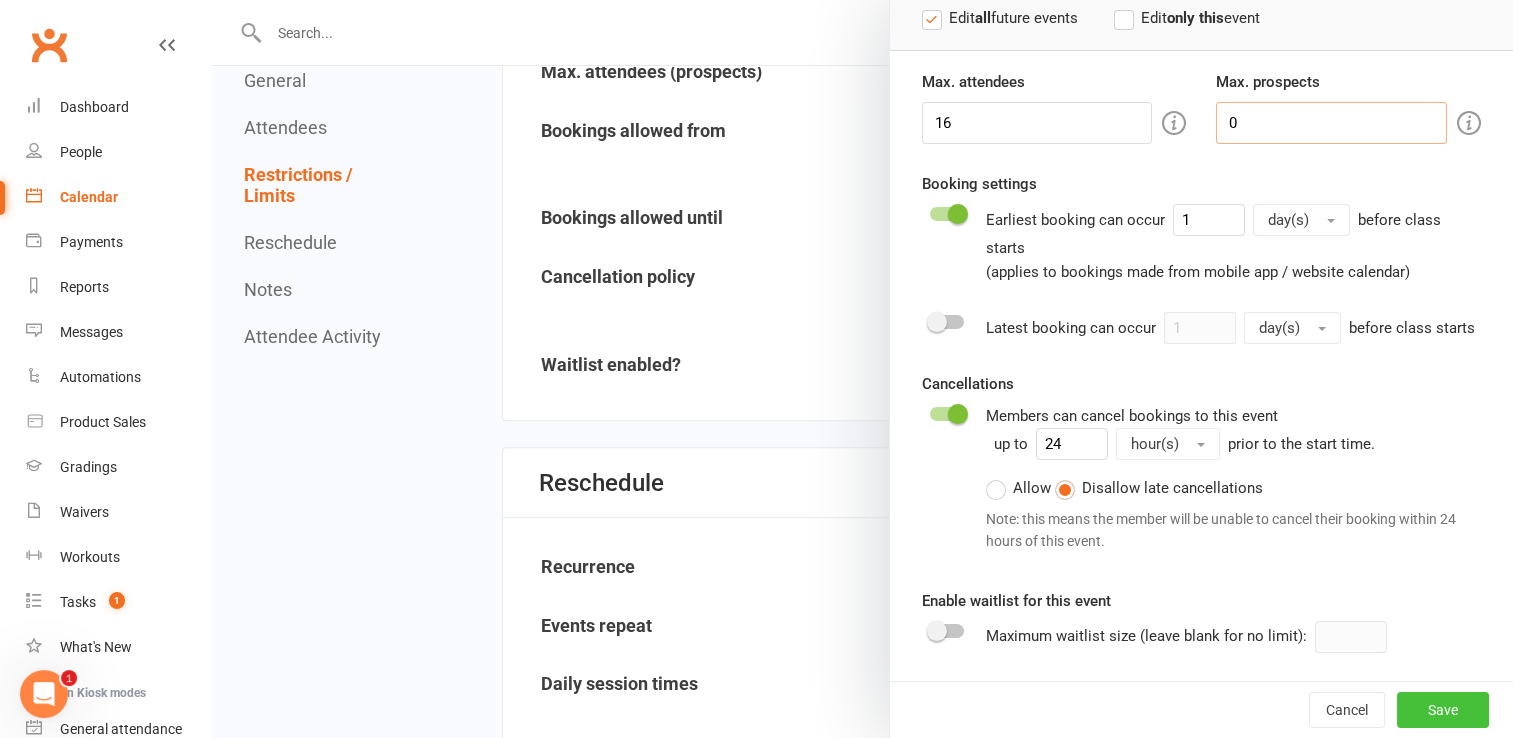 type on "0" 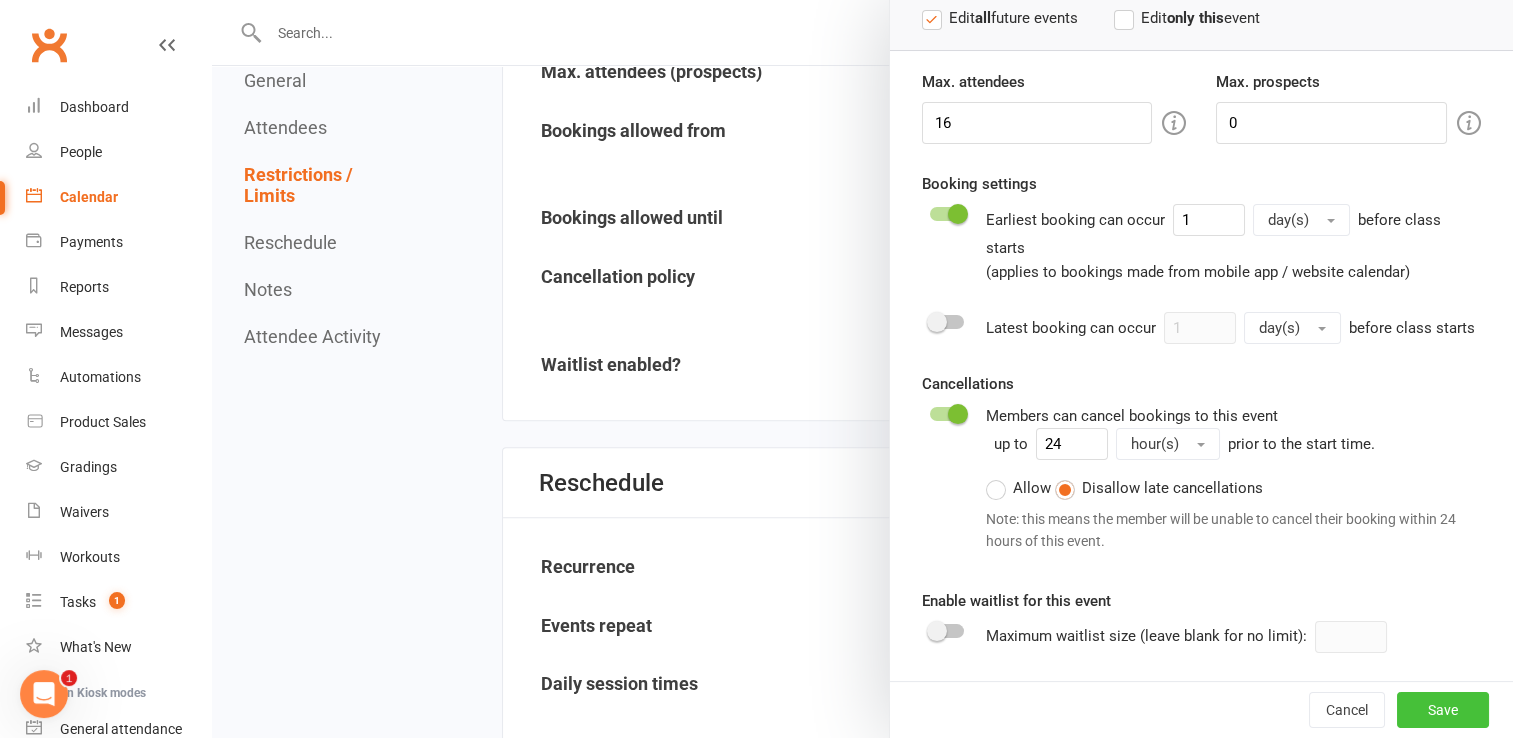 click on "Save" at bounding box center [1443, 710] 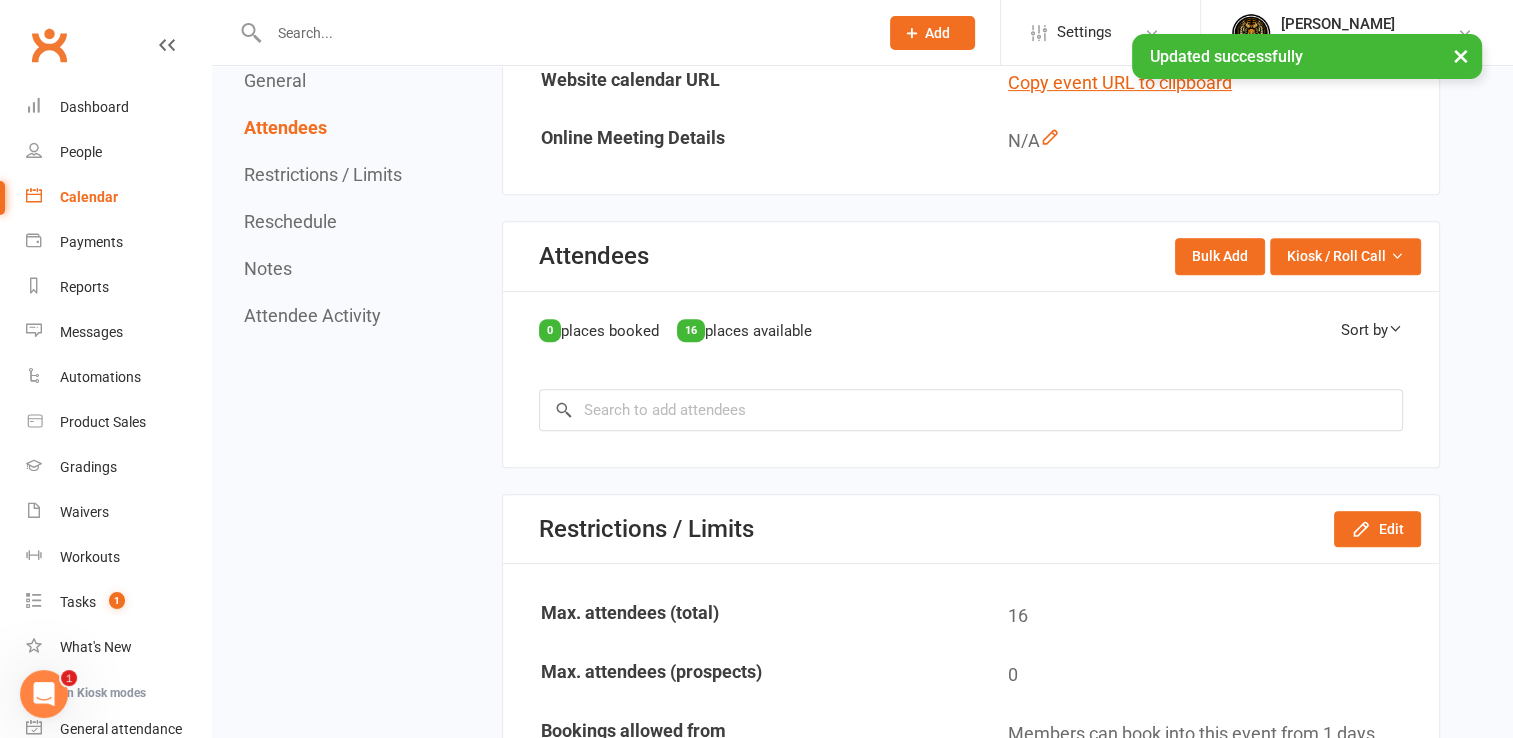 scroll, scrollTop: 0, scrollLeft: 0, axis: both 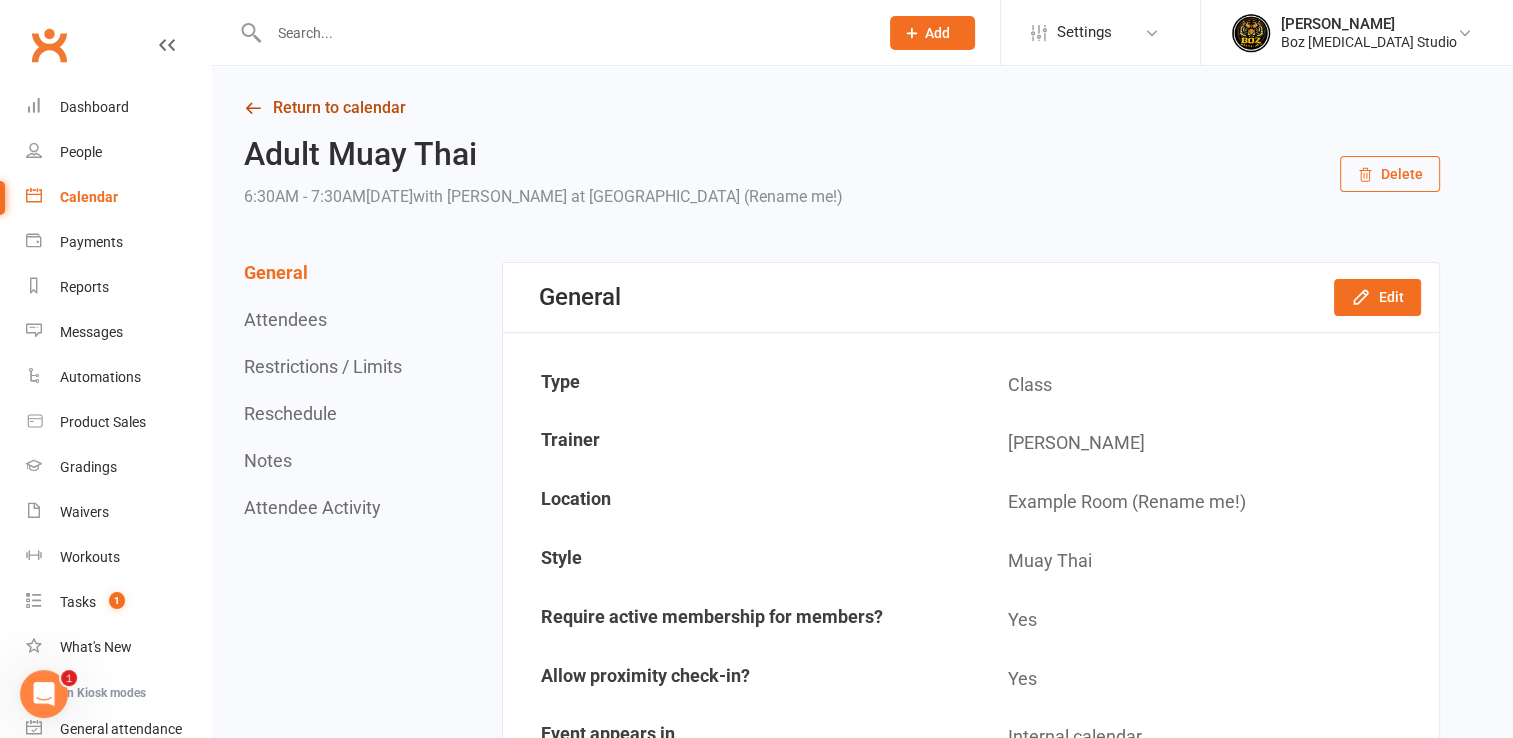 click at bounding box center (253, 108) 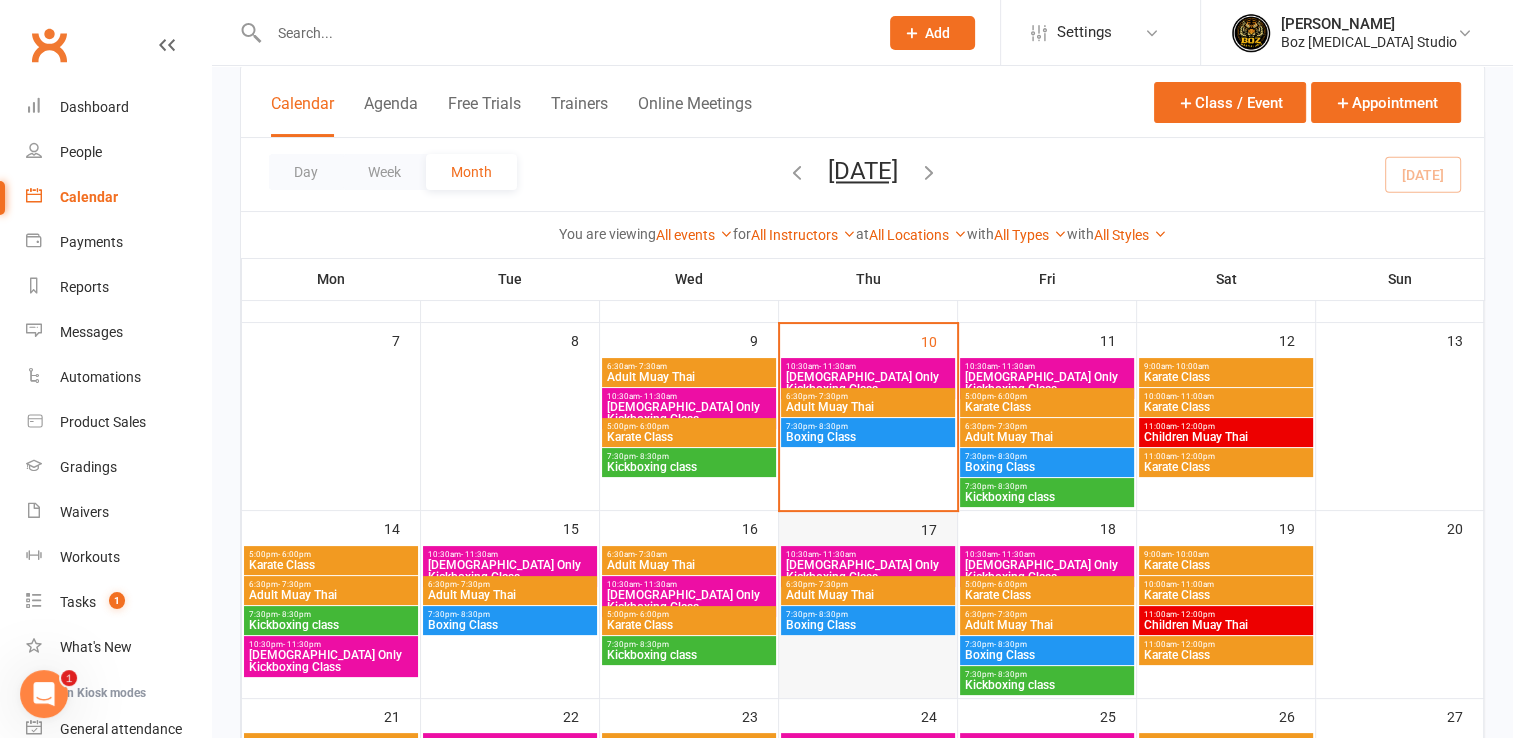 scroll, scrollTop: 200, scrollLeft: 0, axis: vertical 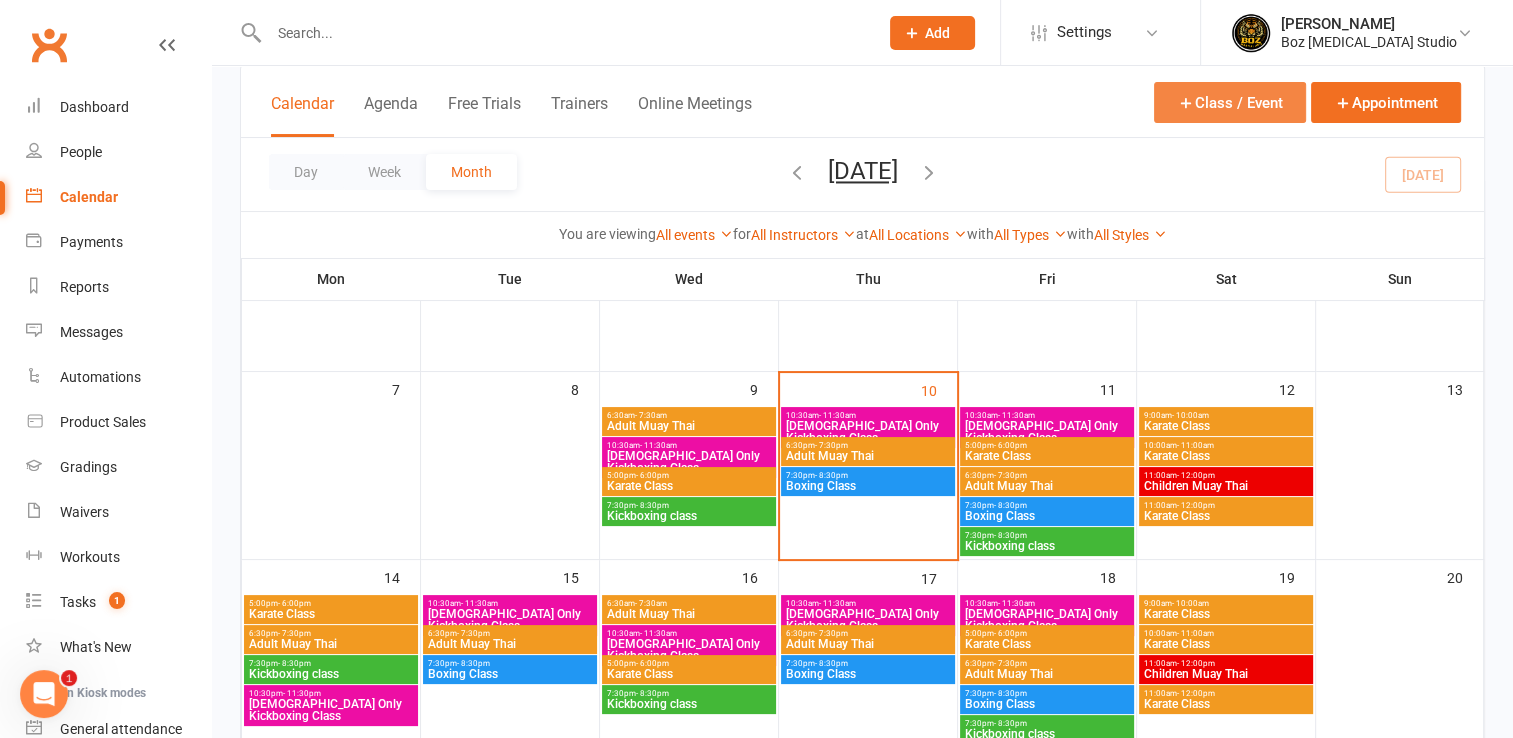 click on "Class / Event" at bounding box center (1230, 102) 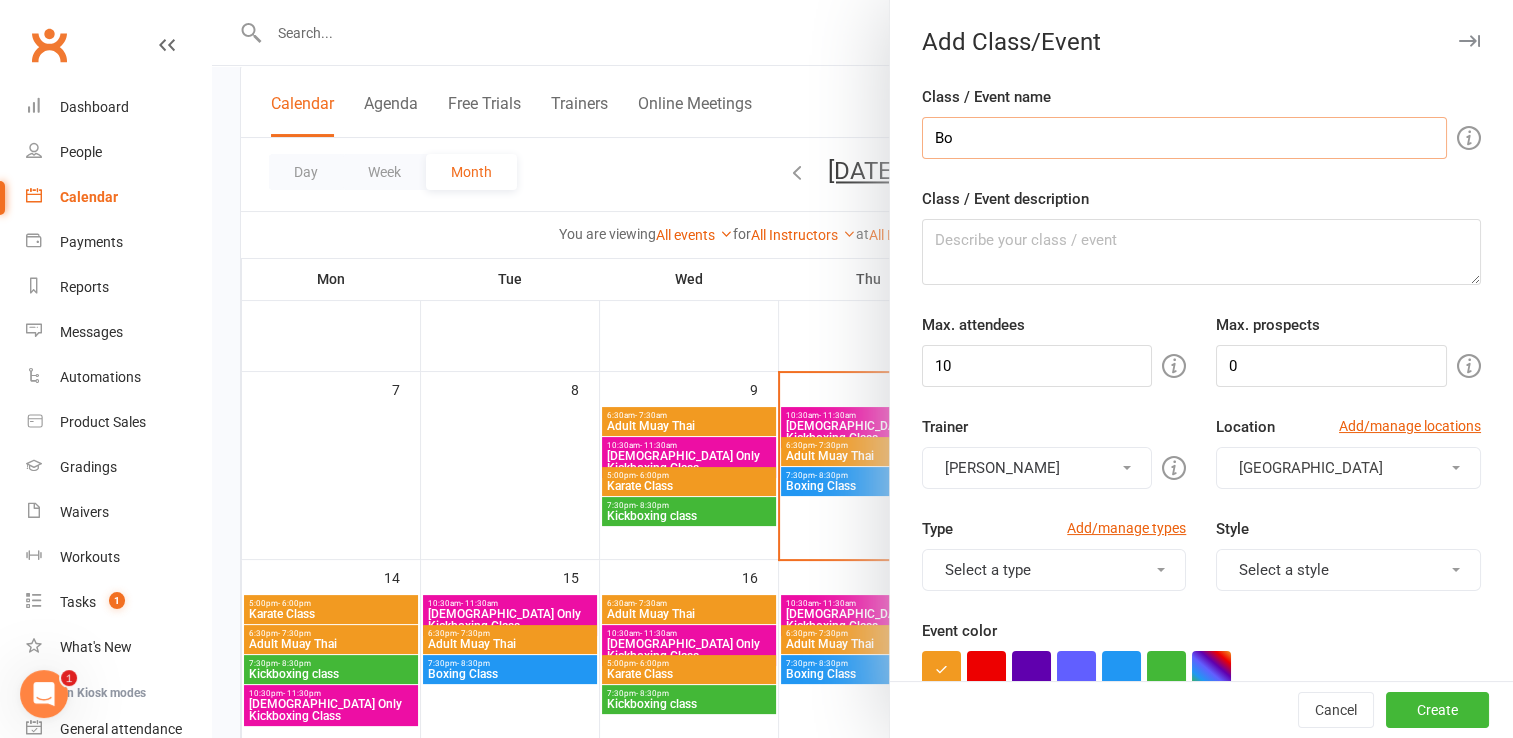type on "B" 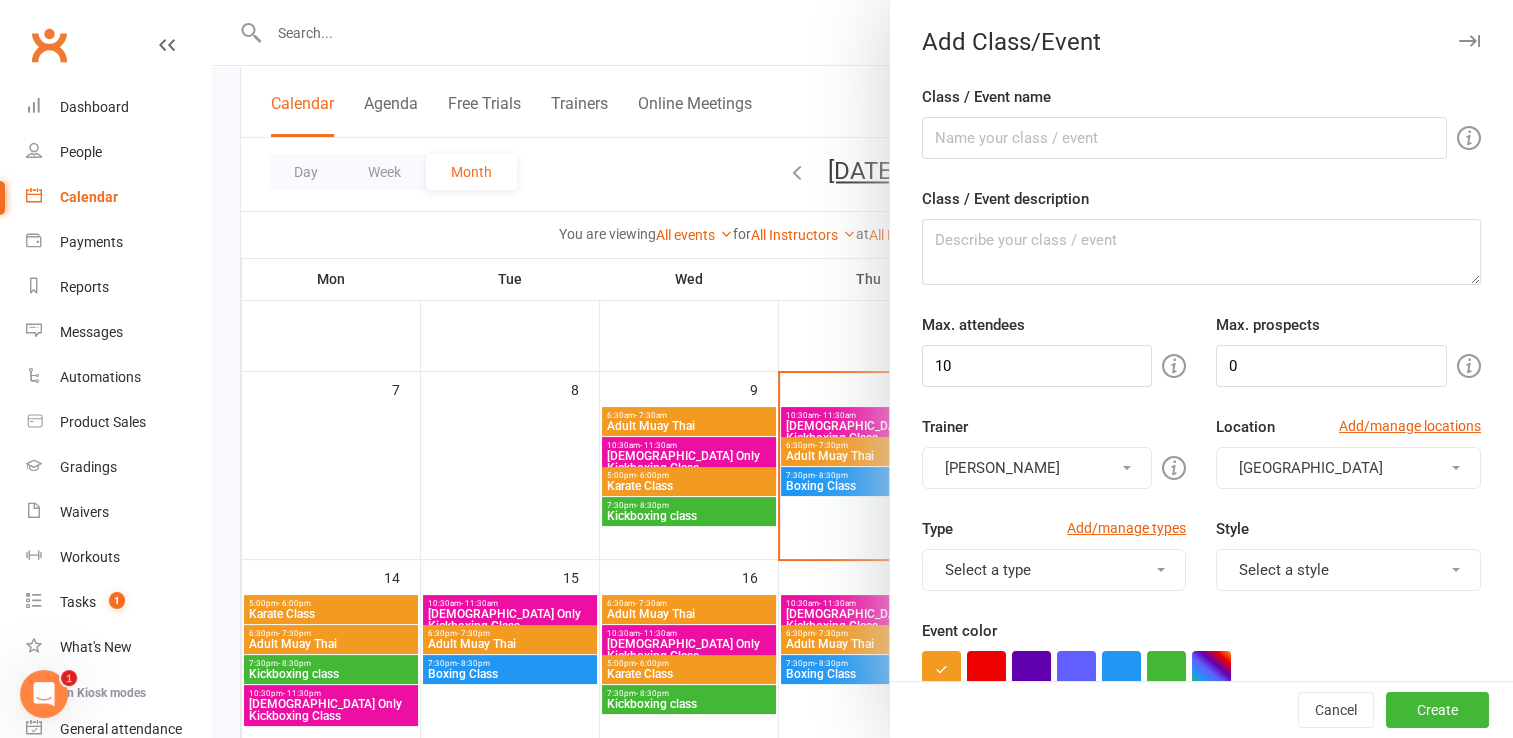 click at bounding box center [862, 369] 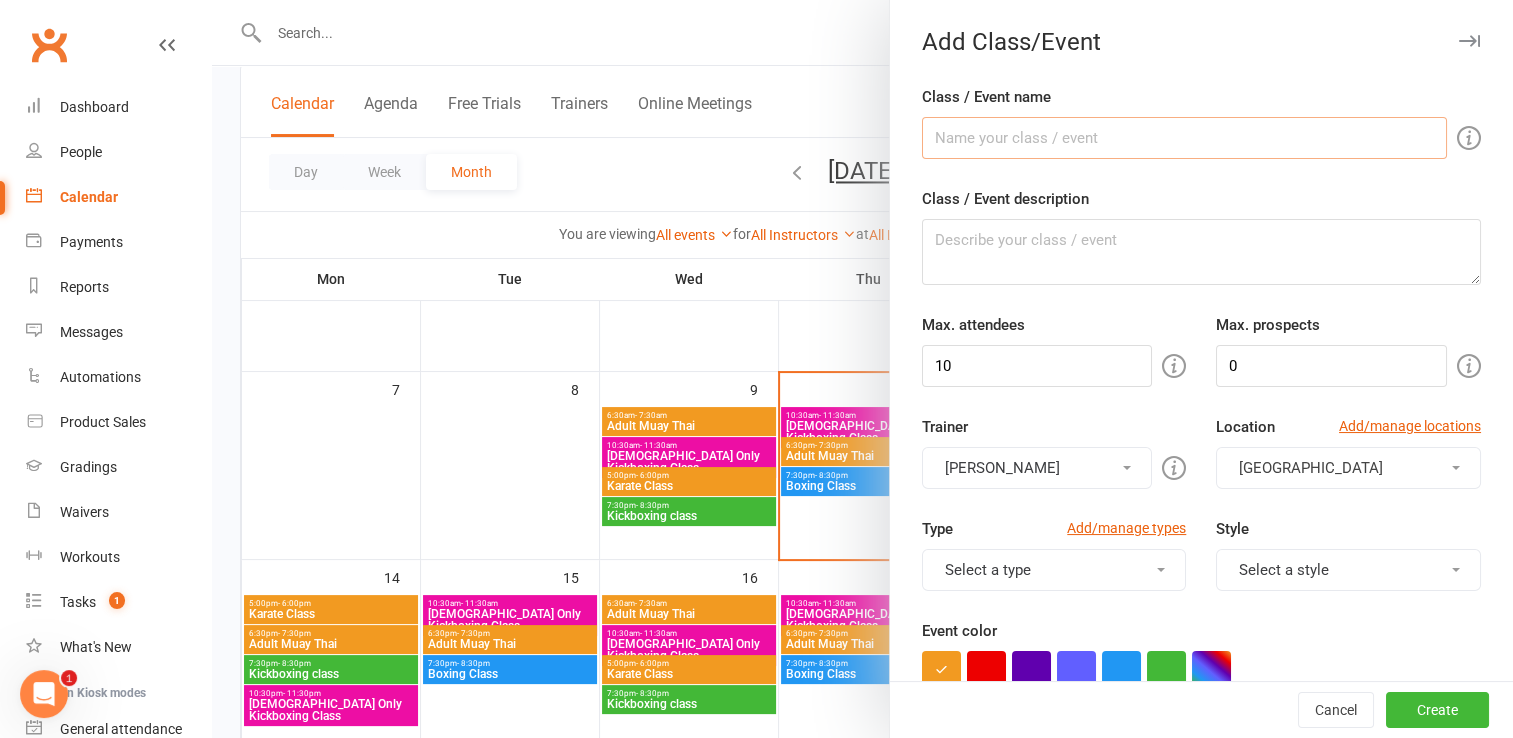 click on "Class / Event name" at bounding box center [1184, 138] 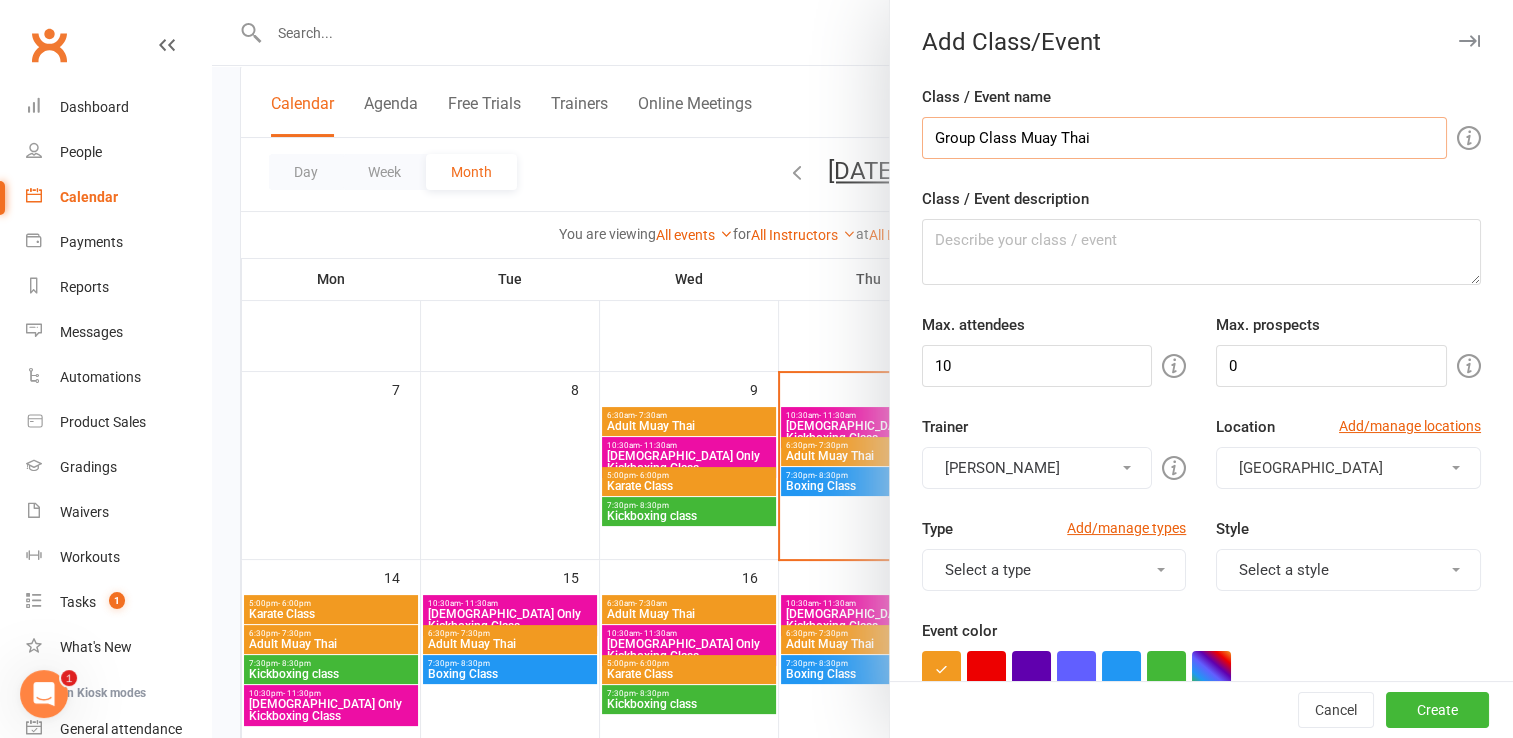 type on "Group Class Muay Thai" 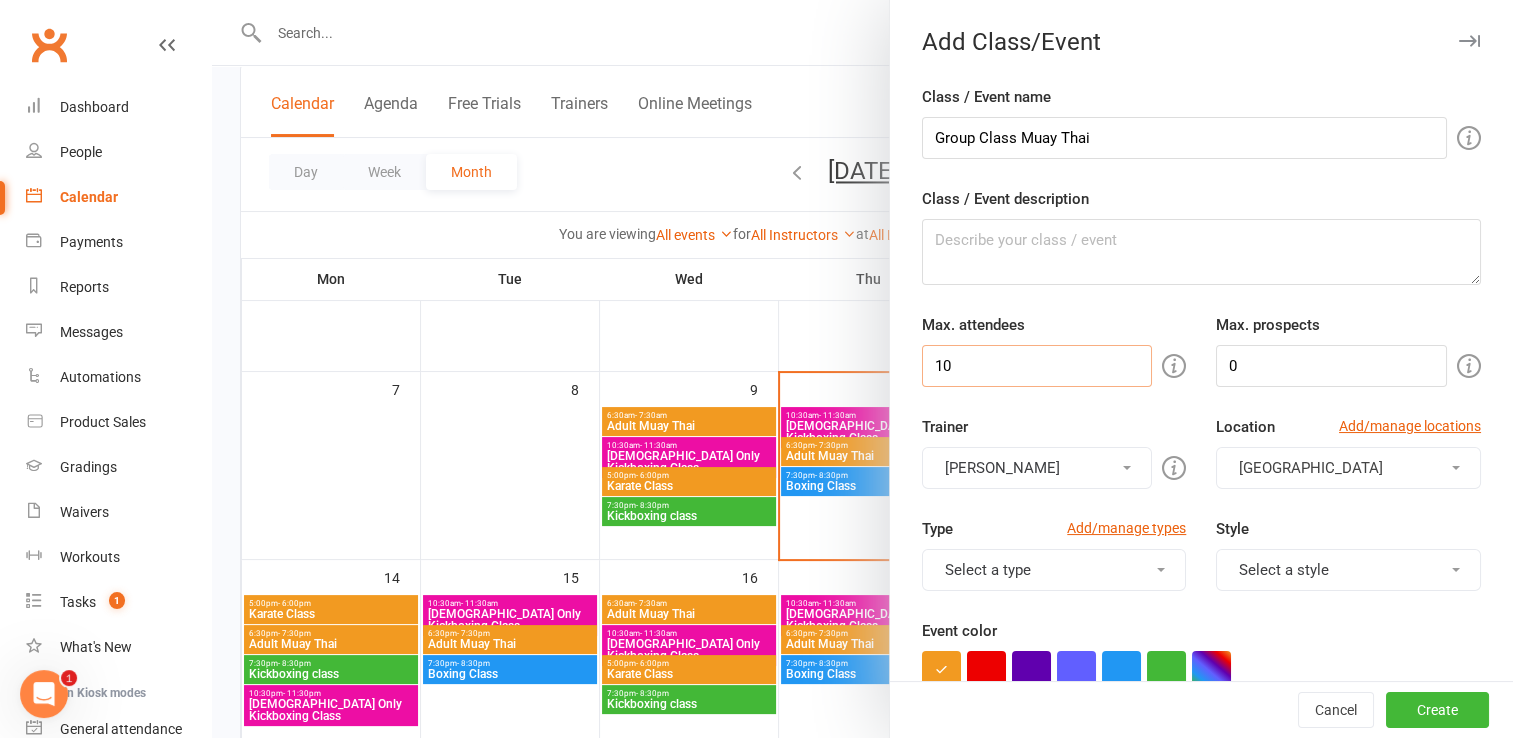 click on "10" at bounding box center (1037, 366) 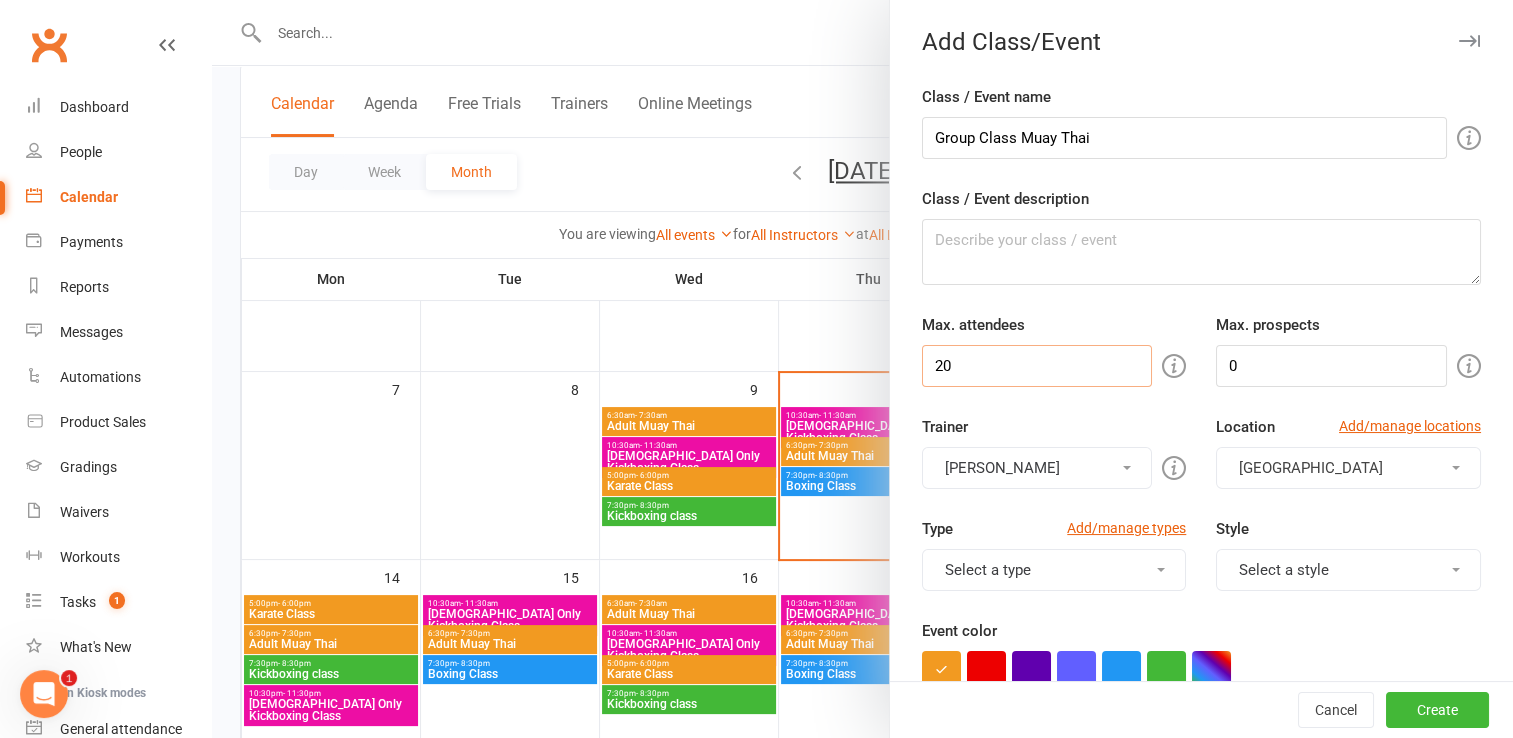 click on "20" at bounding box center [1037, 366] 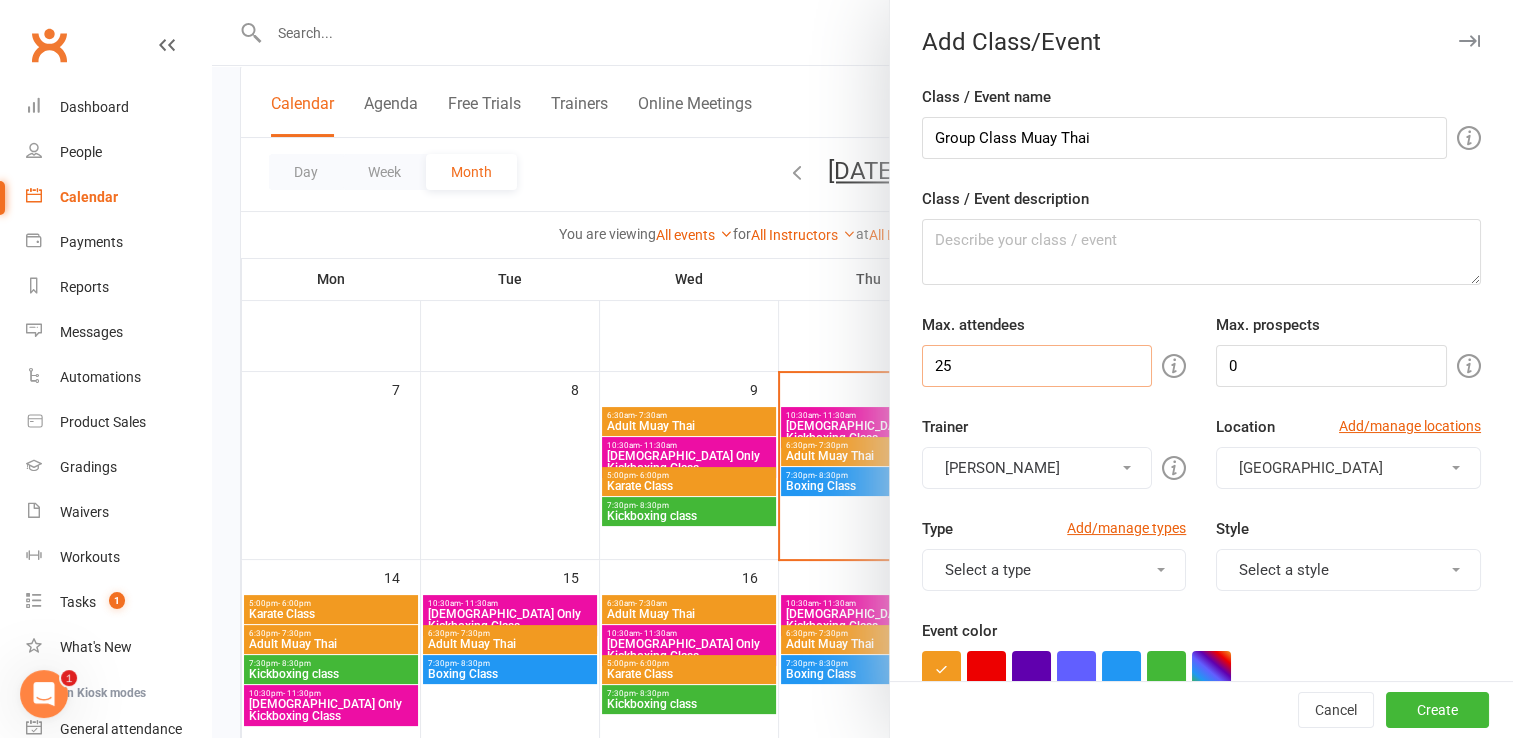 type on "25" 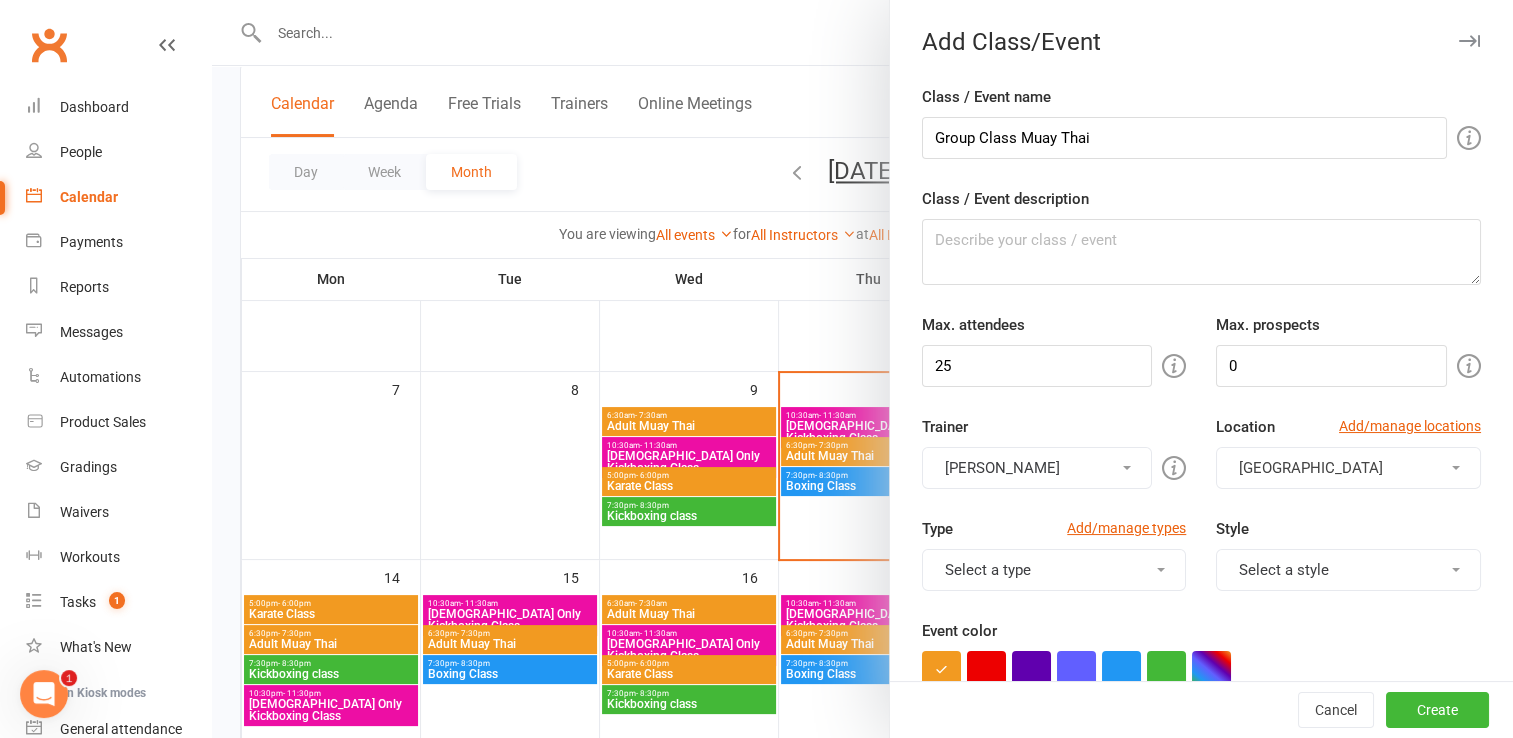 click on "Class / Event name Group Class Muay Thai Class / Event description Max. attendees 25 Max. prospects 0 Trainer Deeyana Boz  Deeyana Boz Location Add/manage locations
Airport West
Type Add/manage types Select a type  Class Private Session School Holiday Camp Workshop Style Select a style  Boxing Kicking boxing  Muay Thai Event color Event appears in Class kiosk mode, Roll call, Clubworx website calendar and Mobile app  Clubworx website calendar and Mobile app Class kiosk mode Roll call
Require active membership for members?
Allow proximity check-in?
Booking settings
Earliest booking can occur 1
day(s)
before class starts (applies to bookings made from mobile app / website calendar)
Latest booking can occur 1
day(s)
before class starts Cancellations
Members can cancel bookings to this event up to 24
hour(s)" at bounding box center [1201, 875] 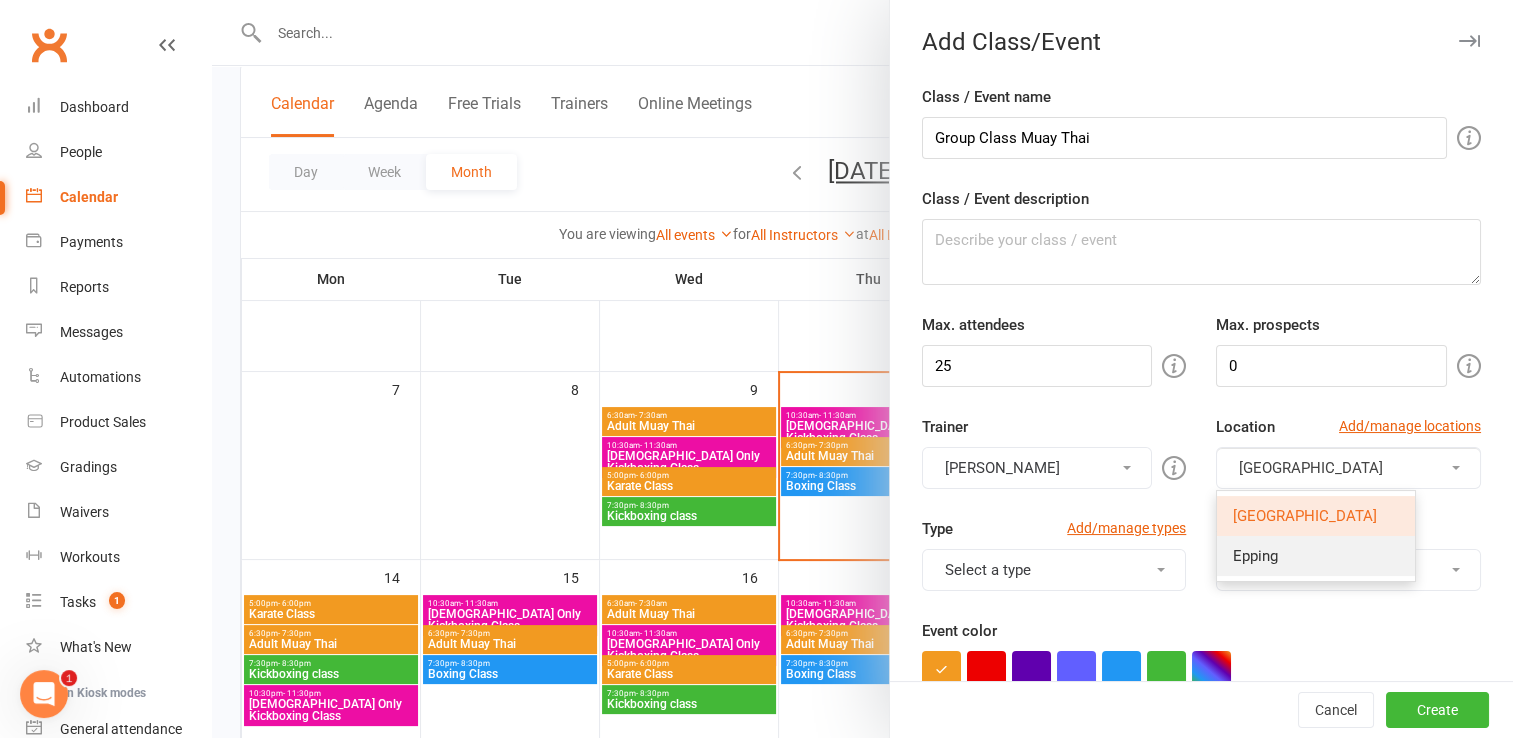 click on "Epping" at bounding box center [1316, 556] 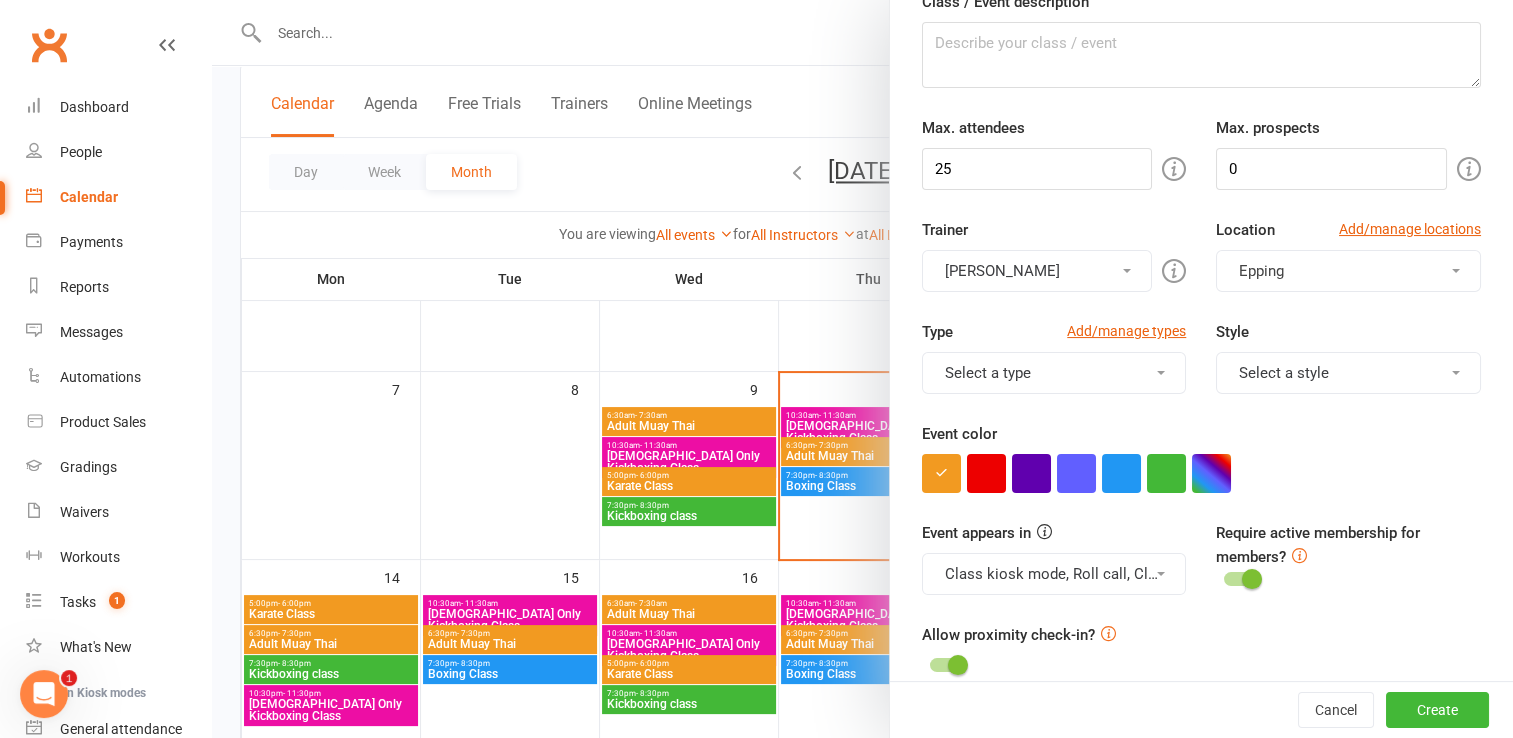 scroll, scrollTop: 200, scrollLeft: 0, axis: vertical 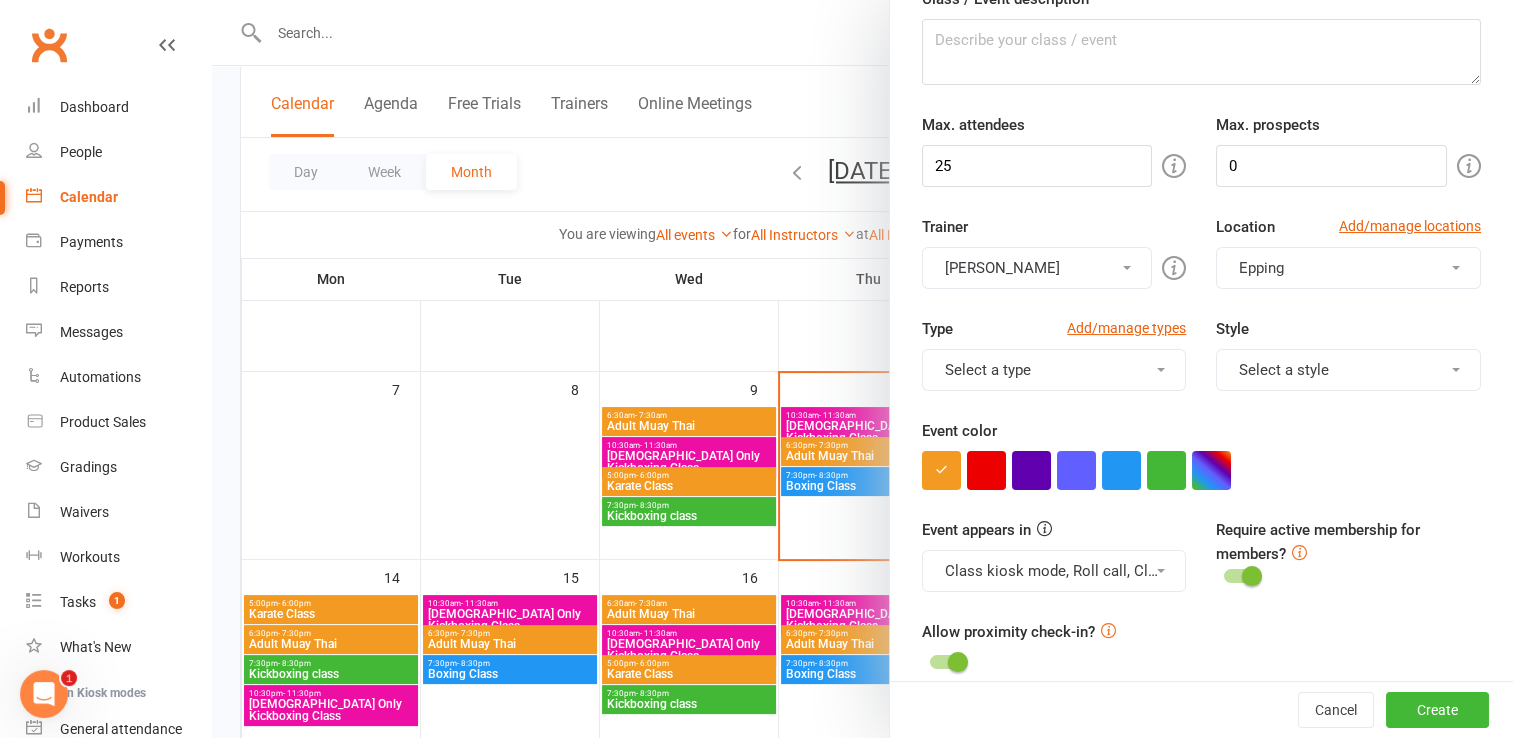click on "Select a type" at bounding box center (1054, 370) 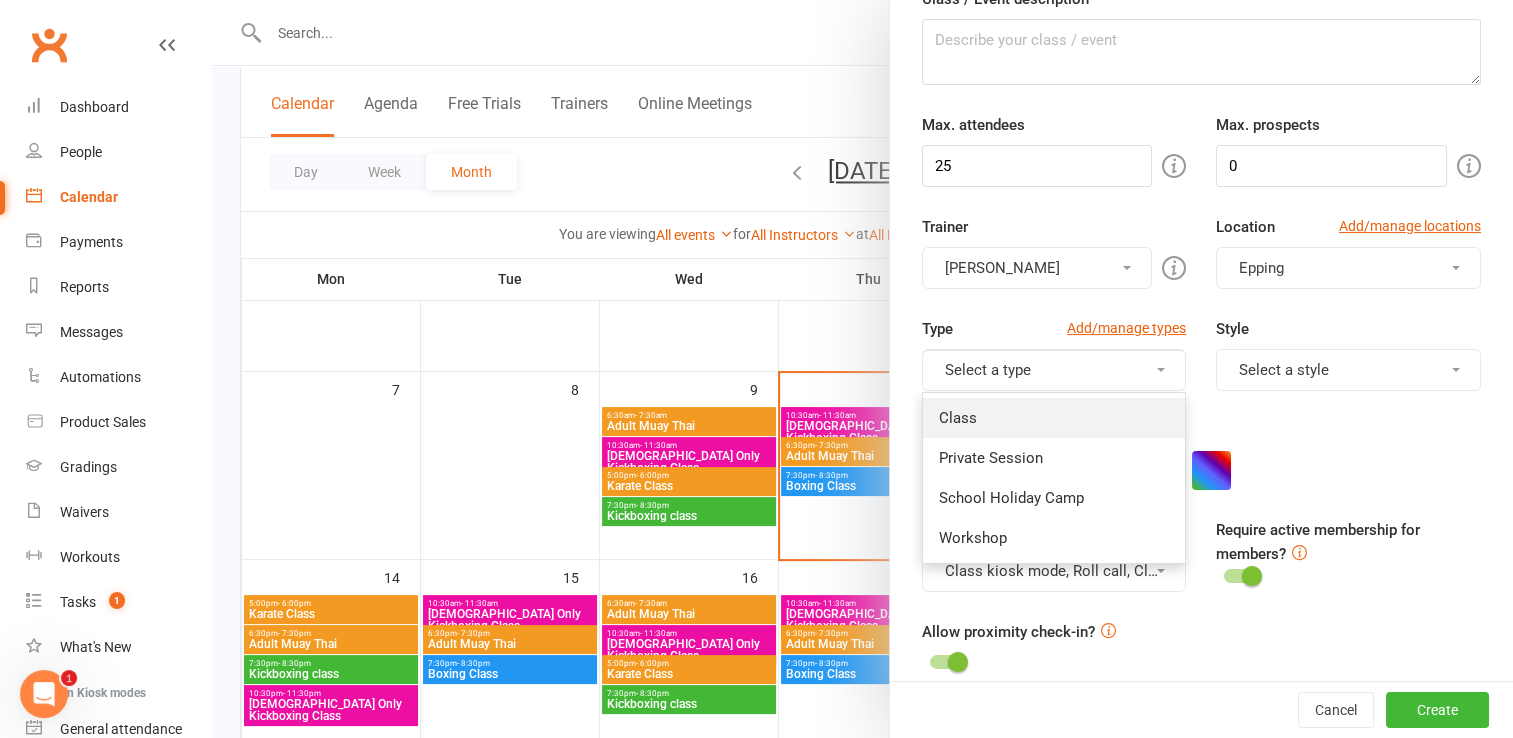 click on "Class" at bounding box center [1054, 418] 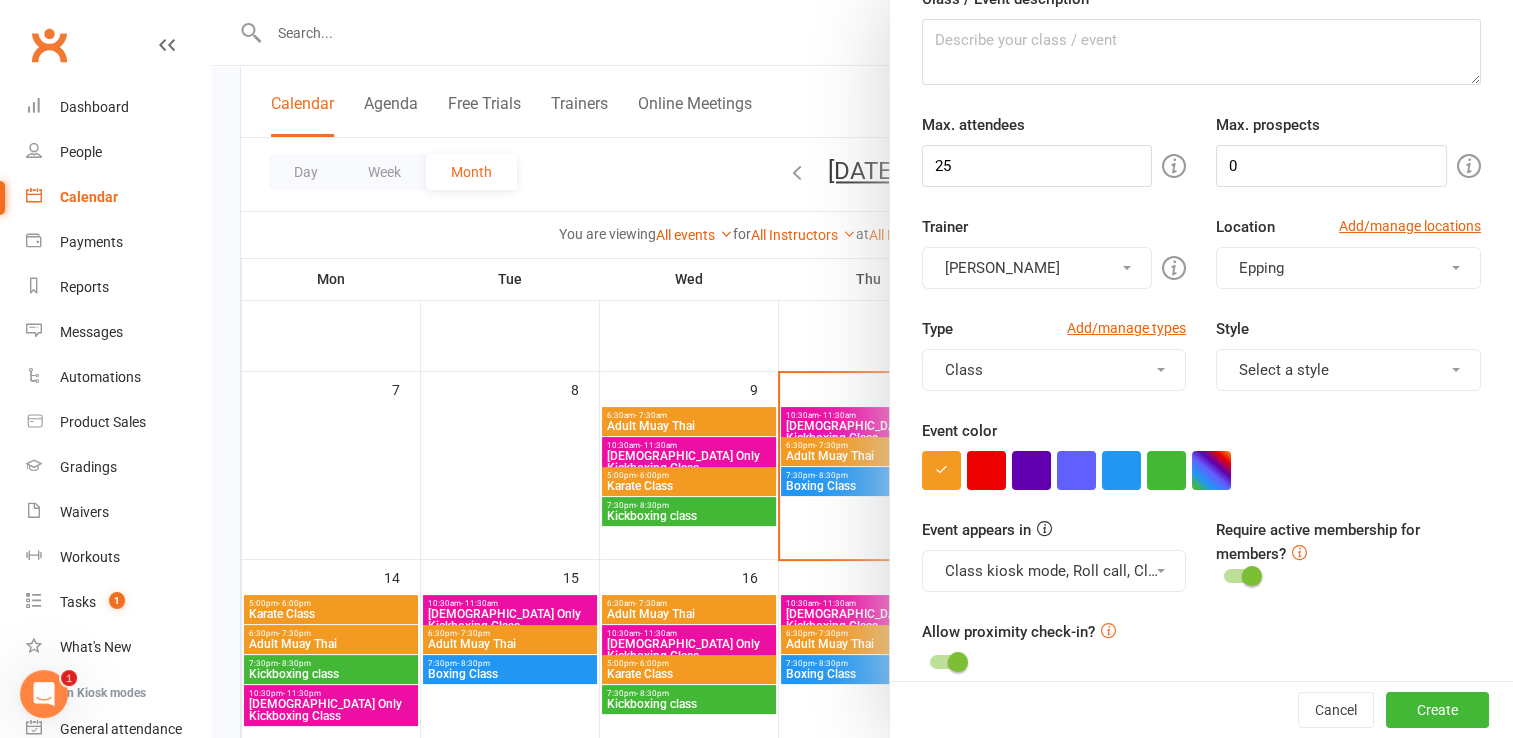 click on "Select a style" at bounding box center (1348, 370) 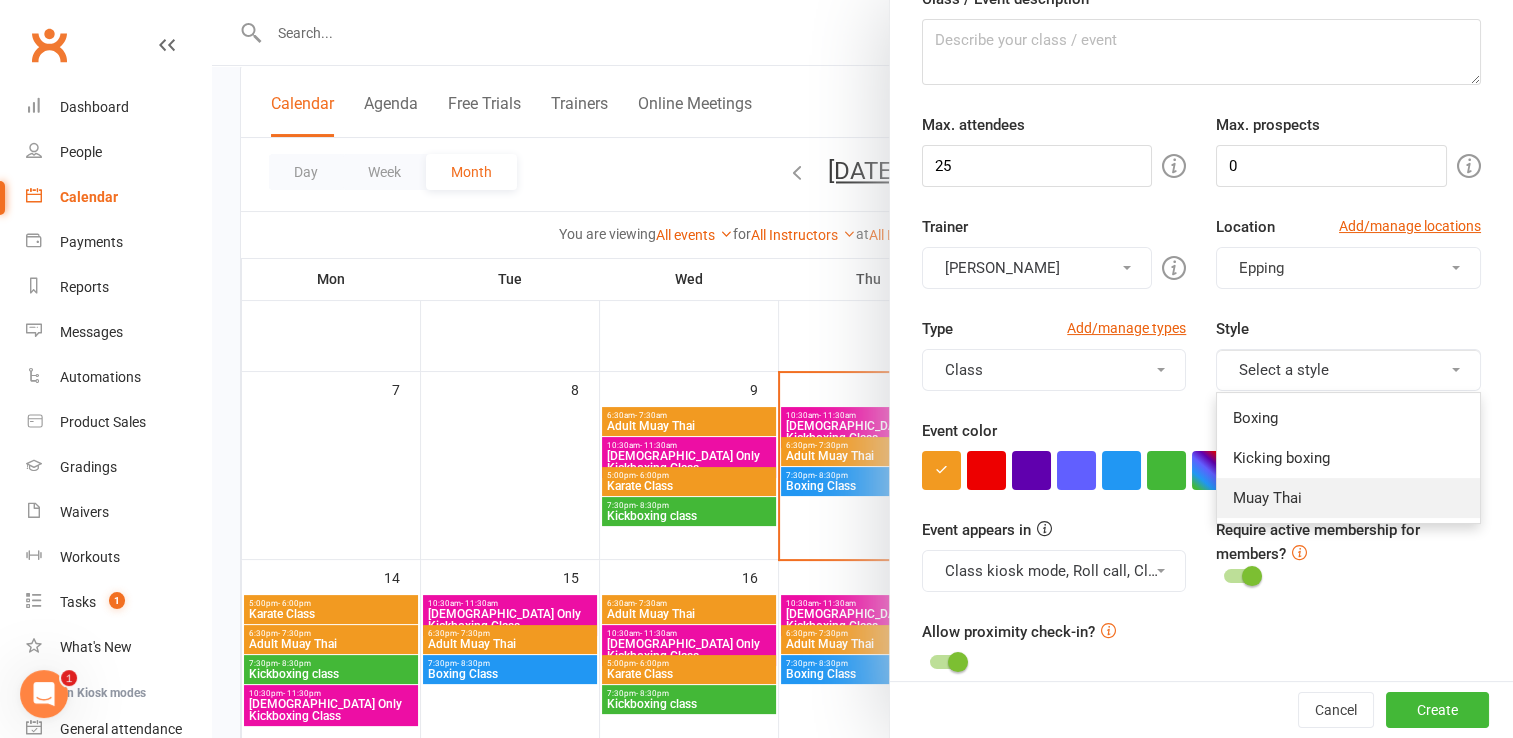 click on "Muay Thai" at bounding box center (1348, 498) 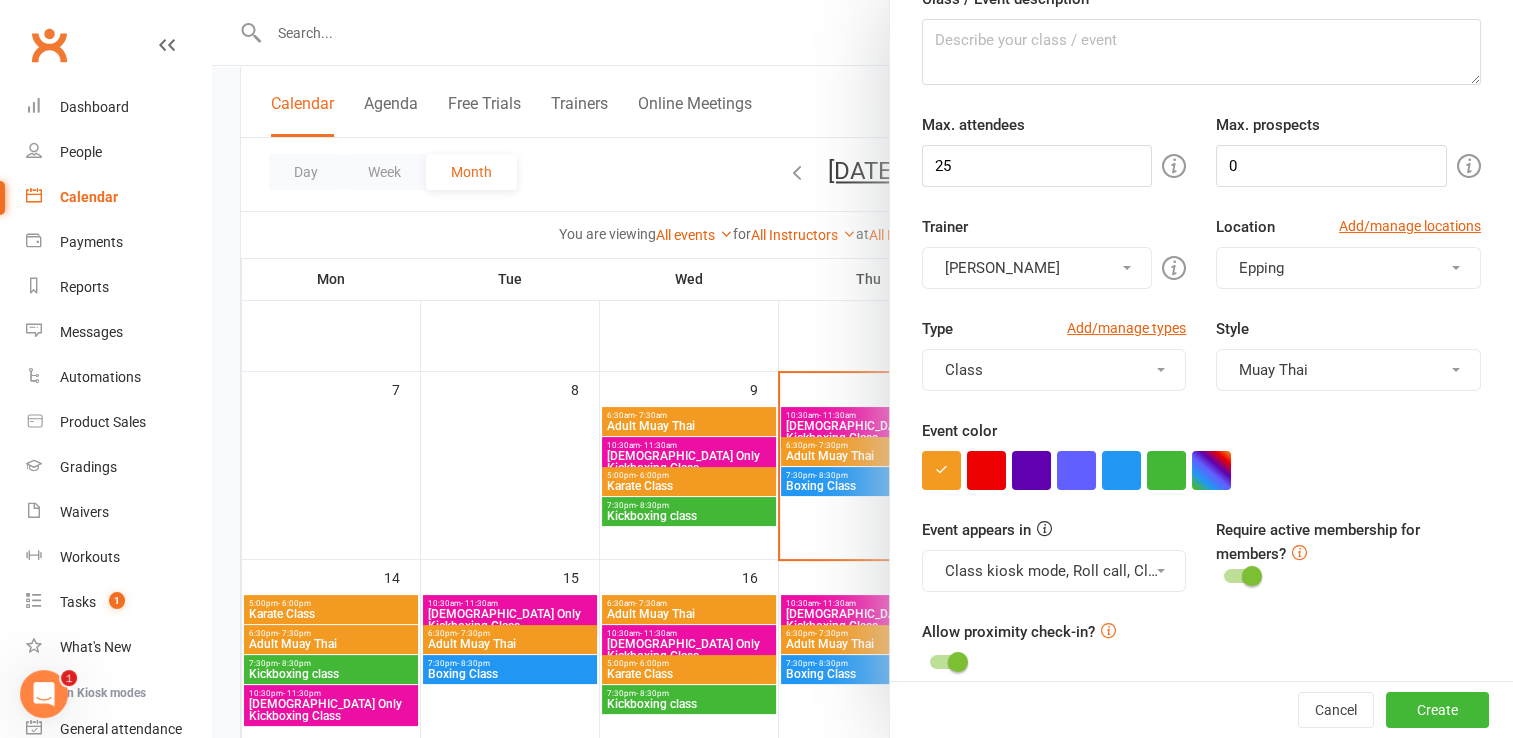 click on "Type Add/manage types Class  Class Private Session School Holiday Camp Workshop Style Muay Thai  Boxing Kicking boxing  Muay Thai" at bounding box center (1201, 368) 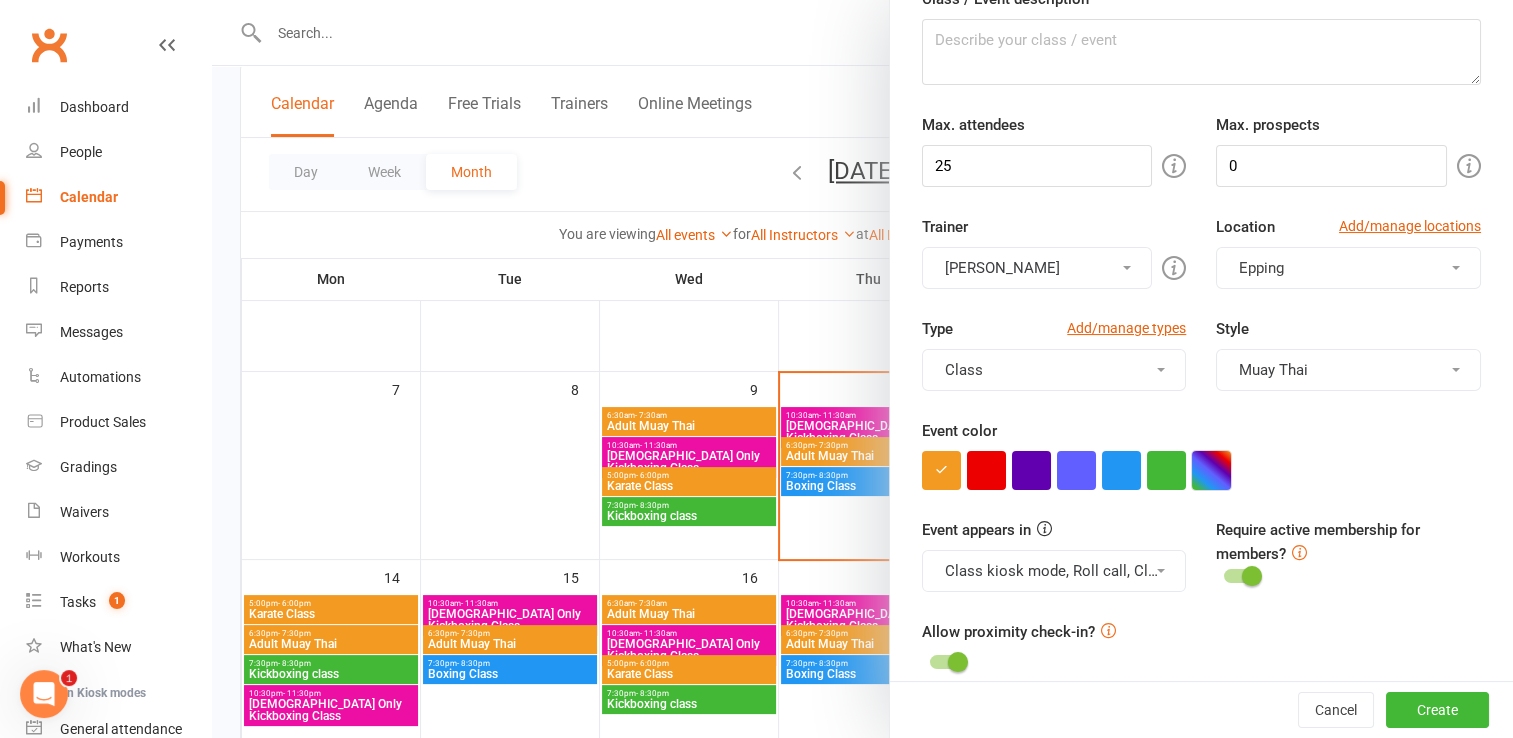 click at bounding box center [1211, 470] 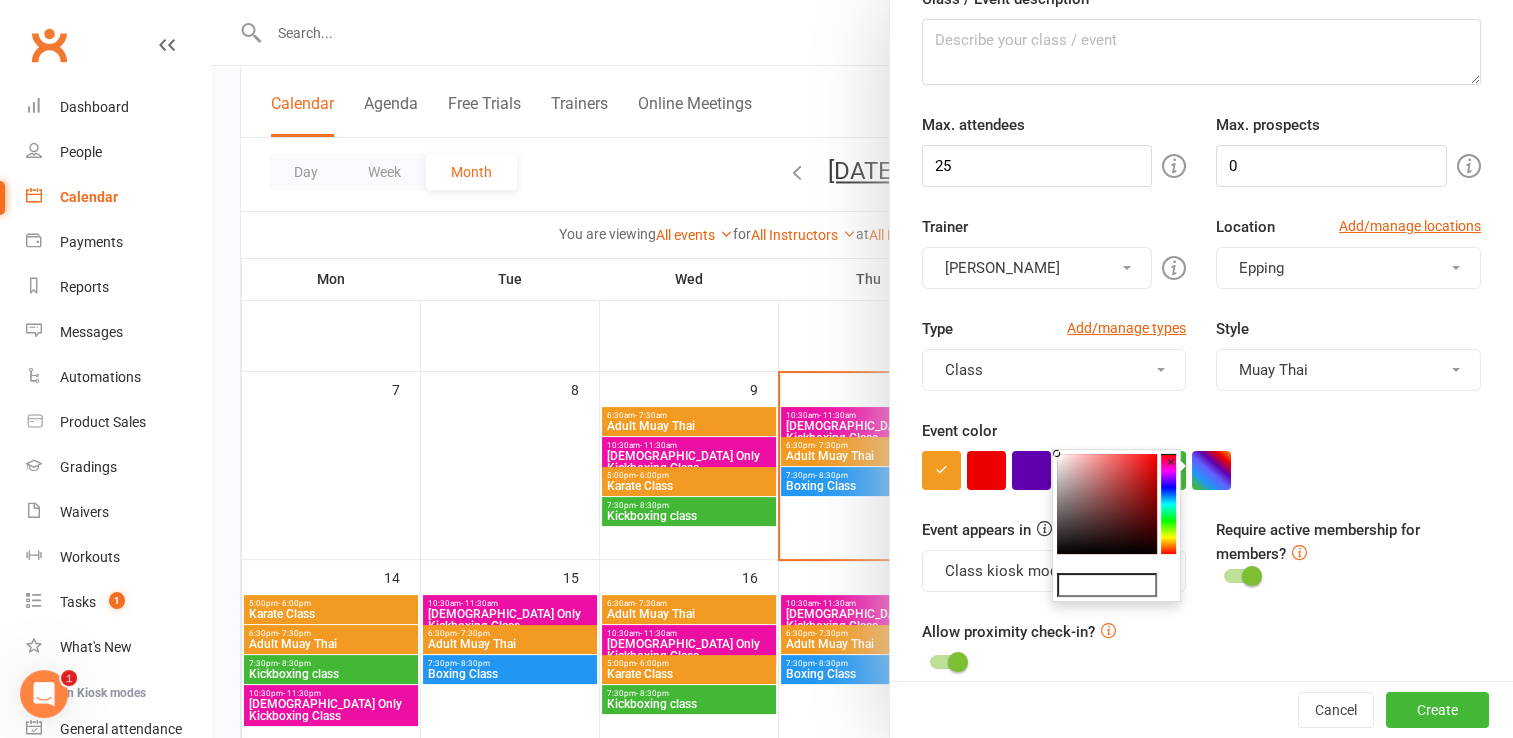 click at bounding box center [1107, 504] 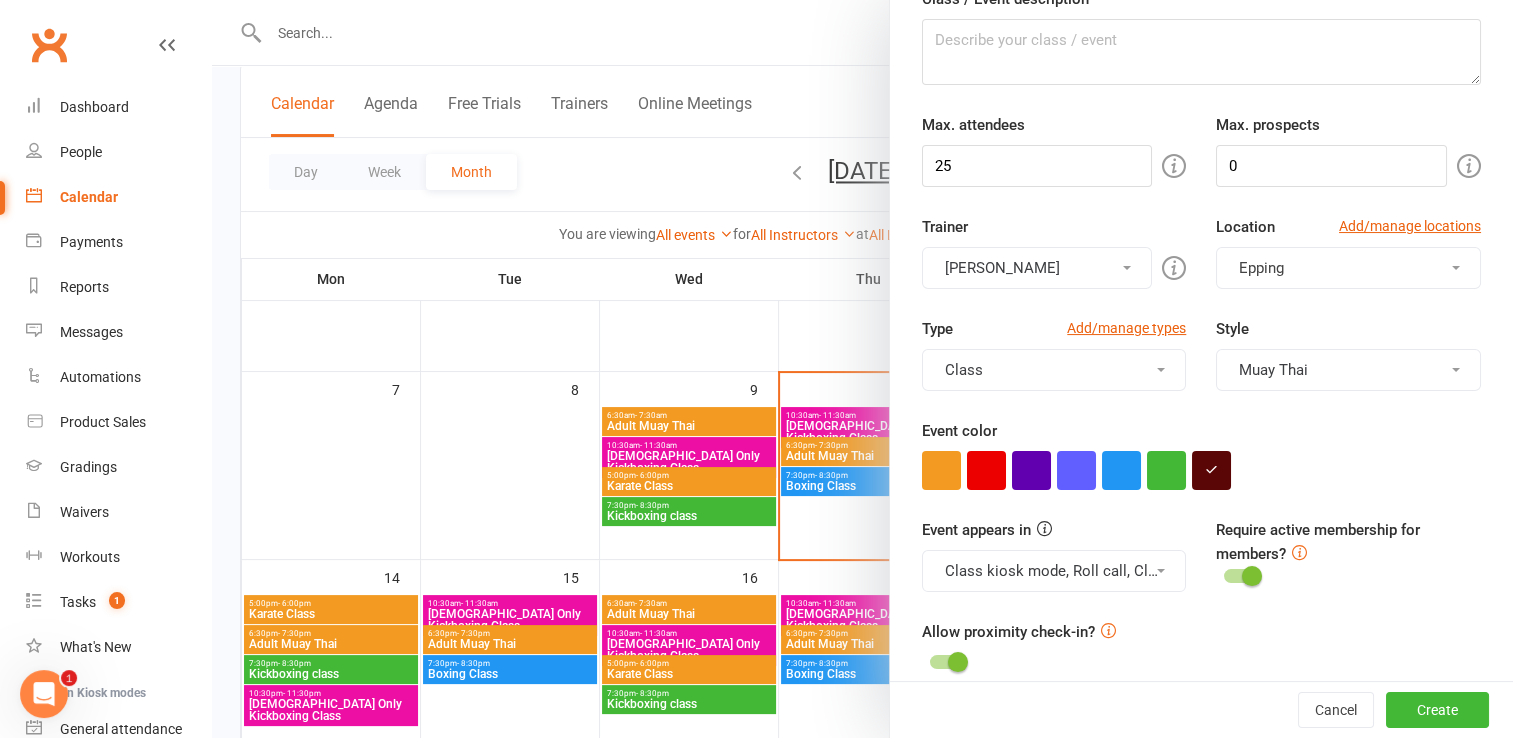 click at bounding box center [1201, 470] 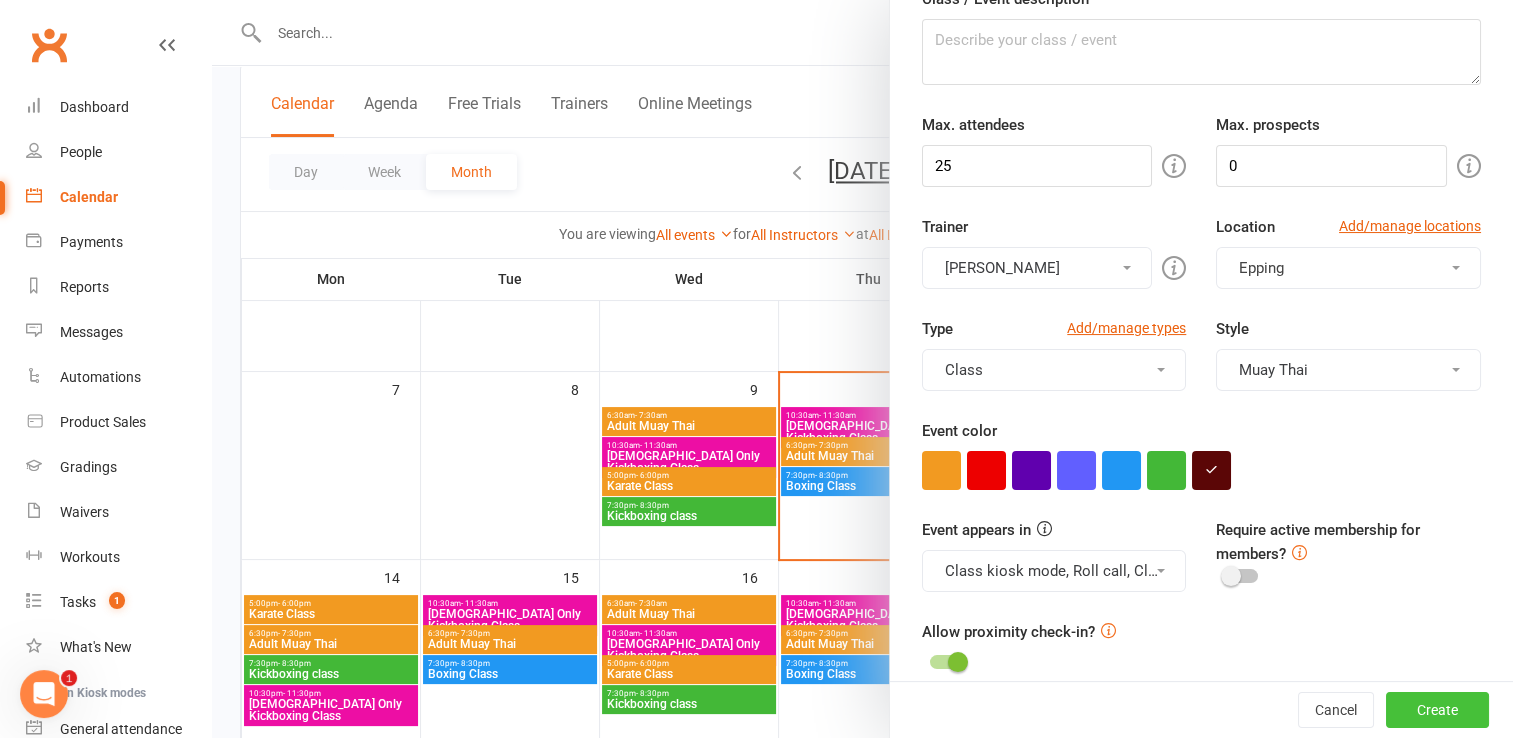 click on "Create" at bounding box center [1437, 710] 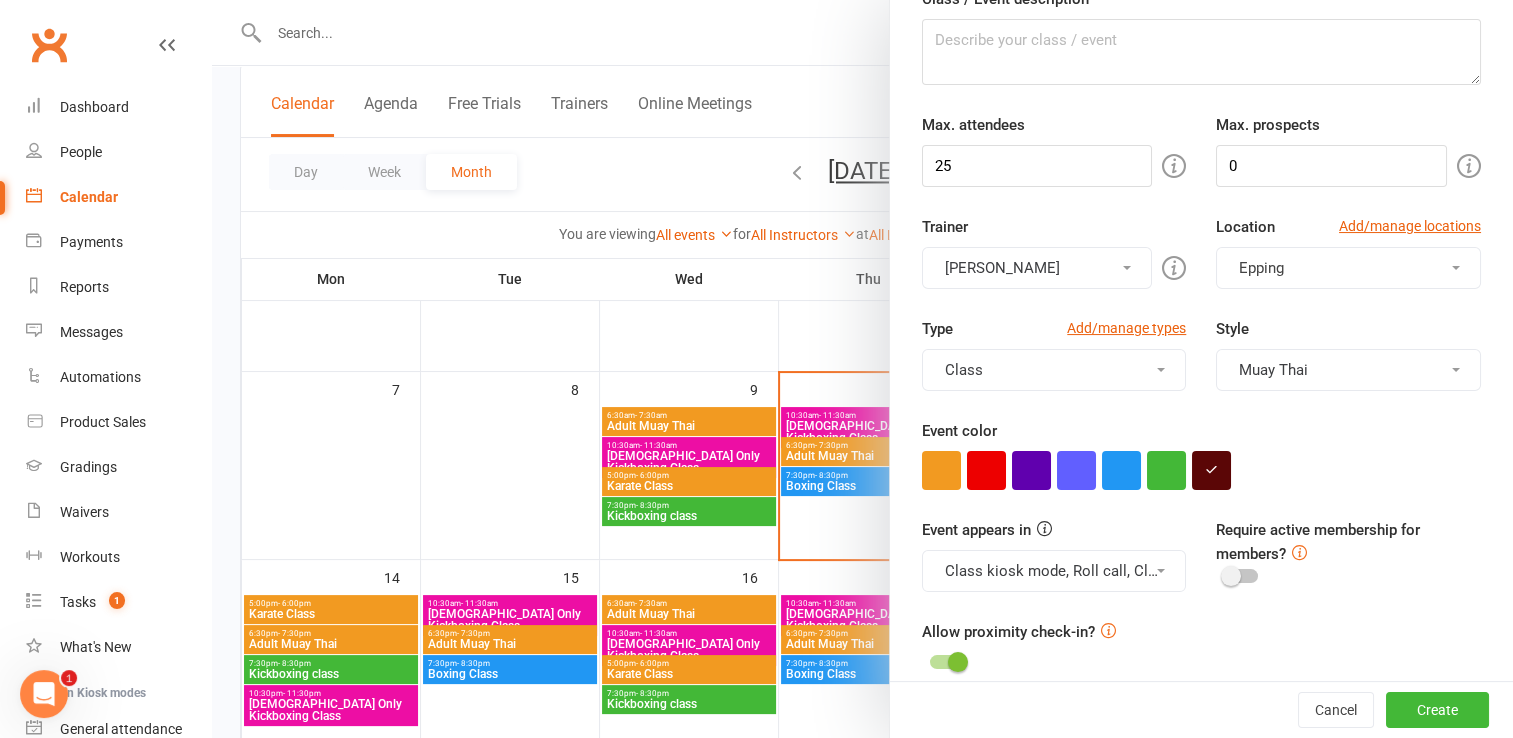 type 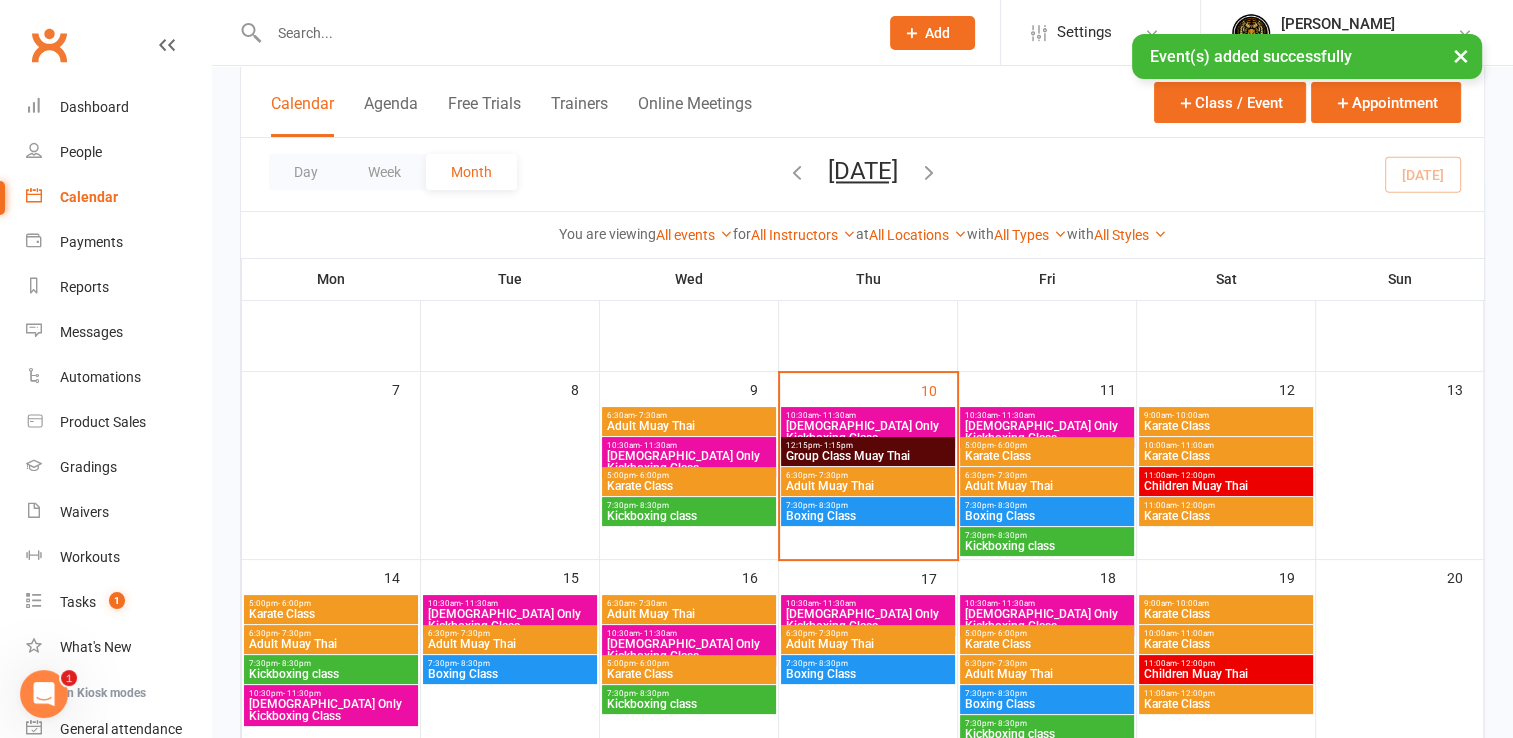 click on "12:15pm  - 1:15pm Group Class Muay Thai" at bounding box center (868, 451) 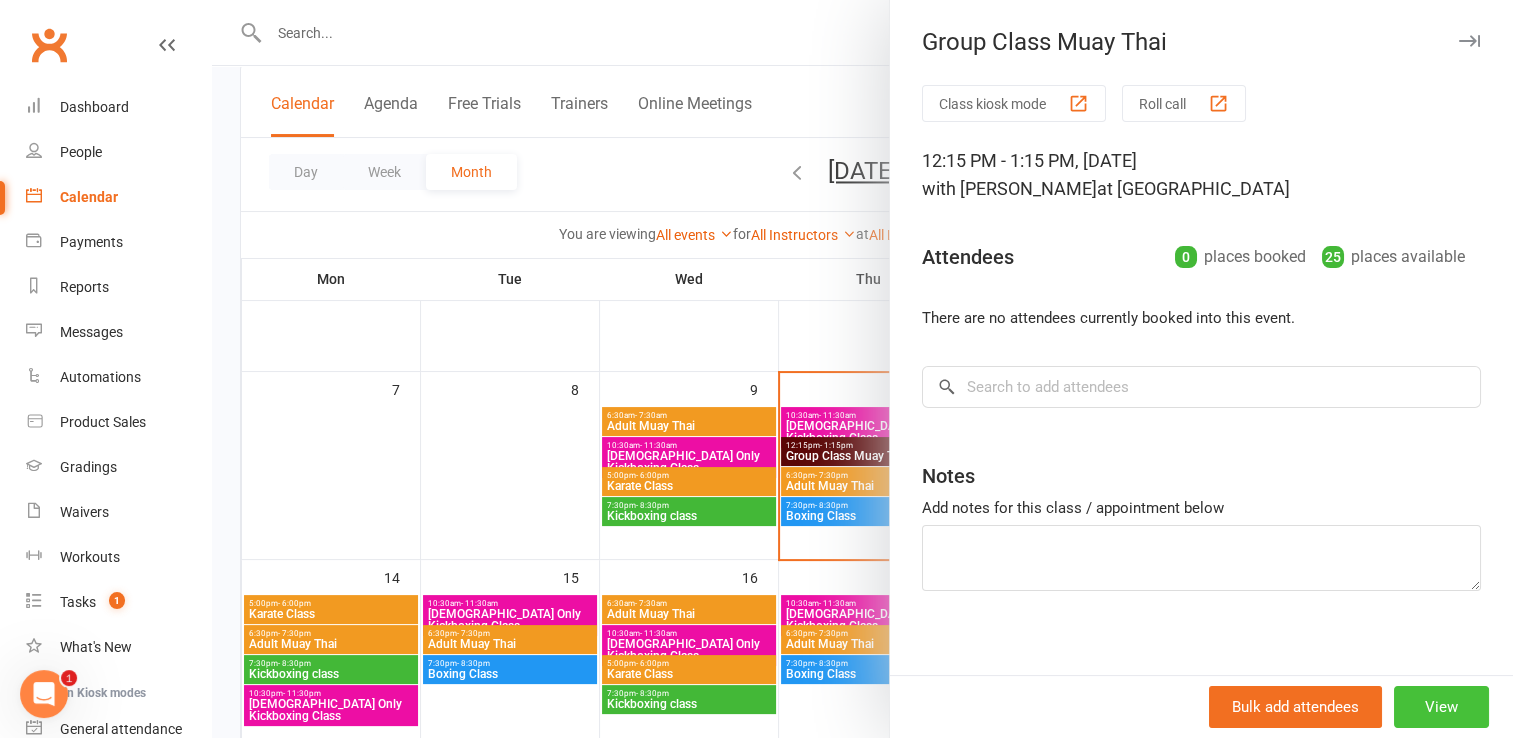 click on "View" at bounding box center (1441, 707) 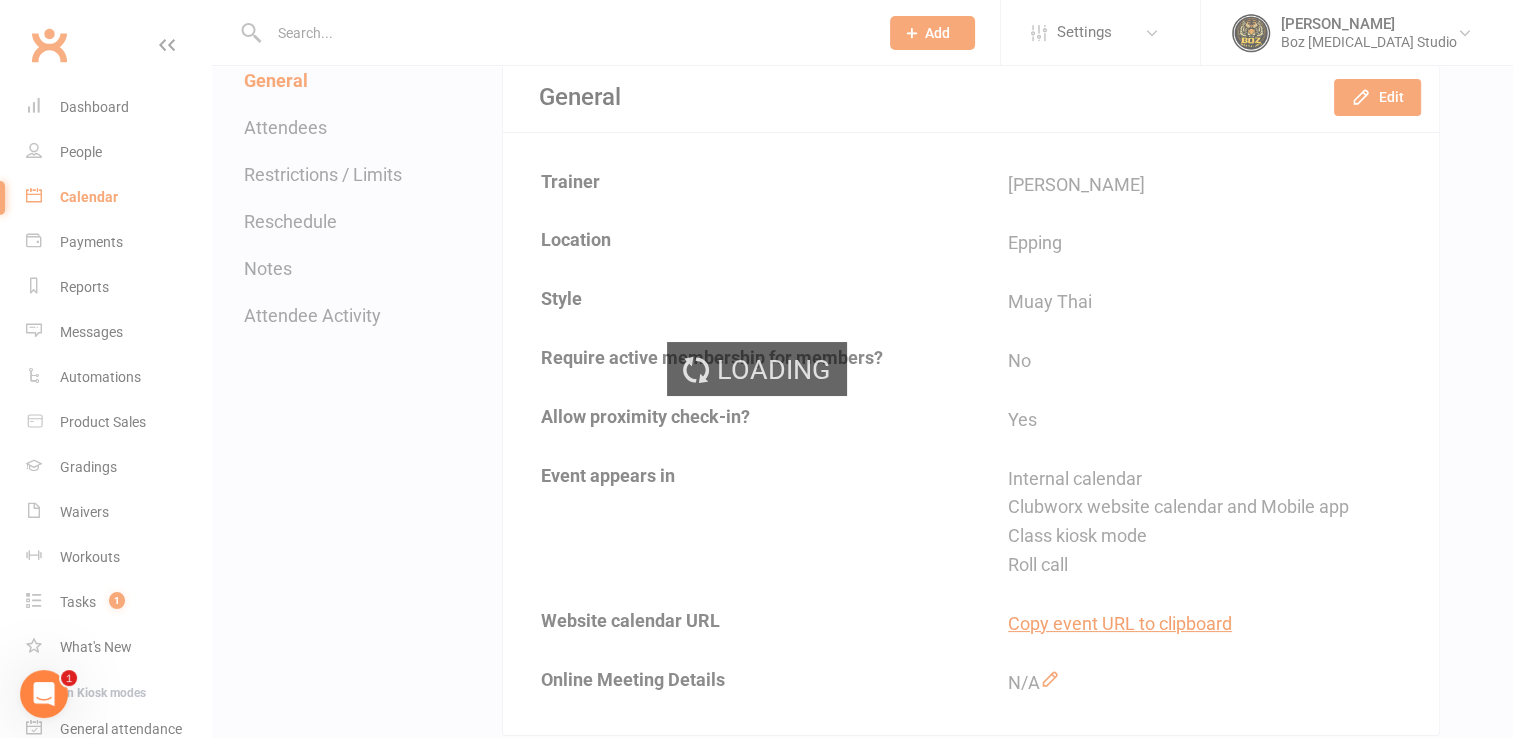 scroll, scrollTop: 0, scrollLeft: 0, axis: both 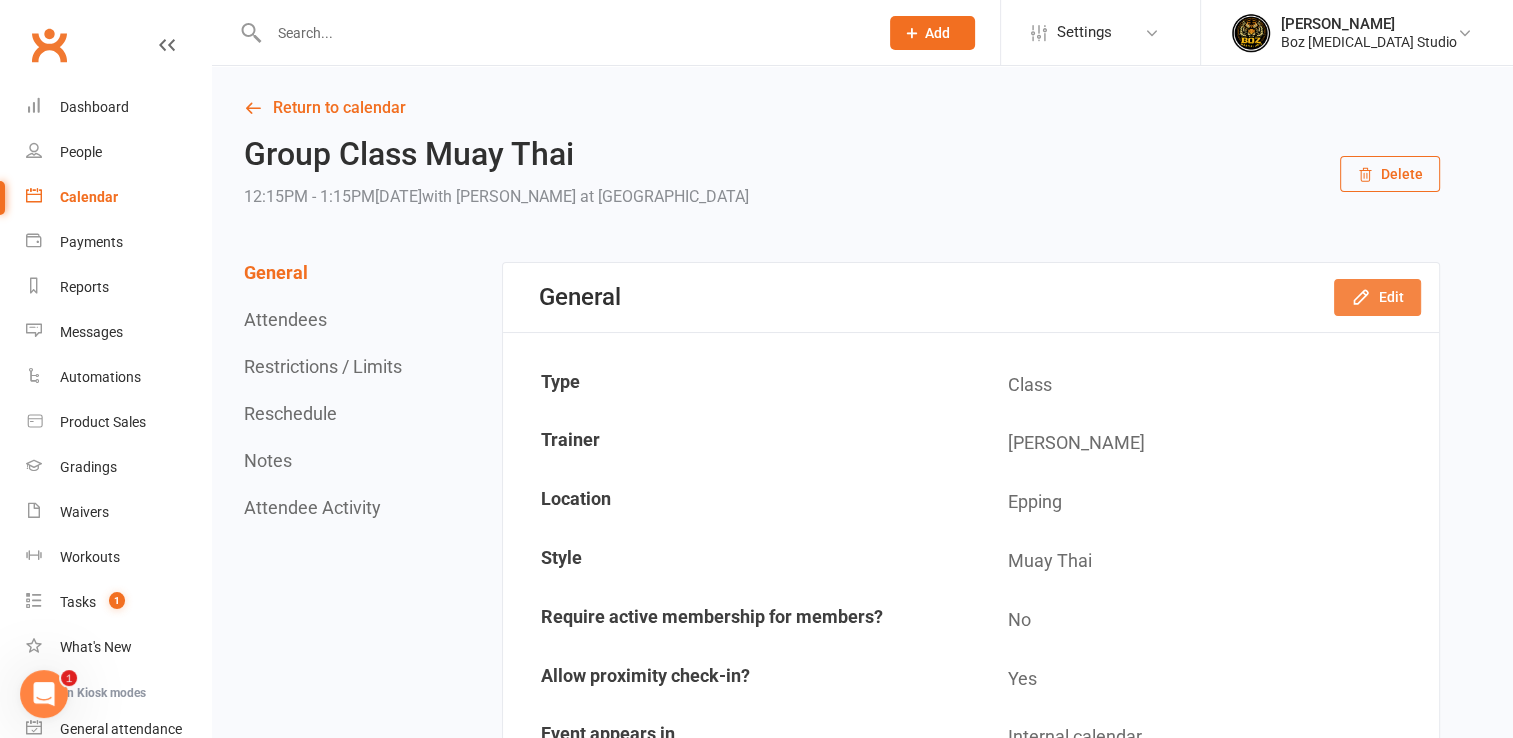 click on "Edit" at bounding box center [1377, 297] 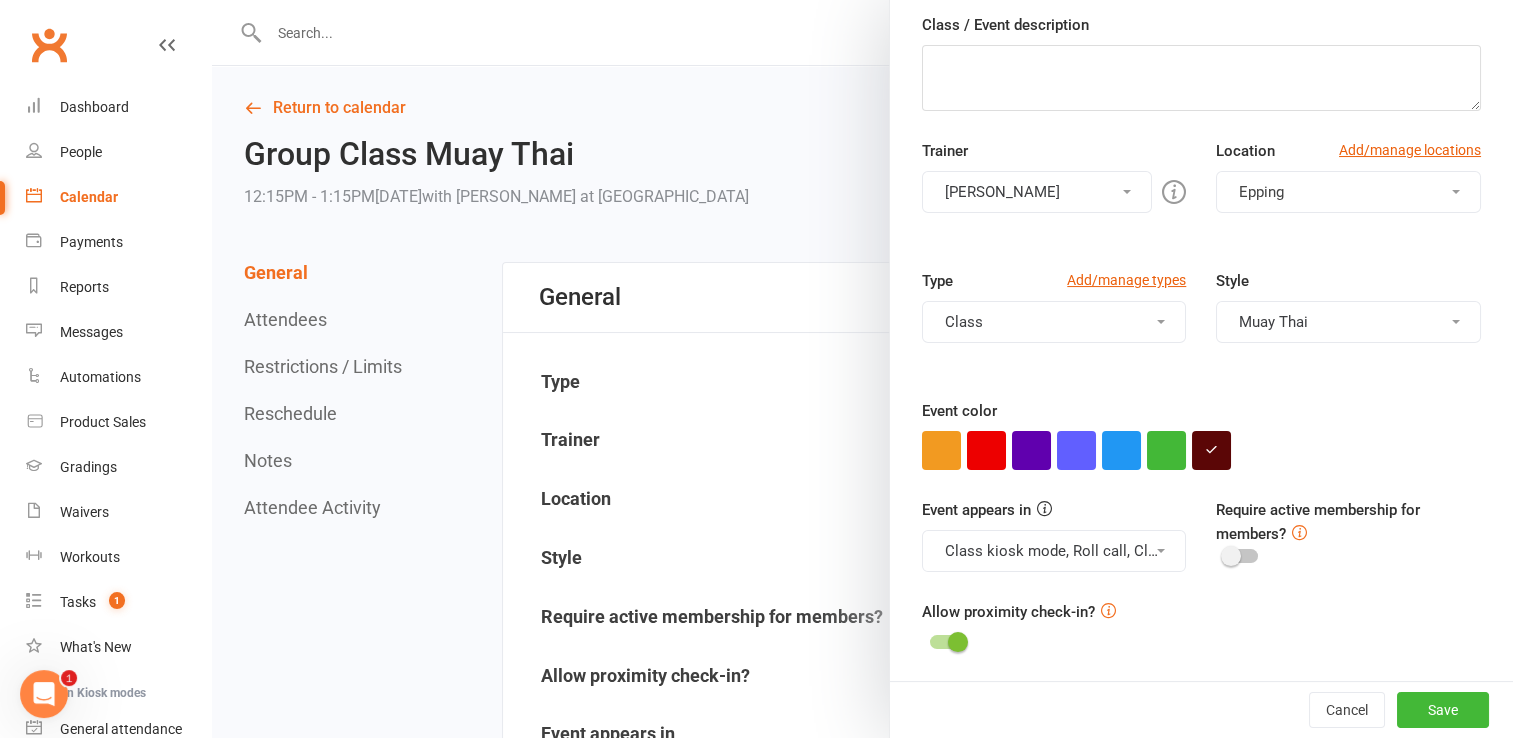 scroll, scrollTop: 0, scrollLeft: 0, axis: both 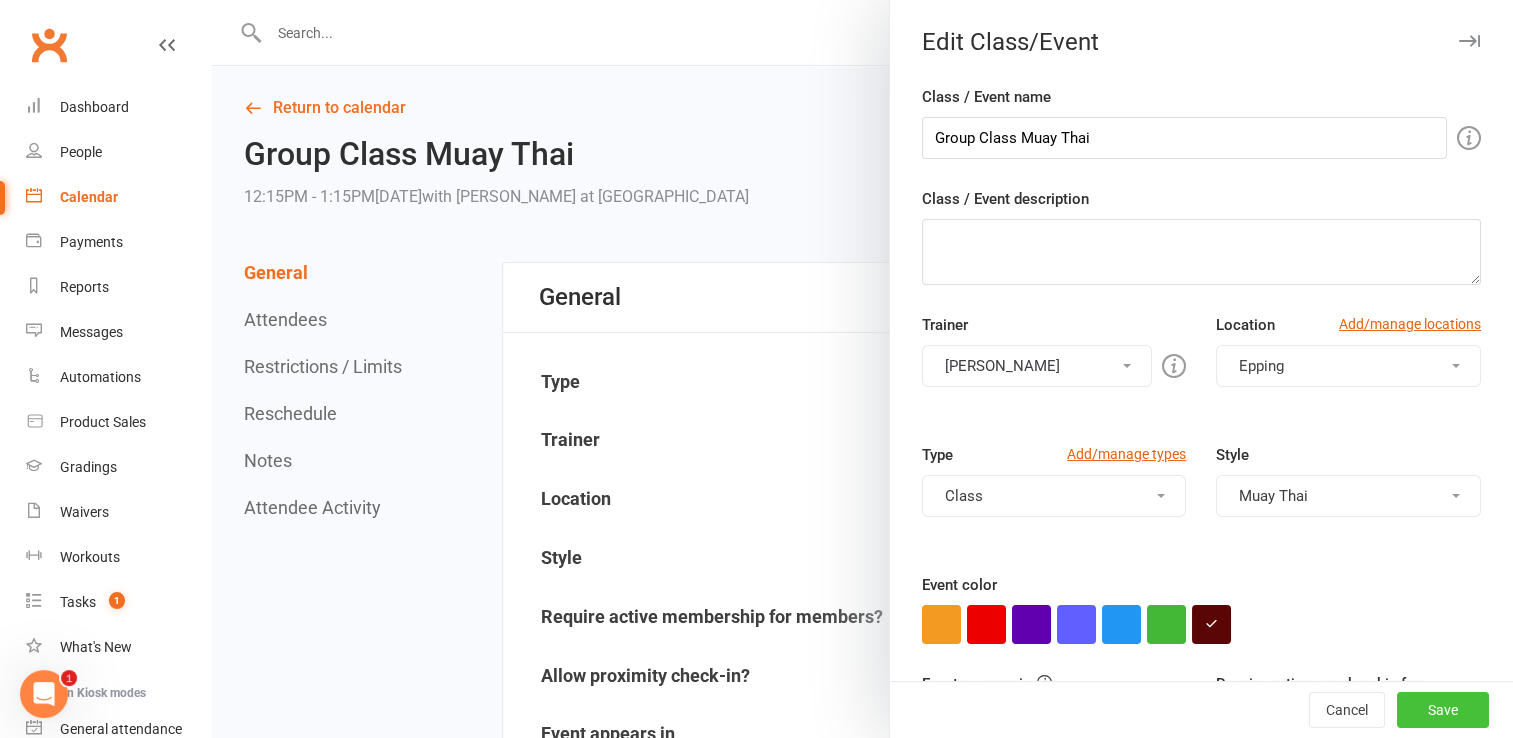click on "Save" at bounding box center [1443, 710] 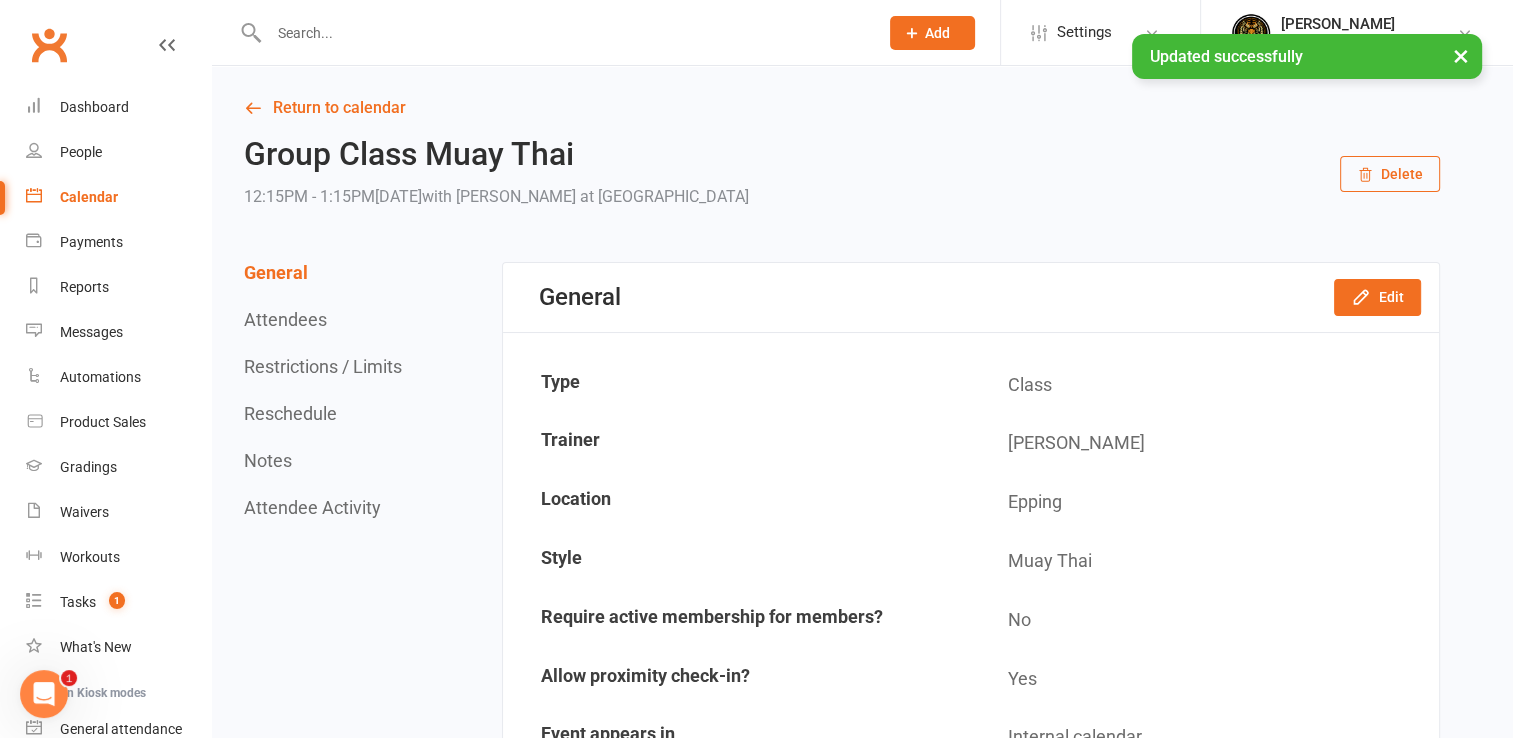 click on "Attendees" at bounding box center [285, 319] 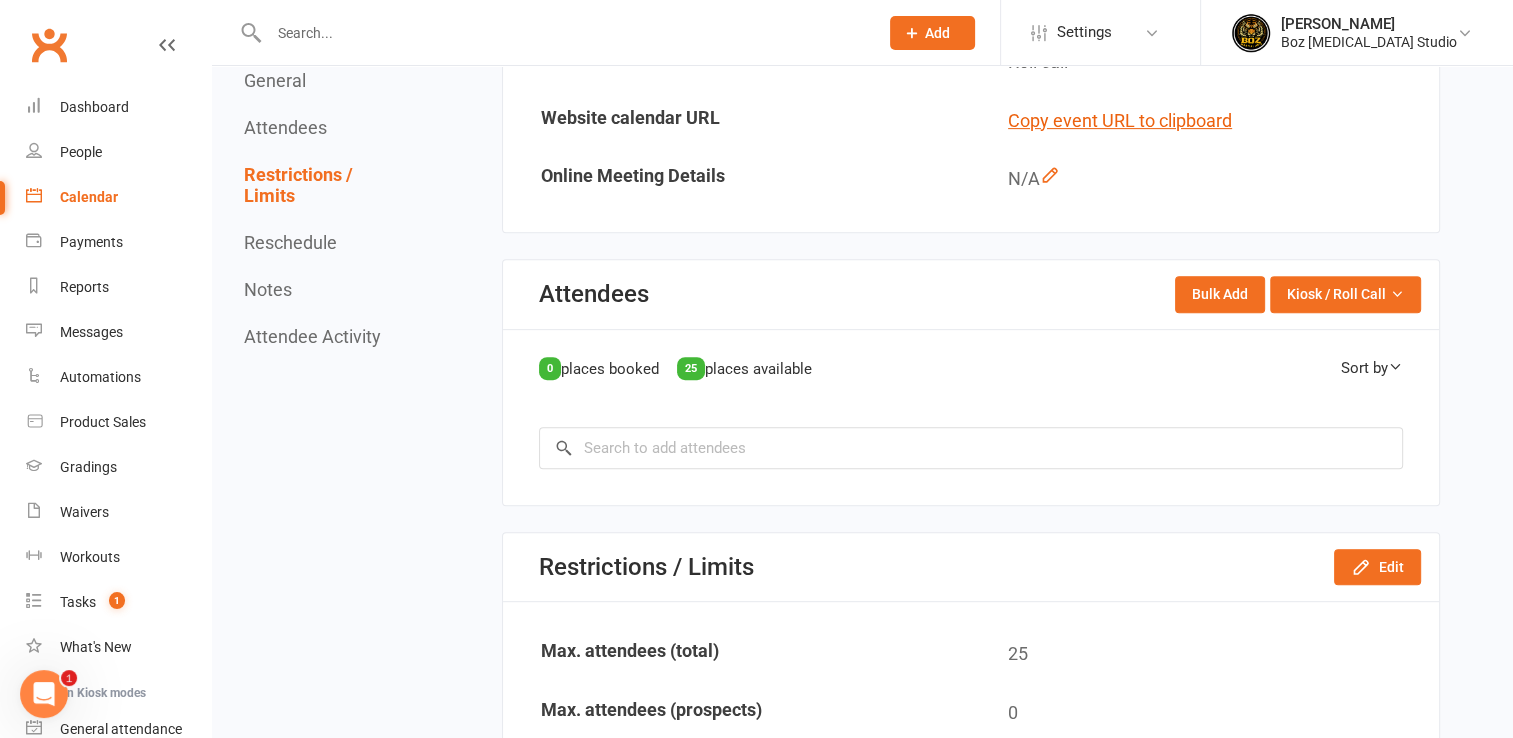 scroll, scrollTop: 0, scrollLeft: 0, axis: both 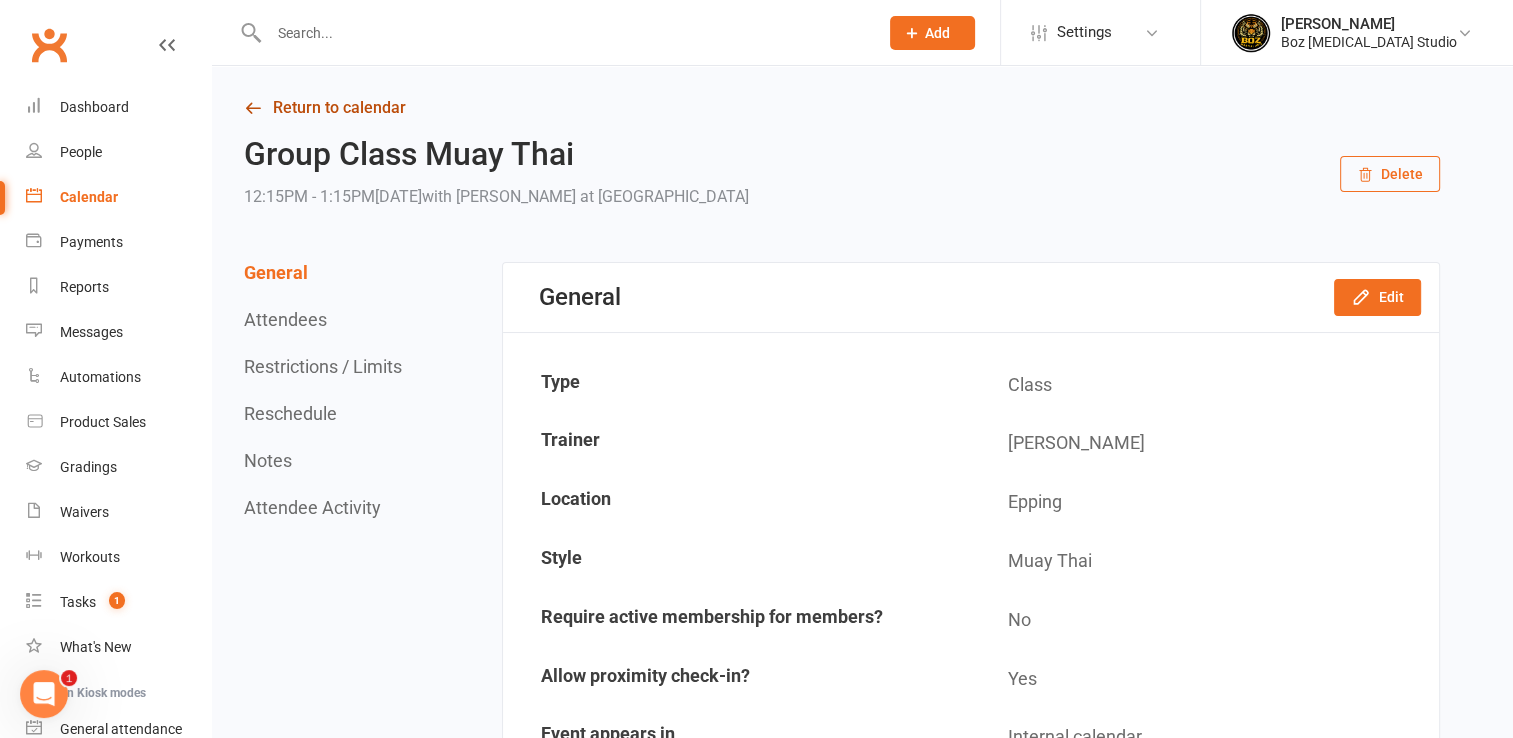 drag, startPoint x: 1408, startPoint y: 184, endPoint x: 864, endPoint y: 94, distance: 551.3946 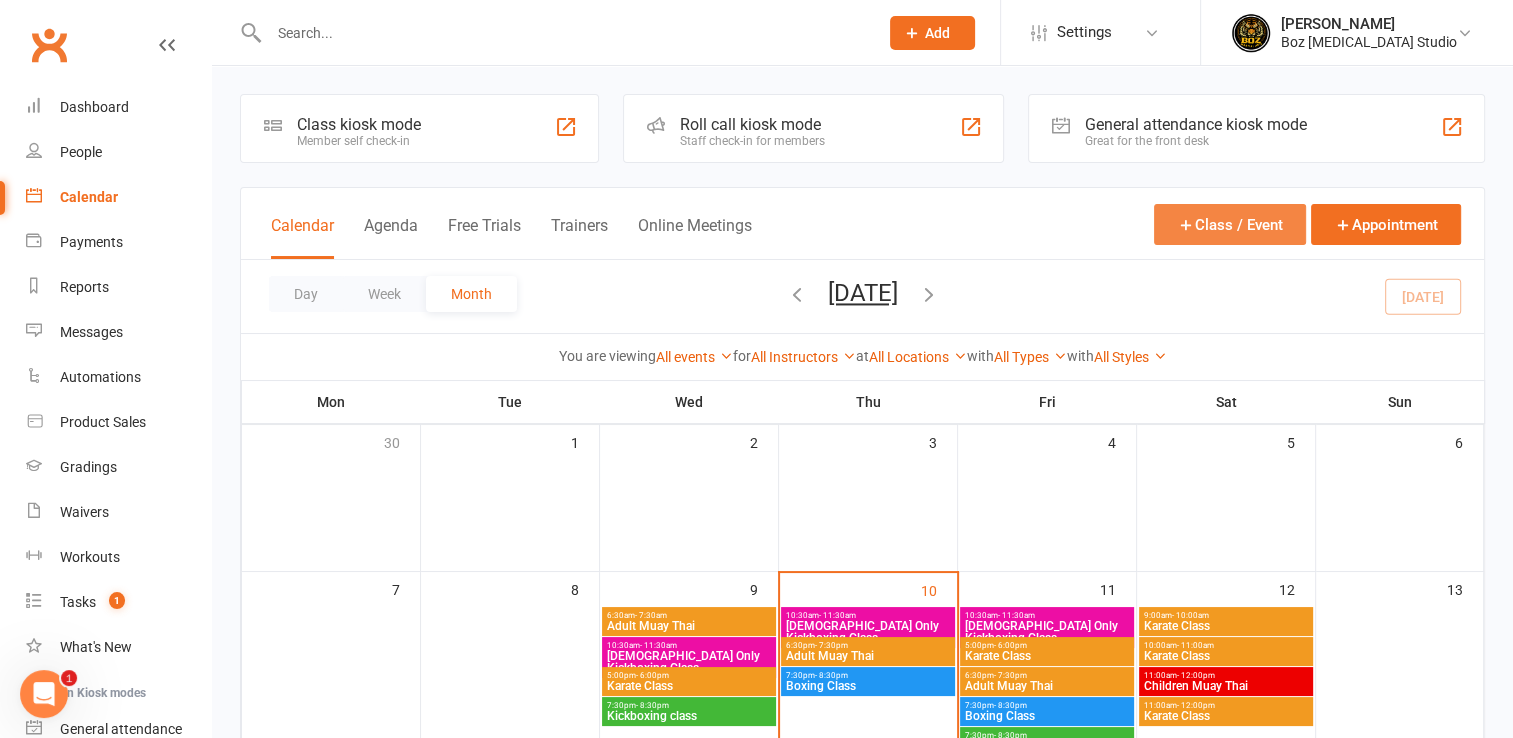click on "Class / Event" at bounding box center (1230, 224) 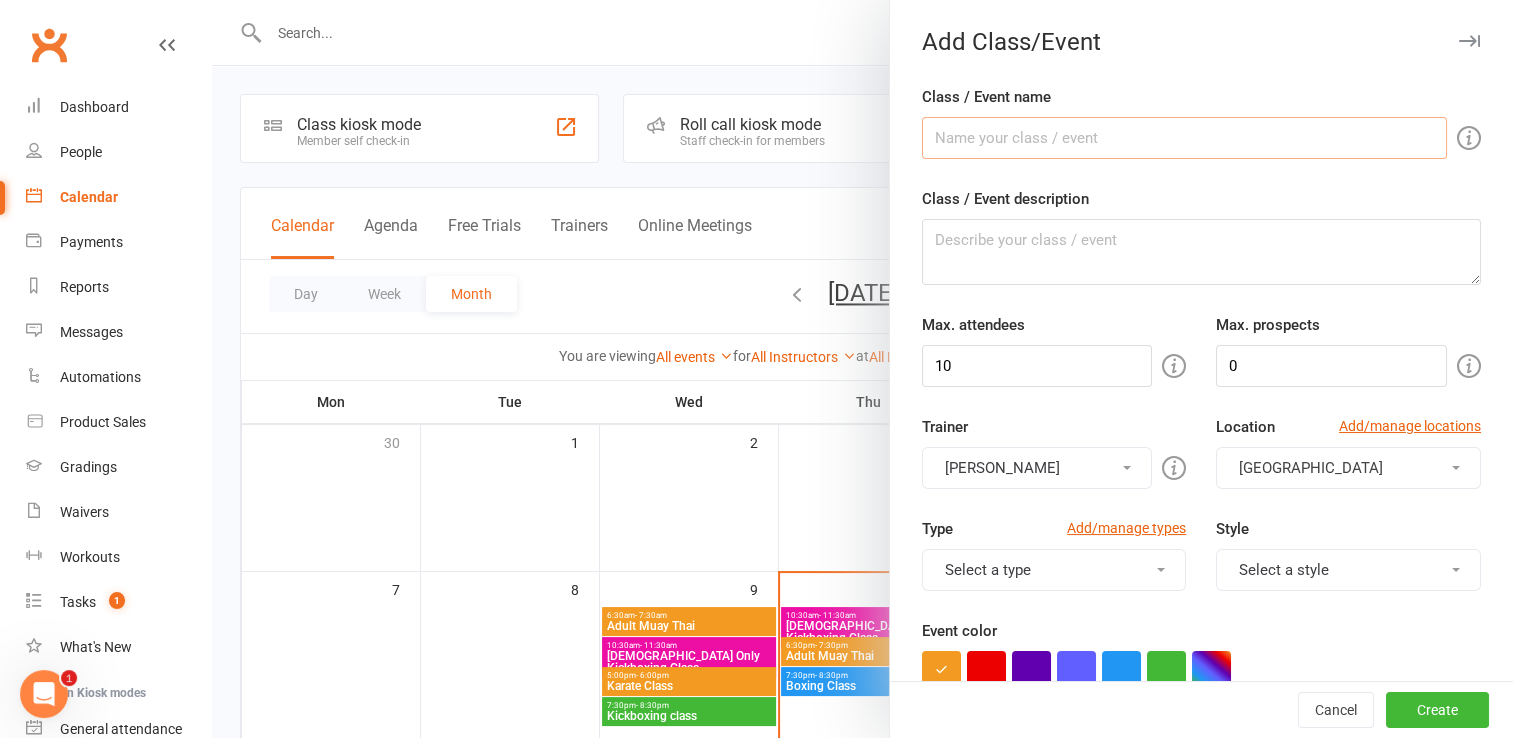 click on "Class / Event name" at bounding box center [1184, 138] 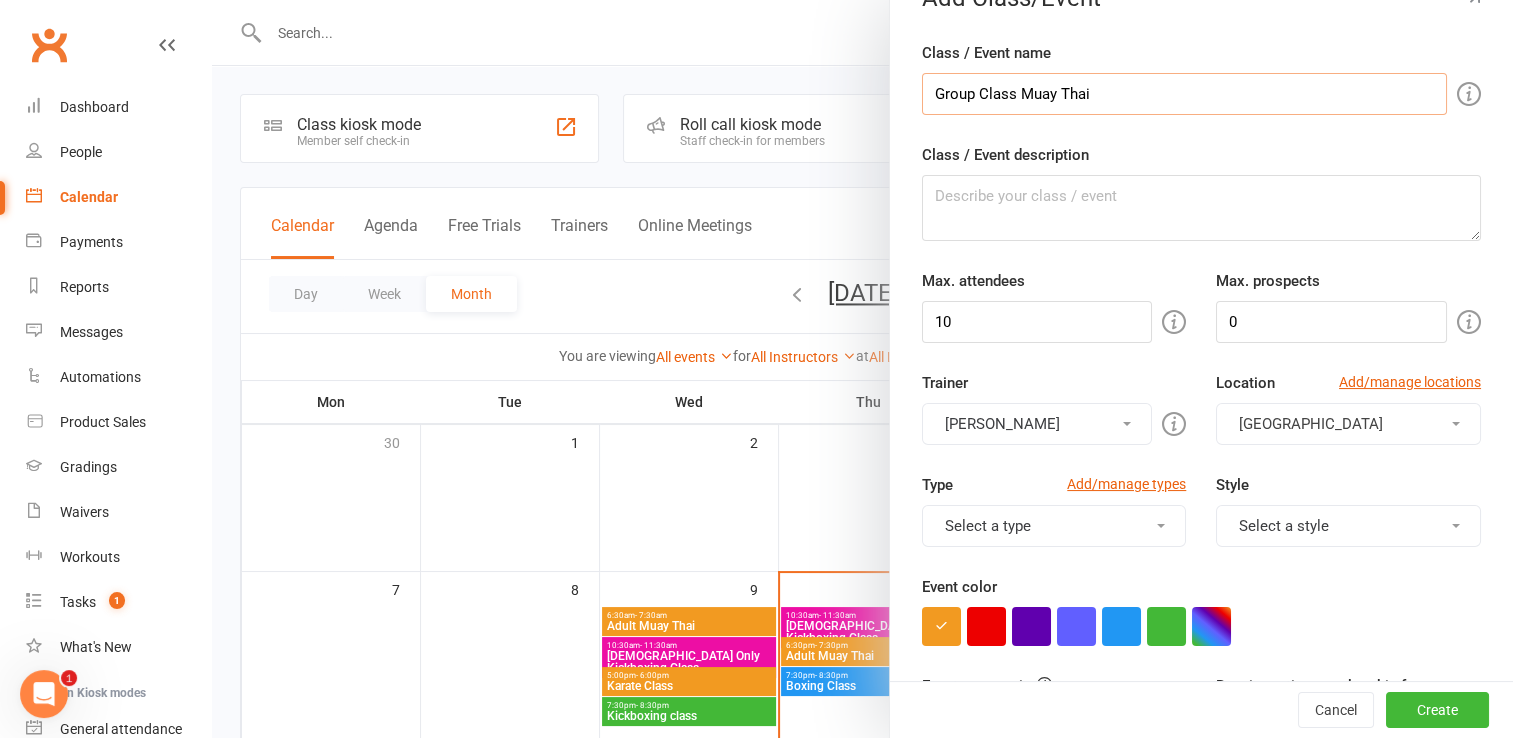 scroll, scrollTop: 0, scrollLeft: 0, axis: both 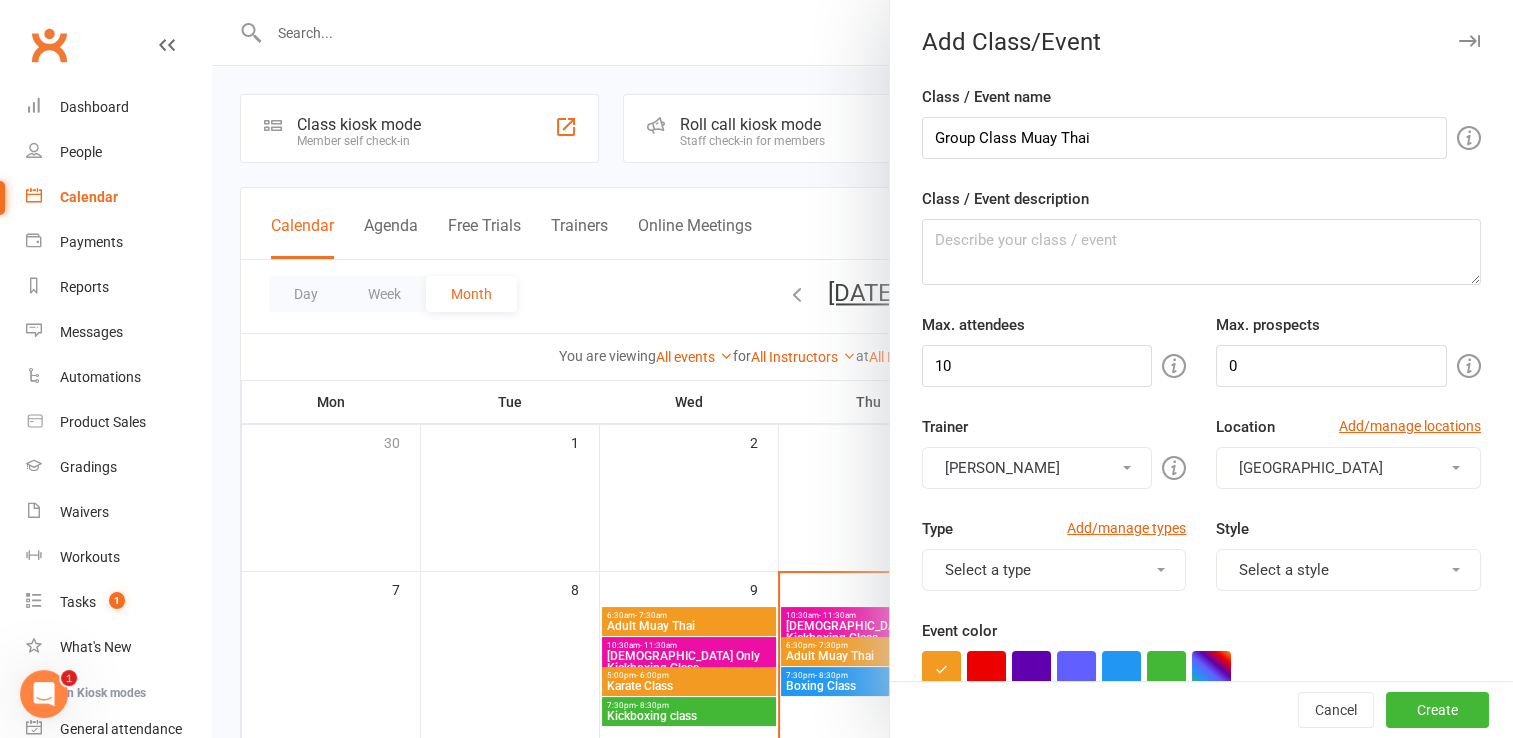 click on "[GEOGRAPHIC_DATA]" at bounding box center [1348, 468] 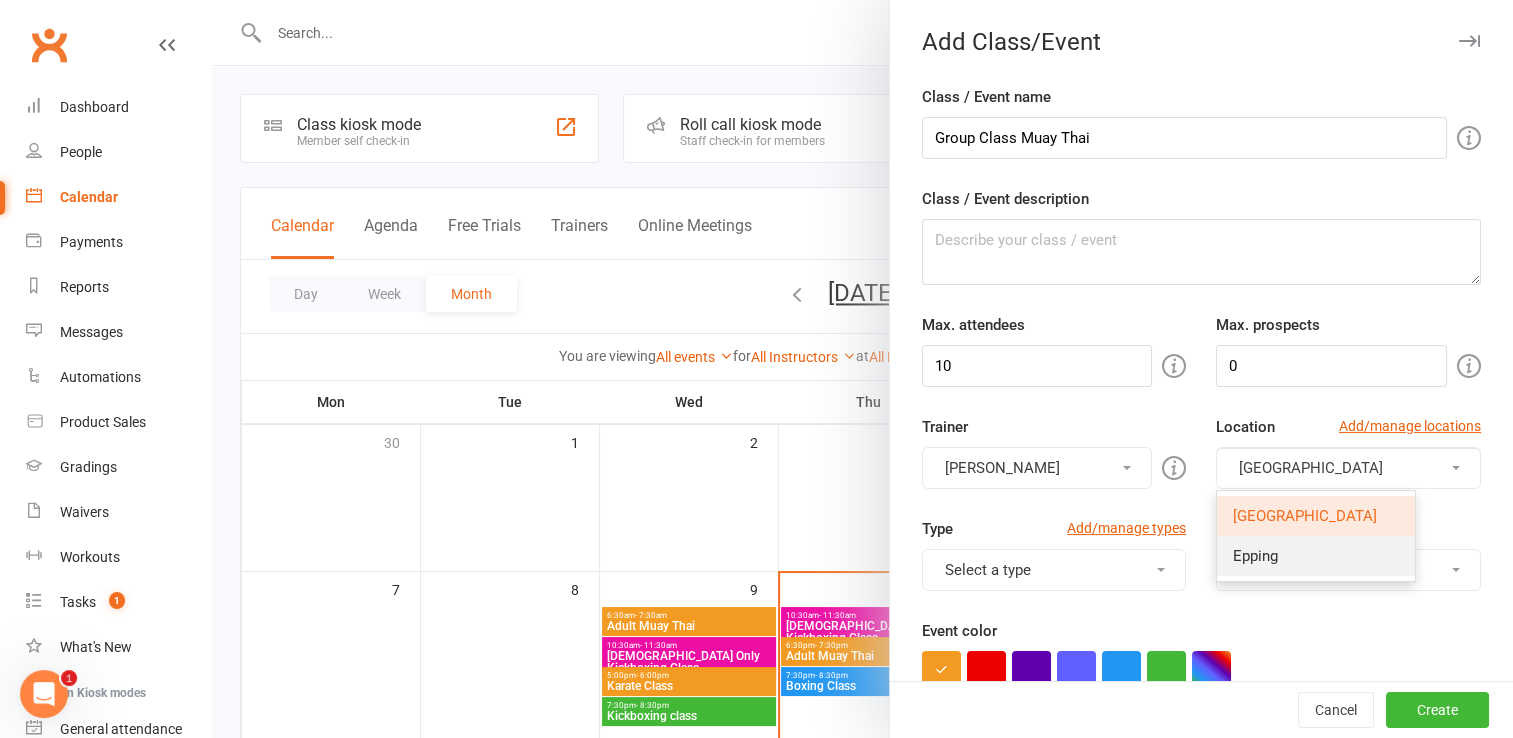 click on "Epping" at bounding box center (1316, 556) 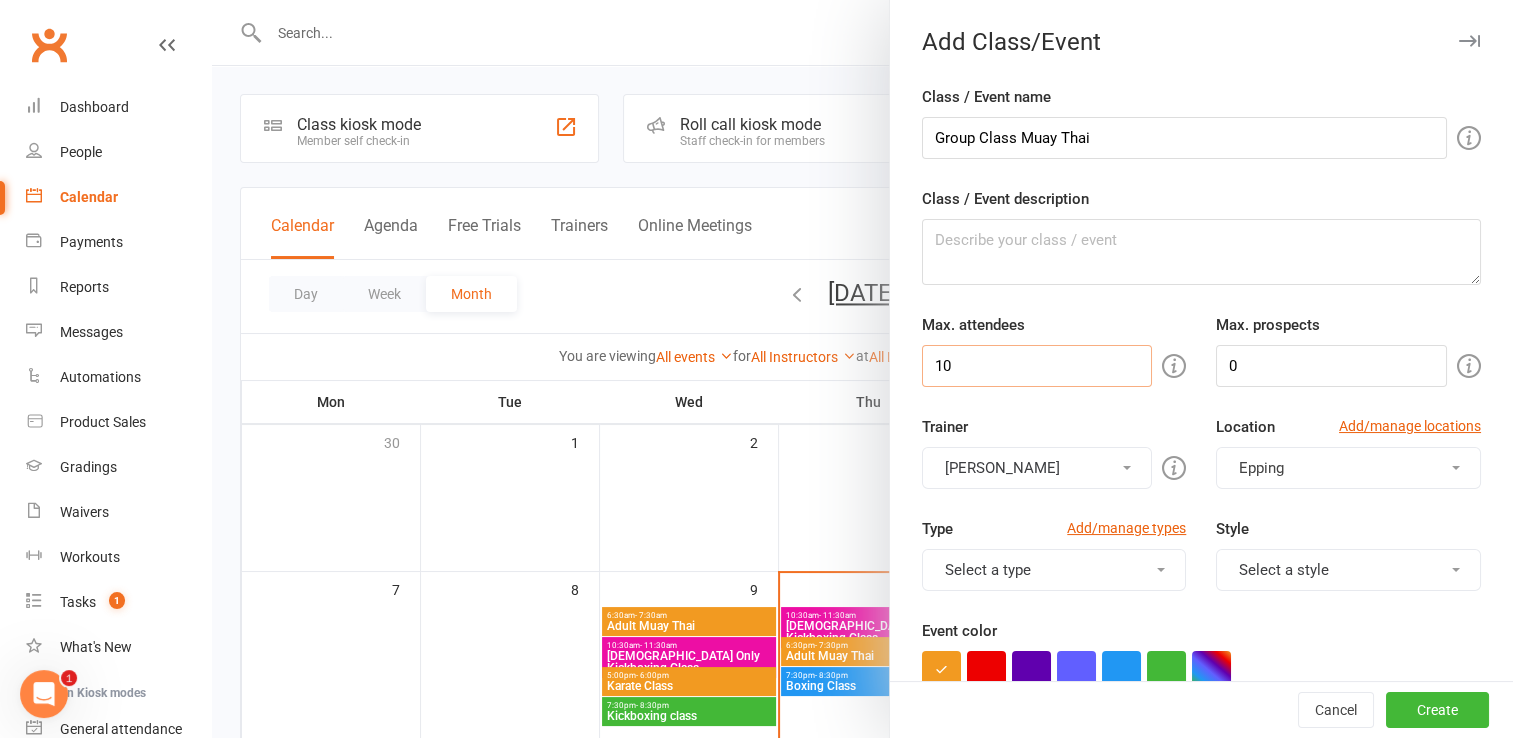 click on "10" at bounding box center (1037, 366) 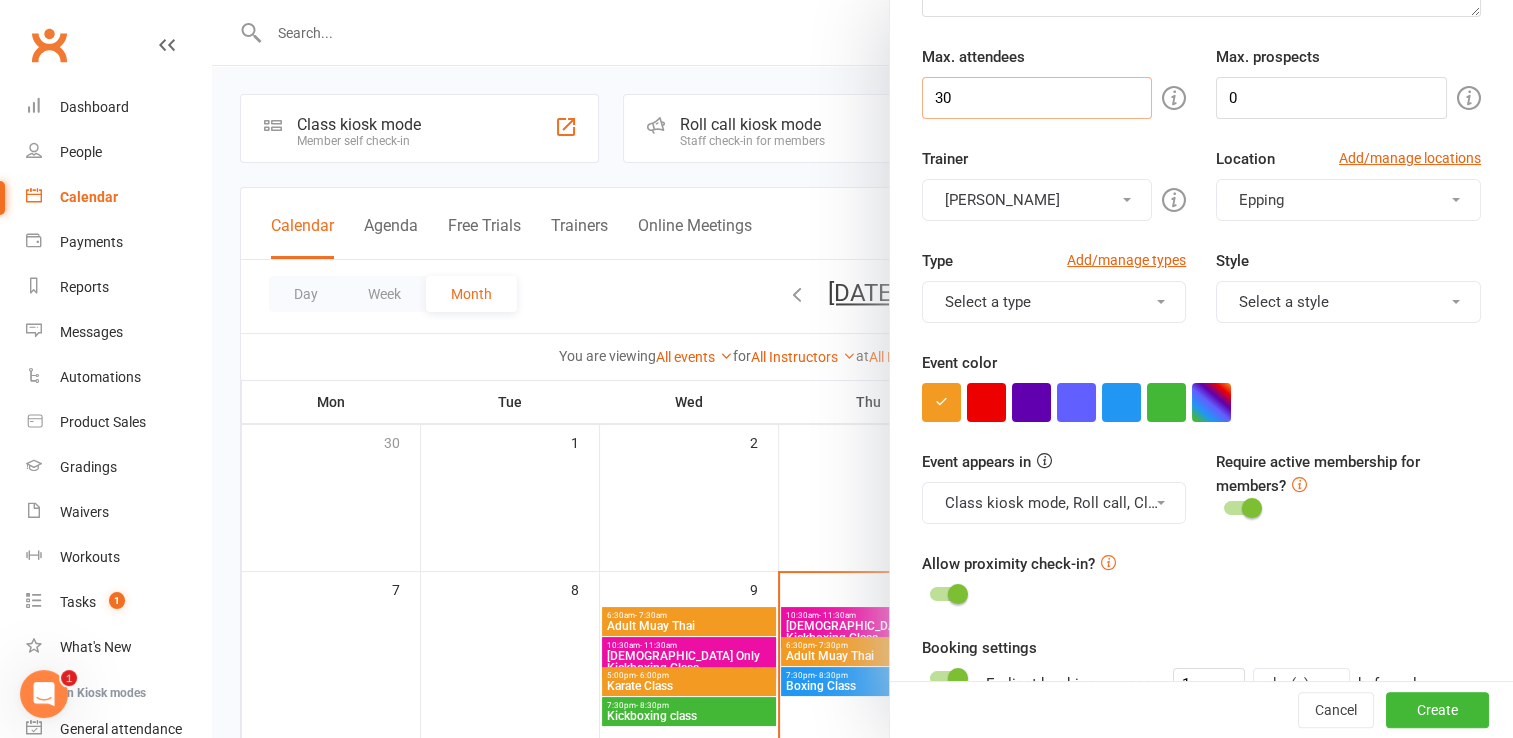 scroll, scrollTop: 300, scrollLeft: 0, axis: vertical 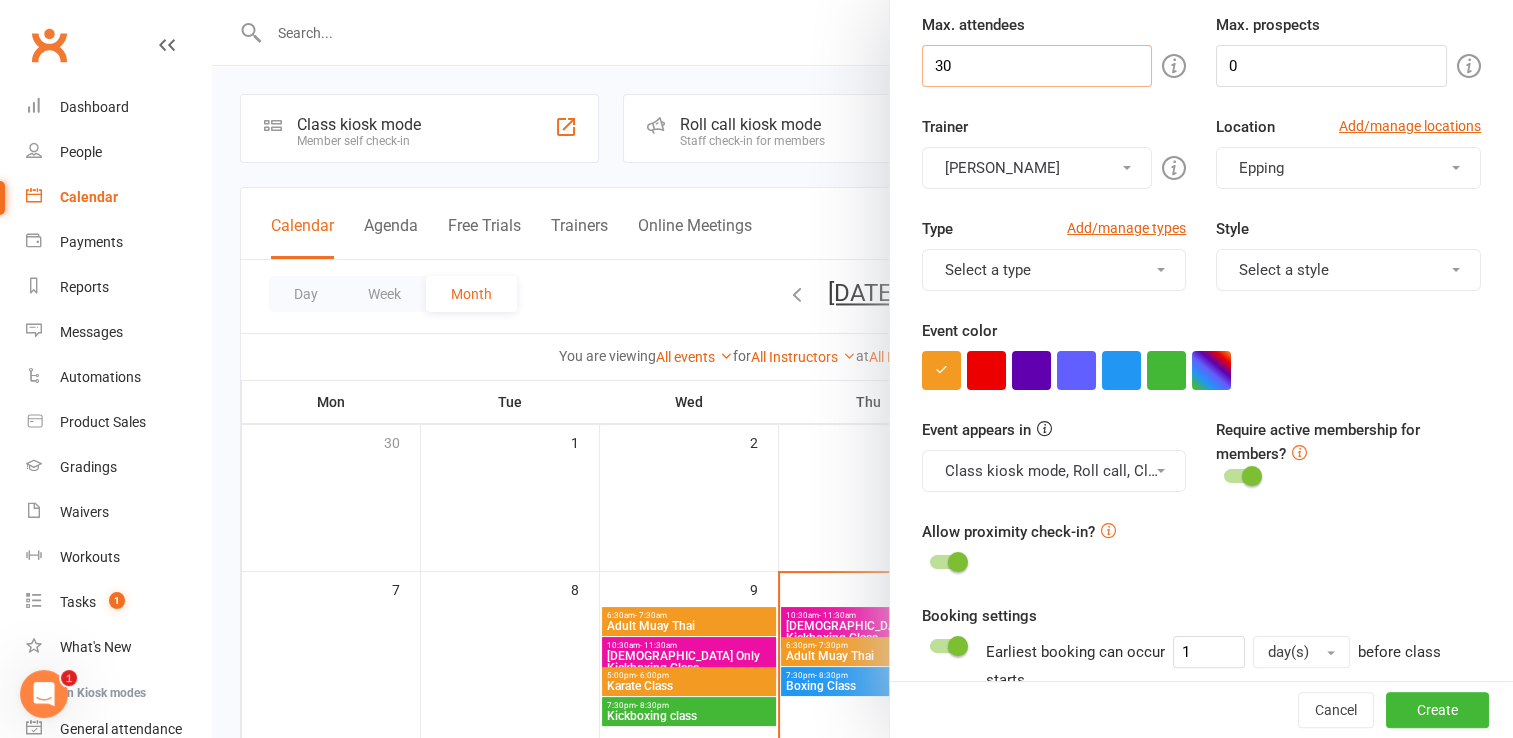 type on "30" 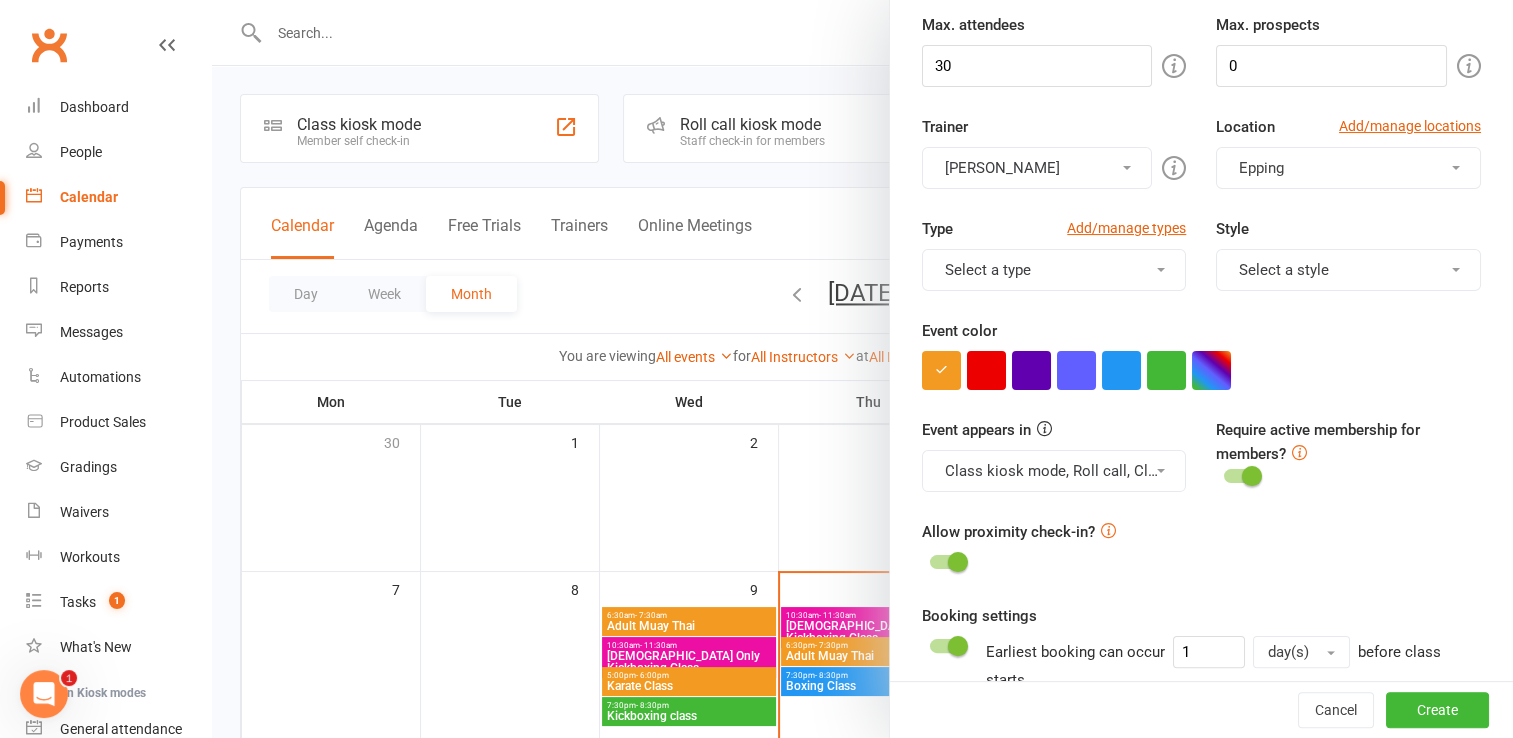click on "Select a type" at bounding box center [1054, 270] 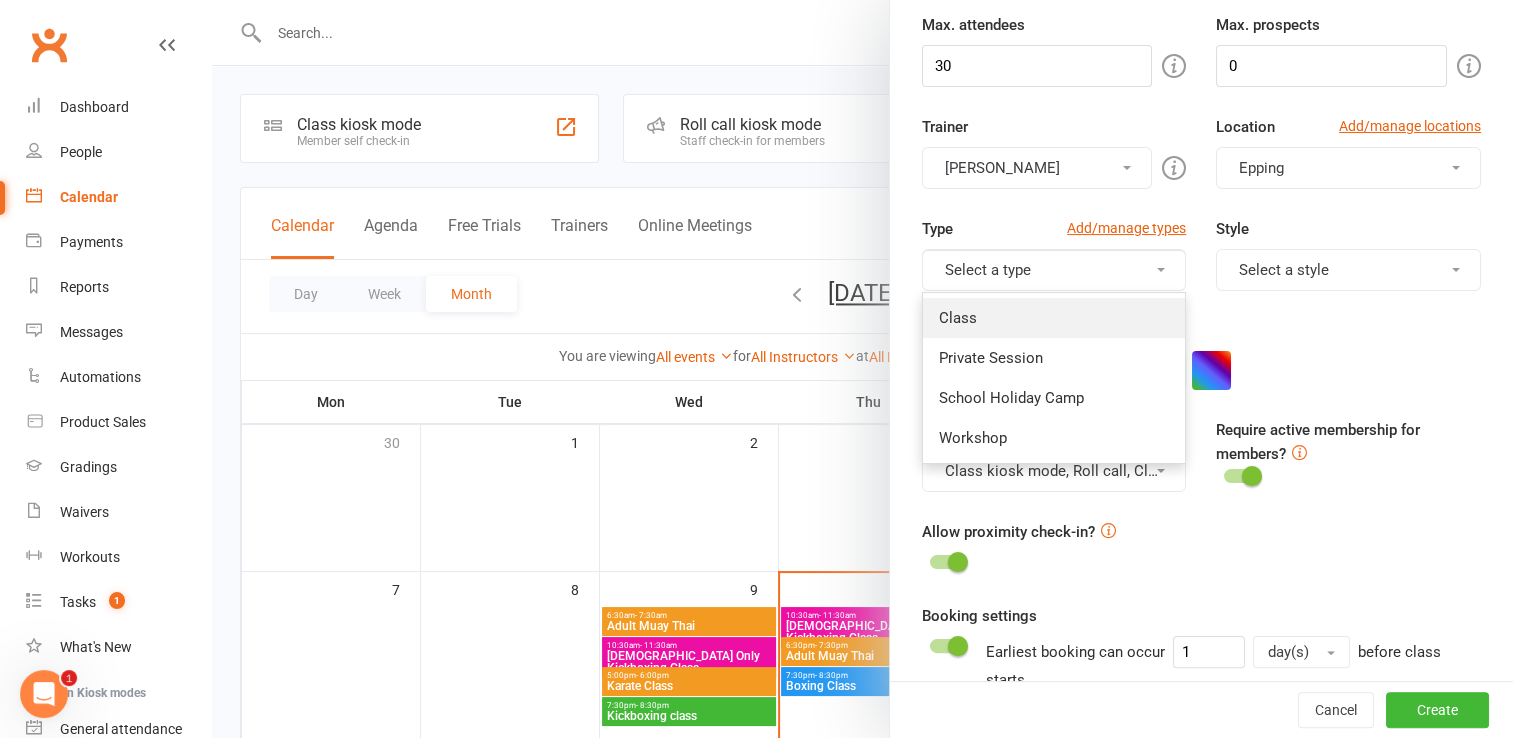 click on "Class" at bounding box center (1054, 318) 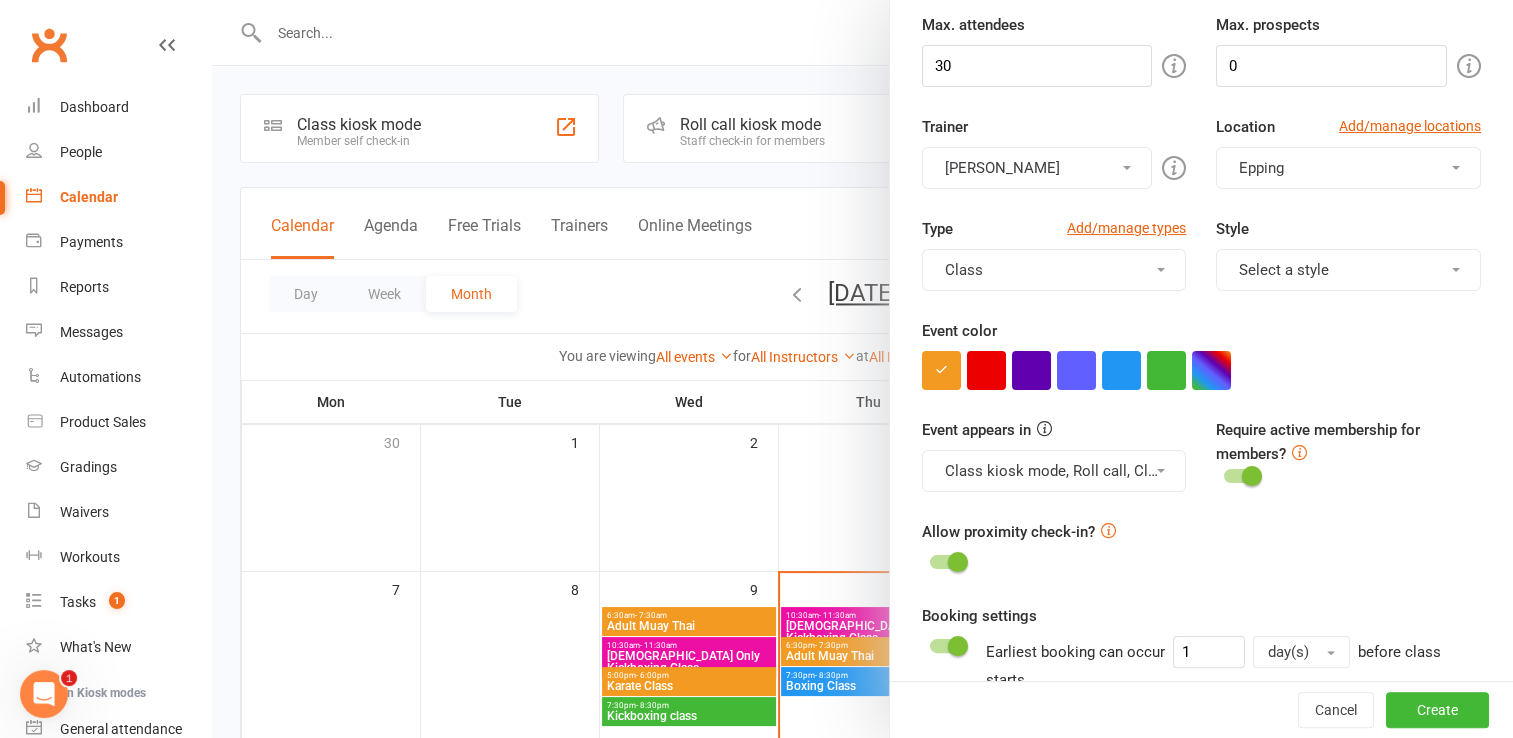 click on "Select a style" at bounding box center [1348, 270] 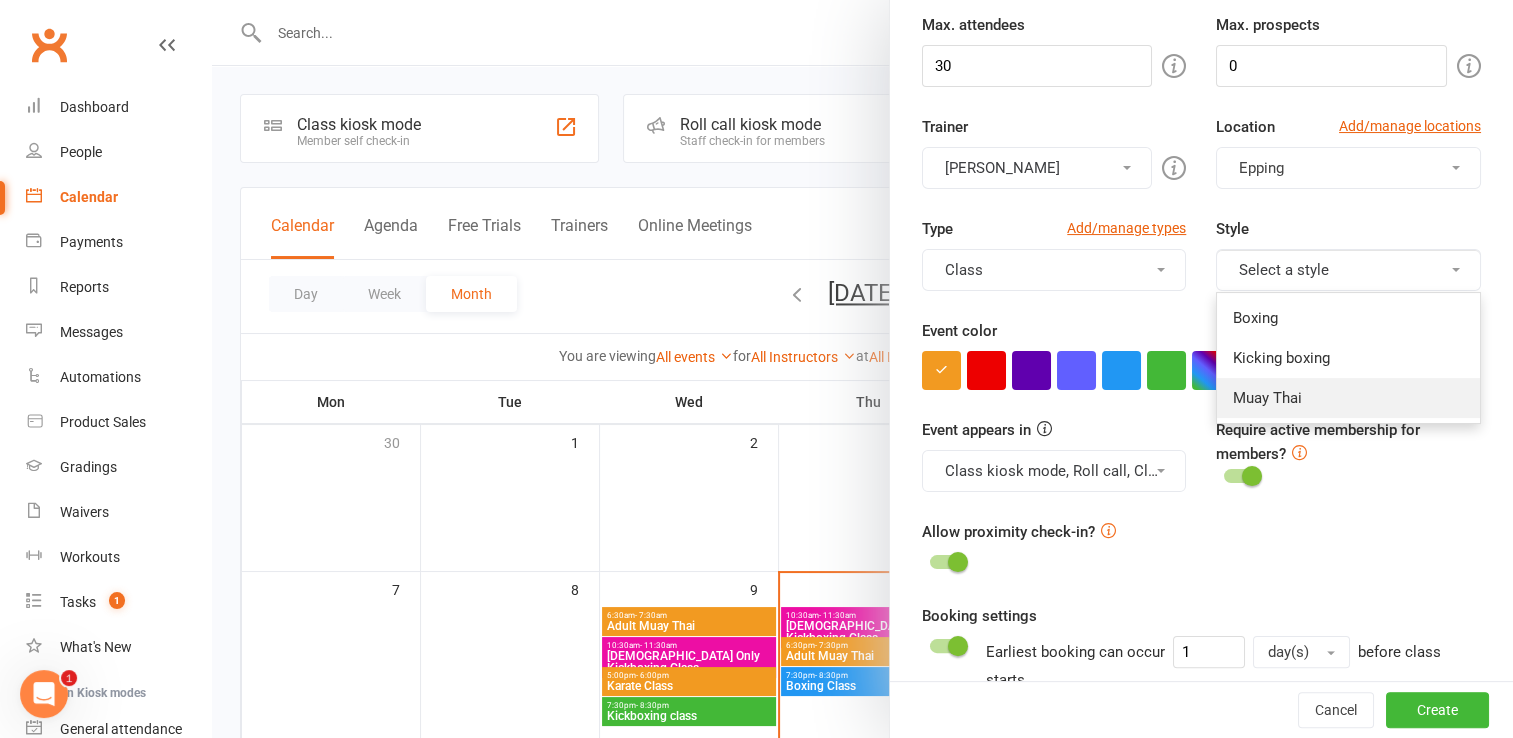 click on "Muay Thai" at bounding box center (1348, 398) 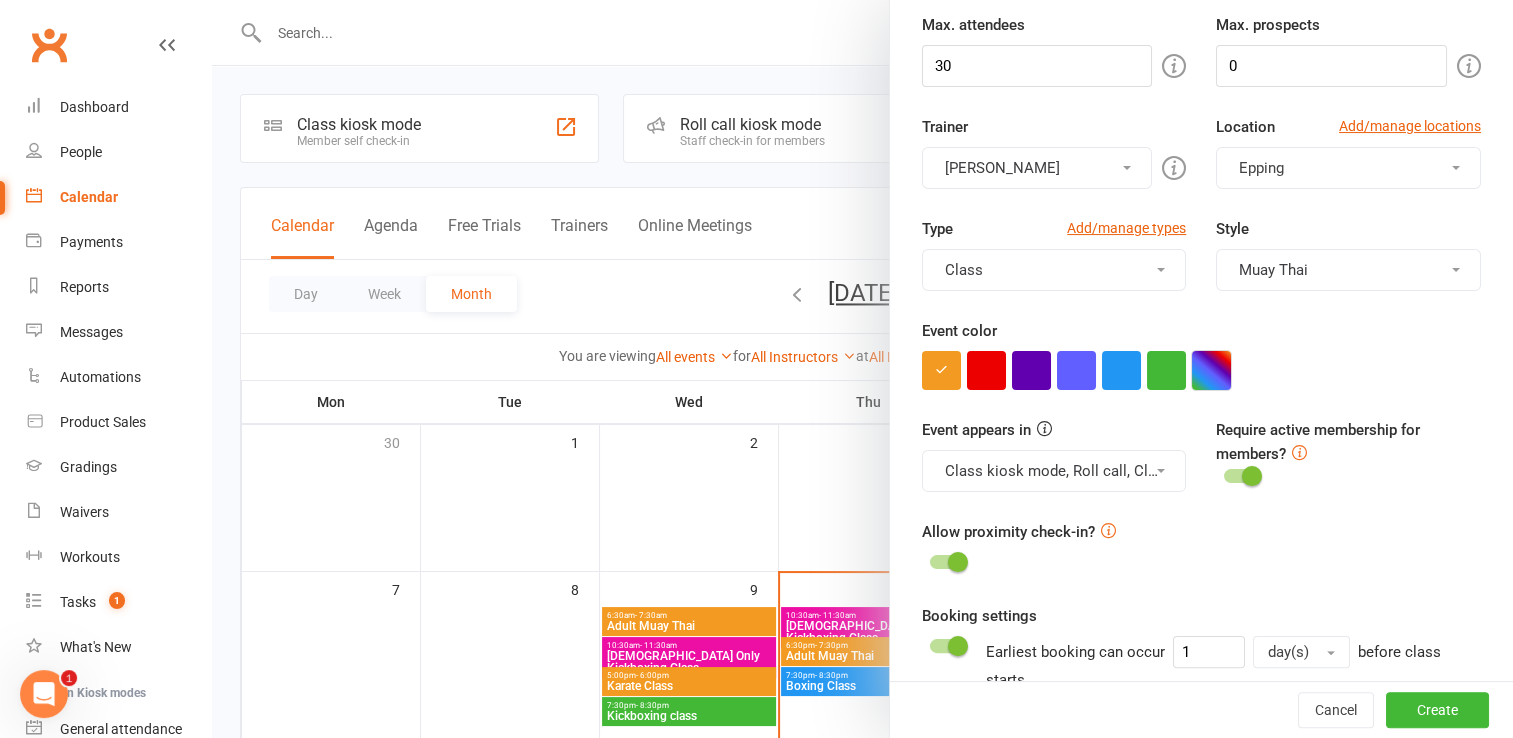 click at bounding box center [1211, 370] 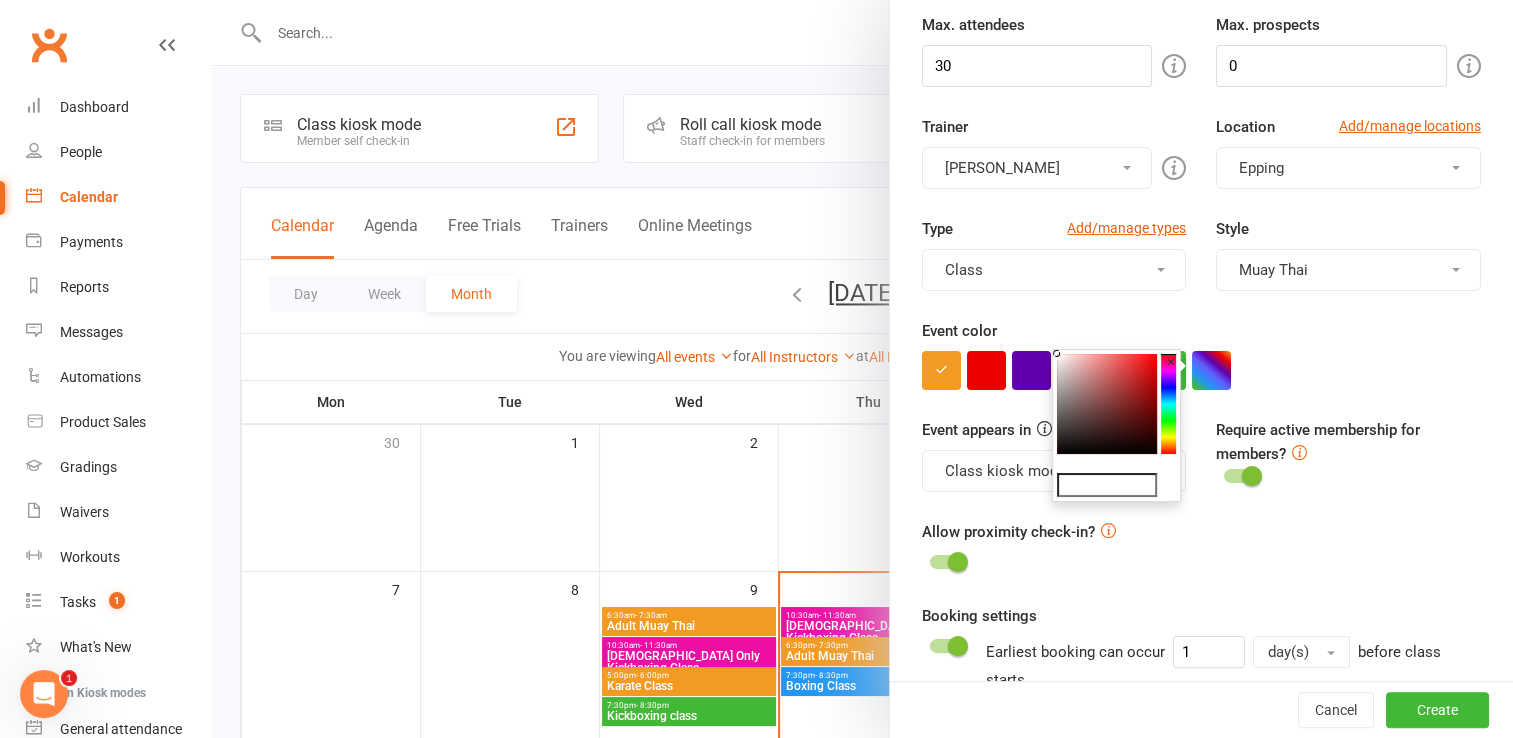 click 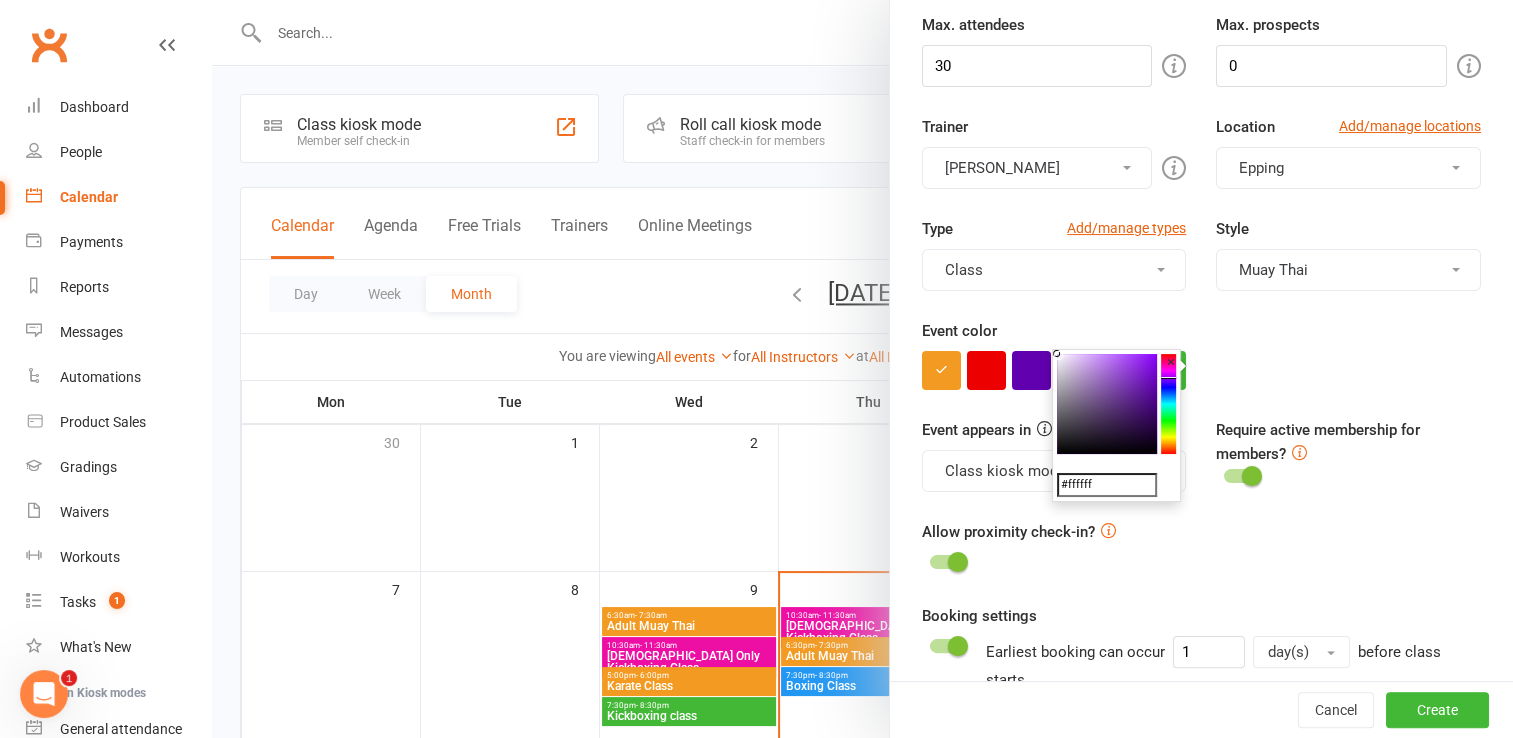 click at bounding box center (1107, 404) 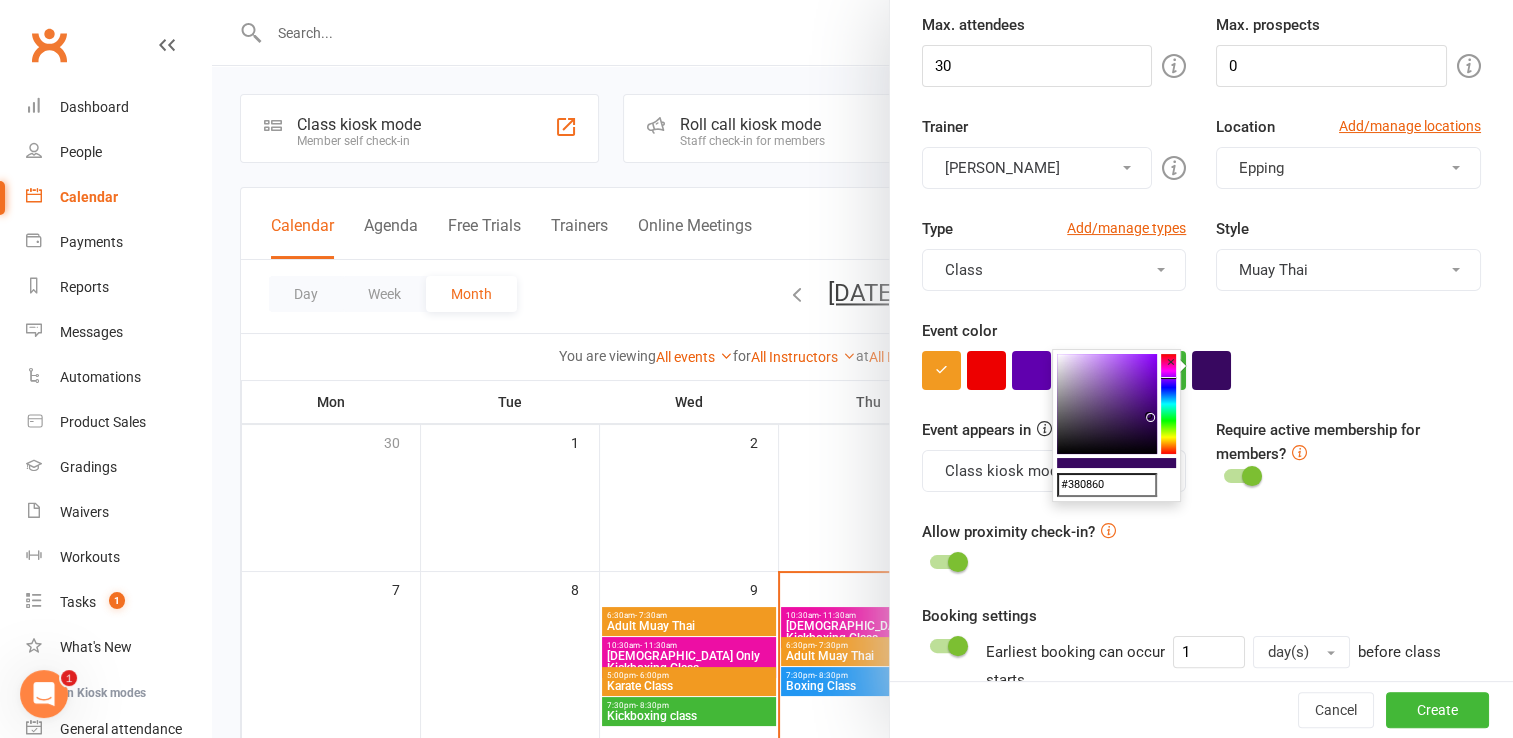 click at bounding box center [1107, 404] 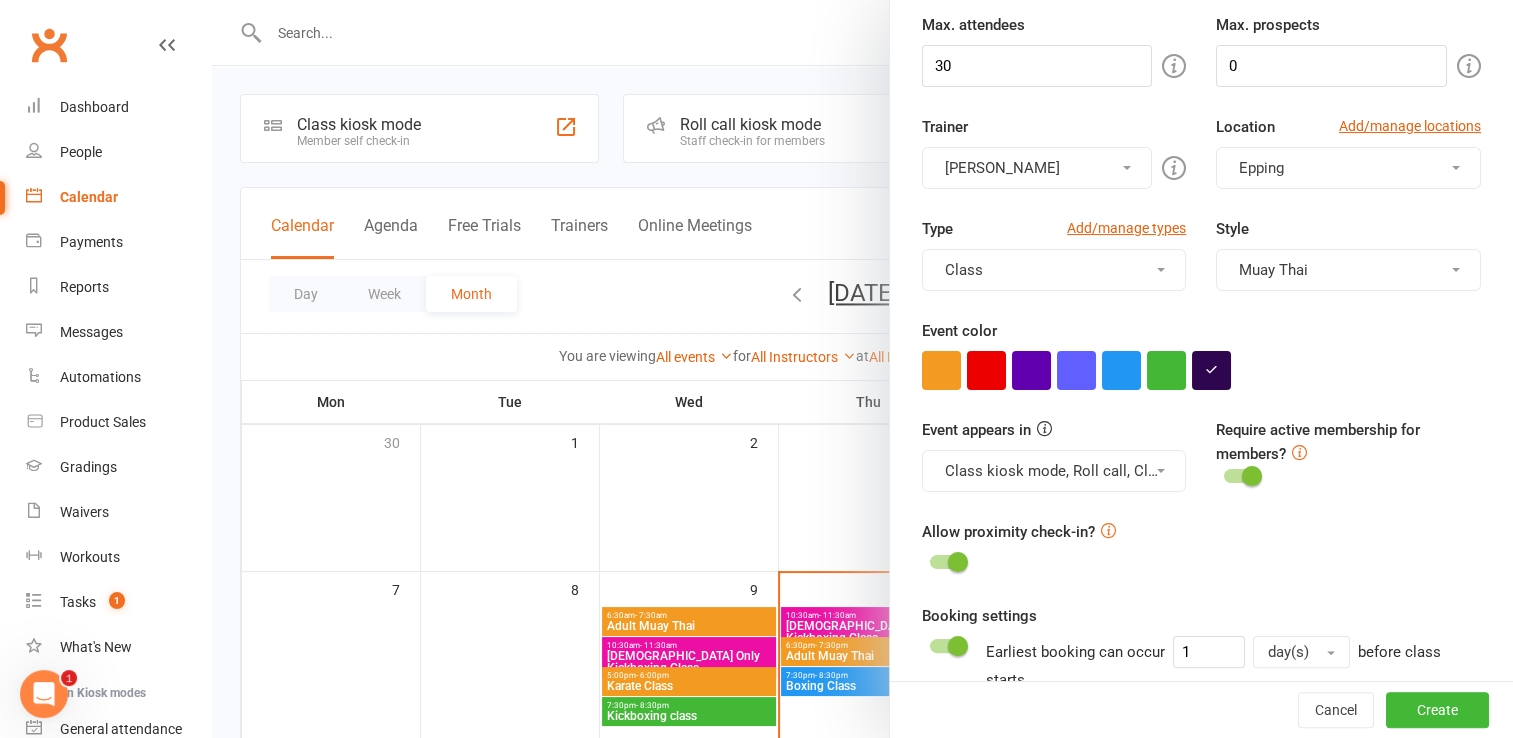 click at bounding box center [1201, 370] 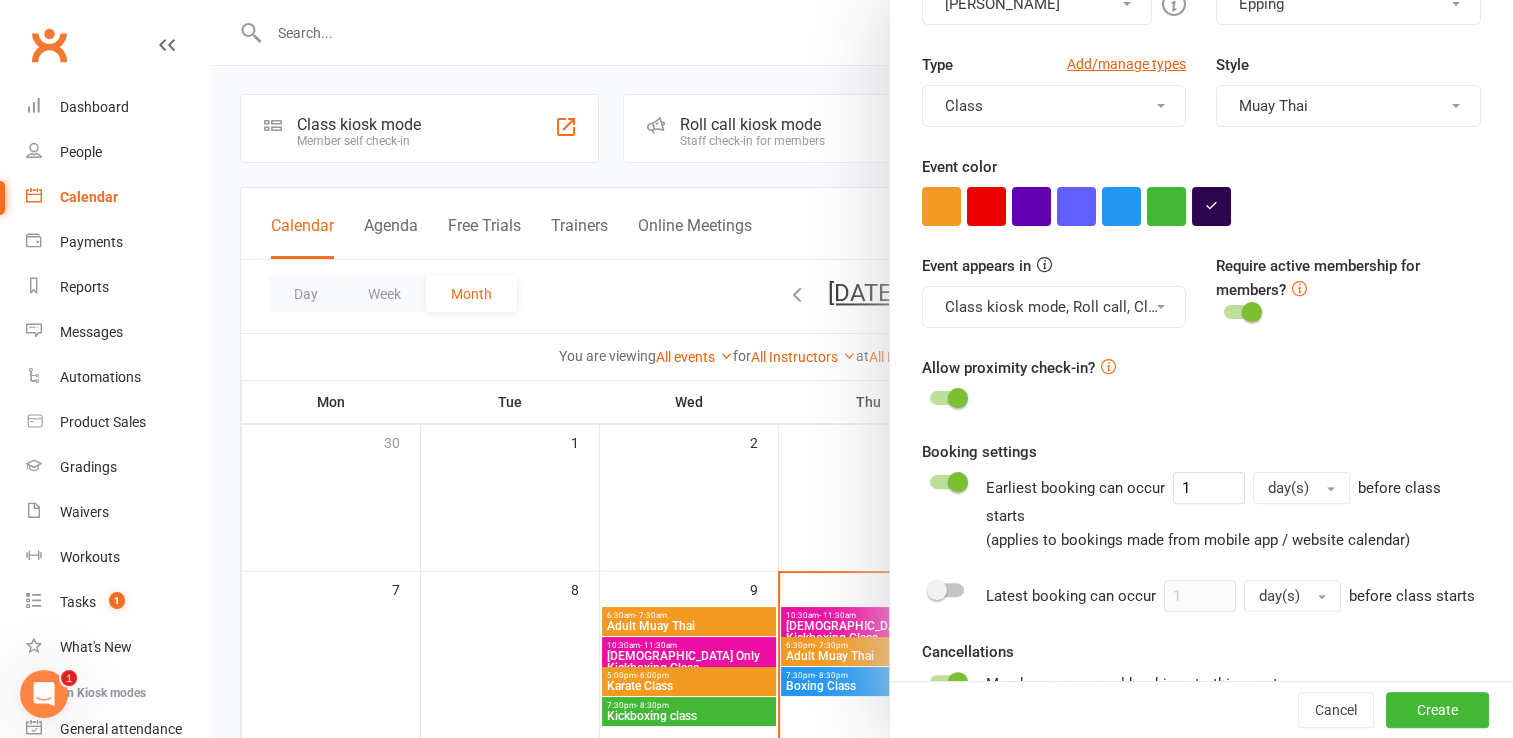 scroll, scrollTop: 500, scrollLeft: 0, axis: vertical 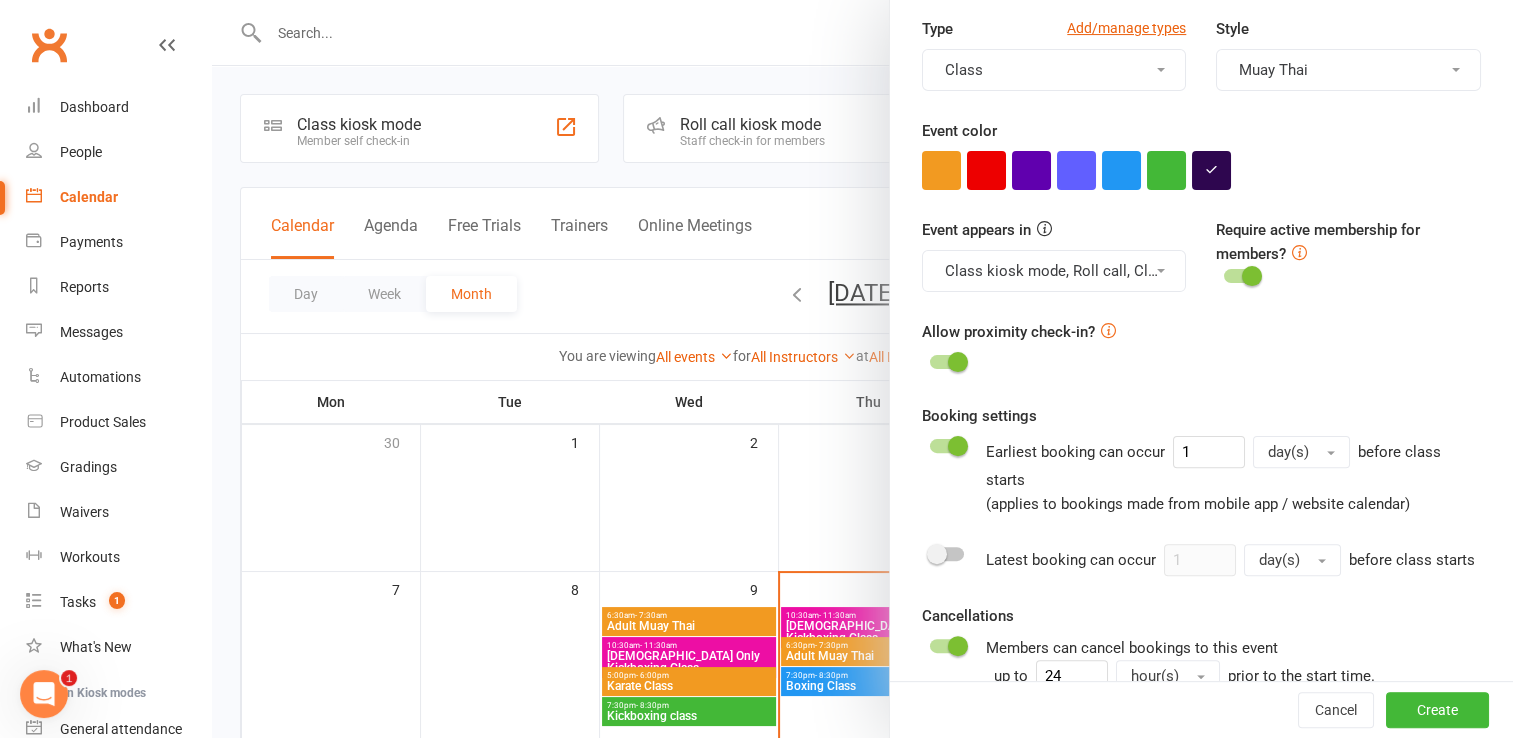 click at bounding box center [1241, 276] 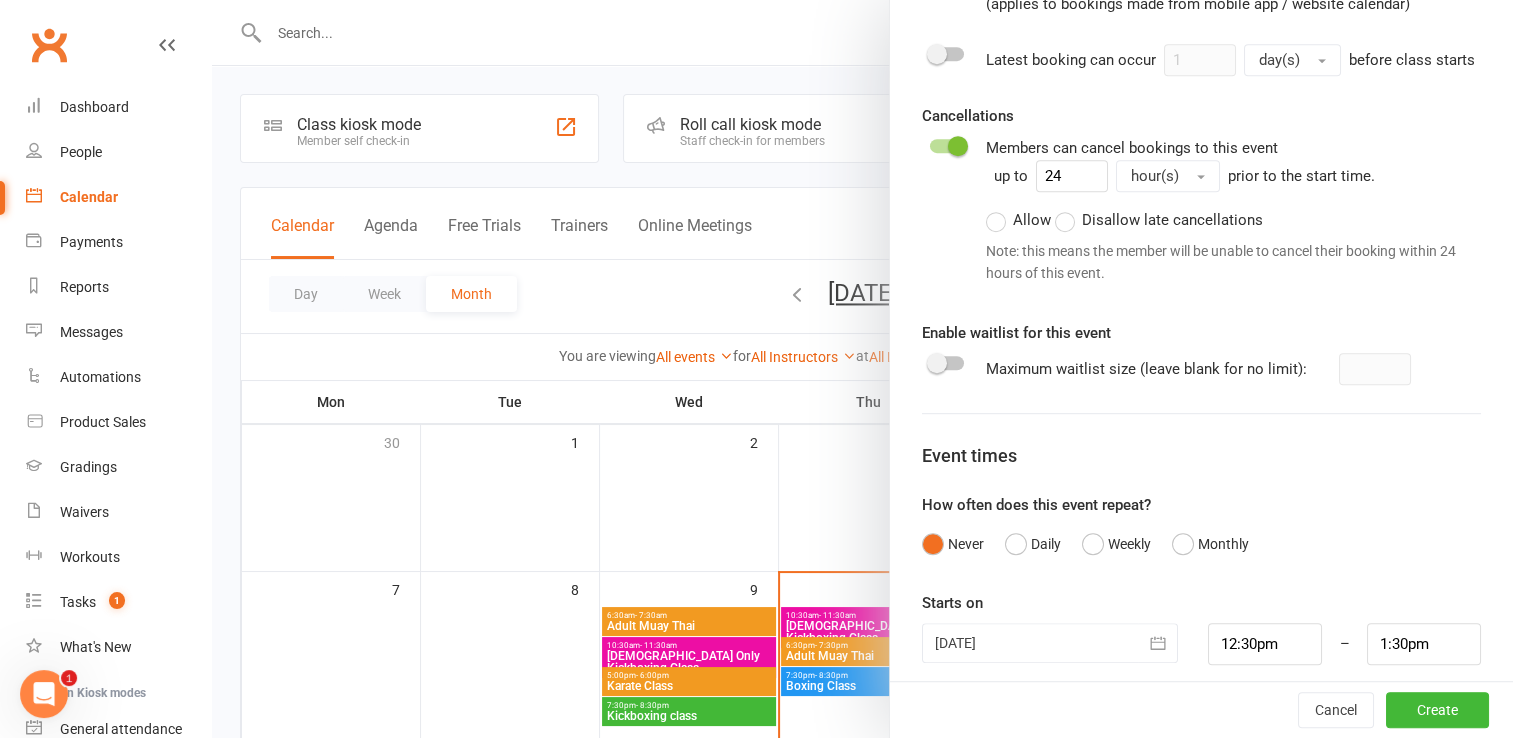 scroll, scrollTop: 1036, scrollLeft: 0, axis: vertical 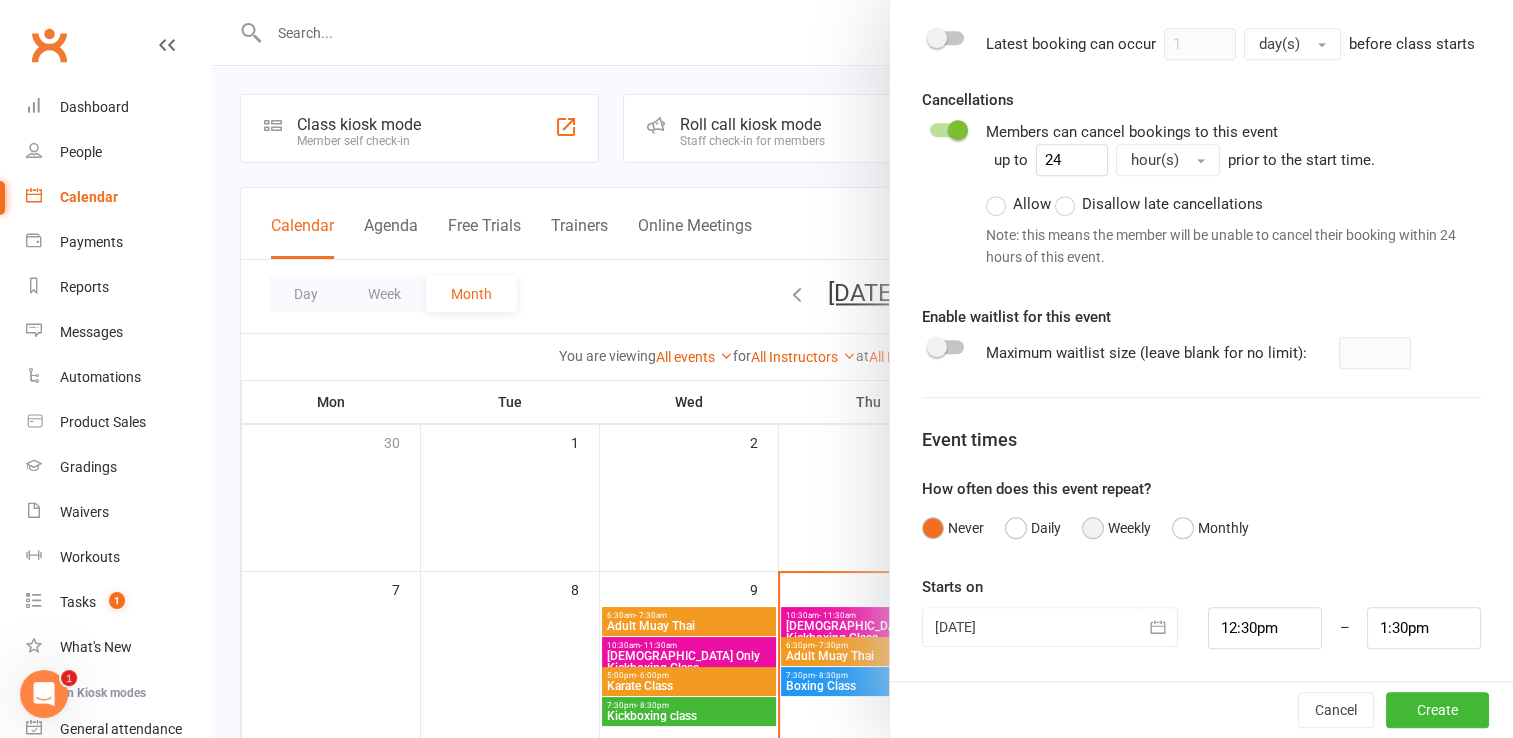 click on "Weekly" at bounding box center (1116, 528) 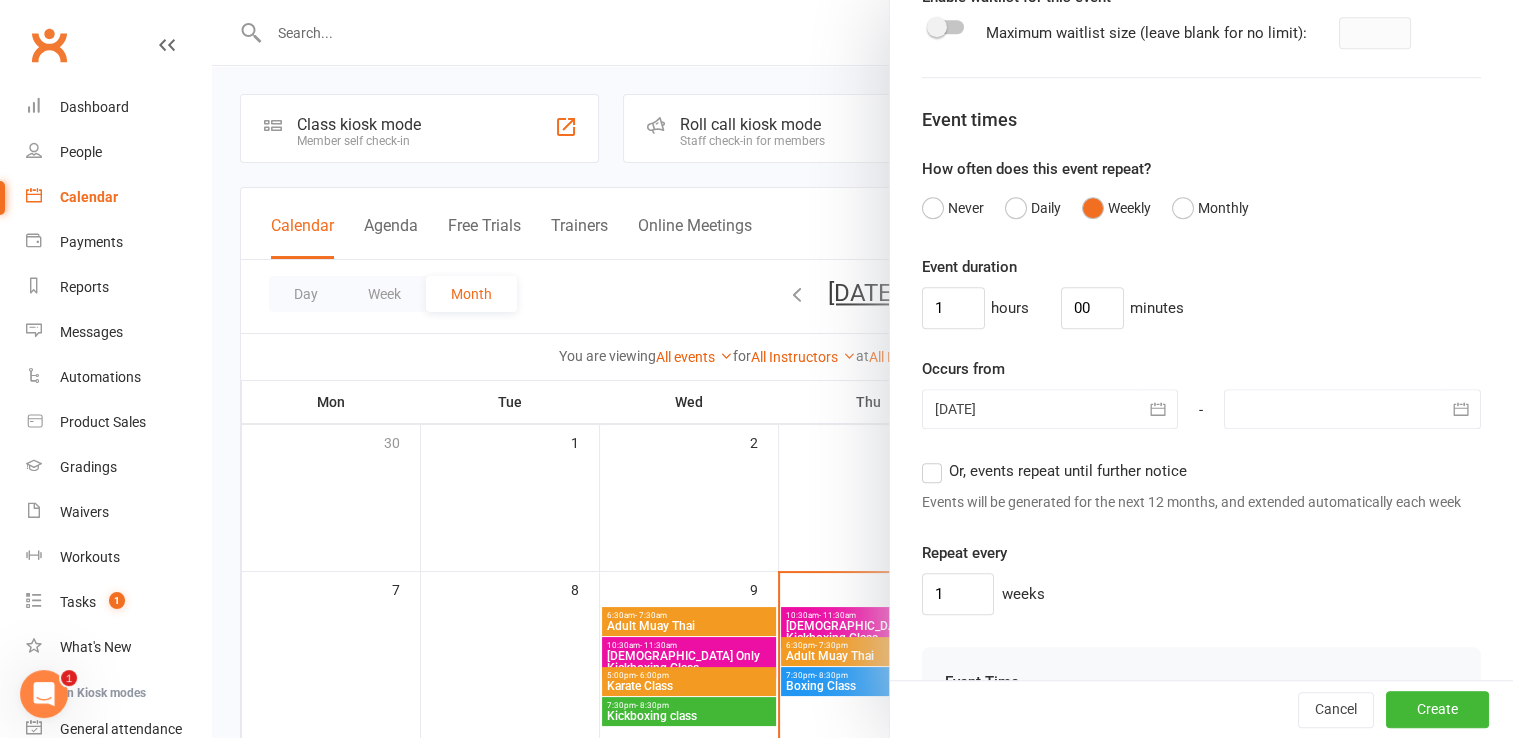 scroll, scrollTop: 1336, scrollLeft: 0, axis: vertical 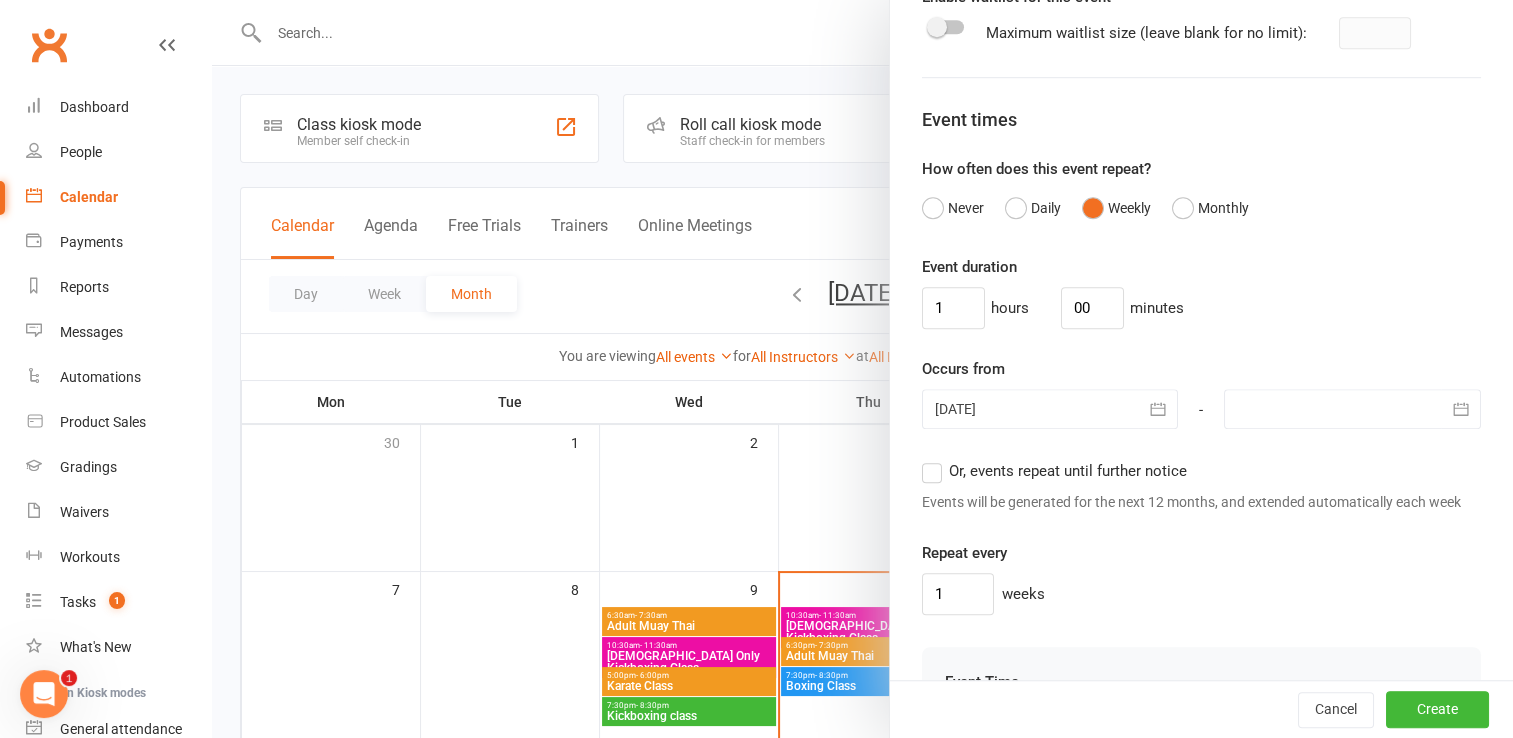 click at bounding box center [1050, 409] 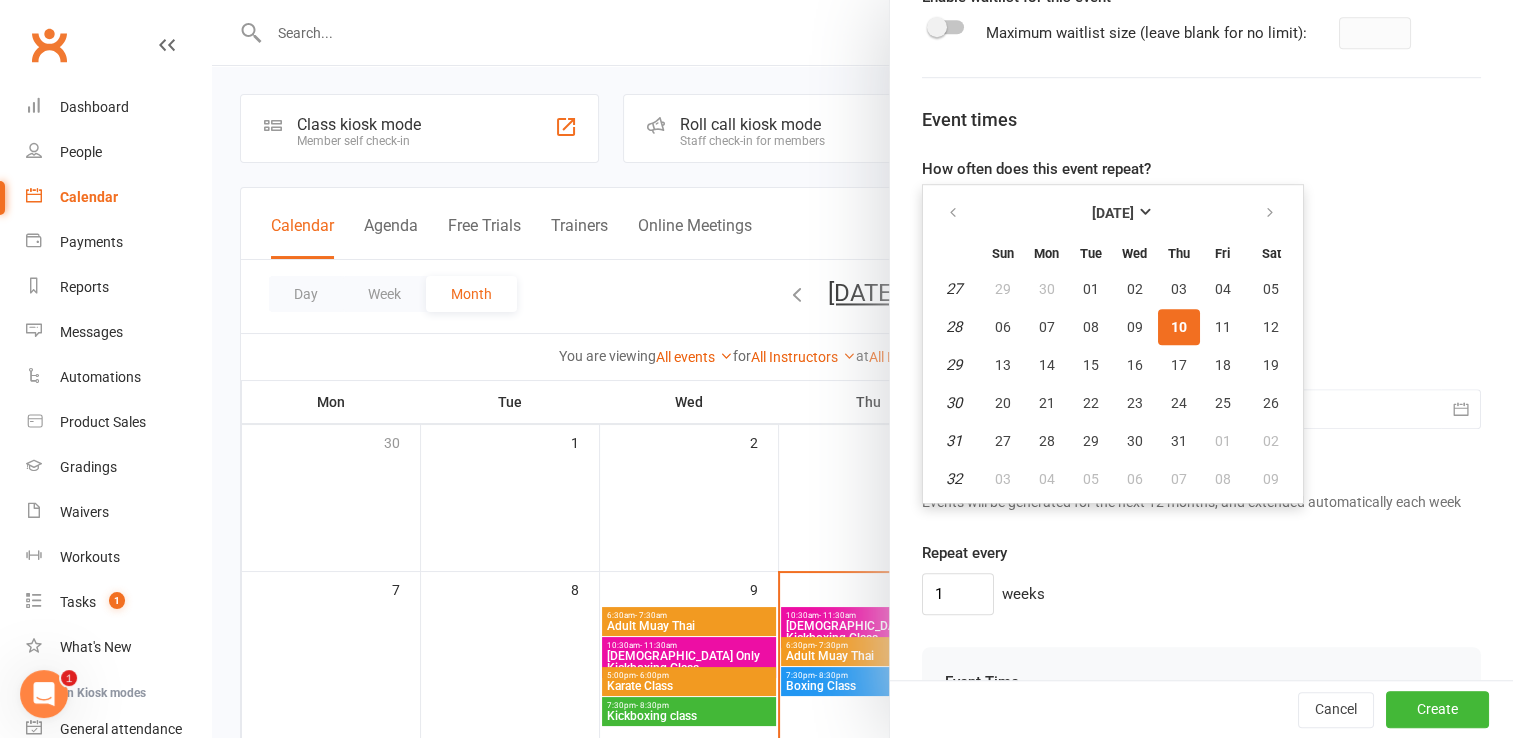 click on "10" at bounding box center [1179, 327] 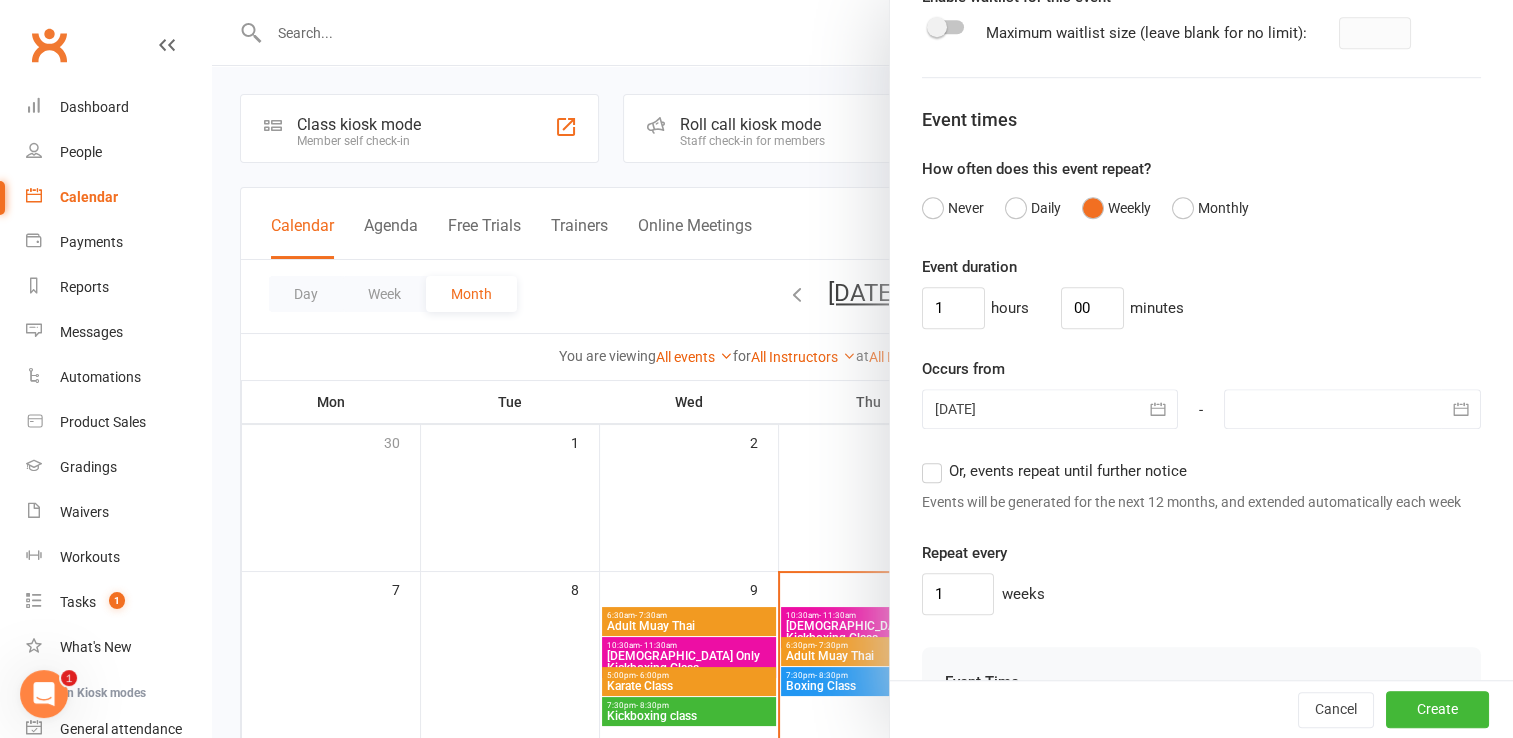 click on "Or, events repeat until further notice" at bounding box center (1054, 471) 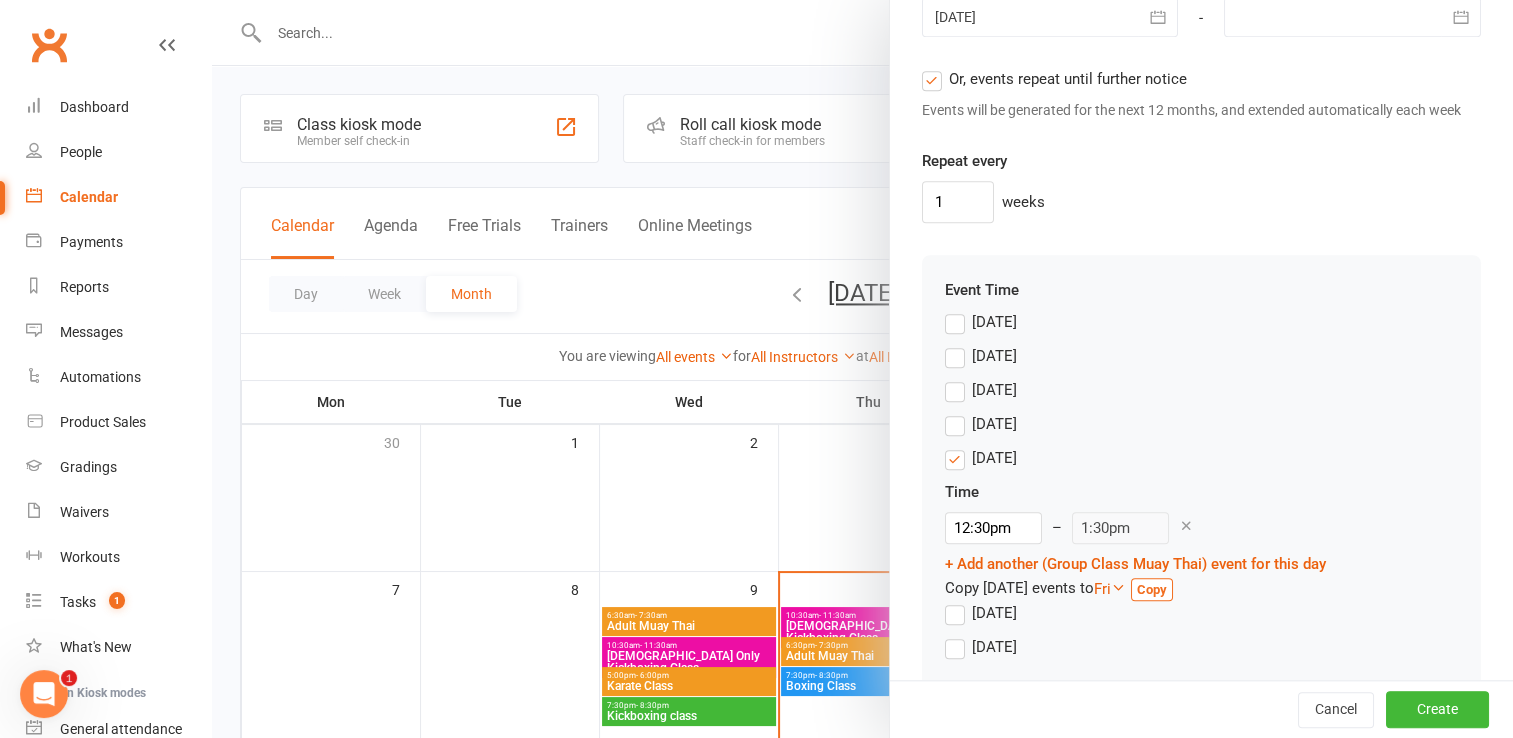 scroll, scrollTop: 1736, scrollLeft: 0, axis: vertical 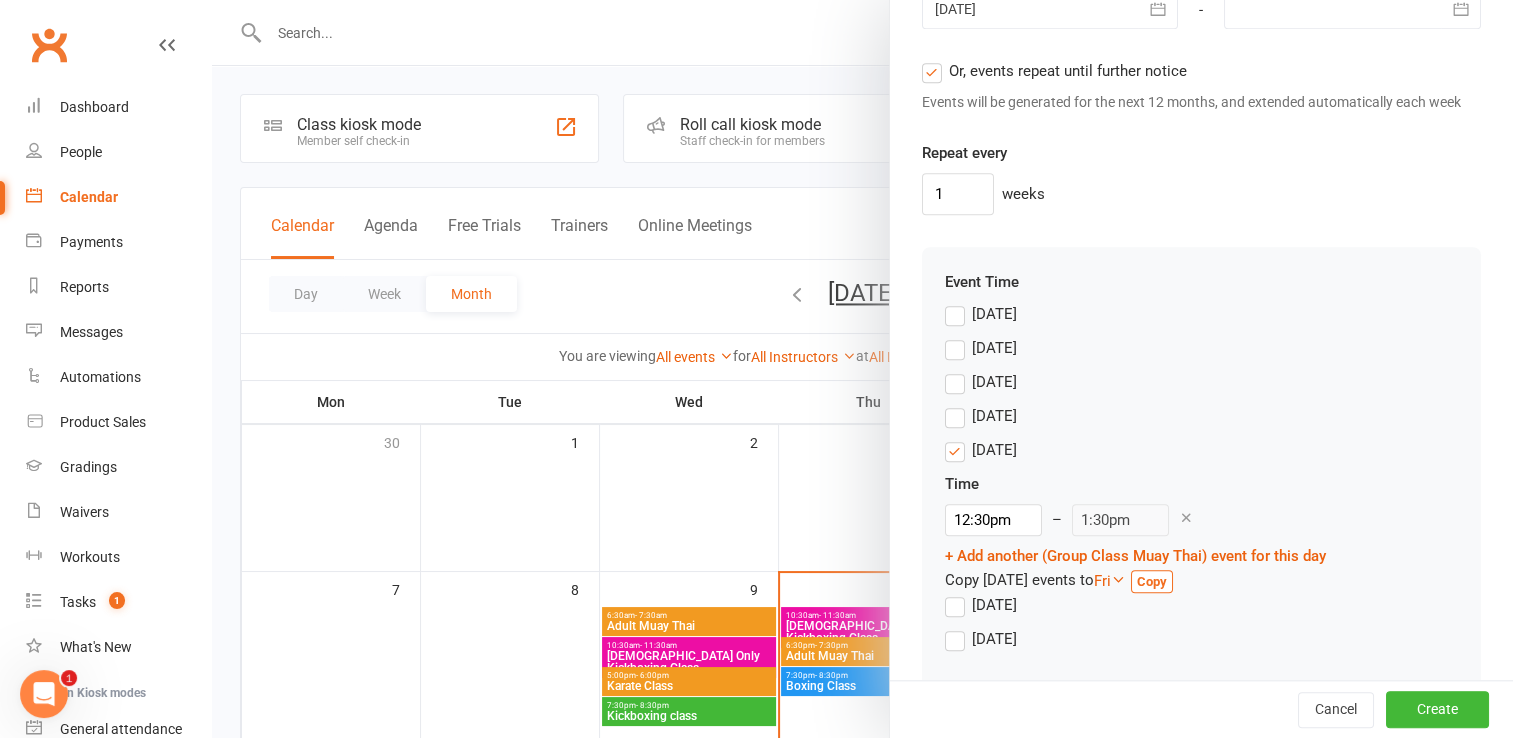 click on "Monday" at bounding box center [981, 348] 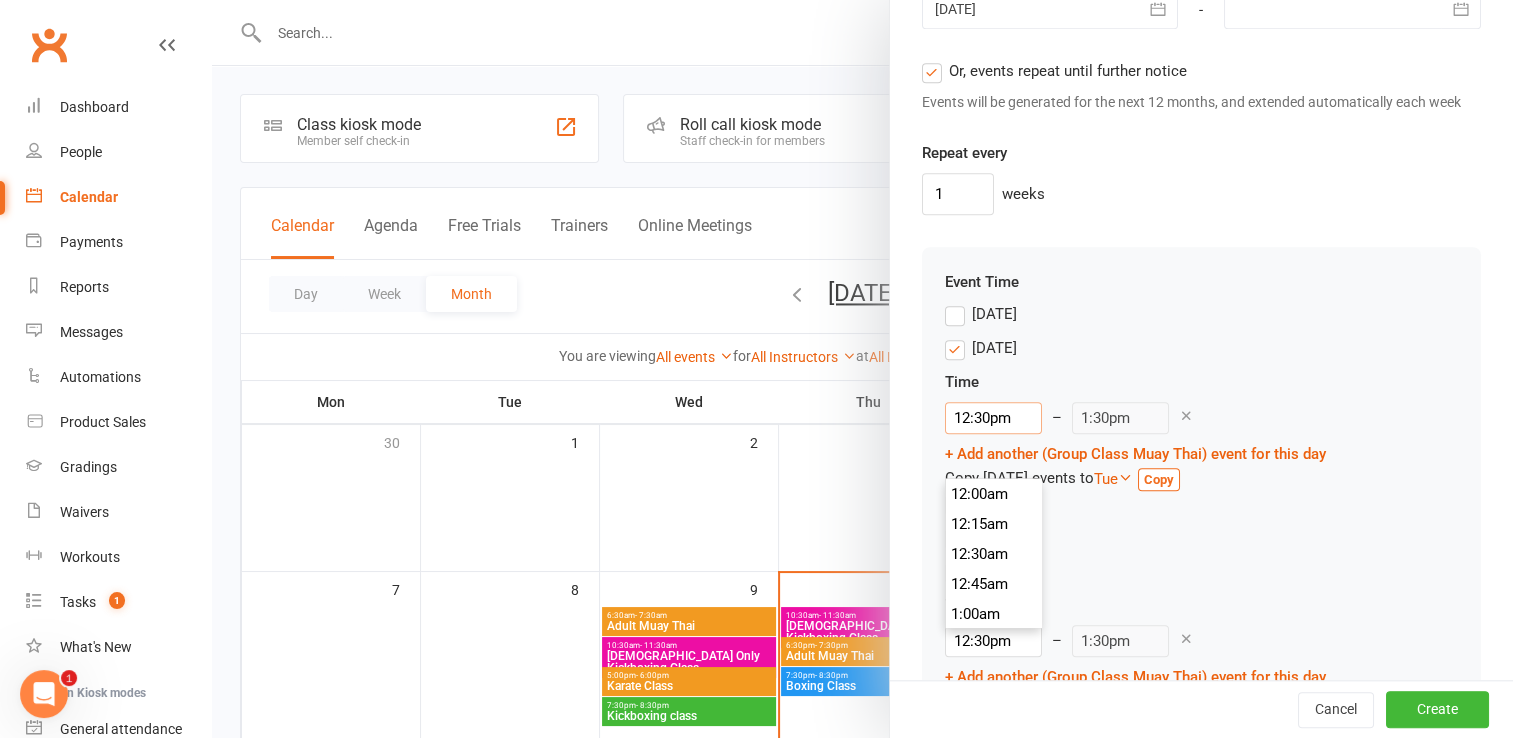 click on "12:30pm" at bounding box center (993, 418) 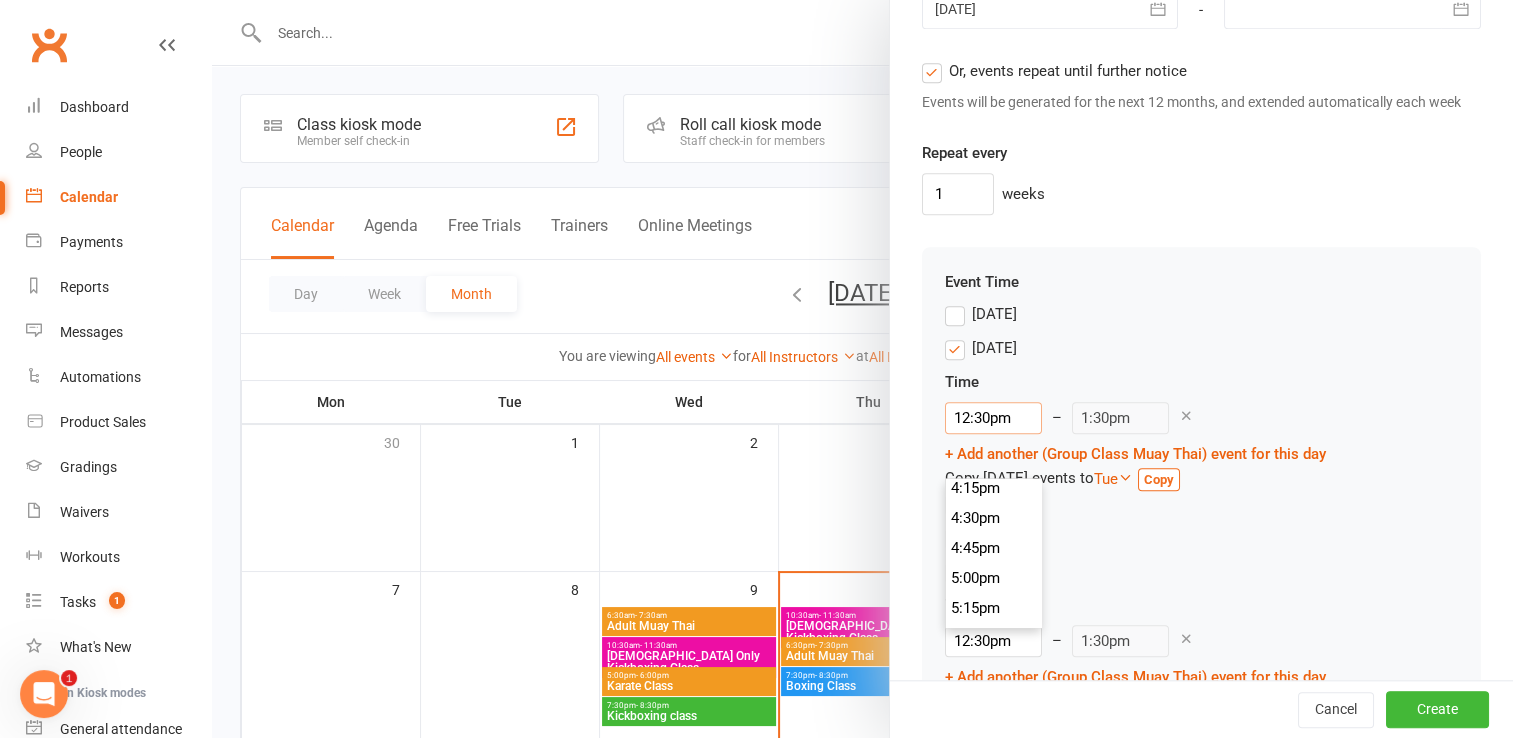 scroll, scrollTop: 2070, scrollLeft: 0, axis: vertical 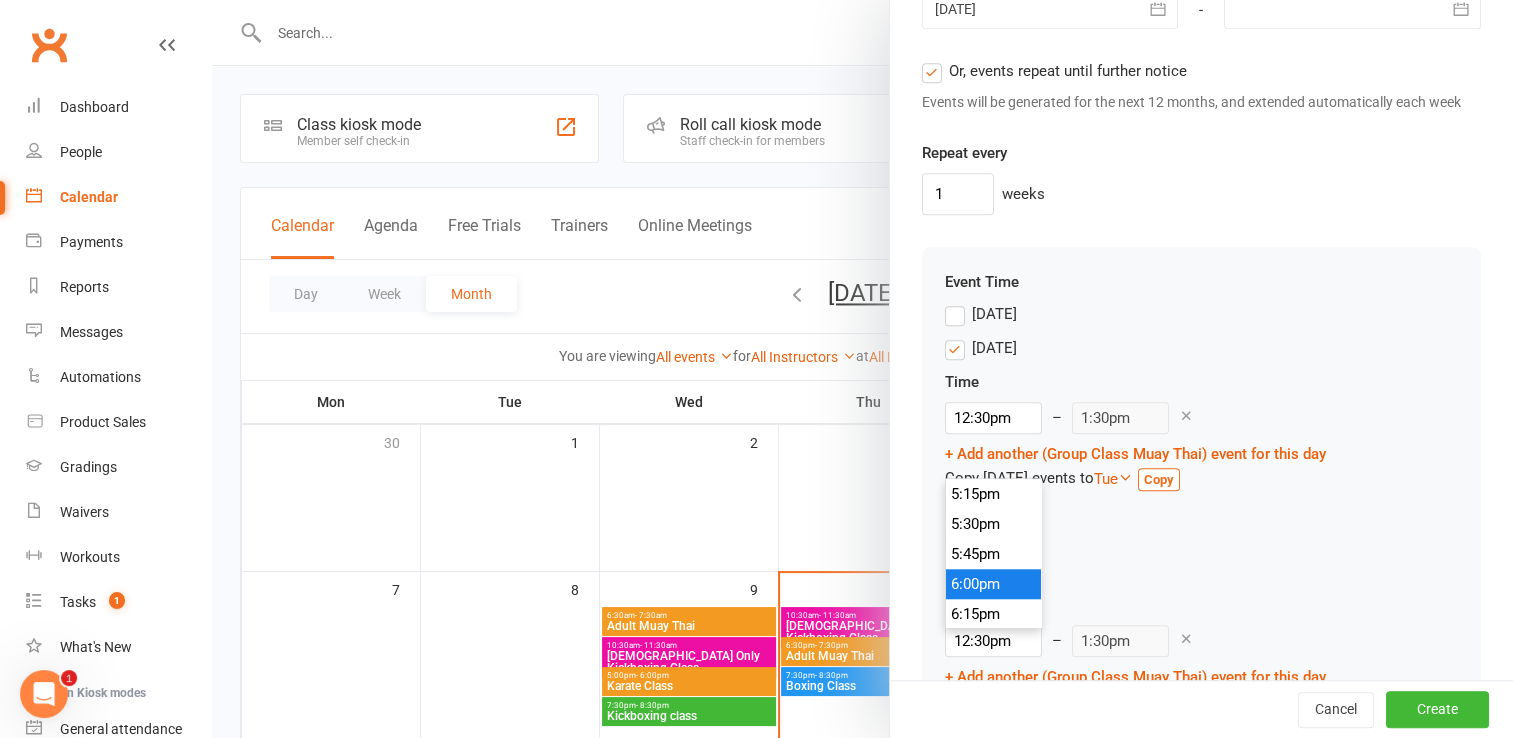 type on "6:00pm" 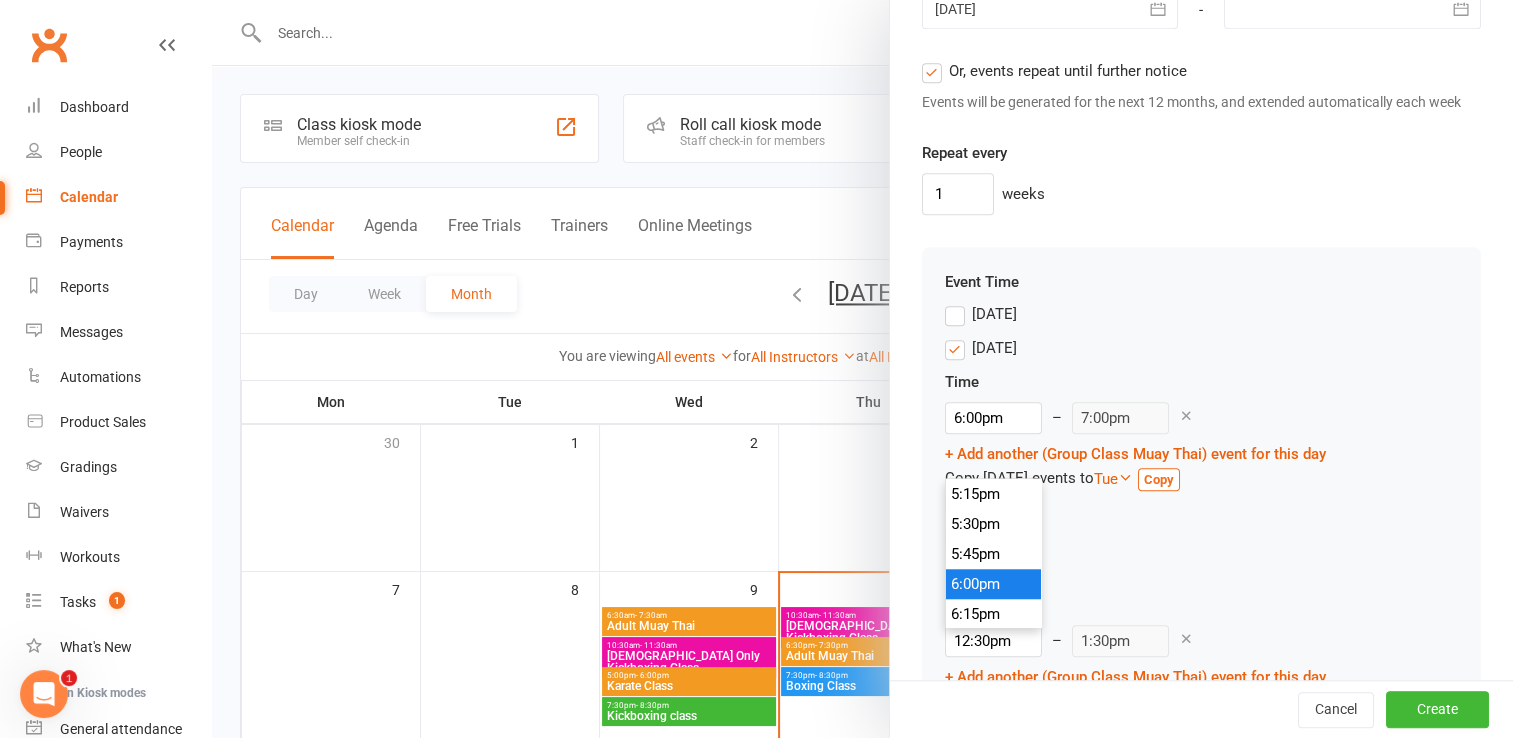 click on "6:00pm" at bounding box center (994, 584) 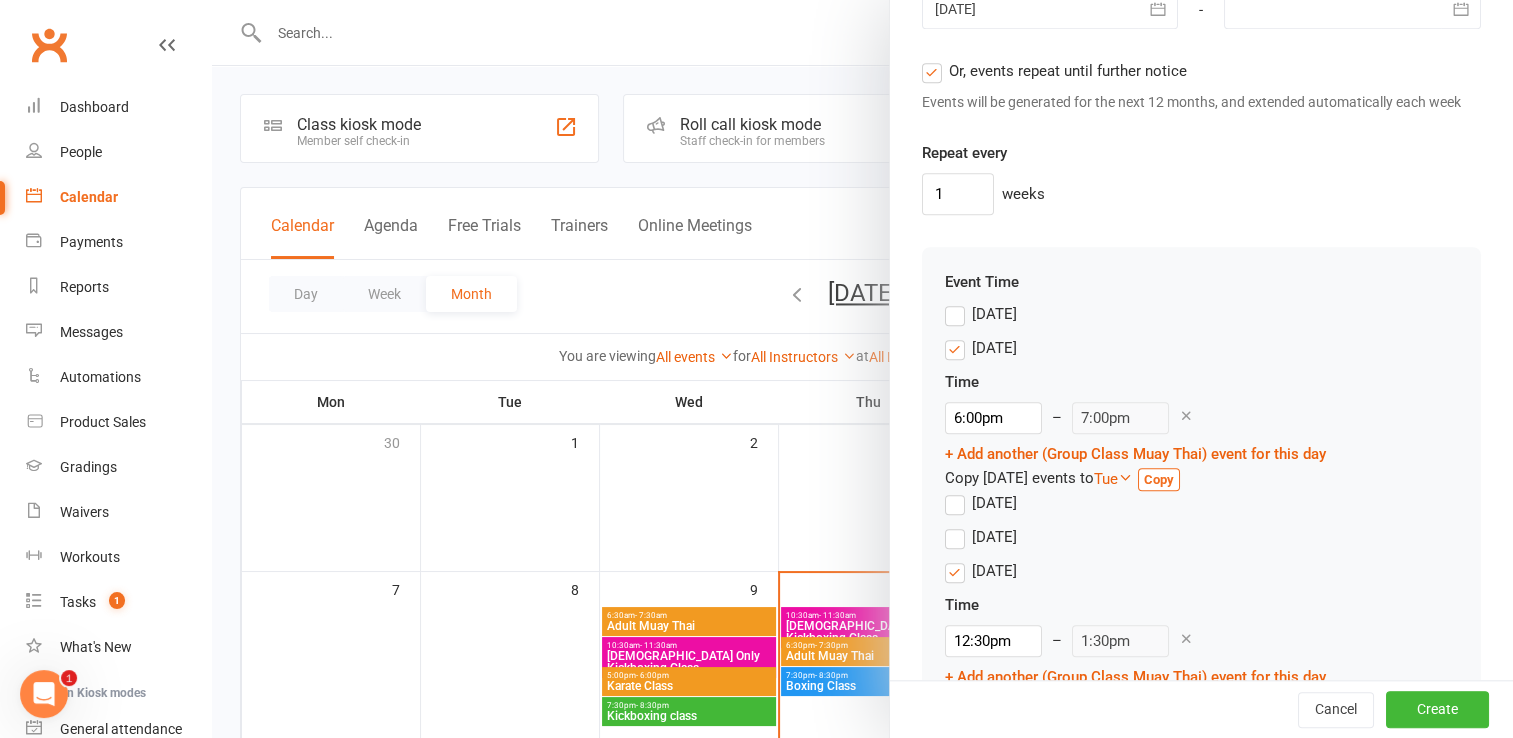 click on "Wednesday" at bounding box center (981, 537) 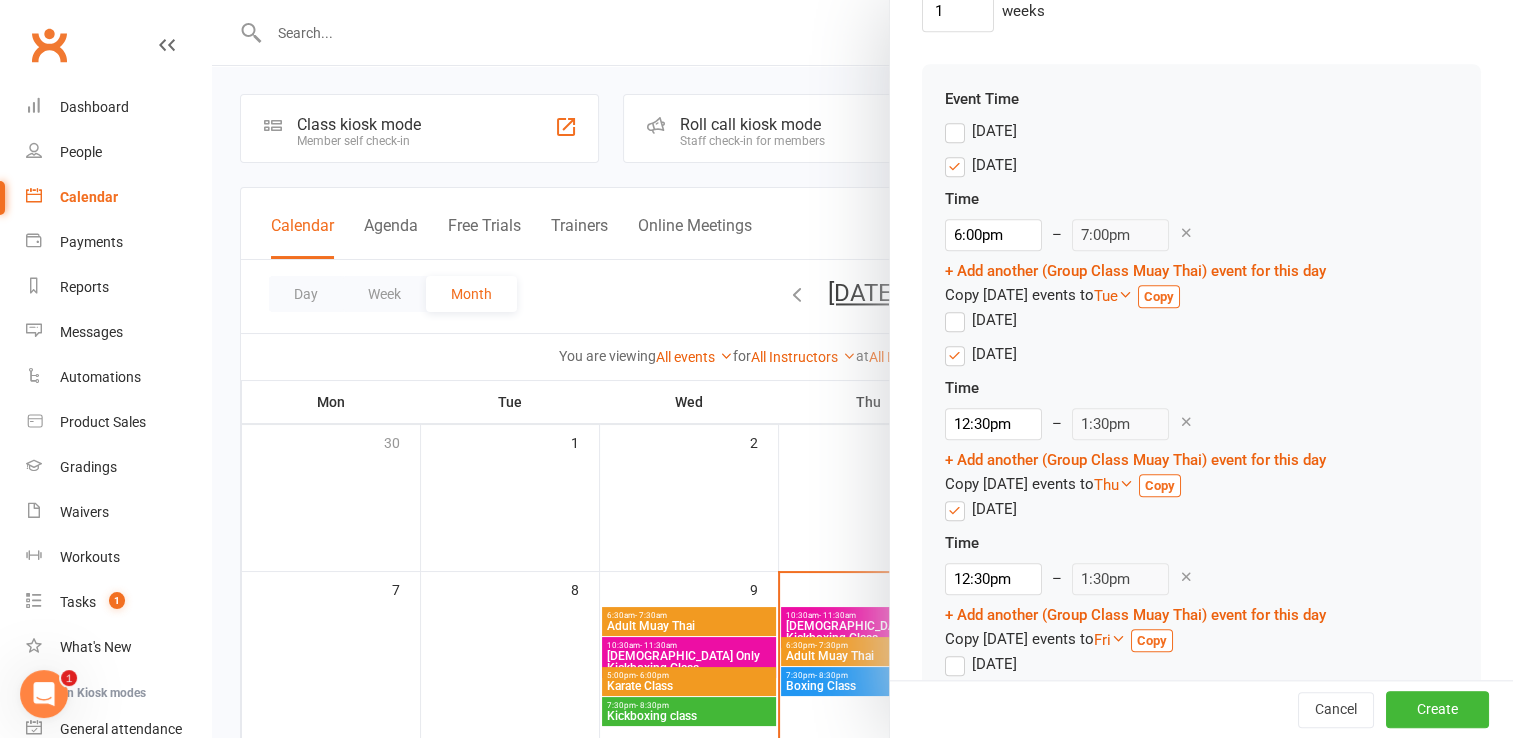 scroll, scrollTop: 1936, scrollLeft: 0, axis: vertical 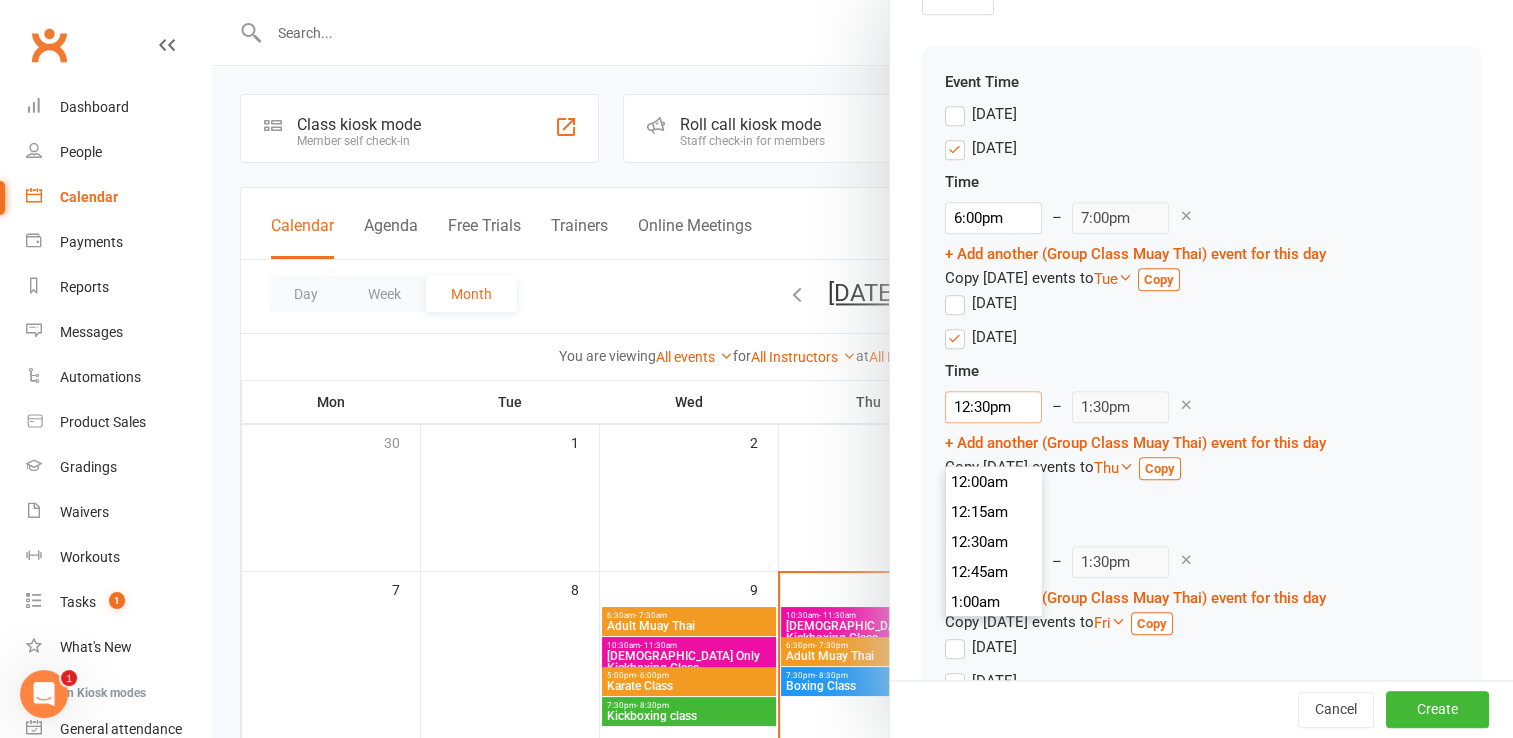 click on "12:30pm" at bounding box center [993, 407] 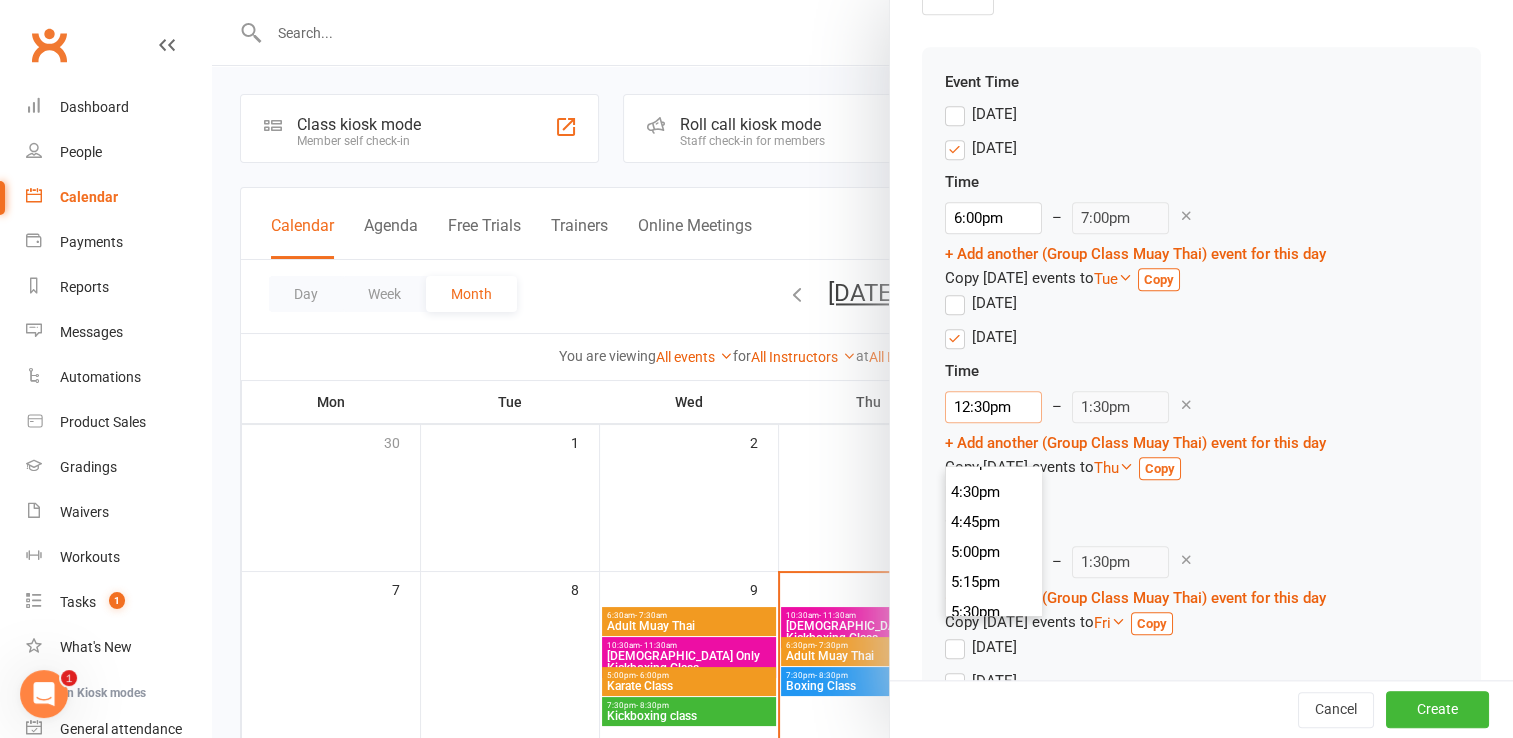 scroll, scrollTop: 2070, scrollLeft: 0, axis: vertical 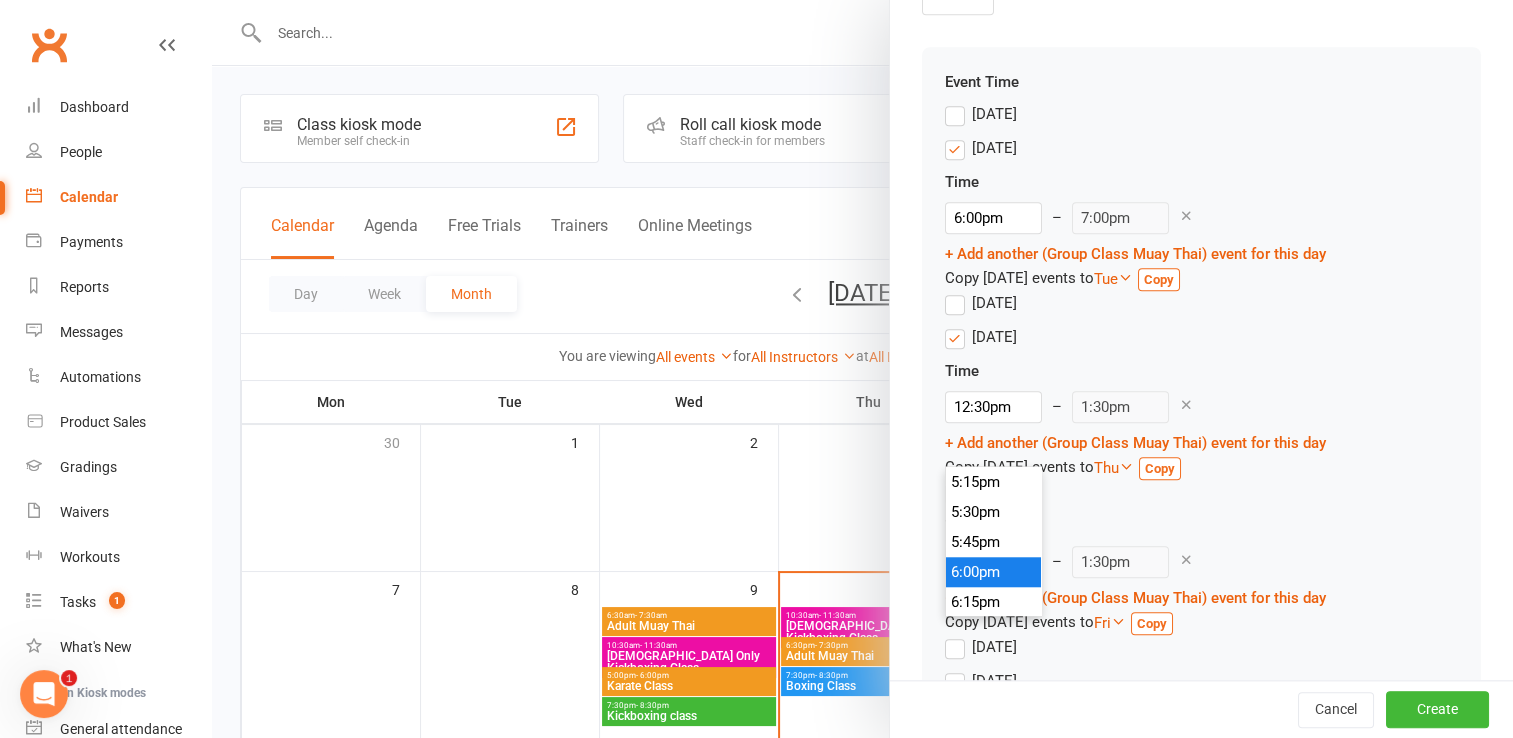 type on "6:00pm" 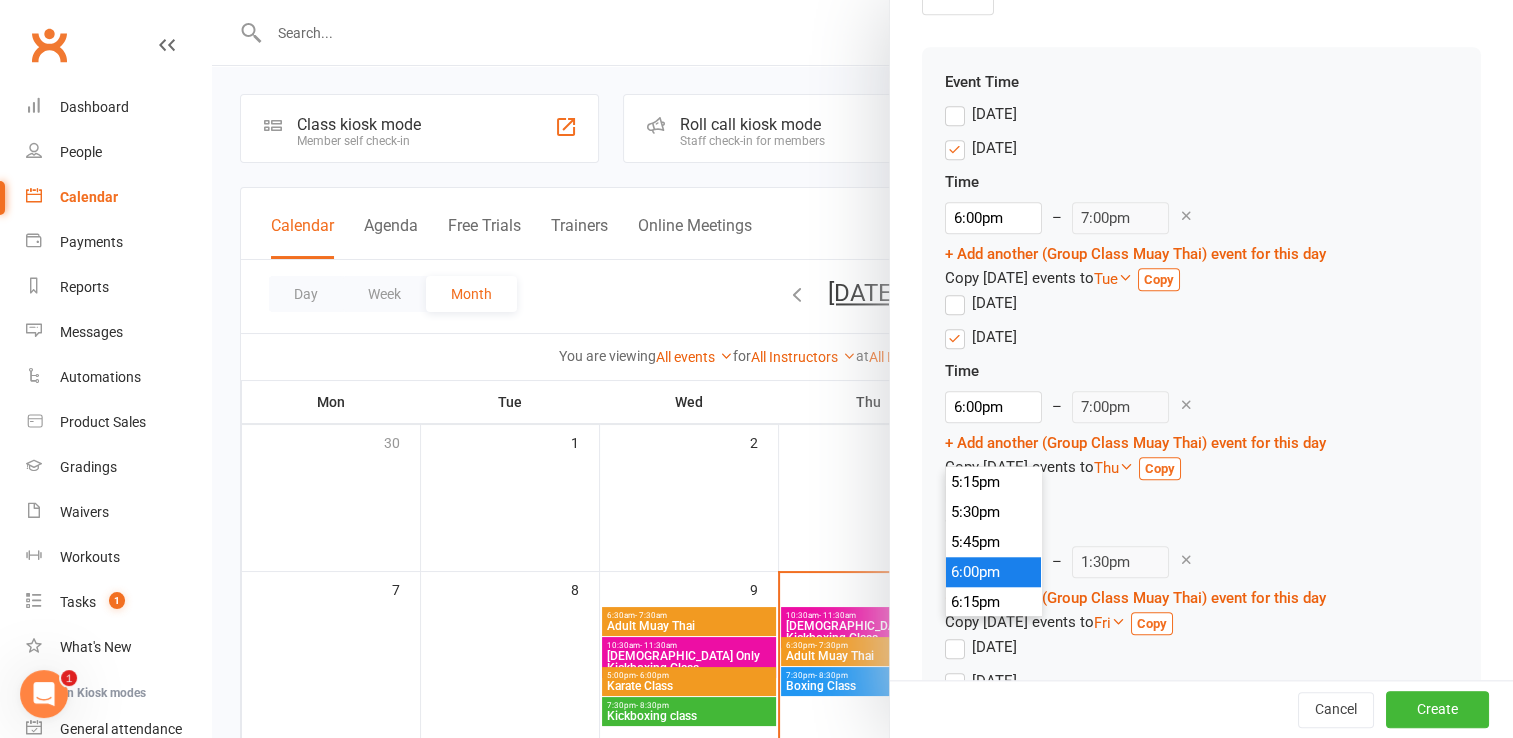 click on "6:00pm" at bounding box center (994, 572) 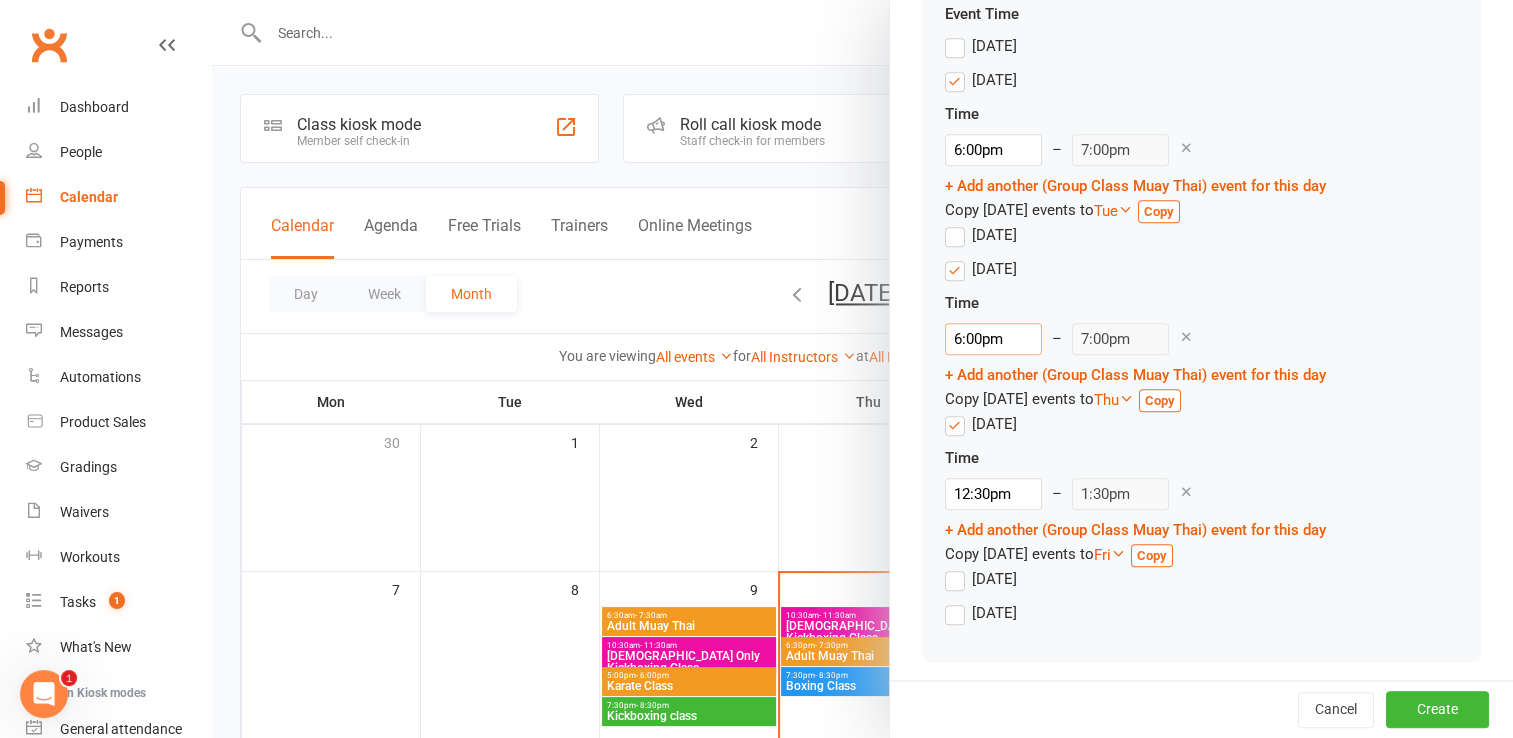 scroll, scrollTop: 2036, scrollLeft: 0, axis: vertical 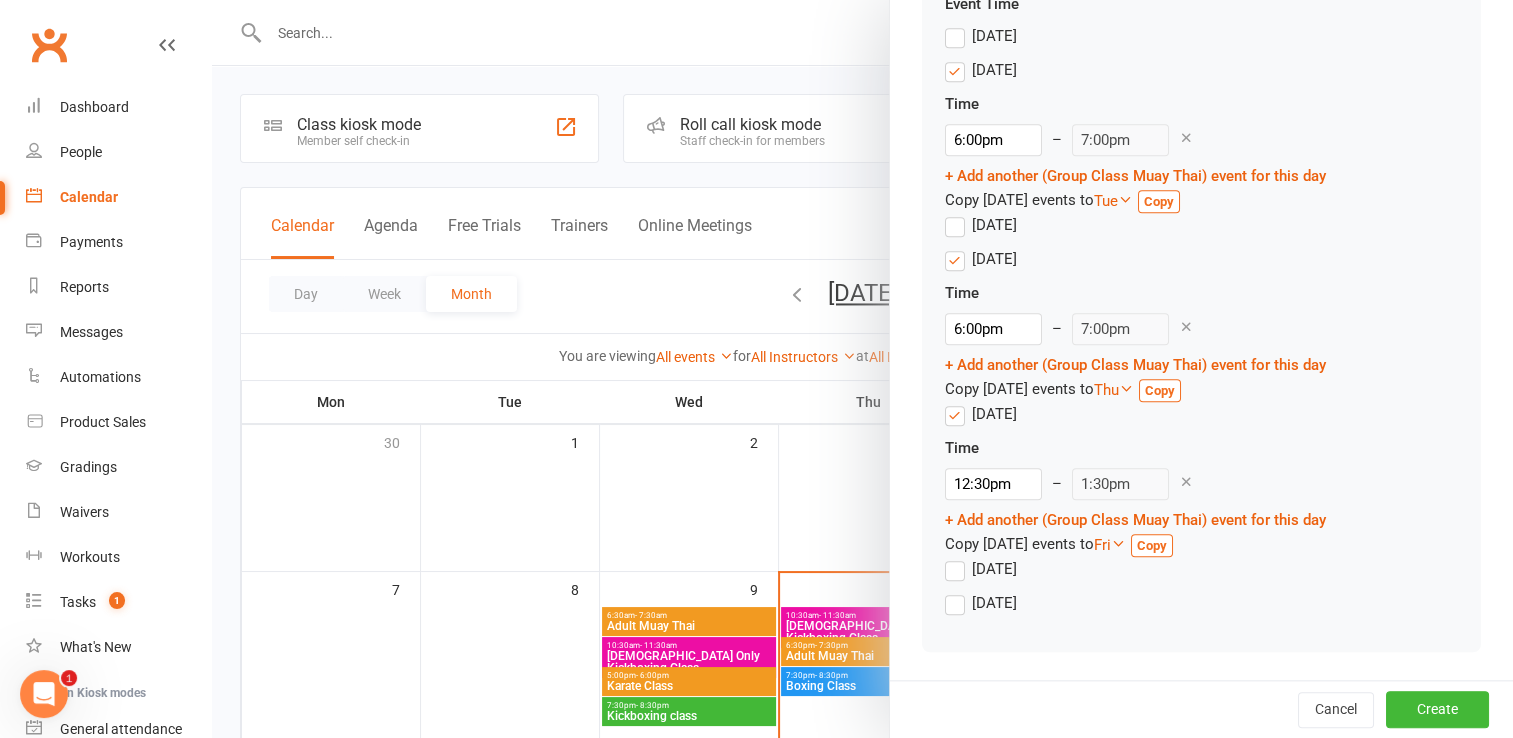 click on "Thursday" at bounding box center (981, 414) 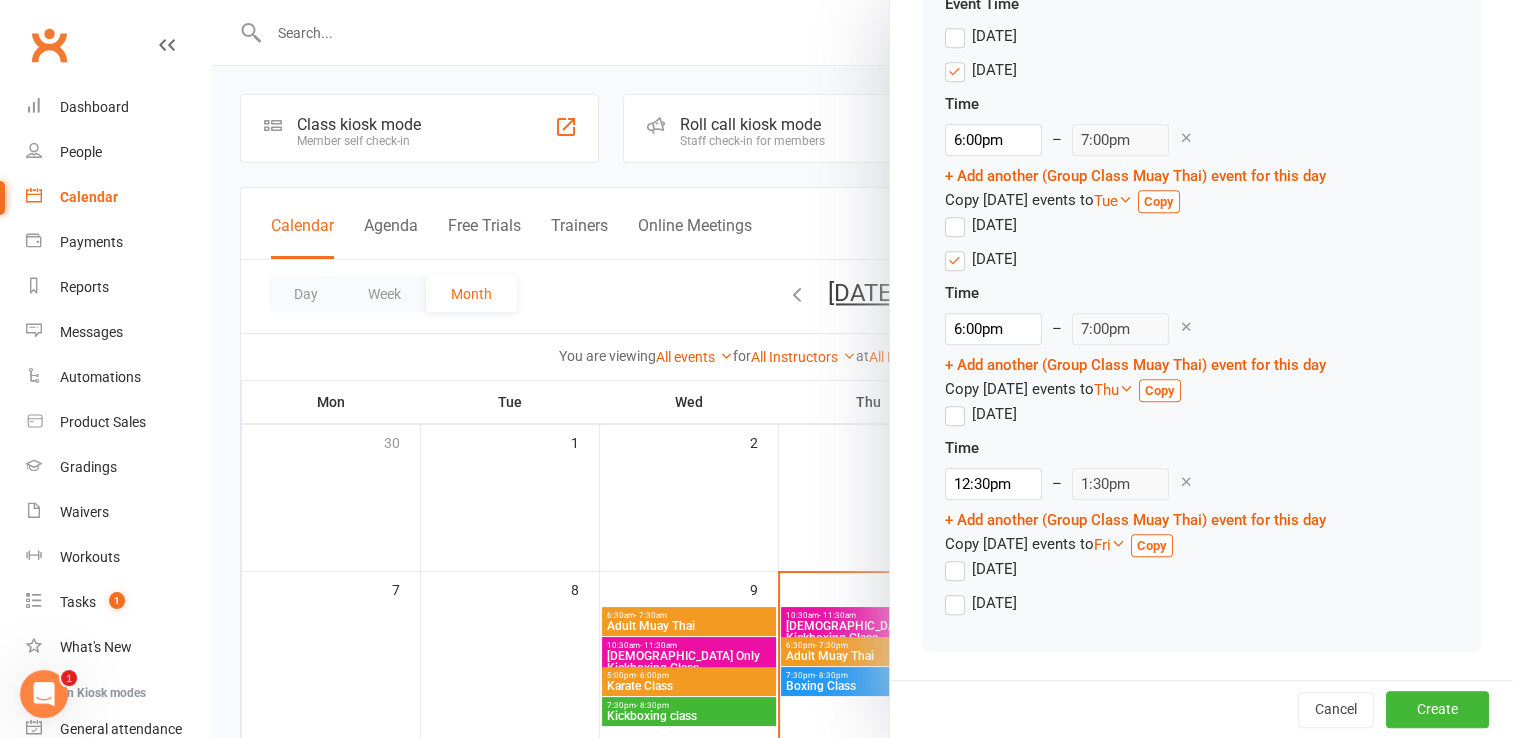 scroll, scrollTop: 1934, scrollLeft: 0, axis: vertical 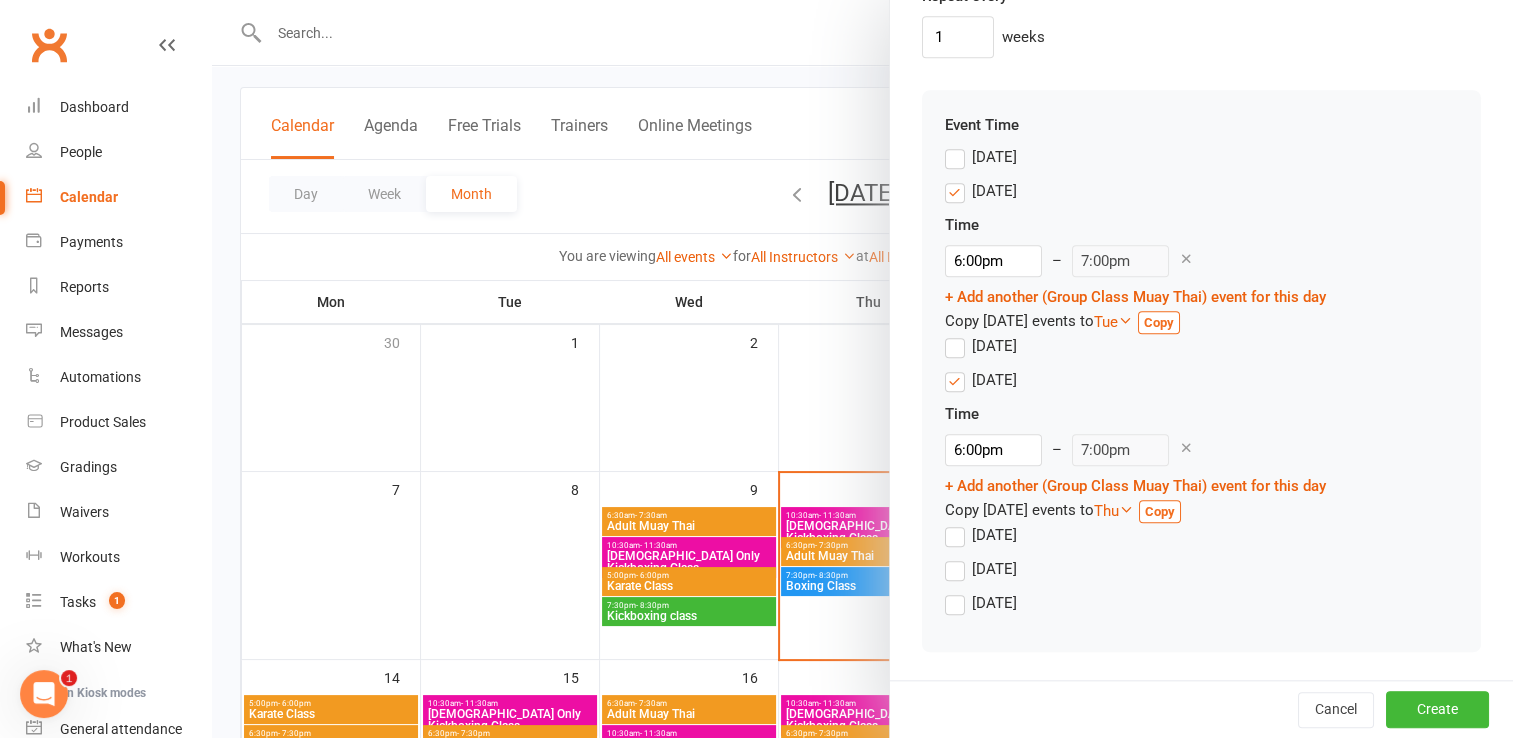 click on "Friday" at bounding box center (981, 569) 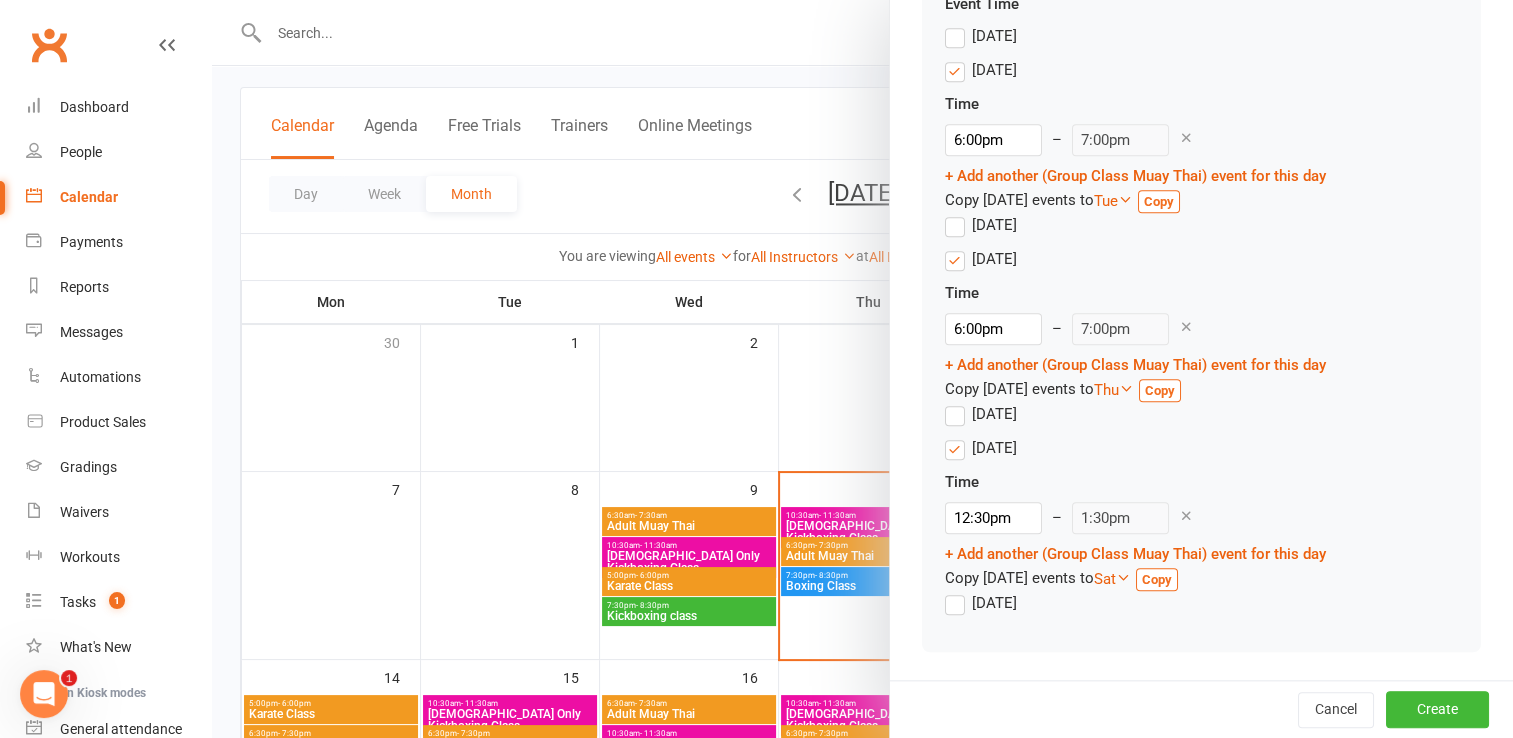scroll, scrollTop: 2055, scrollLeft: 0, axis: vertical 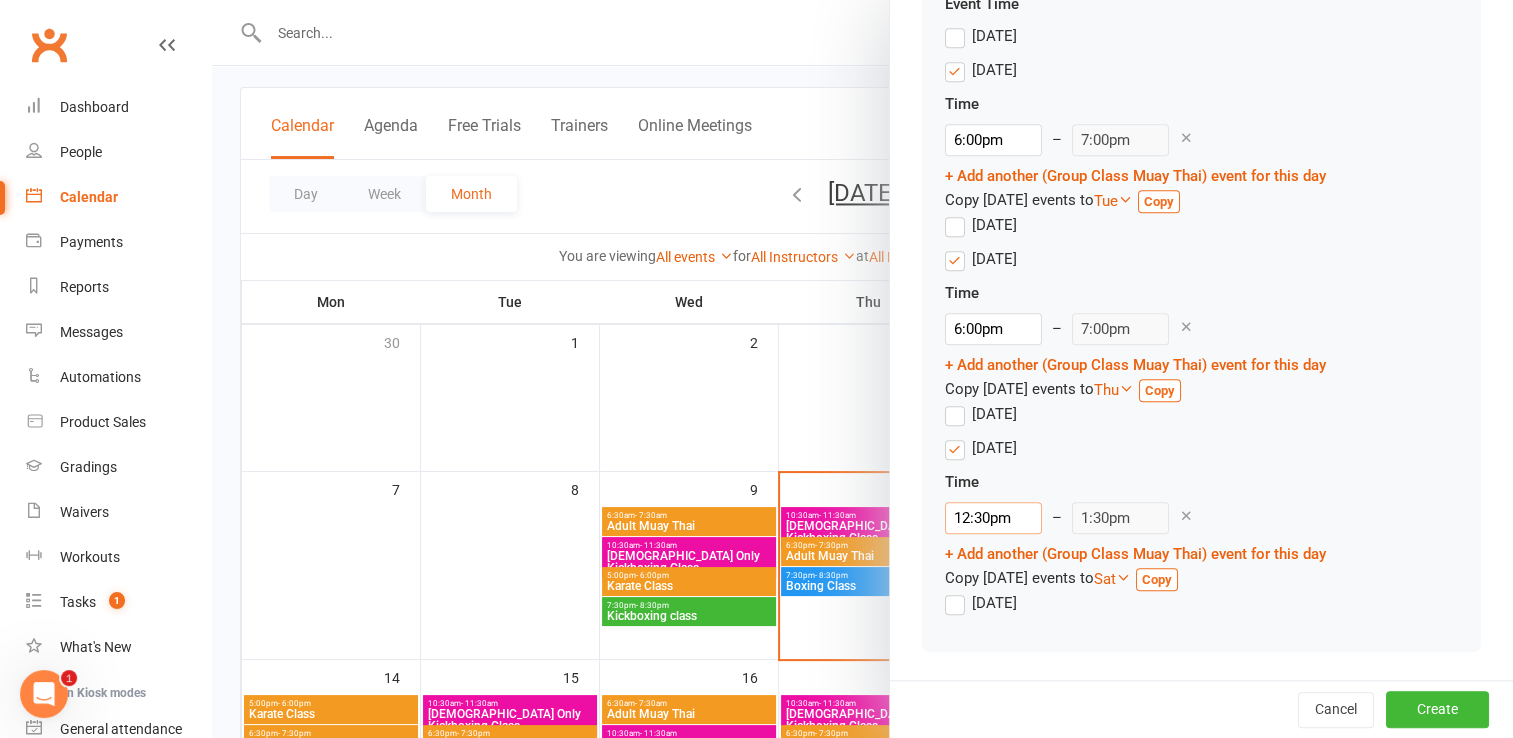click on "12:30pm" at bounding box center [993, 518] 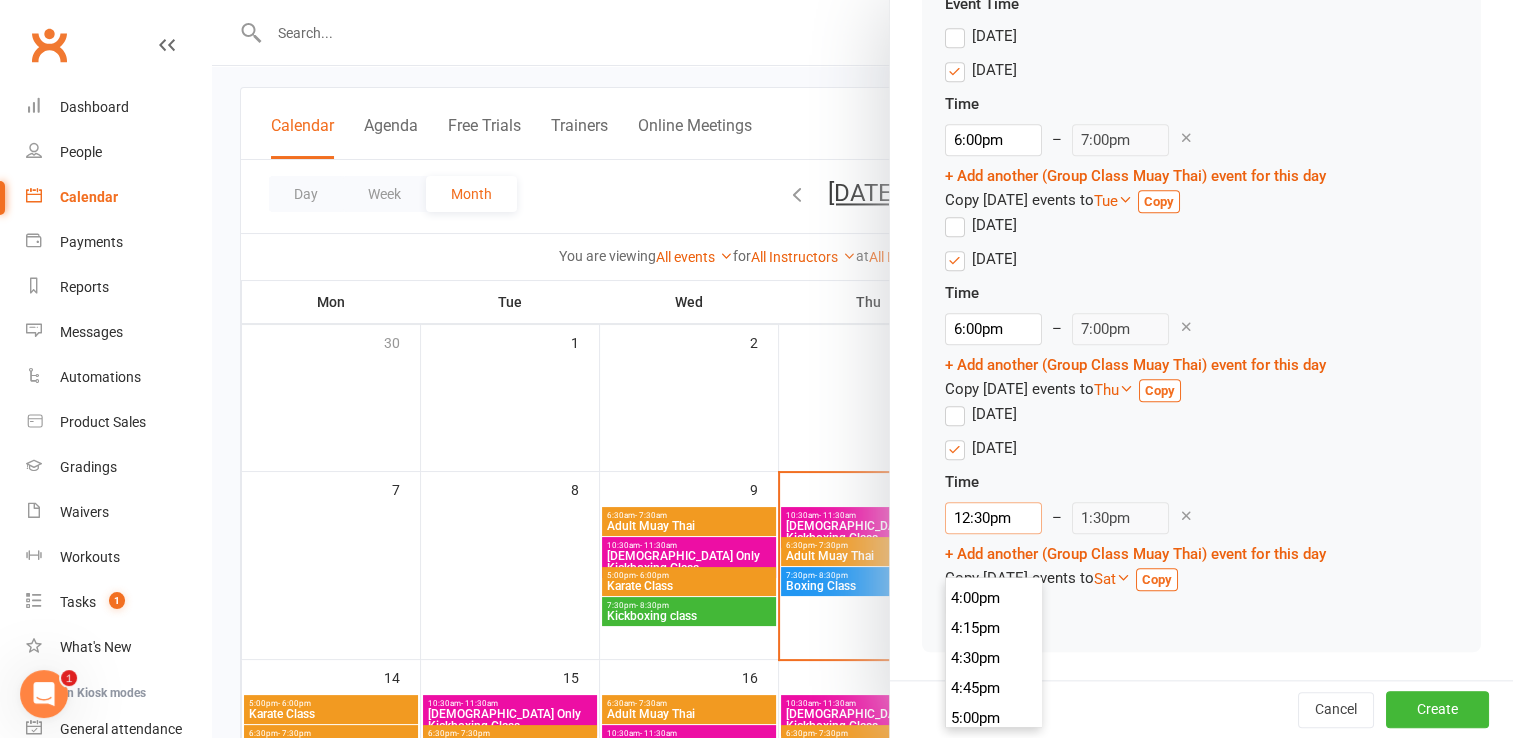 scroll, scrollTop: 2070, scrollLeft: 0, axis: vertical 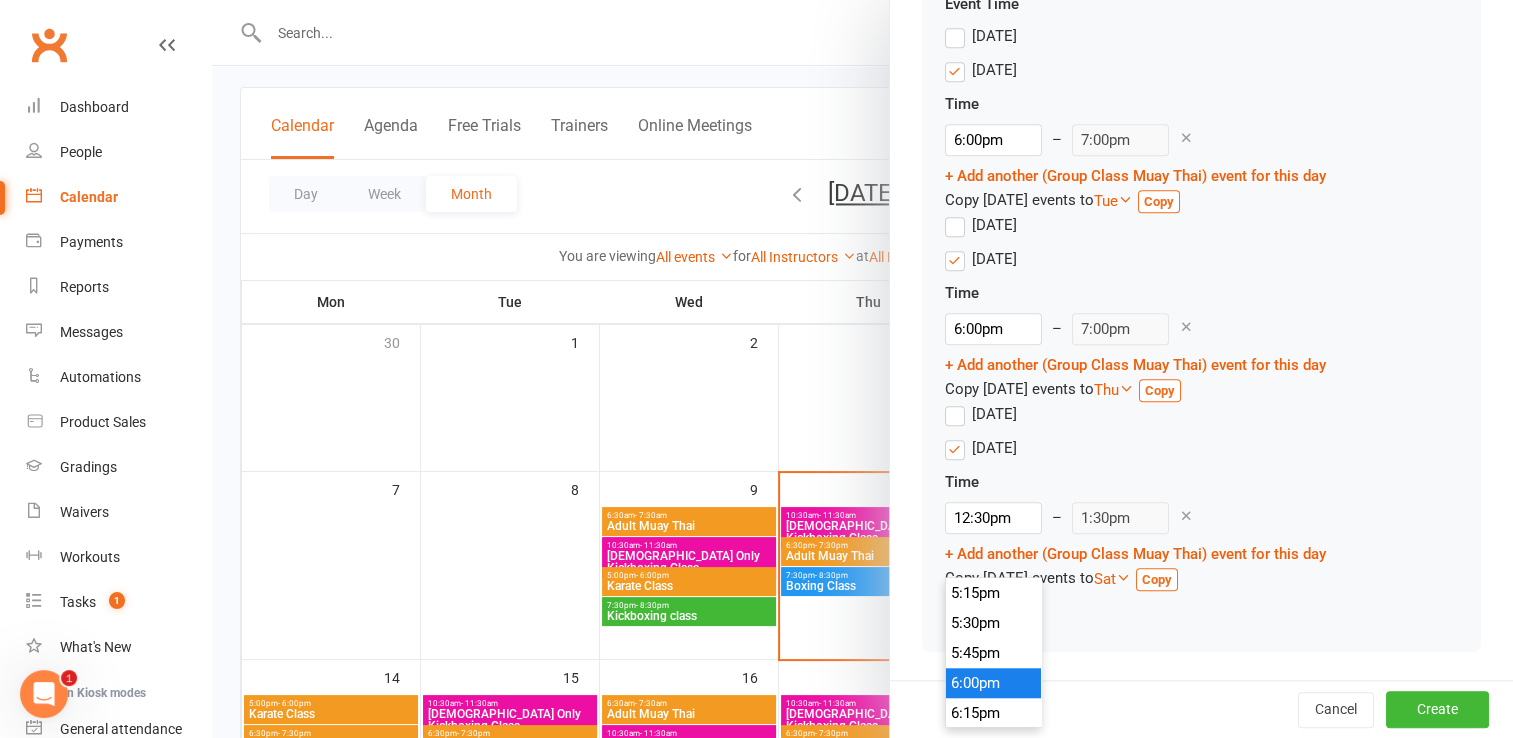 type on "6:00pm" 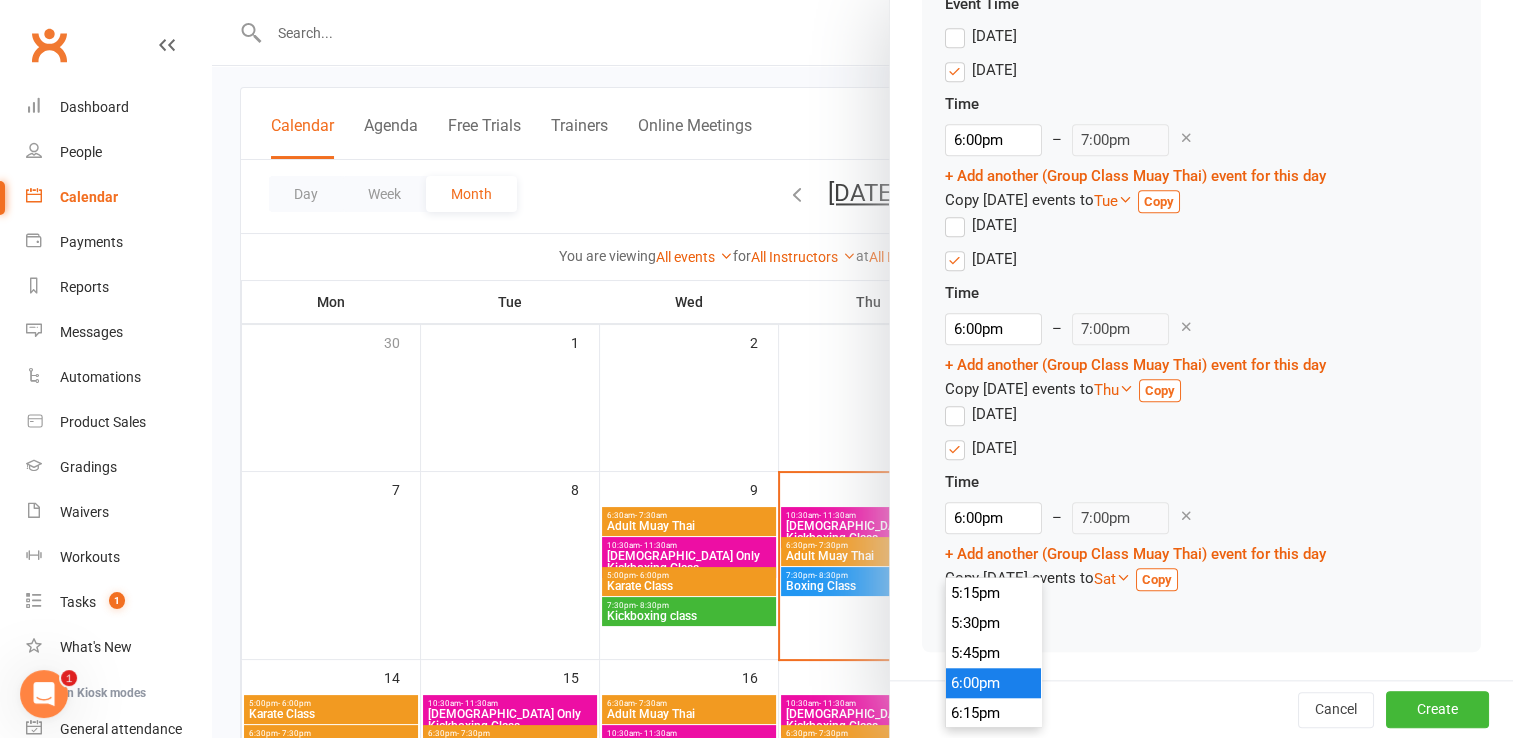 click on "6:00pm" at bounding box center [994, 683] 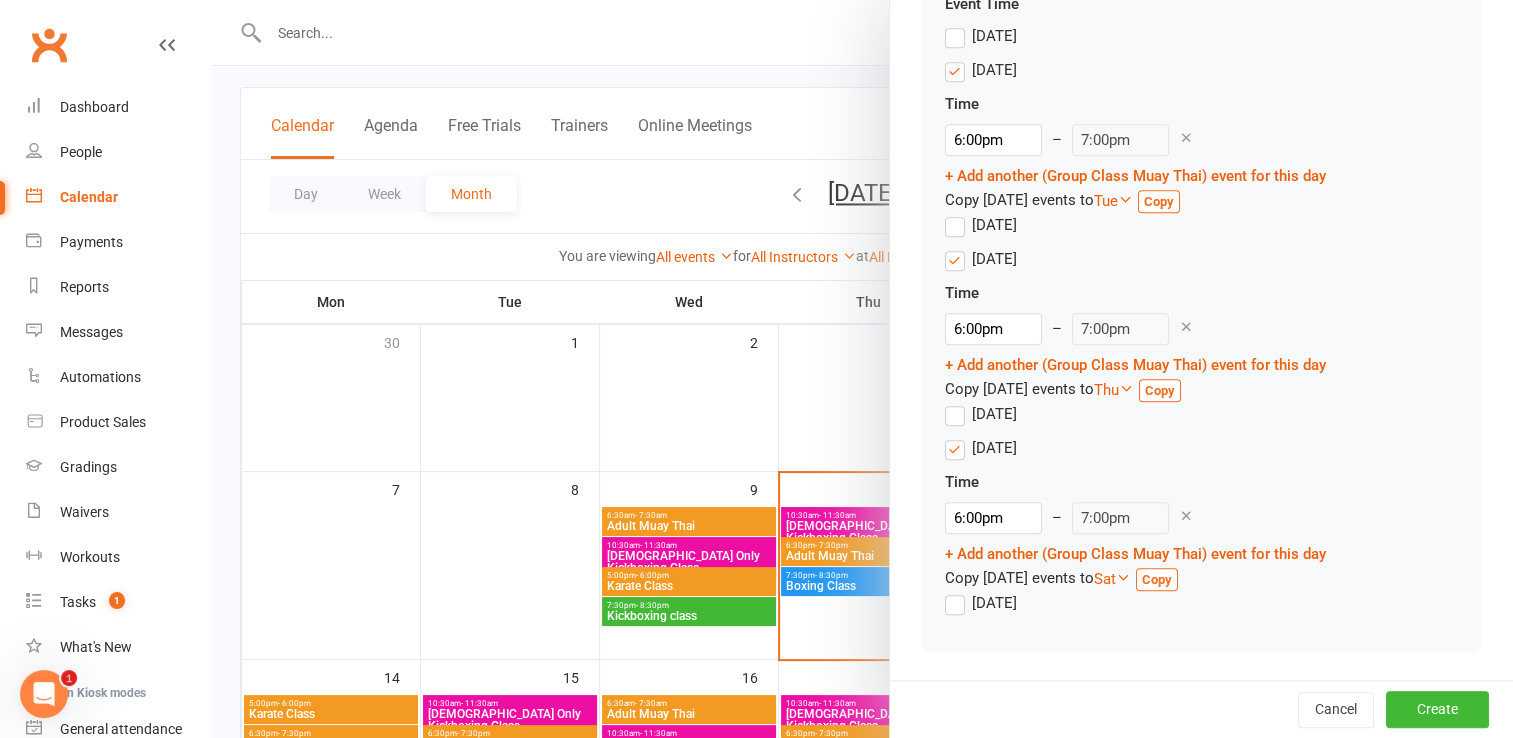 click on "Friday Time 6:00pm 12:00am 12:15am 12:30am 12:45am 1:00am 1:15am 1:30am 1:45am 2:00am 2:15am 2:30am 2:45am 3:00am 3:15am 3:30am 3:45am 4:00am 4:15am 4:30am 4:45am 5:00am 5:15am 5:30am 5:45am 6:00am 6:15am 6:30am 6:45am 7:00am 7:15am 7:30am 7:45am 8:00am 8:15am 8:30am 8:45am 9:00am 9:15am 9:30am 9:45am 10:00am 10:15am 10:30am 10:45am 11:00am 11:15am 11:30am 11:45am 12:00pm 12:15pm 12:30pm 12:45pm 1:00pm 1:15pm 1:30pm 1:45pm 2:00pm 2:15pm 2:30pm 2:45pm 3:00pm 3:15pm 3:30pm 3:45pm 4:00pm 4:15pm 4:30pm 4:45pm 5:00pm 5:15pm 5:30pm 5:45pm 6:00pm 6:15pm 6:30pm 6:45pm 7:00pm 7:15pm 7:30pm 7:45pm 8:00pm 8:15pm 8:30pm 8:45pm 9:00pm 9:15pm 9:30pm 9:45pm 10:00pm 10:15pm 10:30pm 10:45pm 11:00pm 11:15pm 11:30pm 11:45pm –  7:00pm + Add another (Group Class Muay Thai) event for this day Copy Friday’s events to  Sat  Sun Mon Tue Wed Thu Fri Sat Copy" at bounding box center [1201, 513] 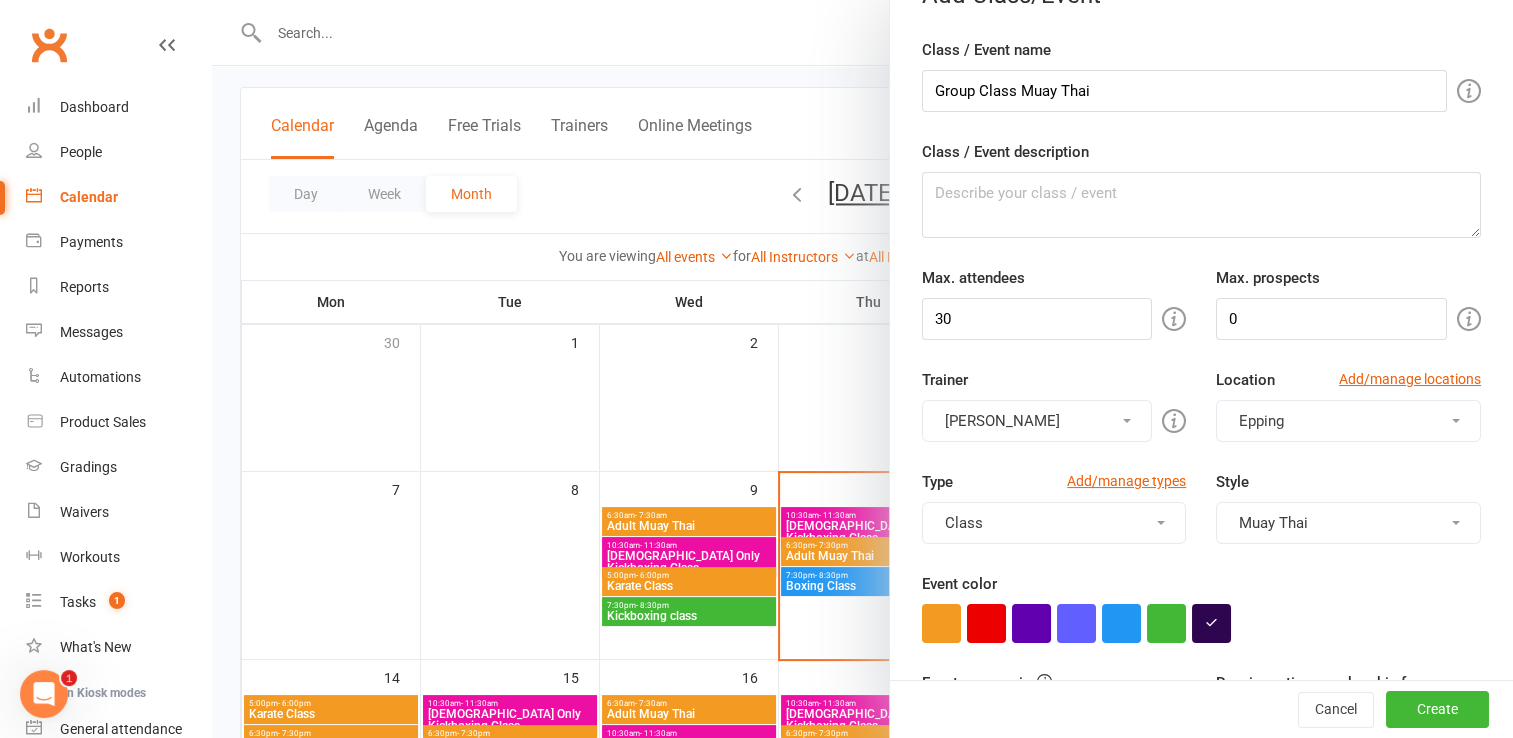 scroll, scrollTop: 0, scrollLeft: 0, axis: both 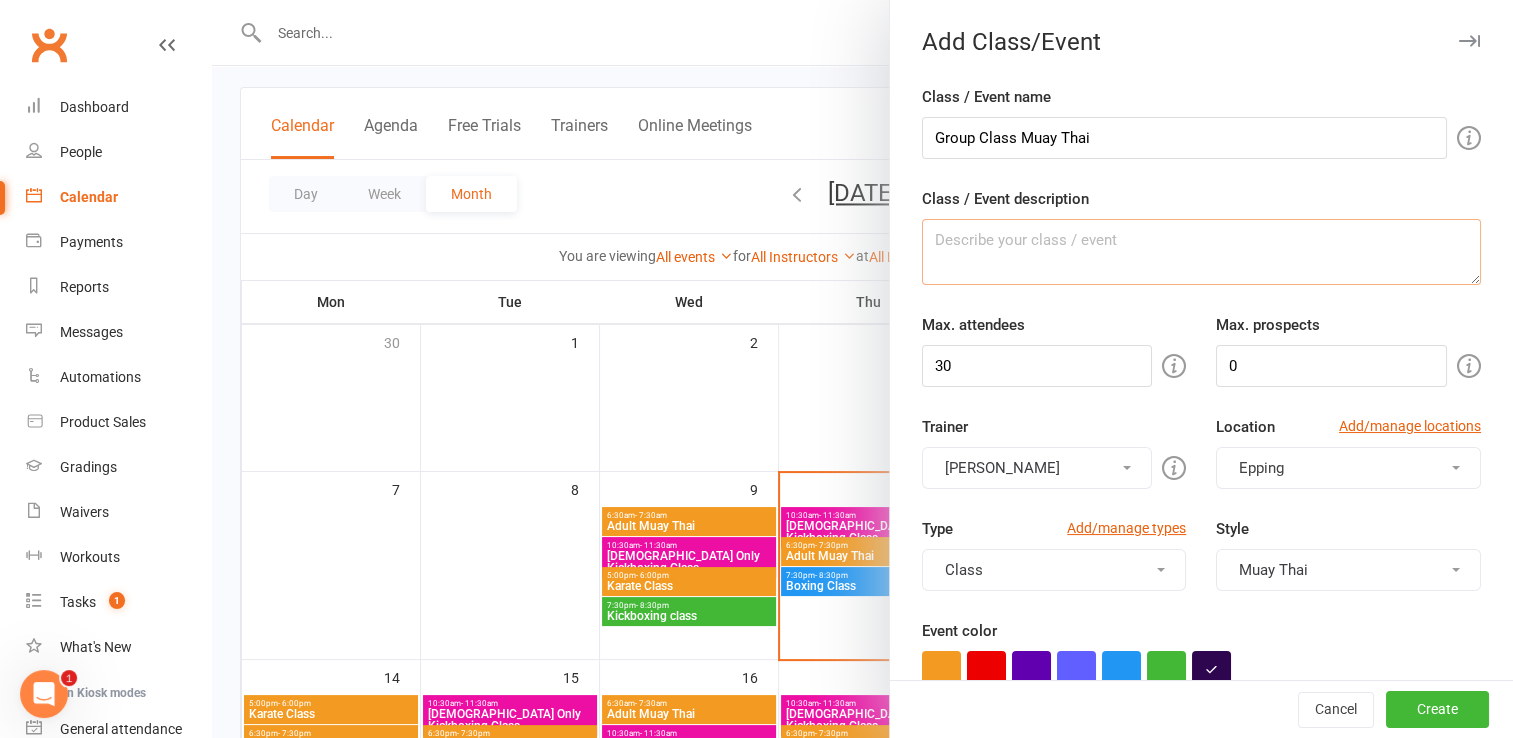 click on "Class / Event description" at bounding box center [1201, 252] 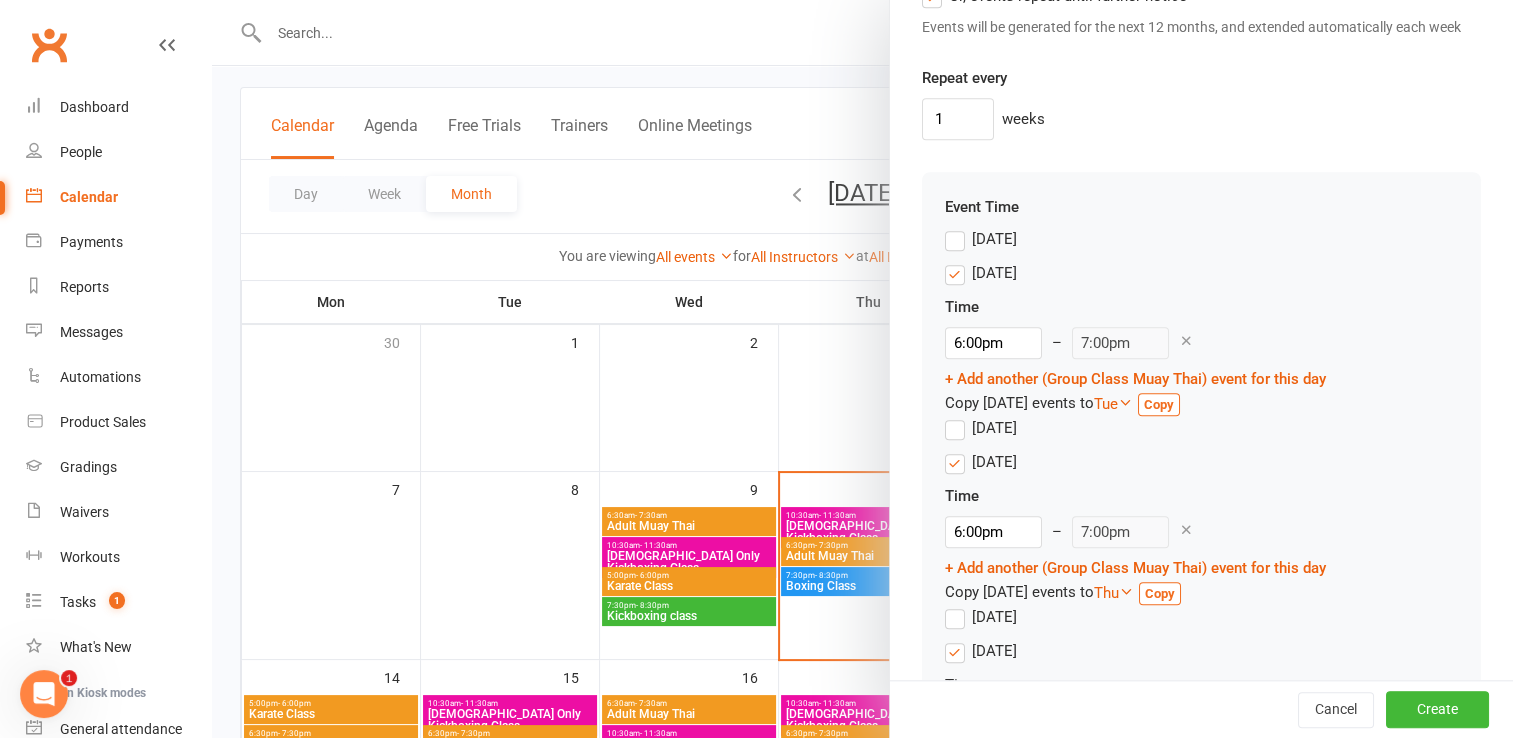 scroll, scrollTop: 2055, scrollLeft: 0, axis: vertical 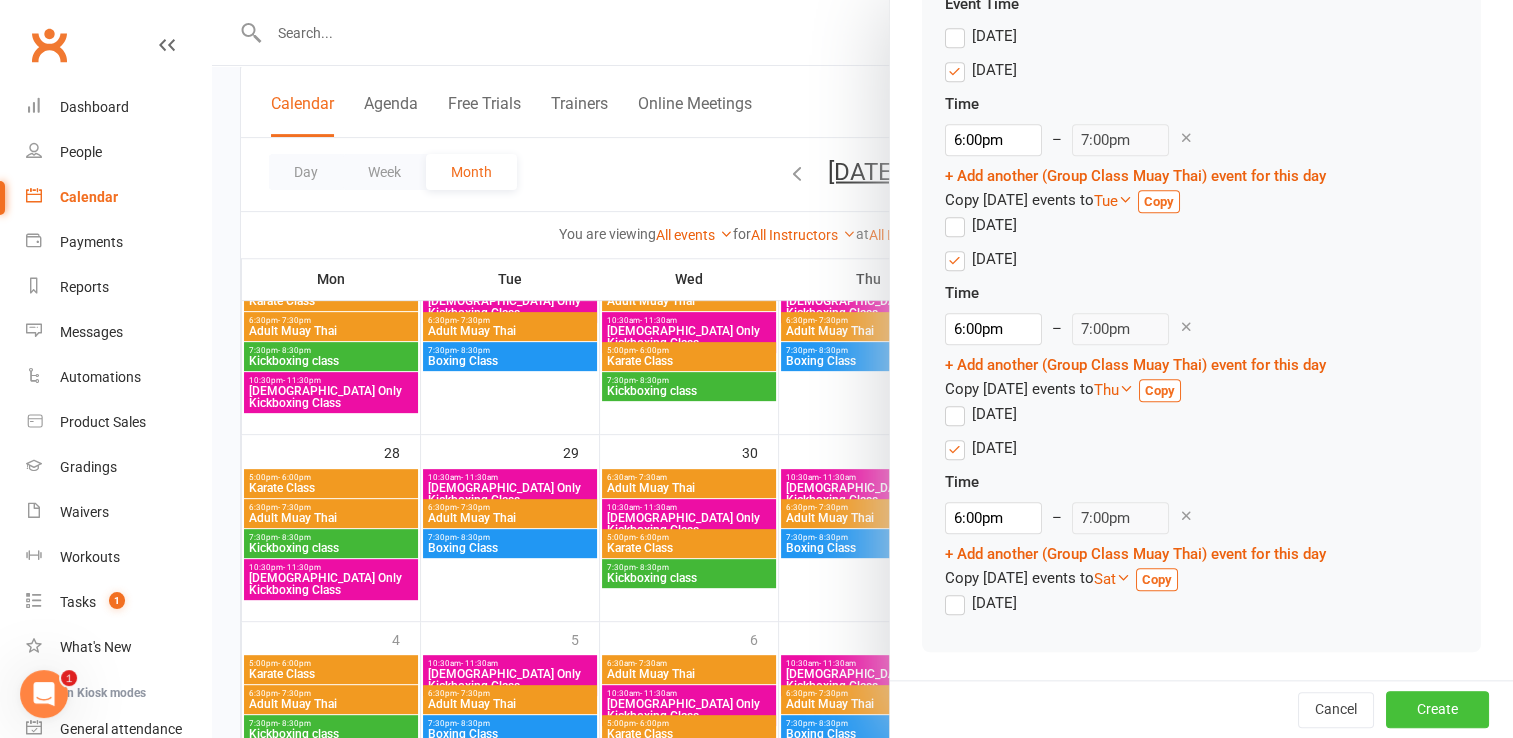 click on "Create" at bounding box center [1437, 709] 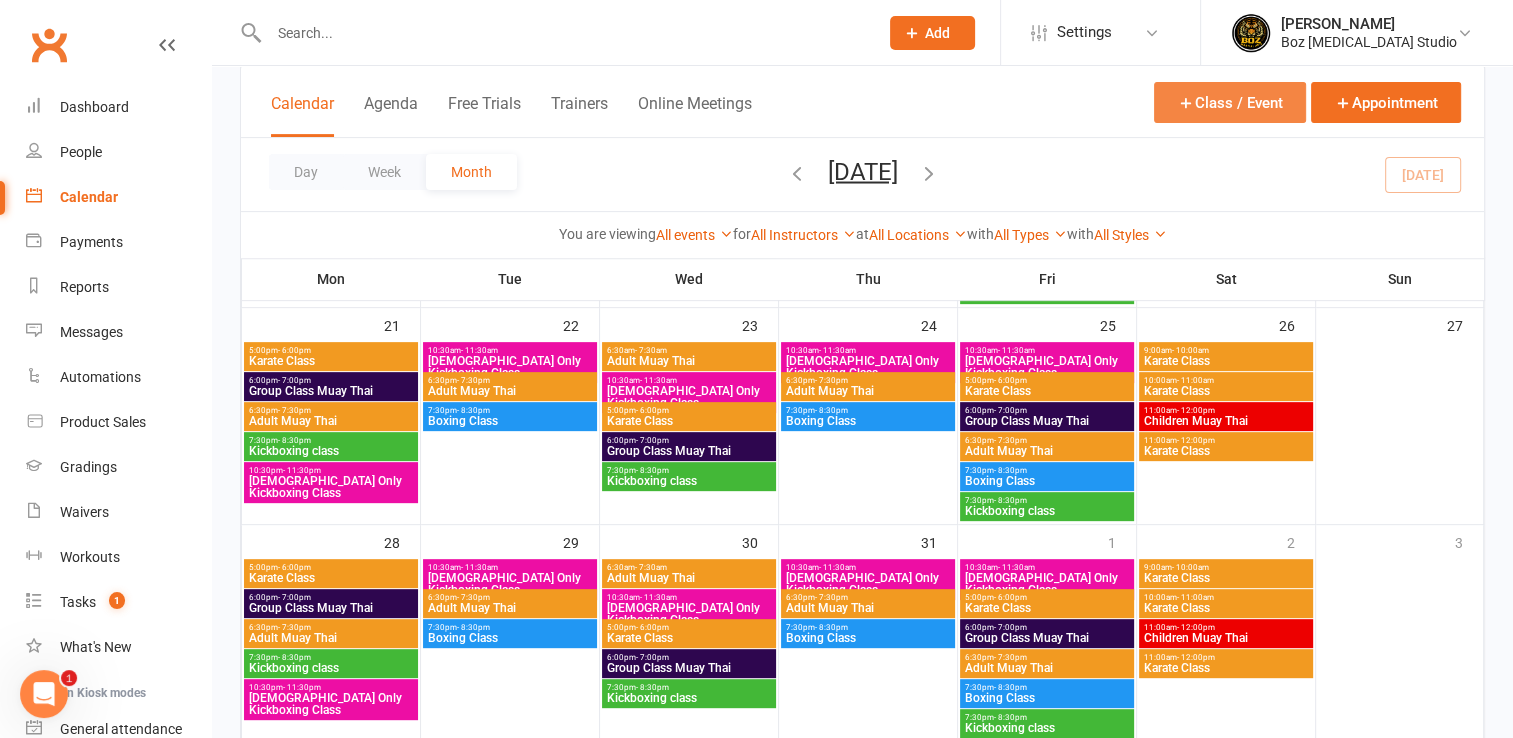 click on "Class / Event" at bounding box center (1230, 102) 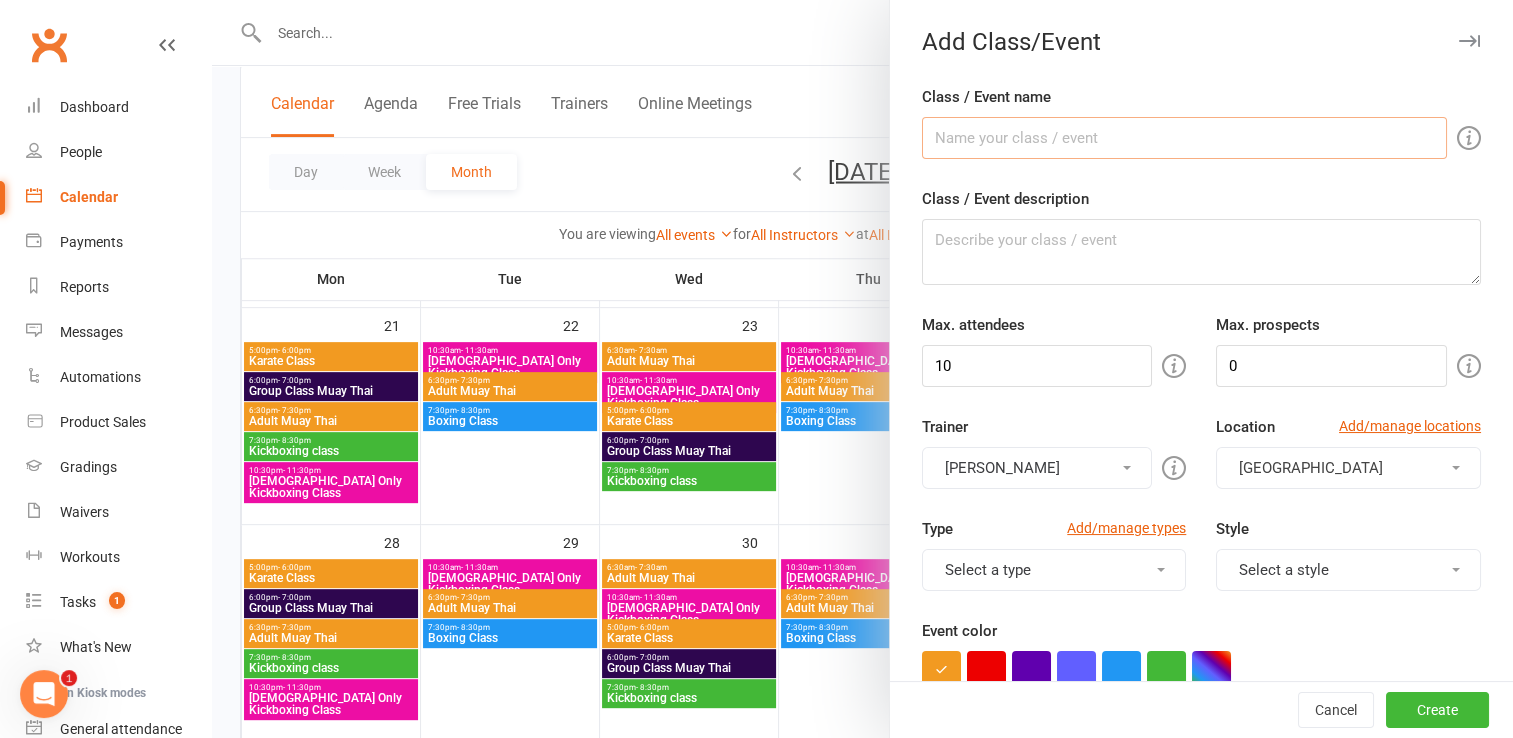 click on "Class / Event name" at bounding box center [1184, 138] 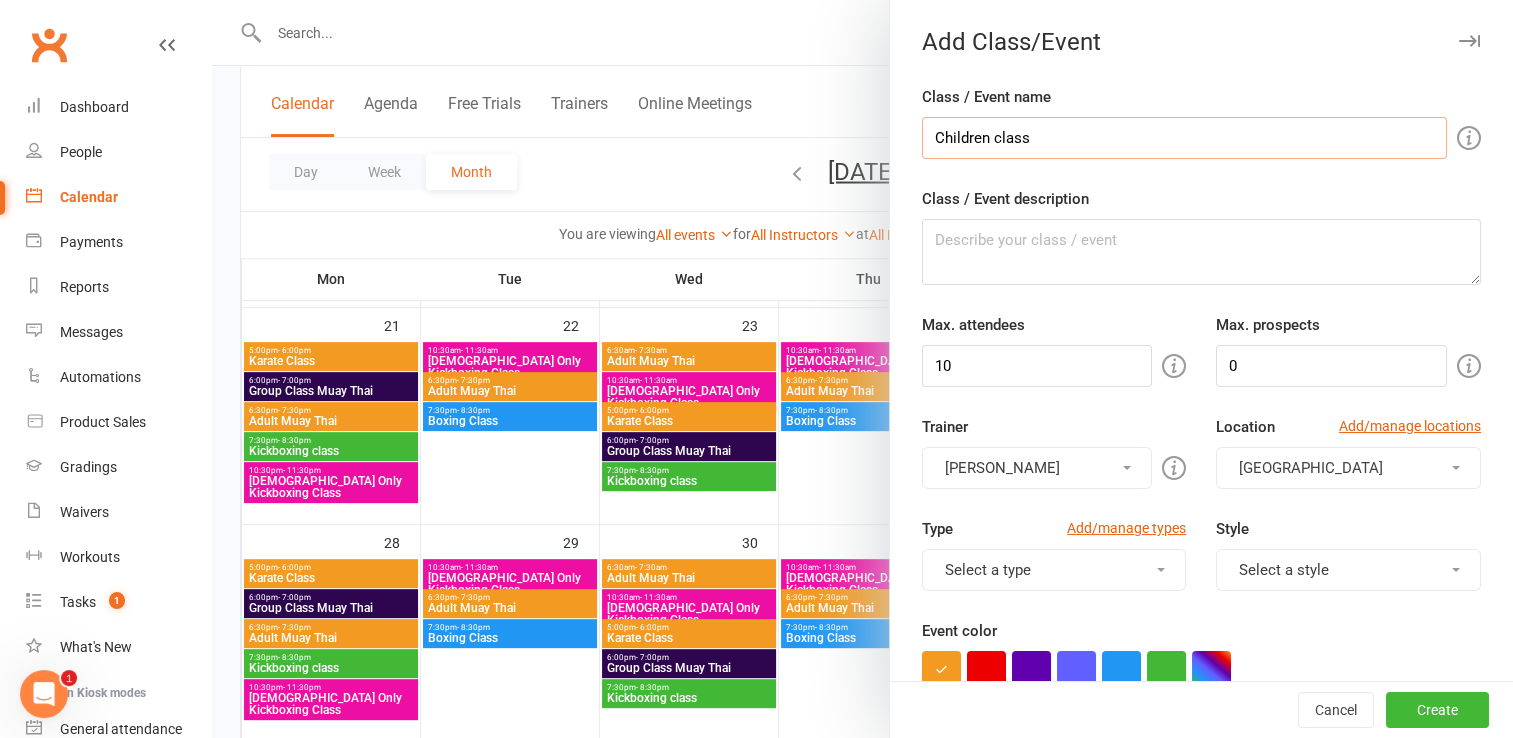 type on "Children class" 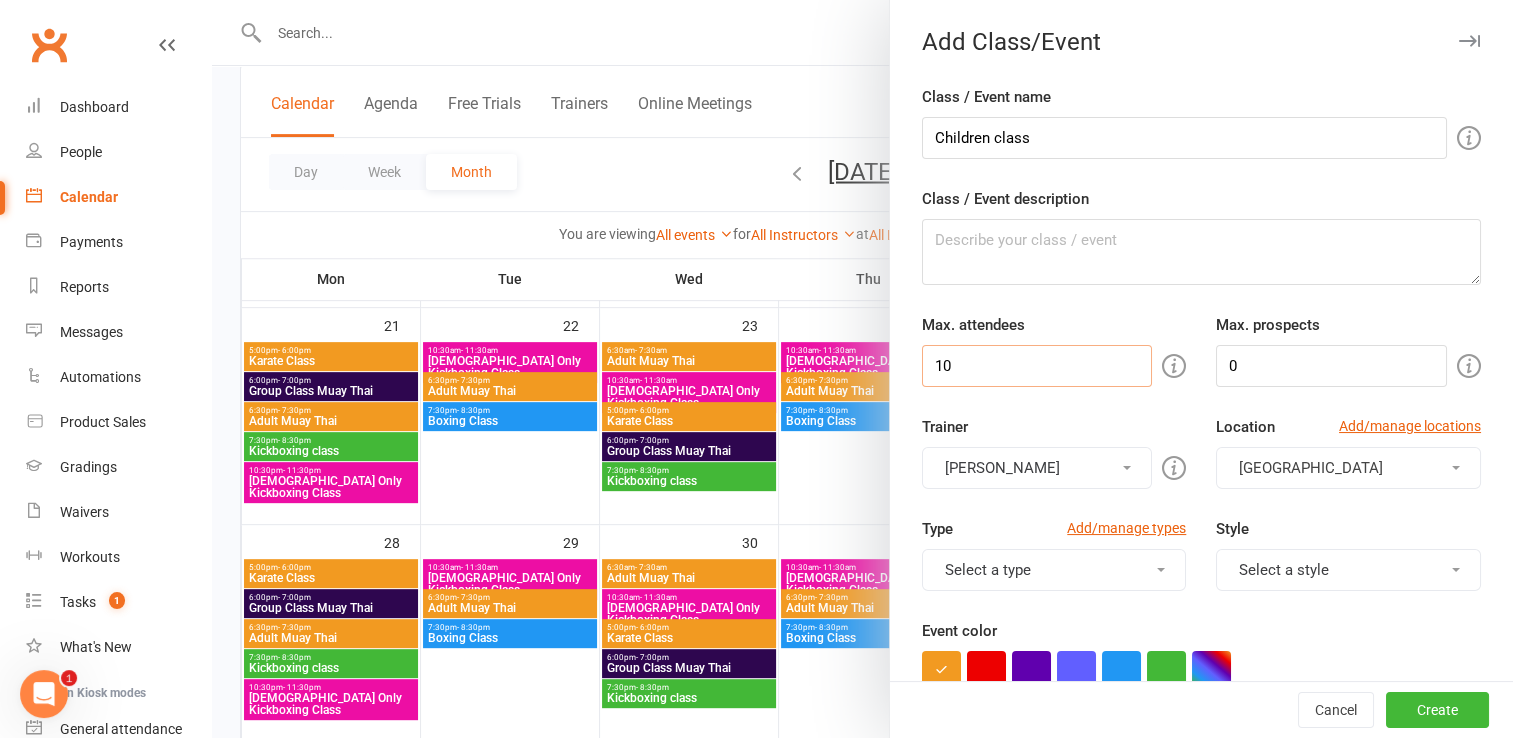 click on "10" at bounding box center [1037, 366] 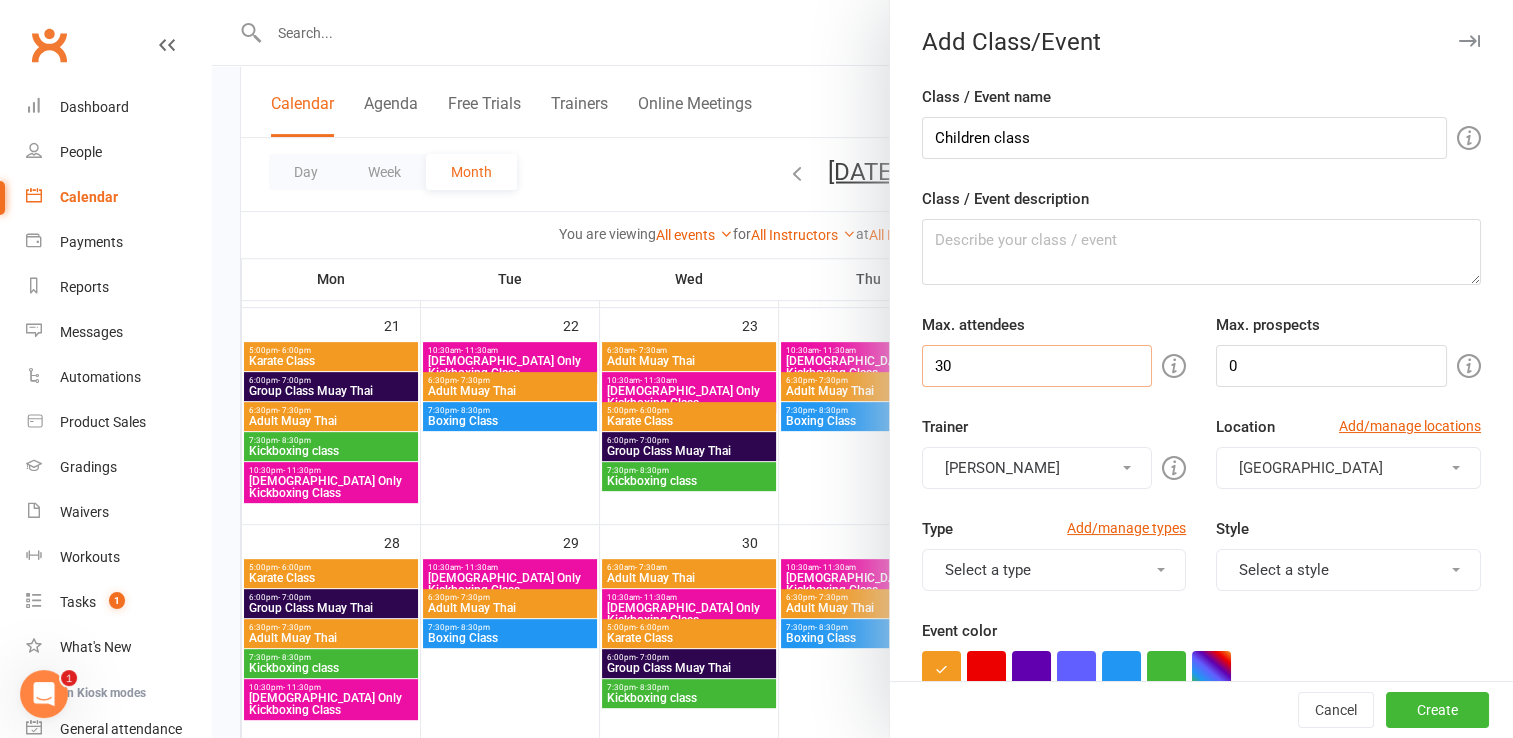 type on "30" 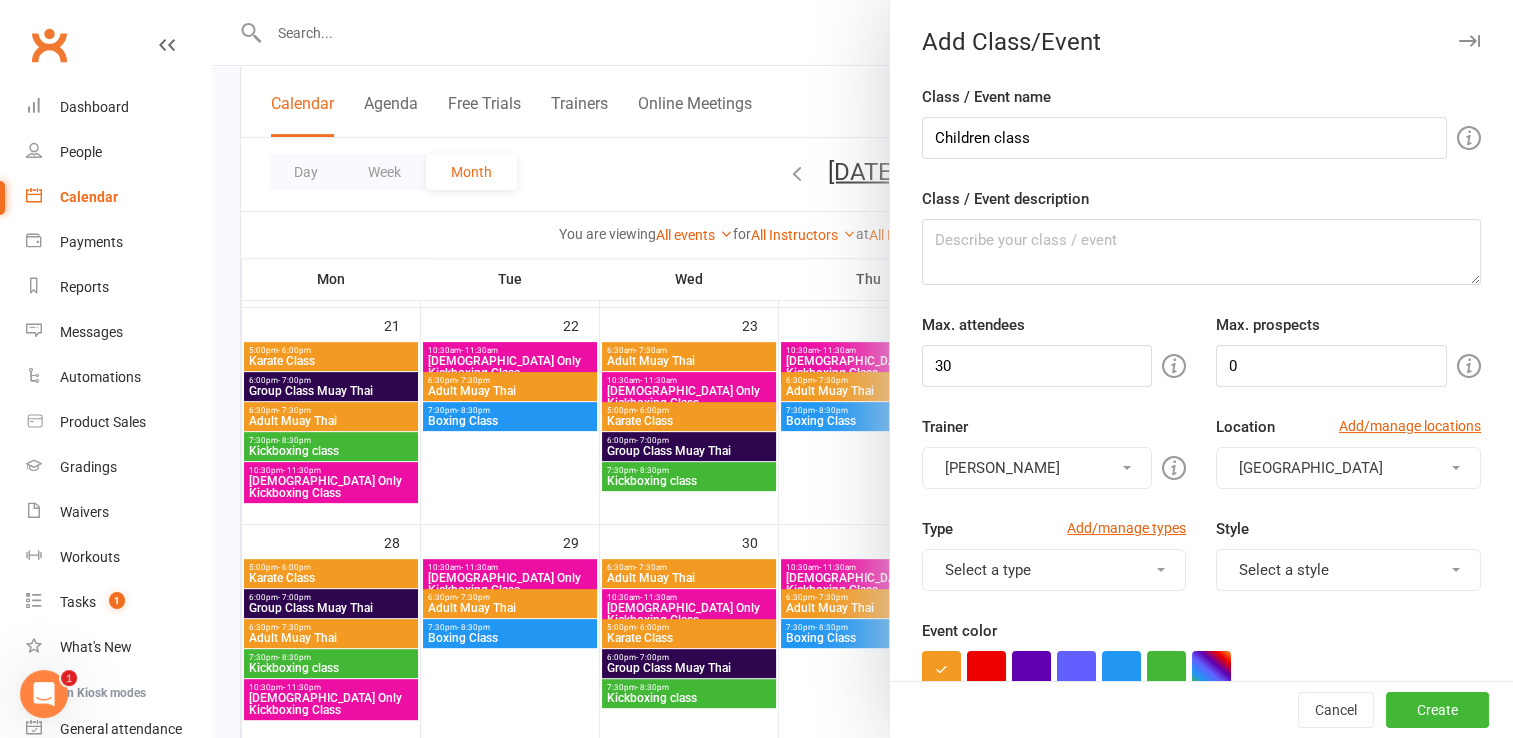 click on "[GEOGRAPHIC_DATA]" at bounding box center (1348, 468) 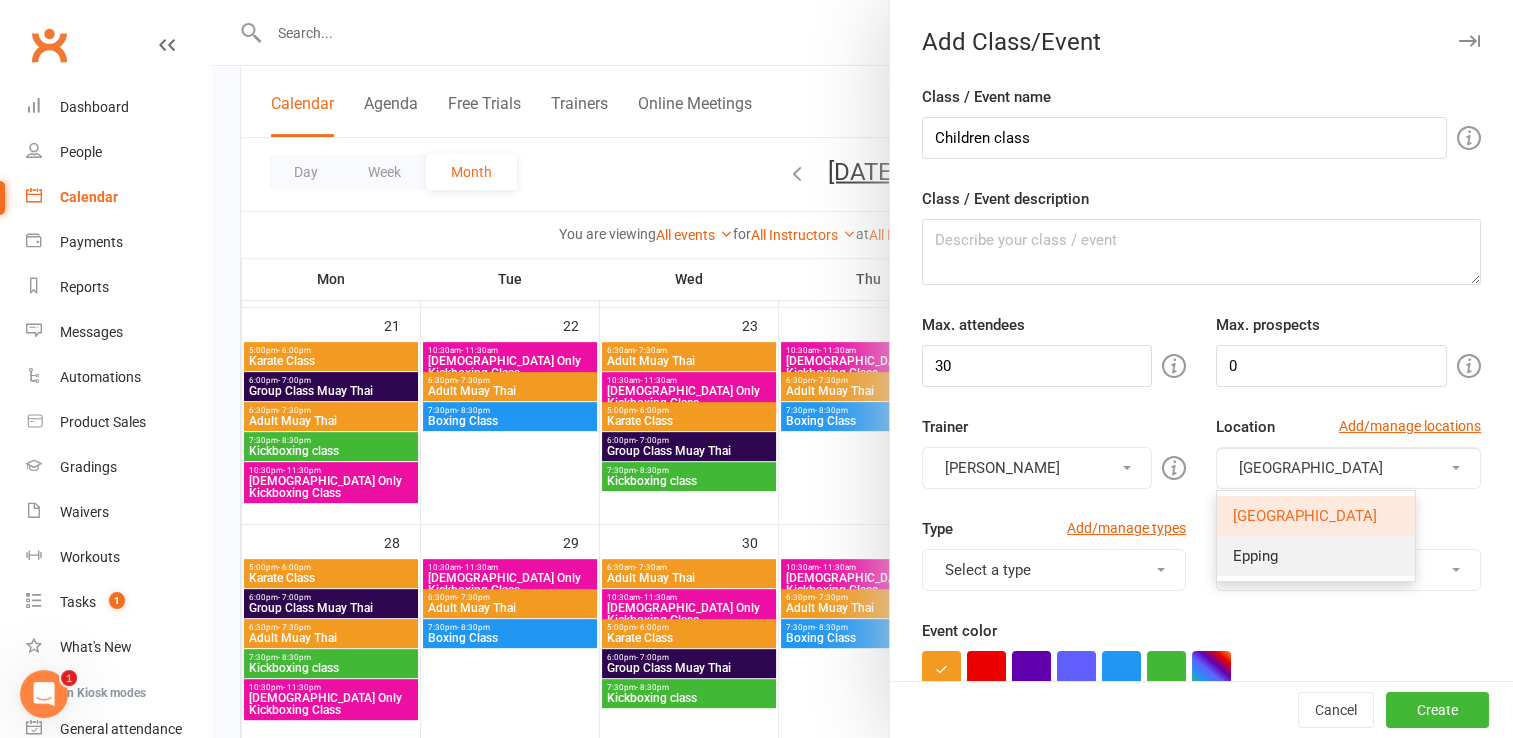 click on "Epping" at bounding box center [1316, 556] 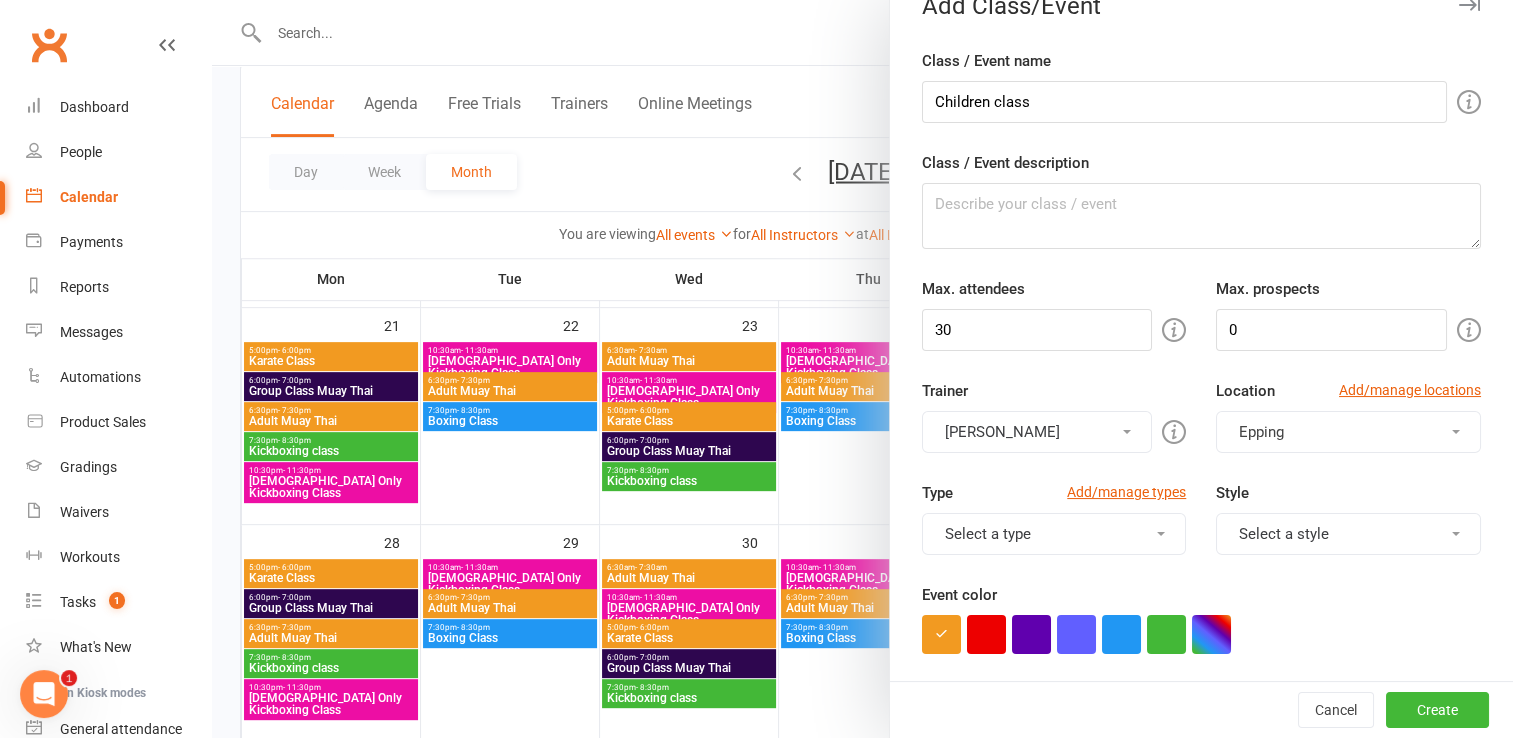 scroll, scrollTop: 100, scrollLeft: 0, axis: vertical 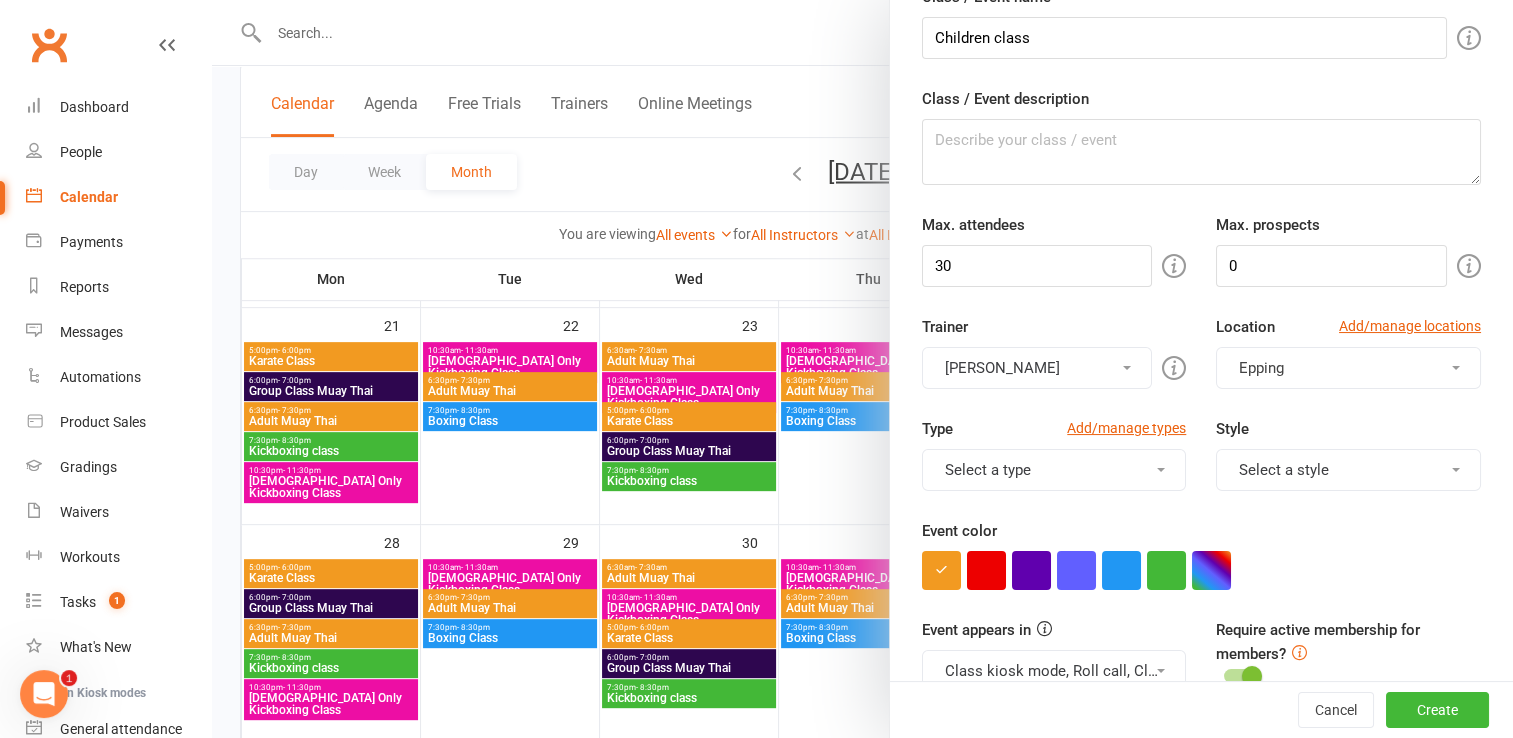 click on "Select a type" at bounding box center (1054, 470) 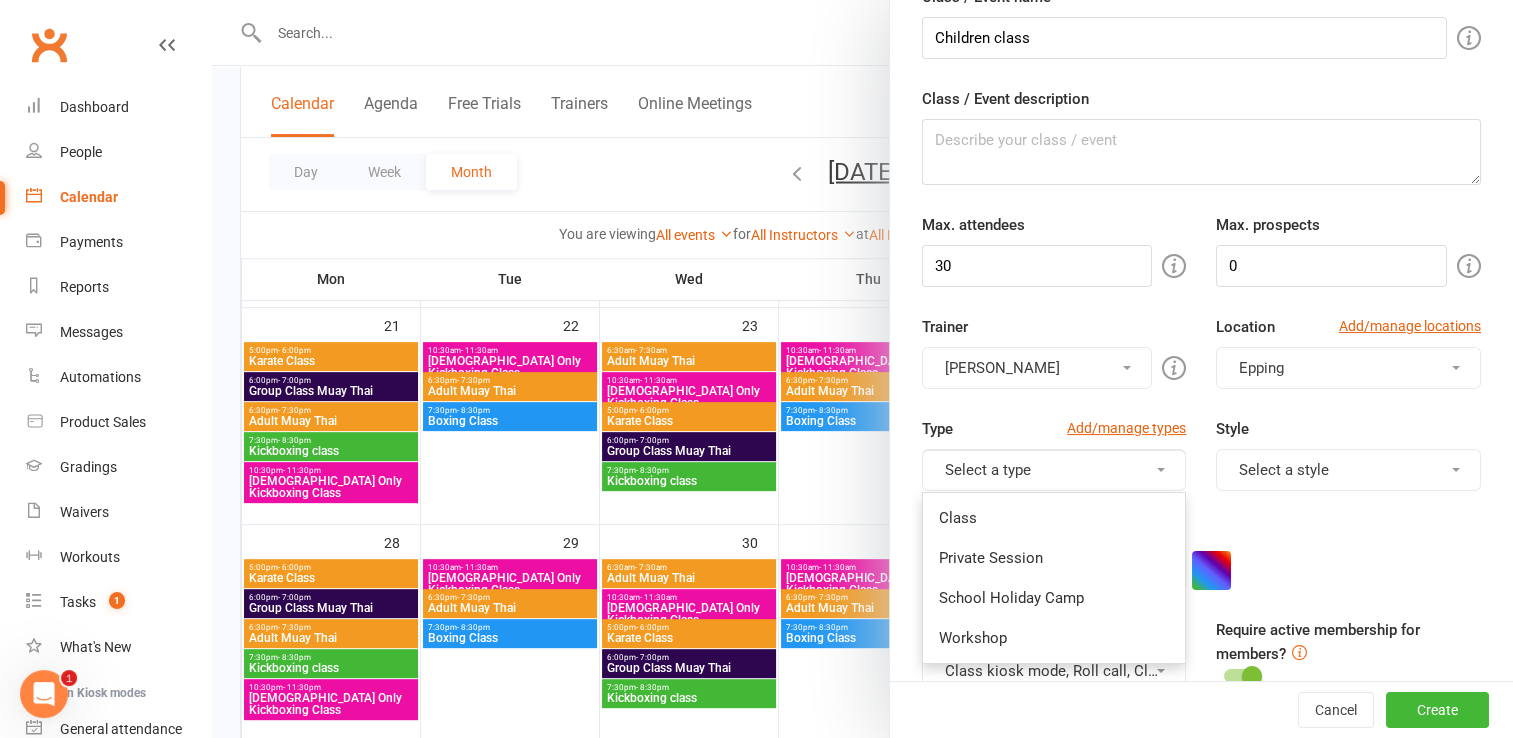 click on "Class" at bounding box center [1054, 518] 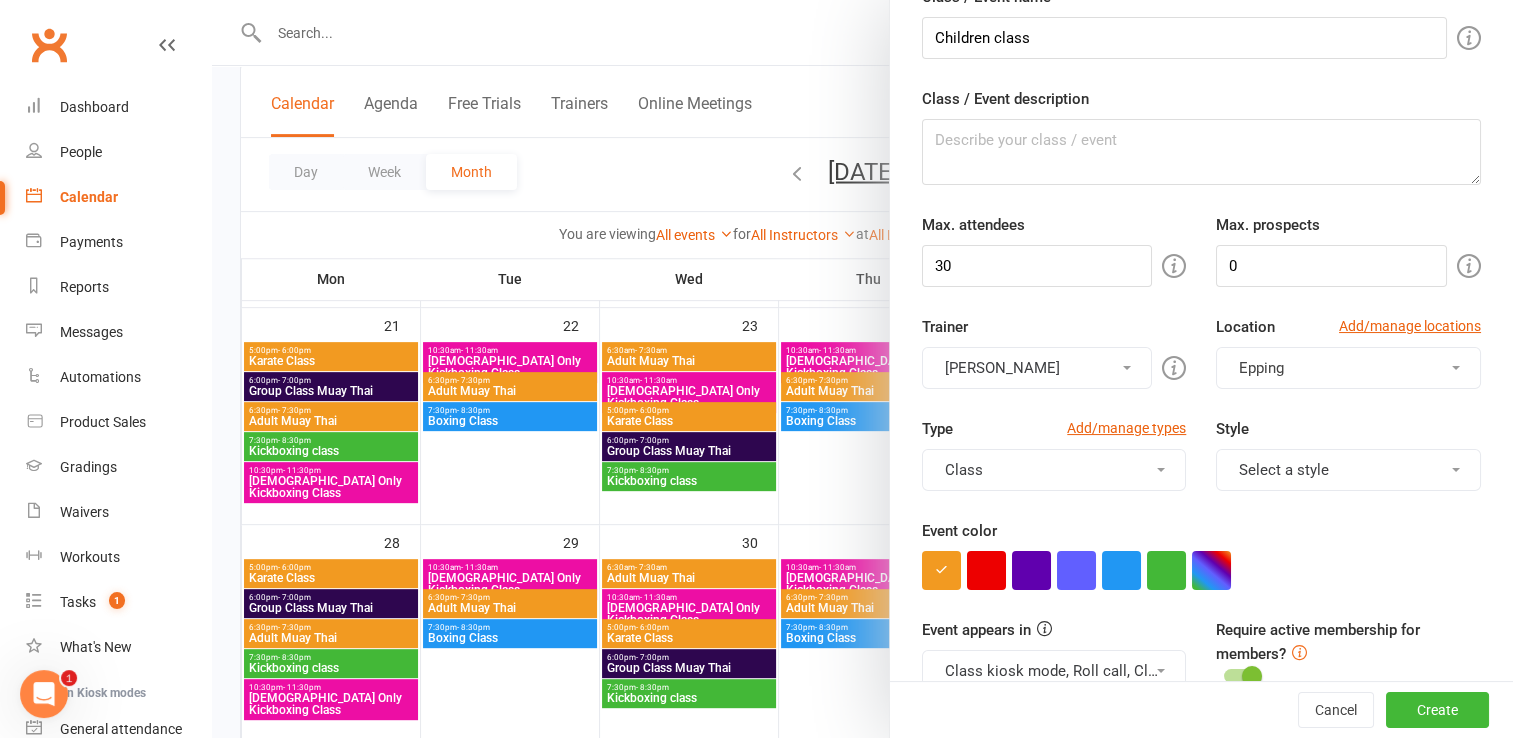 click on "Select a style" at bounding box center [1348, 470] 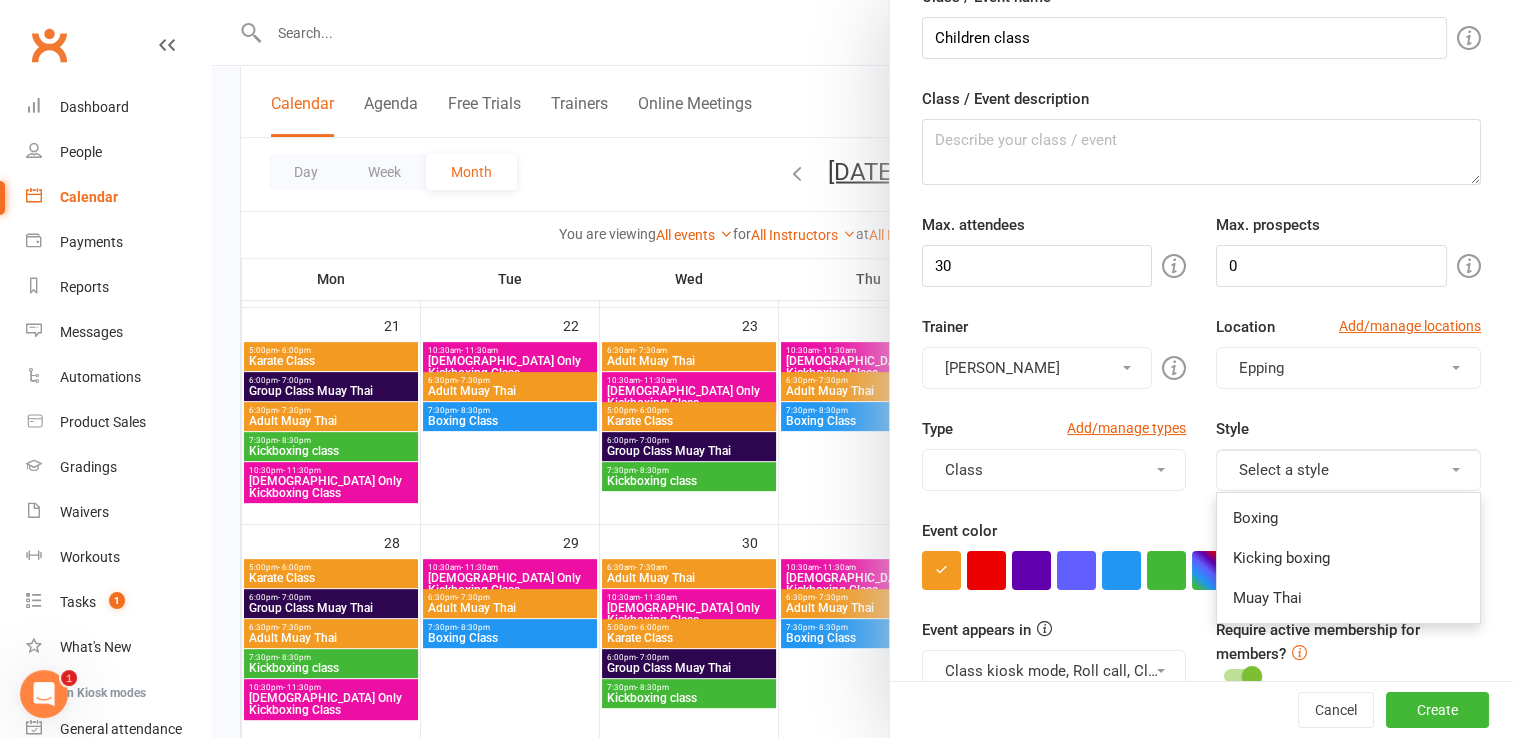 click on "Type Add/manage types Class  Class Private Session School Holiday Camp Workshop Style Select a style  Boxing Kicking boxing  Muay Thai" at bounding box center (1201, 468) 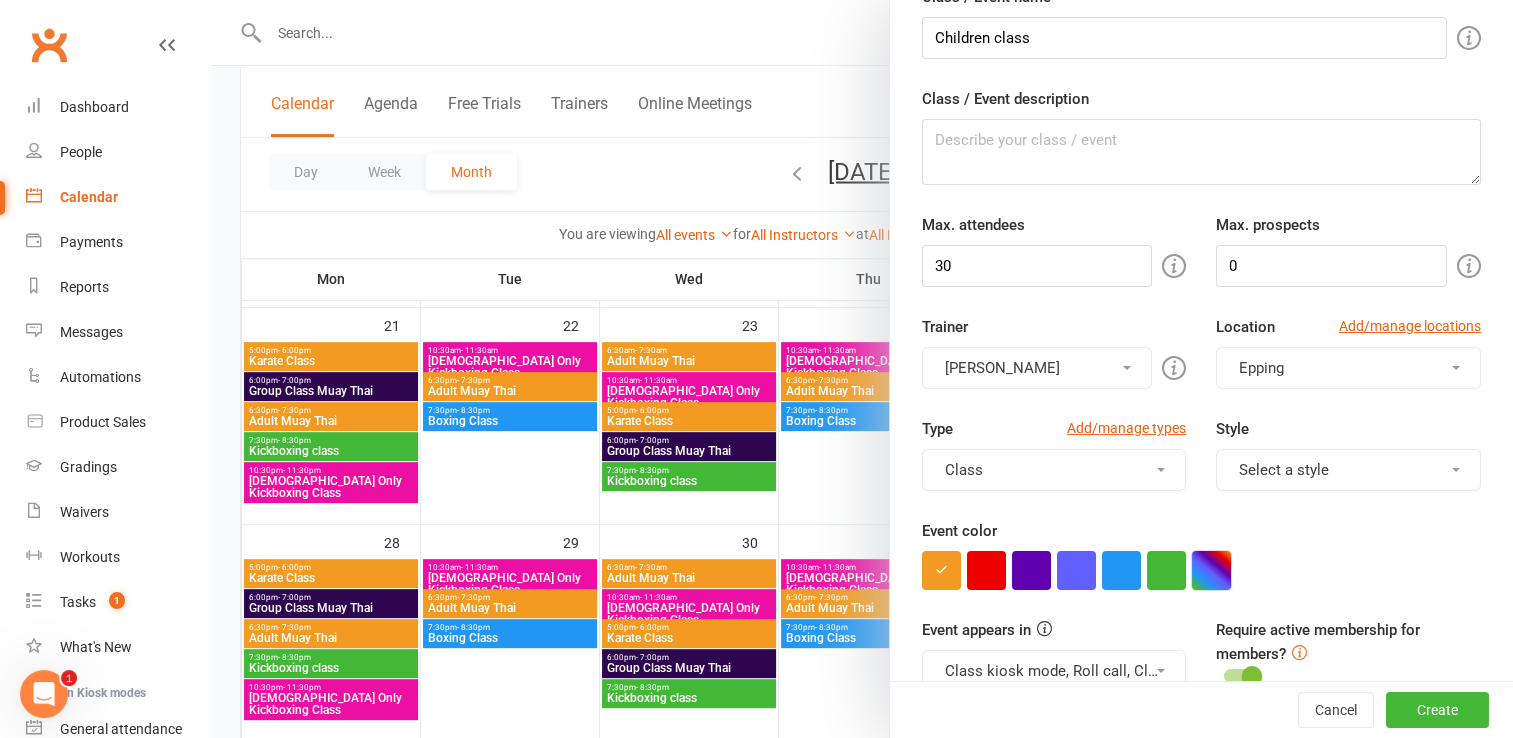 click at bounding box center [1211, 570] 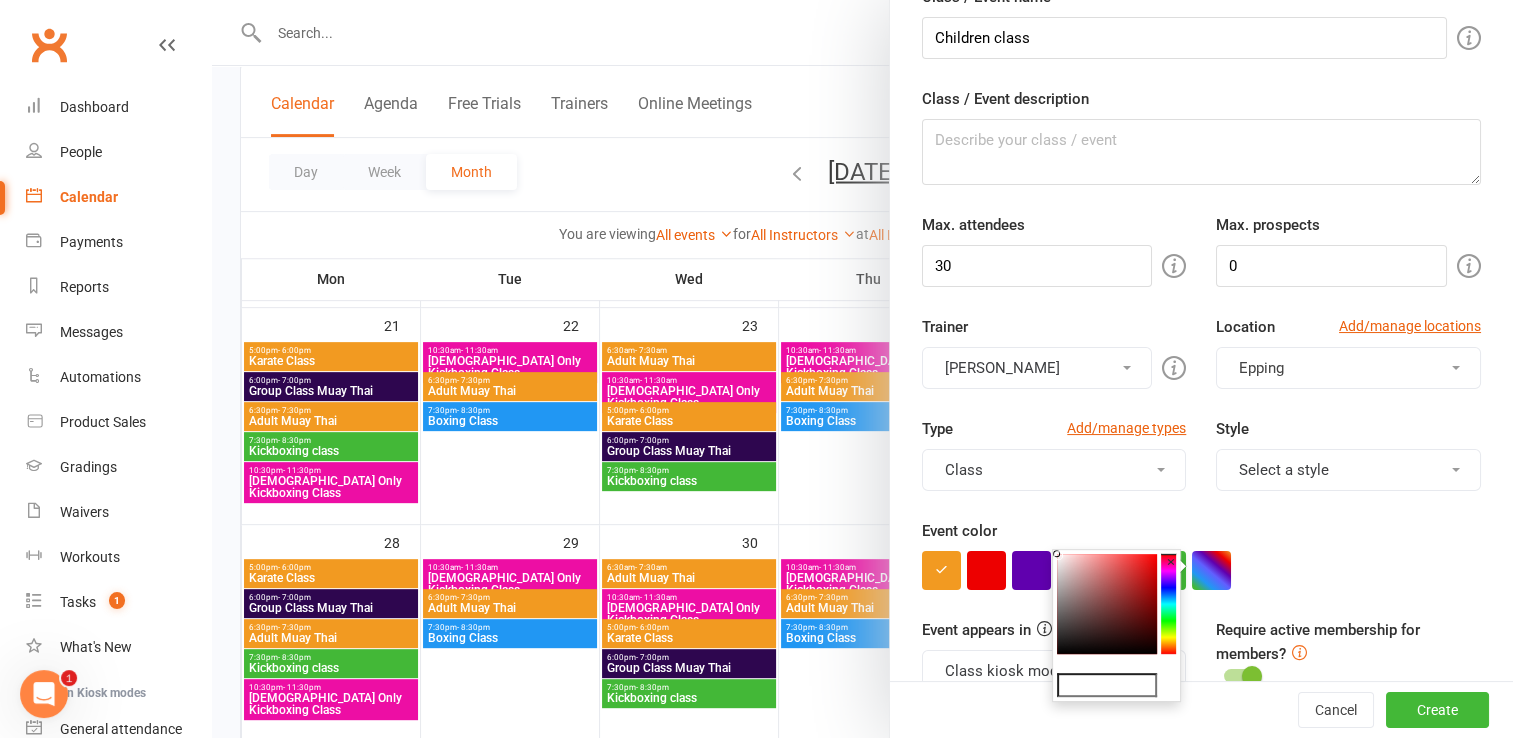 click 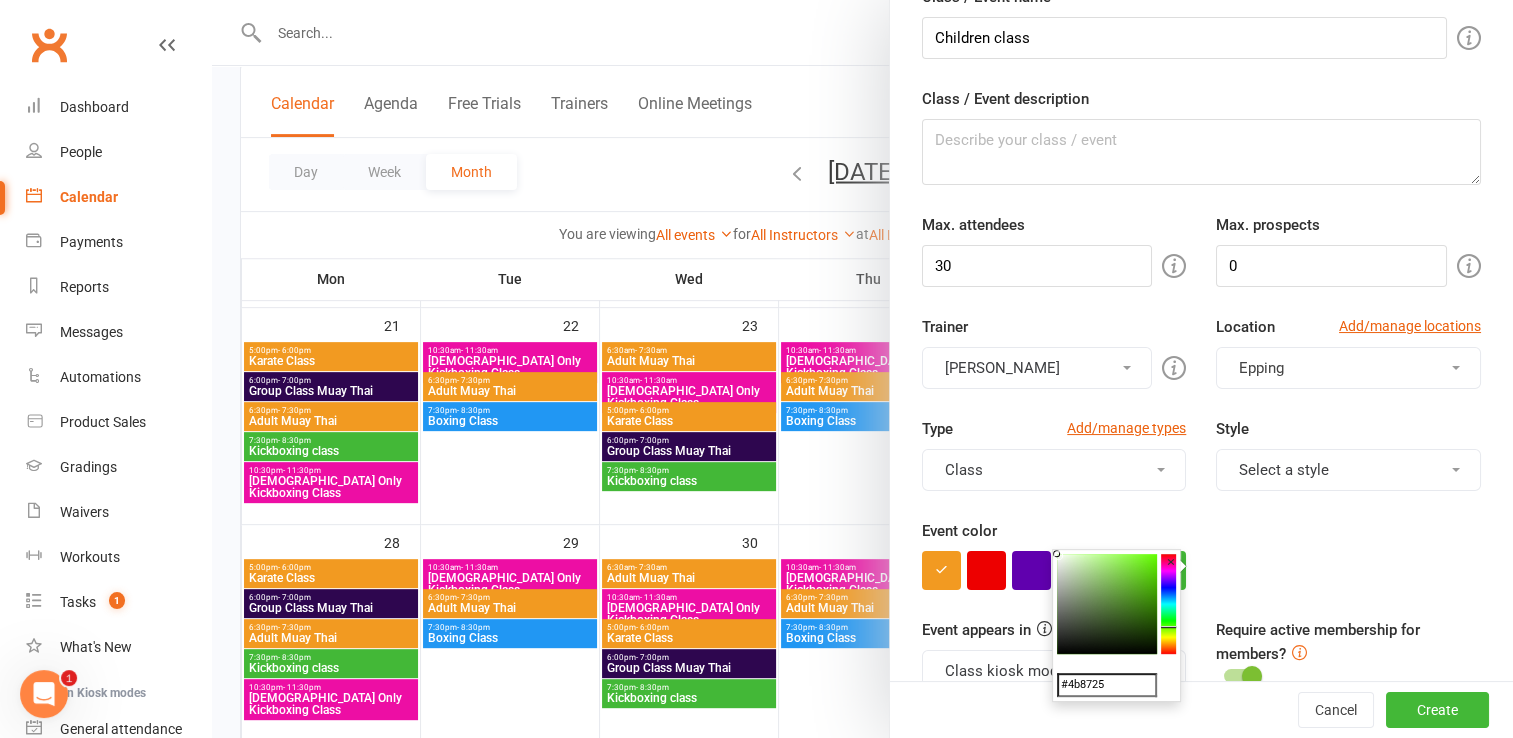 click at bounding box center [1107, 604] 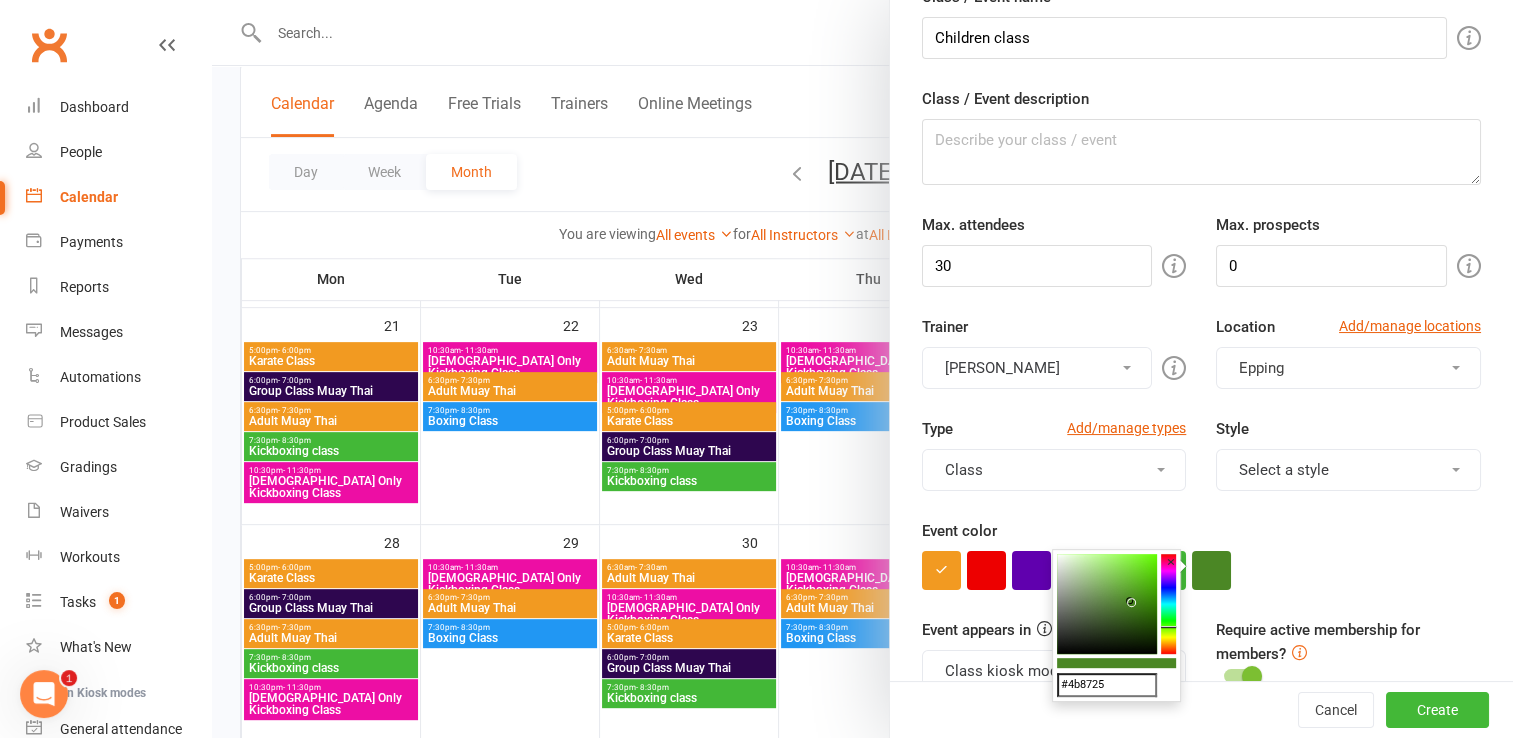 click at bounding box center [1107, 604] 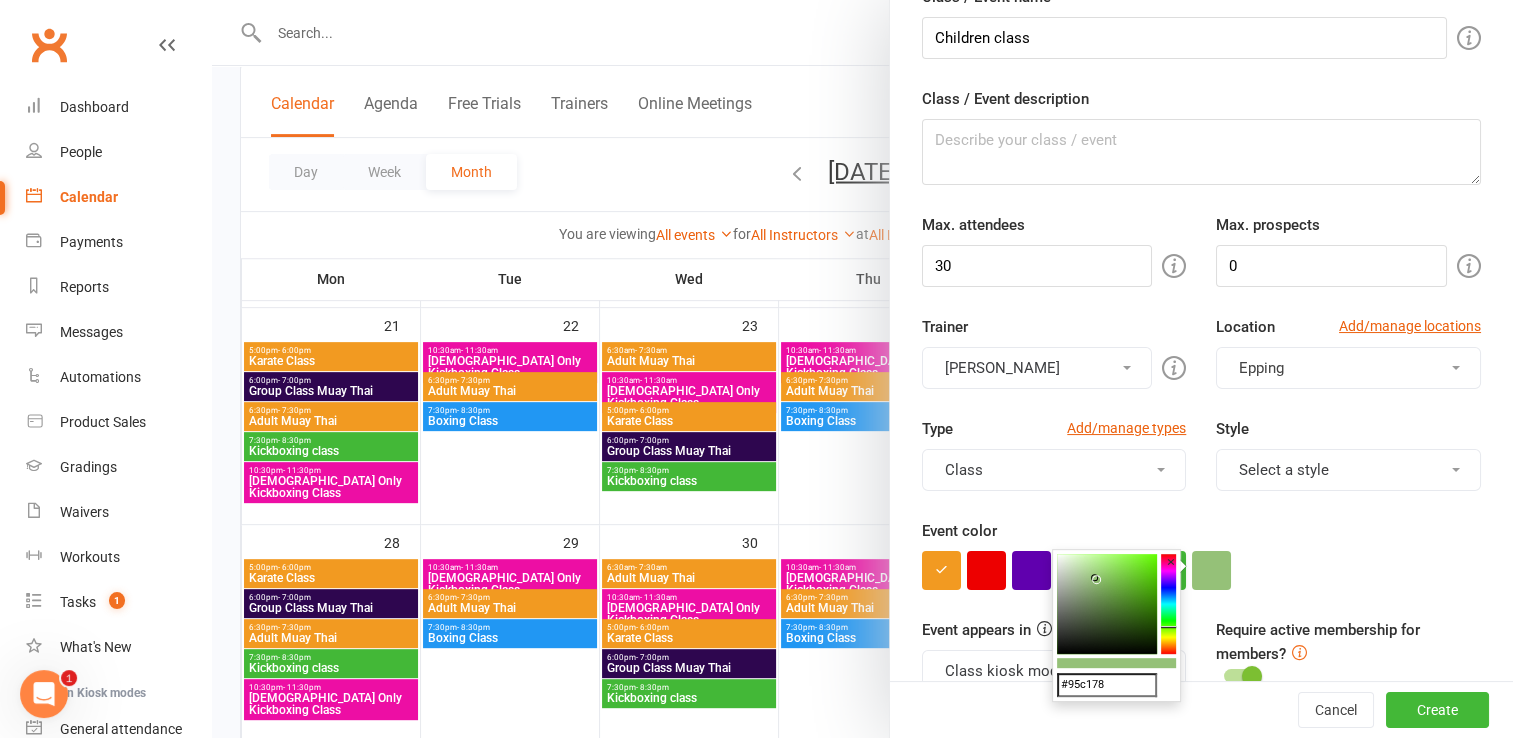click at bounding box center (1107, 604) 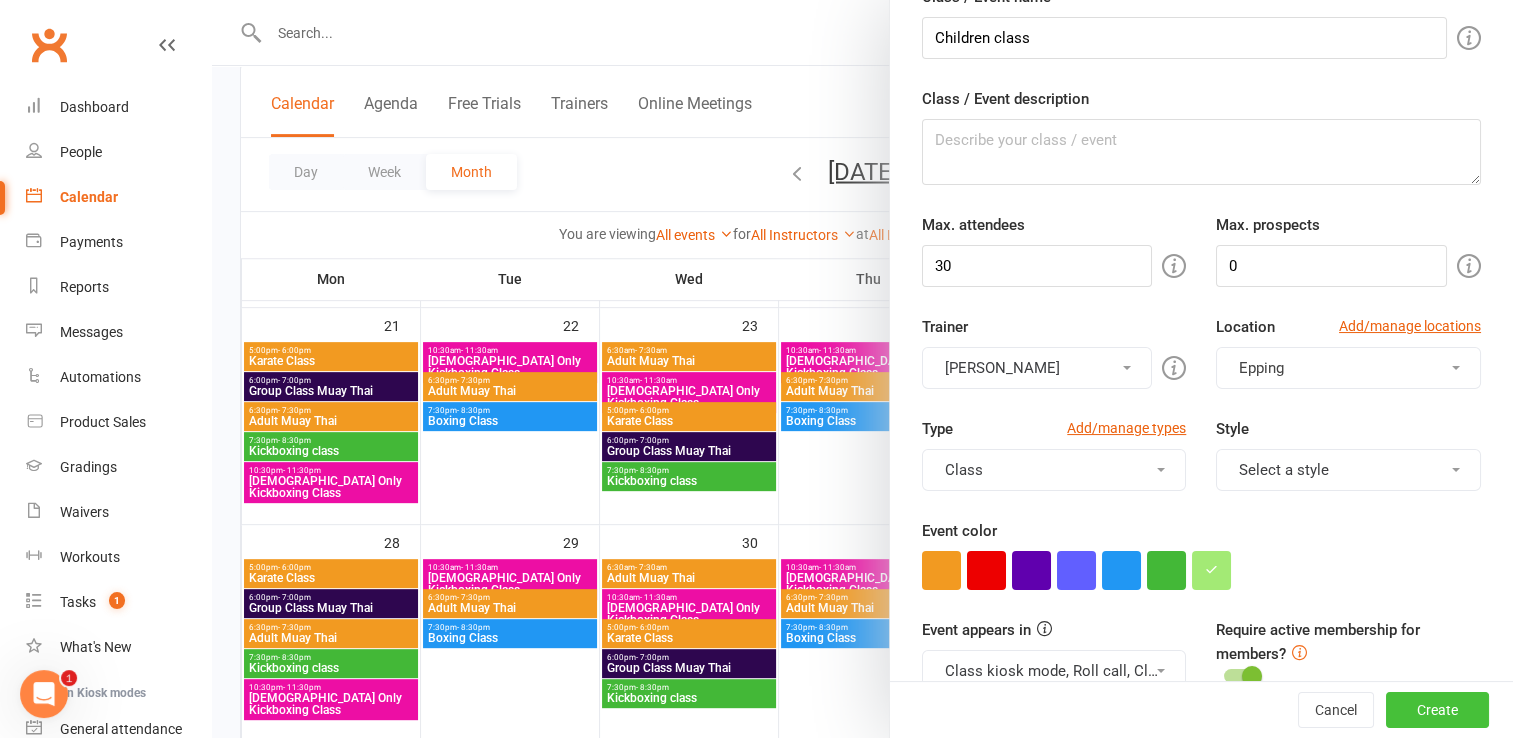 drag, startPoint x: 1396, startPoint y: 706, endPoint x: 1146, endPoint y: 525, distance: 308.6438 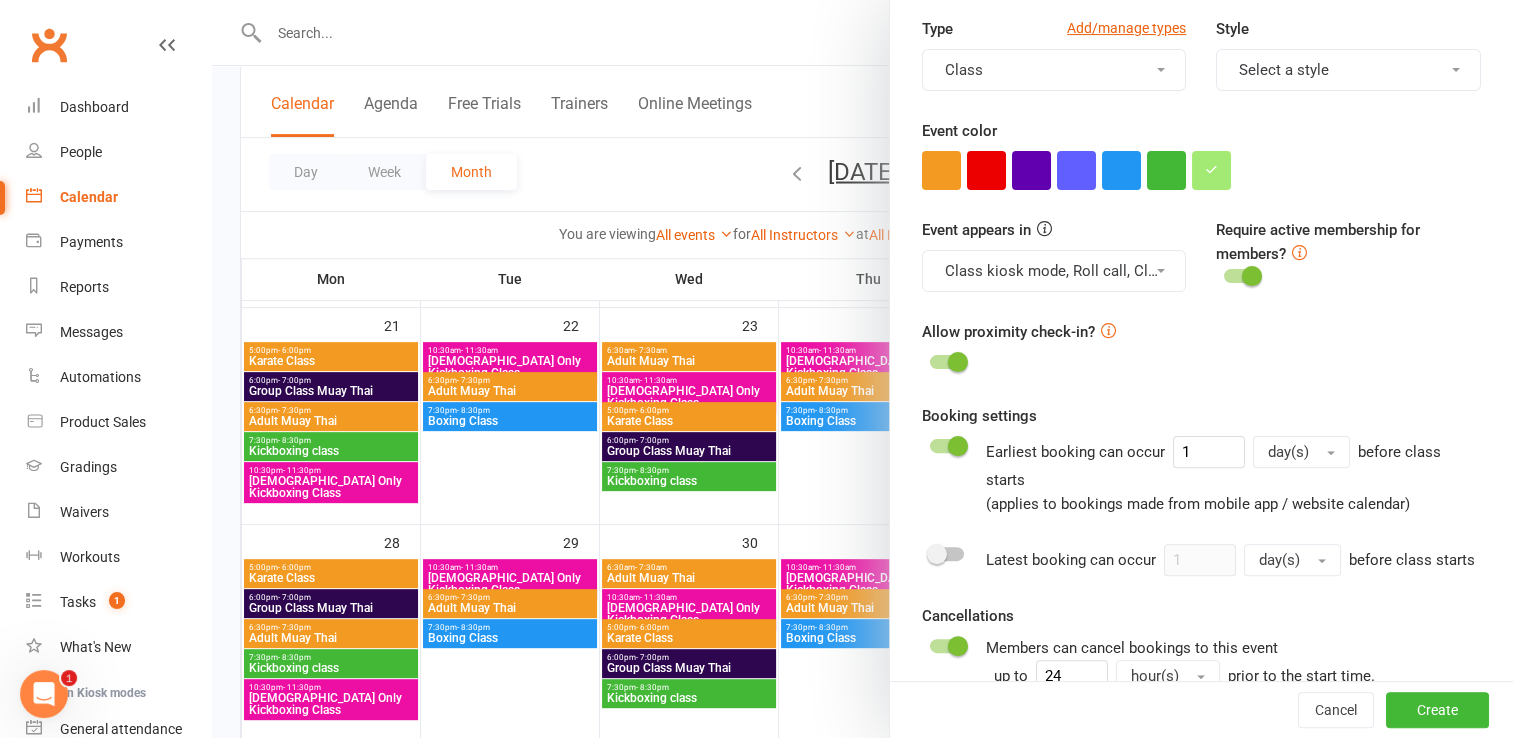 click at bounding box center [1241, 276] 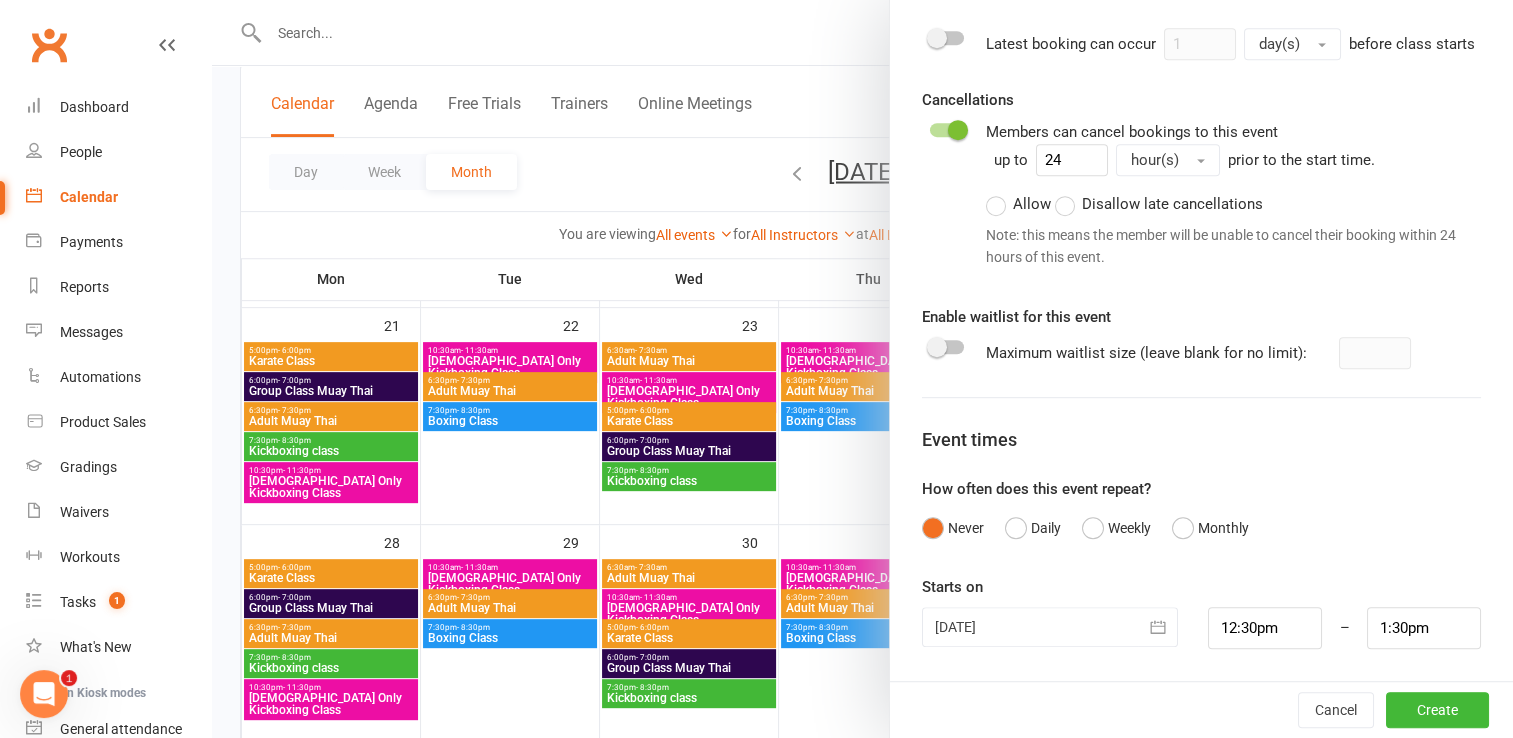 scroll, scrollTop: 1036, scrollLeft: 0, axis: vertical 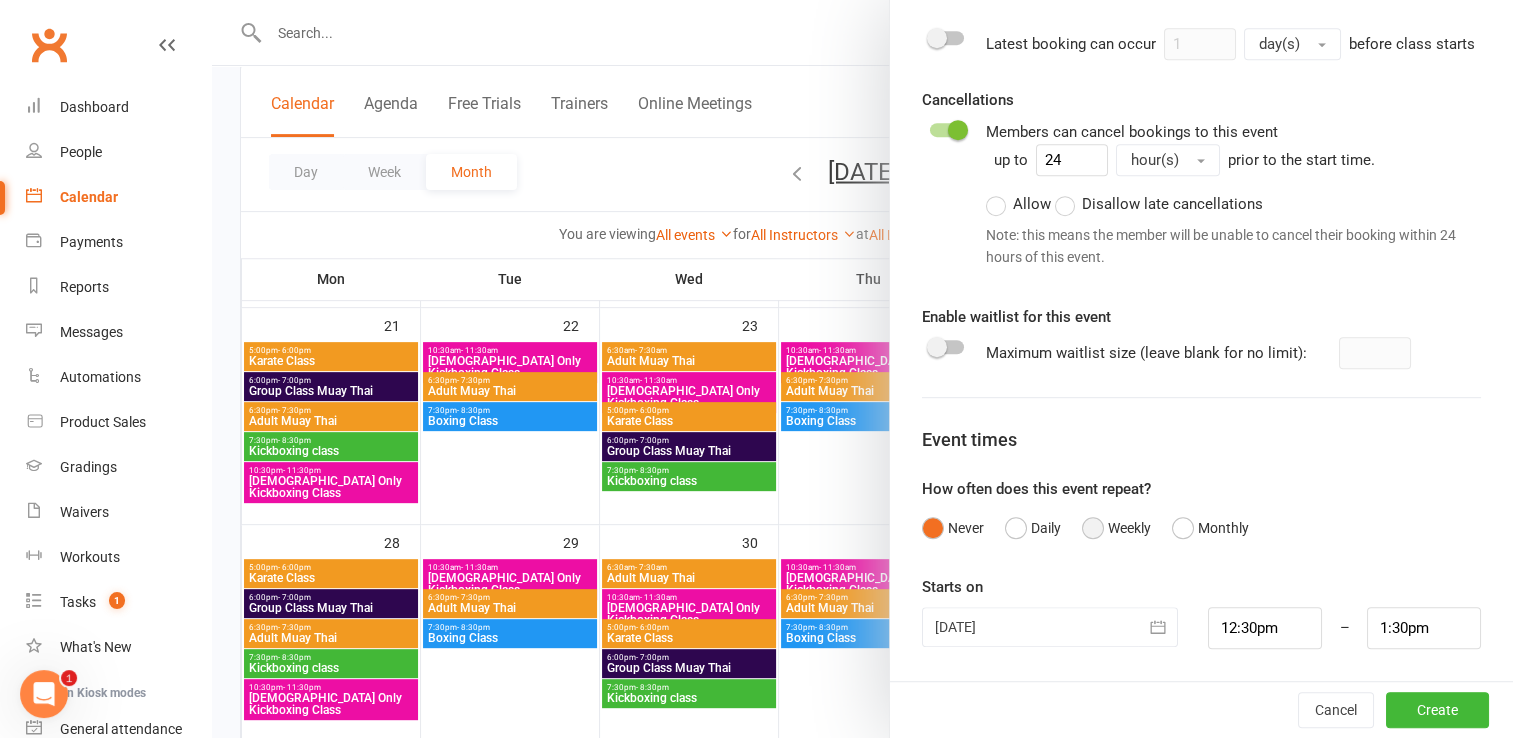 click on "Weekly" at bounding box center [1116, 528] 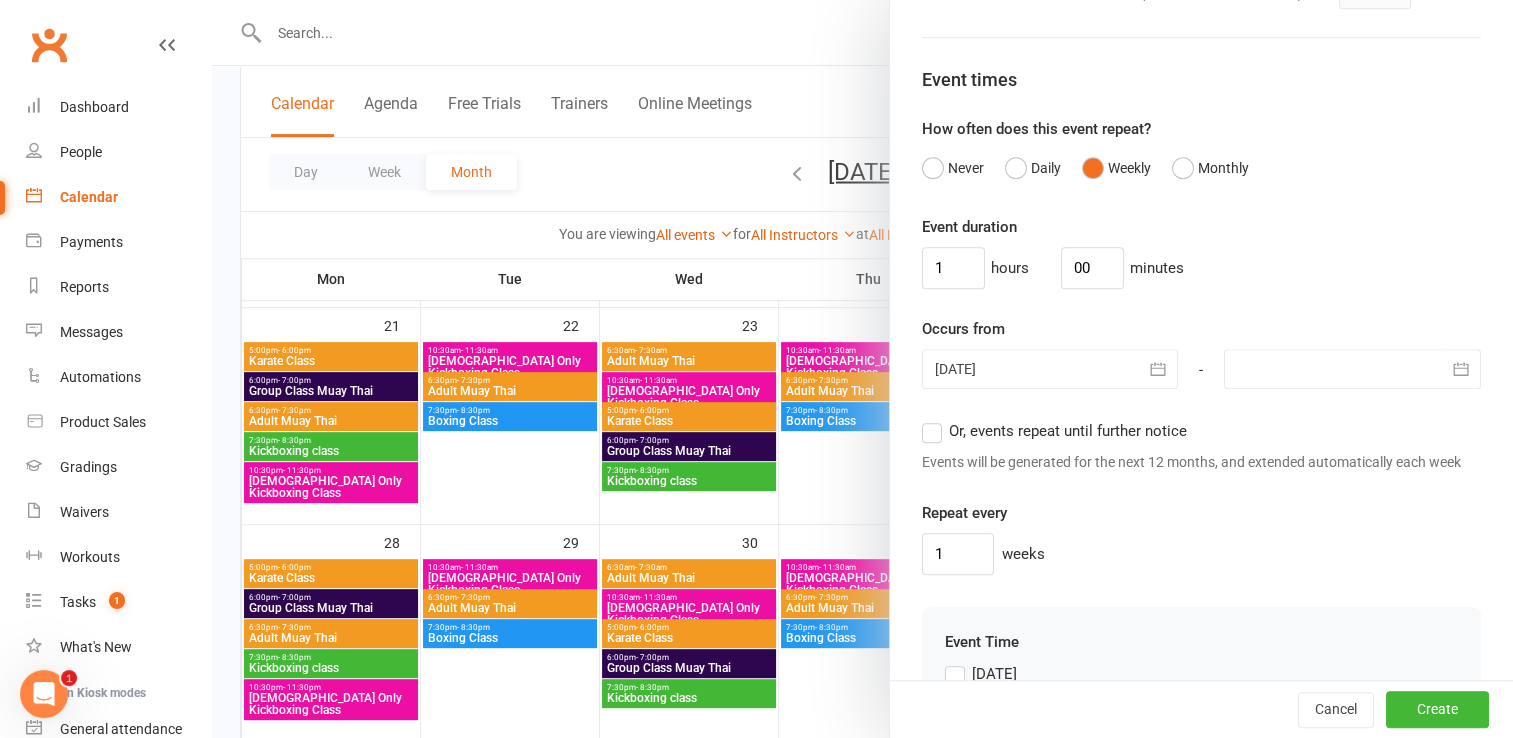 scroll, scrollTop: 1636, scrollLeft: 0, axis: vertical 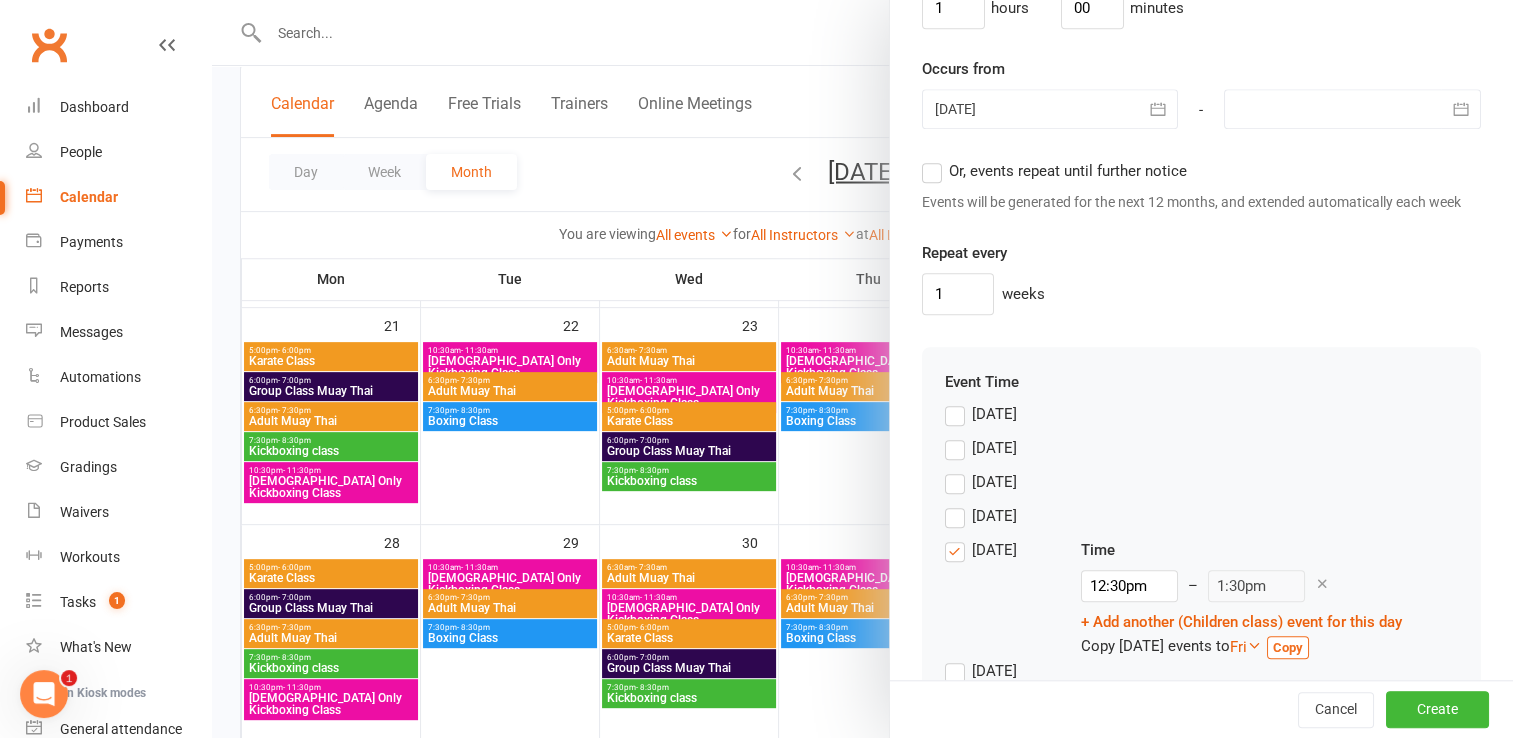 click on "Or, events repeat until further notice" at bounding box center [1054, 171] 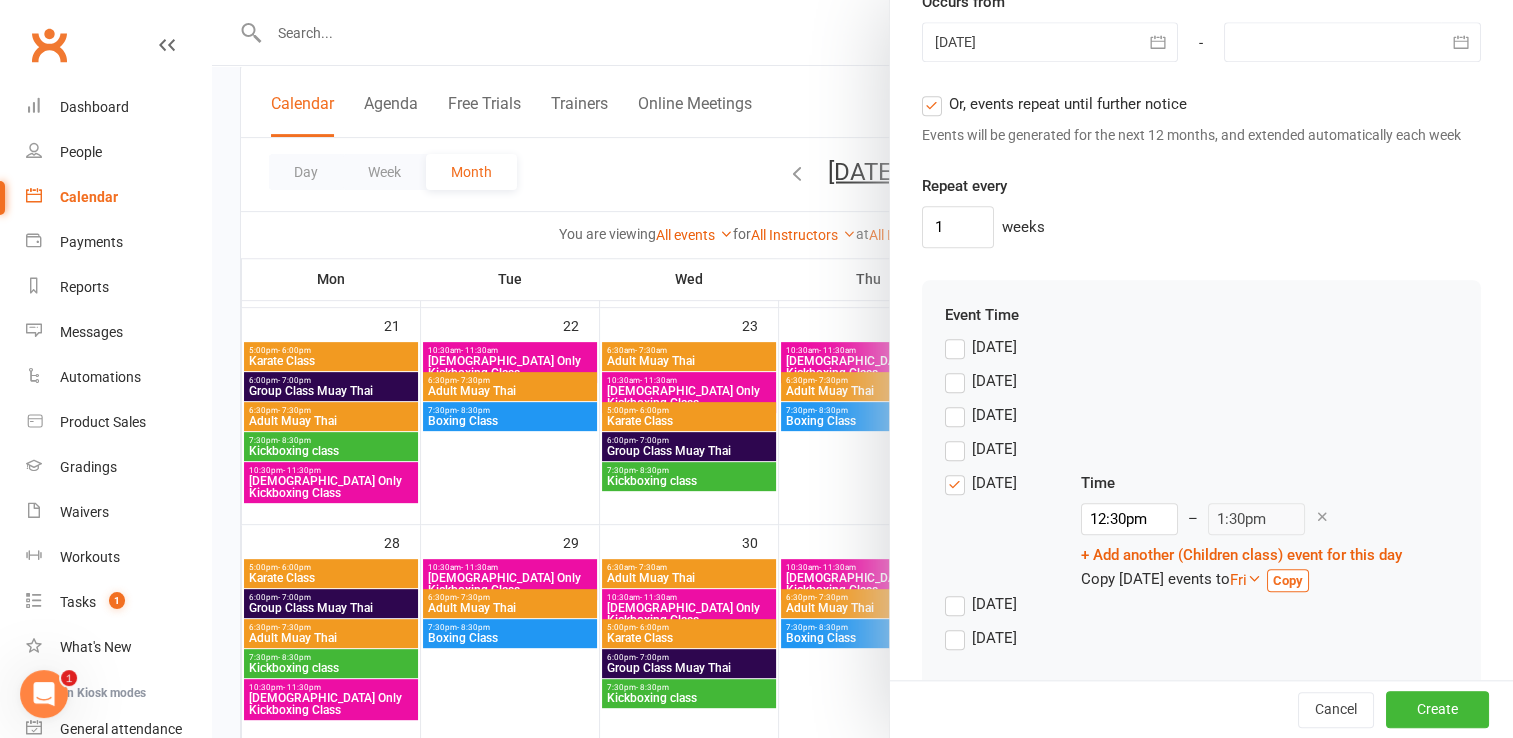 scroll, scrollTop: 1736, scrollLeft: 0, axis: vertical 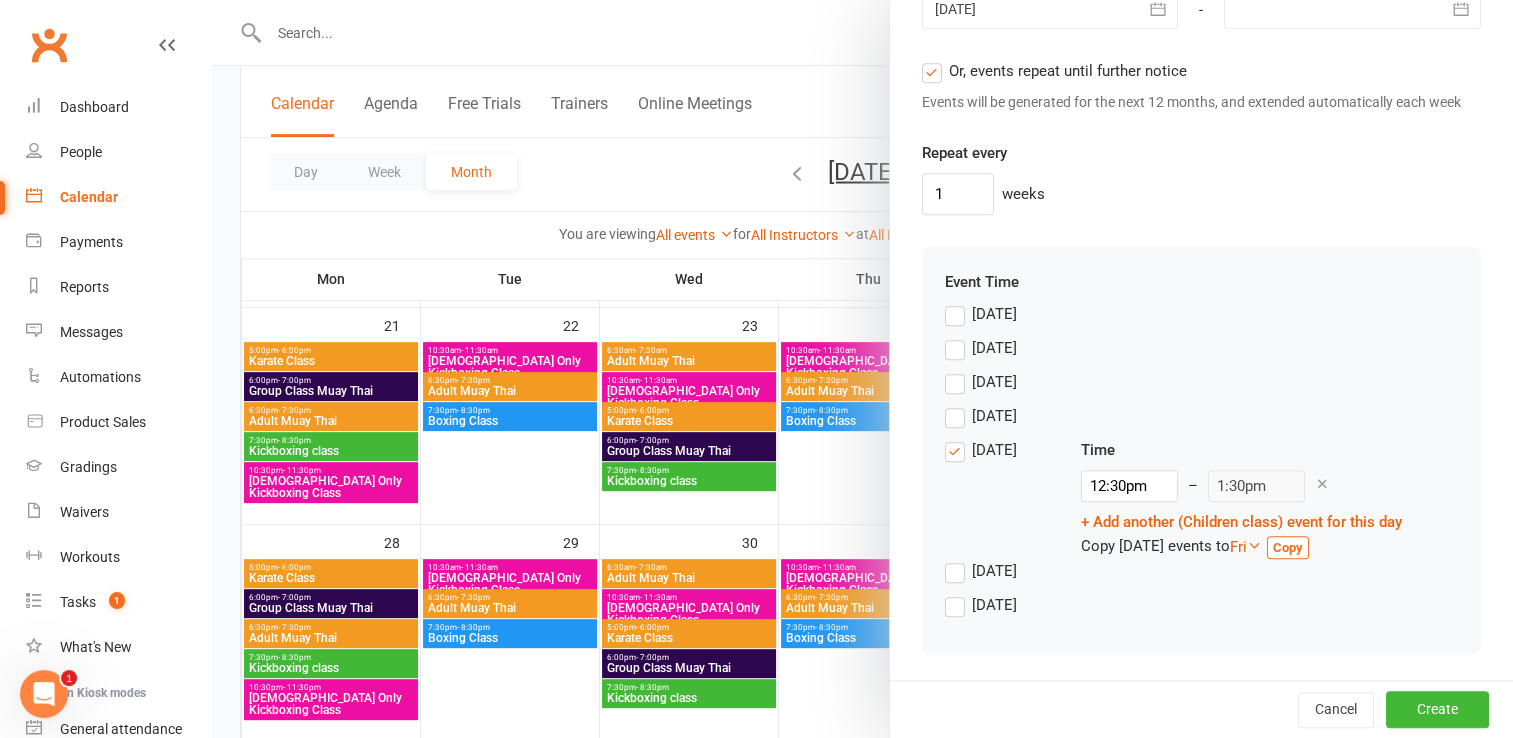 click on "Wednesday" at bounding box center (981, 416) 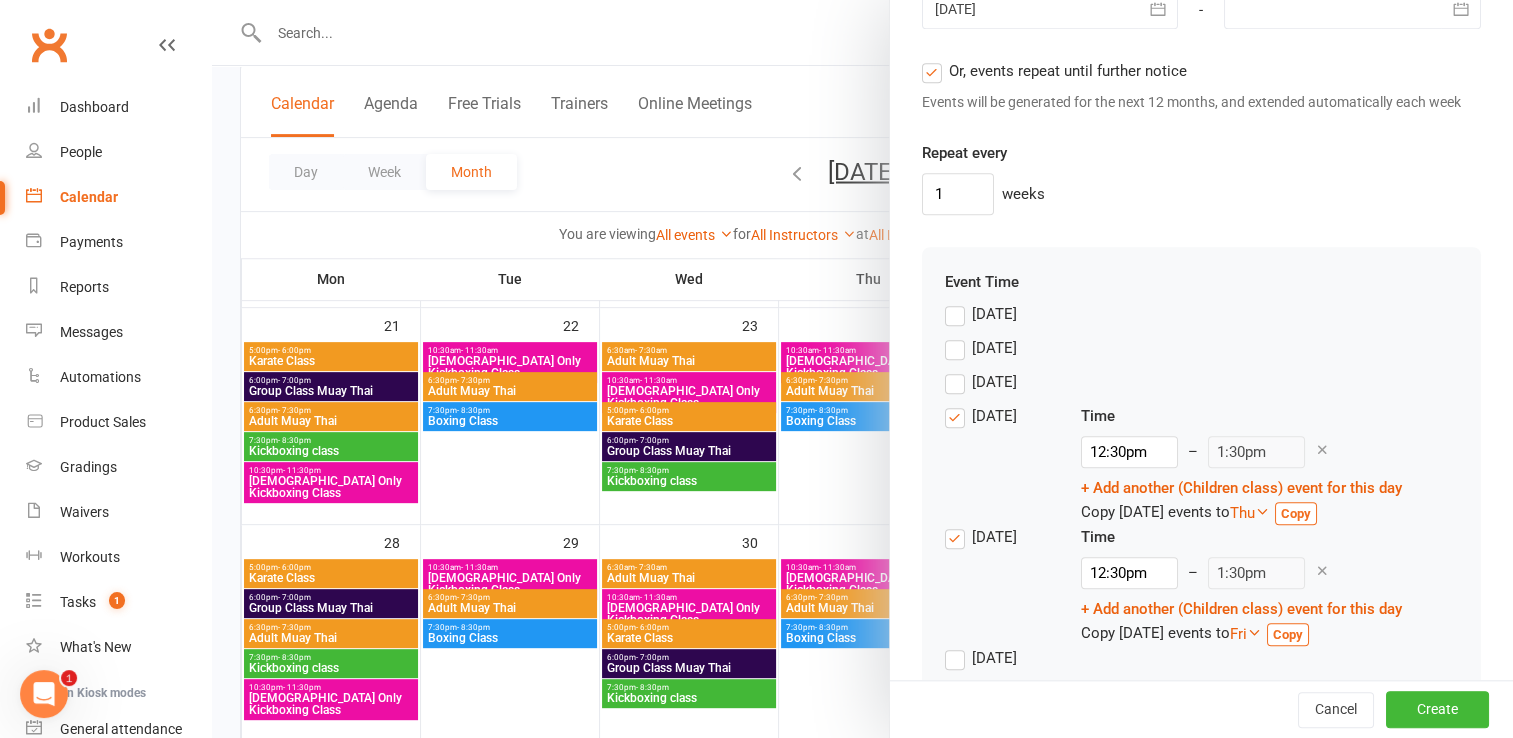 click on "Thursday" at bounding box center (981, 537) 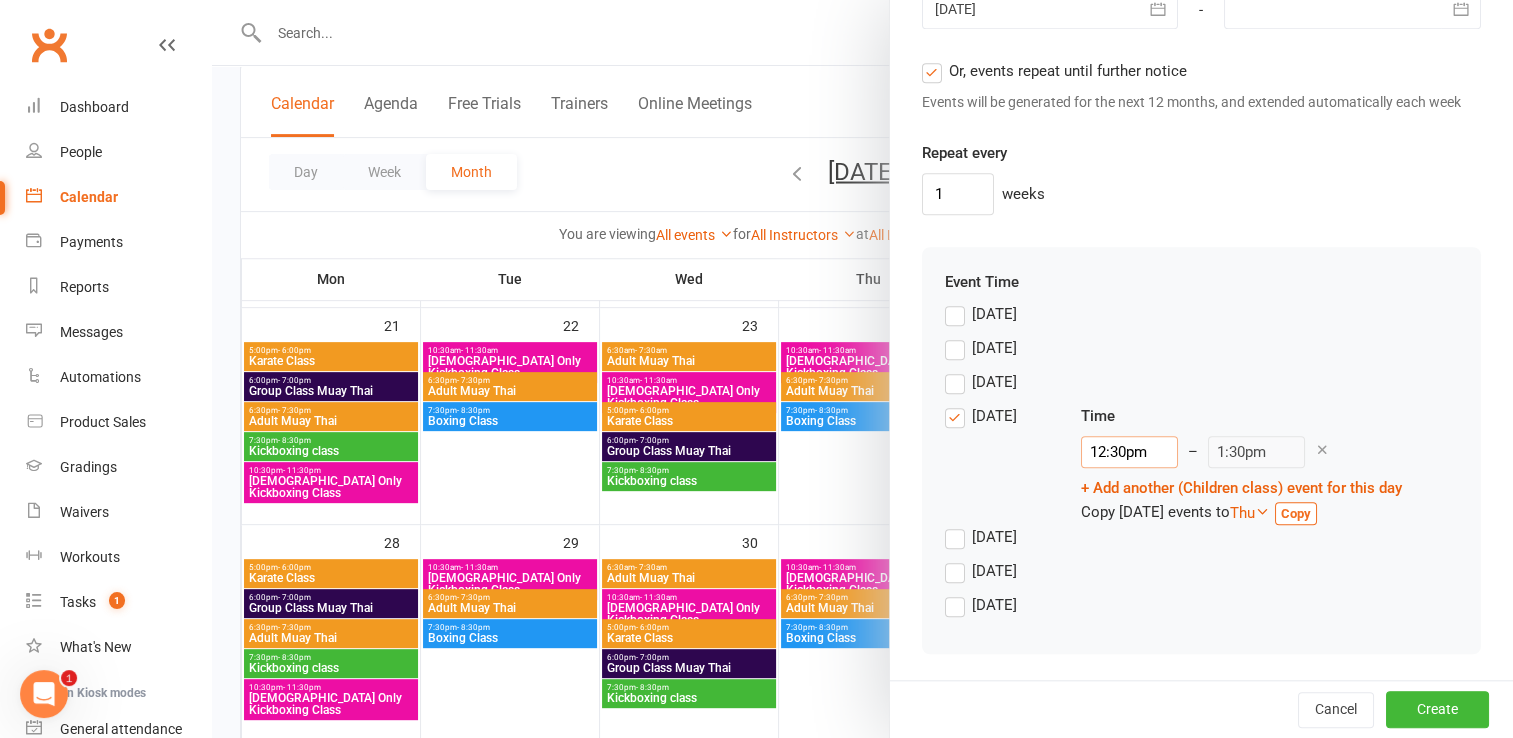 click on "12:30pm" at bounding box center (1129, 452) 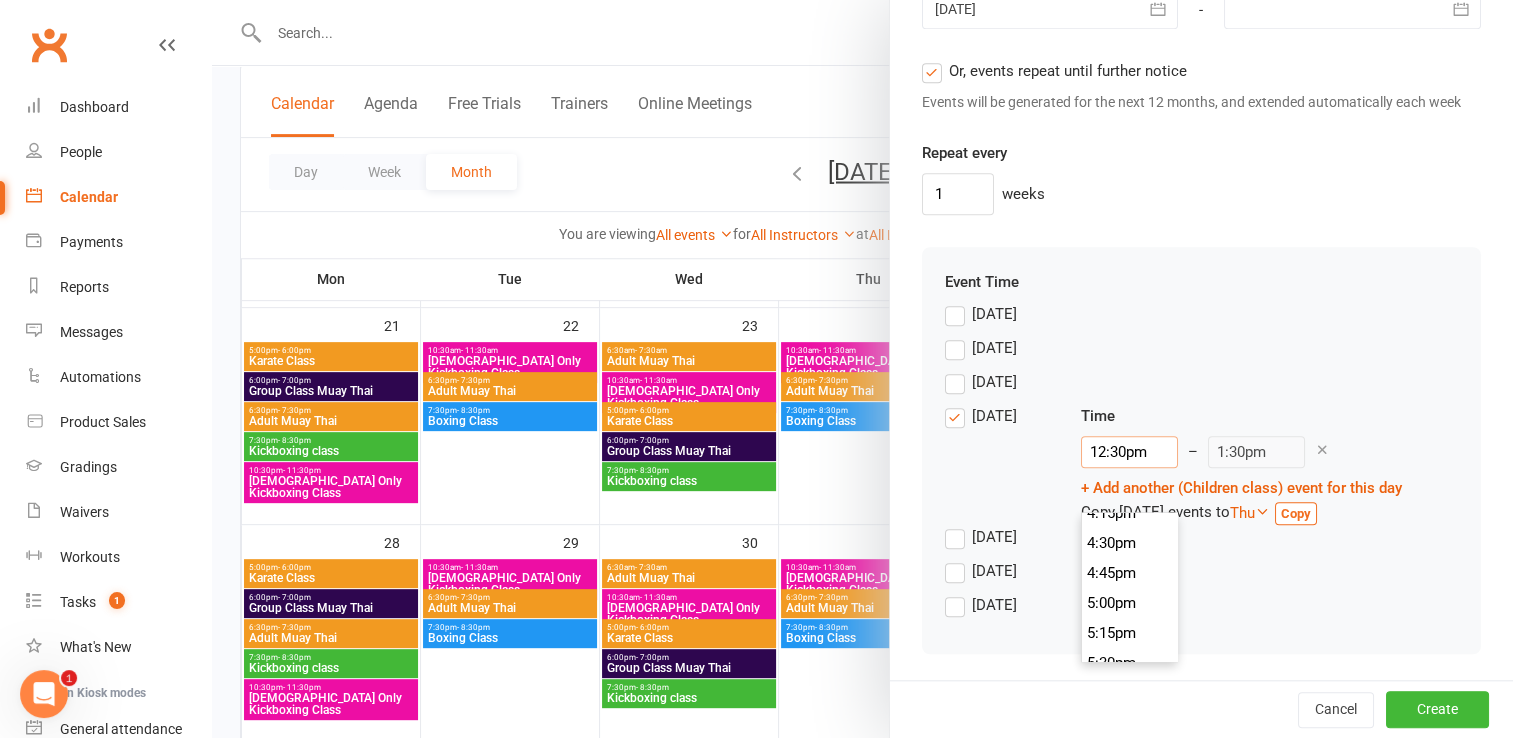 scroll, scrollTop: 1970, scrollLeft: 0, axis: vertical 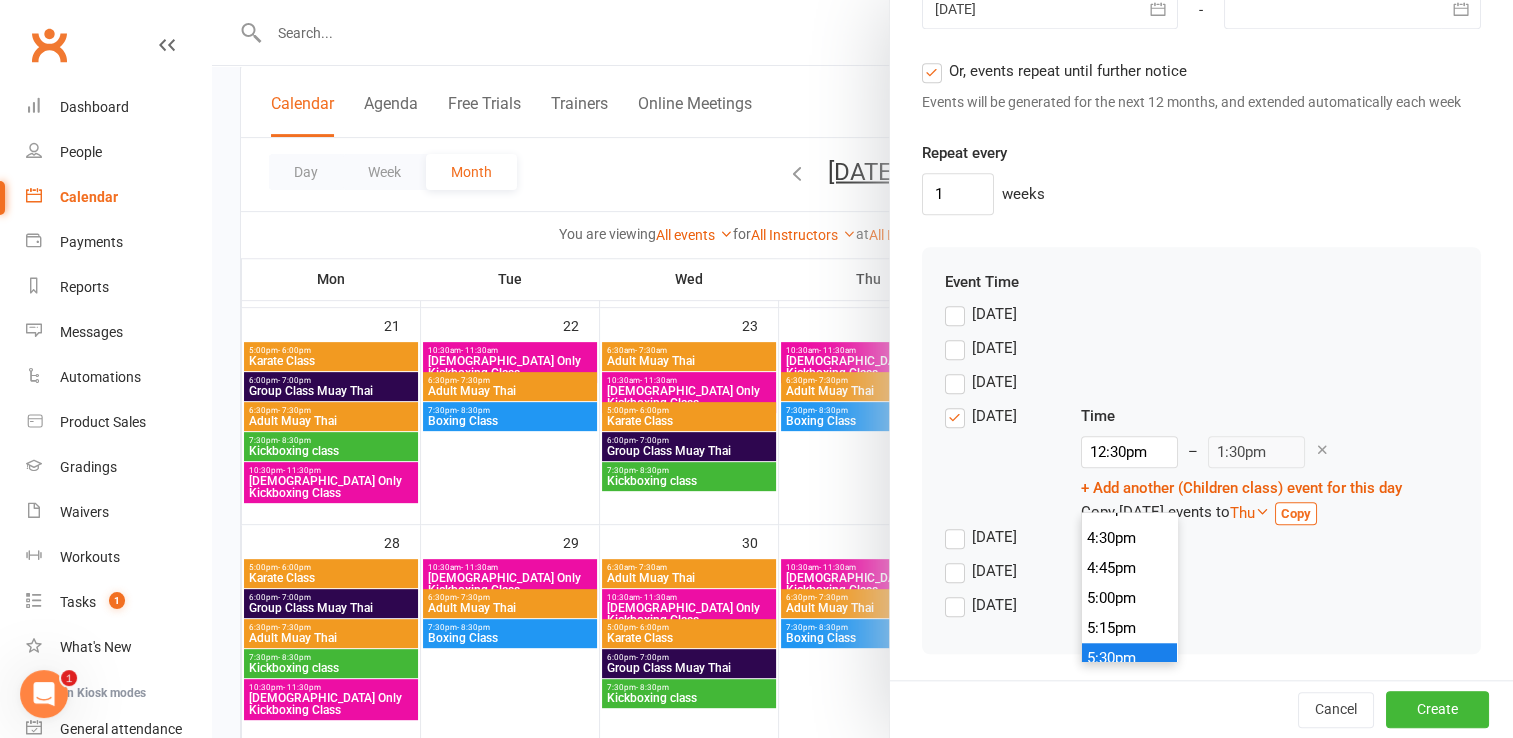 type on "5:30pm" 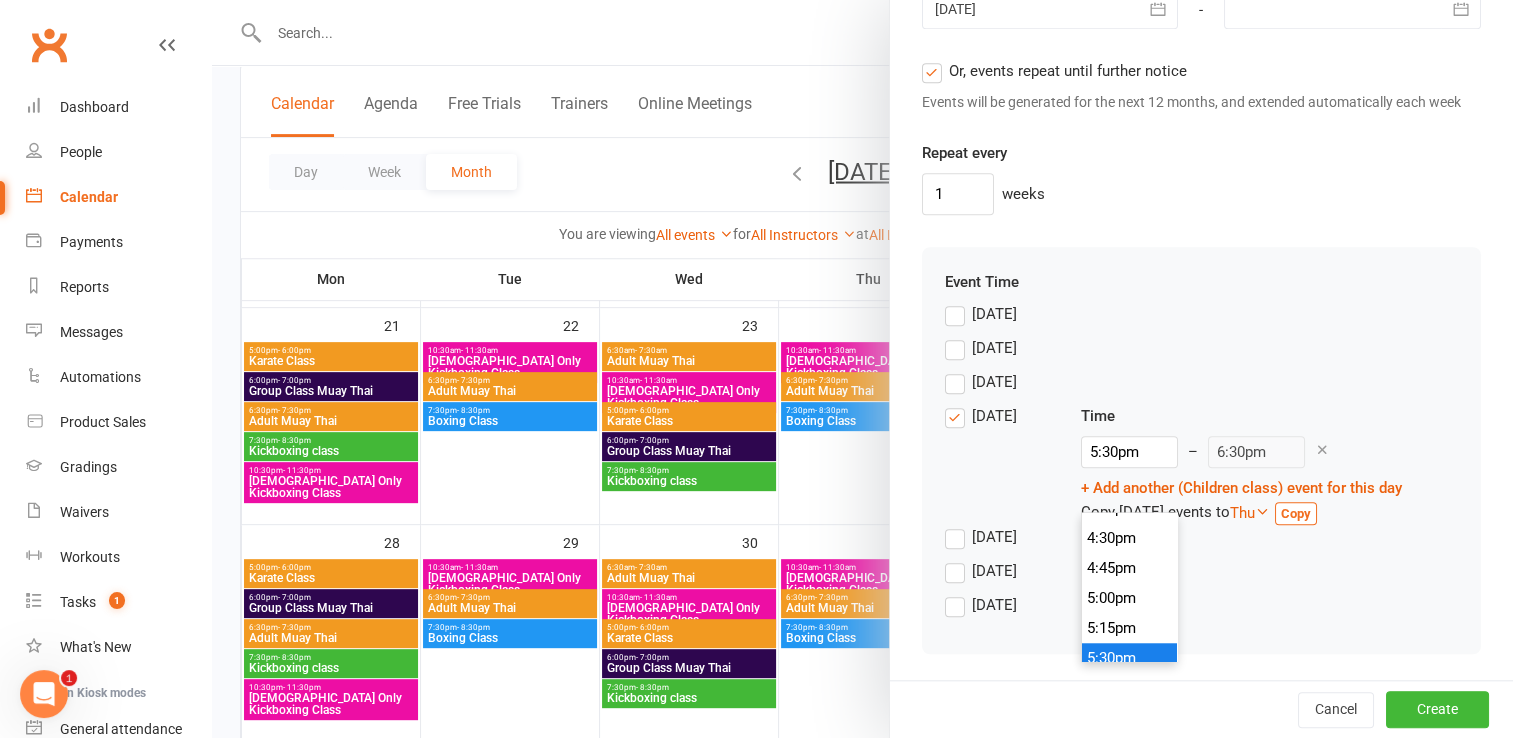 click on "5:30pm" at bounding box center [1130, 658] 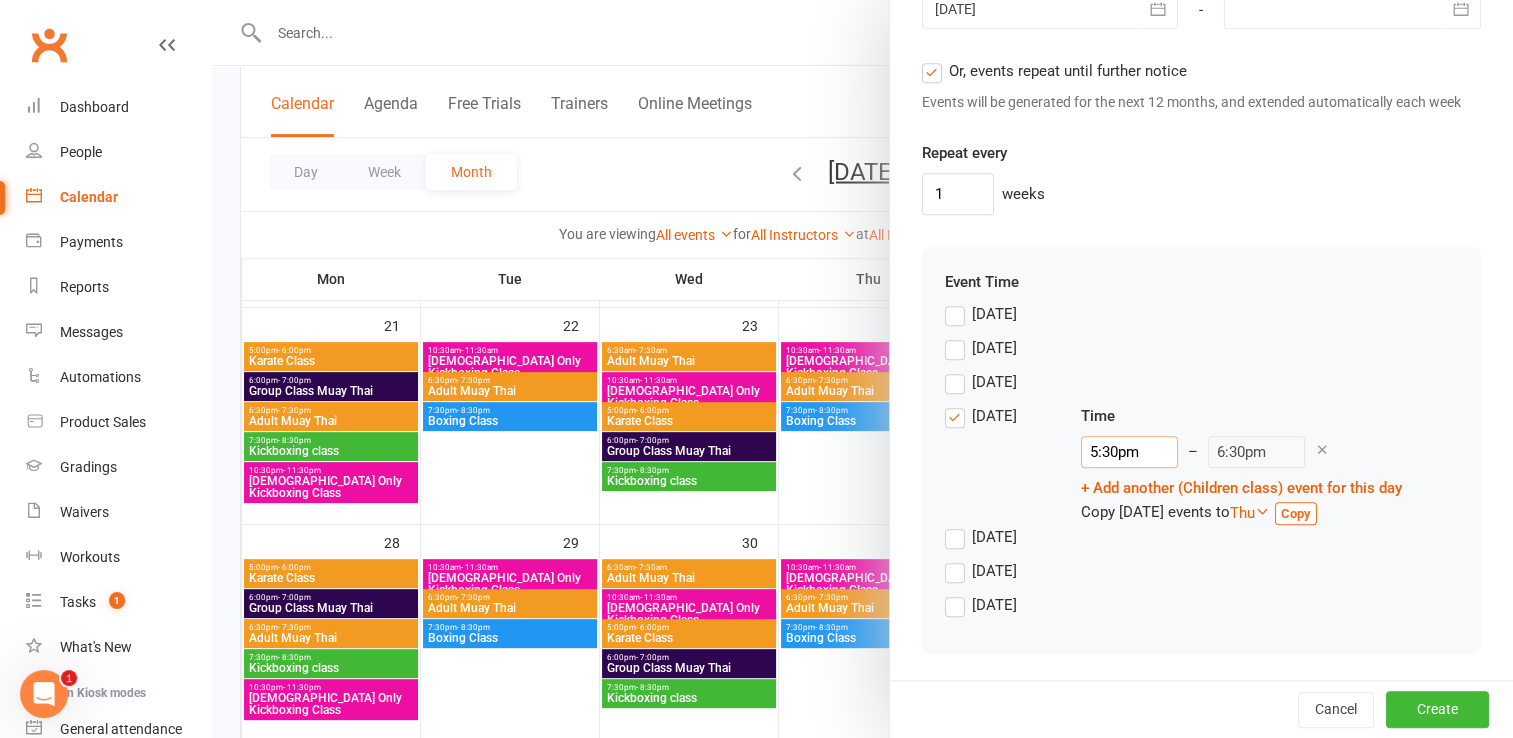 scroll, scrollTop: 1780, scrollLeft: 0, axis: vertical 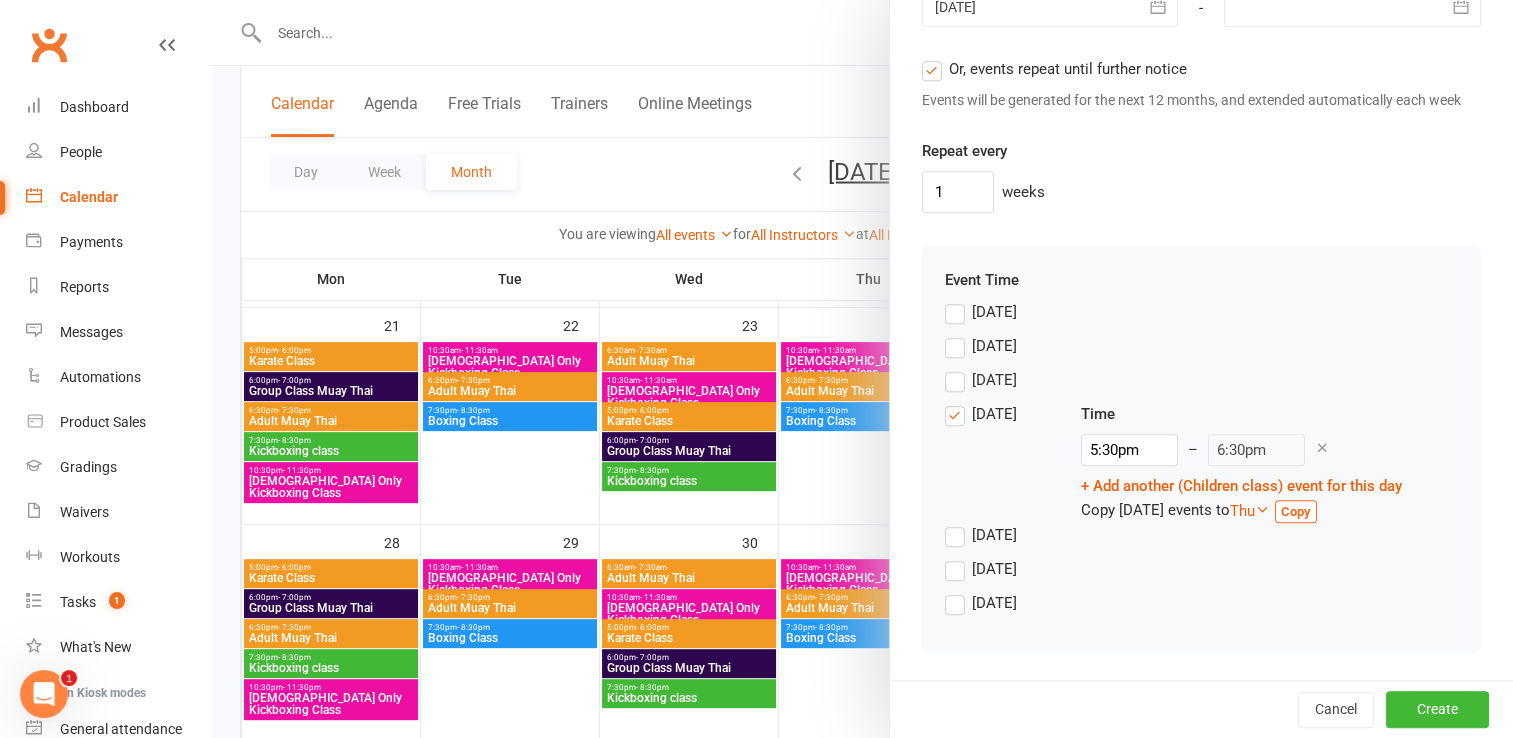 click on "Friday" at bounding box center (981, 569) 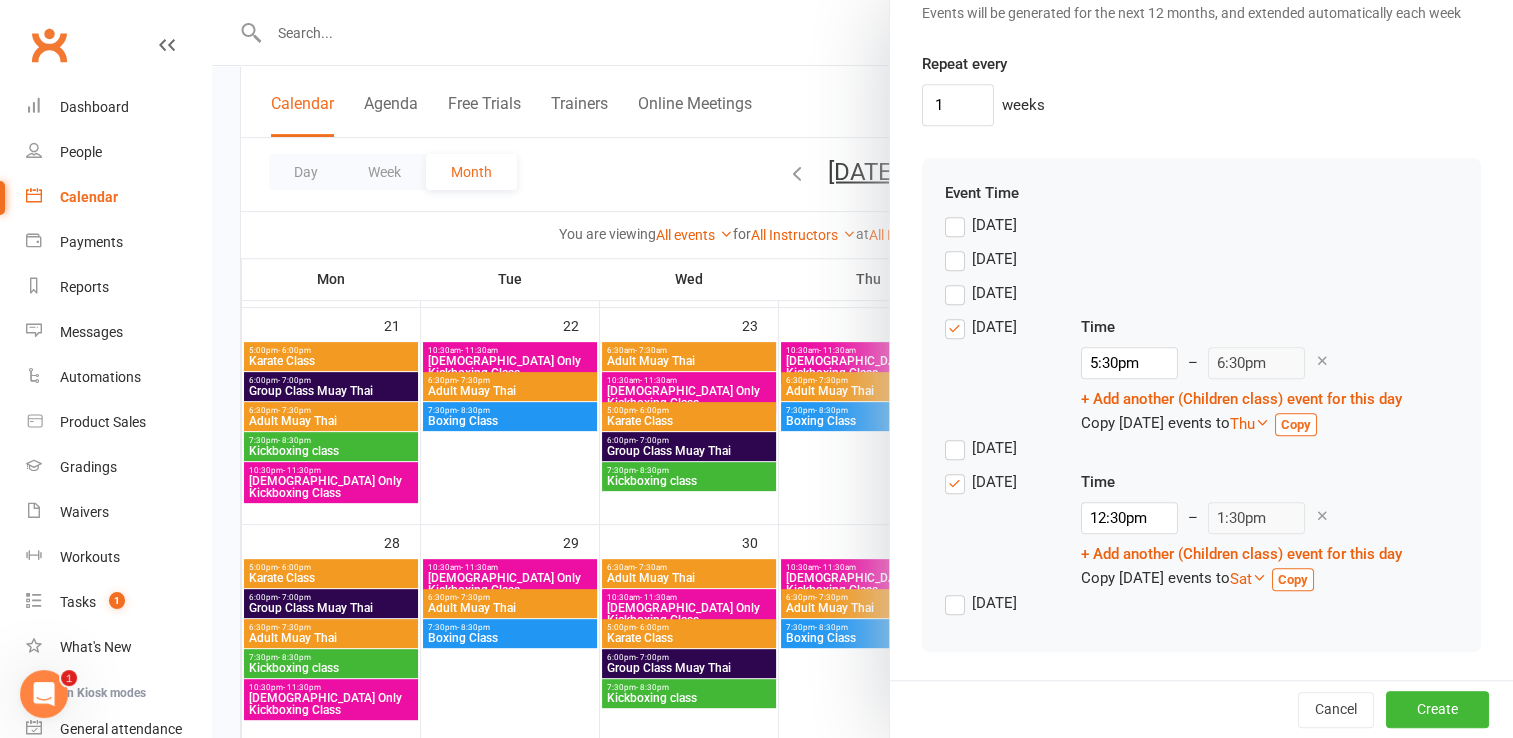 scroll, scrollTop: 1866, scrollLeft: 0, axis: vertical 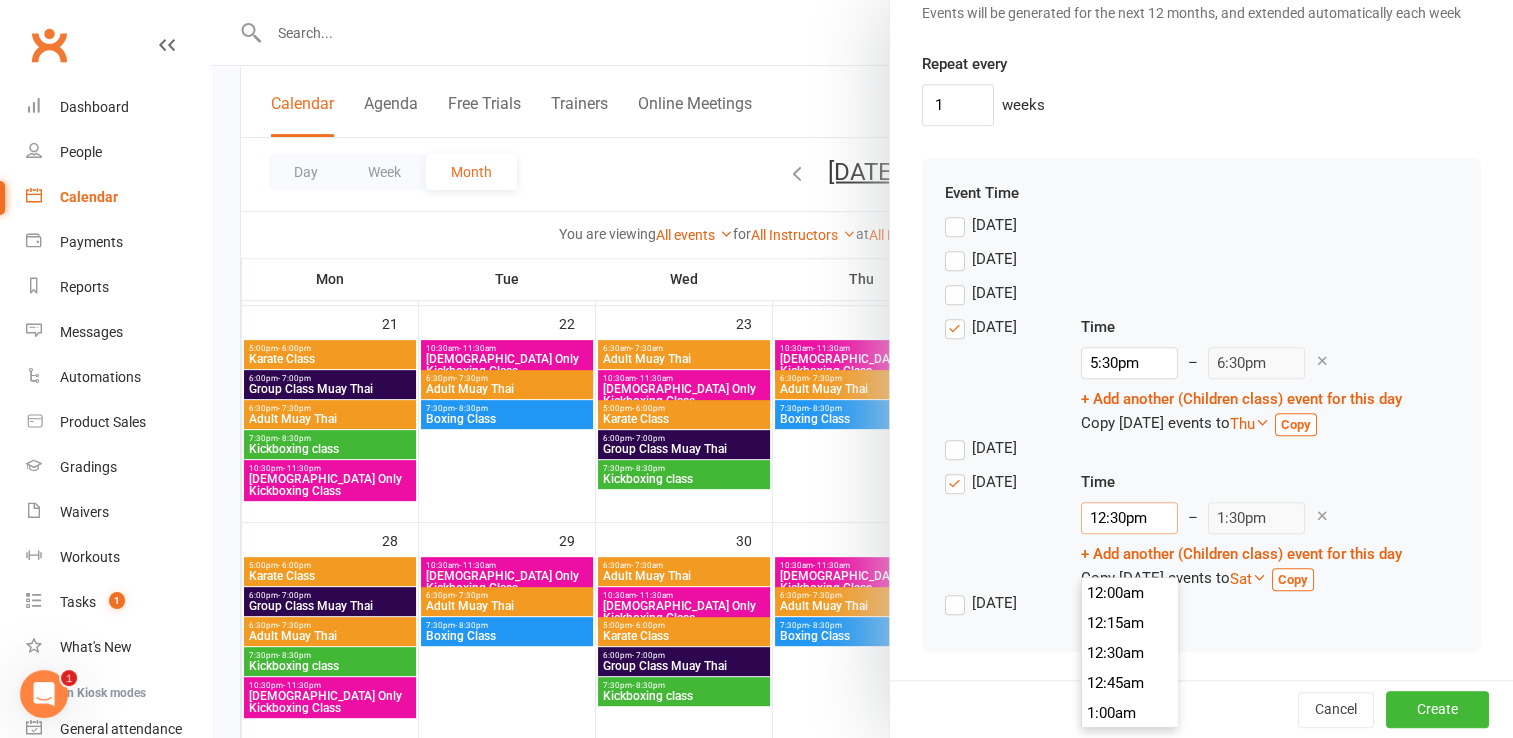 click on "12:30pm" at bounding box center (1129, 518) 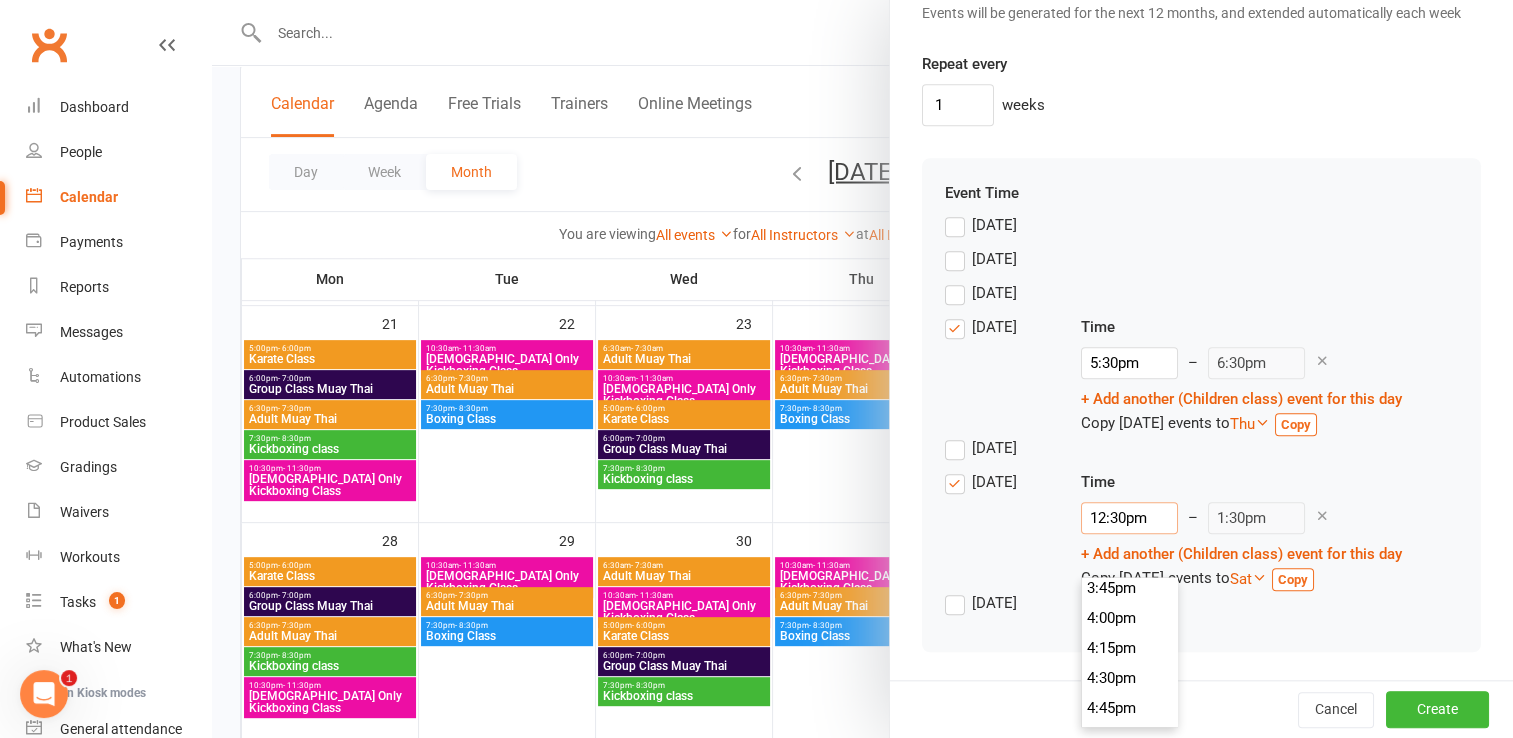 scroll, scrollTop: 1970, scrollLeft: 0, axis: vertical 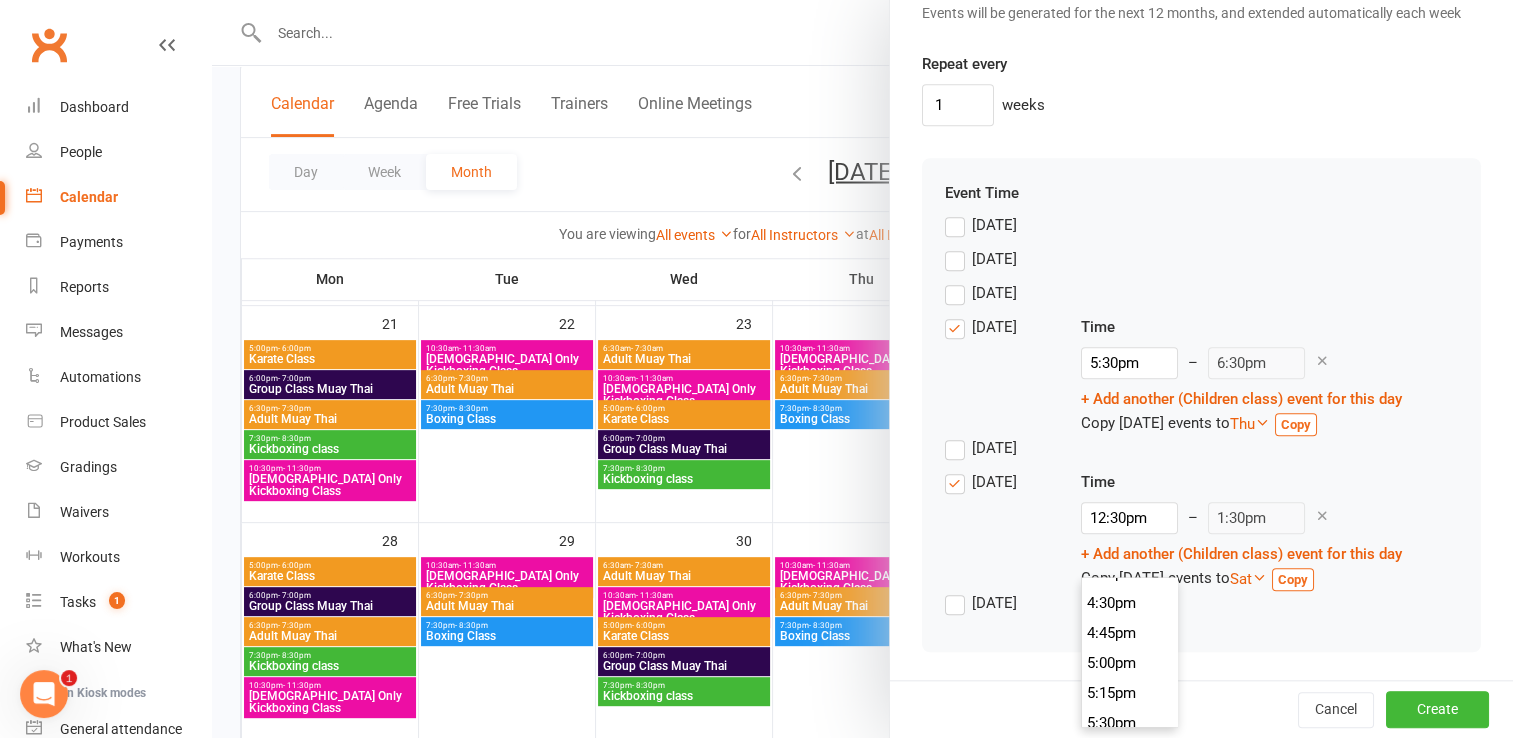 type on "5:30pm" 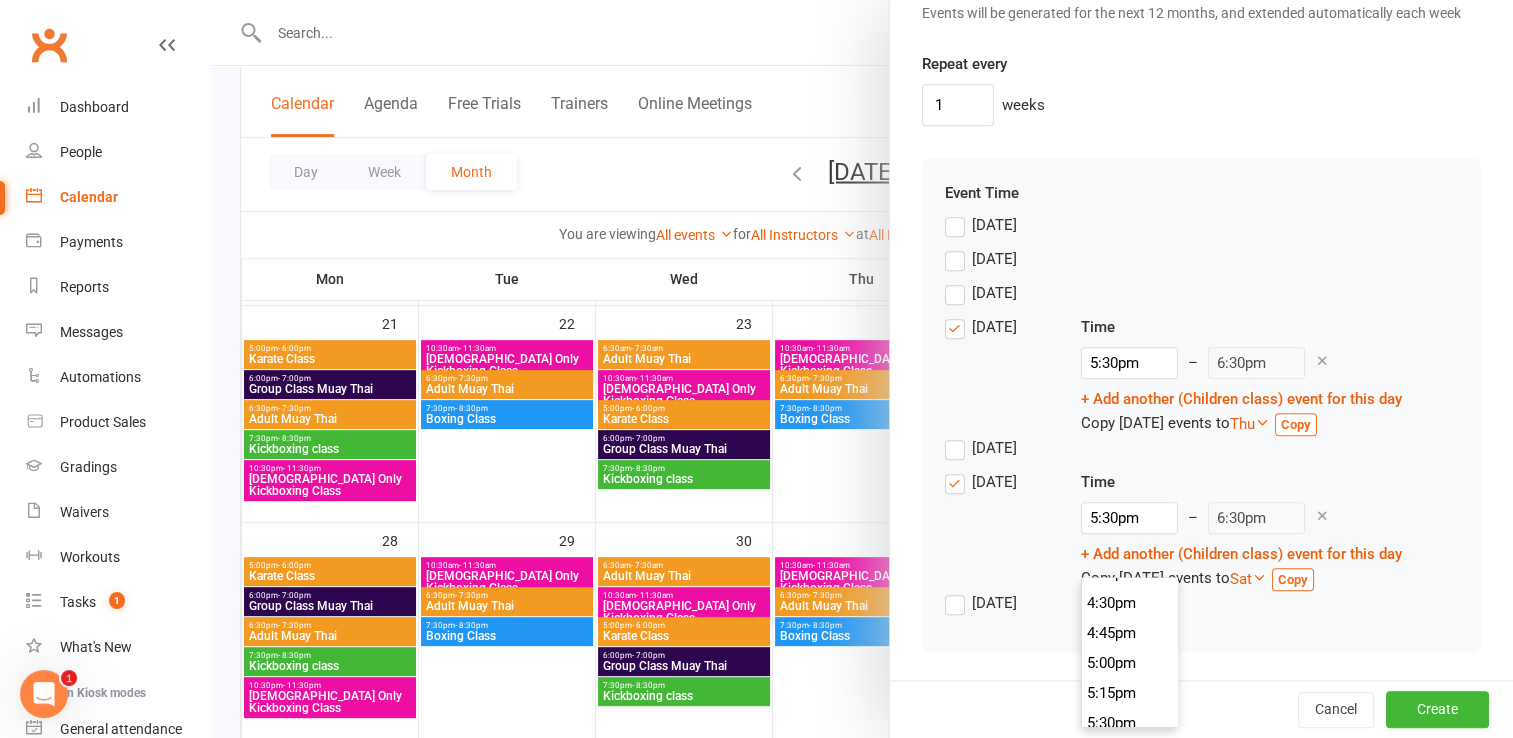 click on "5:30pm" at bounding box center (1130, 723) 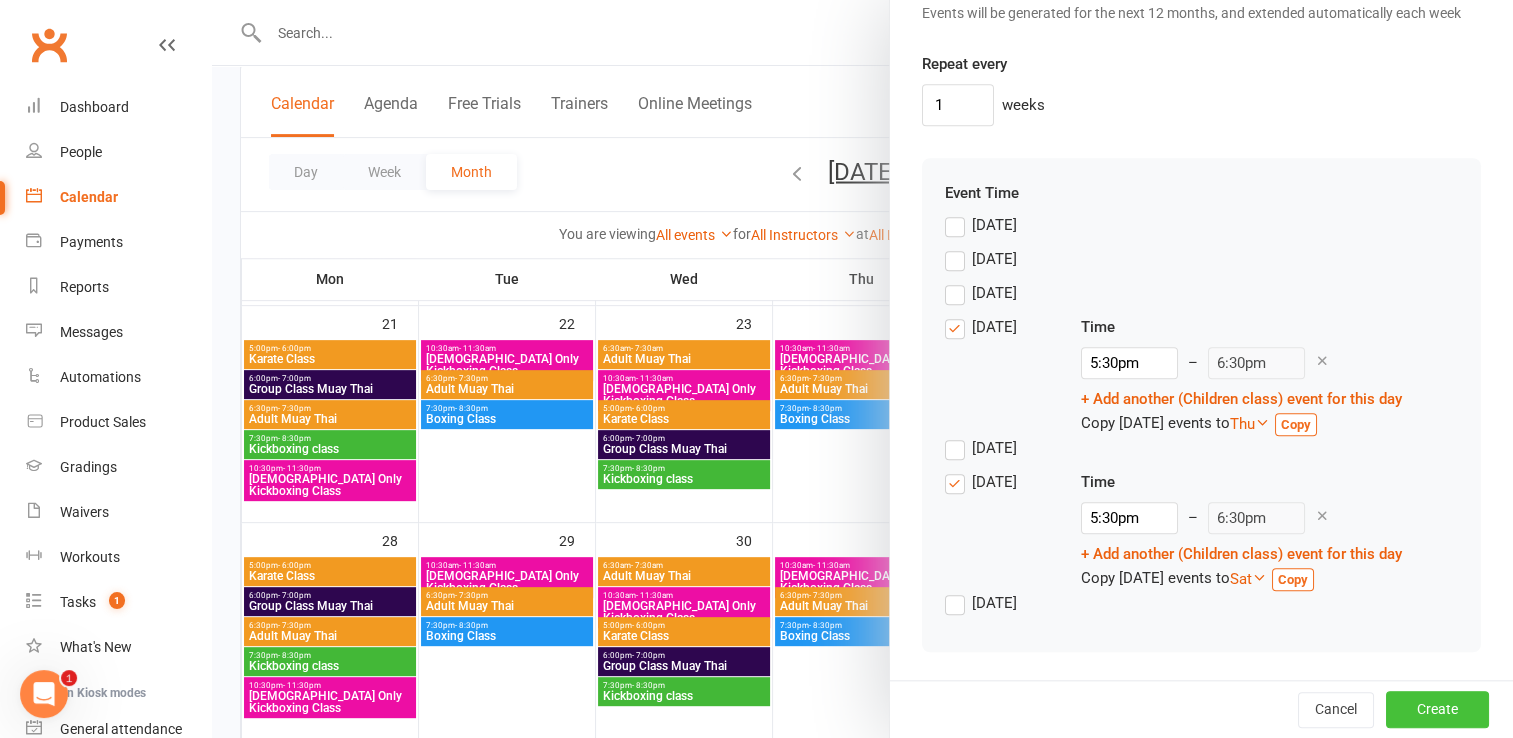 click on "Create" at bounding box center (1437, 709) 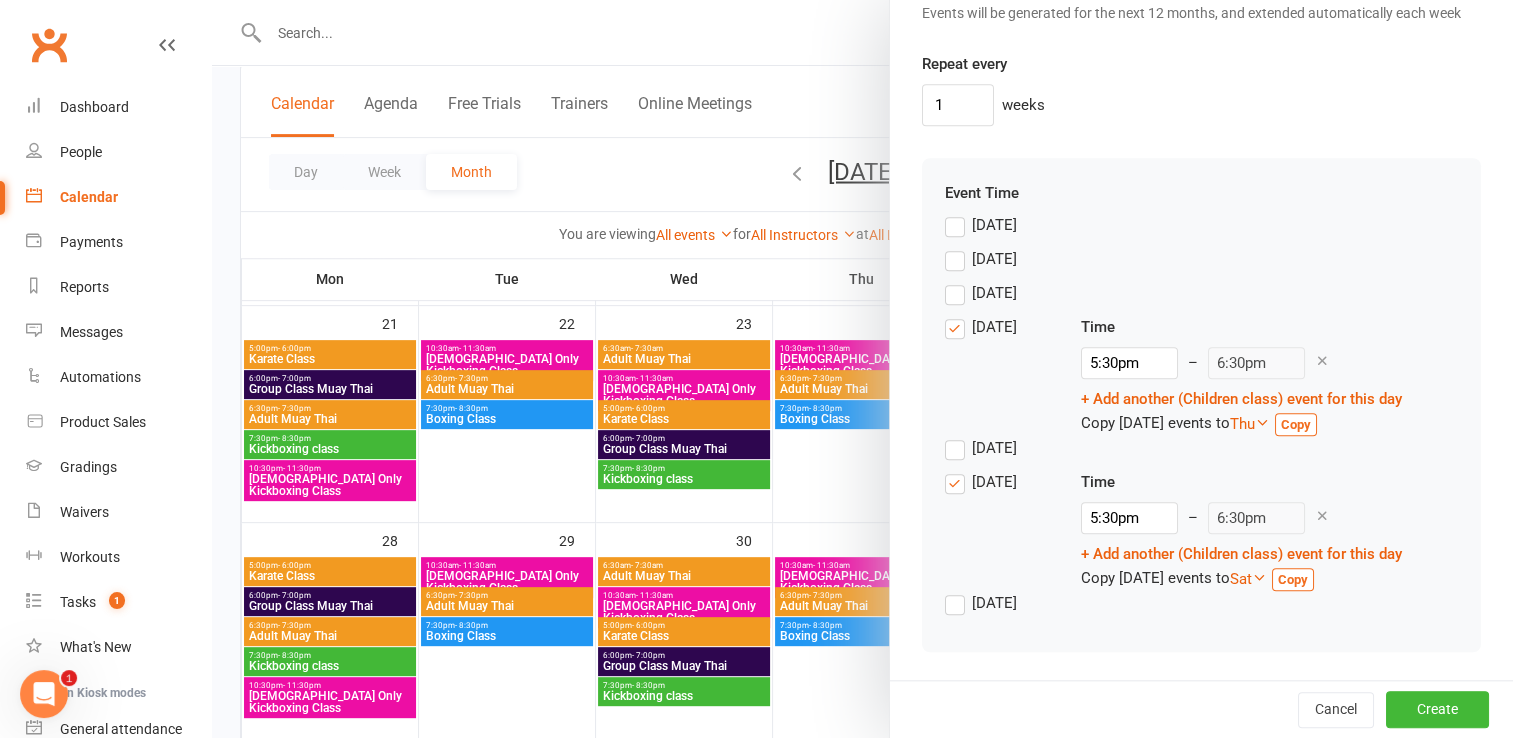 type 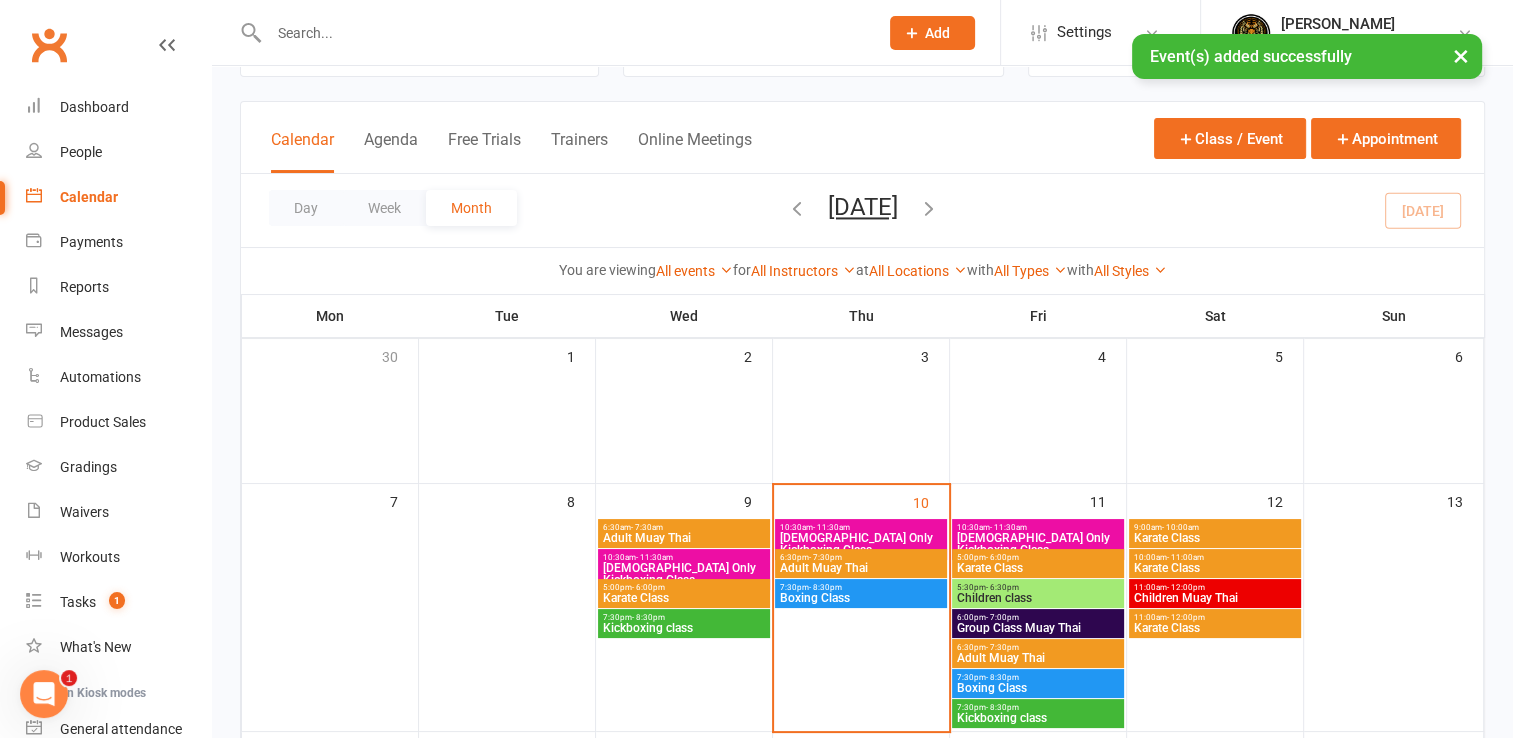 scroll, scrollTop: 200, scrollLeft: 0, axis: vertical 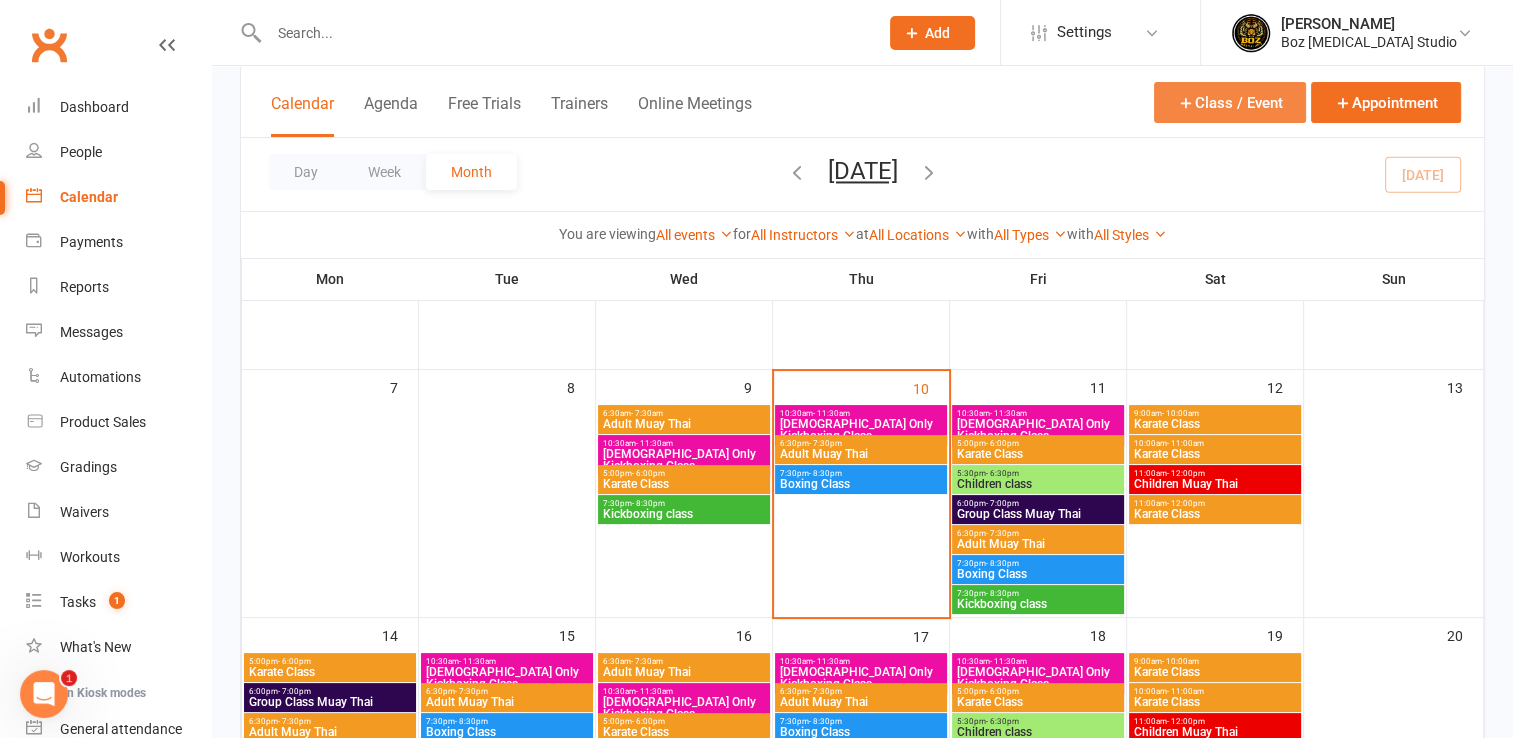 click on "Class / Event" at bounding box center [1230, 102] 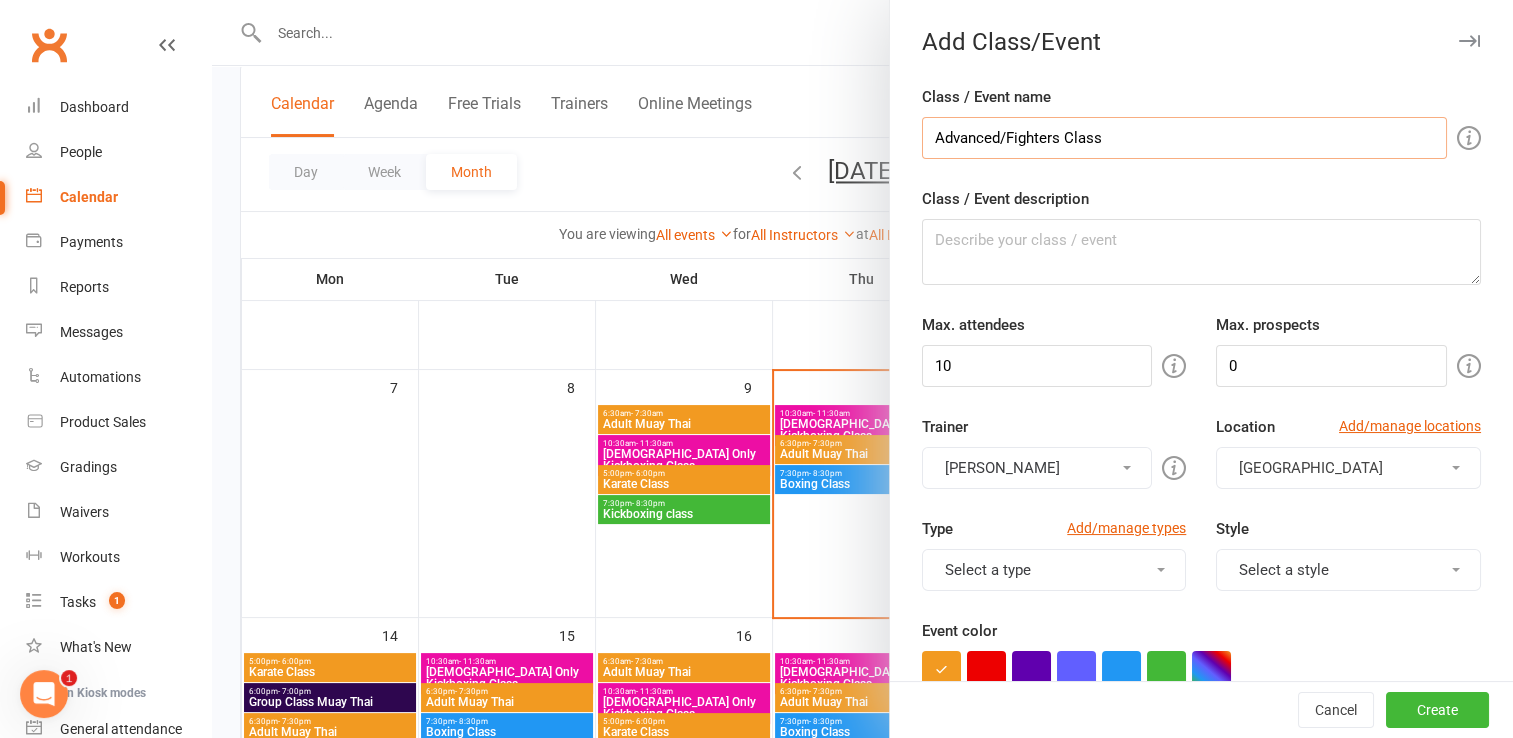 type on "Advanced/Fighters Class" 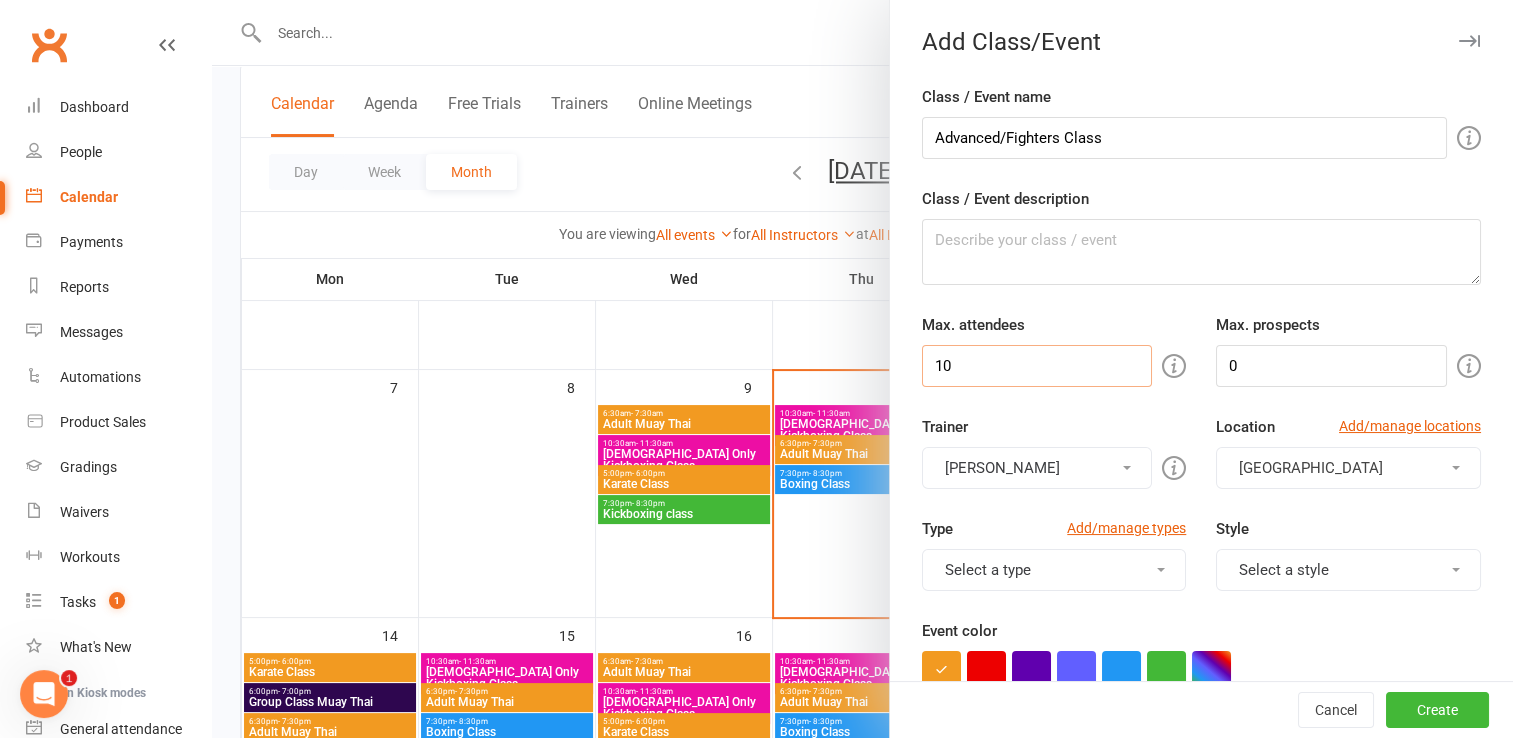 click on "10" at bounding box center [1037, 366] 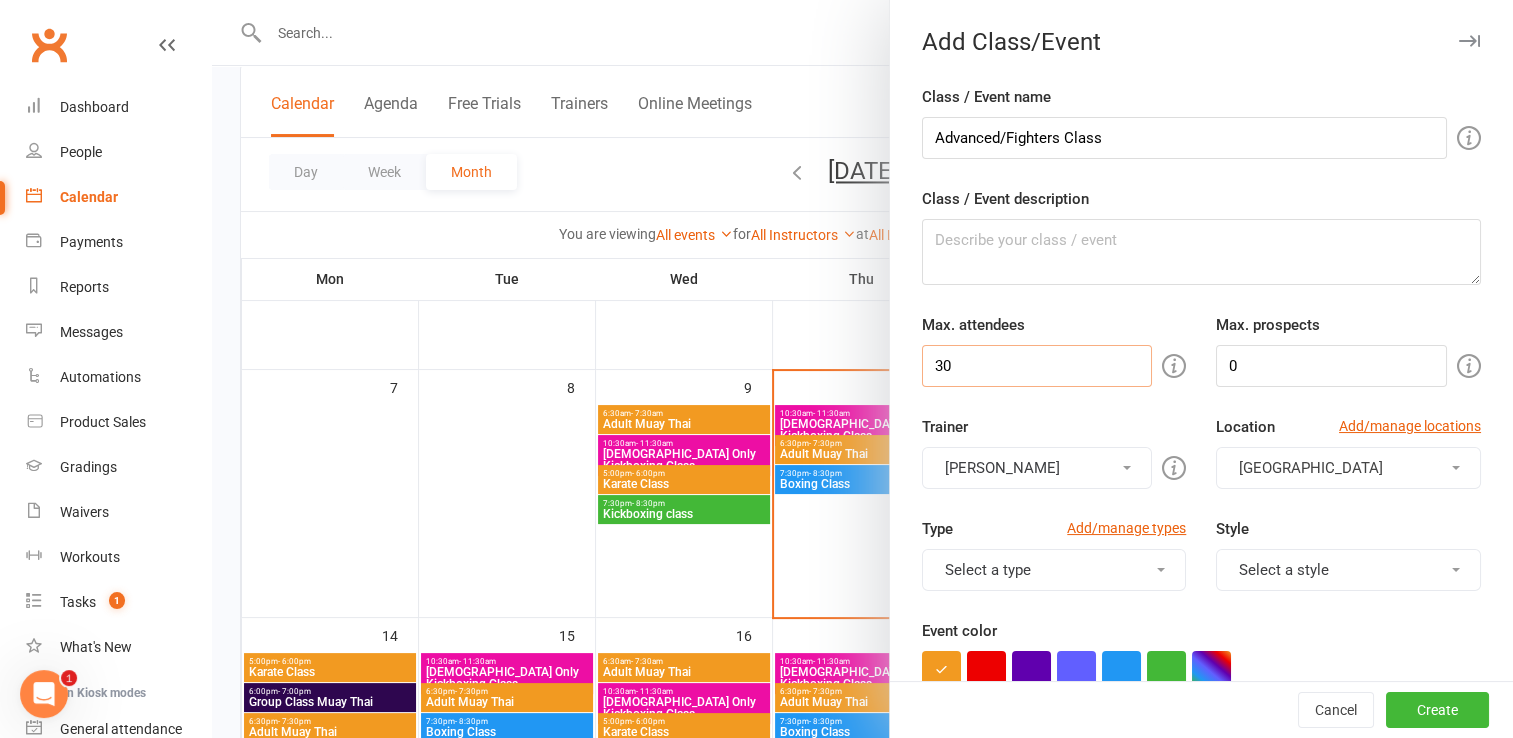 type on "30" 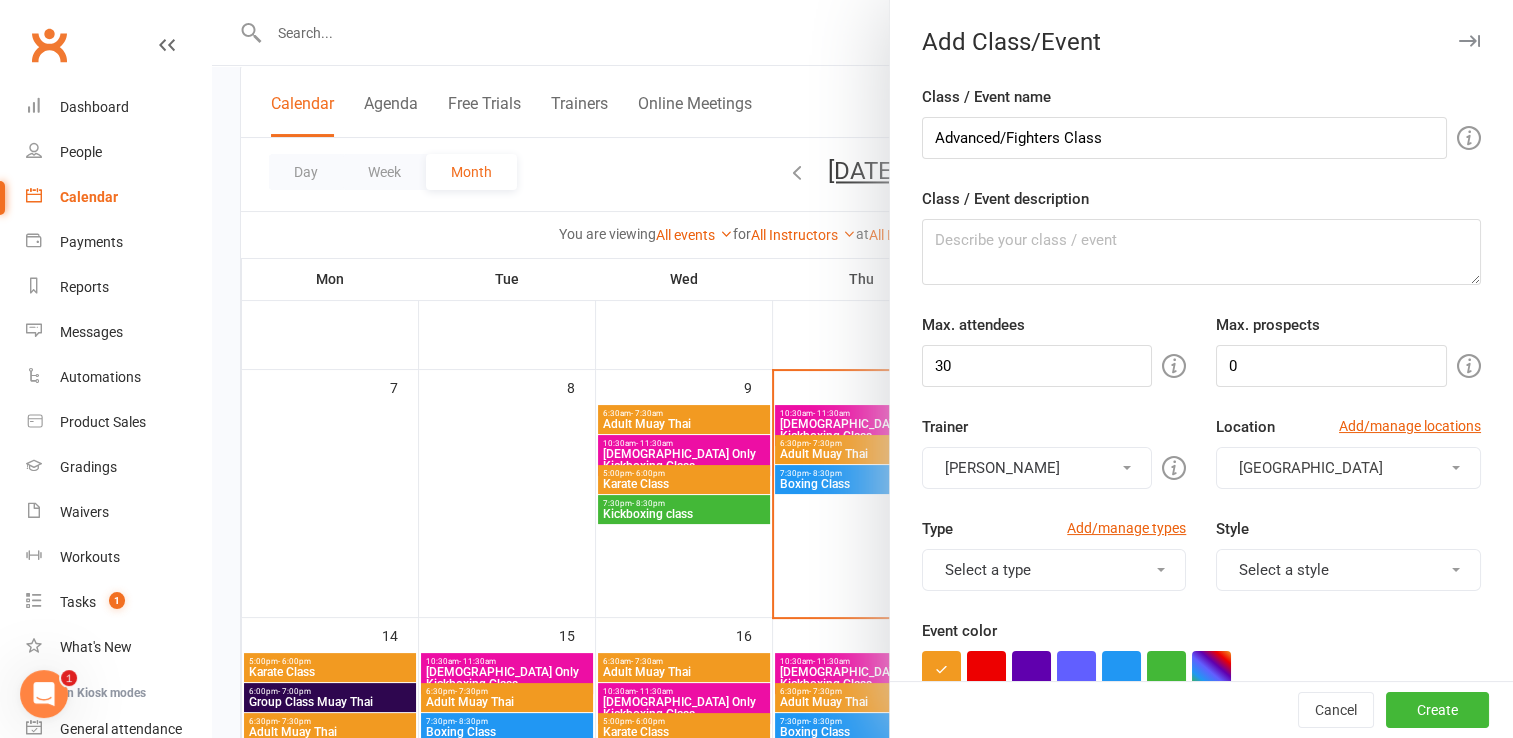 click on "Class / Event name Advanced/Fighters Class Class / Event description Max. attendees 30 Max. prospects 0 Trainer Deeyana Boz  Deeyana Boz Location Add/manage locations
Airport West
Type Add/manage types Select a type  Class Private Session School Holiday Camp Workshop Style Select a style  Boxing Kicking boxing  Muay Thai Event color Event appears in Class kiosk mode, Roll call, Clubworx website calendar and Mobile app  Clubworx website calendar and Mobile app Class kiosk mode Roll call
Require active membership for members?
Allow proximity check-in?
Booking settings
Earliest booking can occur 1
day(s)
before class starts (applies to bookings made from mobile app / website calendar)
Latest booking can occur 1
day(s)
before class starts Cancellations
Members can cancel bookings to this event up to 24" at bounding box center (1201, 875) 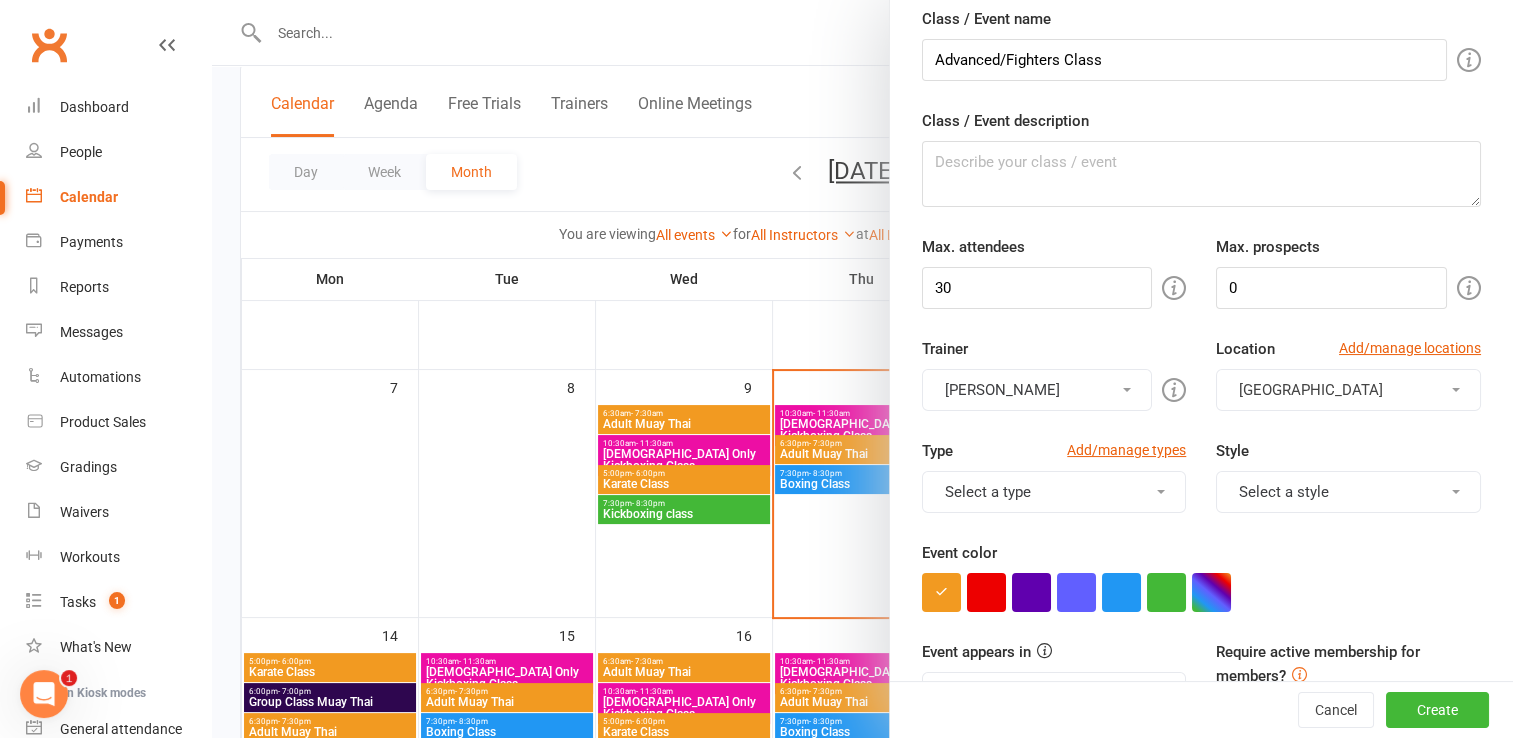 scroll, scrollTop: 200, scrollLeft: 0, axis: vertical 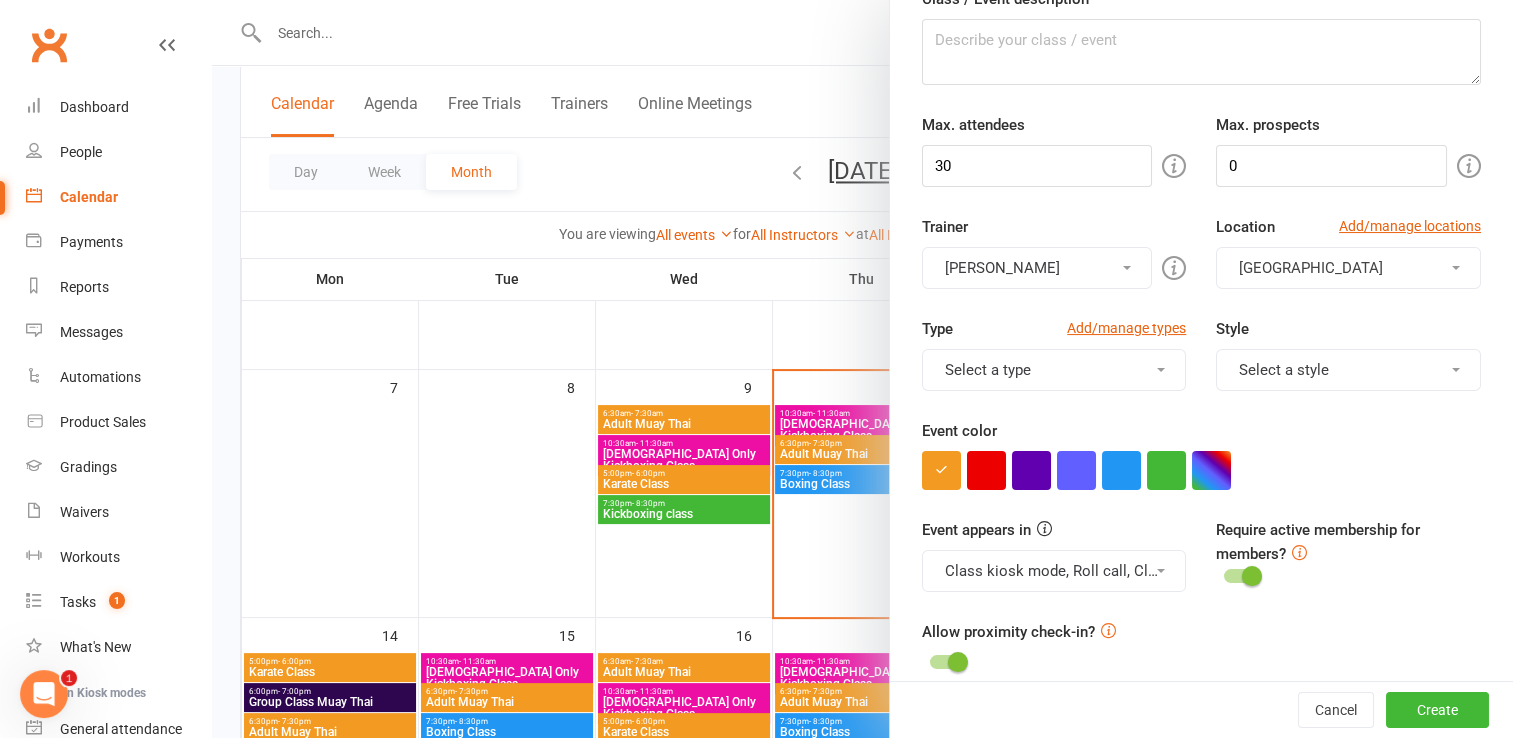 click on "[GEOGRAPHIC_DATA]" at bounding box center [1348, 268] 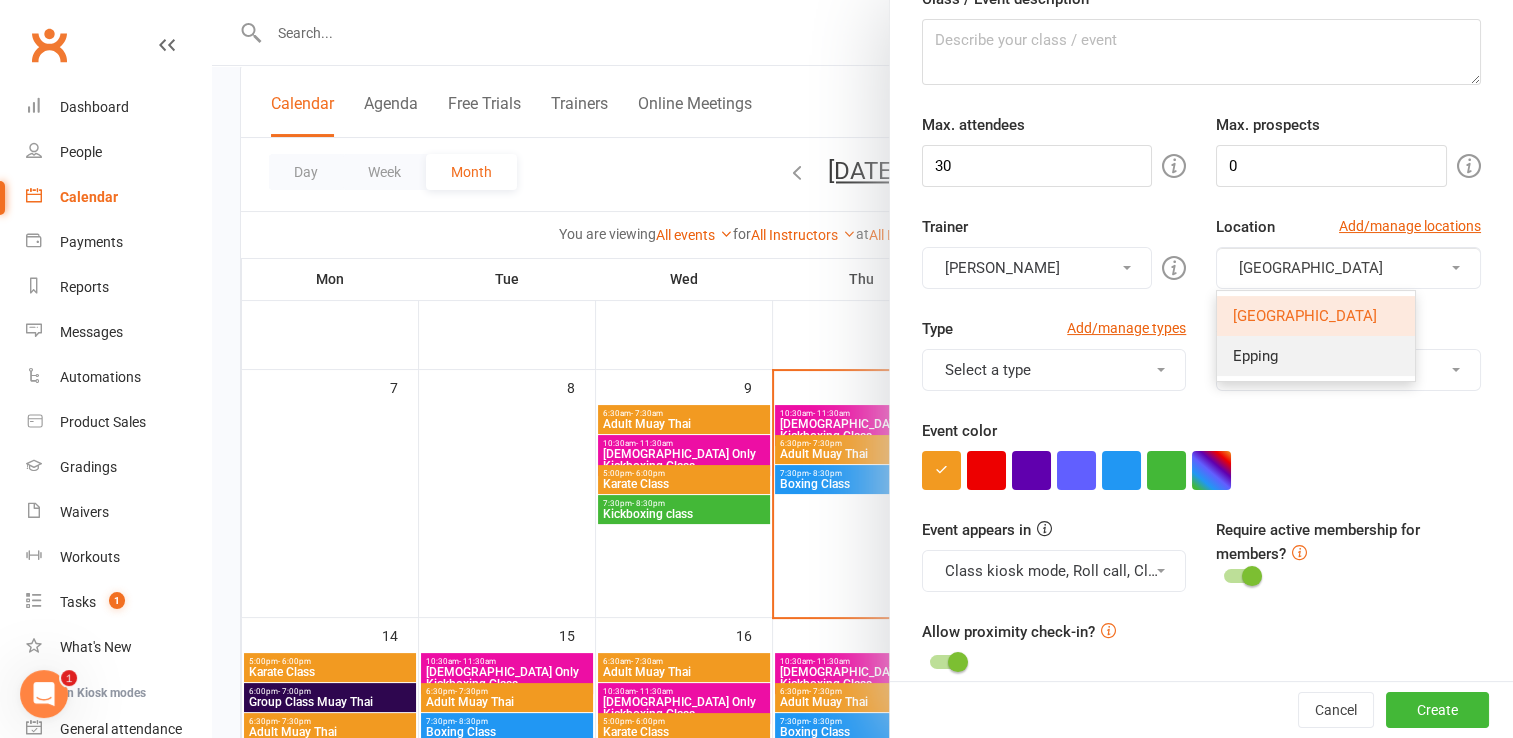click on "Epping" at bounding box center (1316, 356) 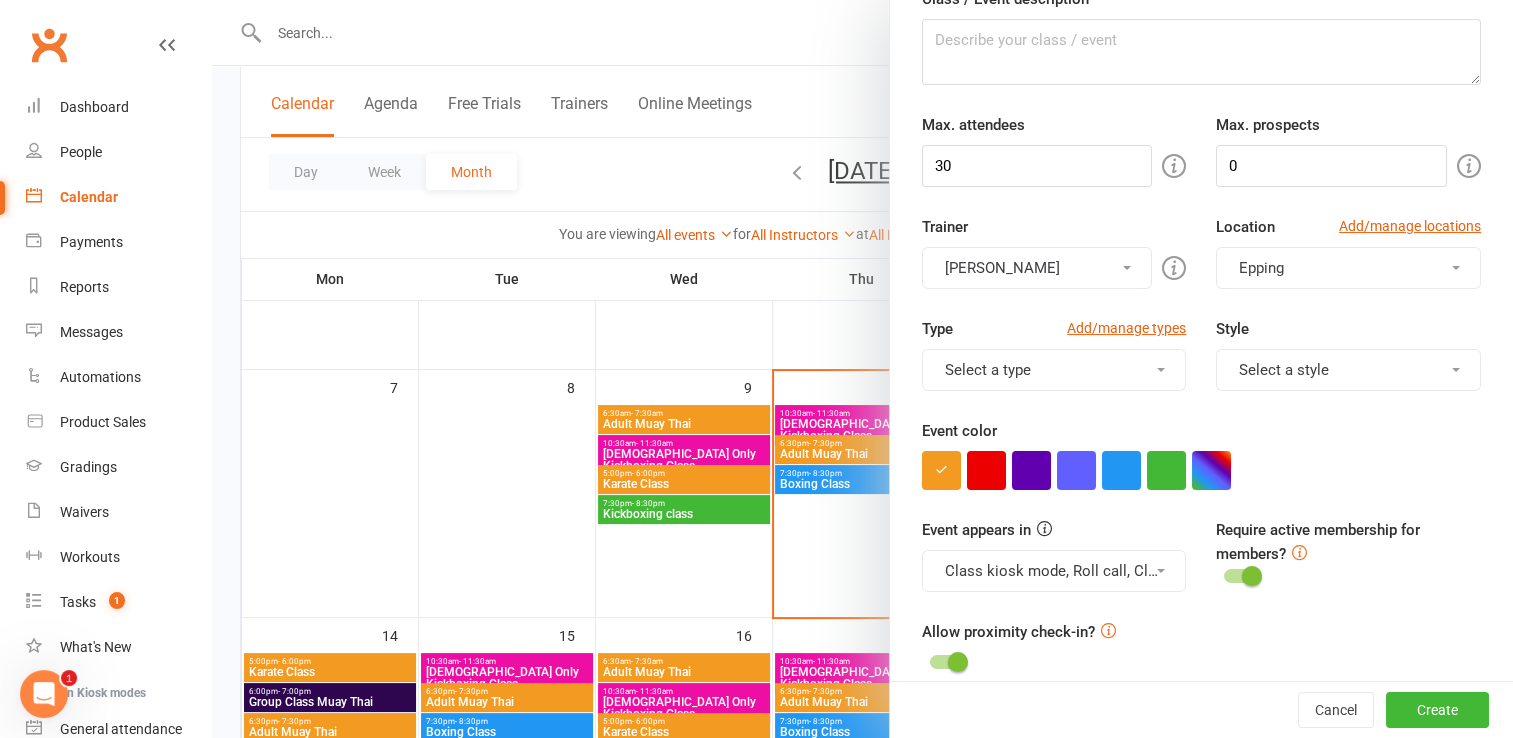 click on "Select a type" at bounding box center (1054, 370) 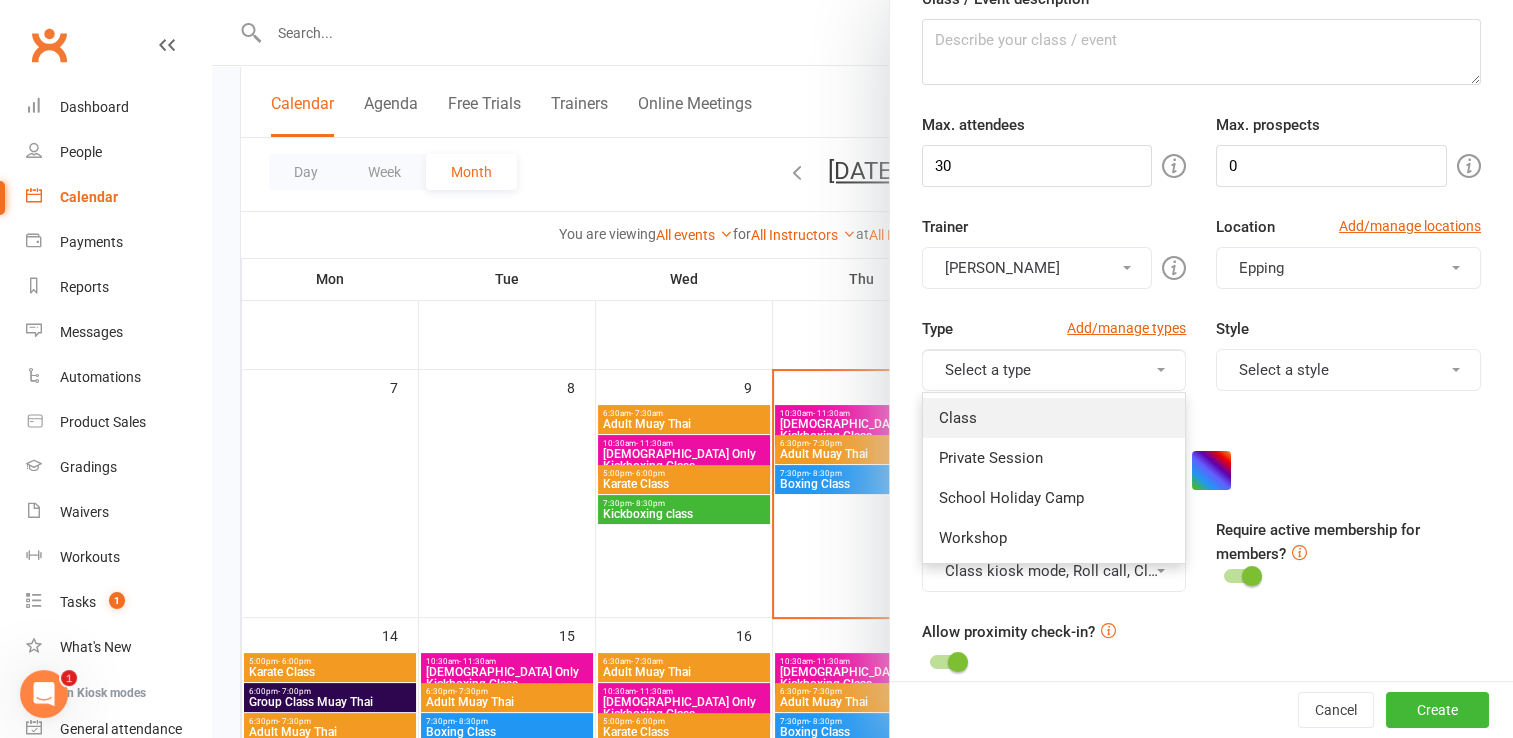 click on "Class" at bounding box center [1054, 418] 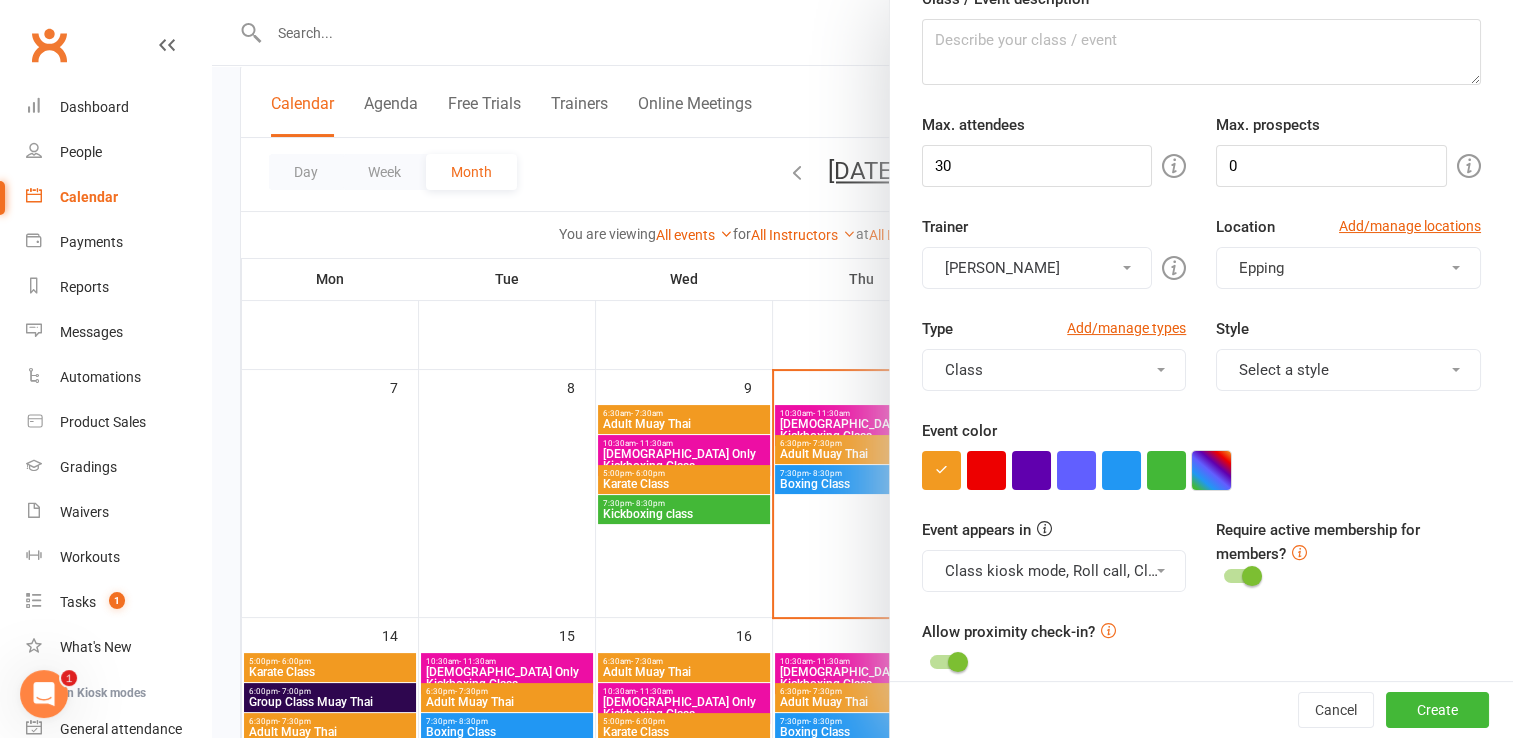 click at bounding box center (1211, 470) 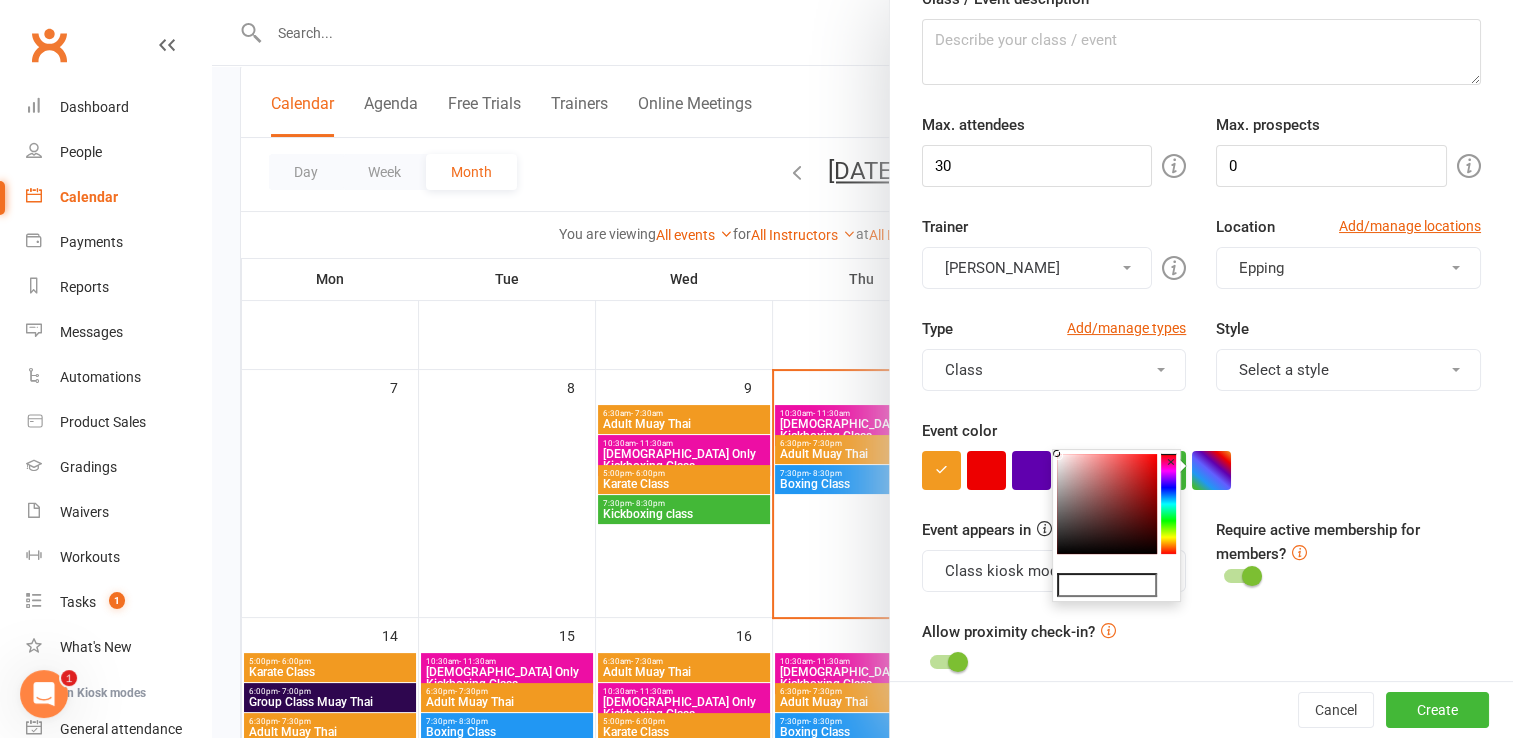 click at bounding box center [1107, 504] 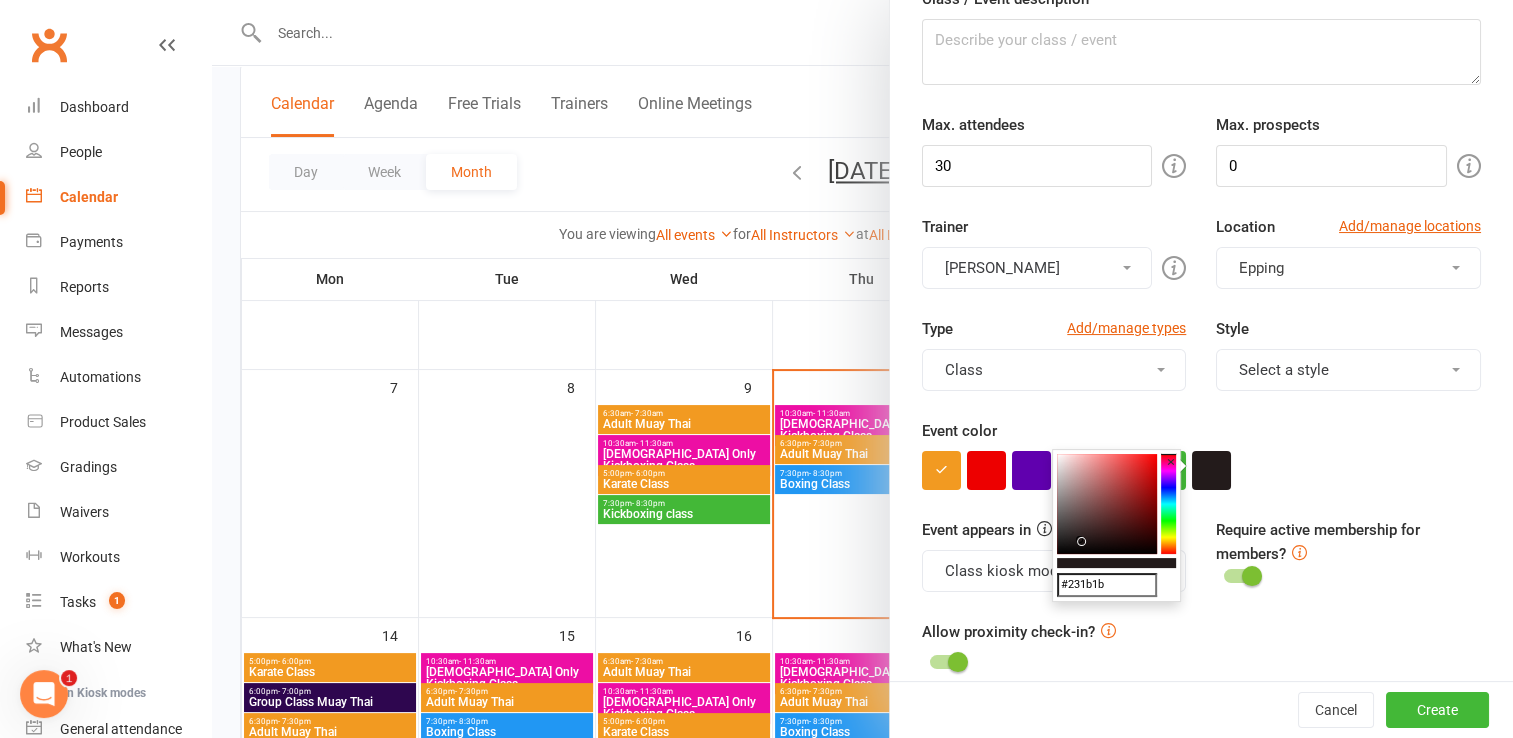 click 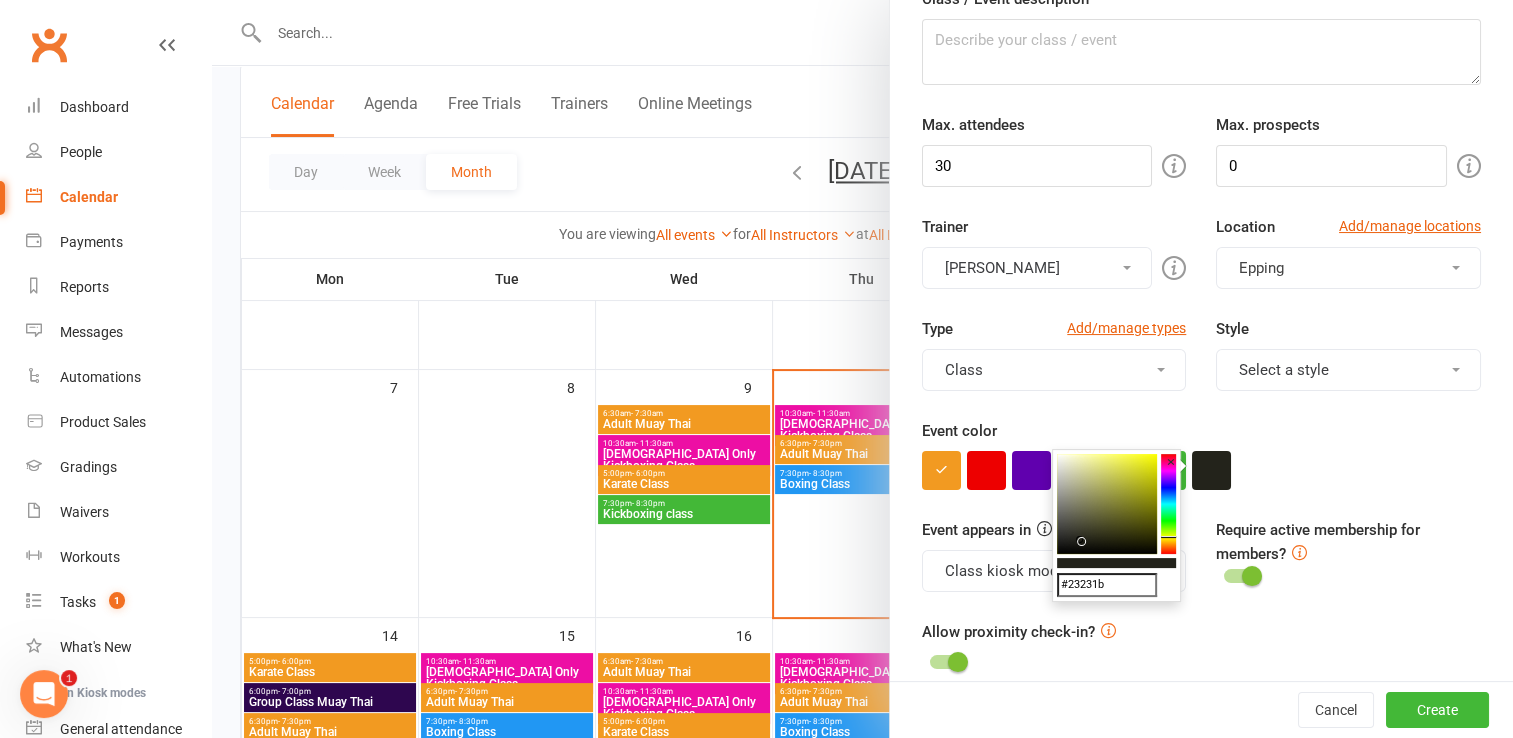 click at bounding box center [1107, 504] 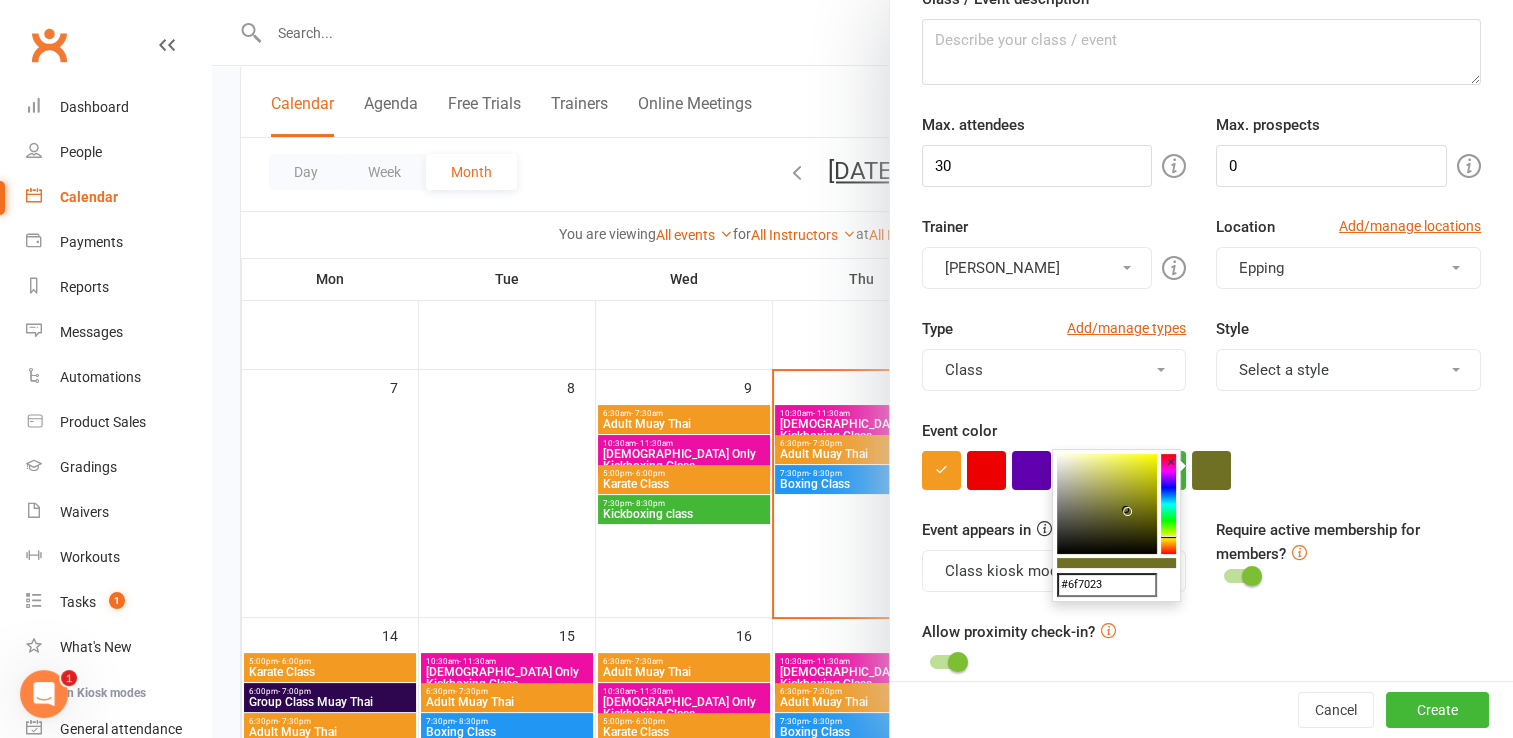 click at bounding box center [1107, 504] 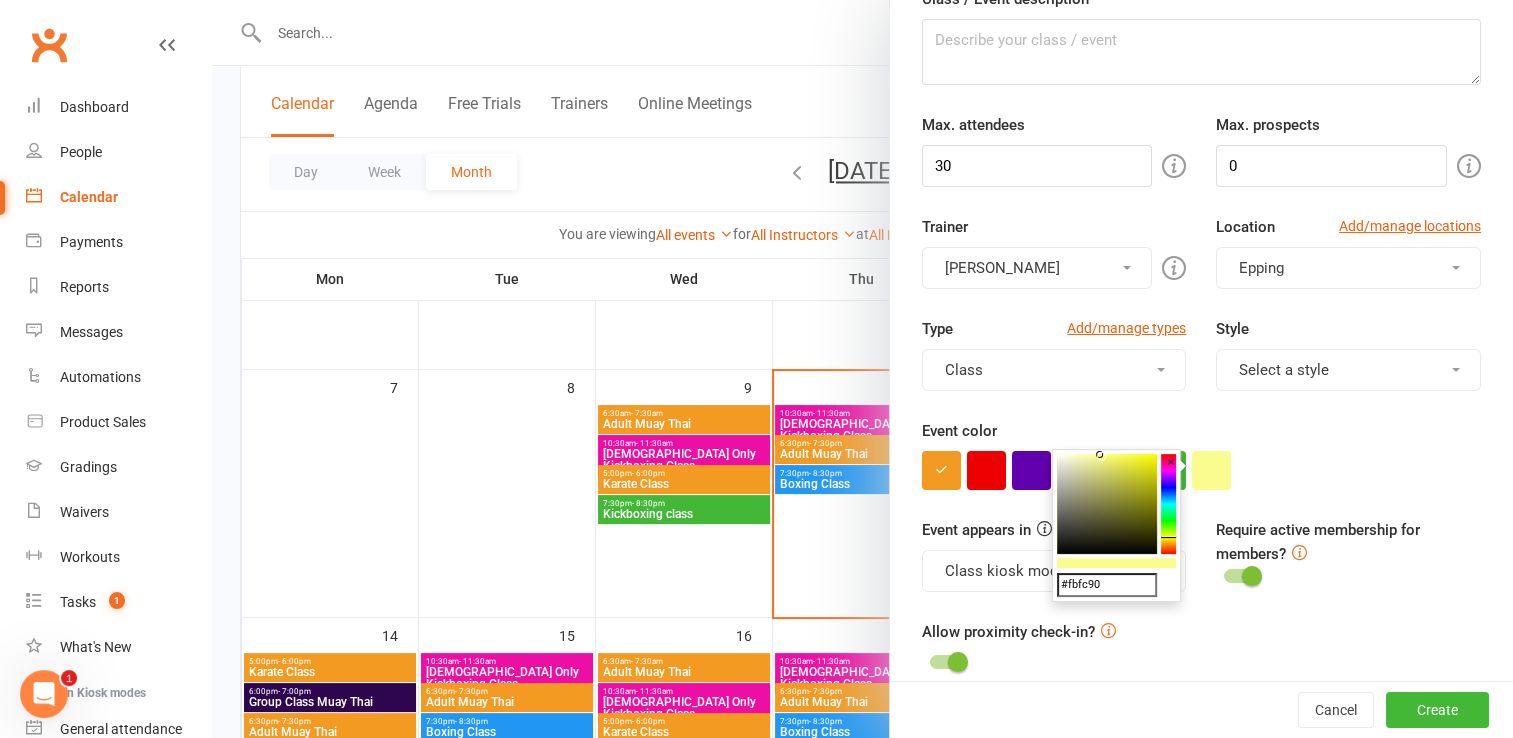 click at bounding box center (1107, 504) 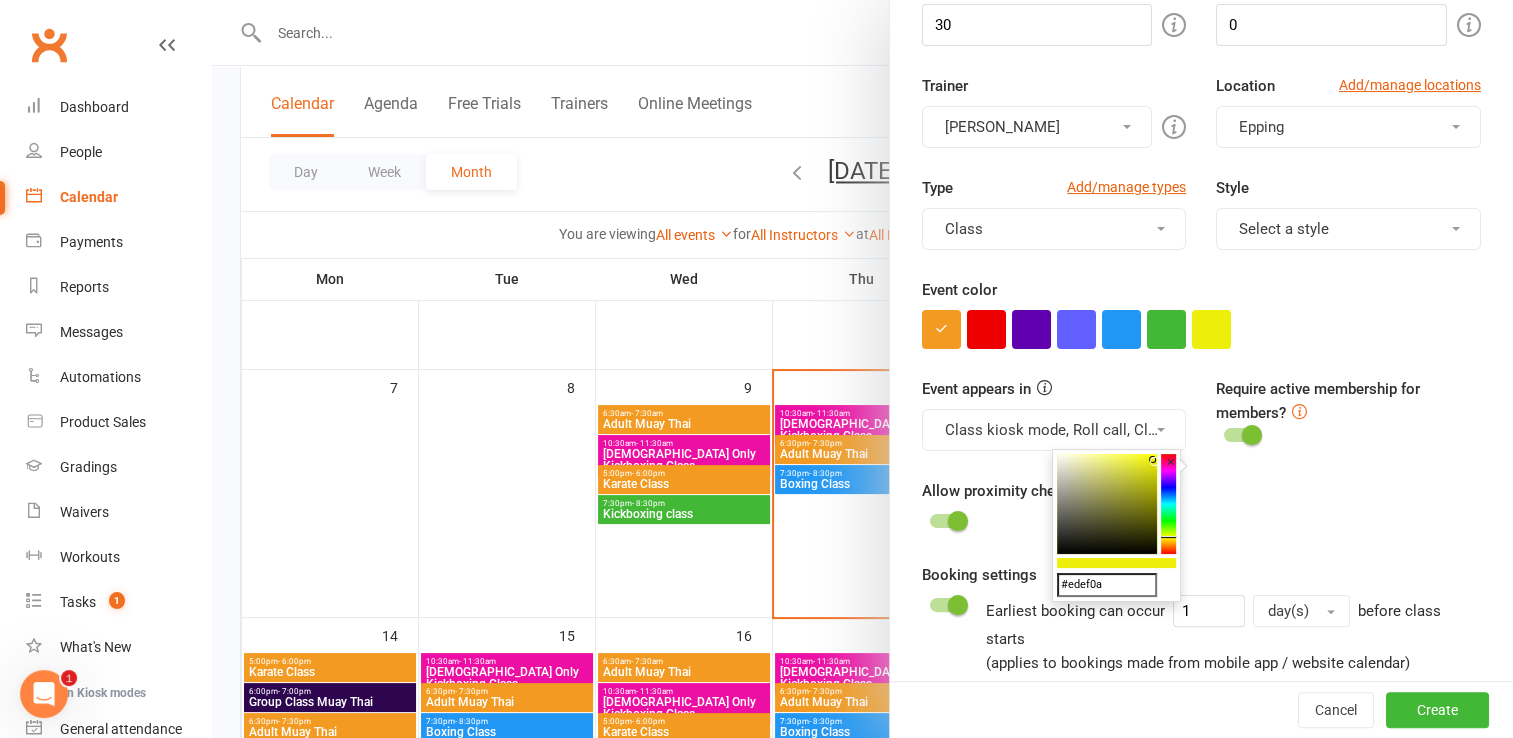 scroll, scrollTop: 500, scrollLeft: 0, axis: vertical 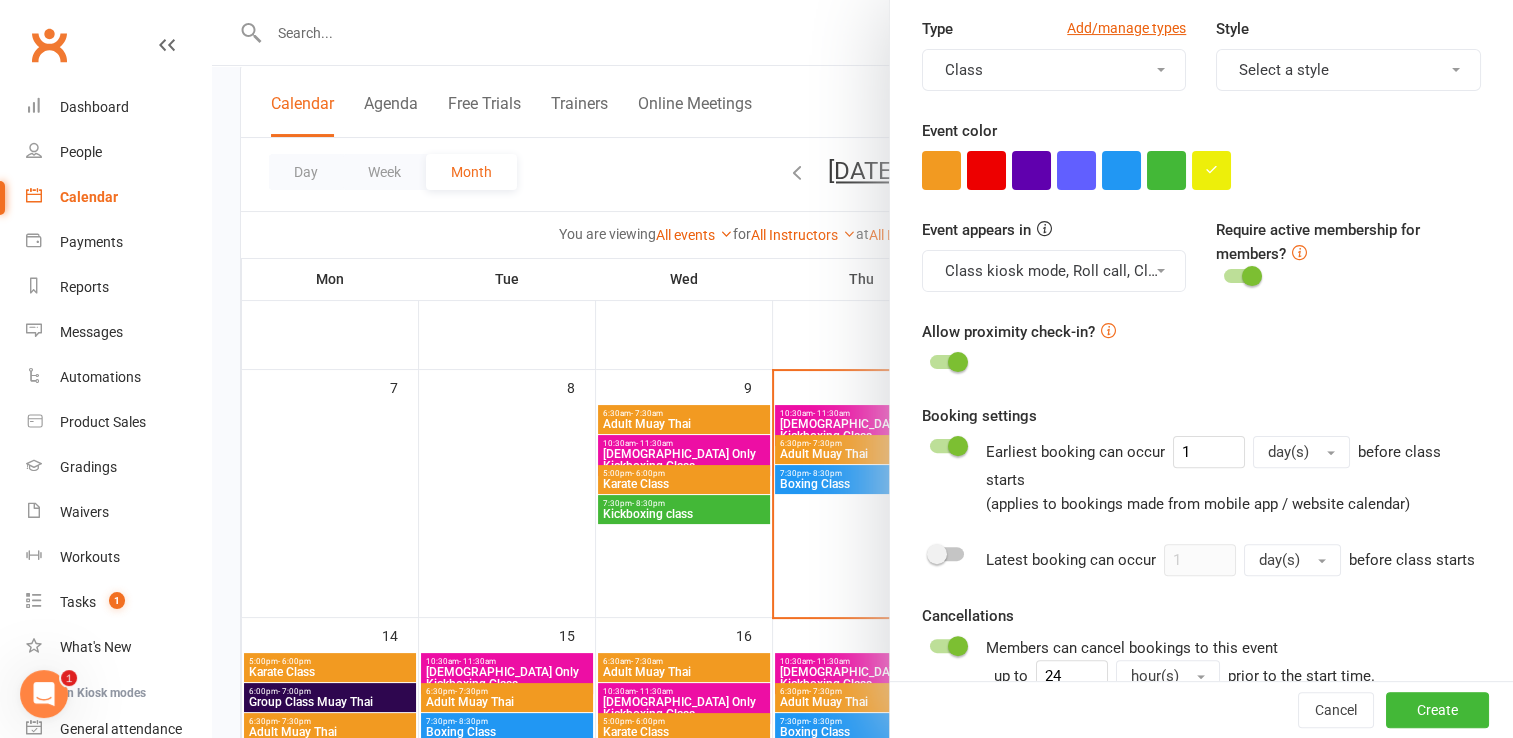 click on "Allow proximity check-in?" at bounding box center (1201, 348) 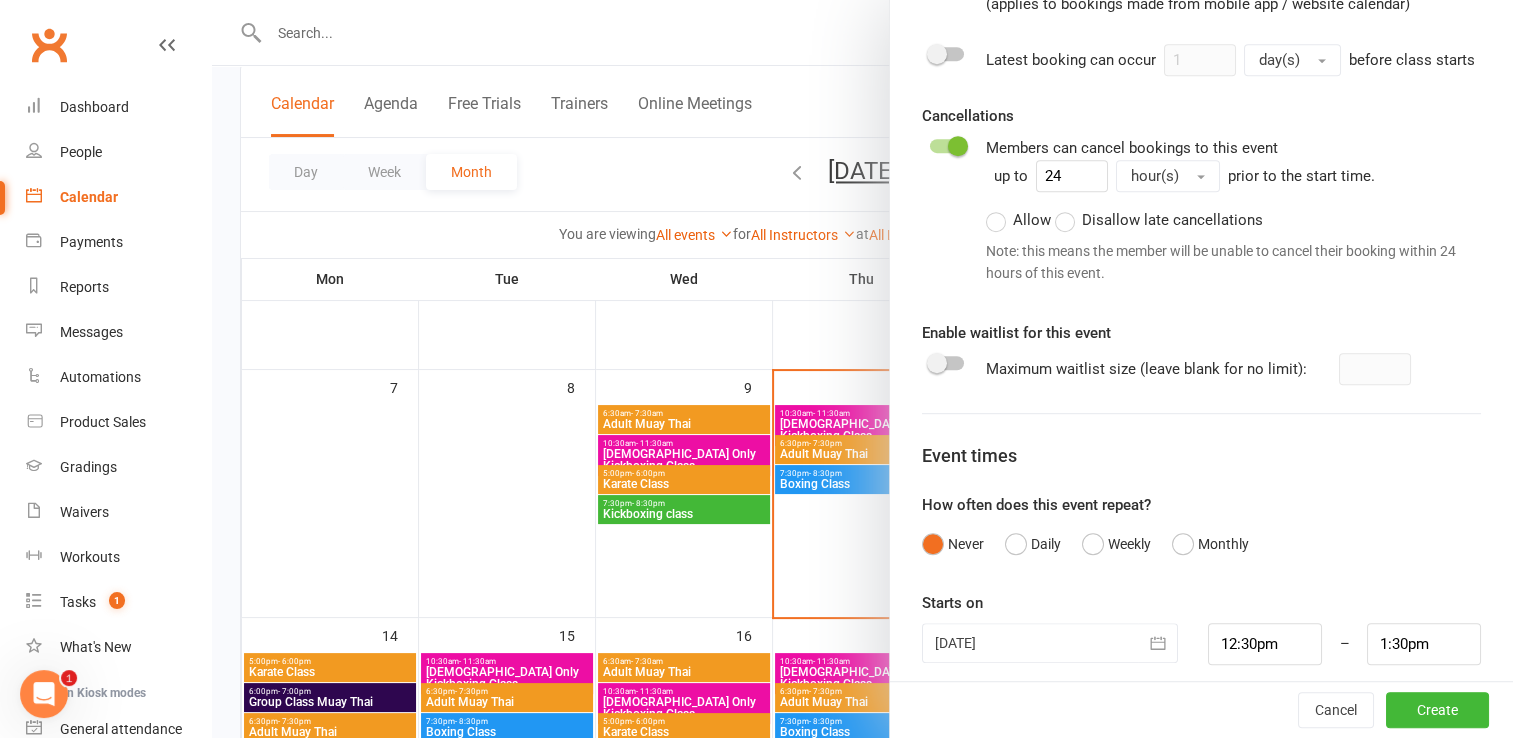 scroll, scrollTop: 1036, scrollLeft: 0, axis: vertical 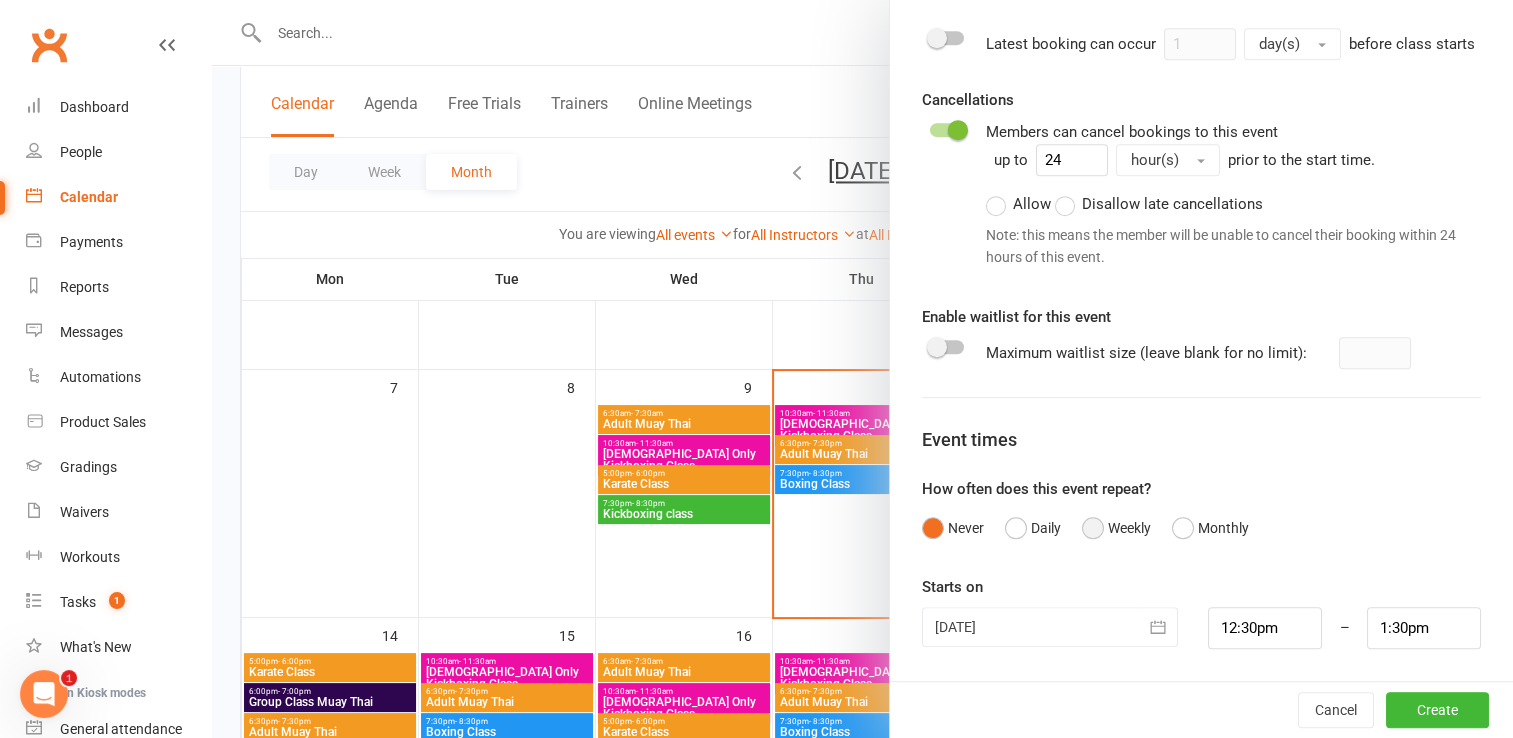 click on "Weekly" at bounding box center (1116, 528) 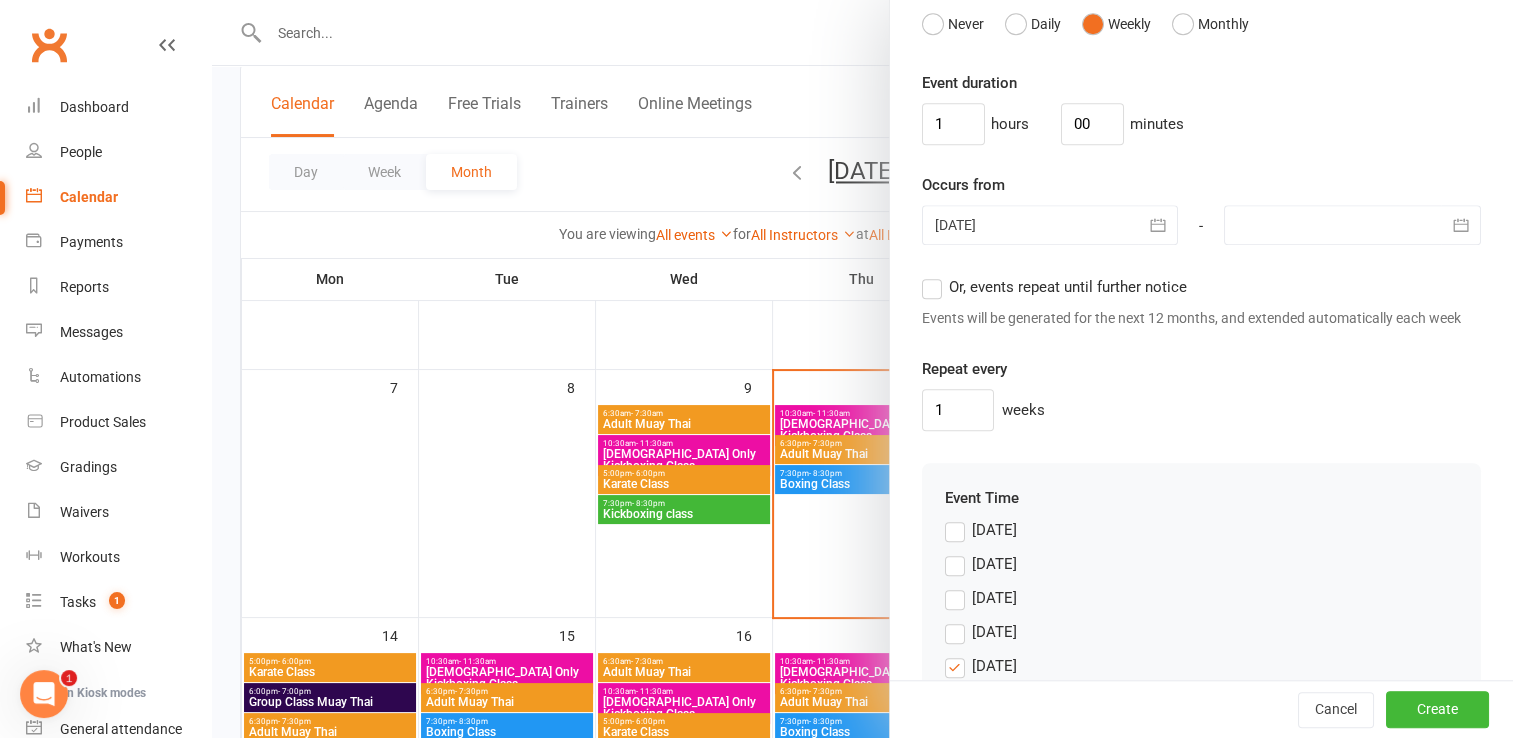 scroll, scrollTop: 1536, scrollLeft: 0, axis: vertical 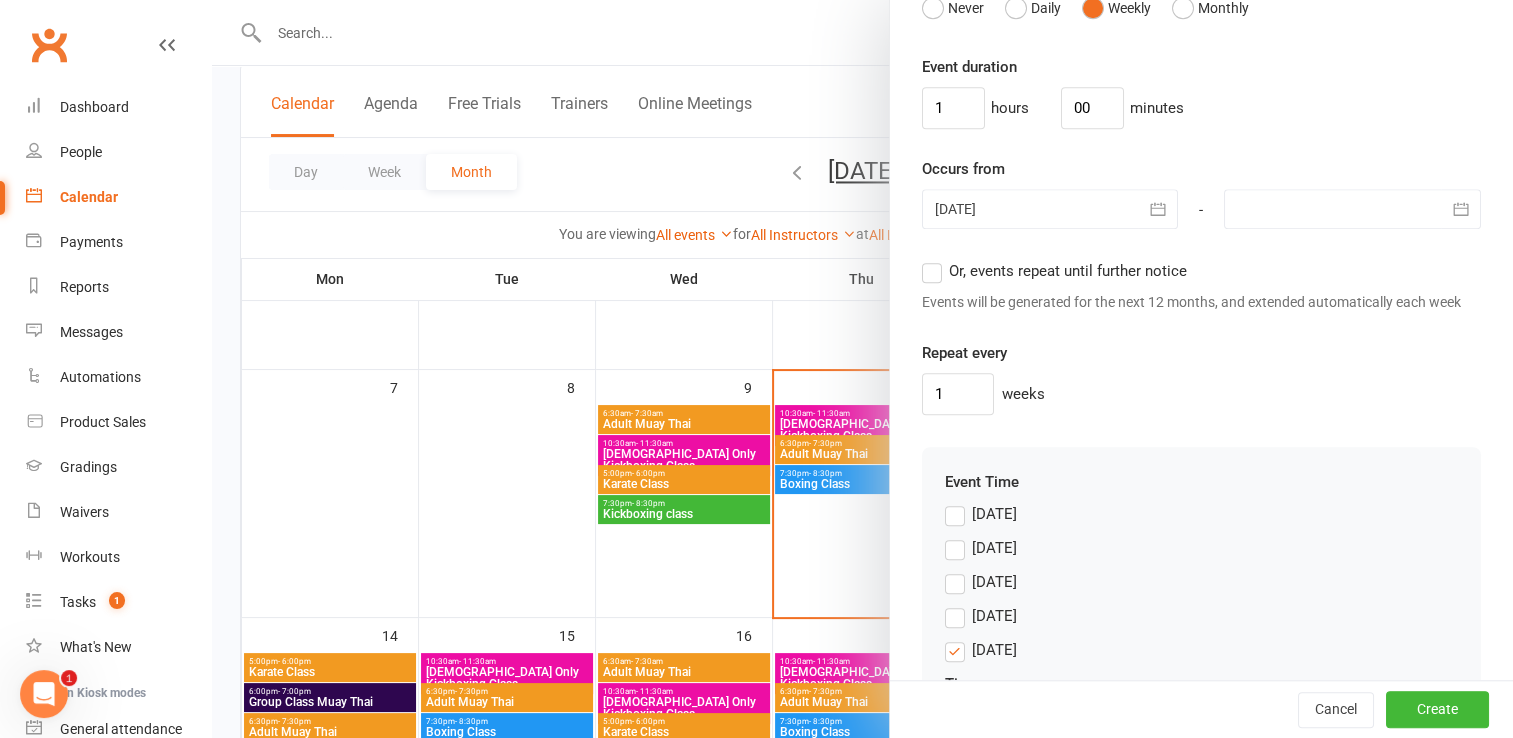 click on "Or, events repeat until further notice" at bounding box center [1054, 271] 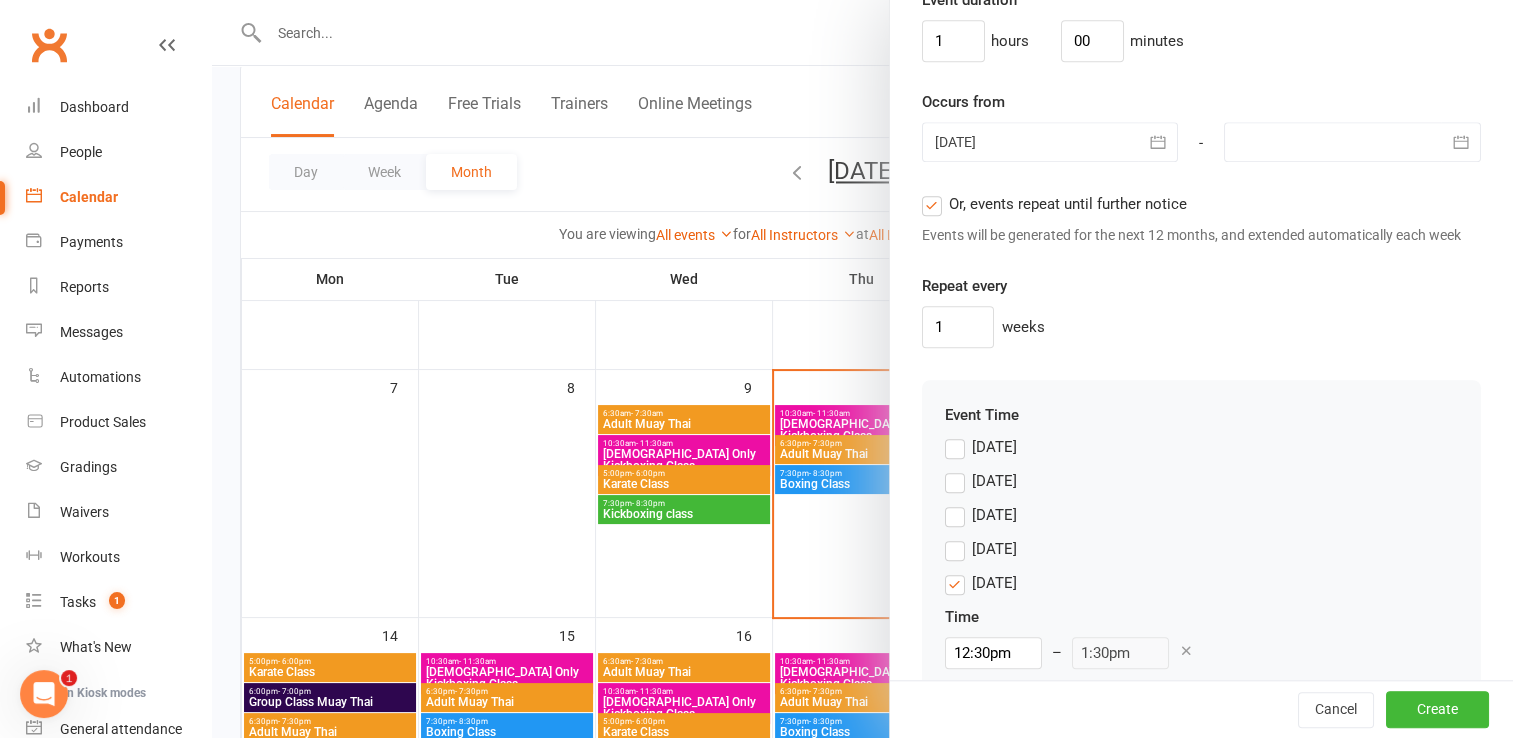 scroll, scrollTop: 1736, scrollLeft: 0, axis: vertical 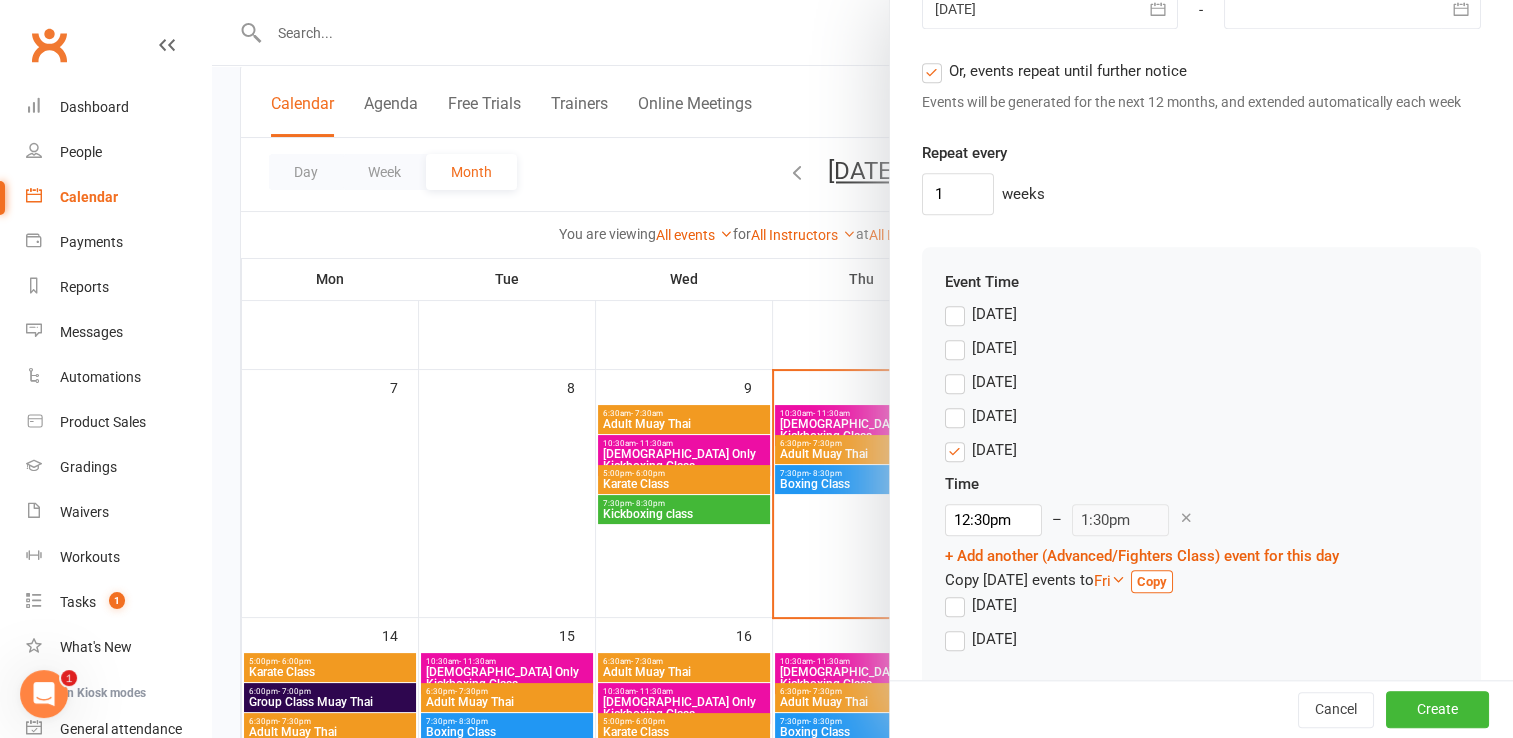 click on "Monday" at bounding box center (981, 348) 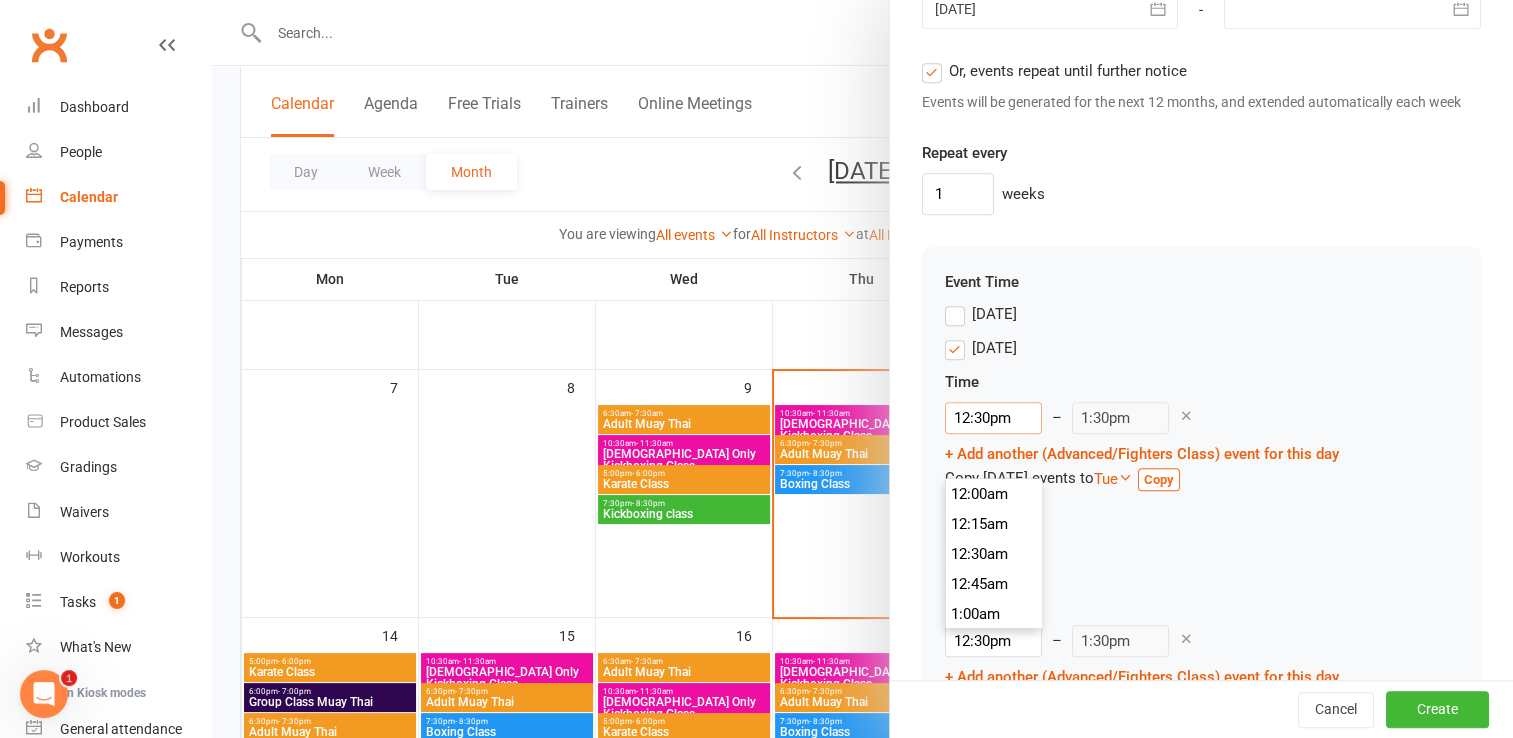 click on "12:30pm" at bounding box center (993, 418) 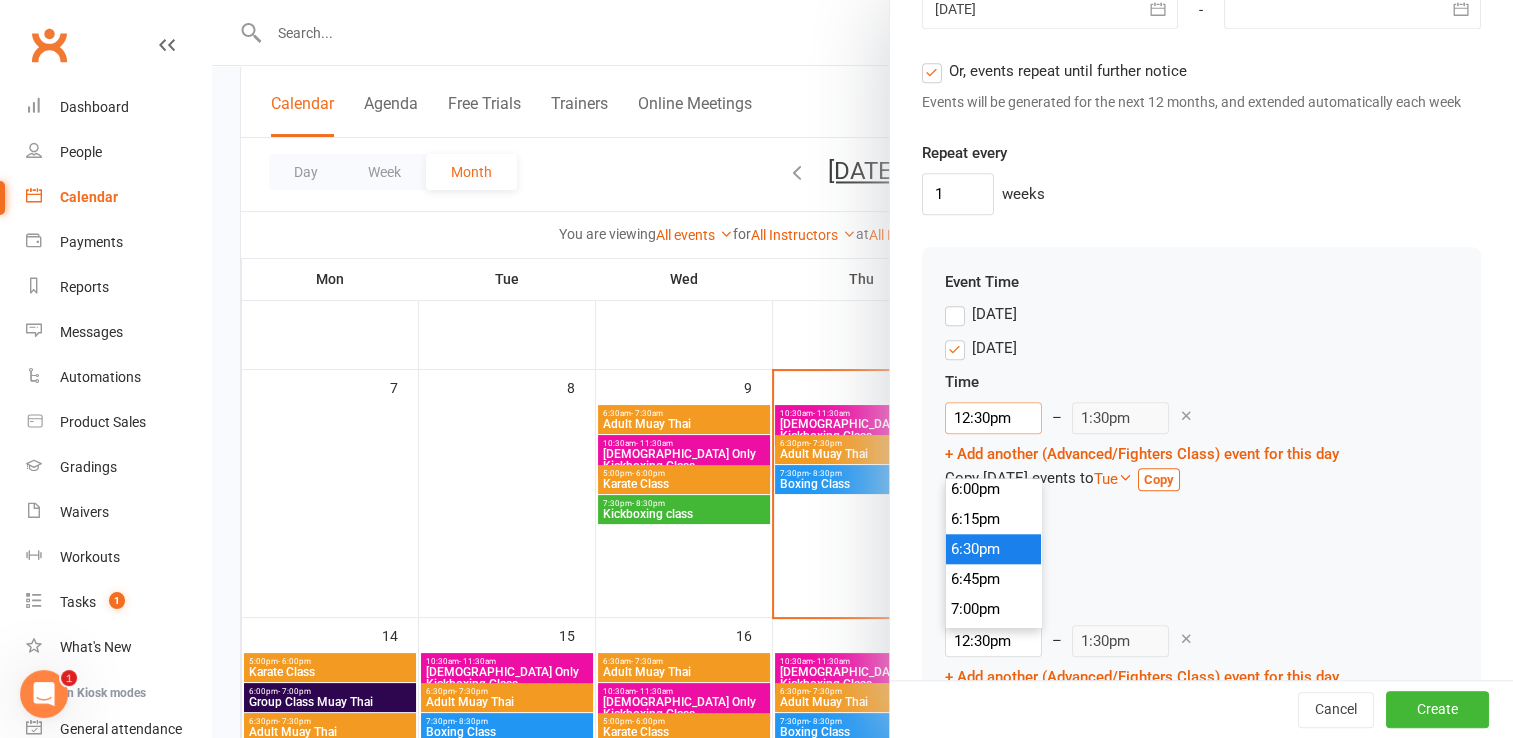 scroll, scrollTop: 2170, scrollLeft: 0, axis: vertical 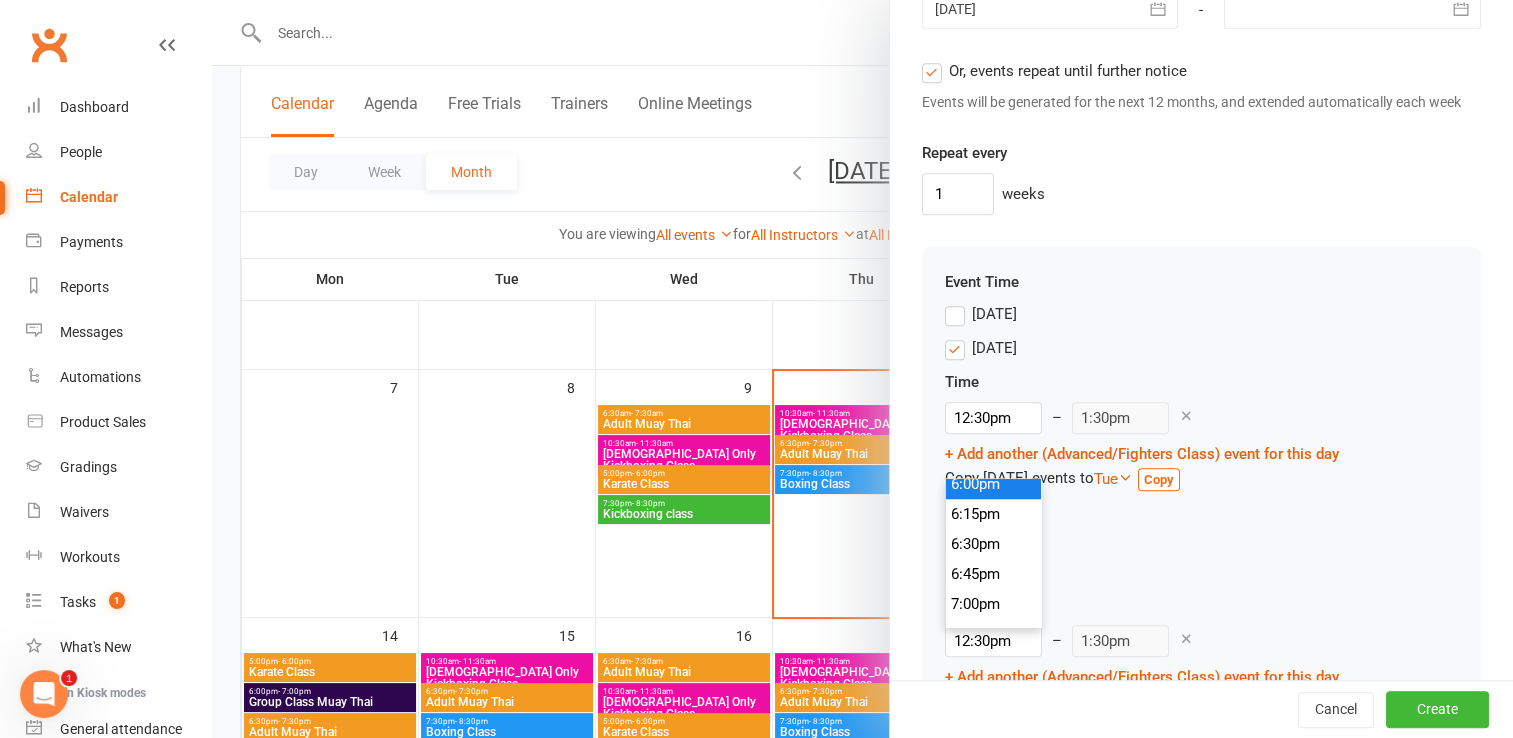 type on "6:00pm" 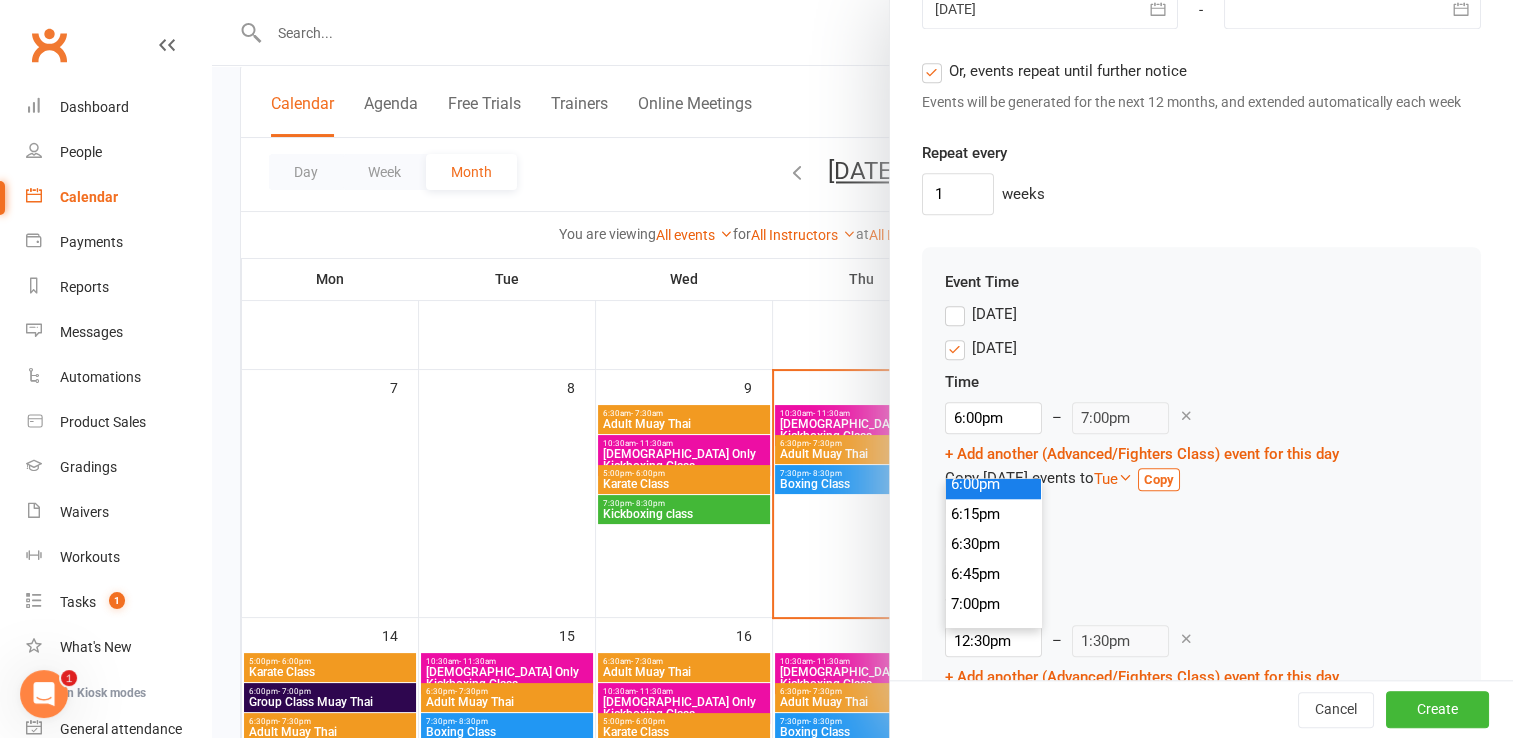 click on "6:00pm" at bounding box center [994, 484] 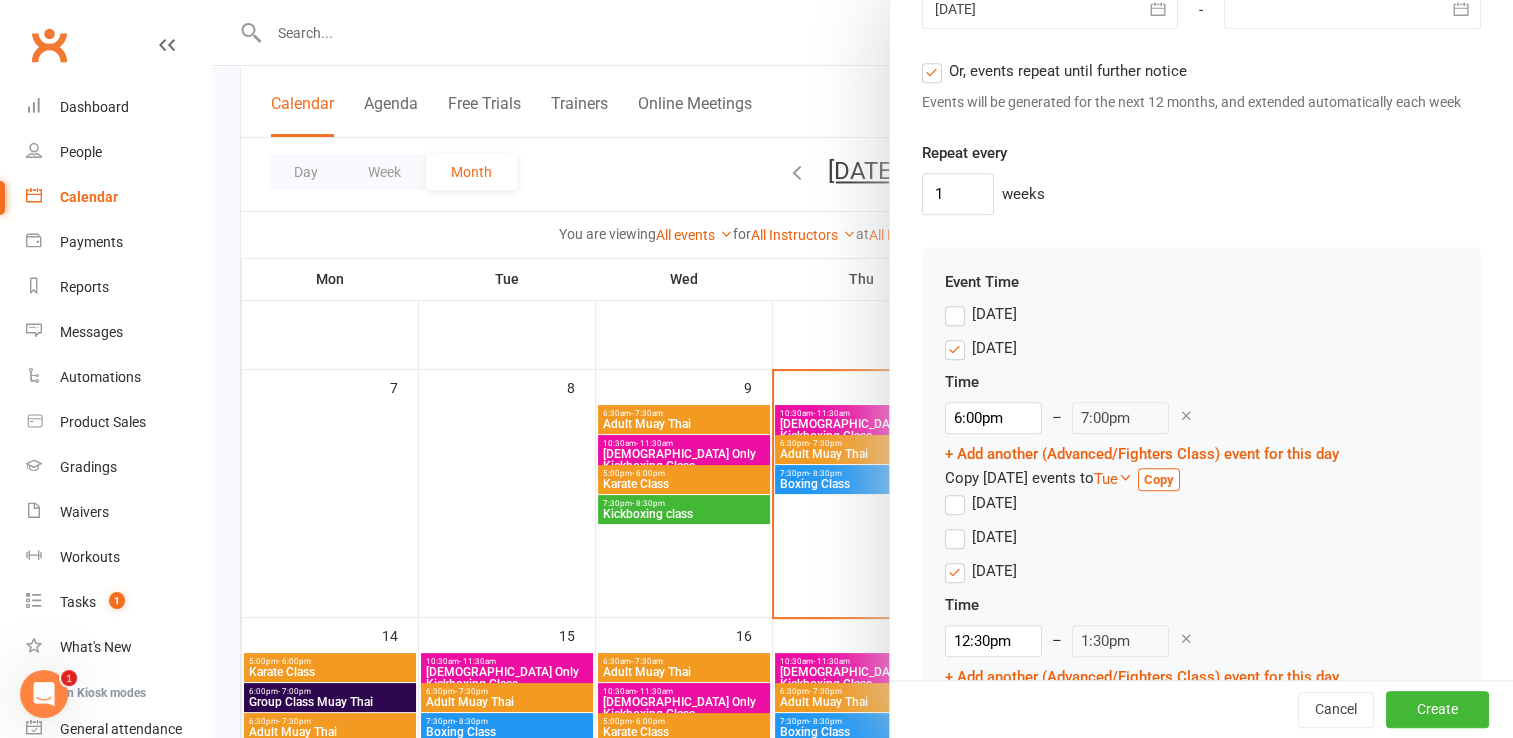 click on "Tuesday" at bounding box center (981, 503) 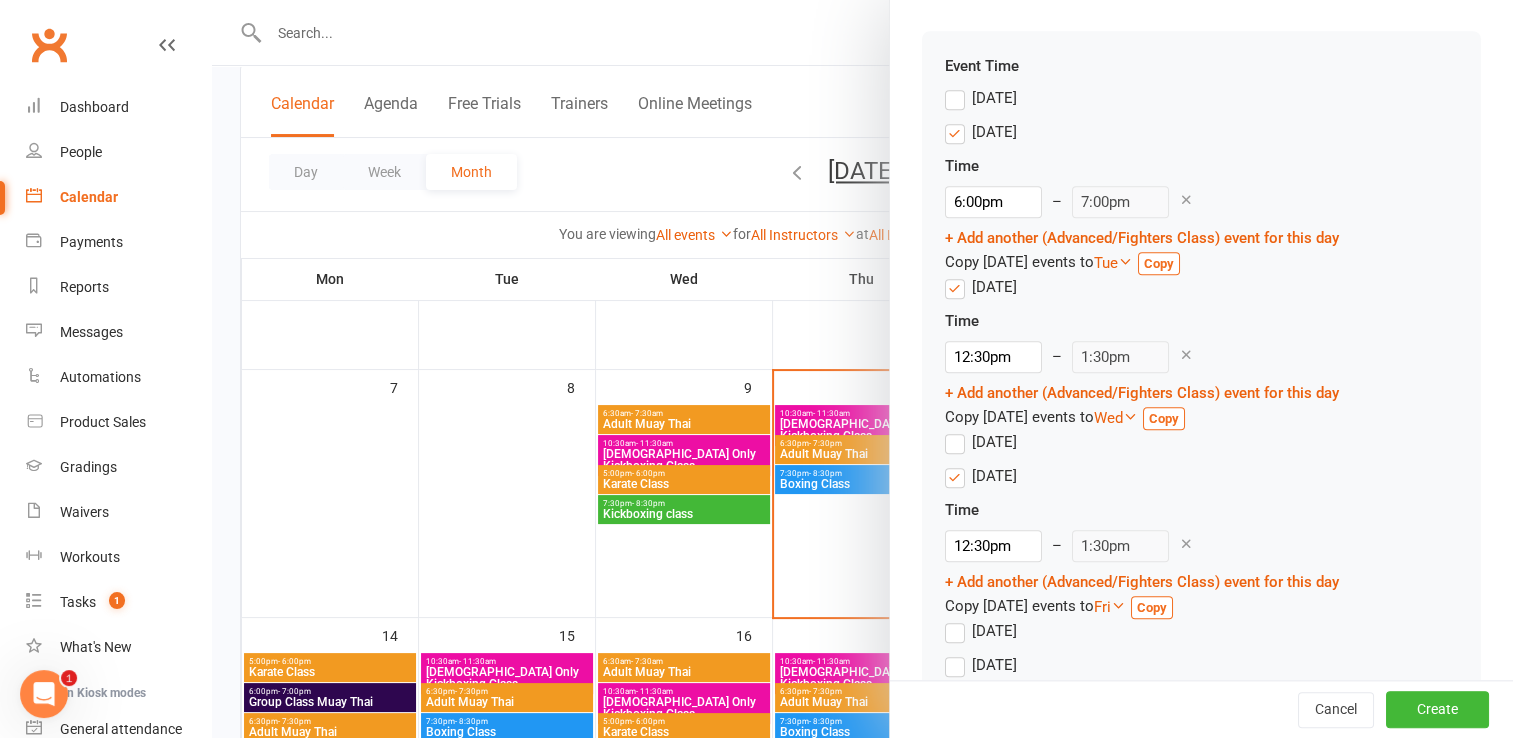 scroll, scrollTop: 2036, scrollLeft: 0, axis: vertical 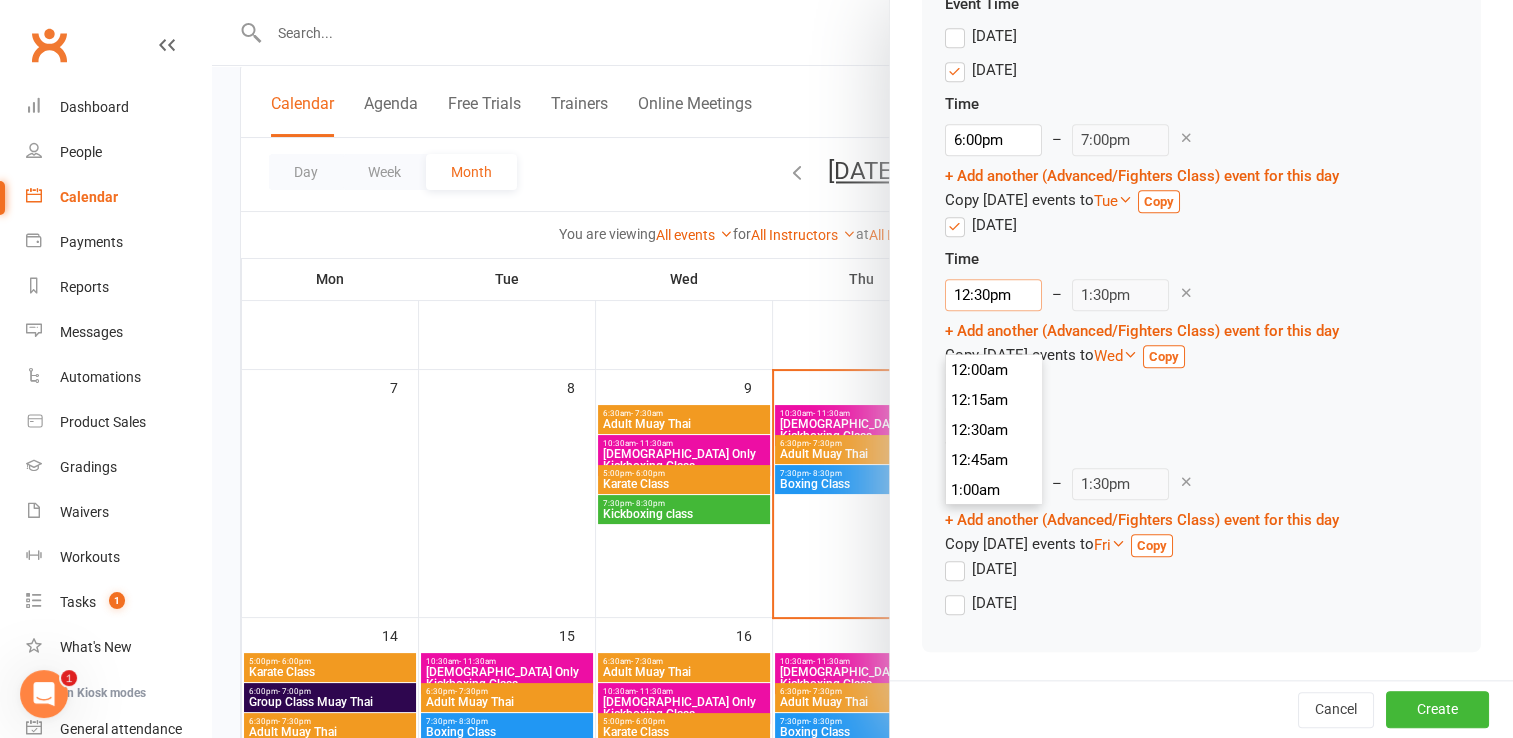 click on "12:30pm" at bounding box center [993, 295] 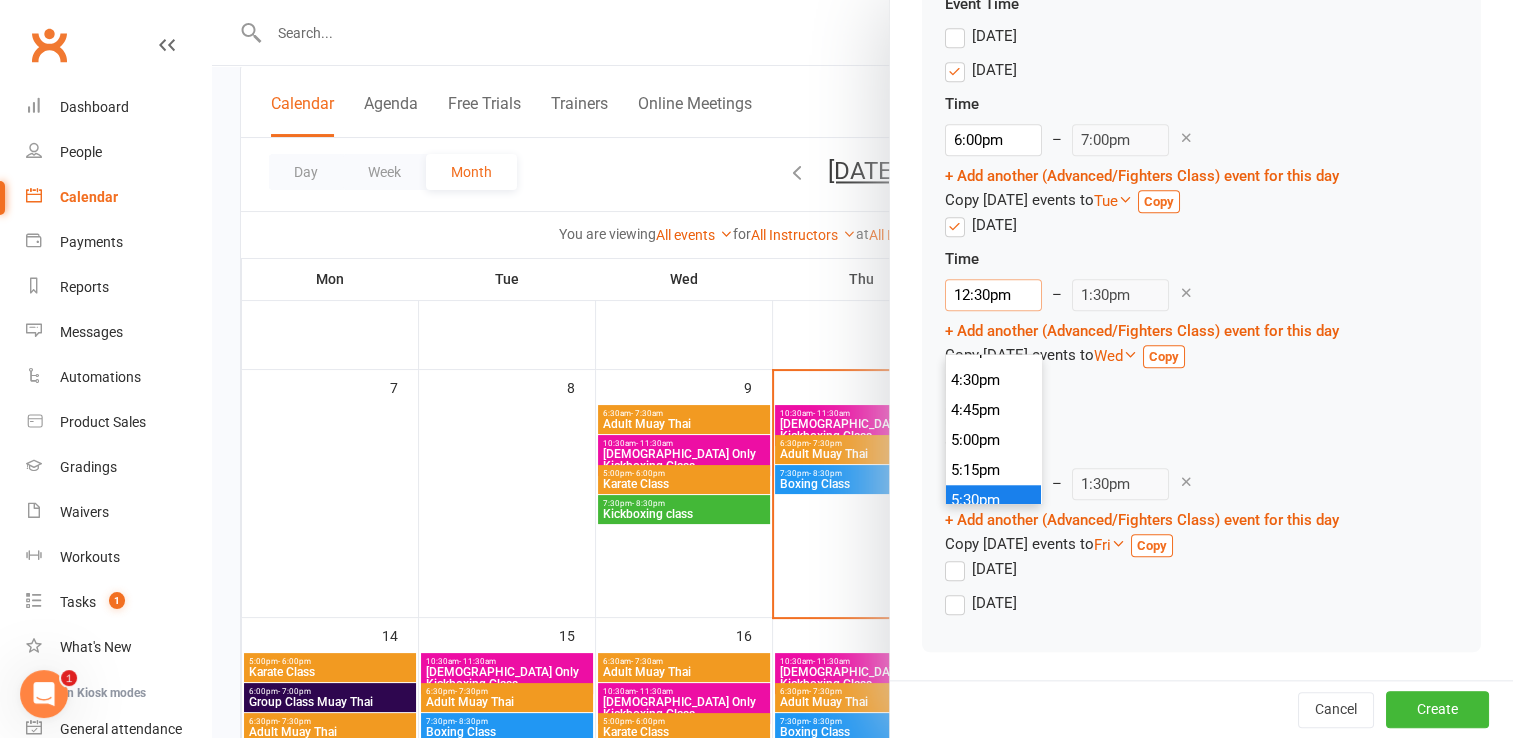 scroll, scrollTop: 2070, scrollLeft: 0, axis: vertical 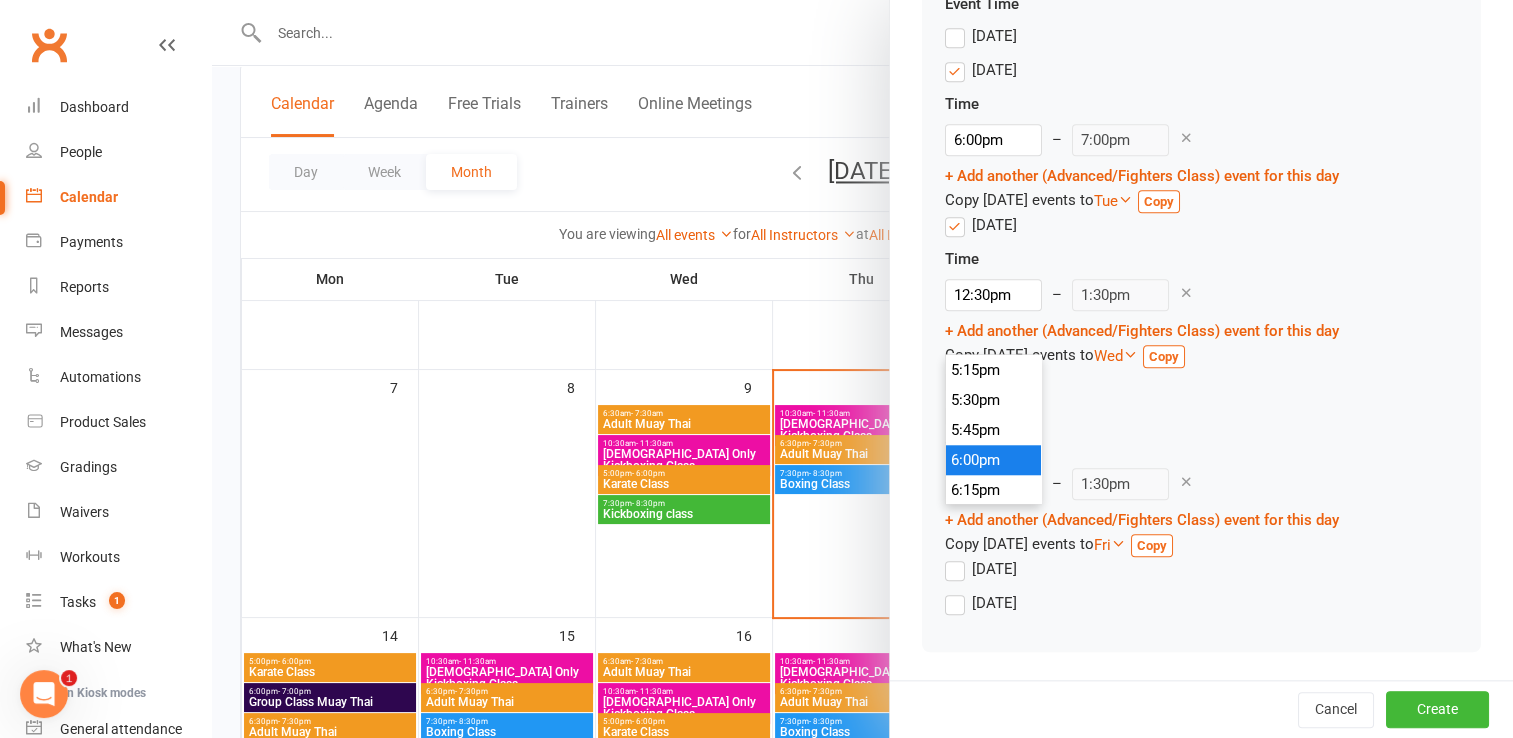 type on "6:00pm" 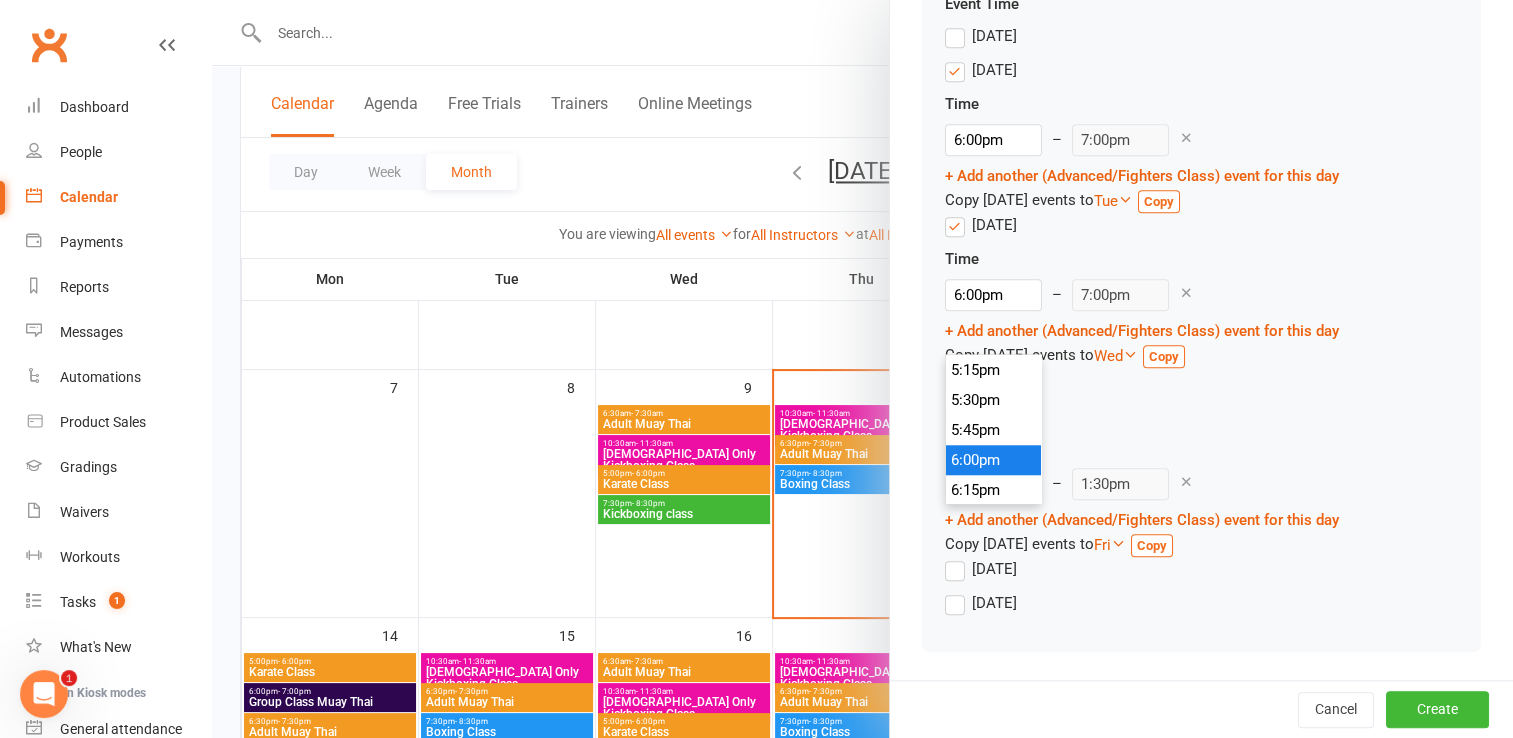 click on "6:00pm" at bounding box center [994, 460] 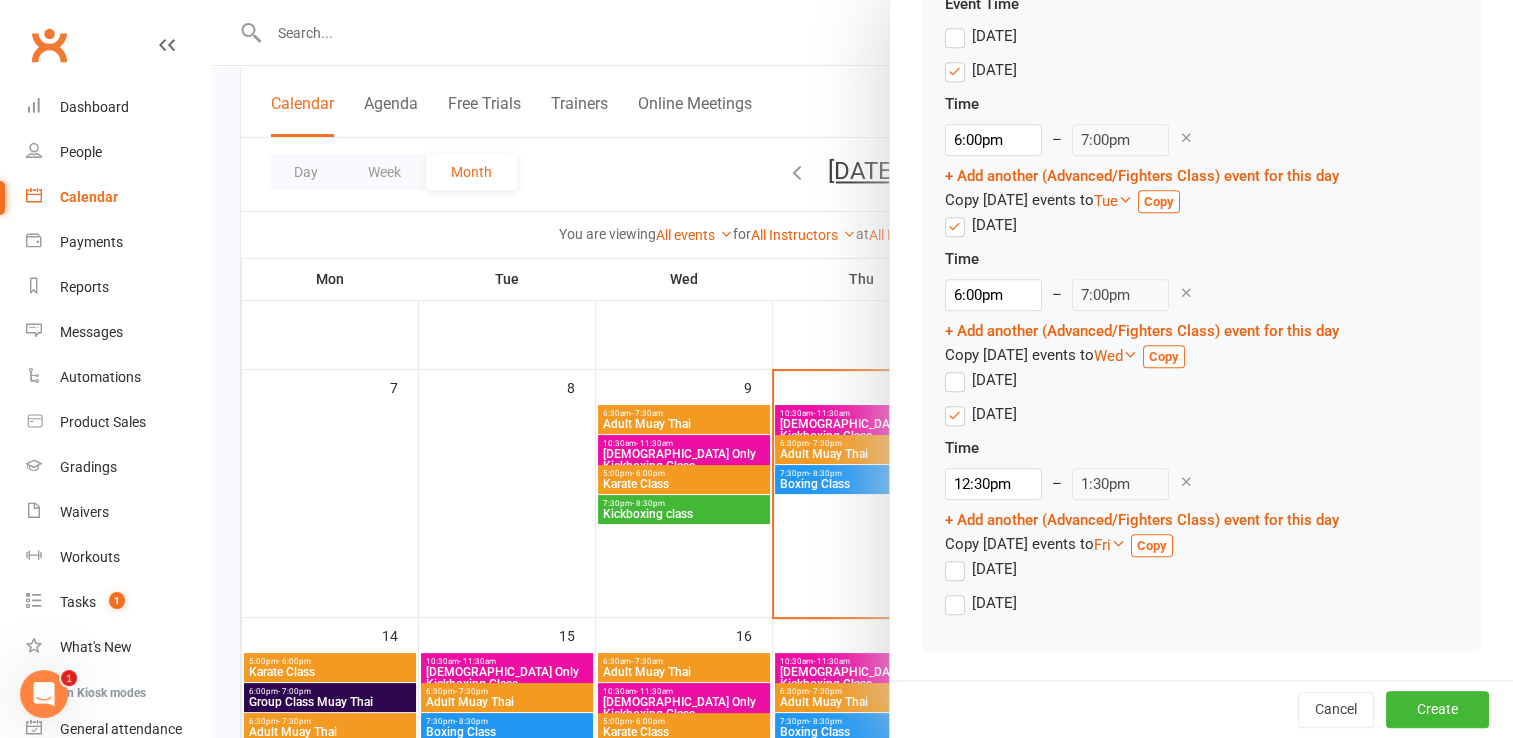 click on "Wednesday" at bounding box center (981, 380) 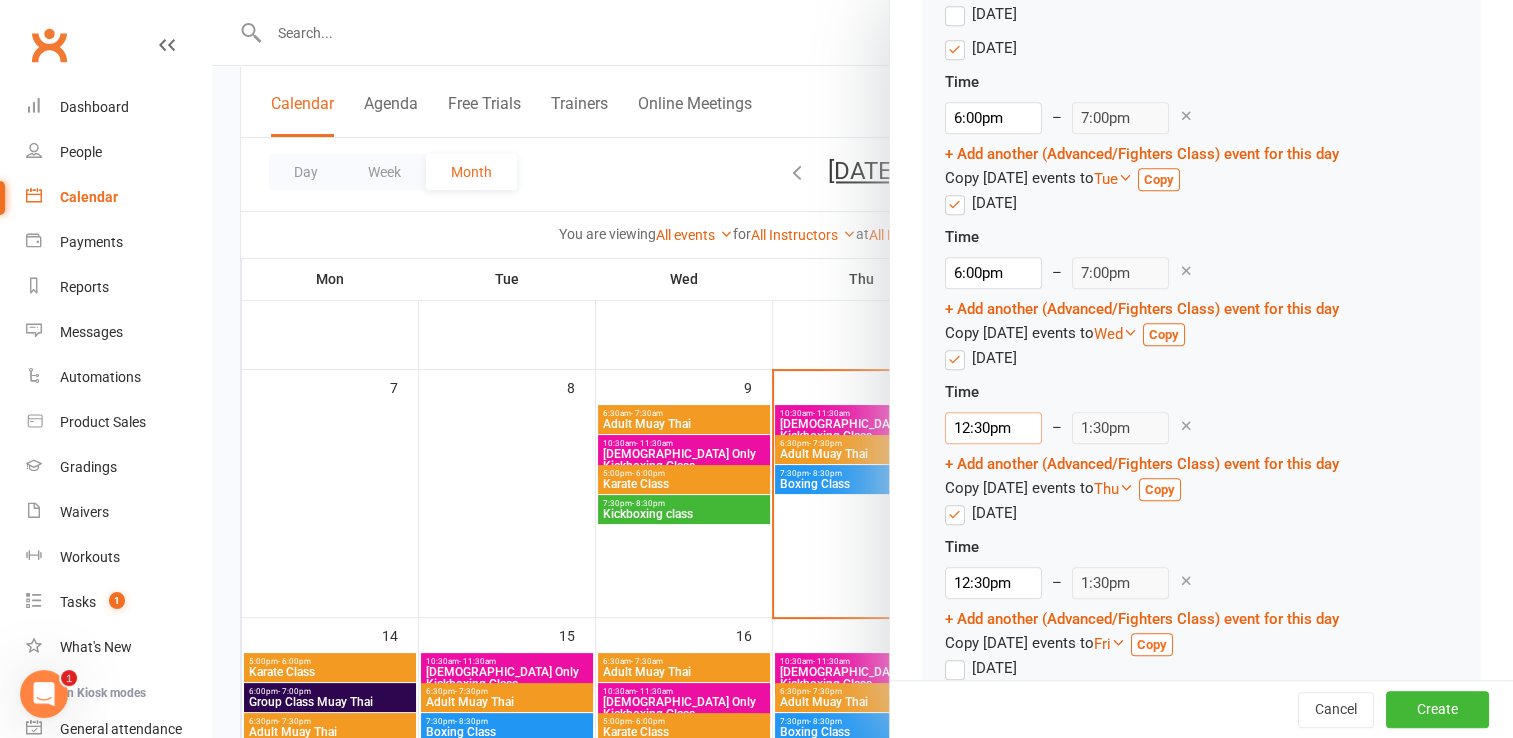 click on "12:30pm" at bounding box center (993, 428) 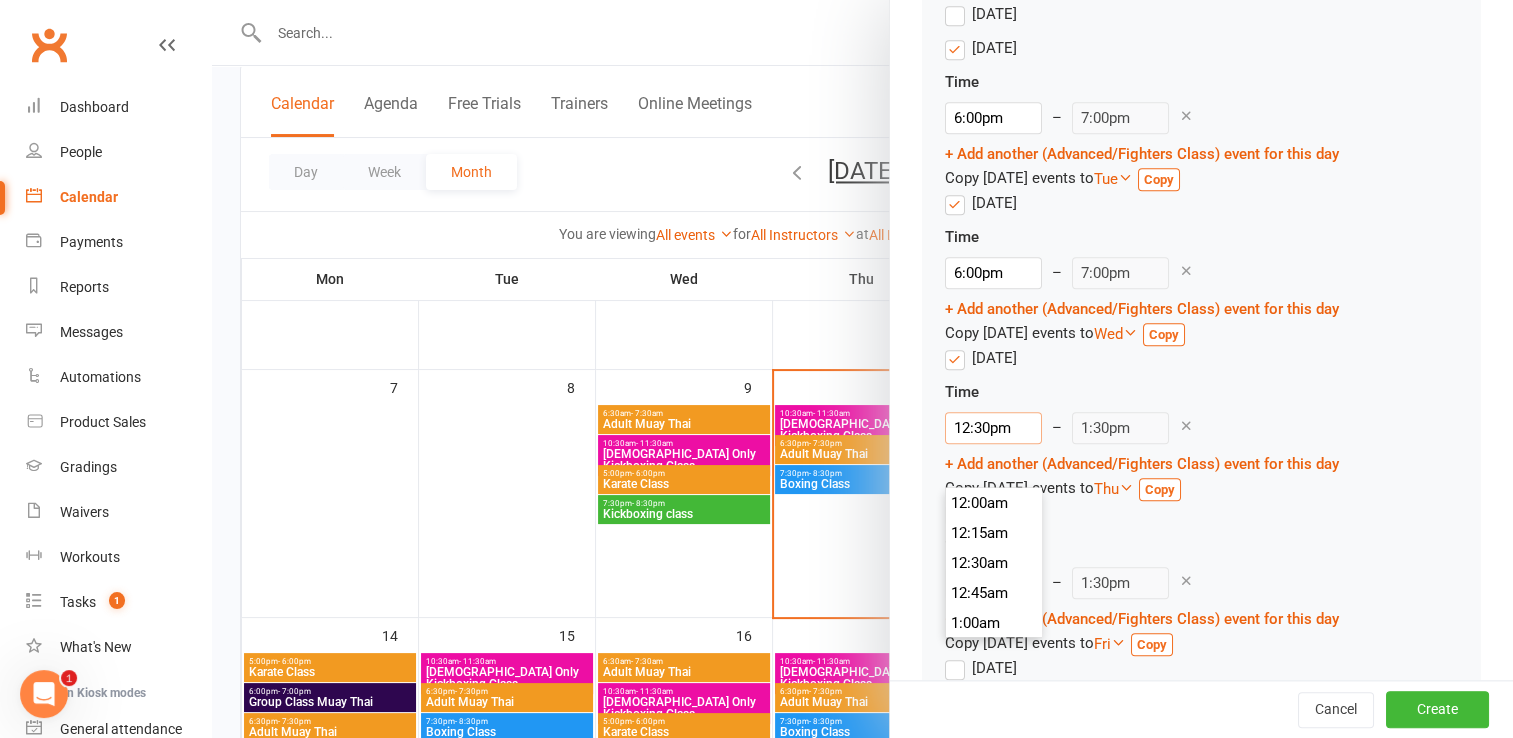 scroll, scrollTop: 1470, scrollLeft: 0, axis: vertical 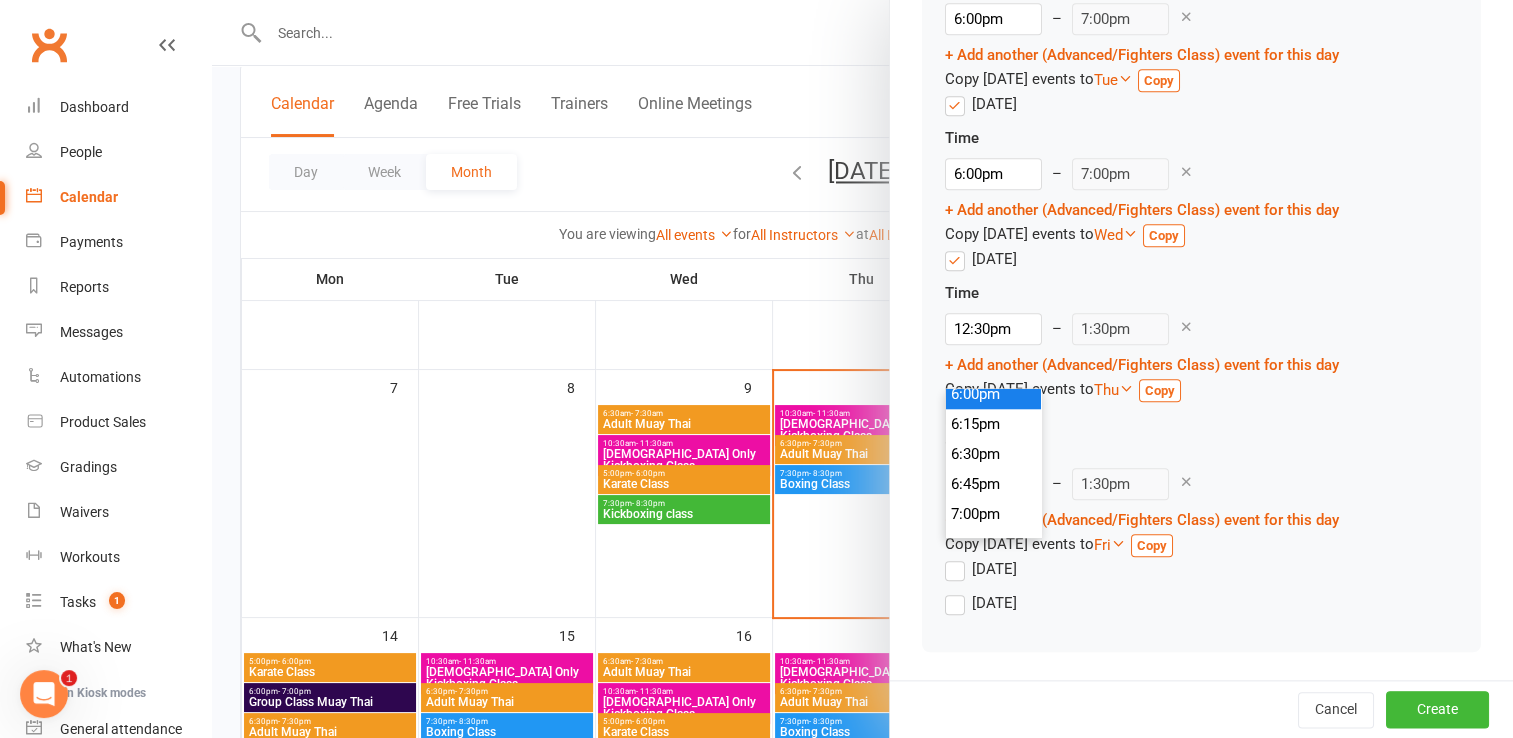 type on "6:00pm" 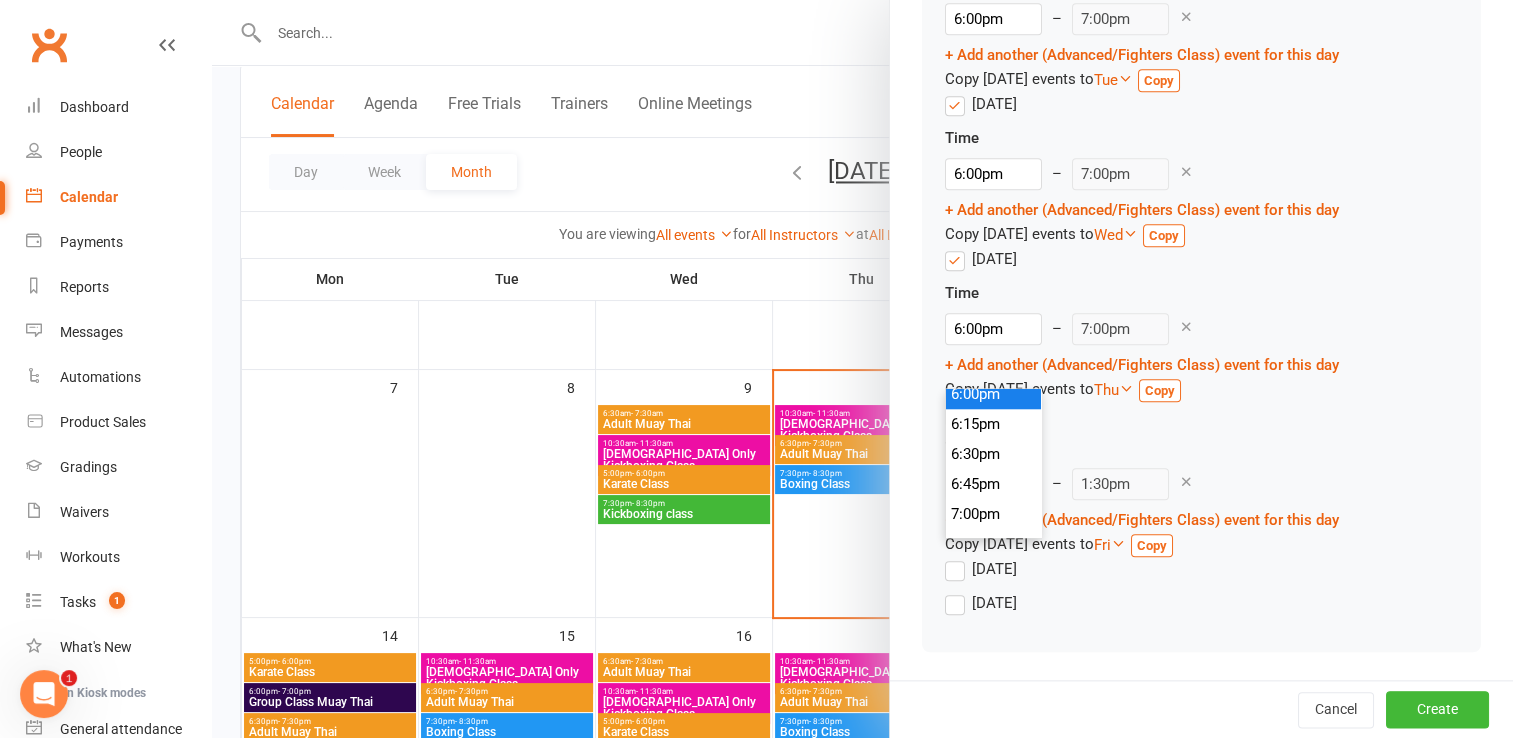 click on "6:00pm" at bounding box center [994, 394] 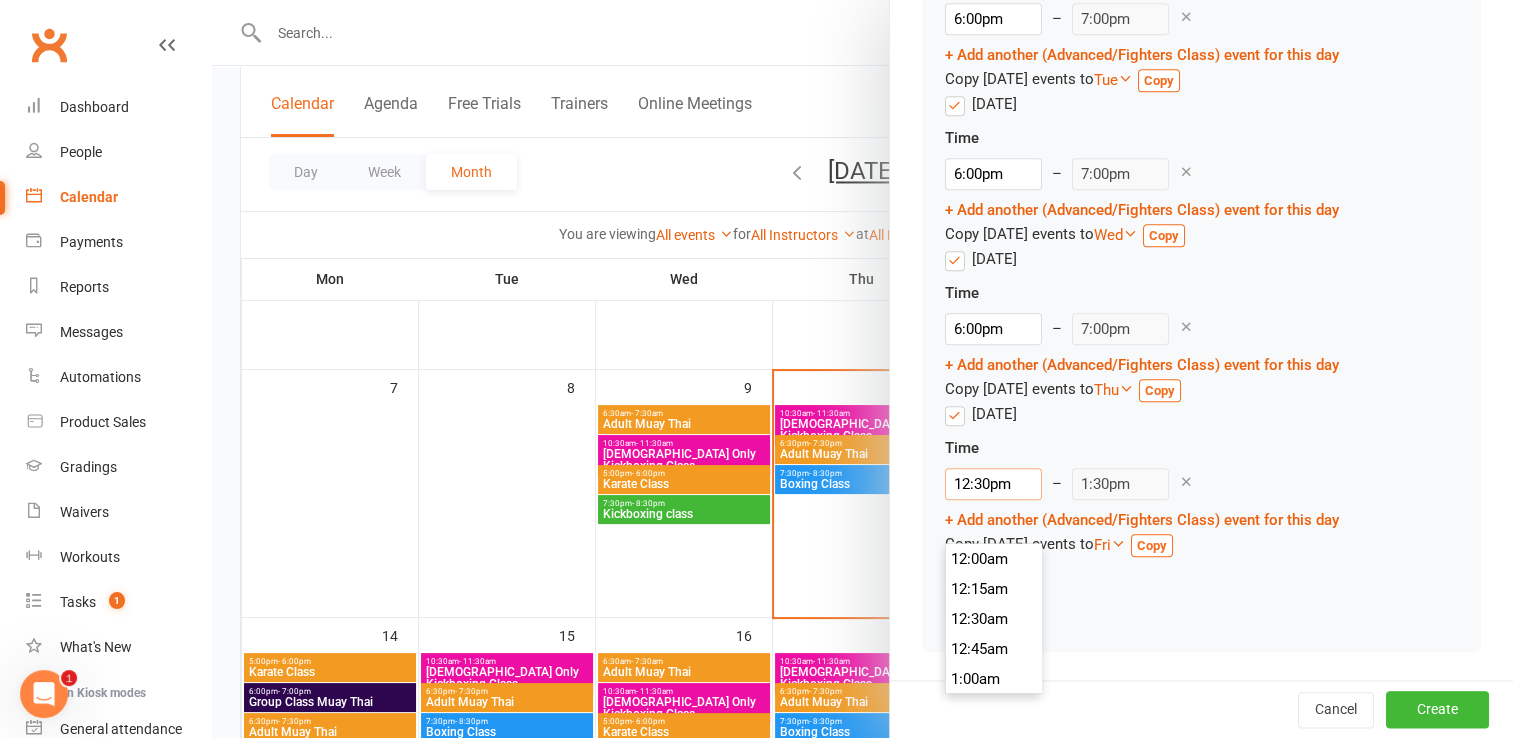 click on "12:30pm" at bounding box center [993, 484] 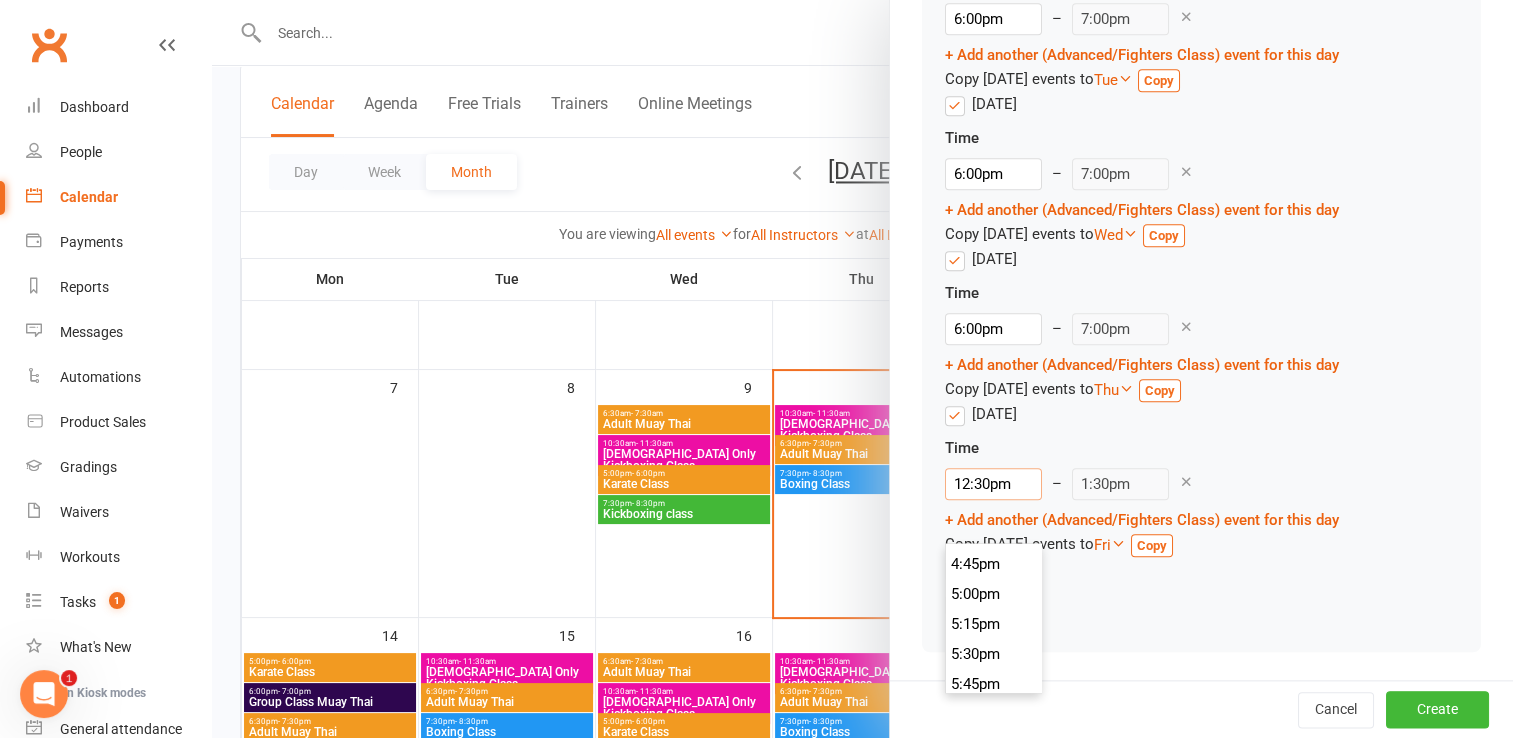 scroll, scrollTop: 2070, scrollLeft: 0, axis: vertical 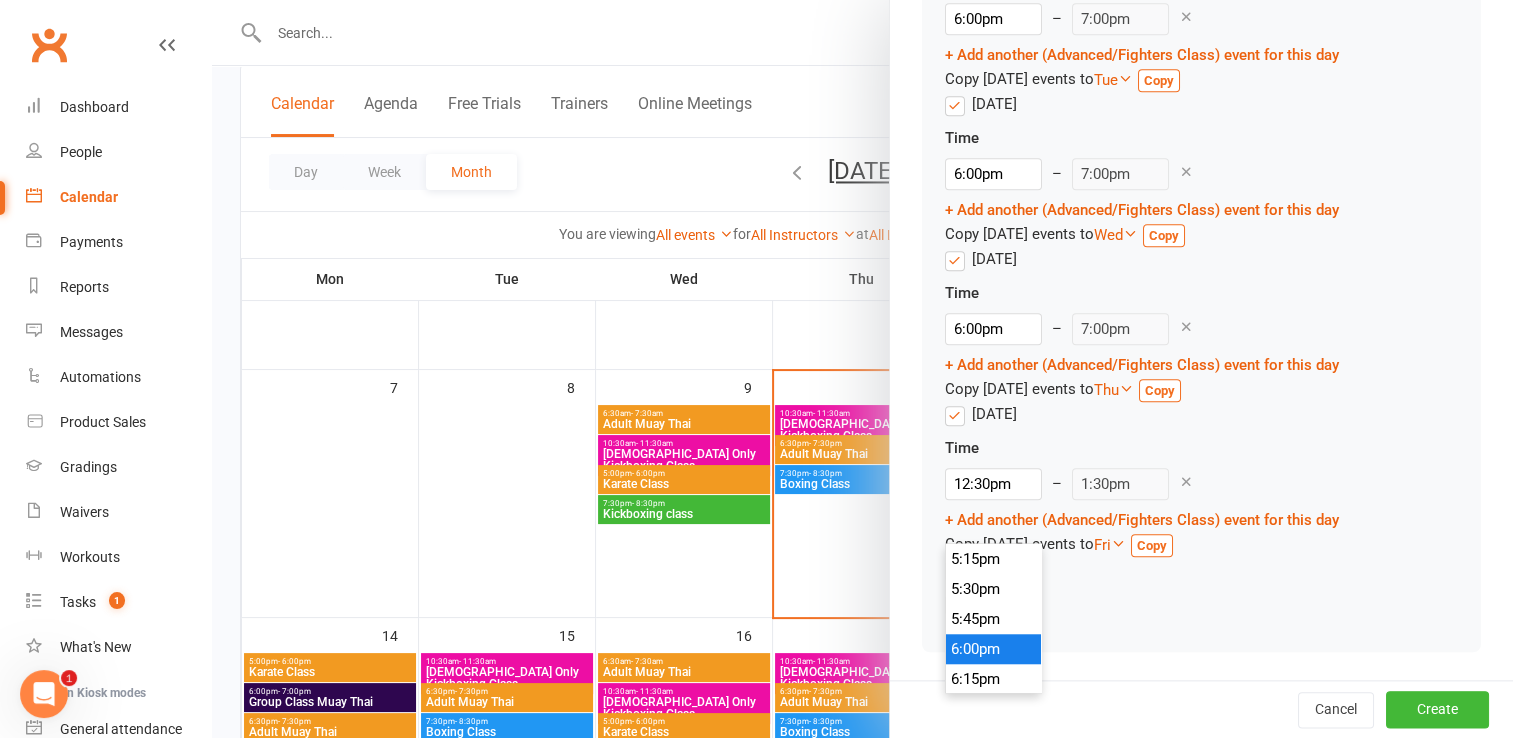 type on "6:00pm" 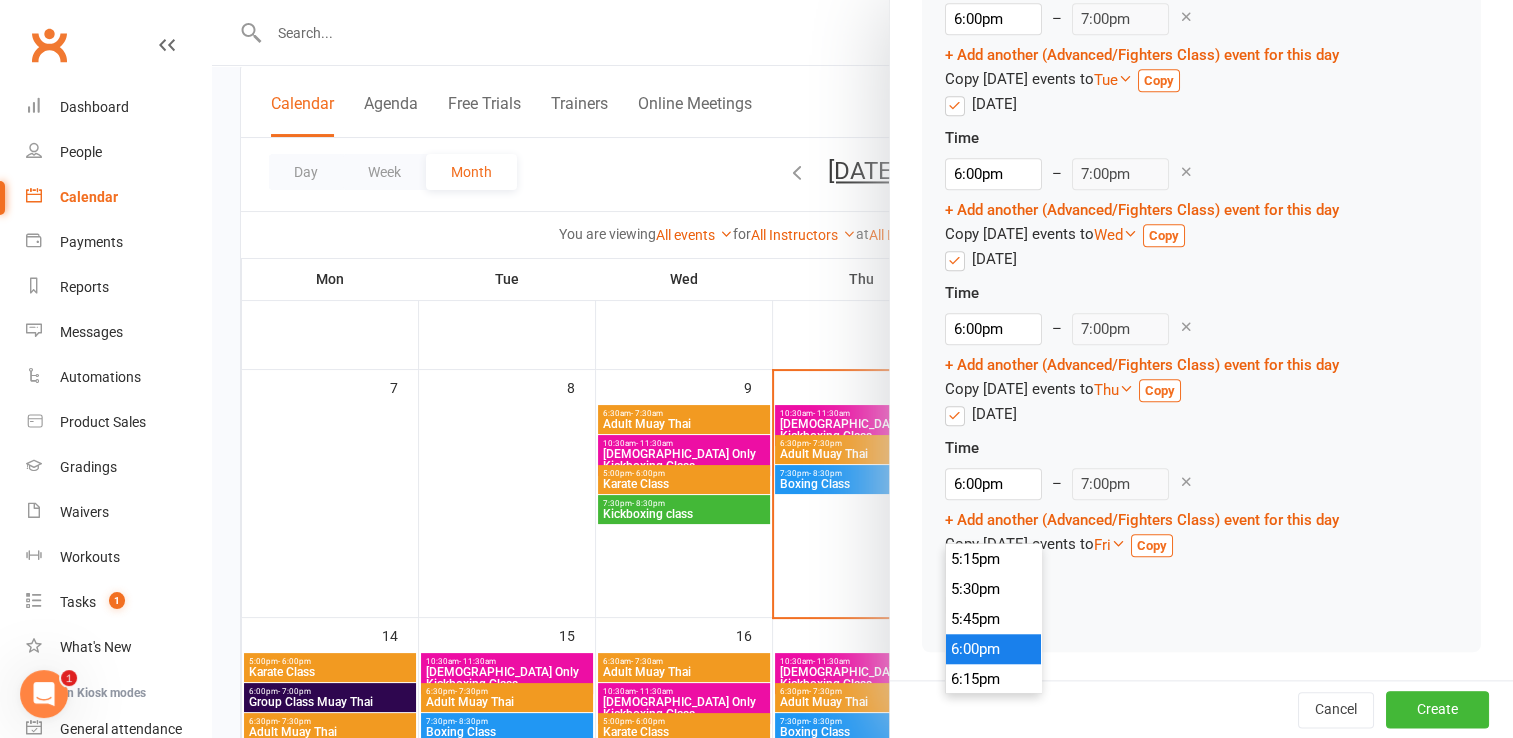 click on "6:00pm" at bounding box center [994, 649] 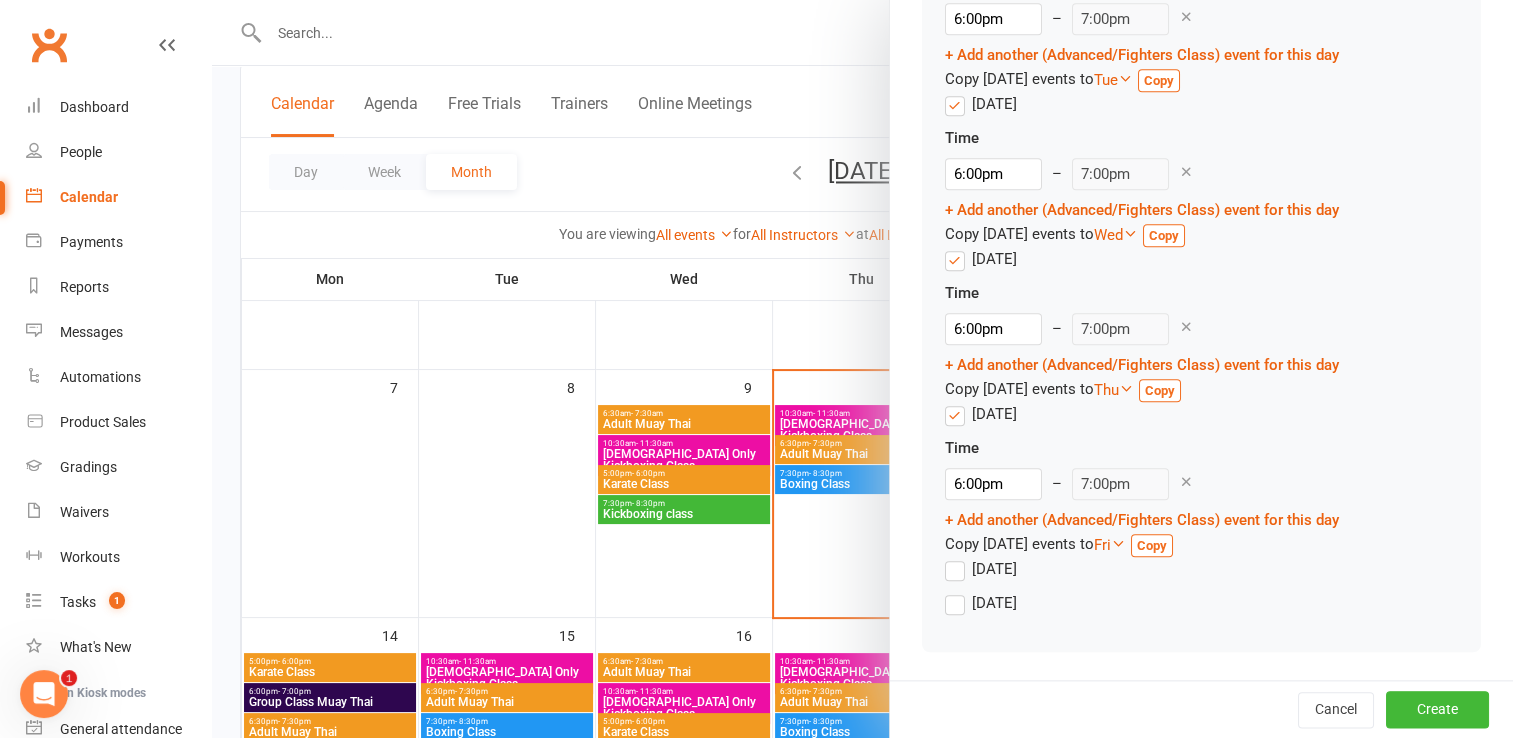 click on "Friday" at bounding box center (981, 569) 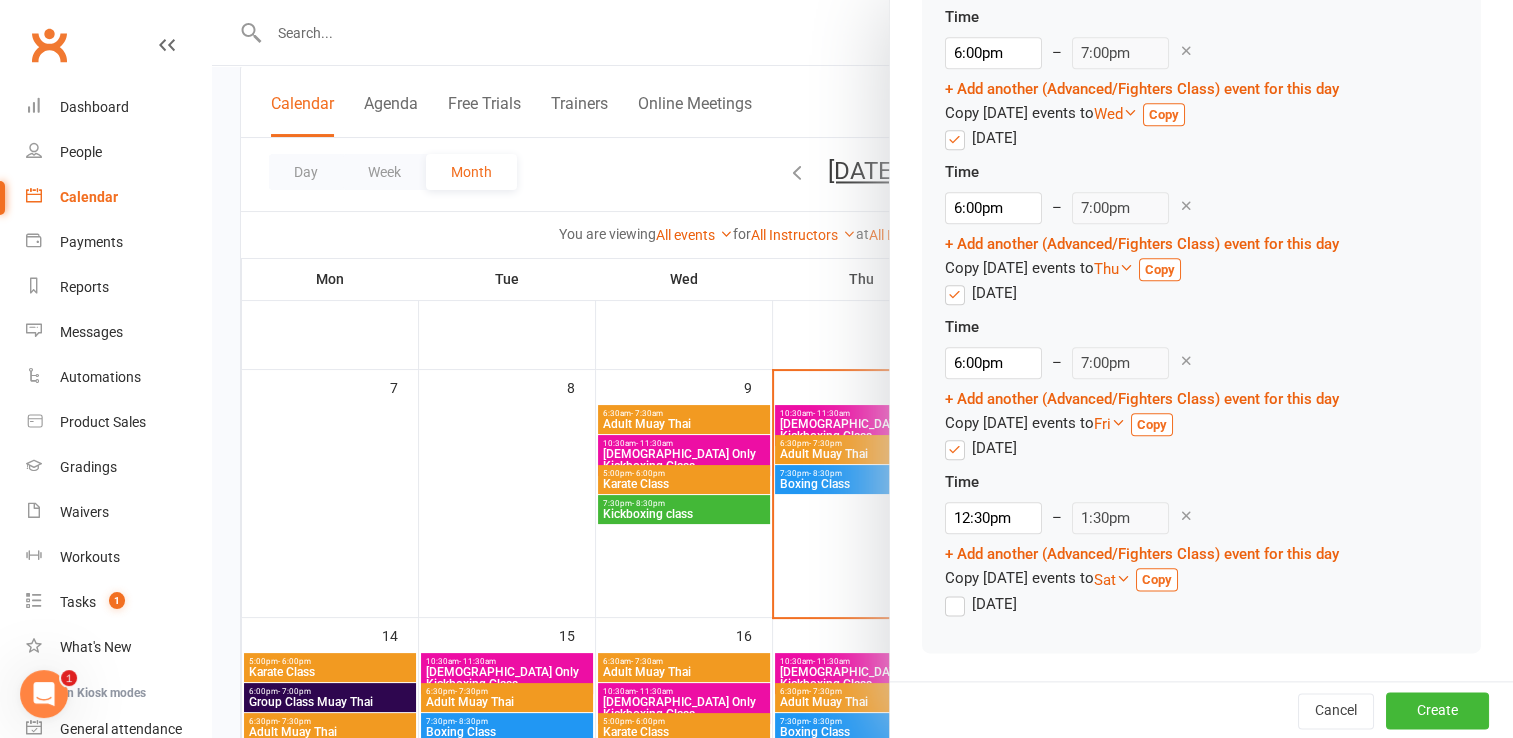 scroll, scrollTop: 2296, scrollLeft: 0, axis: vertical 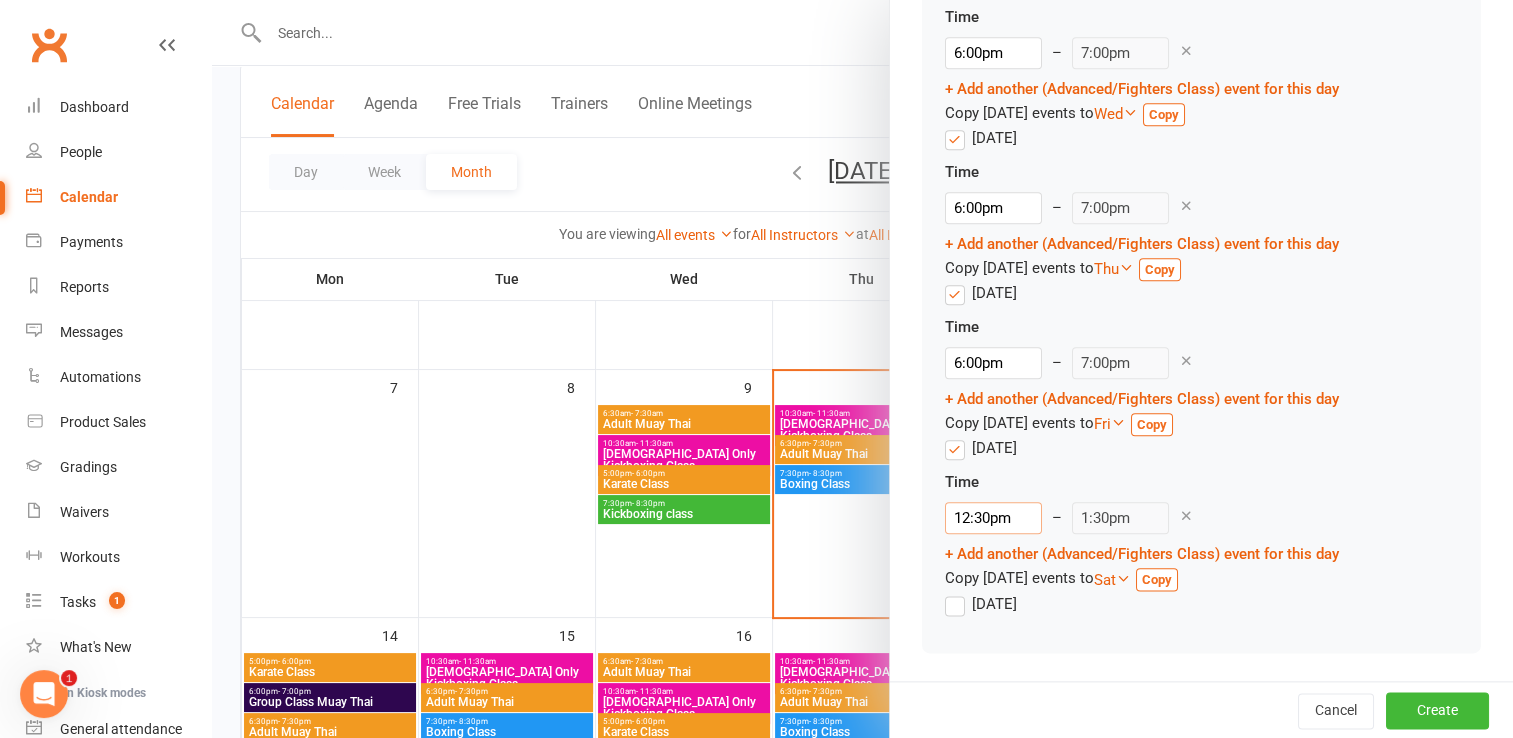 click on "12:30pm" at bounding box center [993, 518] 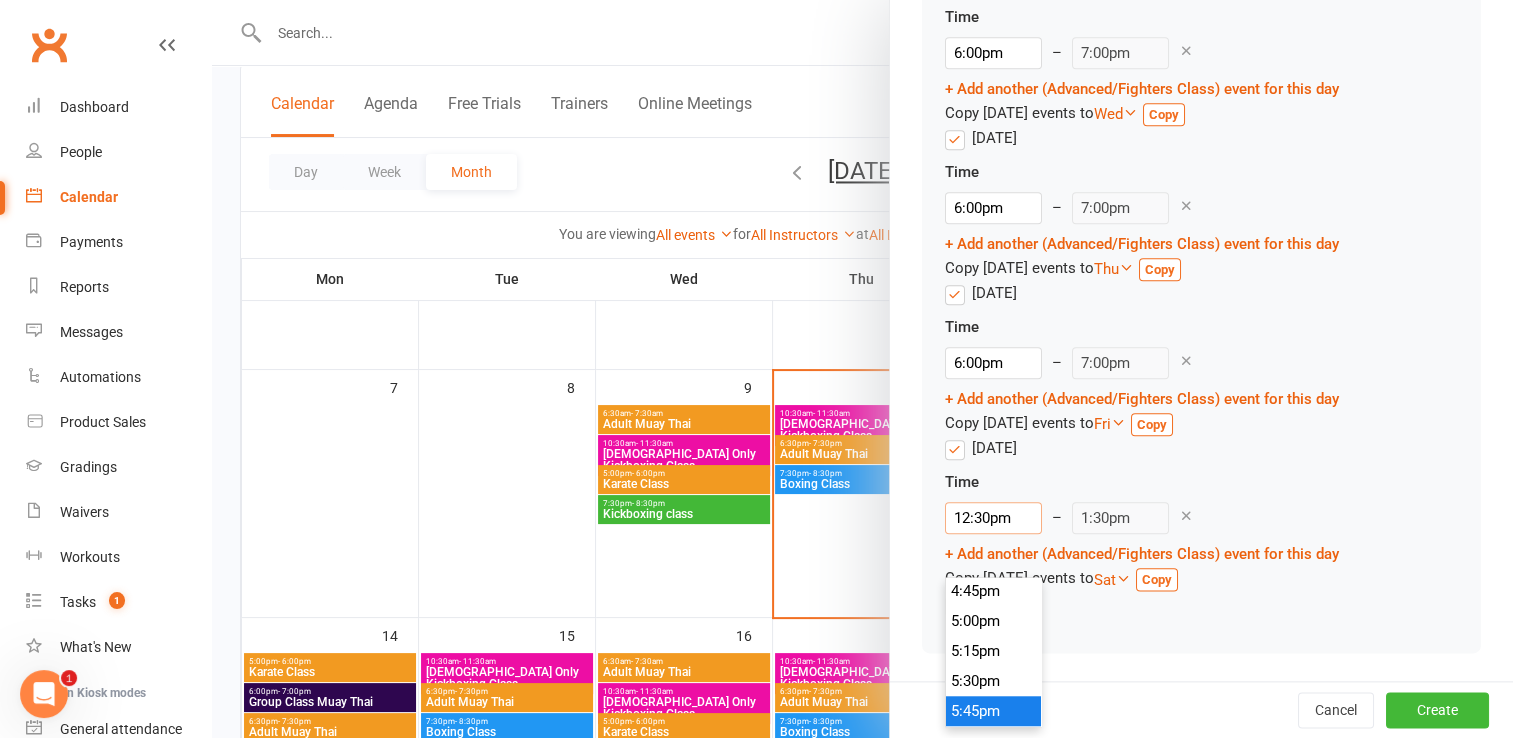 scroll, scrollTop: 2070, scrollLeft: 0, axis: vertical 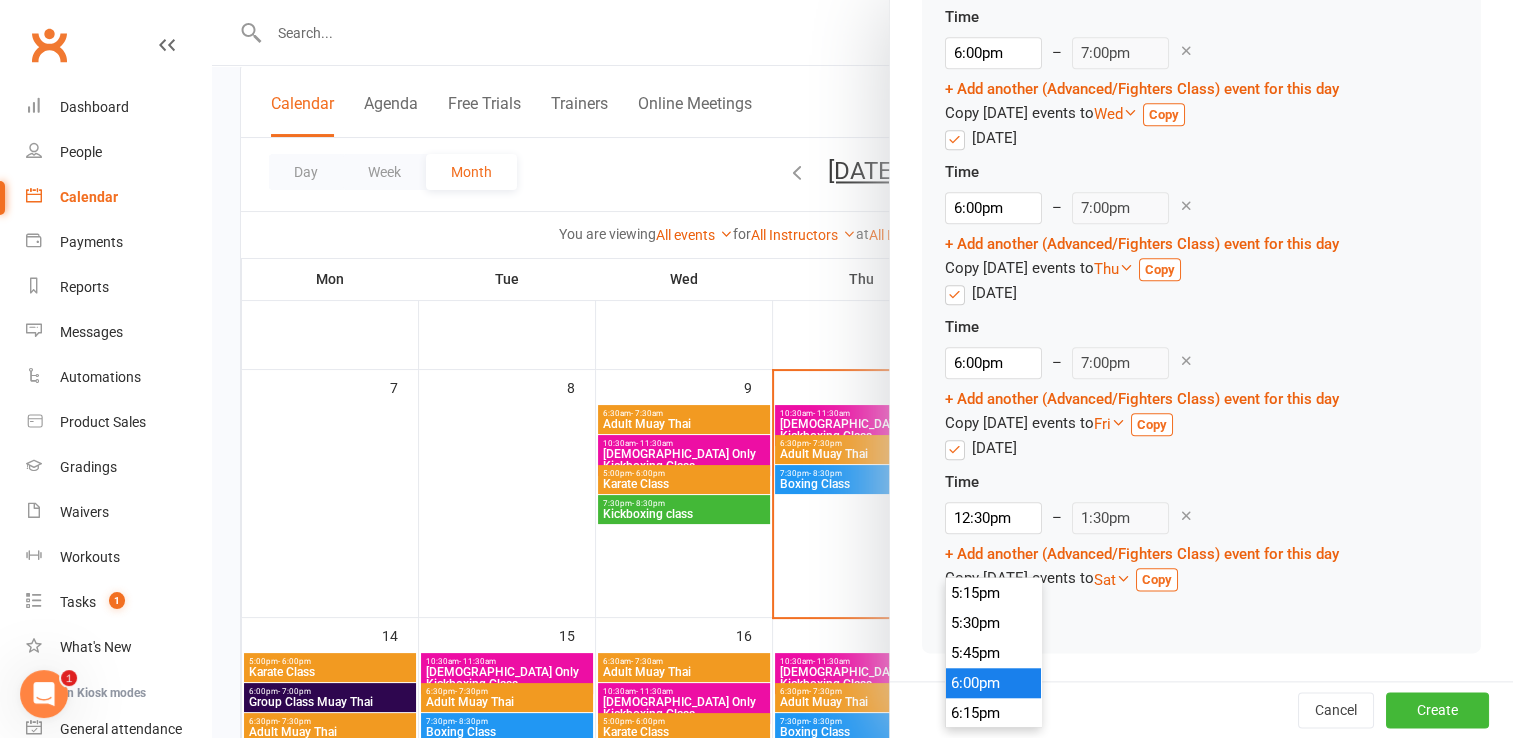 type on "6:00pm" 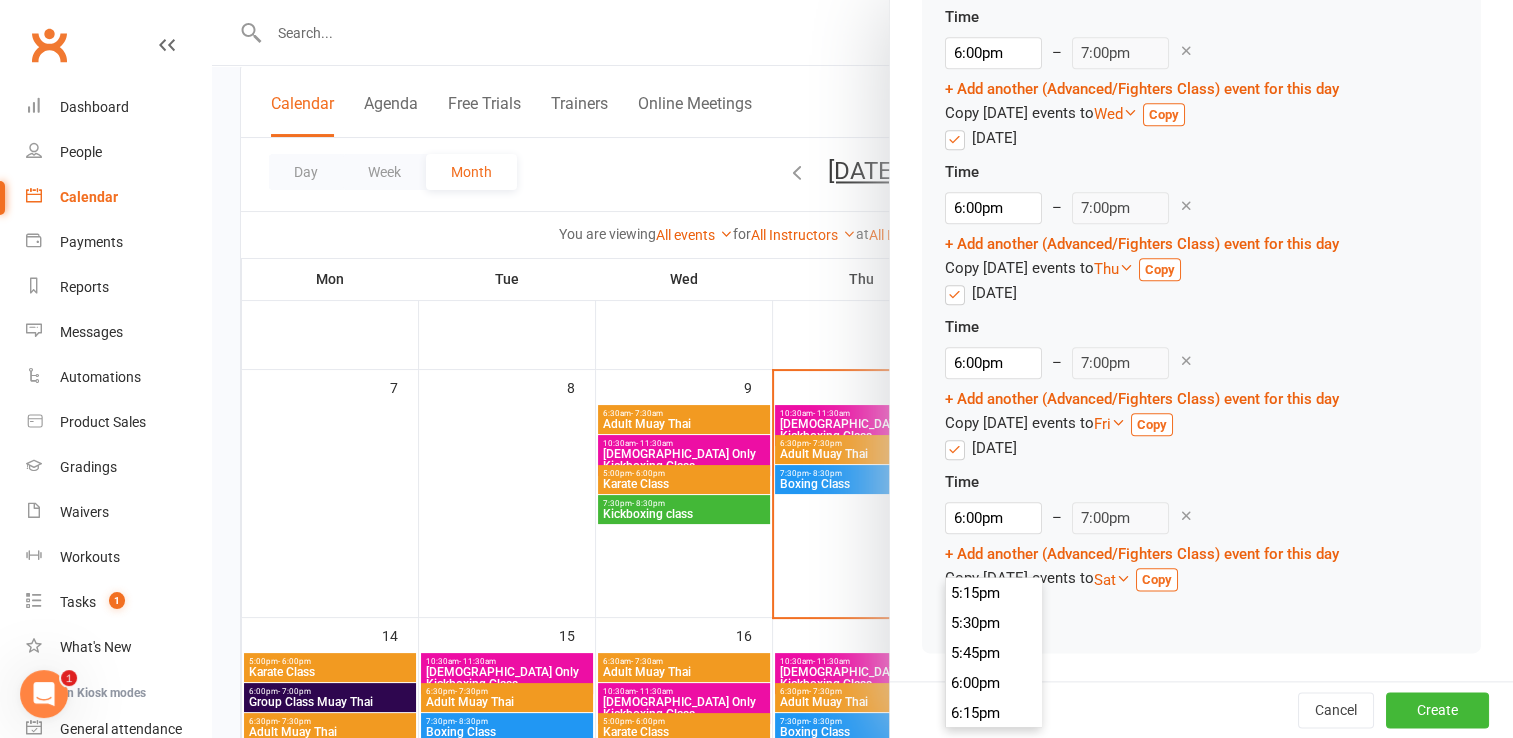 click on "6:00pm" at bounding box center [994, 683] 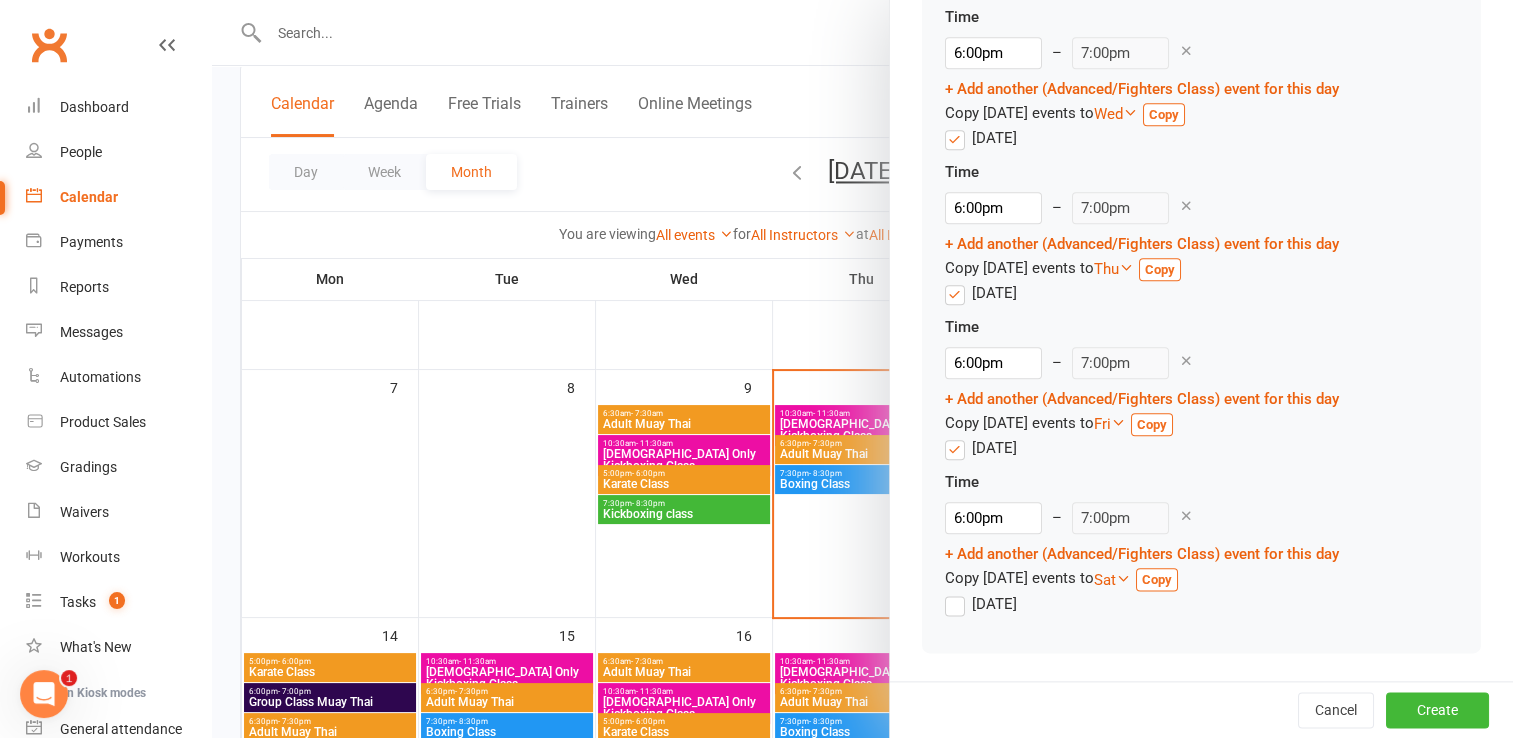 click on "Saturday" at bounding box center [981, 604] 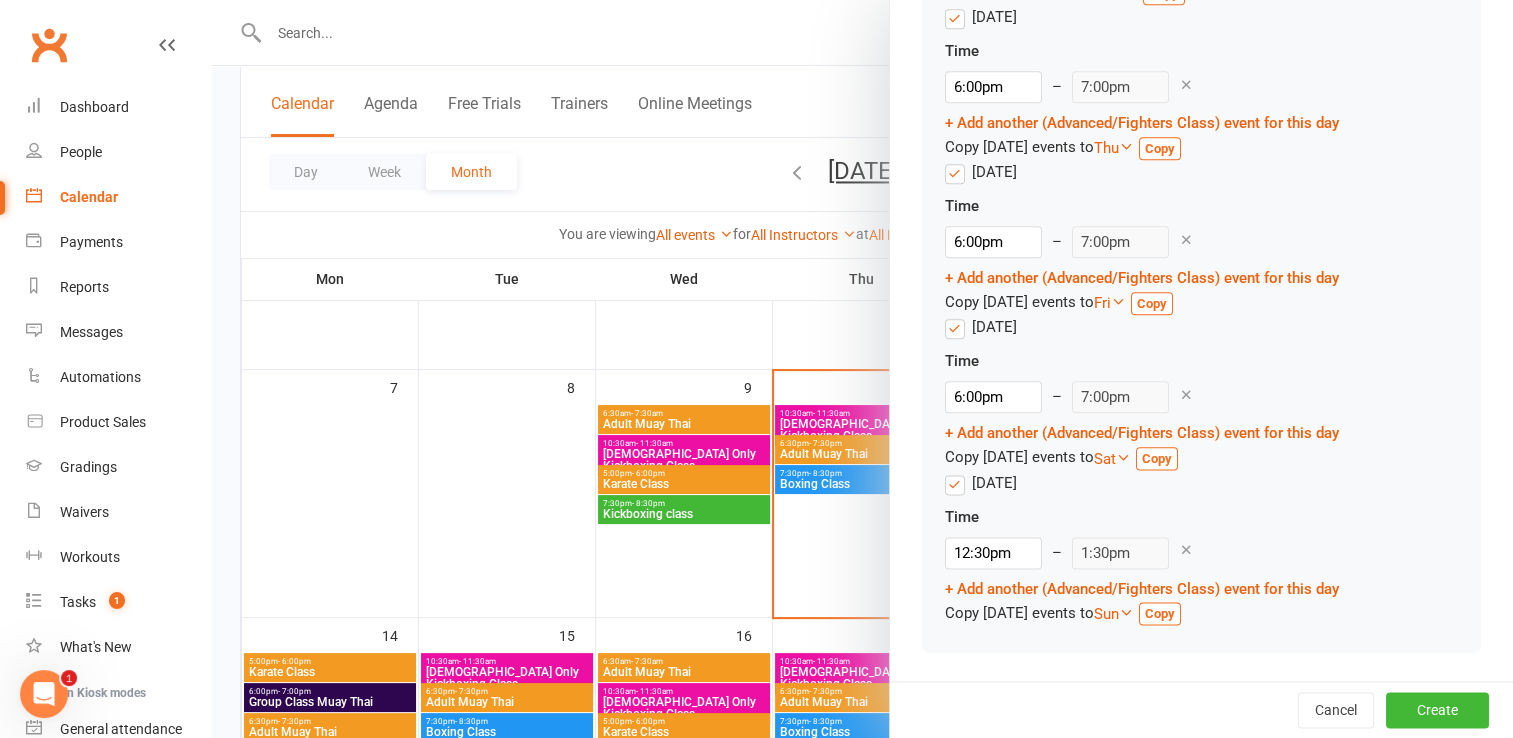 scroll, scrollTop: 2418, scrollLeft: 0, axis: vertical 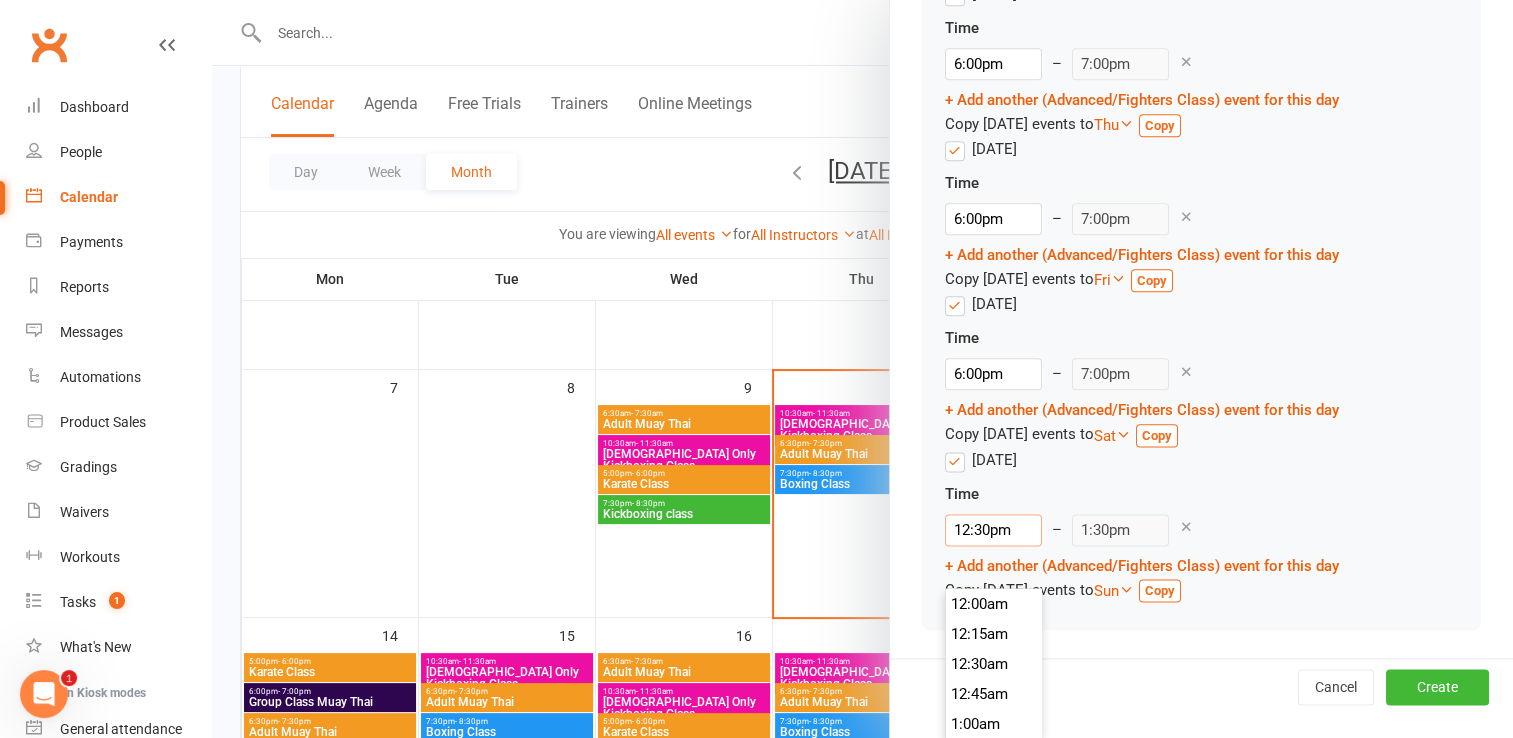 click on "12:30pm" at bounding box center (993, 530) 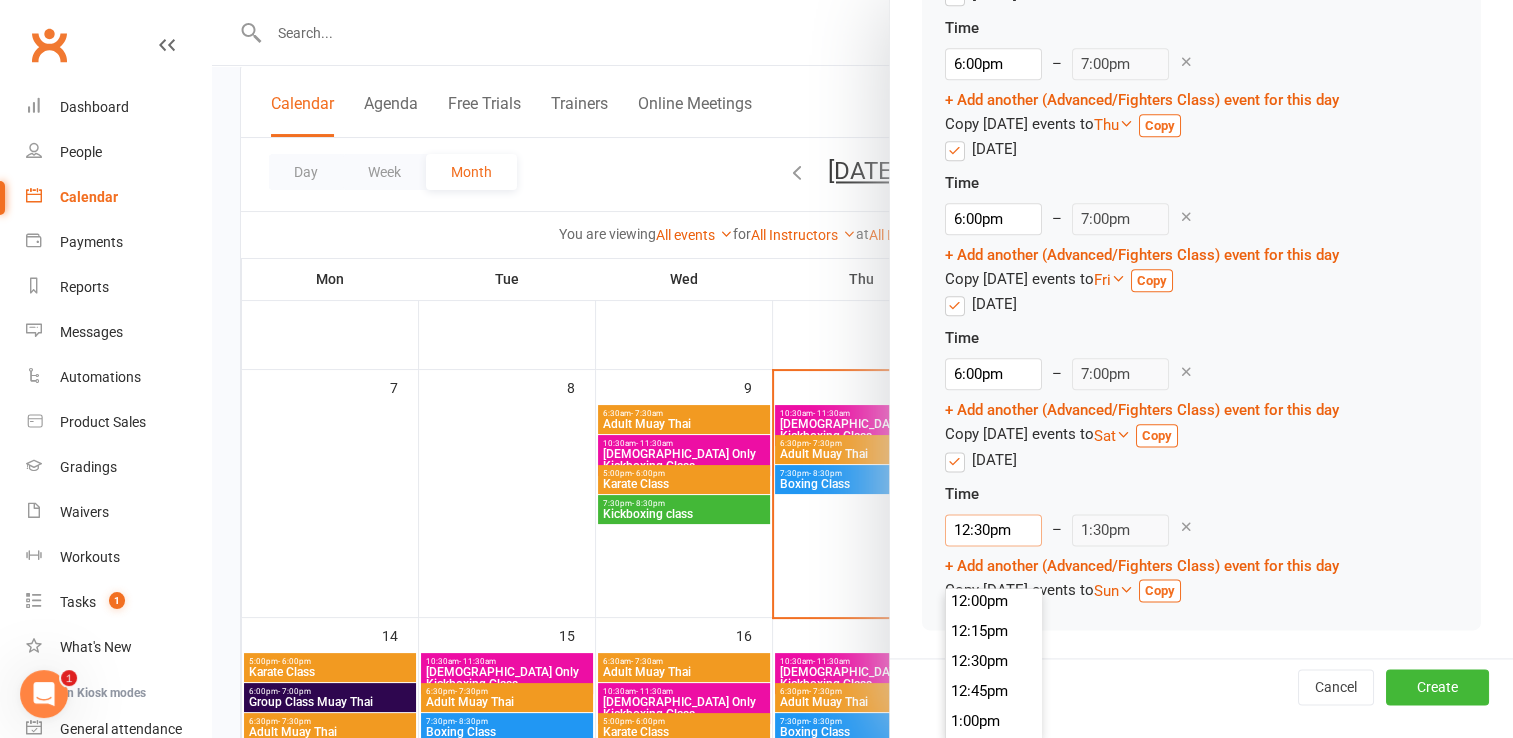scroll, scrollTop: 1370, scrollLeft: 0, axis: vertical 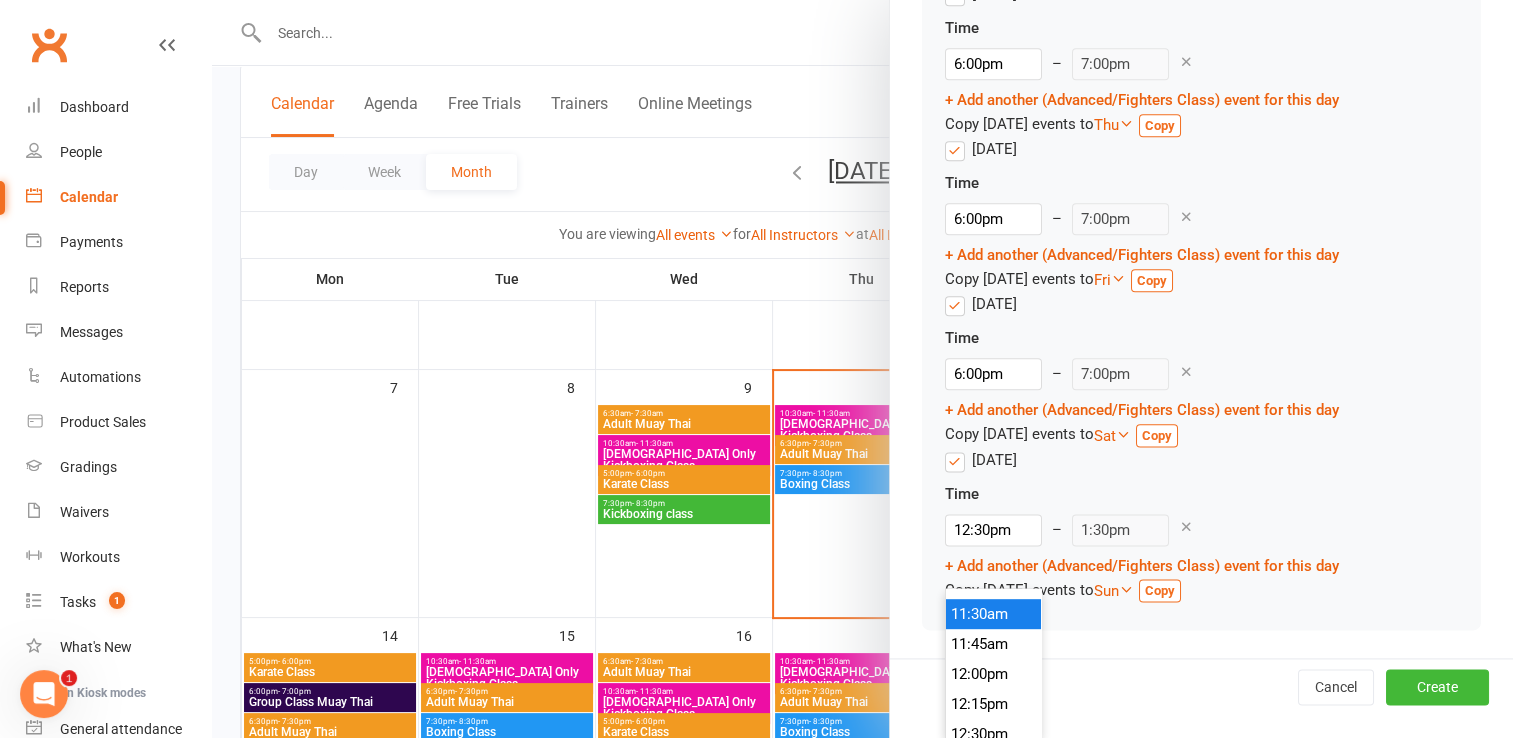 type on "11:30am" 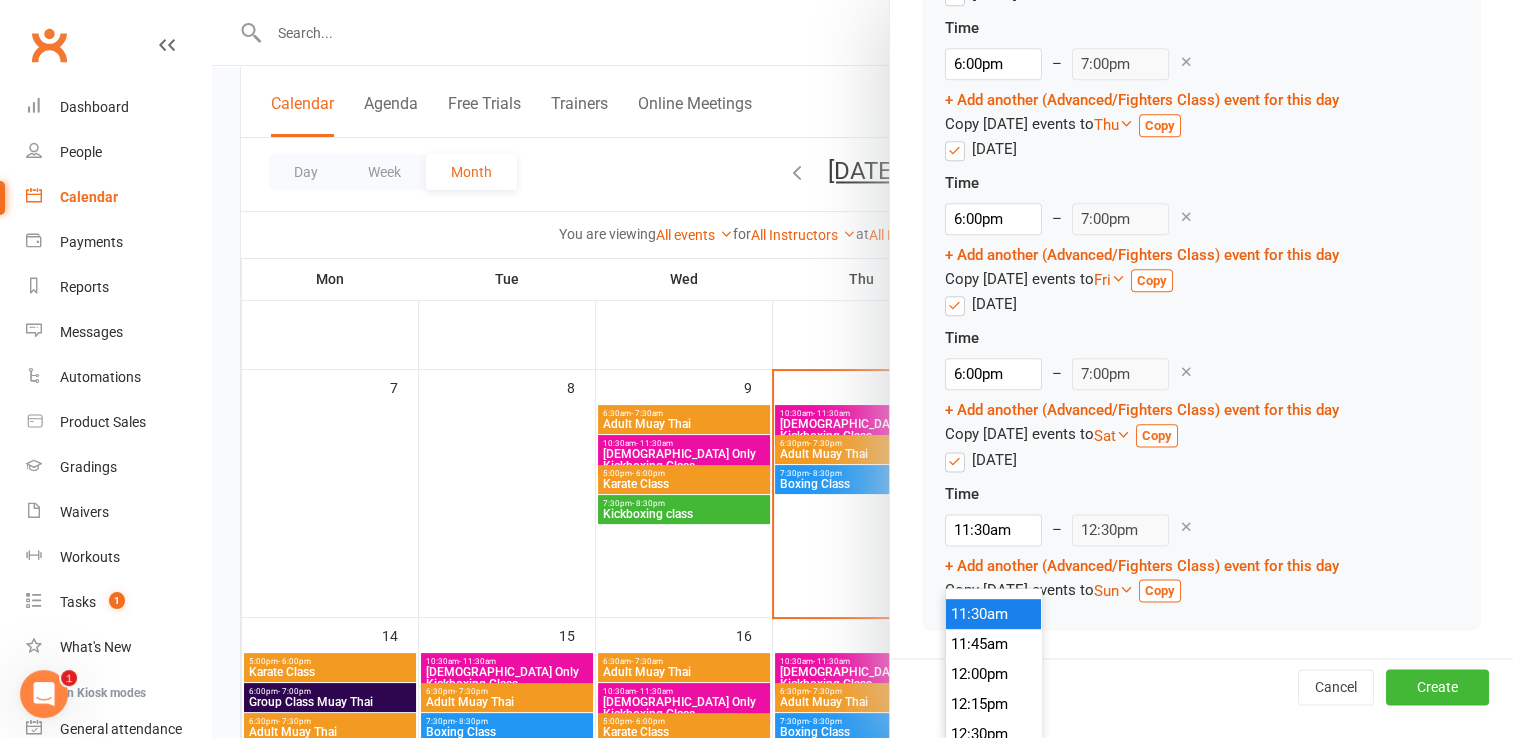 click on "11:30am" at bounding box center (994, 614) 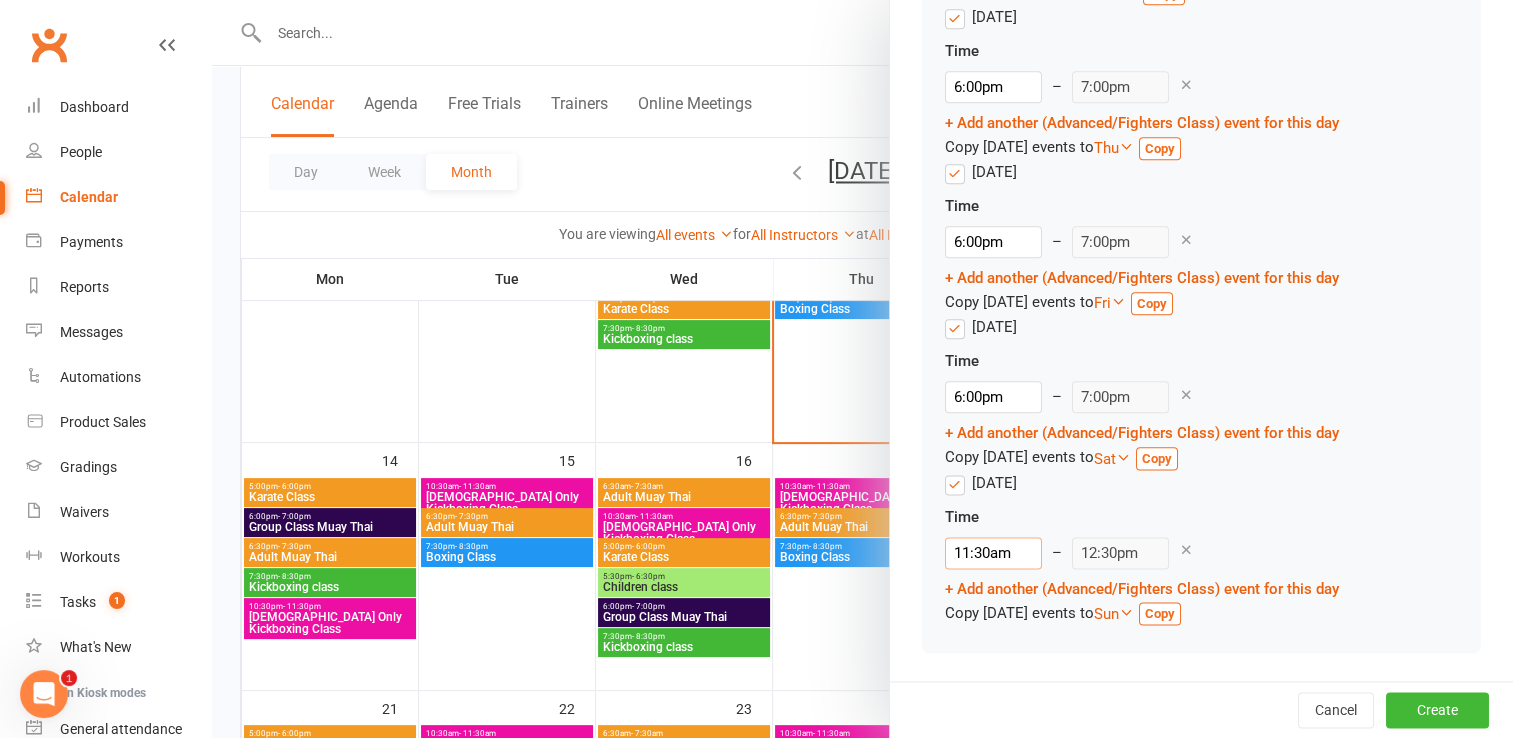 scroll, scrollTop: 400, scrollLeft: 0, axis: vertical 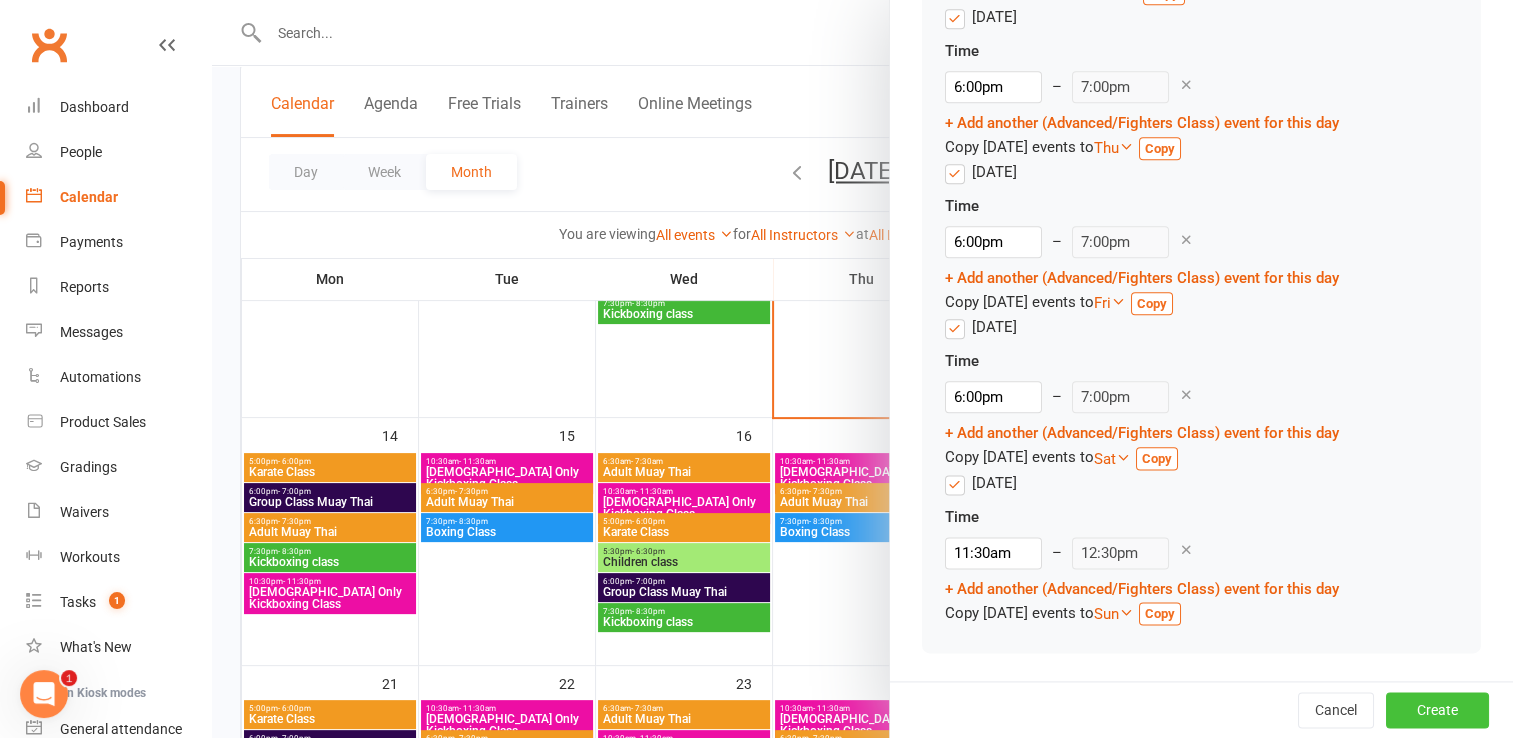 click on "Create" at bounding box center (1437, 710) 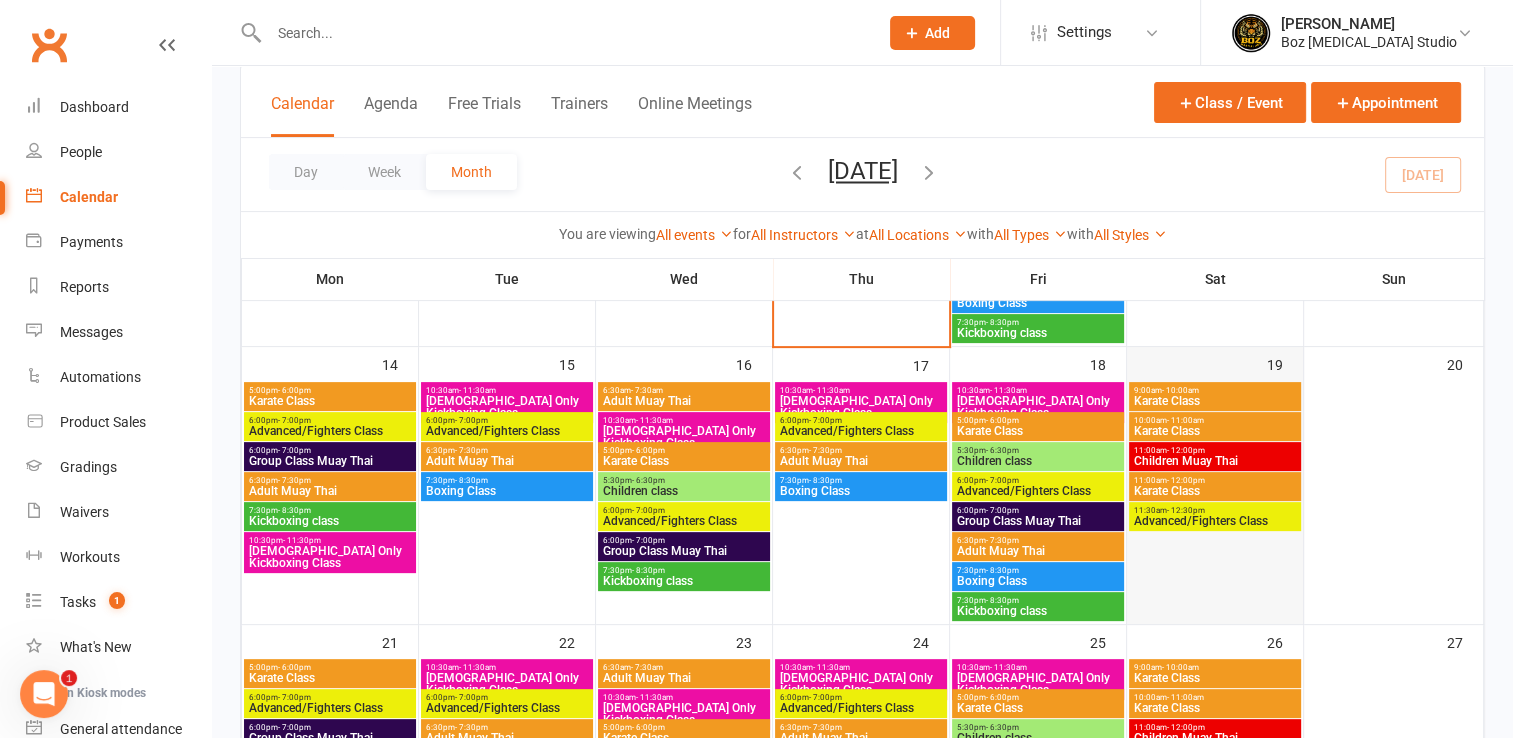 scroll, scrollTop: 500, scrollLeft: 0, axis: vertical 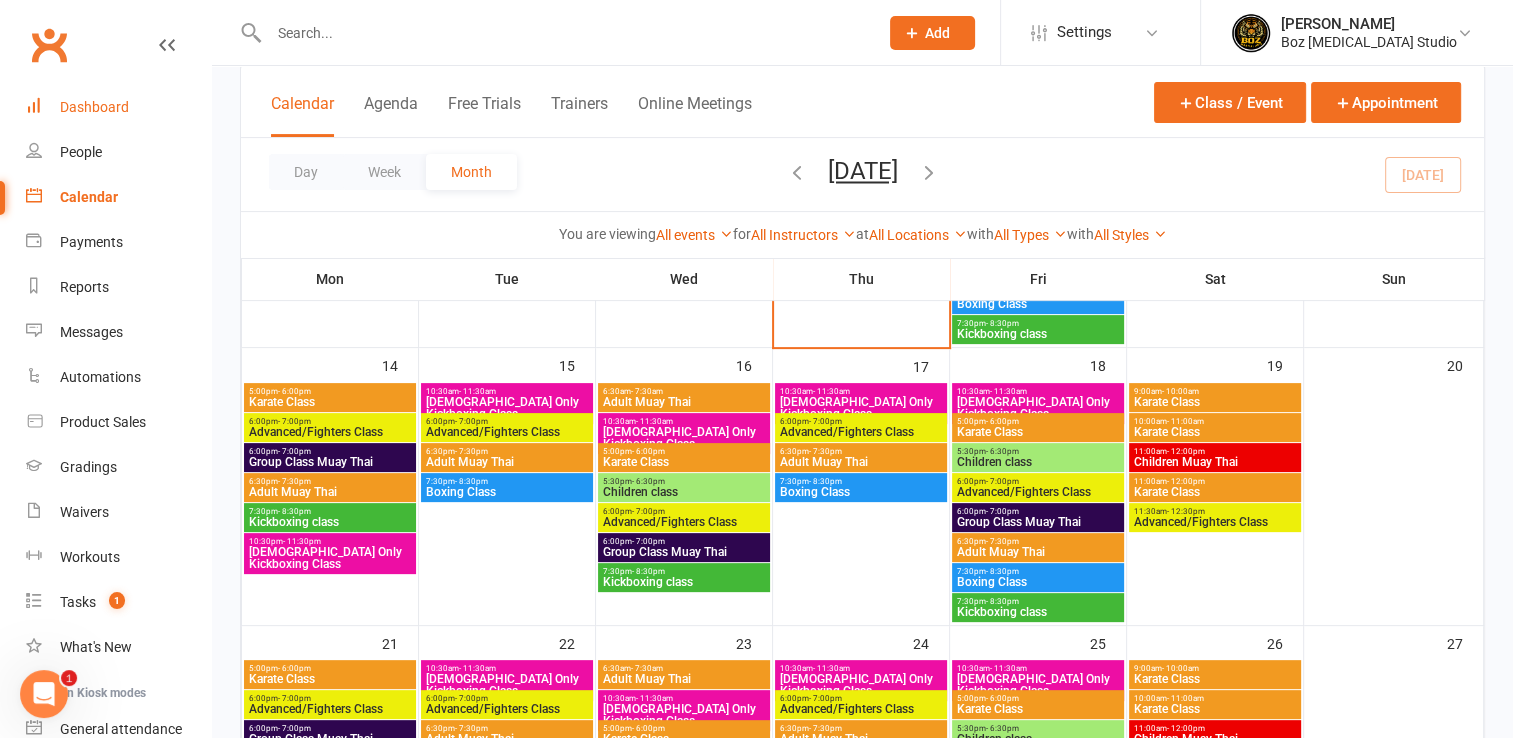 click on "Dashboard" at bounding box center [118, 107] 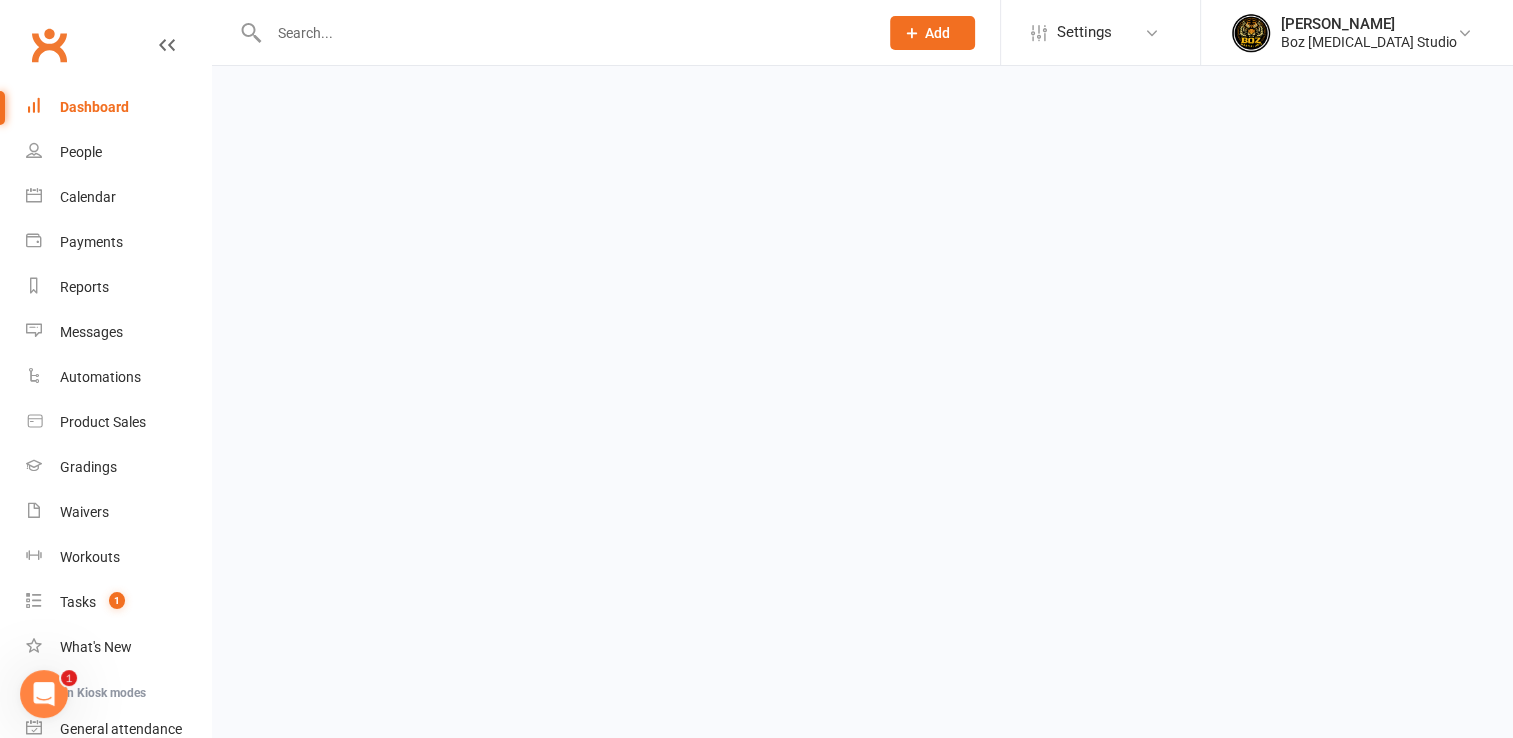 scroll, scrollTop: 0, scrollLeft: 0, axis: both 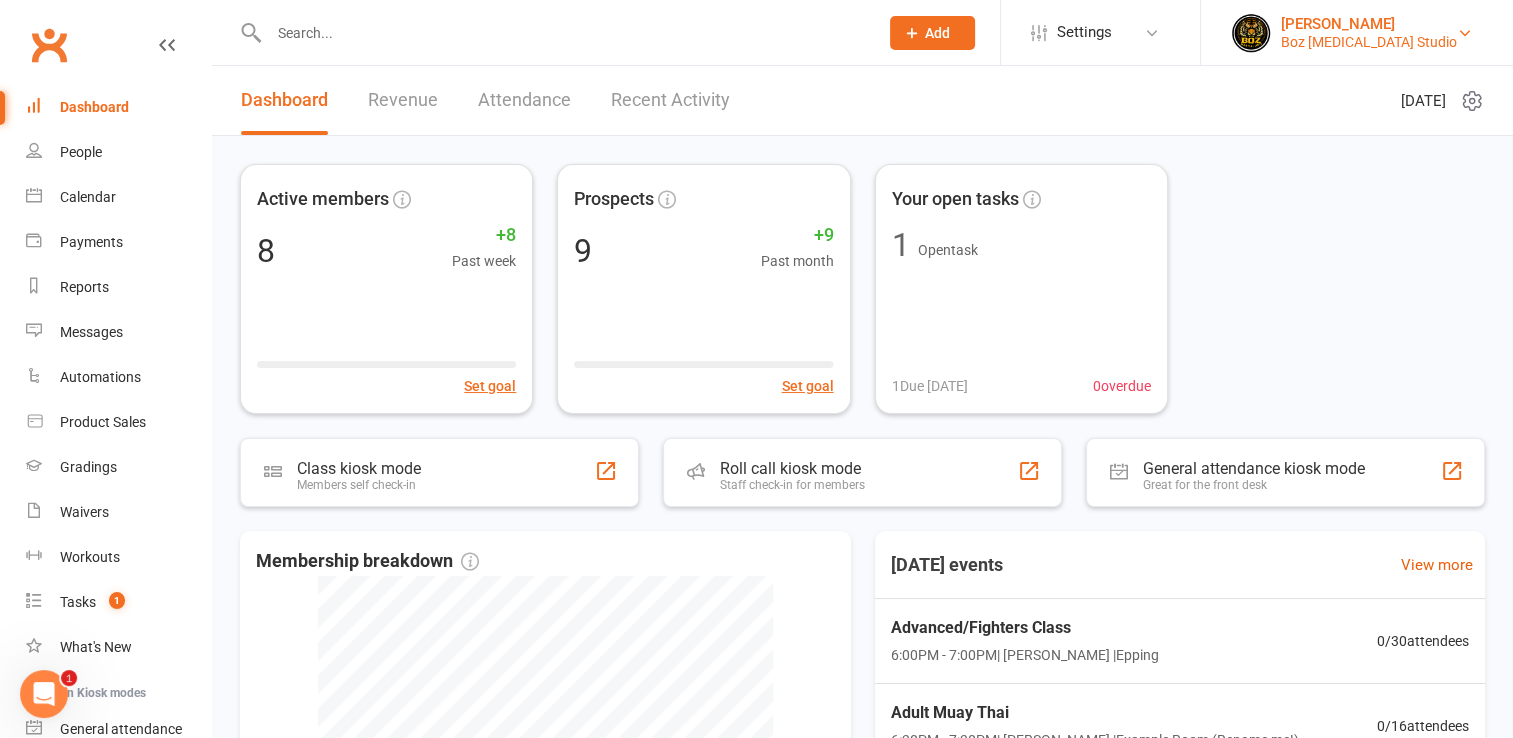 click on "Deeyana Boz Boz Martial Arts Studio" at bounding box center [1357, 33] 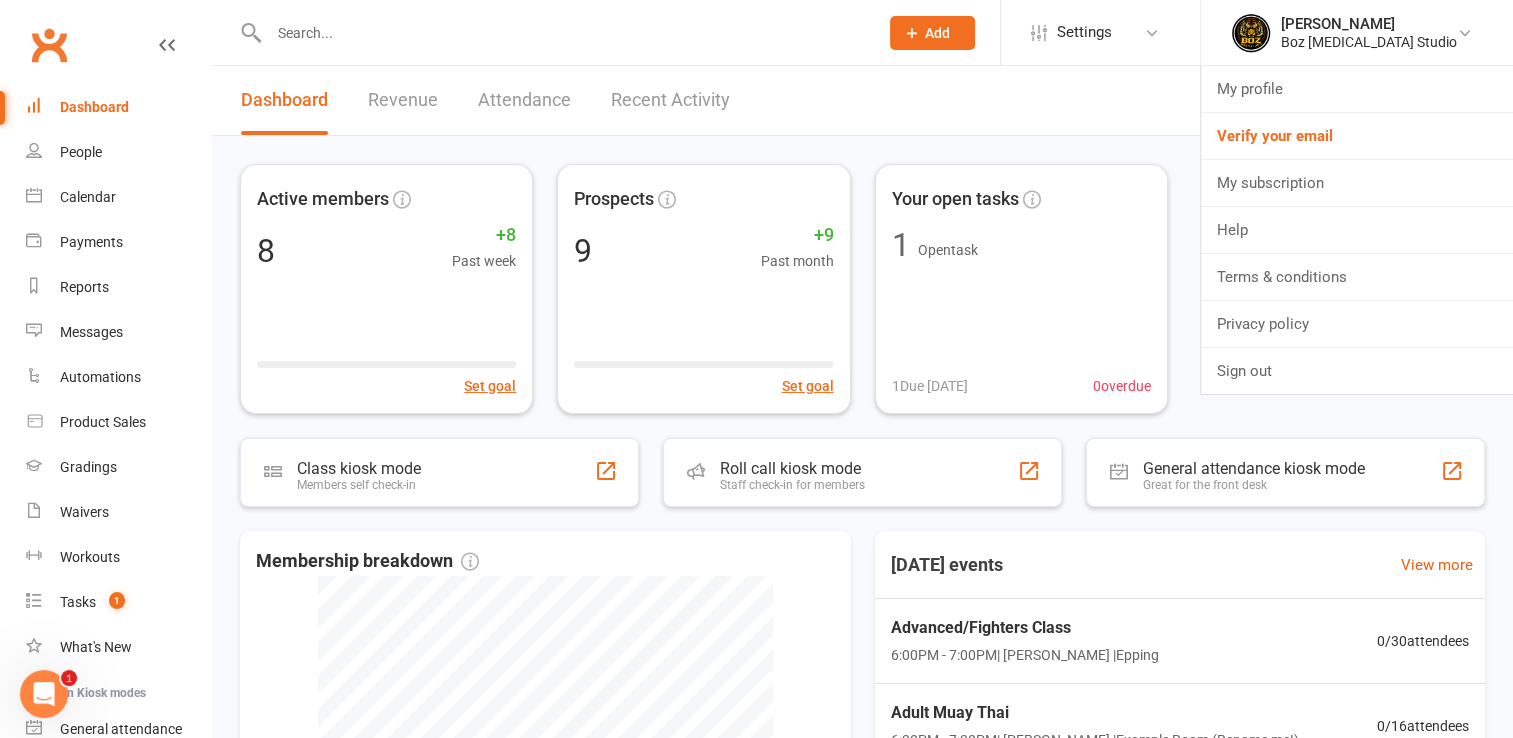 click on "Dashboard Revenue Attendance Recent Activity Thursday 10th, July 2025" at bounding box center [862, 101] 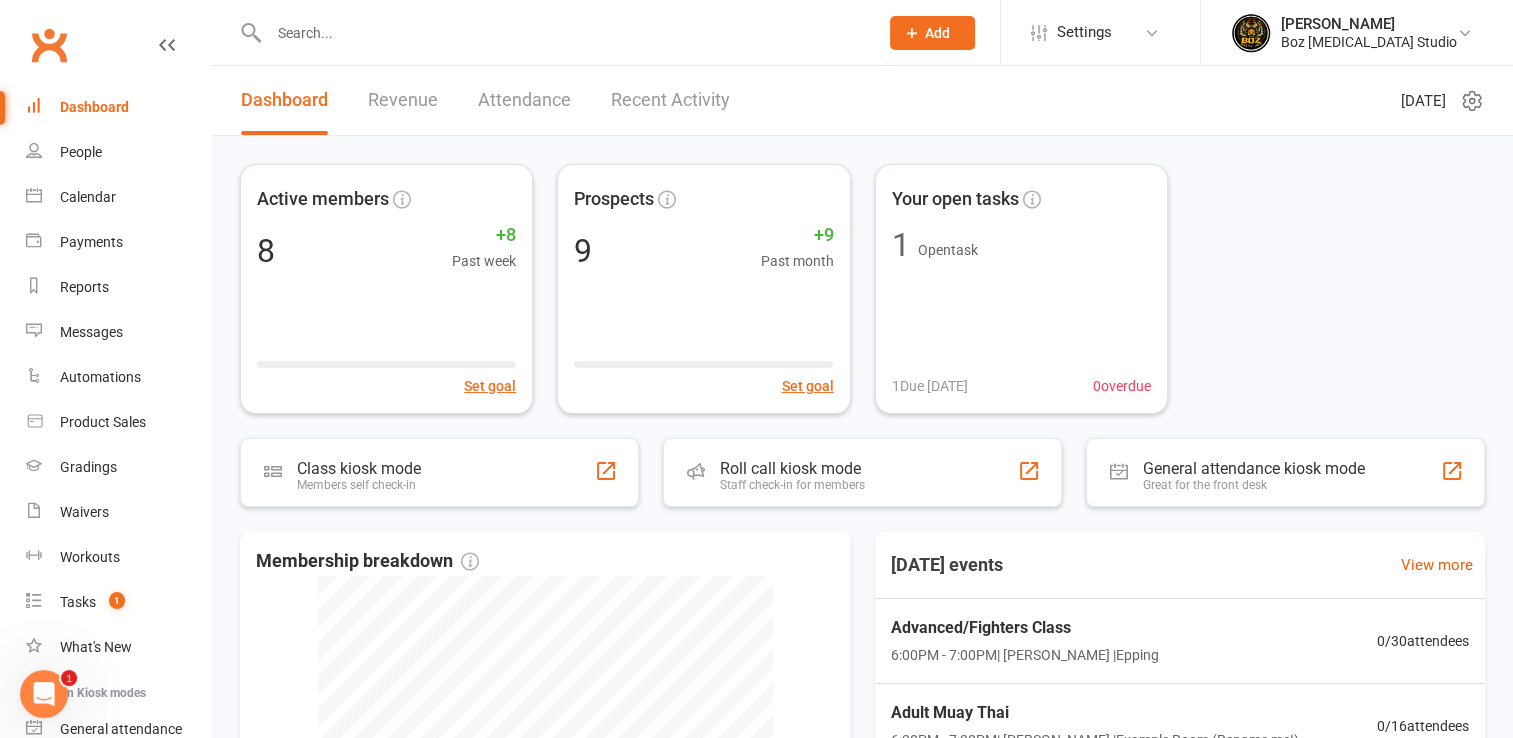 click 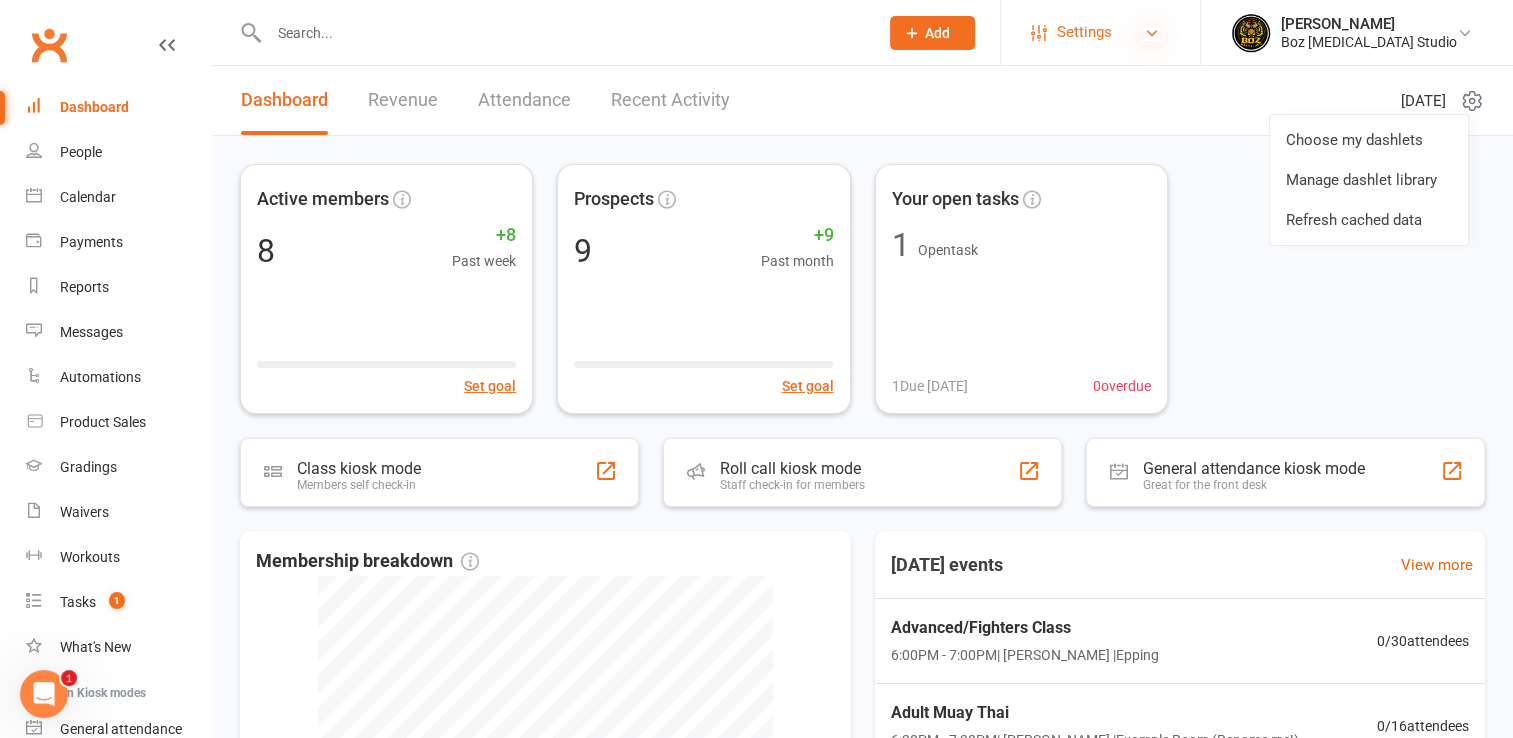 click at bounding box center [1152, 33] 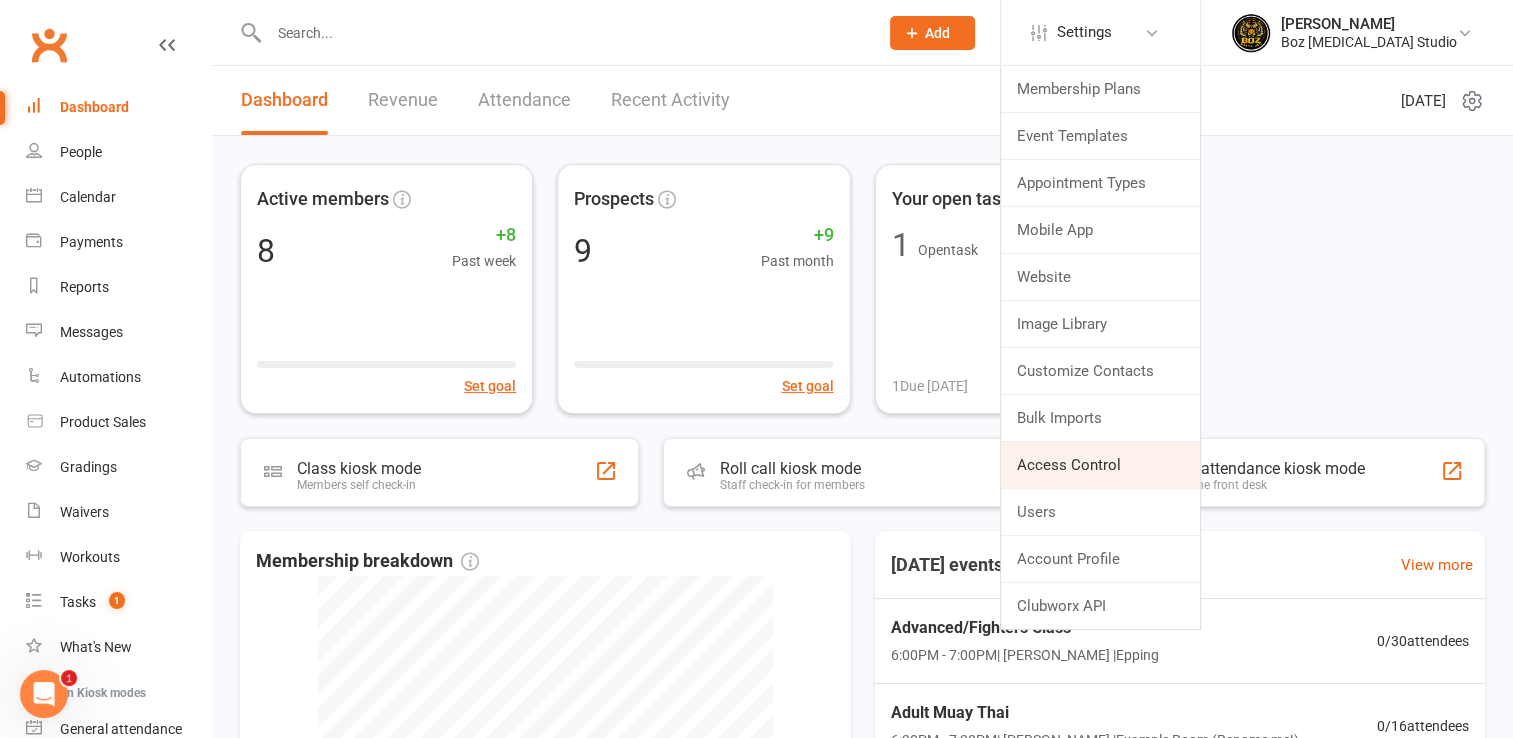 click on "Access Control" at bounding box center (1100, 465) 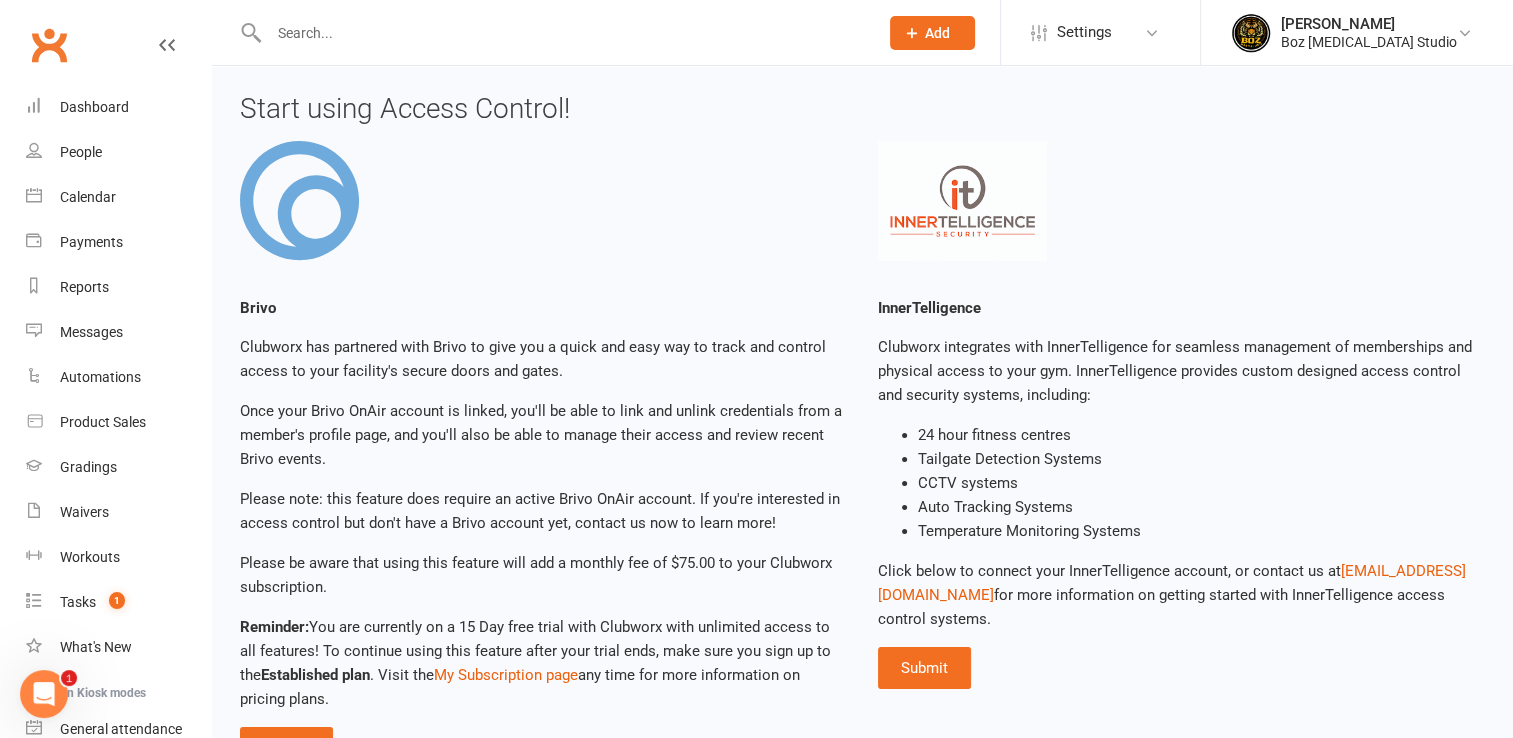 scroll, scrollTop: 0, scrollLeft: 0, axis: both 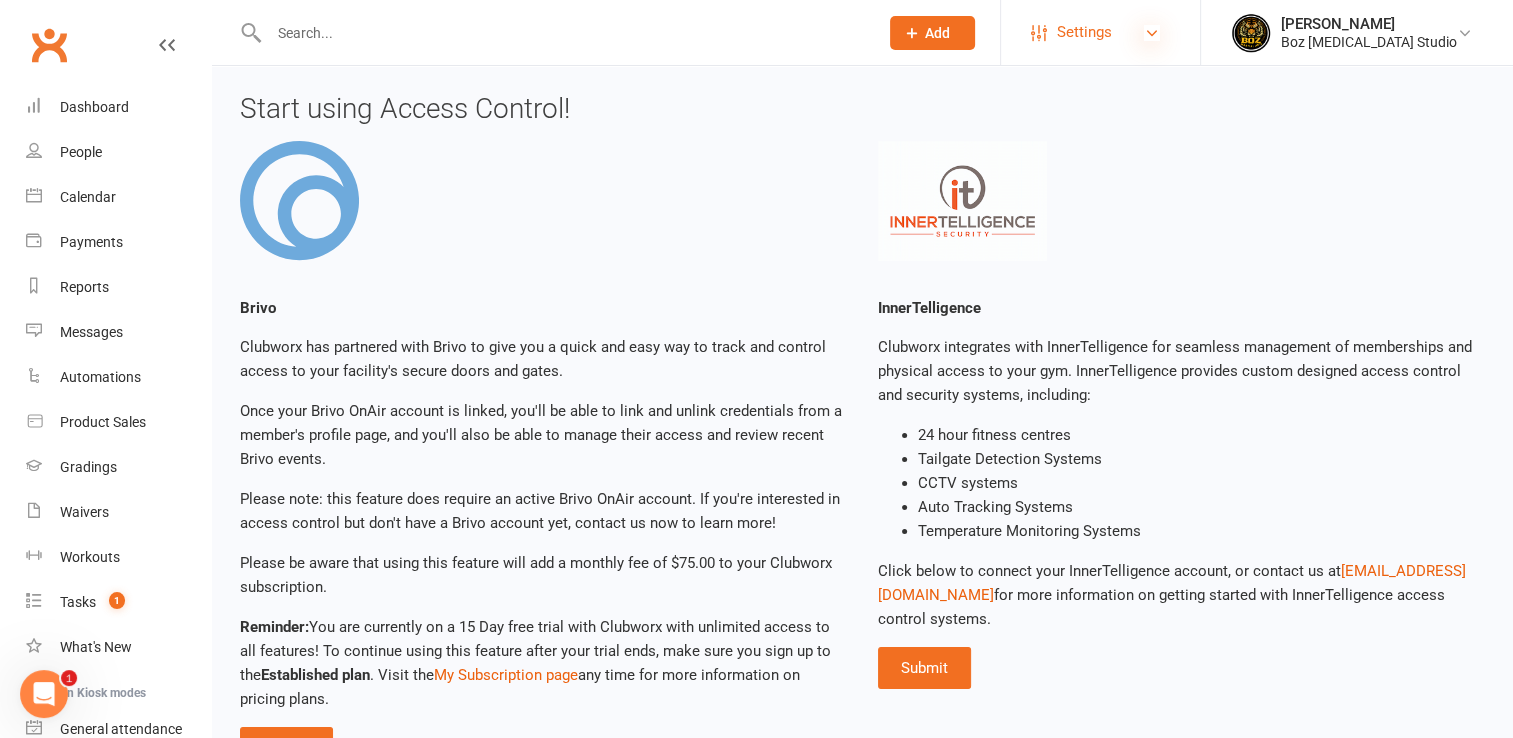 click at bounding box center (1152, 33) 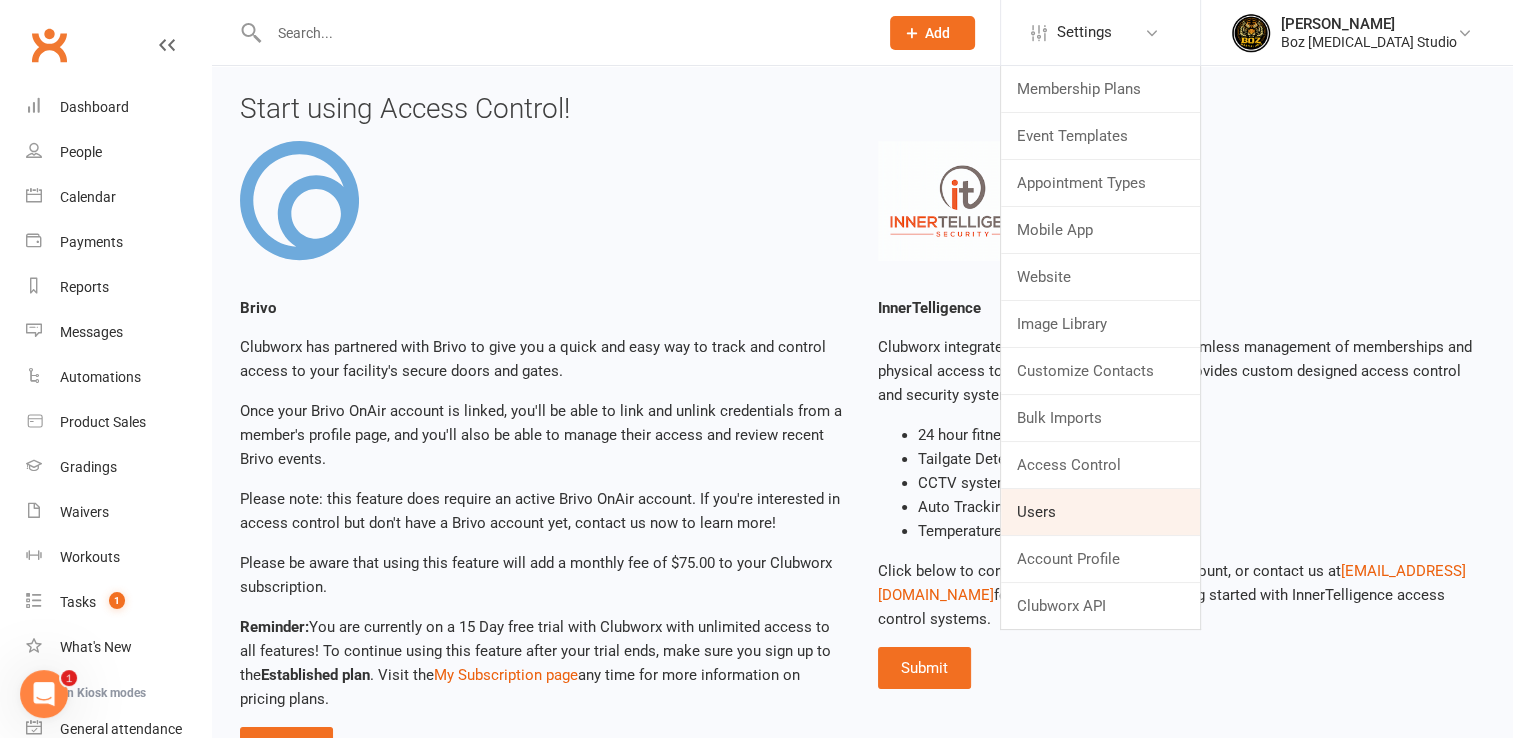 click on "Users" at bounding box center [1100, 512] 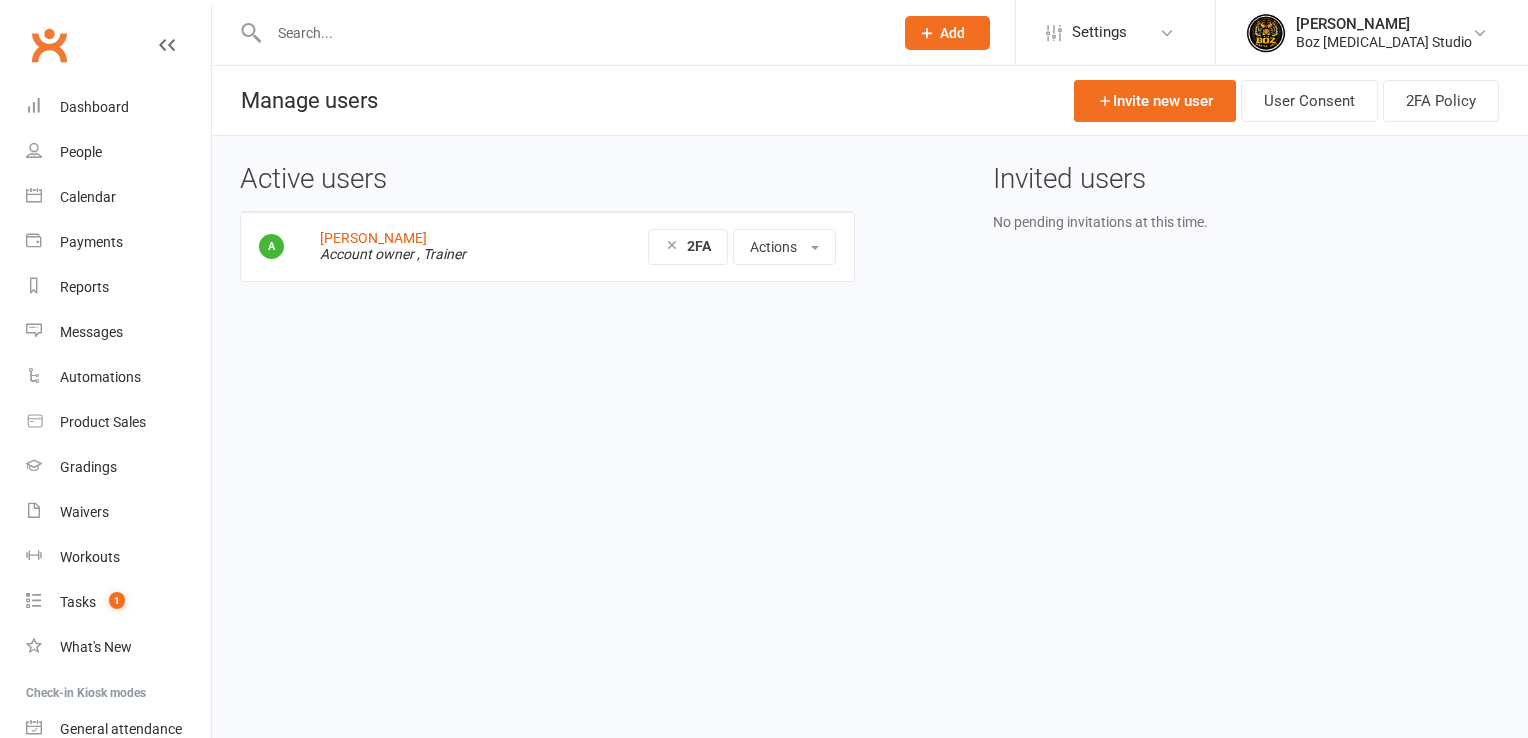 scroll, scrollTop: 0, scrollLeft: 0, axis: both 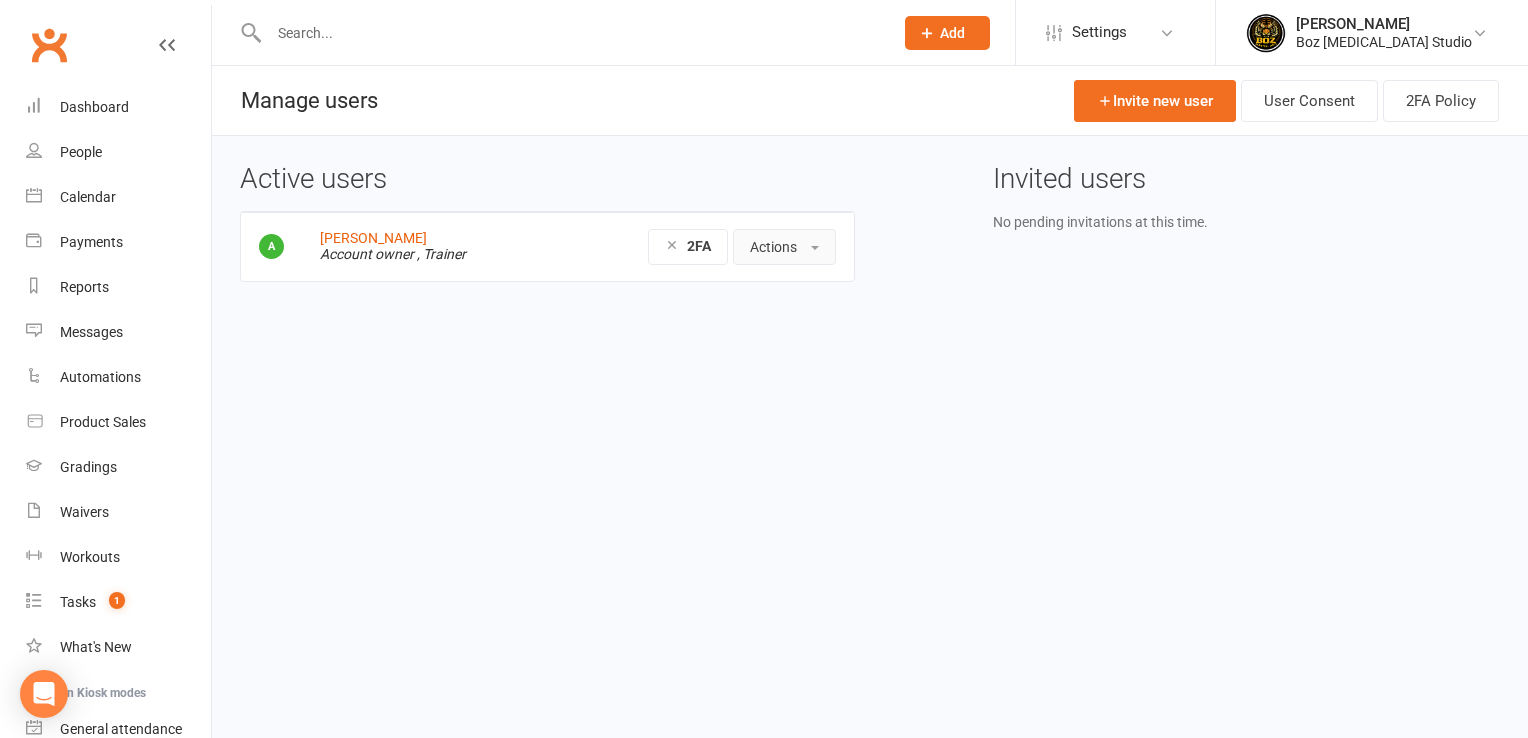 click on "Actions" at bounding box center [784, 247] 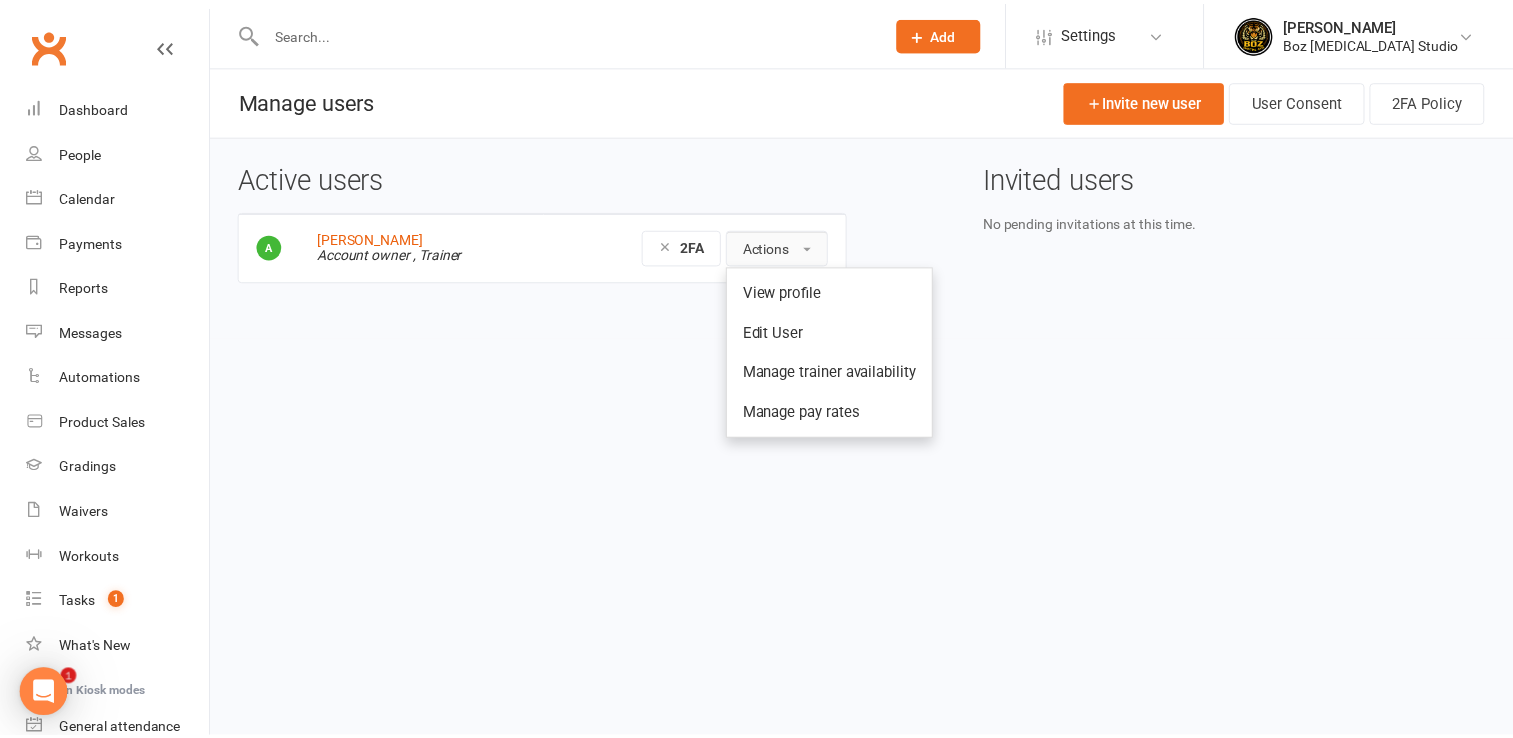 scroll, scrollTop: 0, scrollLeft: 0, axis: both 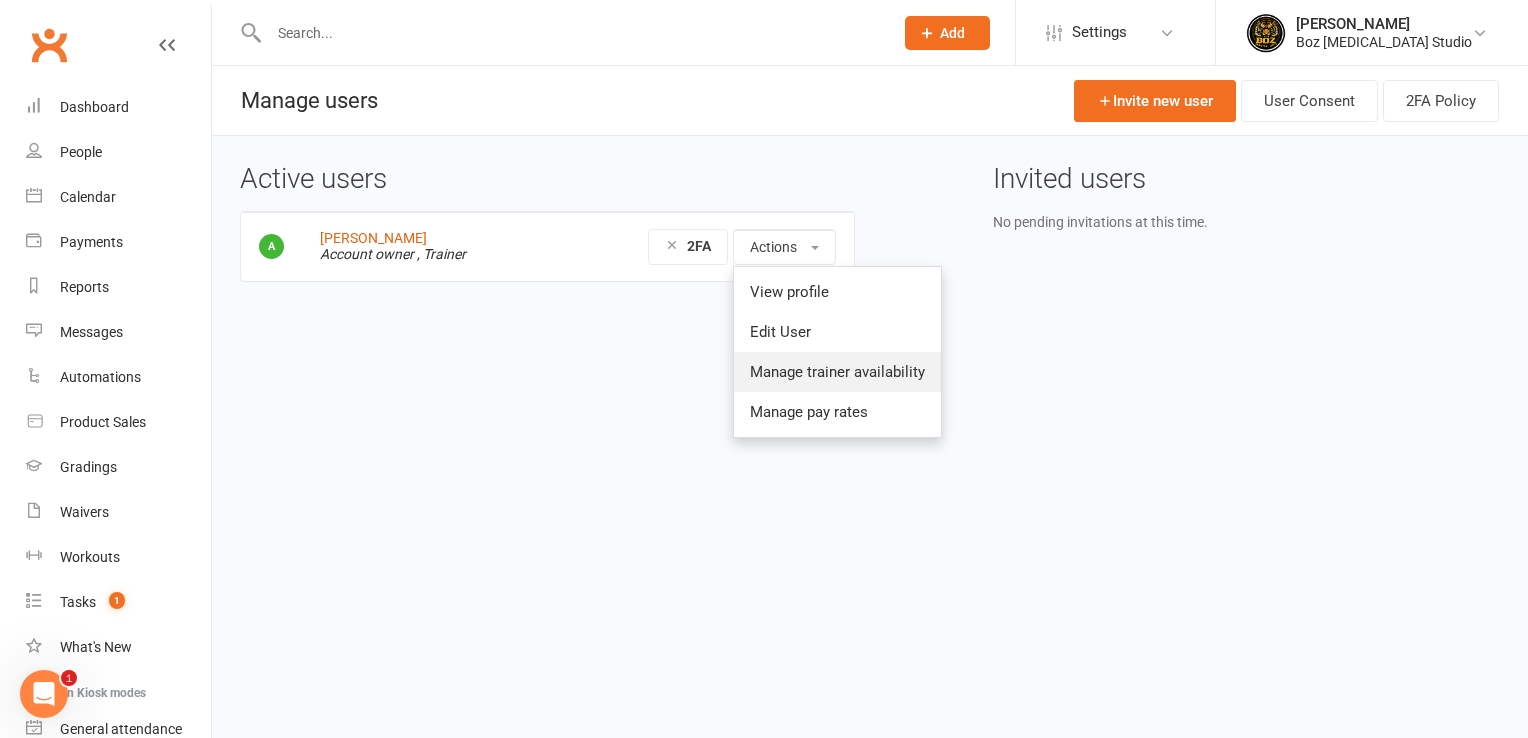 click on "Manage trainer availability" at bounding box center [837, 372] 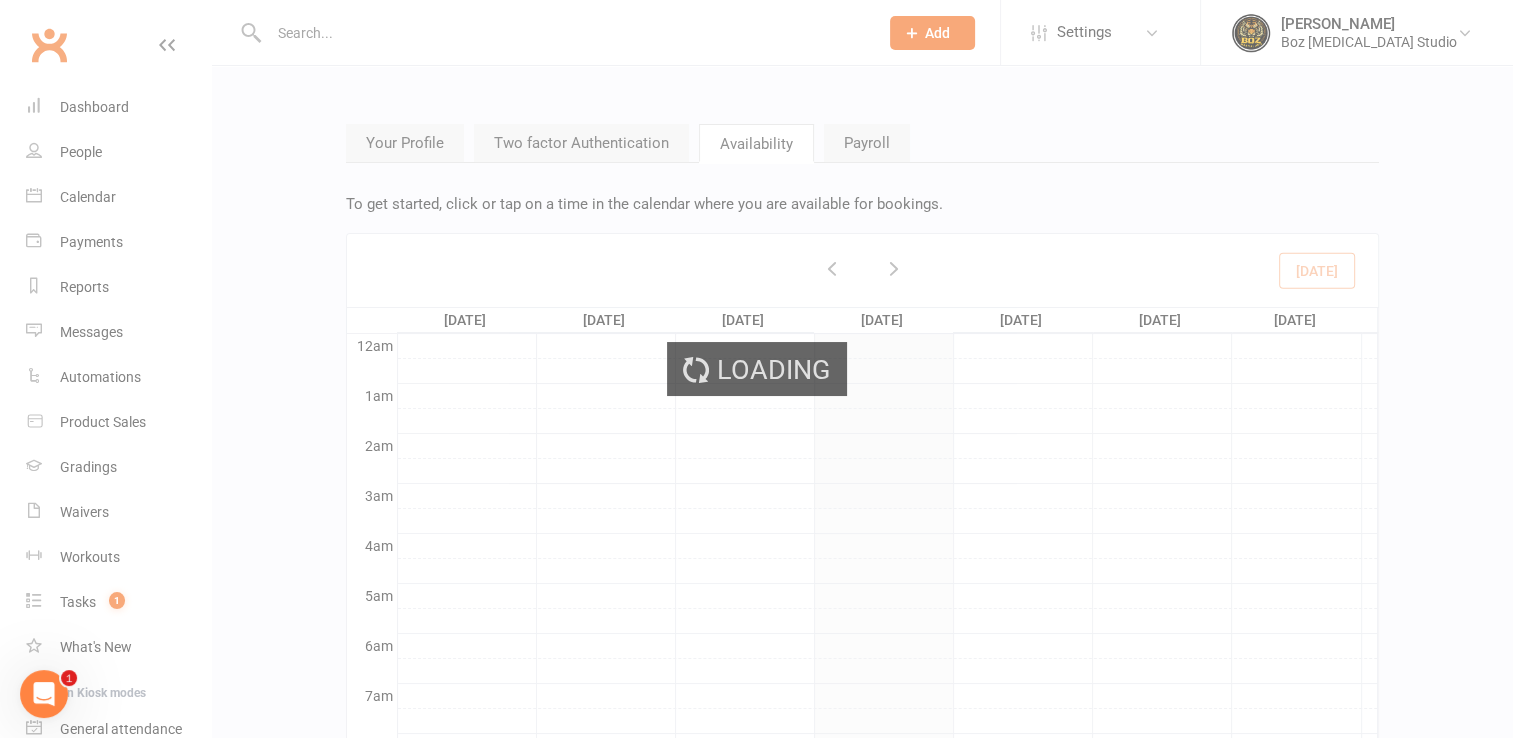 scroll, scrollTop: 298, scrollLeft: 0, axis: vertical 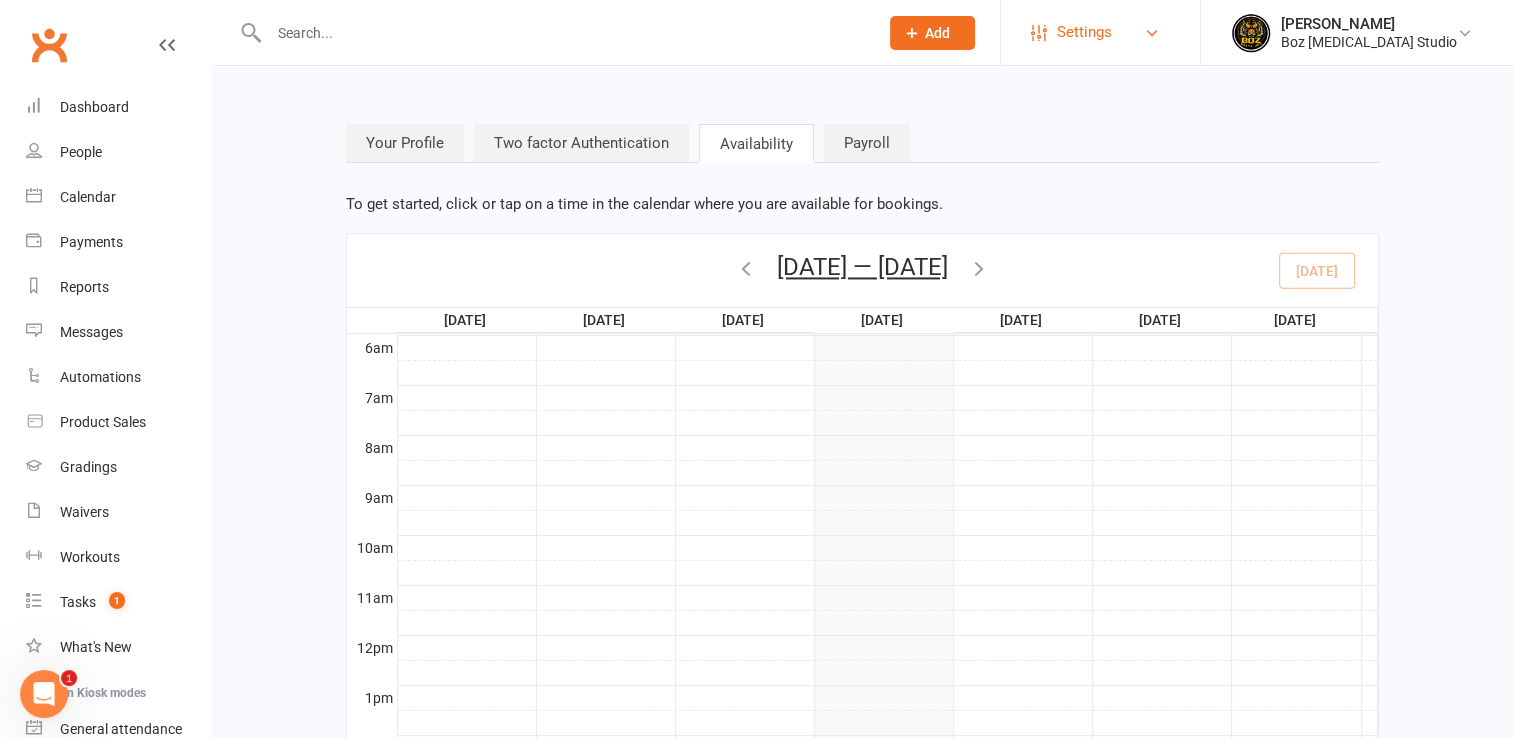 click on "Settings" at bounding box center [1100, 32] 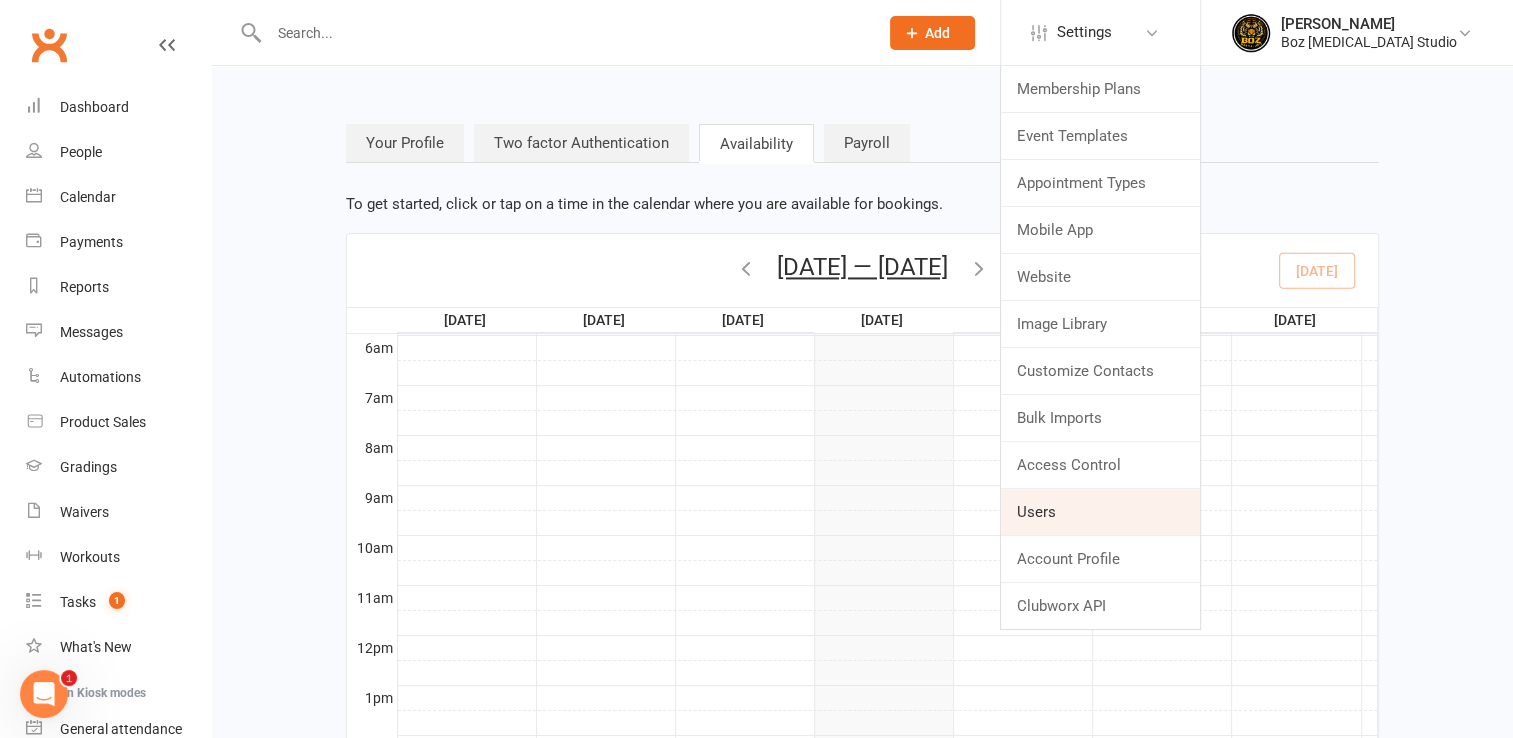 click on "Users" at bounding box center (1100, 512) 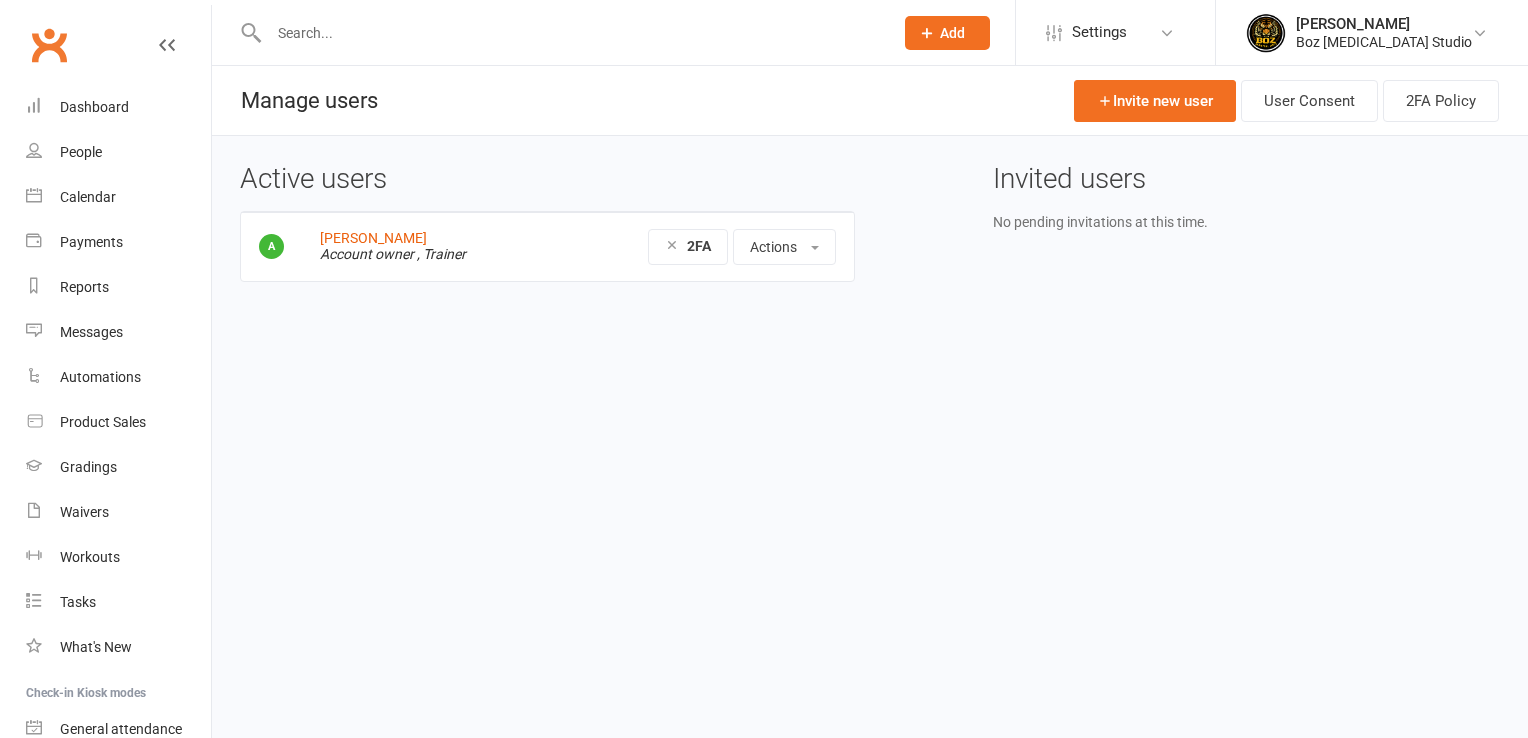 scroll, scrollTop: 0, scrollLeft: 0, axis: both 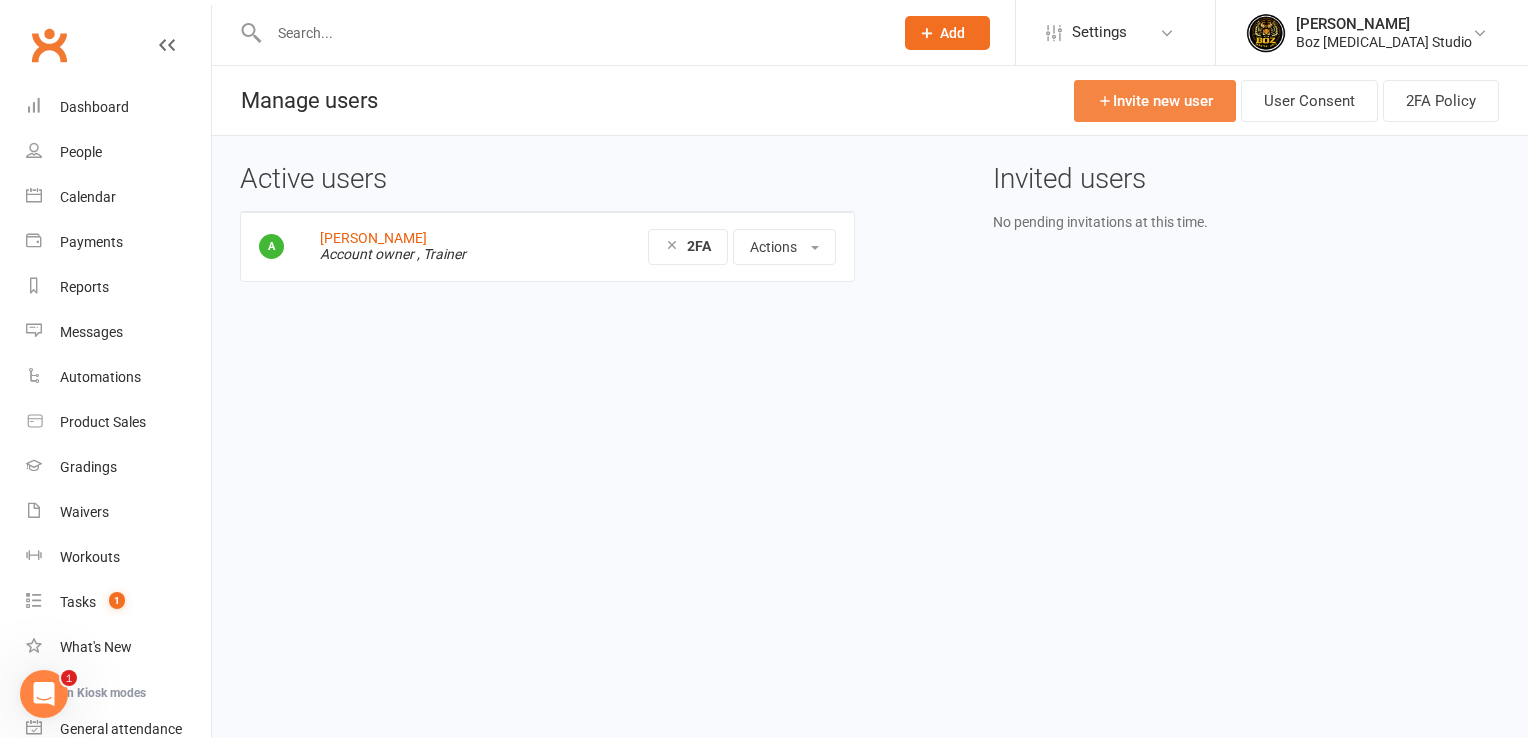 click on "Invite new user" at bounding box center [1155, 101] 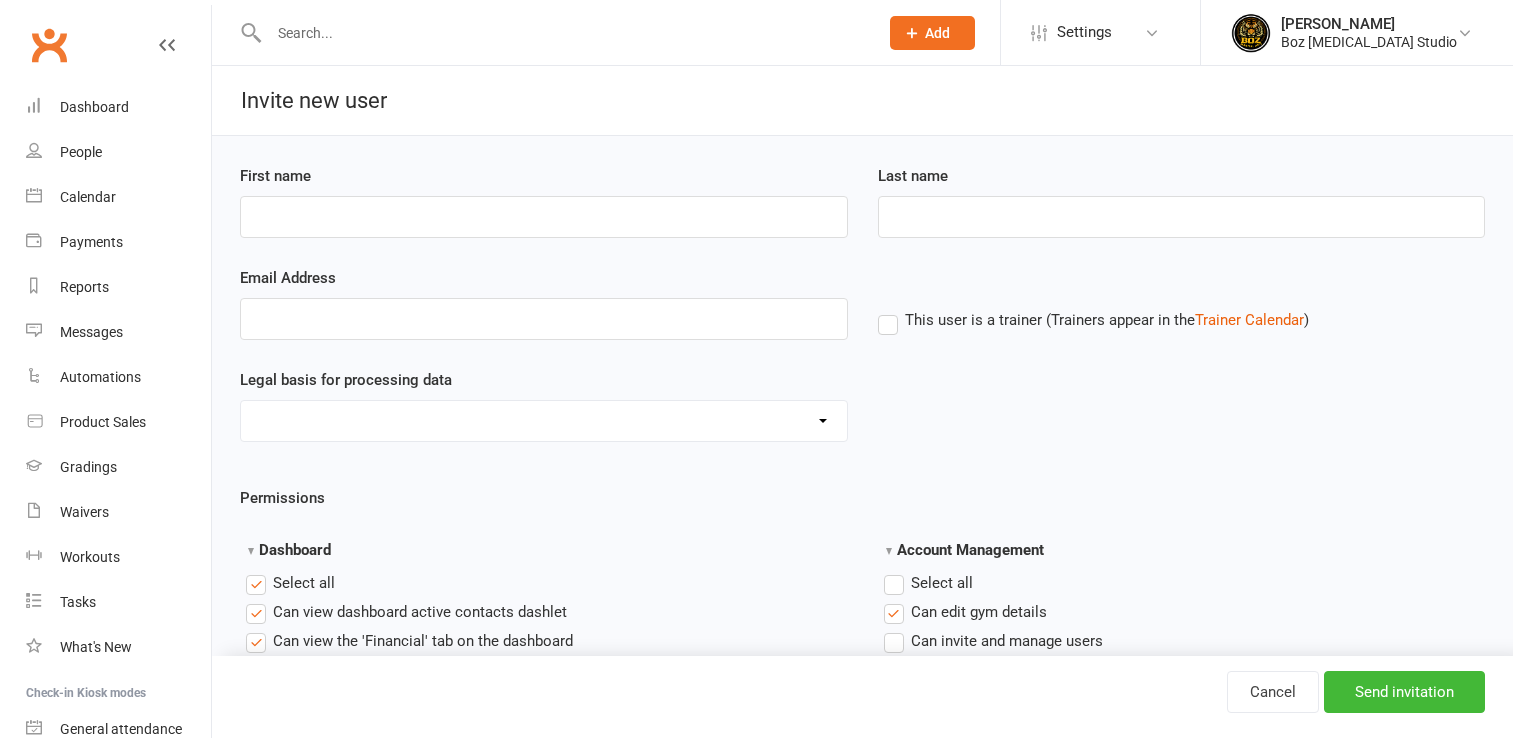 scroll, scrollTop: 0, scrollLeft: 0, axis: both 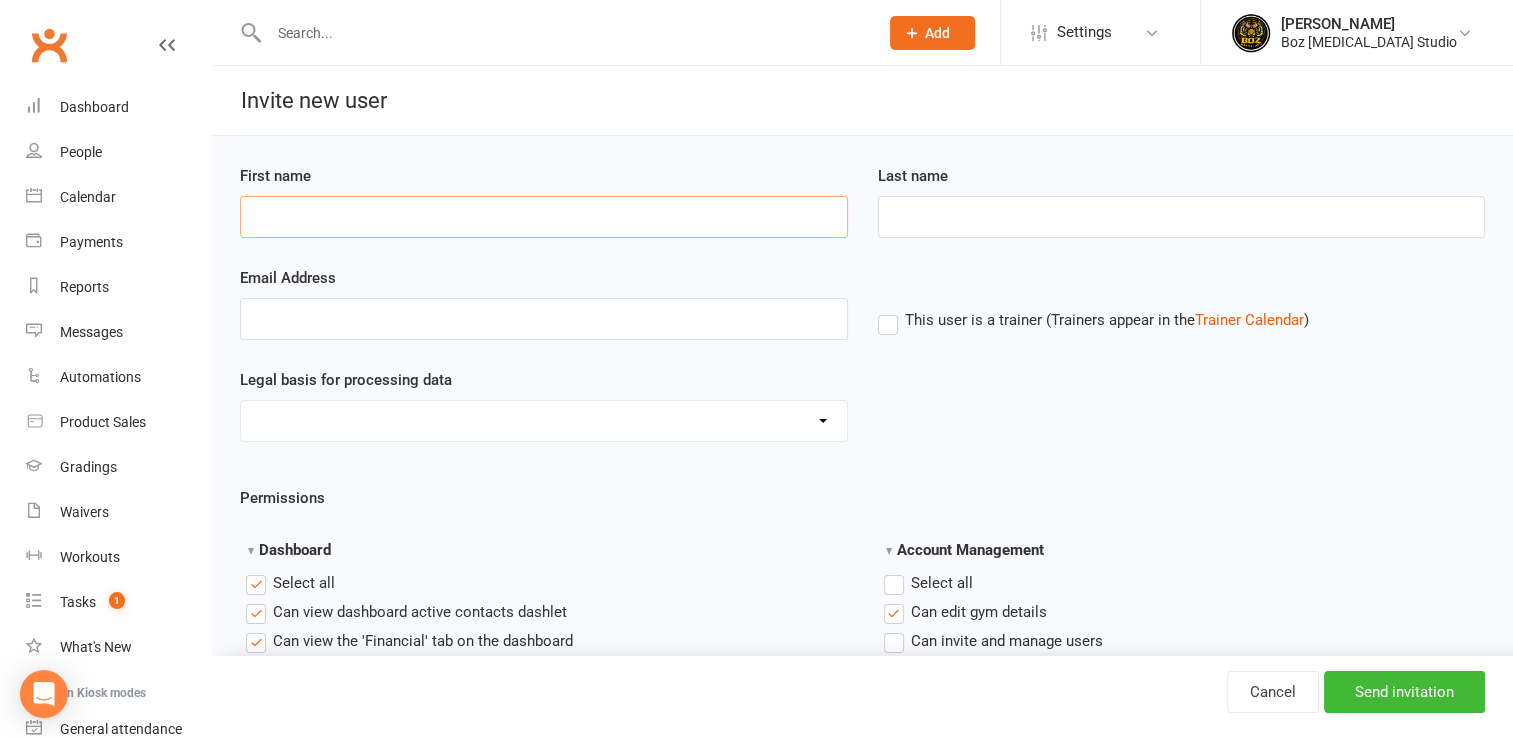 click on "First name" at bounding box center [544, 217] 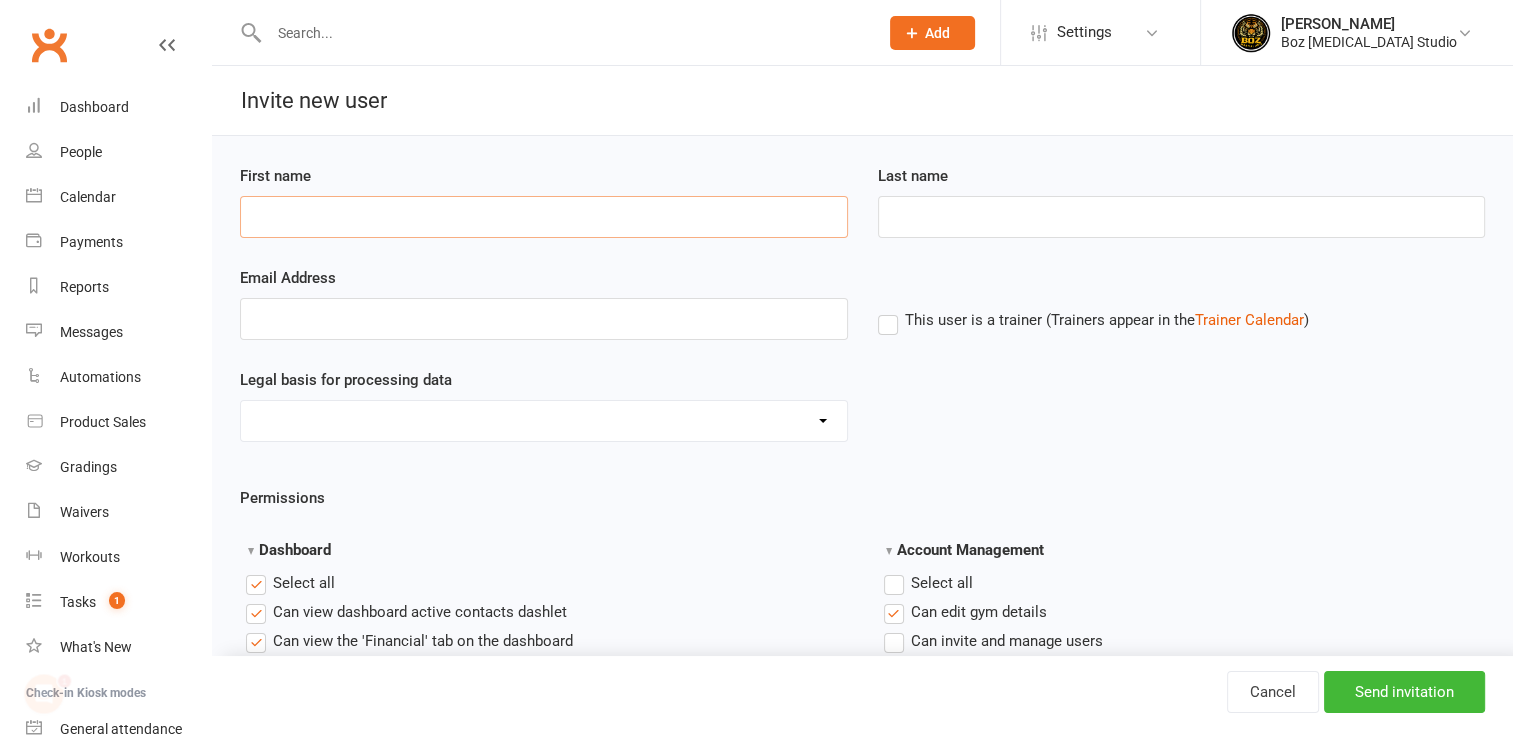 scroll, scrollTop: 0, scrollLeft: 0, axis: both 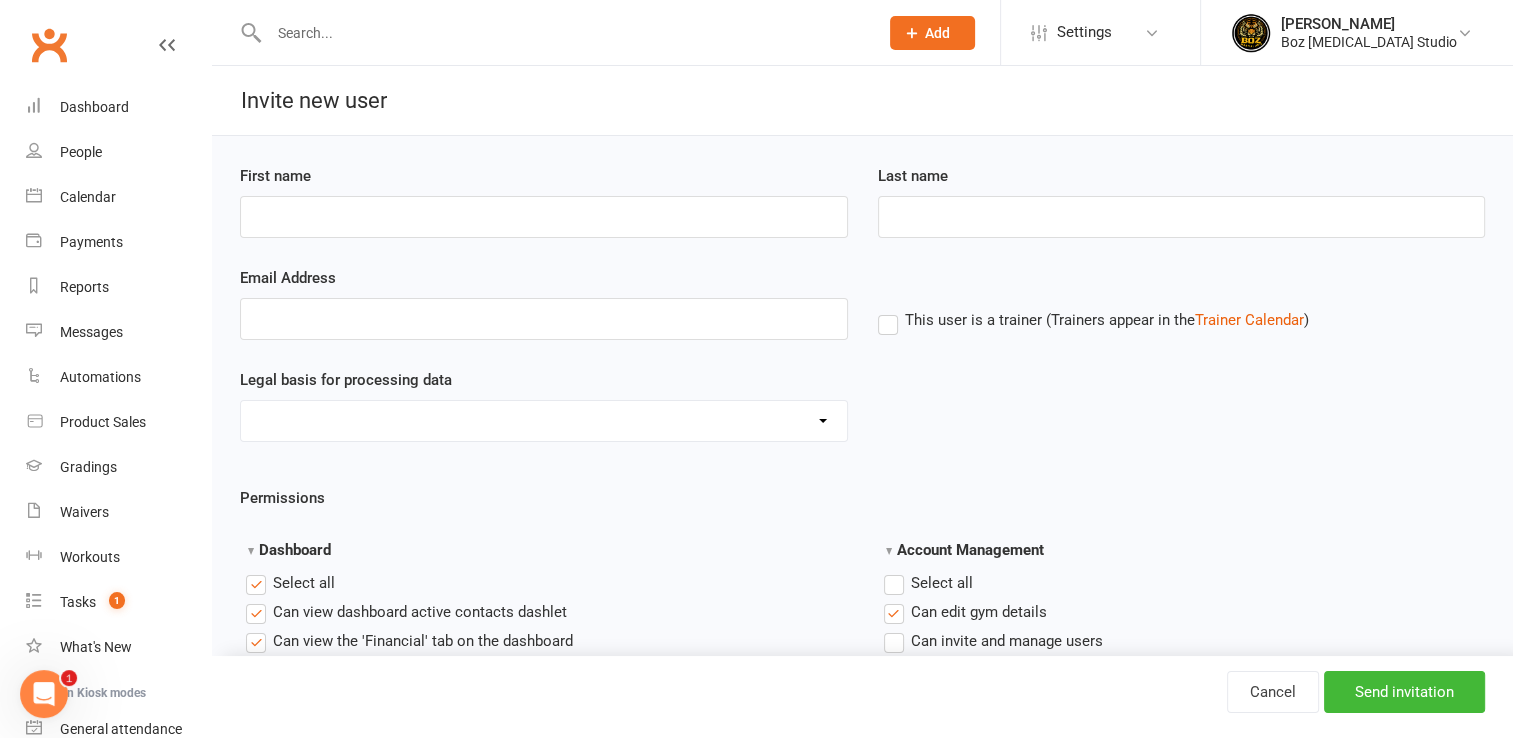 click on "This user is a trainer (Trainers appear in the  Trainer Calendar )" at bounding box center [1093, 320] 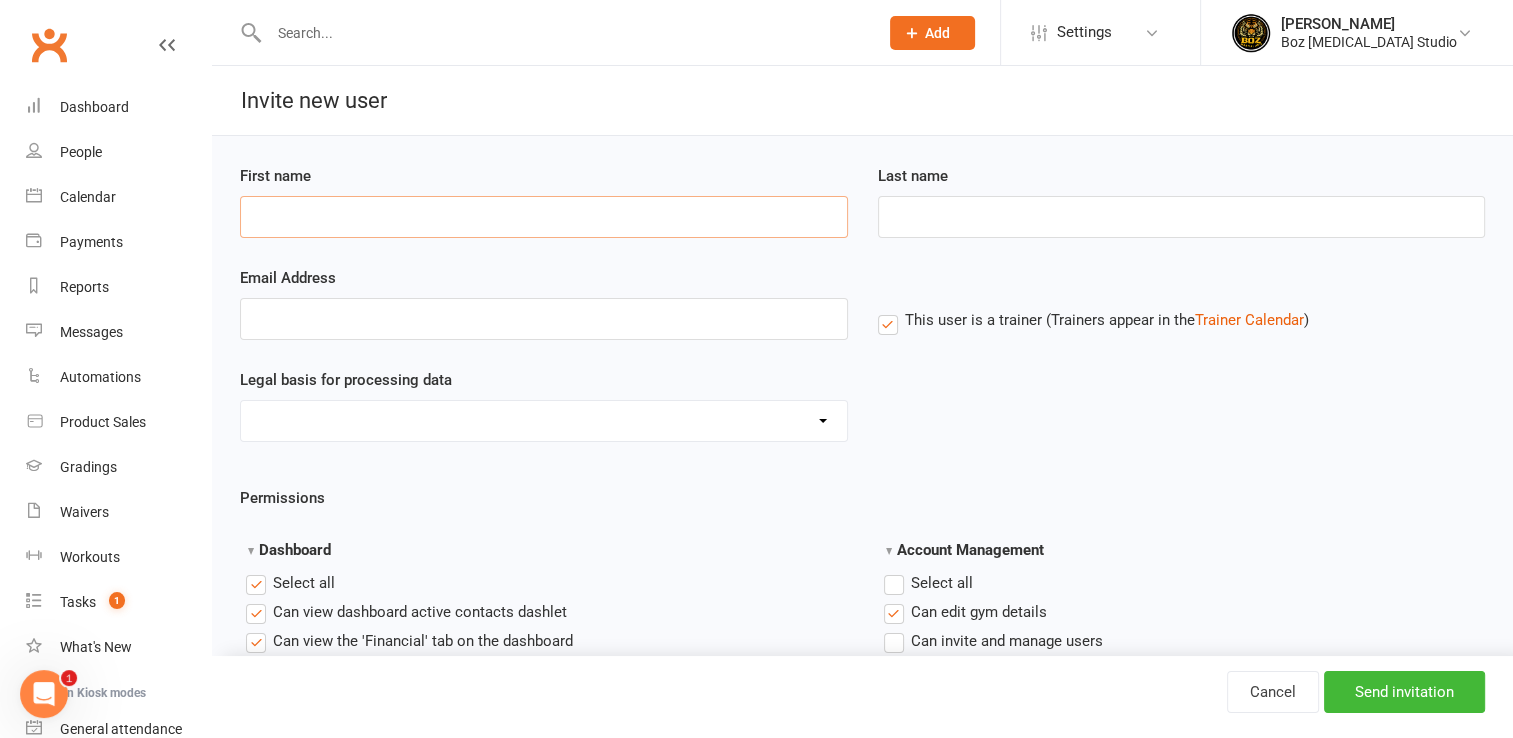 click on "First name" at bounding box center [544, 217] 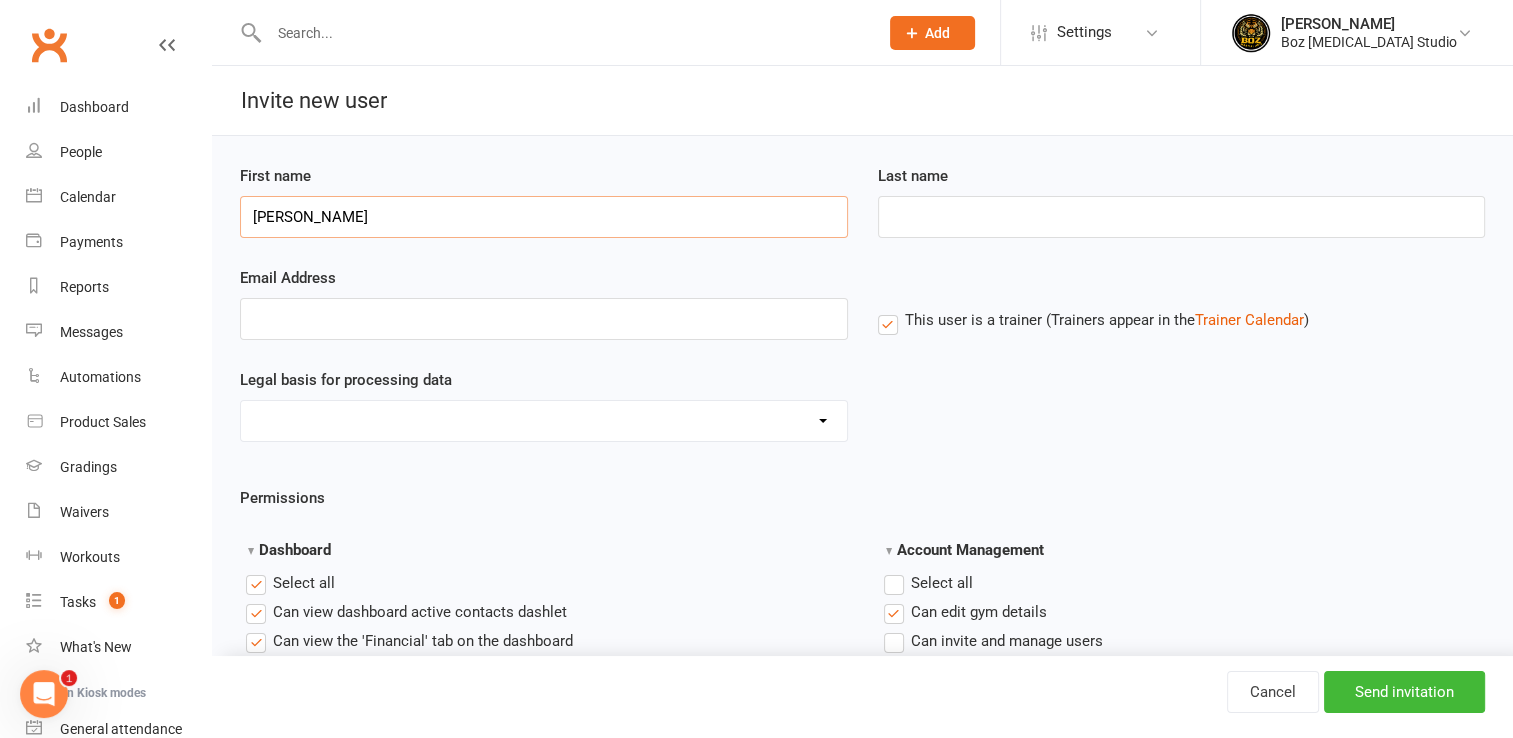 type on "Joe" 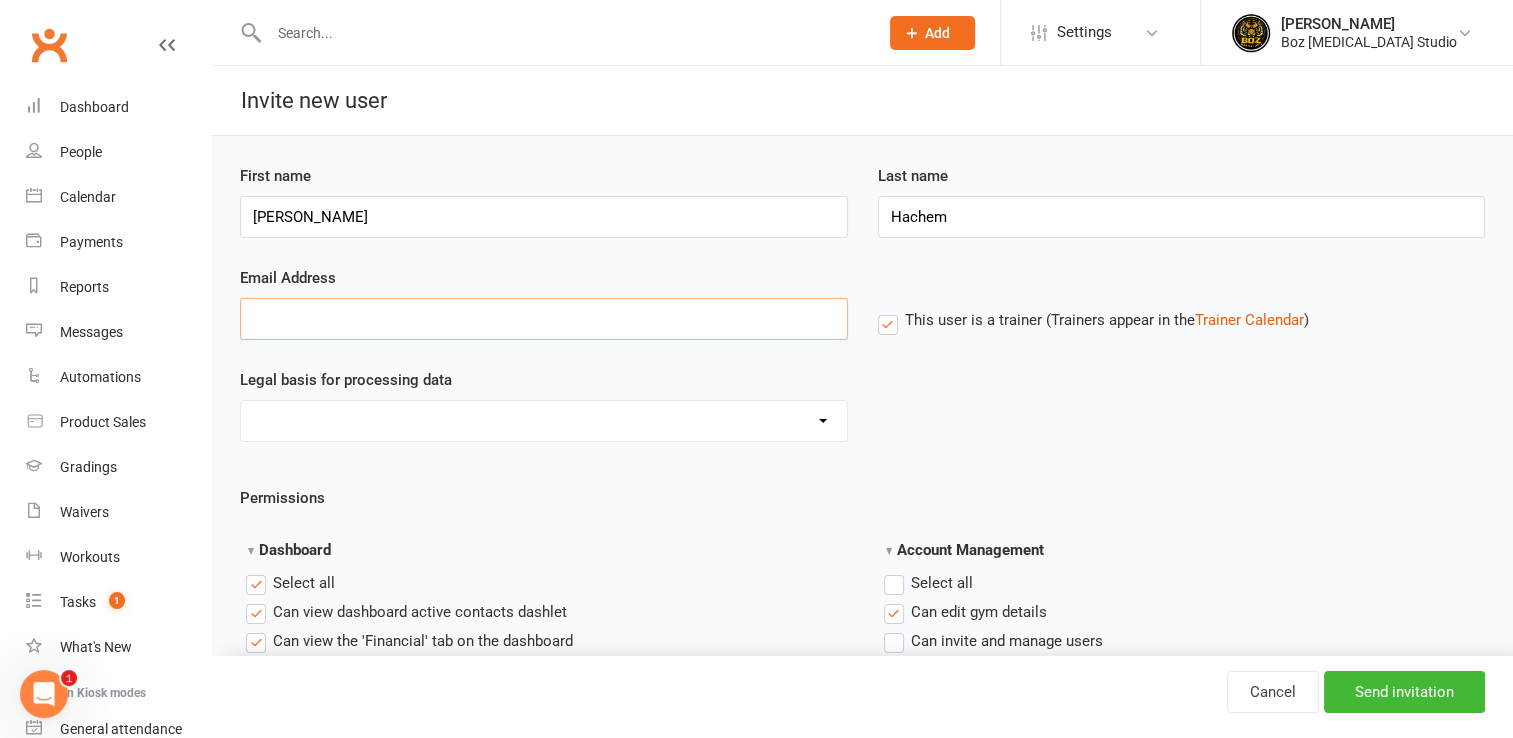 click on "Email Address" at bounding box center [544, 319] 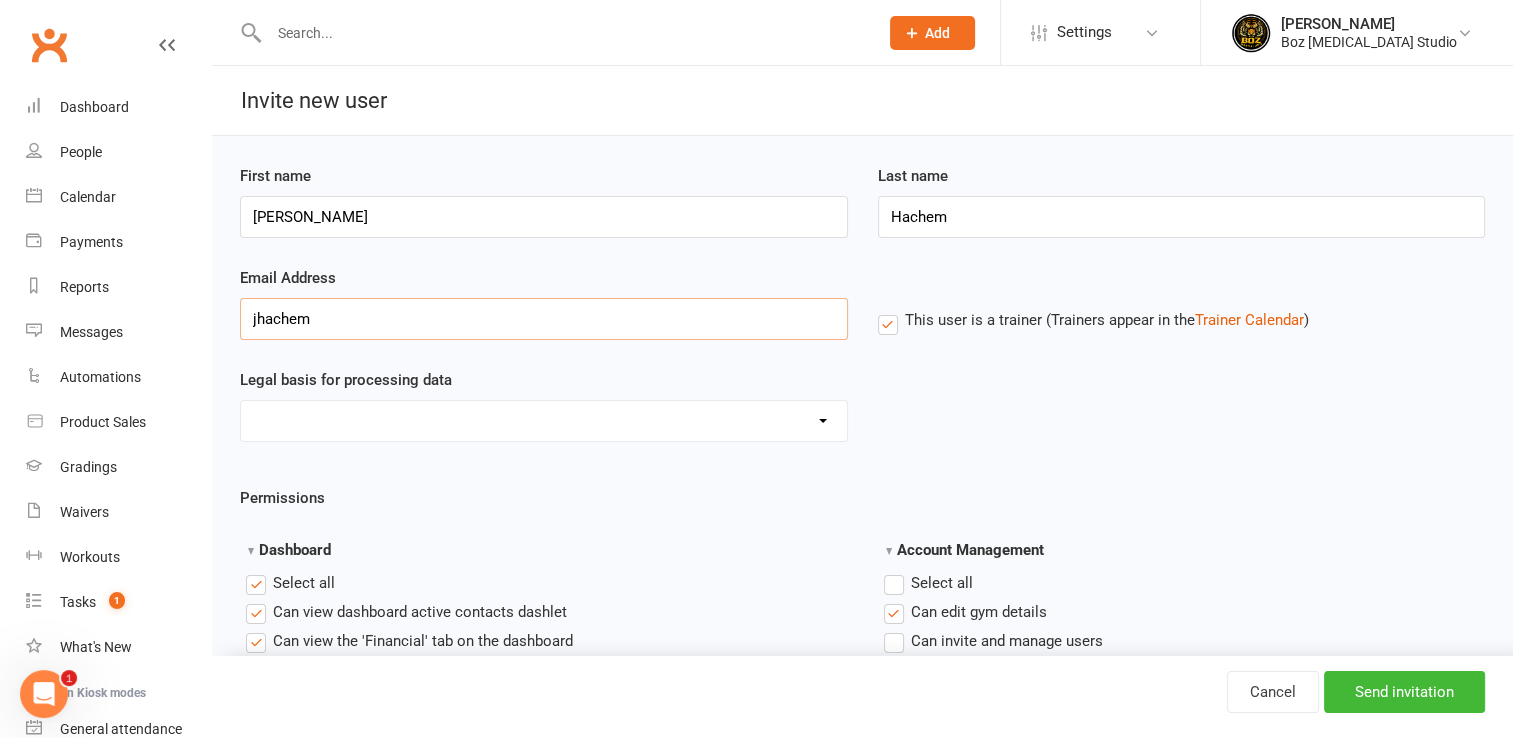 type on "jhachem@live.com.au" 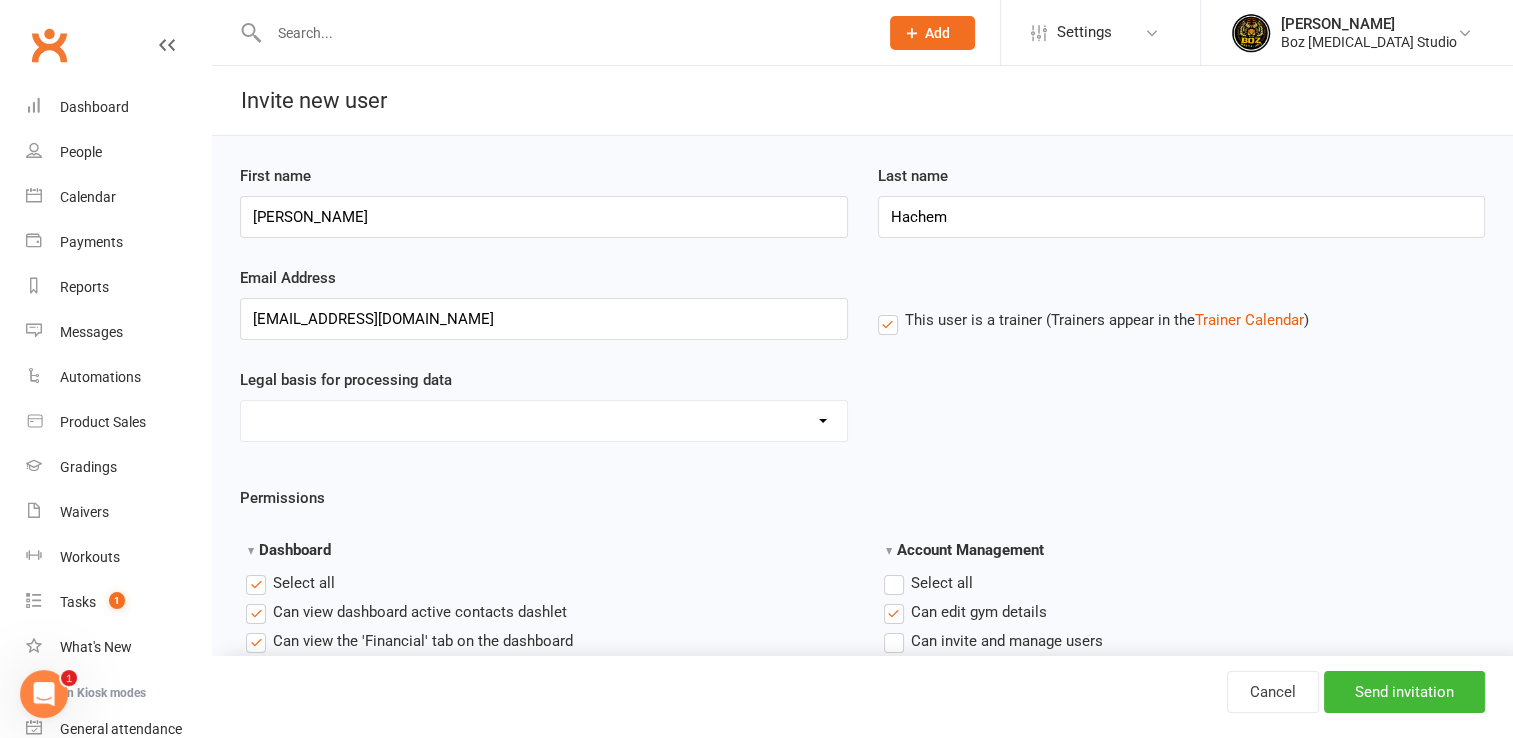 click on "Consent provided by contact
Legitimate Interest - Existing Customer
Legitimate Interest - Prospect
Performing of a Contract
Not Applicable" at bounding box center [544, 421] 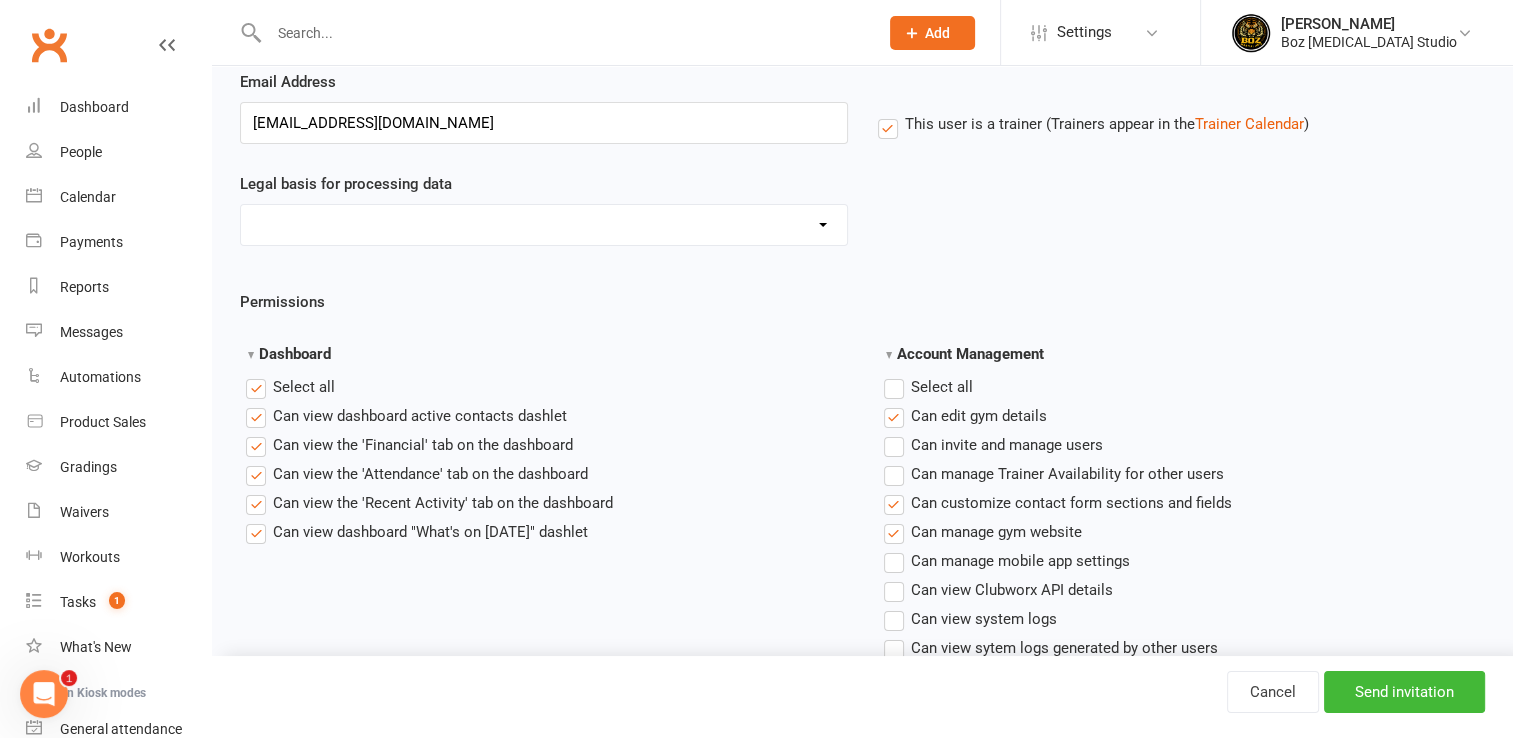scroll, scrollTop: 200, scrollLeft: 0, axis: vertical 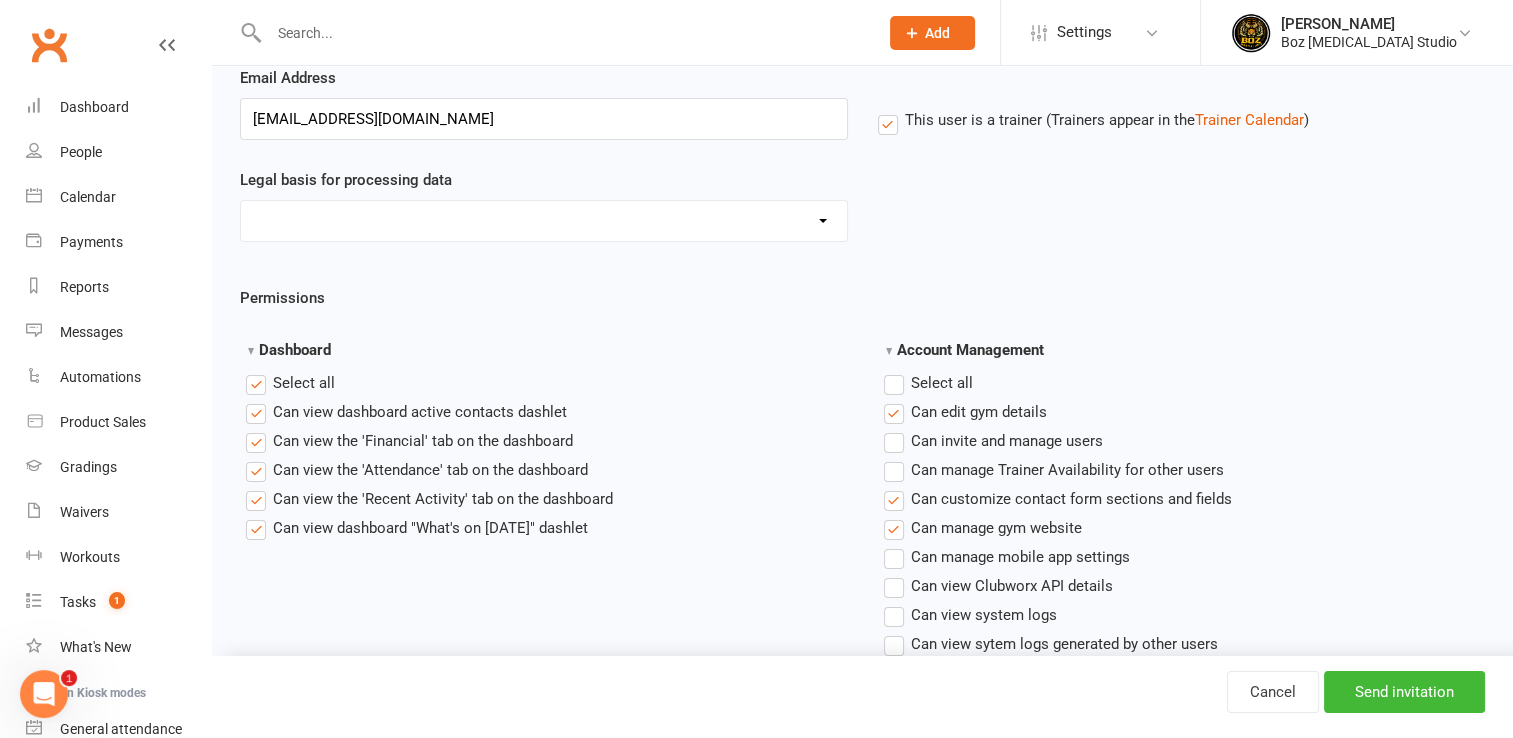click on "Can view the 'Financial' tab on the dashboard" at bounding box center [409, 441] 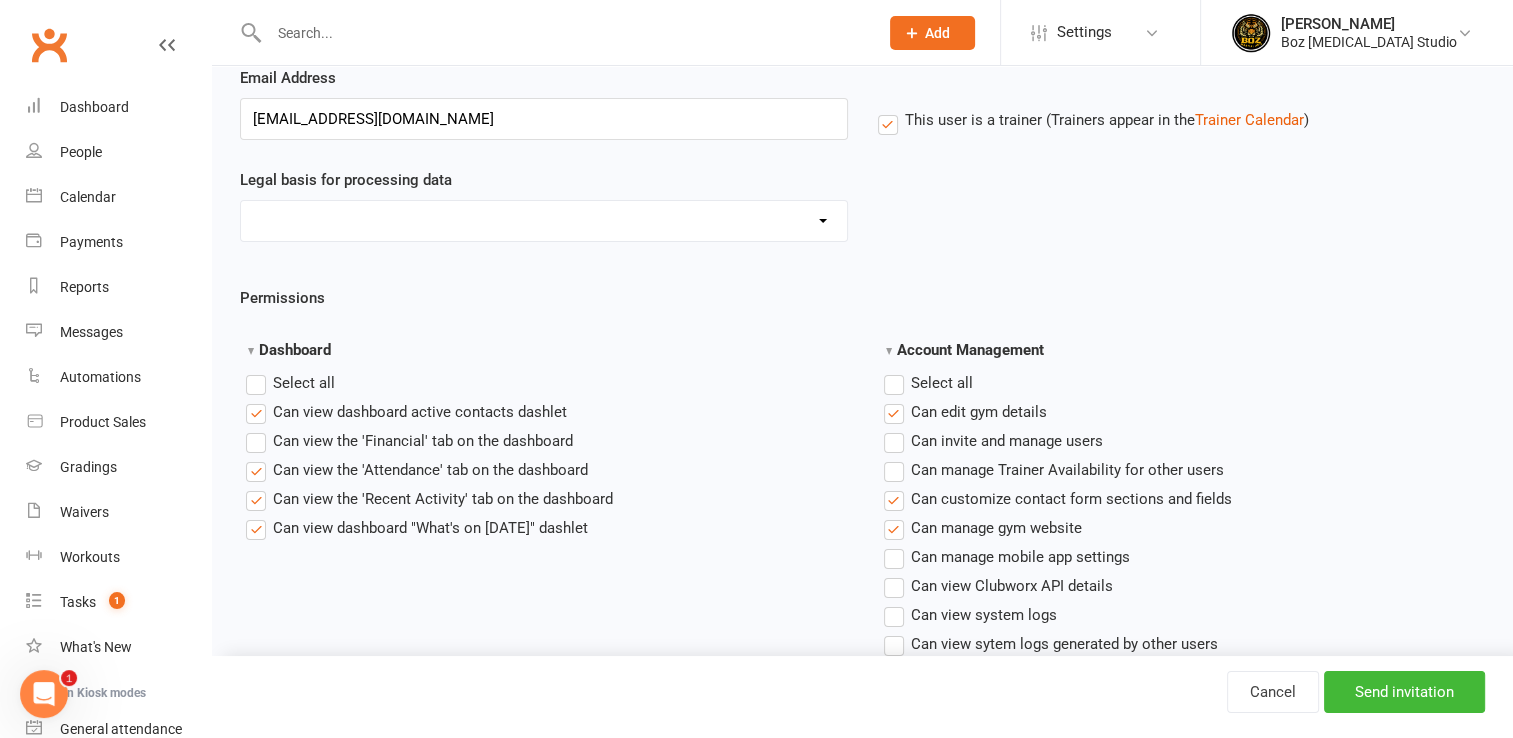 click on "Select all" at bounding box center (290, 383) 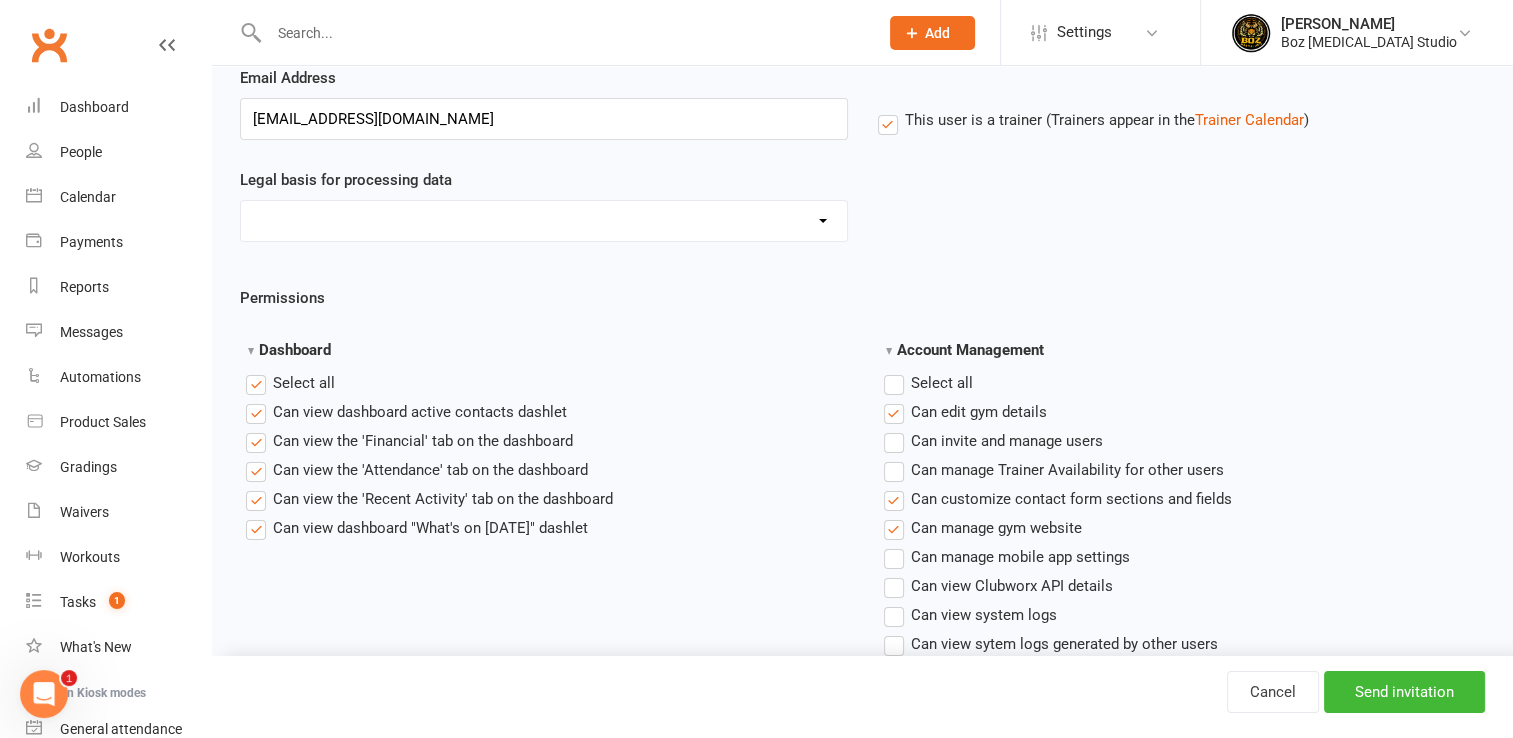 click on "Select all" at bounding box center (290, 383) 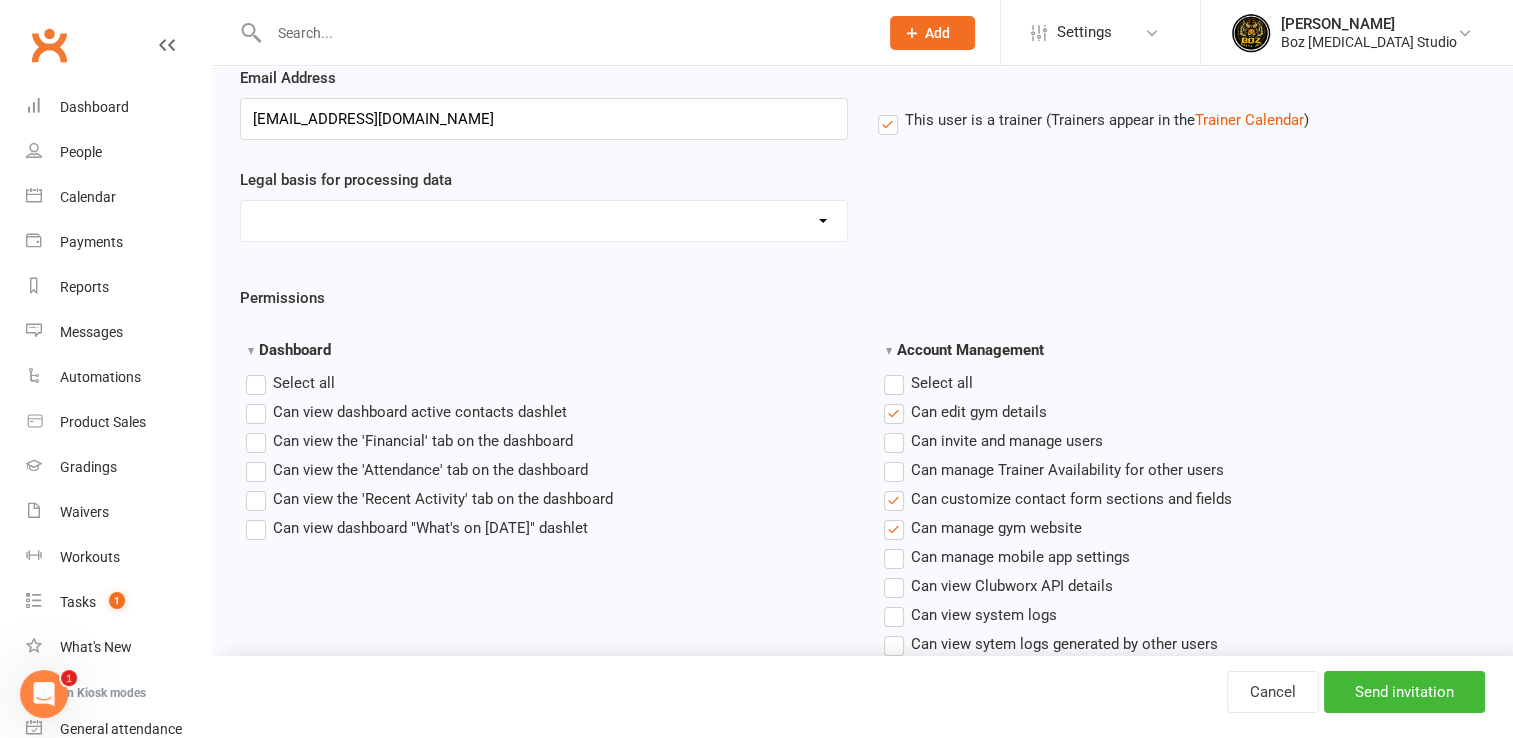 click on "Can view the 'Attendance' tab on the dashboard" at bounding box center [417, 470] 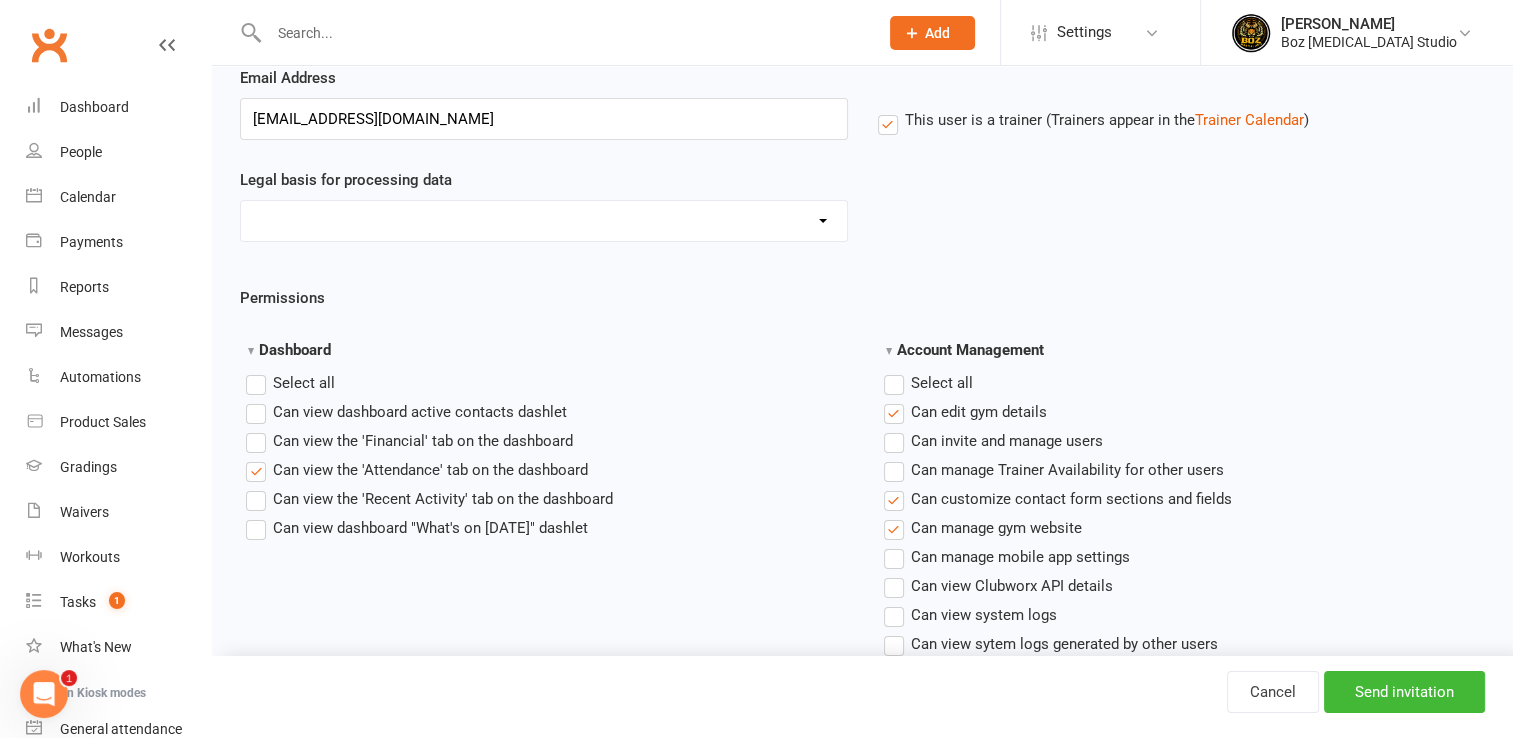 click on "Can view dashboard "What's on [DATE]" dashlet" at bounding box center (417, 528) 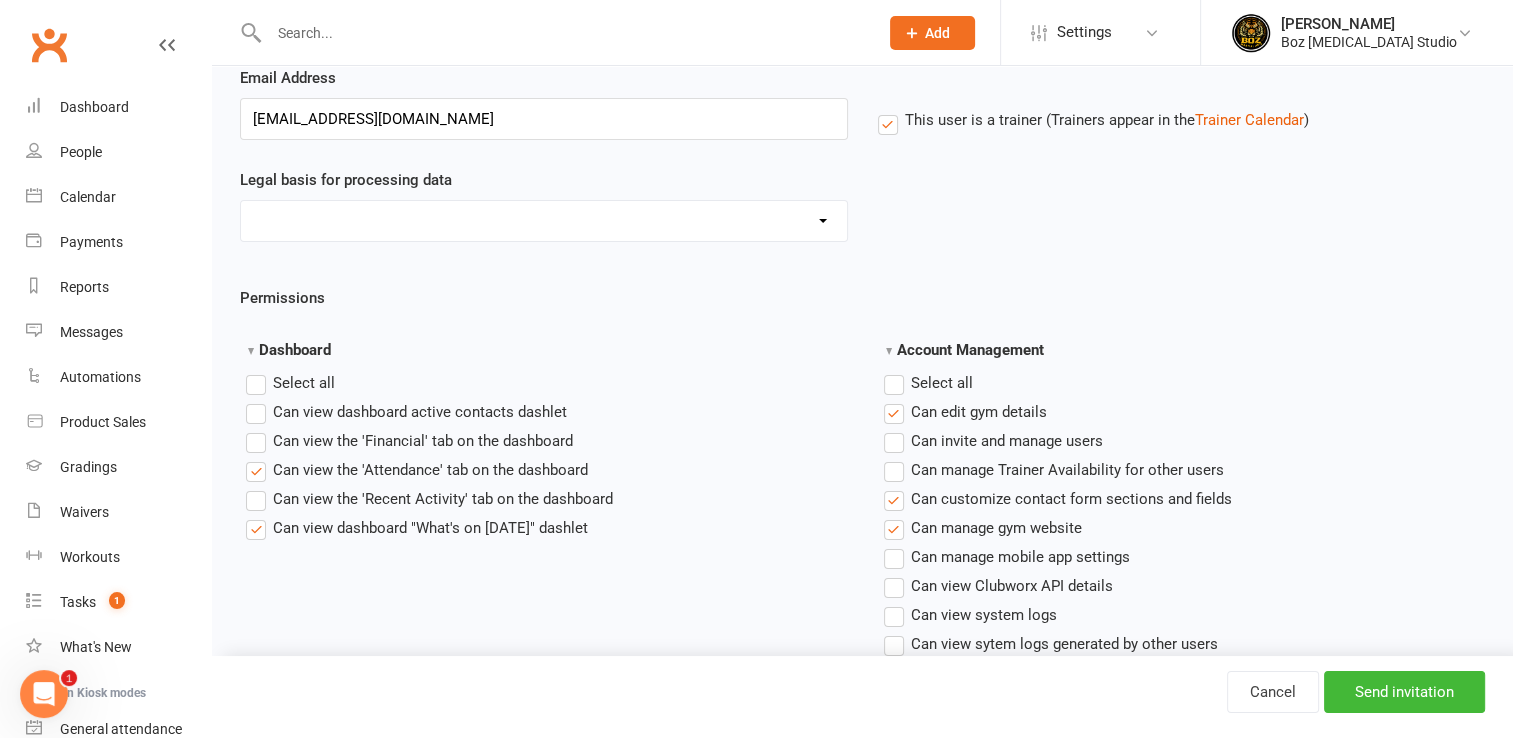 click on "Can view the 'Attendance' tab on the dashboard" at bounding box center [417, 470] 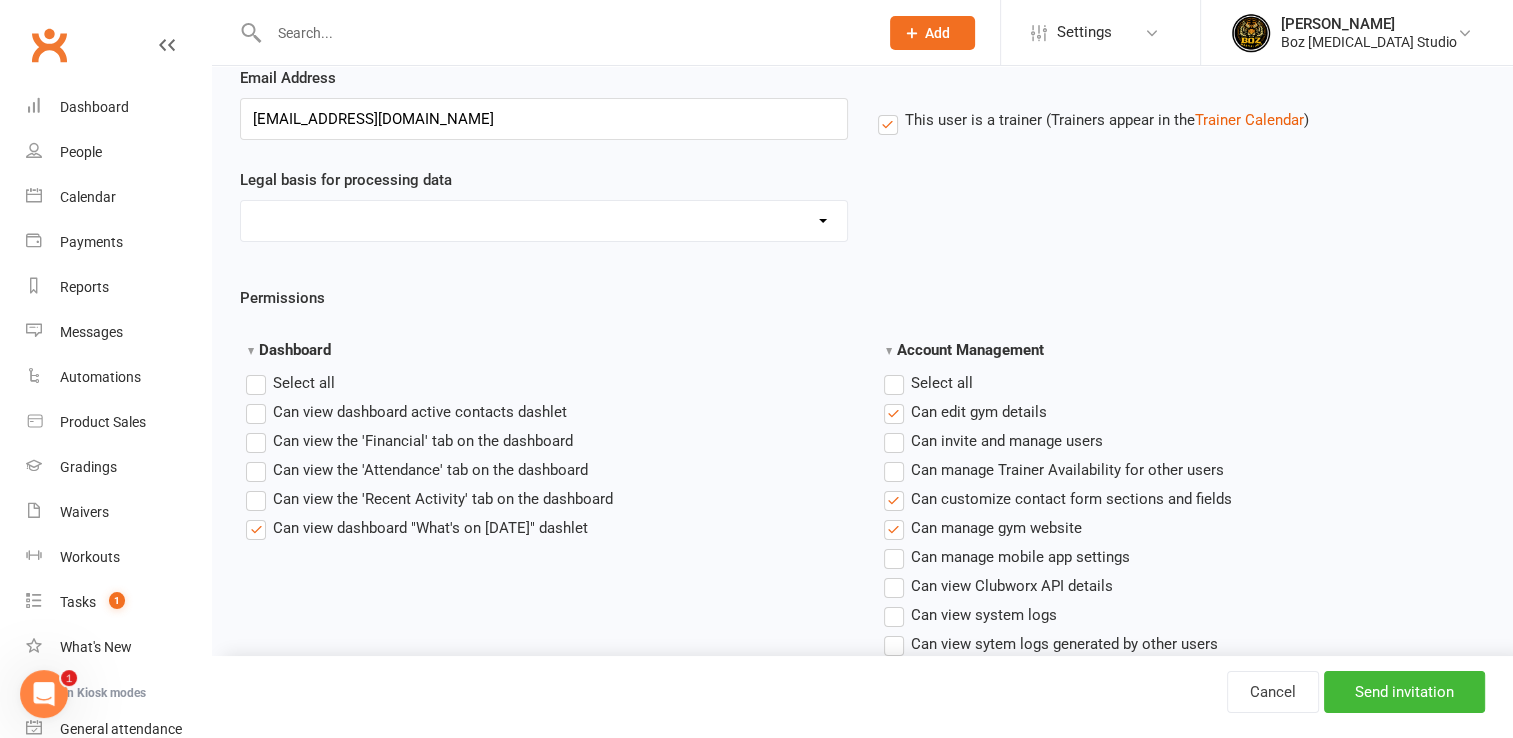 click on "Select all" at bounding box center (928, 383) 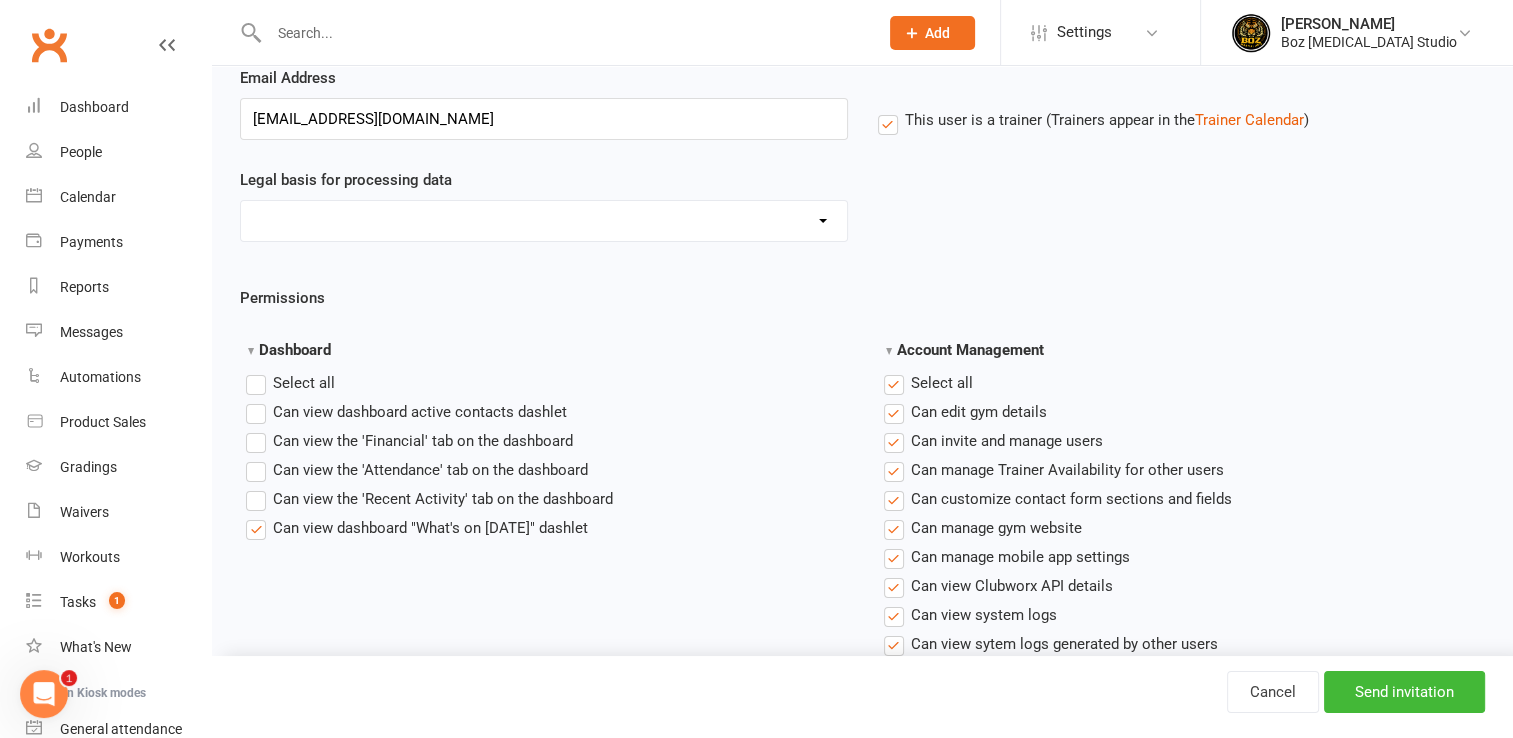 click on "Select all" at bounding box center (928, 383) 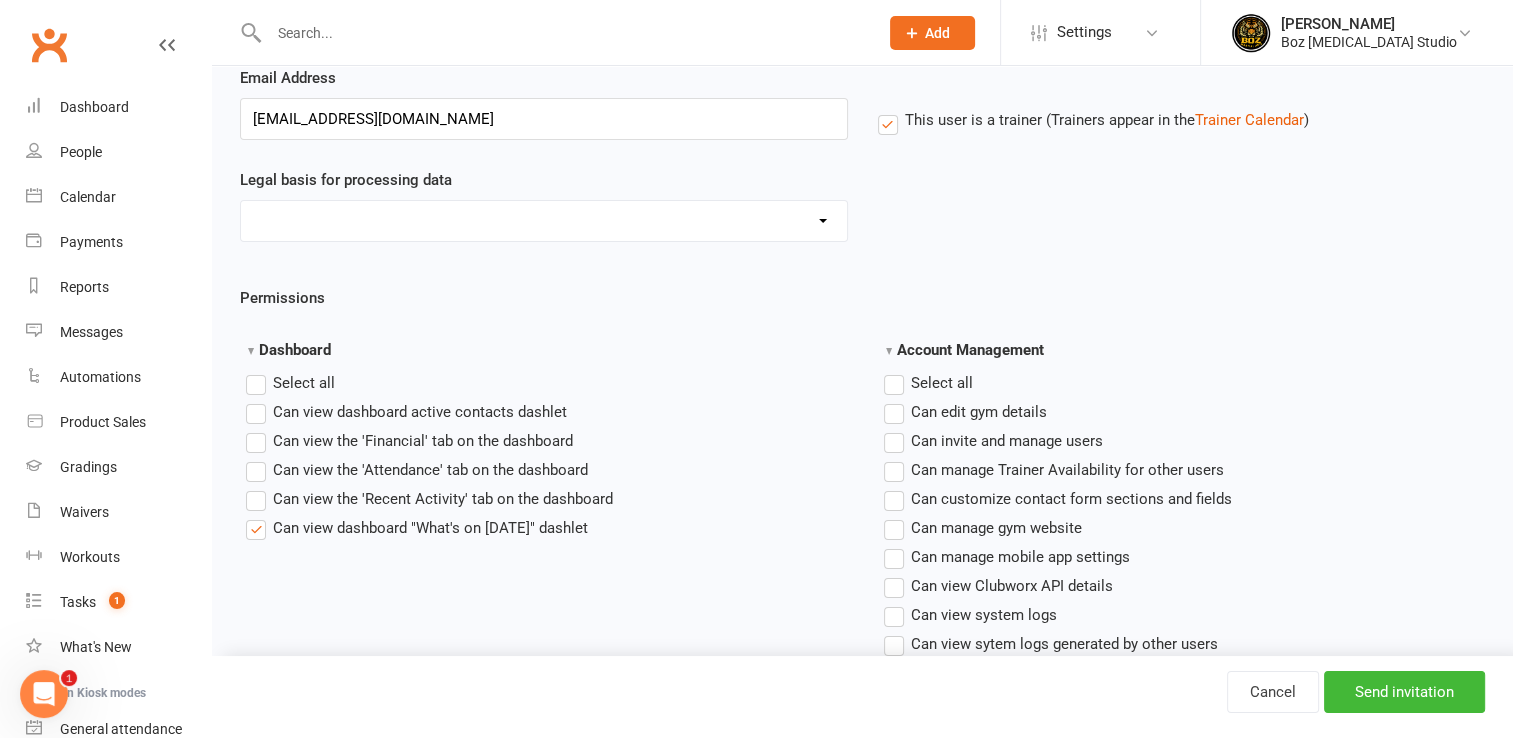 click on "Can manage Trainer Availability for other users" at bounding box center (1054, 470) 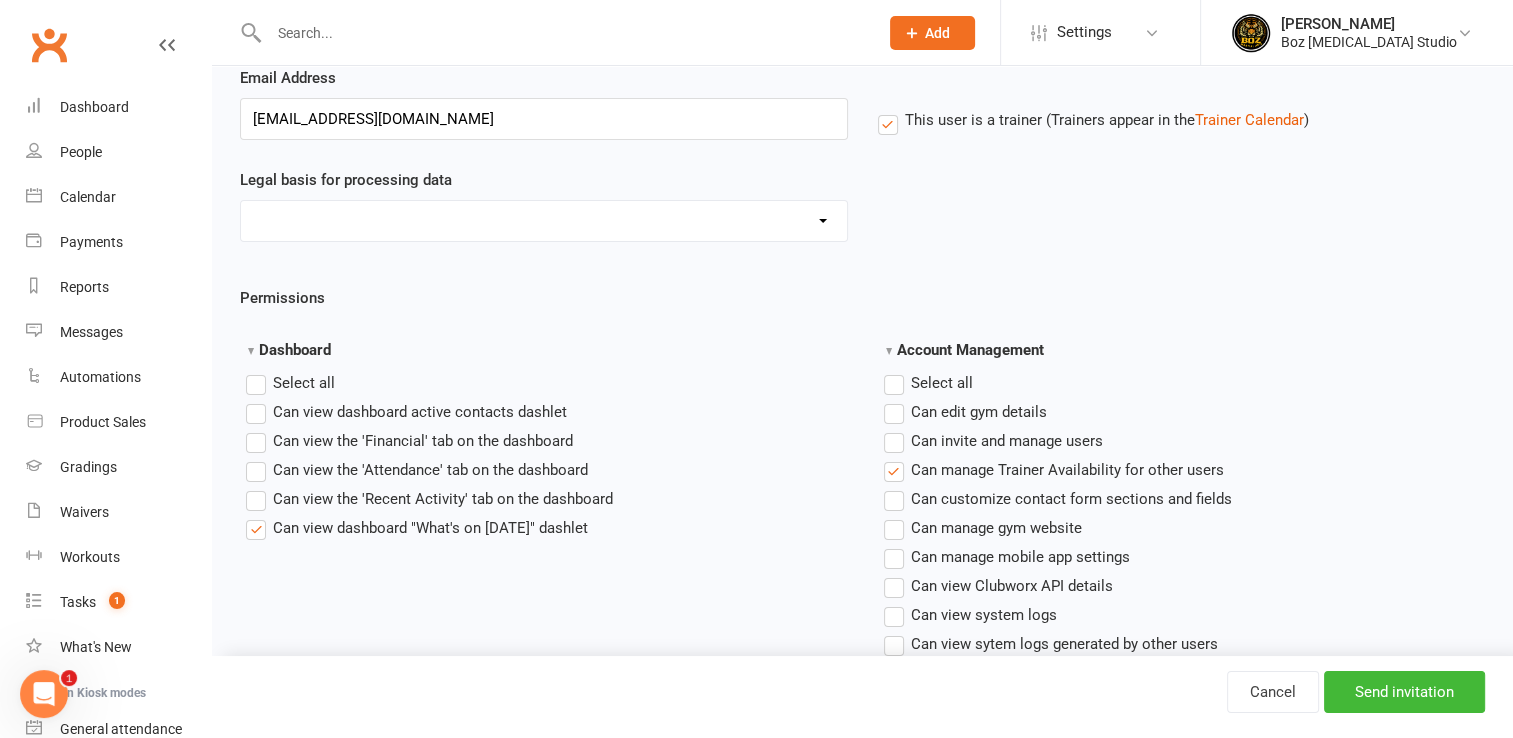 click on "Can customize contact form sections and fields" at bounding box center (1058, 499) 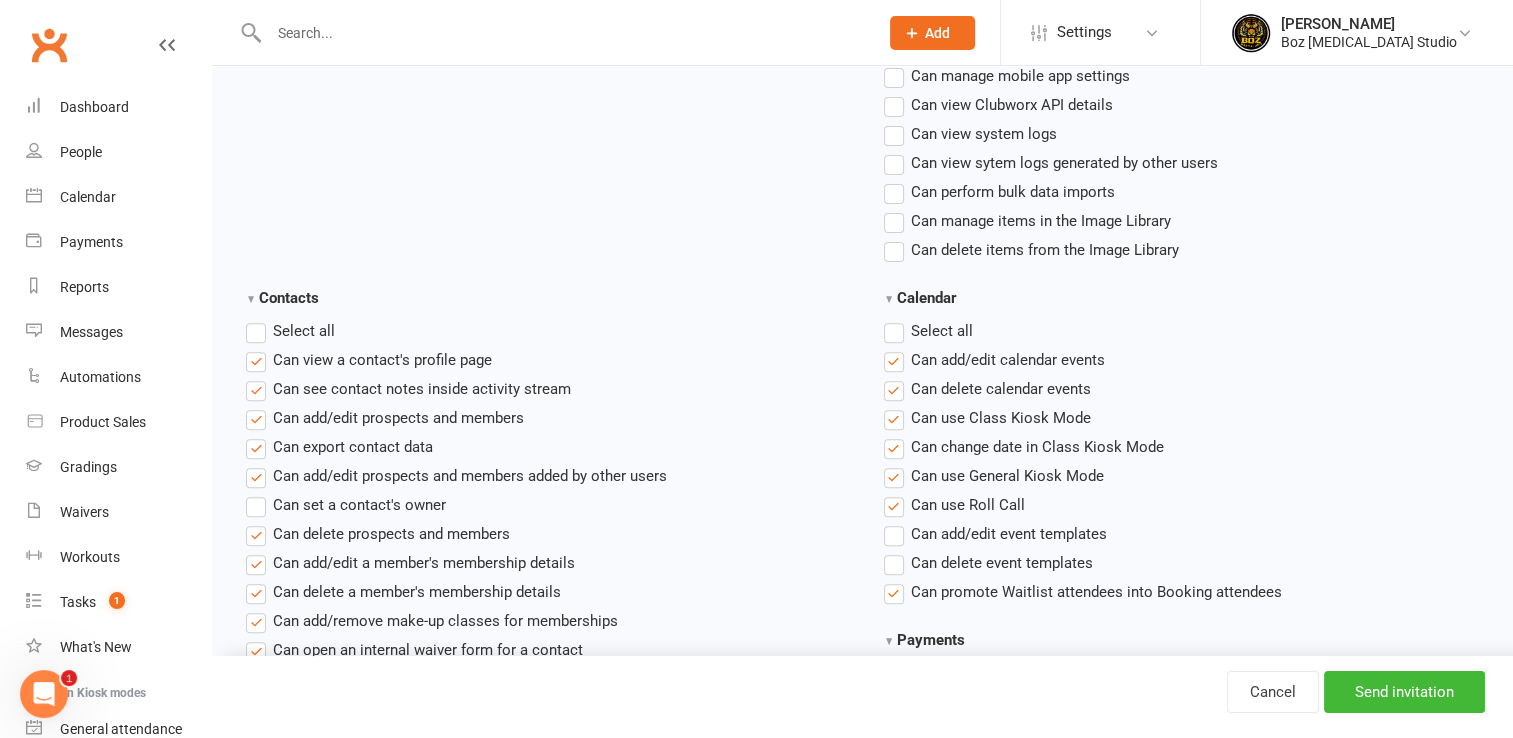 scroll, scrollTop: 700, scrollLeft: 0, axis: vertical 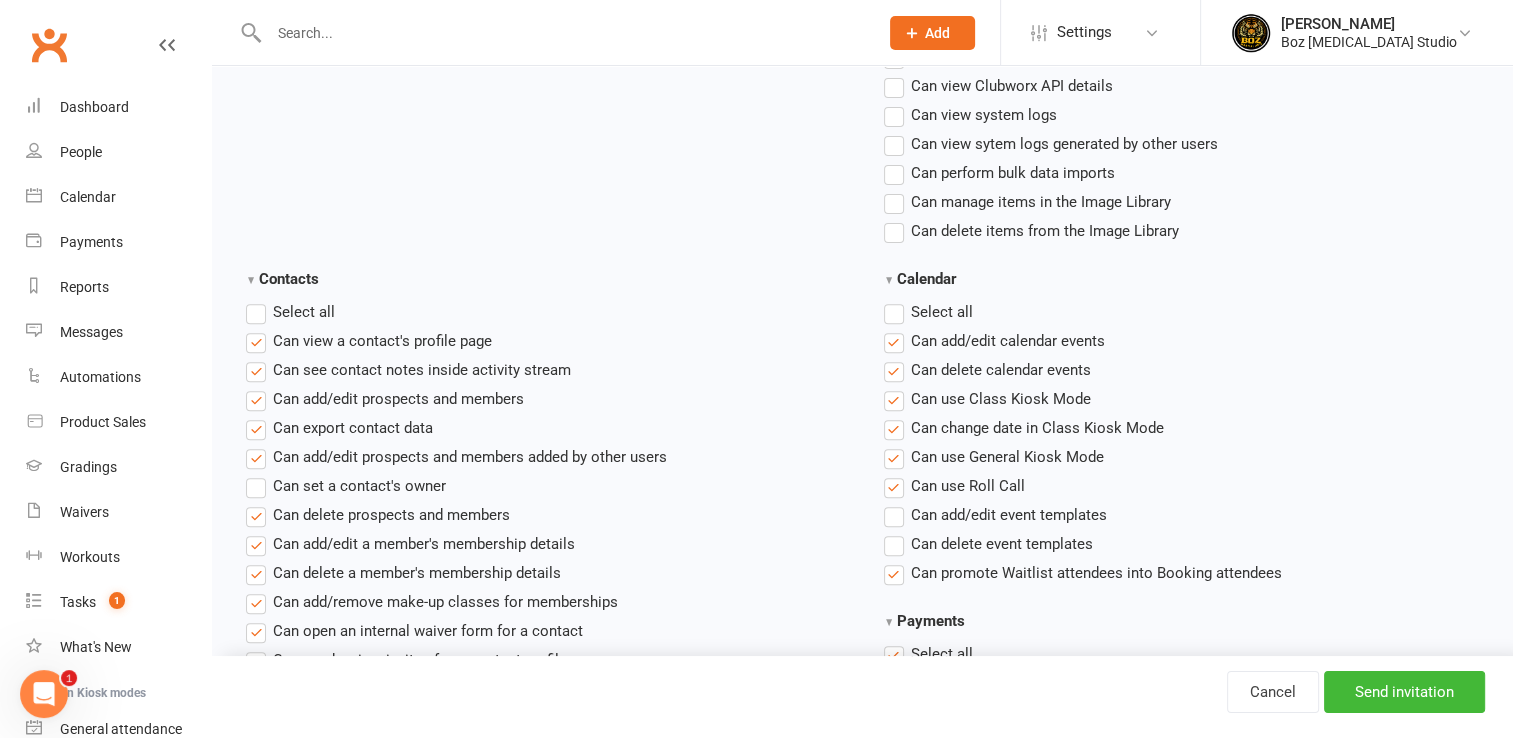 click on "Select all" at bounding box center (928, 312) 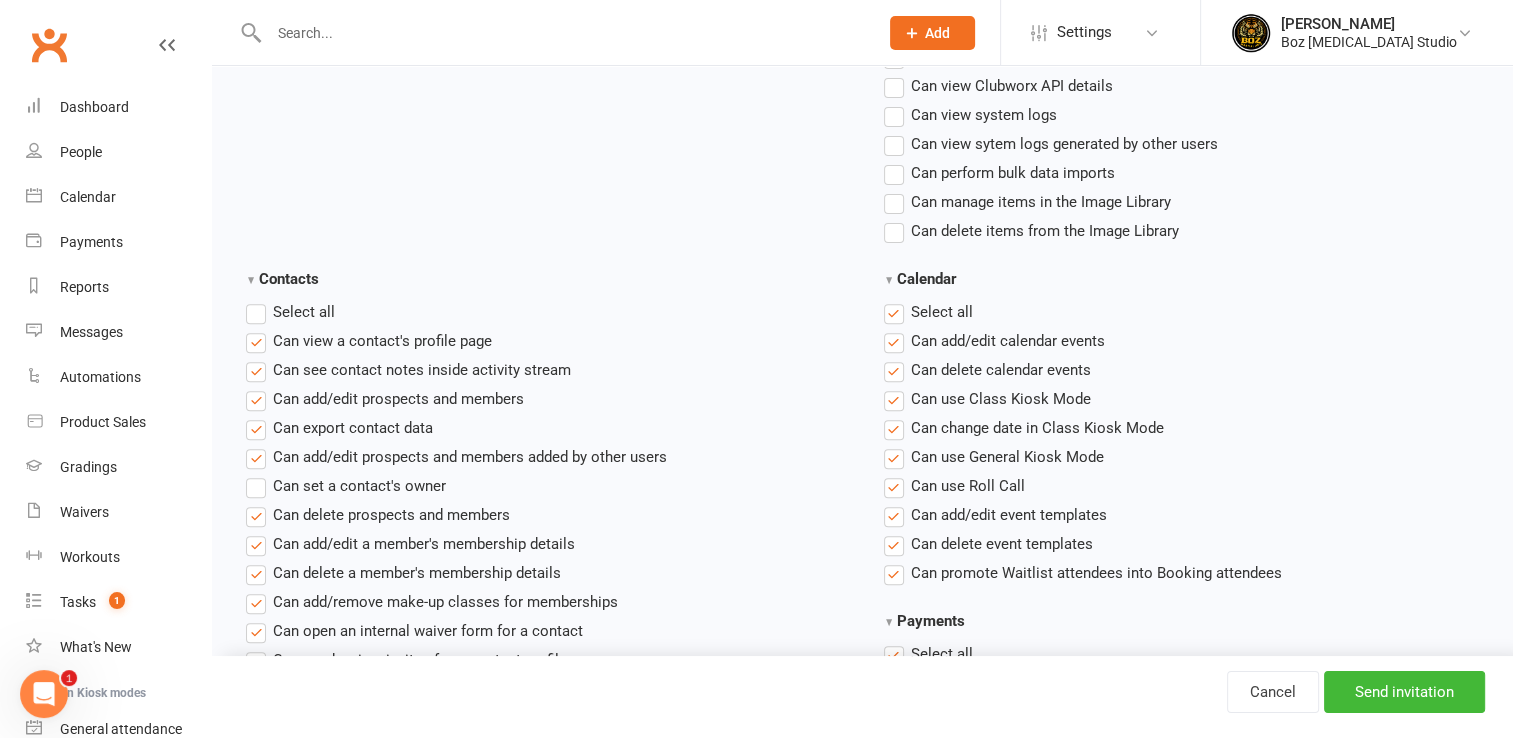 click on "Select all" at bounding box center (928, 312) 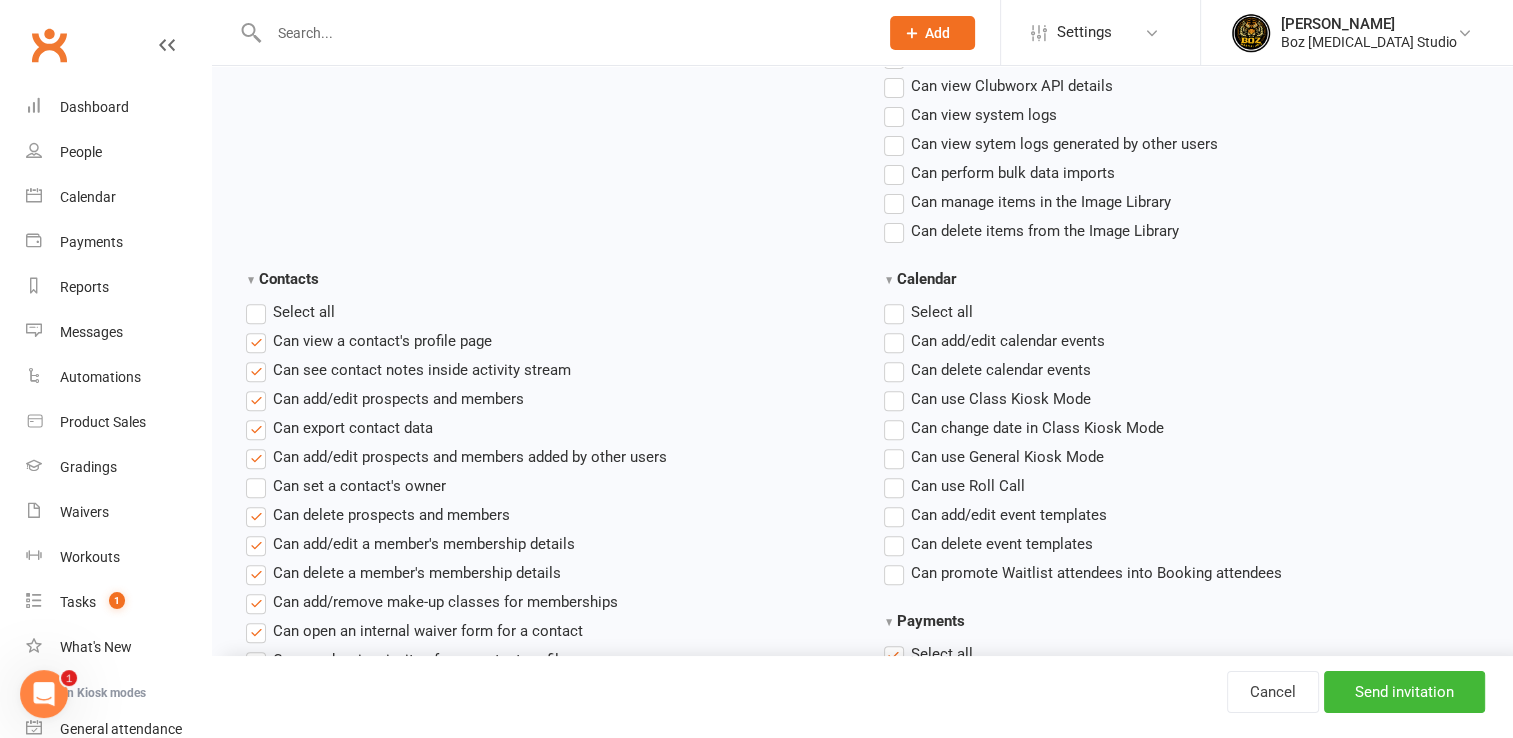 click on "Can add/edit calendar events" at bounding box center [994, 341] 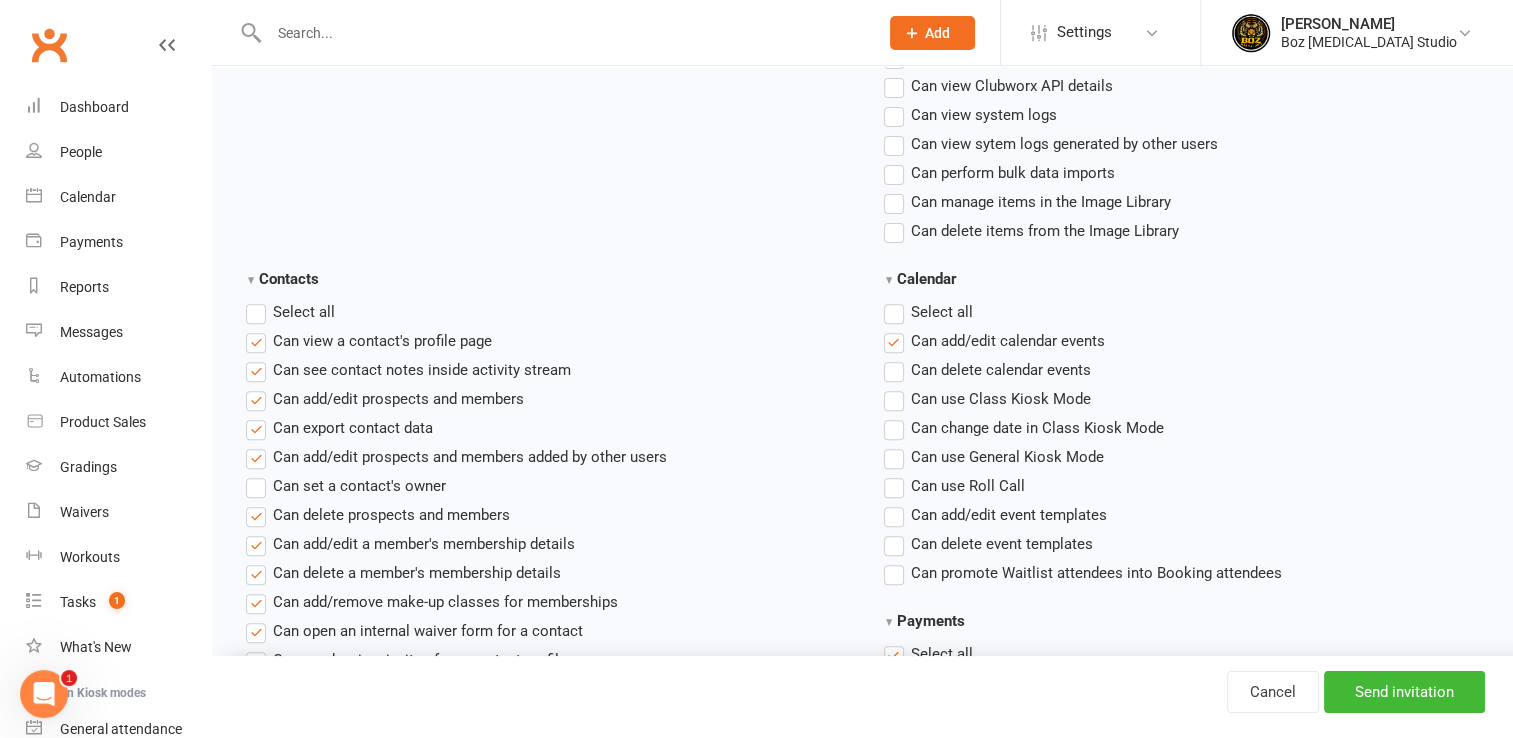 click on "Can delete calendar events" at bounding box center [987, 370] 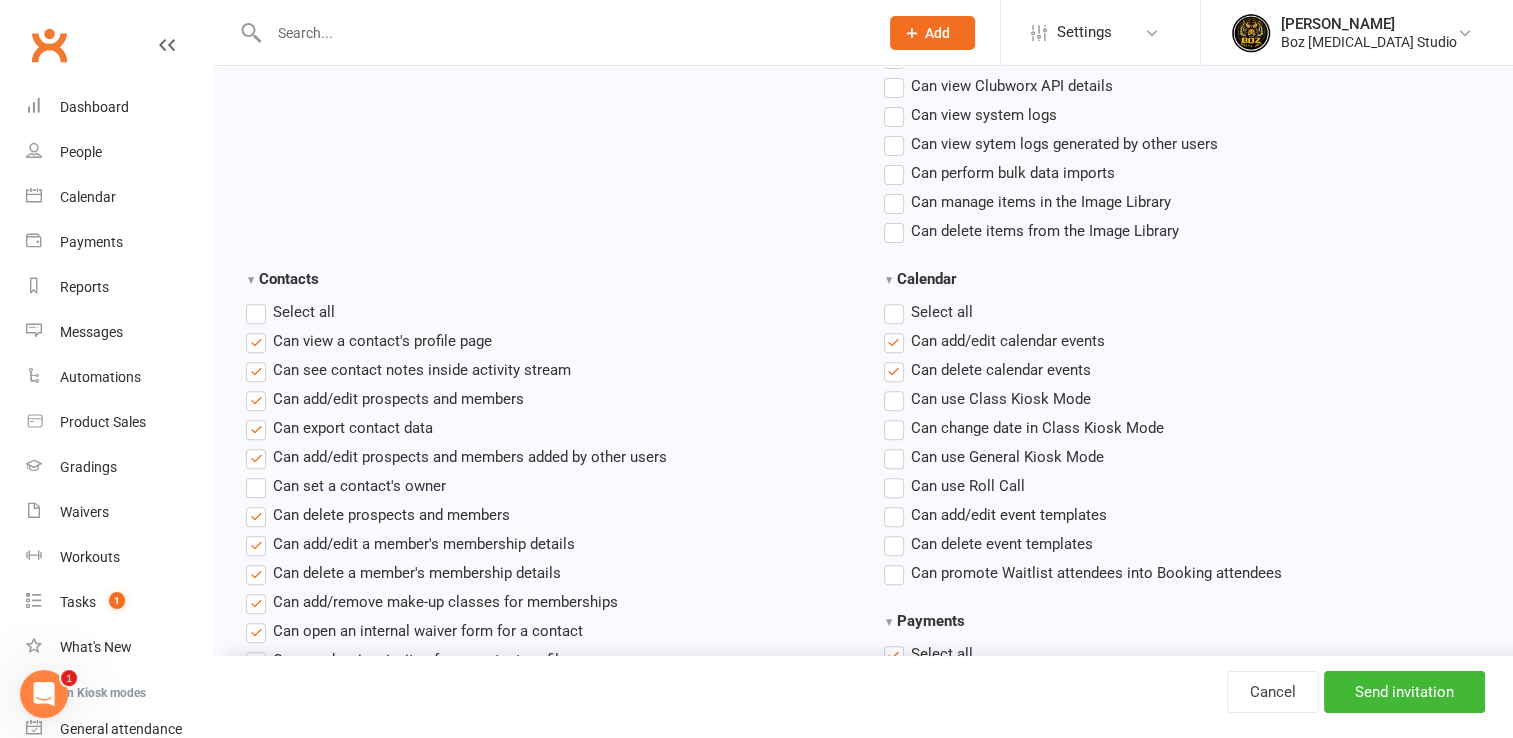 click on "Can delete calendar events" at bounding box center [987, 370] 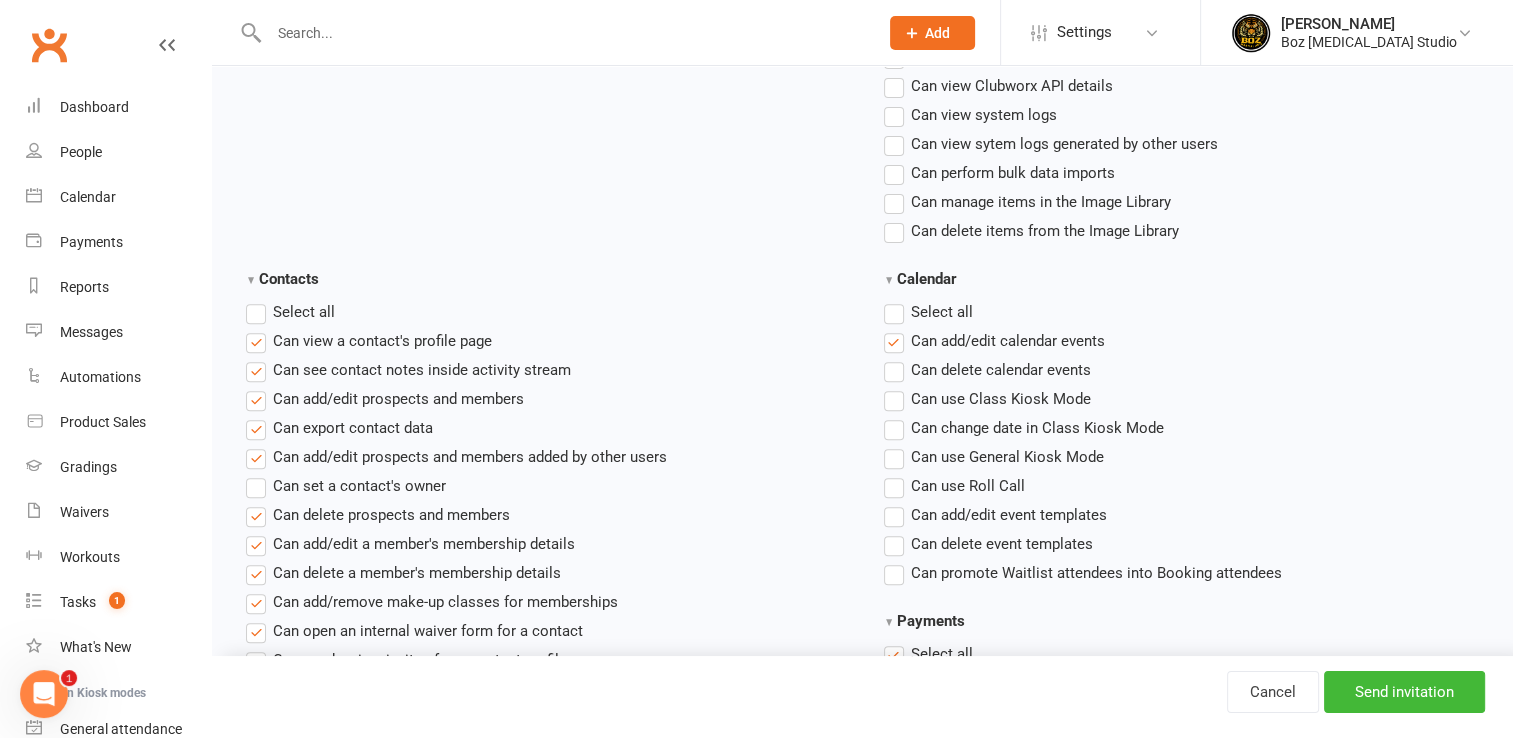 click on "Select all" at bounding box center (290, 312) 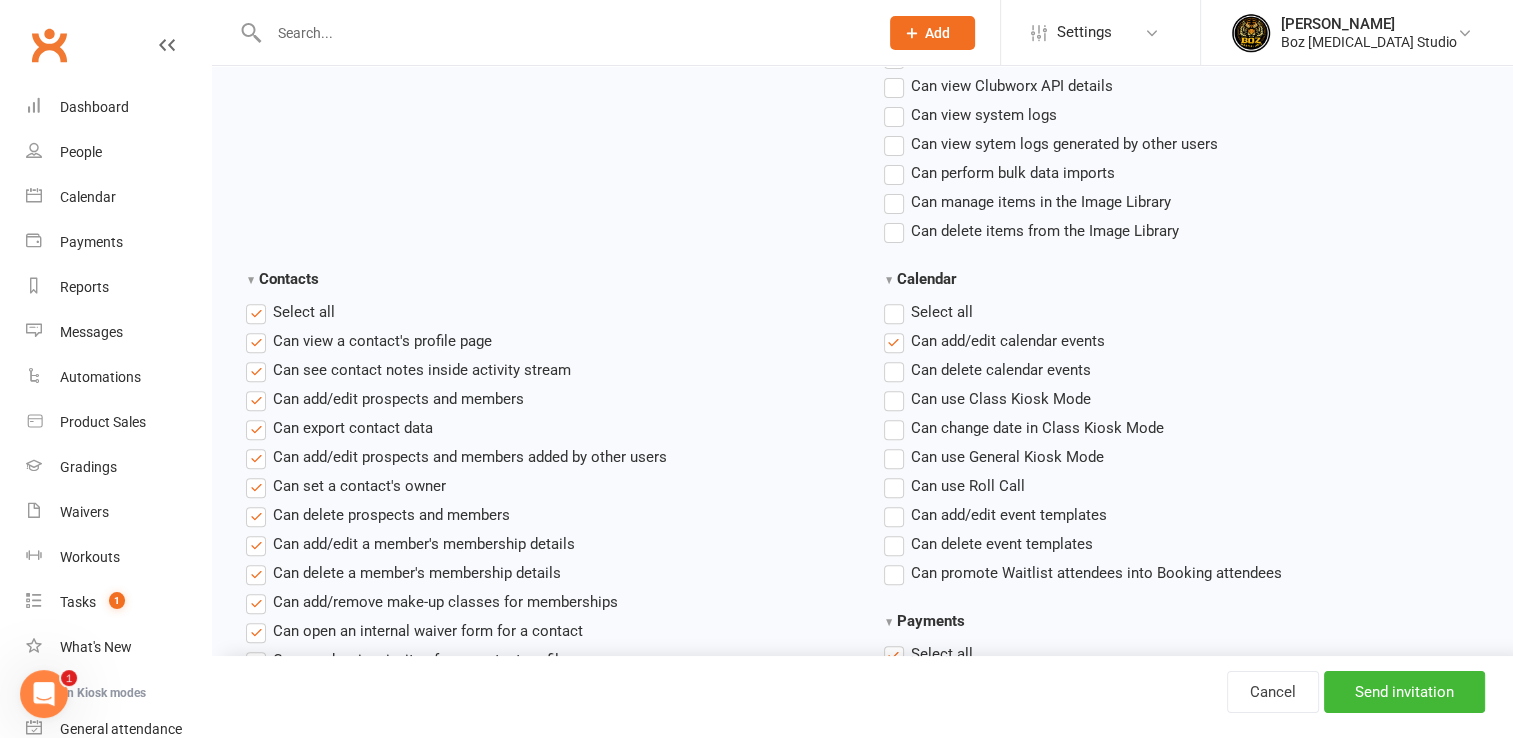 click on "Select all" at bounding box center [290, 312] 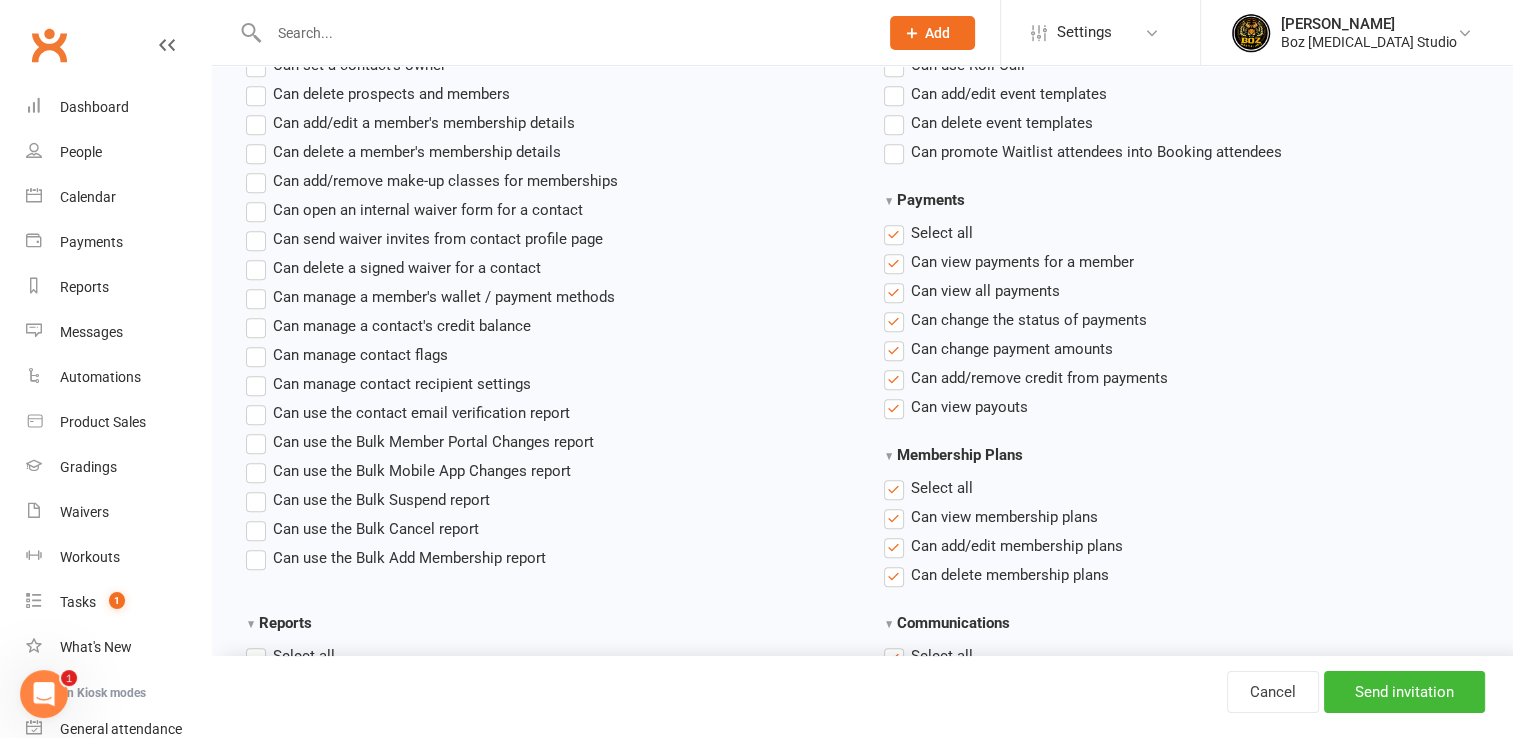 scroll, scrollTop: 1200, scrollLeft: 0, axis: vertical 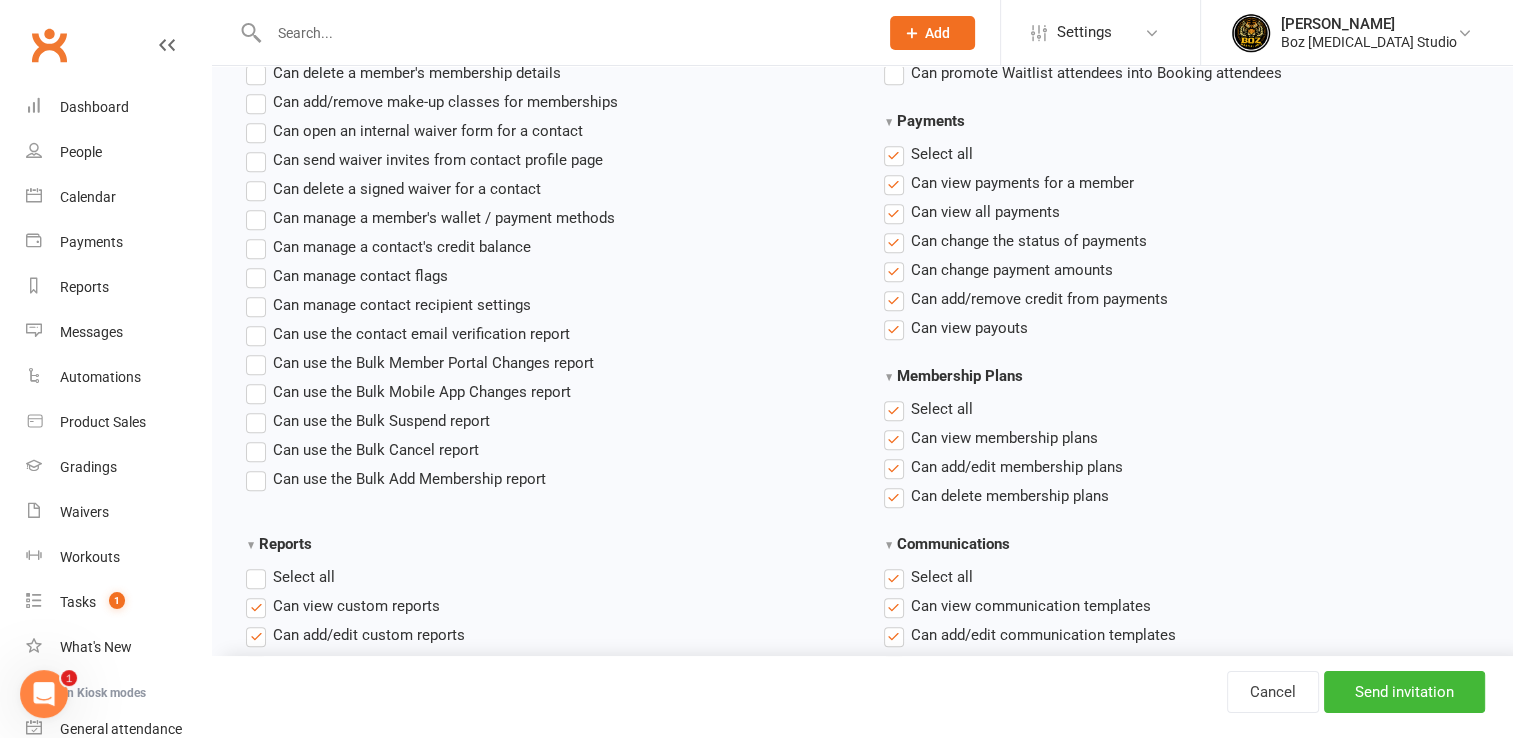 click on "Select all" at bounding box center (928, 154) 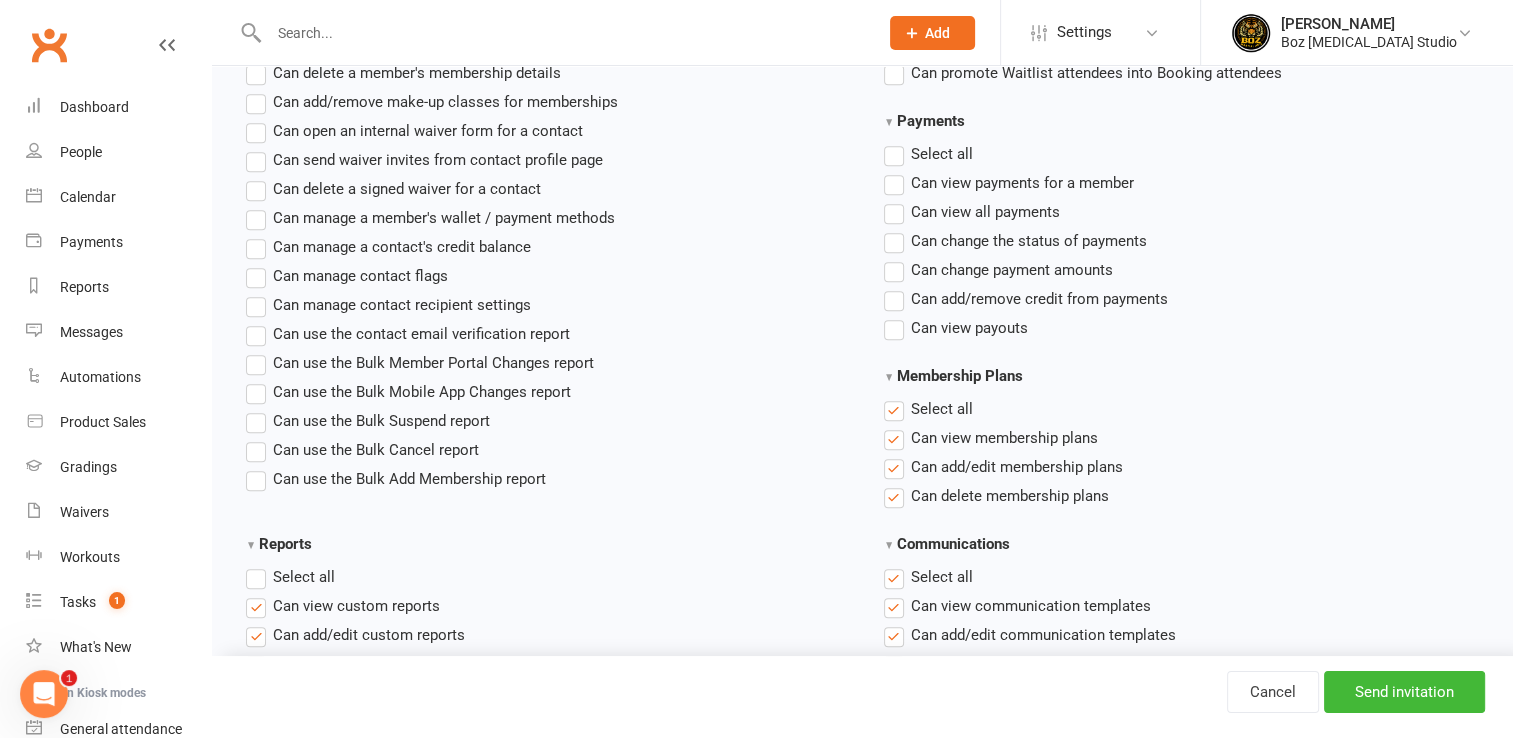 scroll, scrollTop: 1300, scrollLeft: 0, axis: vertical 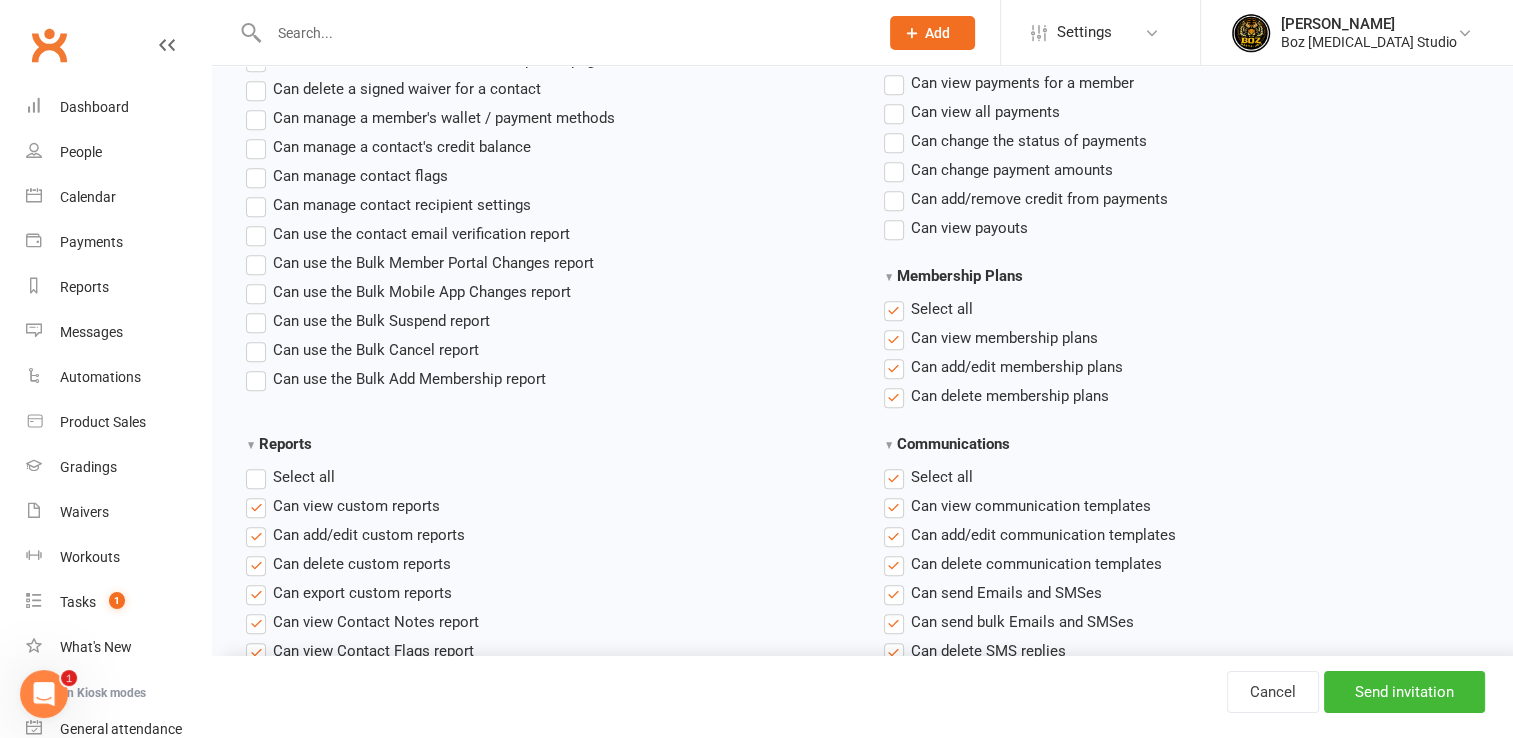 click on "Select all" at bounding box center (928, 309) 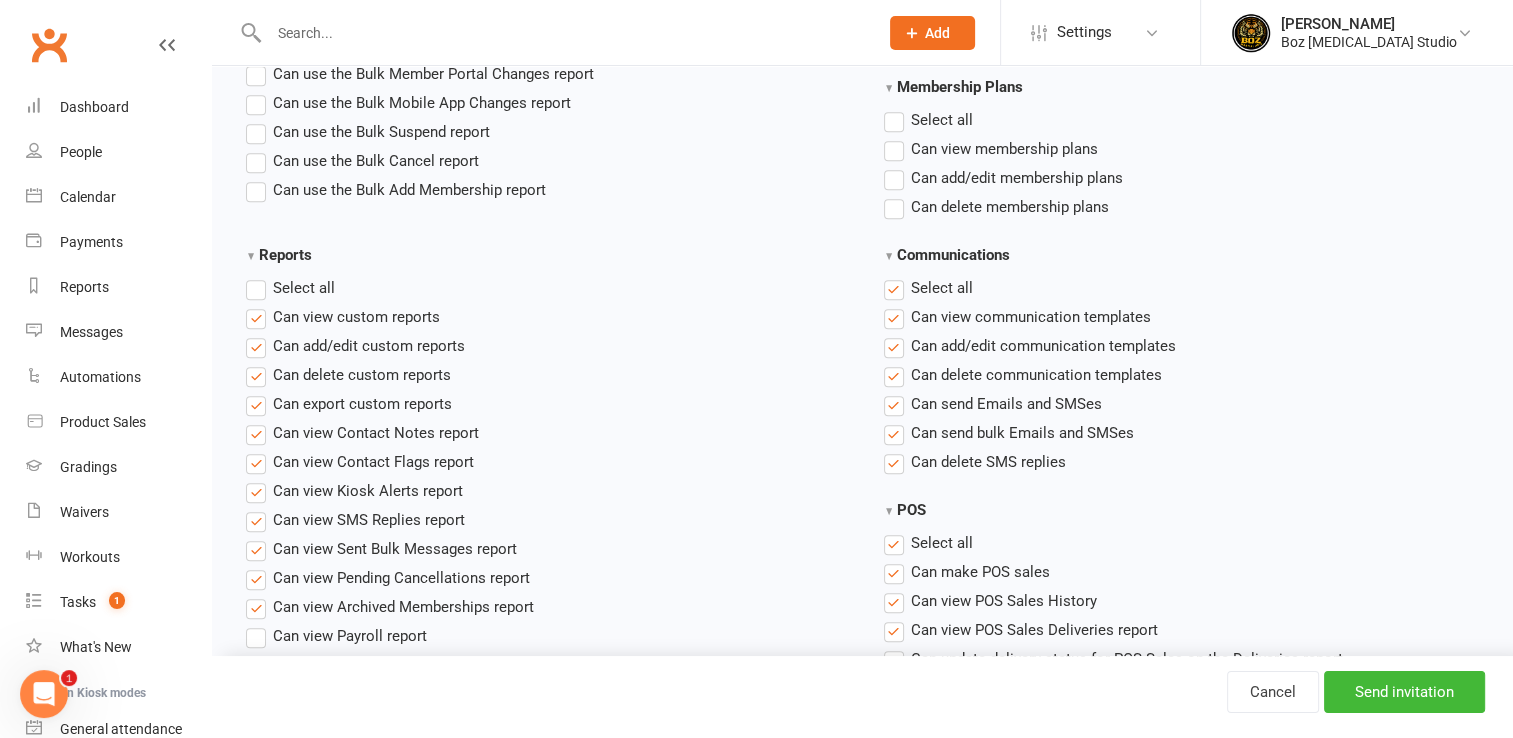 scroll, scrollTop: 1500, scrollLeft: 0, axis: vertical 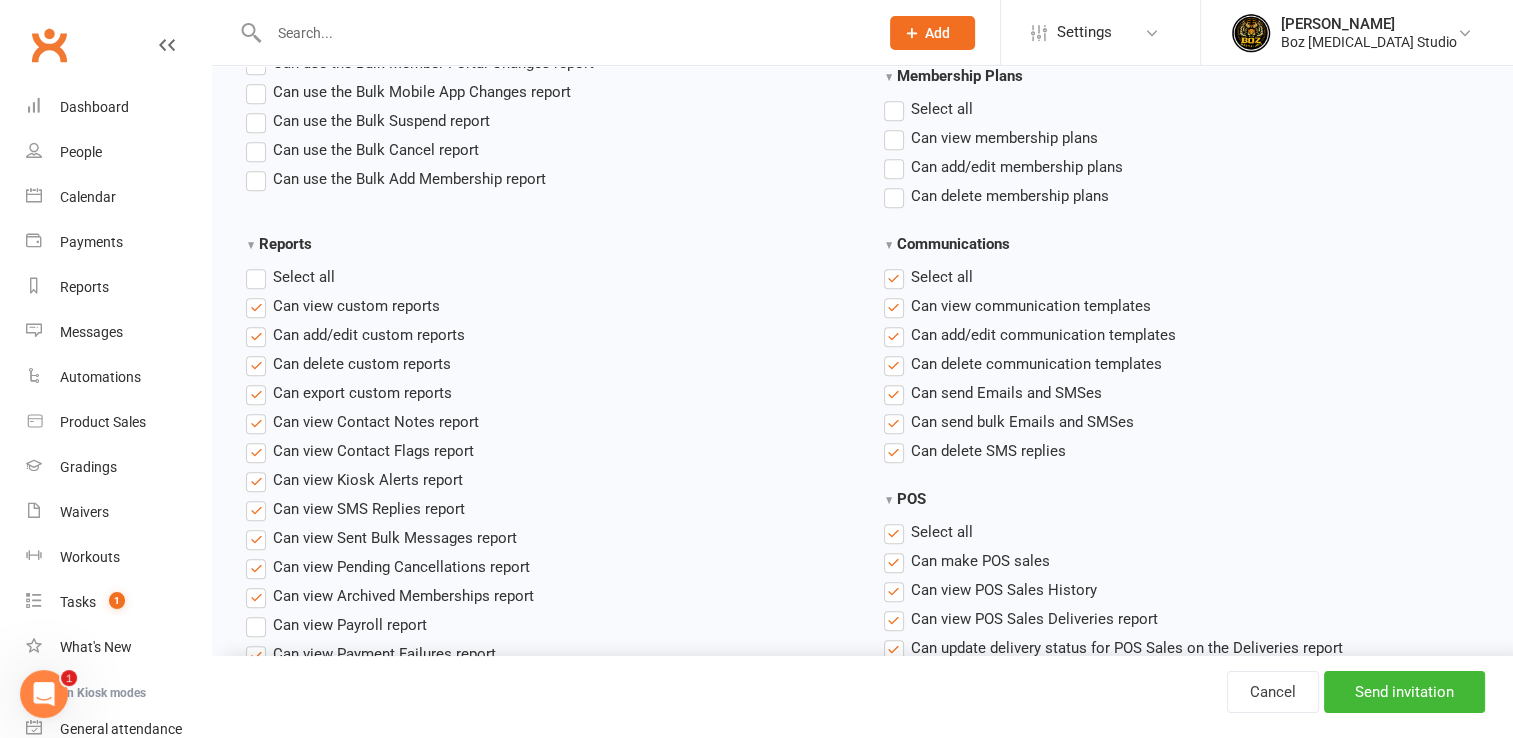 click on "Select all" at bounding box center [928, 277] 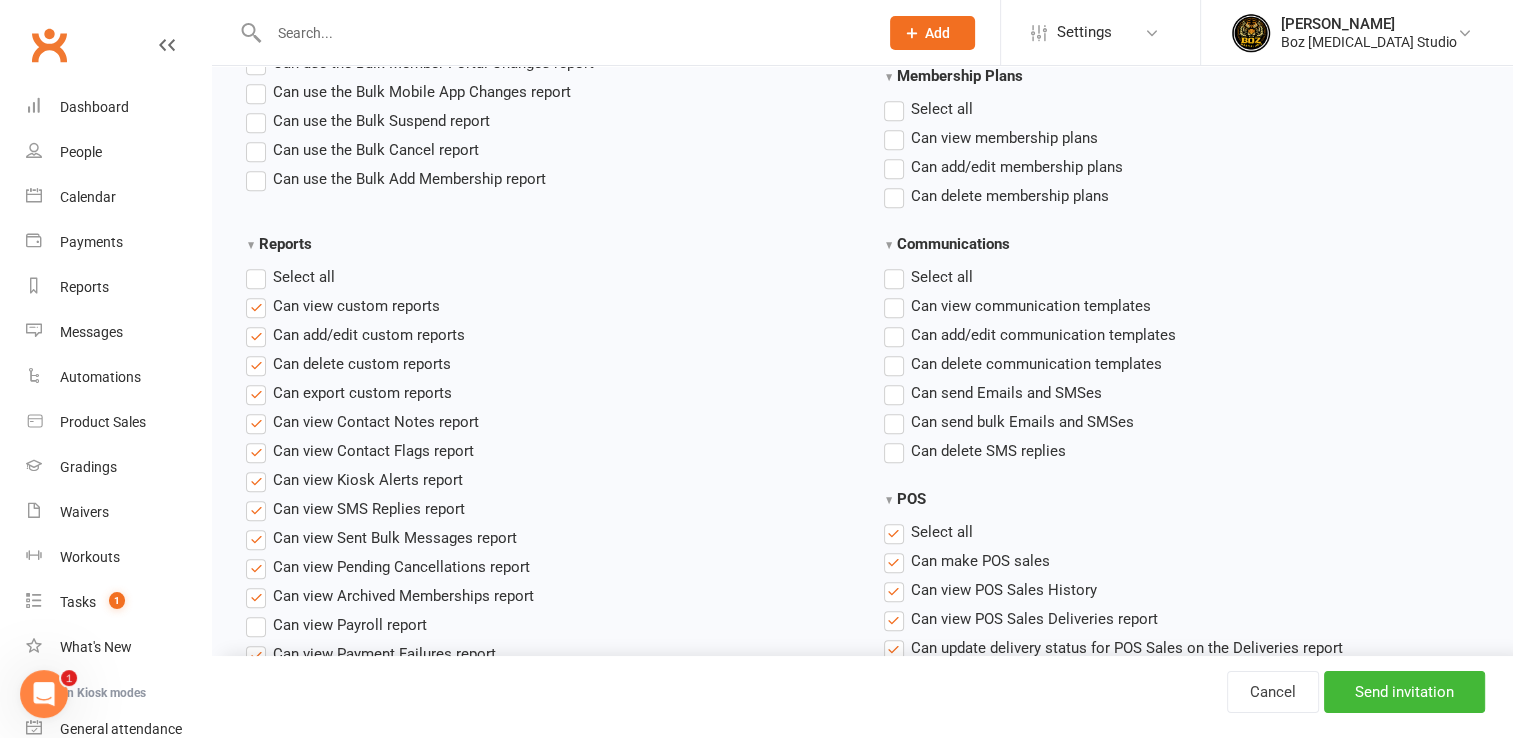 click on "Select all" at bounding box center [290, 277] 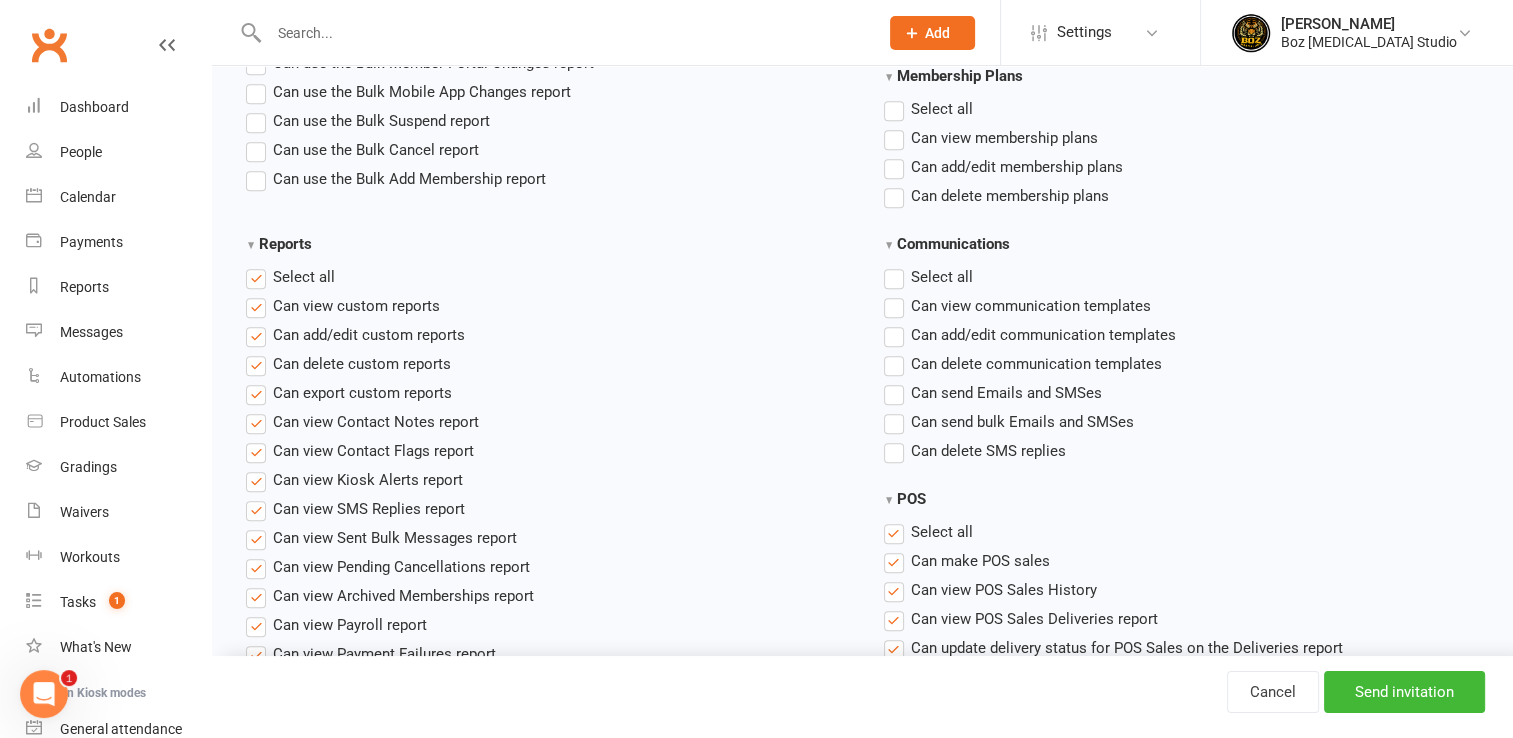 click on "Select all" at bounding box center [290, 277] 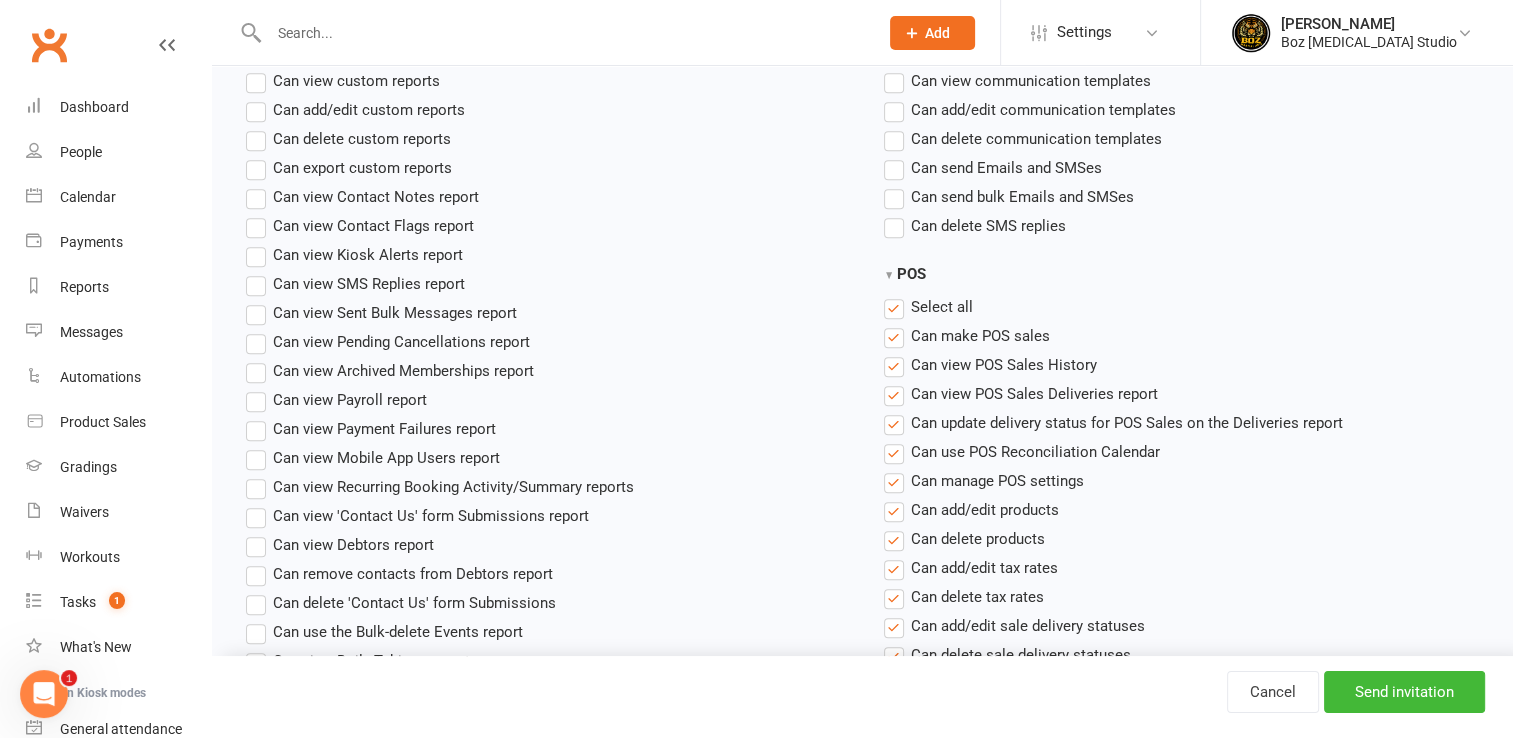 scroll, scrollTop: 1800, scrollLeft: 0, axis: vertical 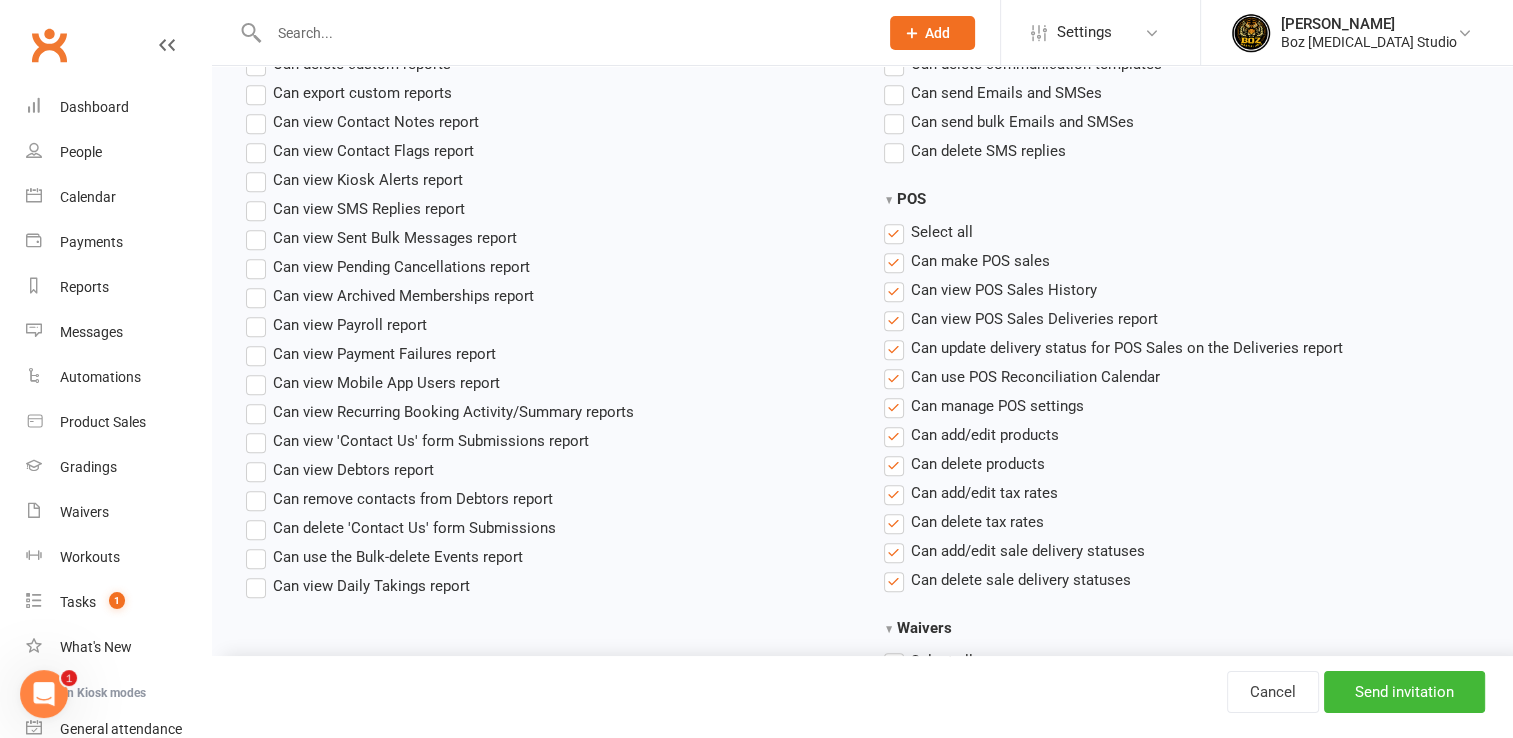 click on "Select all" at bounding box center (928, 232) 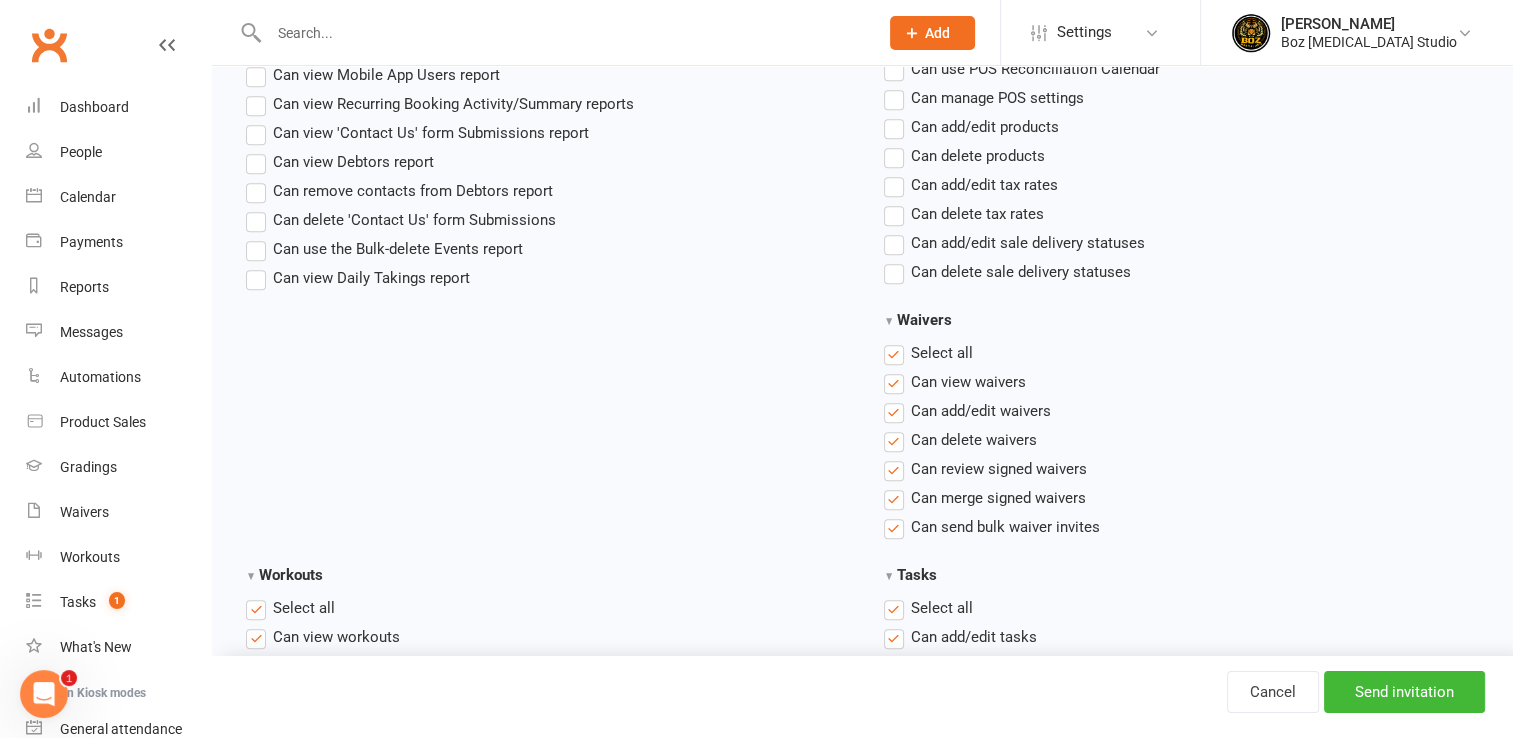 scroll, scrollTop: 2200, scrollLeft: 0, axis: vertical 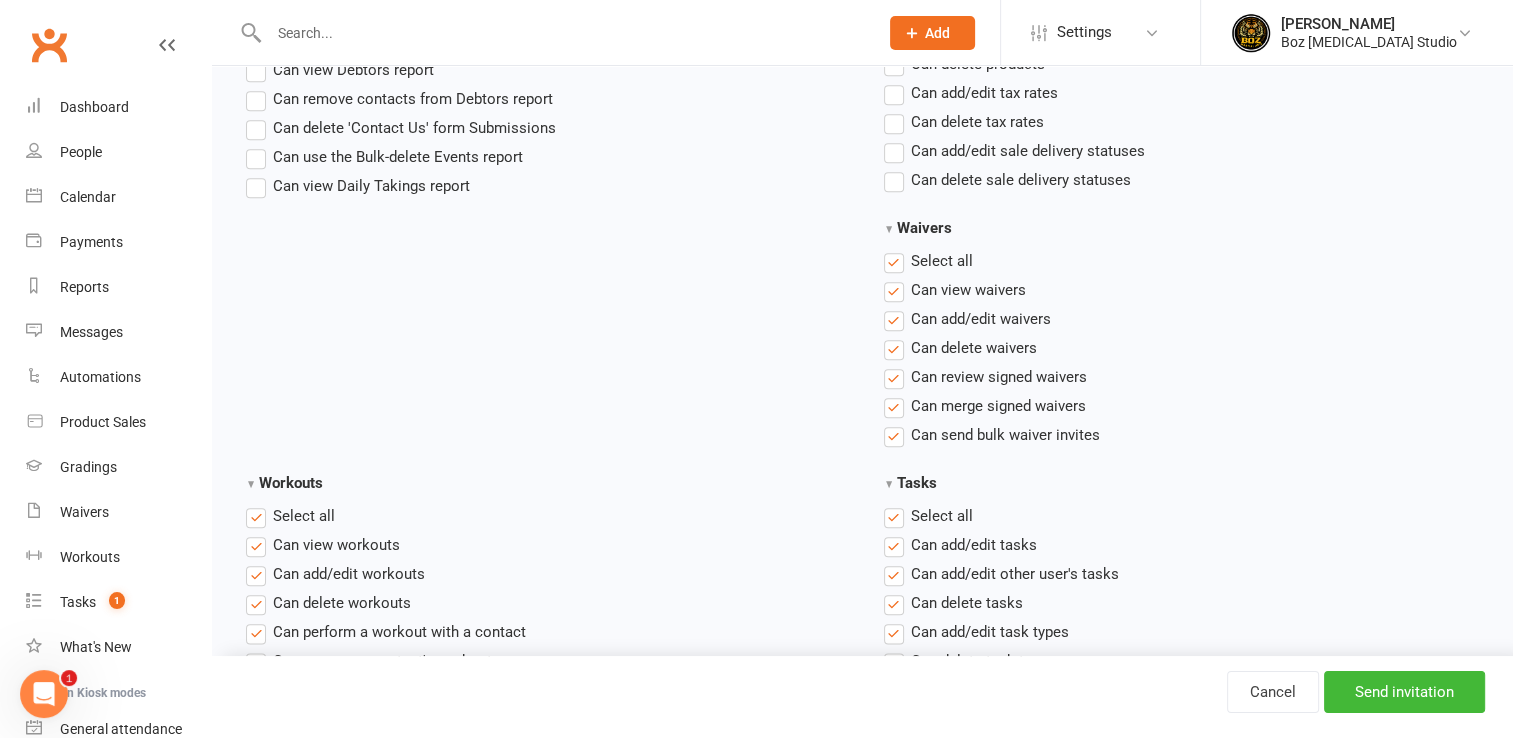 click on "Select all" at bounding box center (928, 261) 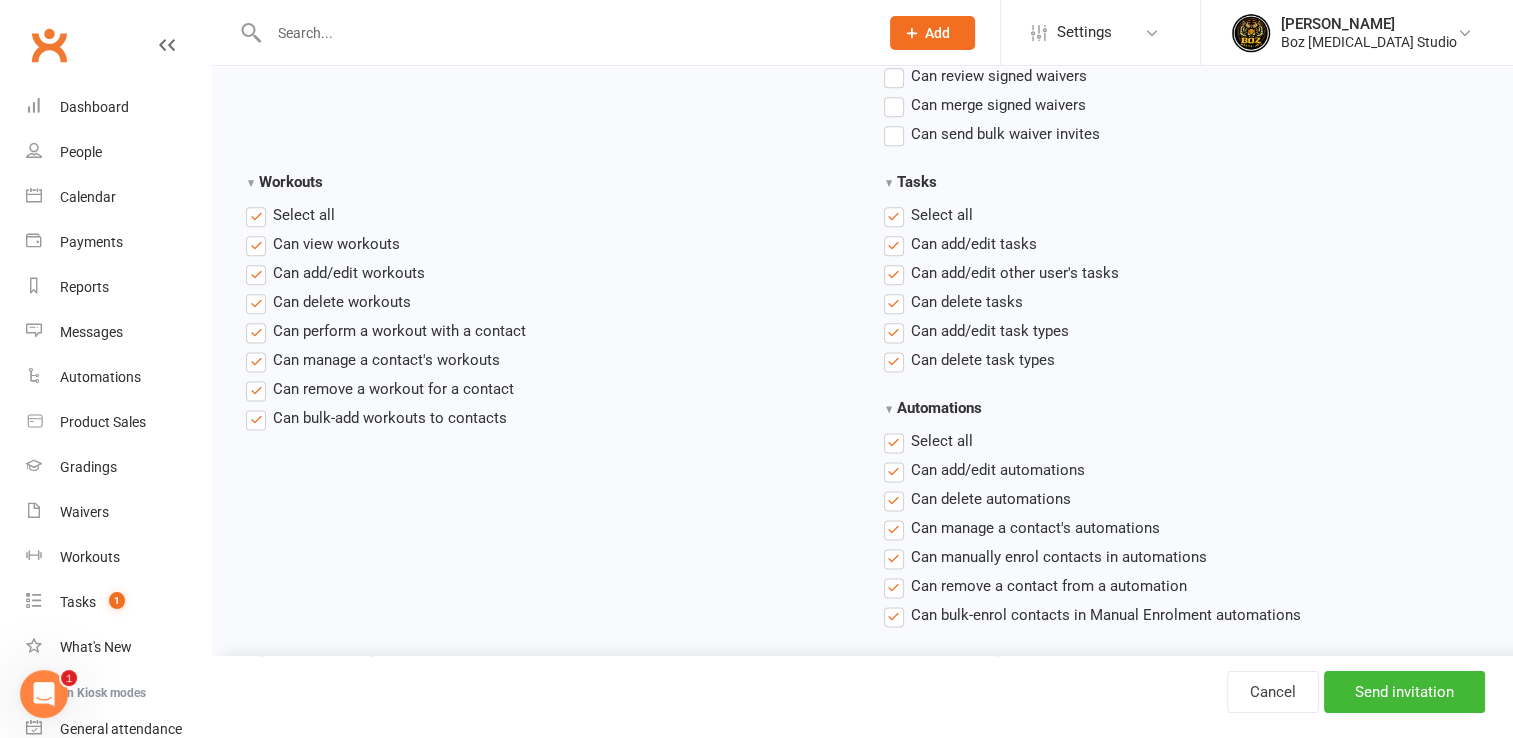 scroll, scrollTop: 2600, scrollLeft: 0, axis: vertical 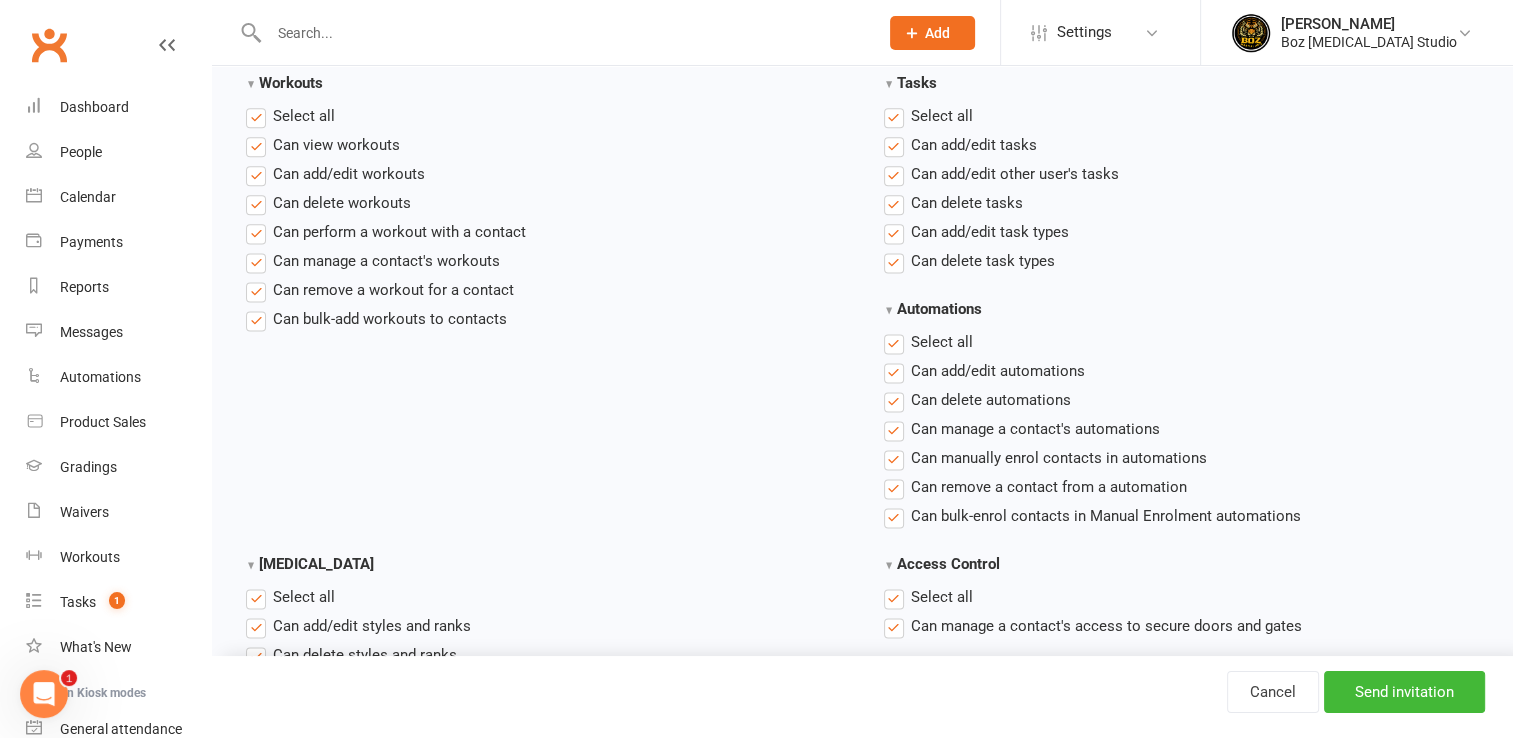 click on "Select all" at bounding box center [290, 116] 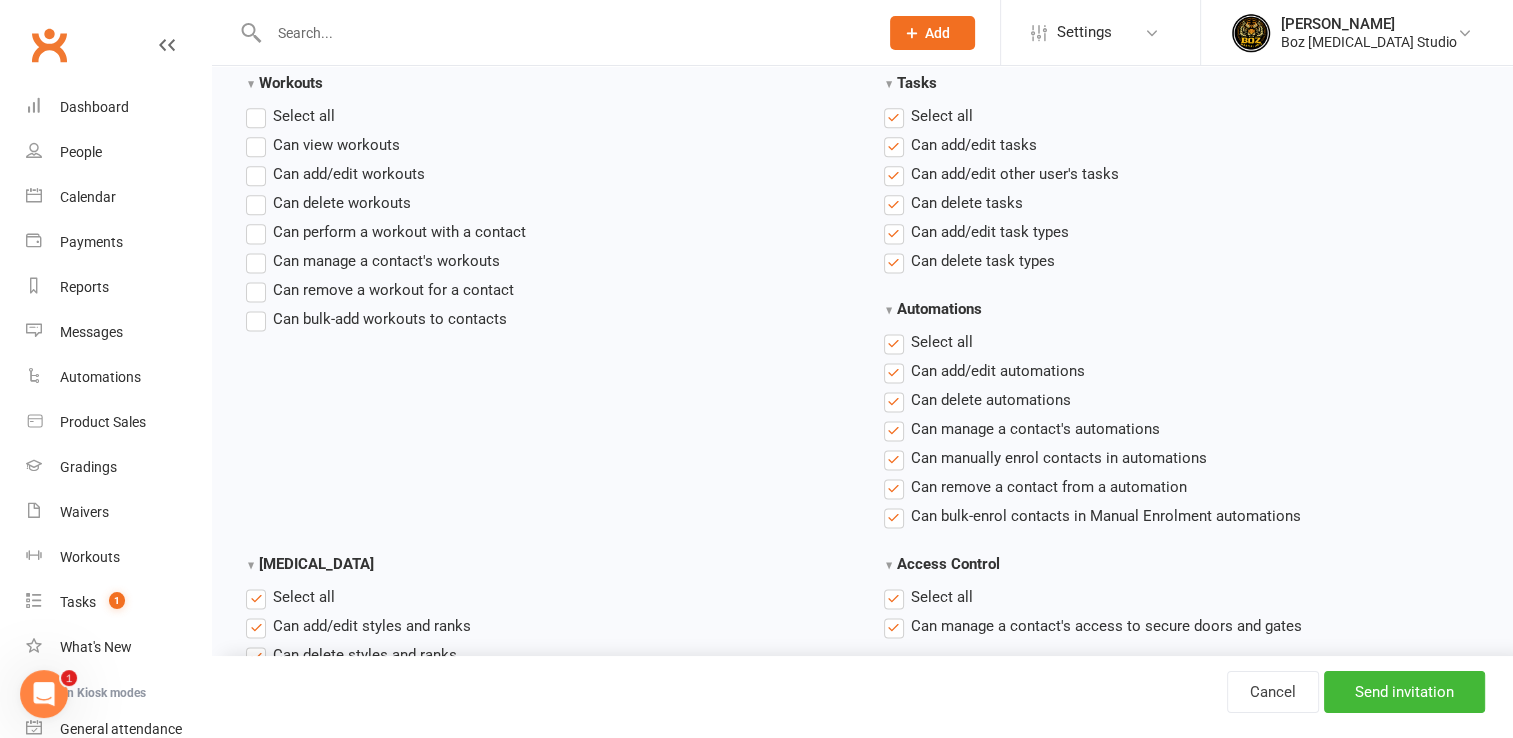 click on "Select all" at bounding box center [290, 116] 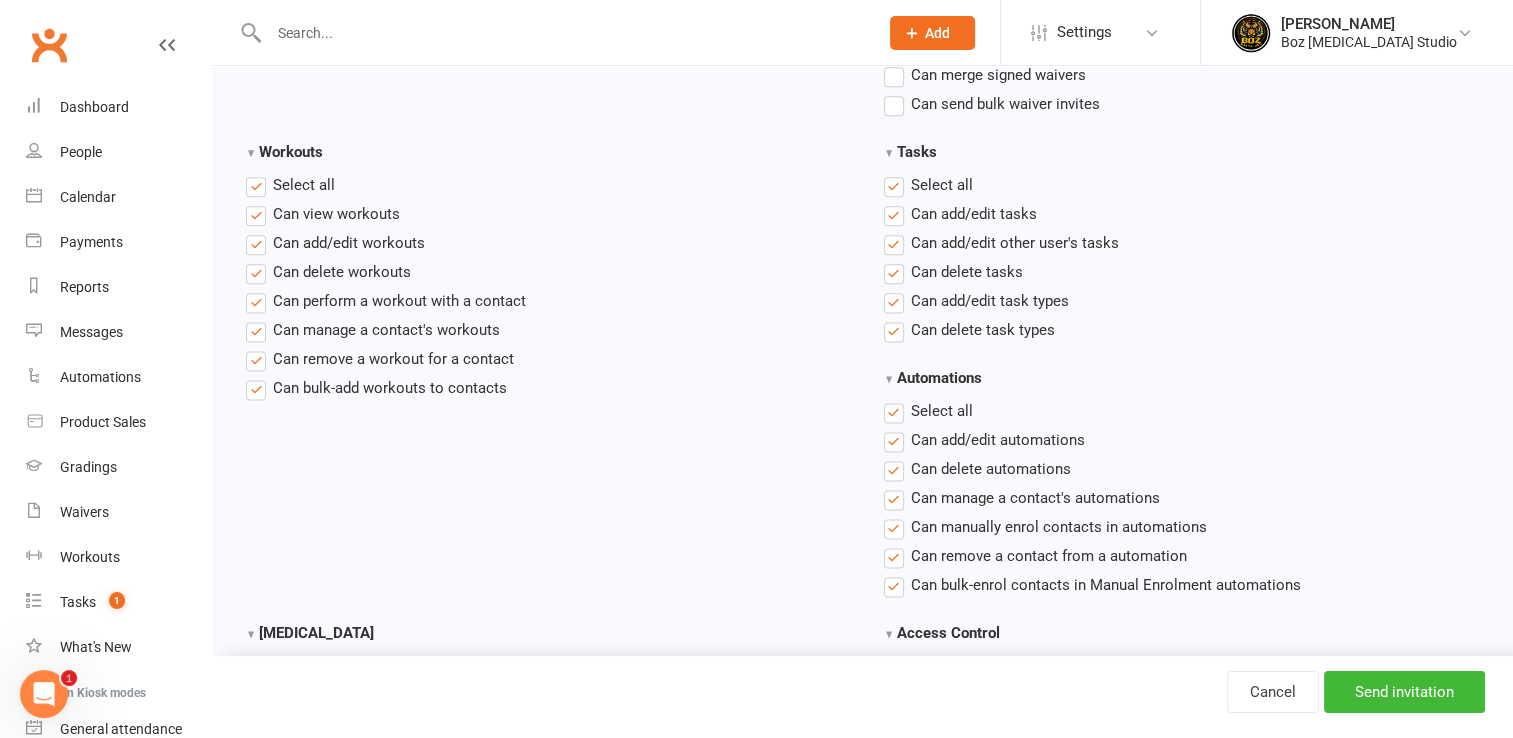 scroll, scrollTop: 2500, scrollLeft: 0, axis: vertical 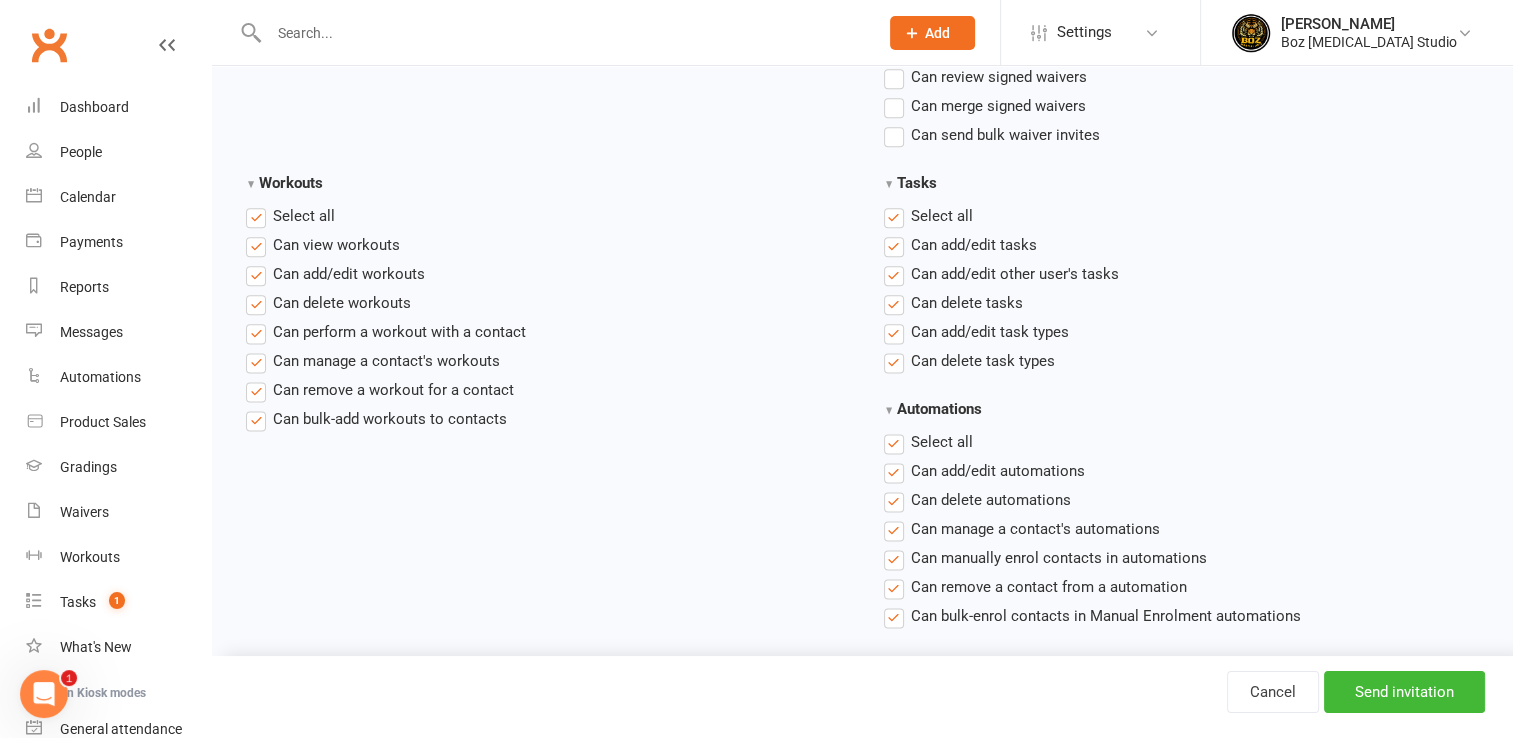 click on "Select all" at bounding box center (928, 216) 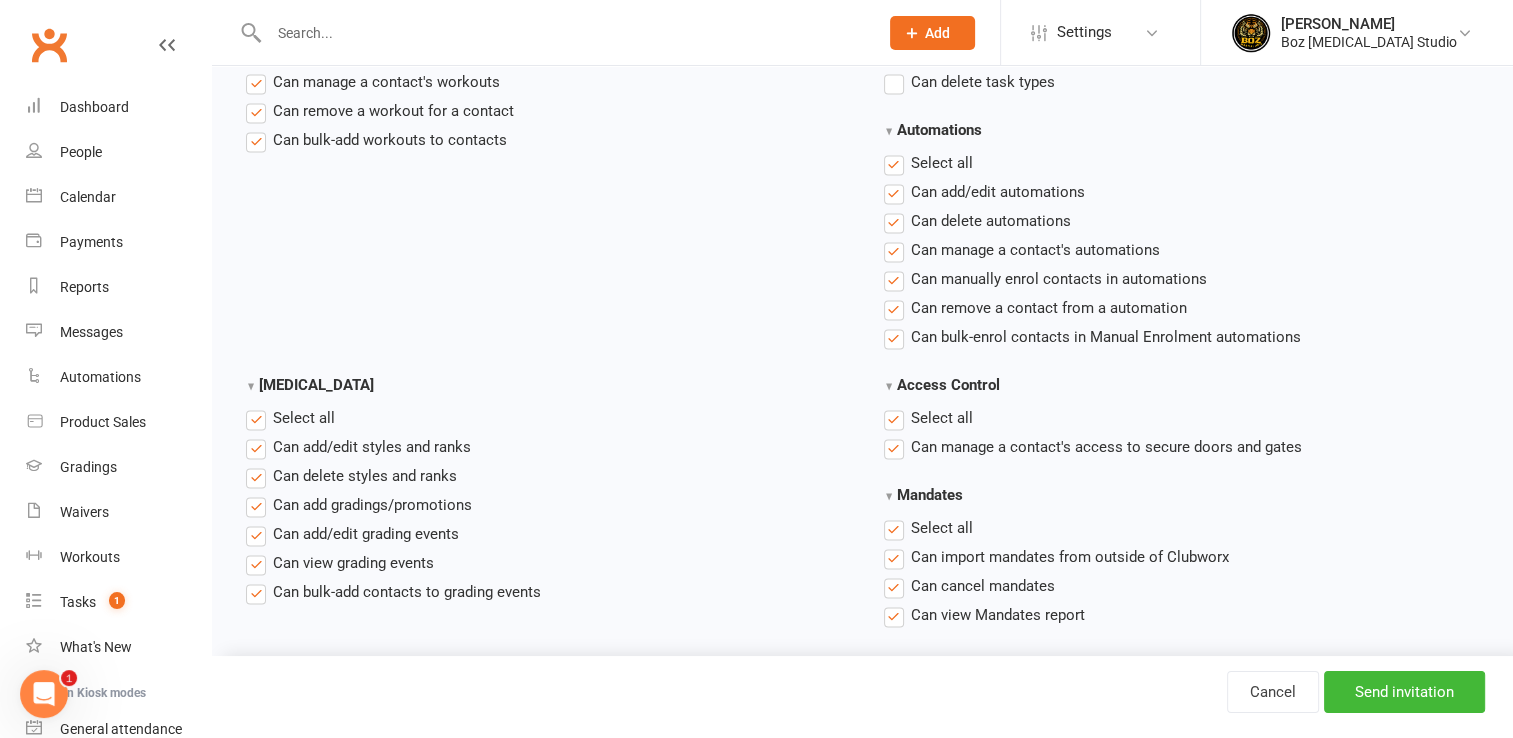 scroll, scrollTop: 2800, scrollLeft: 0, axis: vertical 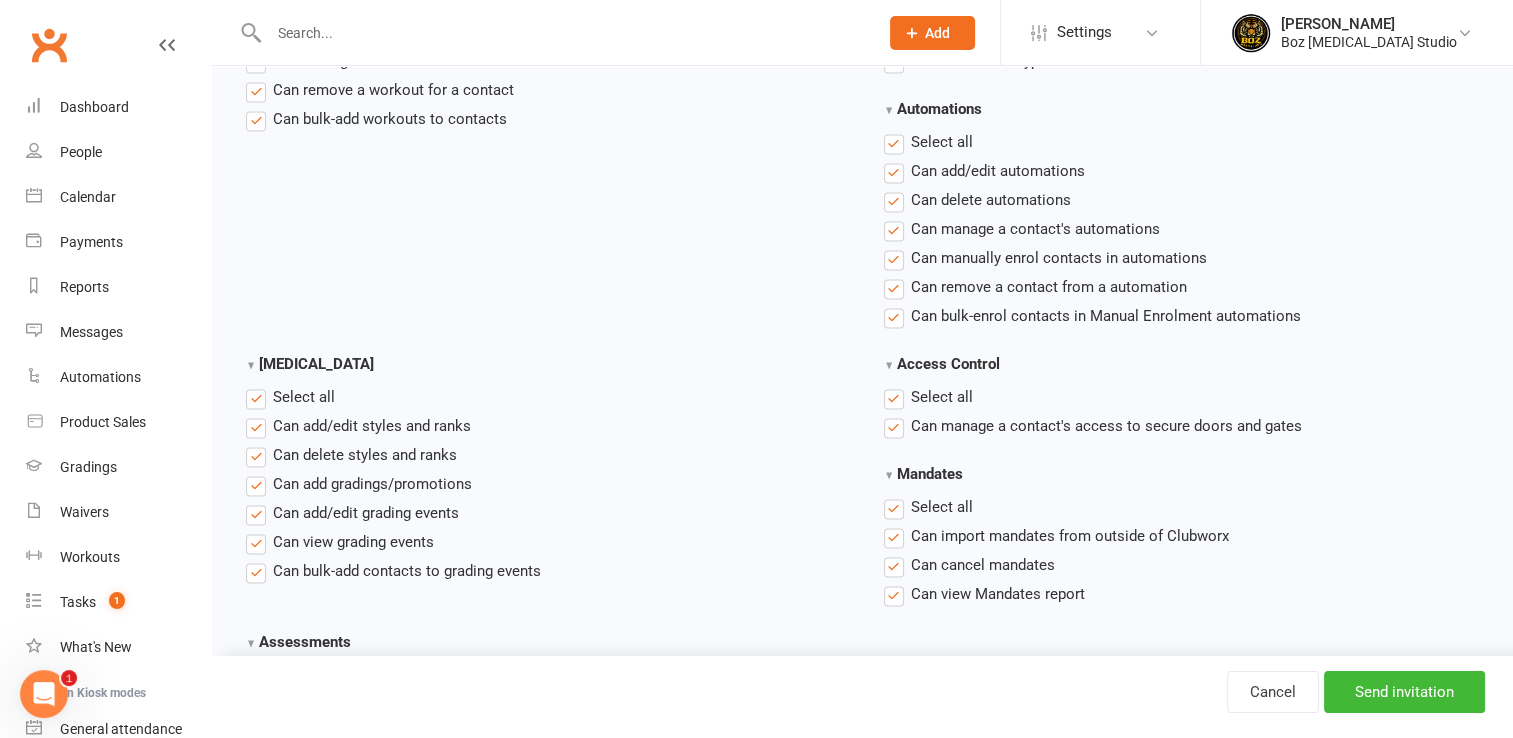 click on "Select all" at bounding box center (928, 142) 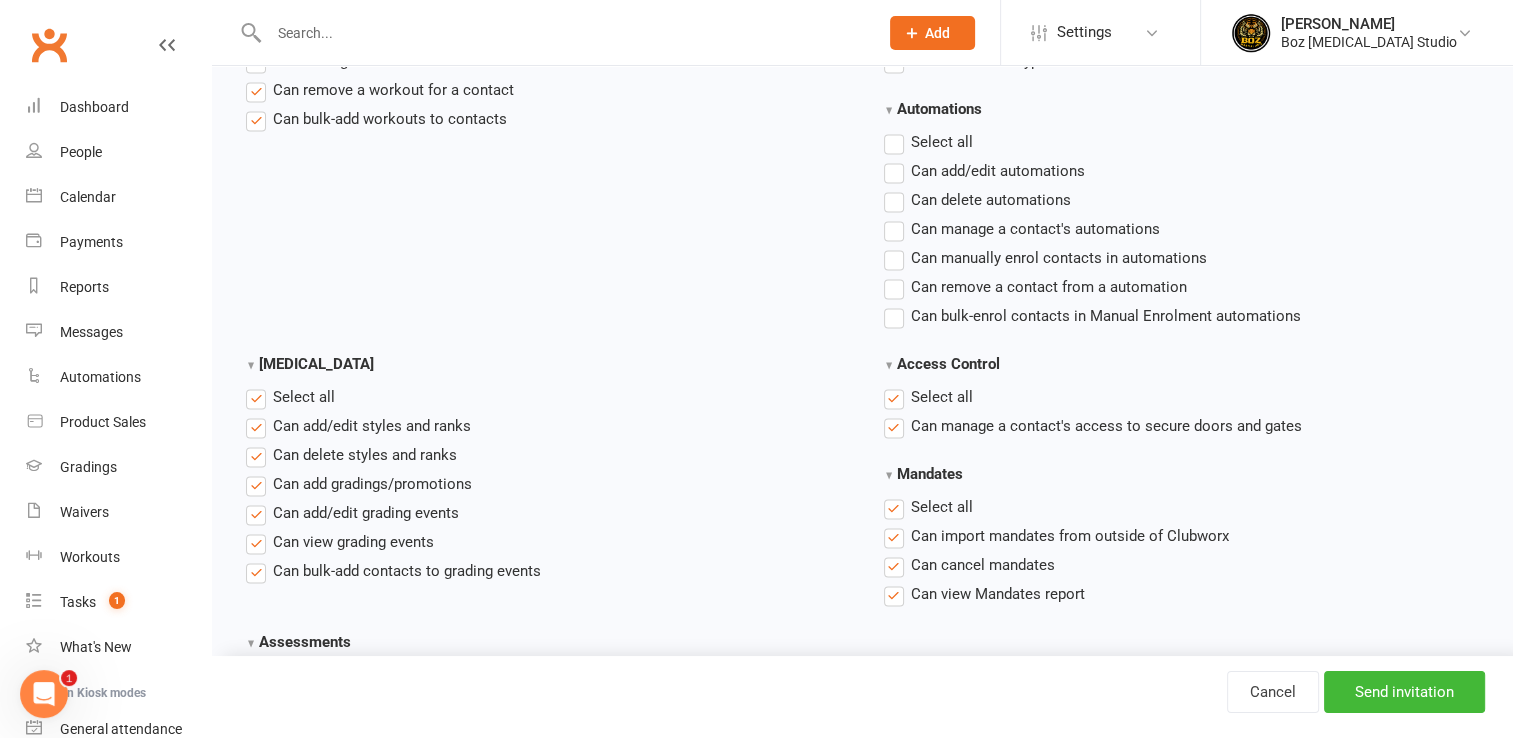 click on "Select all" at bounding box center (928, 397) 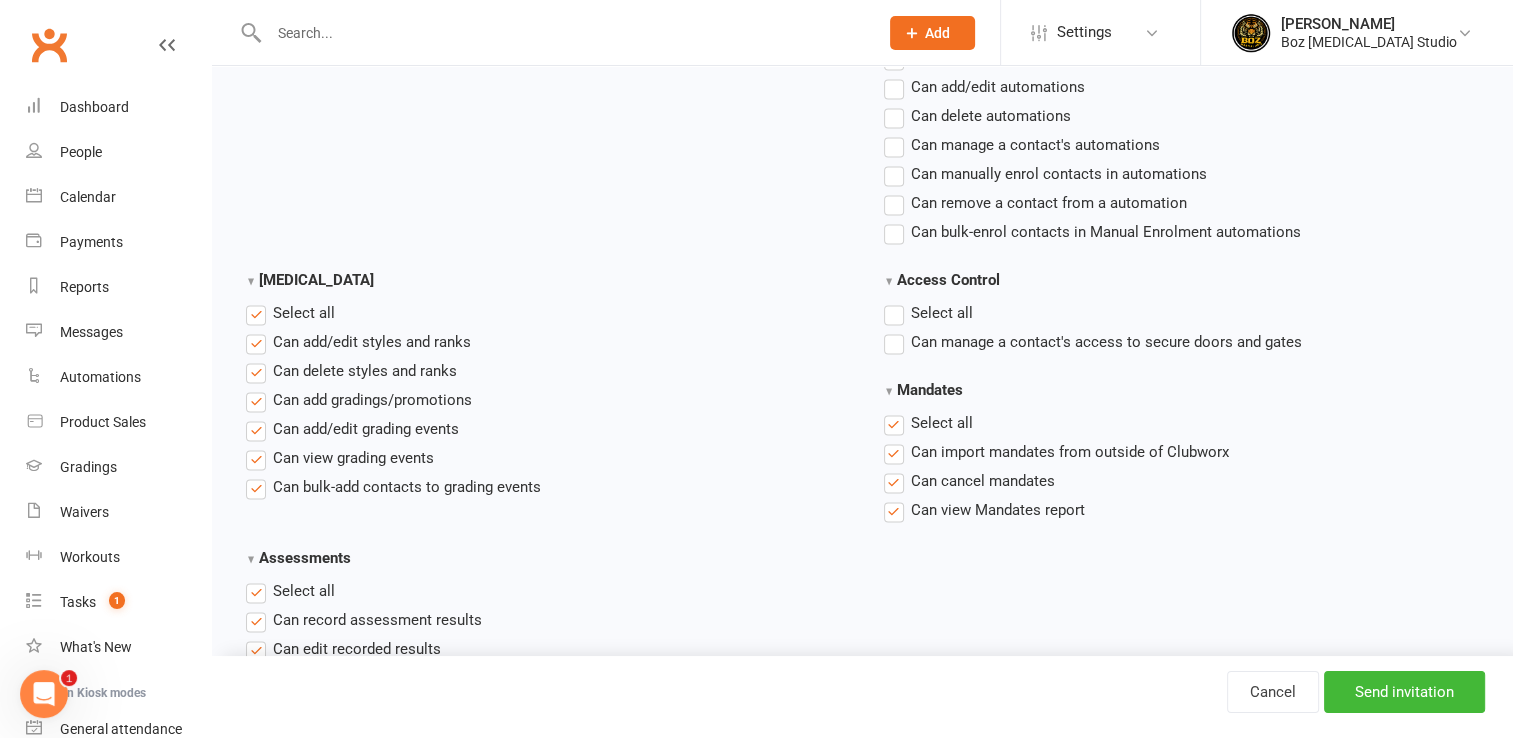 scroll, scrollTop: 3000, scrollLeft: 0, axis: vertical 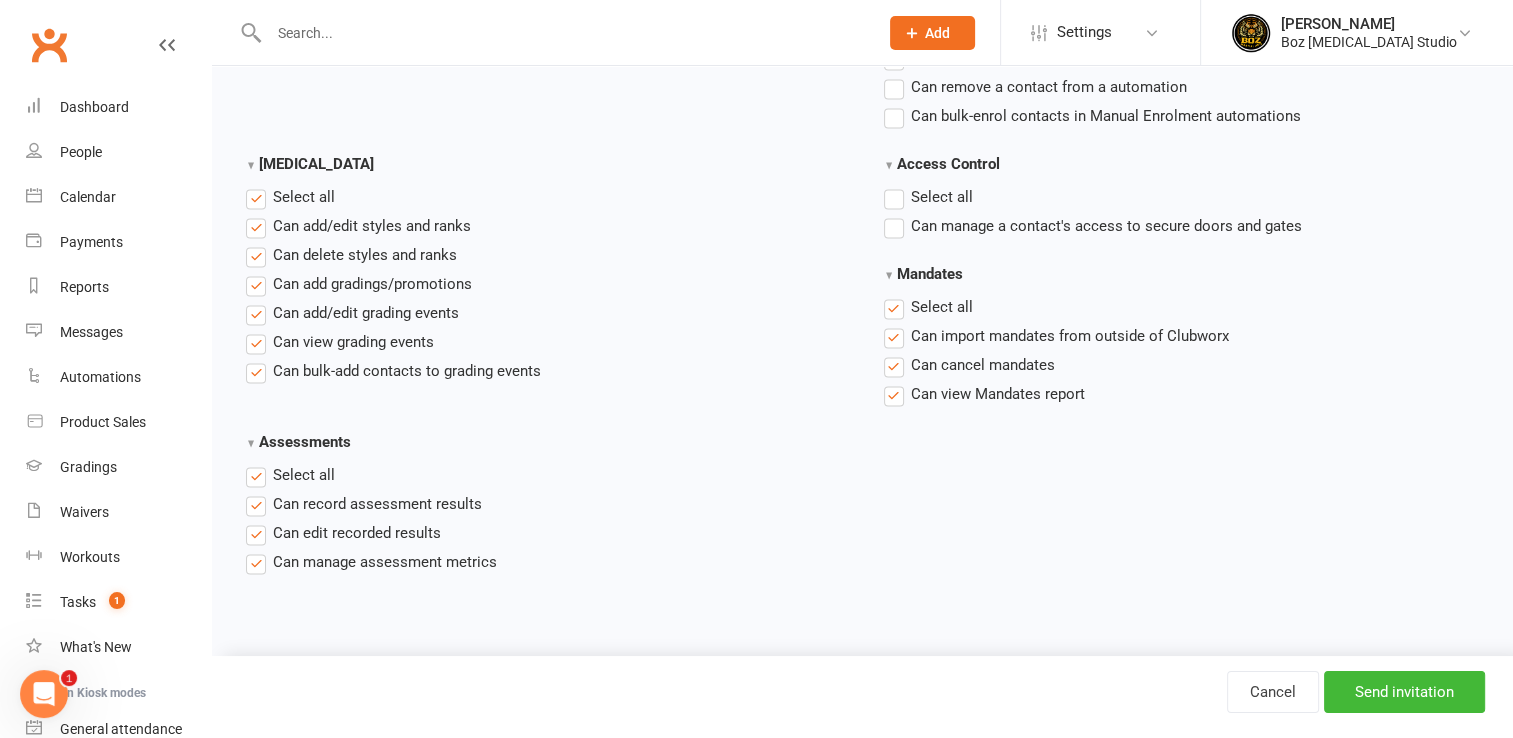 click on "Select all" at bounding box center [290, 197] 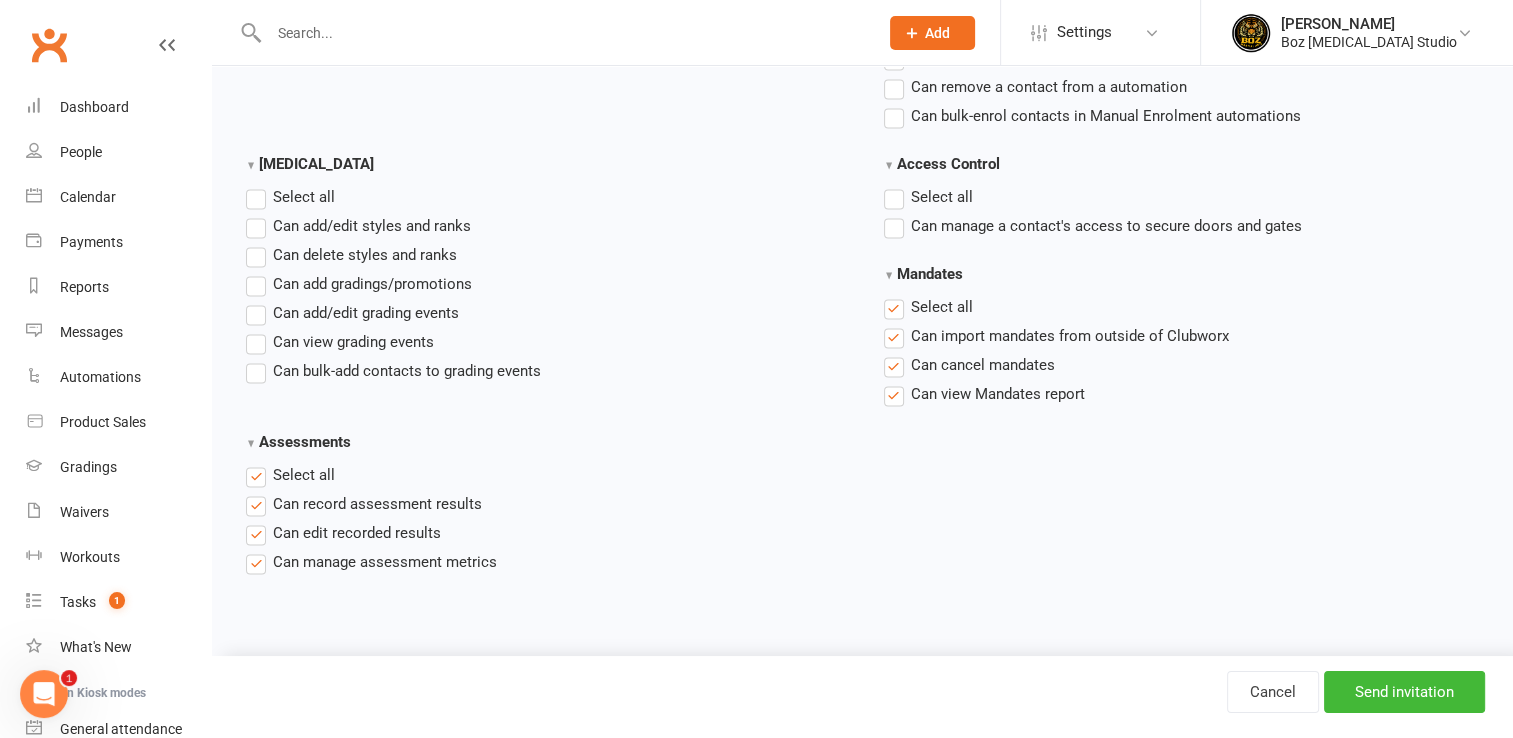 click on "Select all" at bounding box center (928, 307) 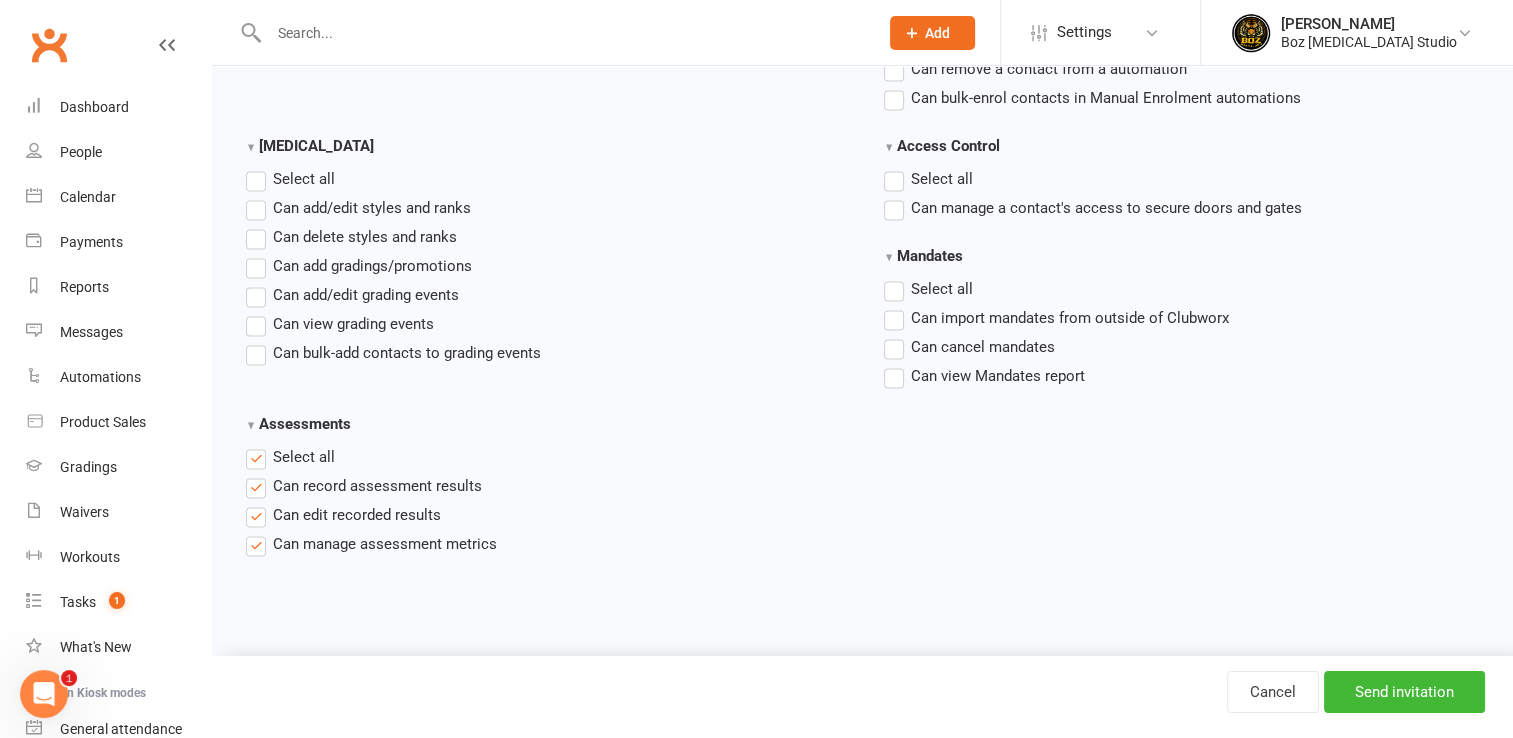 scroll, scrollTop: 3023, scrollLeft: 0, axis: vertical 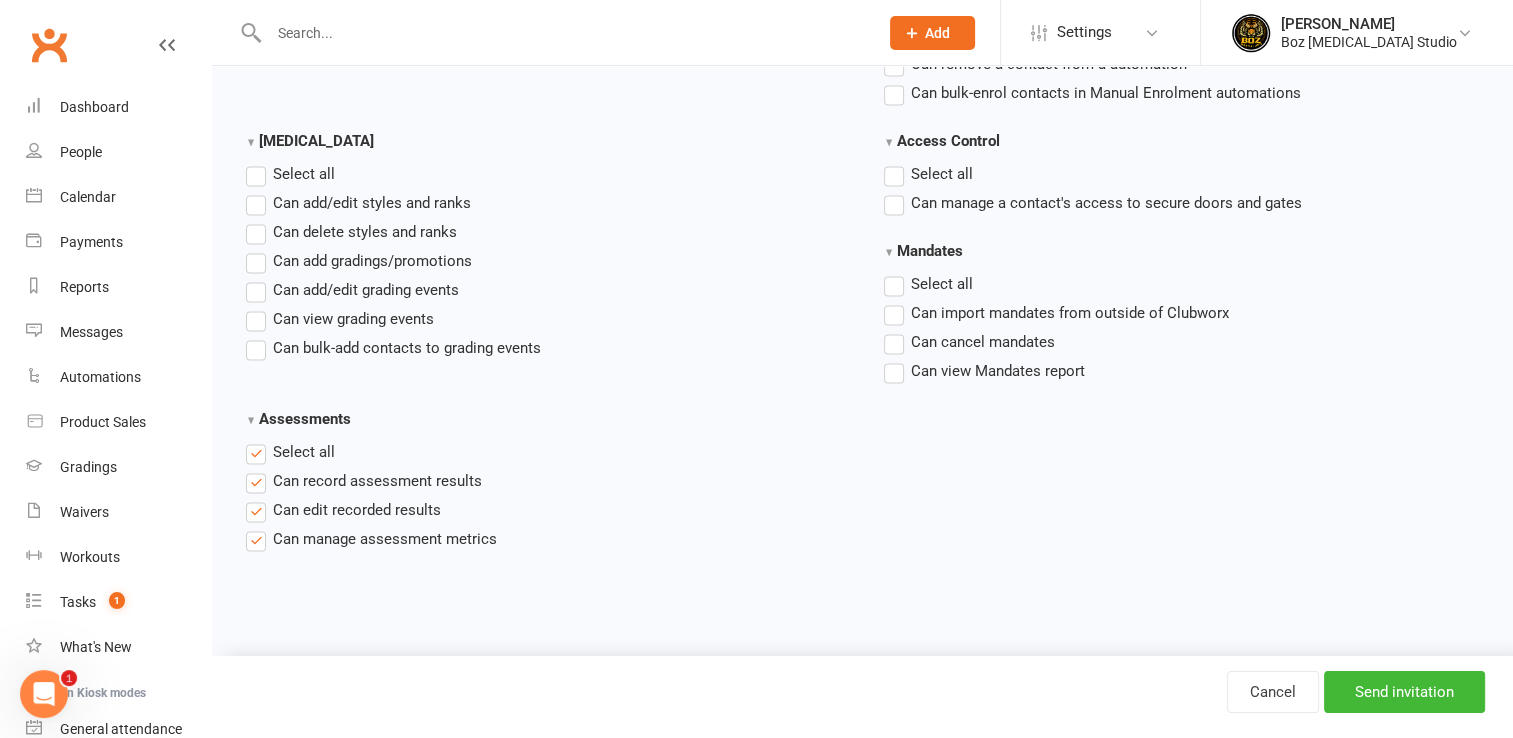 click on "Select all" at bounding box center (290, 452) 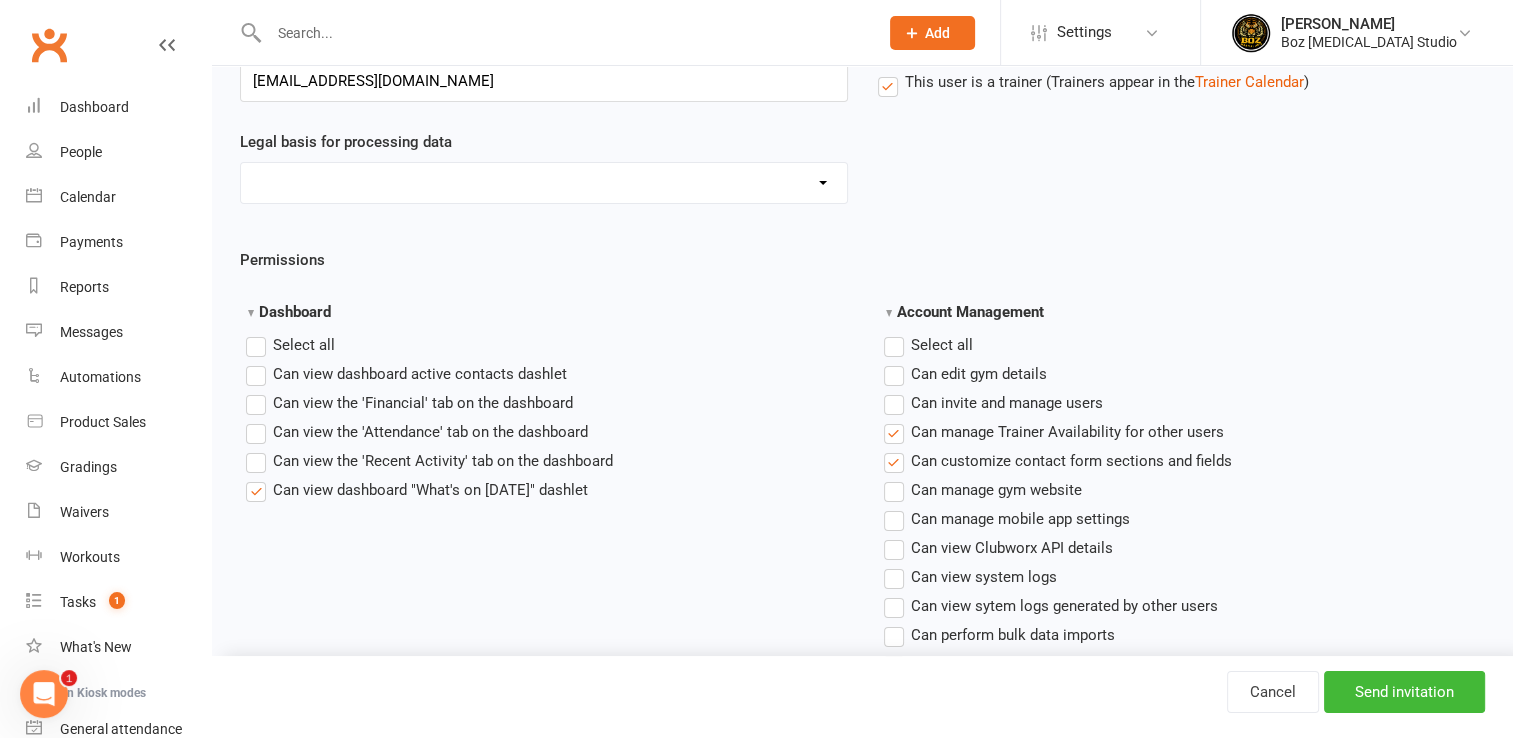 scroll, scrollTop: 700, scrollLeft: 0, axis: vertical 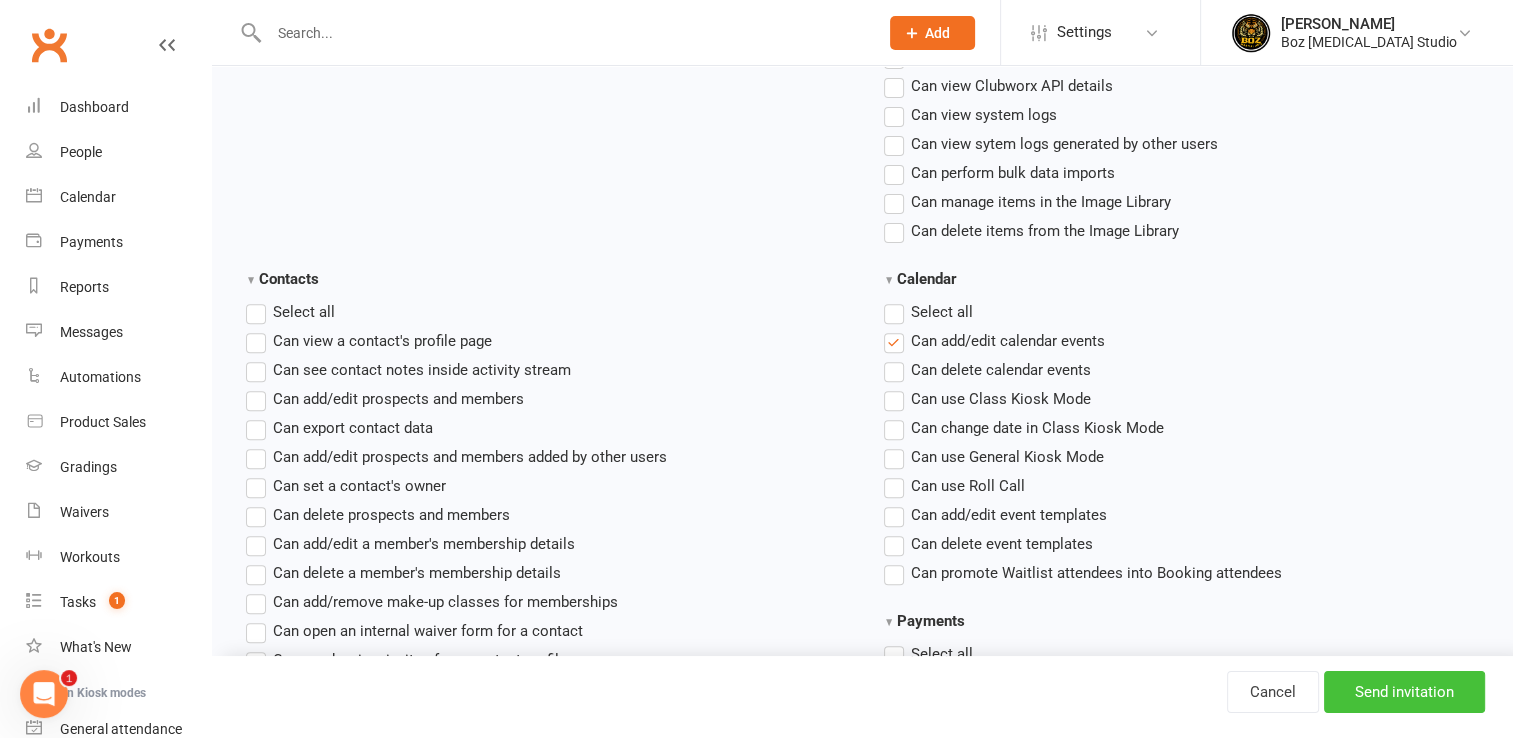 click on "Send invitation" at bounding box center (1404, 692) 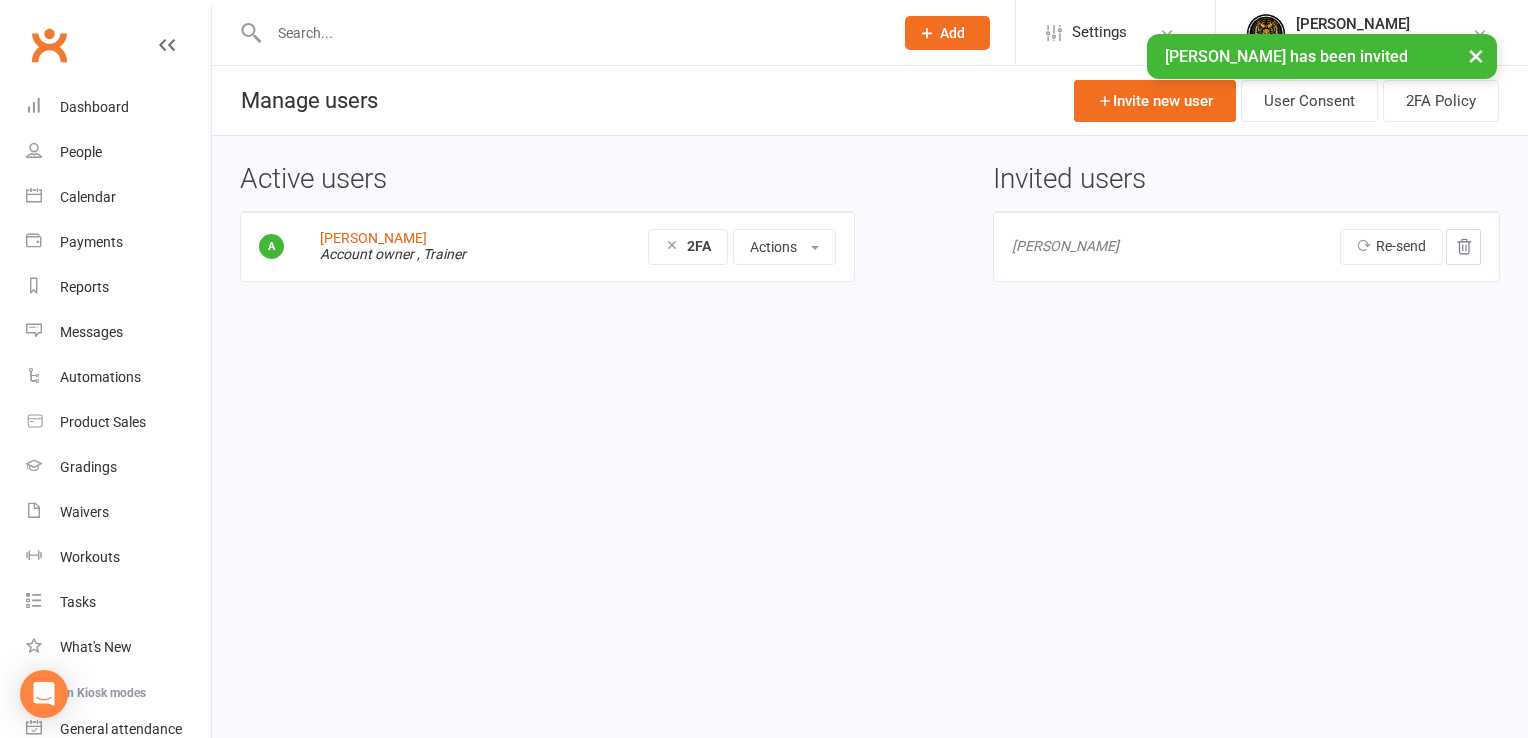 scroll, scrollTop: 0, scrollLeft: 0, axis: both 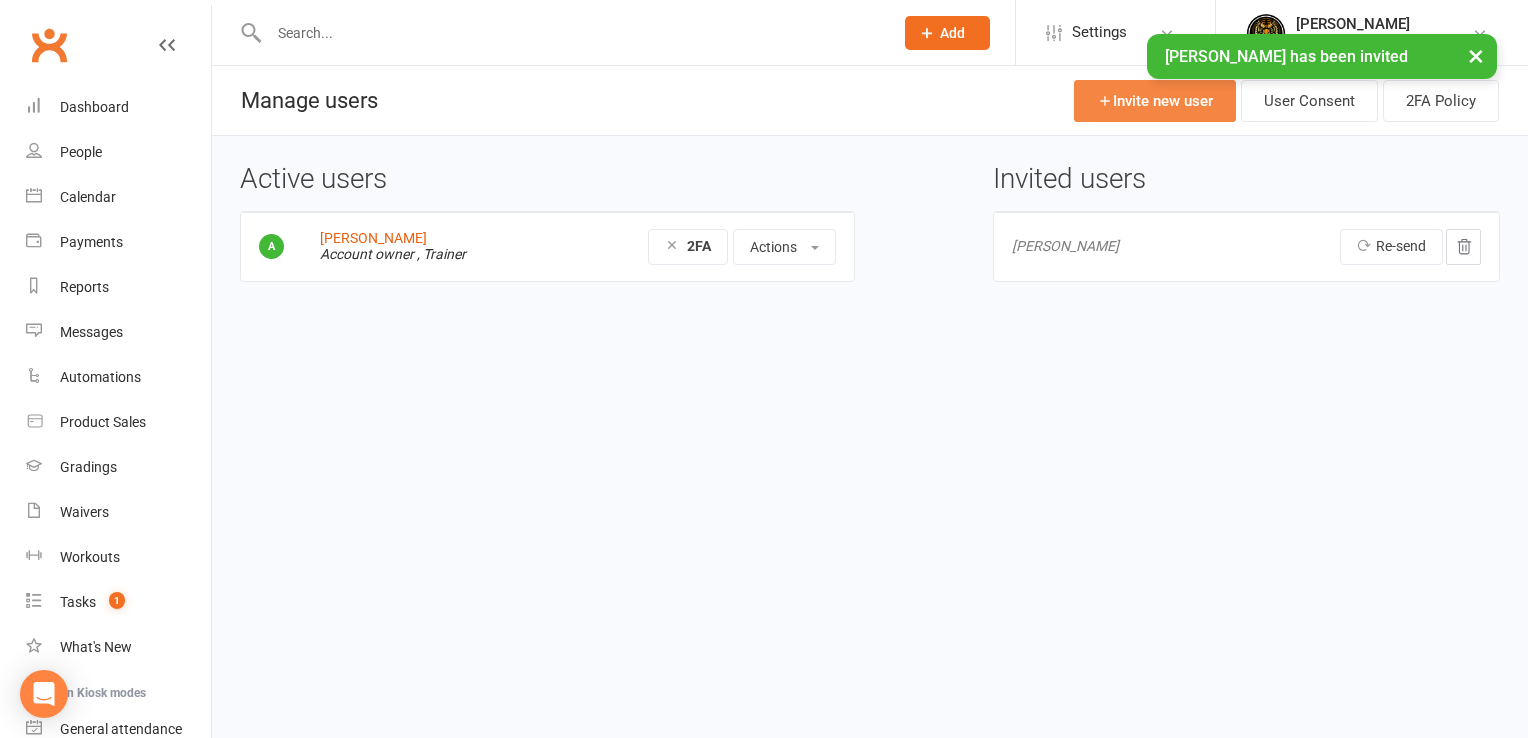 click on "Invite new user" at bounding box center [1155, 101] 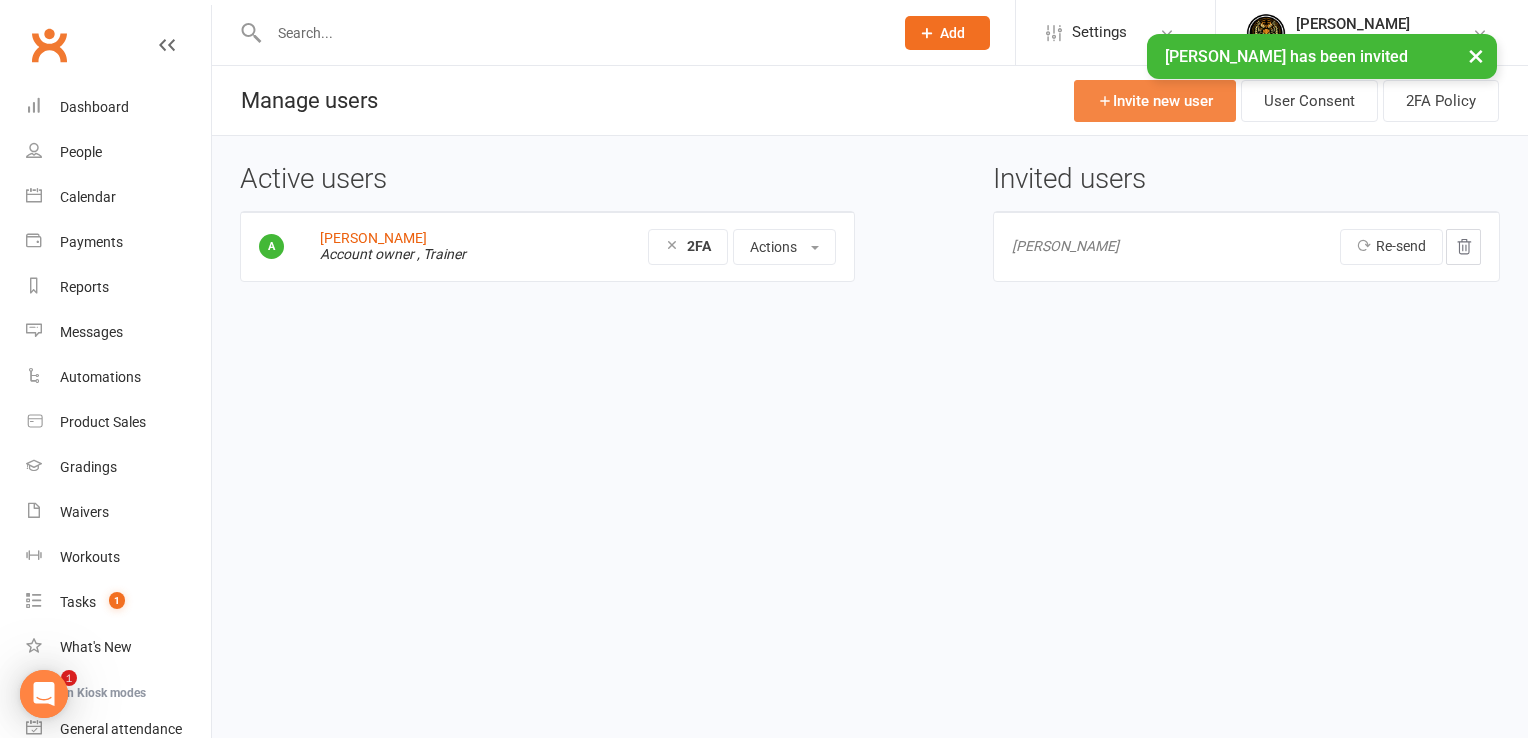 scroll, scrollTop: 0, scrollLeft: 0, axis: both 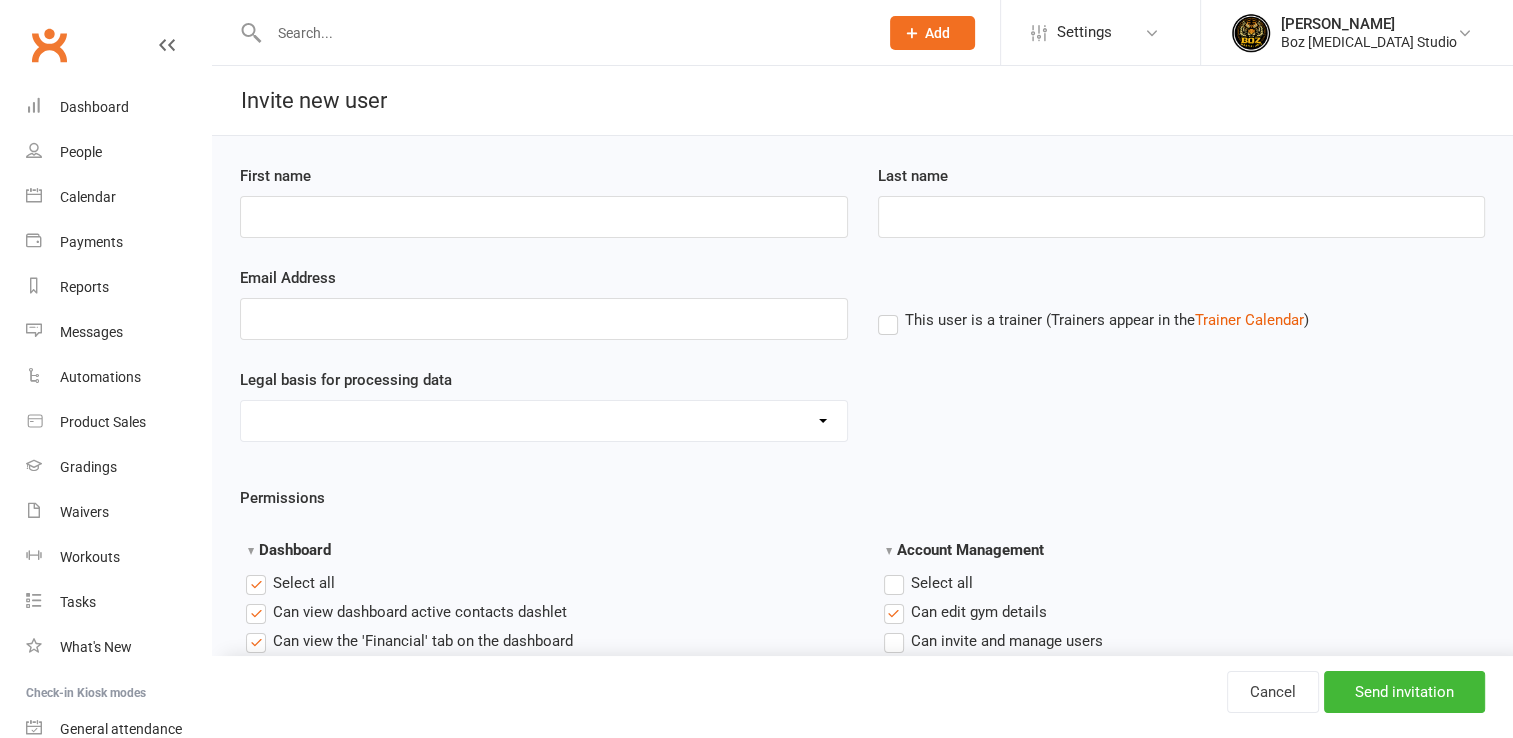 click on "First name" at bounding box center (544, 201) 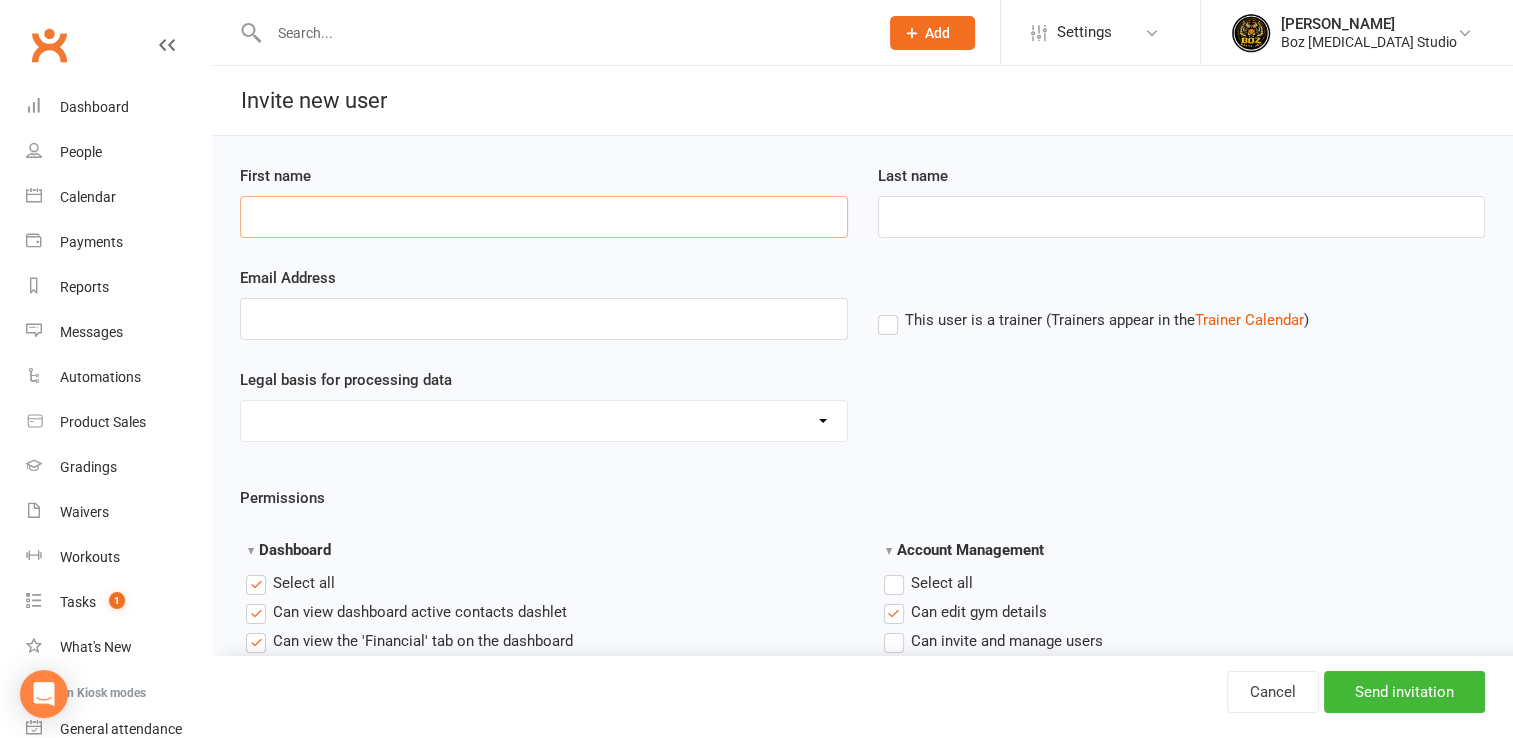 click on "First name" at bounding box center [544, 217] 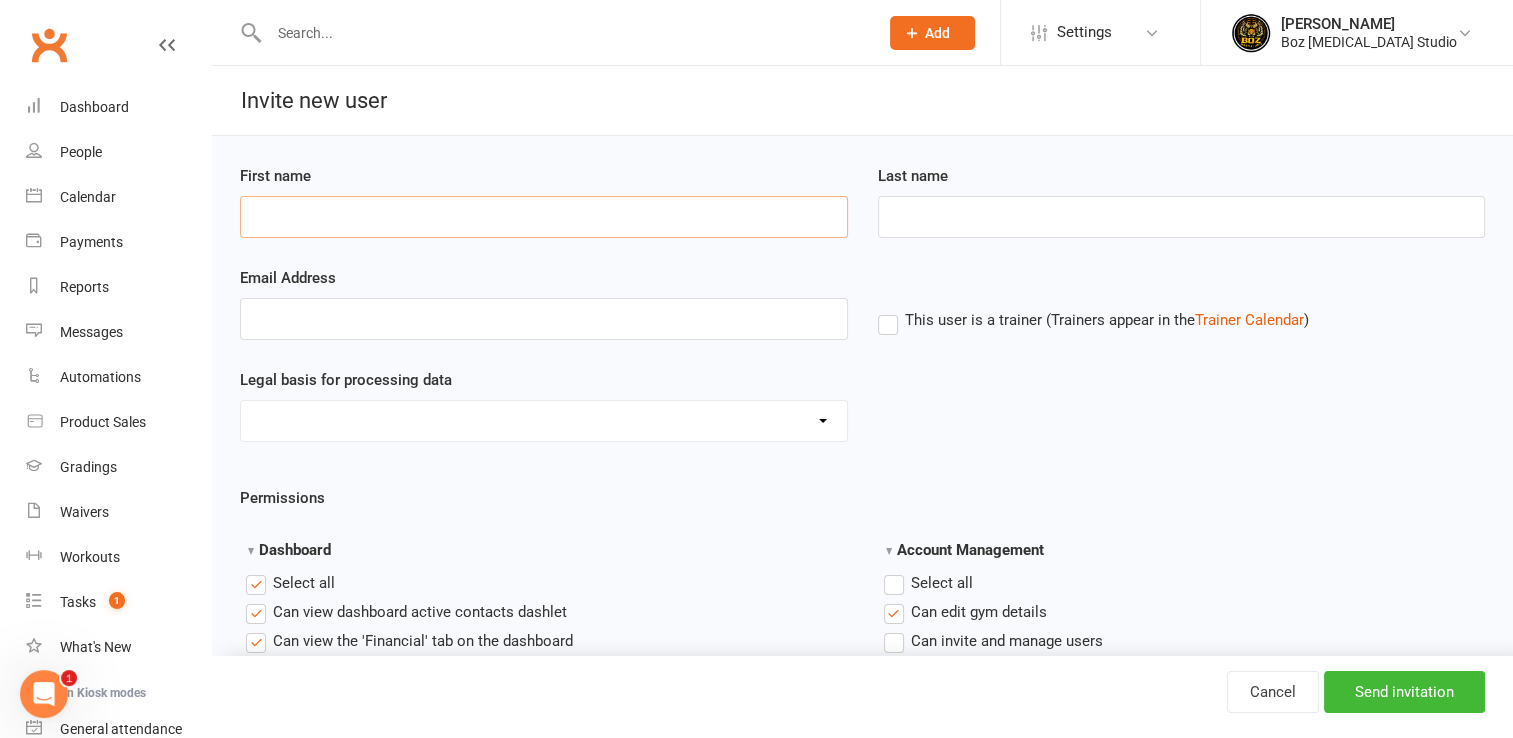 scroll, scrollTop: 0, scrollLeft: 0, axis: both 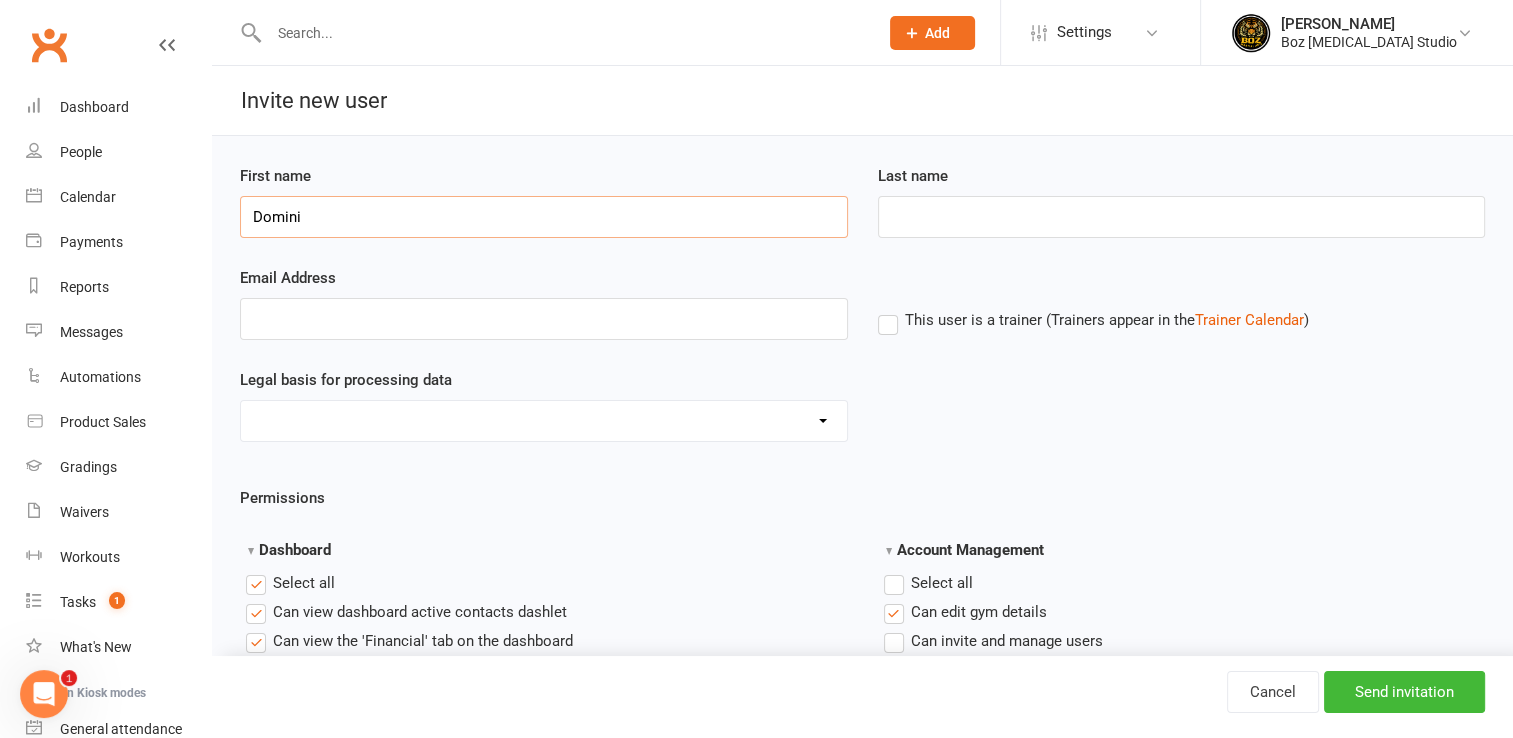 type on "[PERSON_NAME]" 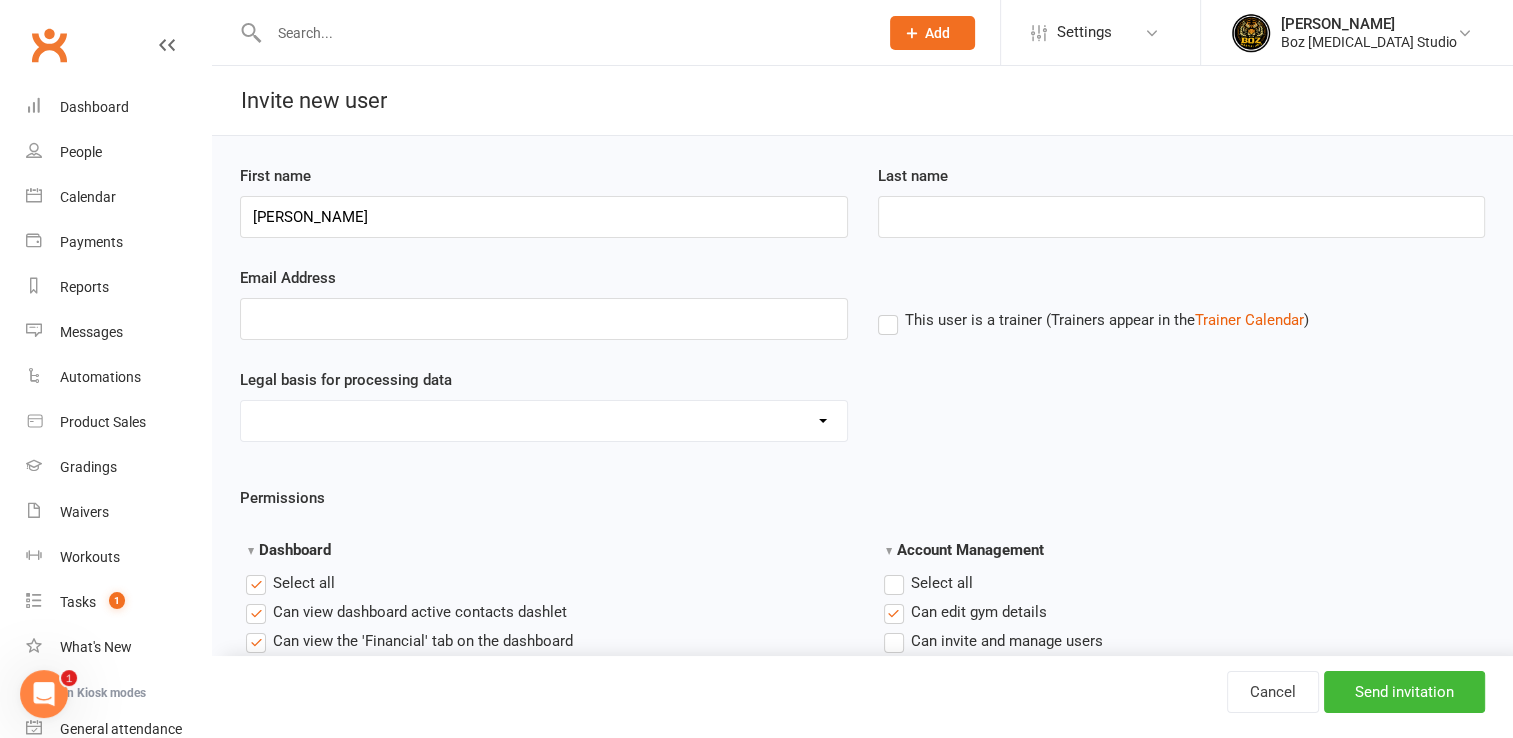 type on "Gomez" 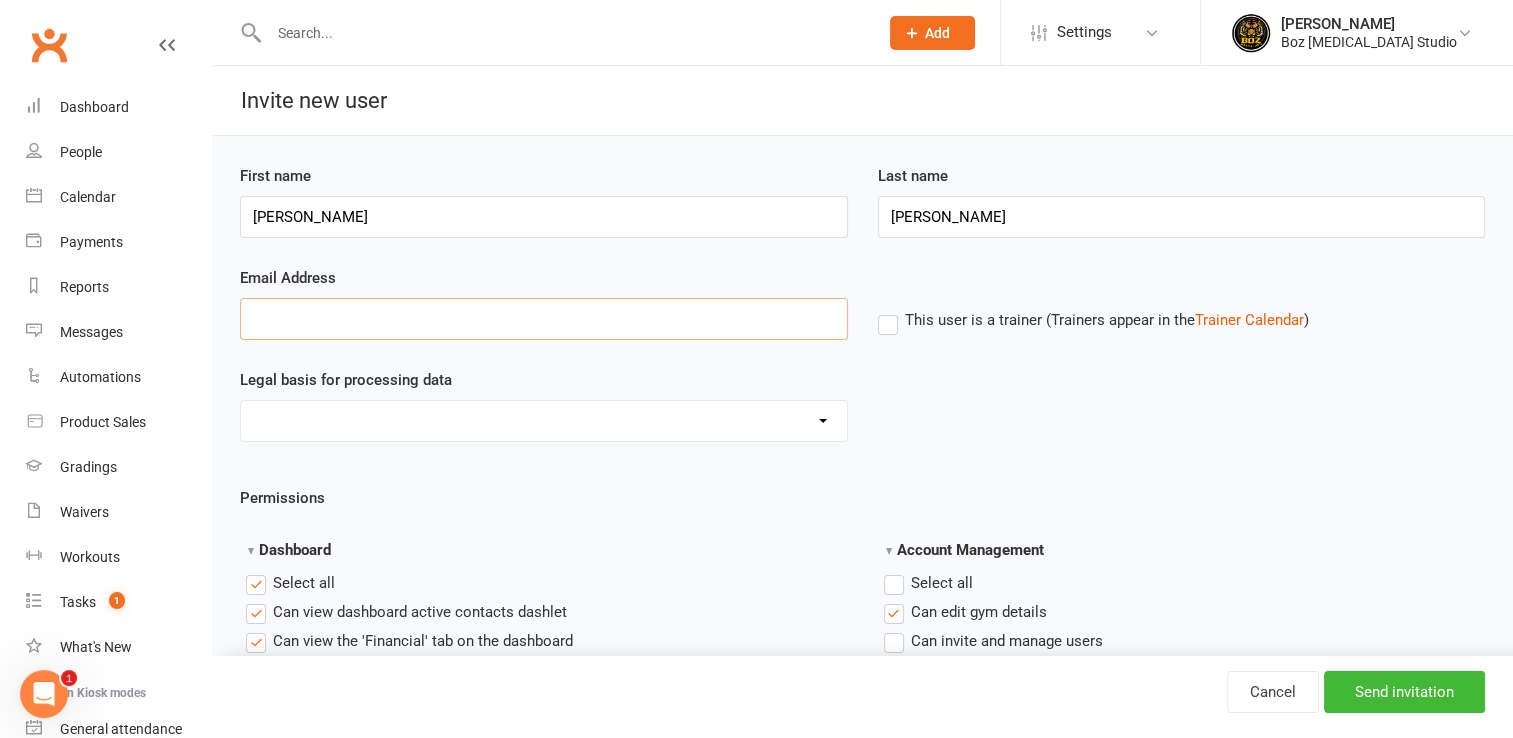 type on "nicgomez92@gmail.com" 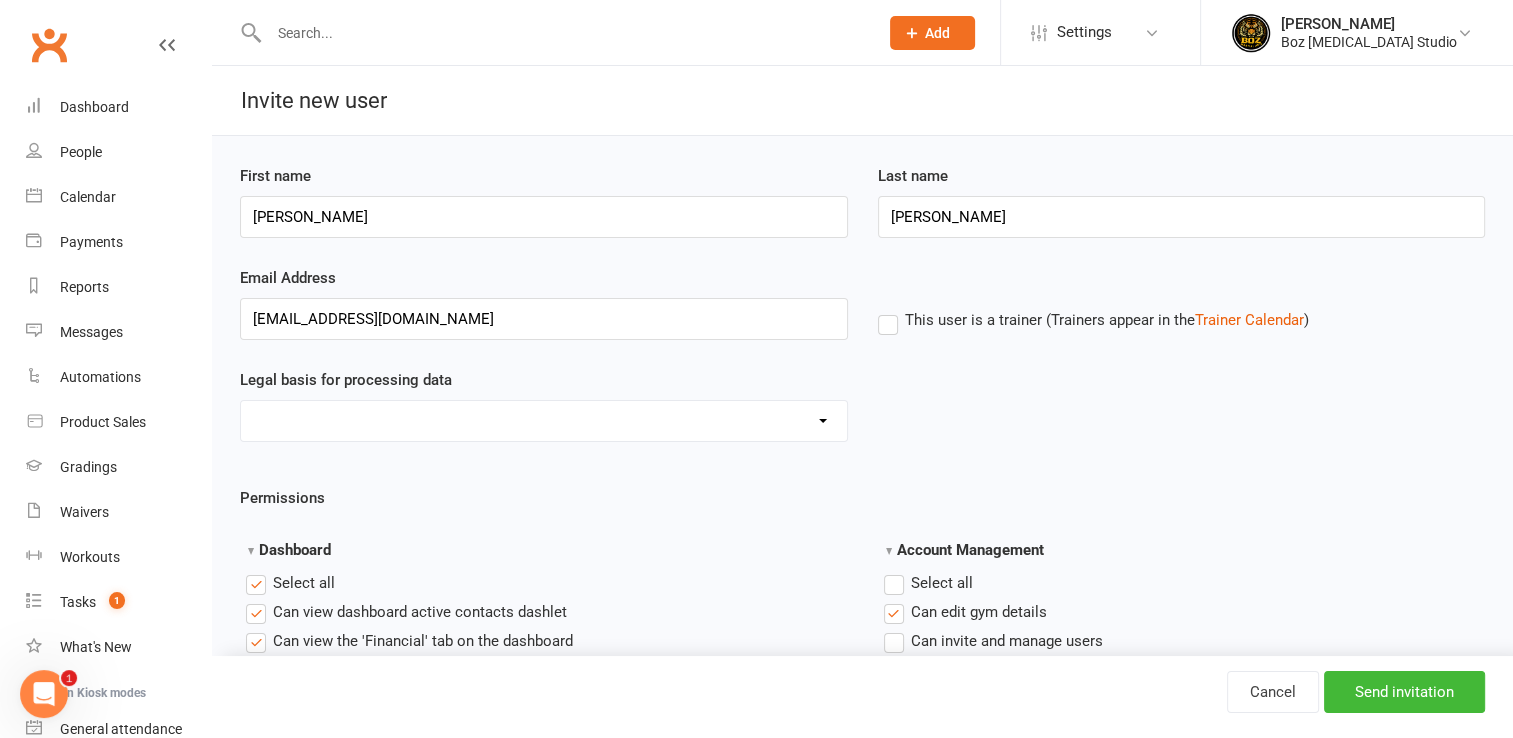 click on "This user is a trainer (Trainers appear in the  Trainer Calendar )" at bounding box center (1093, 320) 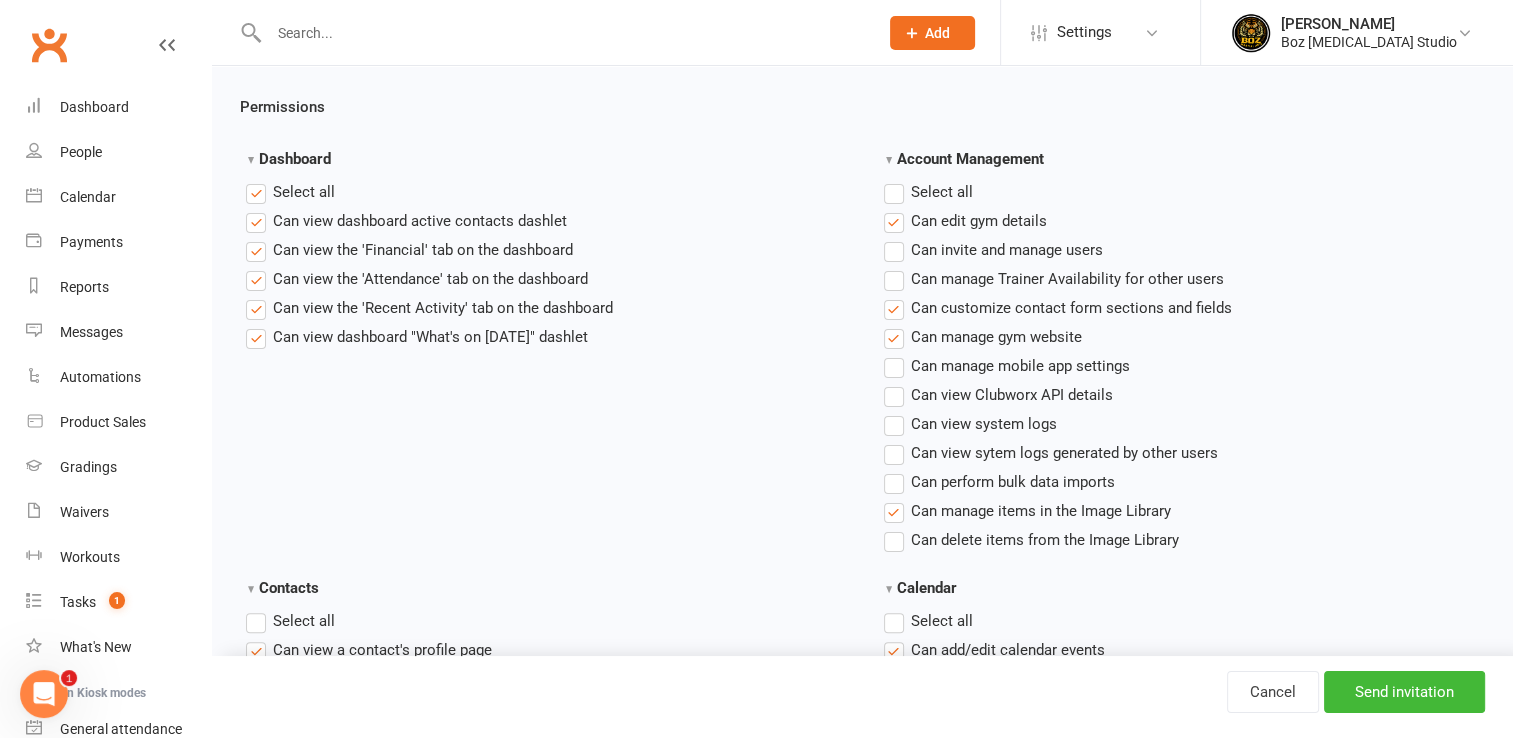 scroll, scrollTop: 400, scrollLeft: 0, axis: vertical 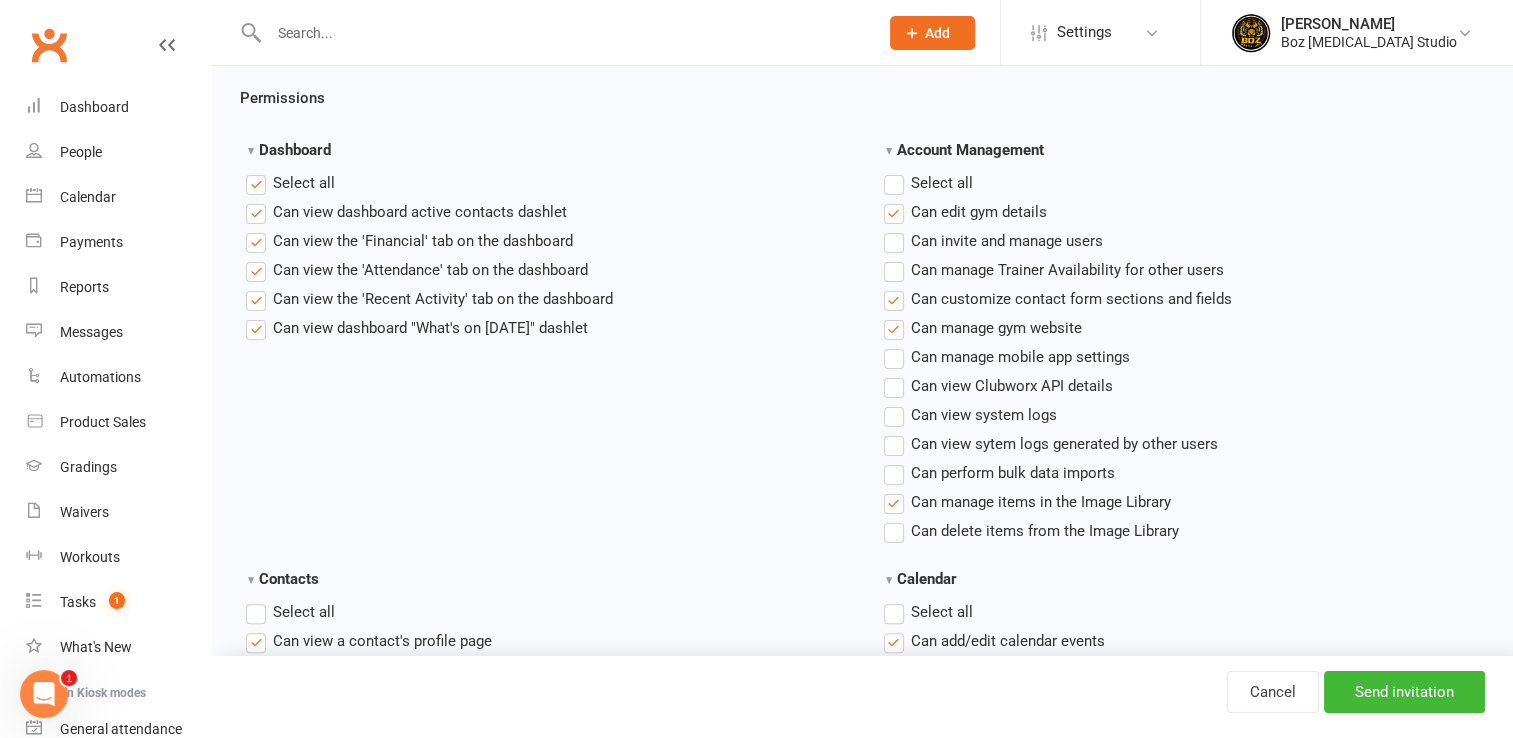 click on "Select all" at bounding box center (928, 183) 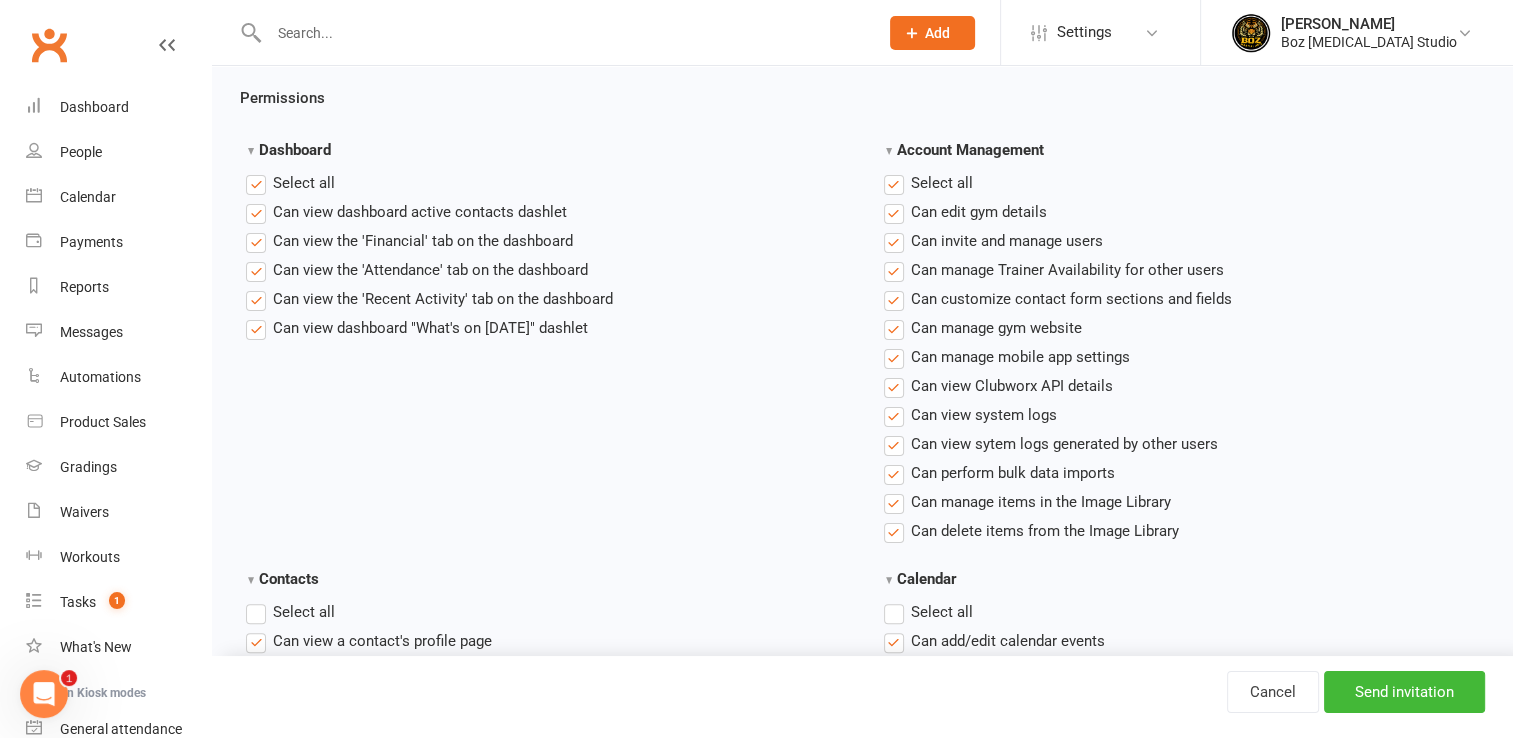 click on "Select all" at bounding box center [928, 183] 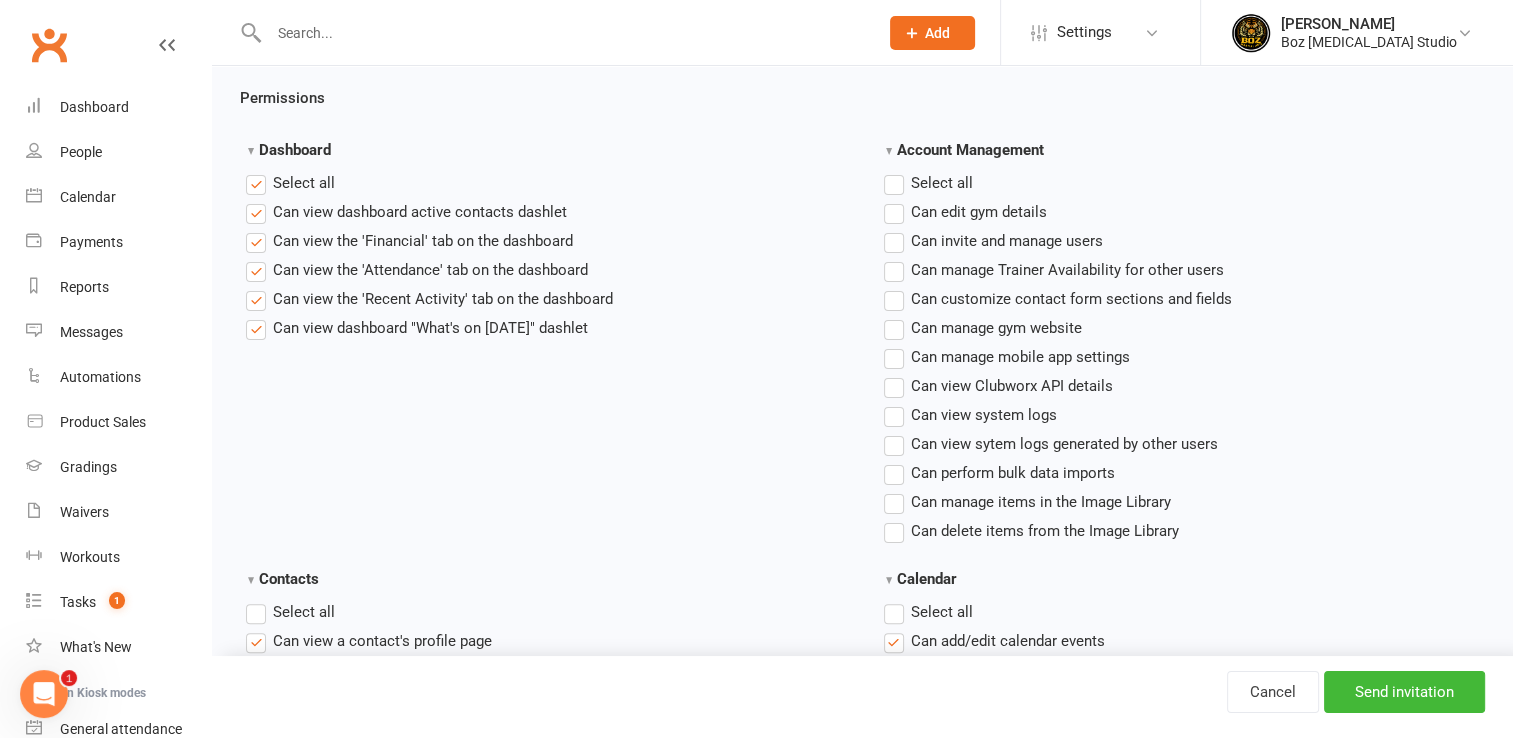 click on "Select all" at bounding box center [290, 183] 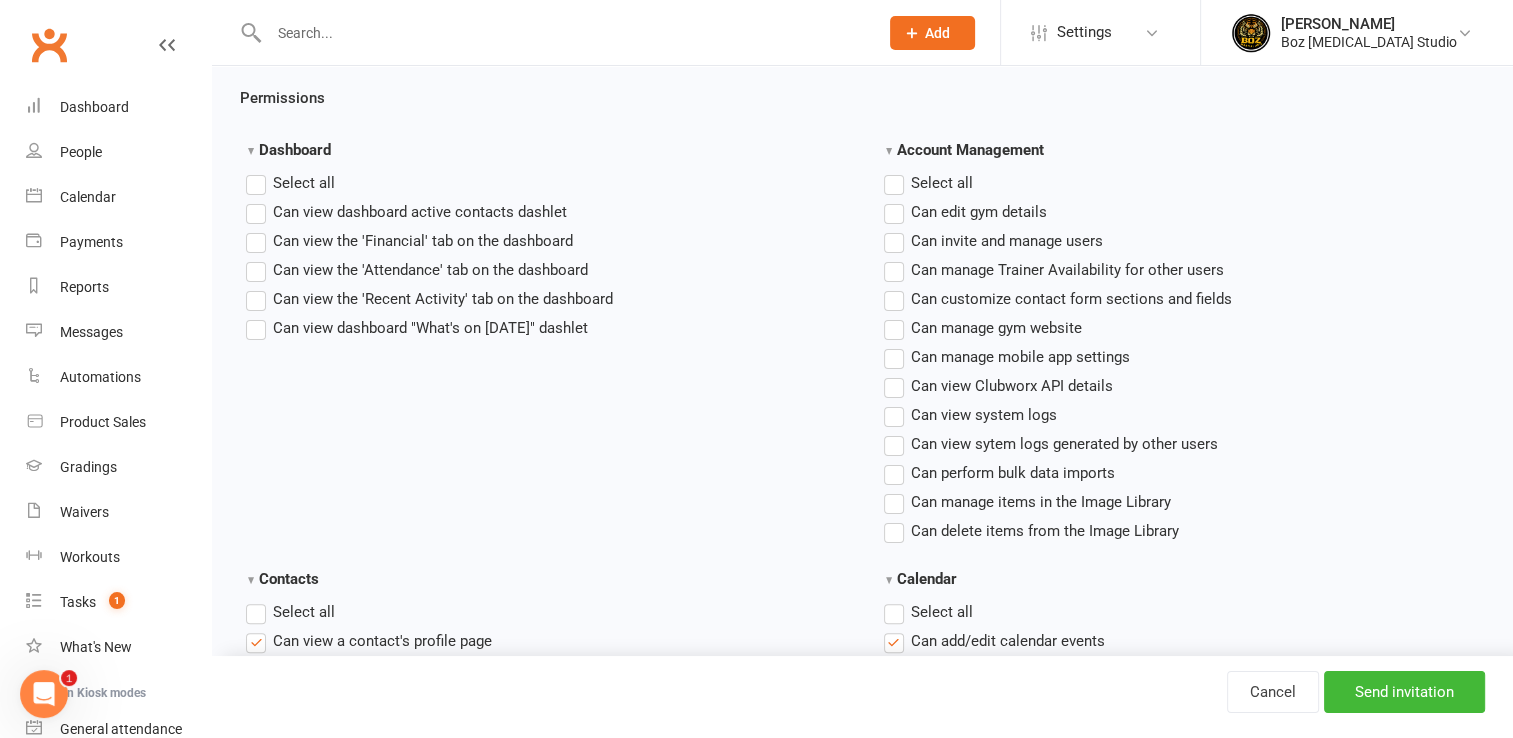 click on "Select all" at bounding box center [290, 183] 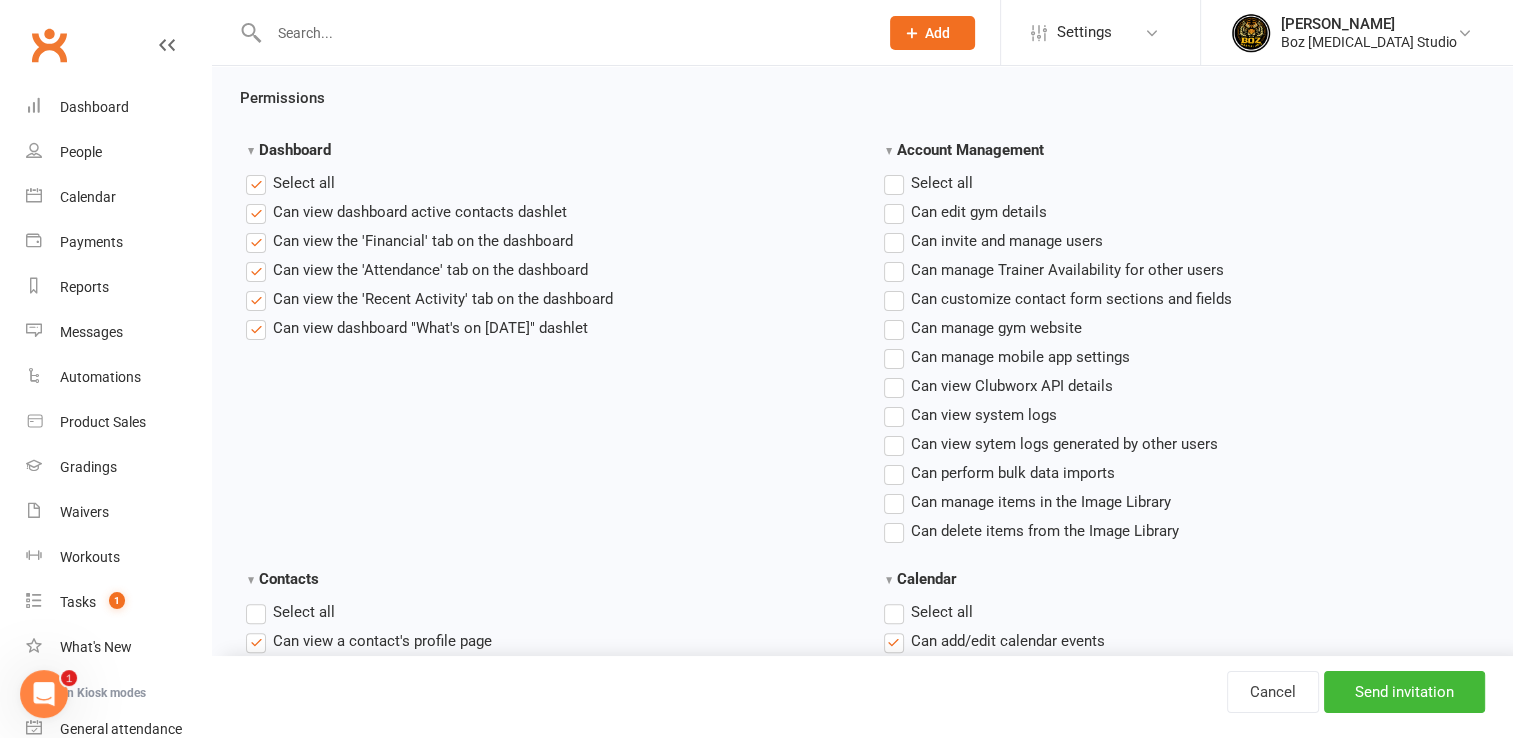 click on "Select all" at bounding box center (290, 183) 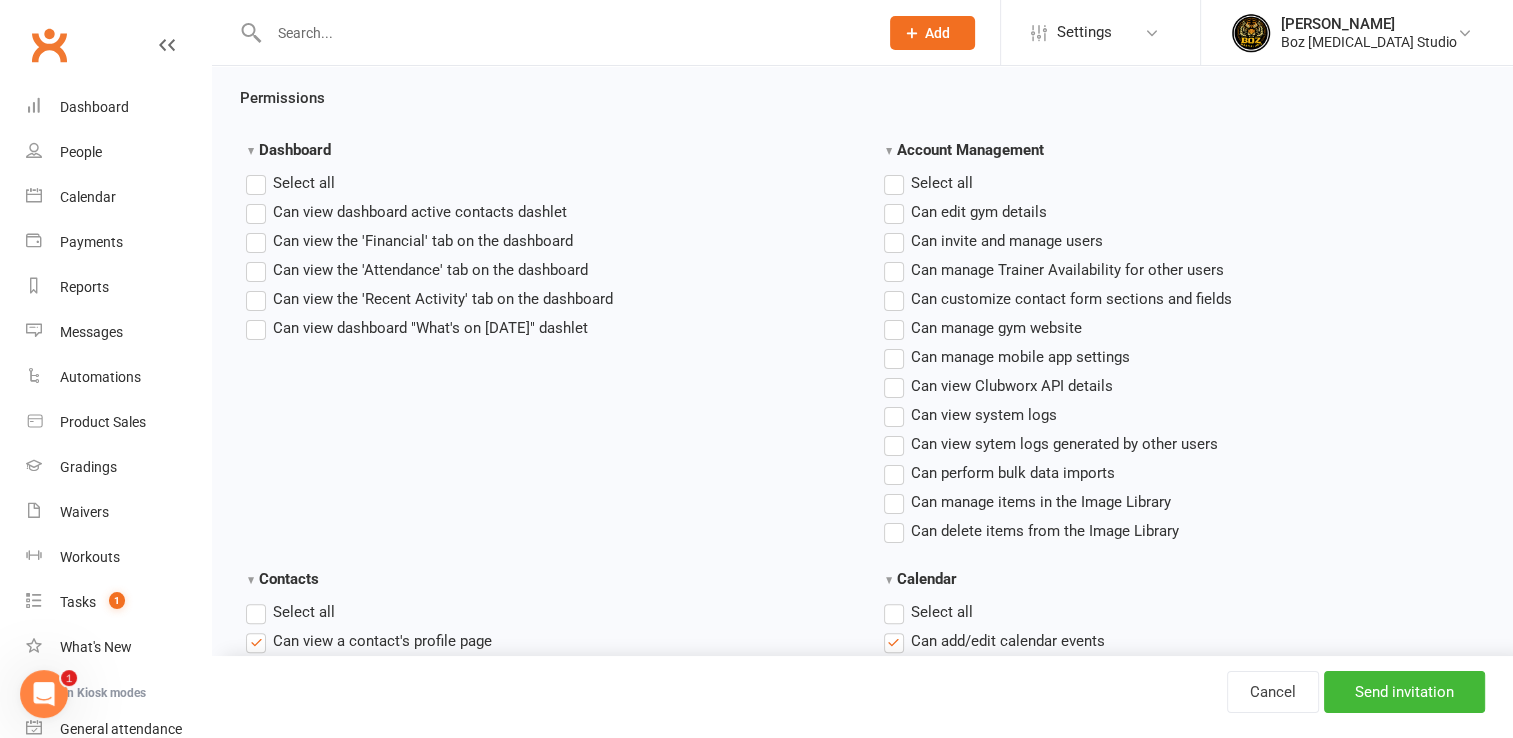 click on "Can view dashboard active contacts dashlet" at bounding box center (406, 212) 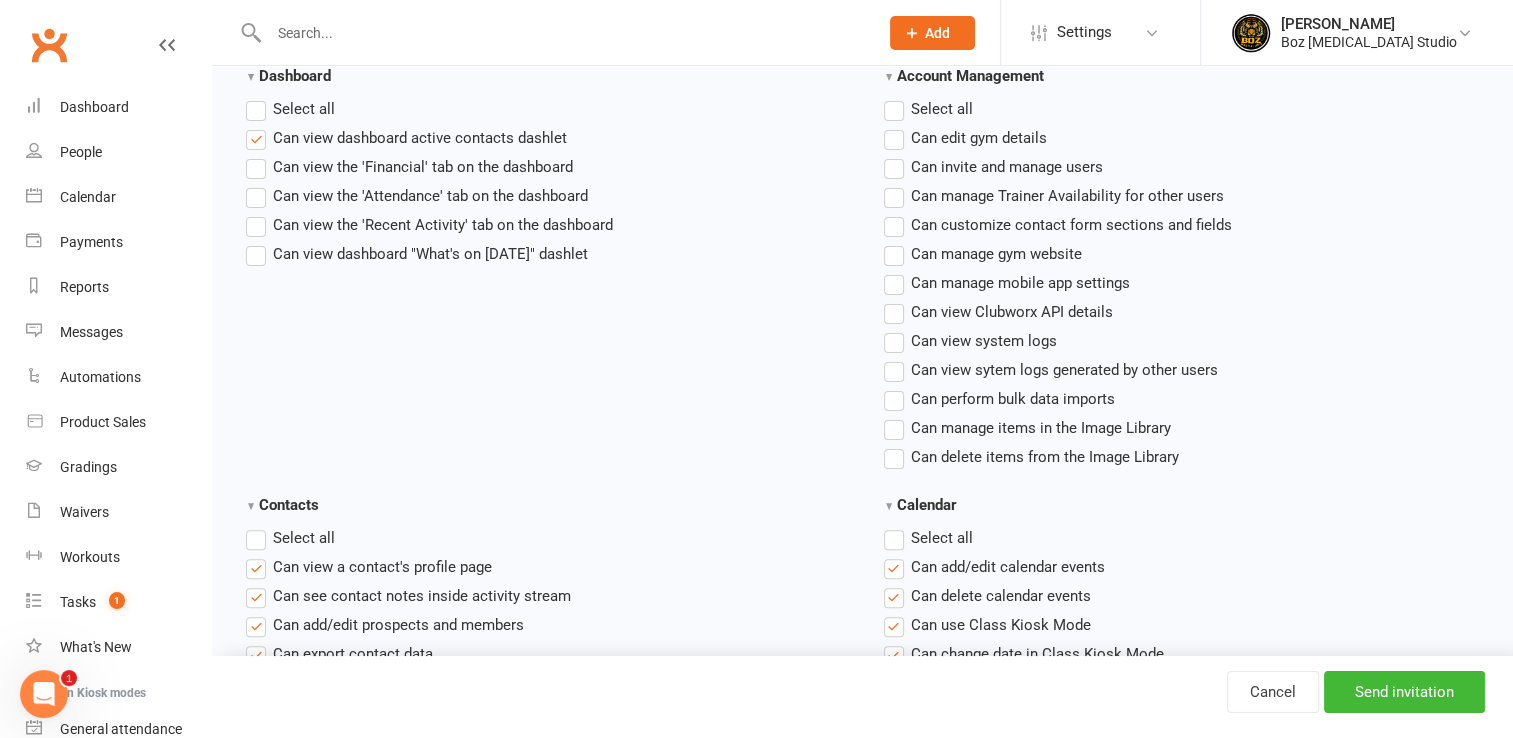 scroll, scrollTop: 700, scrollLeft: 0, axis: vertical 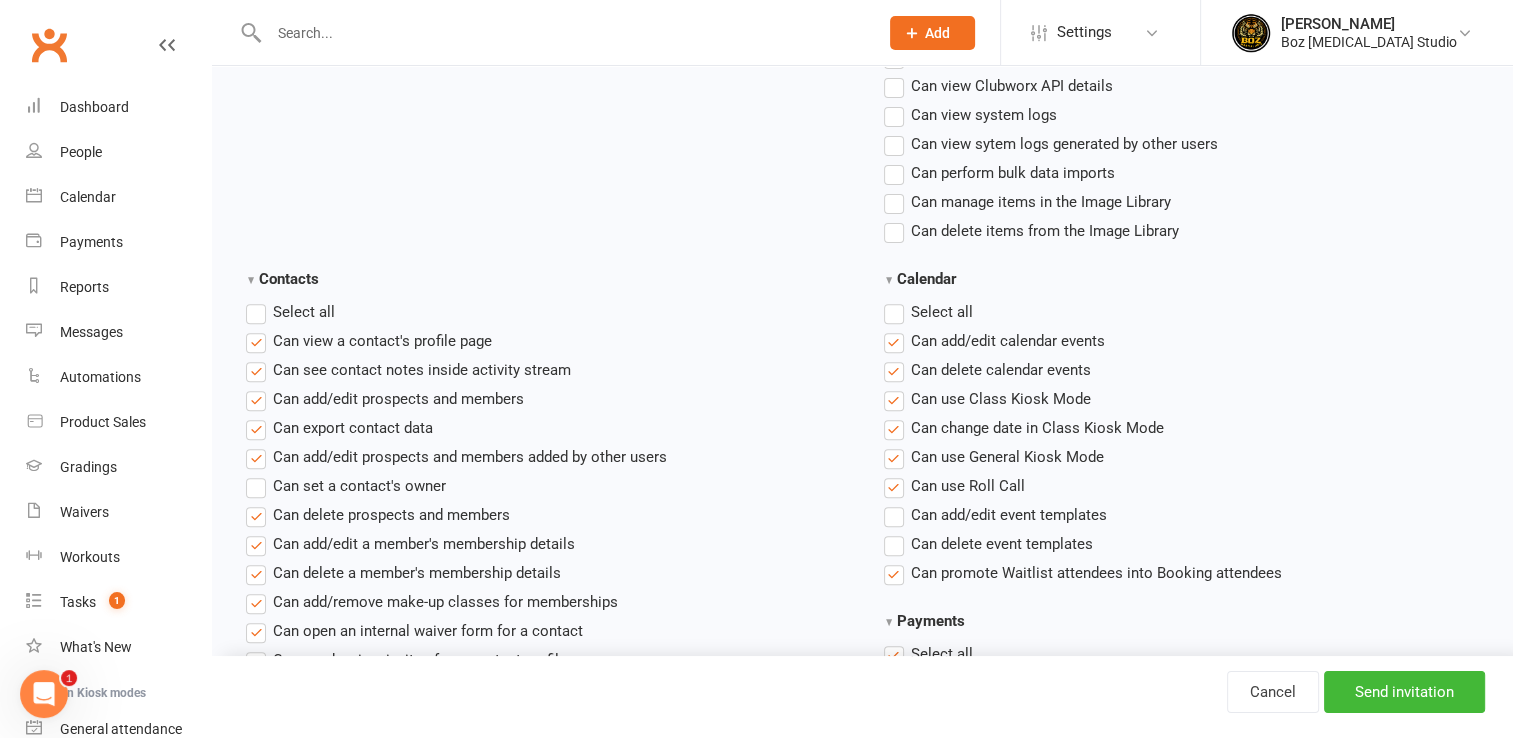 click on "Select all" at bounding box center (928, 312) 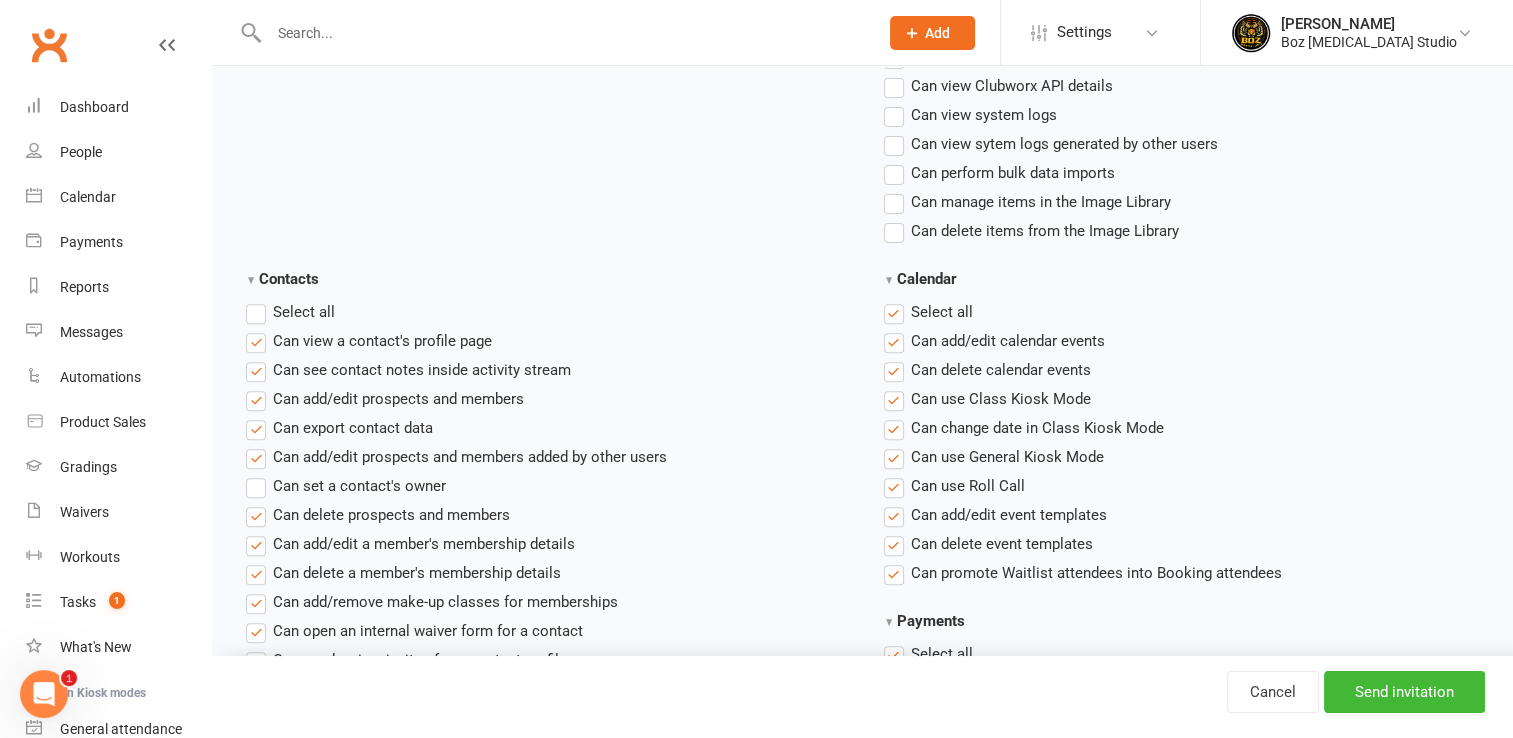 click on "Select all" at bounding box center (928, 312) 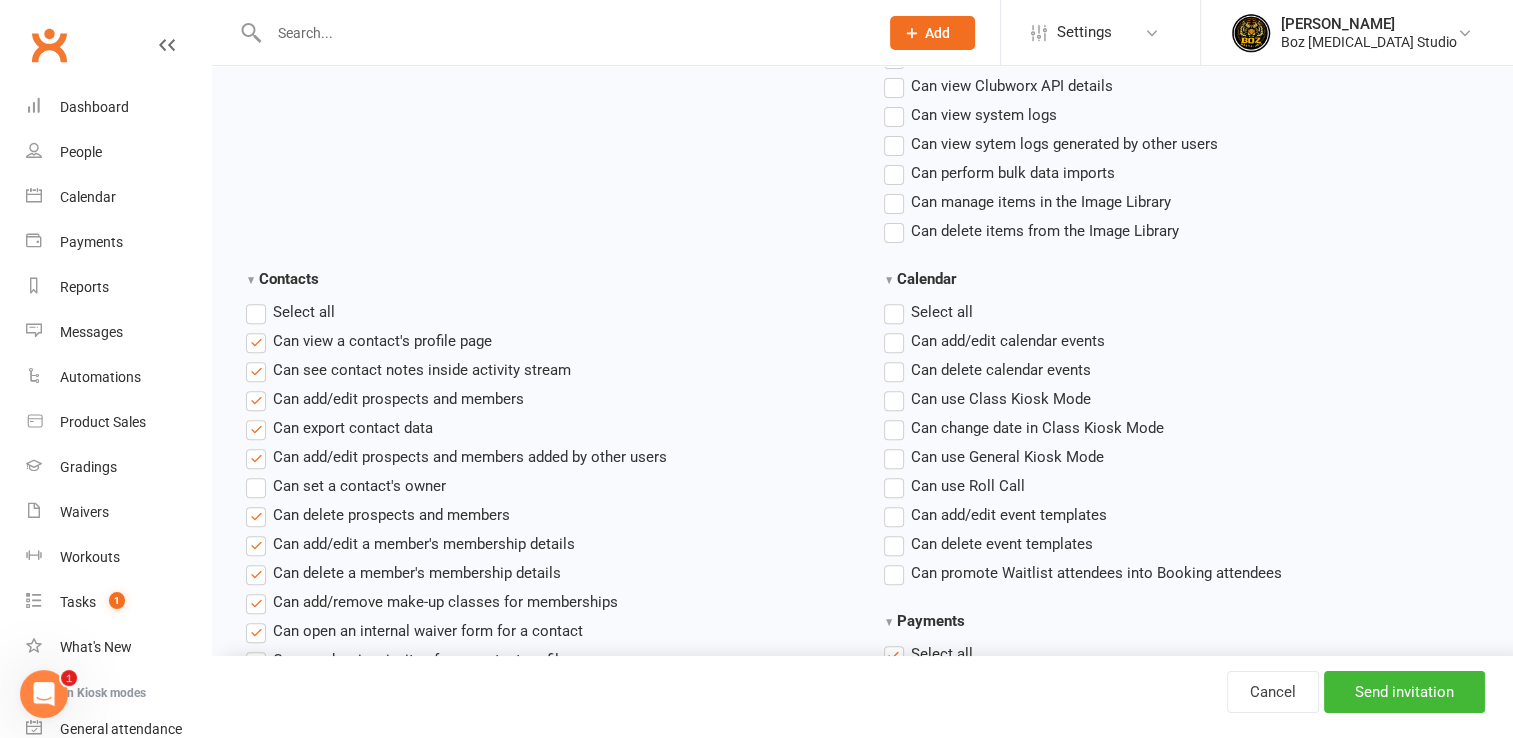 click on "Select all" at bounding box center [290, 312] 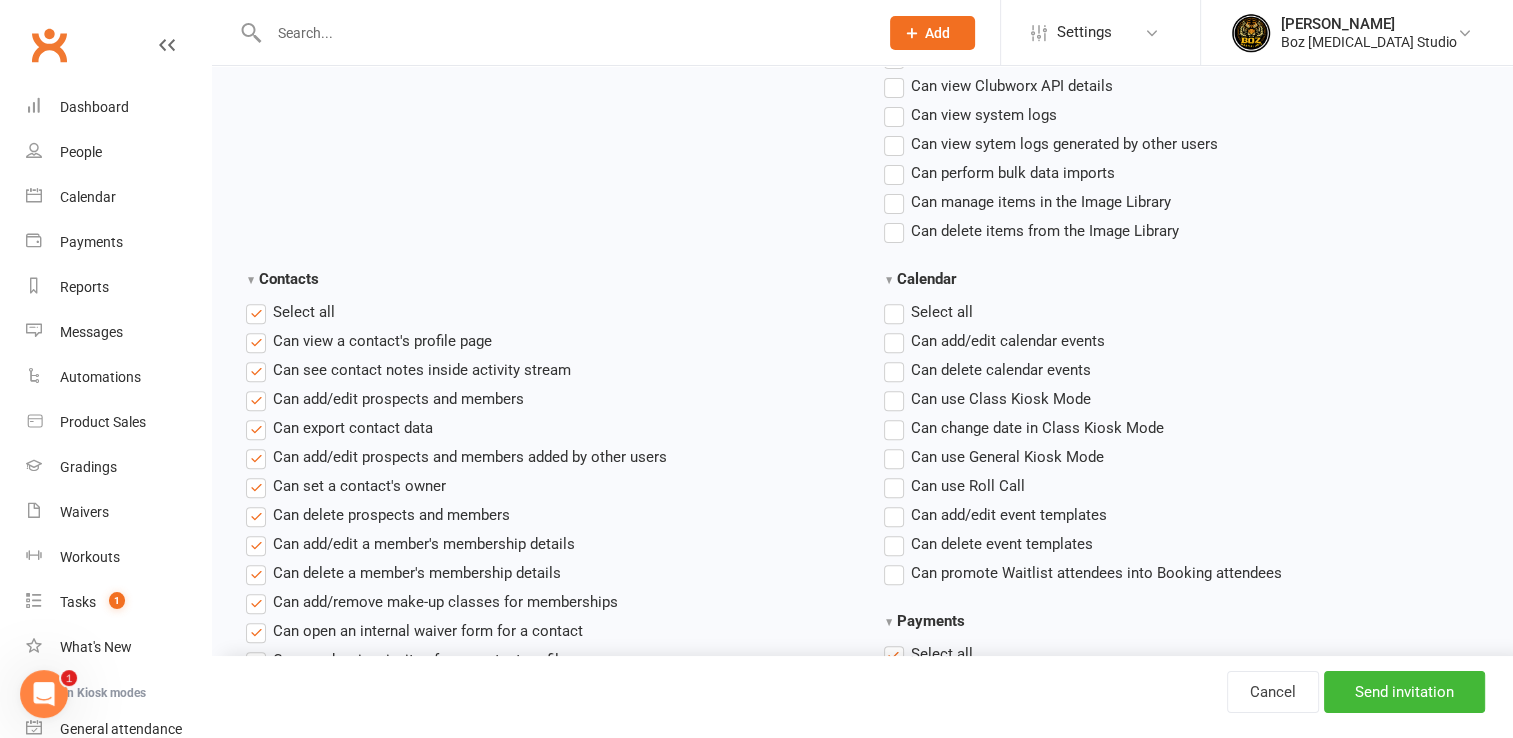click on "Select all" at bounding box center [928, 312] 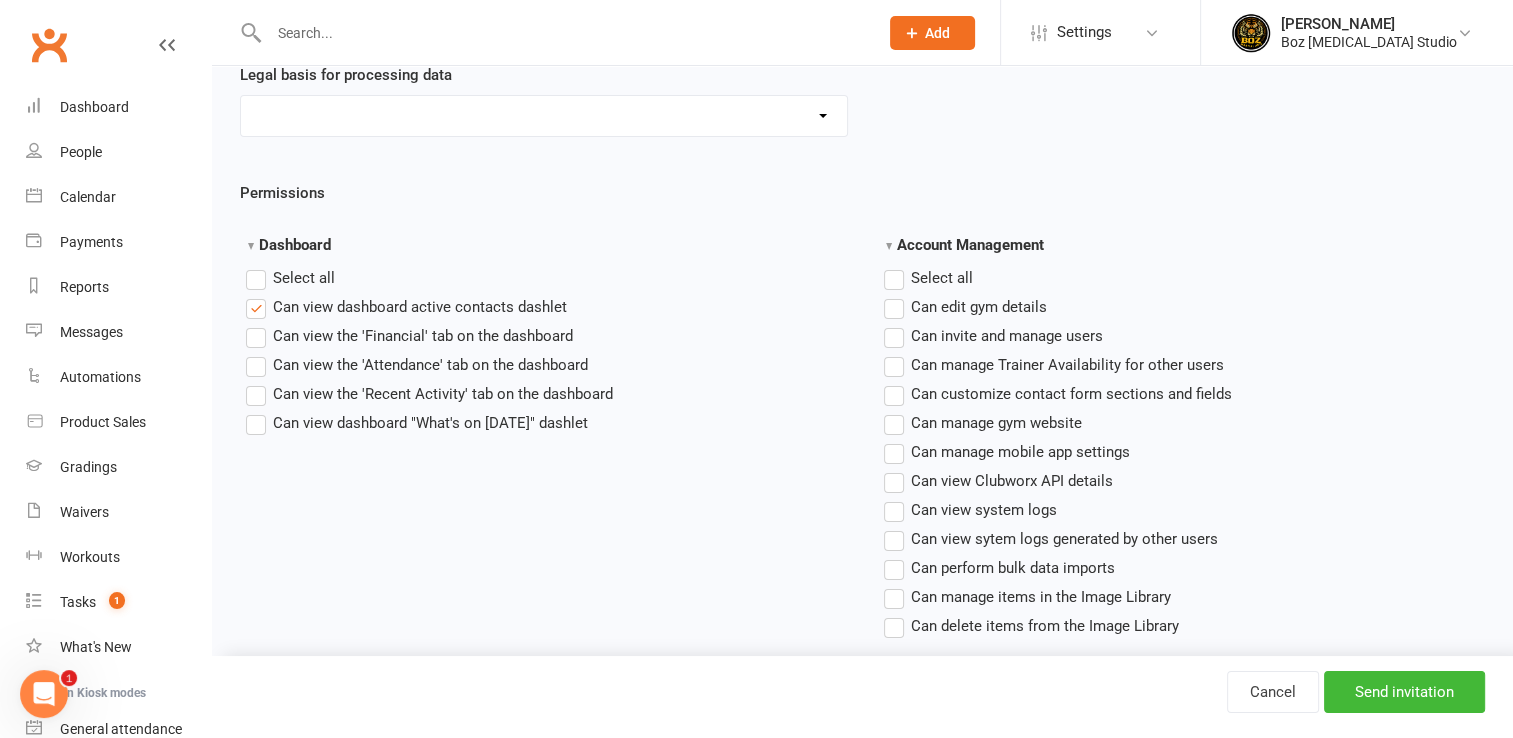 scroll, scrollTop: 300, scrollLeft: 0, axis: vertical 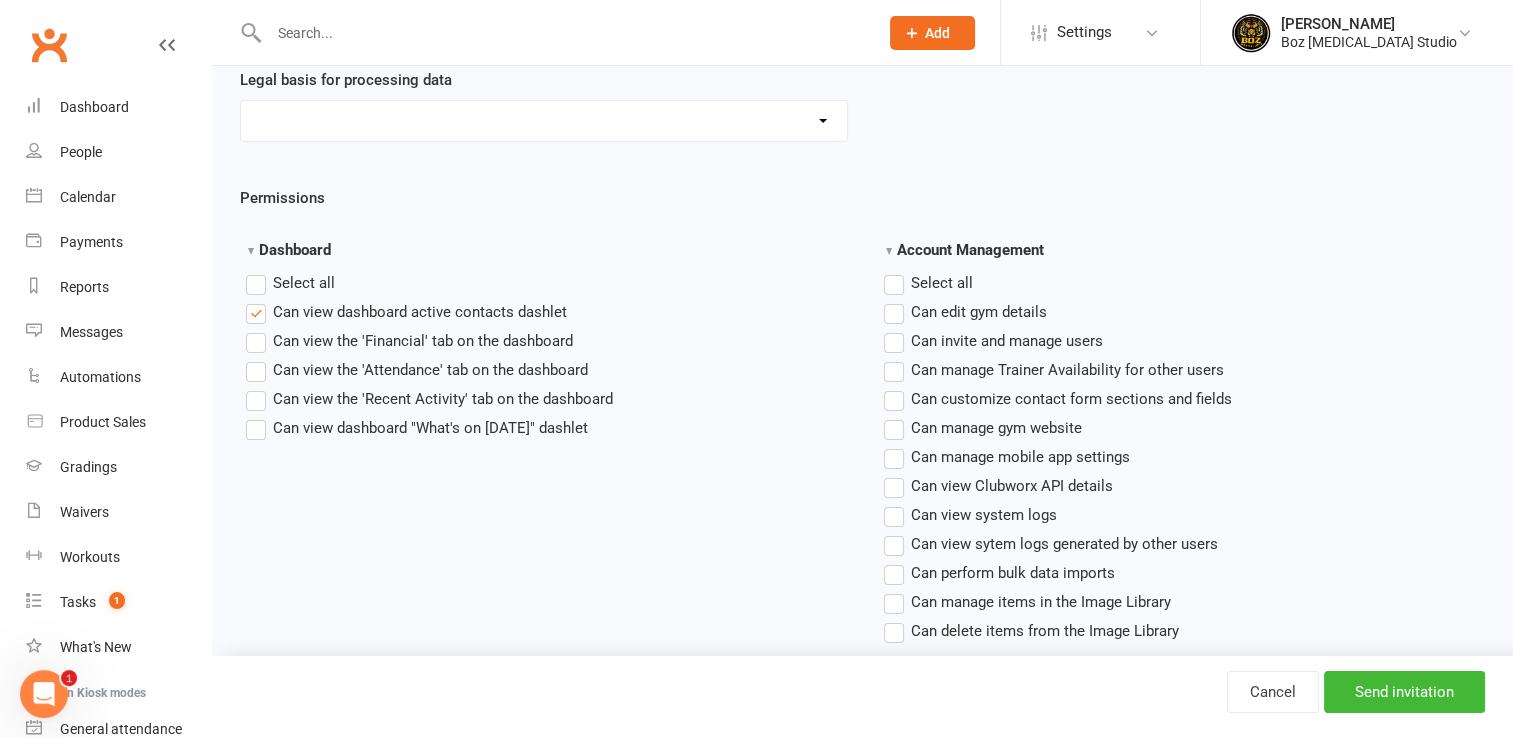 click on "Select all" at bounding box center (928, 283) 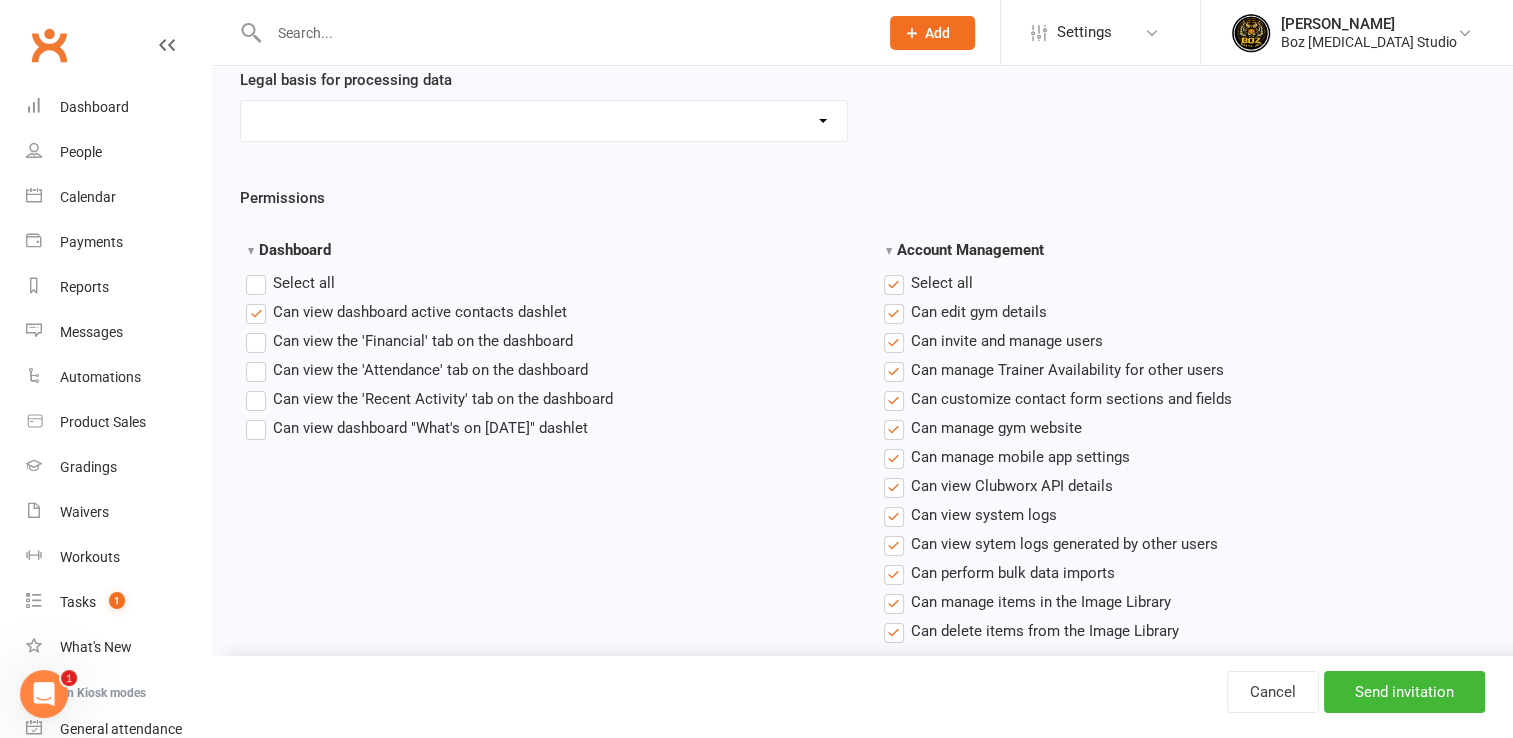 click on "Select all" at bounding box center [290, 283] 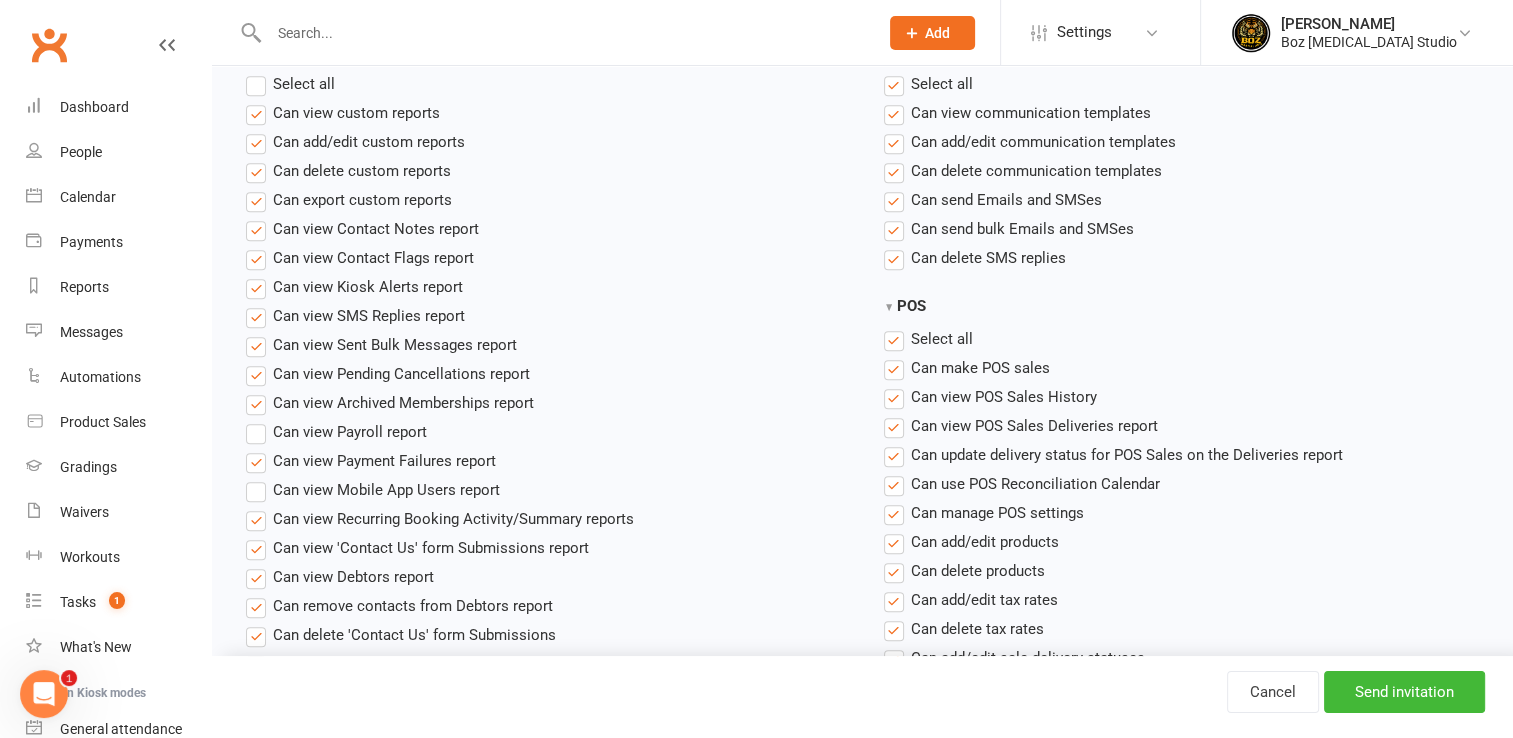 scroll, scrollTop: 1700, scrollLeft: 0, axis: vertical 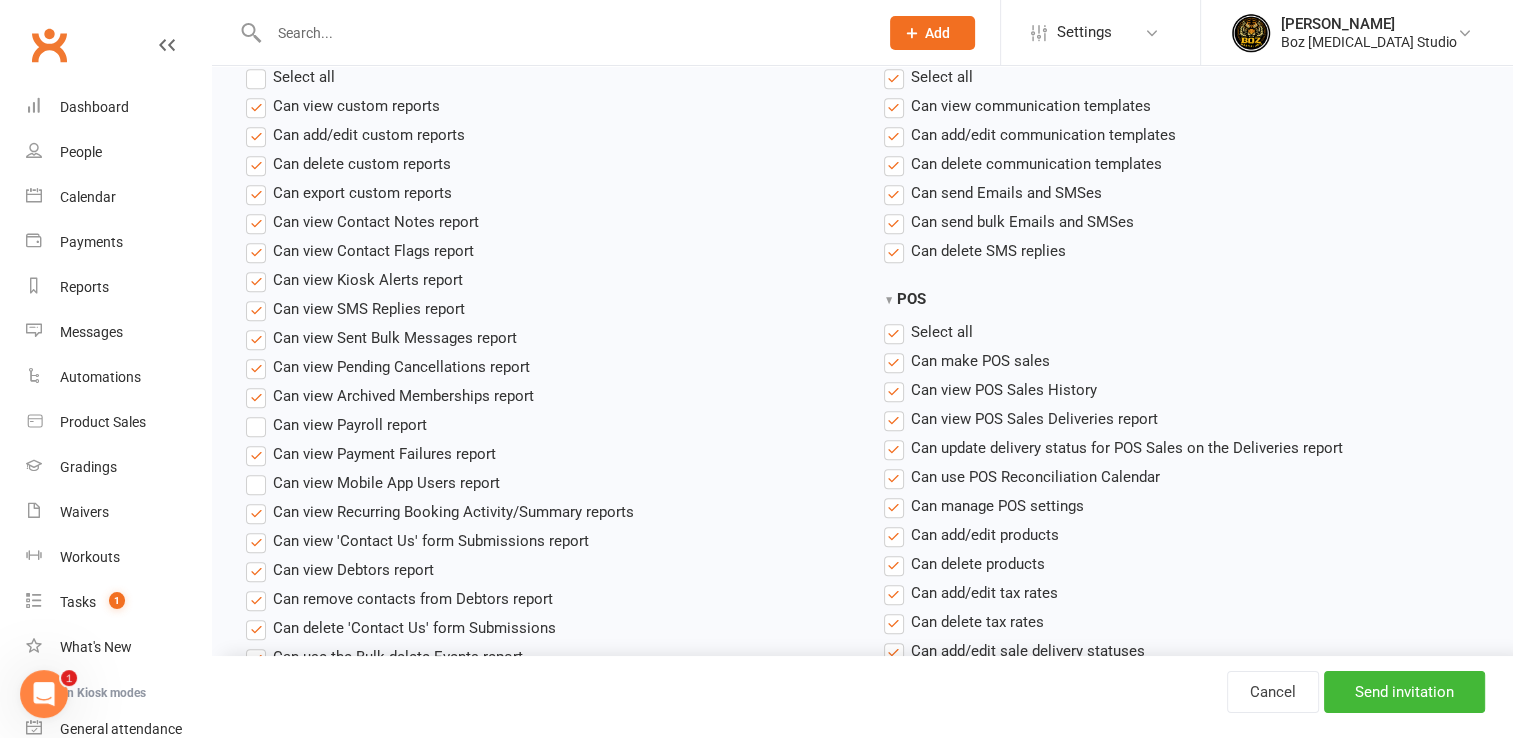click on "Select all" at bounding box center (290, 77) 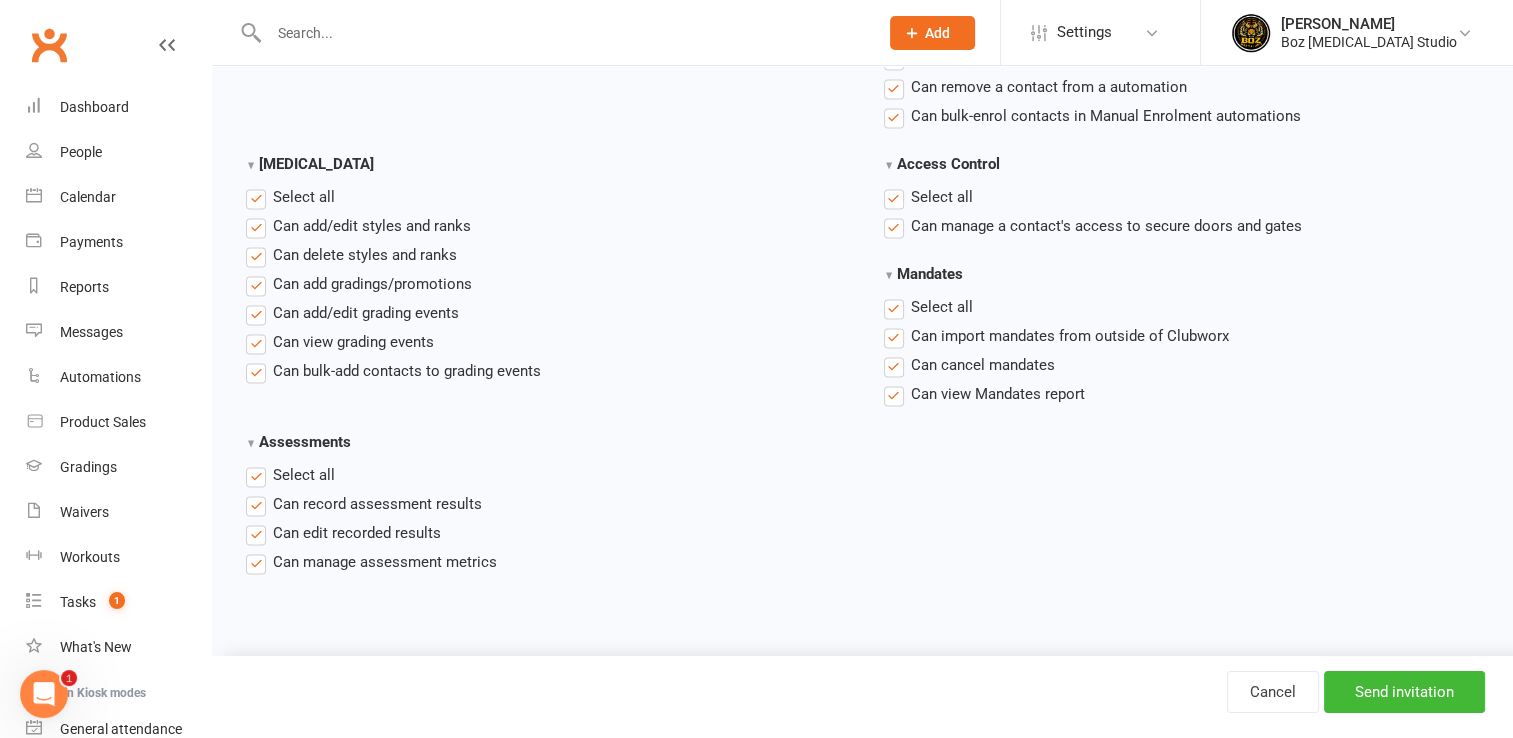scroll, scrollTop: 3023, scrollLeft: 0, axis: vertical 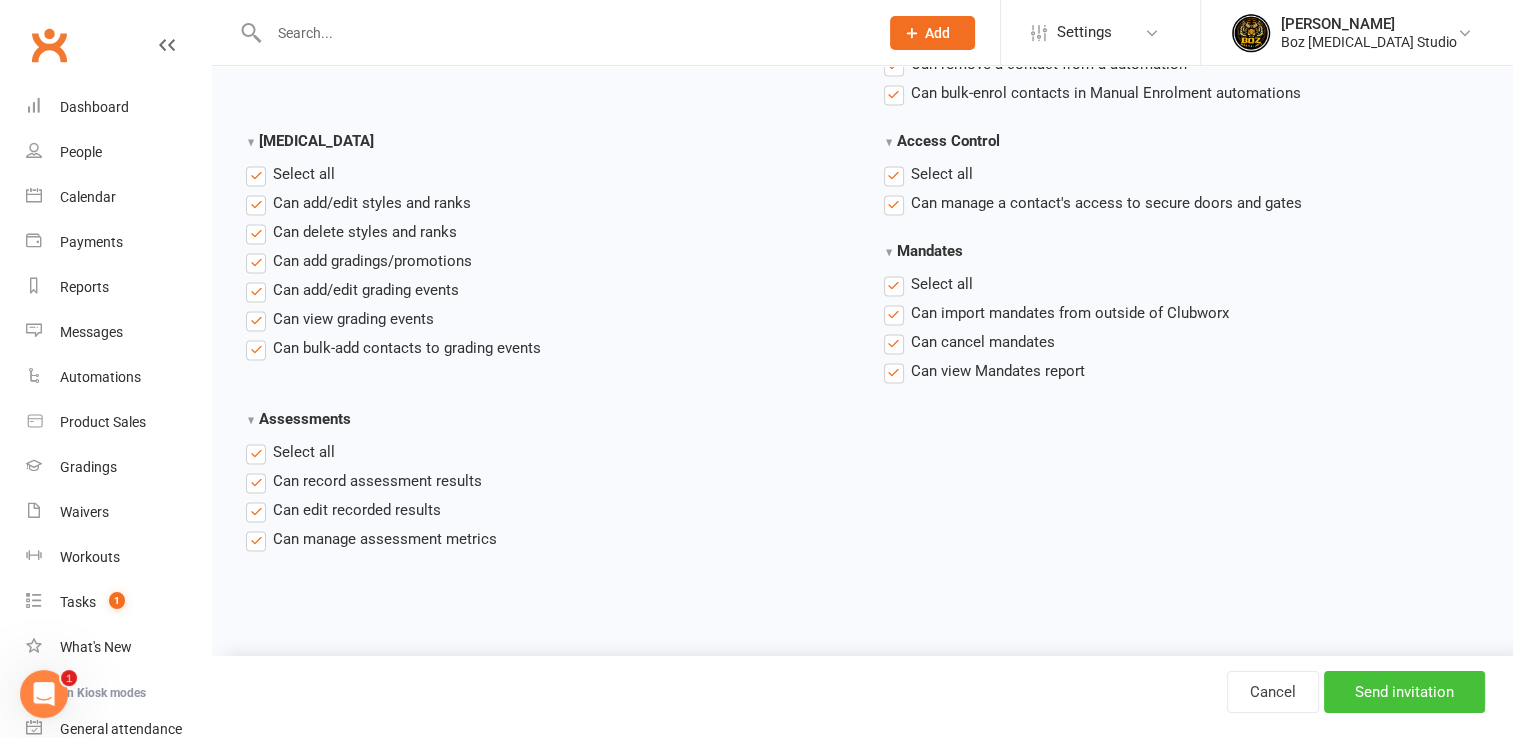 click on "Send invitation" at bounding box center (1404, 692) 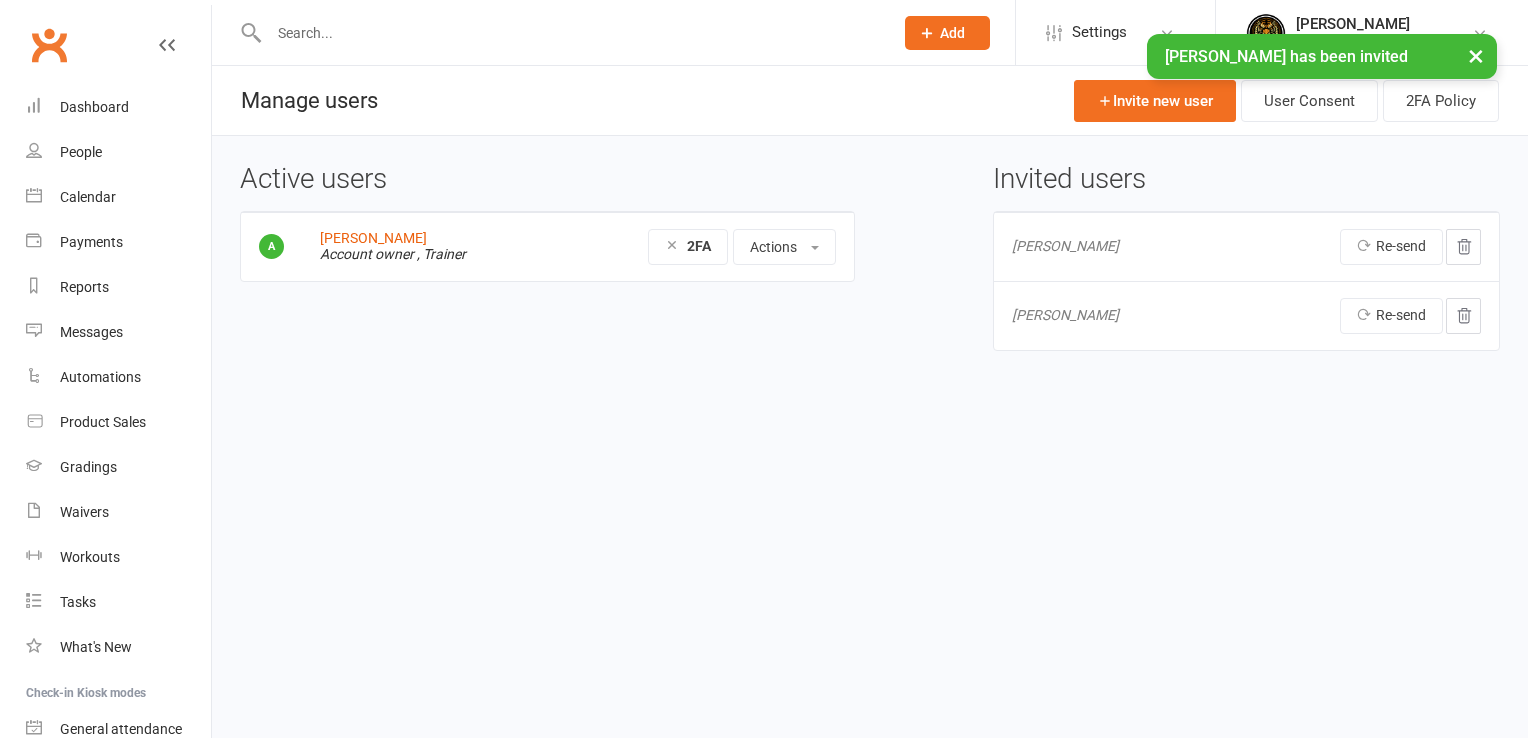 scroll, scrollTop: 0, scrollLeft: 0, axis: both 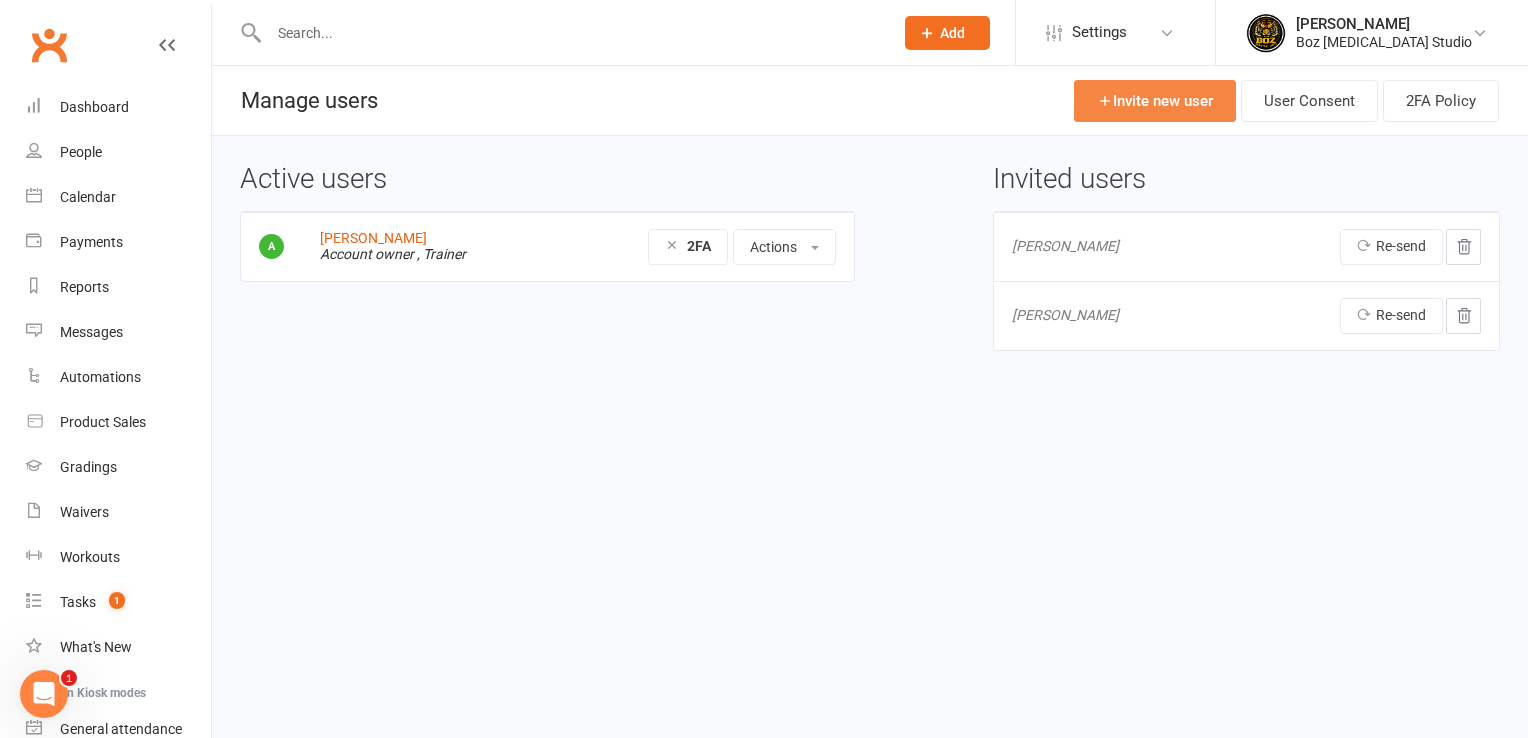 click on "Invite new user" at bounding box center (1155, 101) 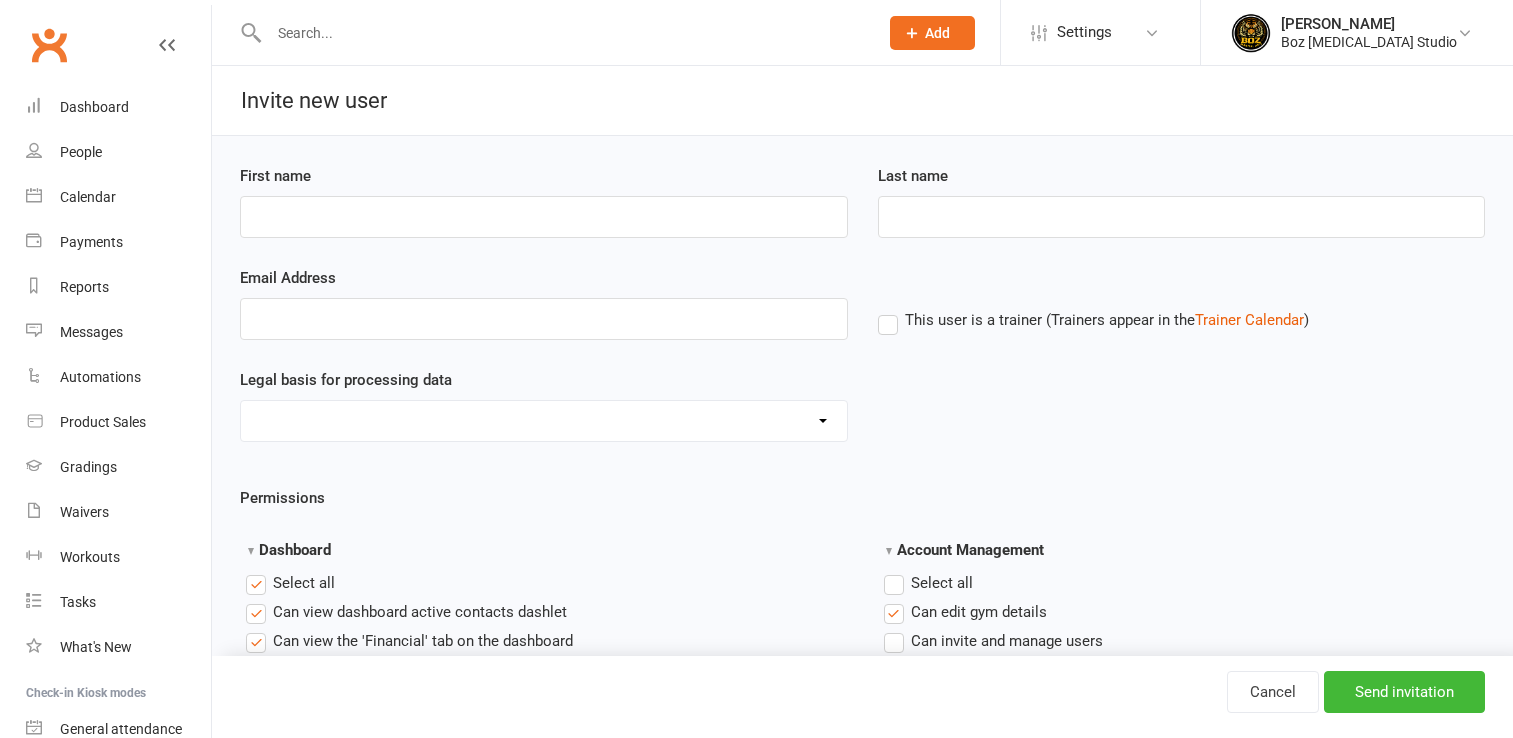 scroll, scrollTop: 0, scrollLeft: 0, axis: both 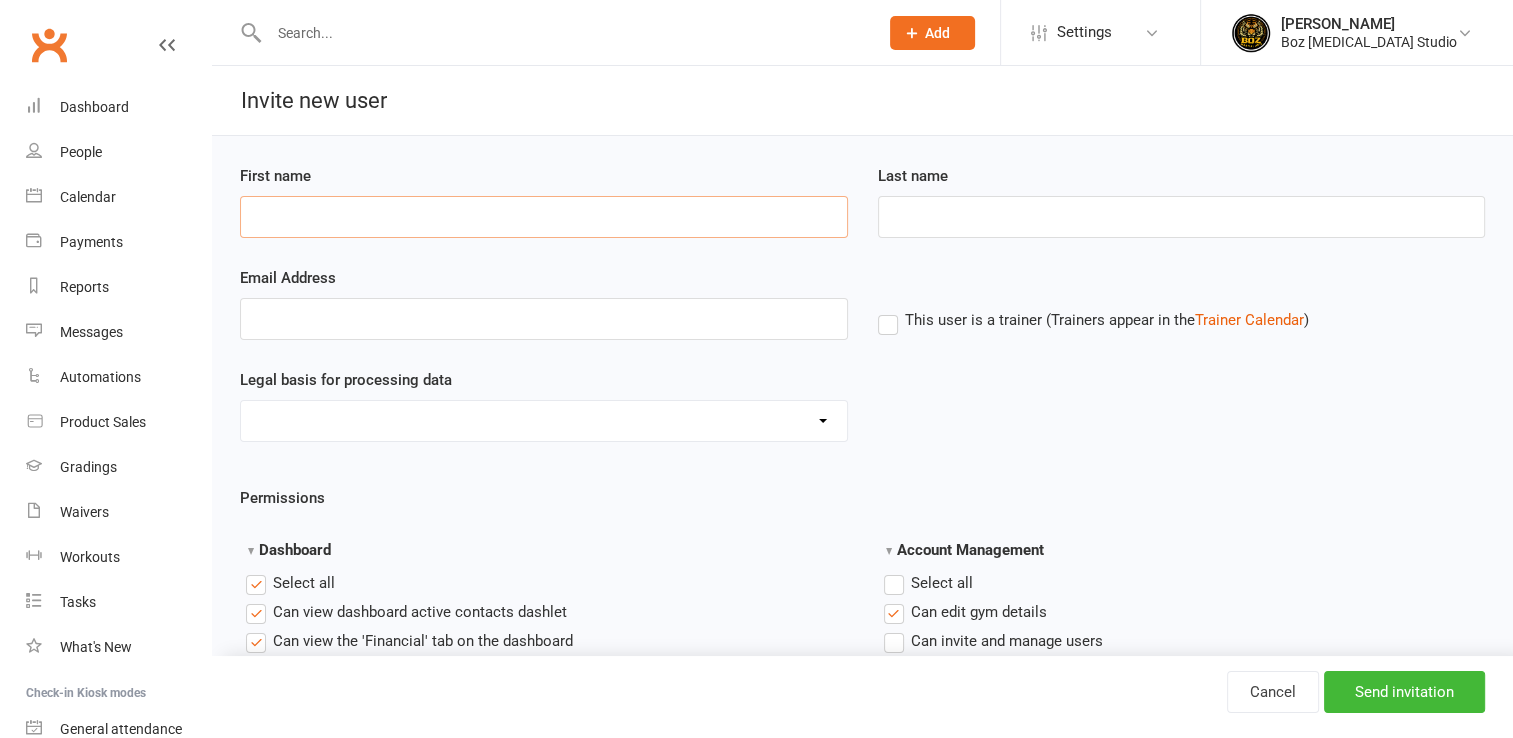 click on "First name" at bounding box center [544, 217] 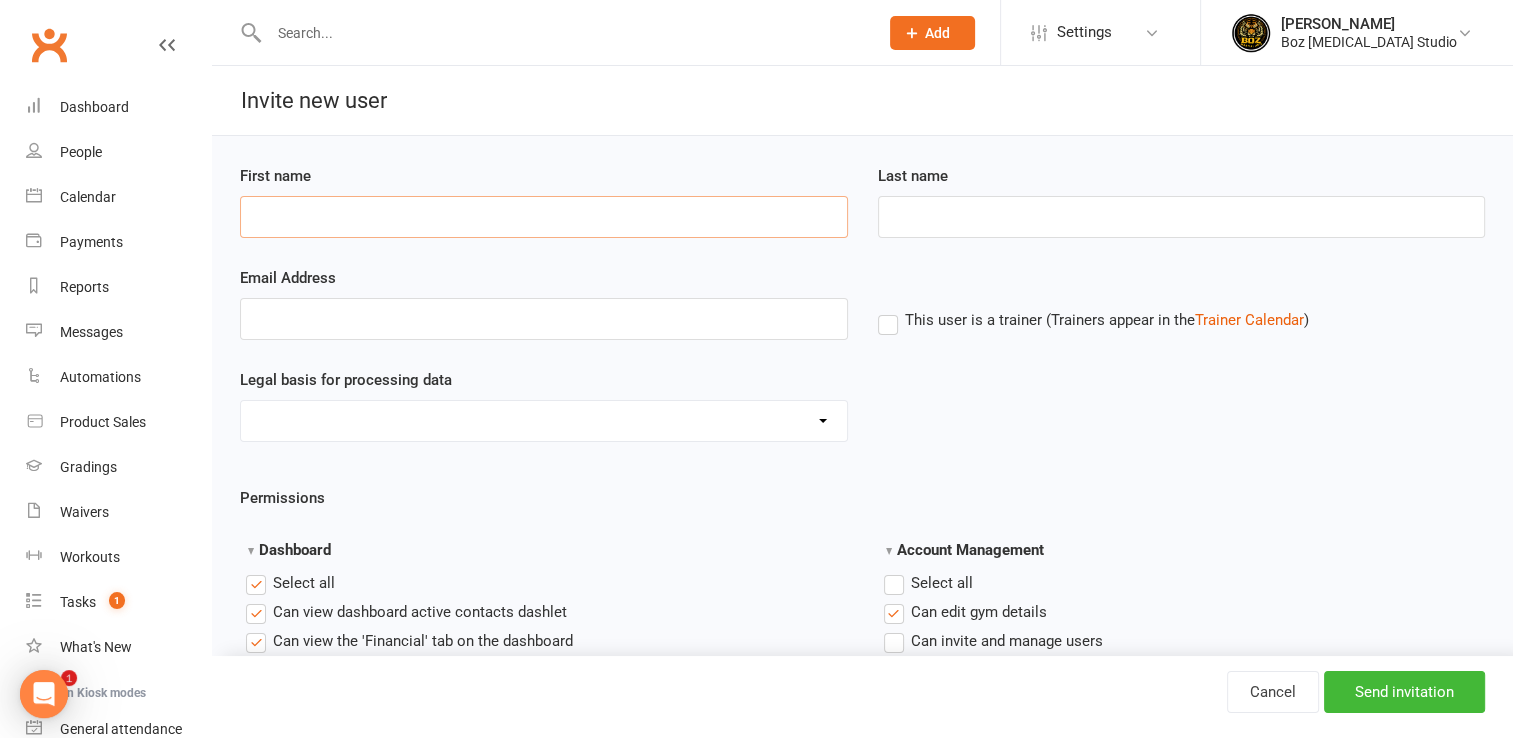 scroll, scrollTop: 0, scrollLeft: 0, axis: both 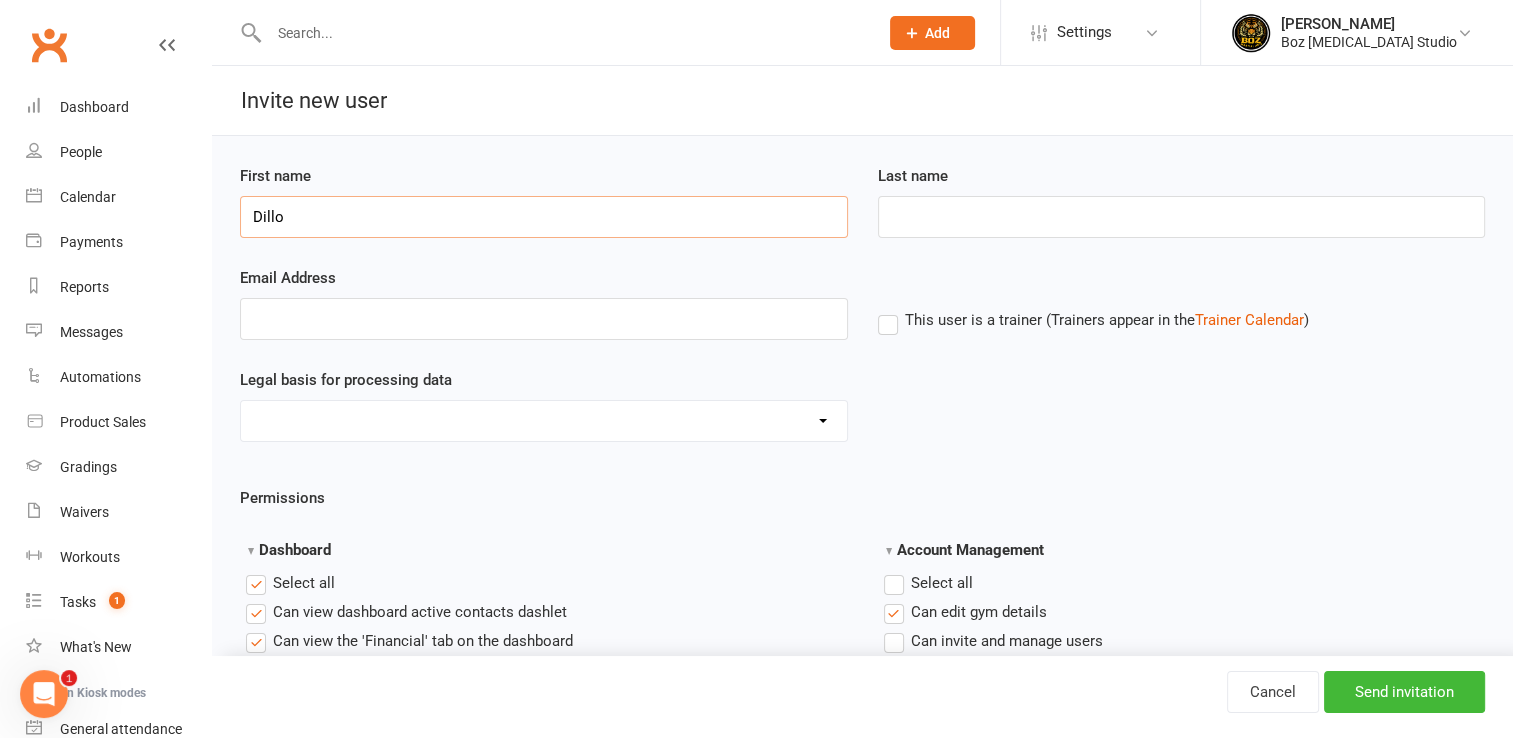 type on "[PERSON_NAME]" 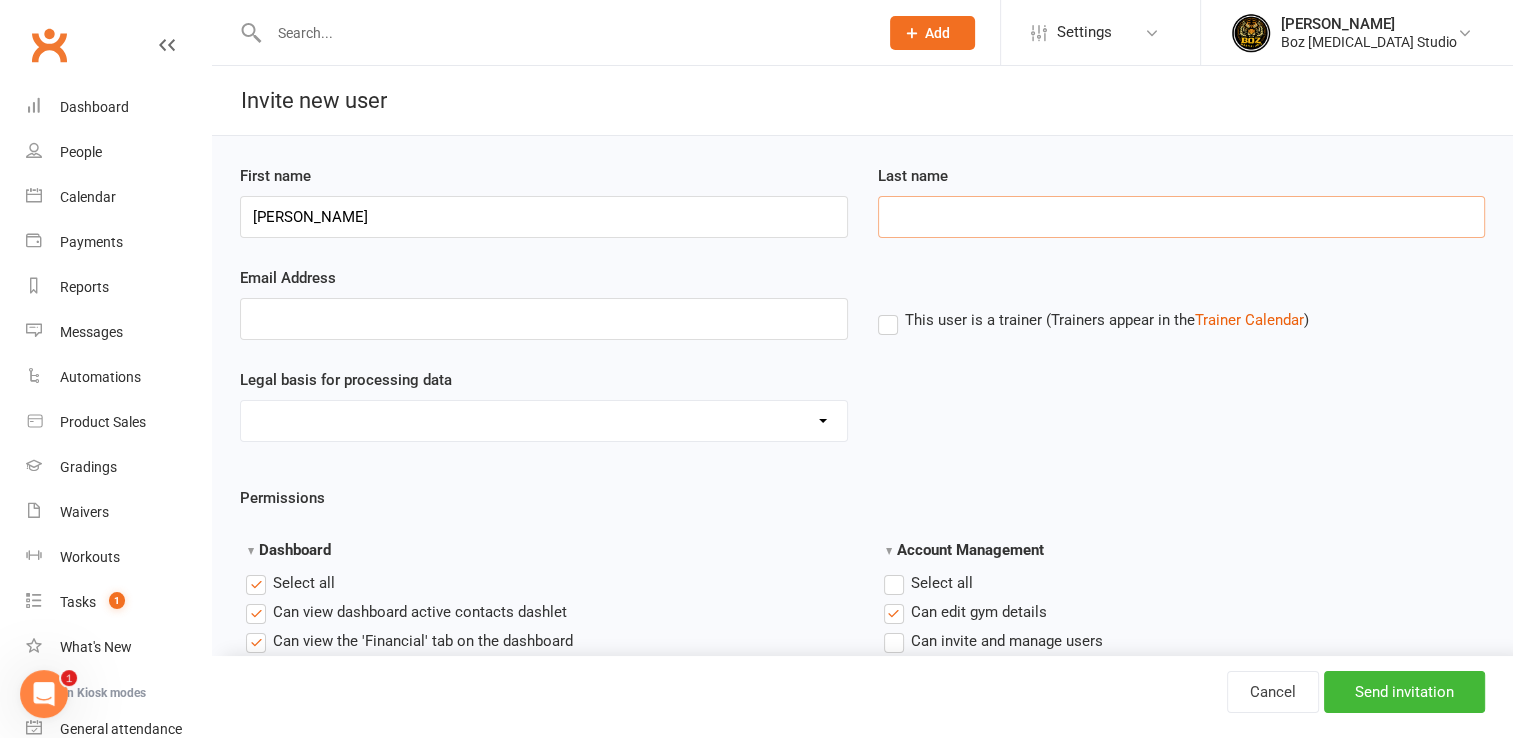 type on "Khamsomphou" 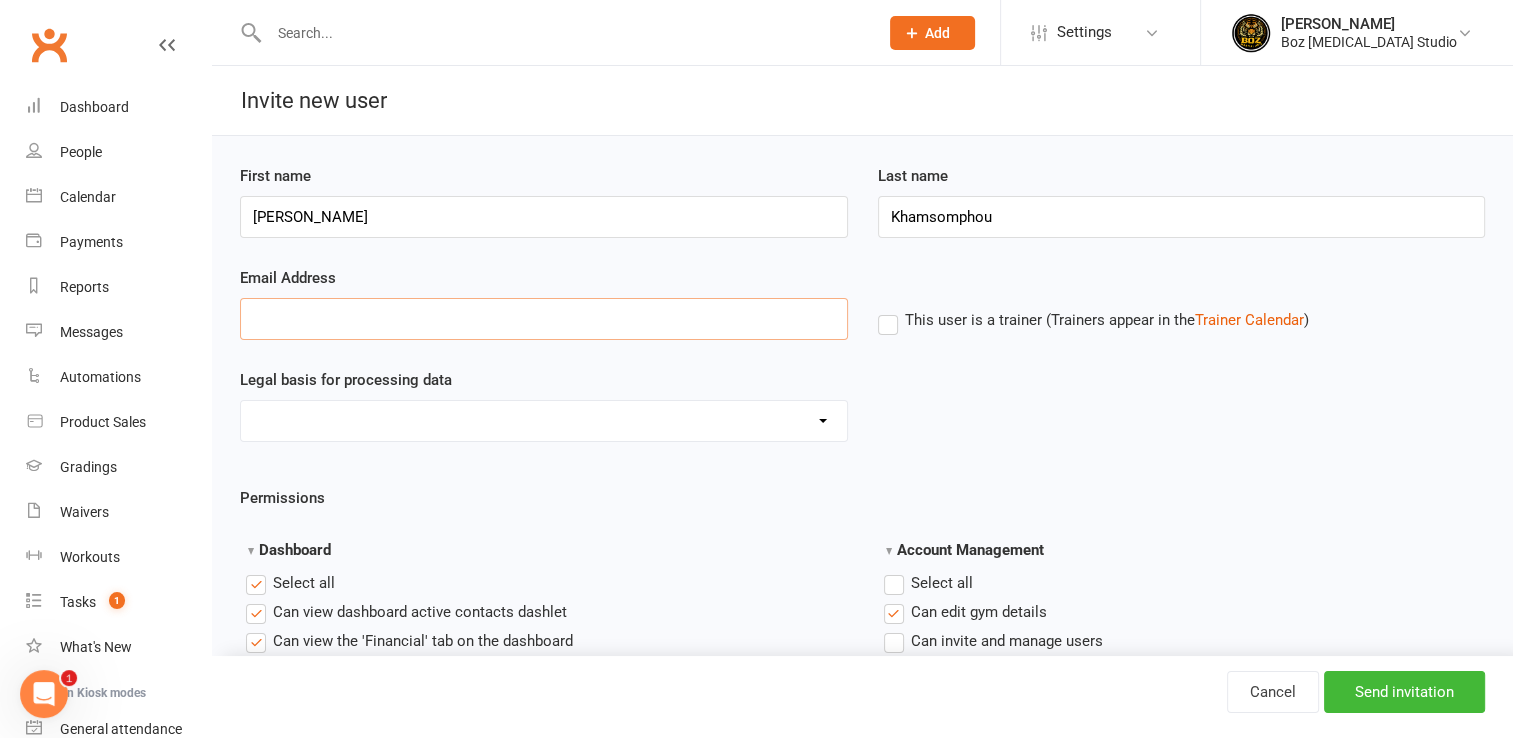 type on "[EMAIL_ADDRESS][DOMAIN_NAME]" 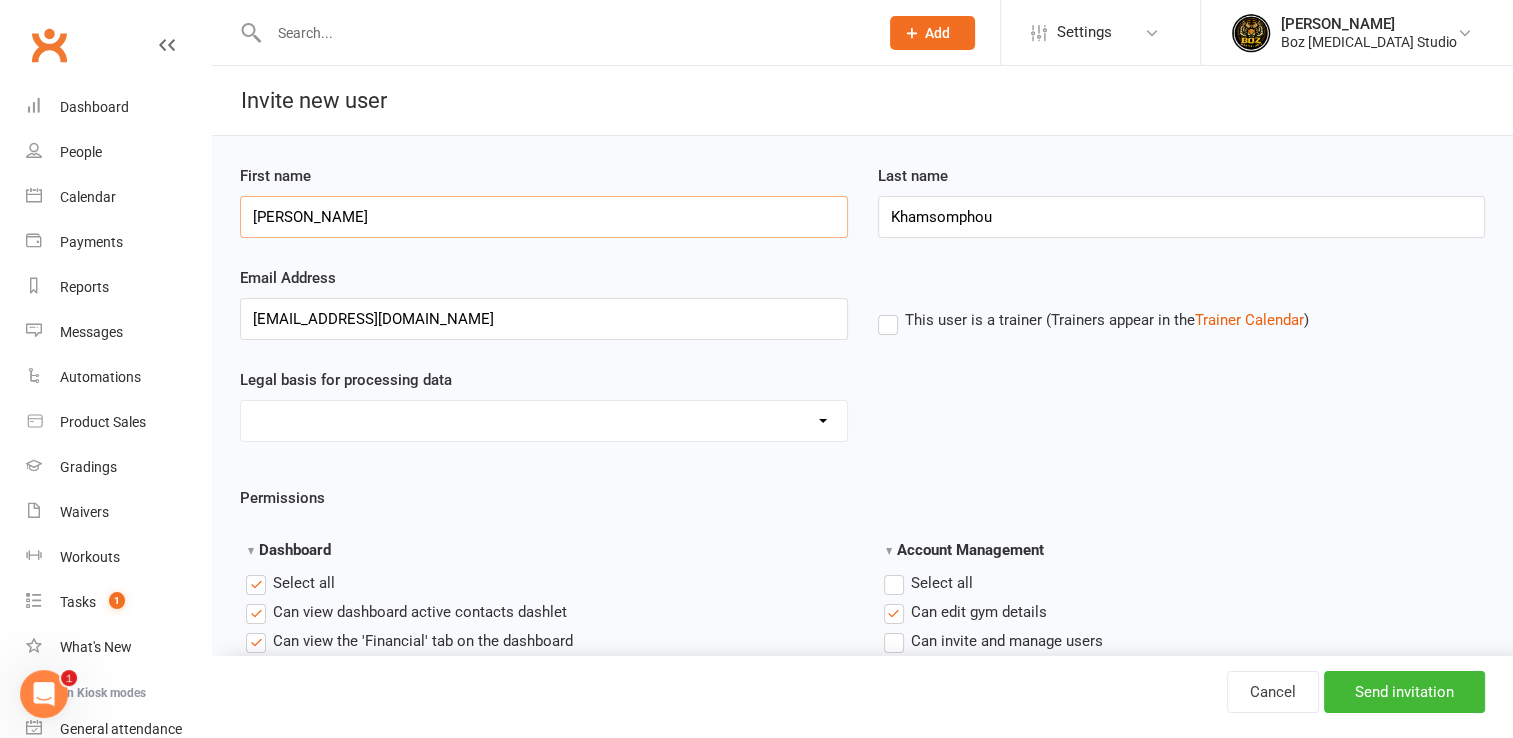 type on "[PERSON_NAME]" 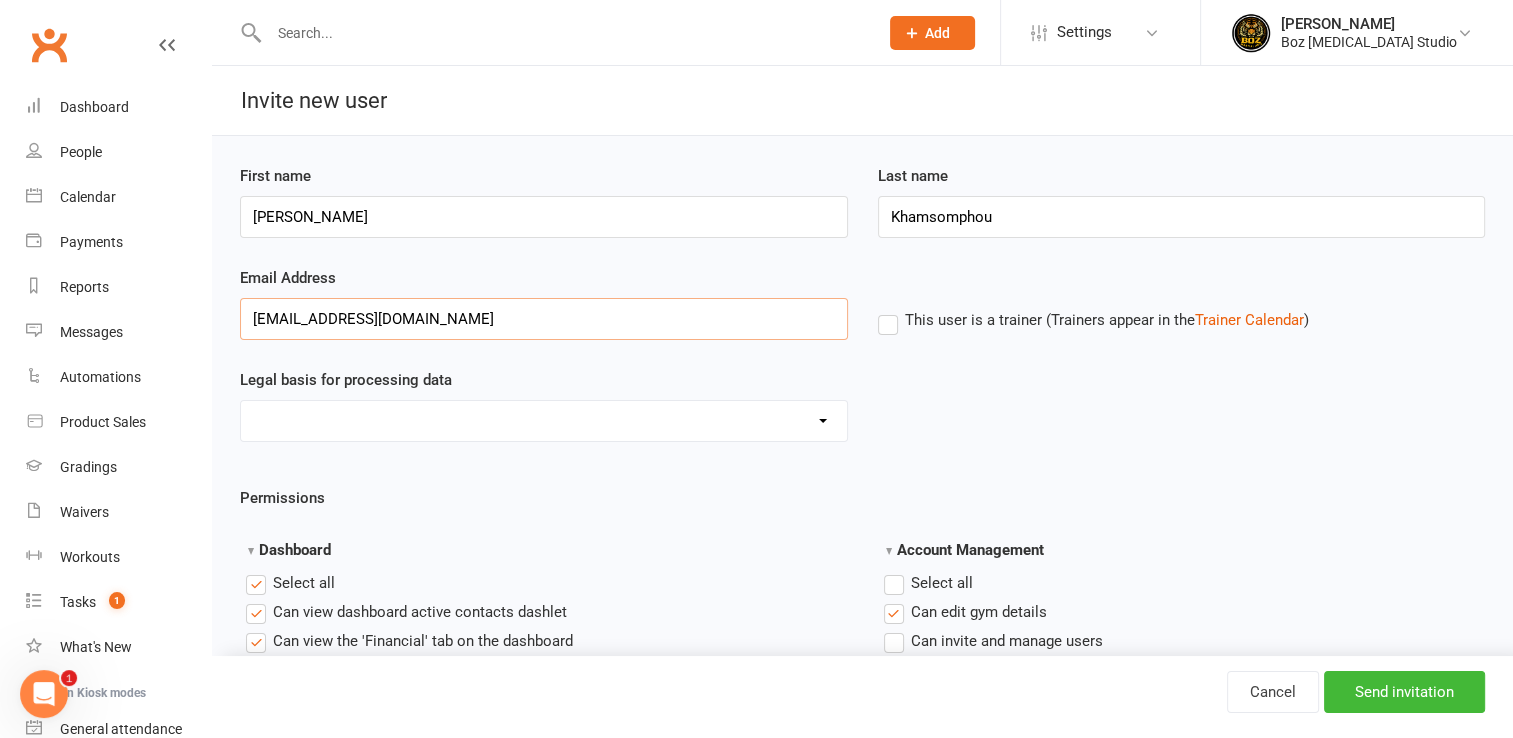 click on "[EMAIL_ADDRESS][DOMAIN_NAME]" at bounding box center [544, 319] 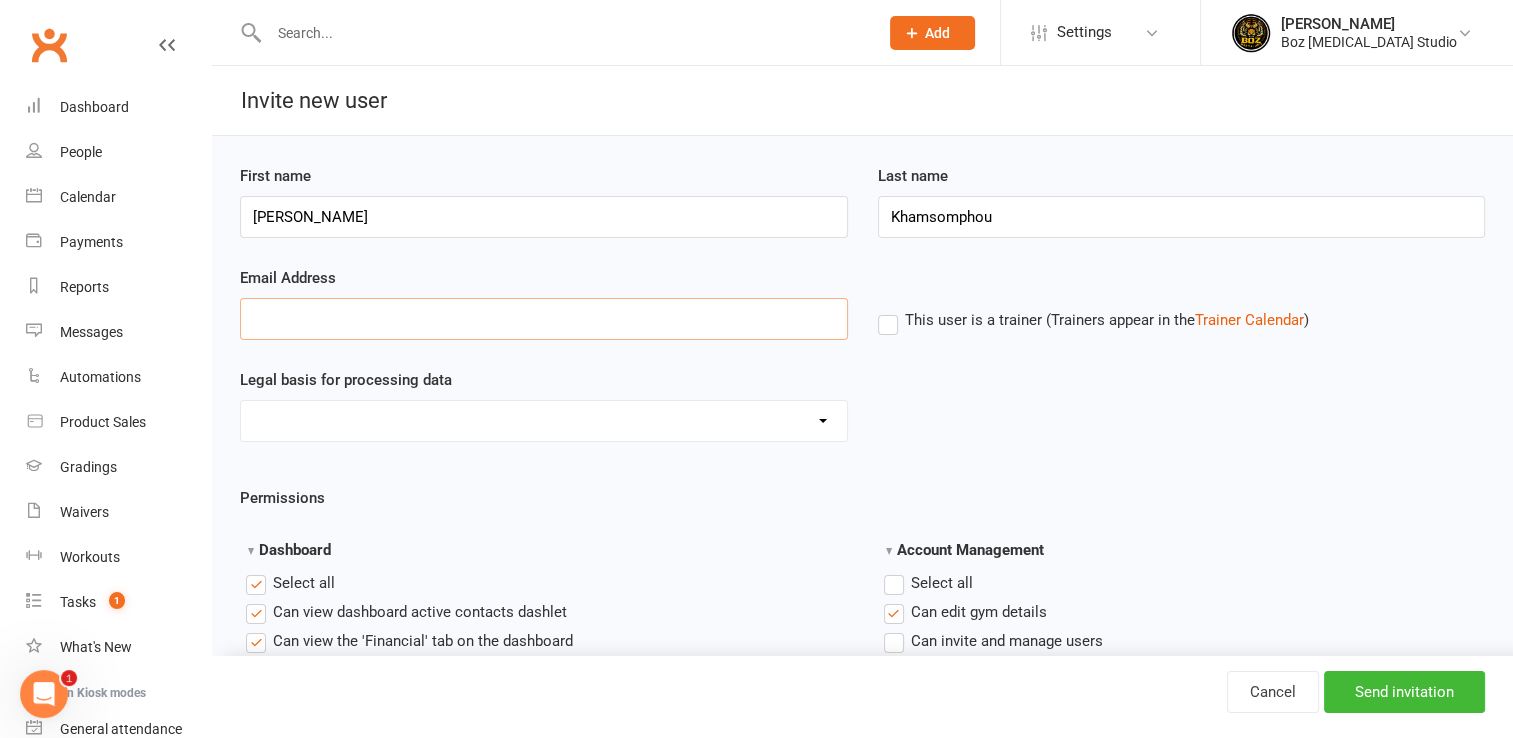type 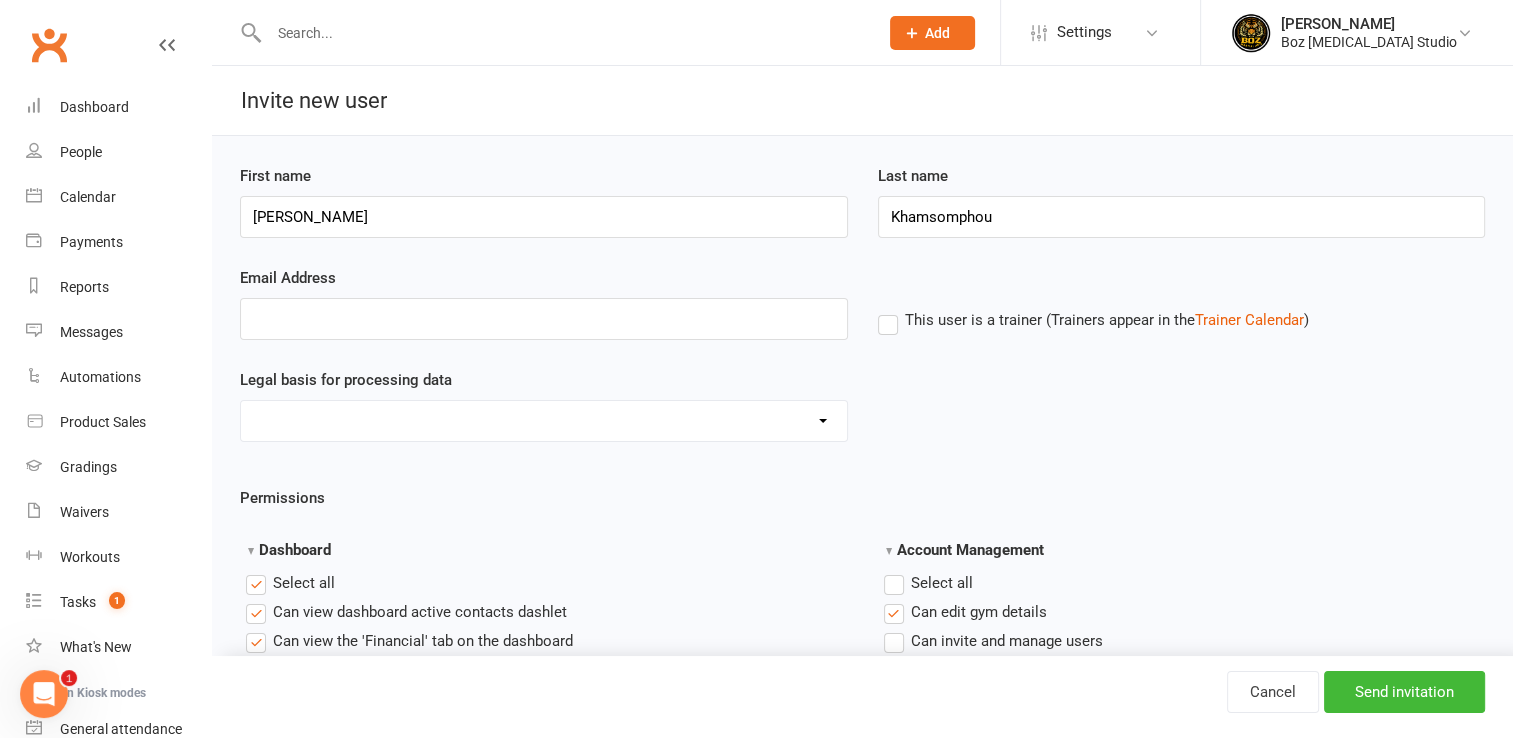 click on "This user is a trainer (Trainers appear in the  Trainer Calendar )" at bounding box center [1093, 320] 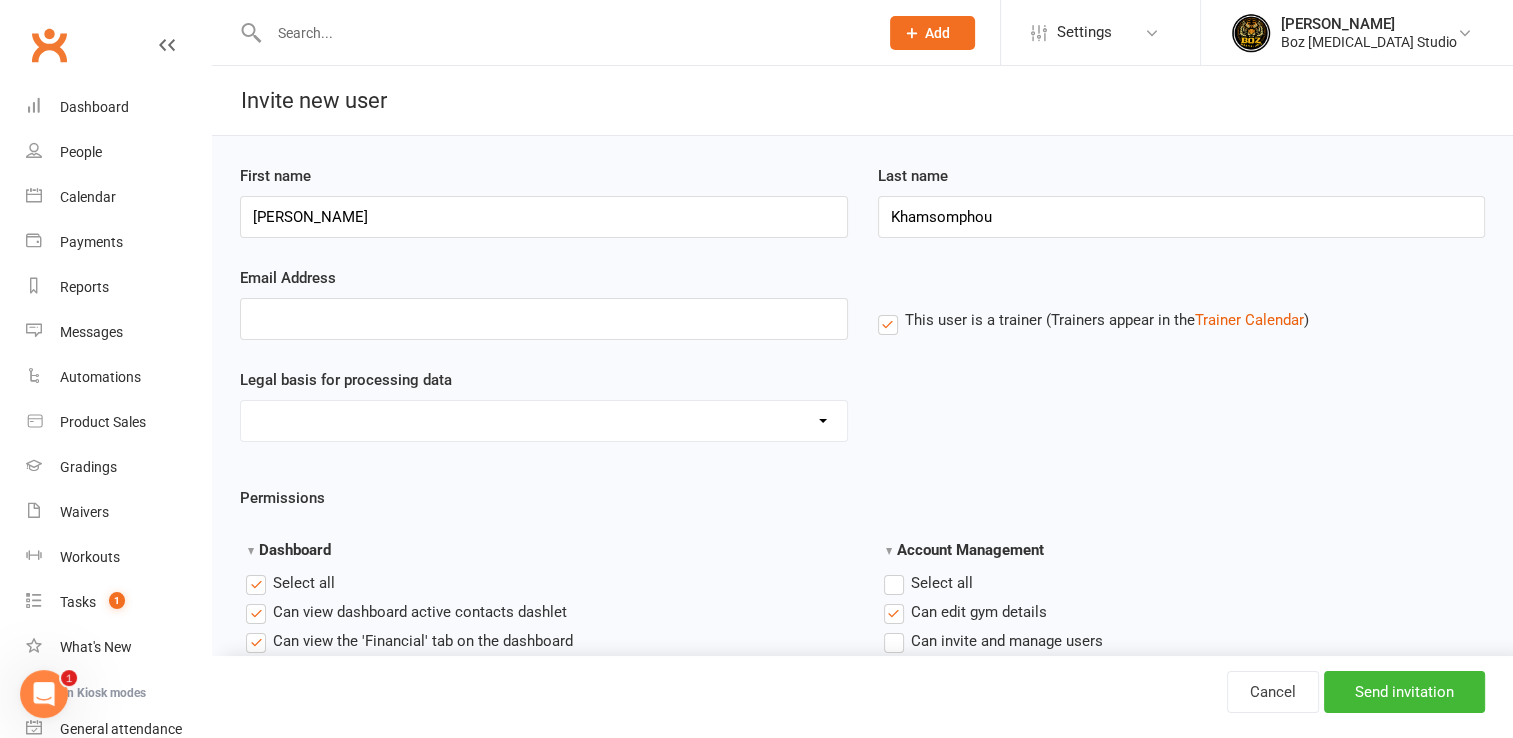 click on "Select all" at bounding box center (928, 583) 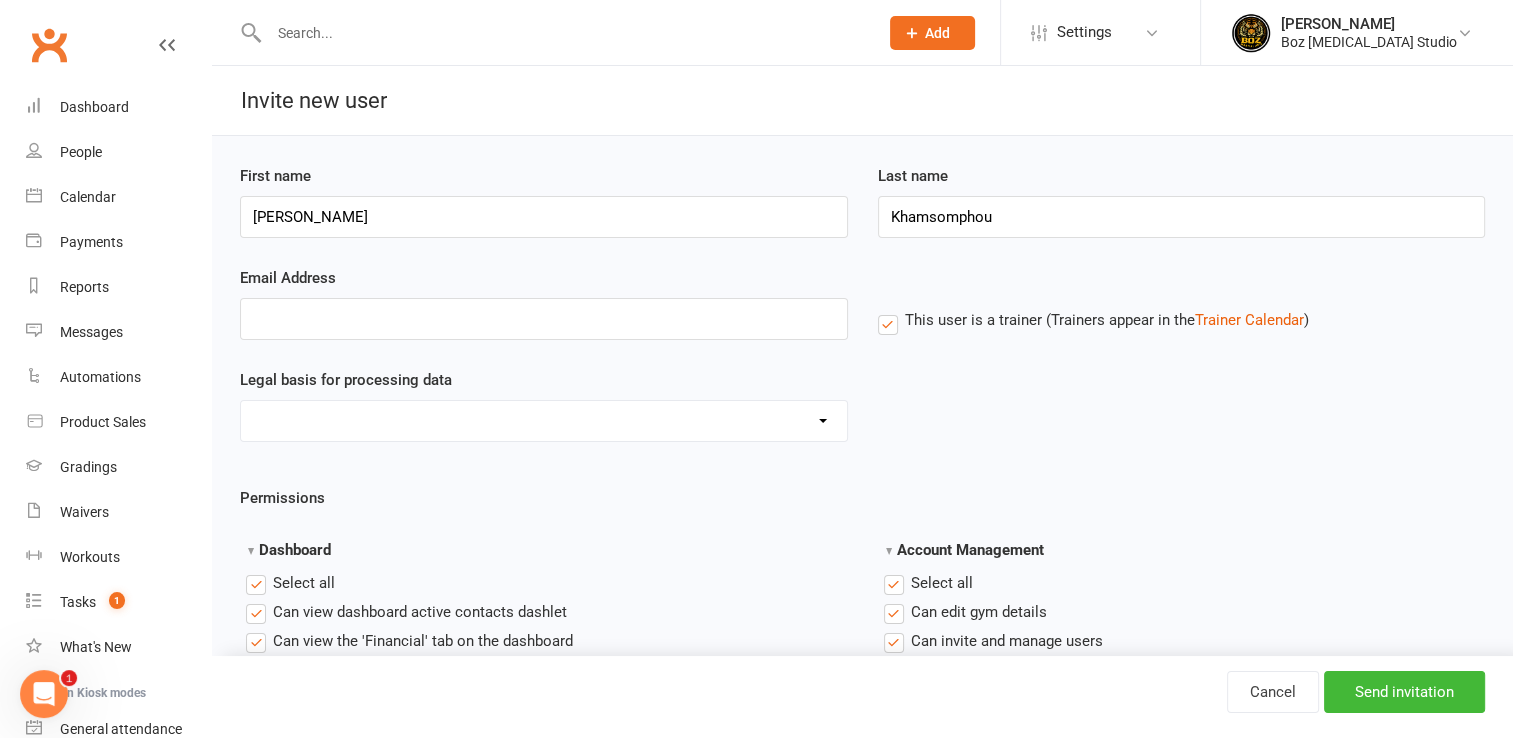 click on "Select all" at bounding box center [928, 583] 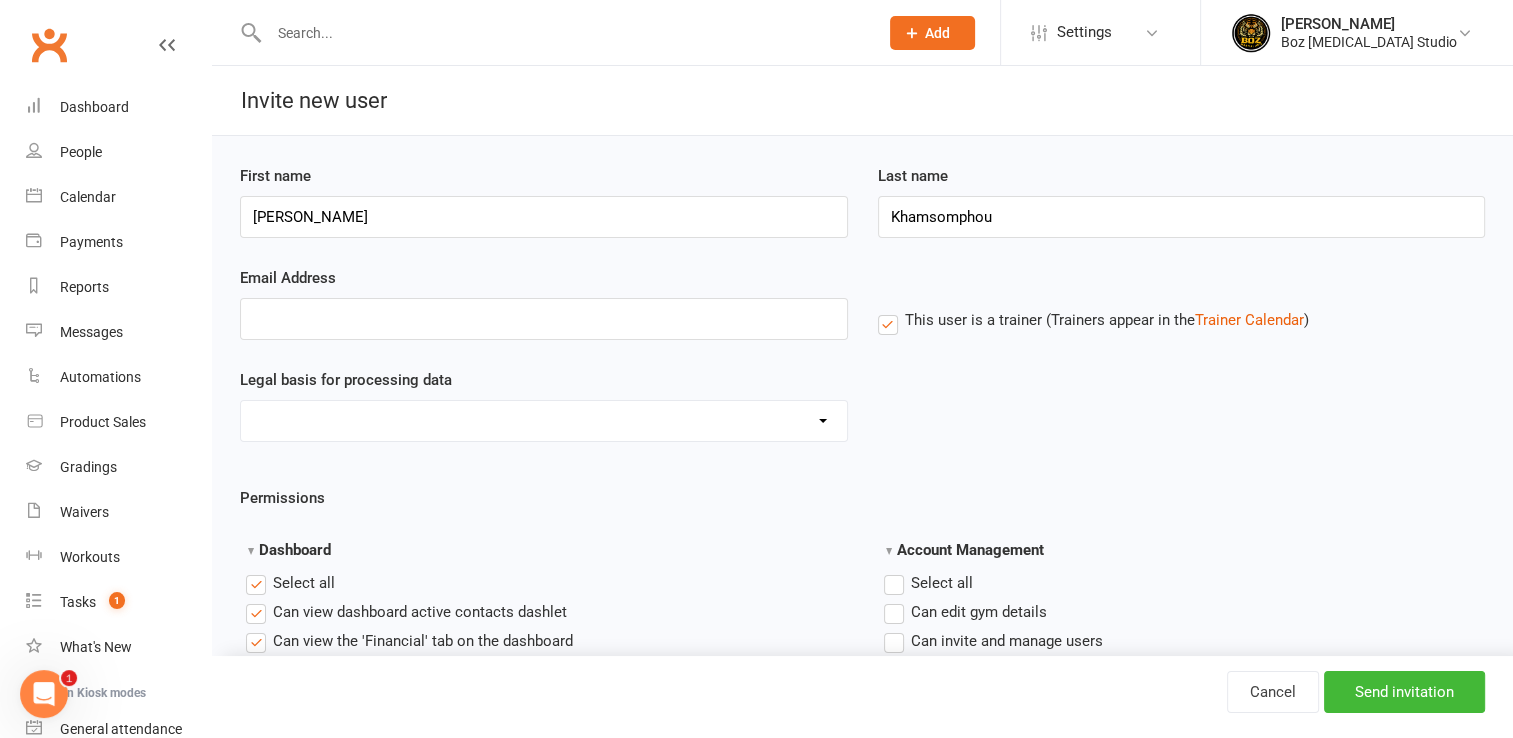click on "Select all" at bounding box center (290, 583) 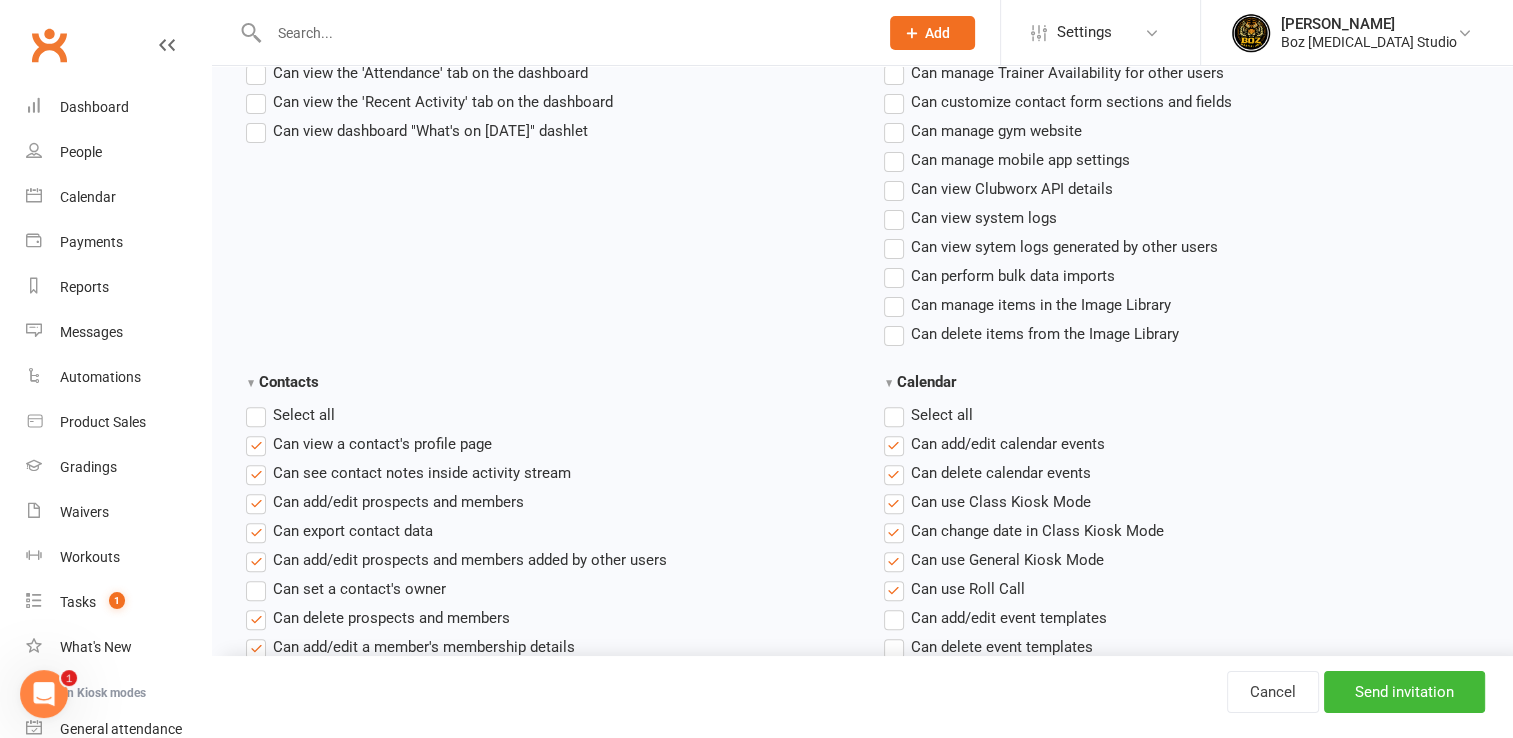 scroll, scrollTop: 600, scrollLeft: 0, axis: vertical 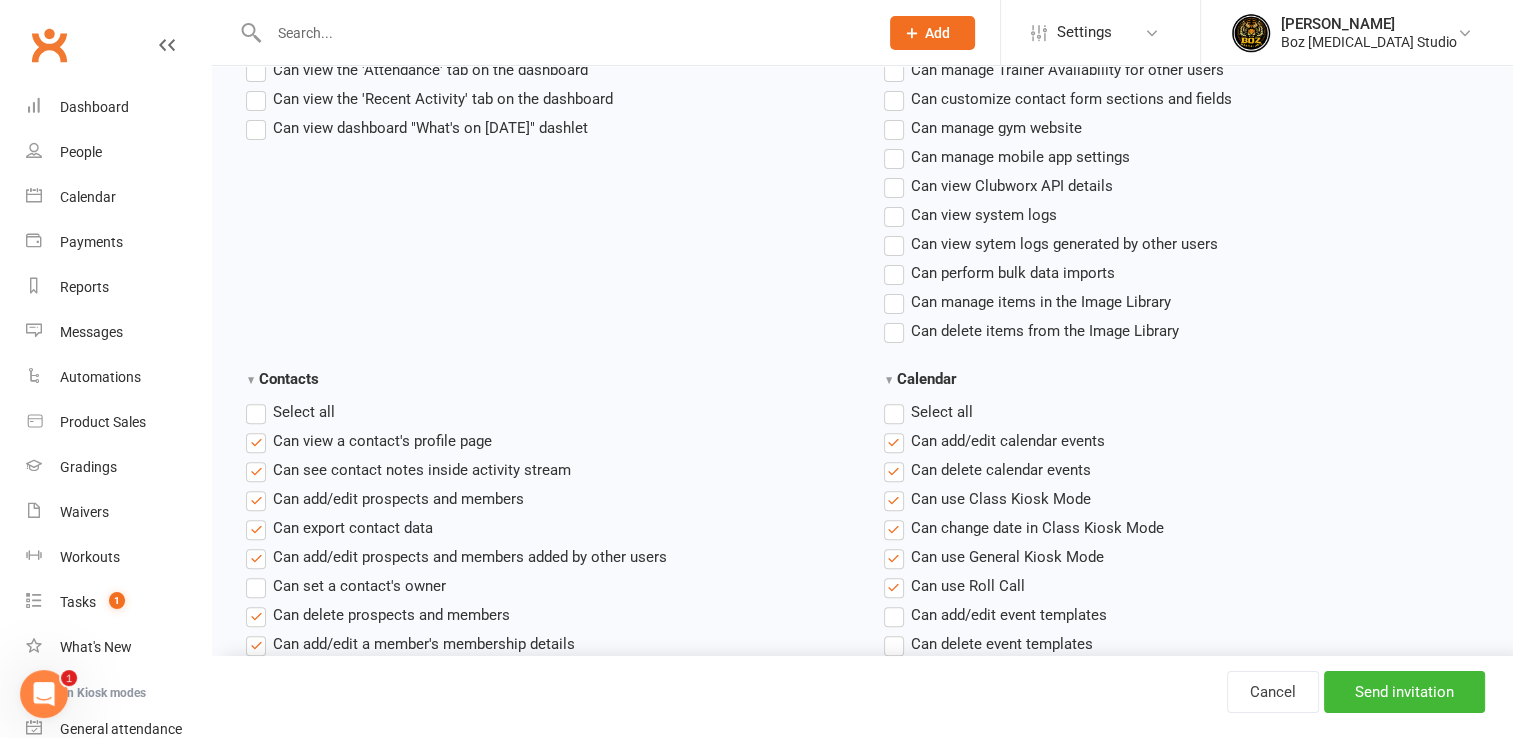 click on "Select all" at bounding box center [928, 412] 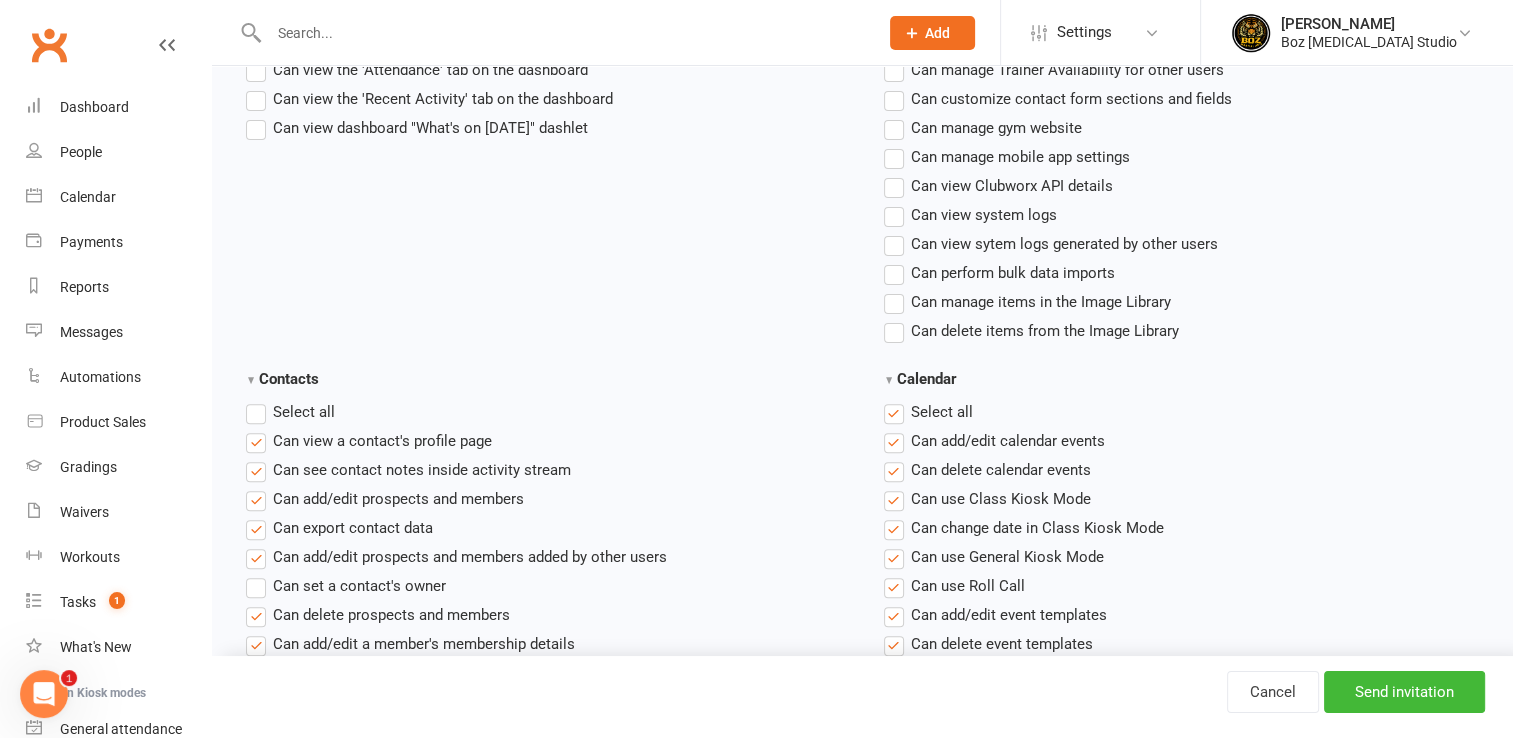 click on "Select all" at bounding box center (928, 412) 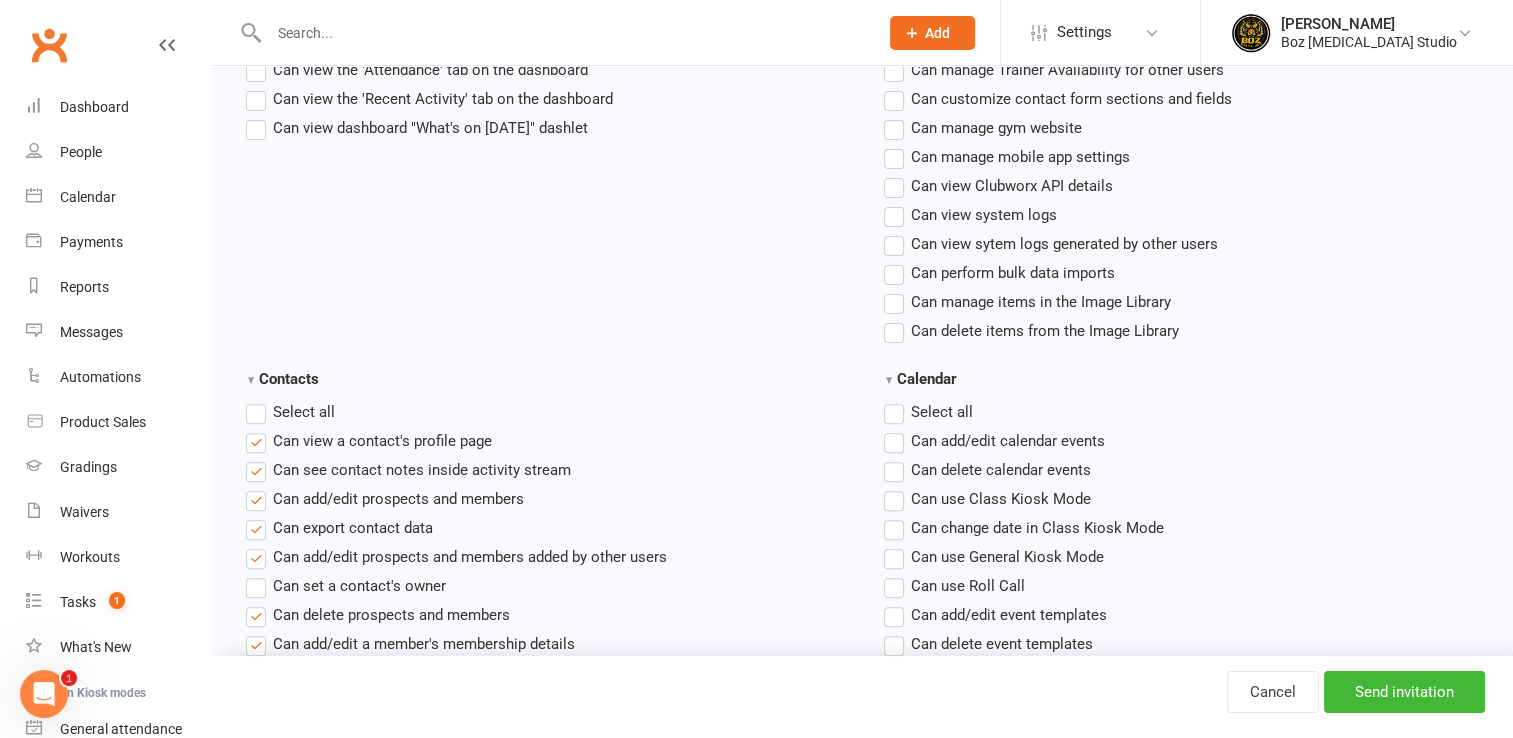 click on "Select all" at bounding box center (290, 412) 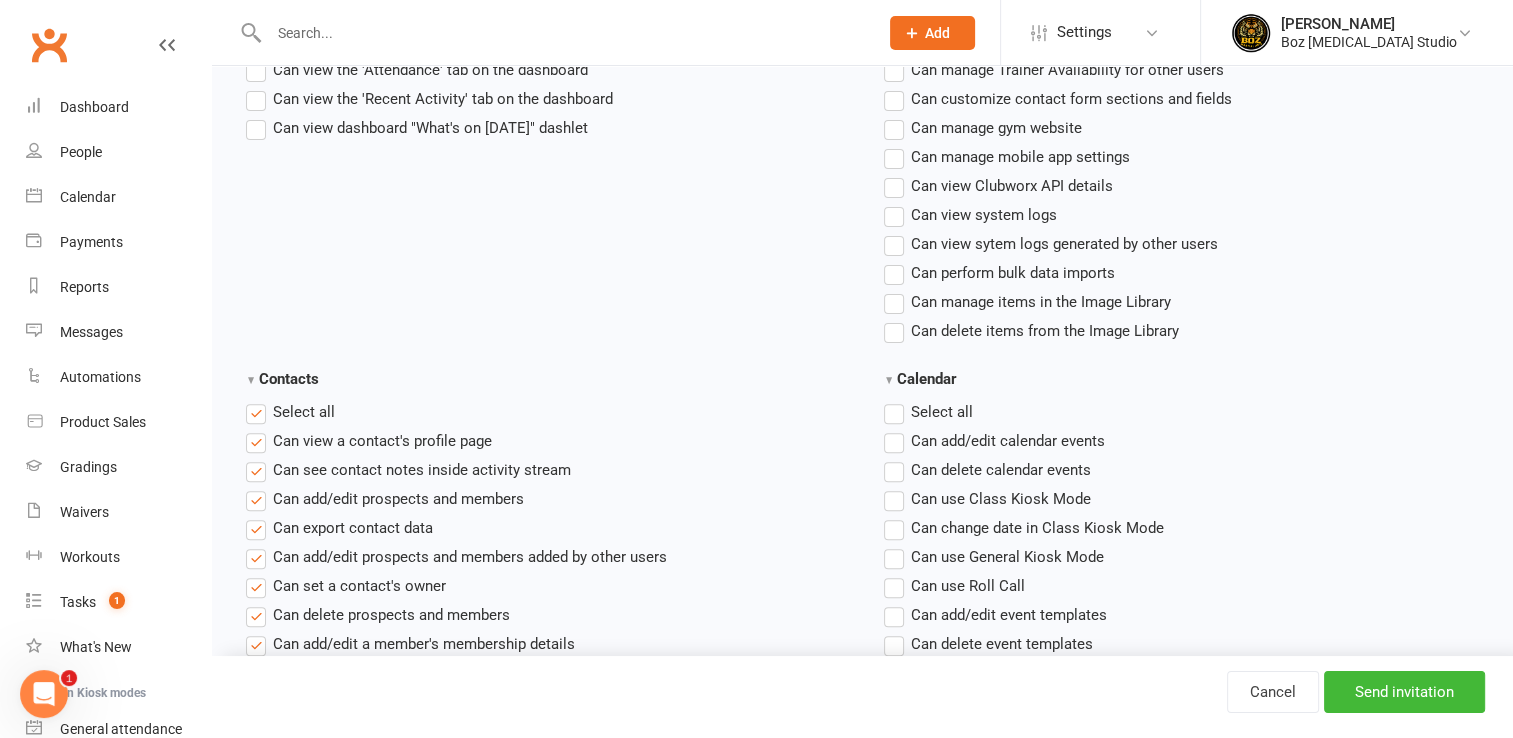 click on "Select all" at bounding box center [290, 412] 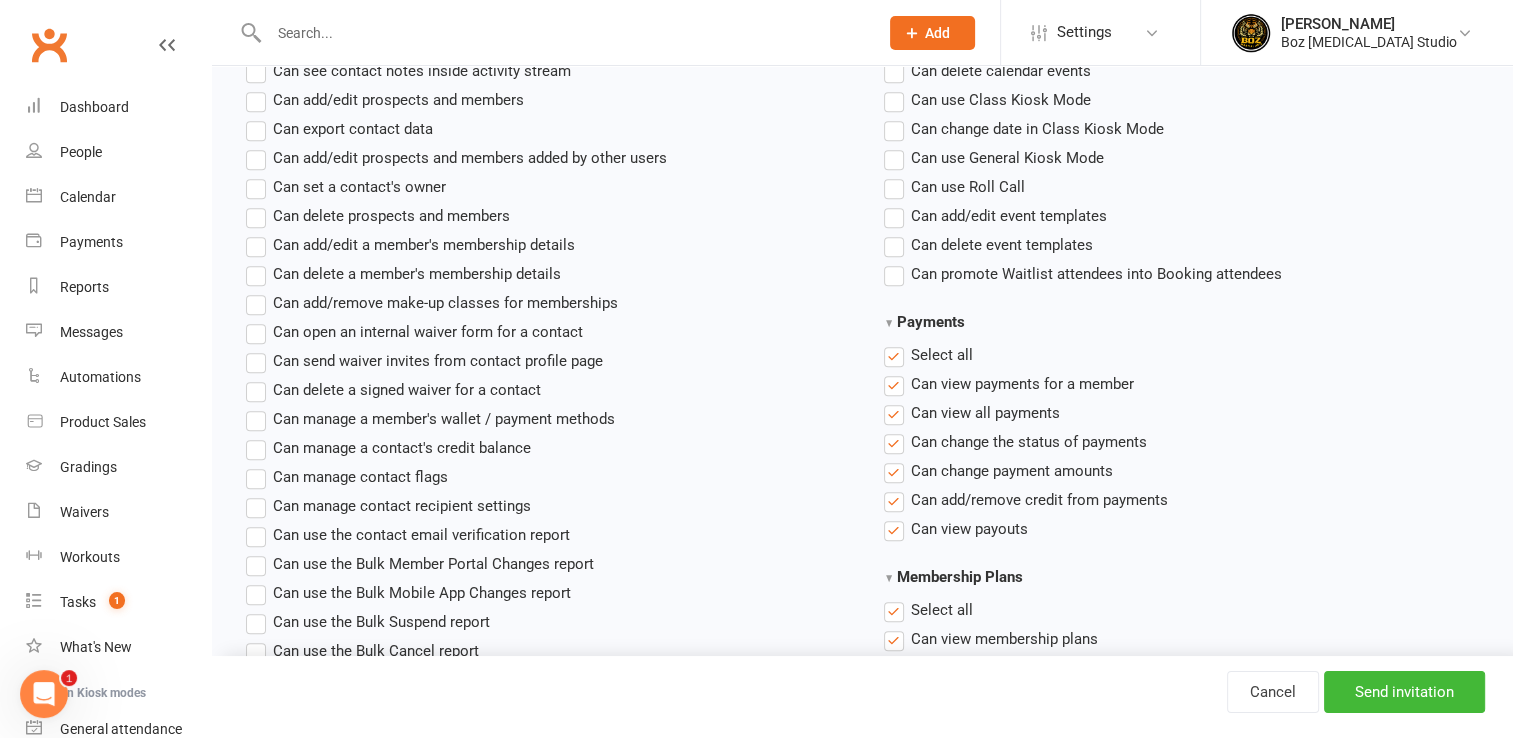 scroll, scrollTop: 1000, scrollLeft: 0, axis: vertical 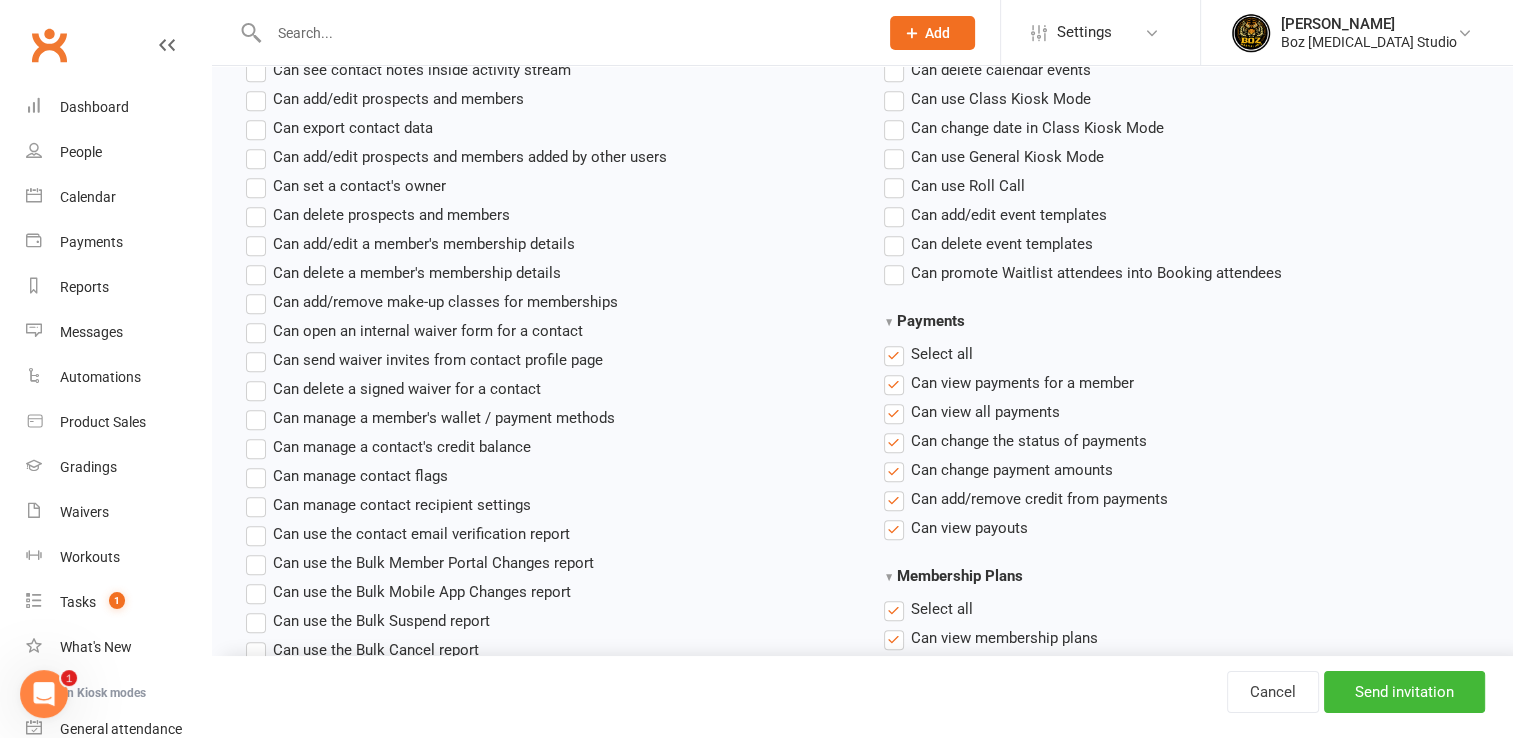 click on "Select all" at bounding box center (928, 354) 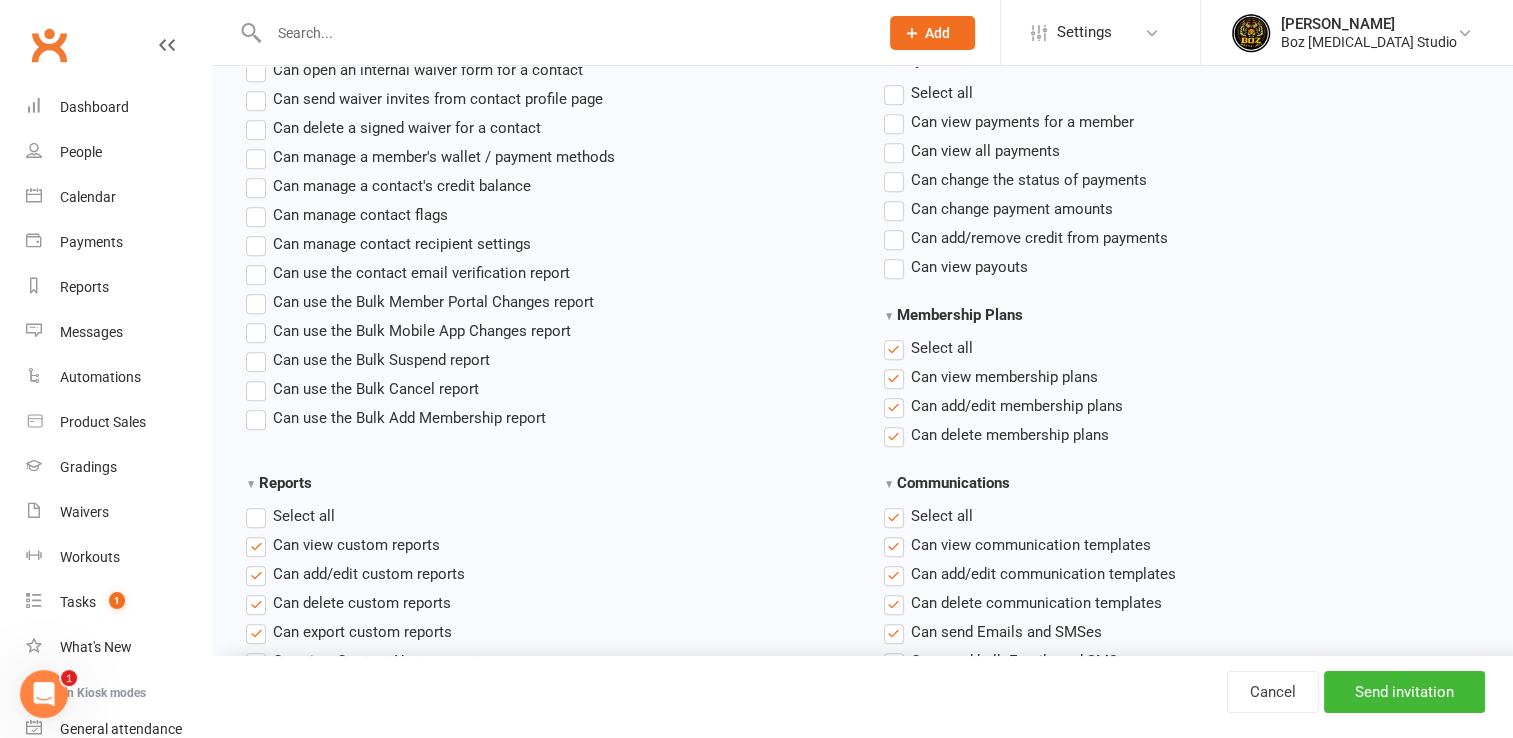 scroll, scrollTop: 1300, scrollLeft: 0, axis: vertical 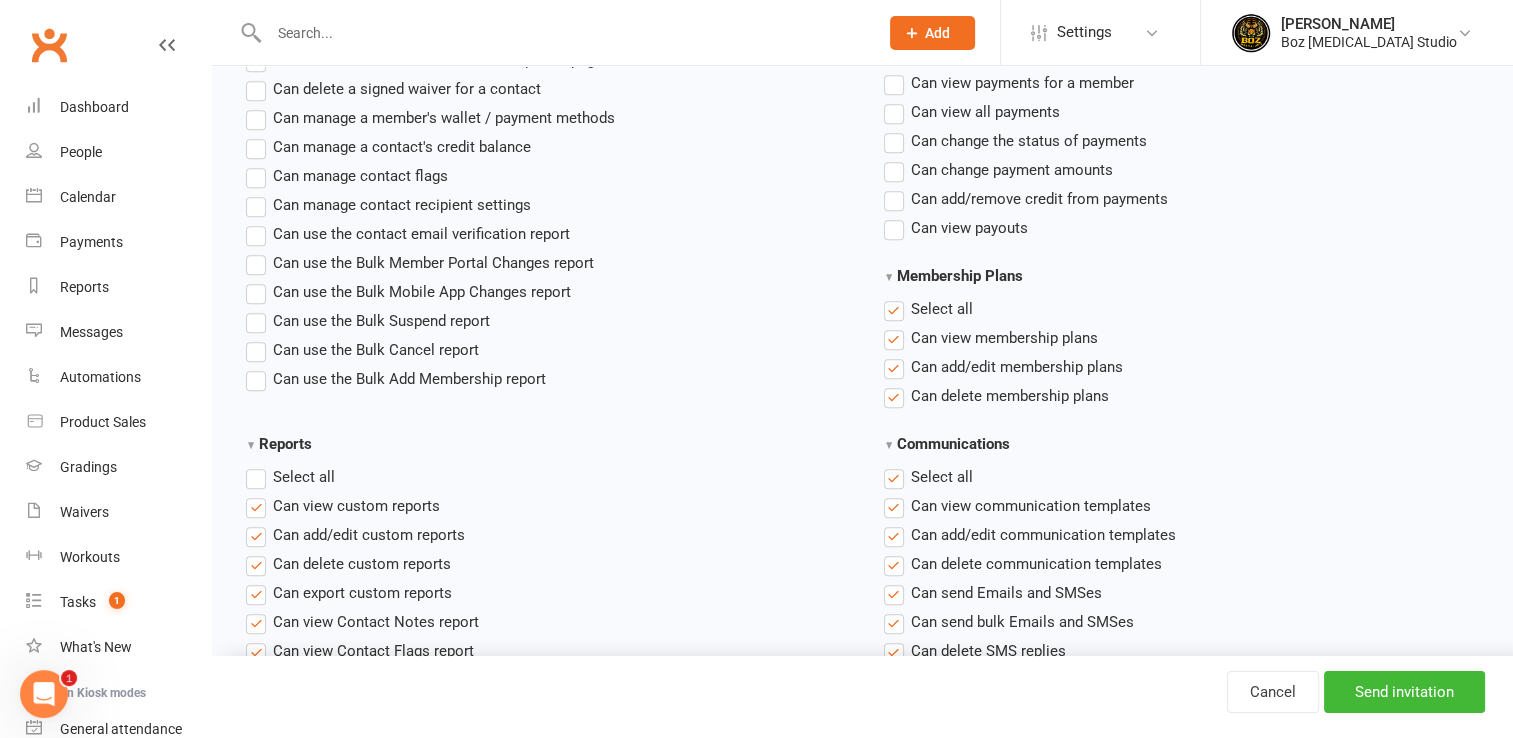 click on "Select all" at bounding box center [928, 309] 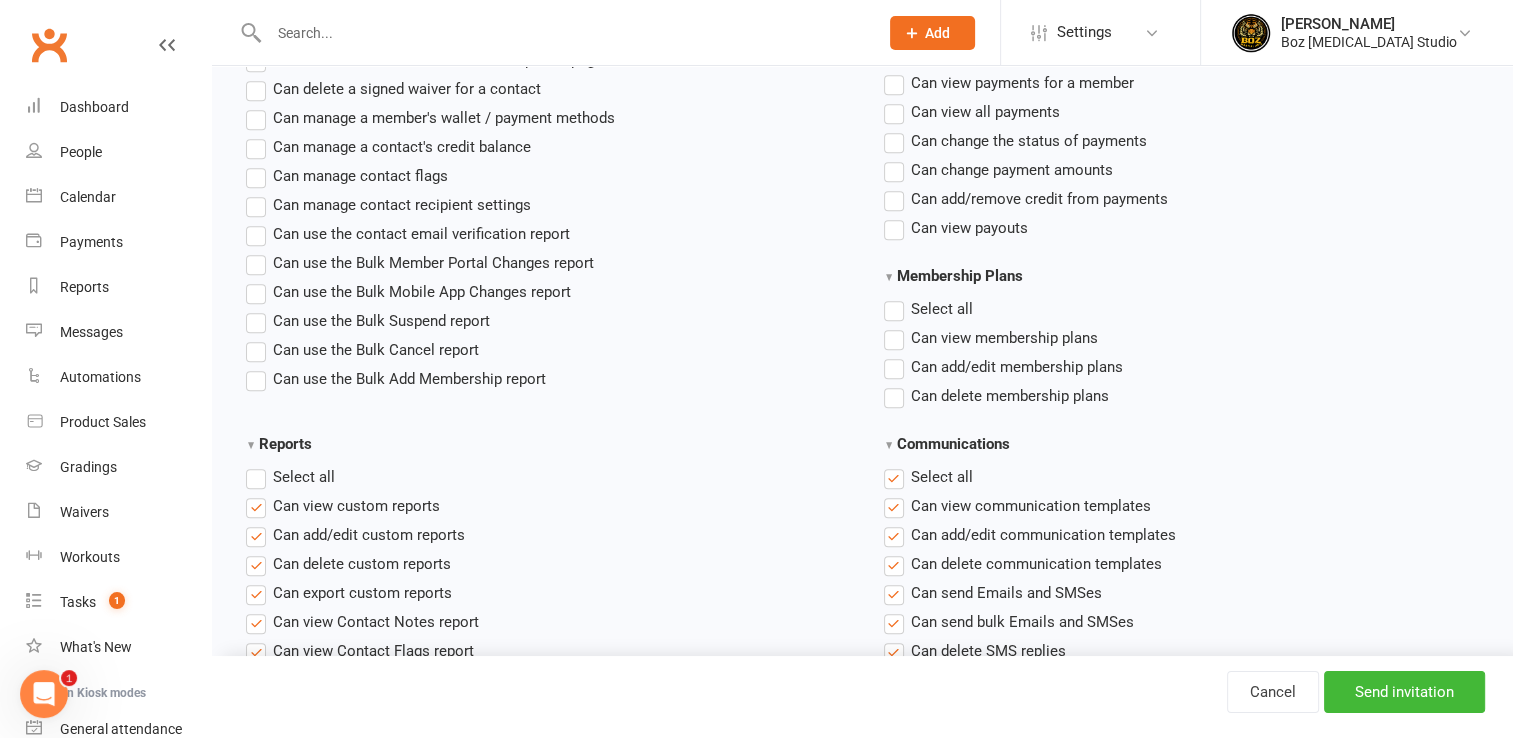 click on "Select all" at bounding box center (928, 477) 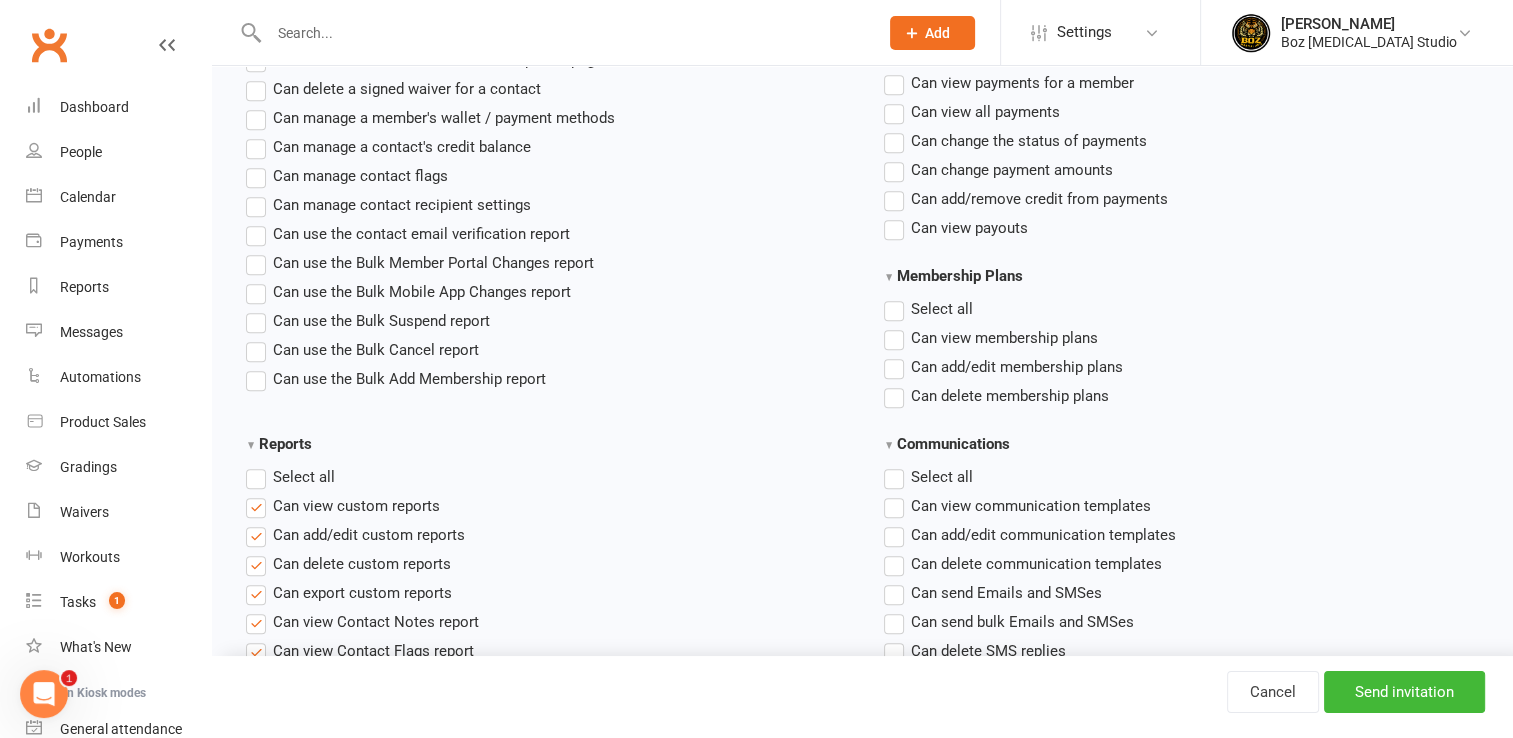 click on "Select all" at bounding box center (290, 477) 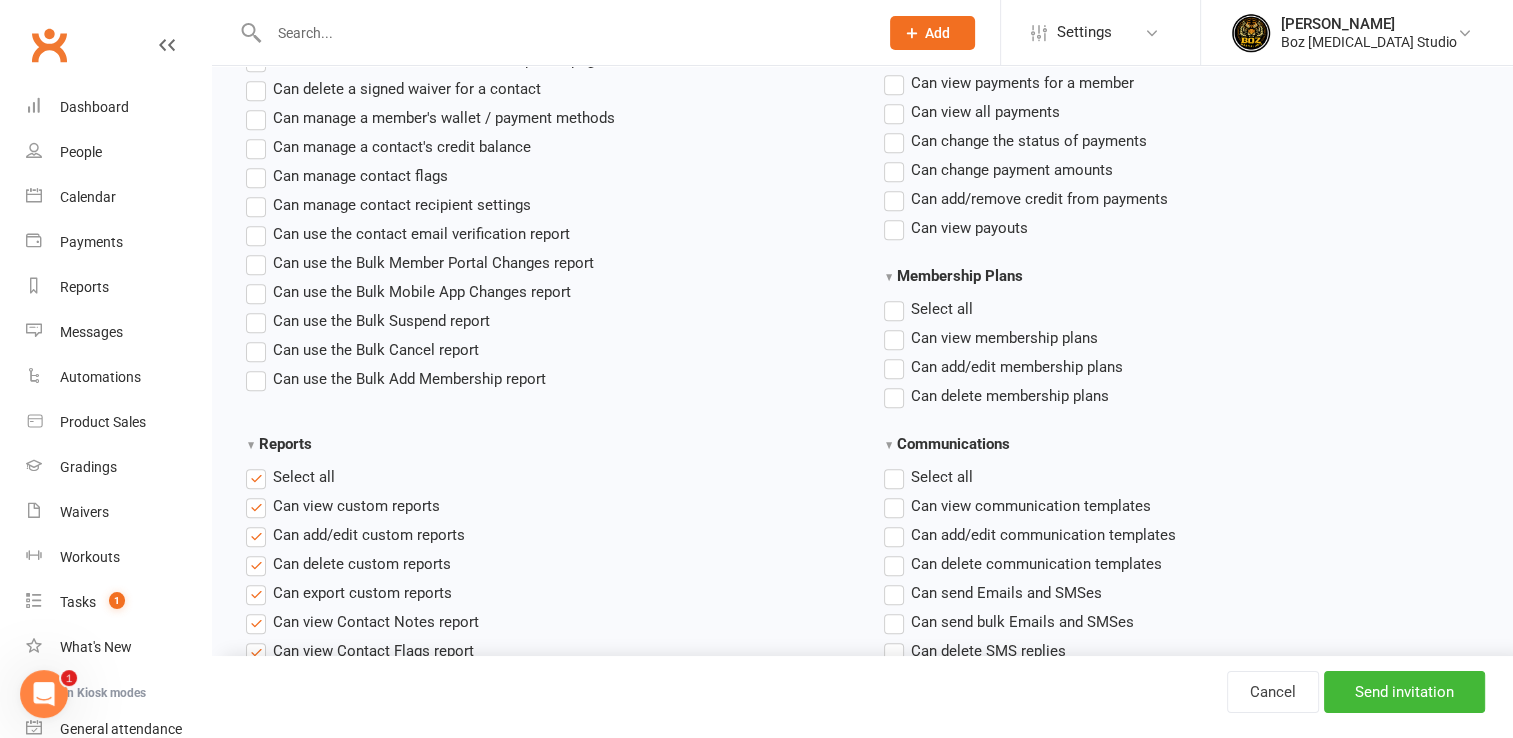 click on "Select all" at bounding box center (290, 477) 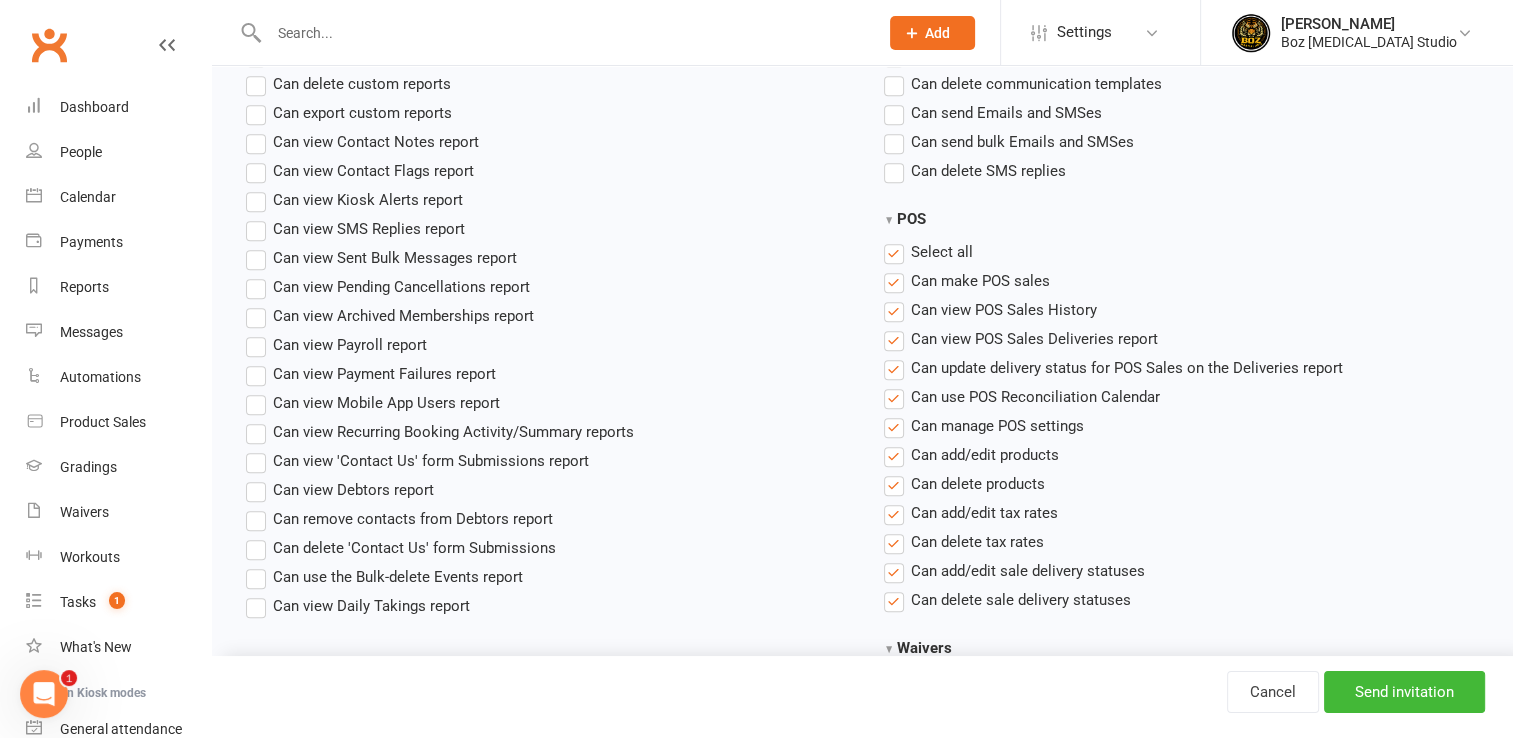 scroll, scrollTop: 1800, scrollLeft: 0, axis: vertical 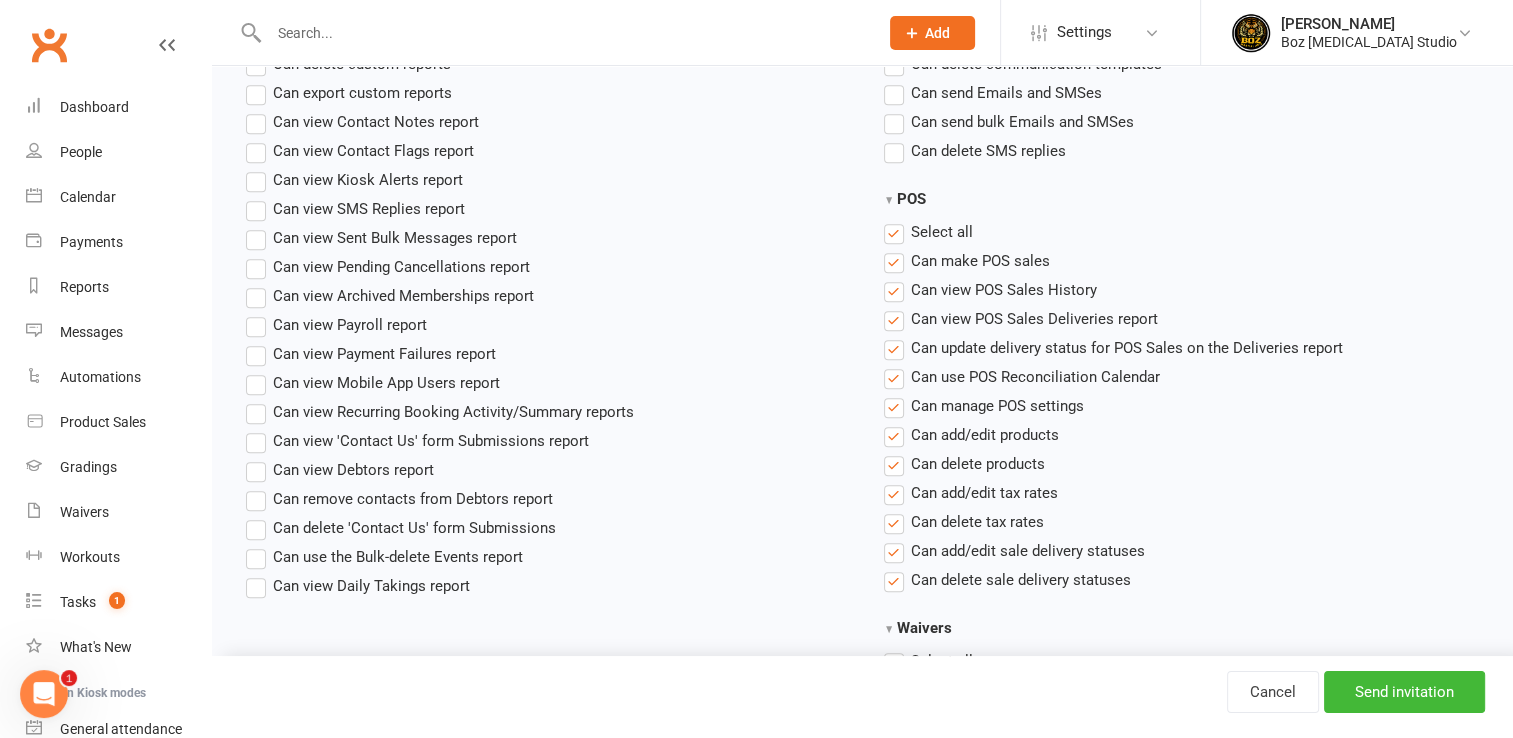 click on "Select all" at bounding box center [928, 232] 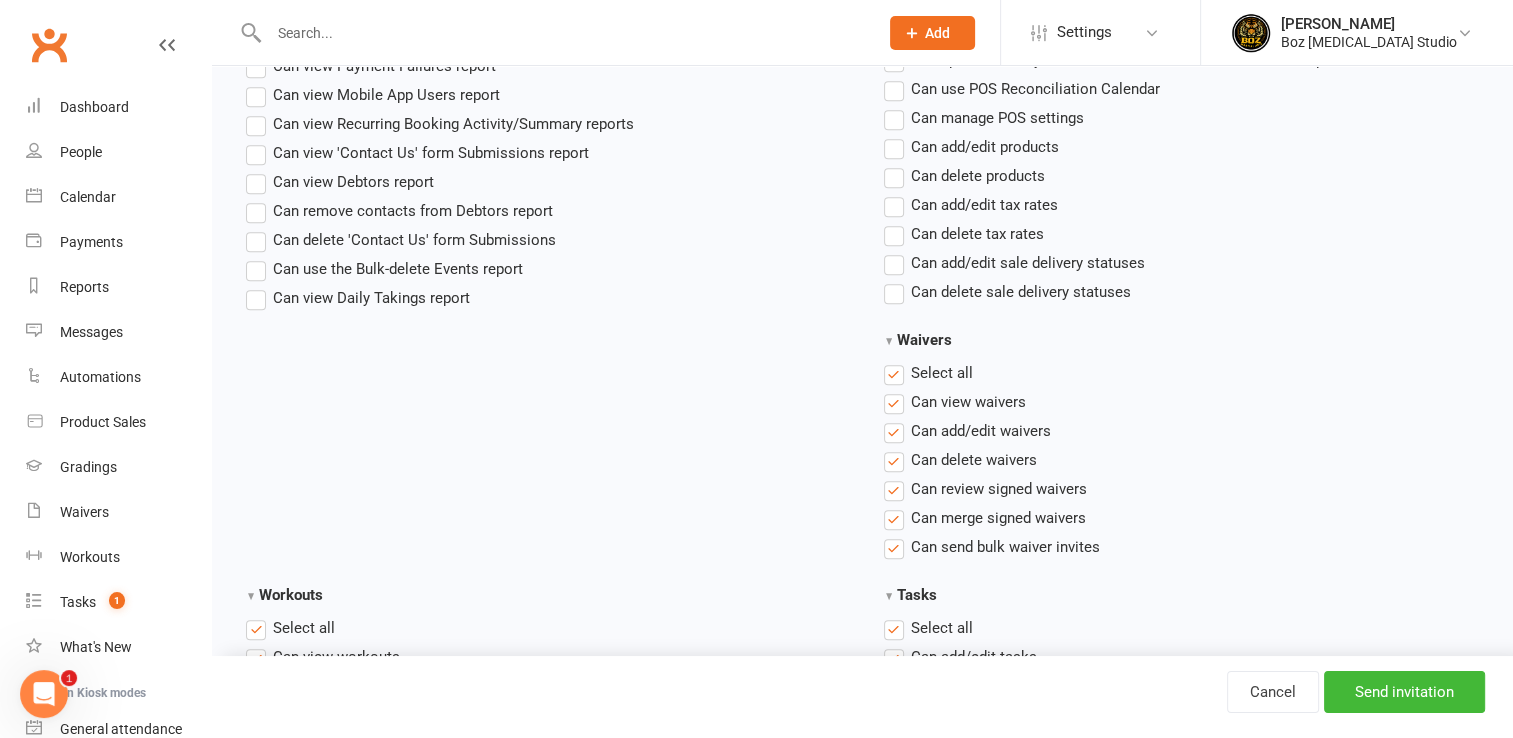 scroll, scrollTop: 2300, scrollLeft: 0, axis: vertical 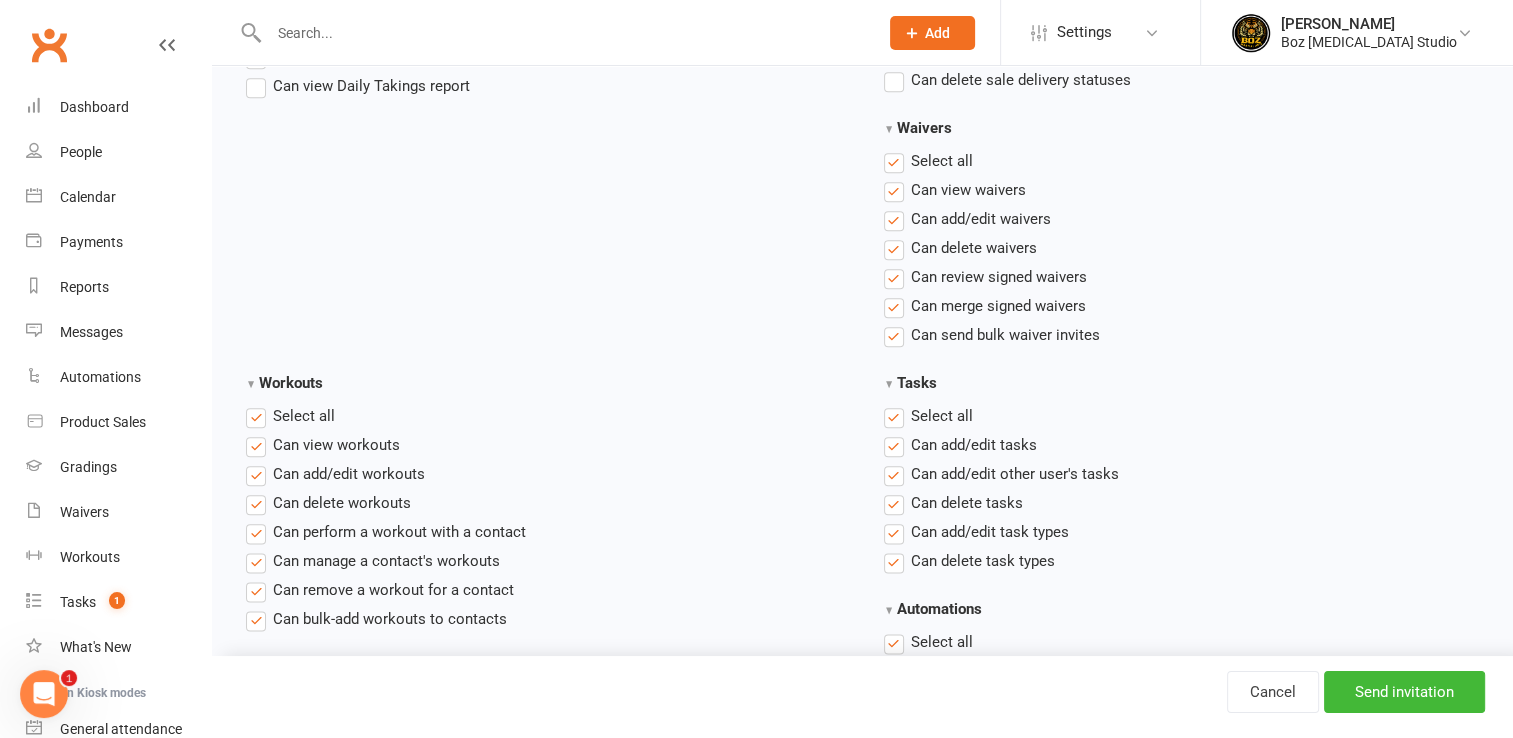 click on "Select all" at bounding box center (928, 161) 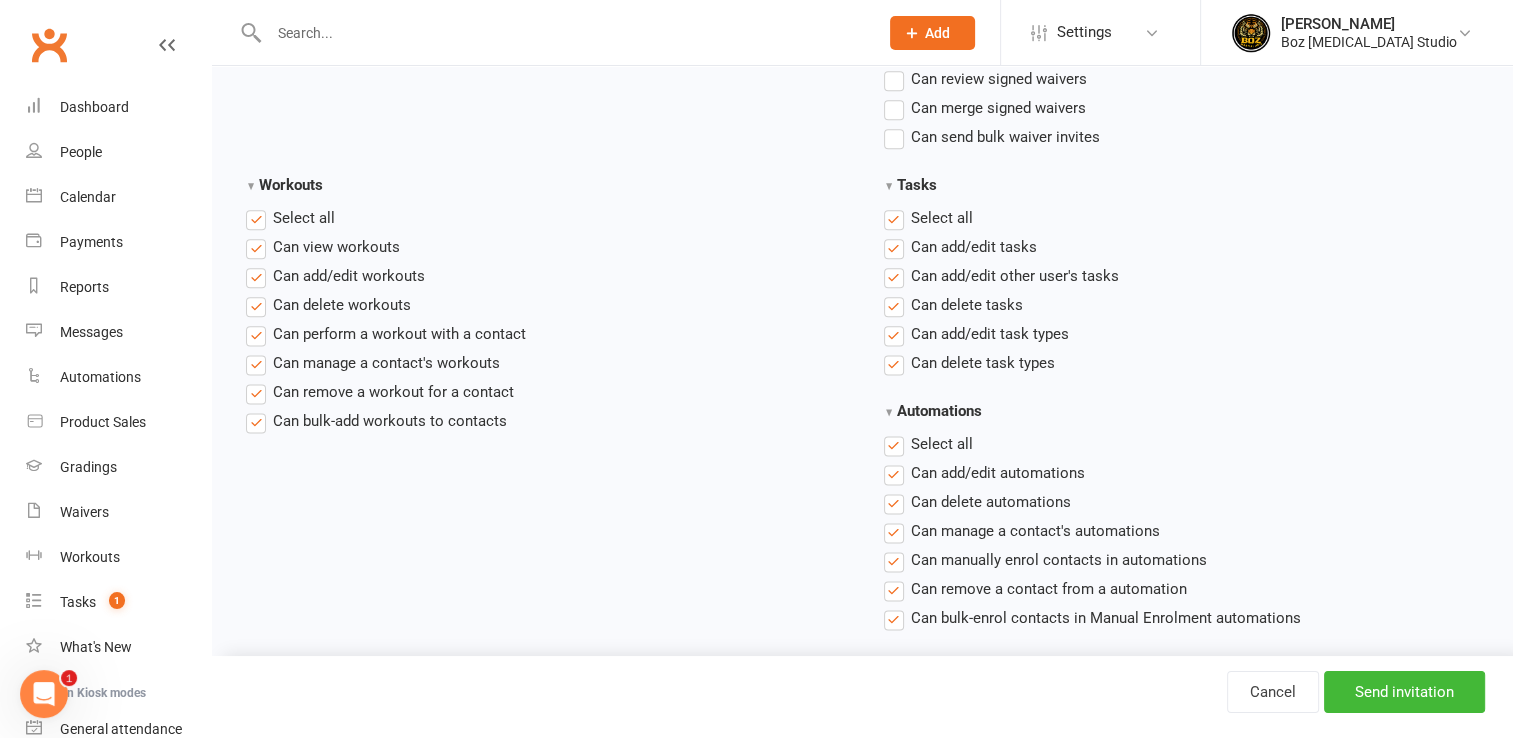scroll, scrollTop: 2500, scrollLeft: 0, axis: vertical 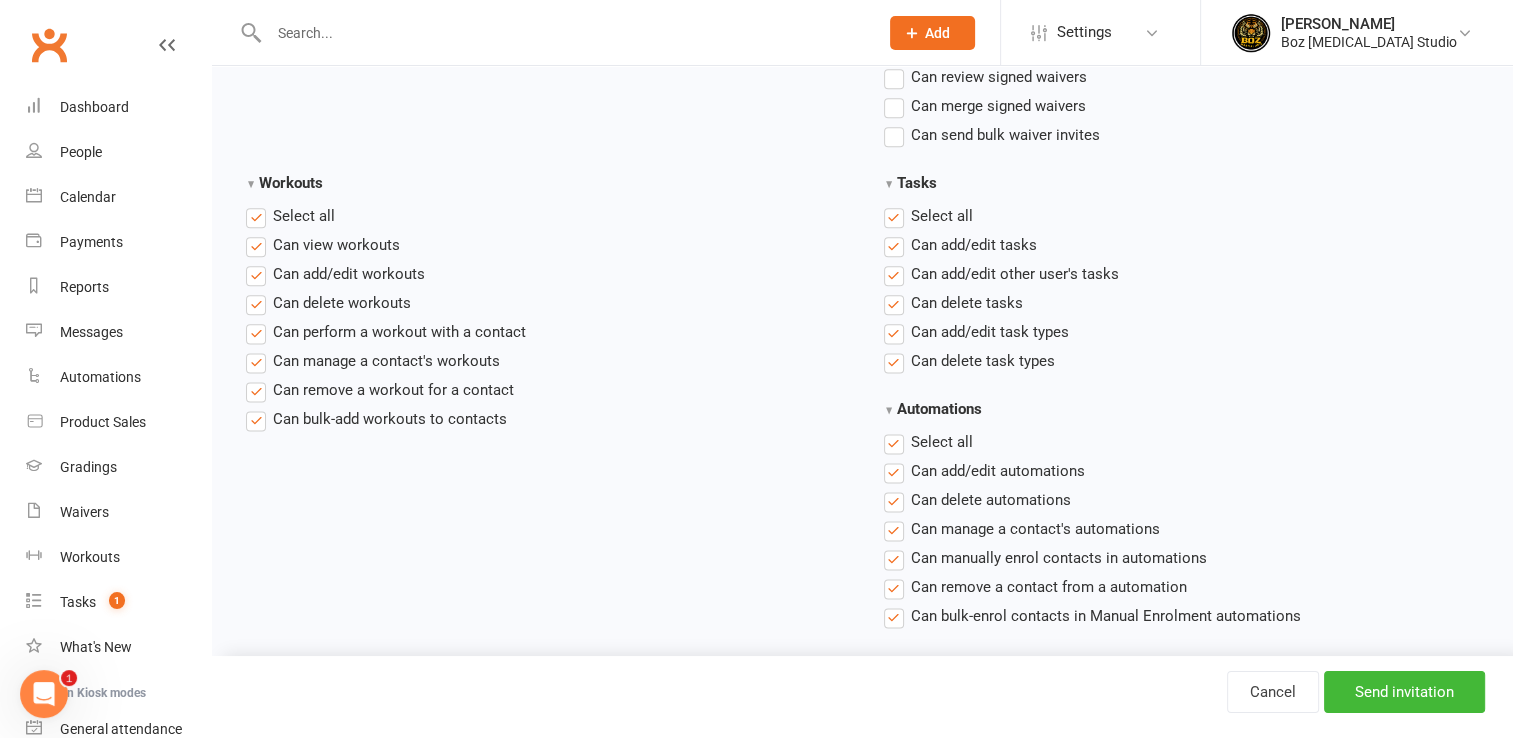 click on "Select all" at bounding box center [928, 216] 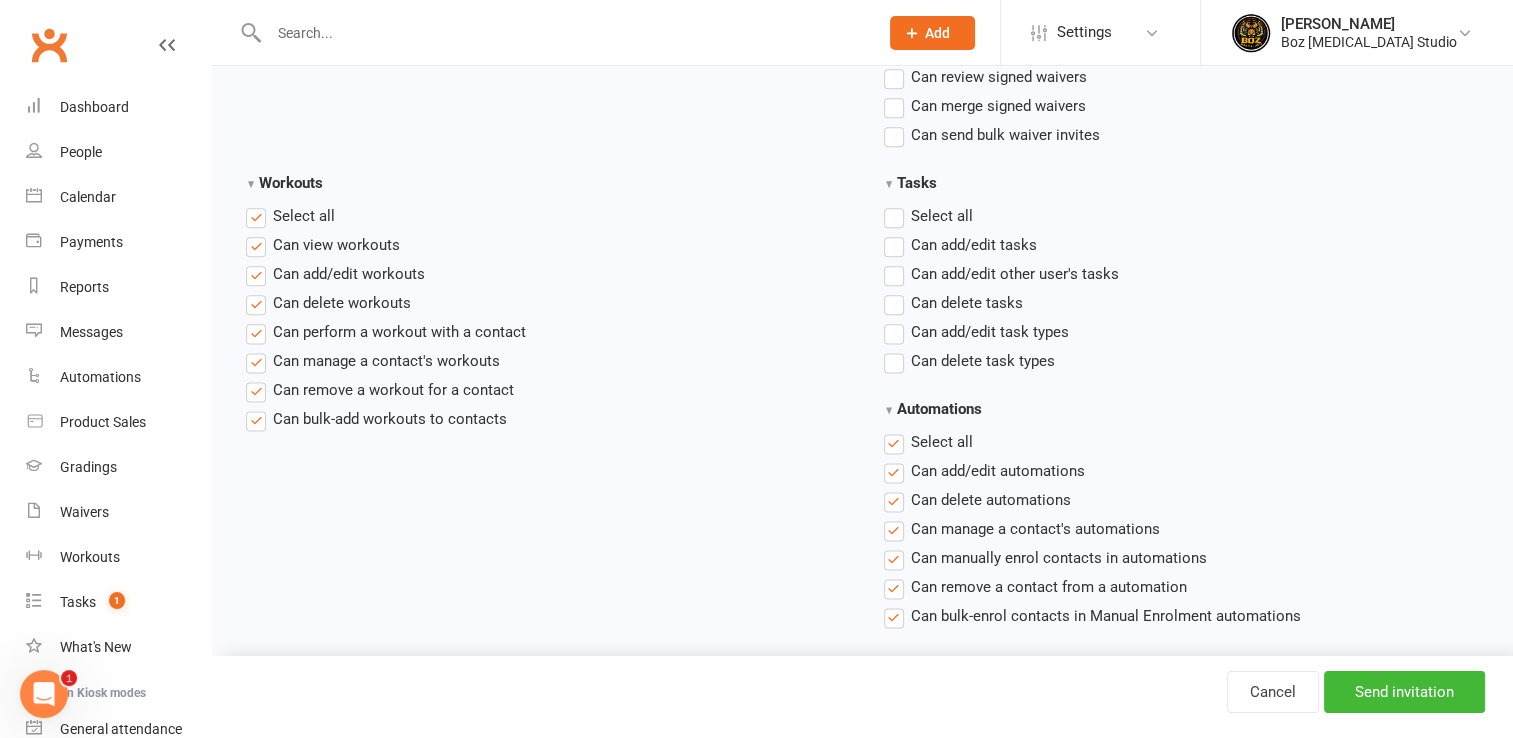 click on "Select all" at bounding box center (290, 216) 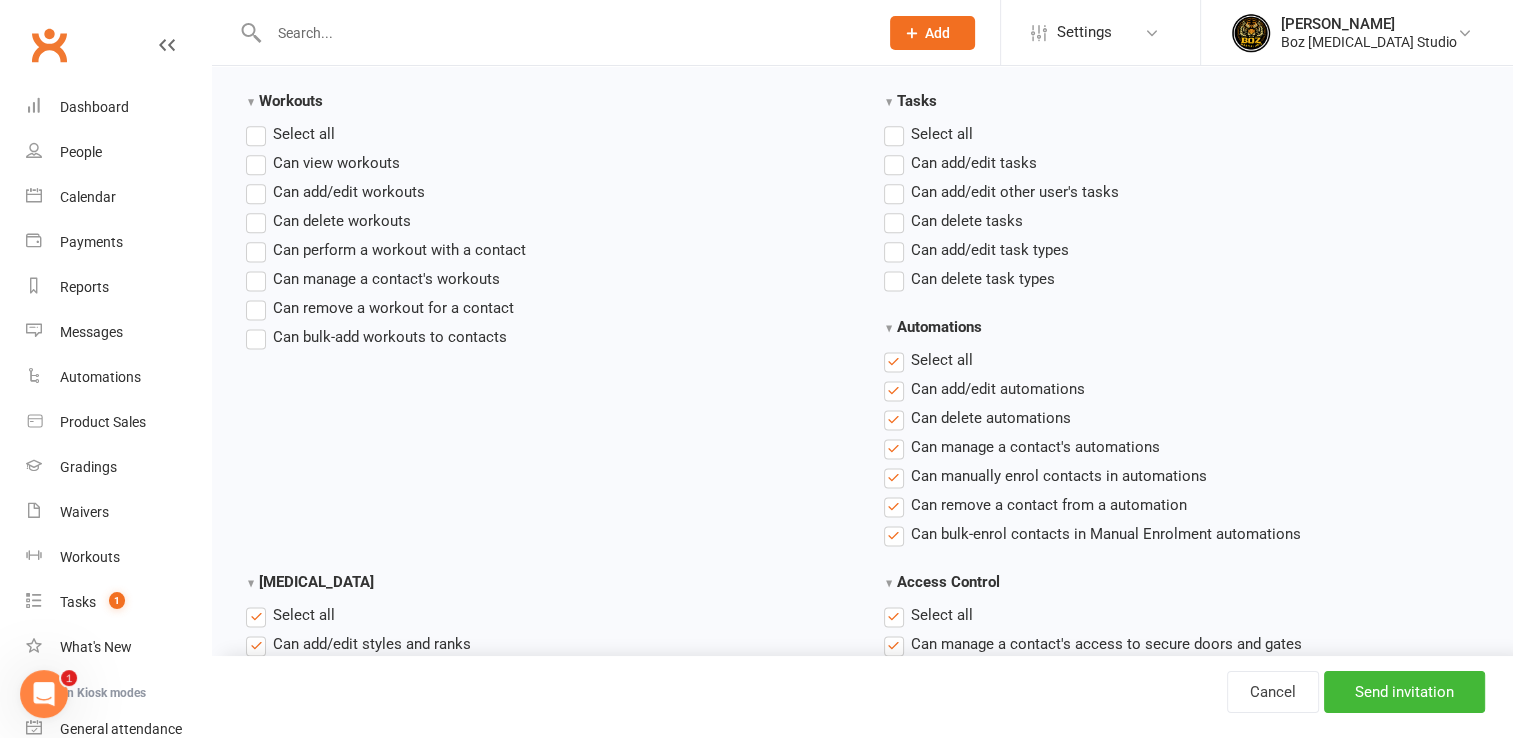 scroll, scrollTop: 2700, scrollLeft: 0, axis: vertical 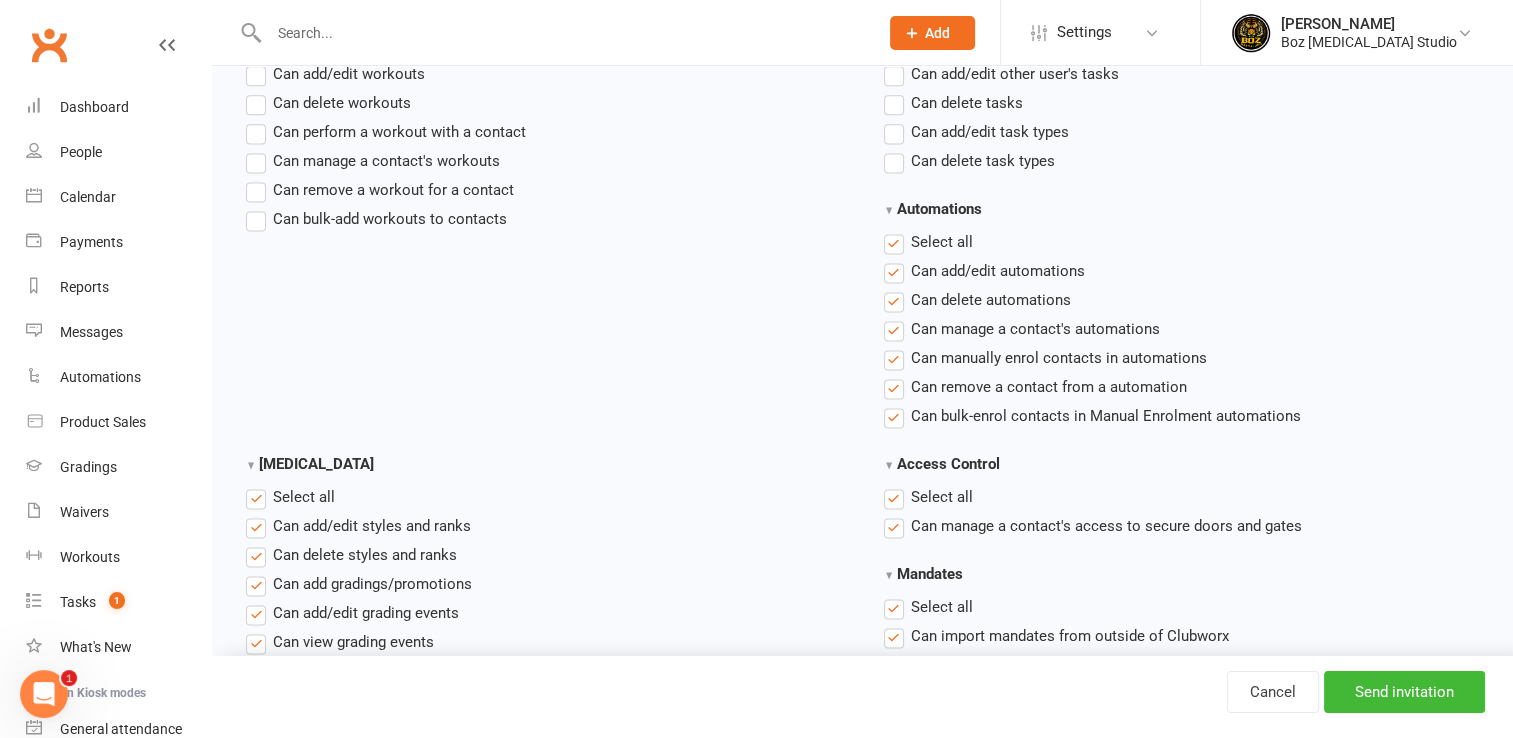 click on "Select all" at bounding box center (928, 242) 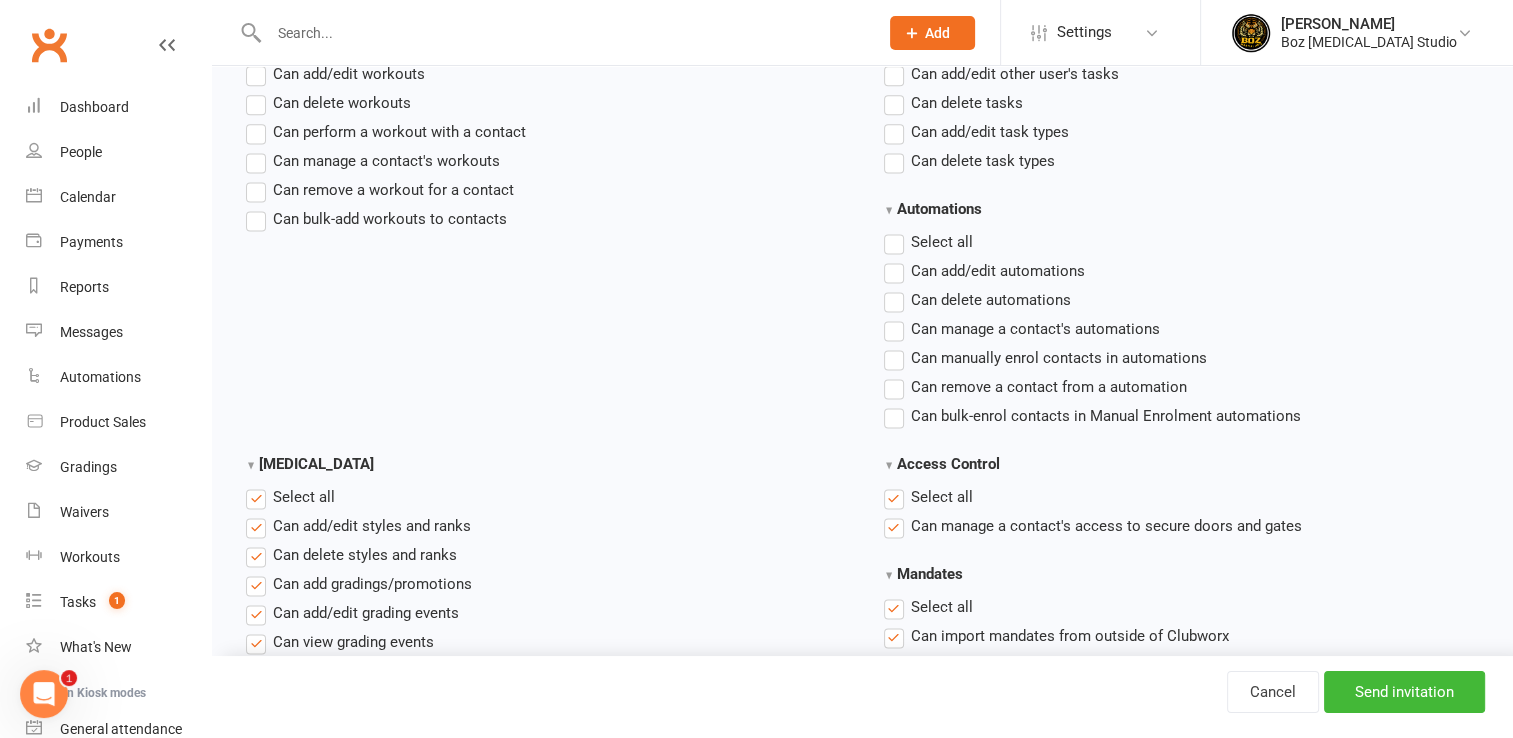 click on "Select all" at bounding box center [928, 497] 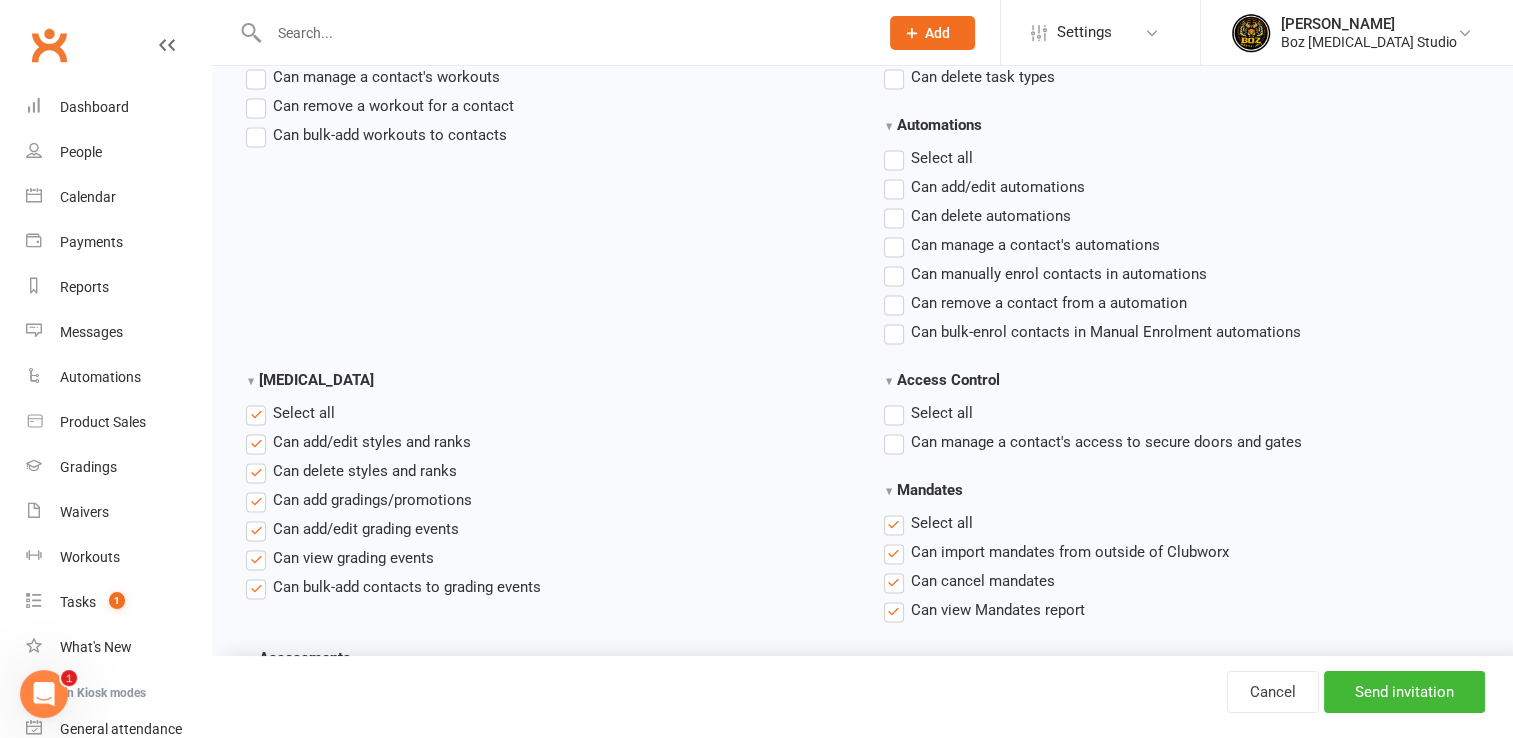 scroll, scrollTop: 2900, scrollLeft: 0, axis: vertical 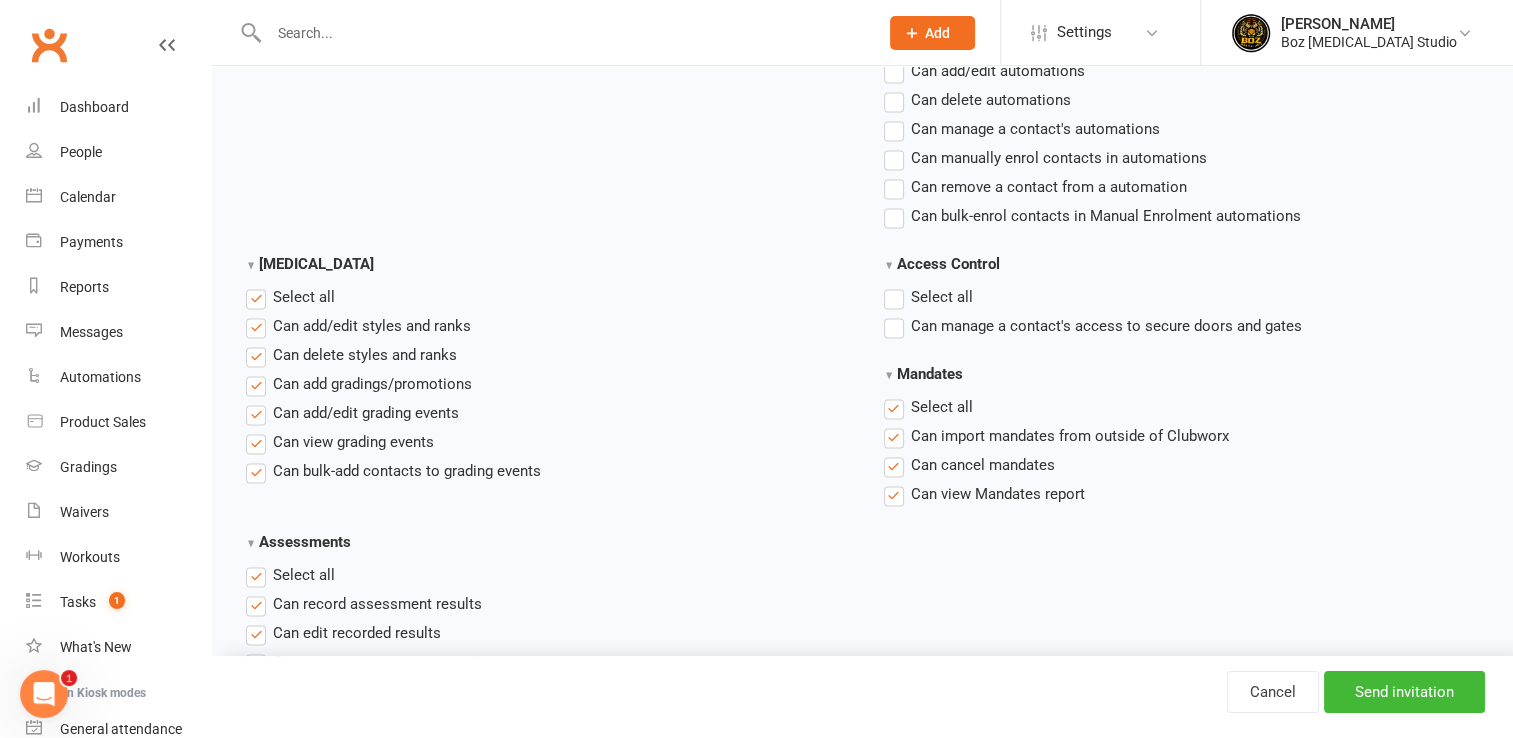 click on "Select all" at bounding box center (290, 297) 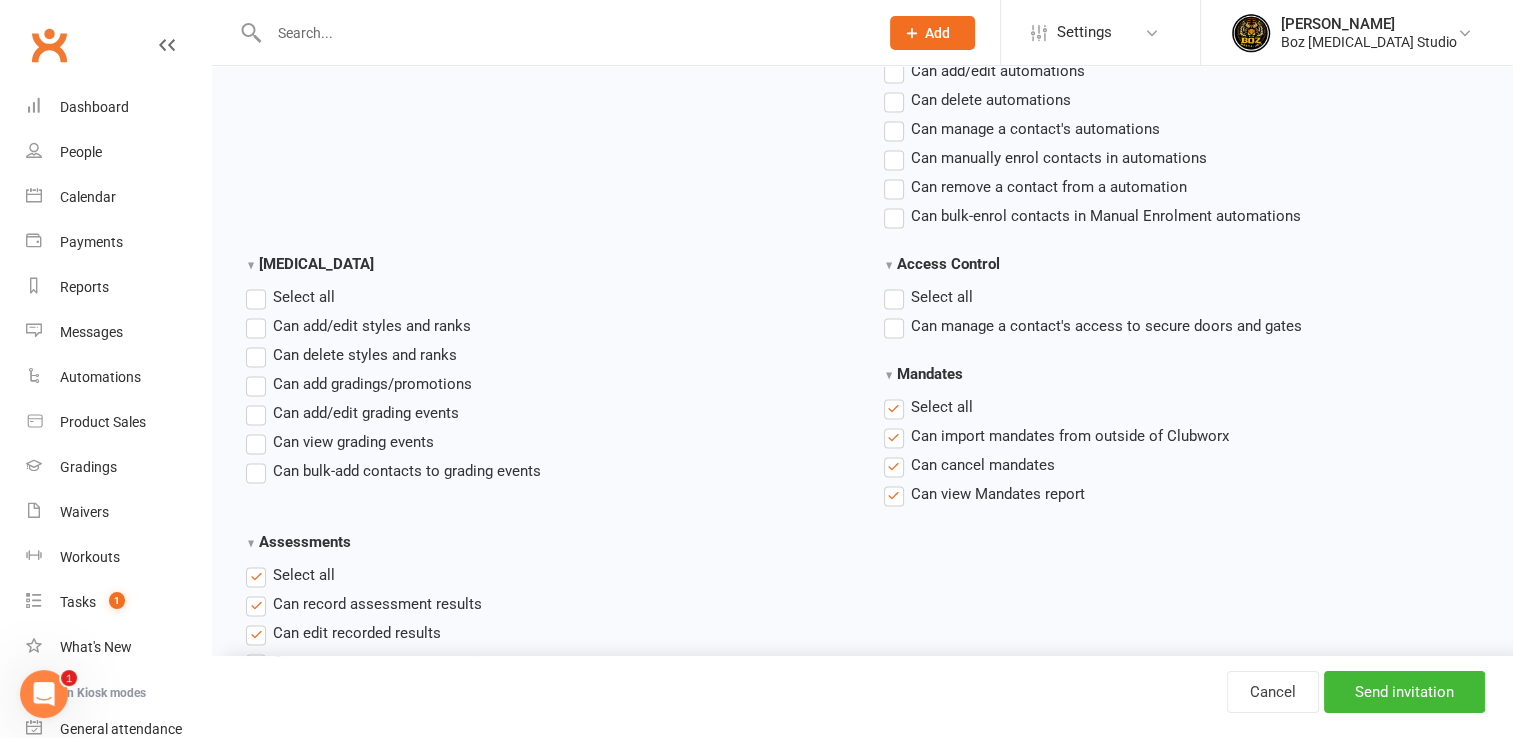 click on "Select all" at bounding box center (928, 407) 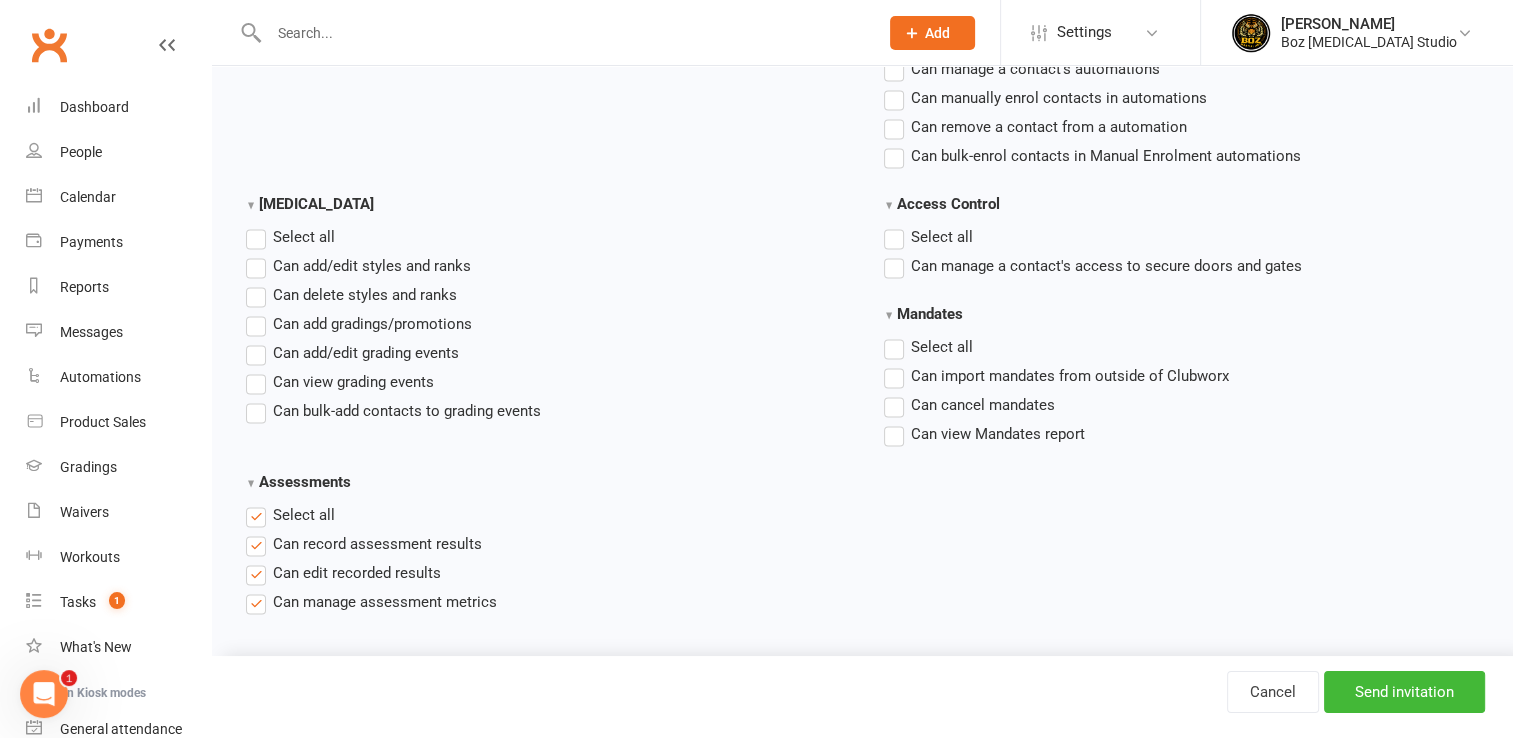 scroll, scrollTop: 3023, scrollLeft: 0, axis: vertical 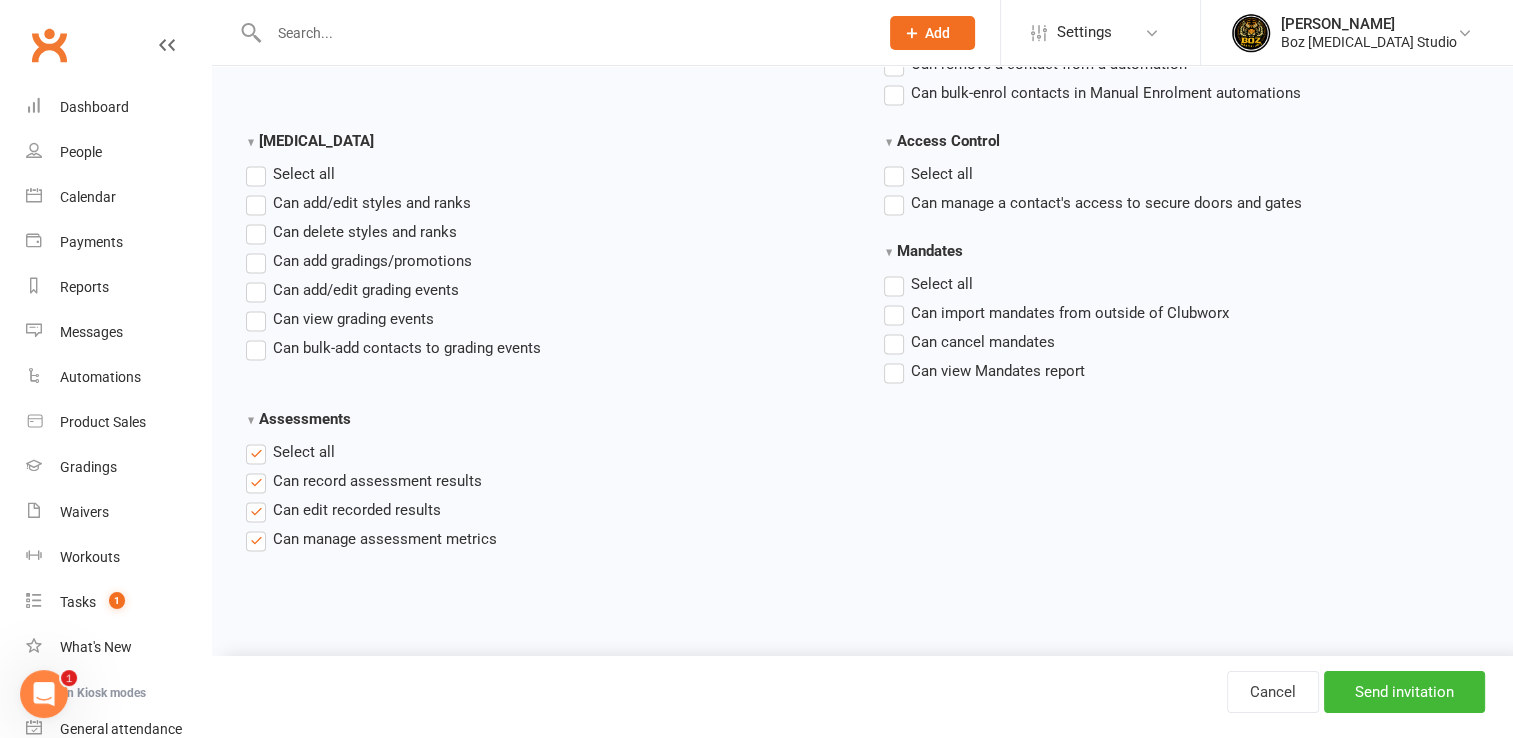 click on "Select all" at bounding box center [290, 452] 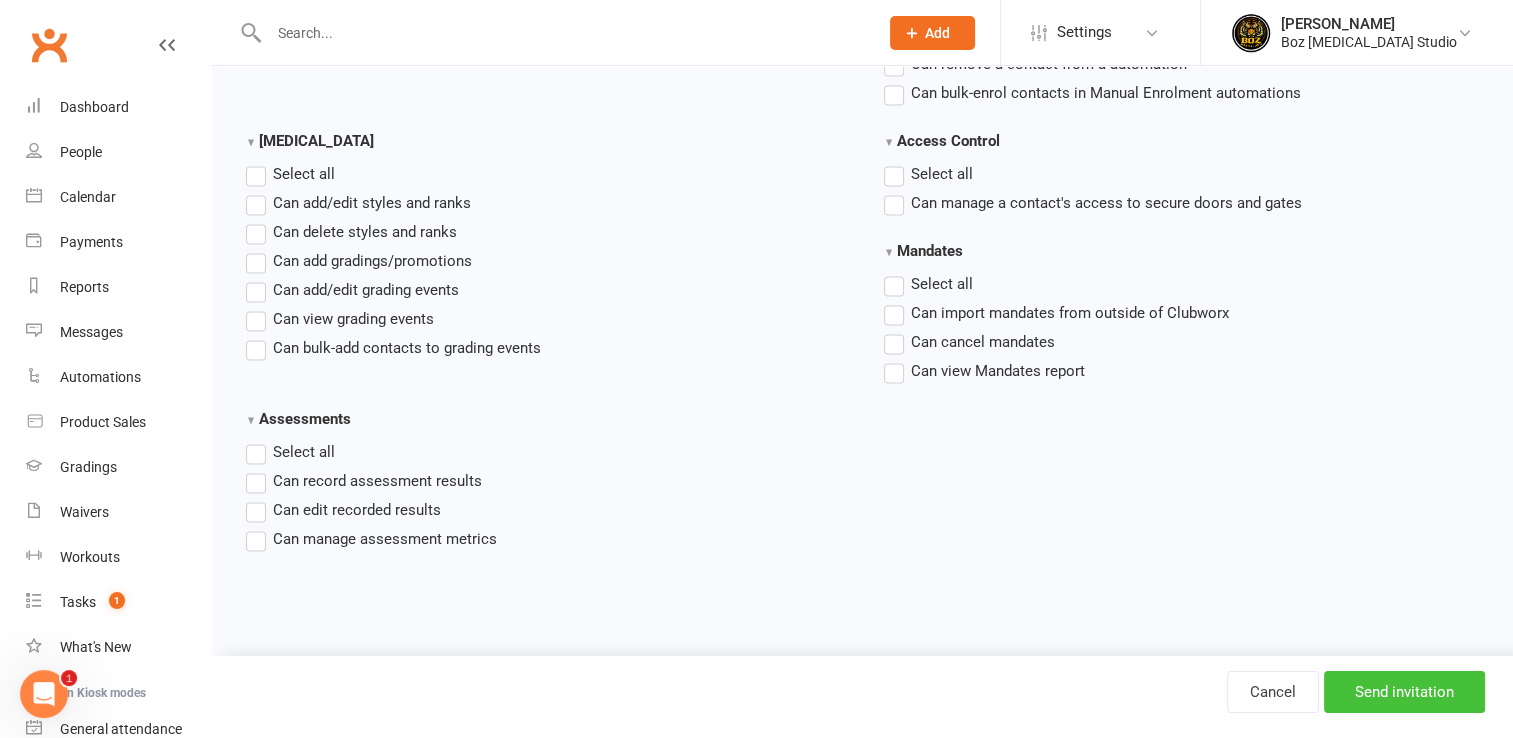 click on "Send invitation" at bounding box center [1404, 692] 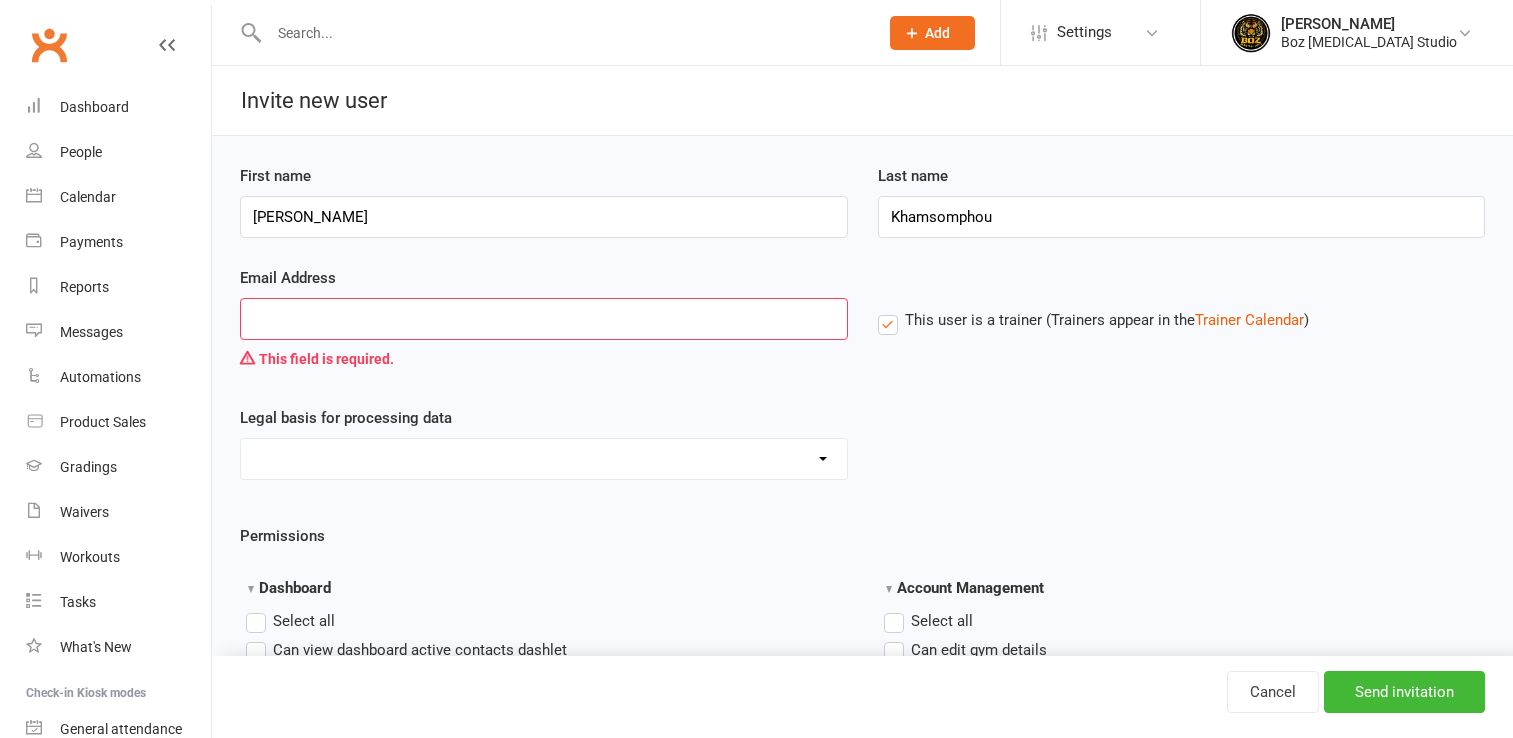 scroll, scrollTop: 0, scrollLeft: 0, axis: both 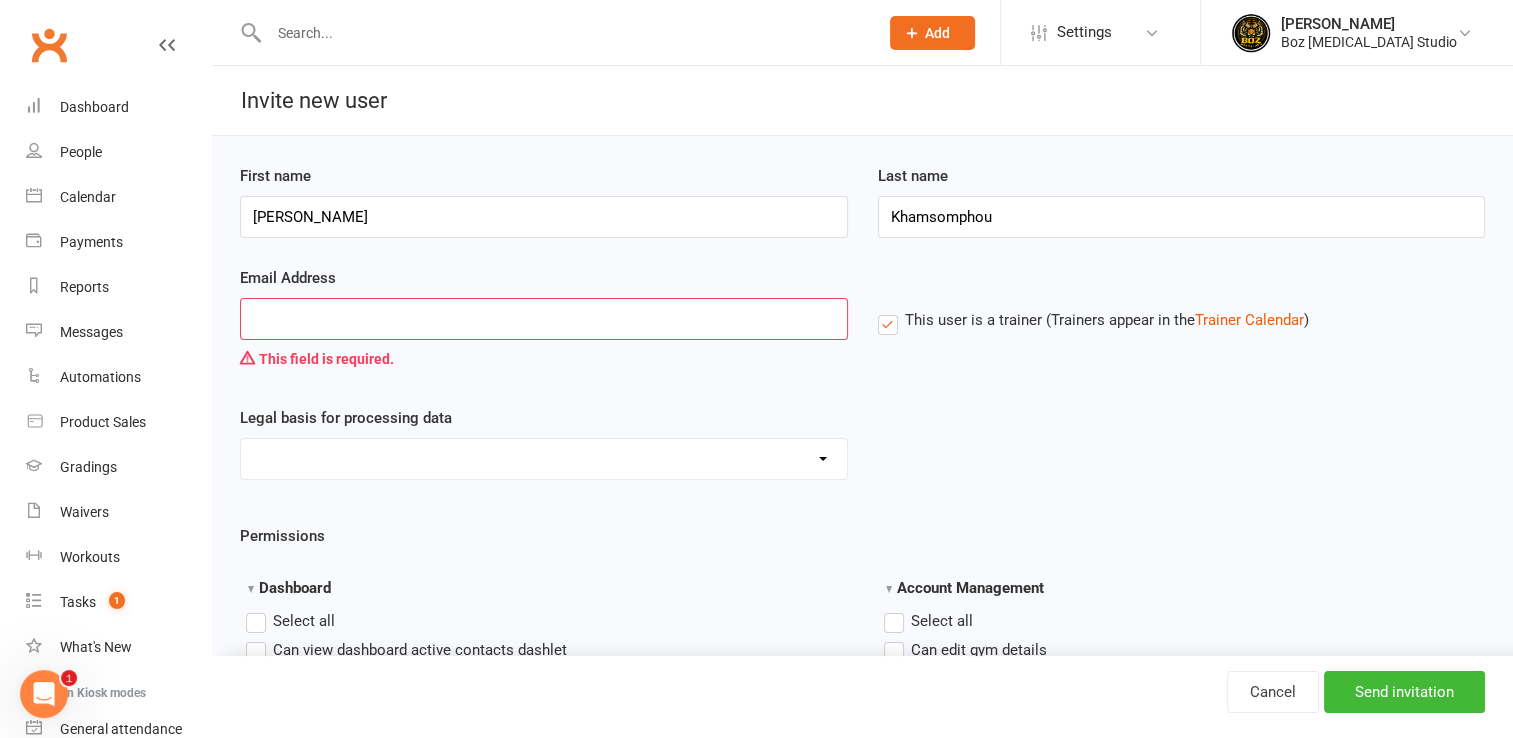 click on "Legal basis for processing data
Consent provided by contact
Legitimate Interest - Existing Customer
Legitimate Interest - Prospect
Performing of a Contract
Not Applicable" at bounding box center [862, 443] 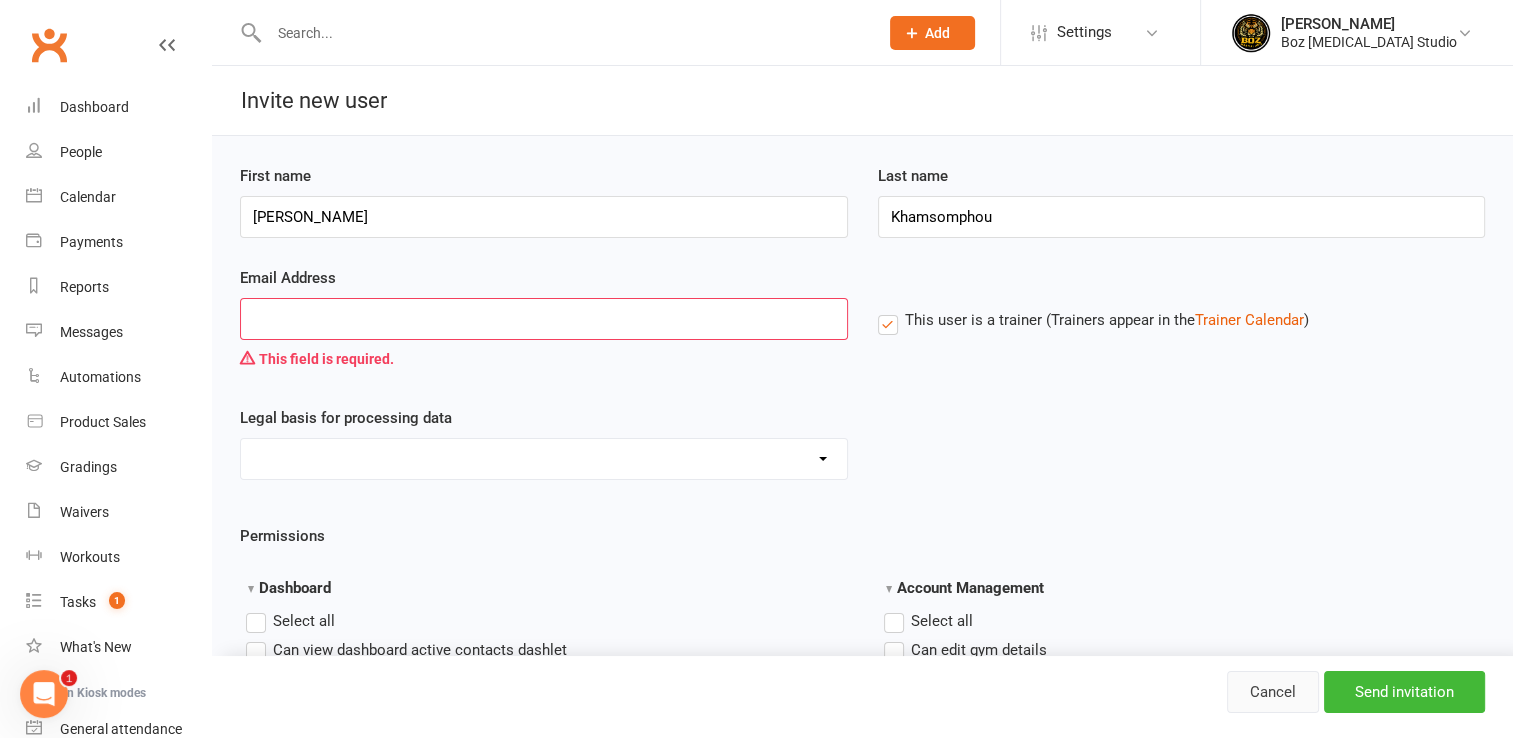 click on "Cancel" at bounding box center [1273, 692] 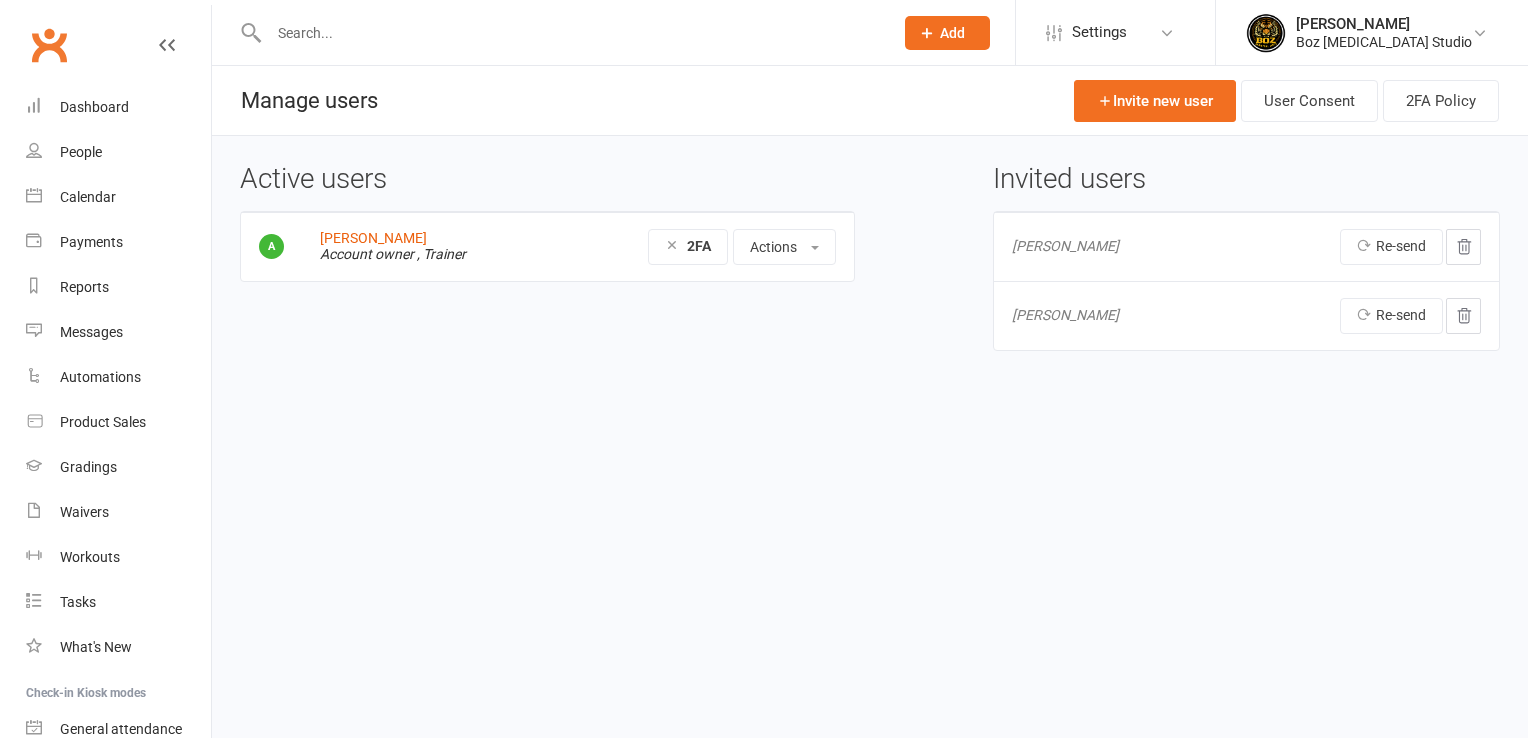 scroll, scrollTop: 0, scrollLeft: 0, axis: both 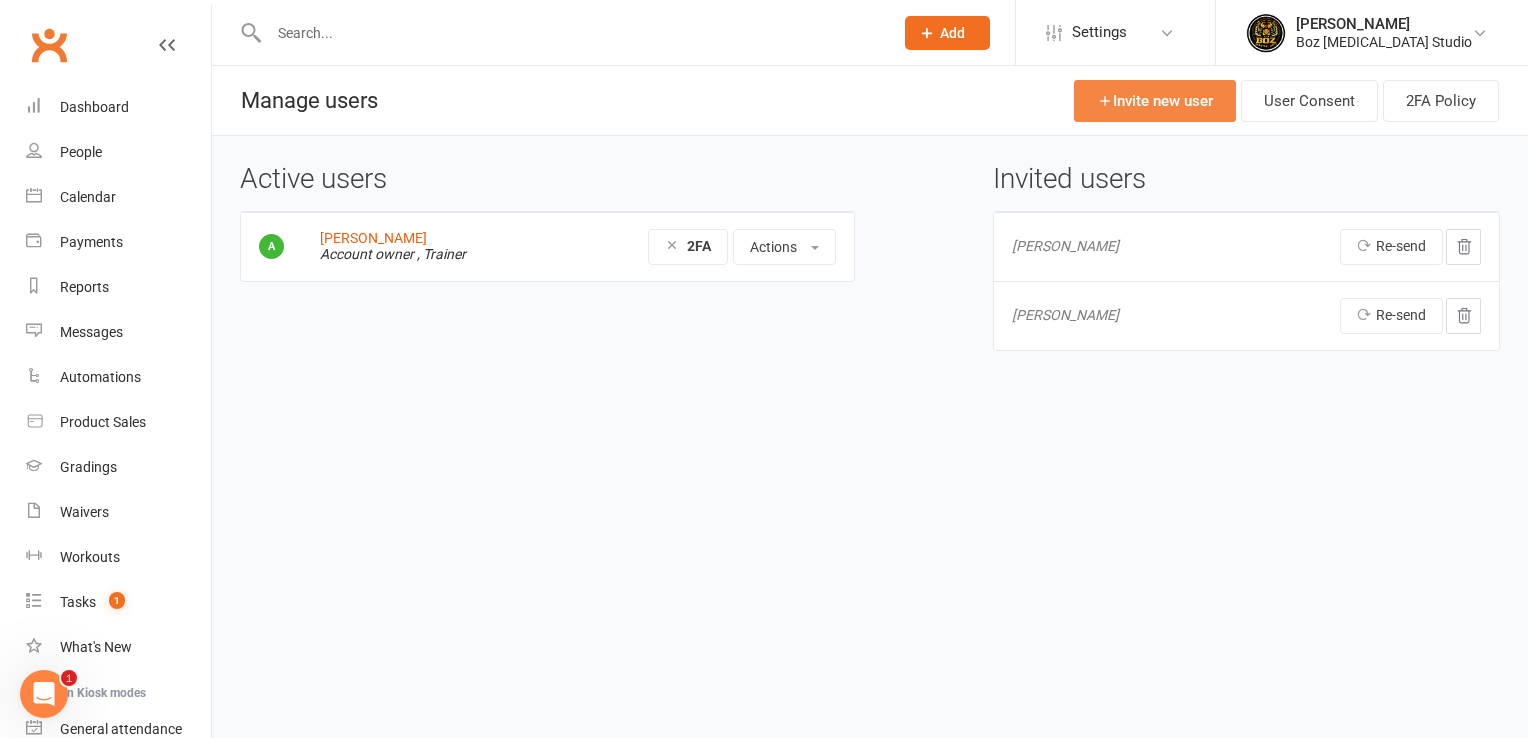 click on "Invite new user" at bounding box center (1155, 101) 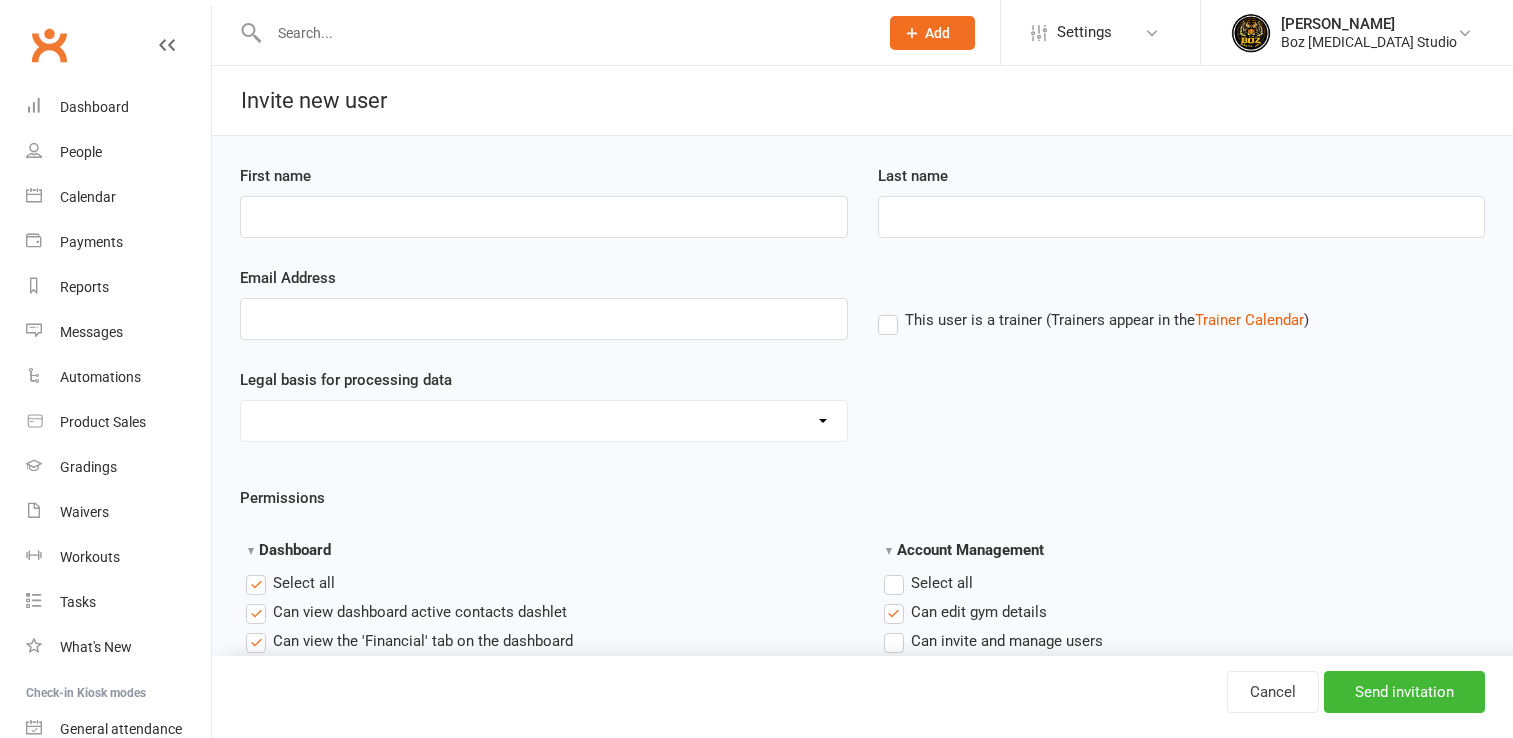 scroll, scrollTop: 0, scrollLeft: 0, axis: both 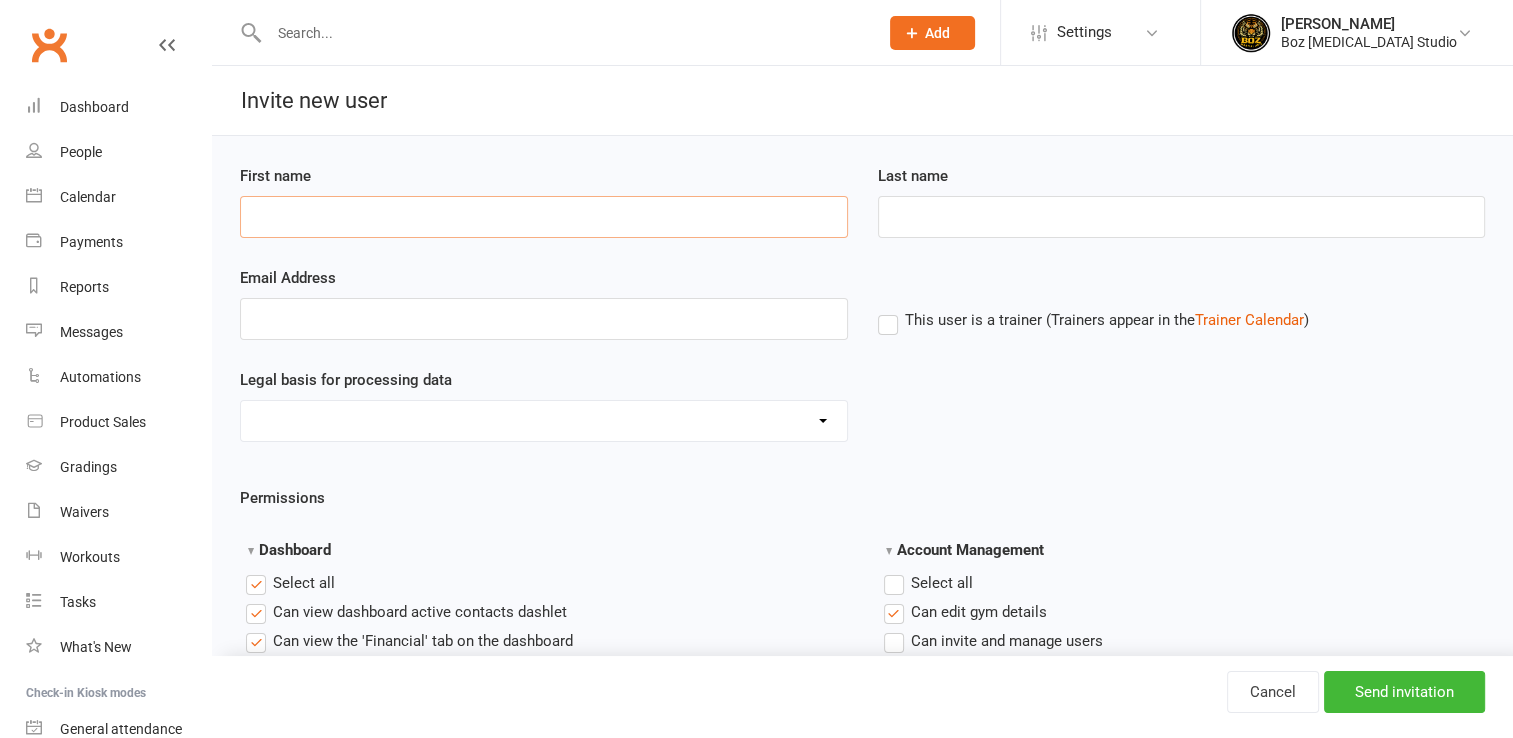 click on "First name" at bounding box center [544, 217] 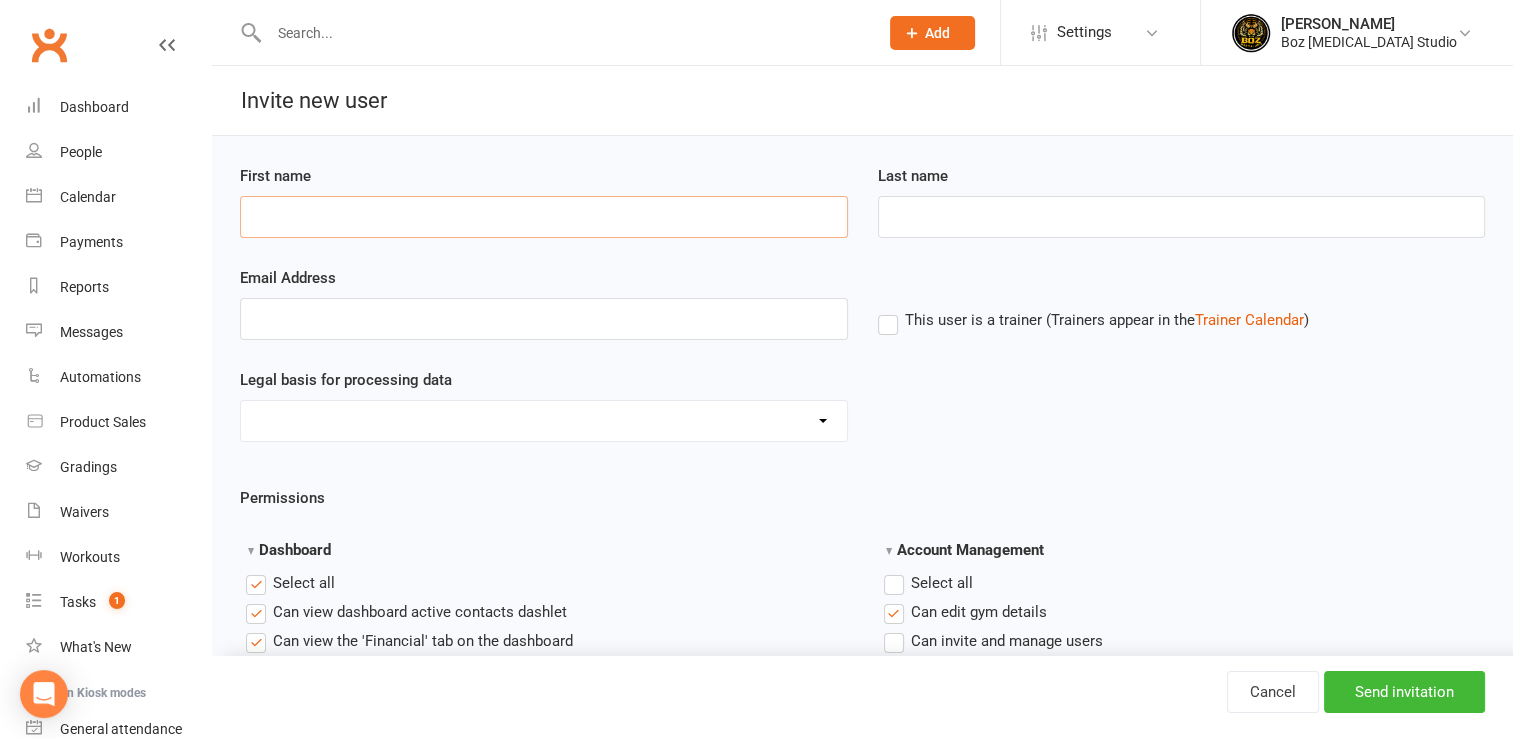 type on "Dillon" 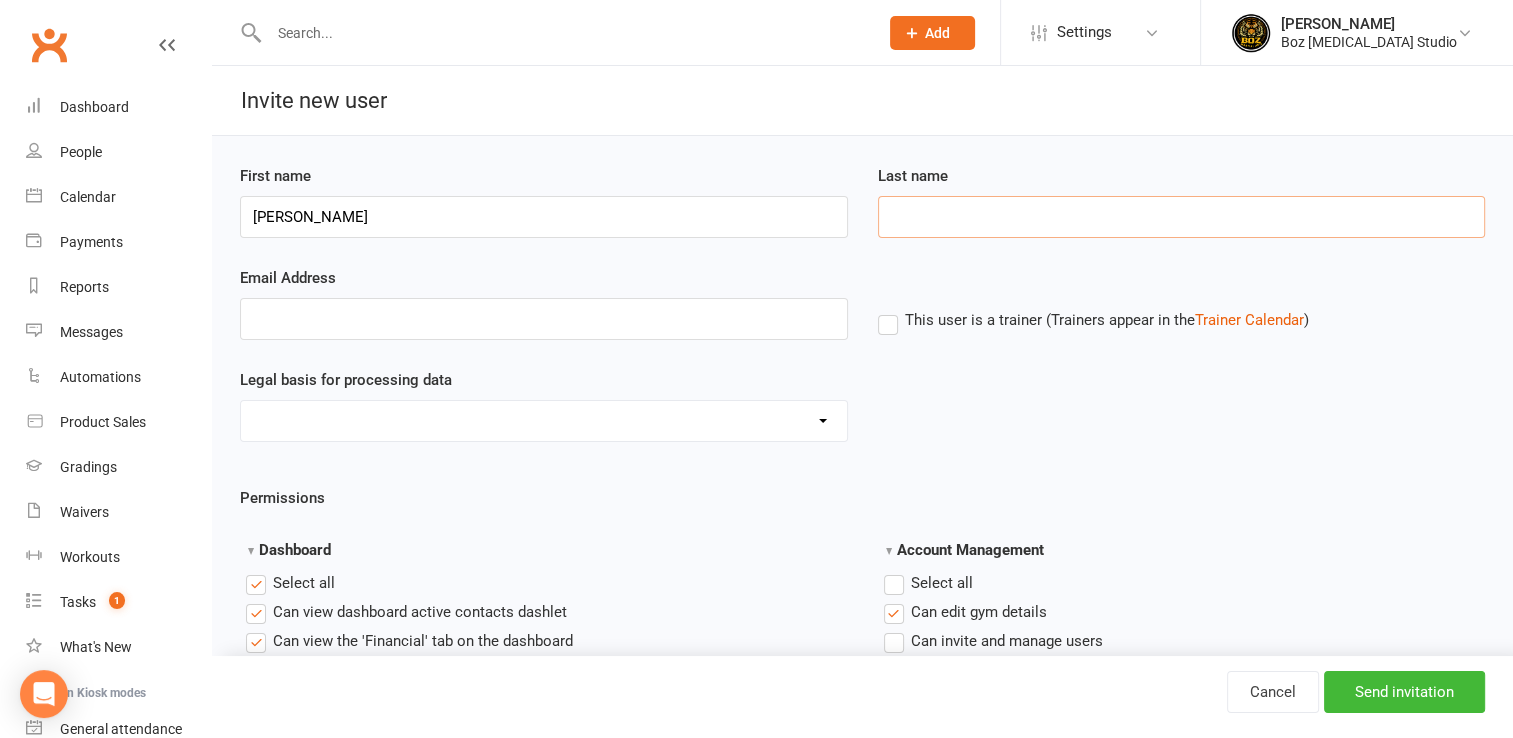 type on "Khamsomphou" 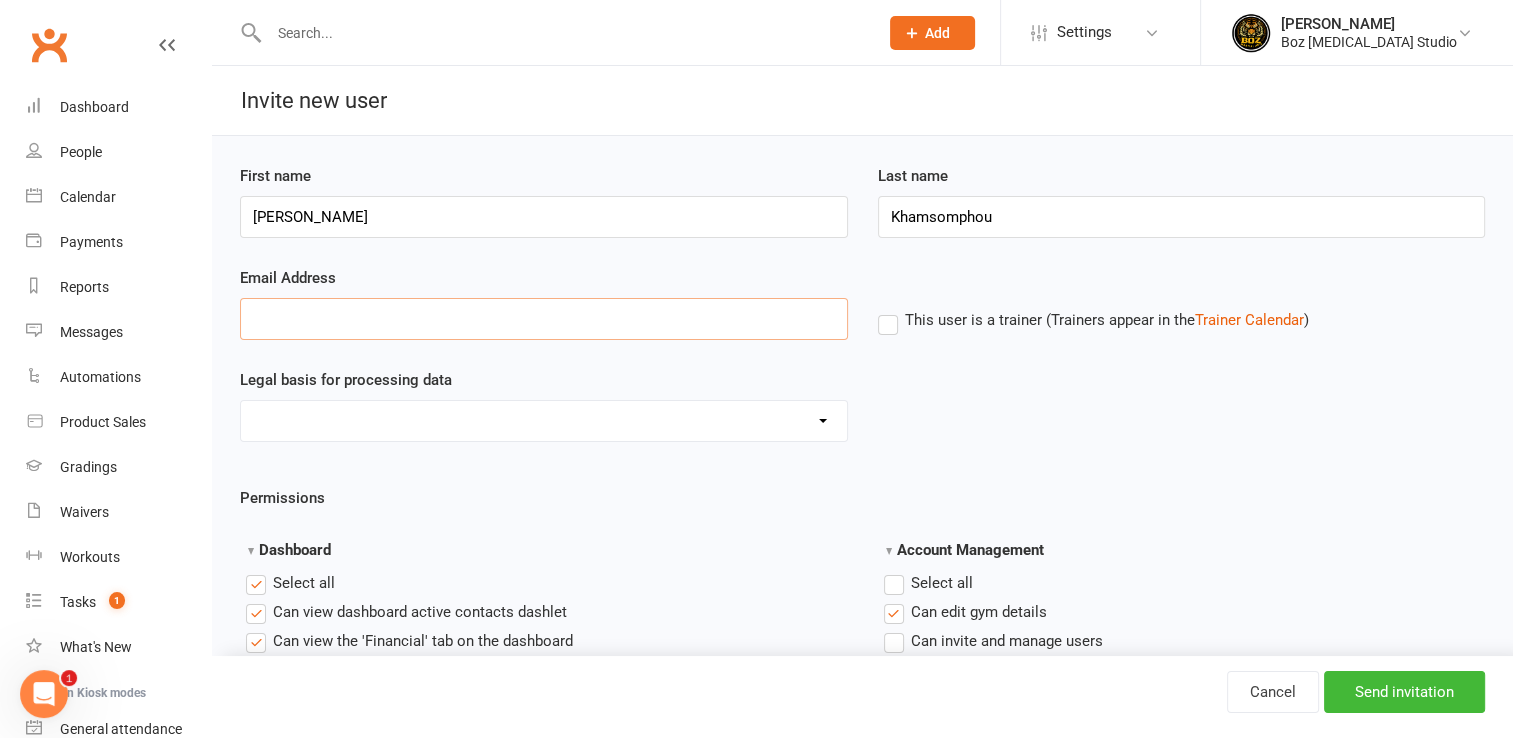 scroll, scrollTop: 0, scrollLeft: 0, axis: both 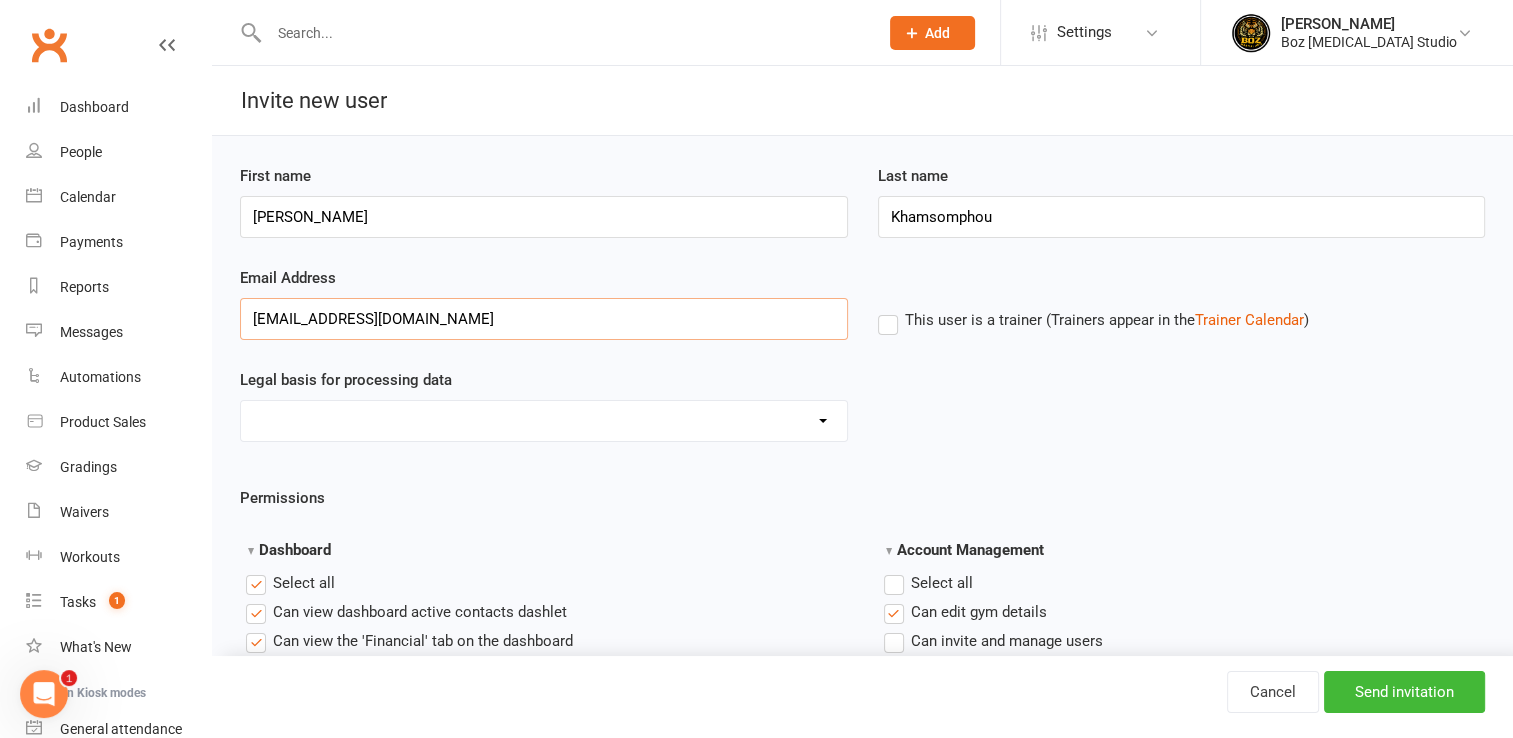 type on "Dillonkhamsomphou@gmail.com" 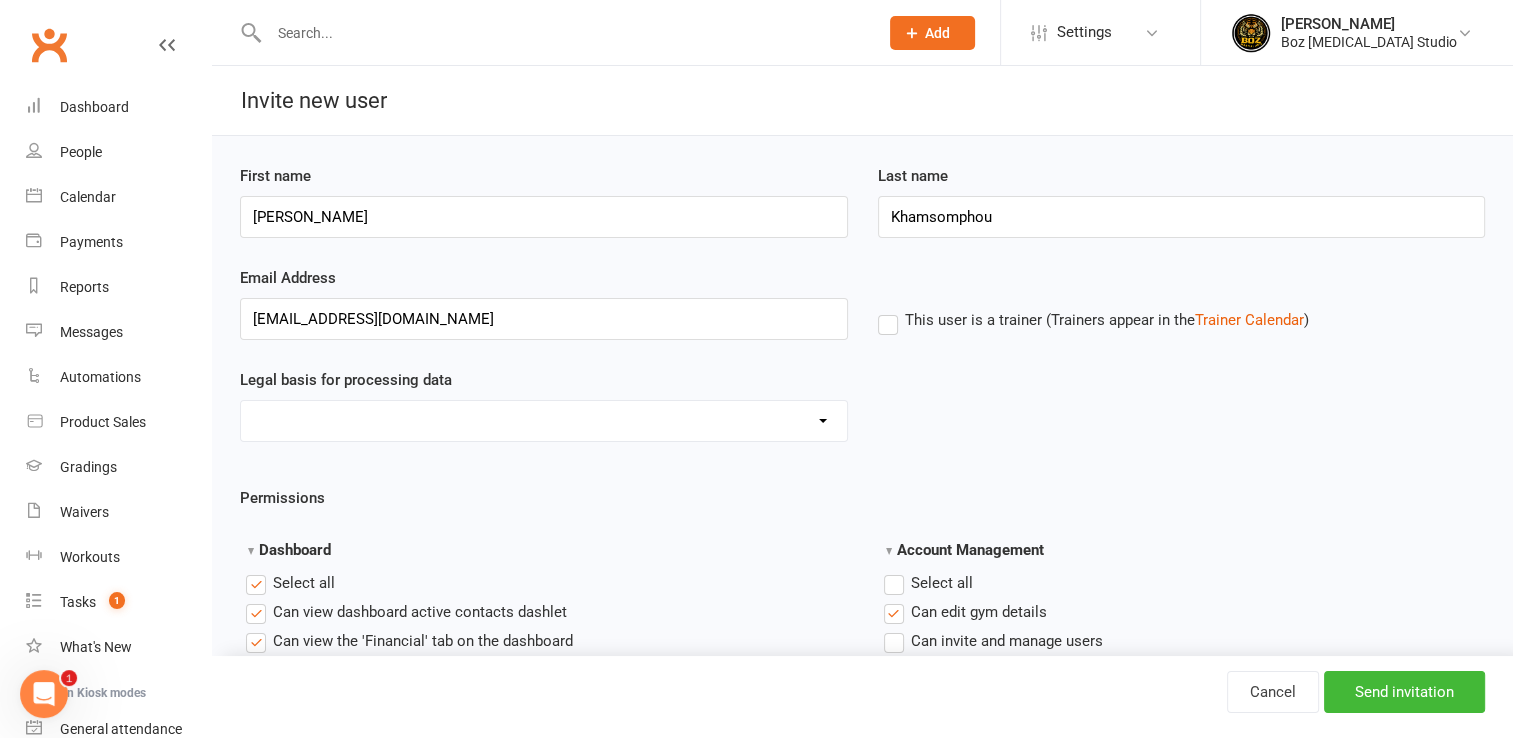 click on "Legal basis for processing data
Consent provided by contact
Legitimate Interest - Existing Customer
Legitimate Interest - Prospect
Performing of a Contract
Not Applicable" at bounding box center [862, 405] 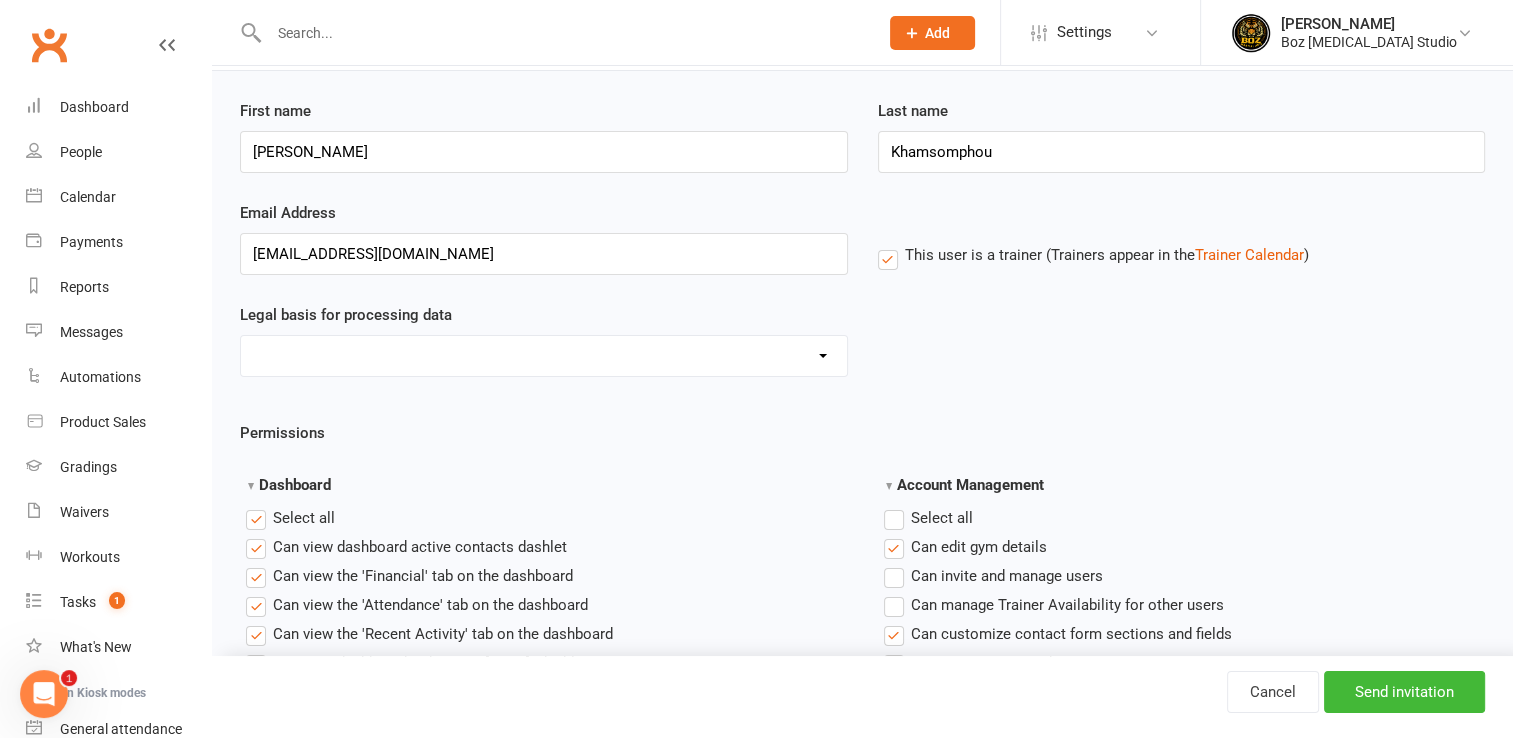 scroll, scrollTop: 200, scrollLeft: 0, axis: vertical 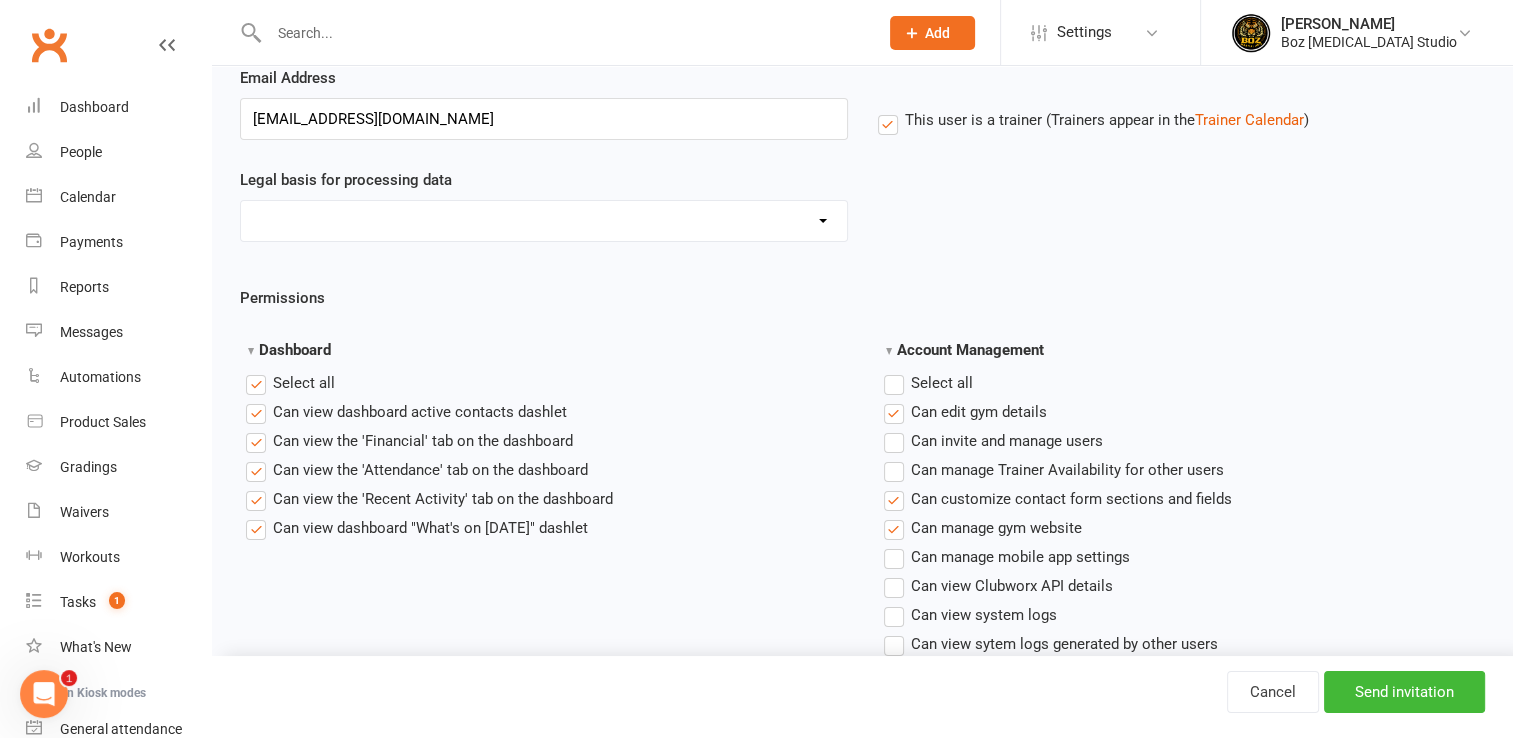click on "Select all" at bounding box center [928, 383] 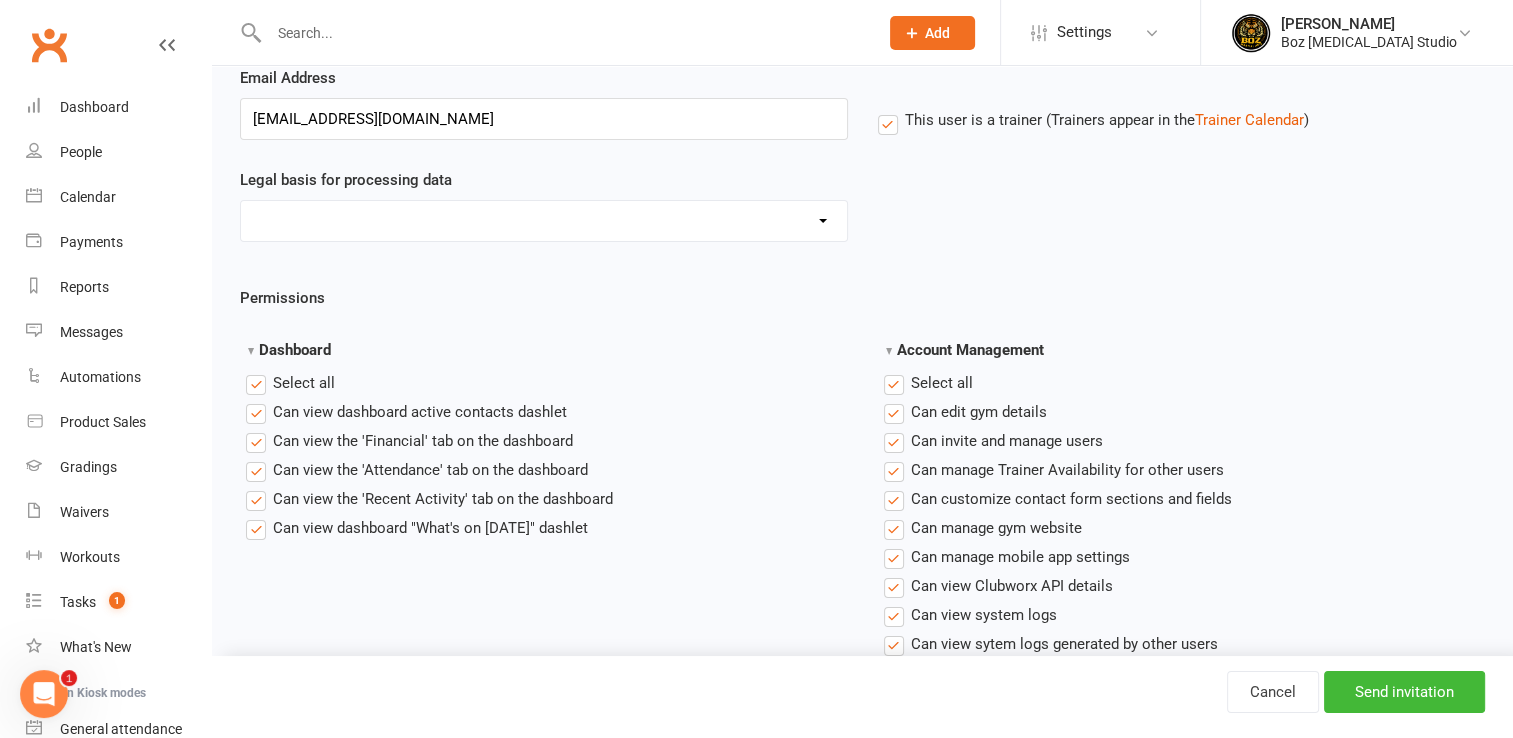 click on "Select all" at bounding box center [928, 383] 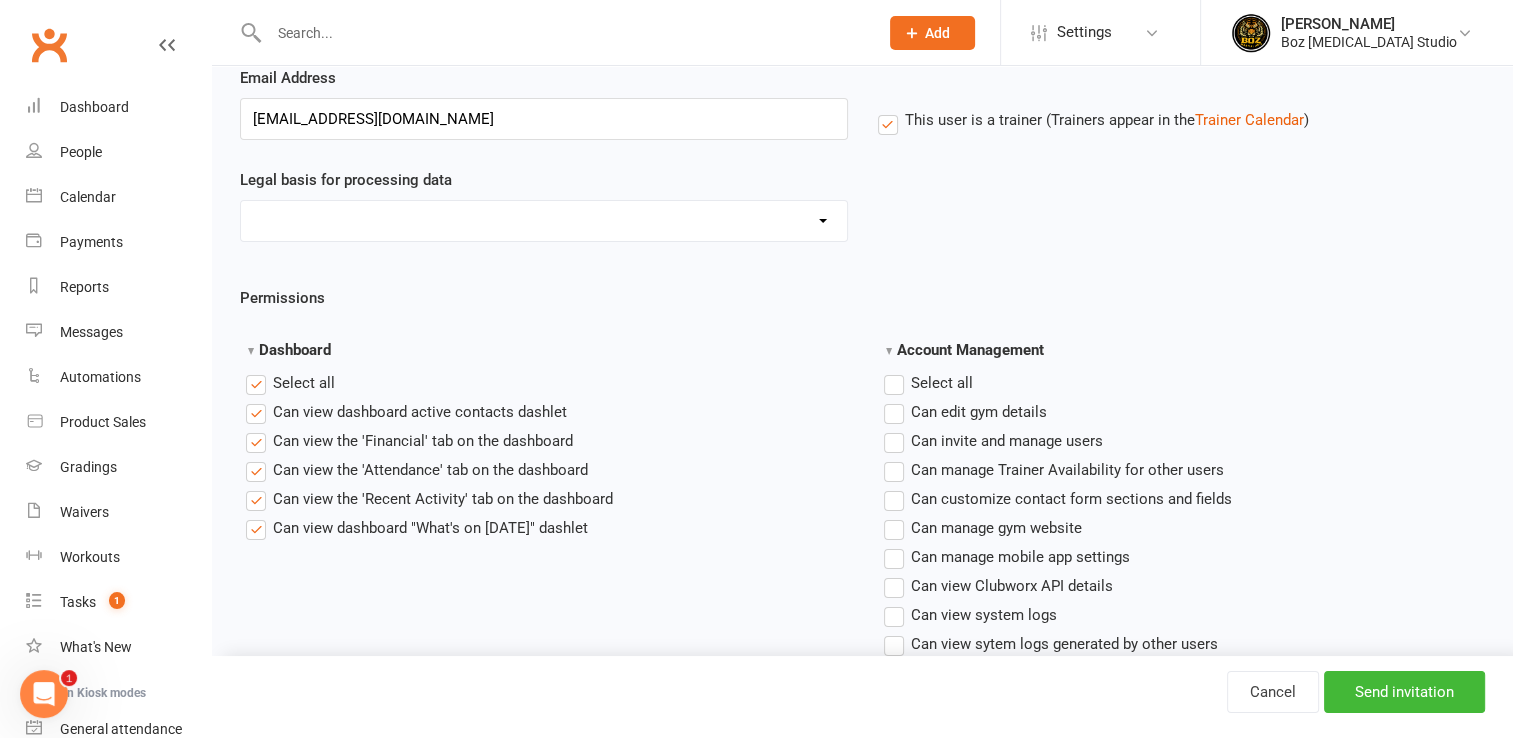click on "Select all" at bounding box center [290, 383] 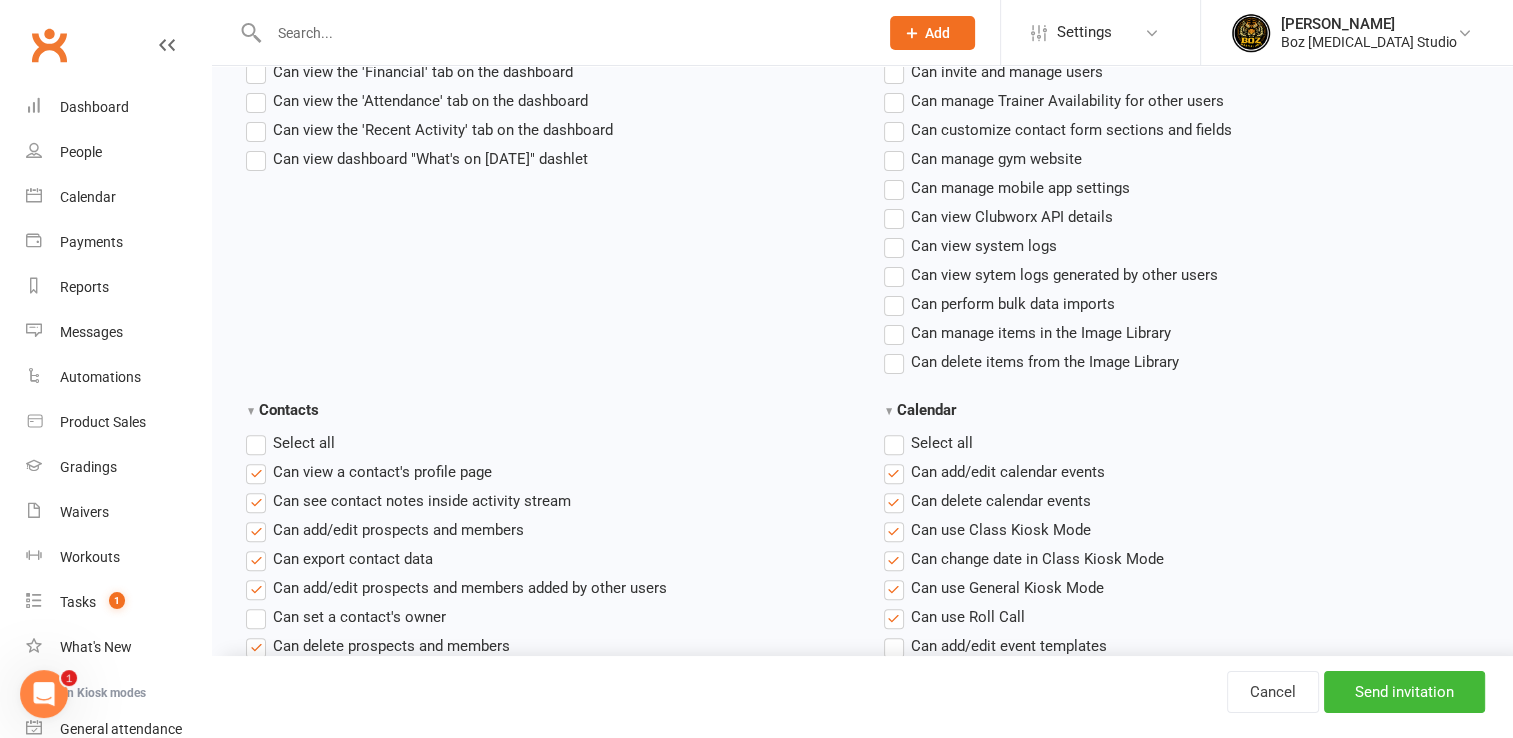 scroll, scrollTop: 600, scrollLeft: 0, axis: vertical 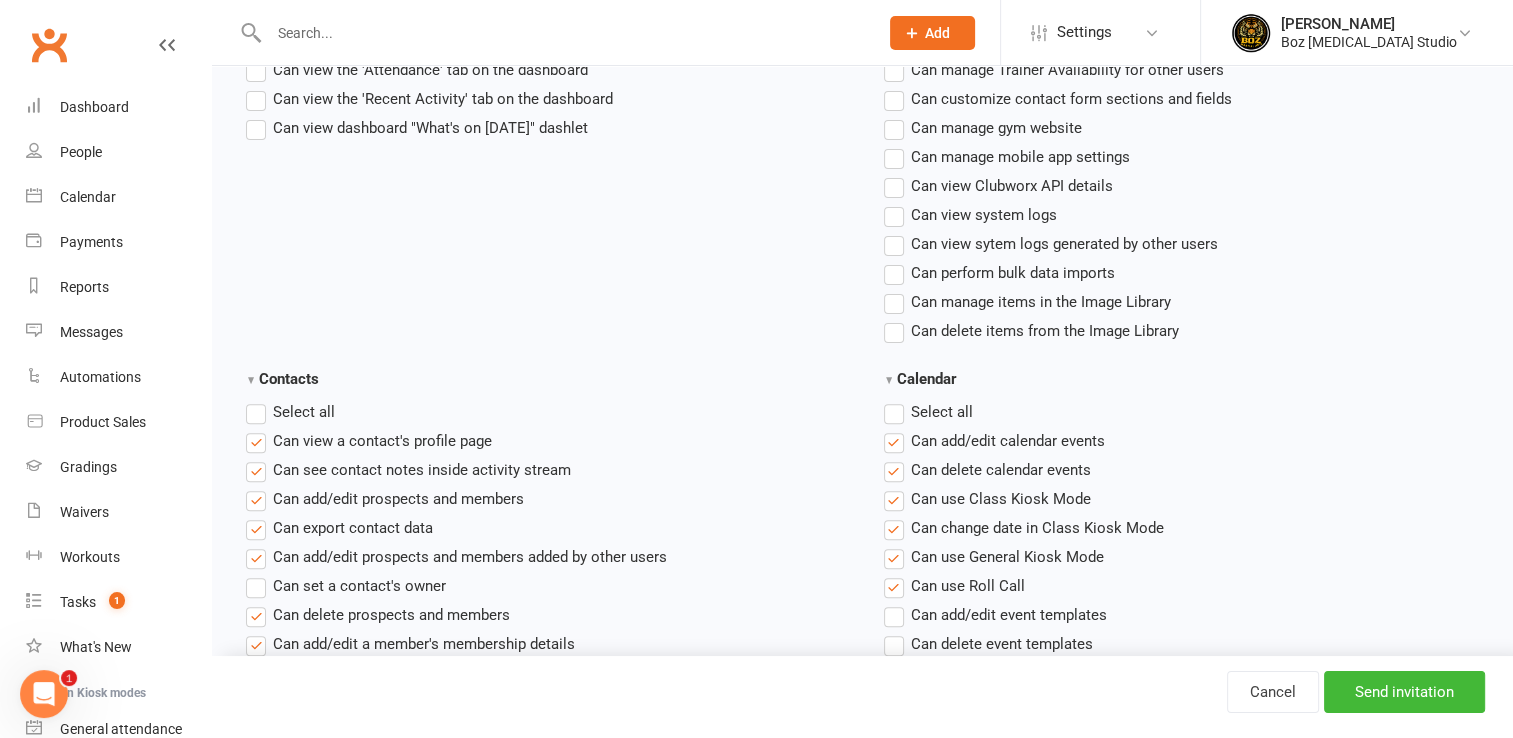 click on "Select all" at bounding box center [290, 412] 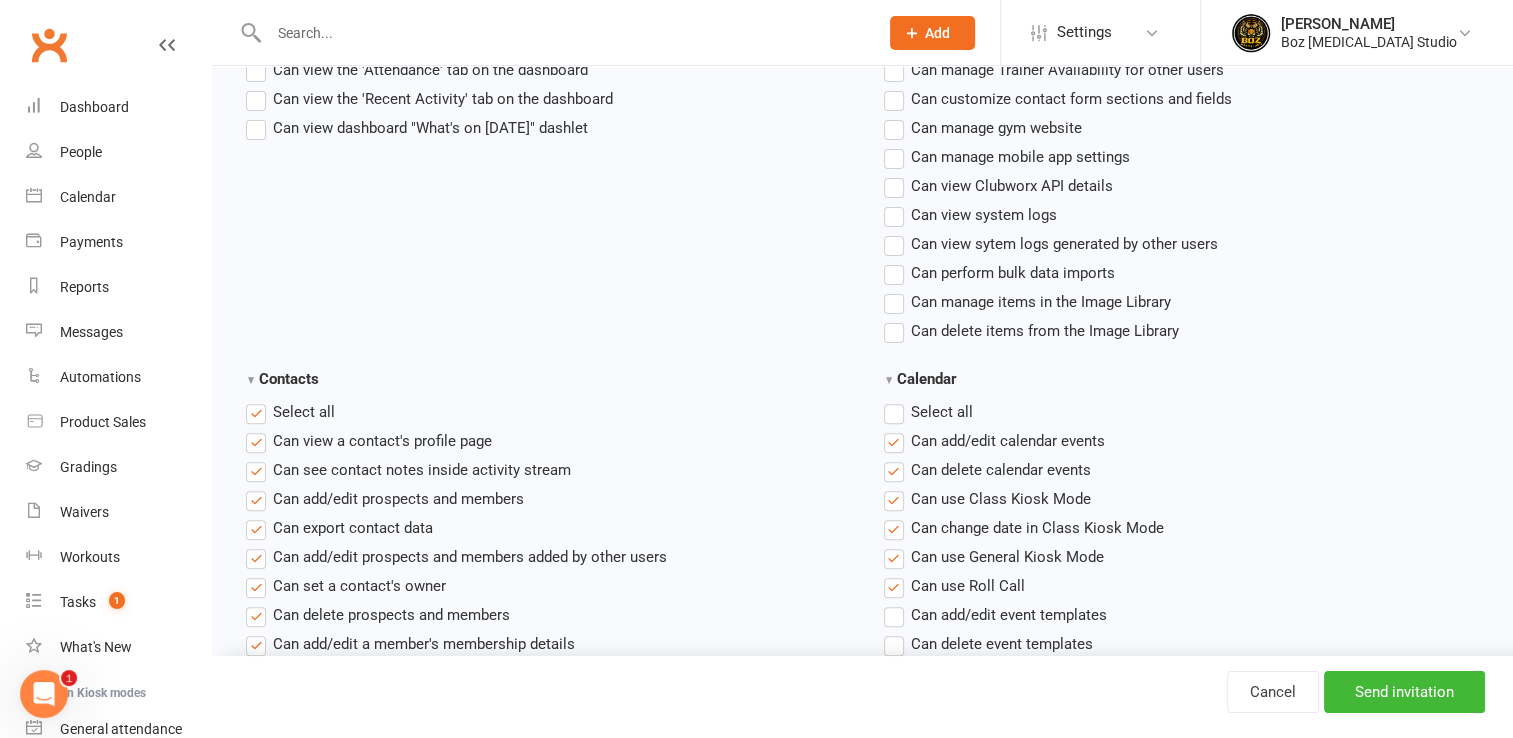 click on "Select all" at bounding box center (290, 412) 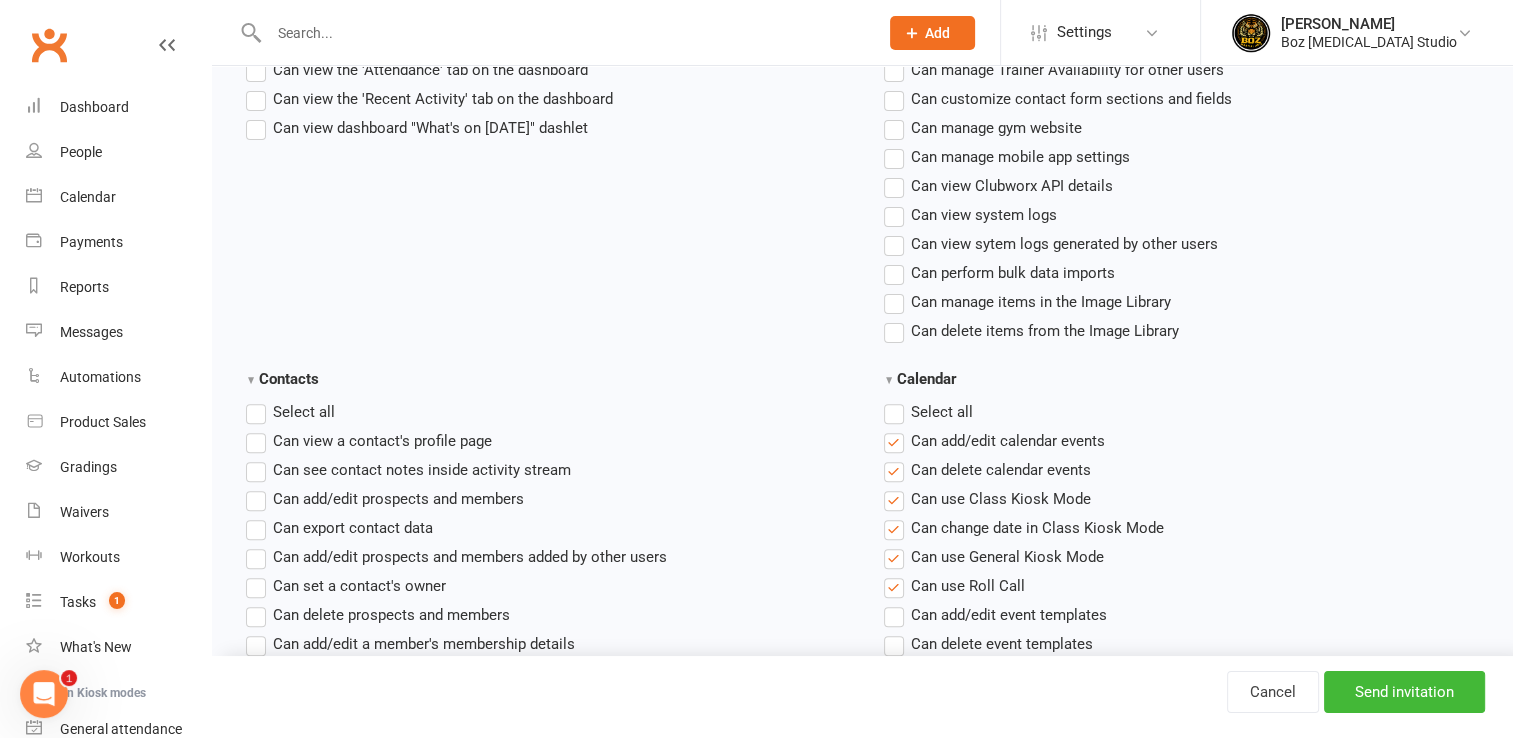 click on "Select all" at bounding box center (928, 412) 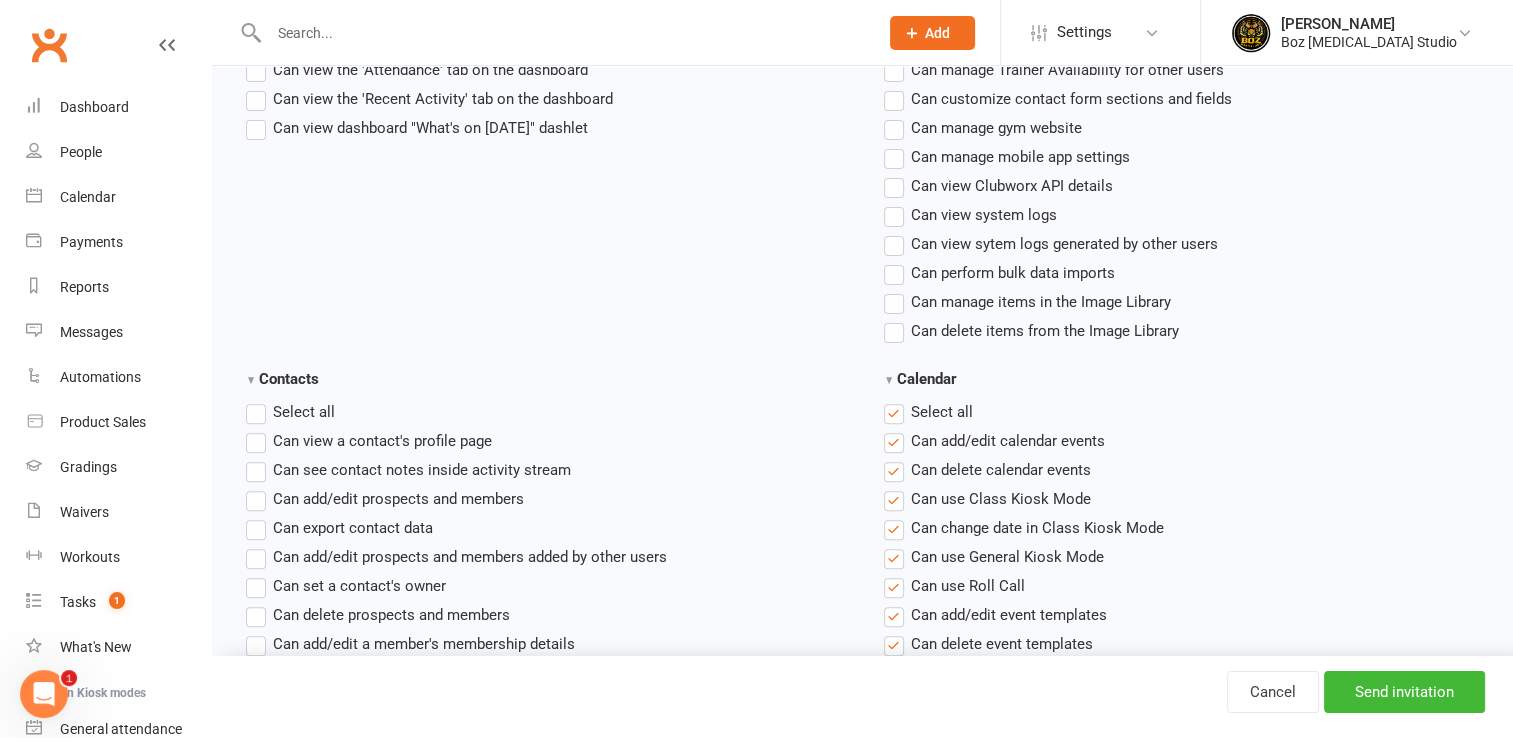 click on "Select all" at bounding box center (928, 412) 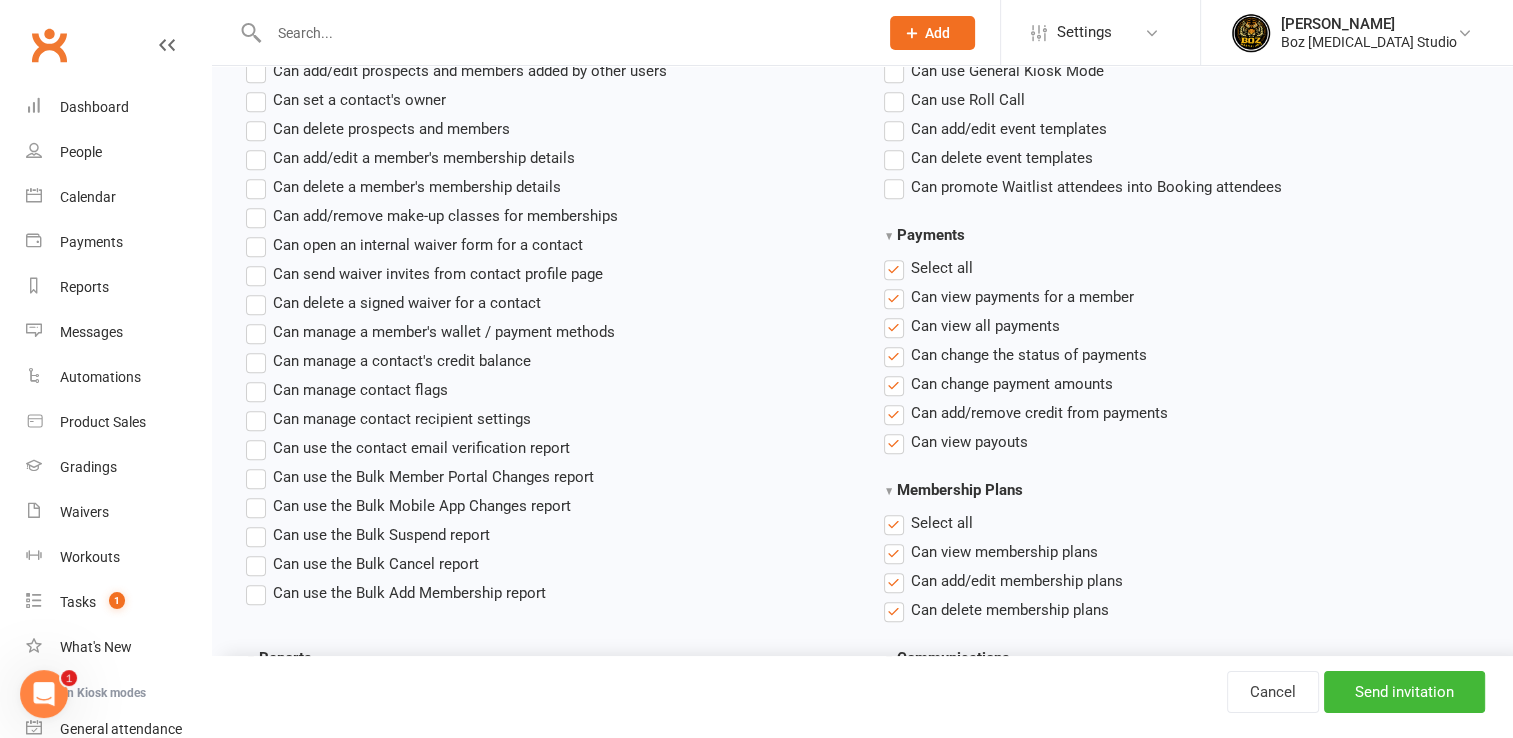 scroll, scrollTop: 1100, scrollLeft: 0, axis: vertical 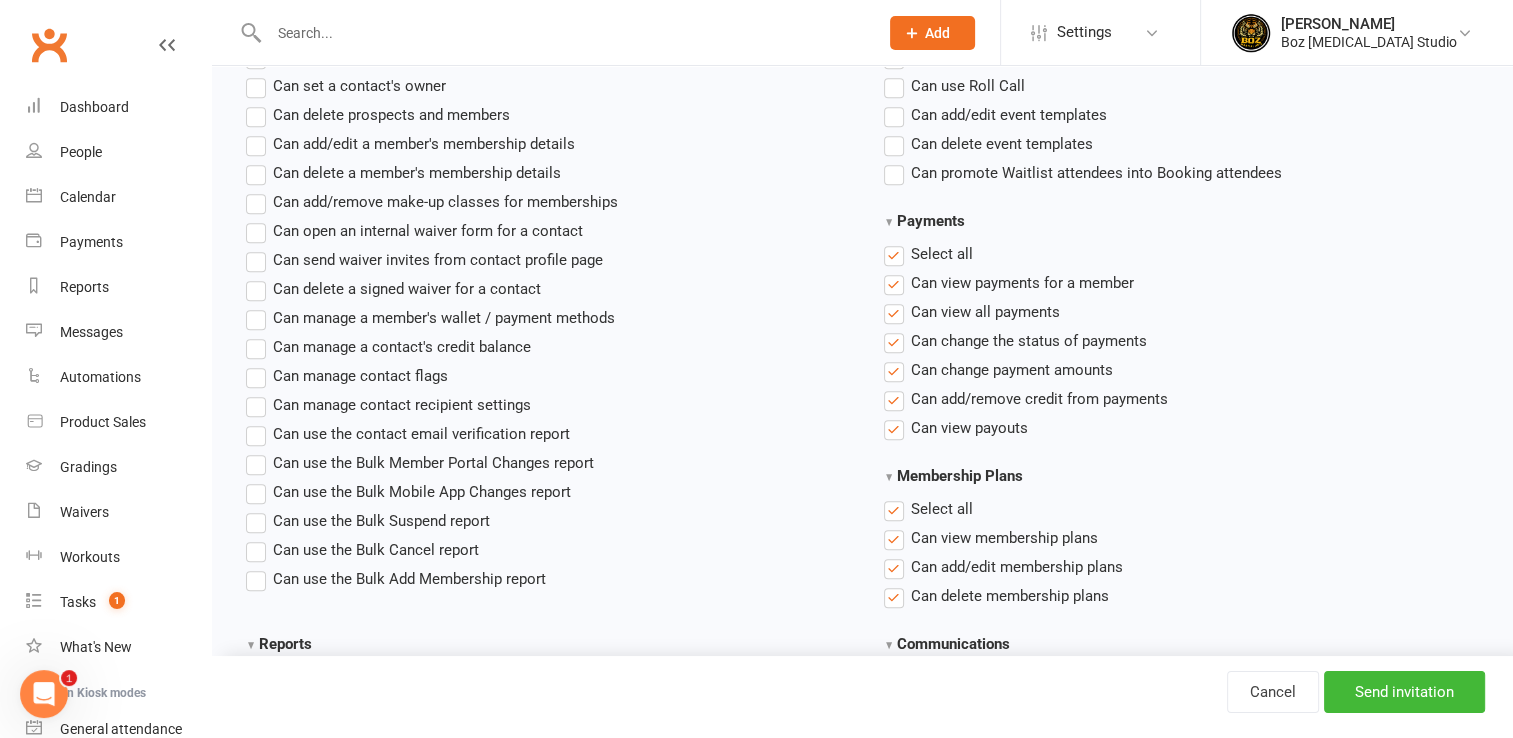 click on "Select all" at bounding box center [928, 254] 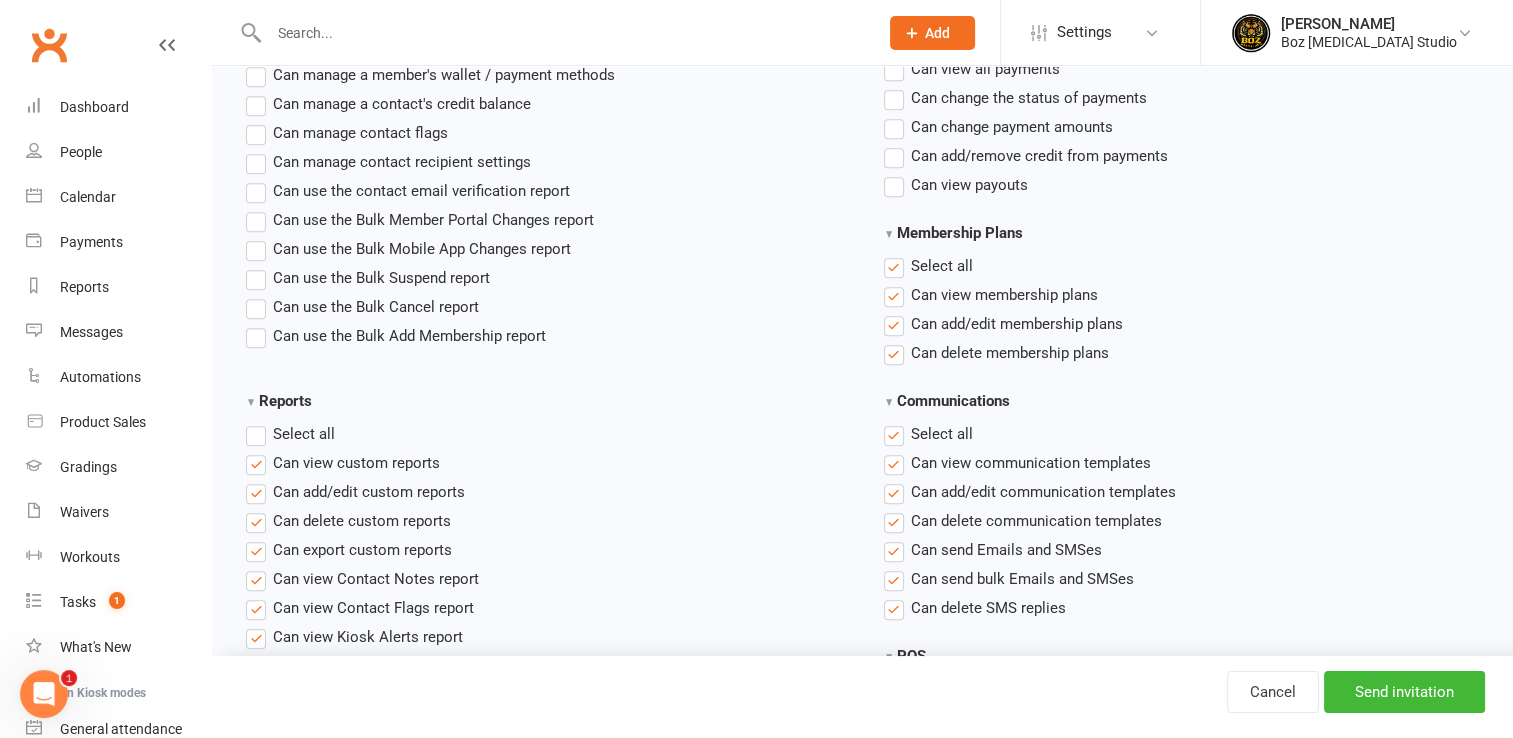 scroll, scrollTop: 1400, scrollLeft: 0, axis: vertical 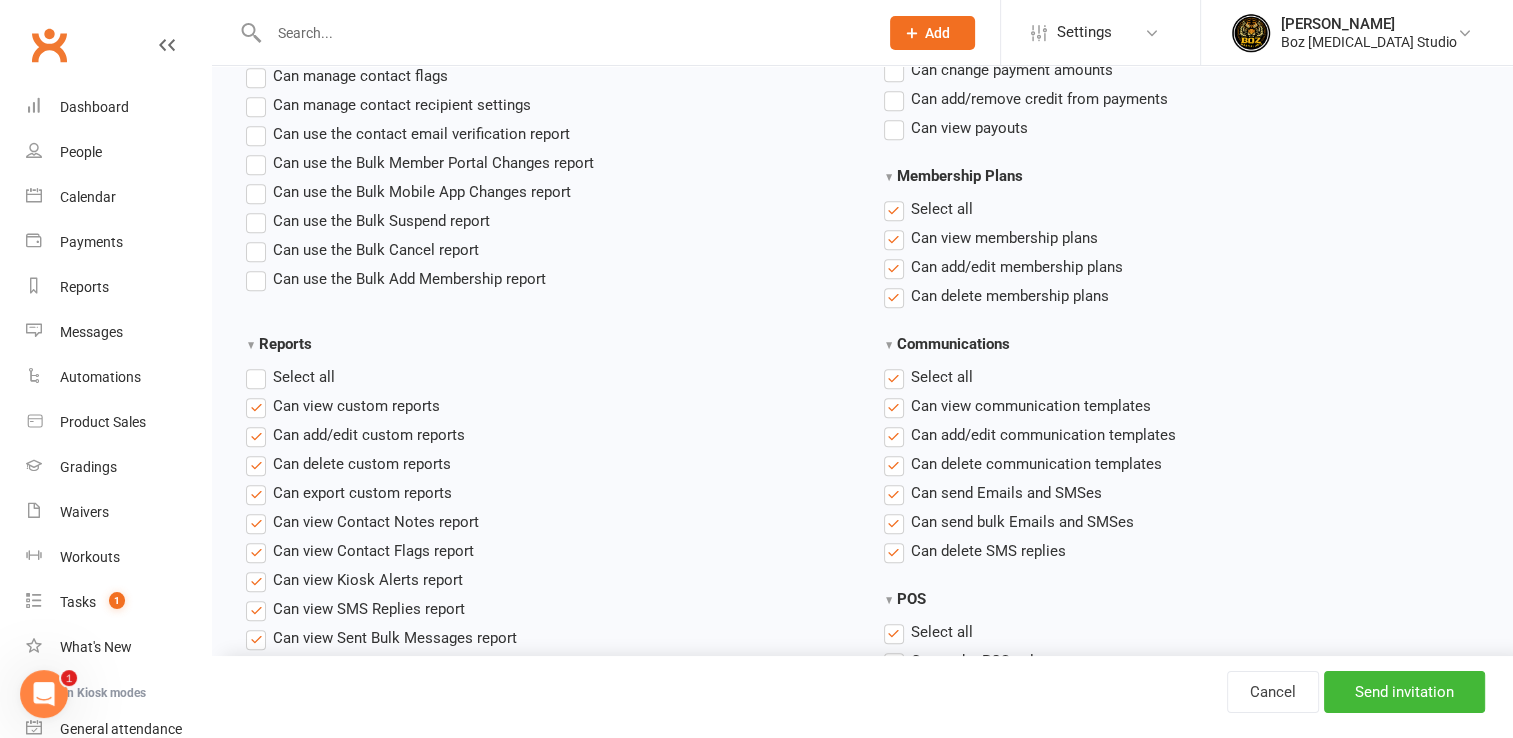 click on "Select all" at bounding box center [928, 209] 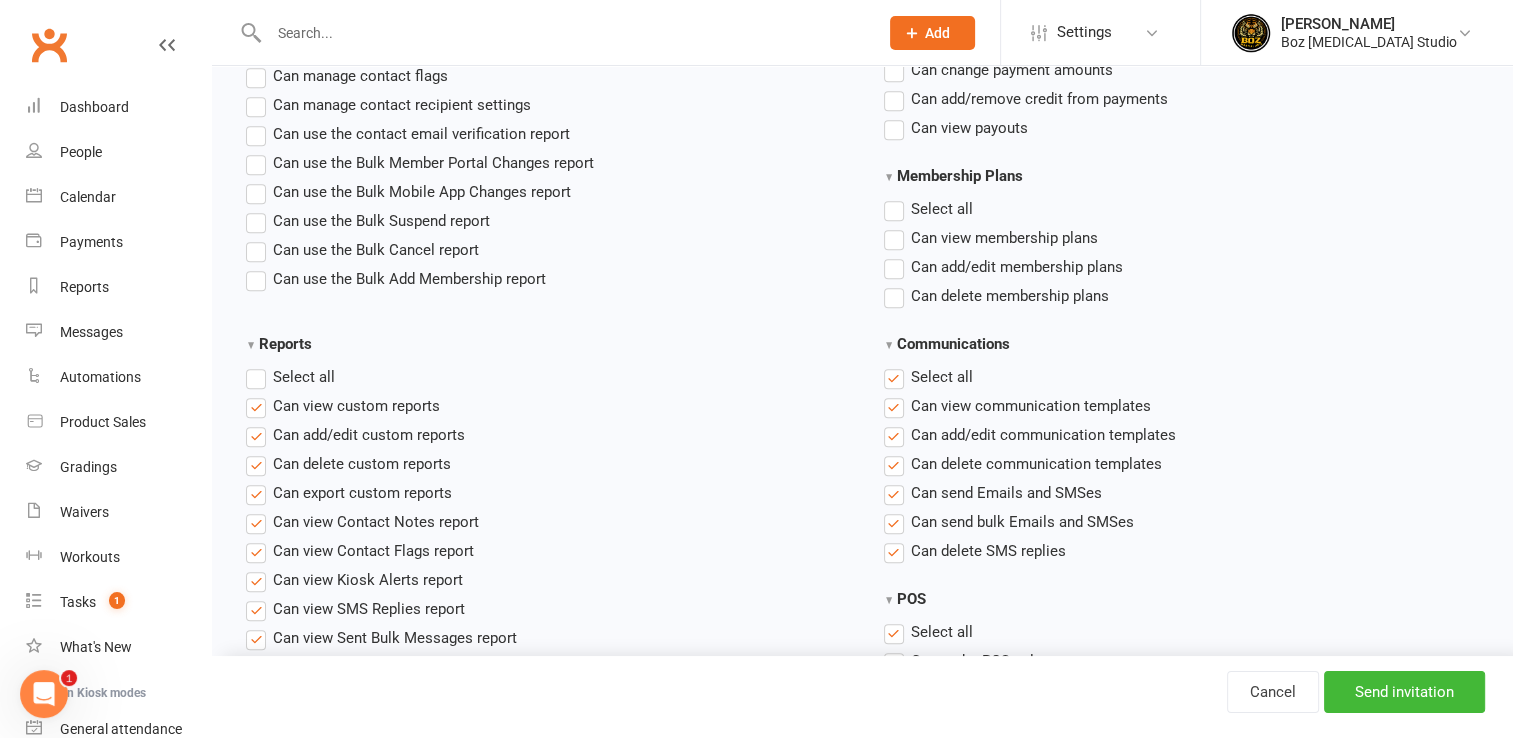 click on "Select all" at bounding box center (928, 377) 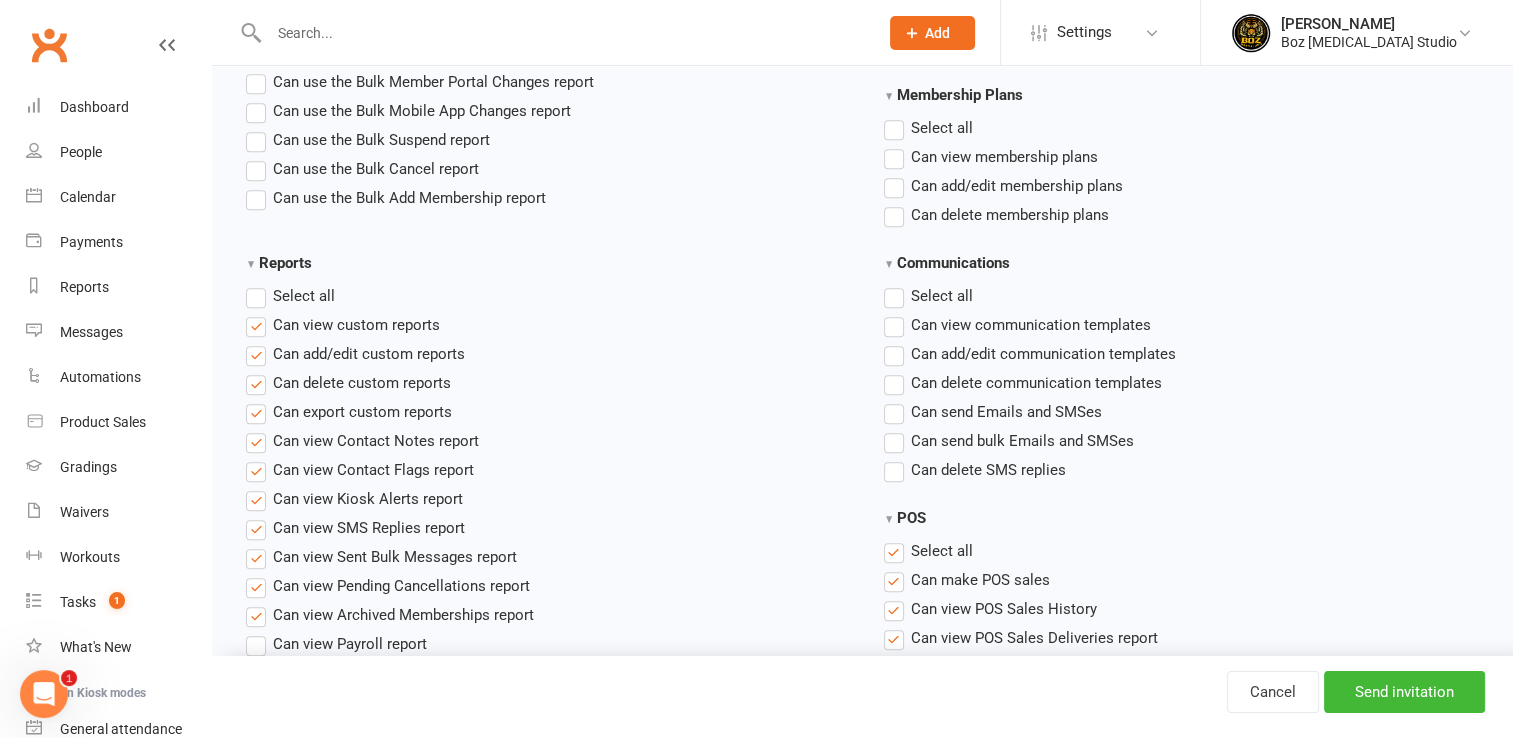 scroll, scrollTop: 1600, scrollLeft: 0, axis: vertical 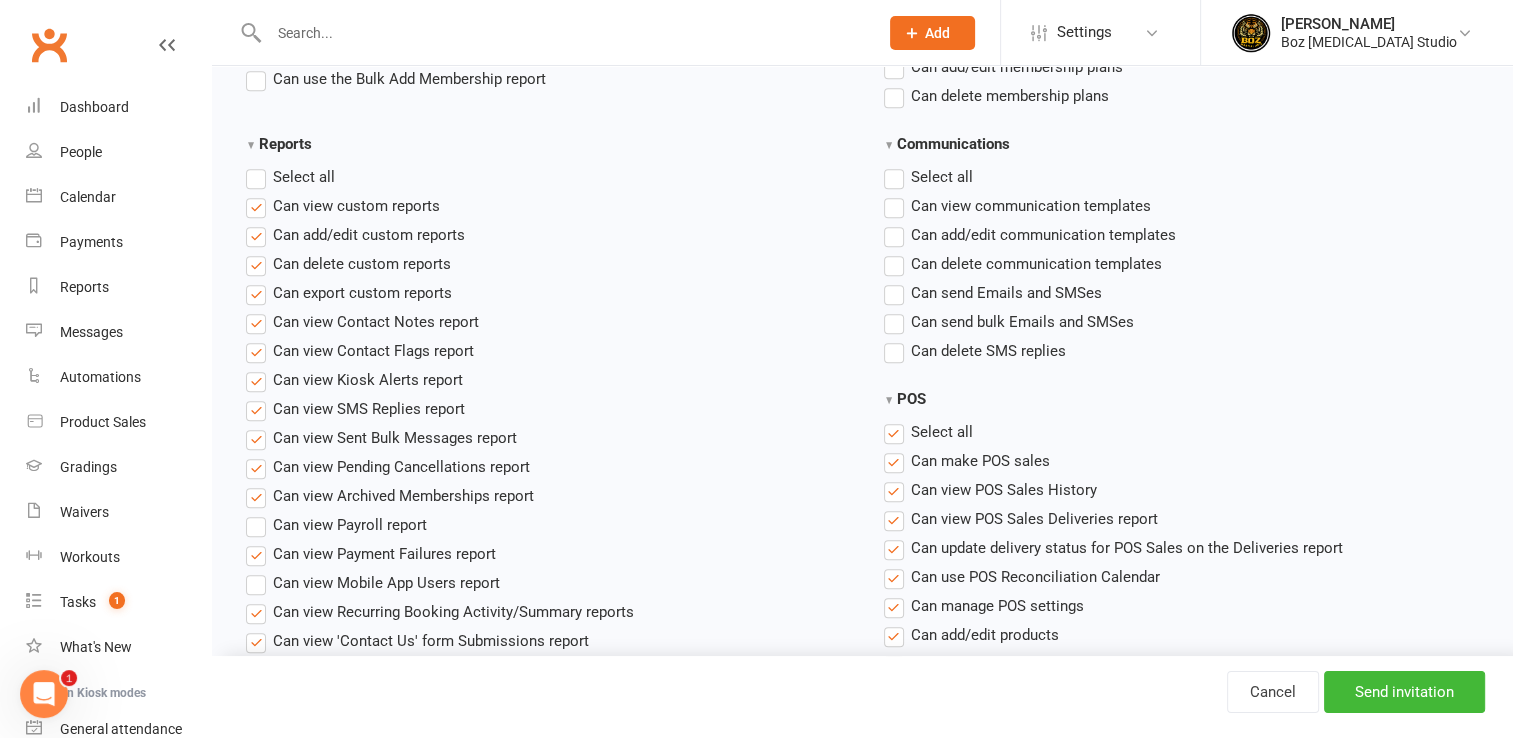 click on "Select all" at bounding box center (290, 177) 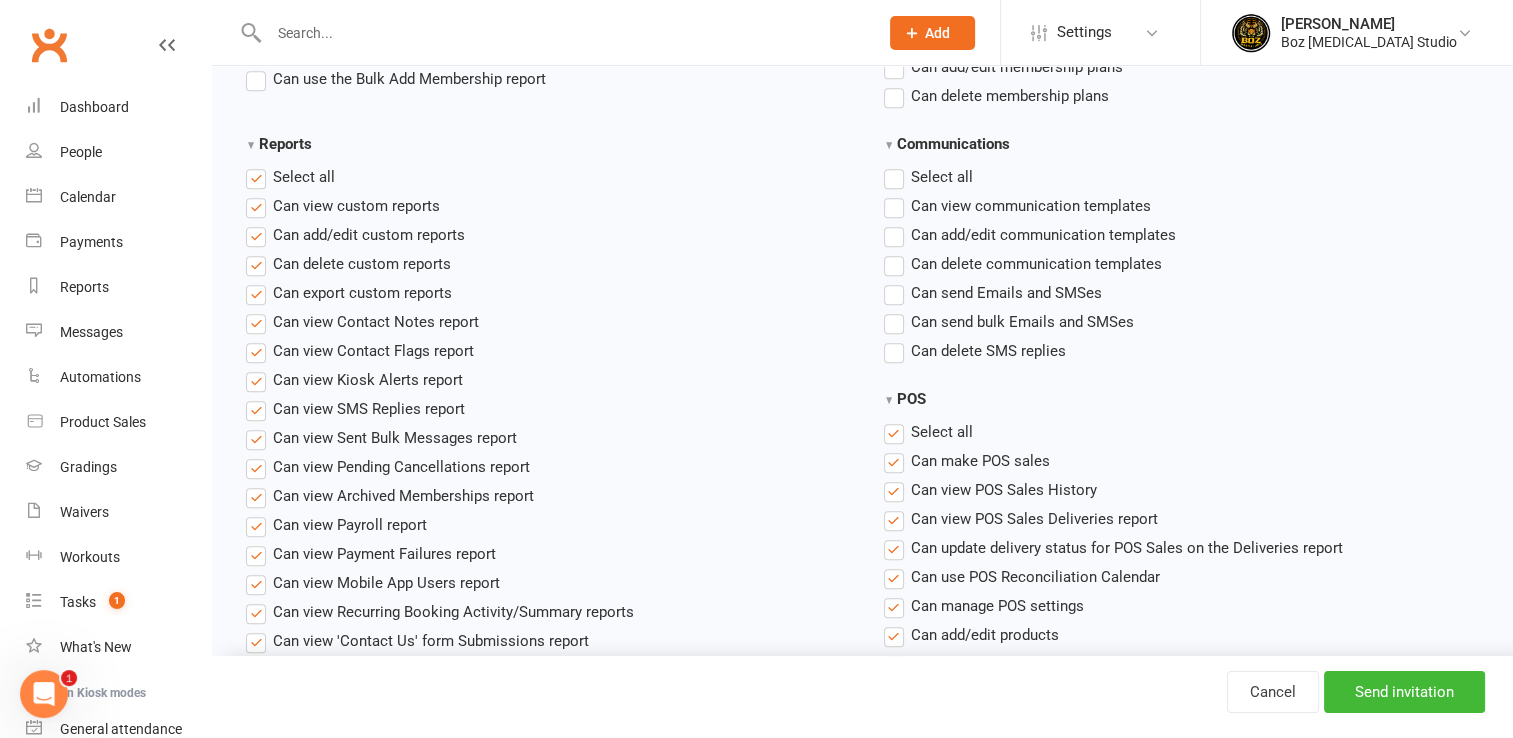 click on "Select all" at bounding box center [290, 177] 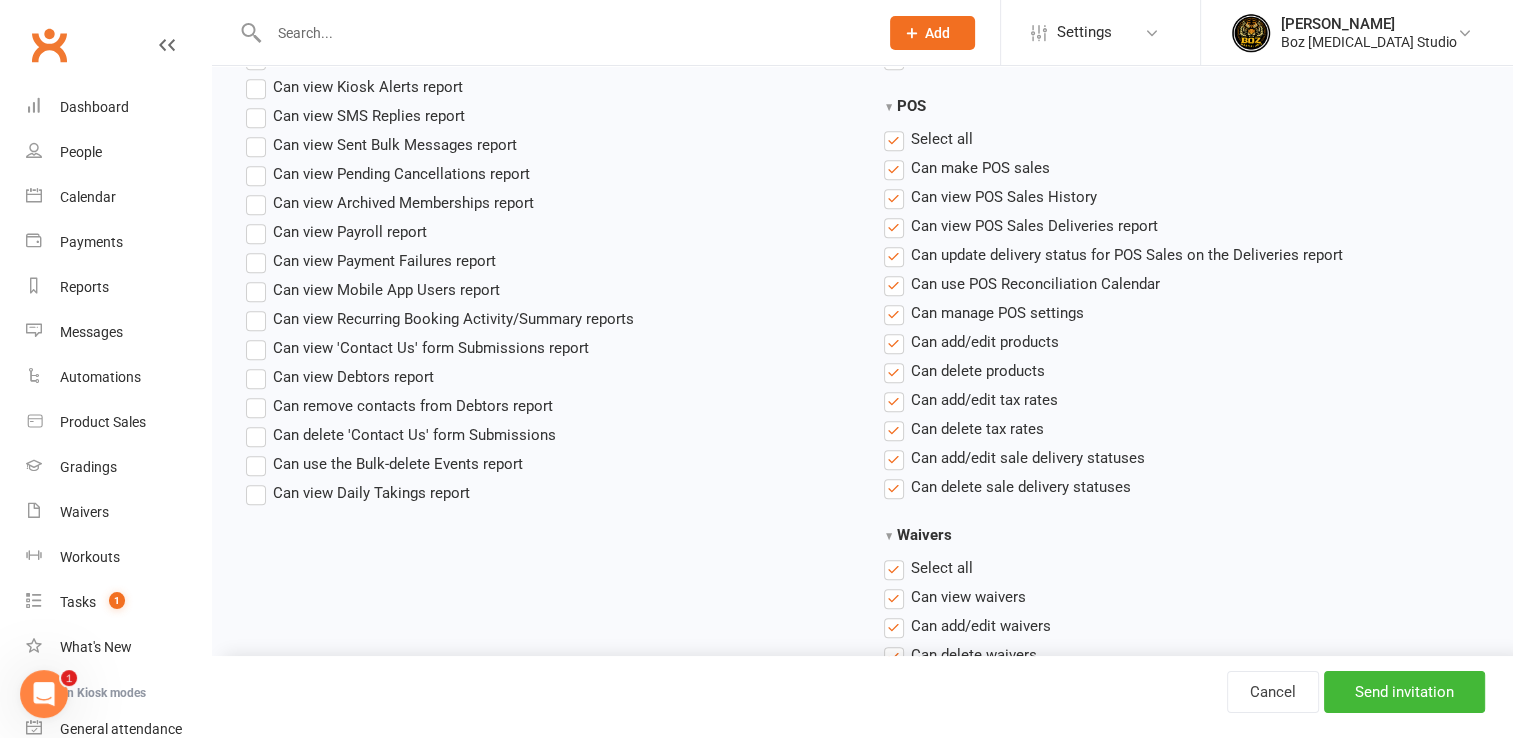 scroll, scrollTop: 1900, scrollLeft: 0, axis: vertical 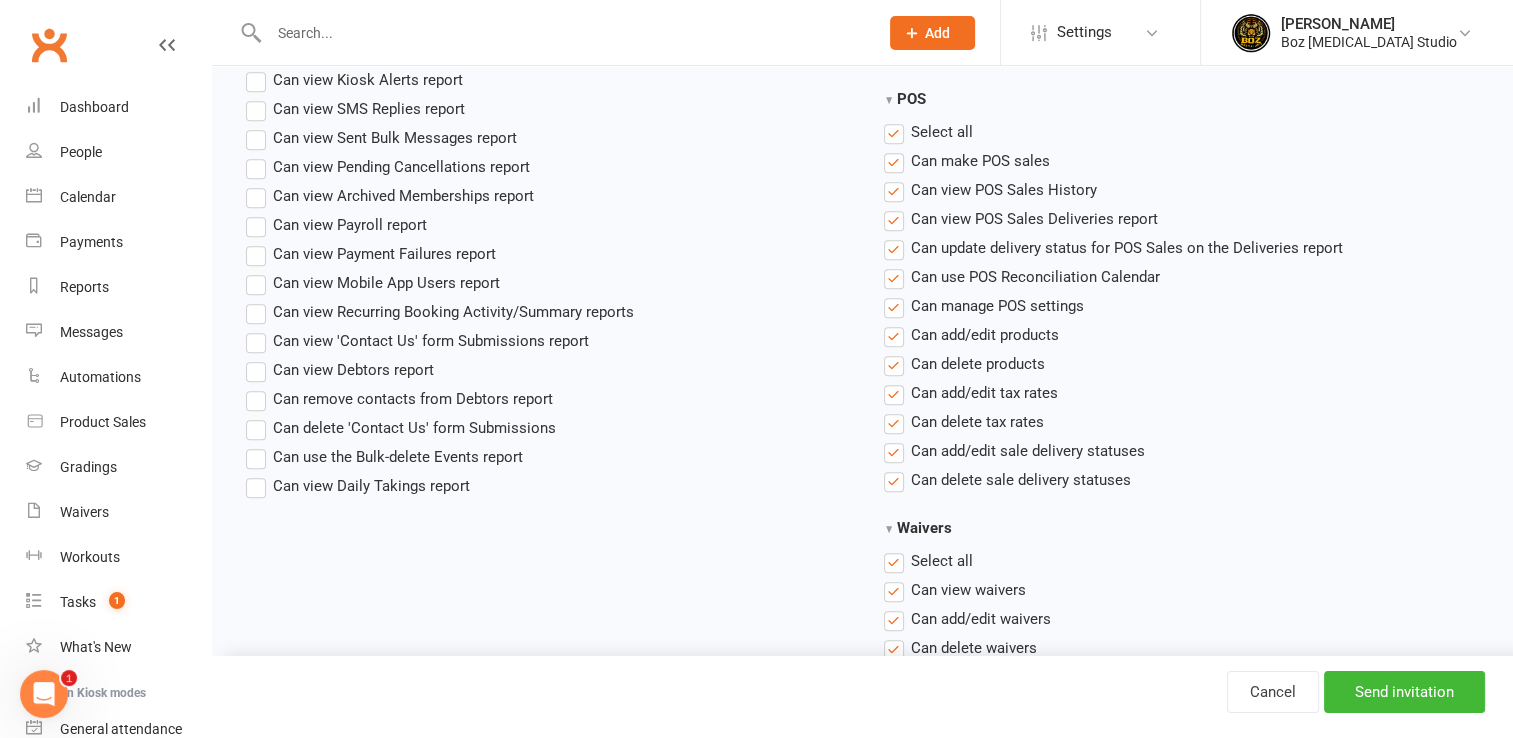 click on "Select all" at bounding box center (928, 132) 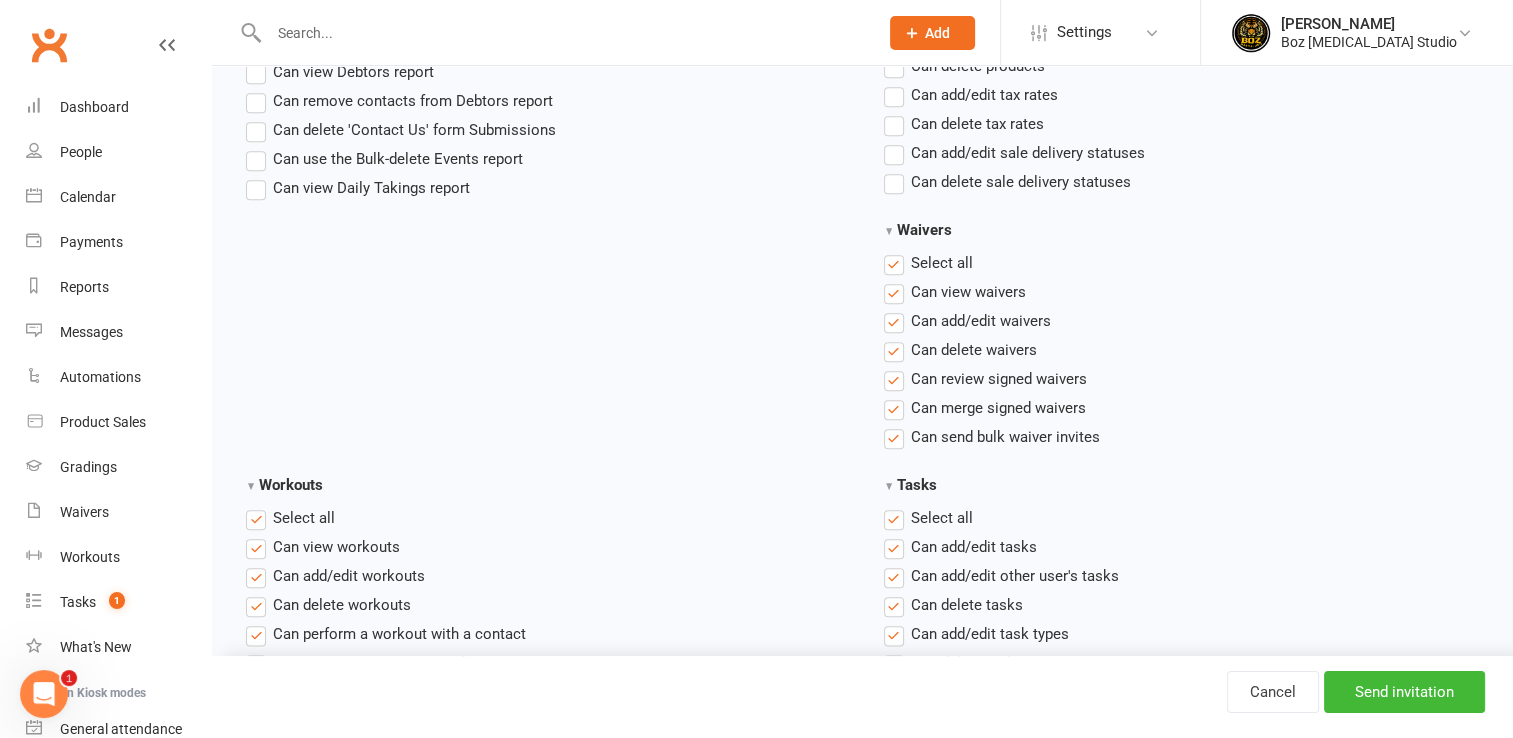 scroll, scrollTop: 2200, scrollLeft: 0, axis: vertical 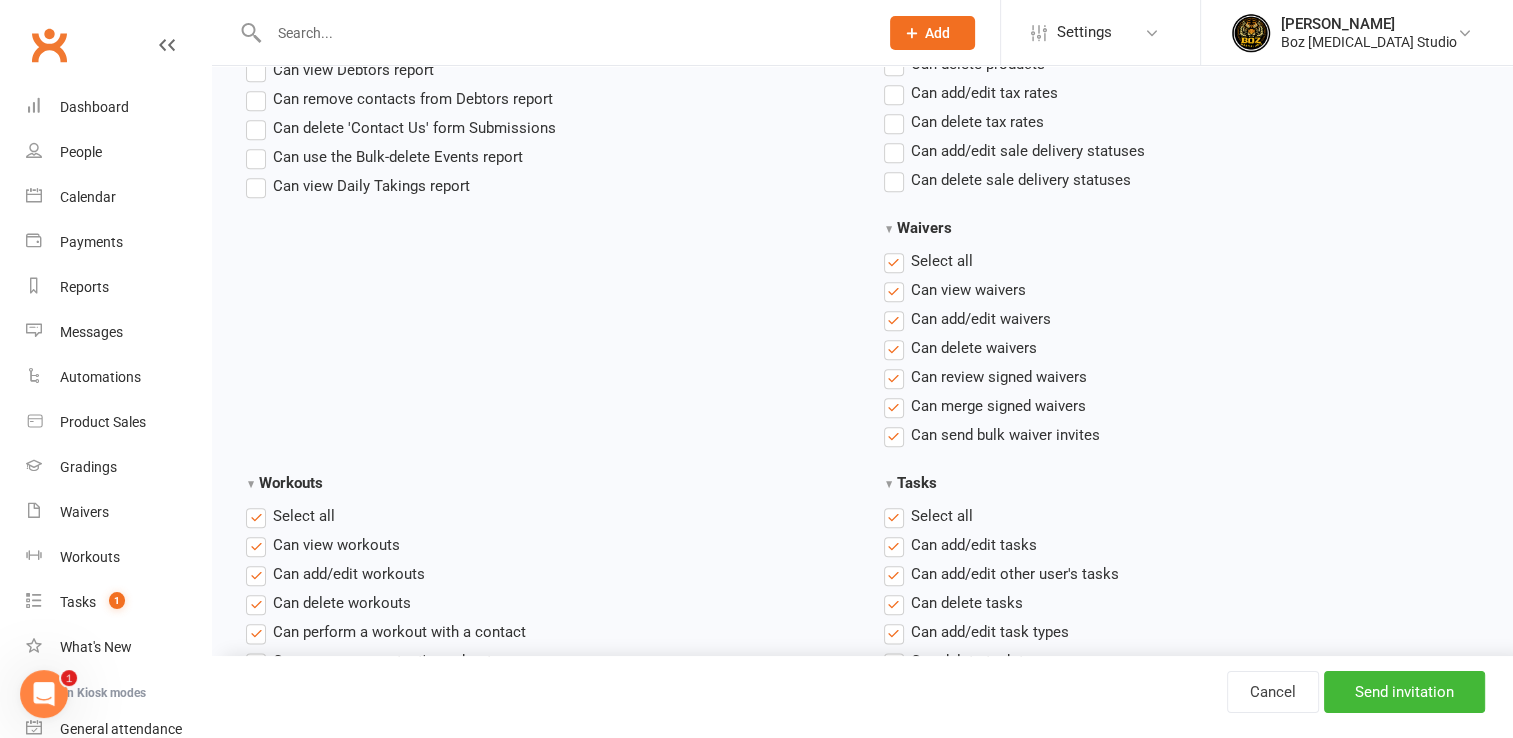 click on "Select all" at bounding box center (928, 261) 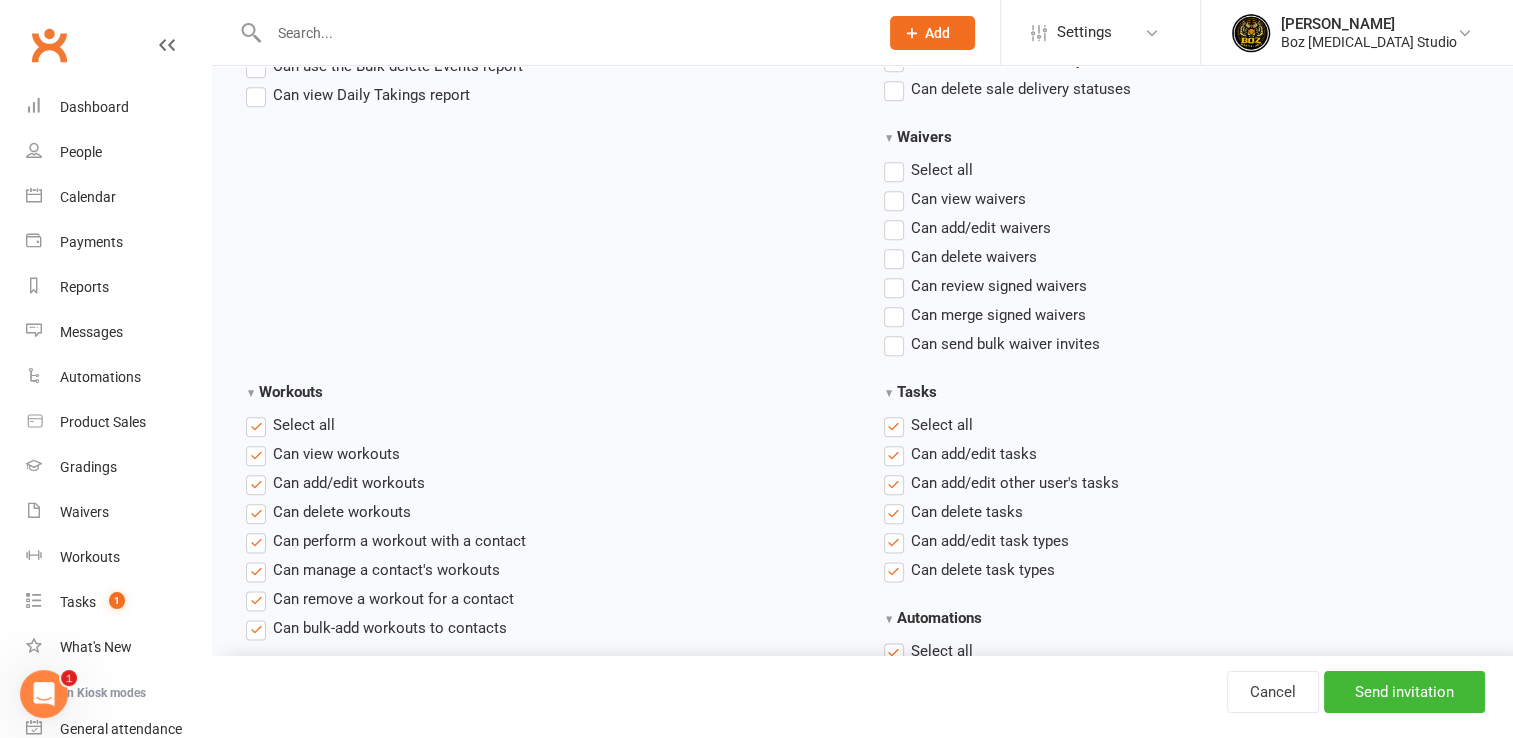 scroll, scrollTop: 2400, scrollLeft: 0, axis: vertical 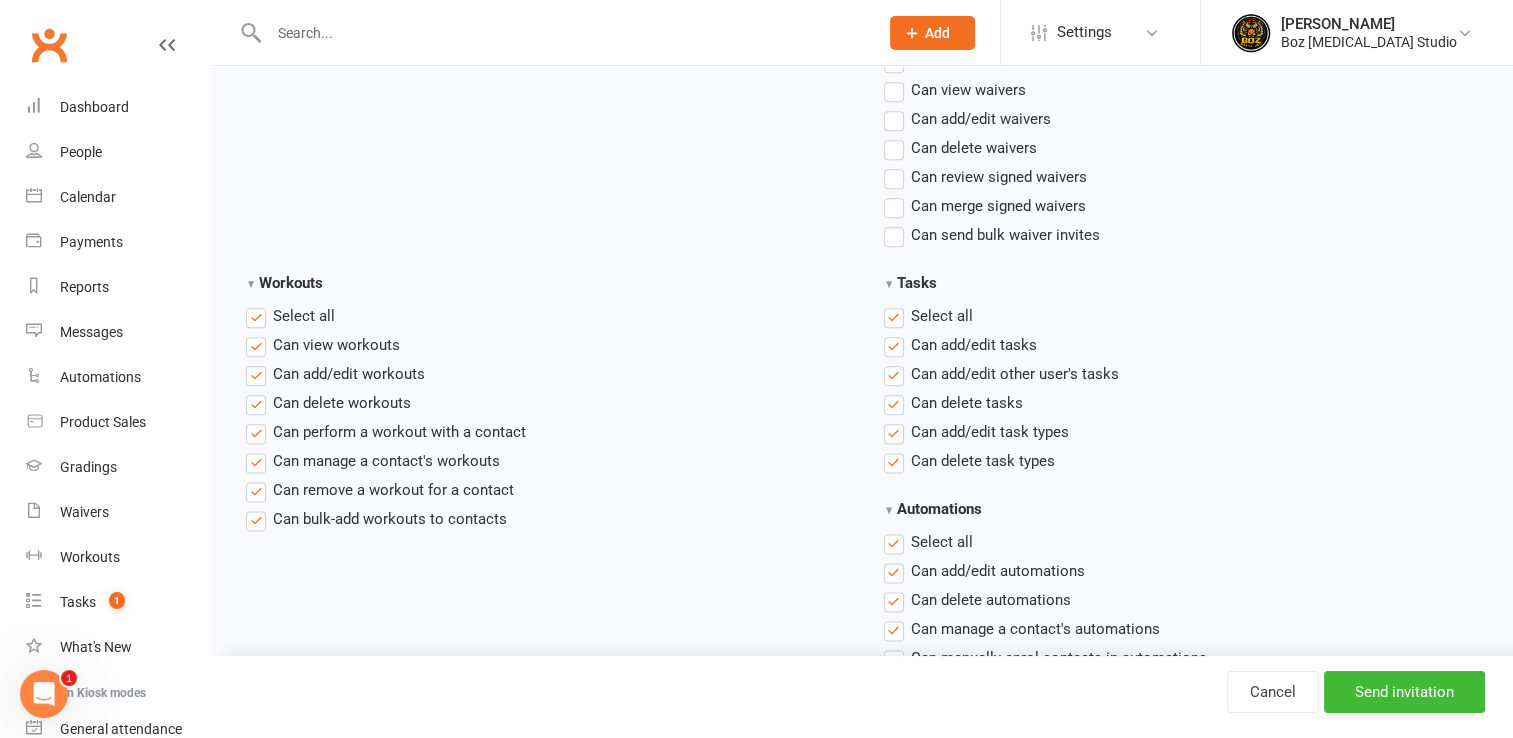 click on "Select all" at bounding box center [928, 316] 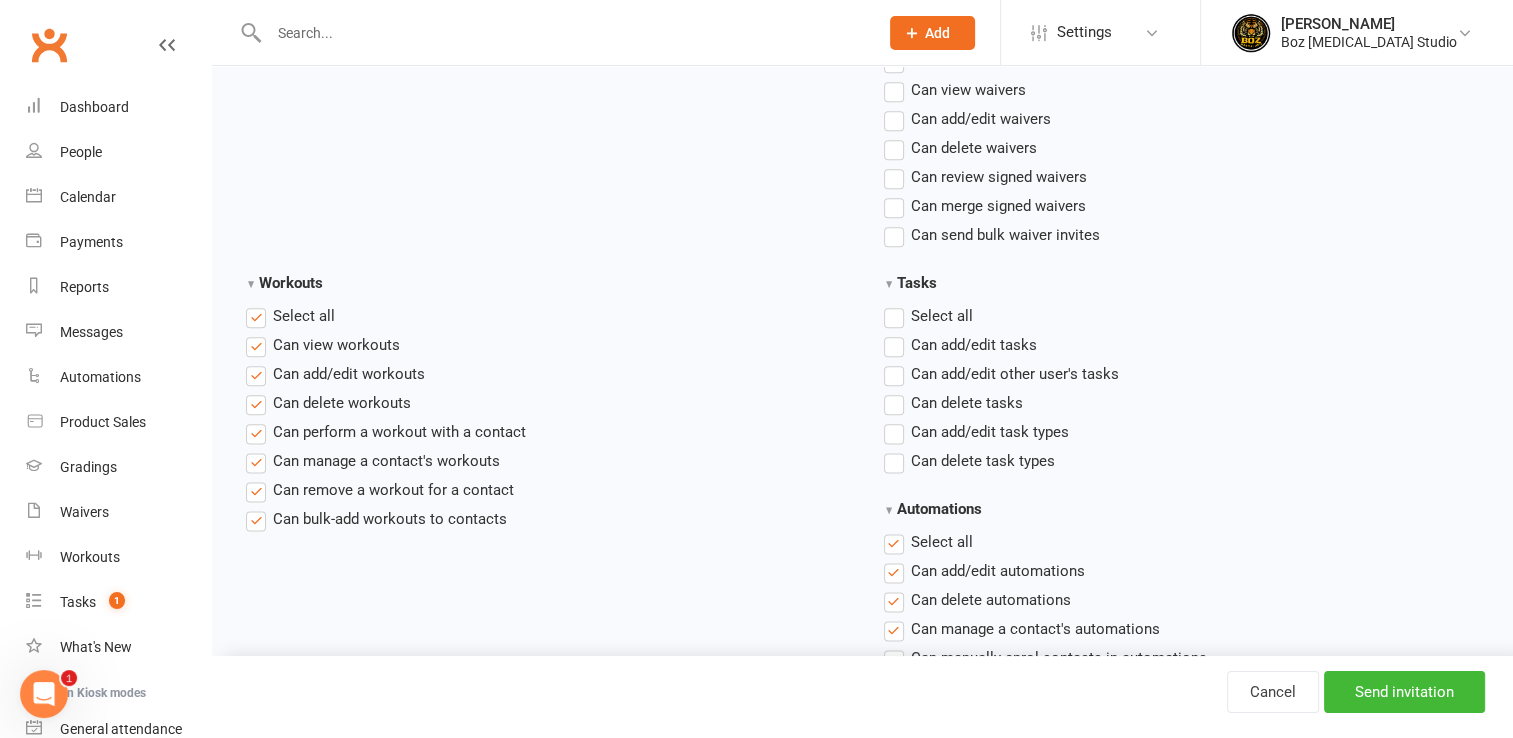 click on "Select all" at bounding box center [290, 316] 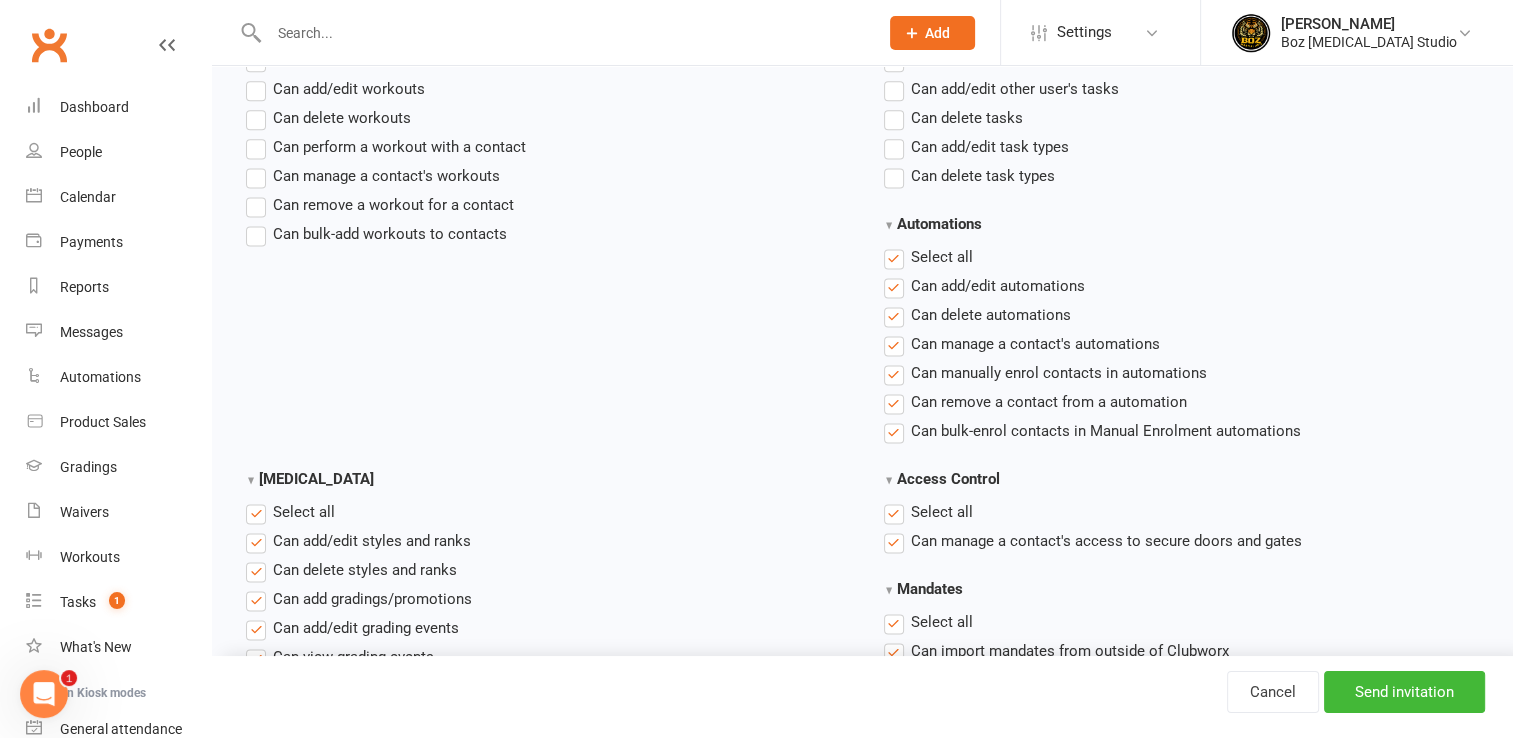 scroll, scrollTop: 2800, scrollLeft: 0, axis: vertical 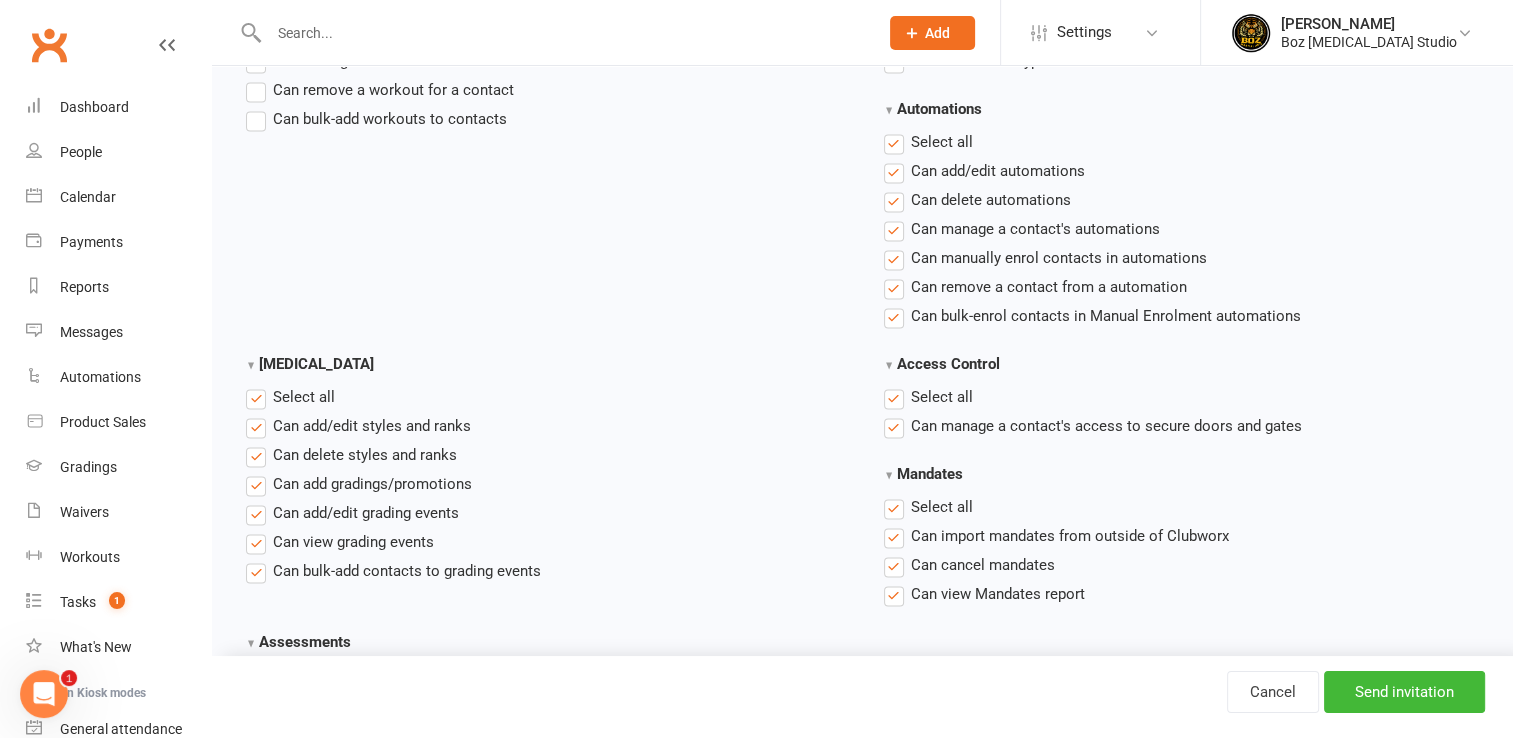 click on "Select all" at bounding box center [928, 142] 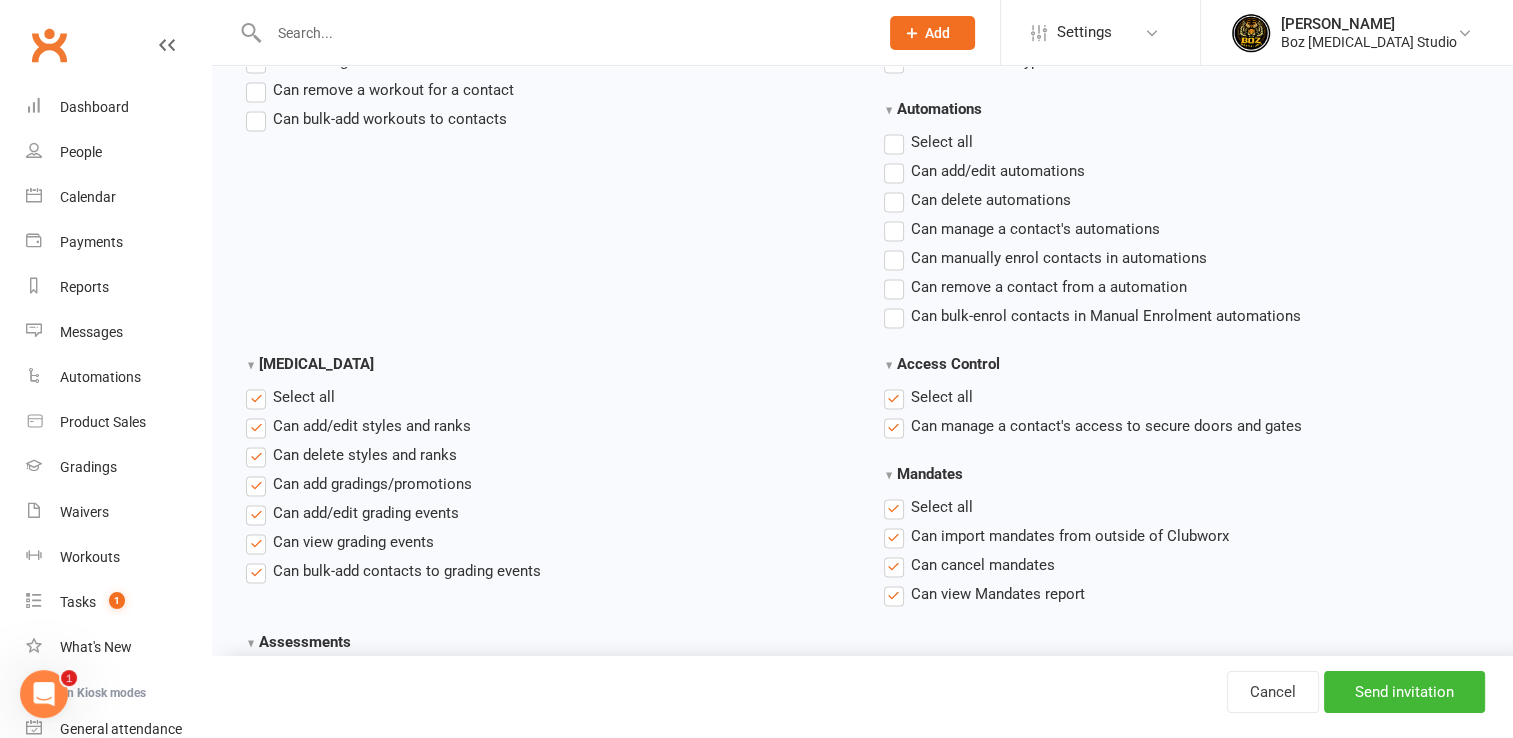 click on "Select all" at bounding box center [928, 397] 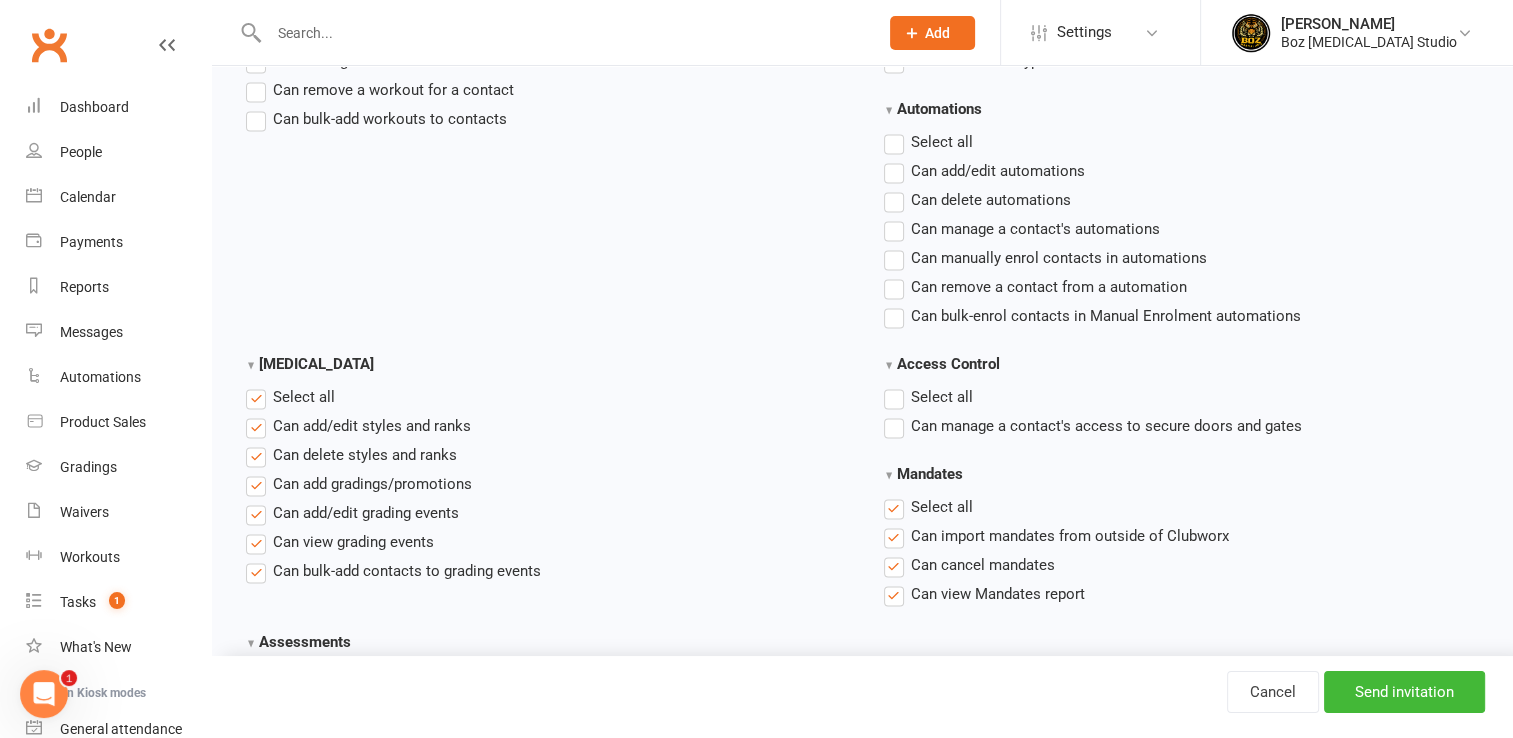 click on "Select all" at bounding box center [290, 397] 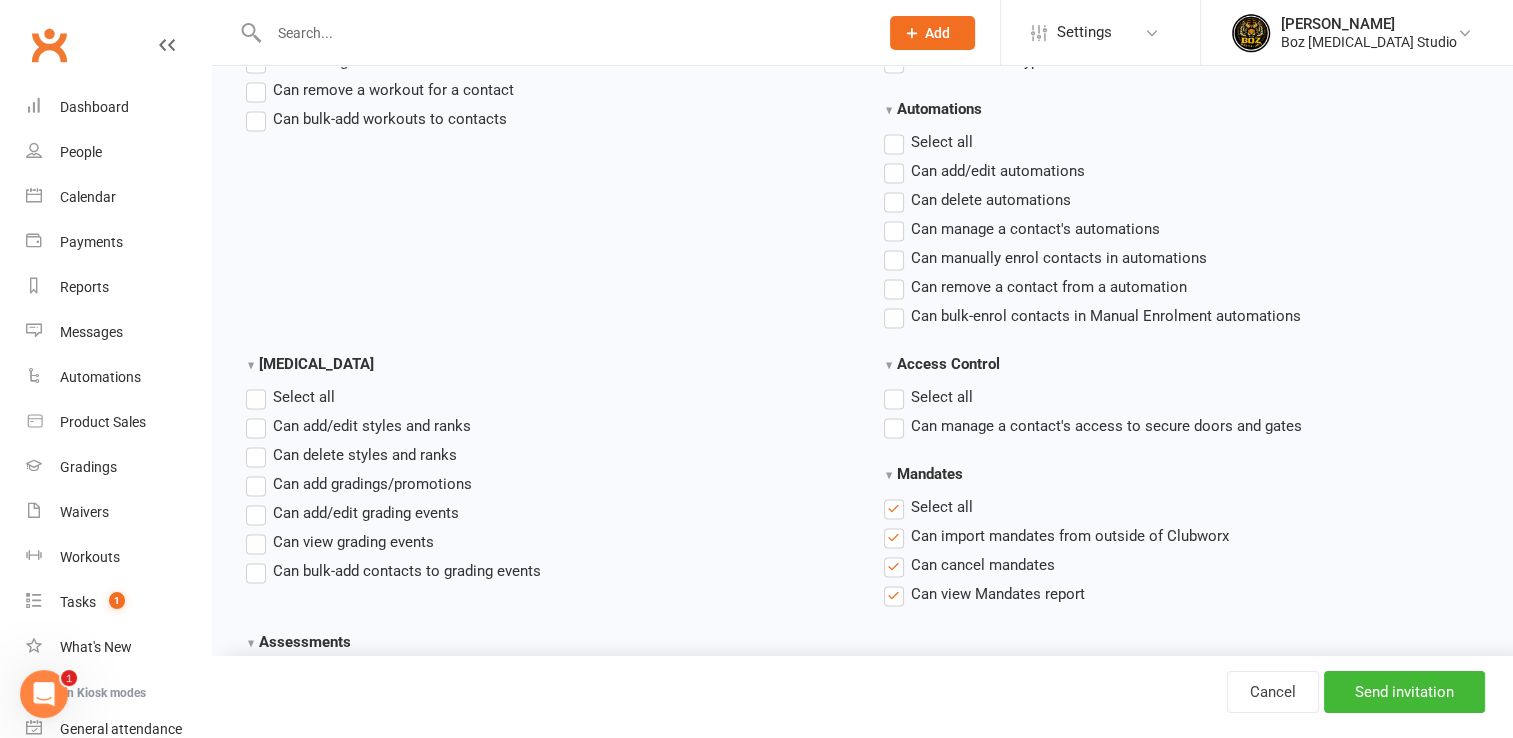 click on "Select all" at bounding box center [928, 507] 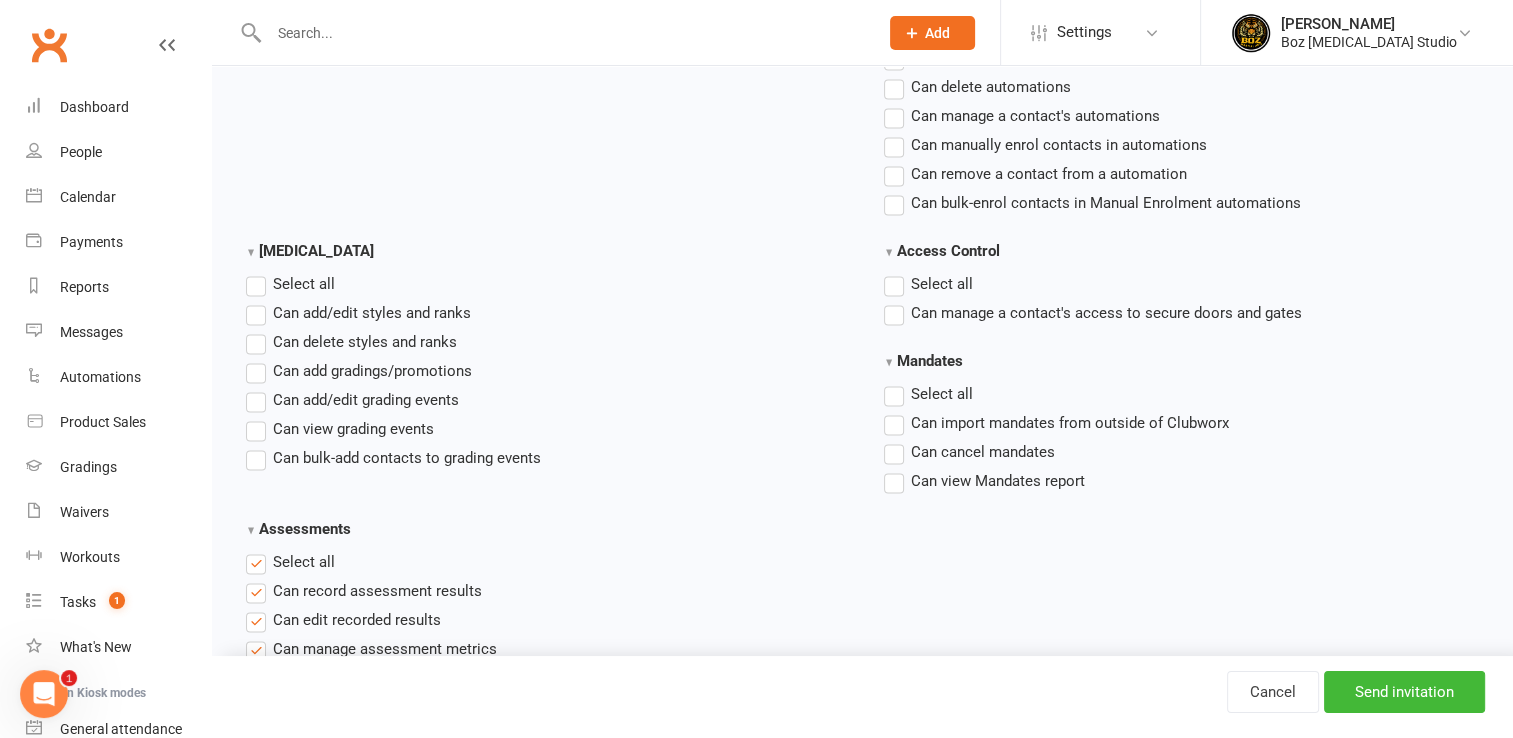 scroll, scrollTop: 3023, scrollLeft: 0, axis: vertical 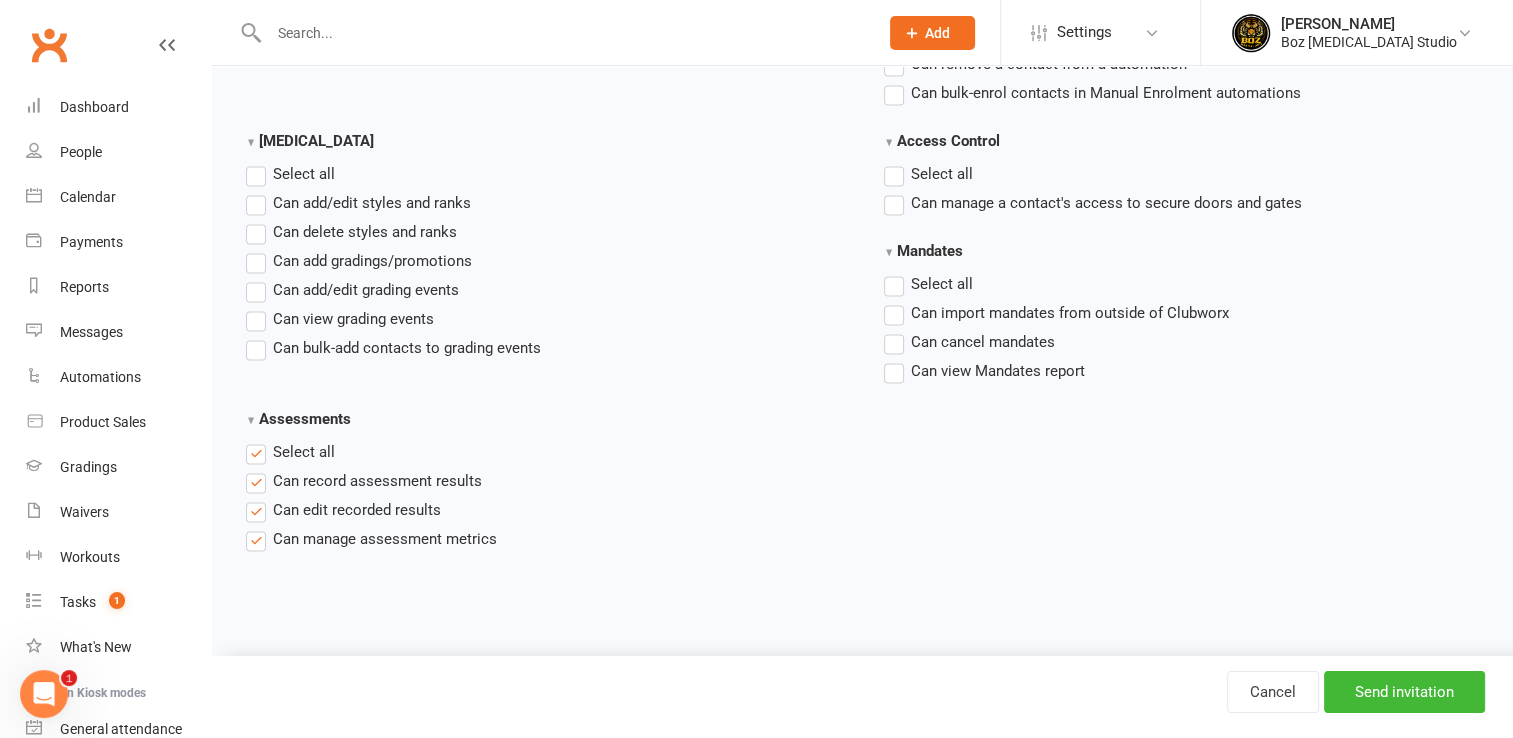 click on "Select all" at bounding box center (290, 452) 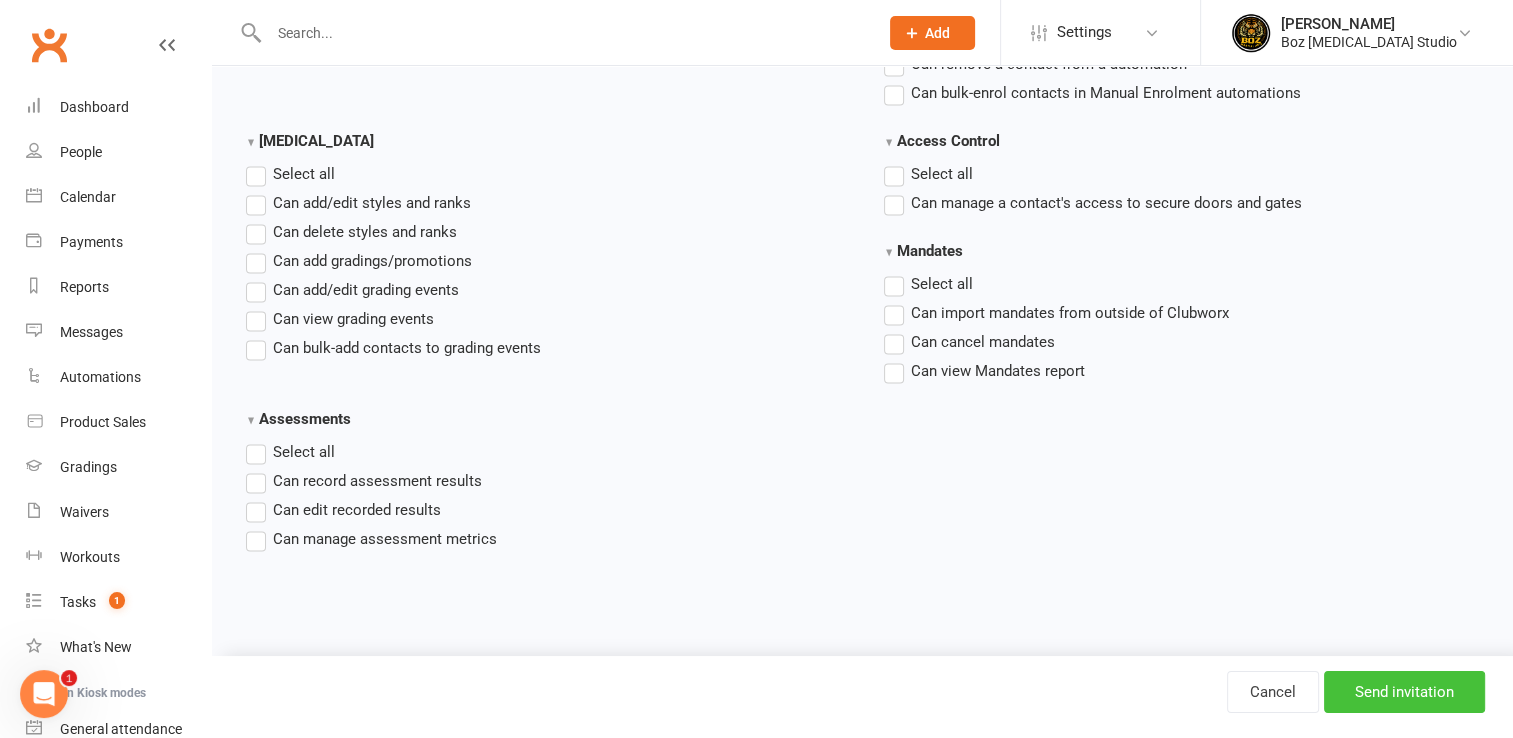 click on "Send invitation" at bounding box center [1404, 692] 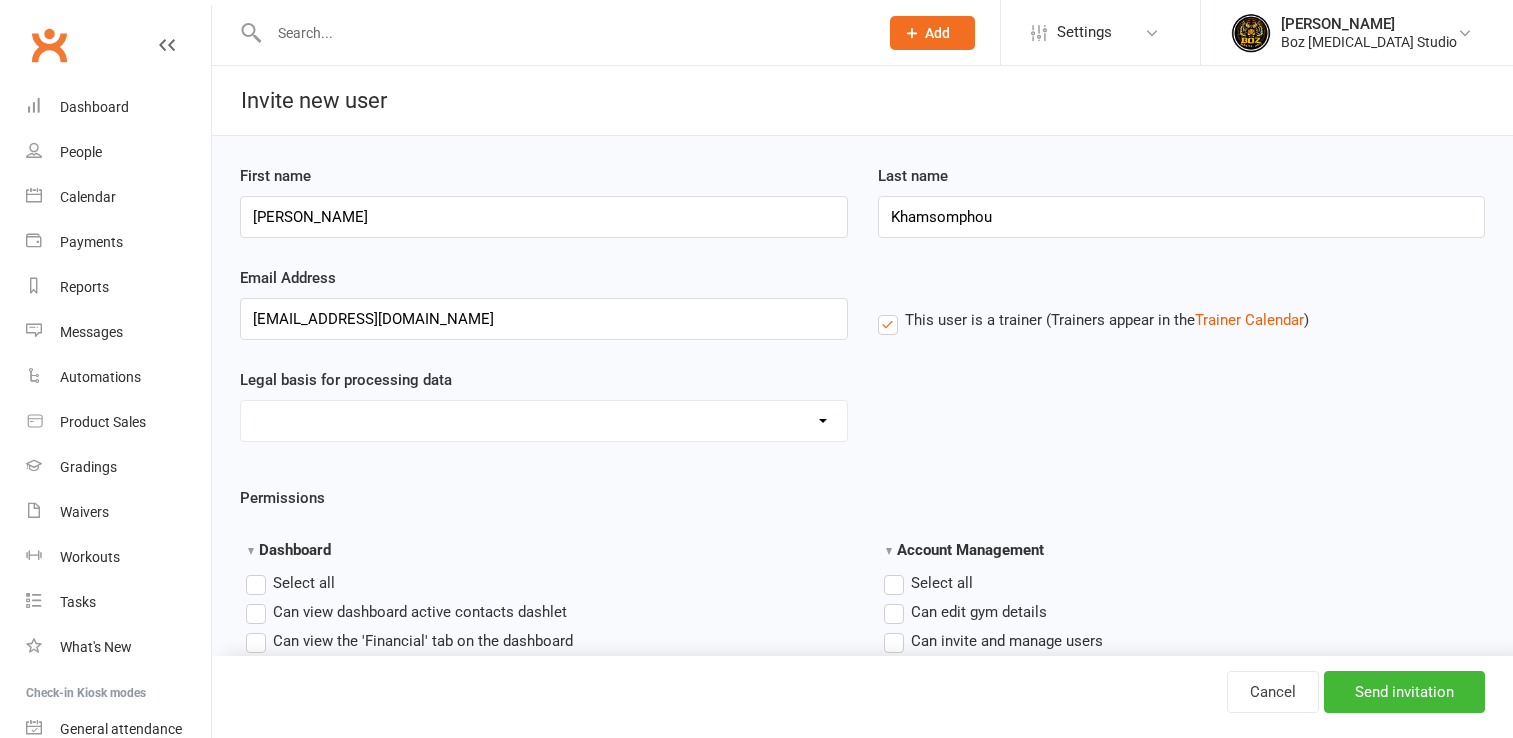 scroll, scrollTop: 0, scrollLeft: 0, axis: both 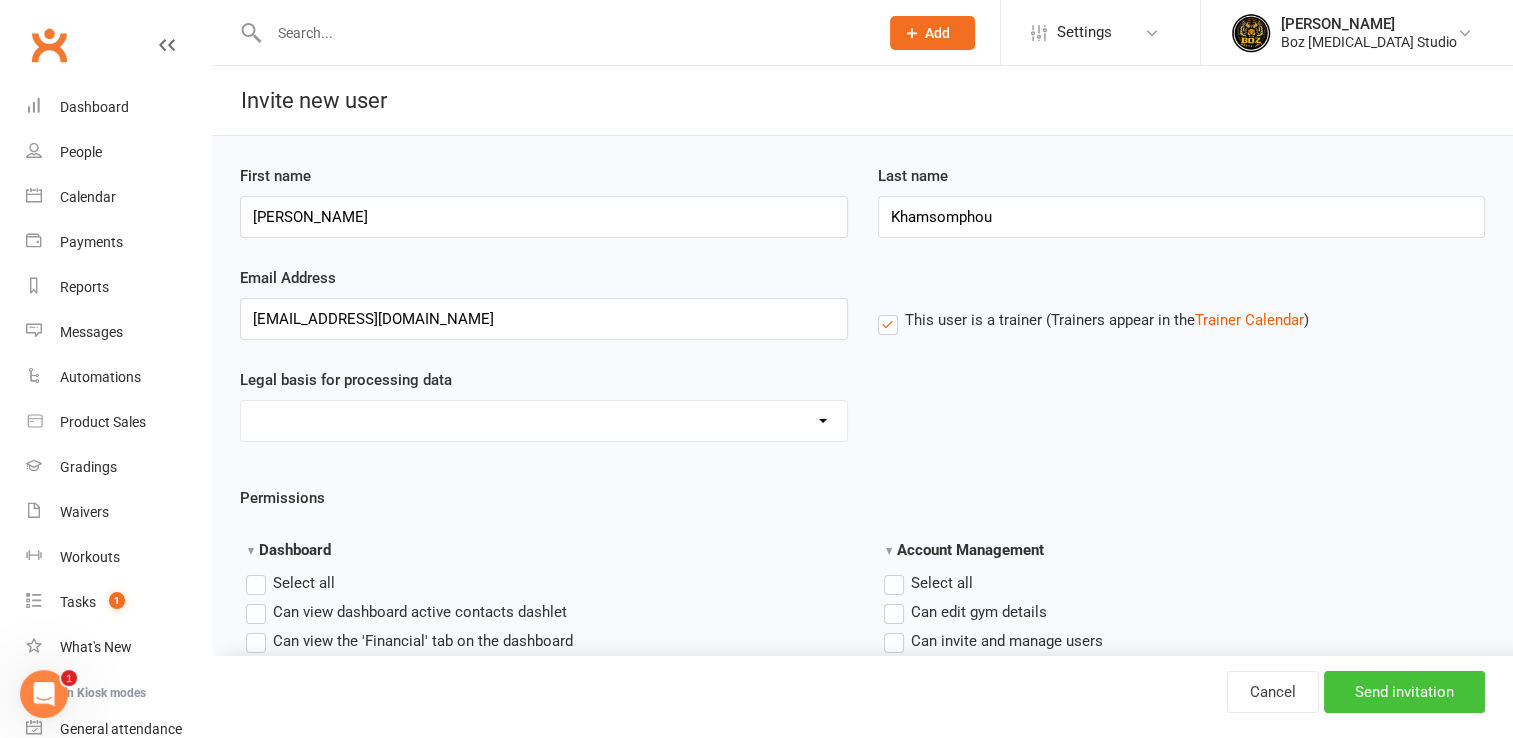 click on "Send invitation" at bounding box center (1404, 692) 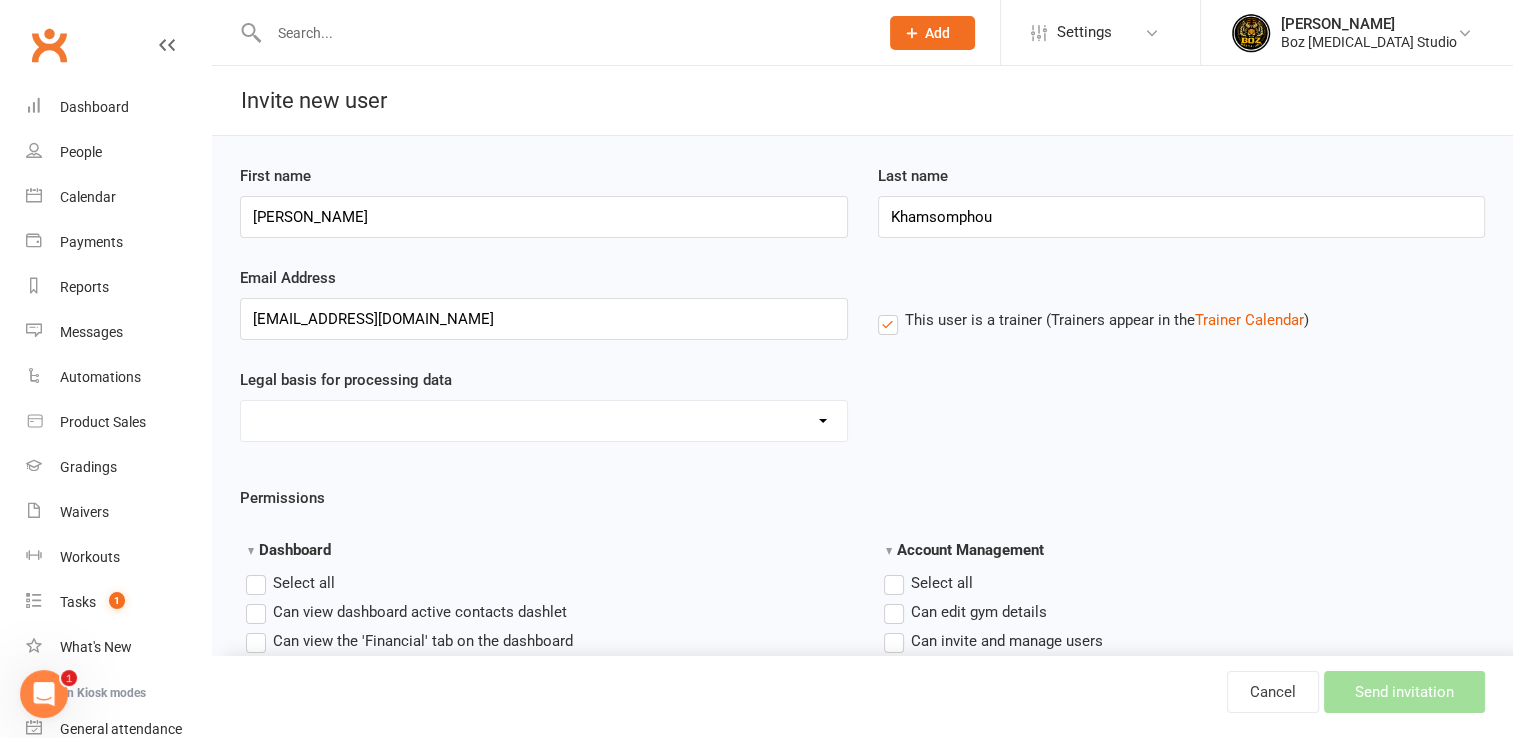 click on "Cancel Send invitation" at bounding box center (1370, 692) 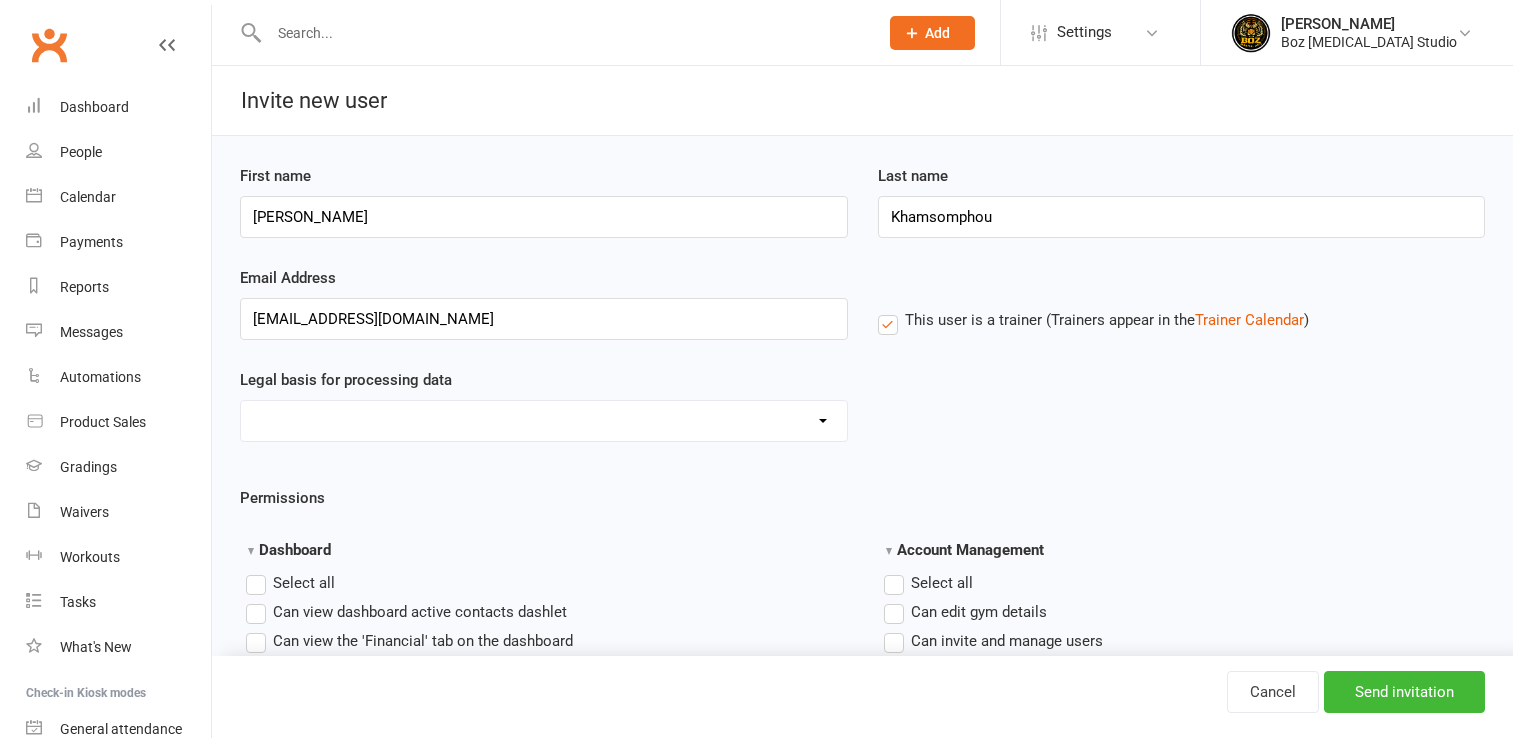 scroll, scrollTop: 0, scrollLeft: 0, axis: both 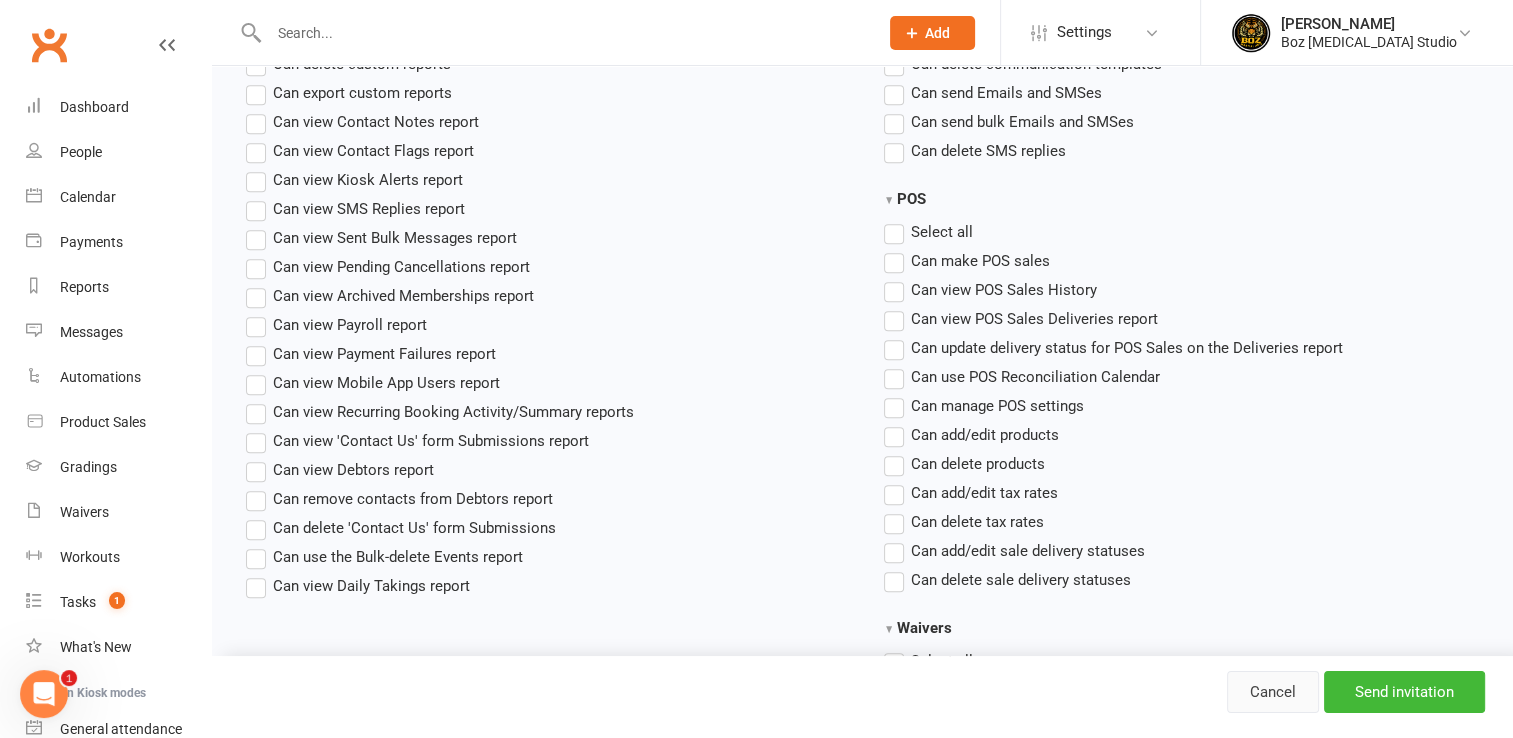 click on "Cancel" at bounding box center [1273, 692] 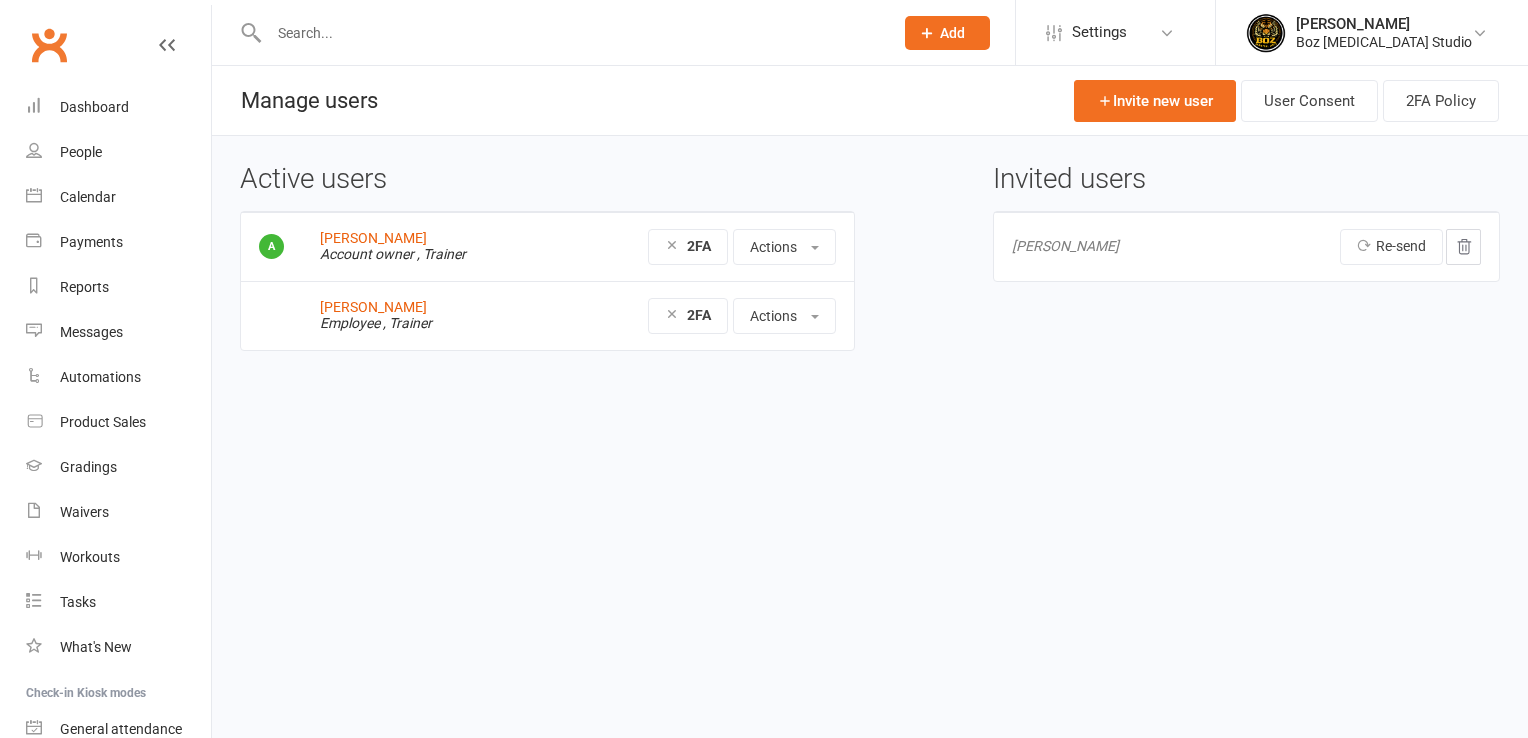 scroll, scrollTop: 0, scrollLeft: 0, axis: both 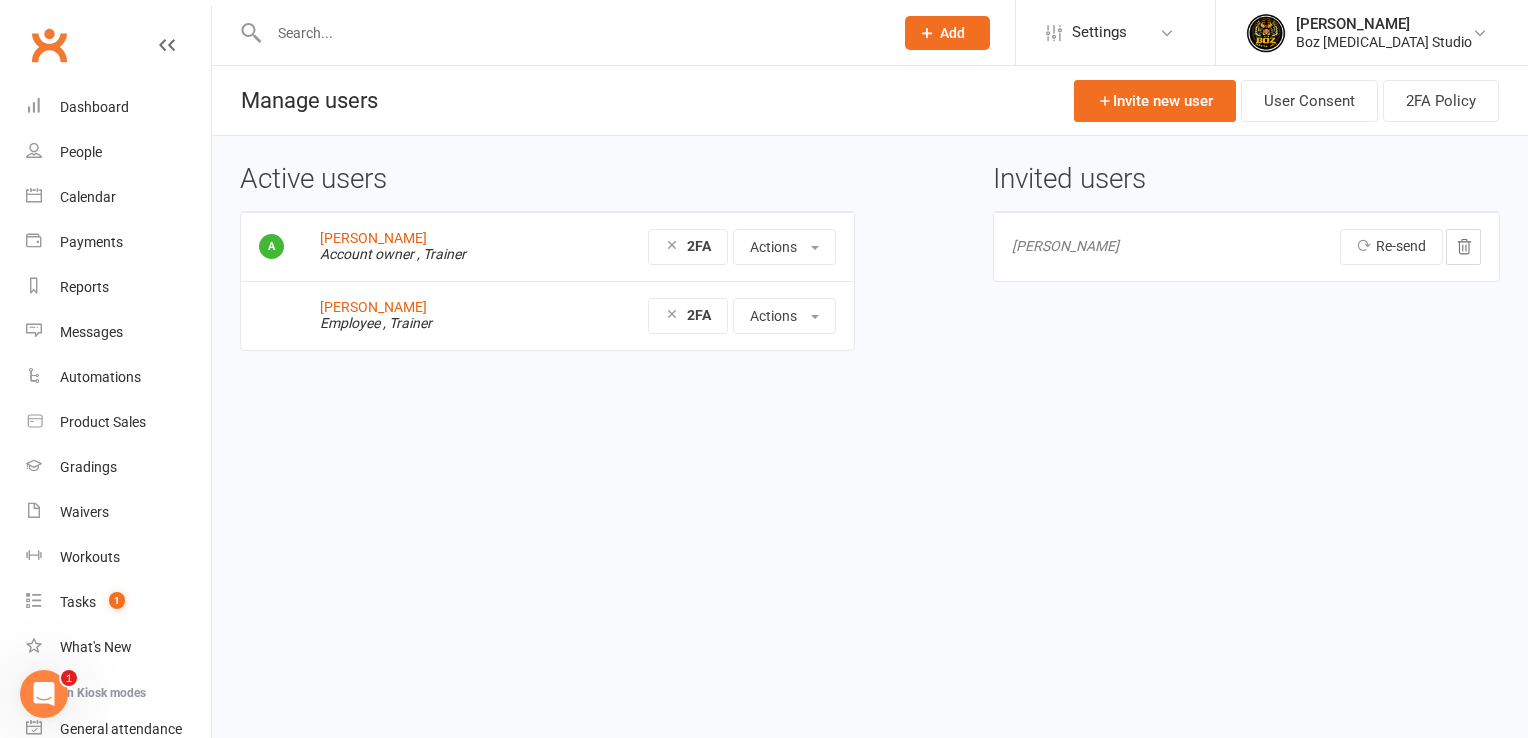 click on "Prospect
Member
Non-attending contact
Class / event
Appointment
Grading event
Task
Membership plan
Bulk message
Add
Settings Membership Plans Event Templates Appointment Types Mobile App  Website Image Library Customize Contacts Bulk Imports Access Control Users Account Profile Clubworx API Deeyana Boz Boz [MEDICAL_DATA] Studio My profile Verify your email My subscription Help Terms & conditions  Privacy policy  Sign out Clubworx Dashboard People Calendar Payments Reports Messages   Automations   Product Sales Gradings   Waivers   Workouts   Tasks   1 What's New Check-in Kiosk modes General attendance Roll call Class check-in × × × Manage users  Invite new user User Consent 2FA Policy Active users [PERSON_NAME] Account owner   , Trainer" at bounding box center [764, 217] 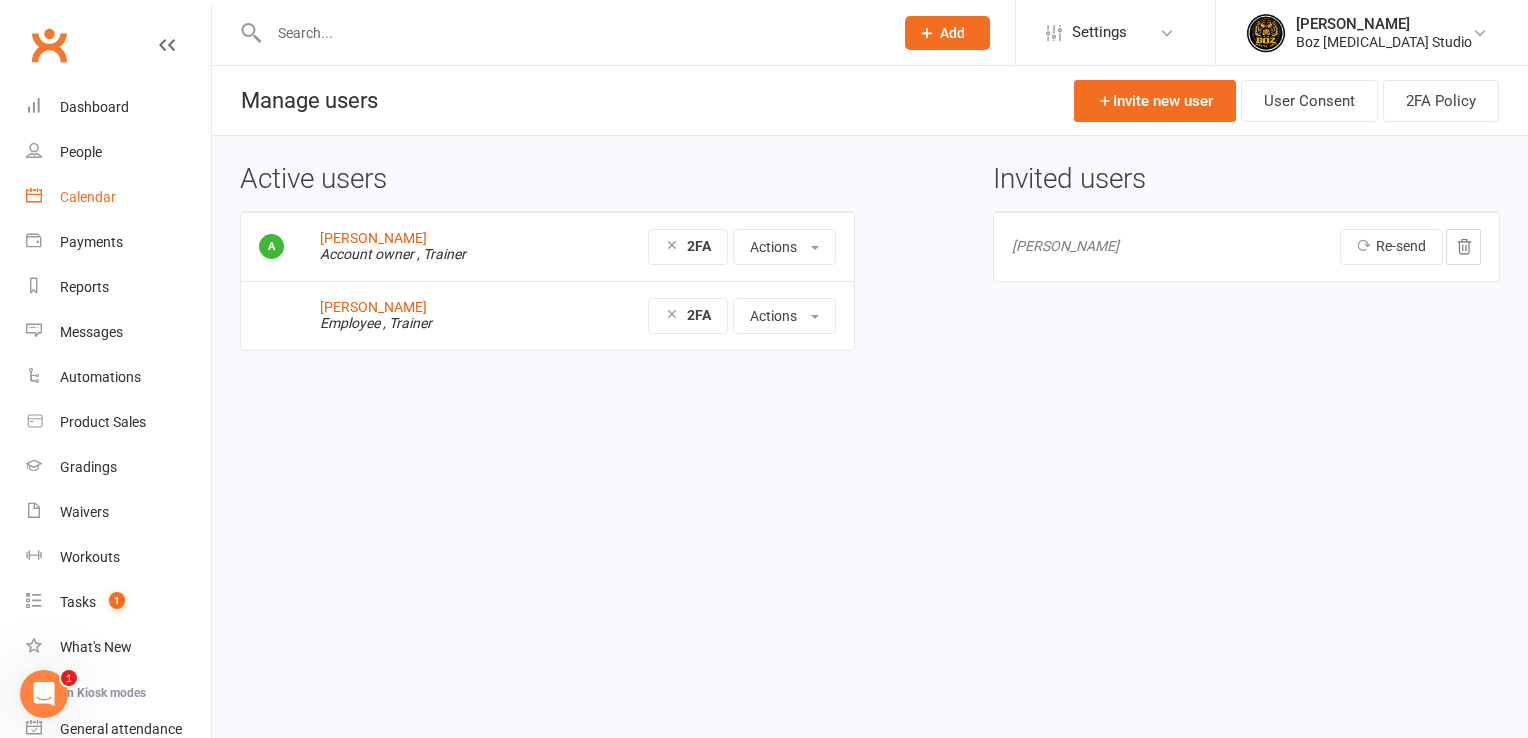 click on "Calendar" at bounding box center (88, 197) 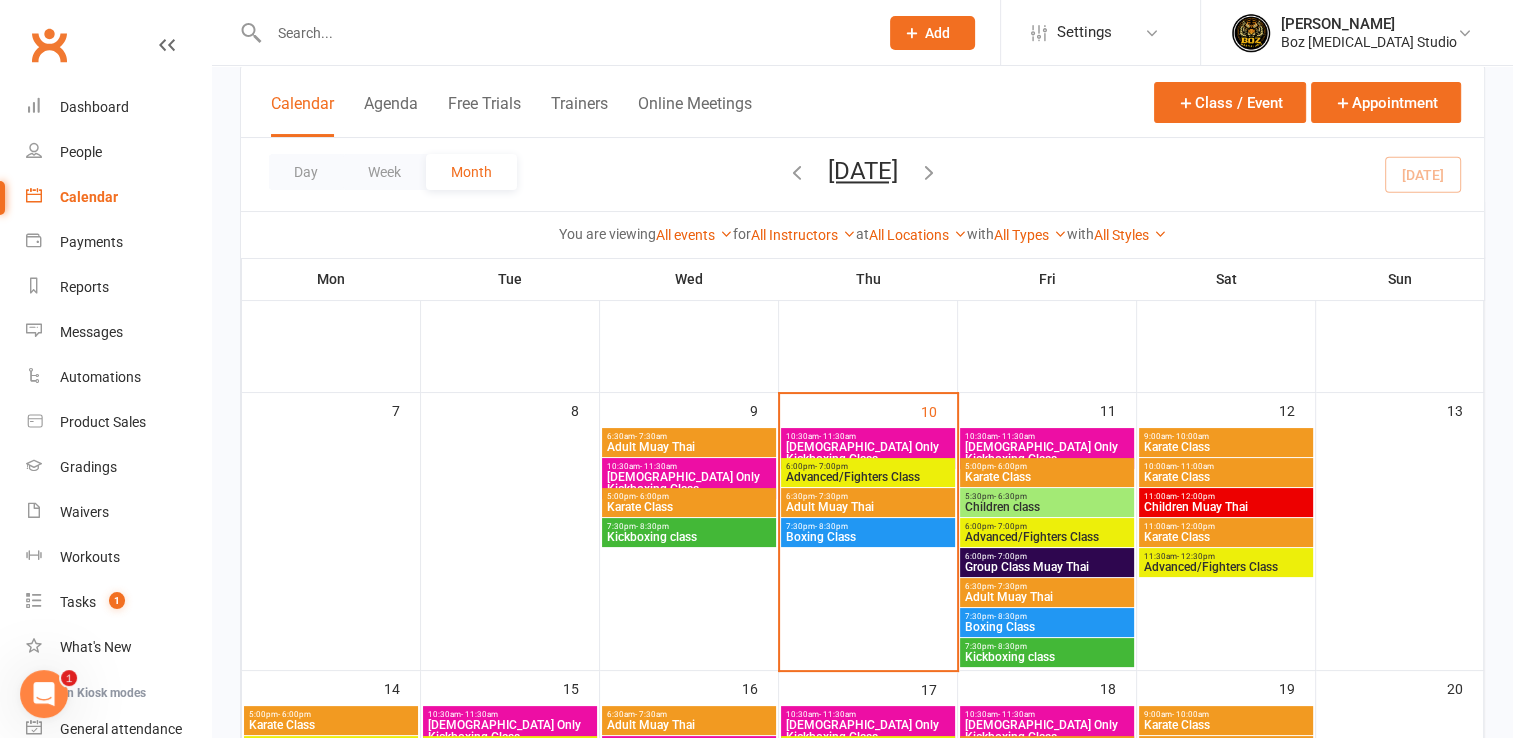 scroll, scrollTop: 200, scrollLeft: 0, axis: vertical 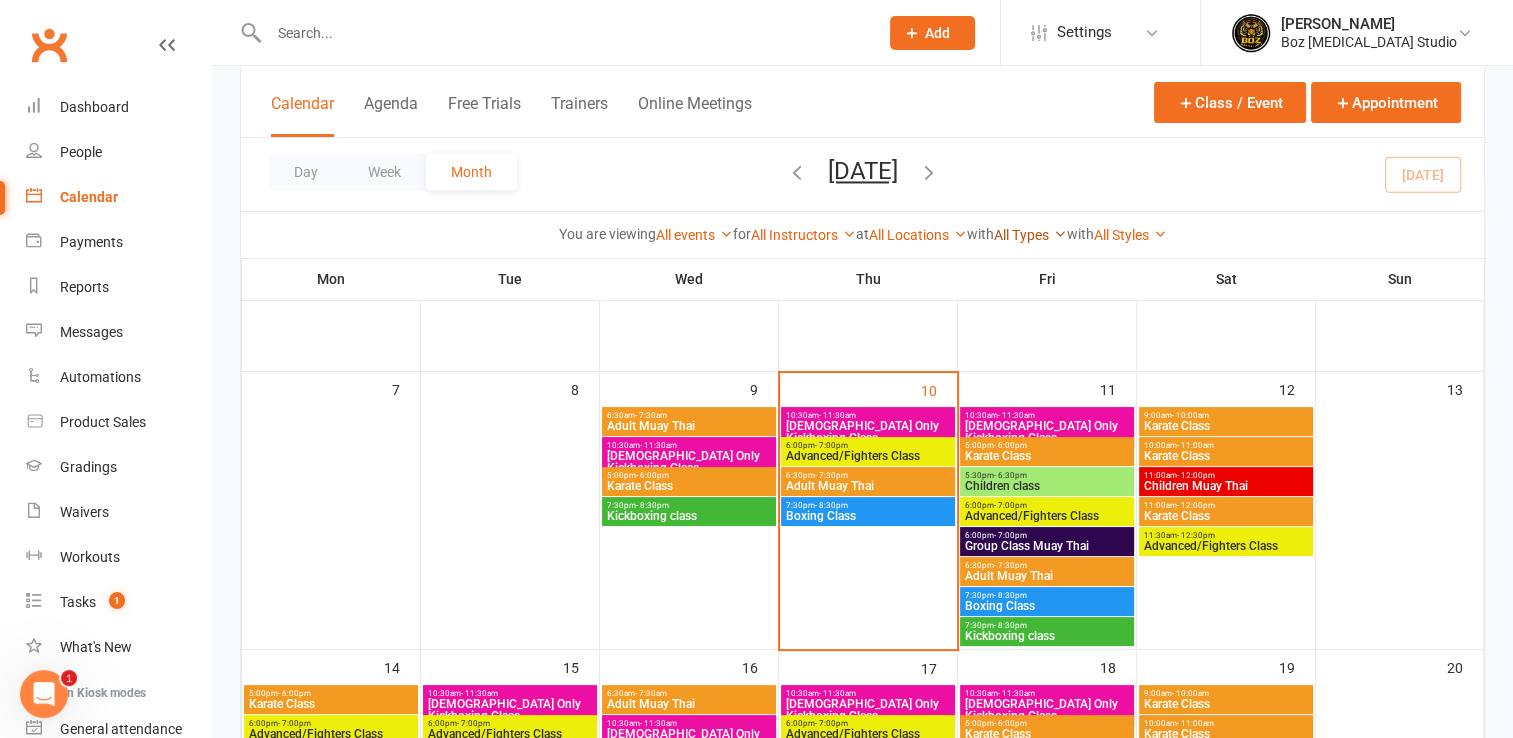 click at bounding box center [1060, 234] 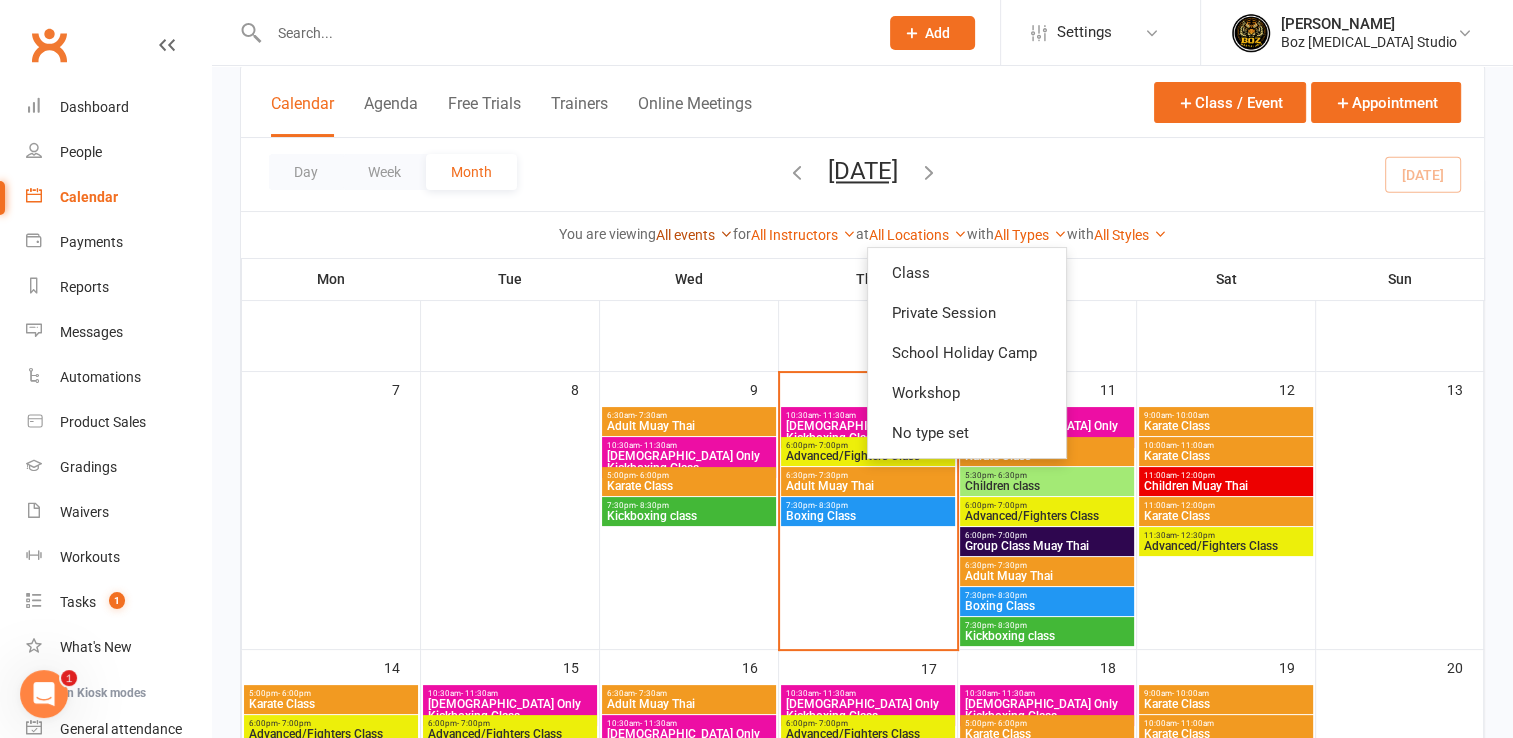 click on "All events" at bounding box center [694, 235] 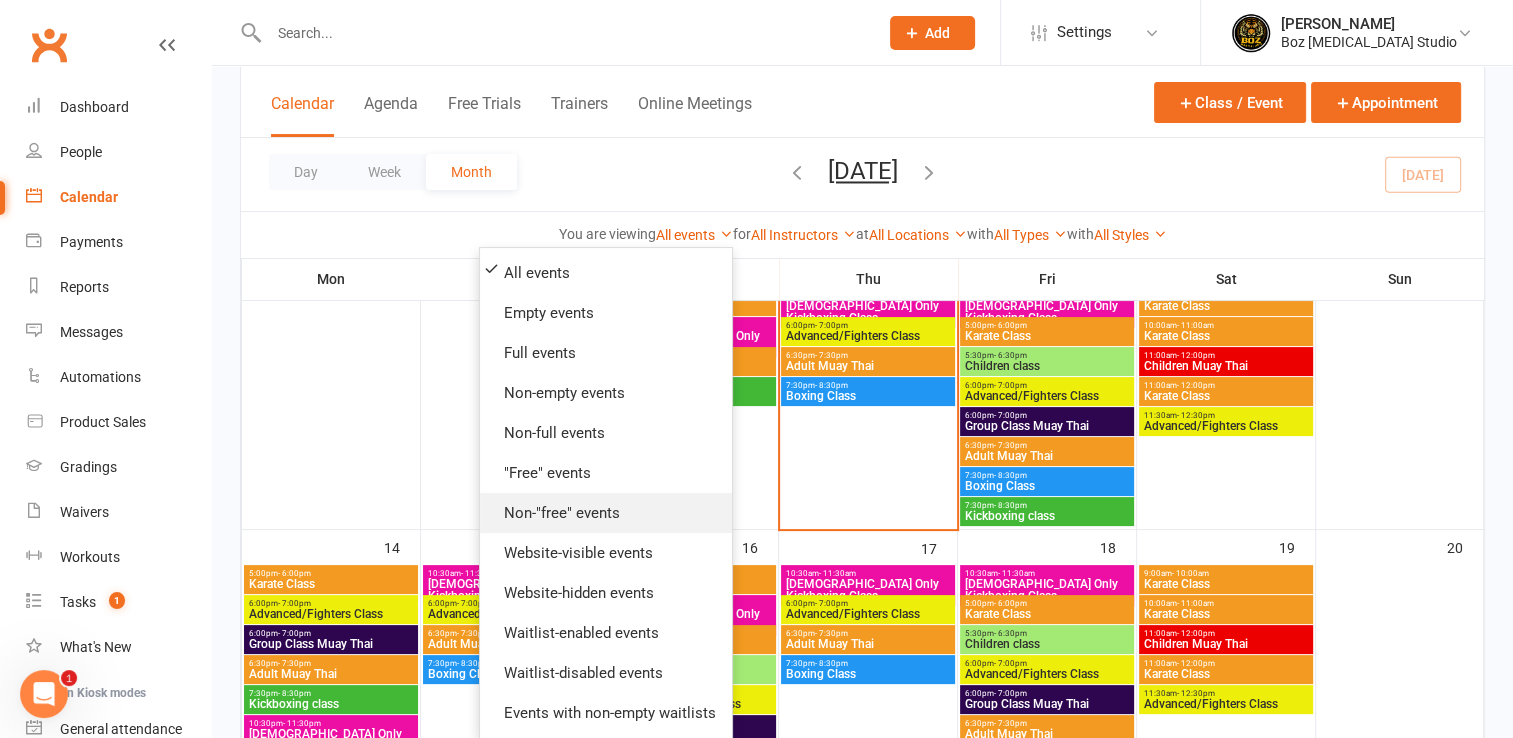 scroll, scrollTop: 400, scrollLeft: 0, axis: vertical 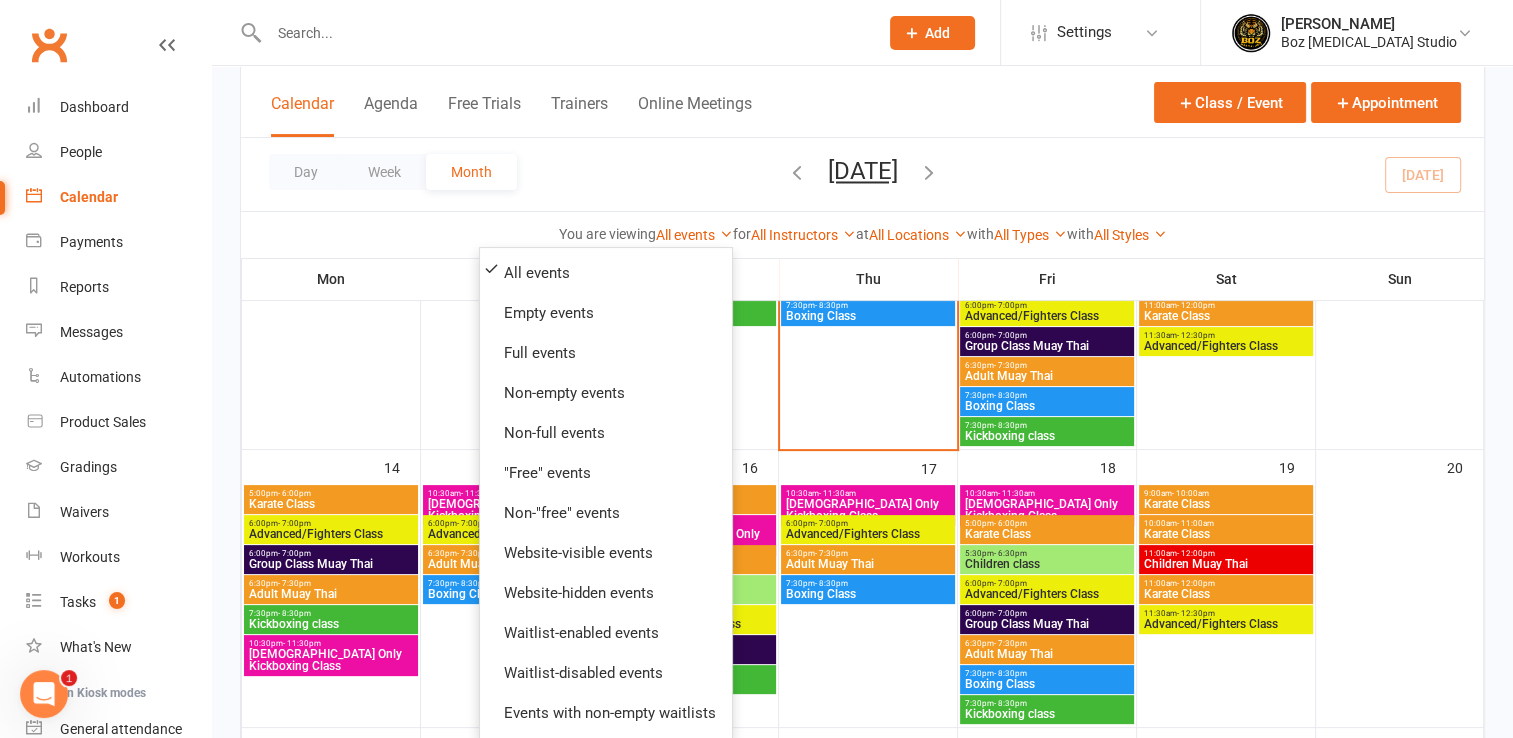 click on "Day Week Month [DATE]
[DATE]
Sun Mon Tue Wed Thu Fri Sat
29
30
01
02
03
04
05
06
07
08
09
10
11
12
13
14
15
16
17
18
19
20
21
22
23
24
25
26
27
28
29
30
31
01
02
03" at bounding box center [862, 174] 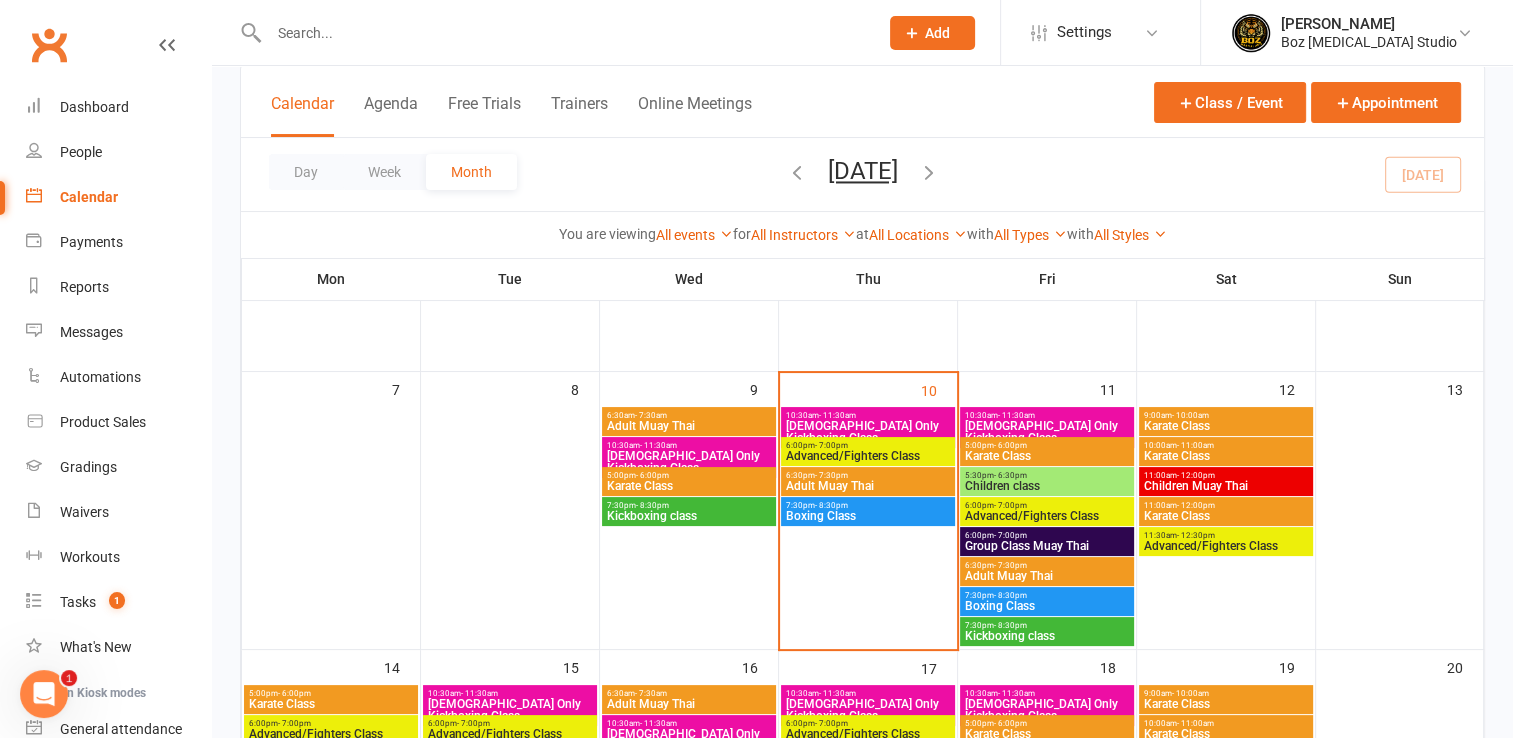 scroll, scrollTop: 300, scrollLeft: 0, axis: vertical 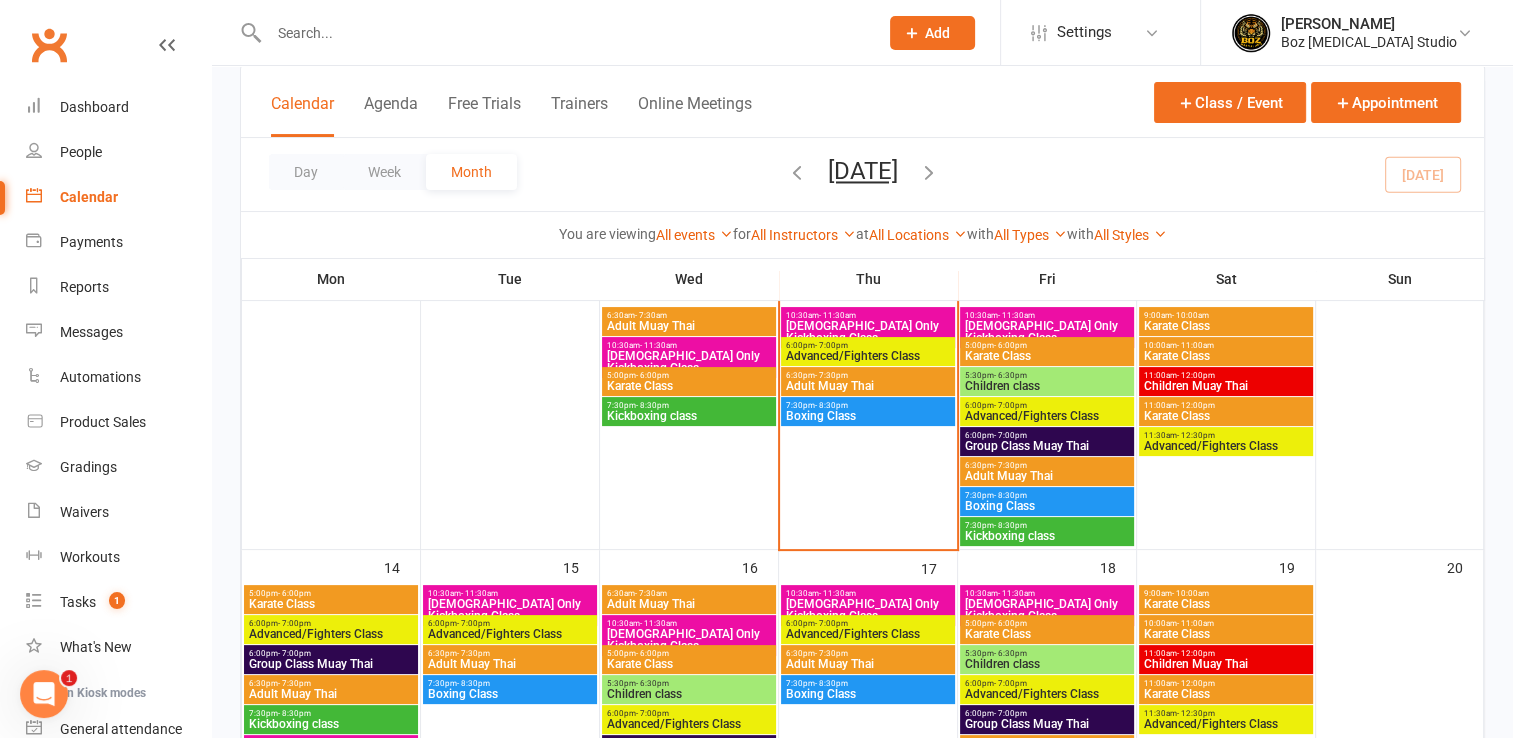 click on "Adult Muay Thai" at bounding box center [1047, 476] 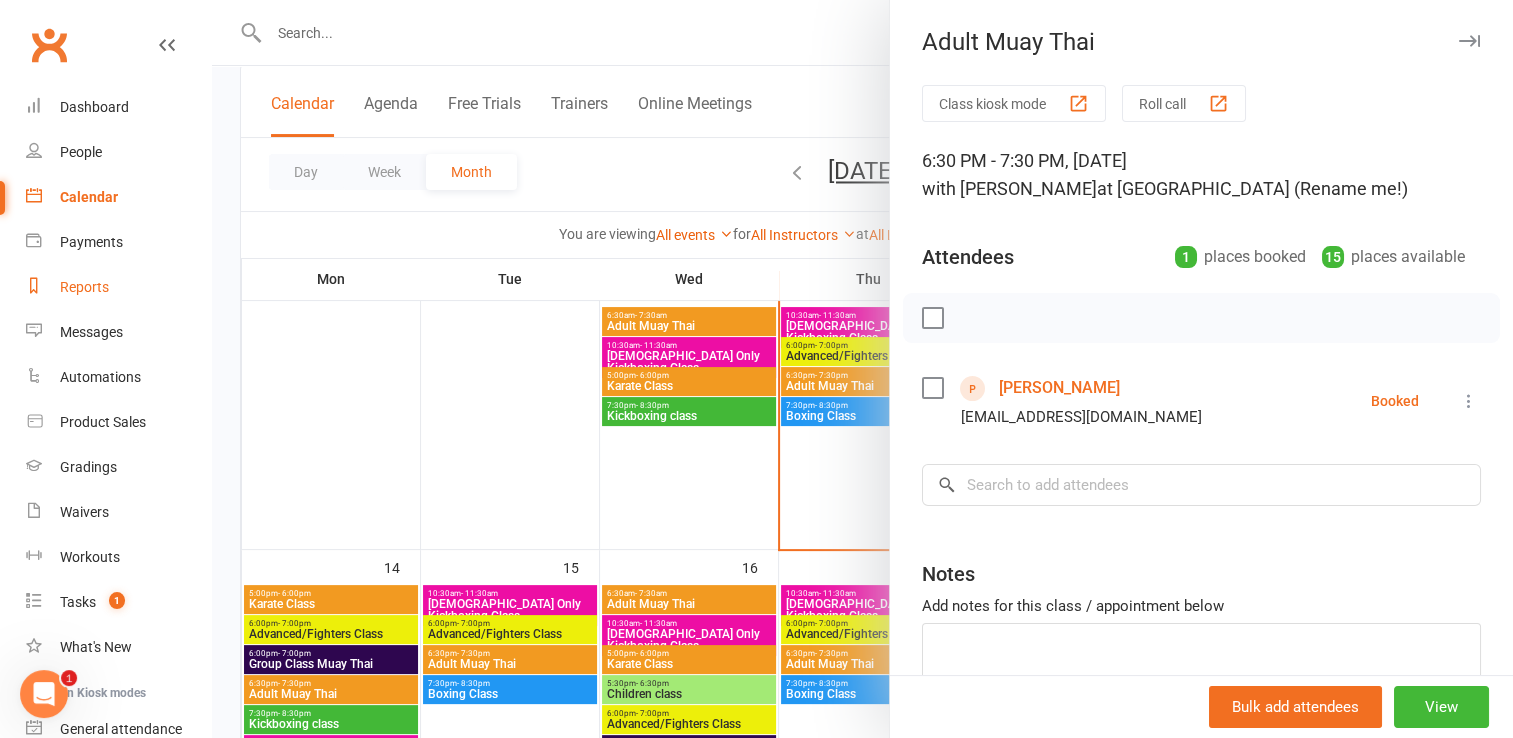 click on "Reports" at bounding box center (84, 287) 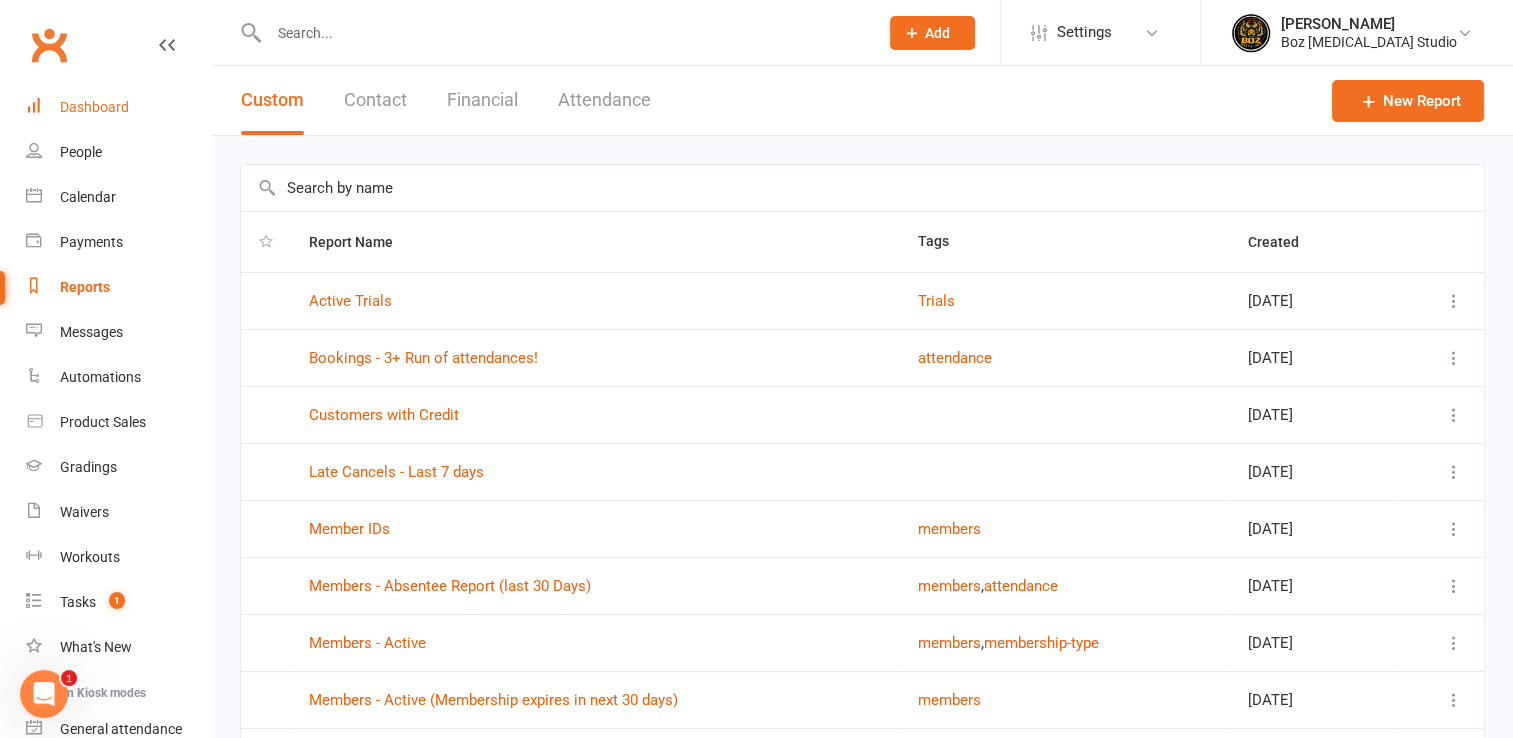 click on "Dashboard" at bounding box center (94, 107) 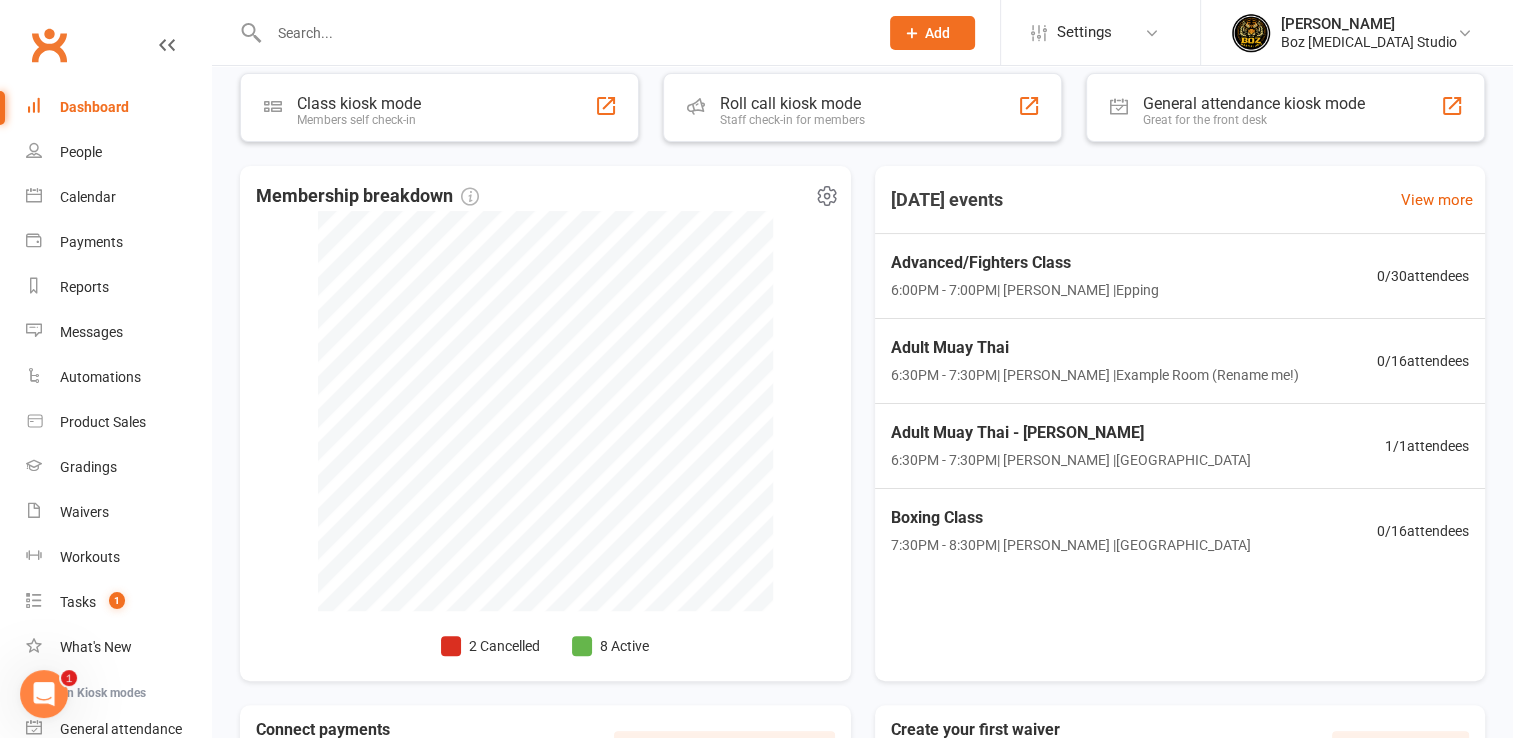scroll, scrollTop: 400, scrollLeft: 0, axis: vertical 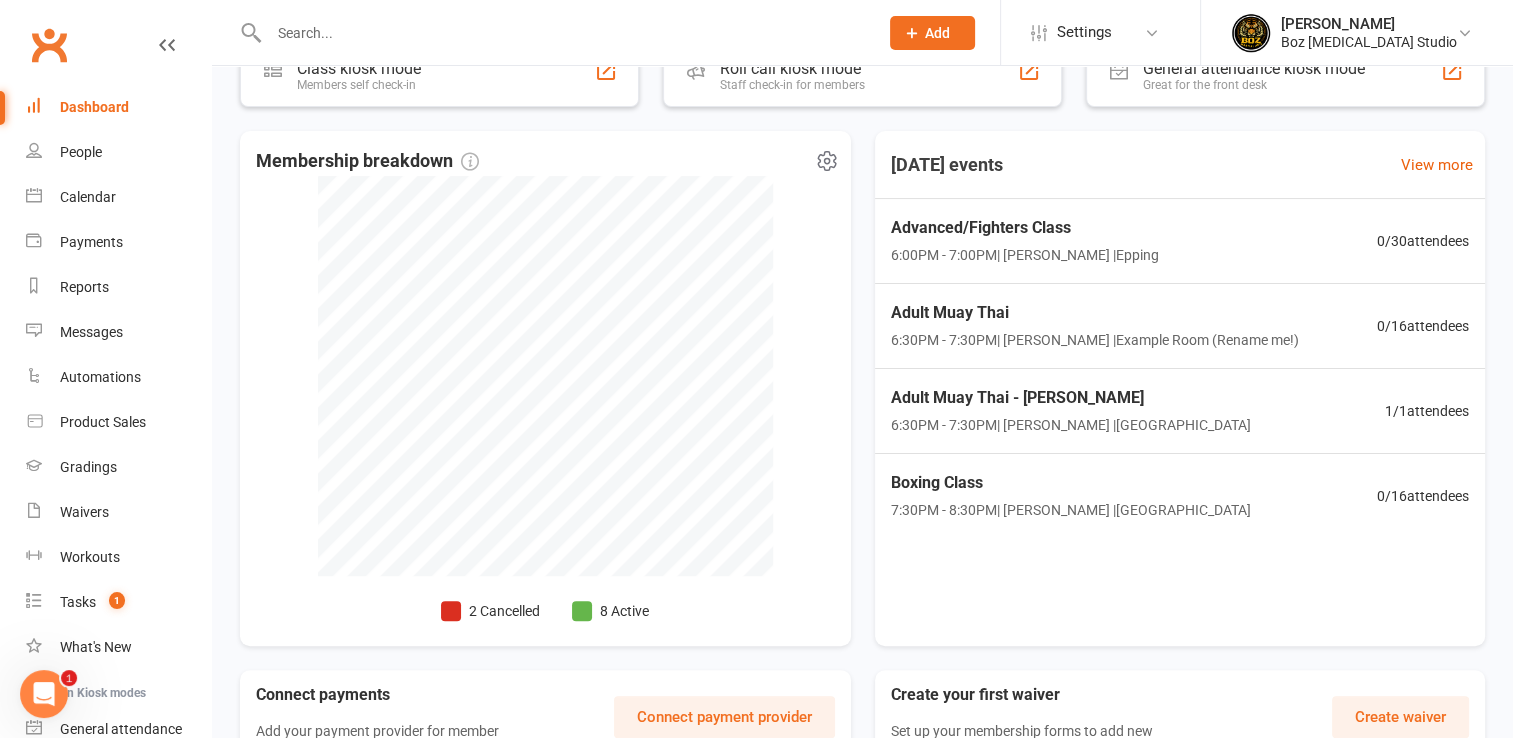 click on "2 Cancelled" at bounding box center (490, 611) 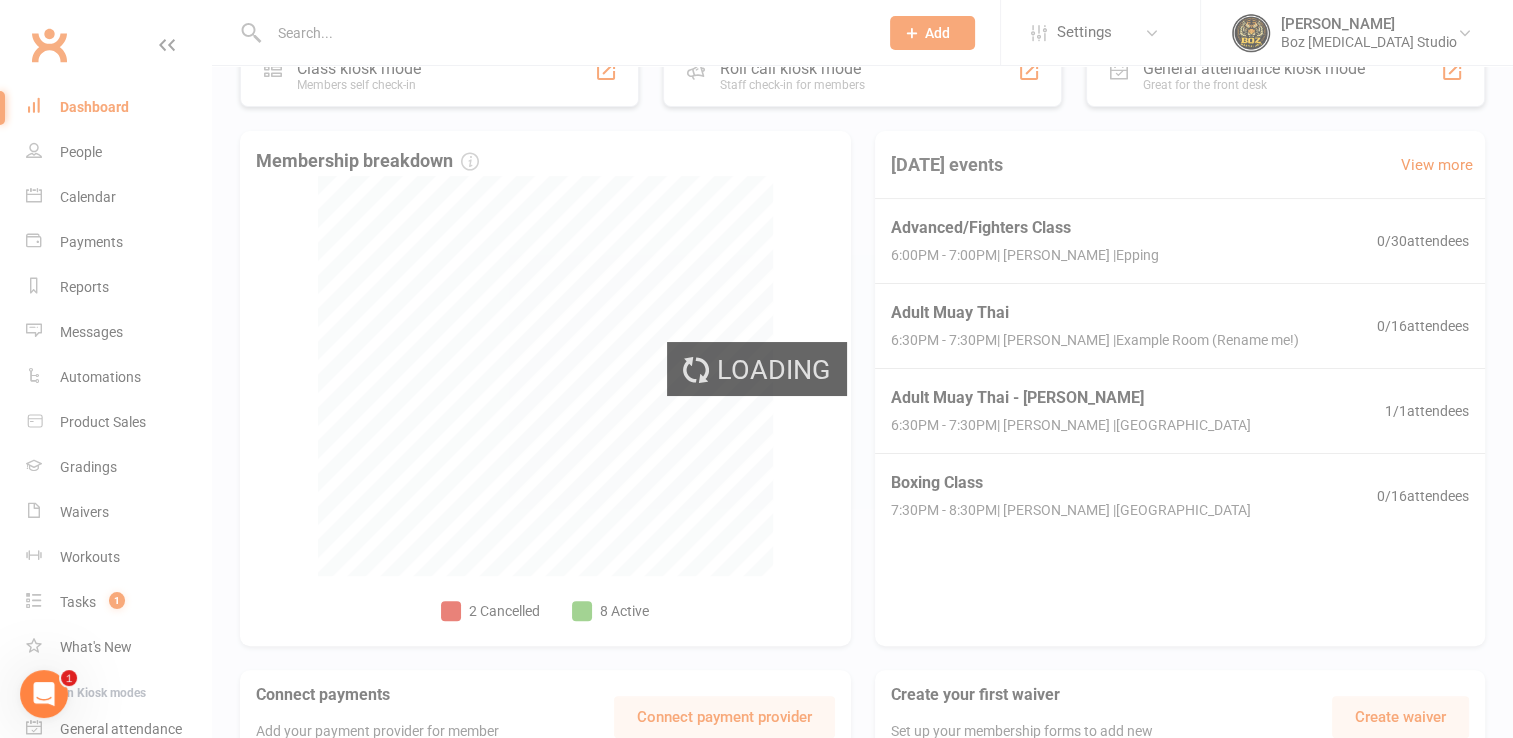 select on "no_trial" 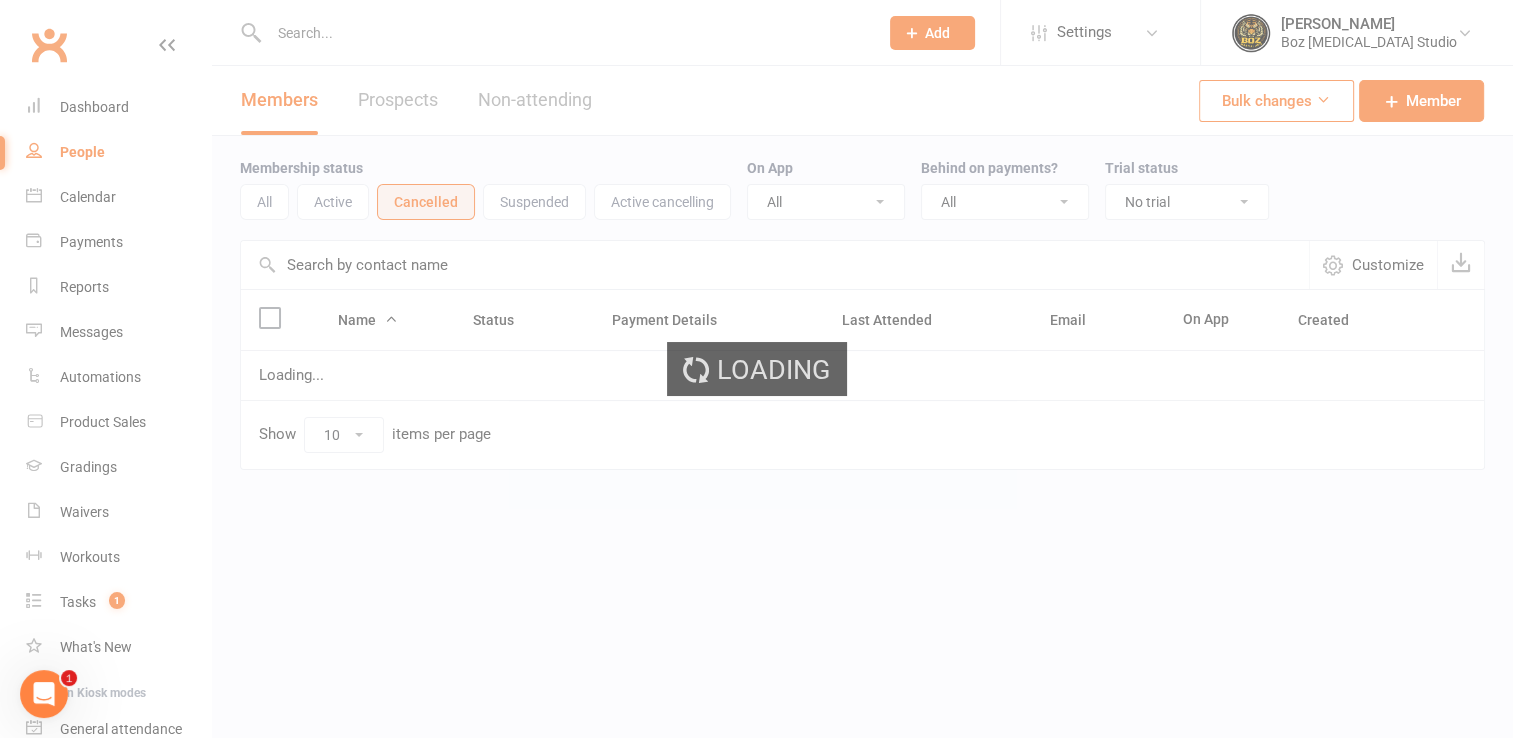 scroll, scrollTop: 0, scrollLeft: 0, axis: both 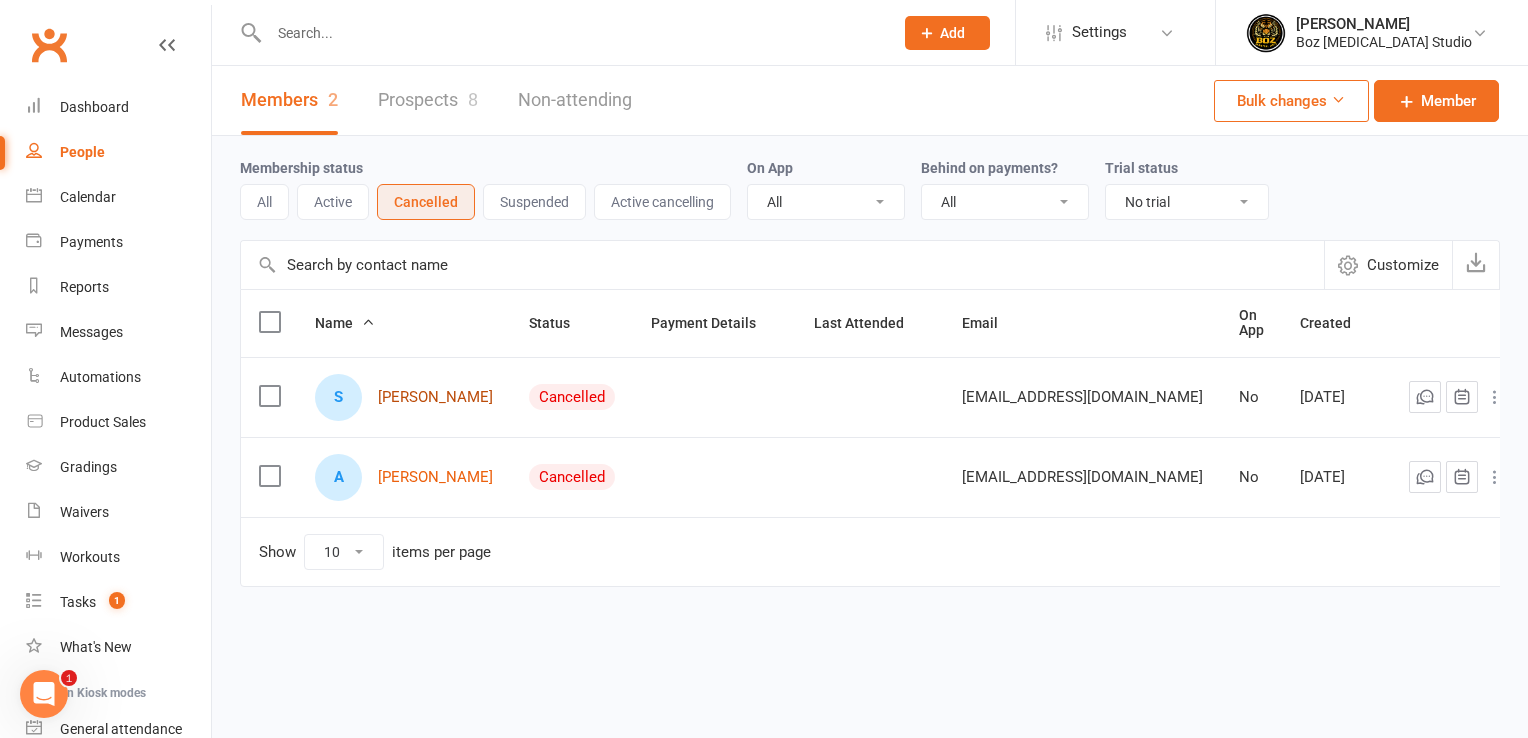 click on "Sania Jalal" at bounding box center (435, 397) 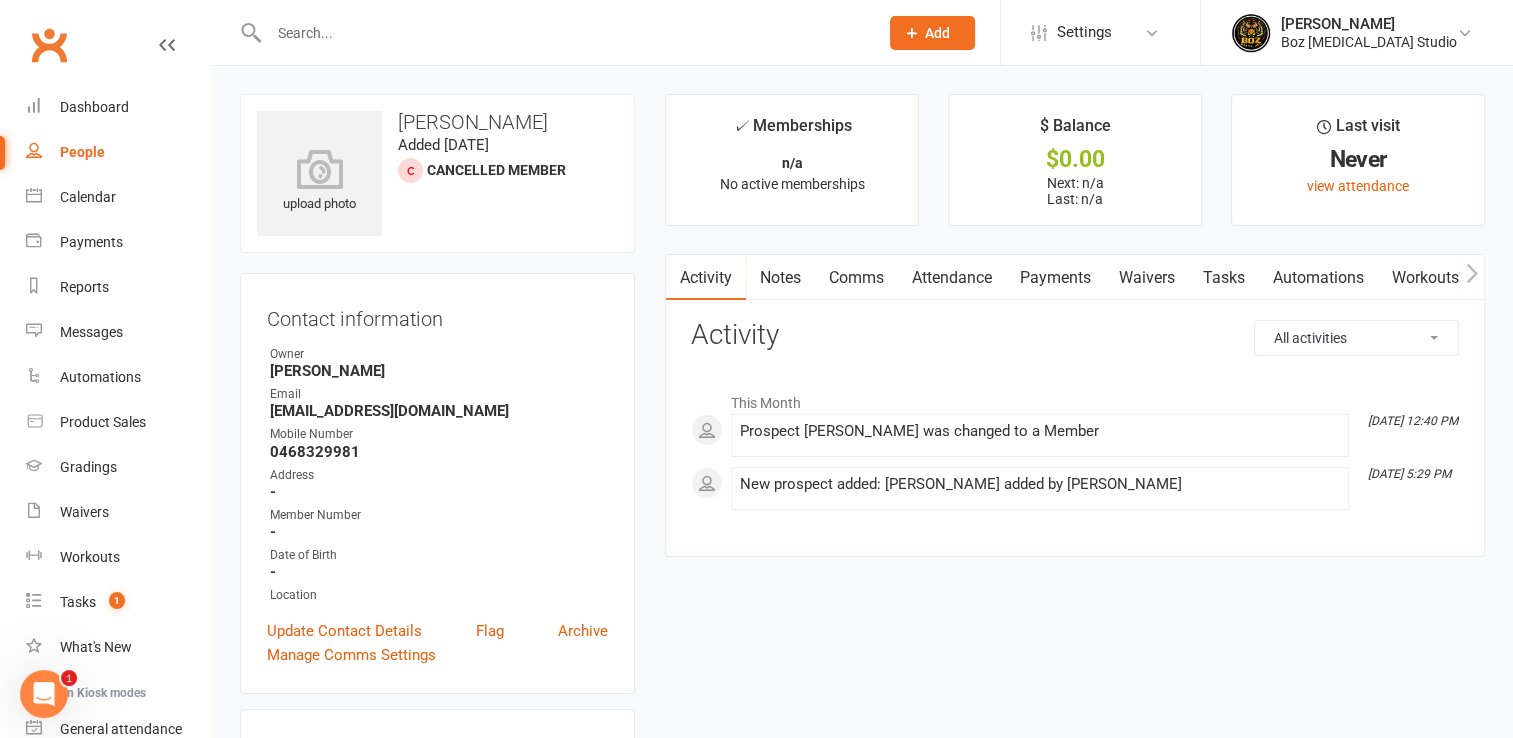 click on "Cancelled member" at bounding box center [496, 170] 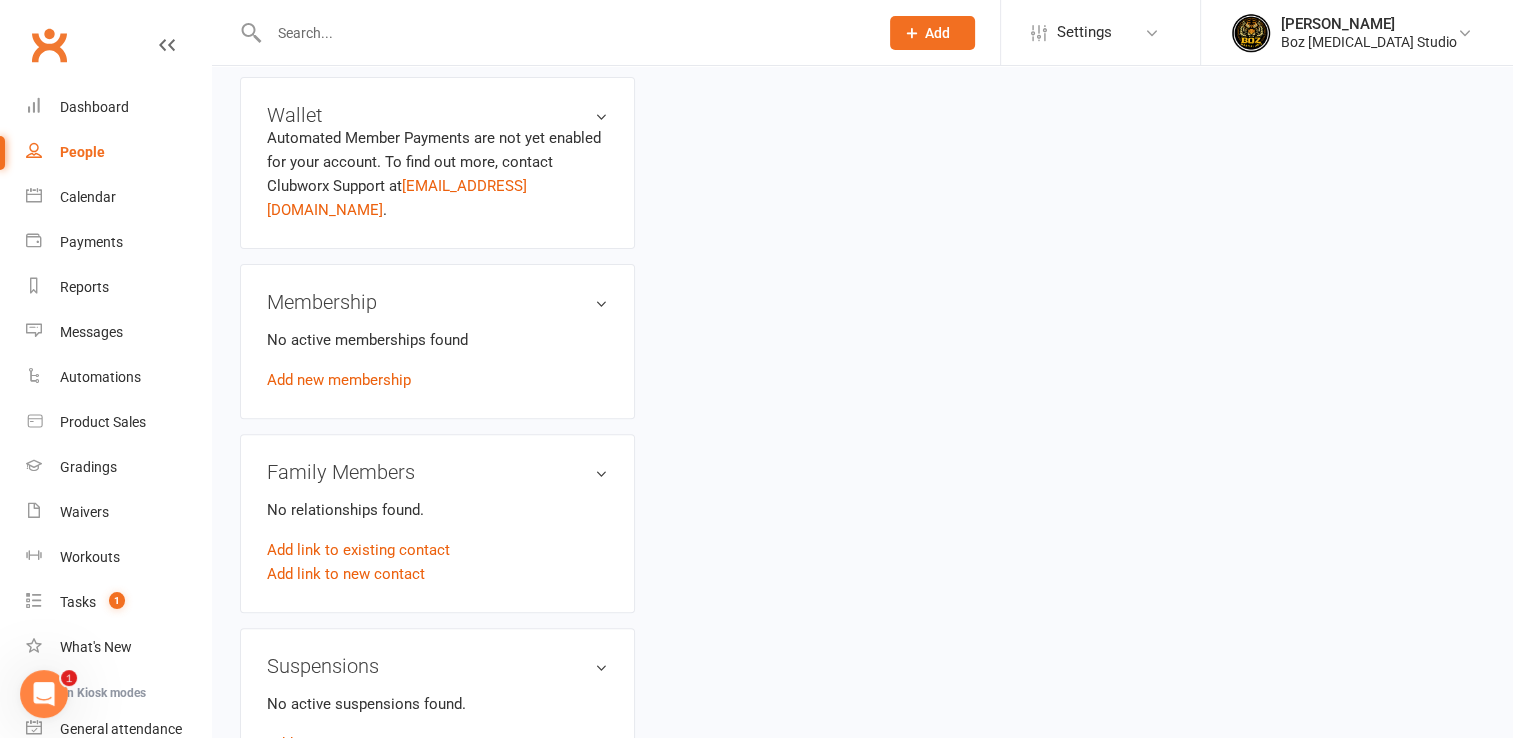 scroll, scrollTop: 0, scrollLeft: 0, axis: both 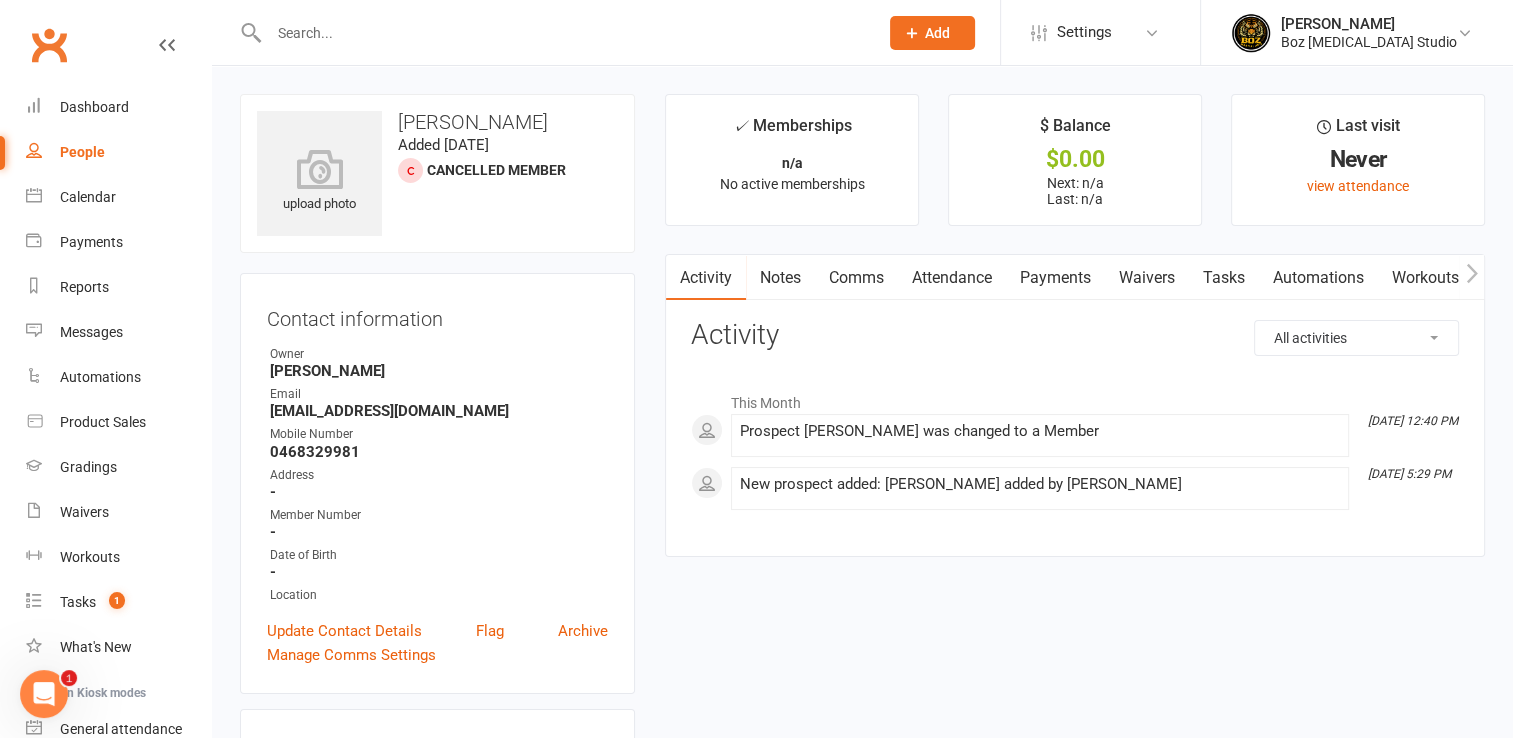 click 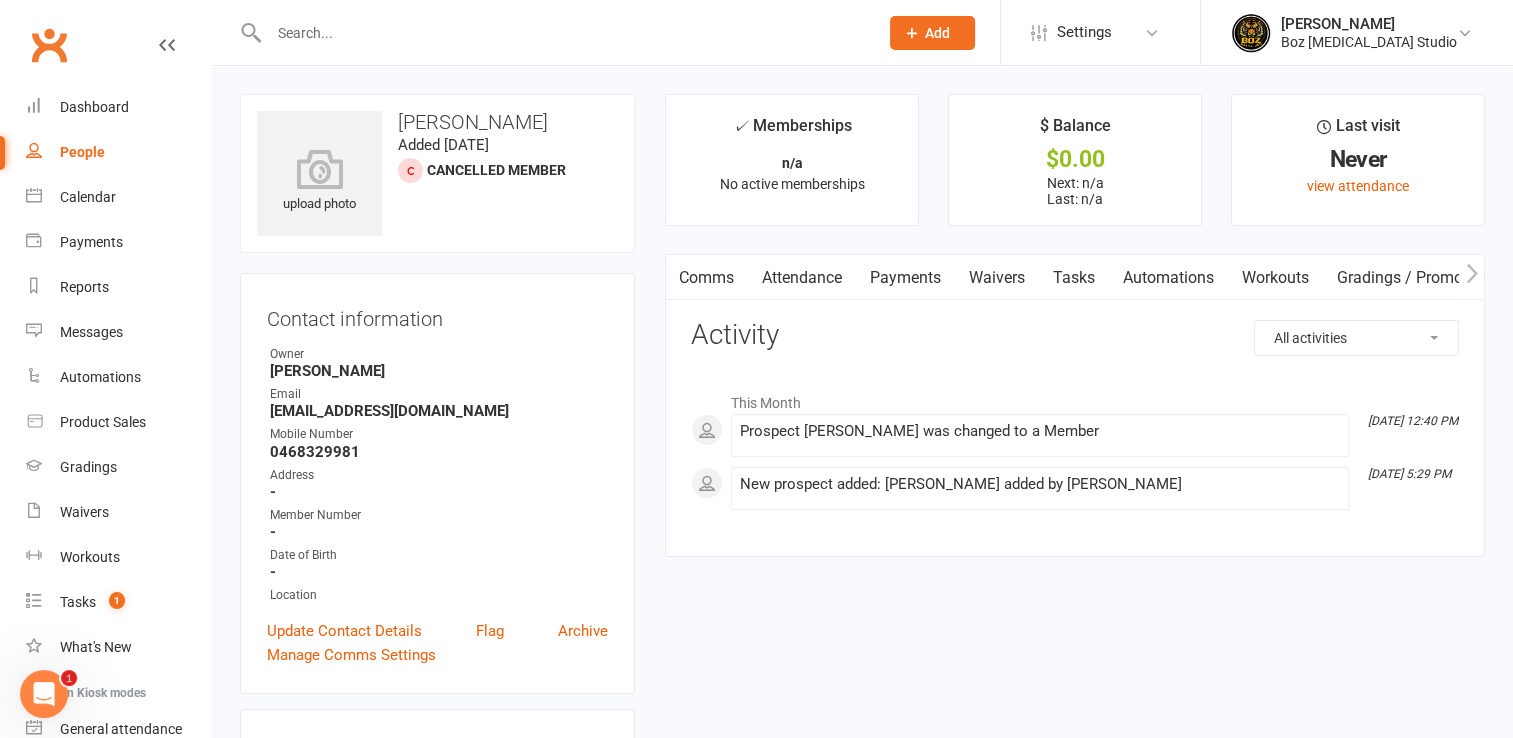 scroll, scrollTop: 0, scrollLeft: 150, axis: horizontal 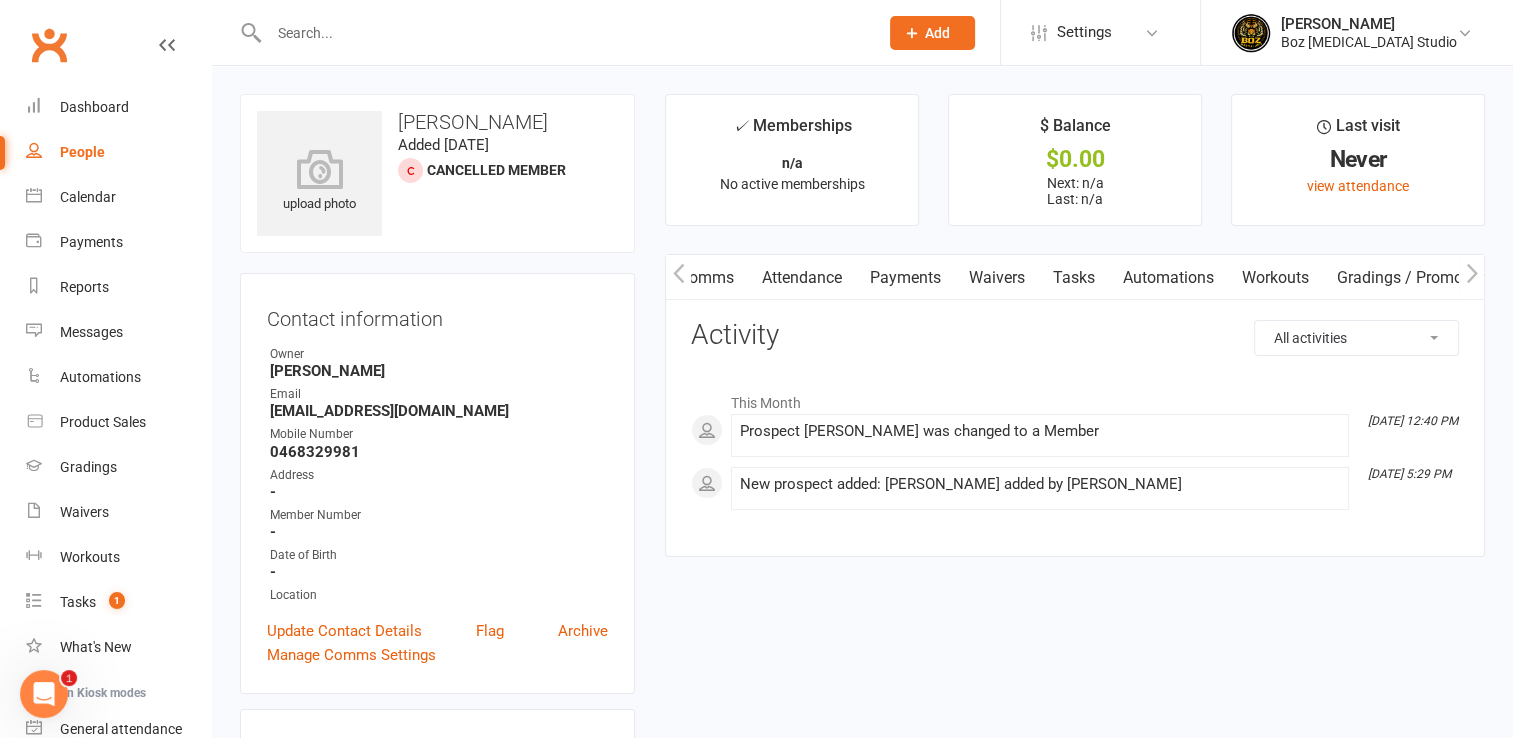 click 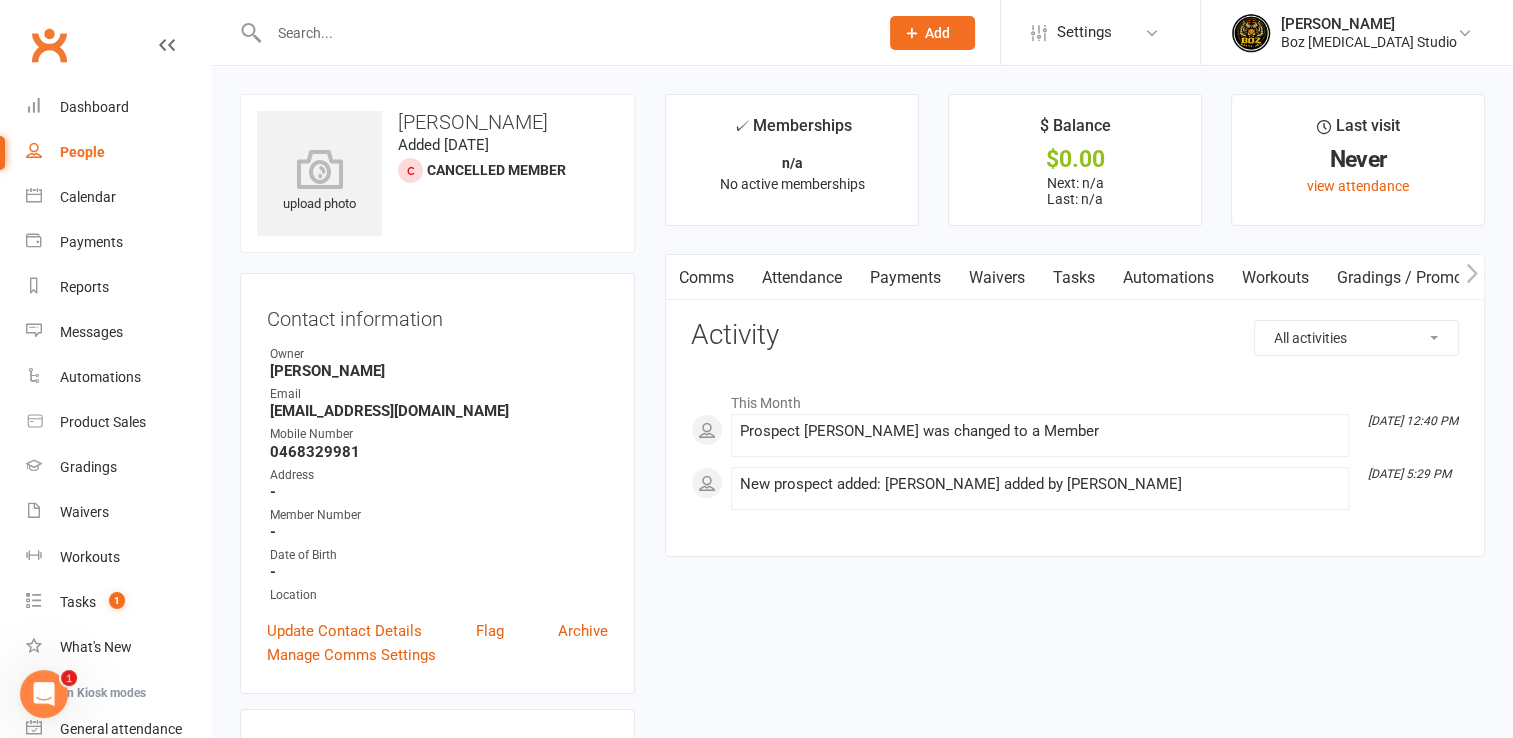scroll, scrollTop: 0, scrollLeft: 0, axis: both 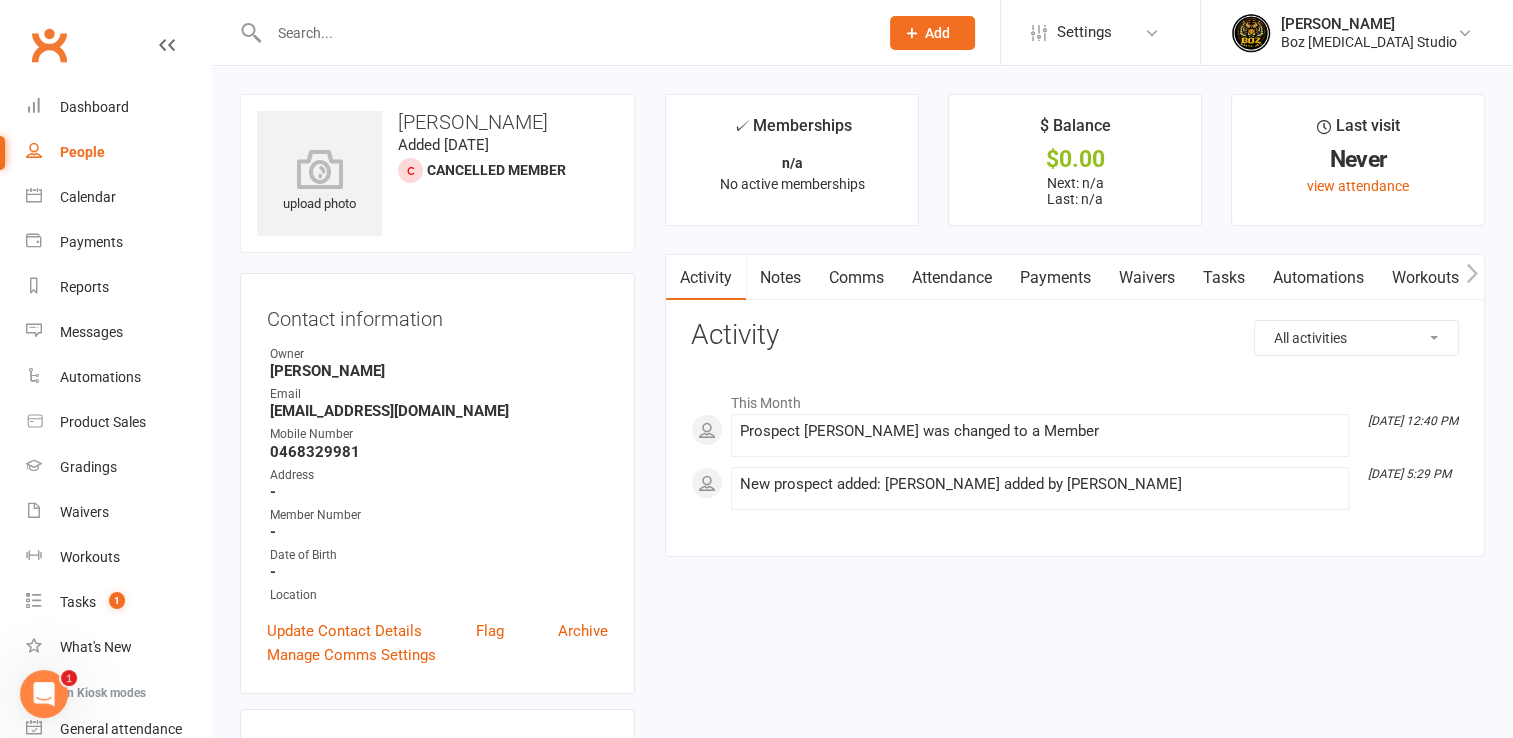 click on "n/a" at bounding box center [792, 163] 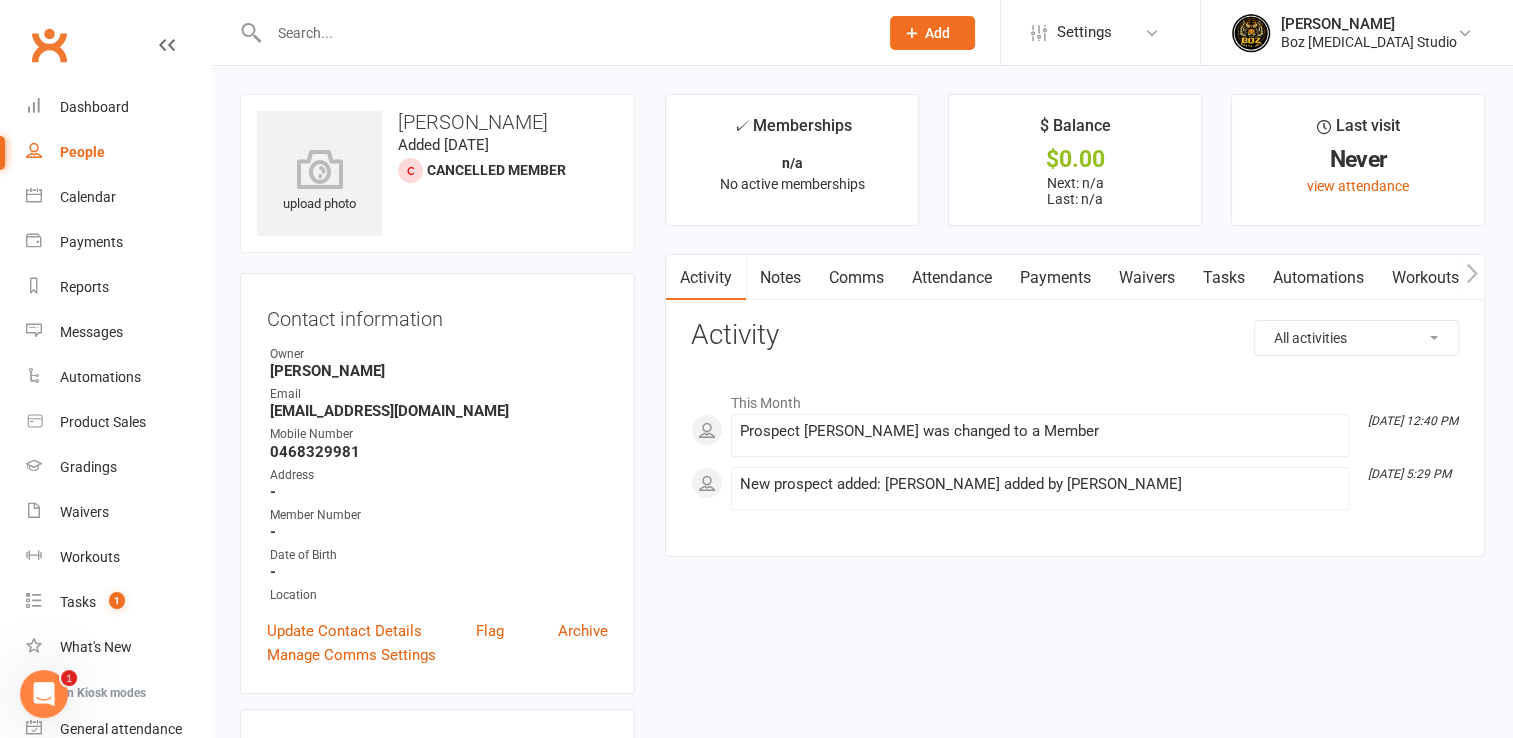 click on "$ Balance $0.00 Next: n/a Last: n/a" at bounding box center (1075, 160) 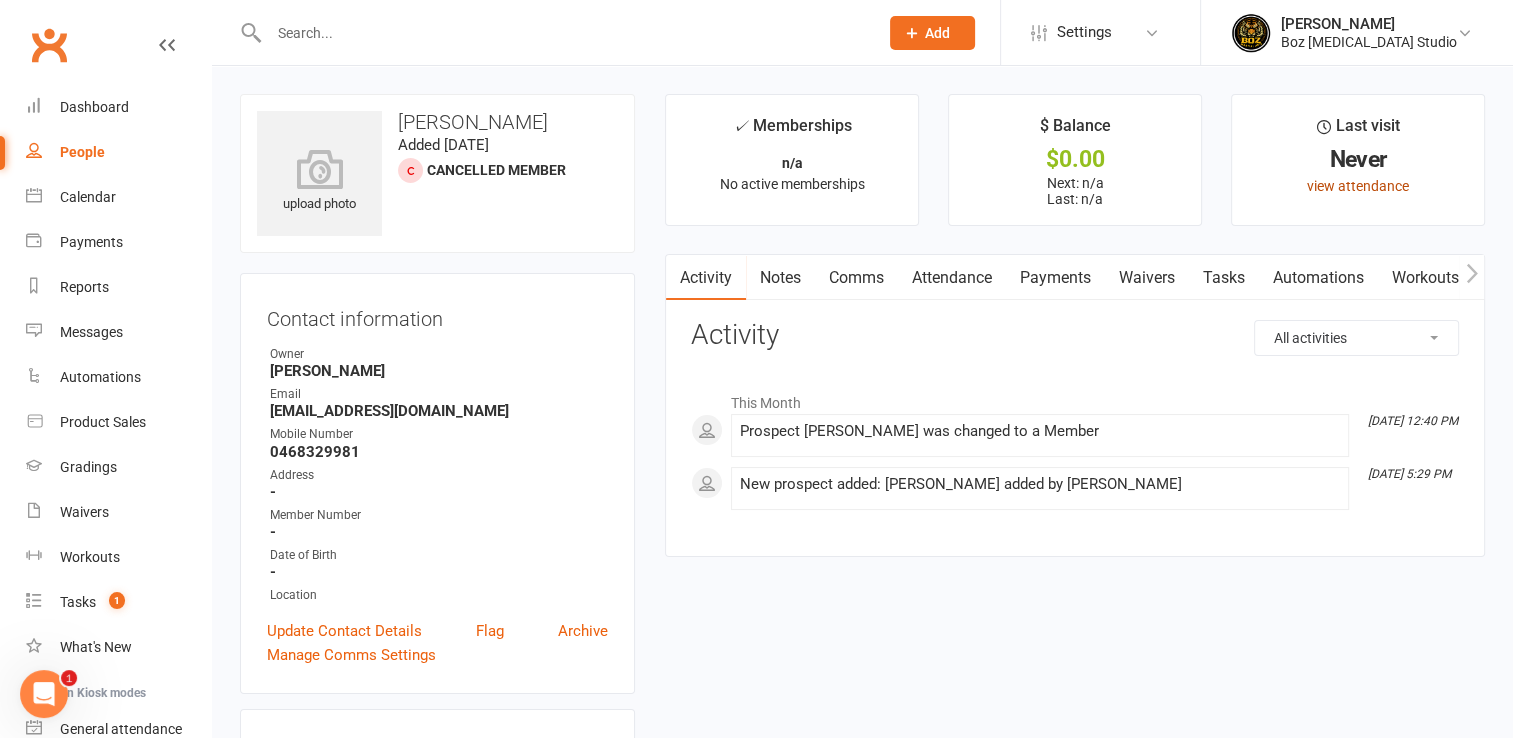 click on "view attendance" at bounding box center (1358, 186) 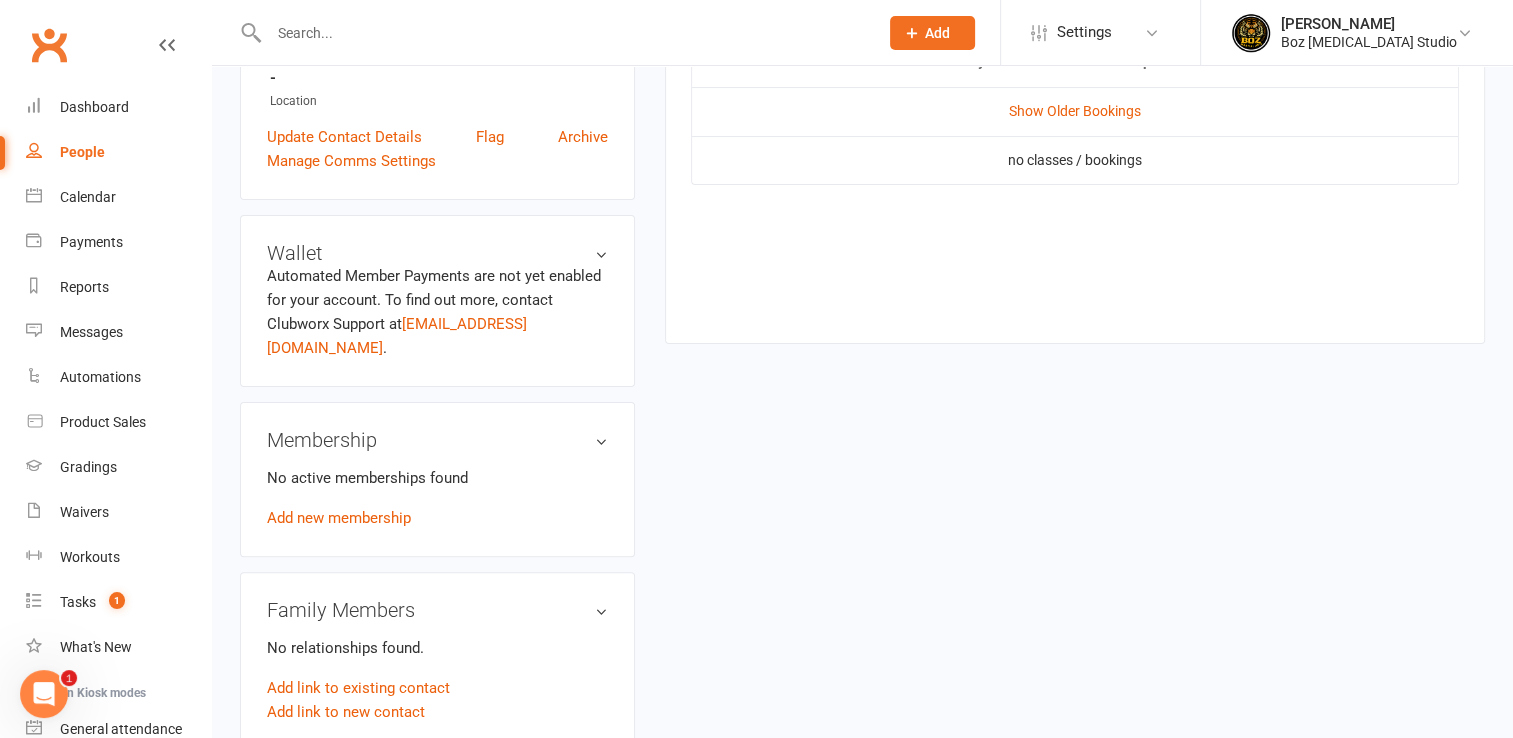 scroll, scrollTop: 600, scrollLeft: 0, axis: vertical 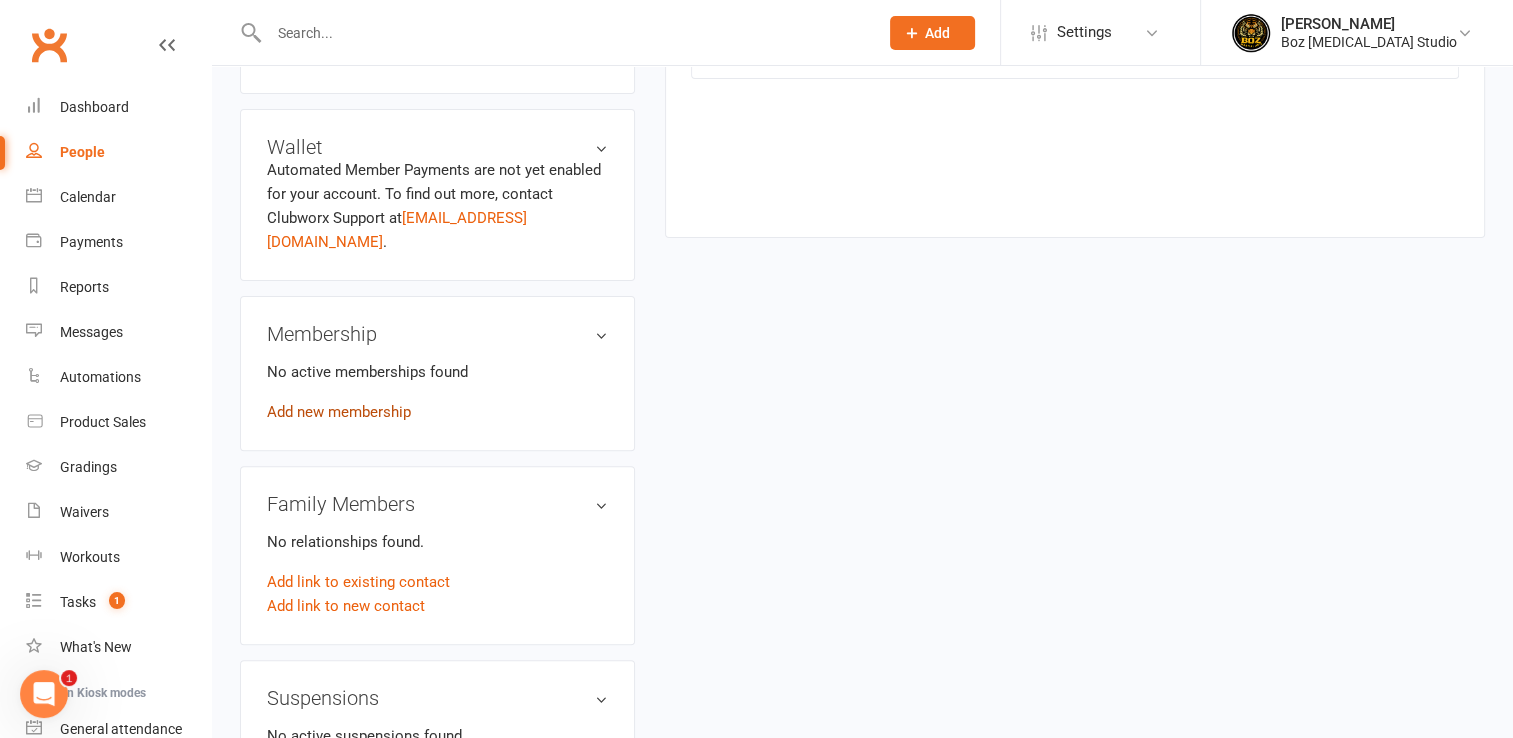 click on "Add new membership" at bounding box center (339, 412) 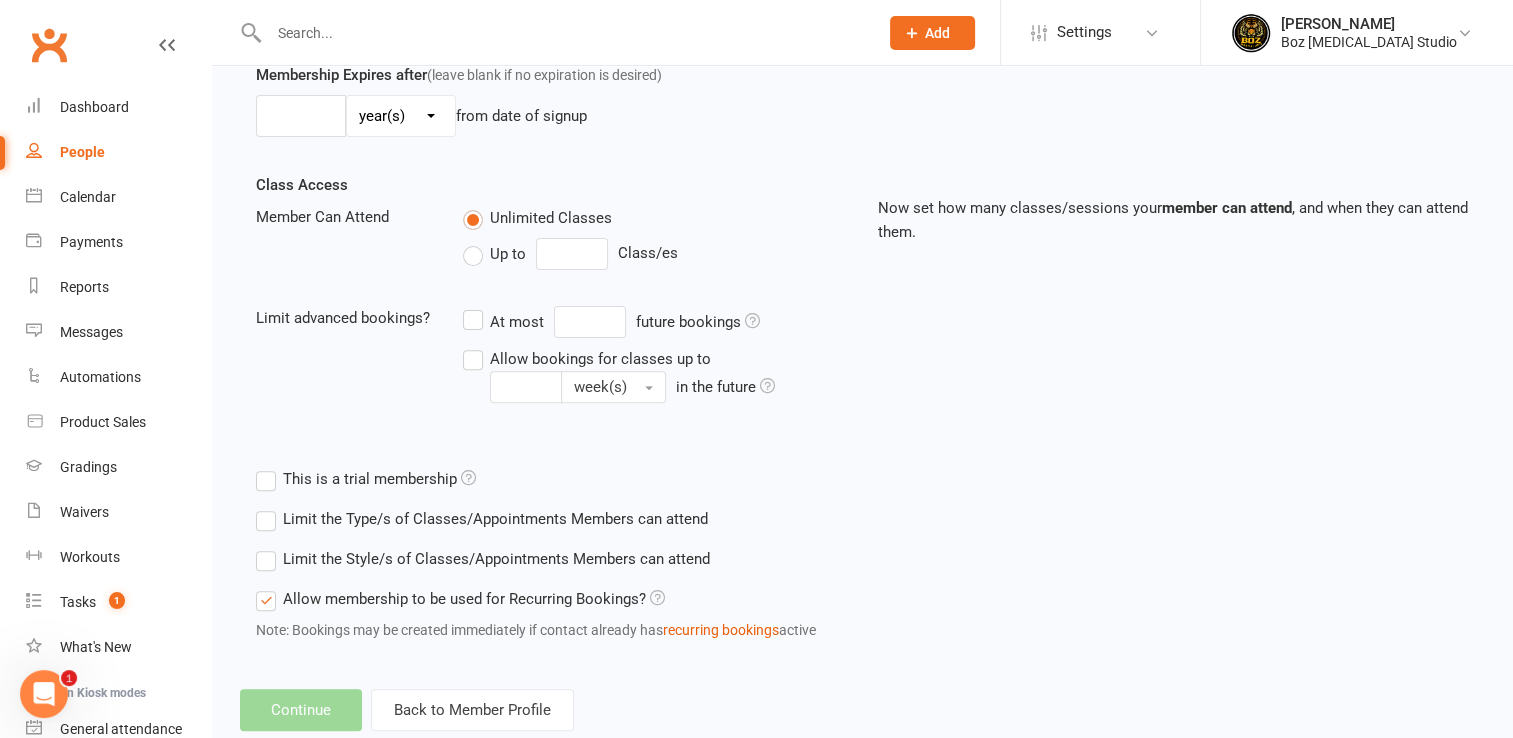 scroll, scrollTop: 0, scrollLeft: 0, axis: both 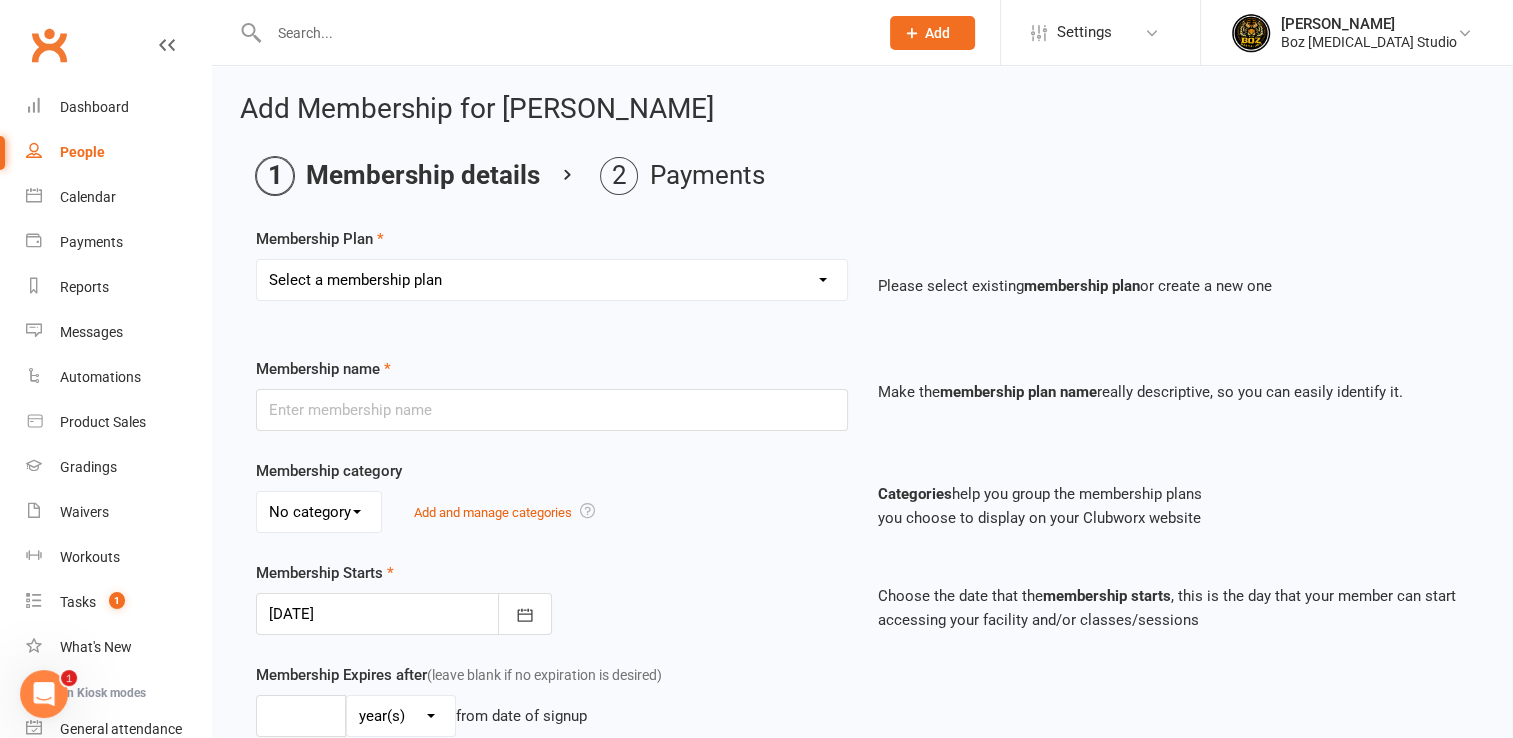 click on "Select a membership plan Create new Membership Plan One off membership" at bounding box center [552, 280] 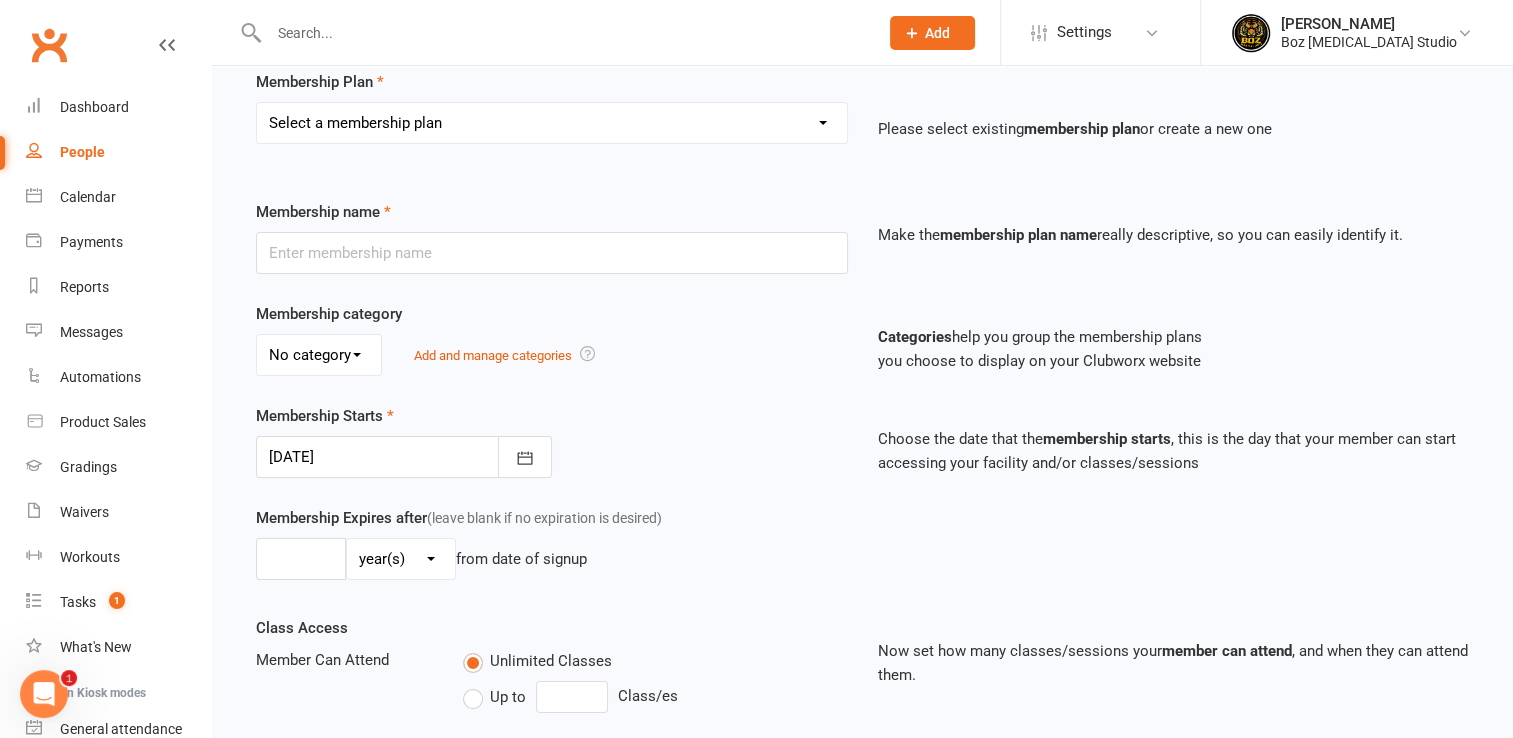 scroll, scrollTop: 0, scrollLeft: 0, axis: both 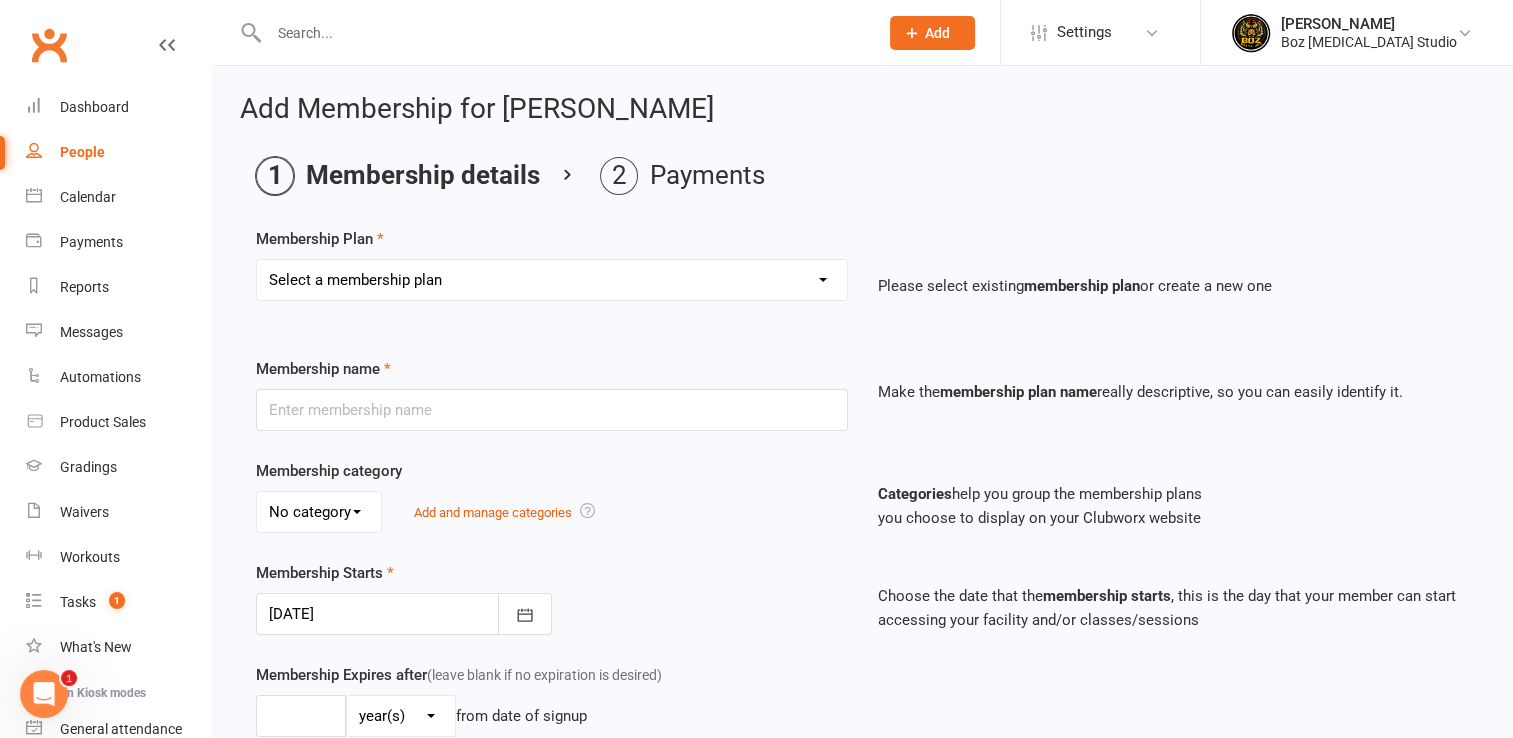 click on "People" at bounding box center (82, 152) 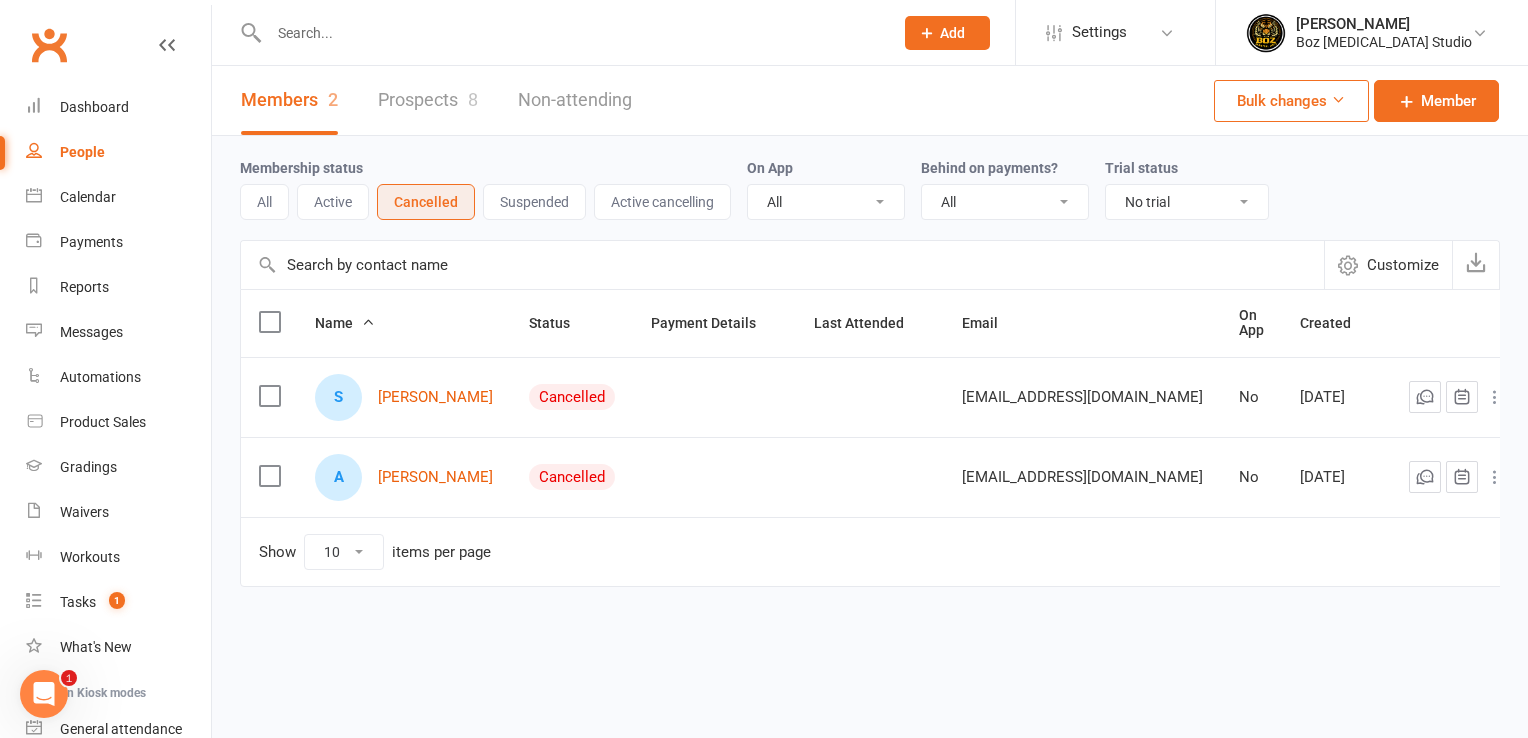 click at bounding box center (269, 396) 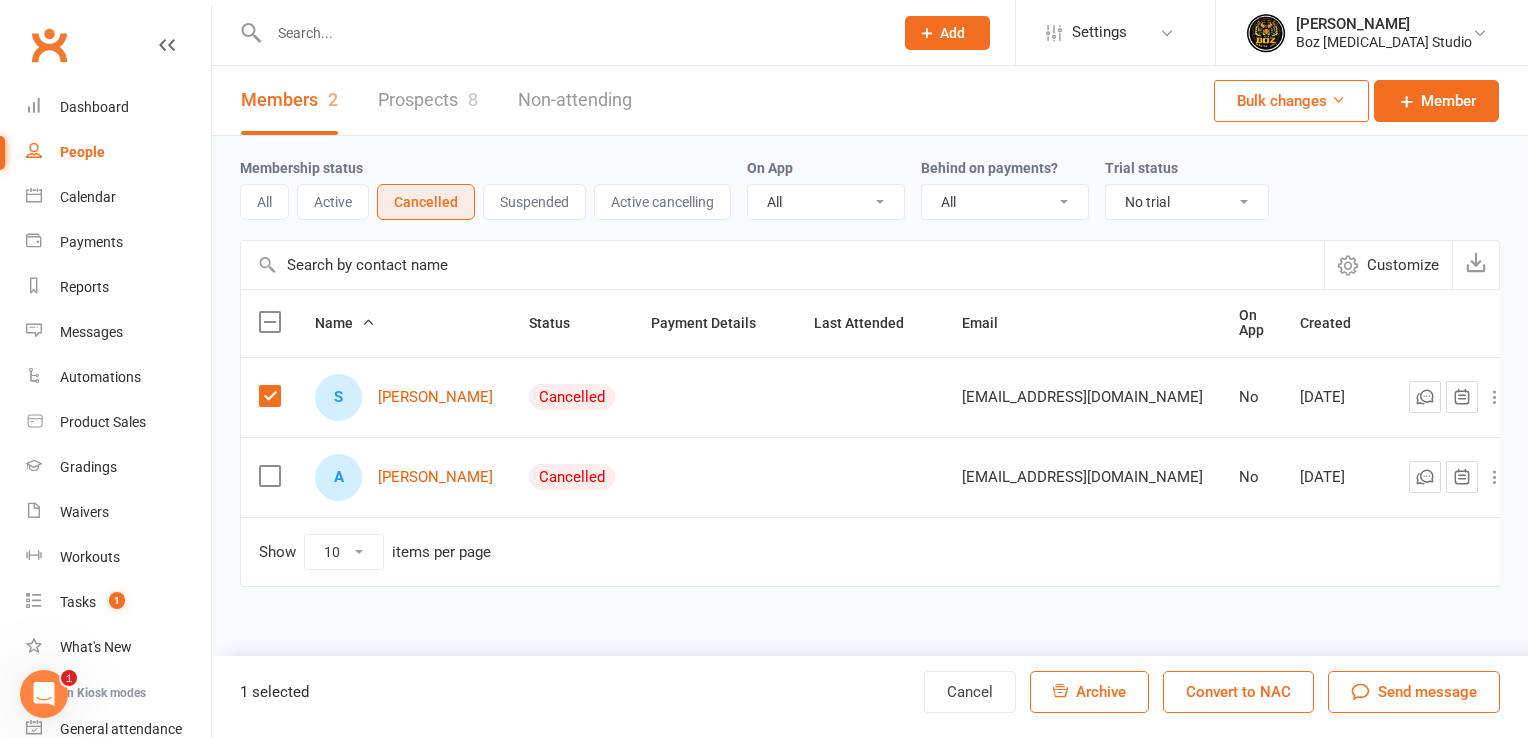 click on "Convert to NAC" at bounding box center [1238, 692] 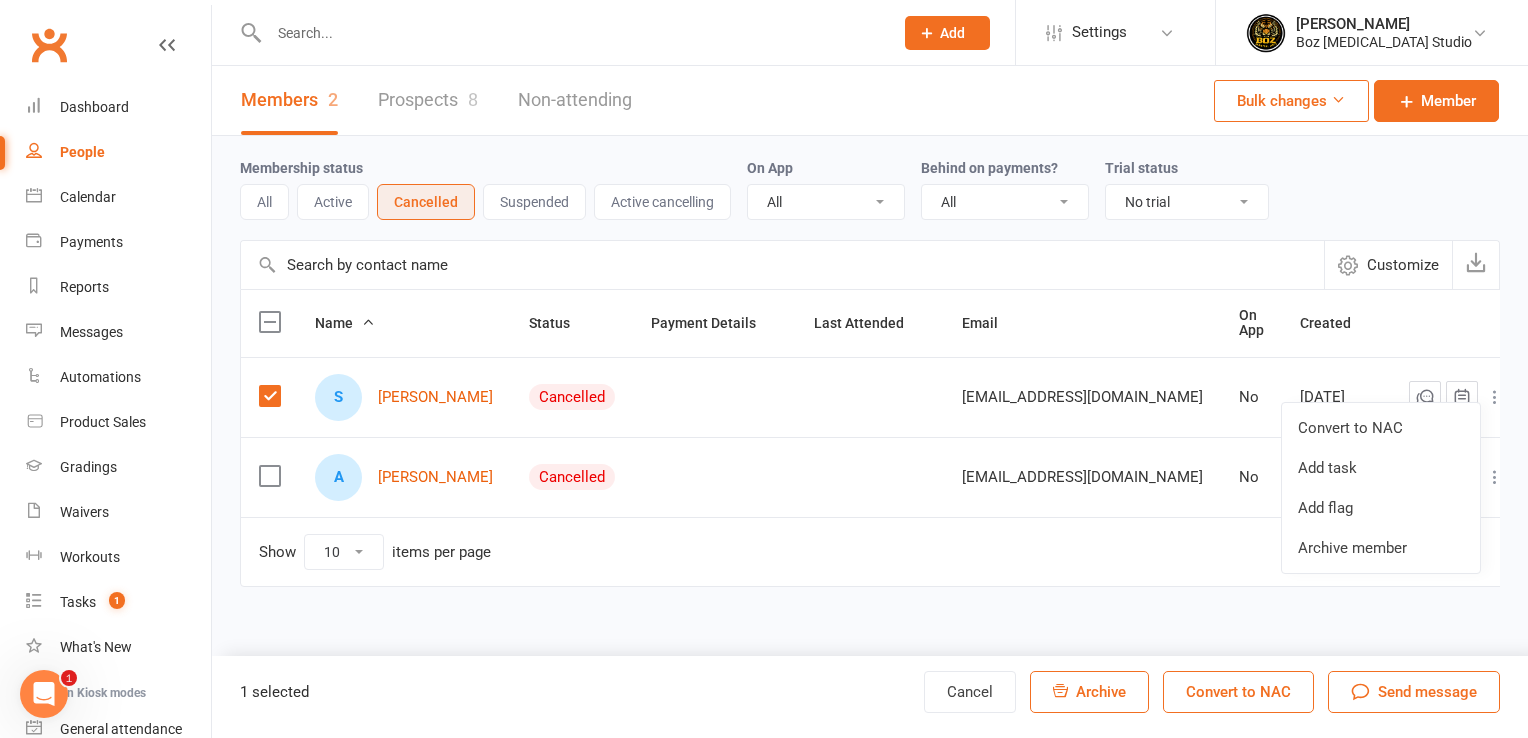 click on "Active" at bounding box center (333, 202) 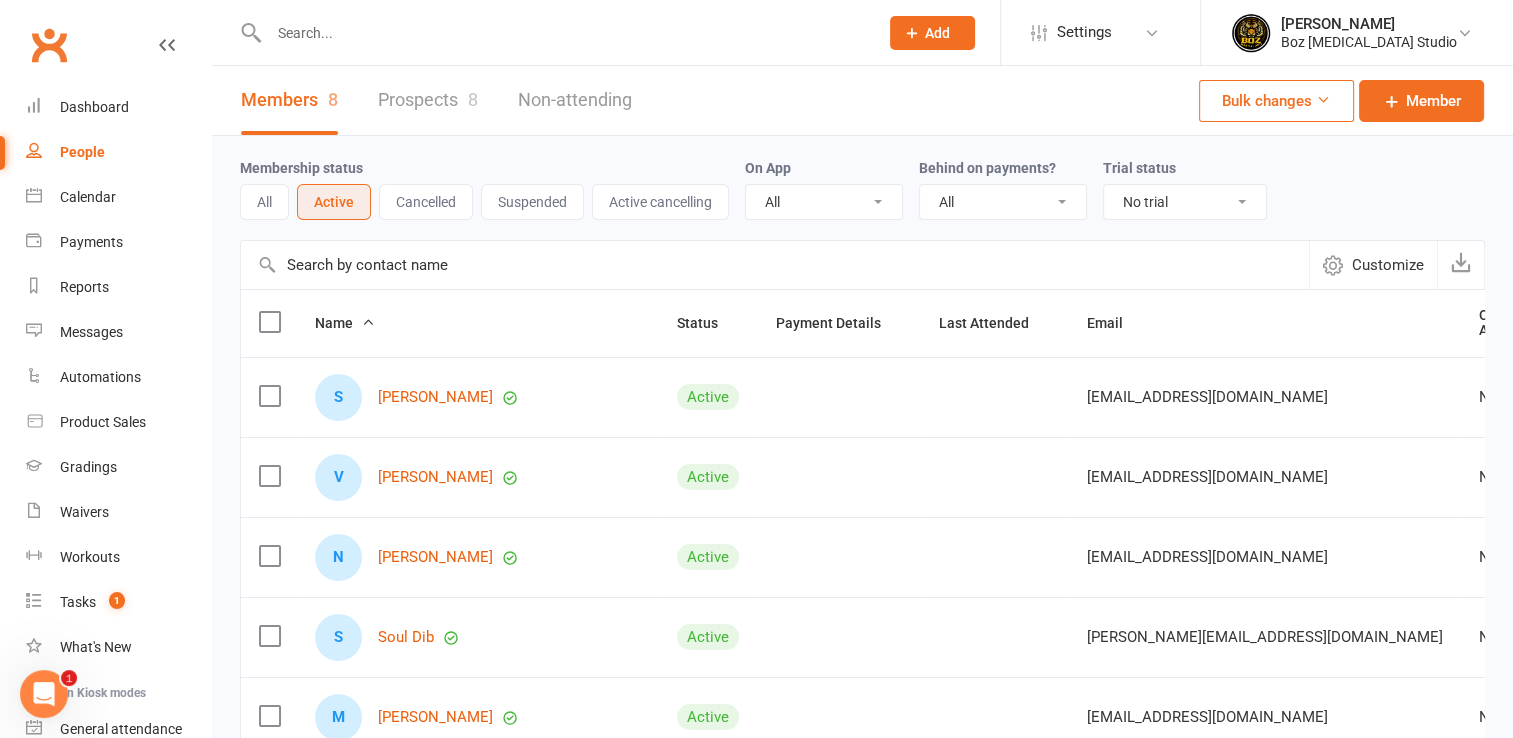 click on "Cancelled" at bounding box center [426, 202] 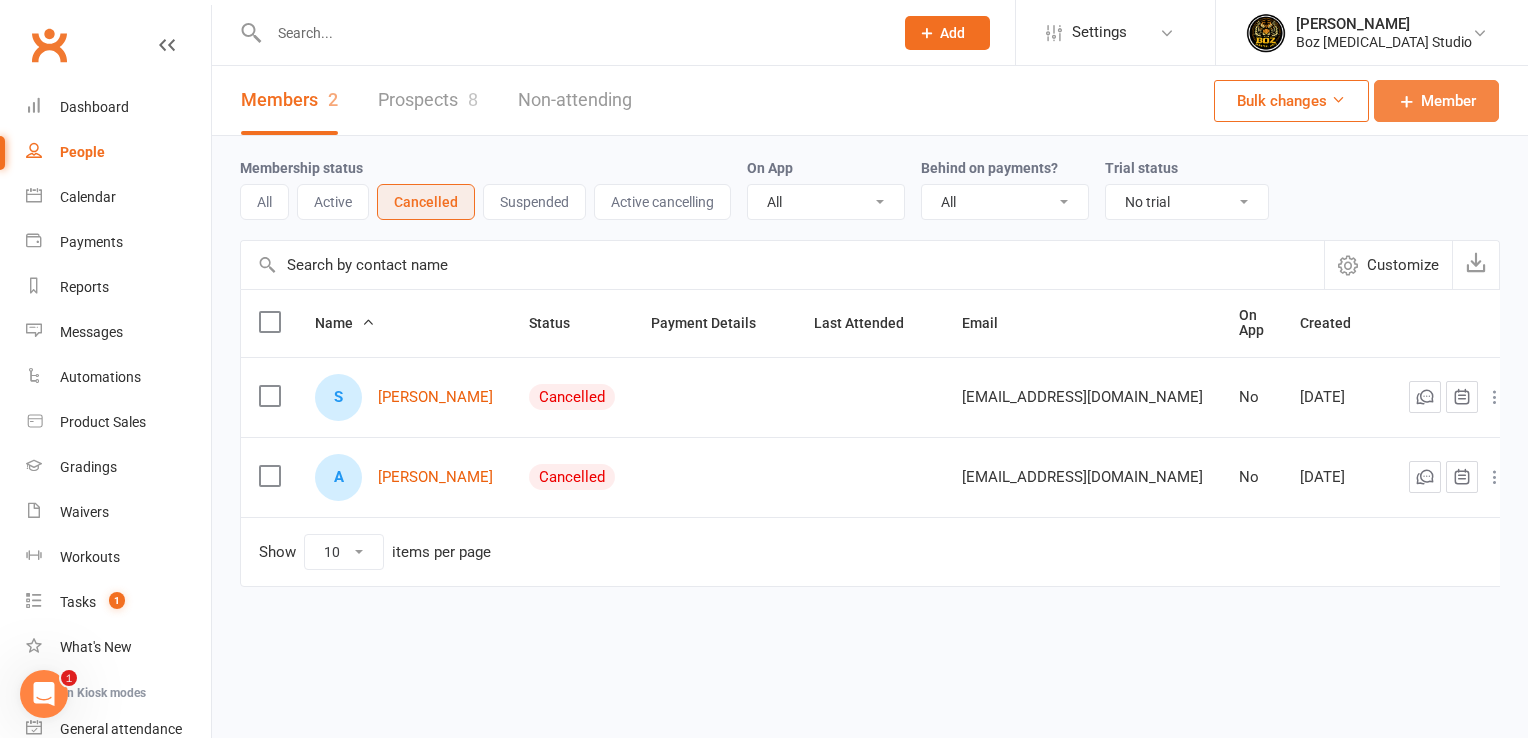 click on "Member" at bounding box center (1448, 101) 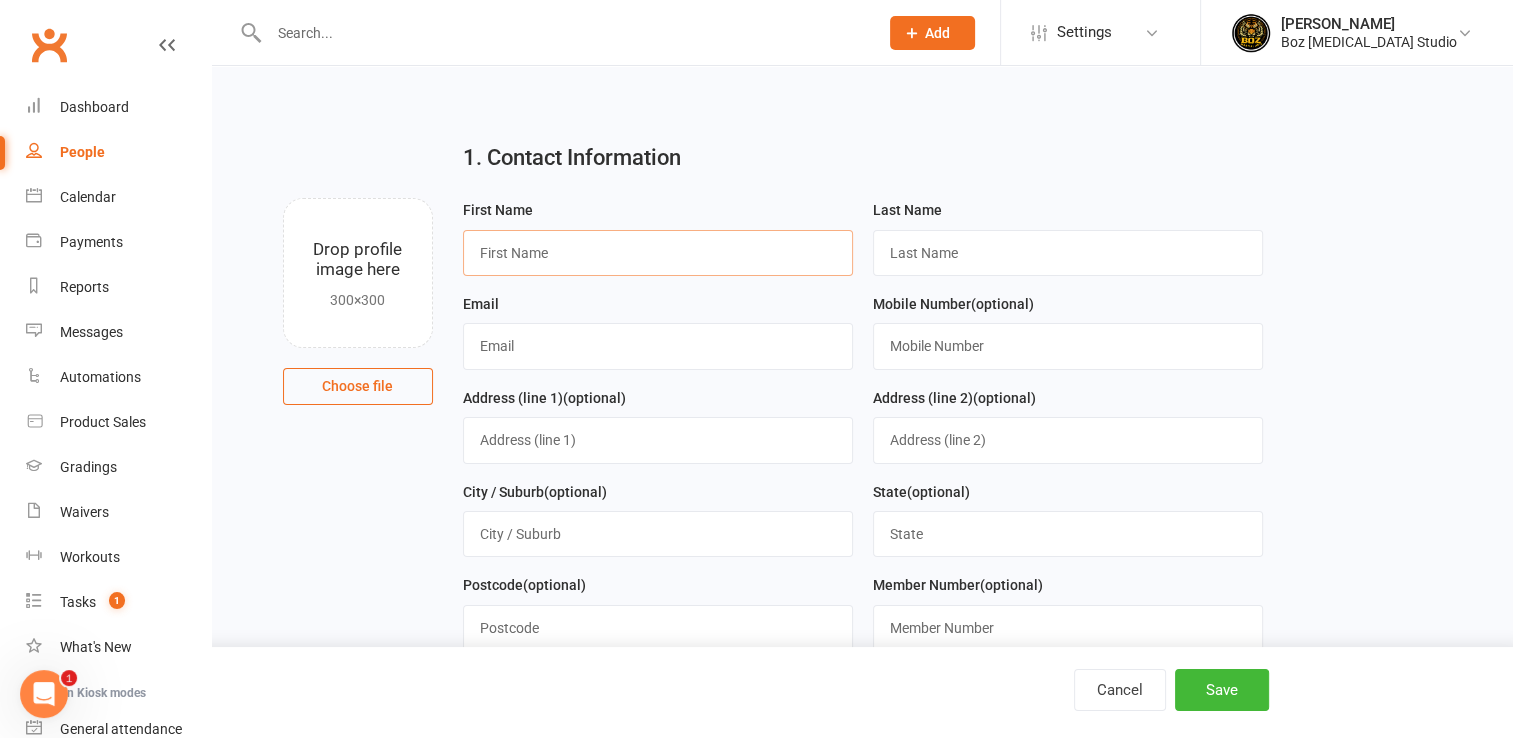 click at bounding box center [658, 253] 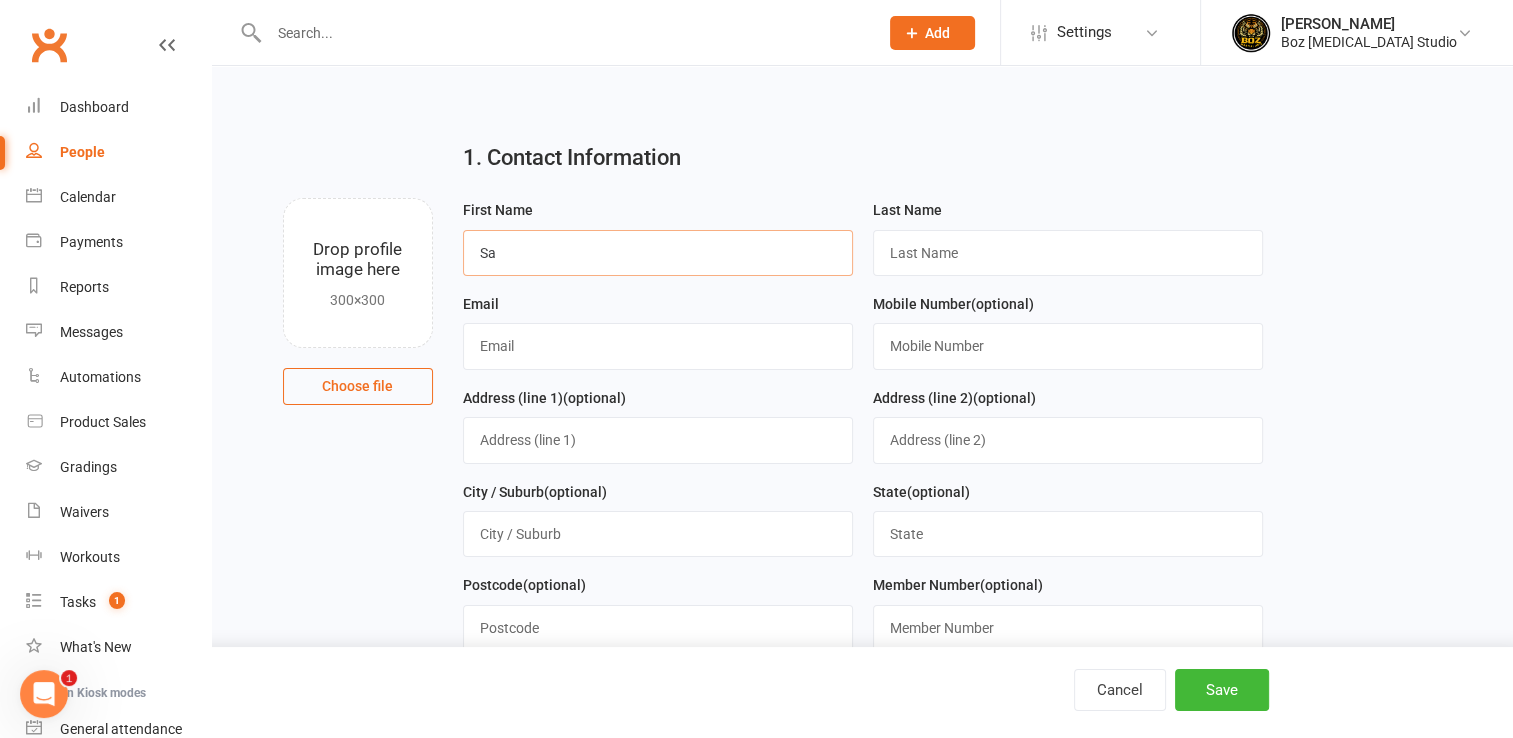 type on "Sania" 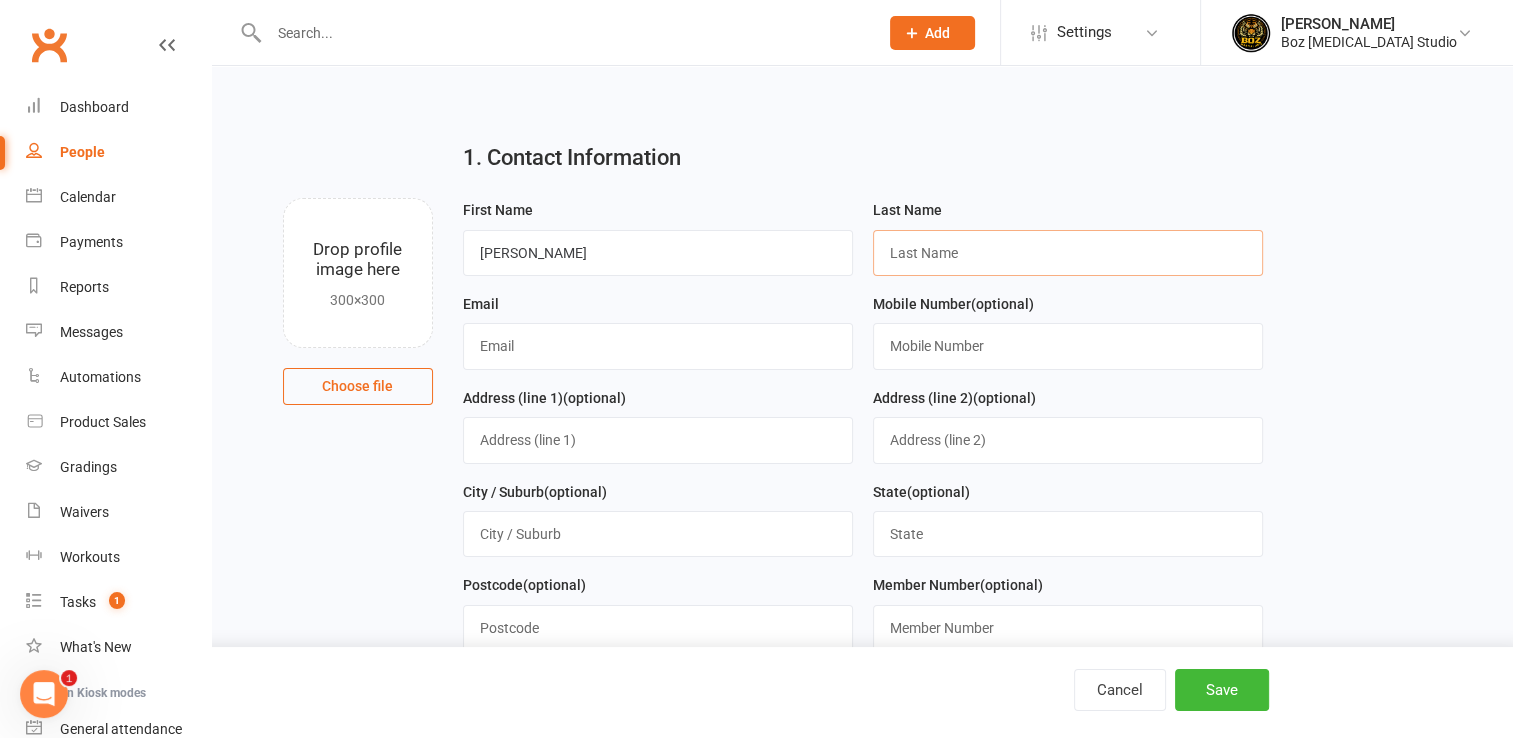 type on "Jalal" 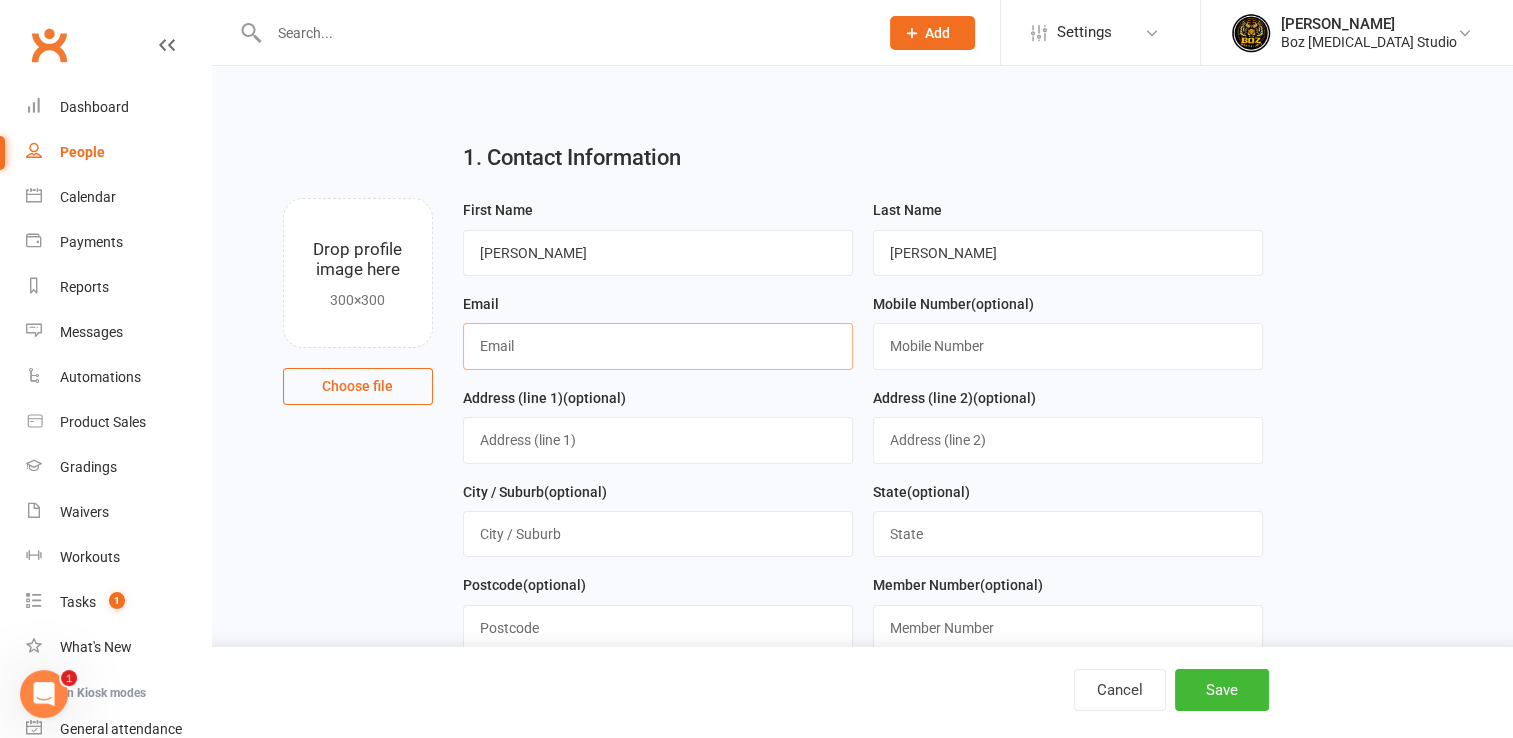 type on "saniasjalal@gmail.com" 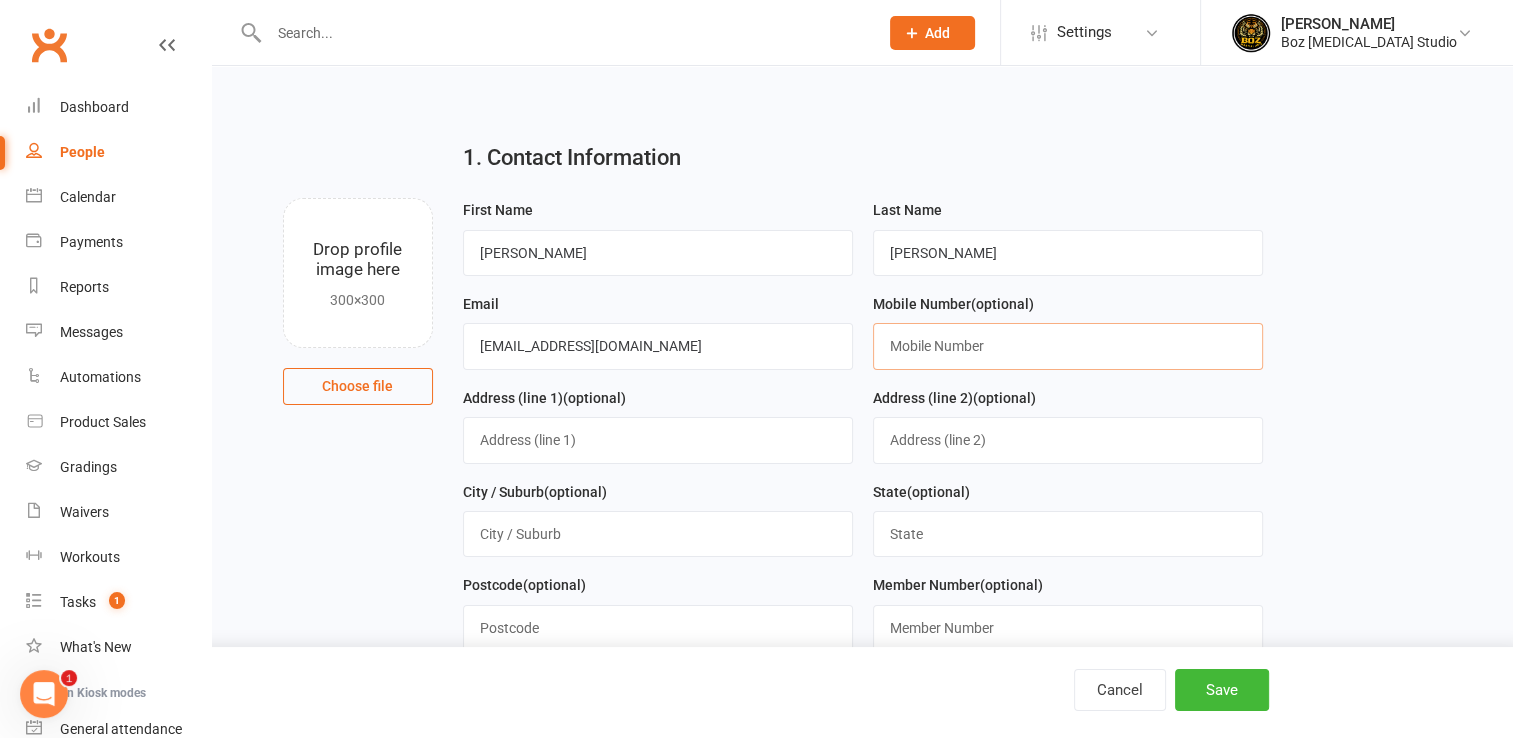 type on "0468329981" 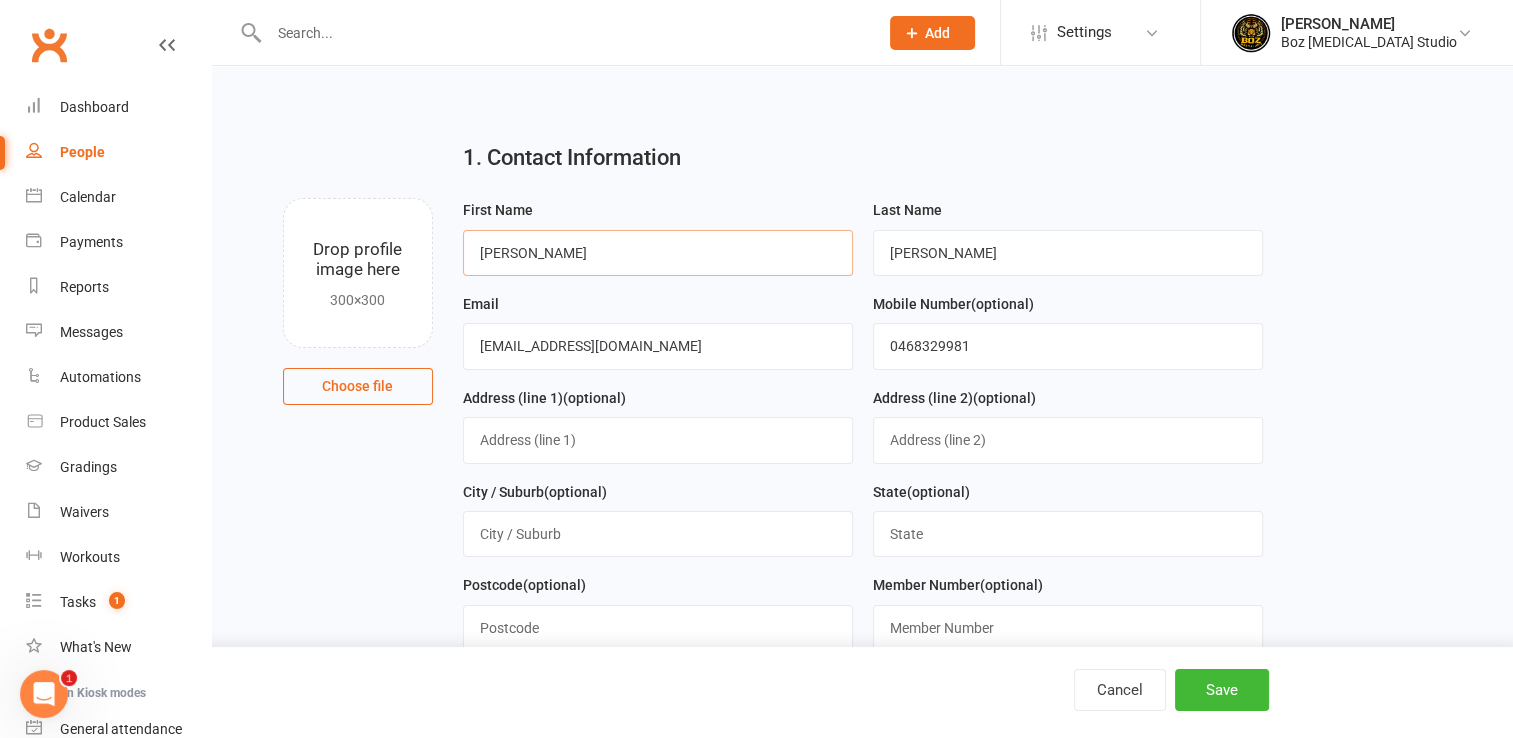 type on "Sante" 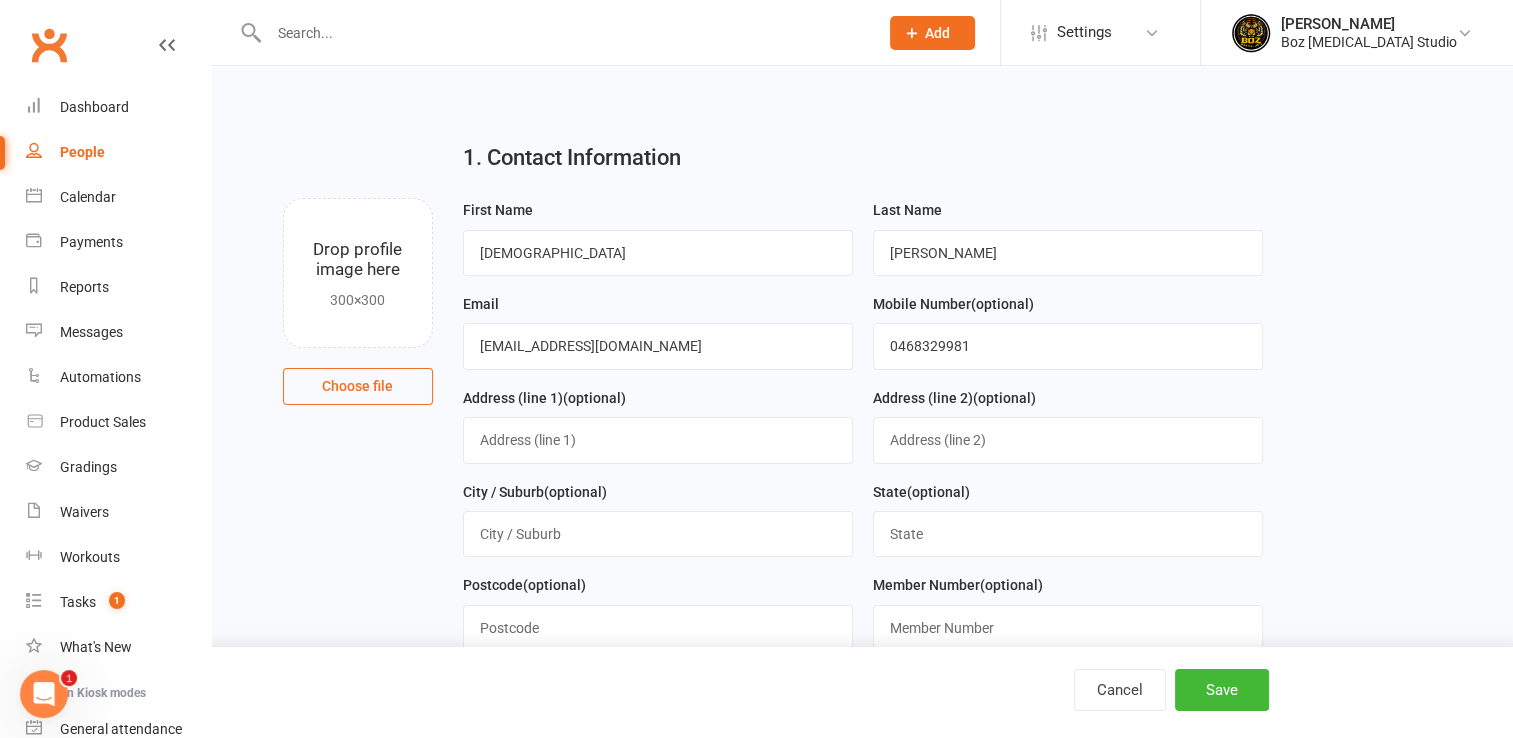 click on "1. Contact Information  Drop profile image here 300×300 Choose file
First Name  Sante
Last Name  Jalal
Email  saniasjalal@gmail.com
Mobile Number  (optional) 0468329981
Address (line 1)  (optional)
Address (line 2)  (optional)
City / Suburb  (optional)
State  (optional)
Postcode  (optional)
Member Number  (optional)
Date of Birth  (optional)
2021 - 2040
2021
2022
2023
2024
2025
2026
2027
2028
2029
2030
2031
2032
2033
2034
2035
2036
2037
2038
2039
2040
Owner  (optional) Select Owner Deeyana Boz" at bounding box center (862, 836) 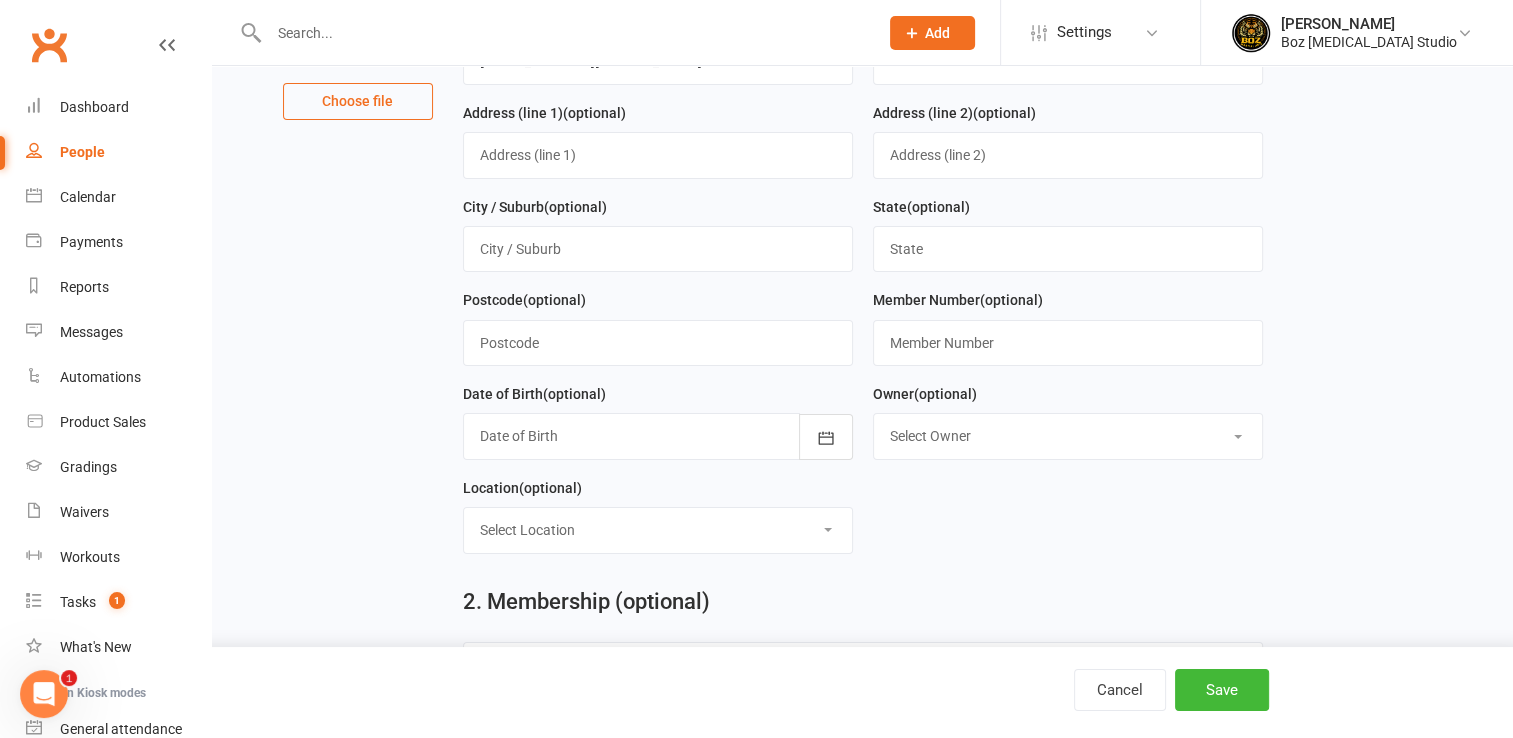 scroll, scrollTop: 600, scrollLeft: 0, axis: vertical 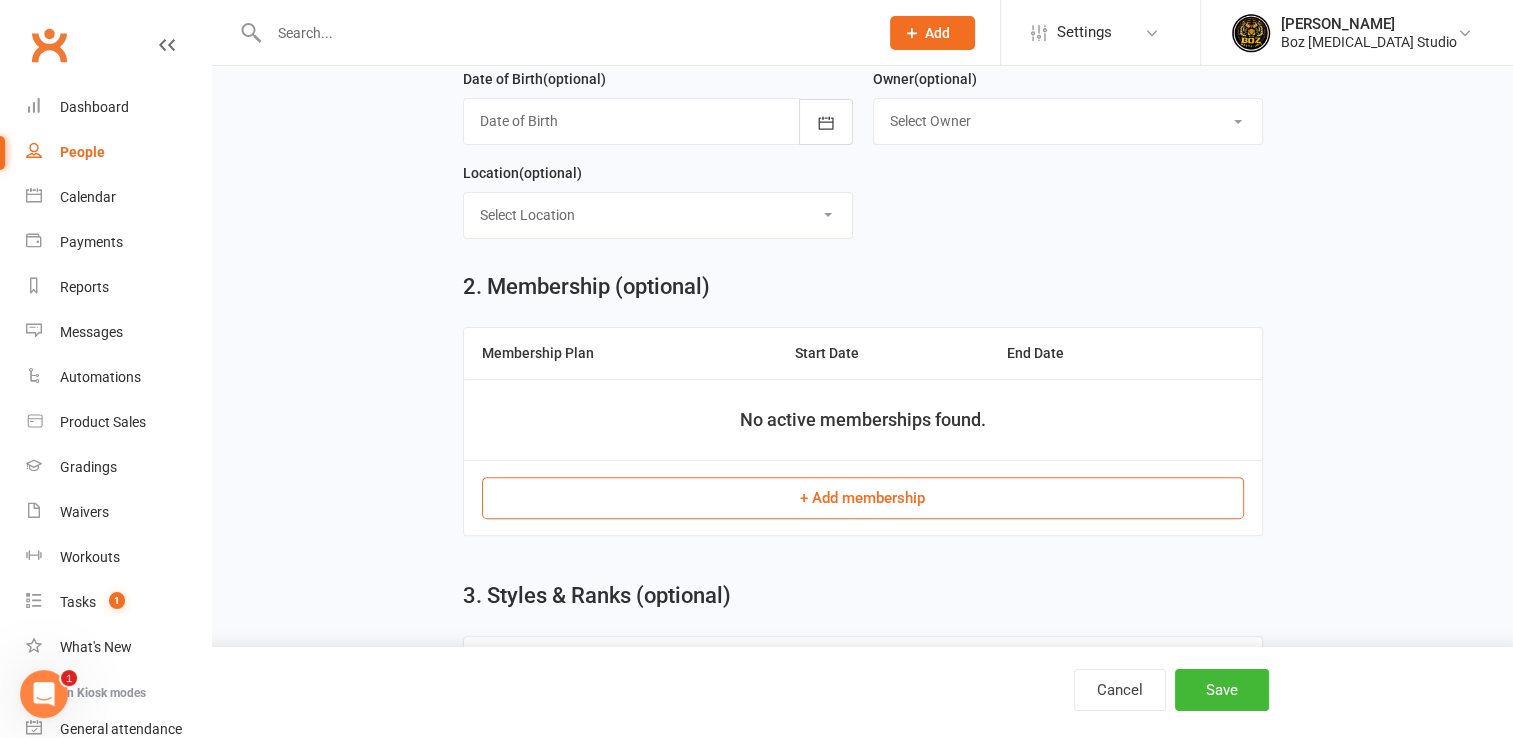 click on "+ Add membership" at bounding box center [863, 498] 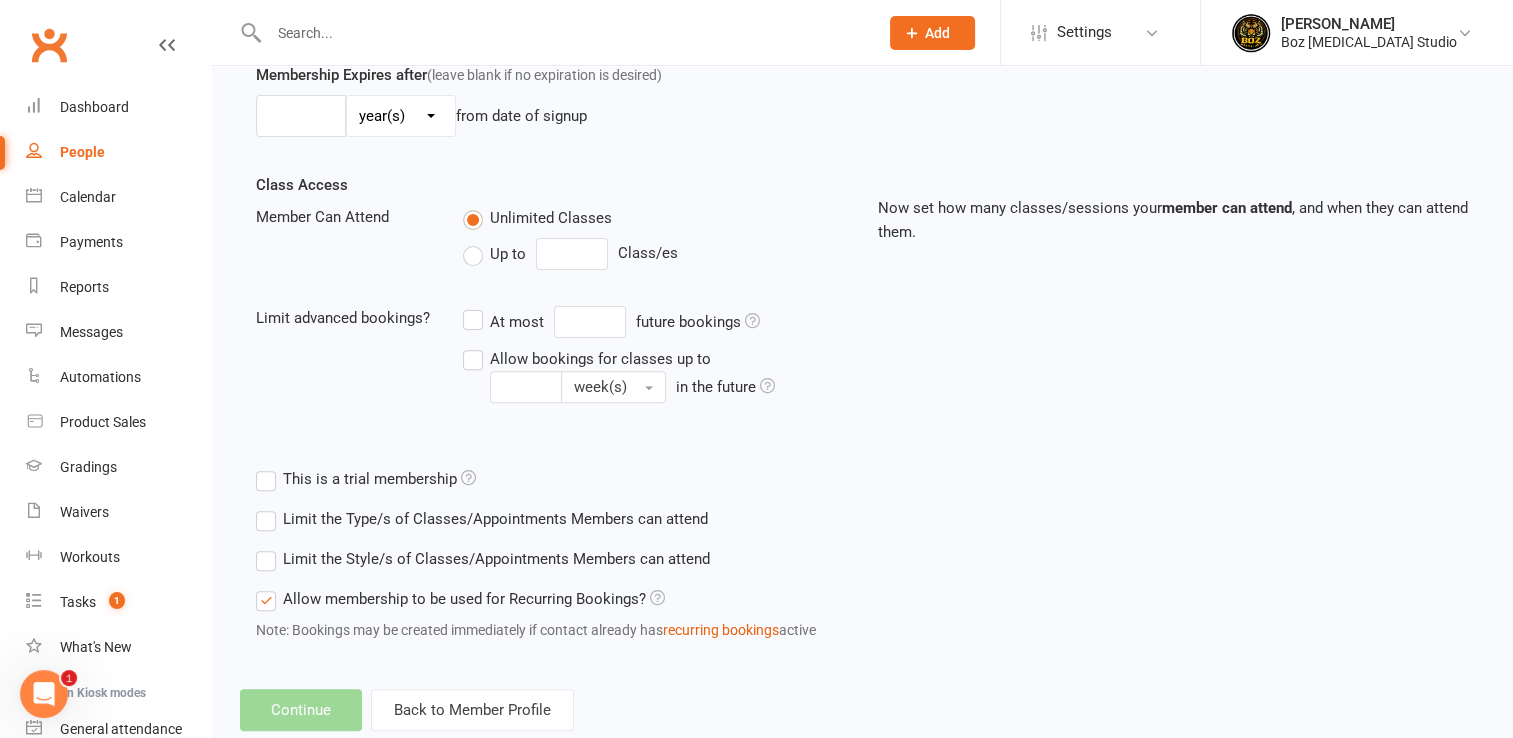 scroll, scrollTop: 0, scrollLeft: 0, axis: both 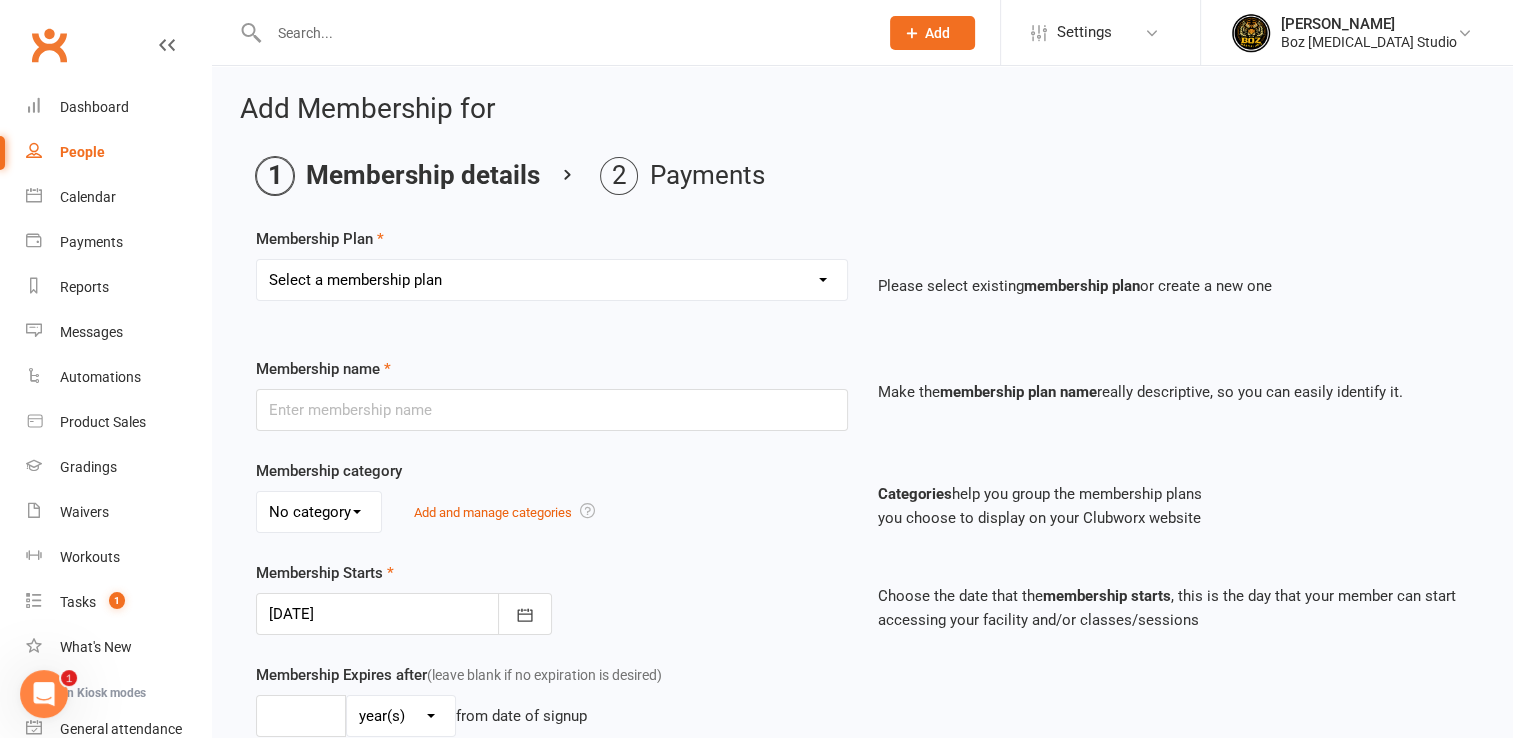 click on "Select a membership plan Create new Membership Plan One off membership" at bounding box center [552, 280] 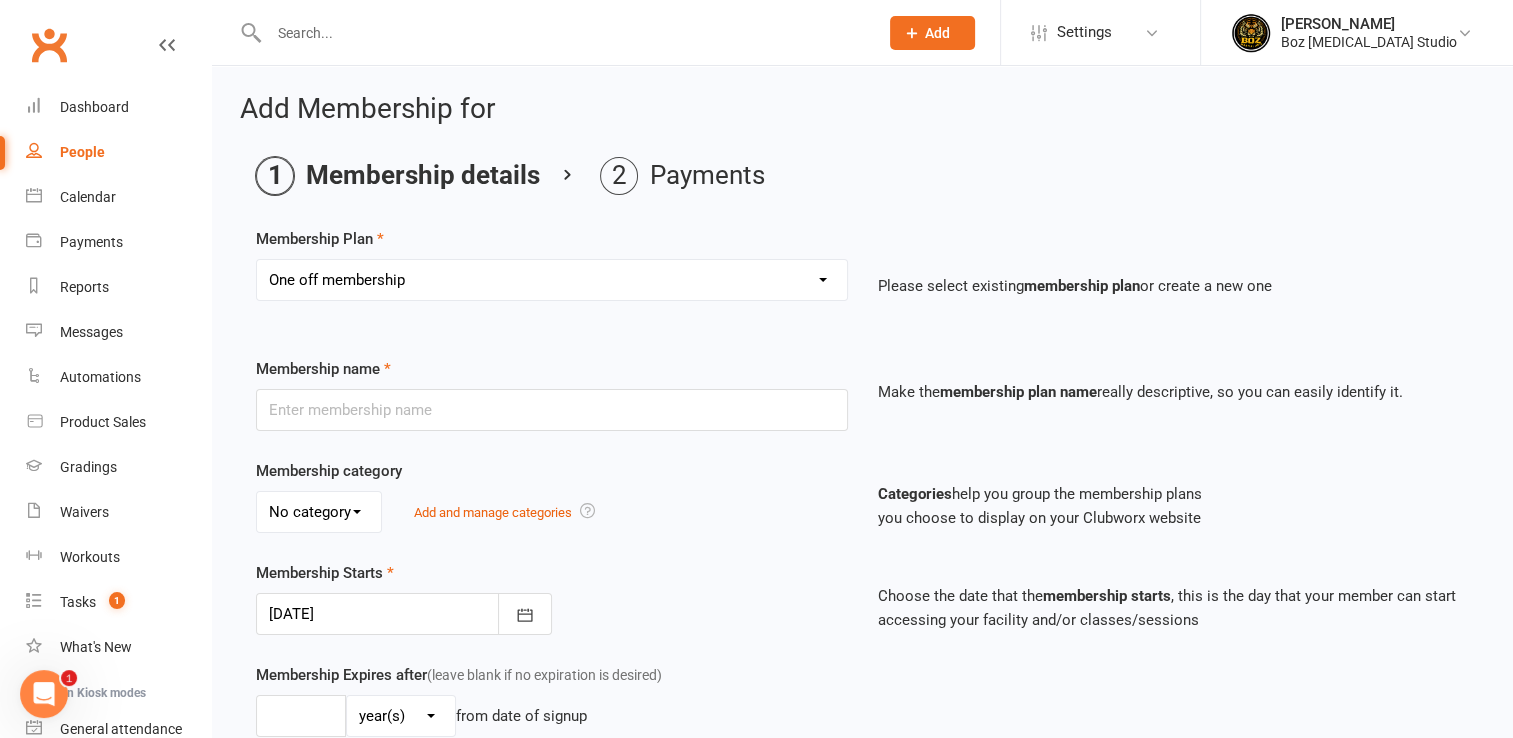 click on "Select a membership plan Create new Membership Plan One off membership" at bounding box center [552, 280] 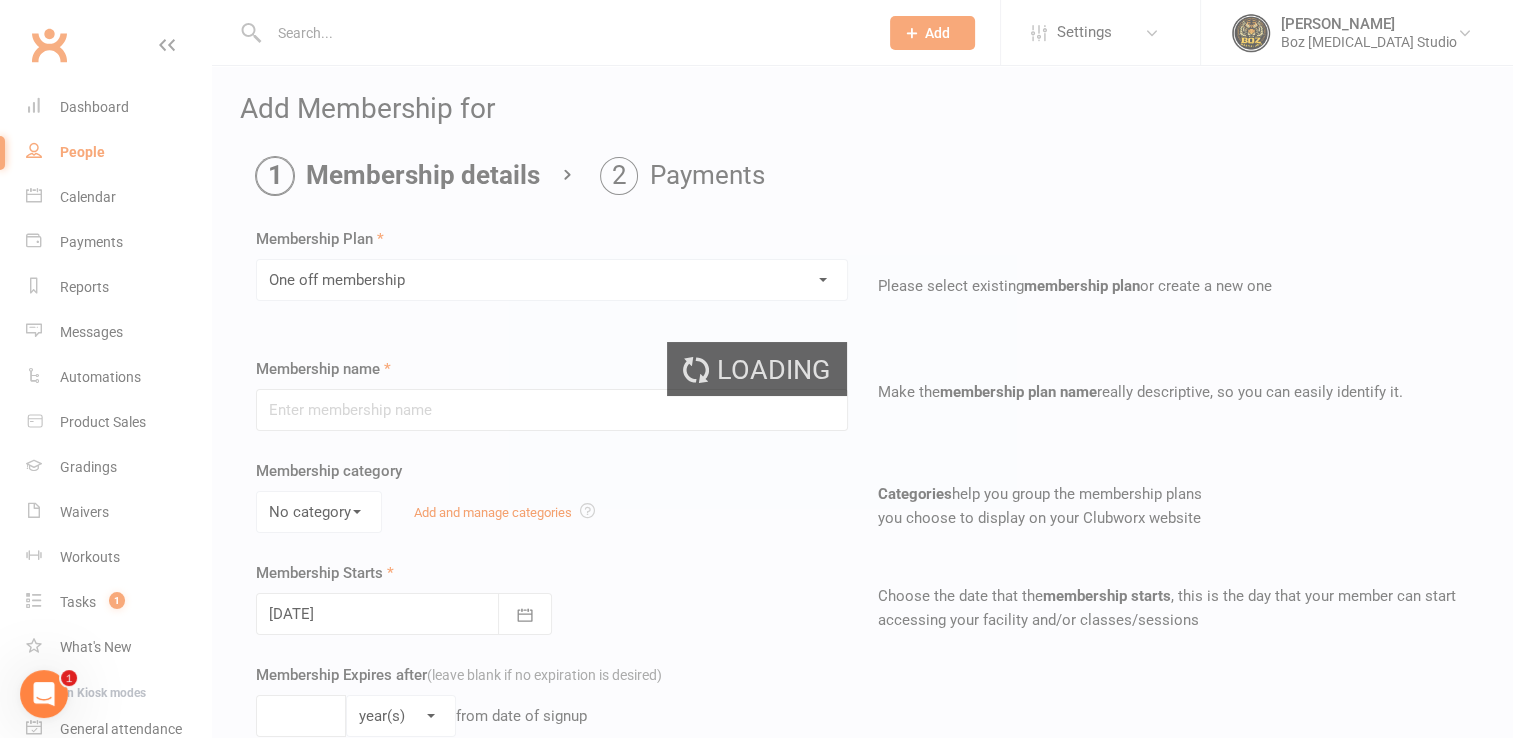 type on "One off membership" 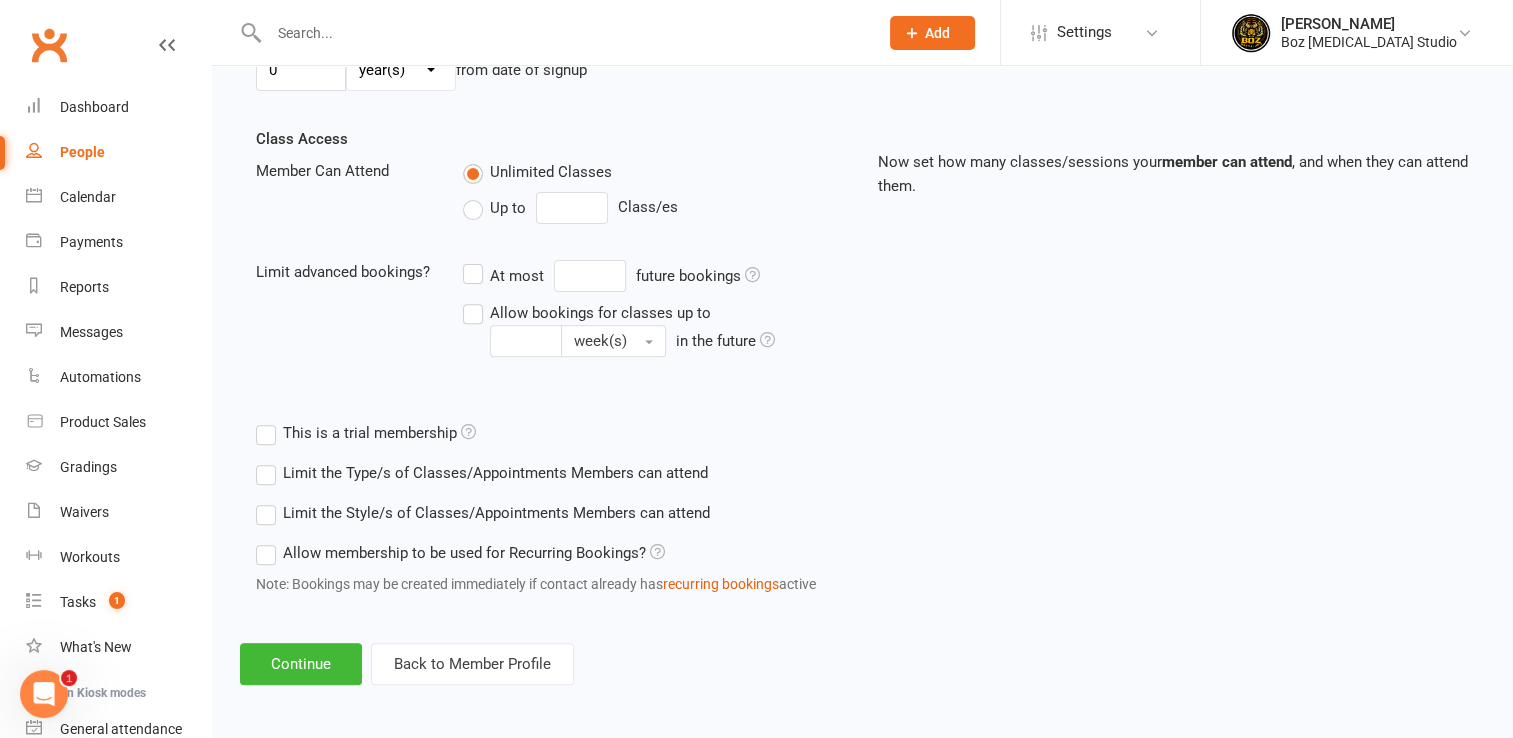 scroll, scrollTop: 0, scrollLeft: 0, axis: both 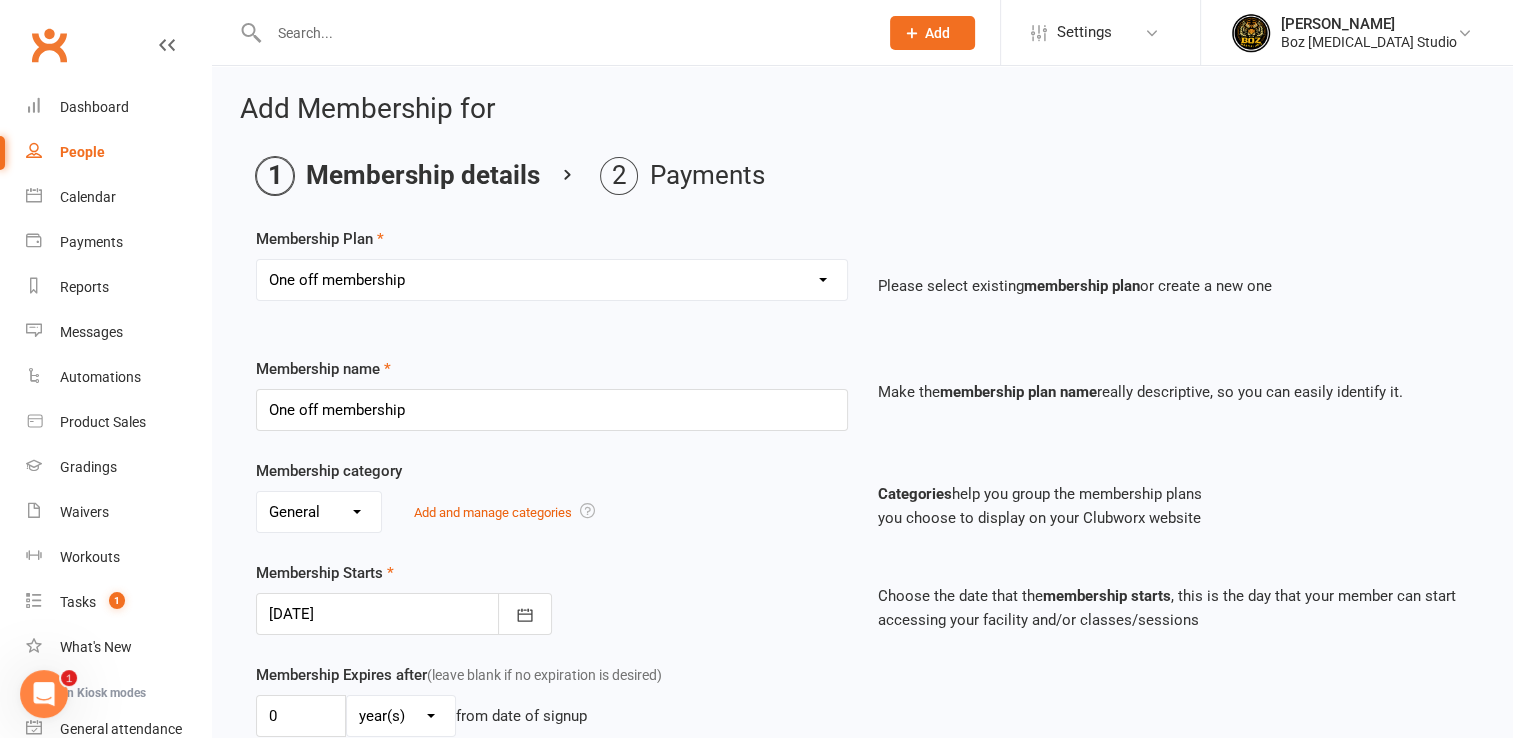 click on "People" at bounding box center [82, 152] 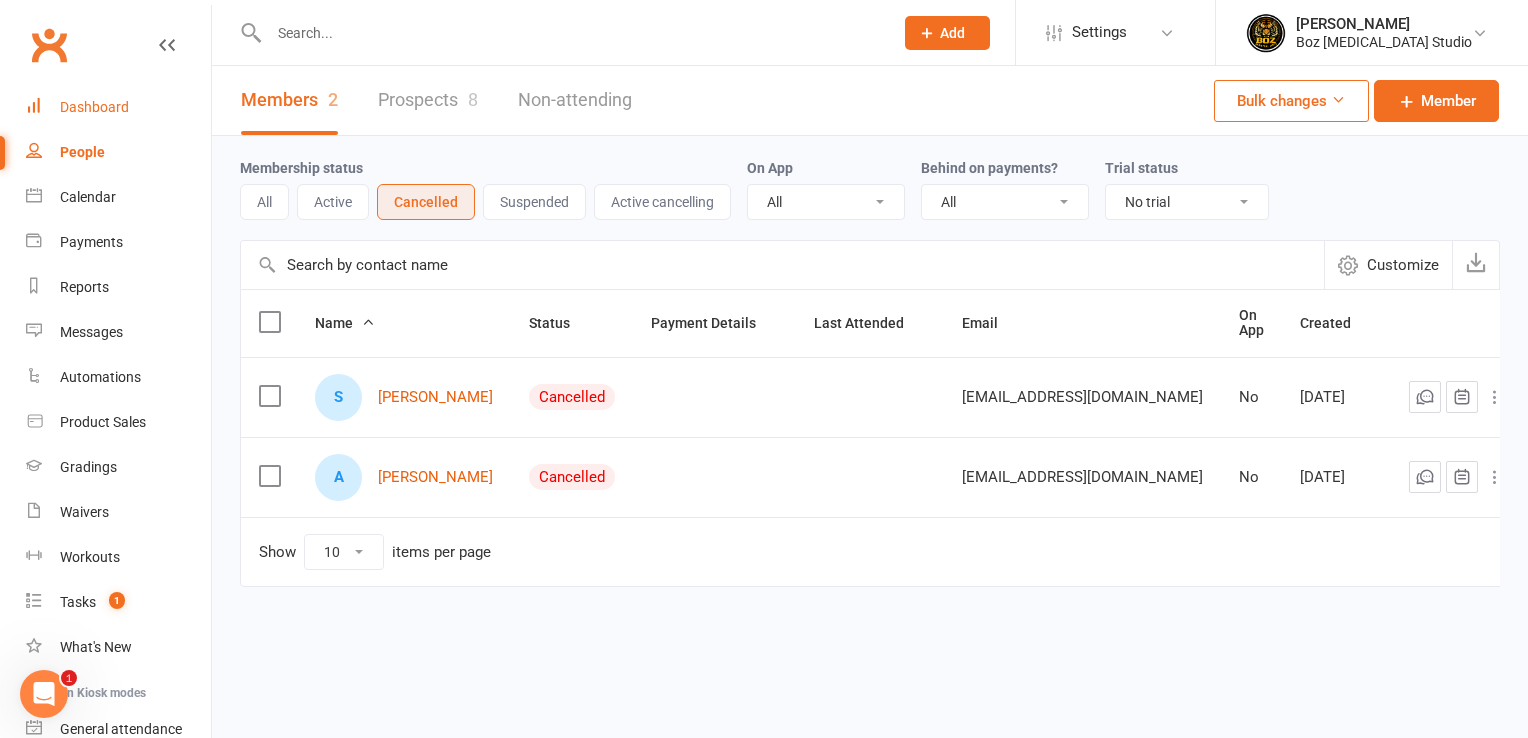 click on "Dashboard" at bounding box center (94, 107) 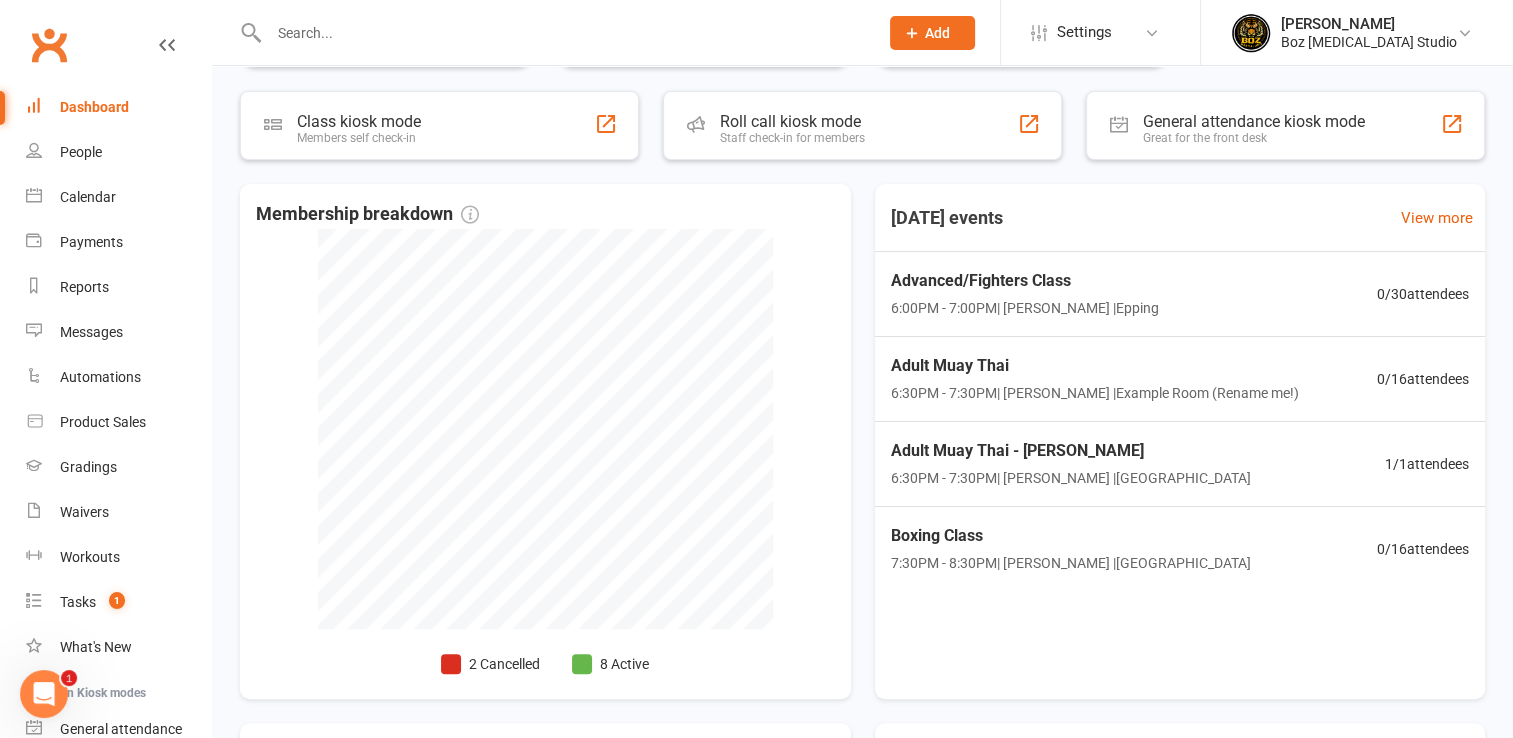 scroll, scrollTop: 338, scrollLeft: 0, axis: vertical 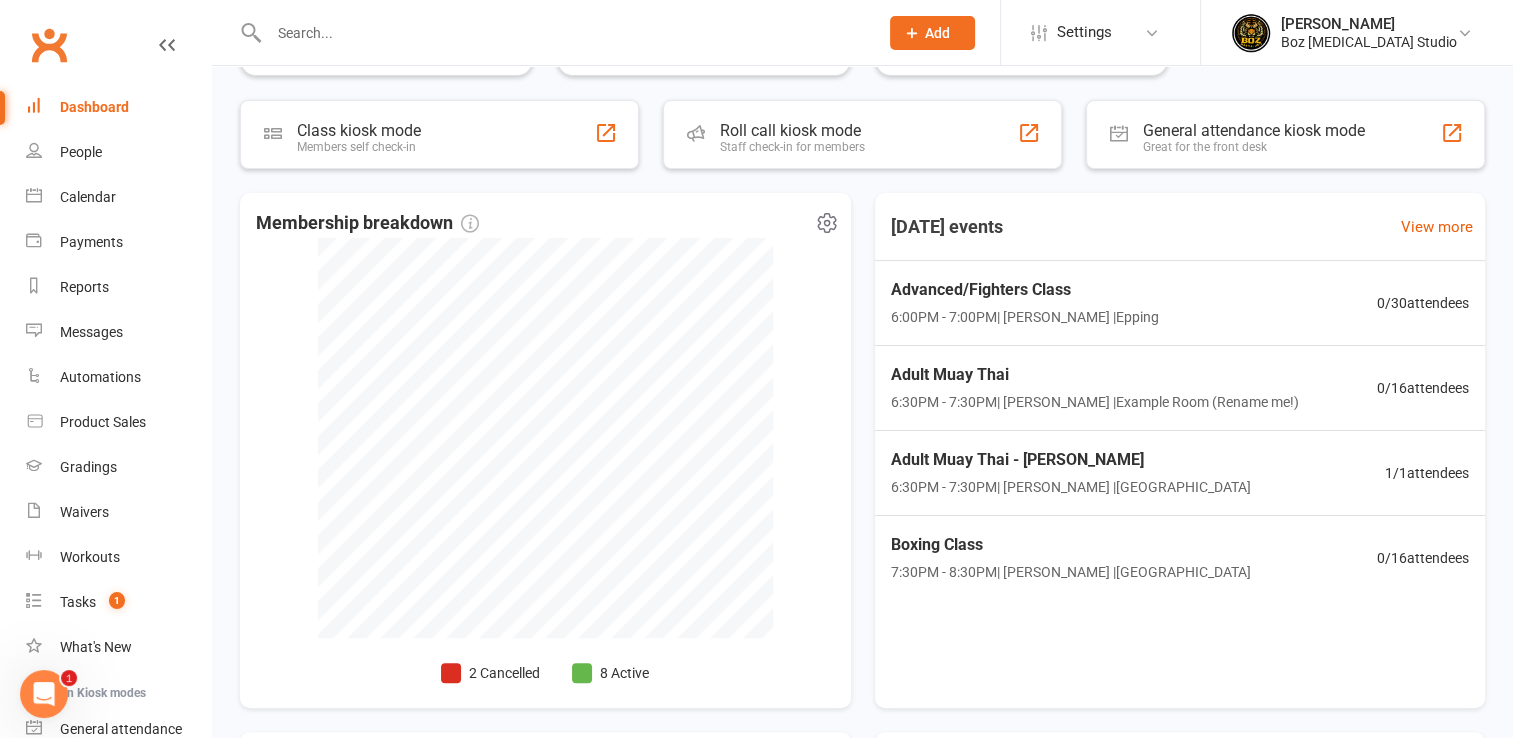 click at bounding box center (451, 673) 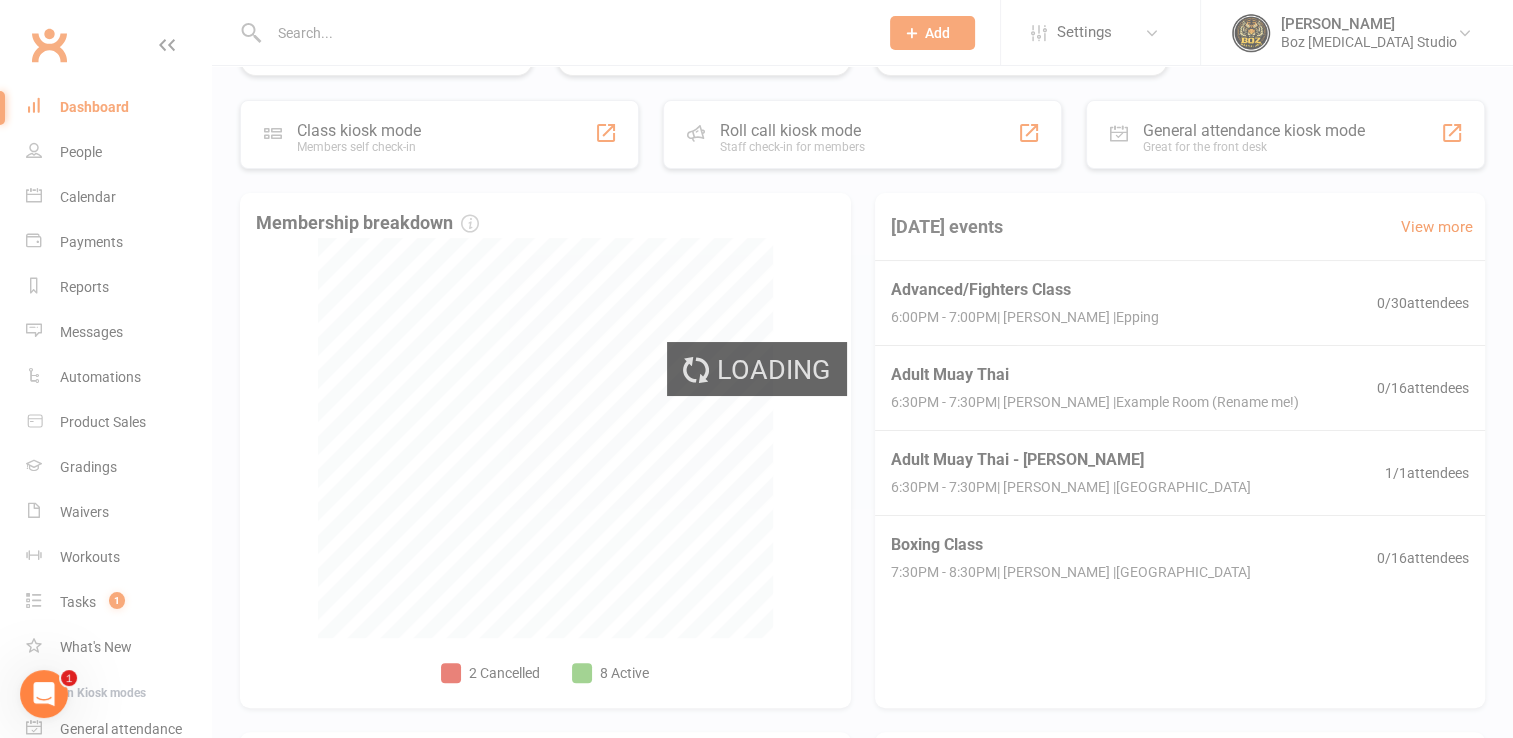 select on "no_trial" 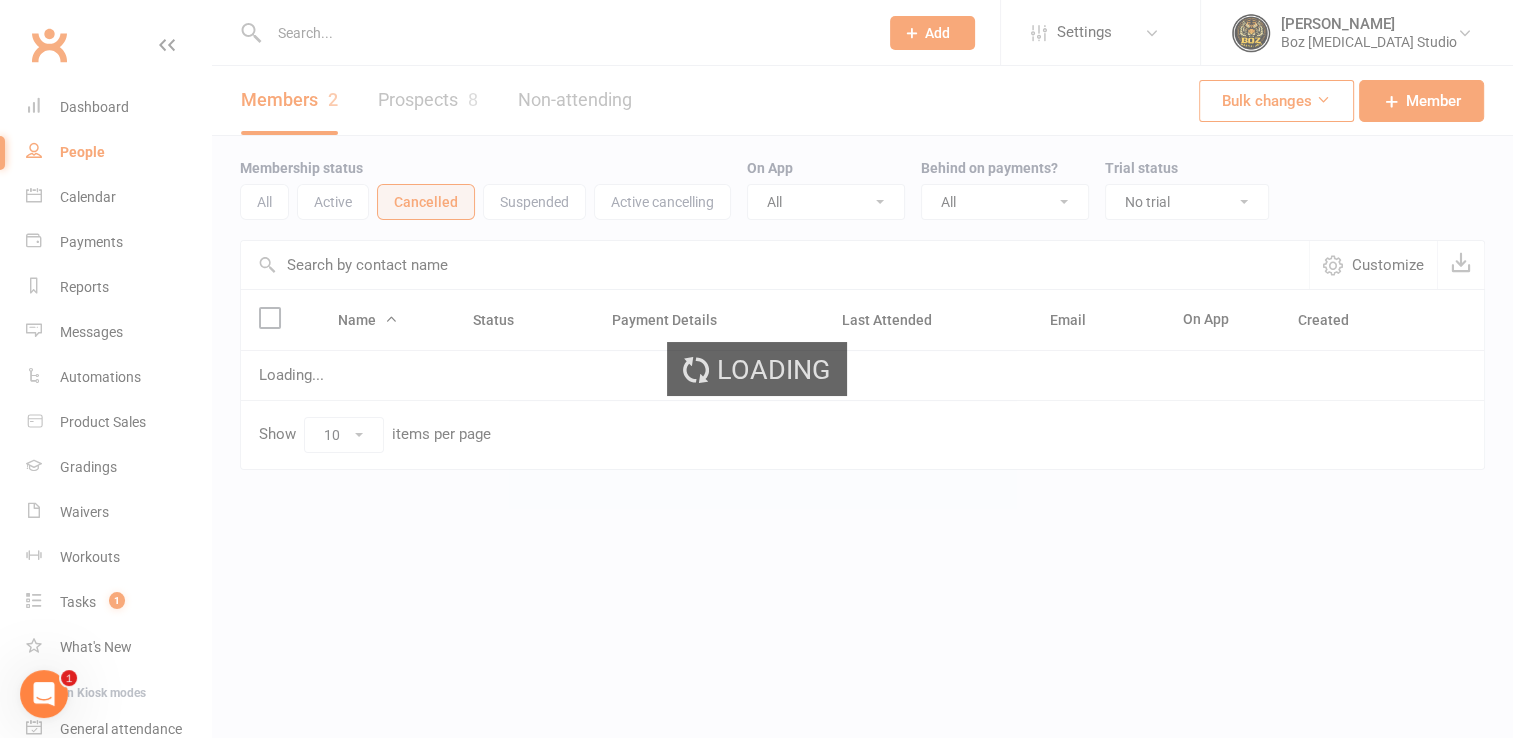 scroll, scrollTop: 0, scrollLeft: 0, axis: both 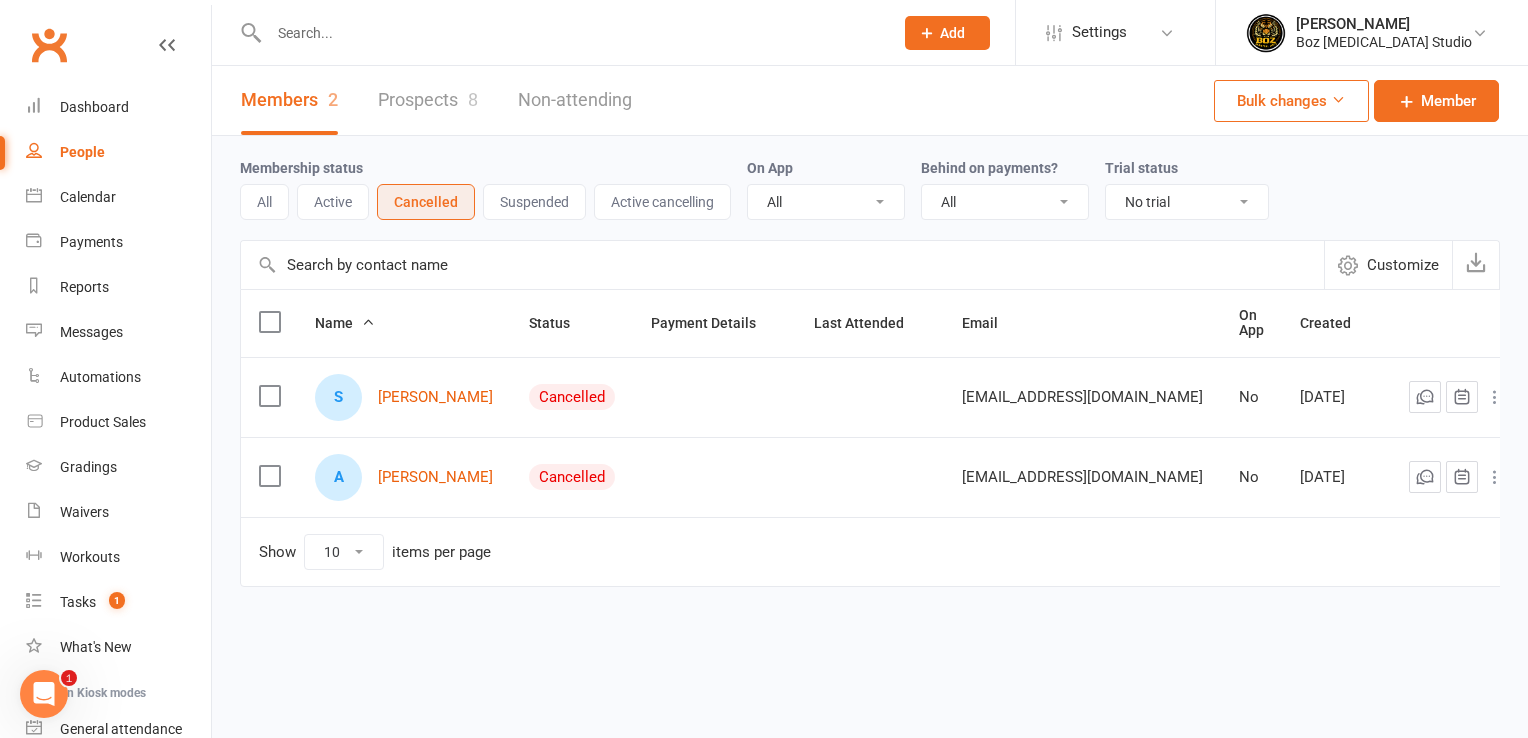 click at bounding box center [269, 322] 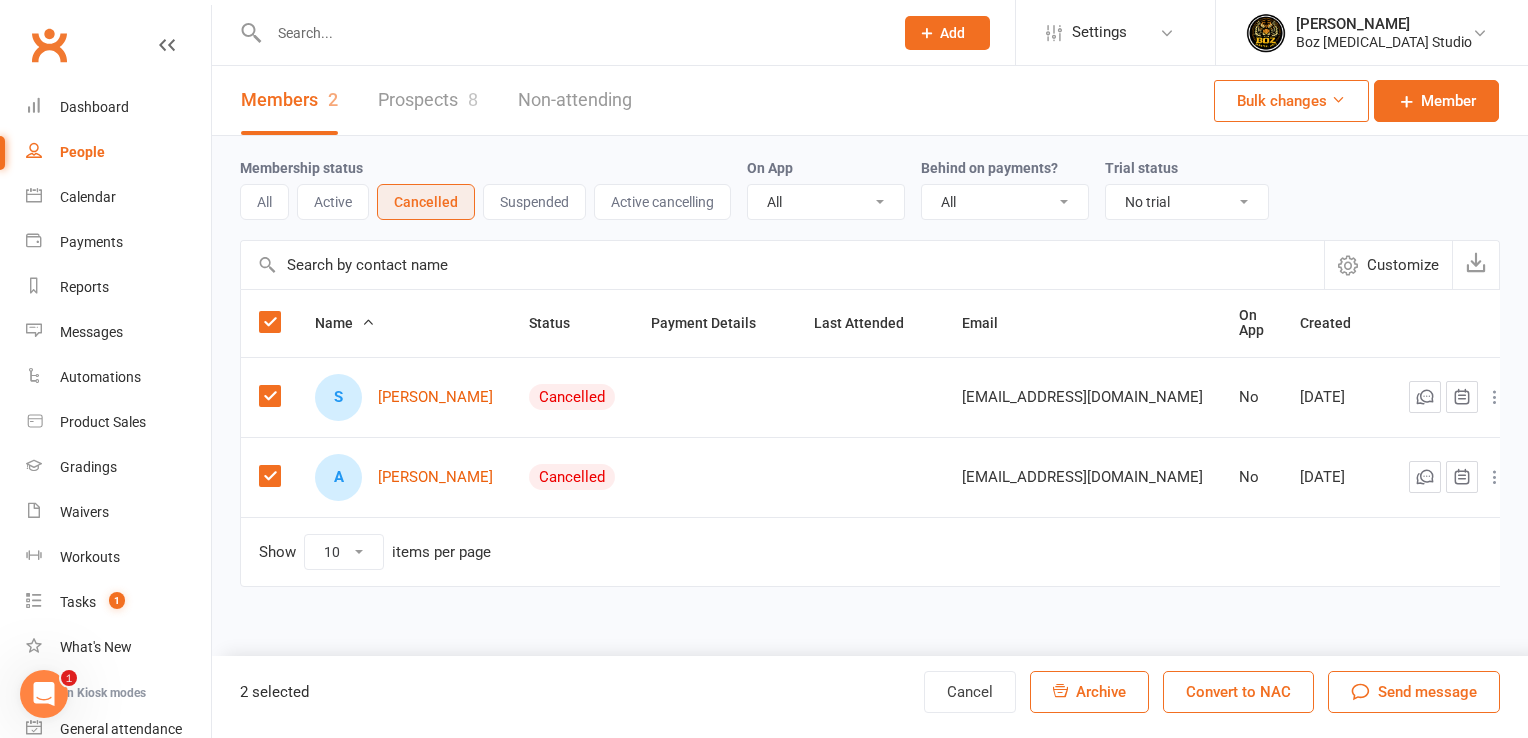 click on "Bulk changes" at bounding box center [1291, 101] 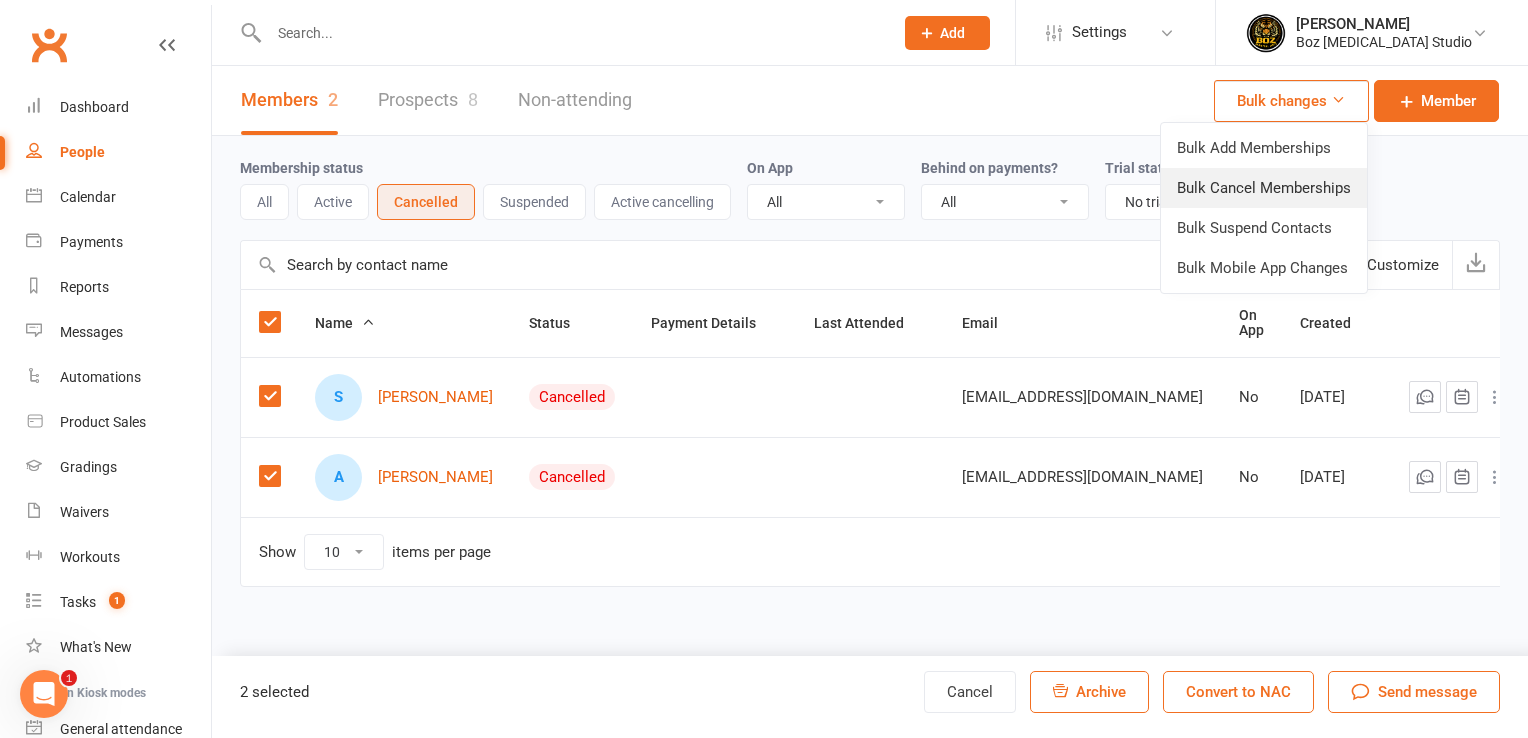 click on "Bulk Cancel Memberships" at bounding box center [1264, 188] 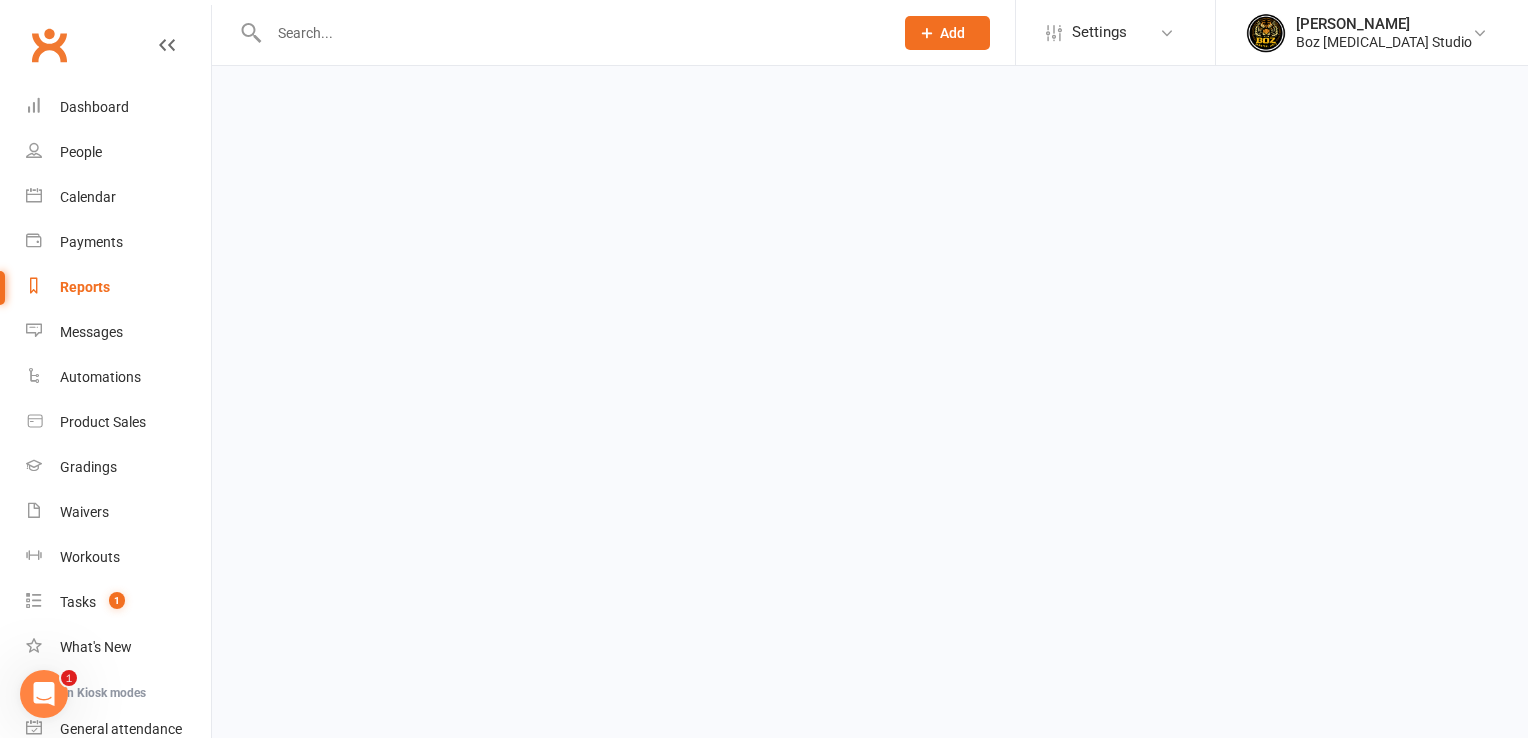 select on "false" 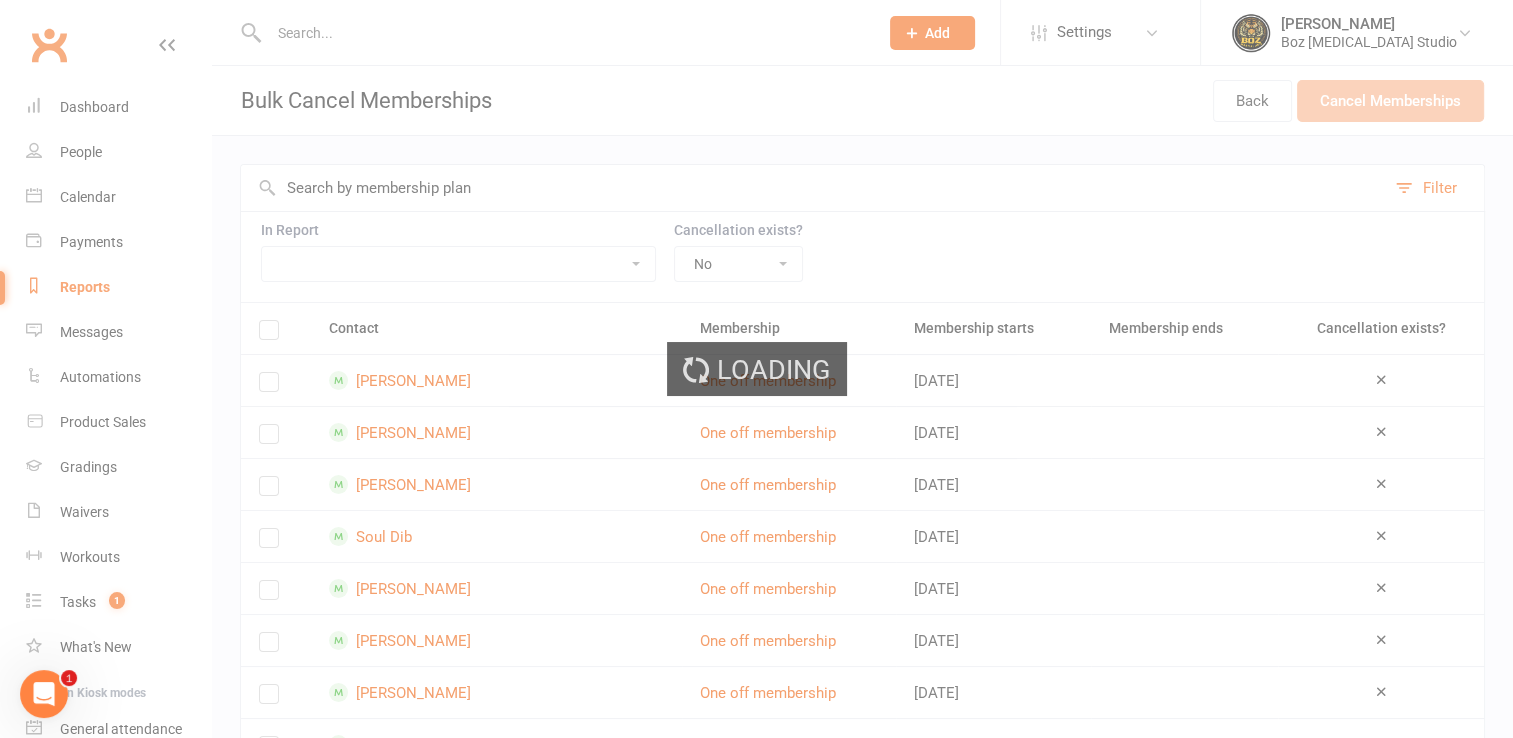 select on "no_trial" 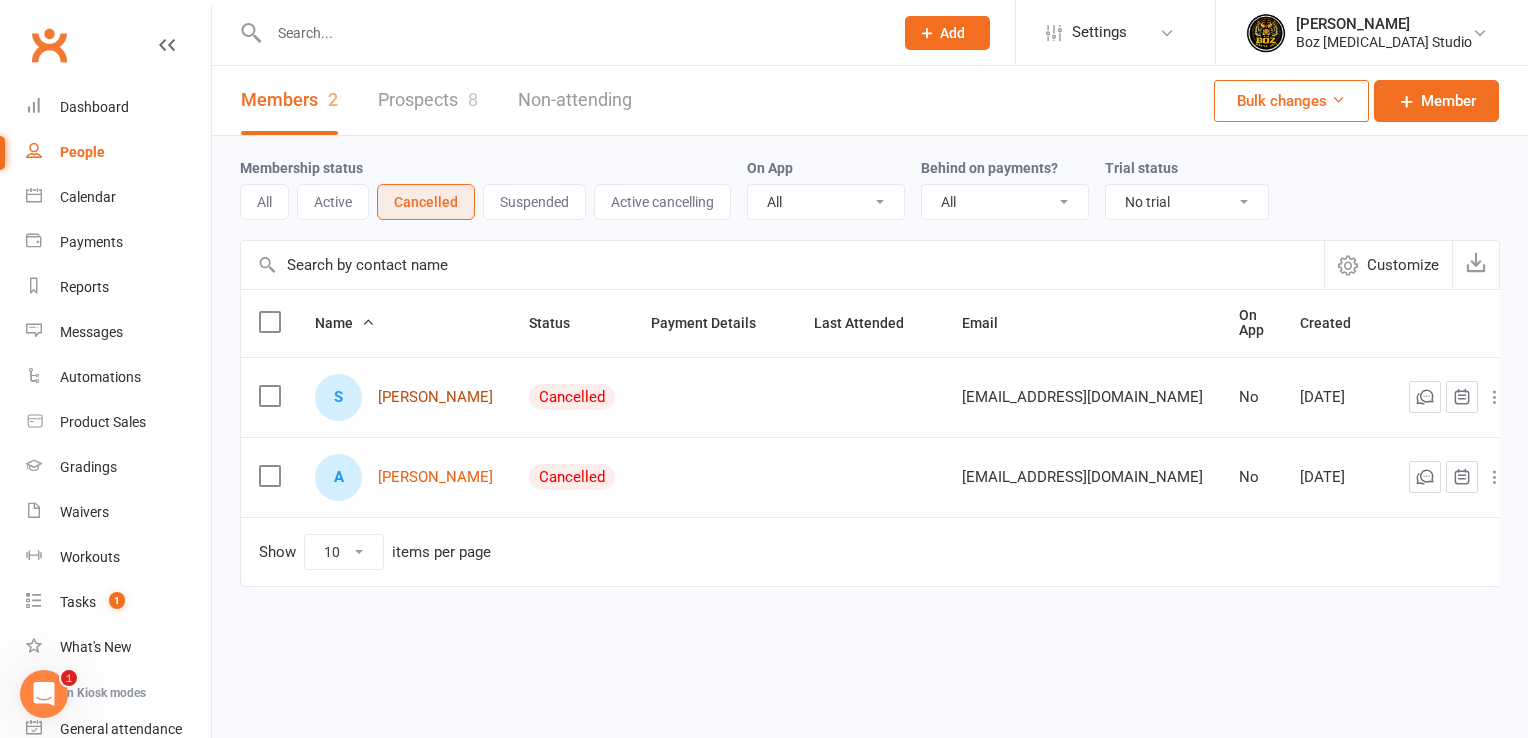 click on "Sania Jalal" at bounding box center [435, 397] 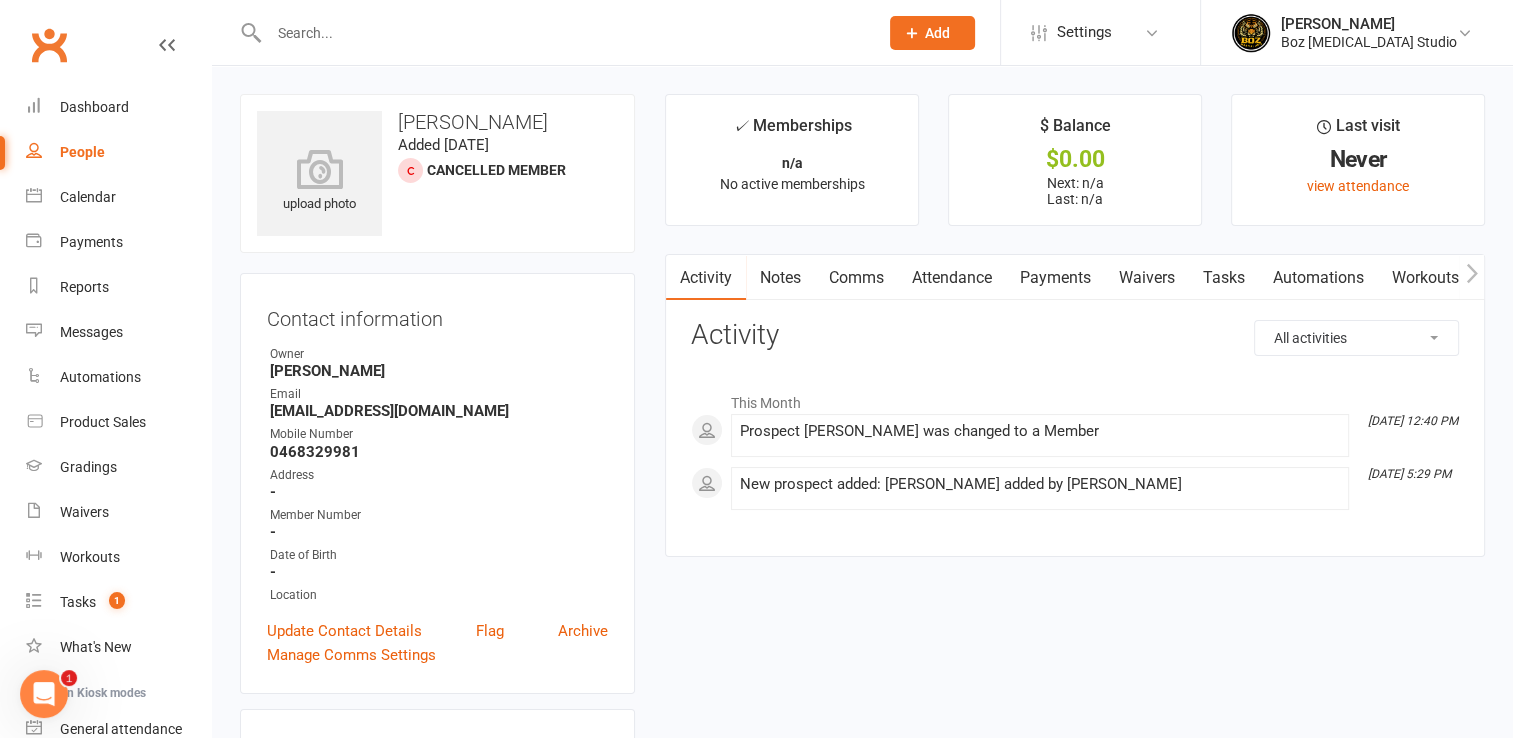 click 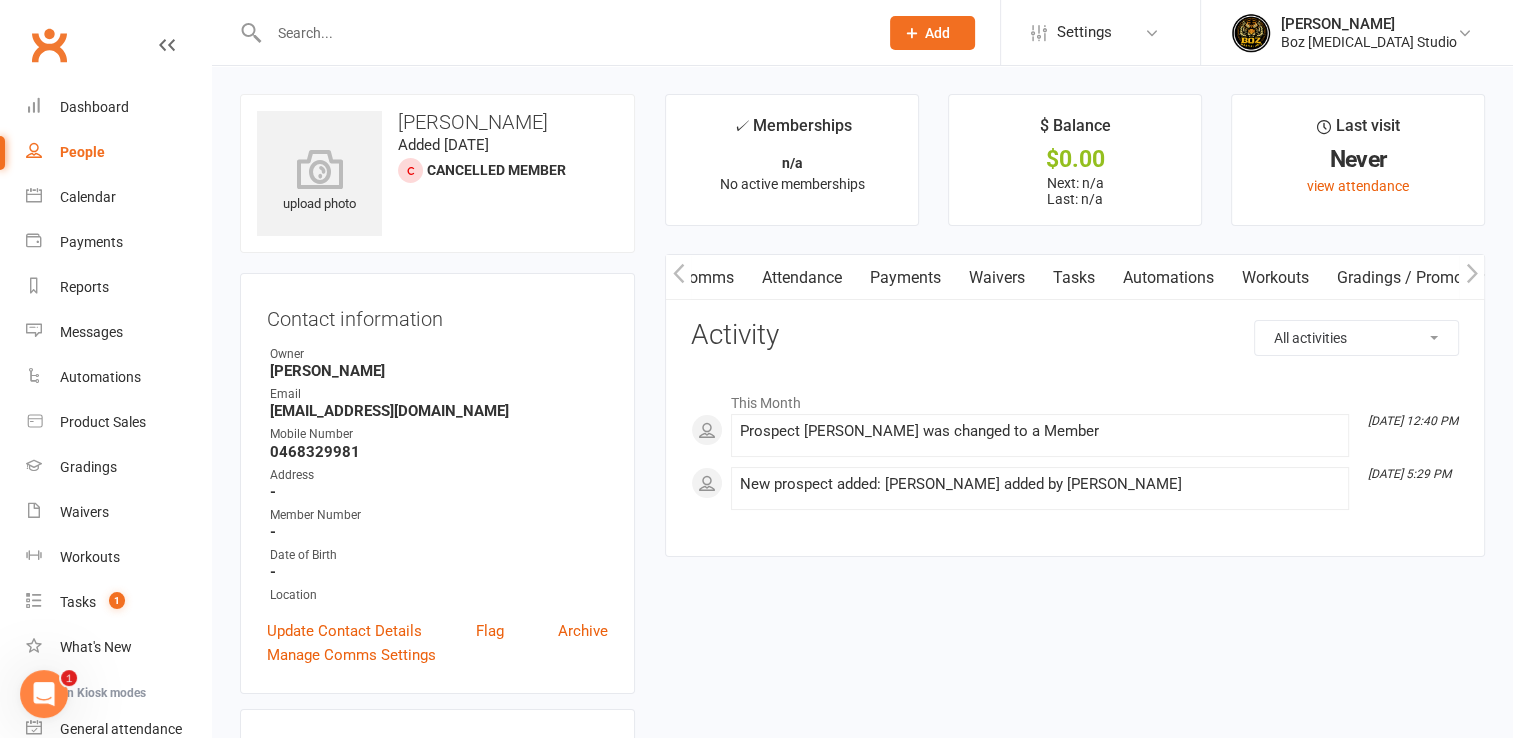 click 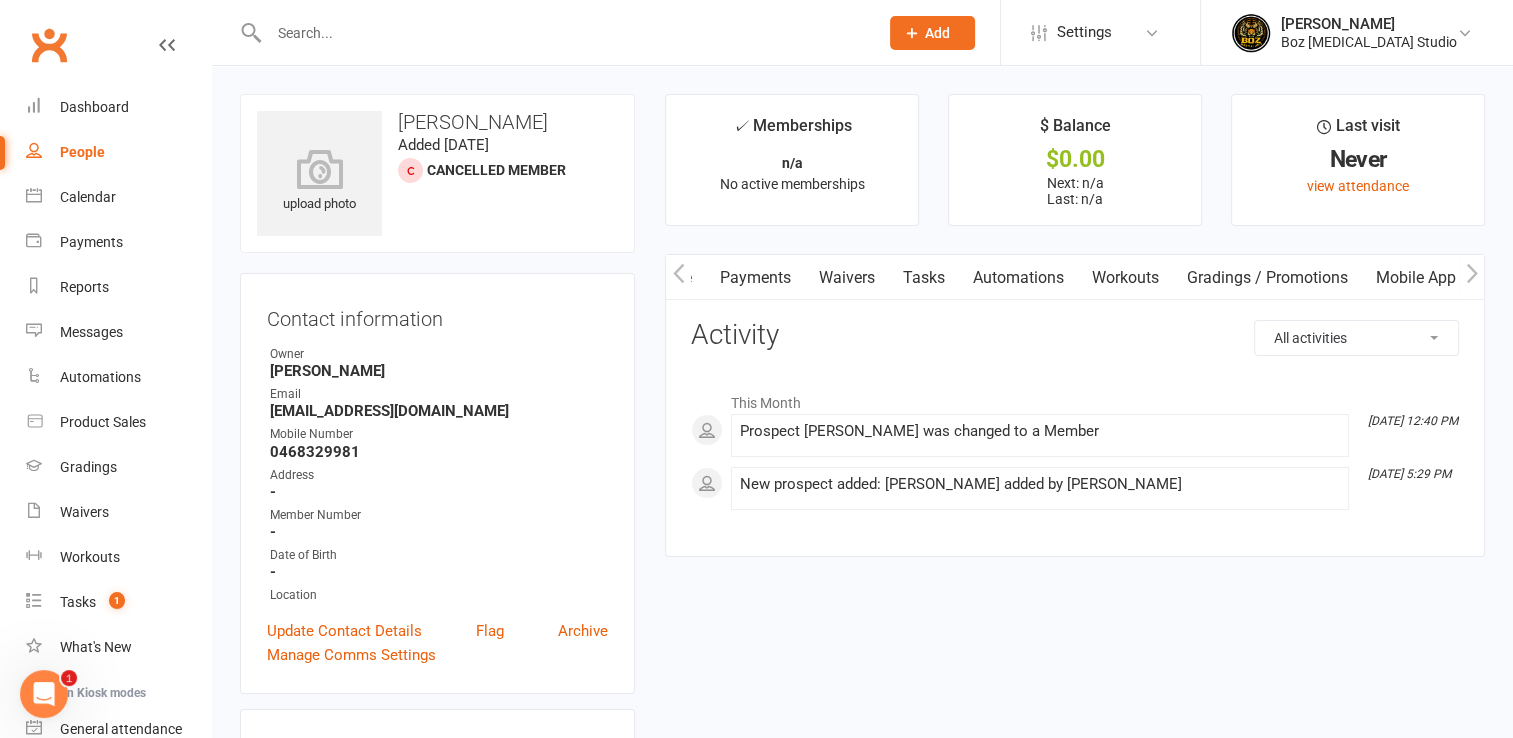 click 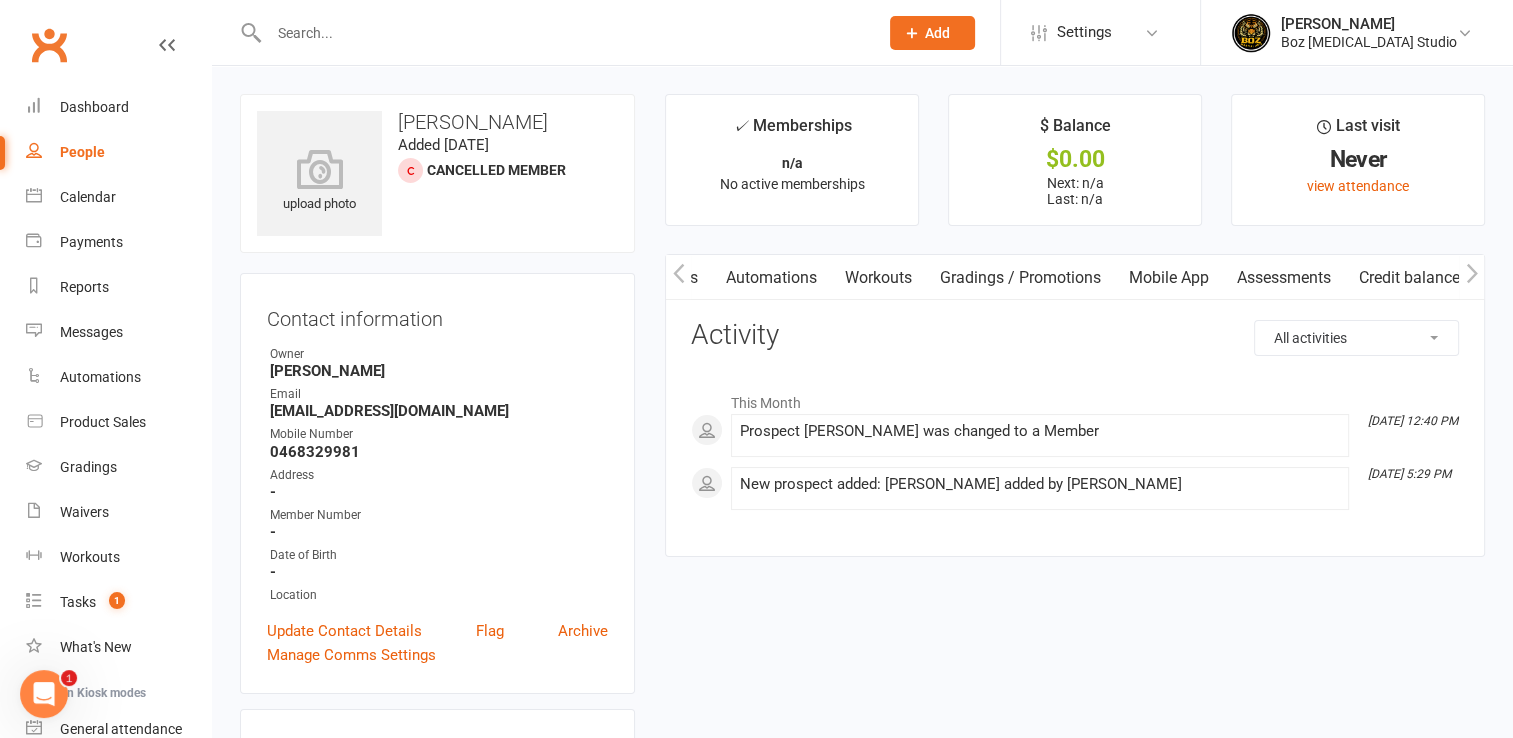 scroll, scrollTop: 0, scrollLeft: 548, axis: horizontal 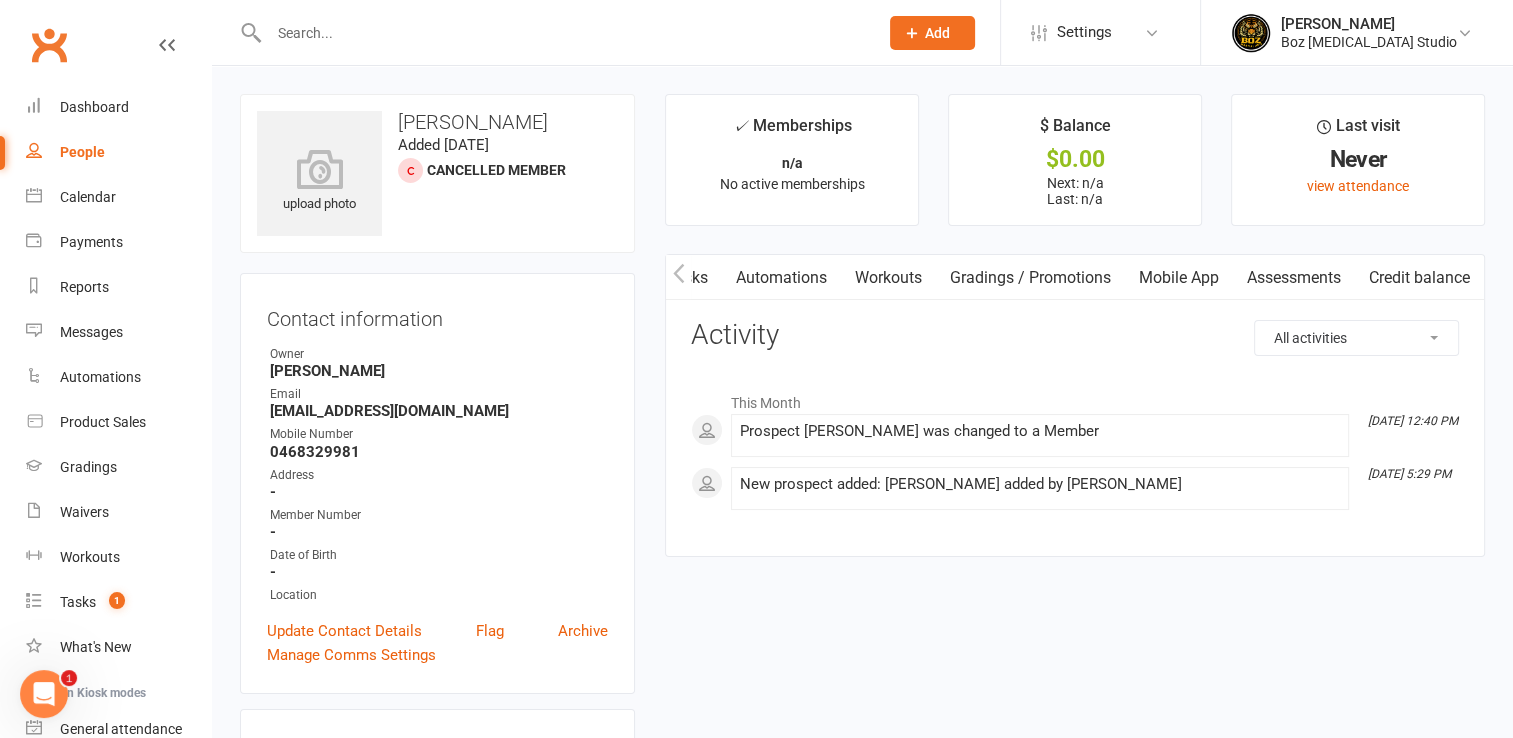 click 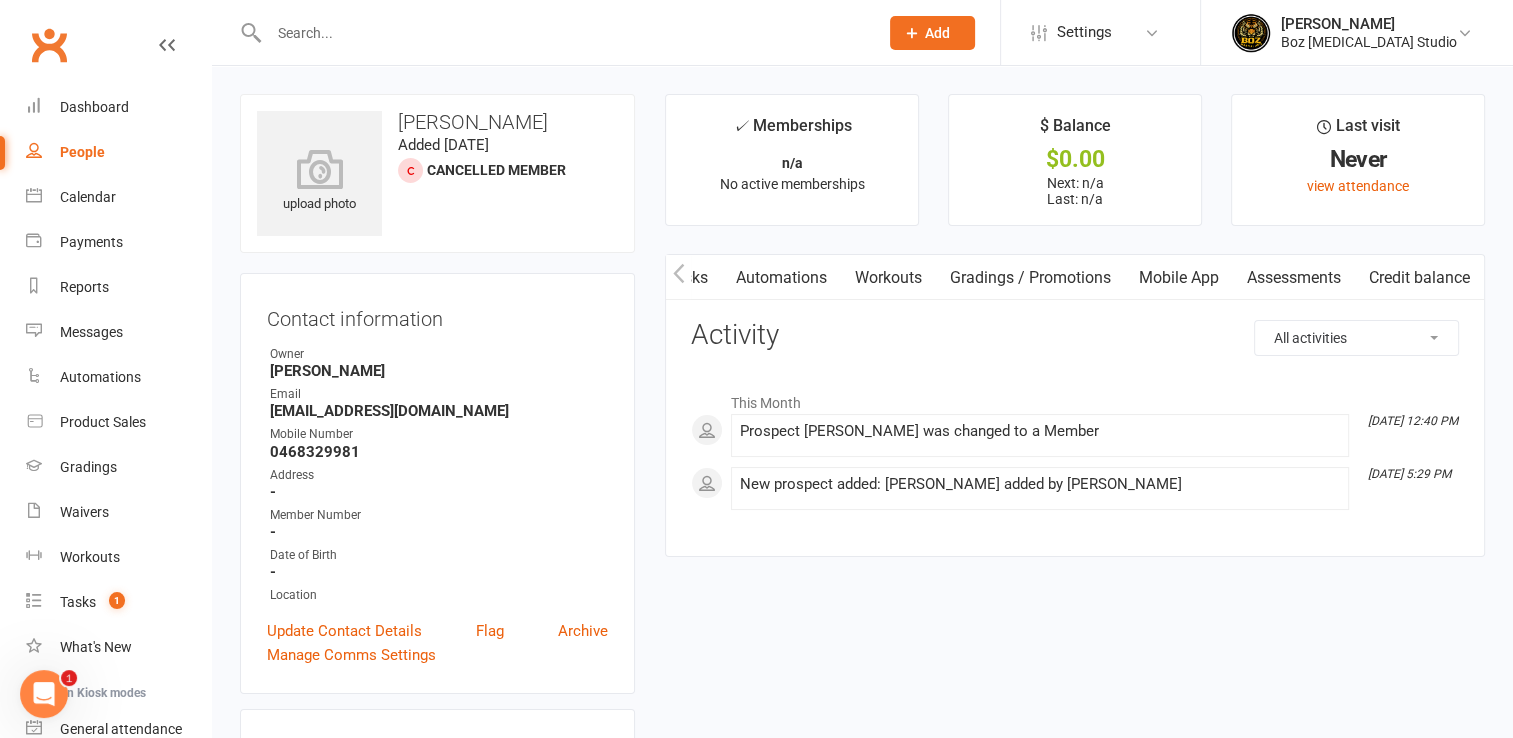 click 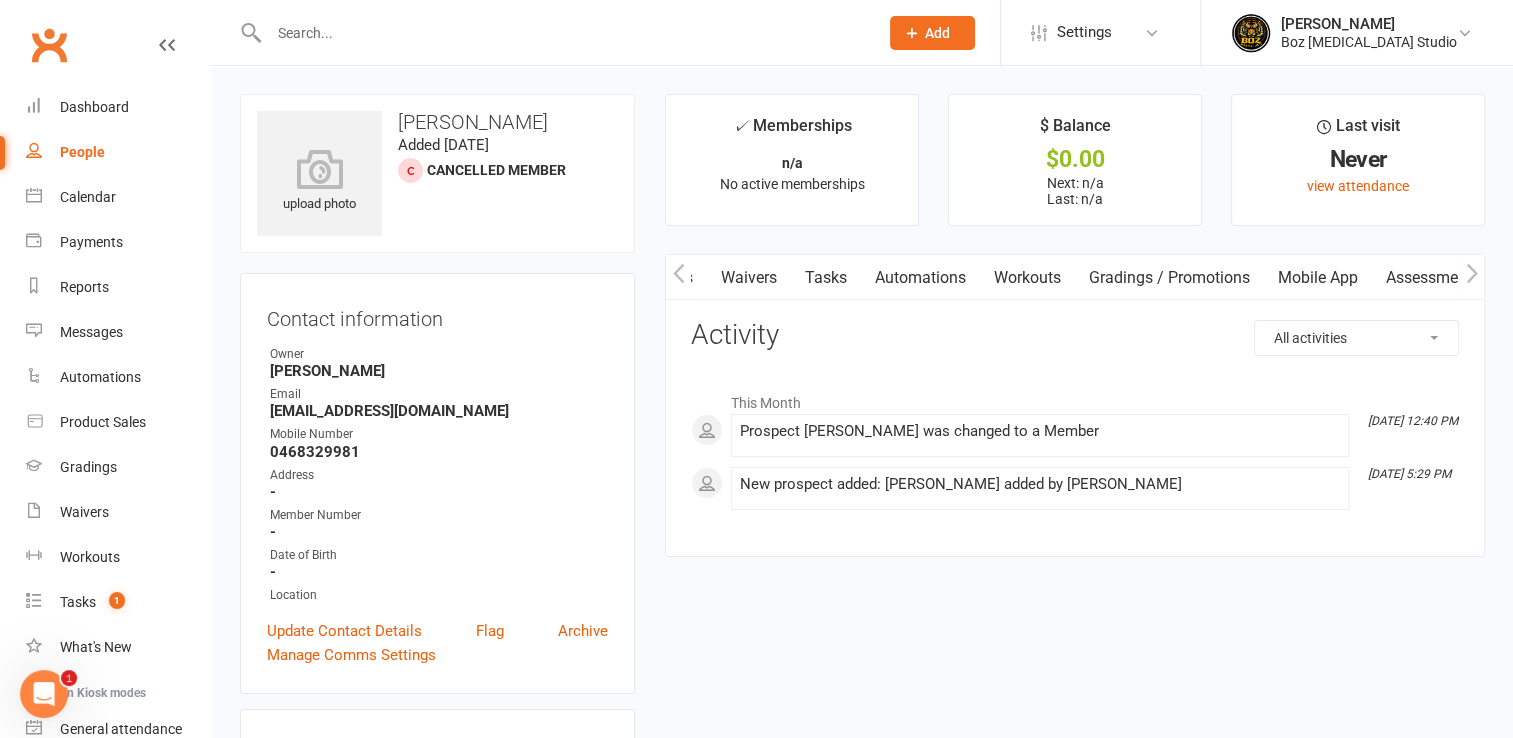 click 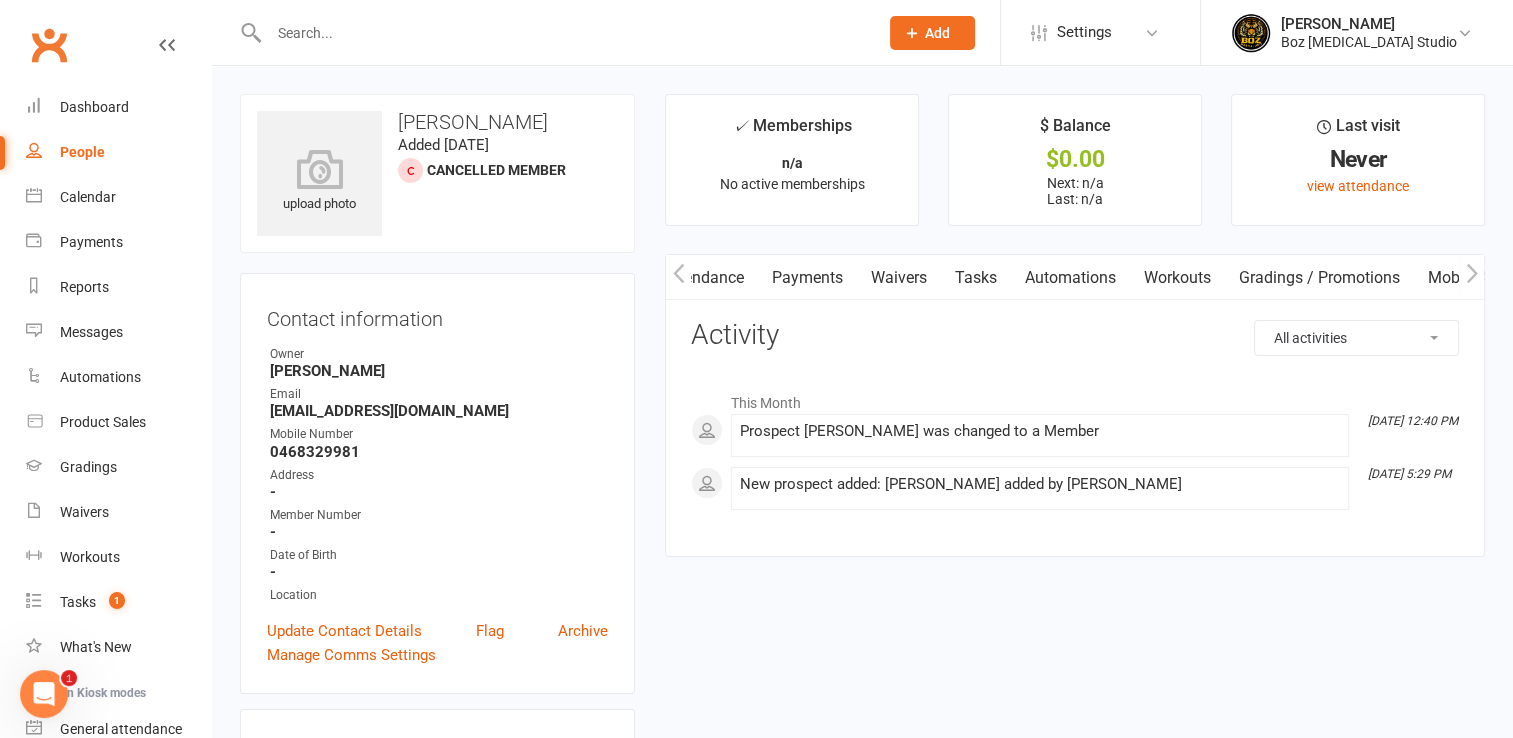 scroll, scrollTop: 0, scrollLeft: 248, axis: horizontal 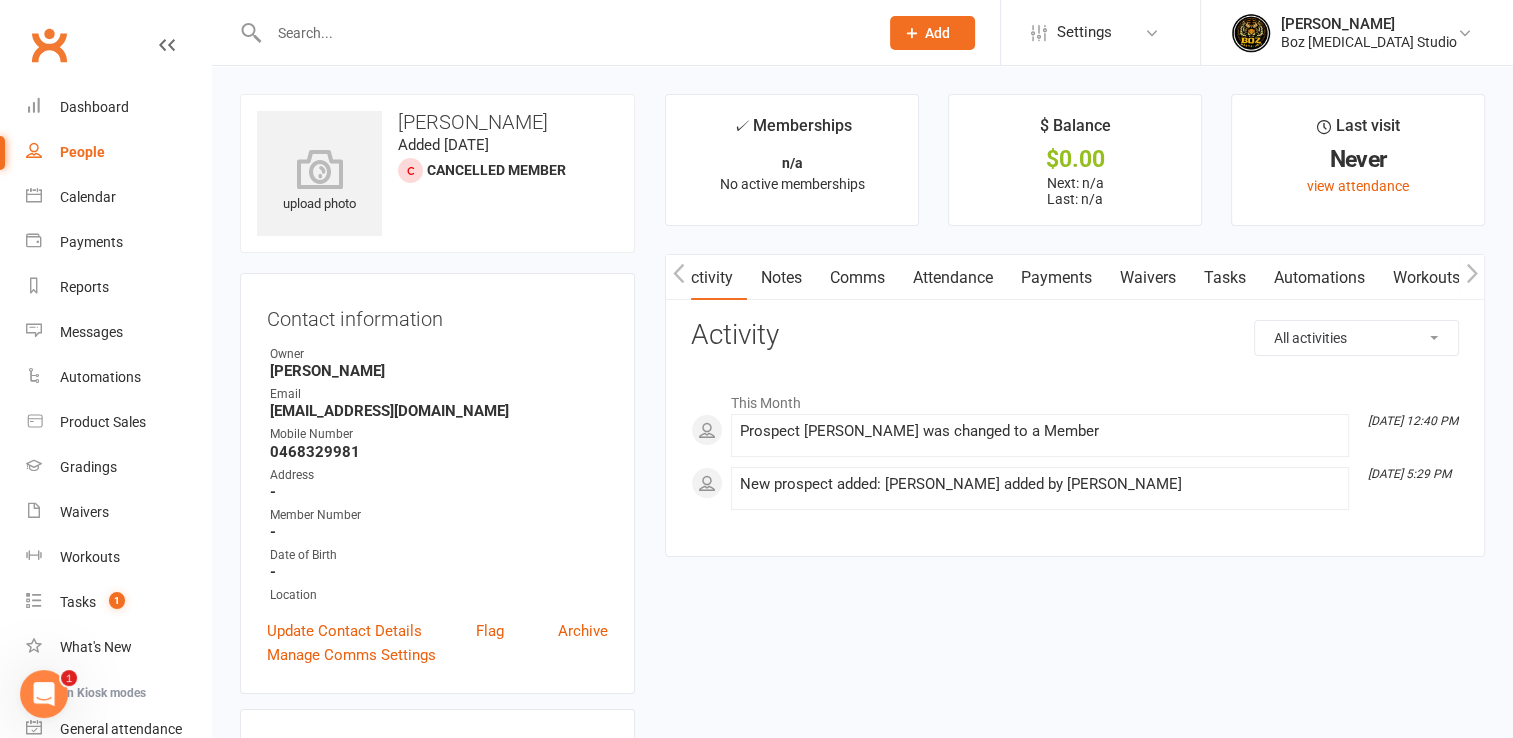 click 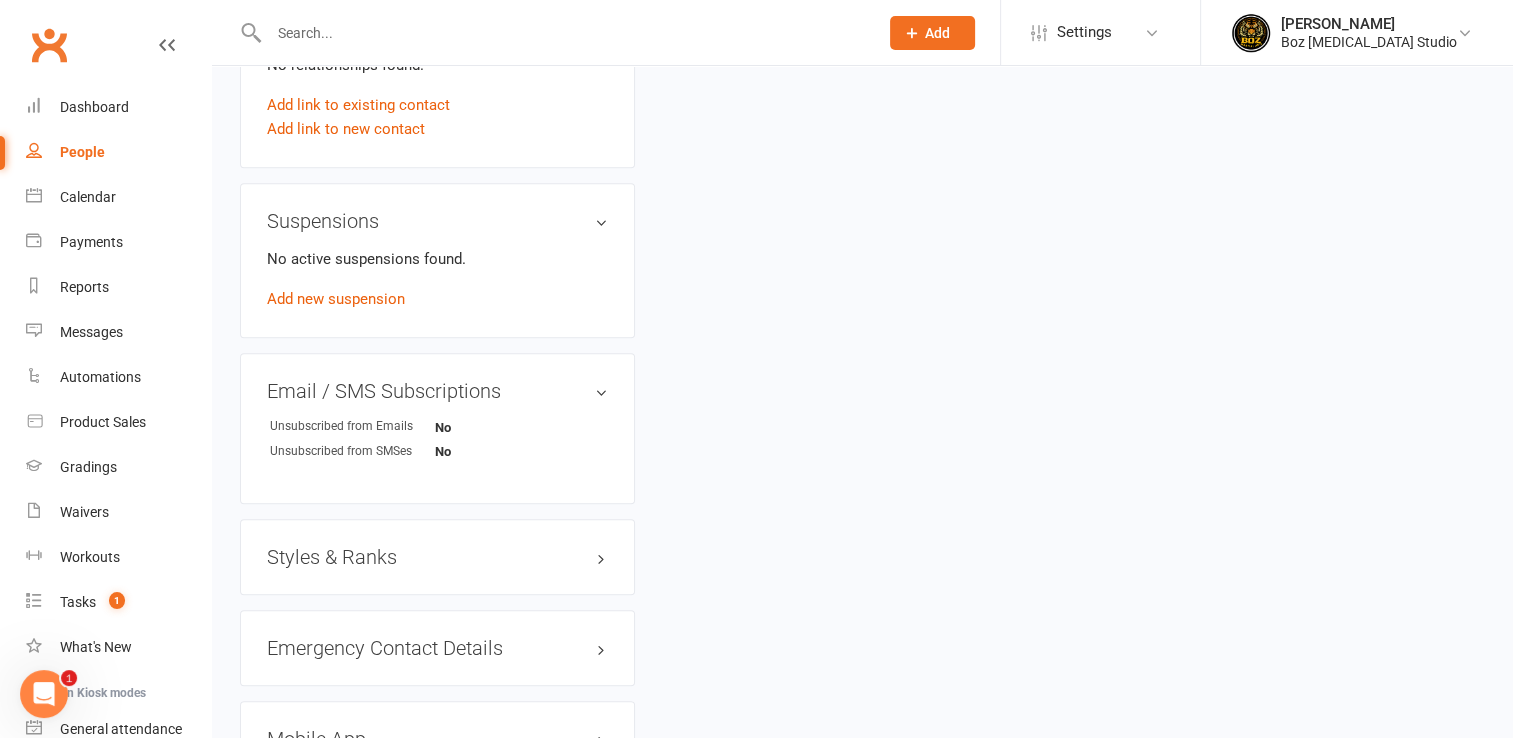 scroll, scrollTop: 1100, scrollLeft: 0, axis: vertical 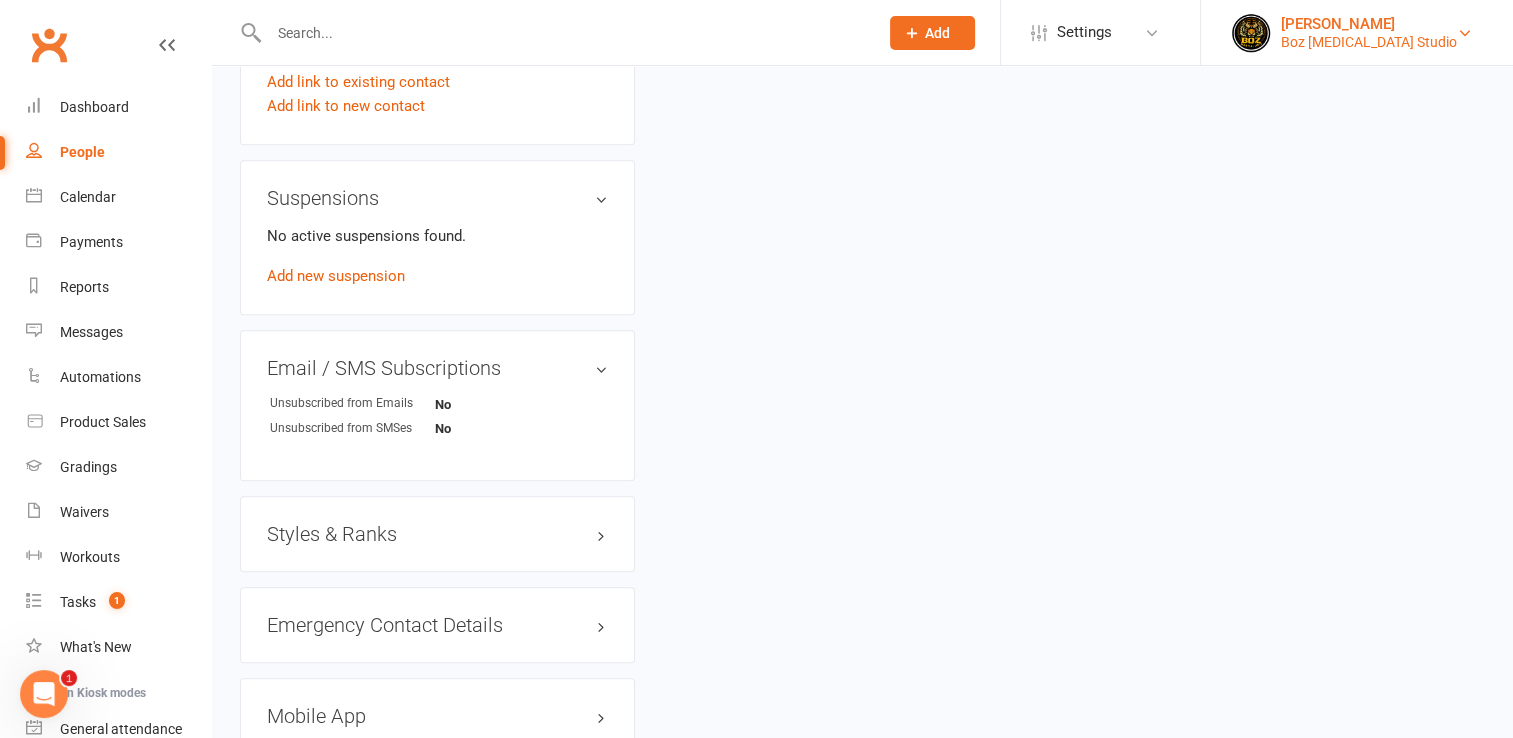 type 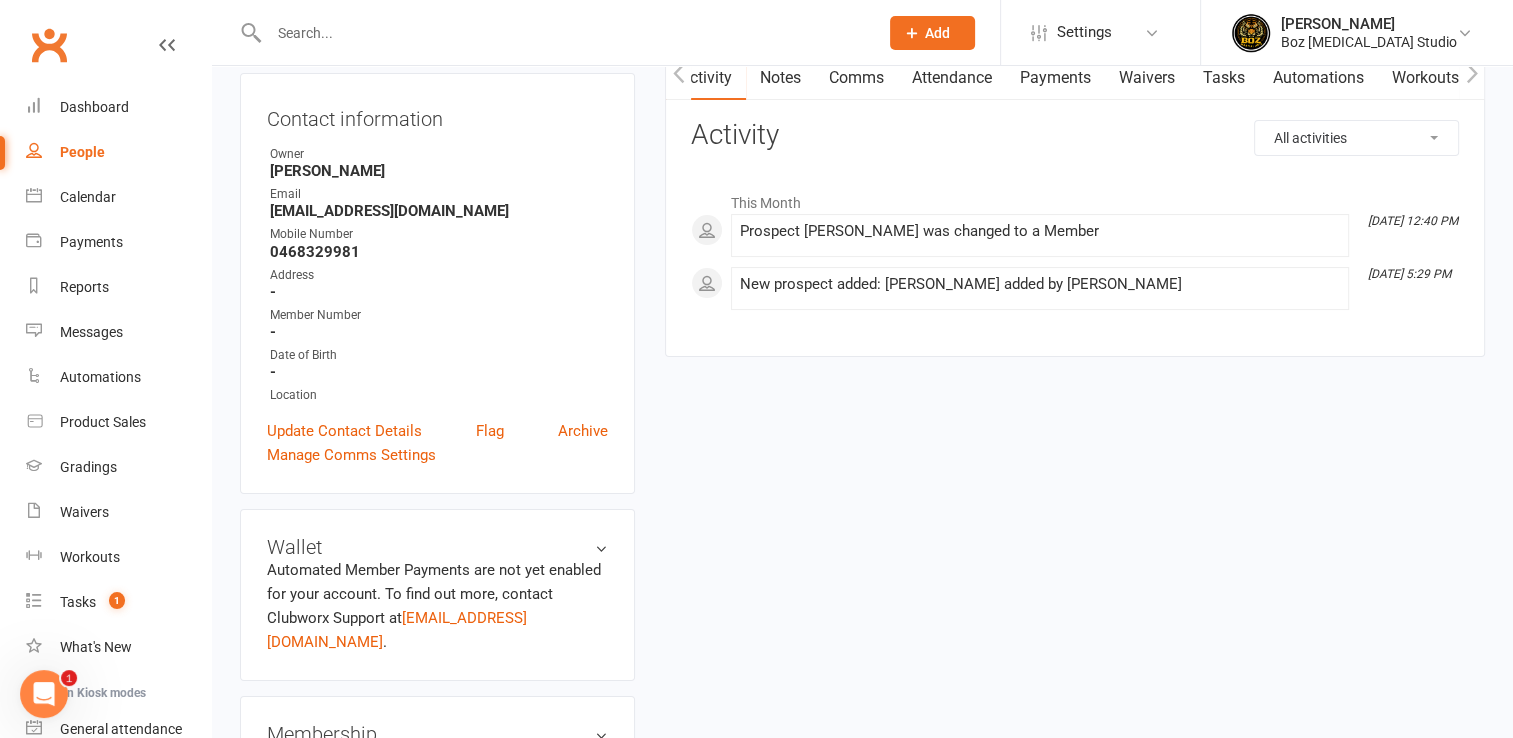 scroll, scrollTop: 0, scrollLeft: 0, axis: both 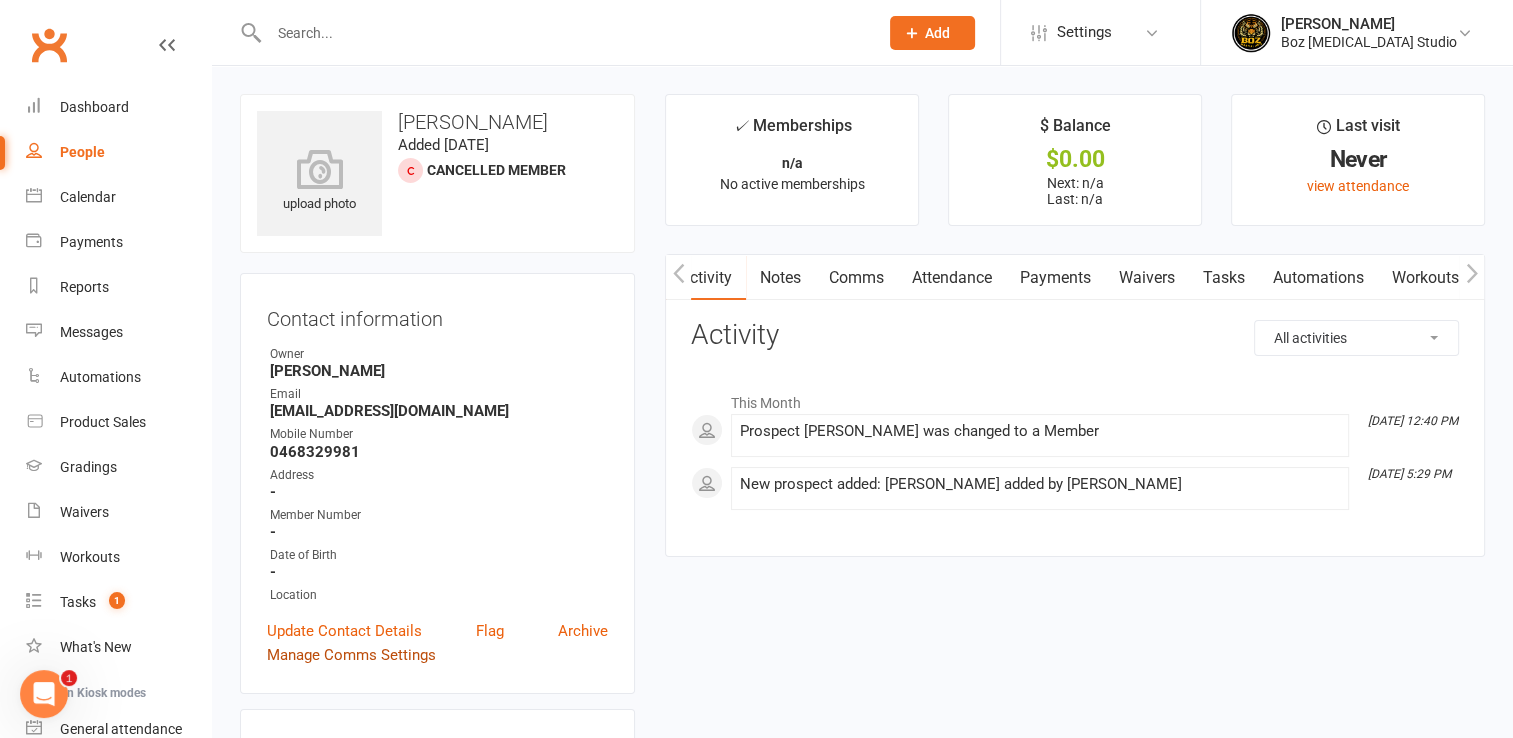 click on "Manage Comms Settings" at bounding box center [351, 655] 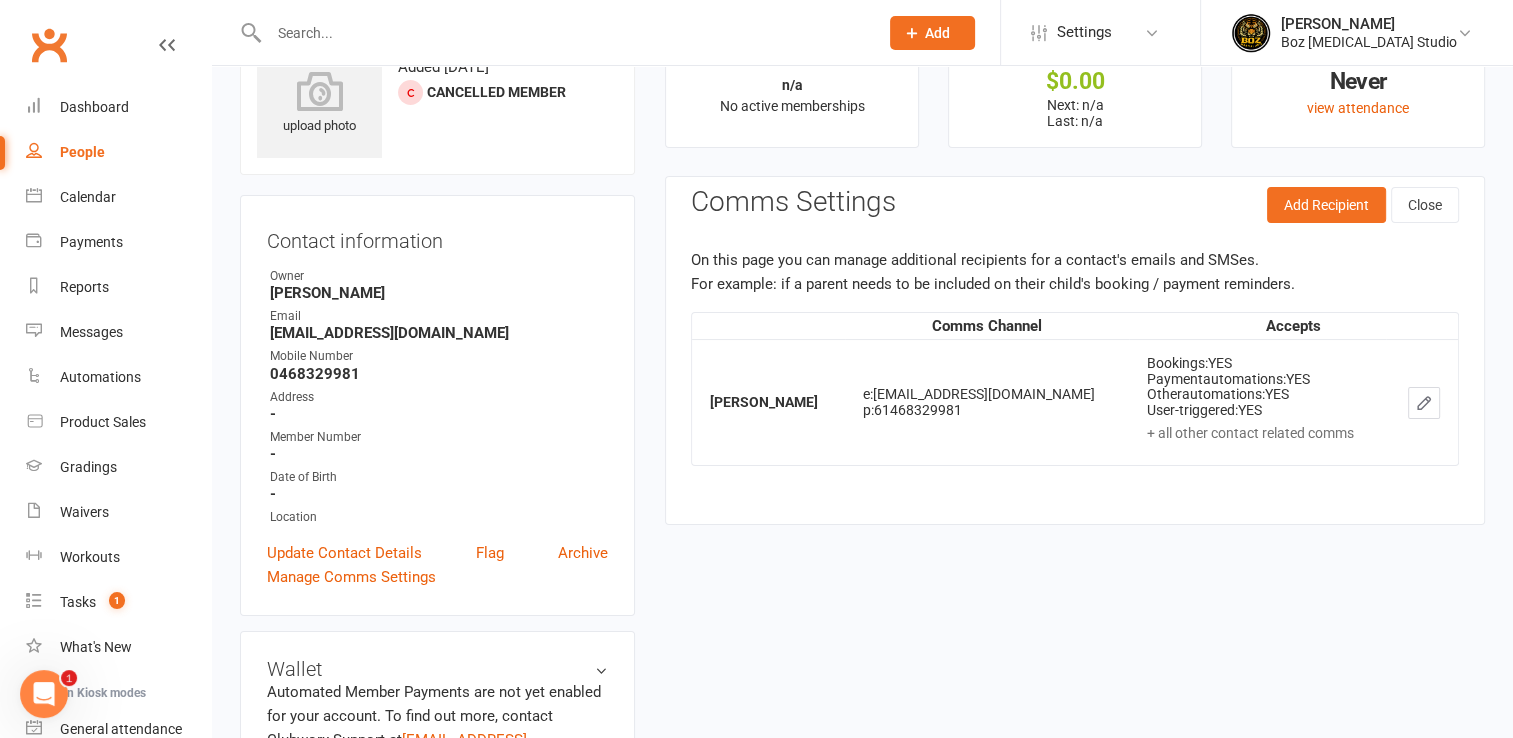 scroll, scrollTop: 153, scrollLeft: 0, axis: vertical 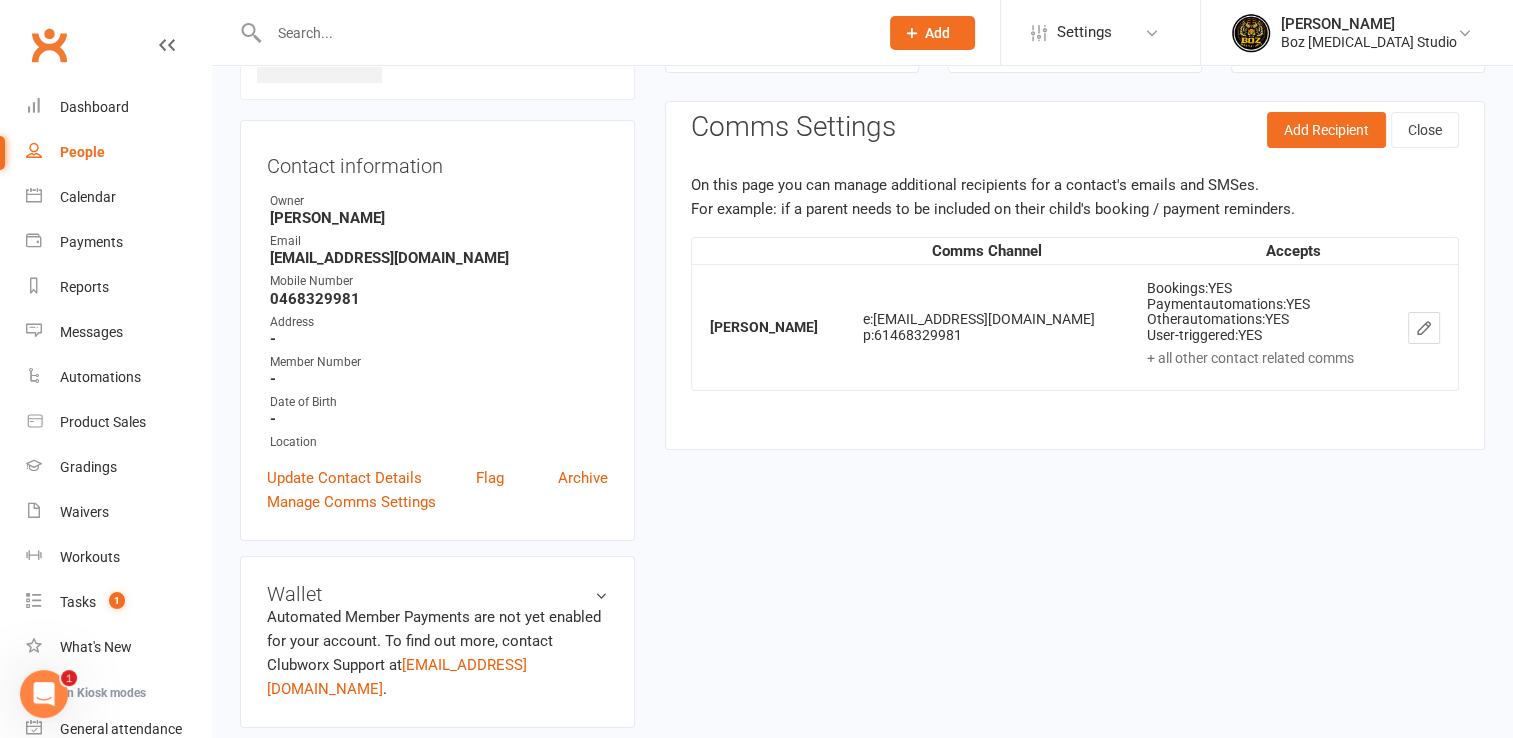 click 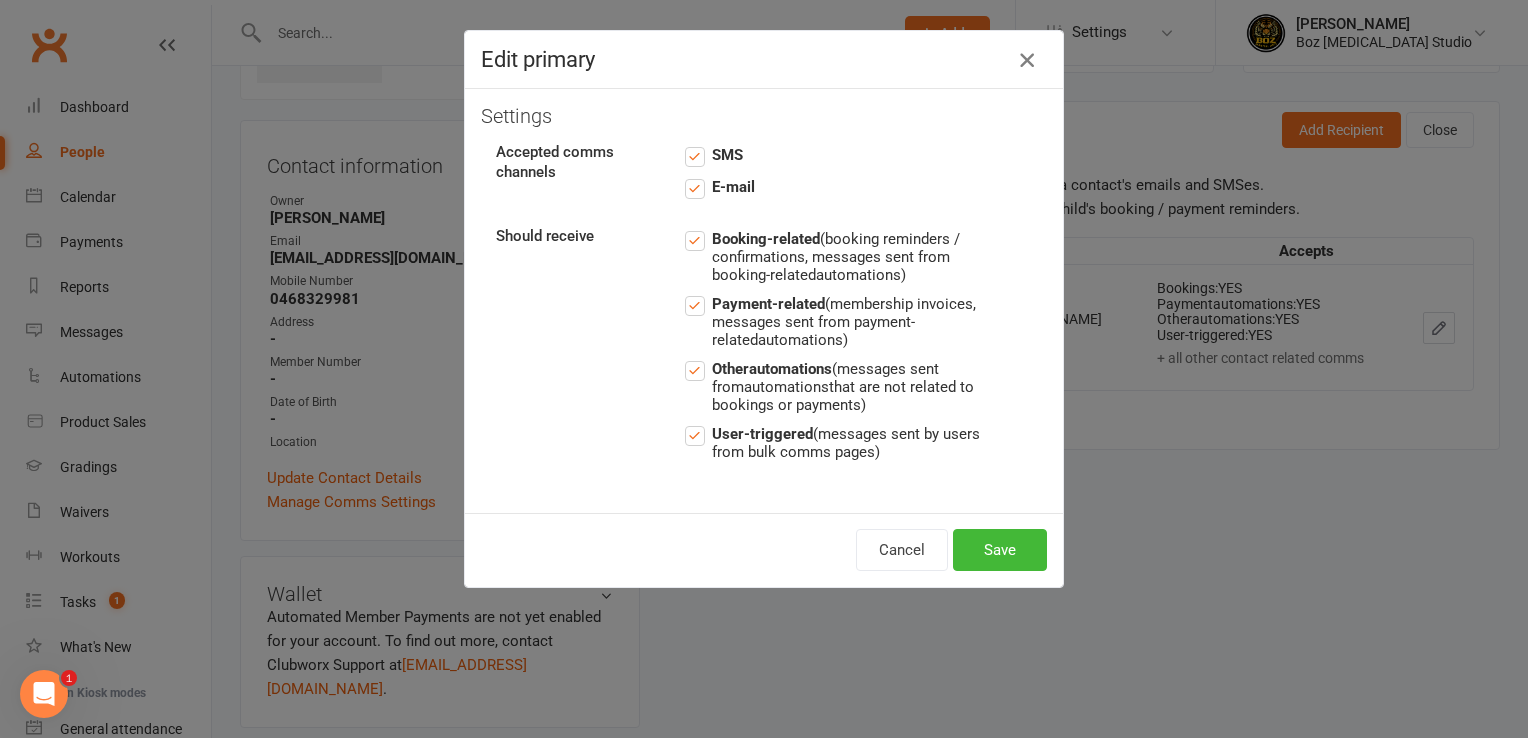click at bounding box center (1027, 60) 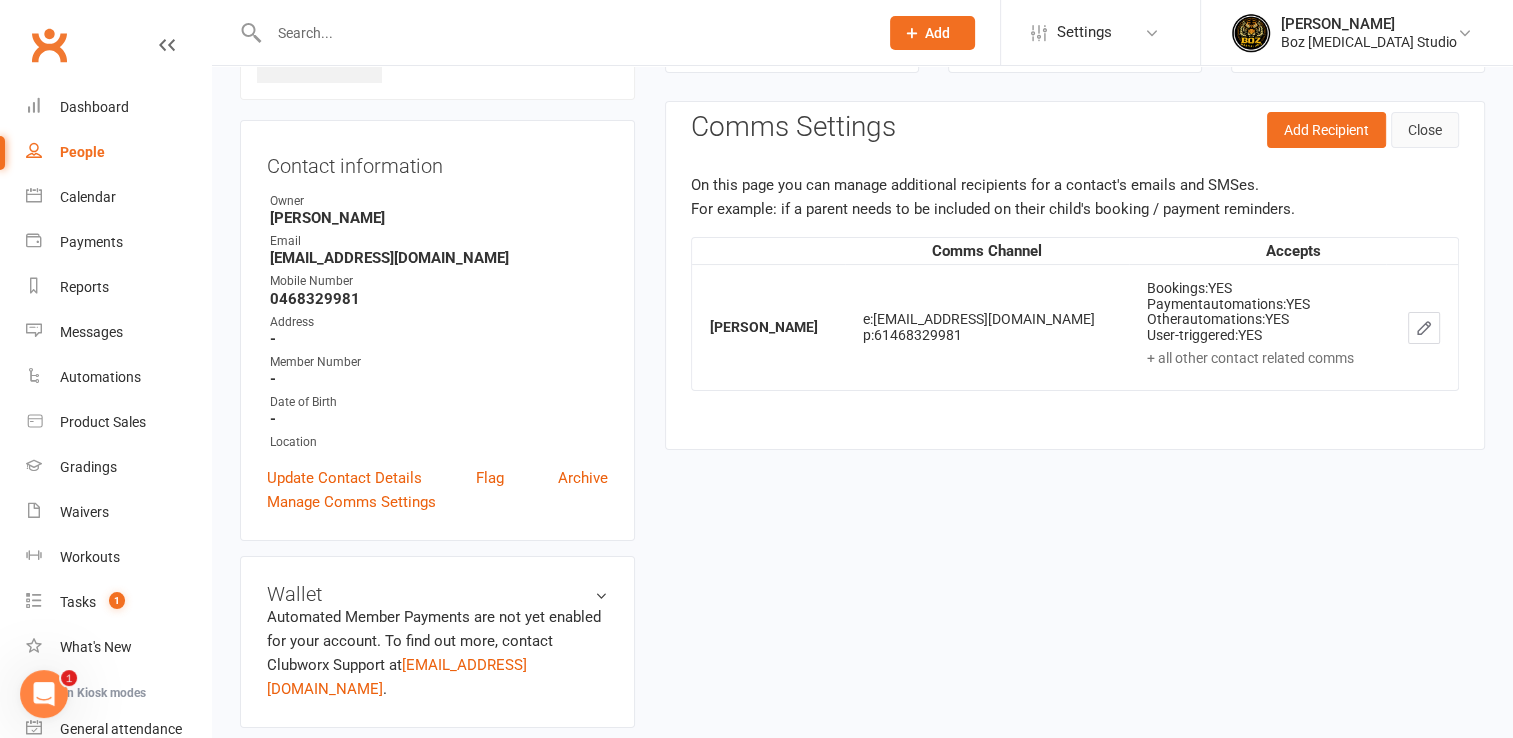 click on "Close" at bounding box center (1425, 130) 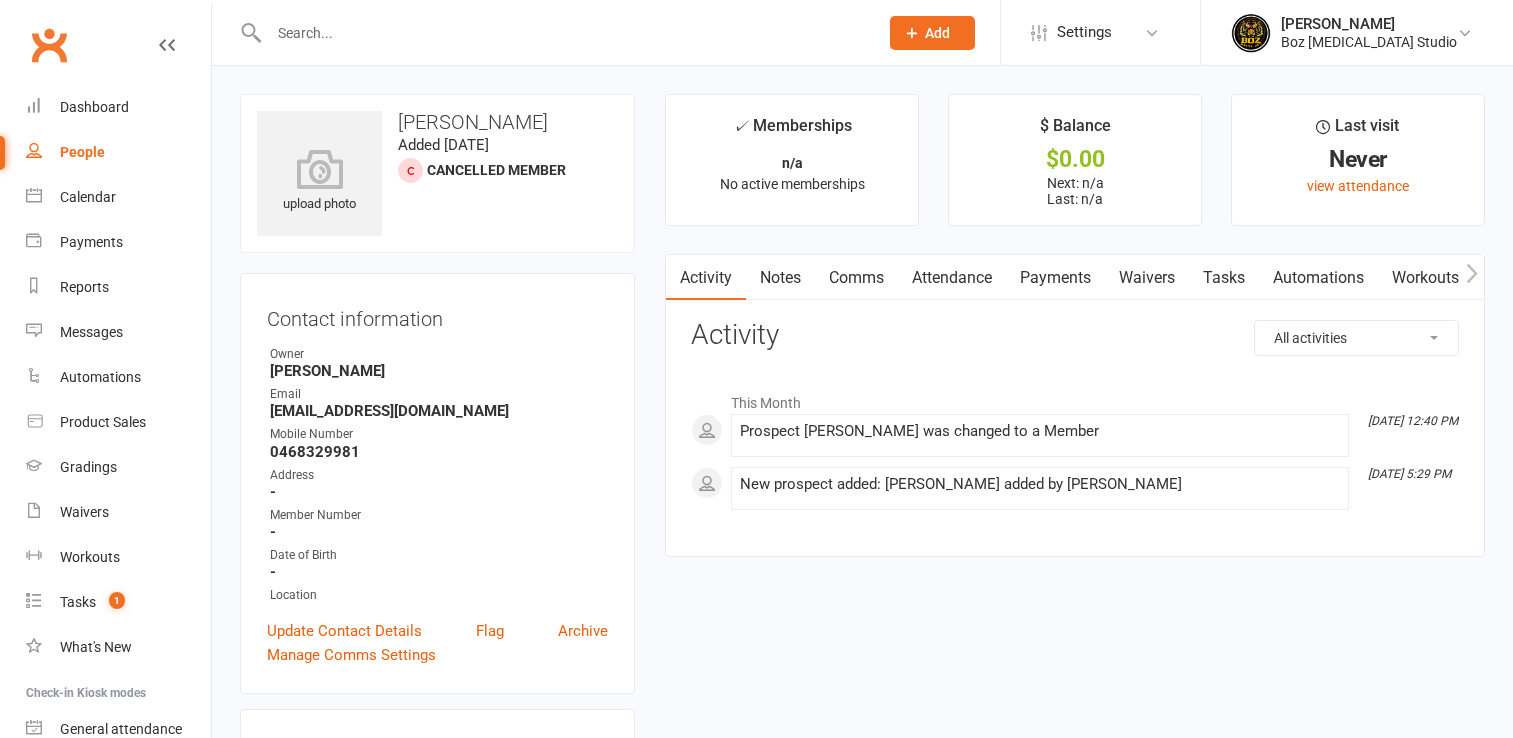 scroll, scrollTop: 44, scrollLeft: 0, axis: vertical 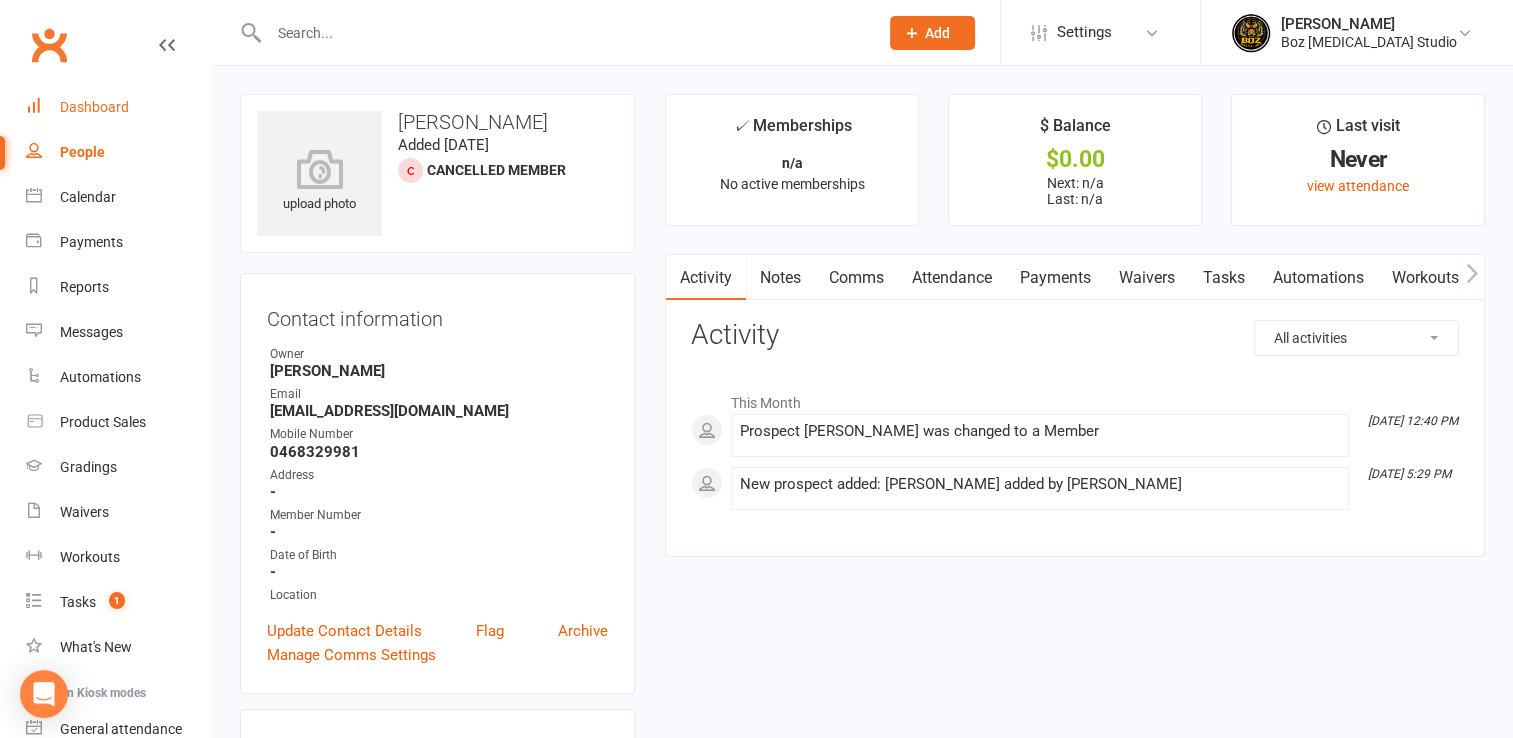 click on "Dashboard" at bounding box center [94, 107] 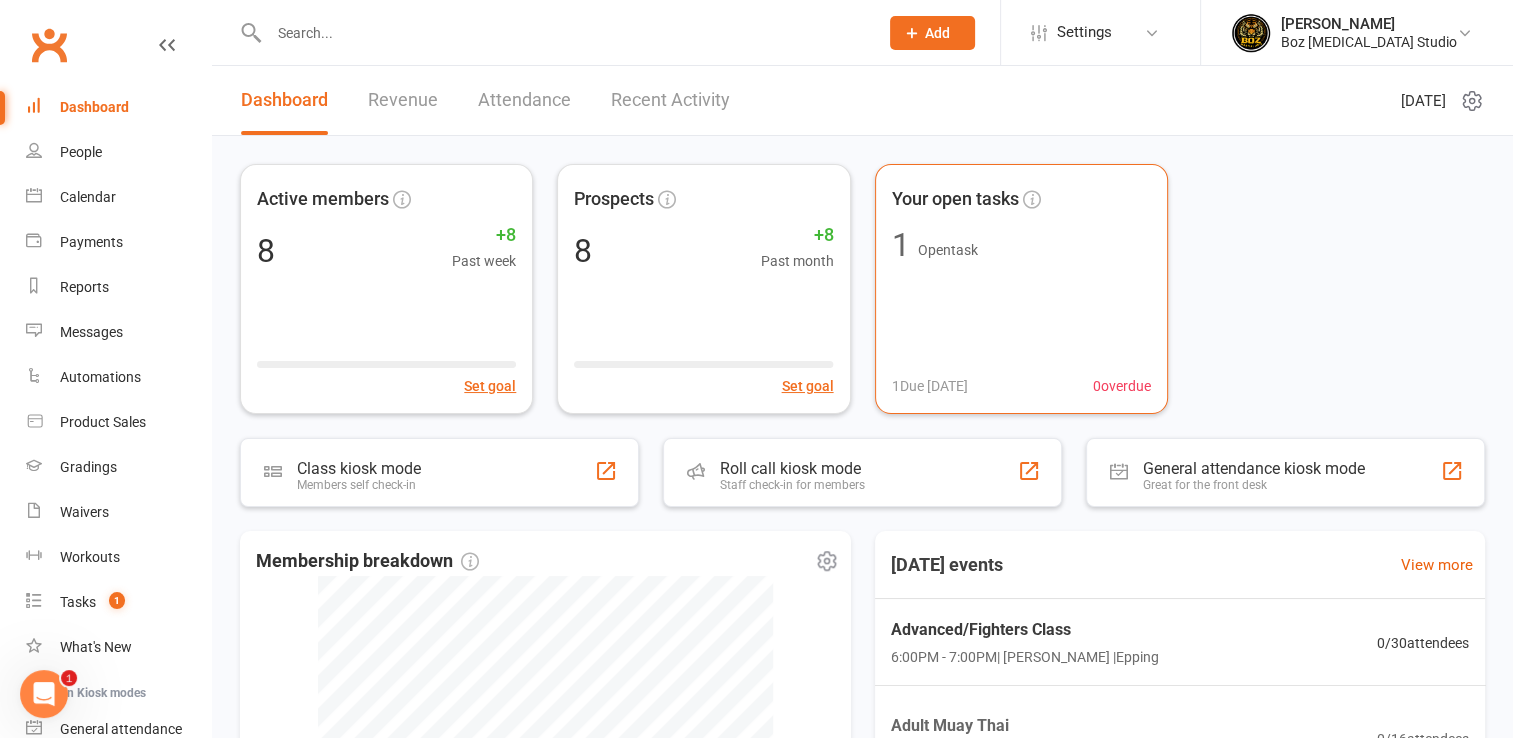scroll, scrollTop: 0, scrollLeft: 0, axis: both 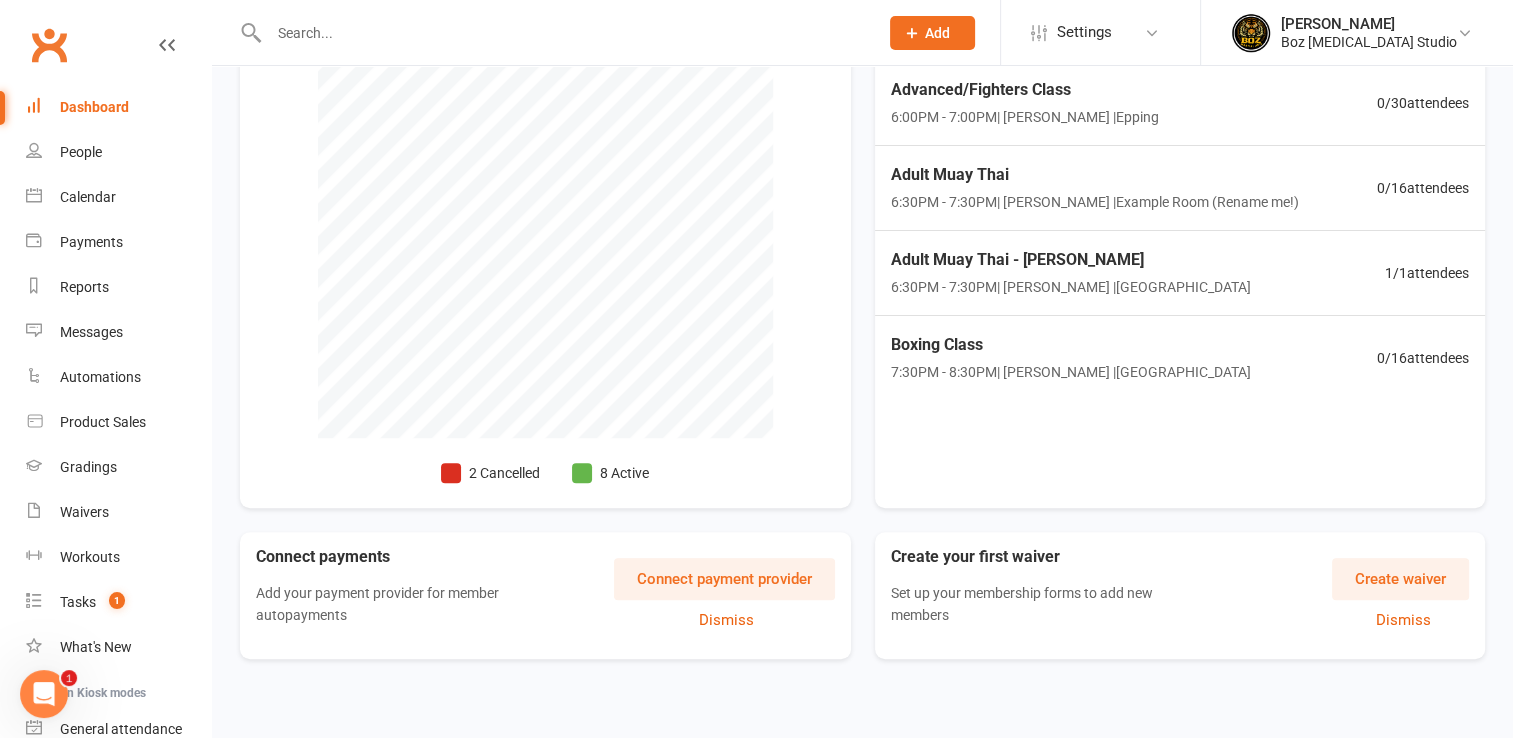 click on "Connect payment provider" at bounding box center [724, 579] 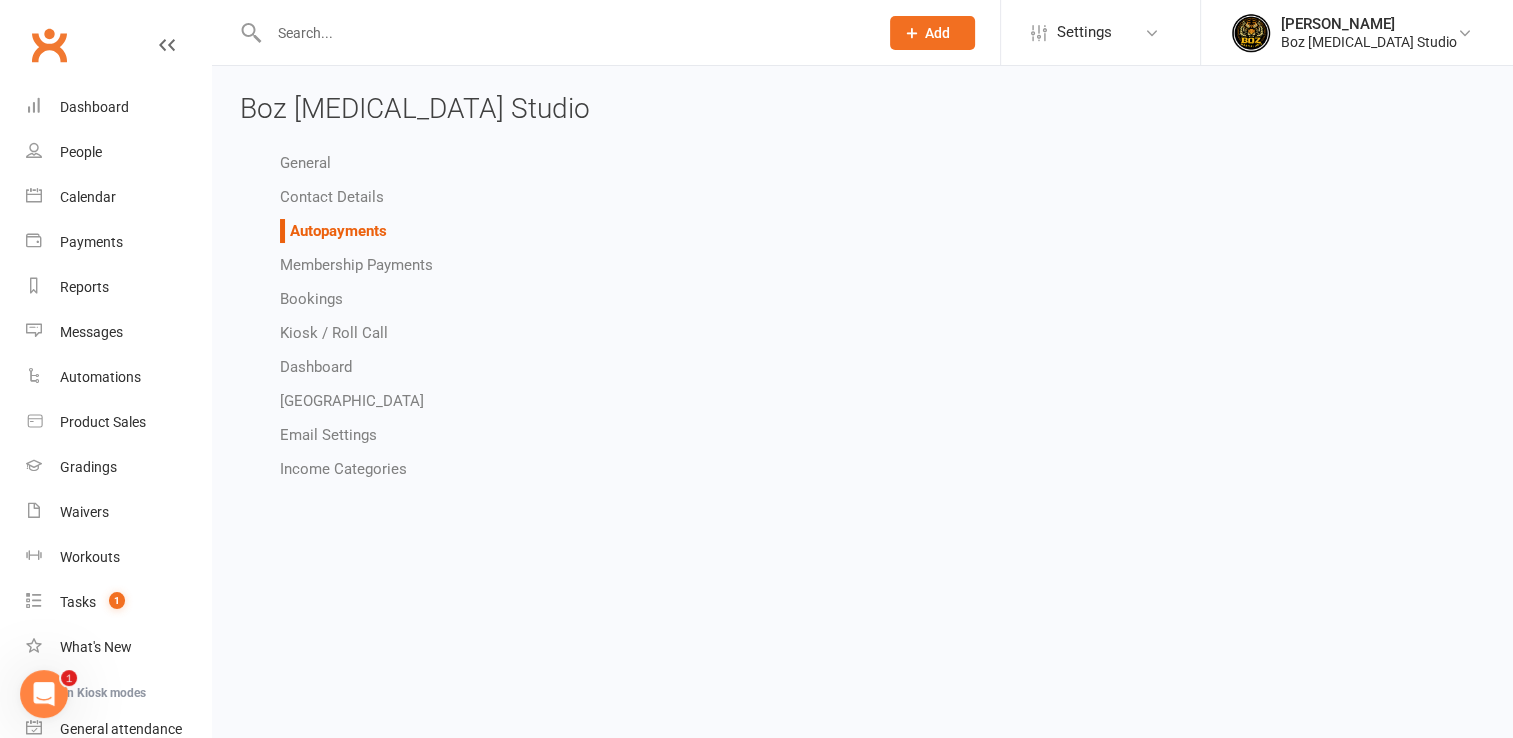 scroll, scrollTop: 0, scrollLeft: 0, axis: both 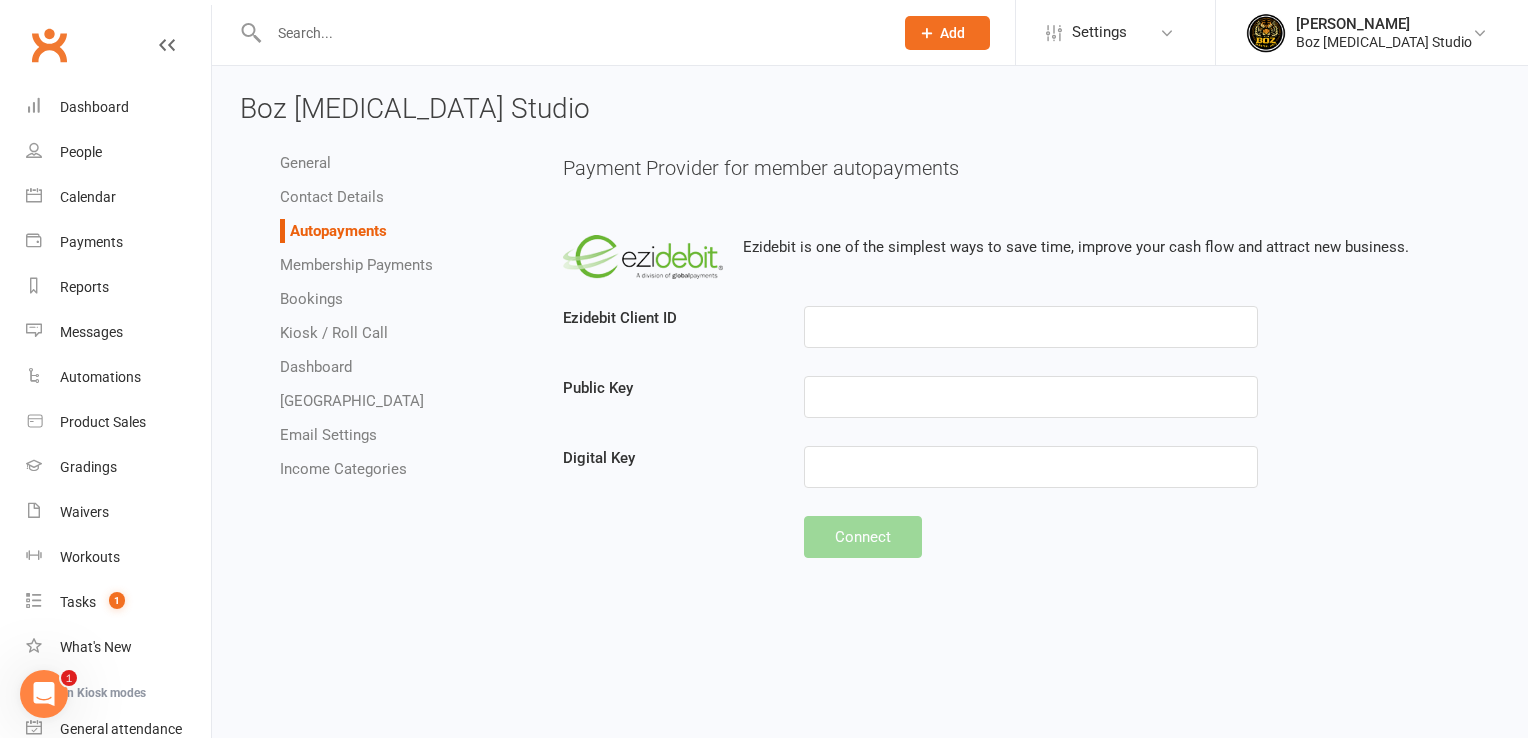 click on "Membership Payments" at bounding box center (356, 265) 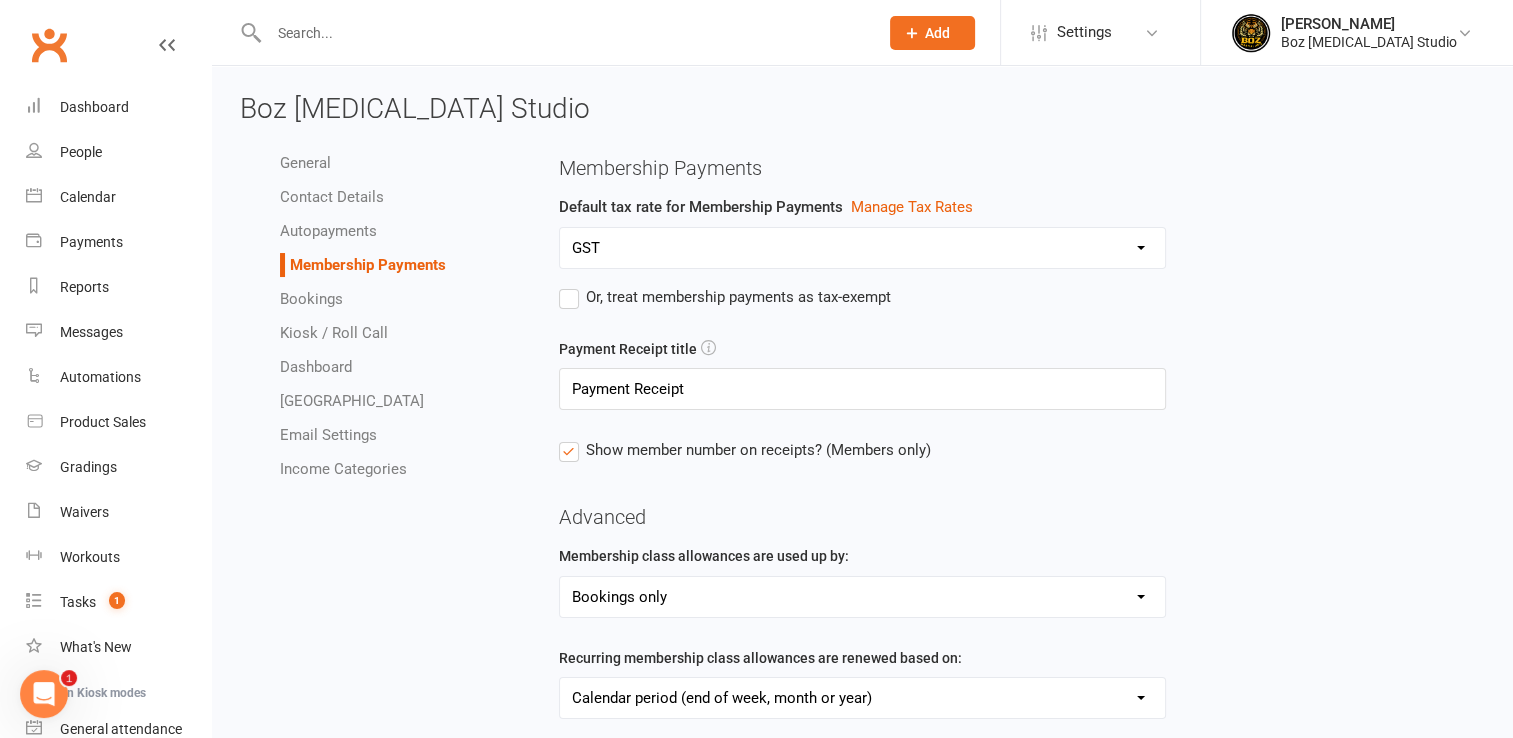 click on "Bookings" at bounding box center [311, 299] 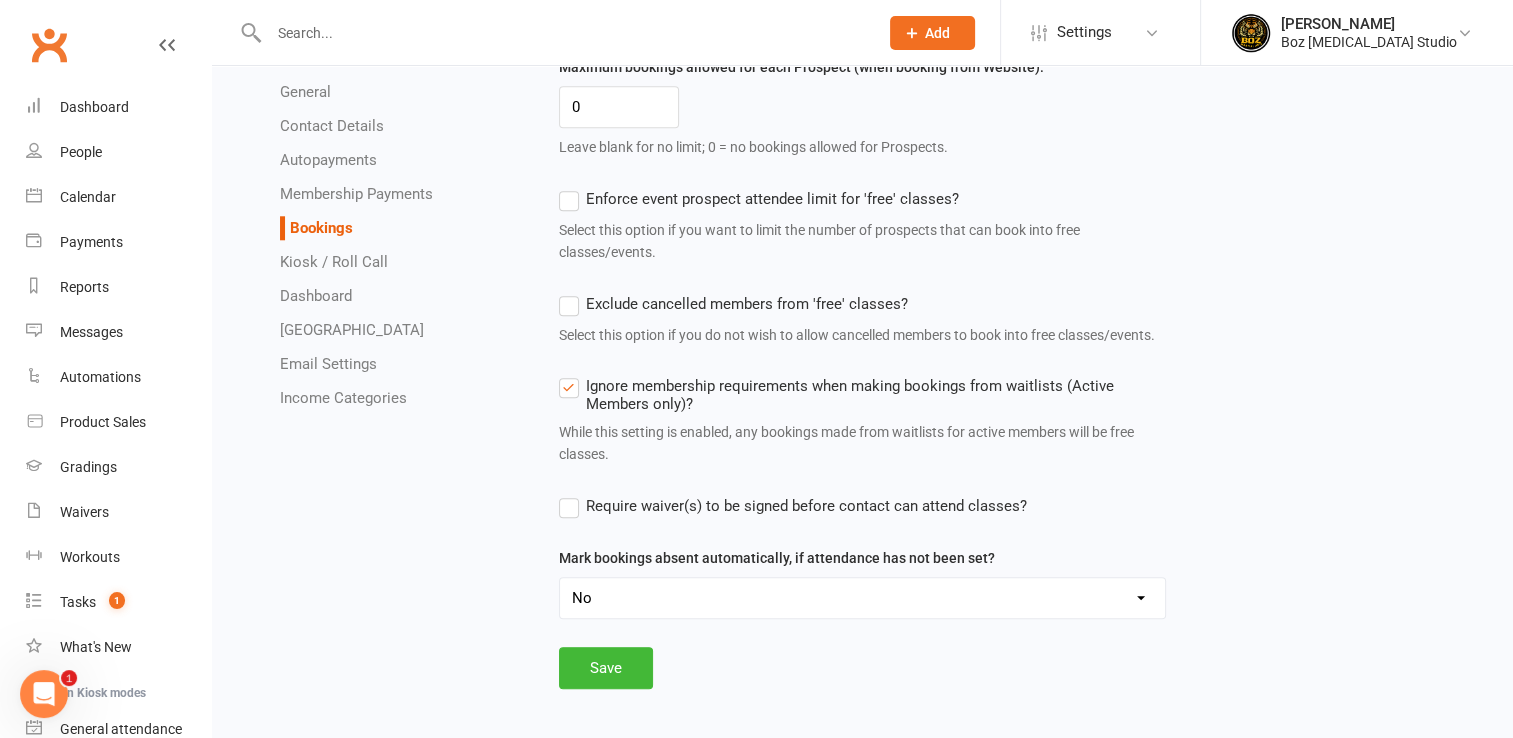 scroll, scrollTop: 1966, scrollLeft: 0, axis: vertical 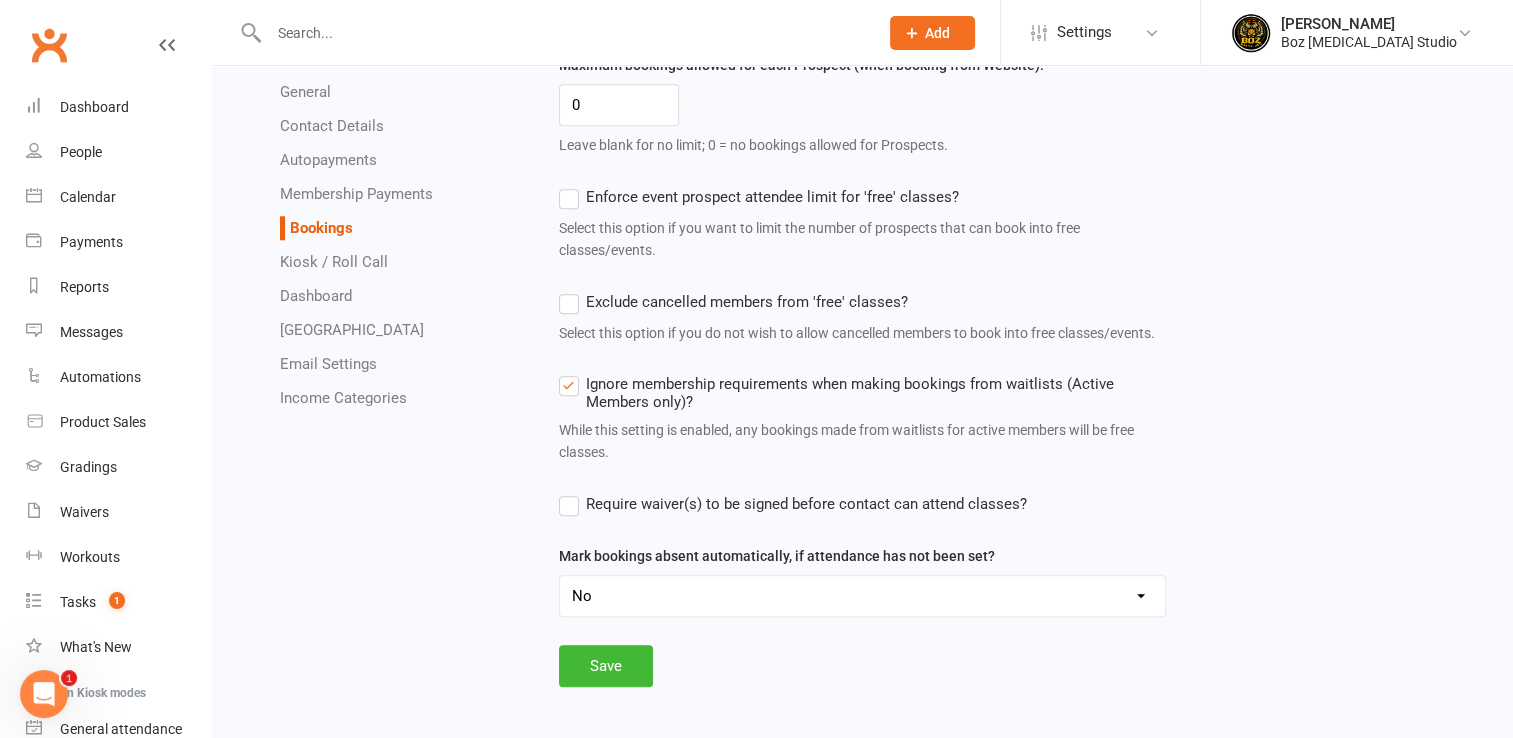 click on "Dashboard" at bounding box center [316, 296] 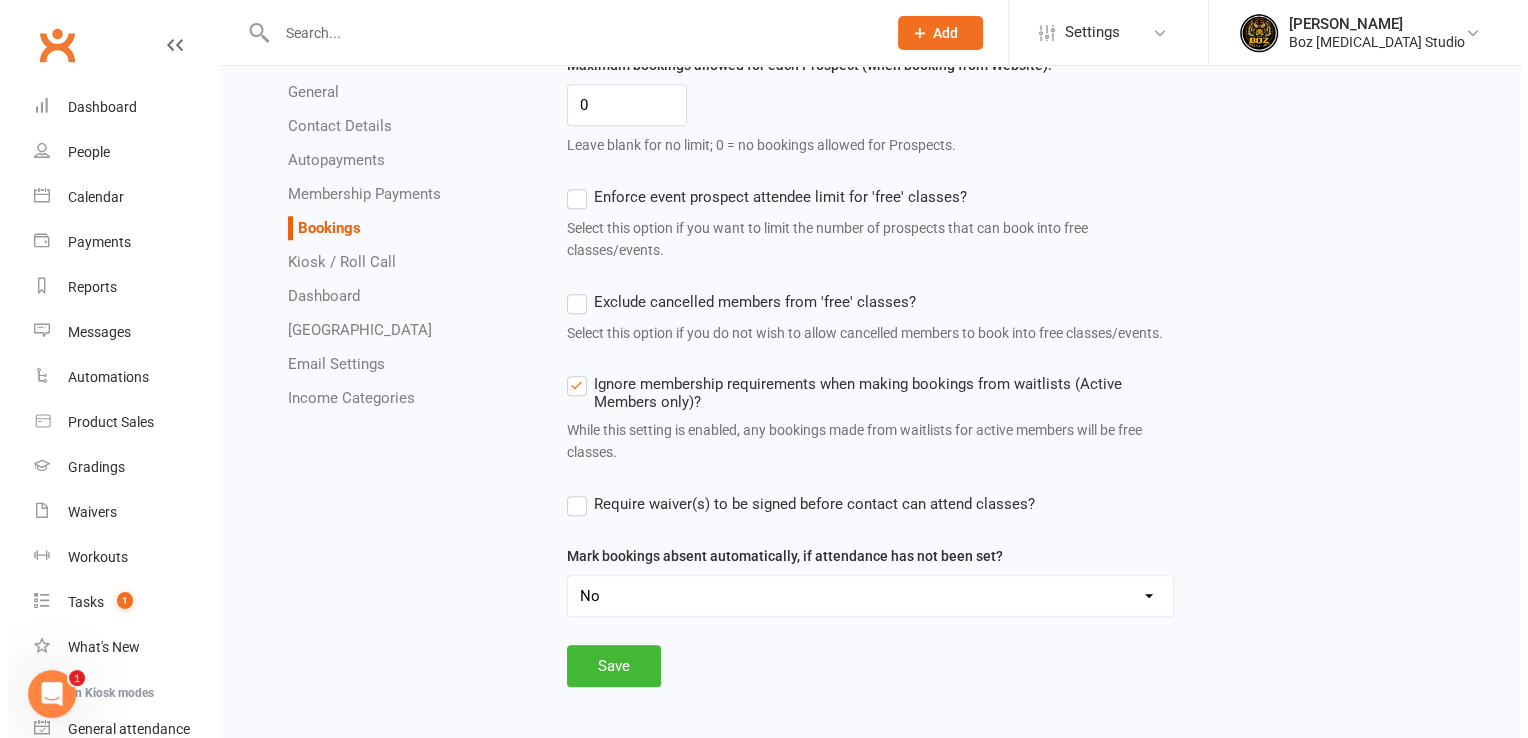 scroll, scrollTop: 0, scrollLeft: 0, axis: both 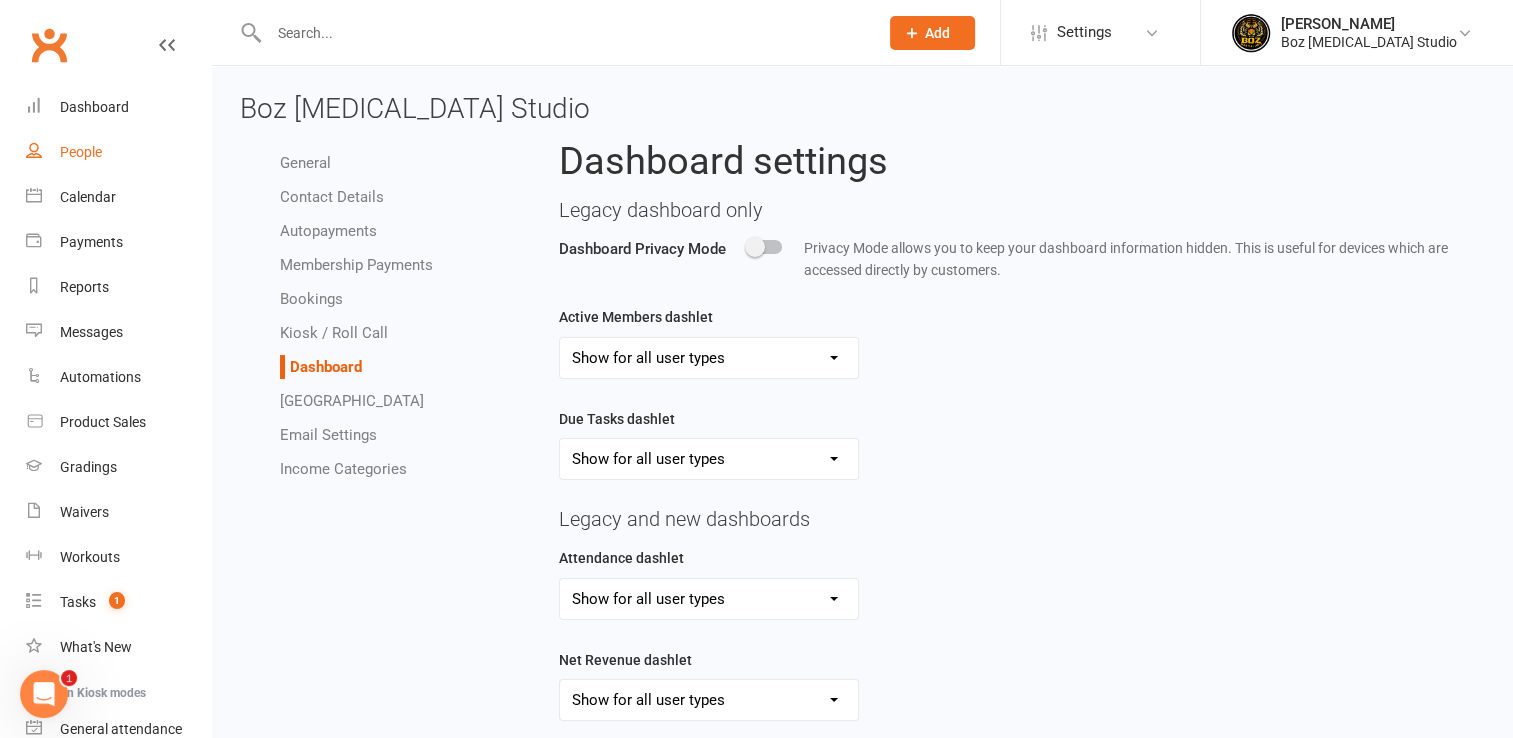 click on "People" at bounding box center (81, 152) 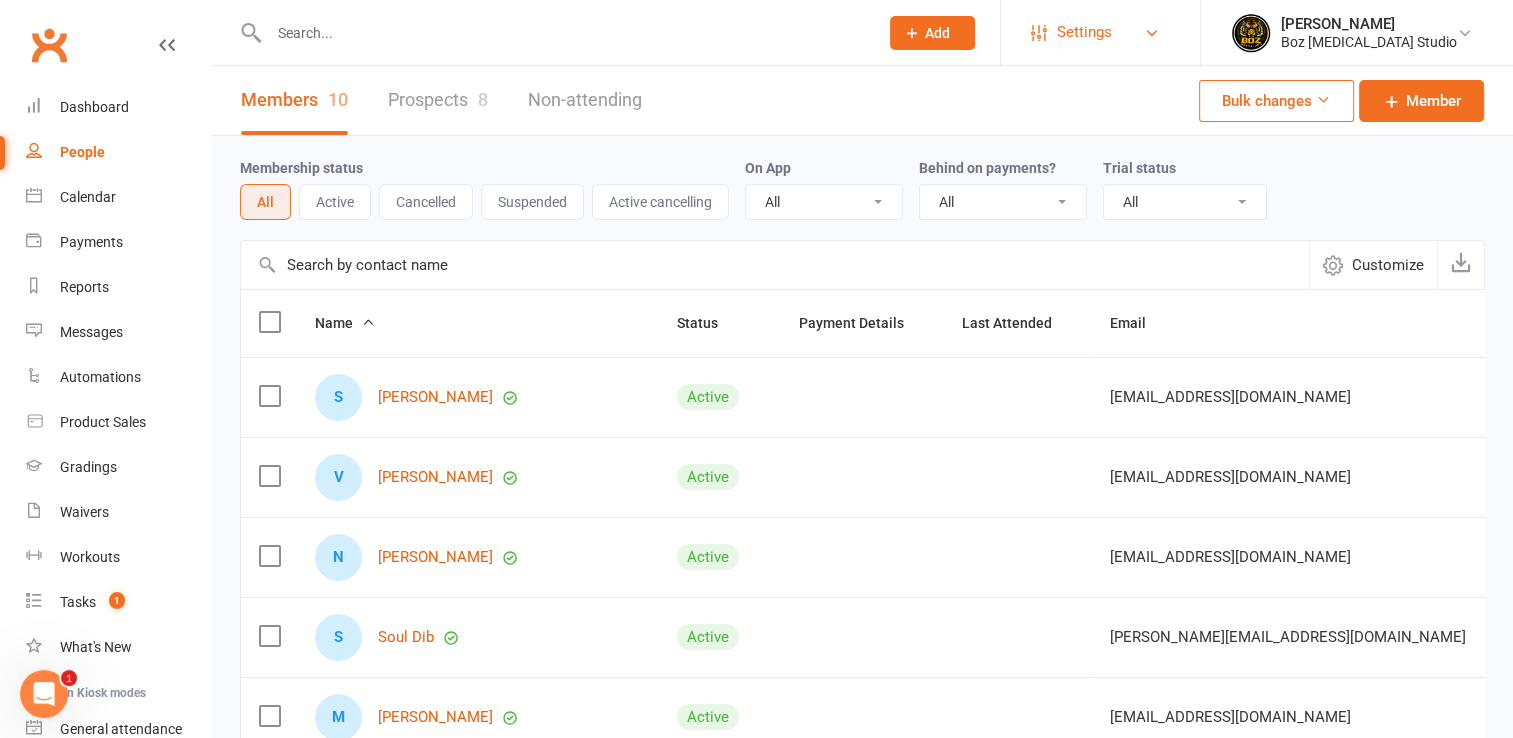 click on "Settings" at bounding box center (1100, 32) 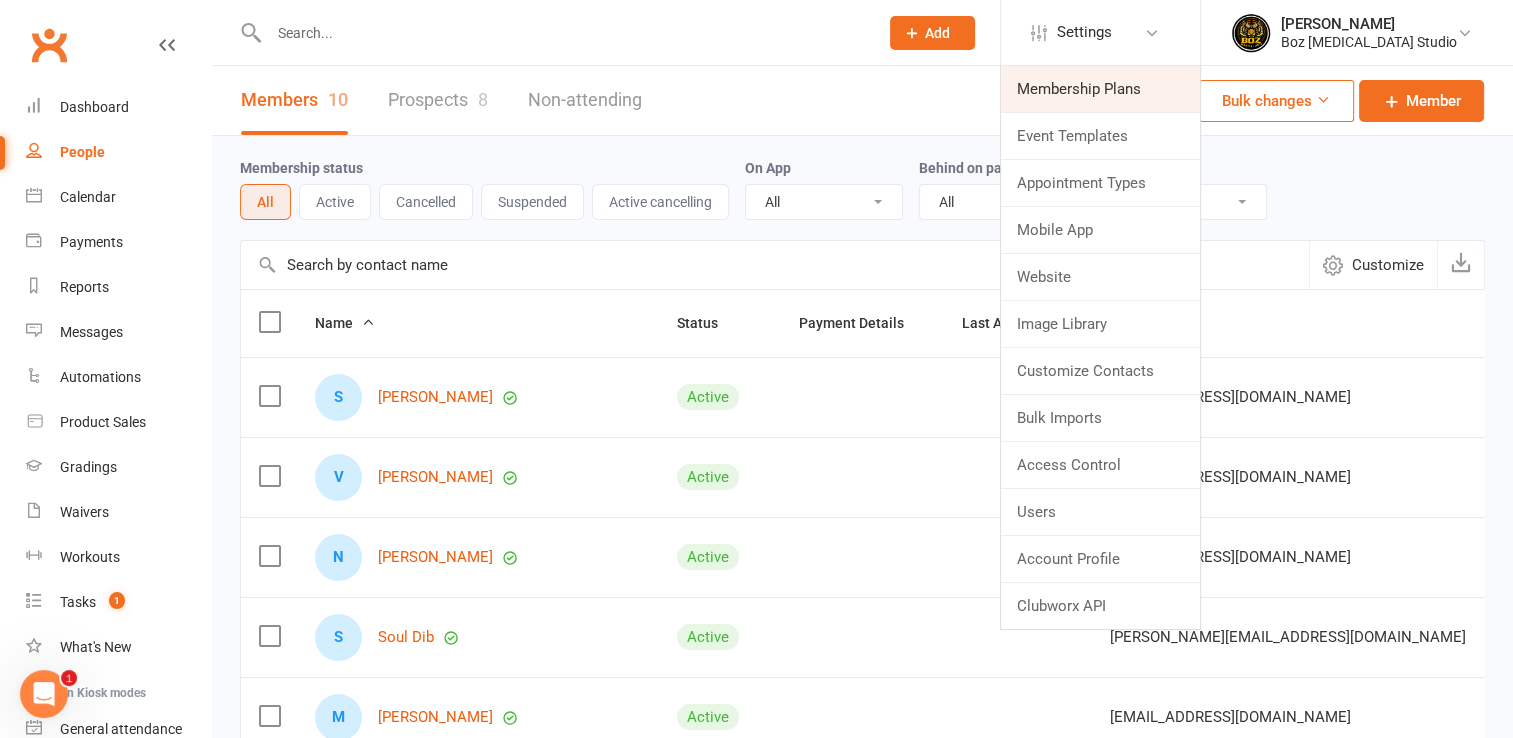 click on "Membership Plans" at bounding box center (1100, 89) 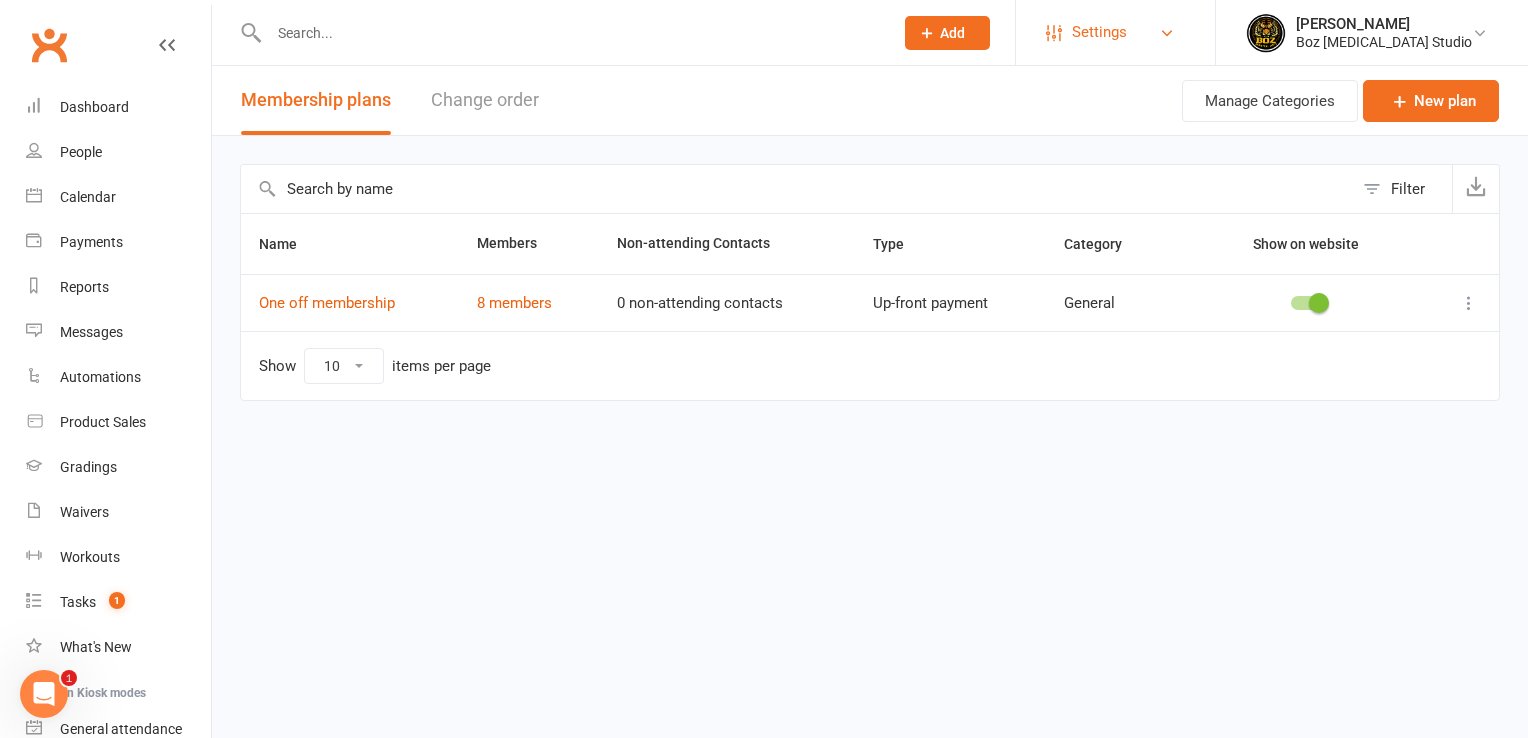 click on "Settings" at bounding box center (1115, 32) 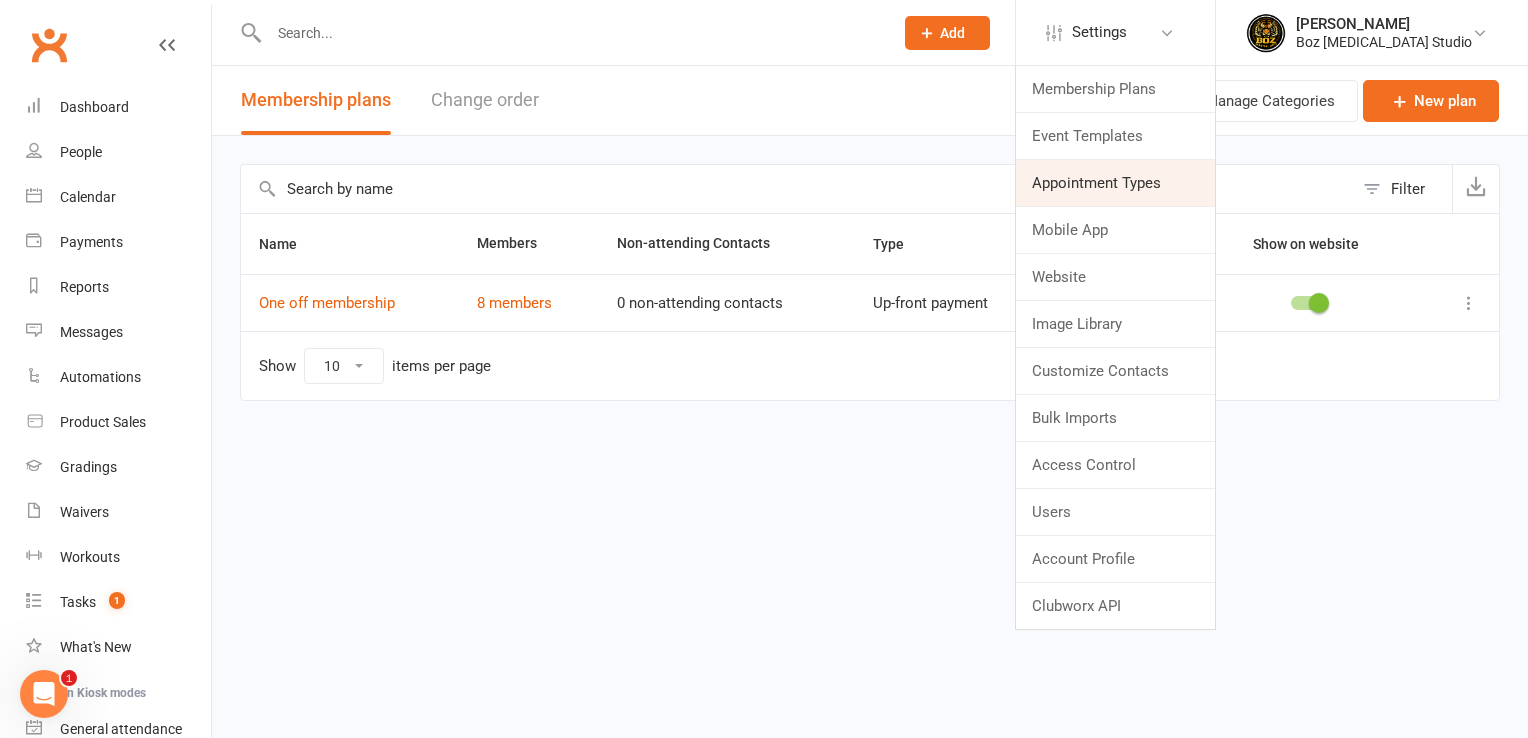 click on "Appointment Types" at bounding box center [1115, 183] 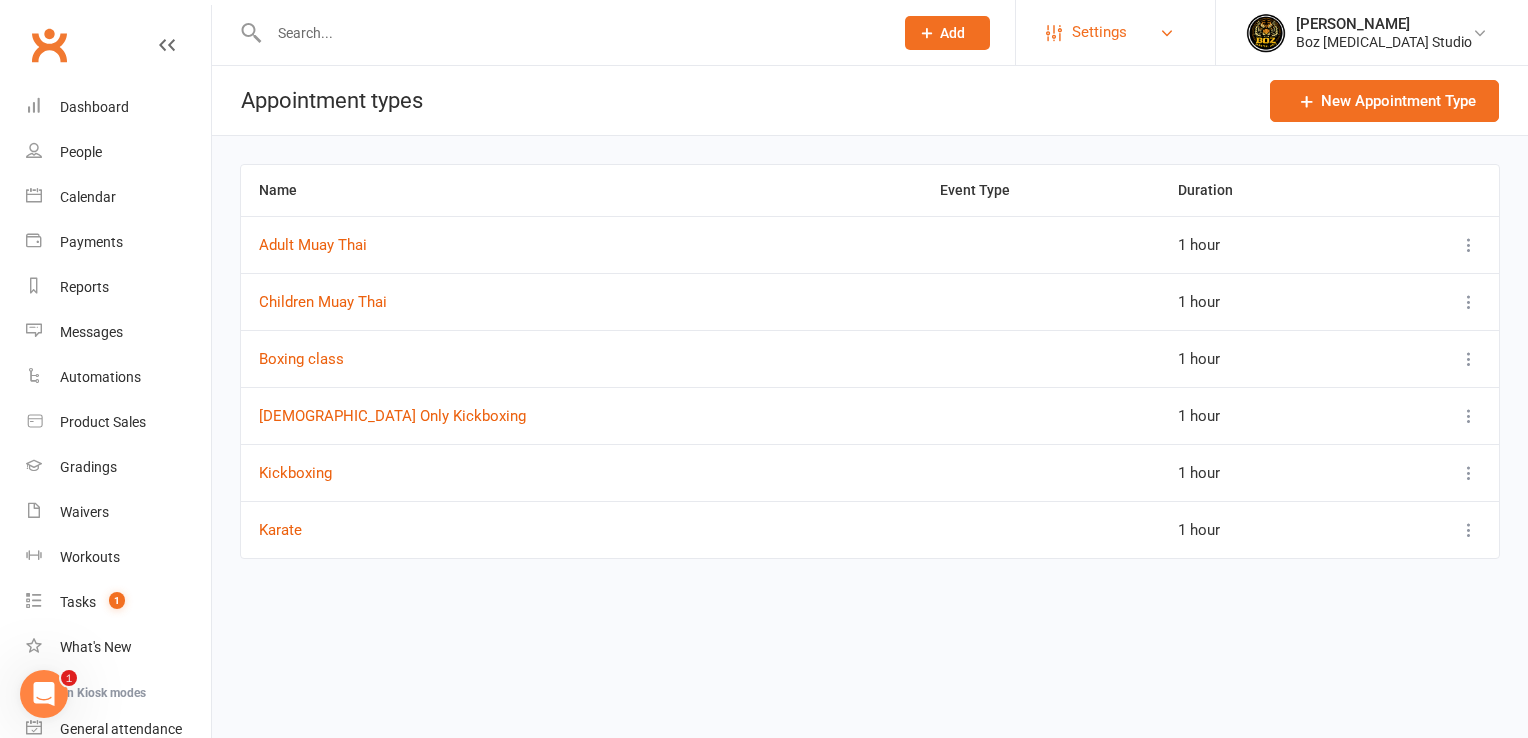 click on "Settings" at bounding box center (1115, 32) 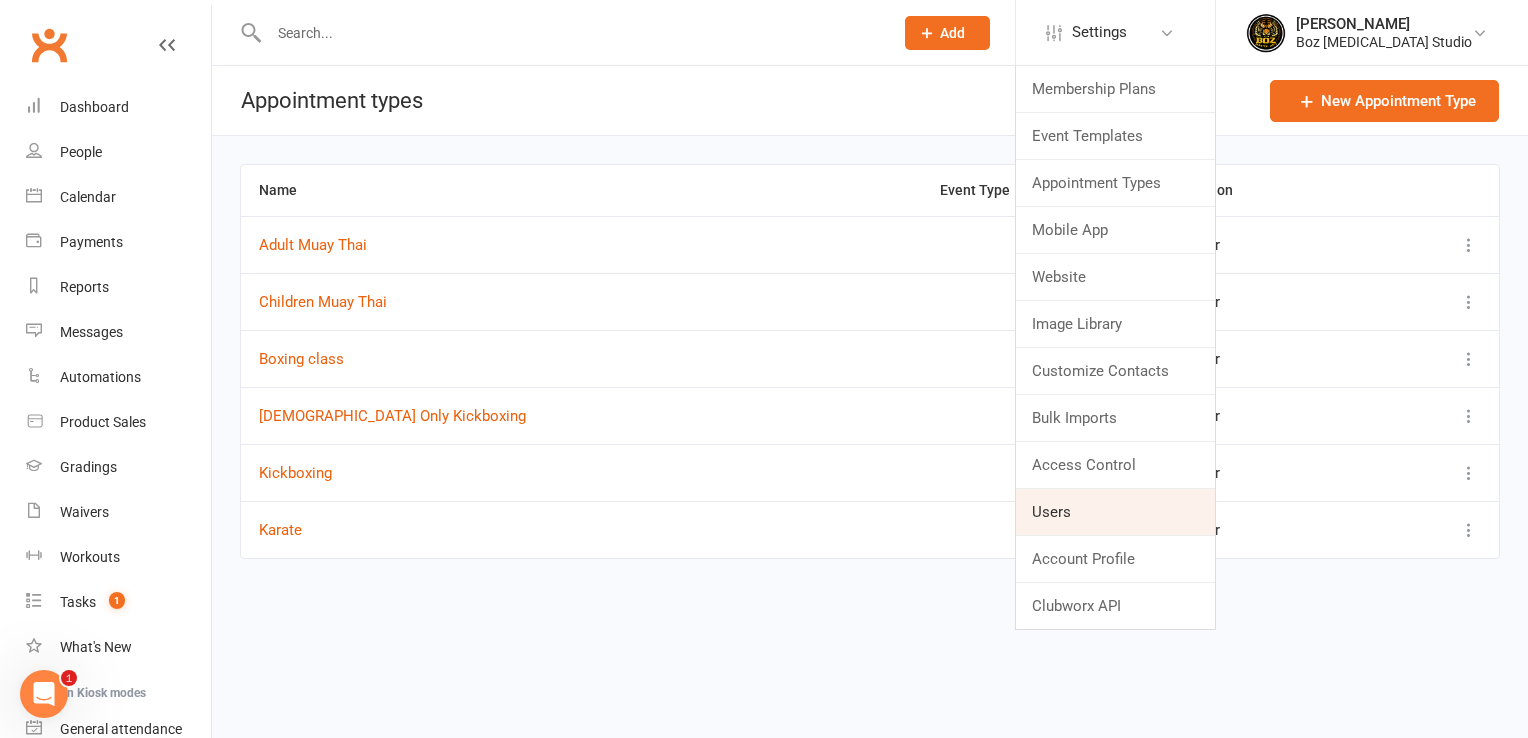 click on "Users" at bounding box center [1115, 512] 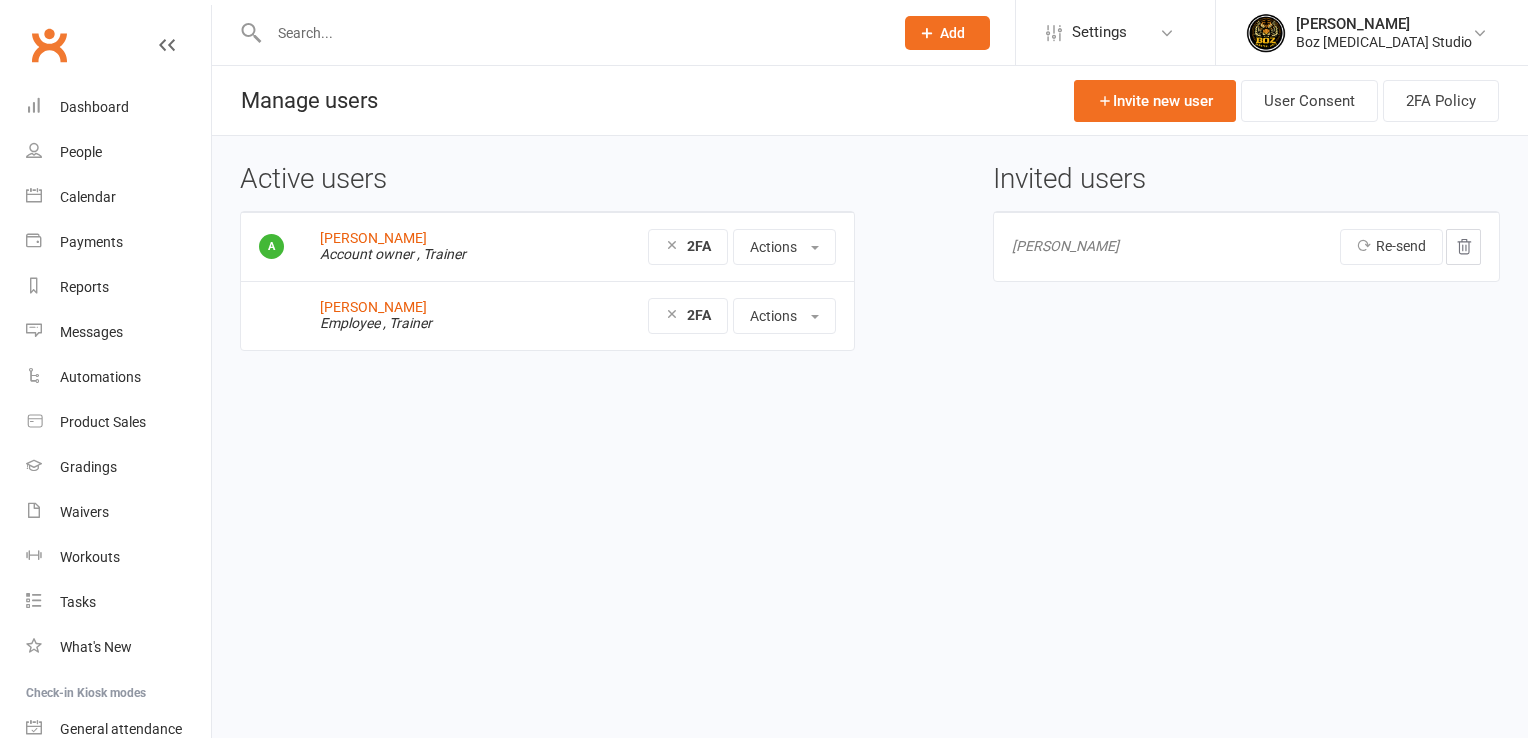 scroll, scrollTop: 0, scrollLeft: 0, axis: both 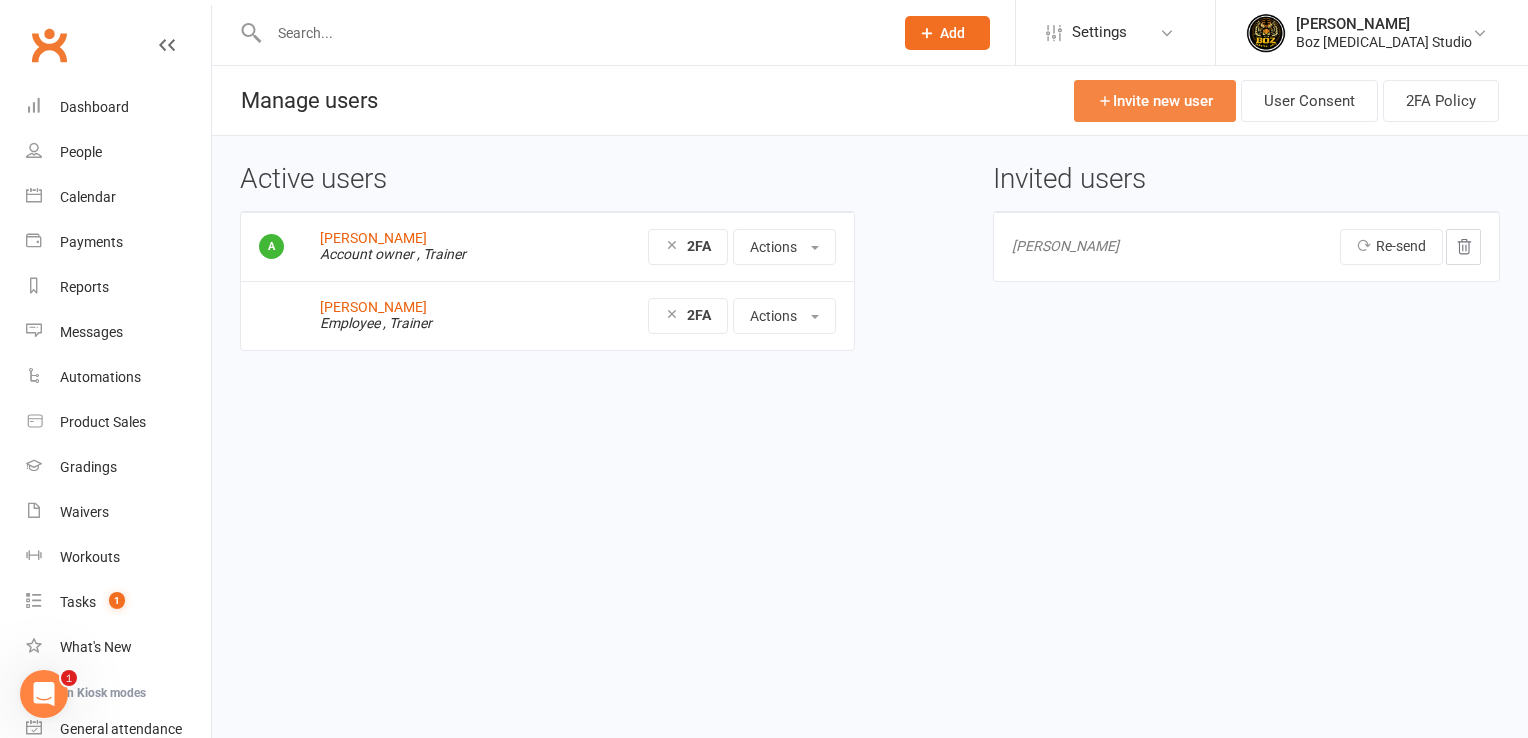 click on "Invite new user" at bounding box center (1155, 101) 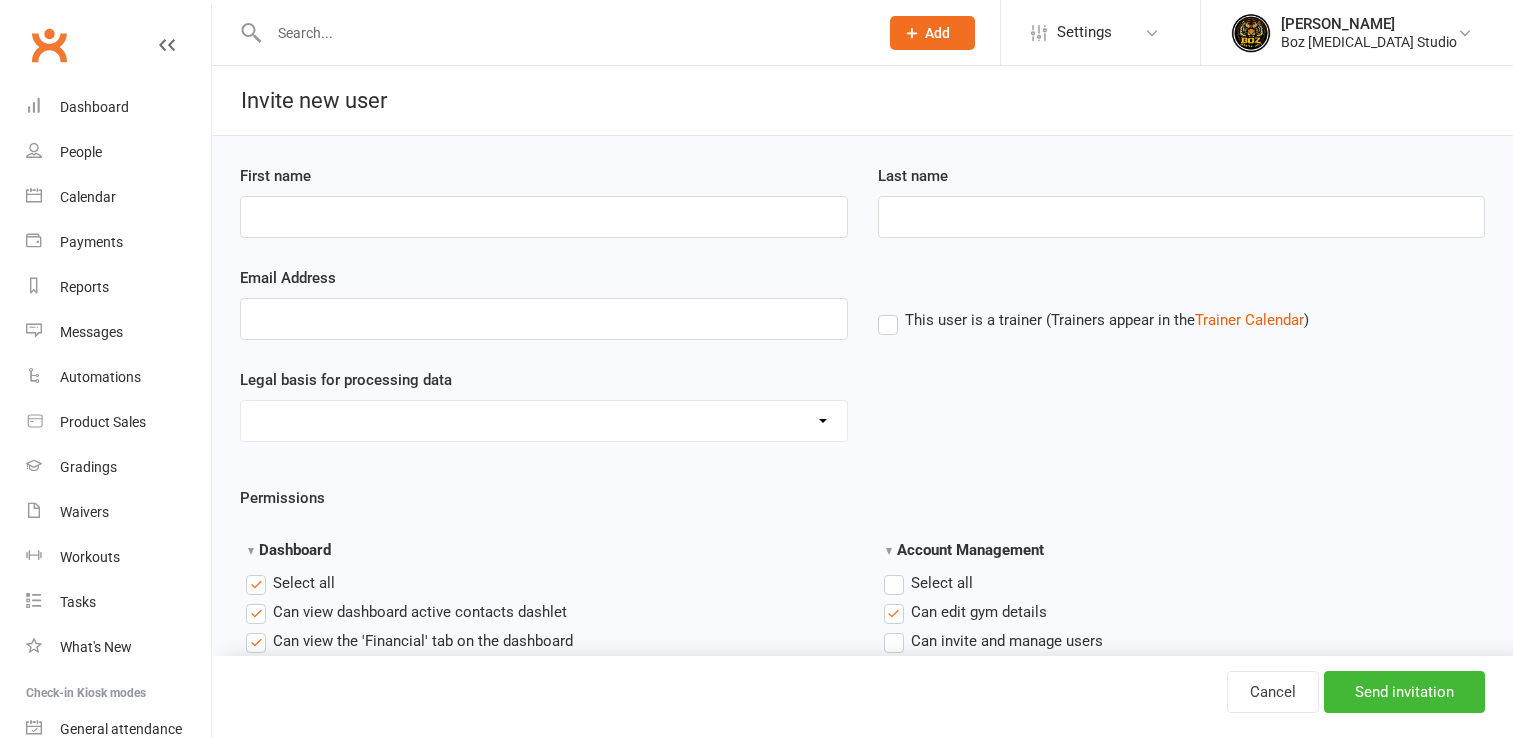scroll, scrollTop: 0, scrollLeft: 0, axis: both 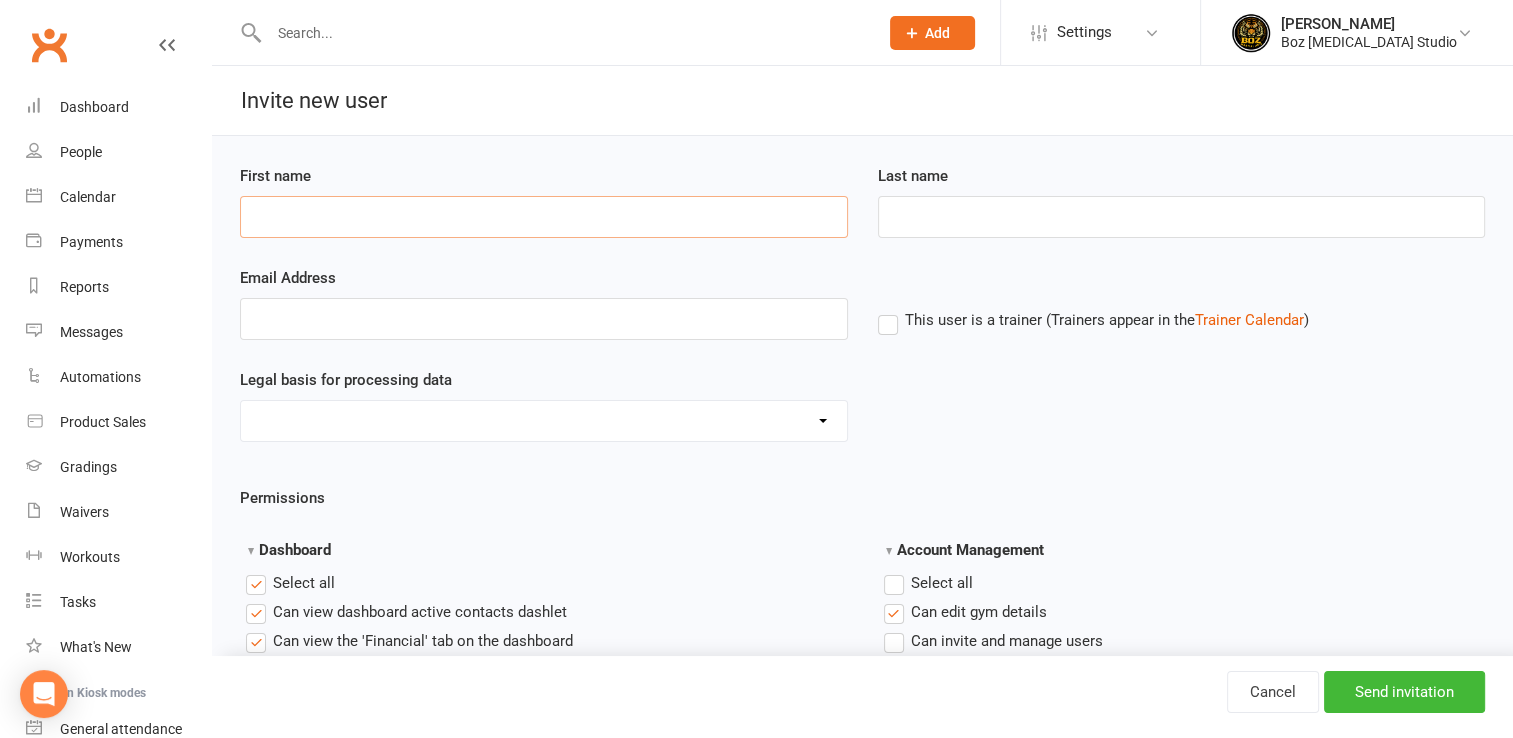 click on "First name" at bounding box center [544, 217] 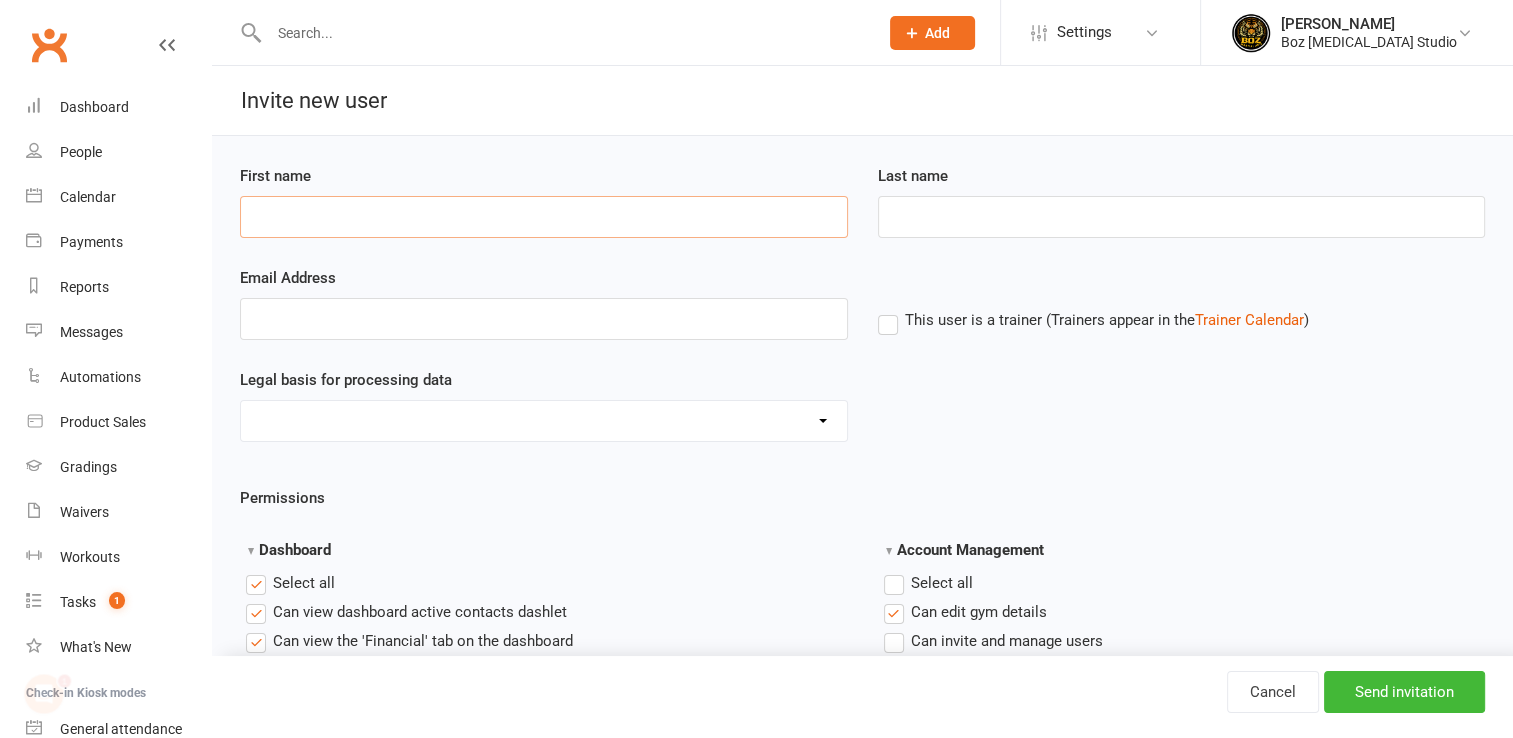 scroll, scrollTop: 0, scrollLeft: 0, axis: both 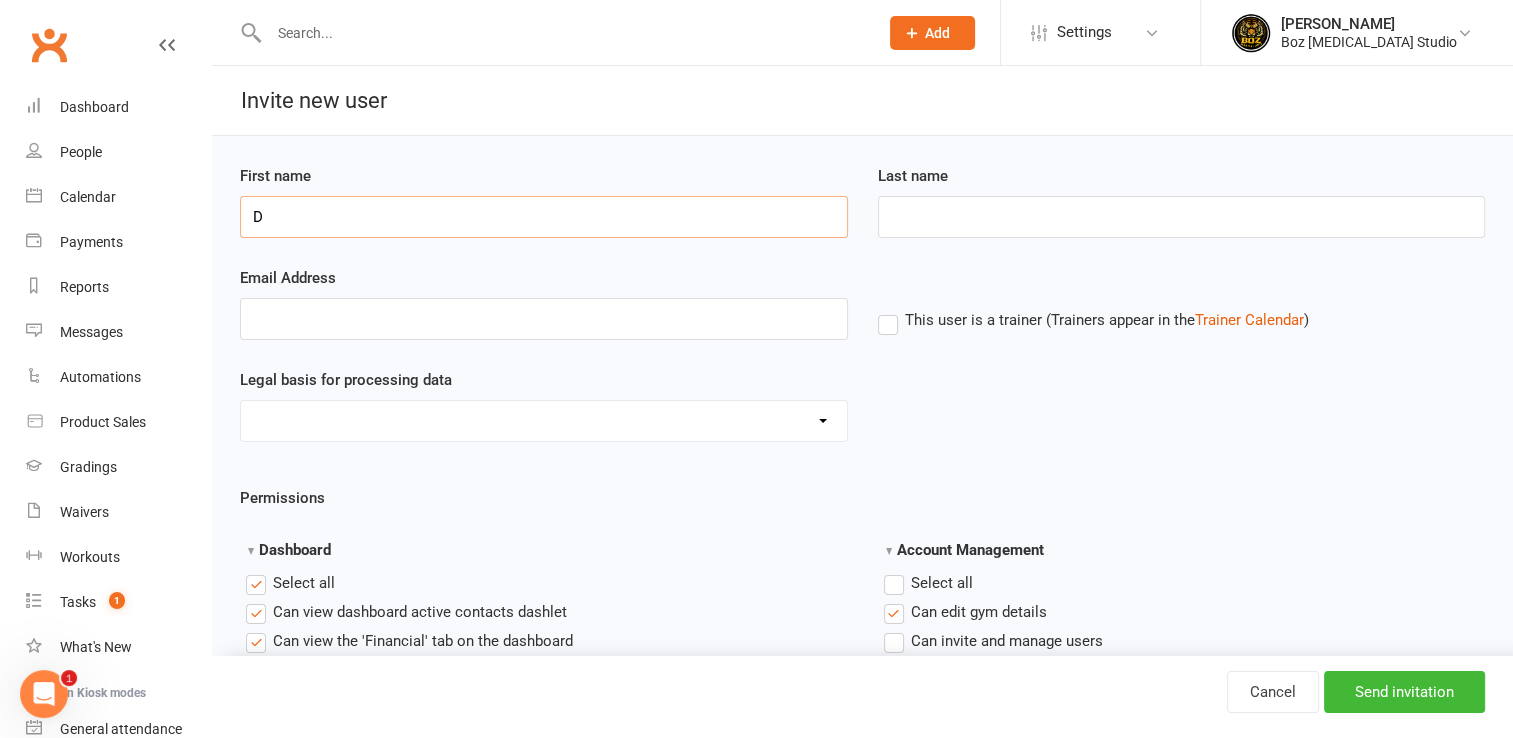 type on "[PERSON_NAME]" 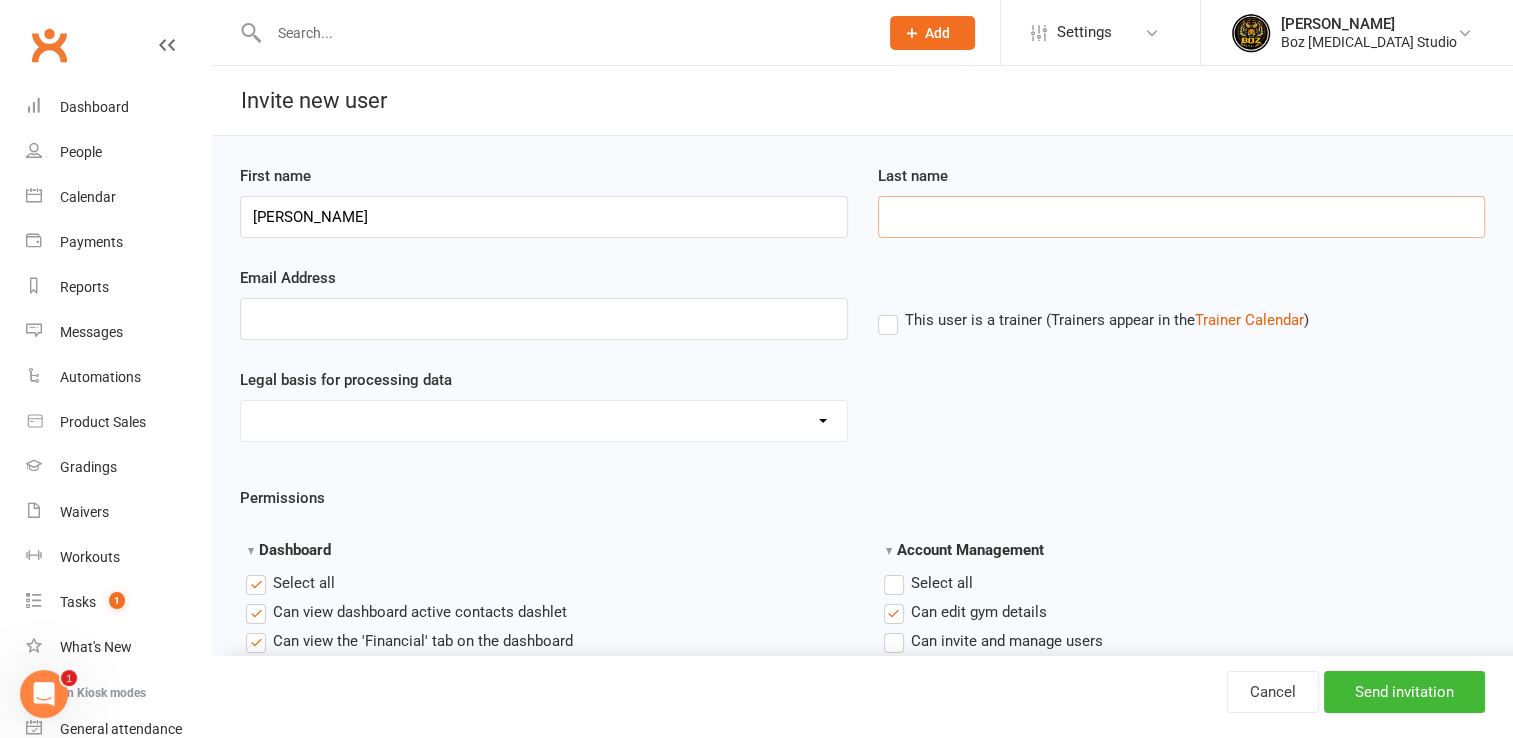 type on "Khamsomphou" 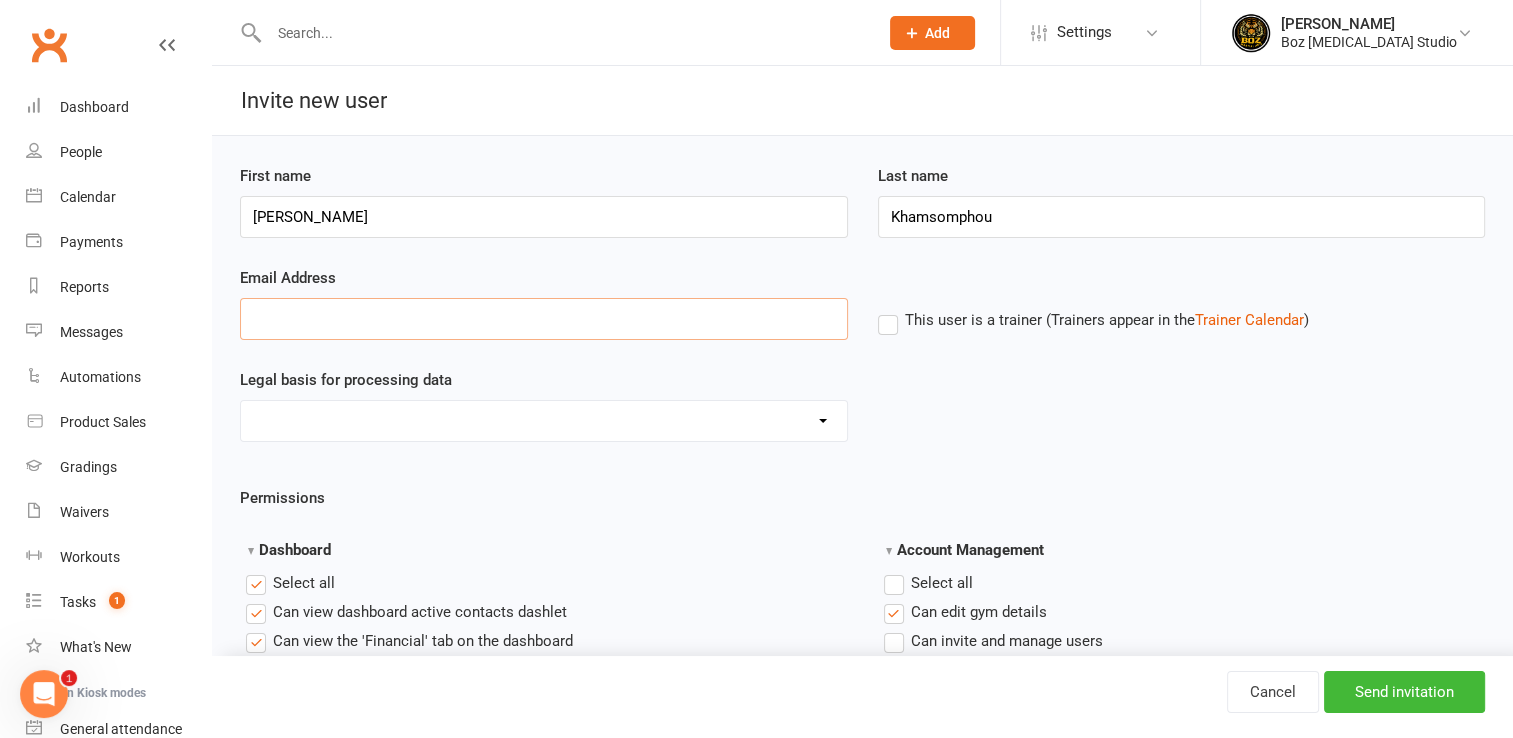 type on "[EMAIL_ADDRESS][DOMAIN_NAME]" 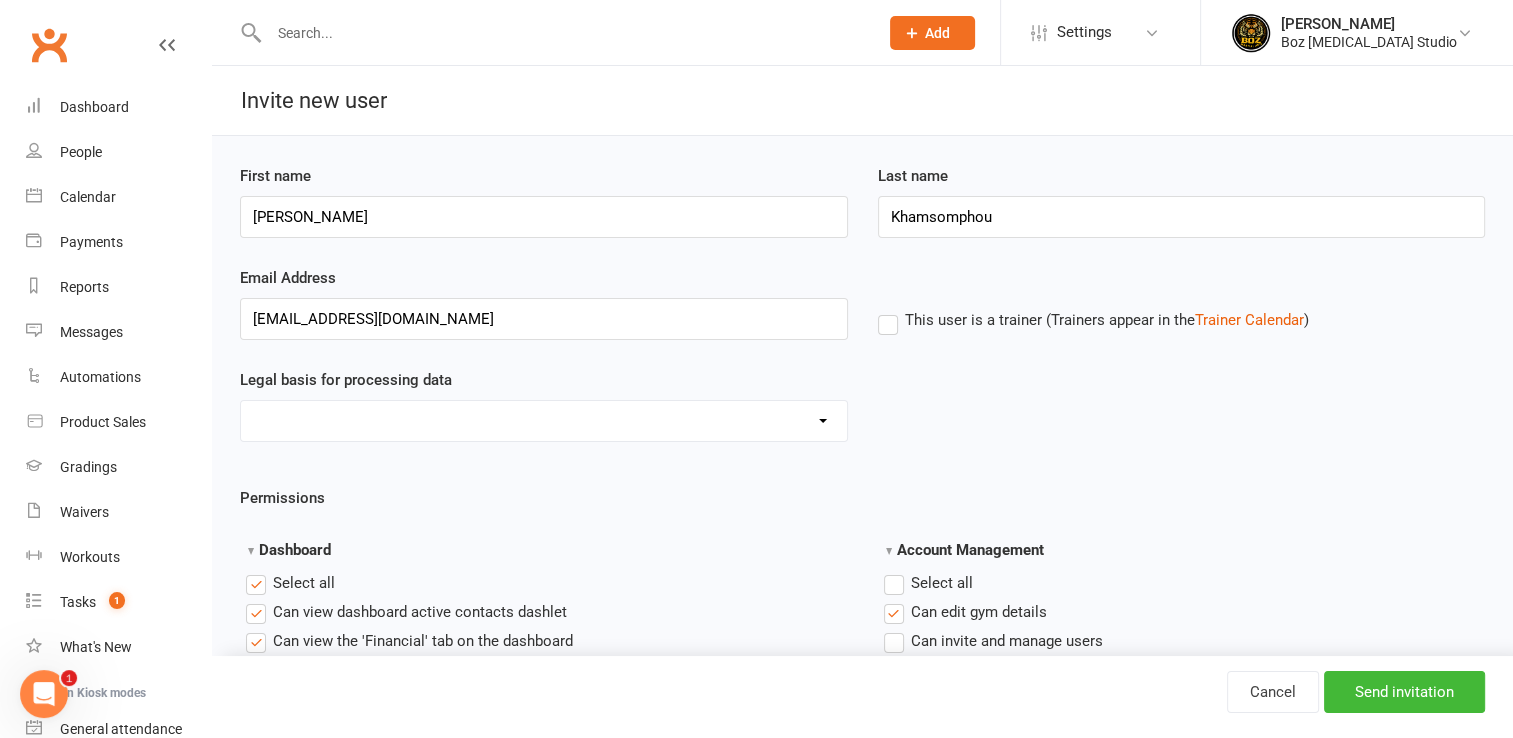 click on "This user is a trainer (Trainers appear in the  Trainer Calendar )" at bounding box center [1093, 320] 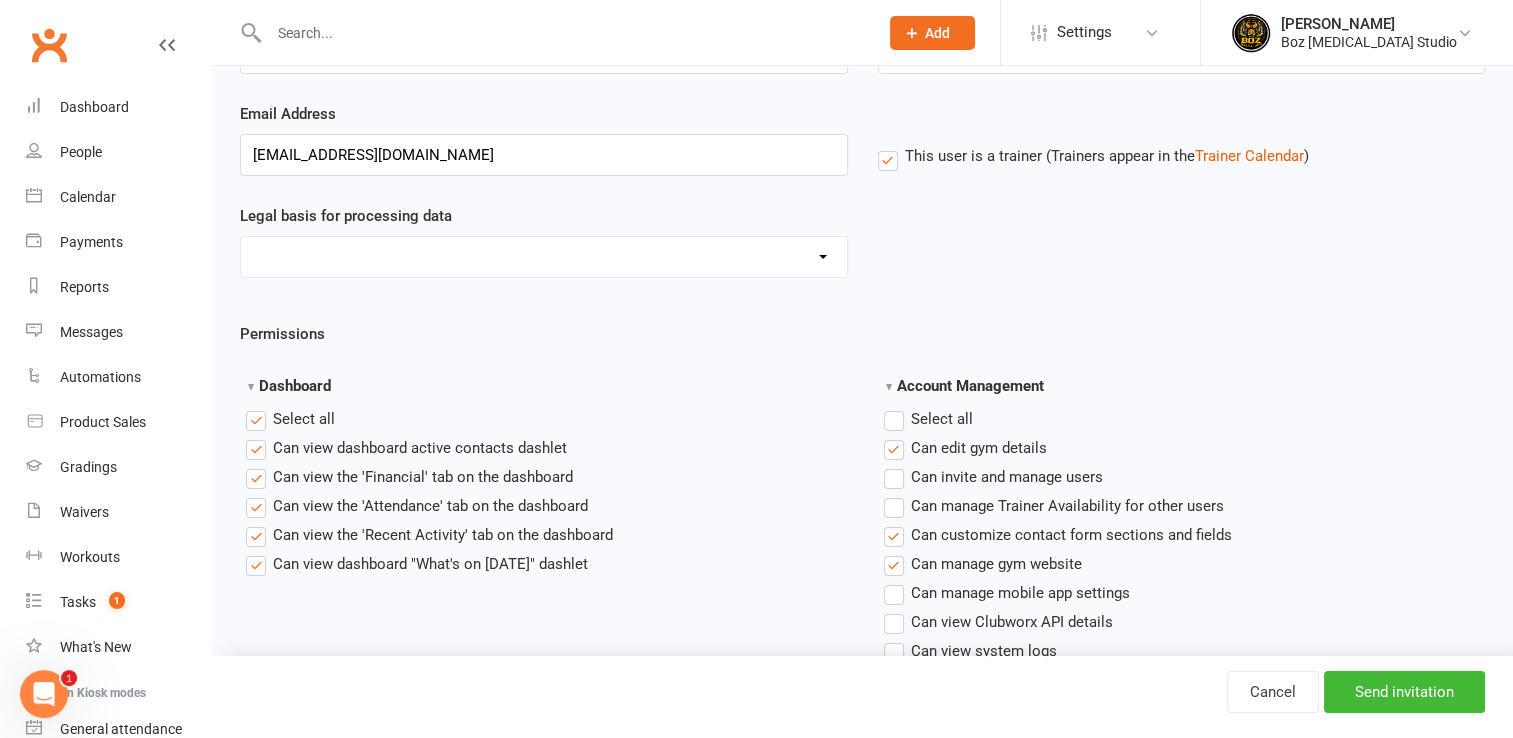 scroll, scrollTop: 200, scrollLeft: 0, axis: vertical 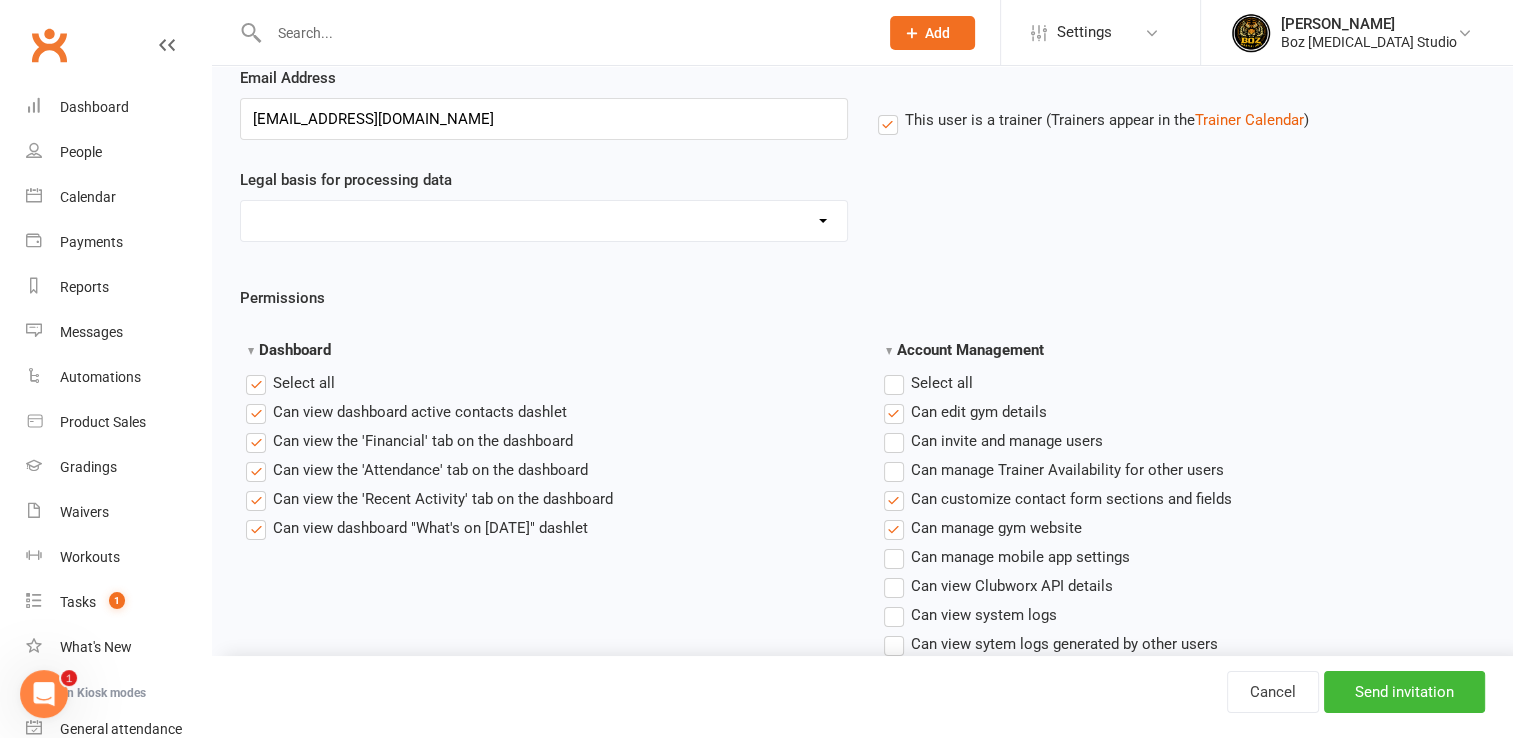 click on "Select all" at bounding box center (928, 383) 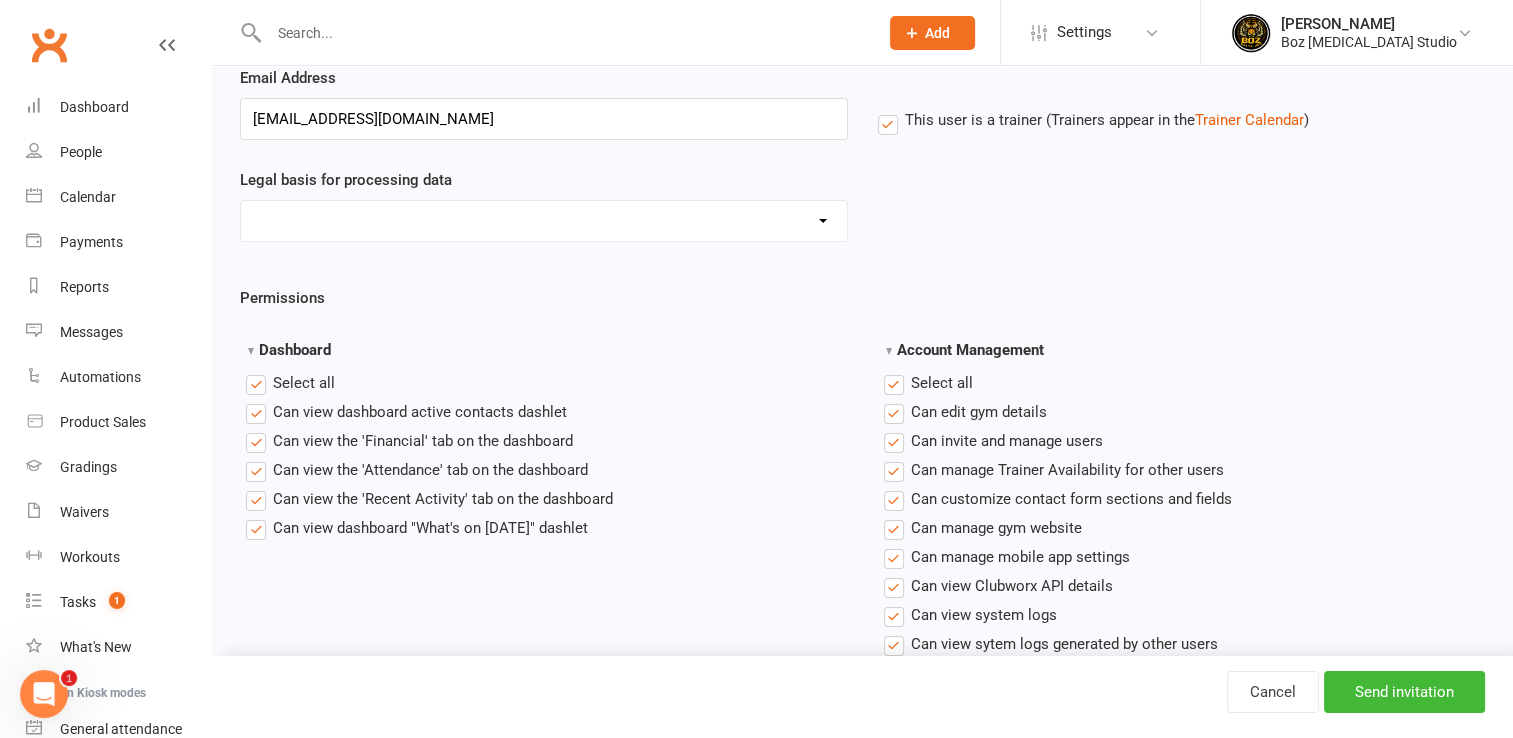 click on "Select all" at bounding box center (928, 383) 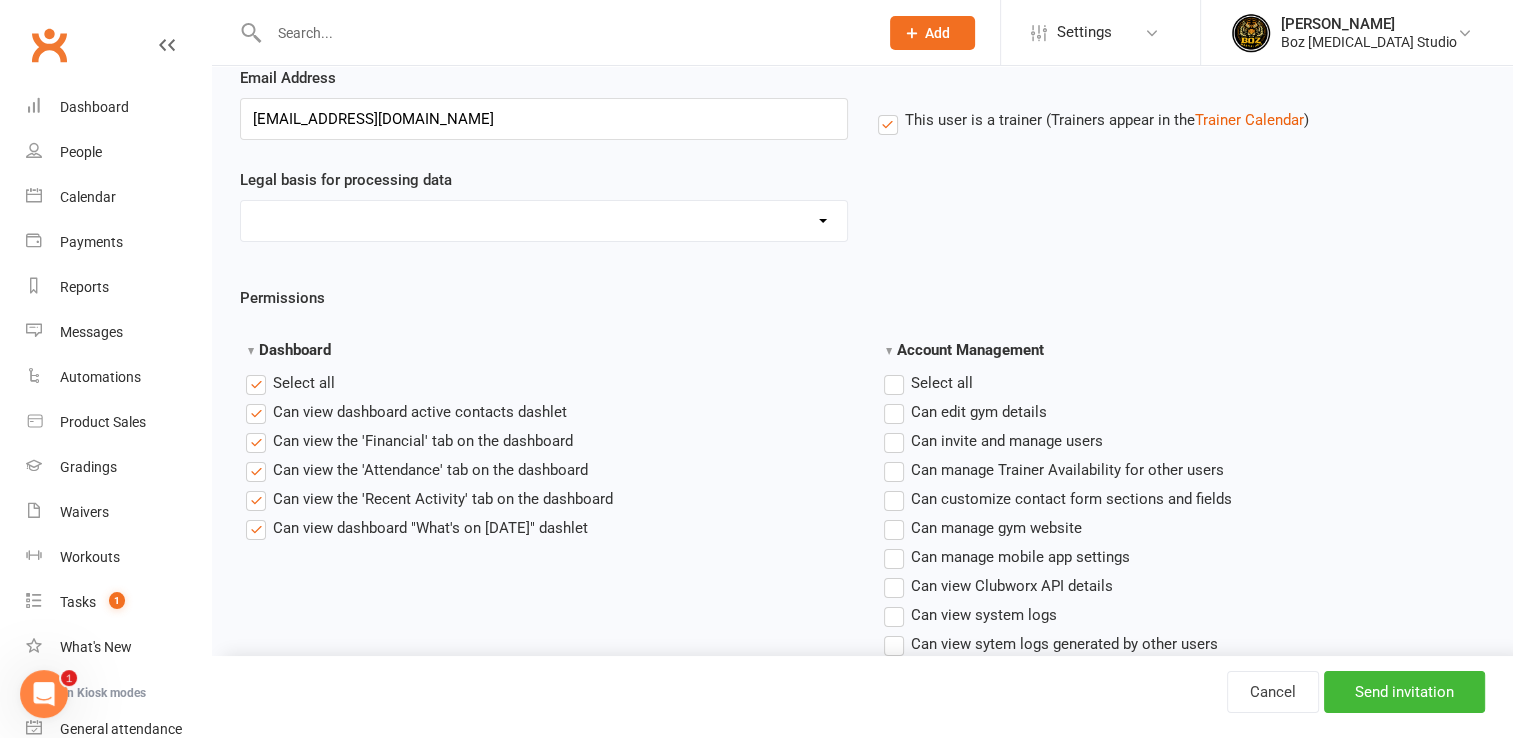 click on "Select all" at bounding box center (290, 383) 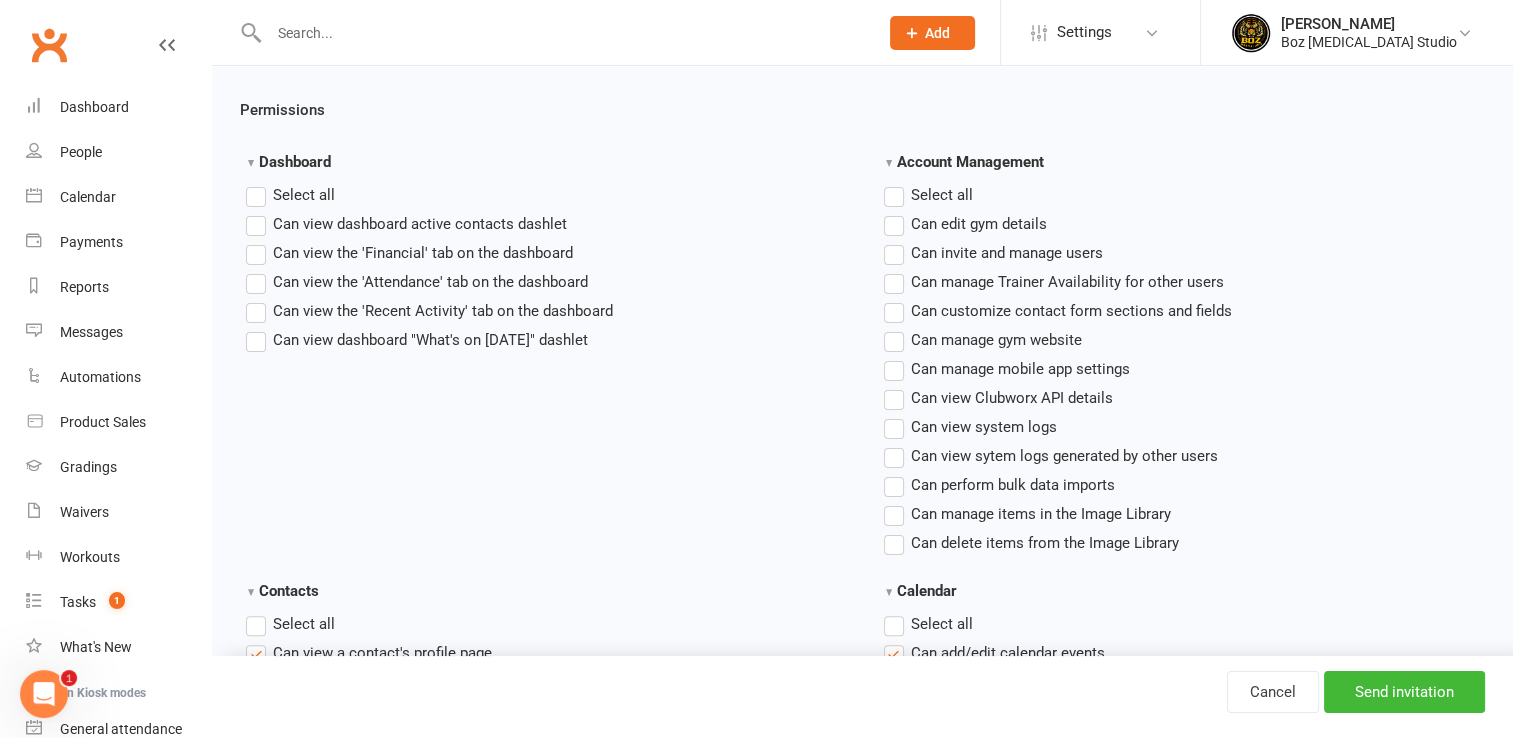 scroll, scrollTop: 600, scrollLeft: 0, axis: vertical 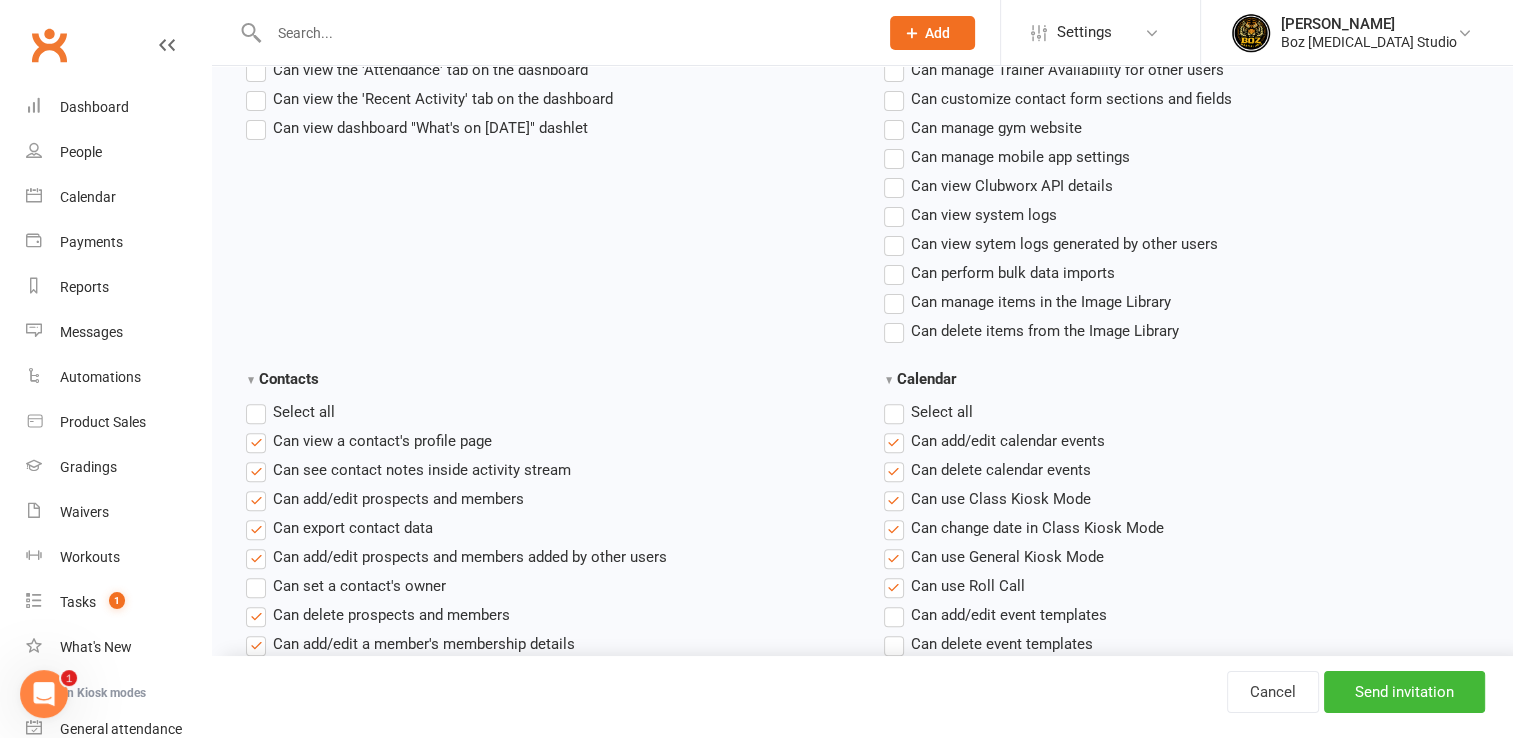 click on "Select all" at bounding box center [928, 412] 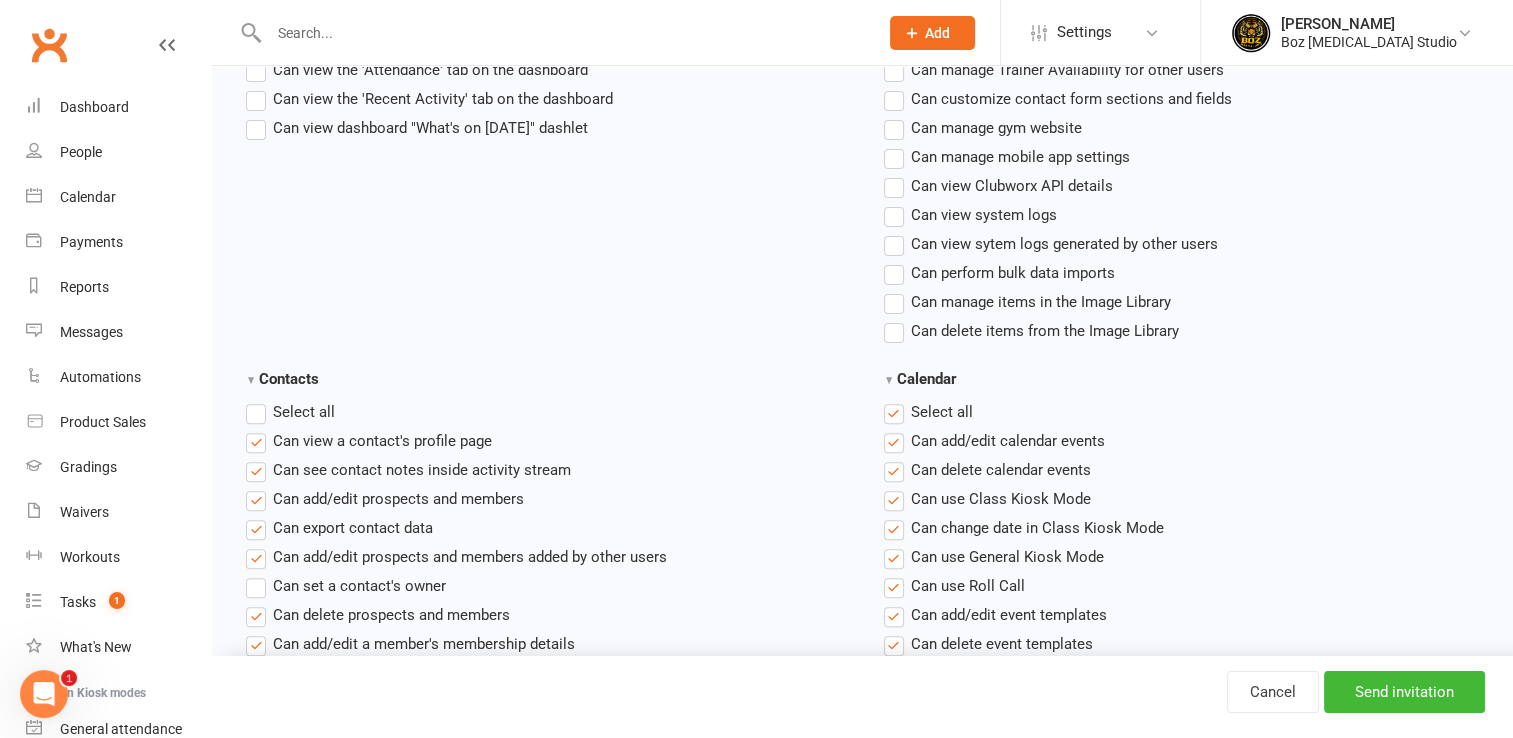 click on "Select all" at bounding box center (928, 412) 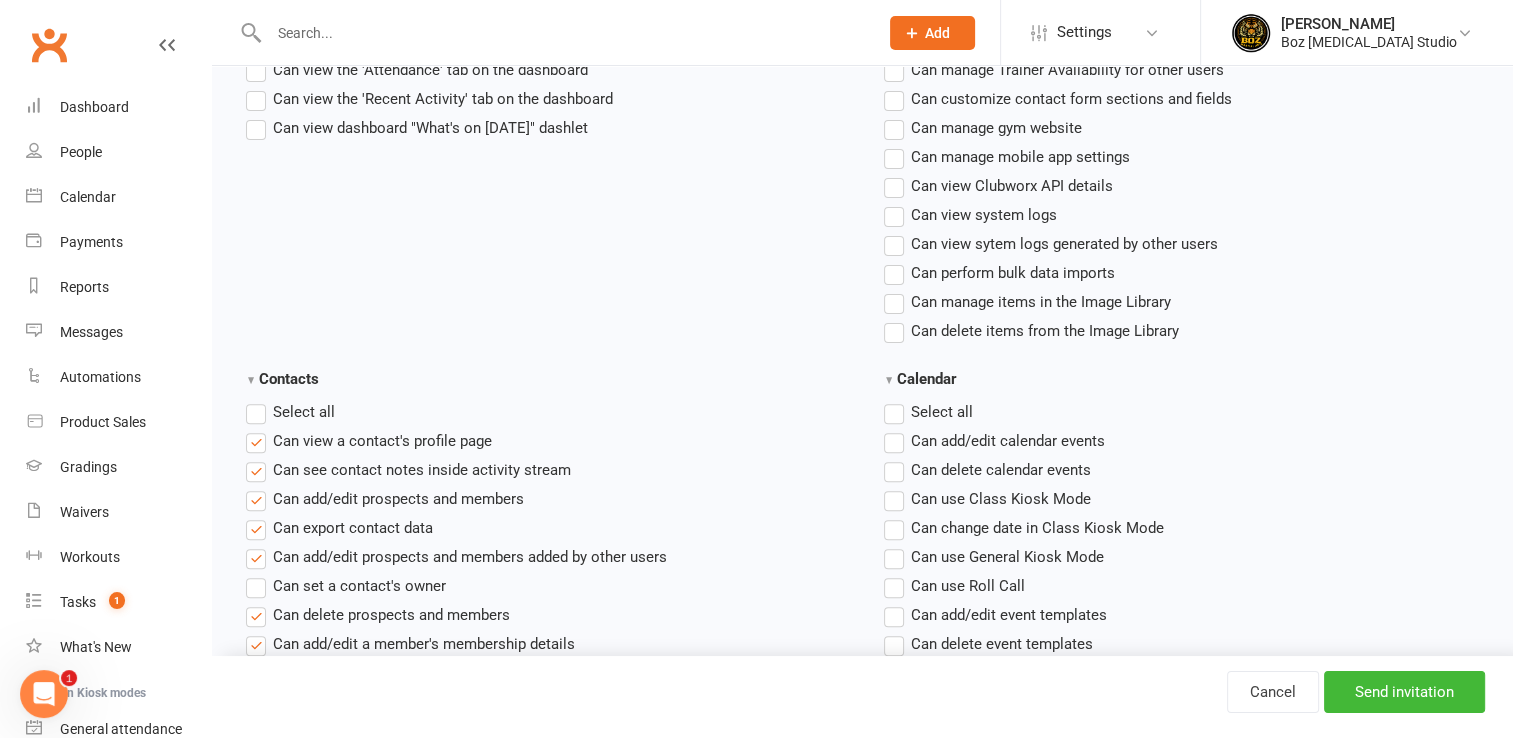 click on "Select all" at bounding box center (290, 412) 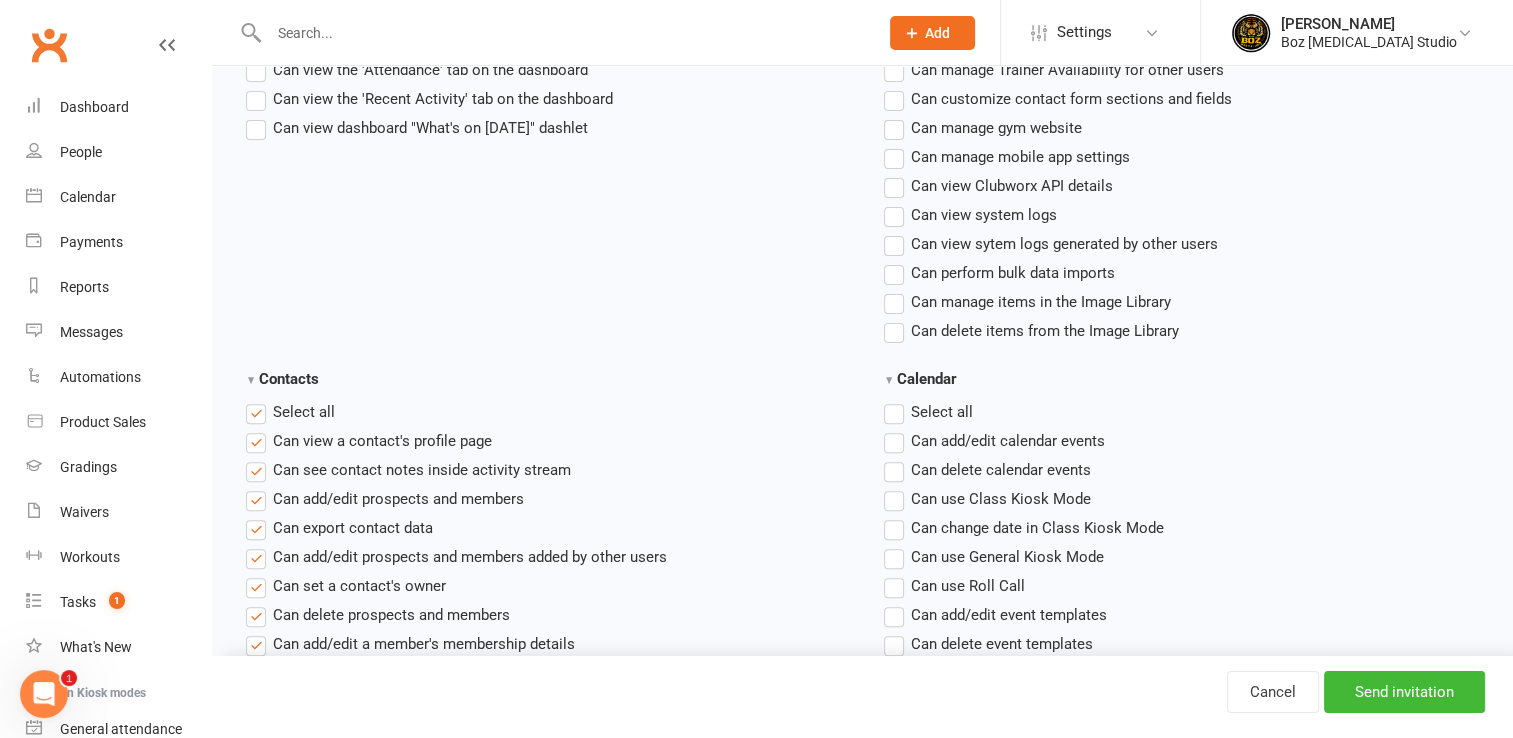 click on "Select all" at bounding box center (290, 412) 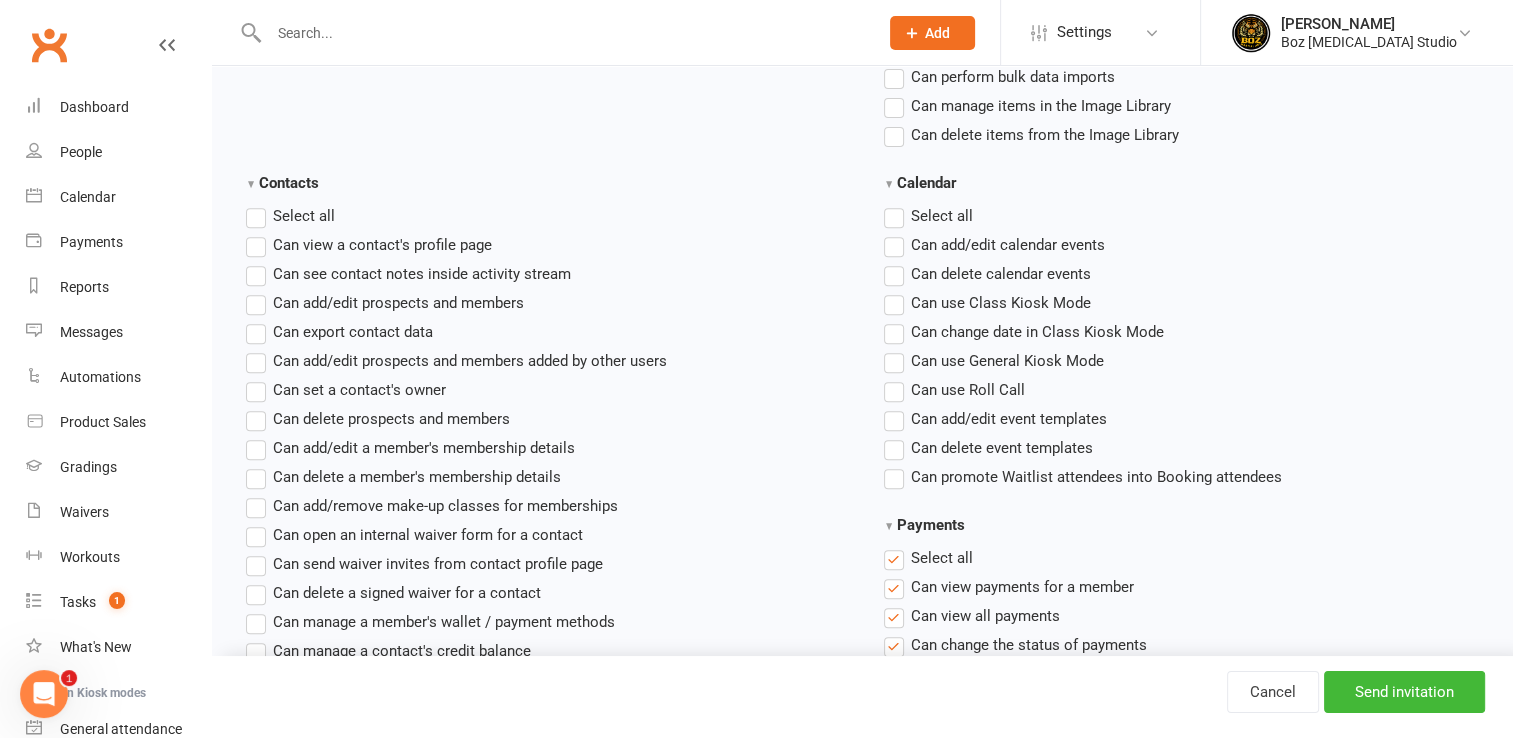 scroll, scrollTop: 1100, scrollLeft: 0, axis: vertical 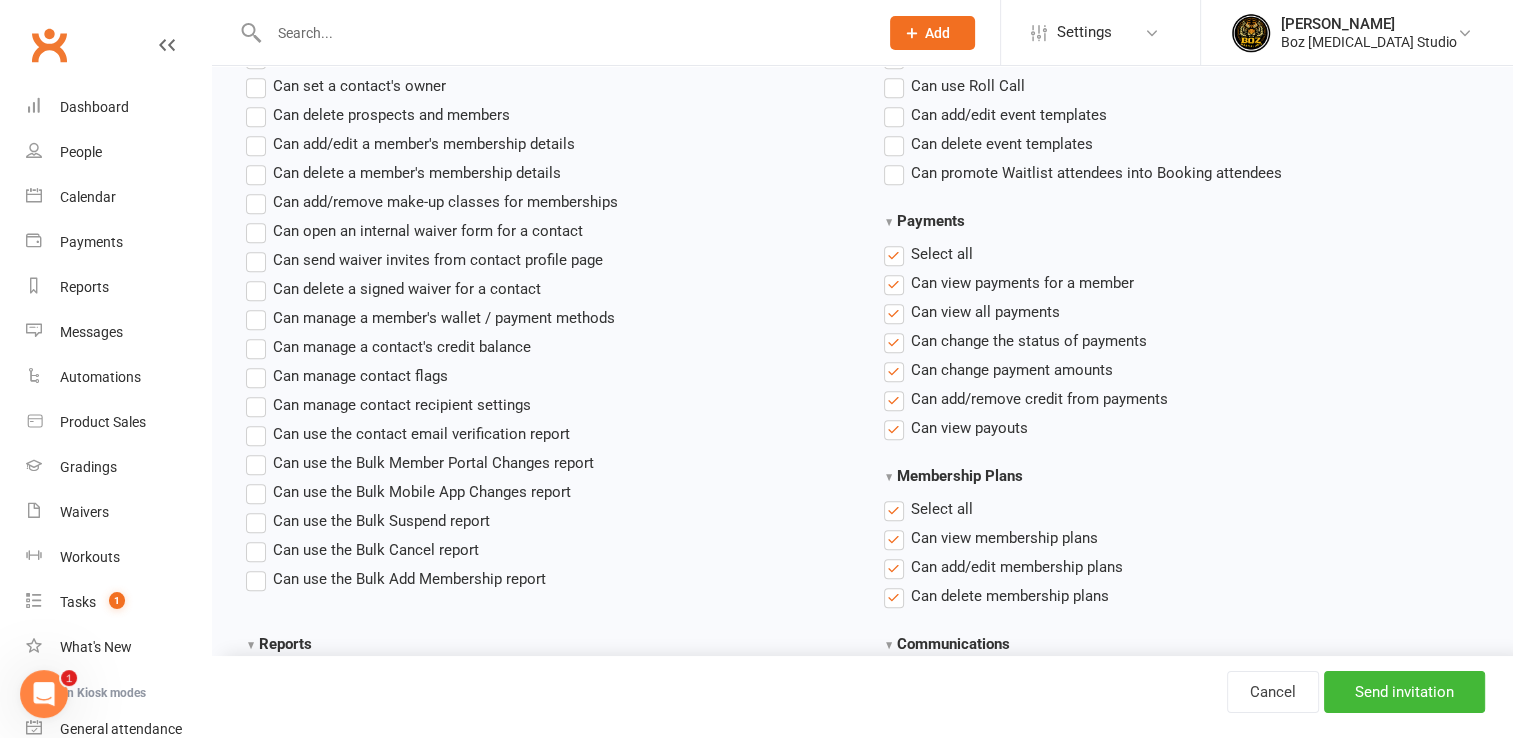 click on "Select all" at bounding box center [928, 254] 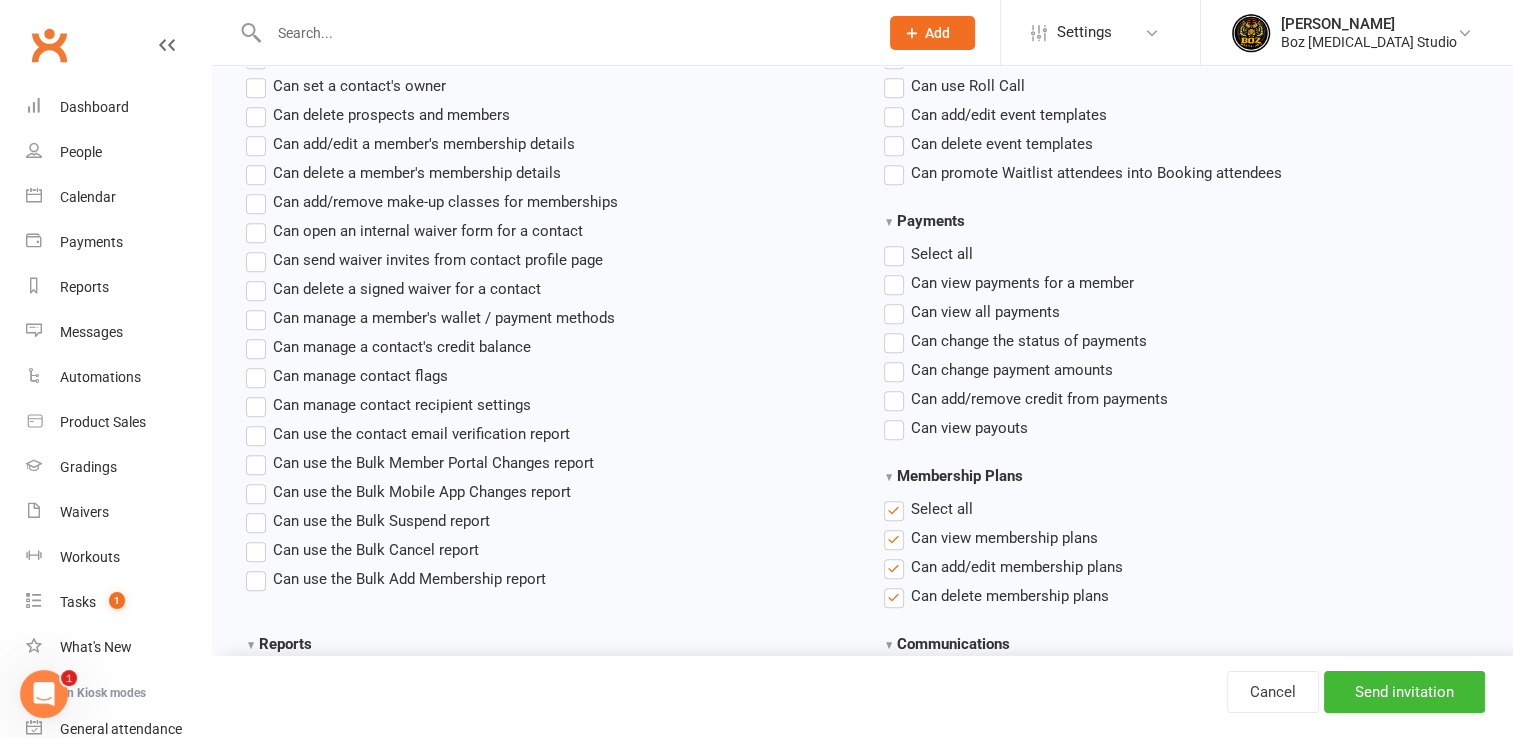 click on "Select all" at bounding box center (928, 509) 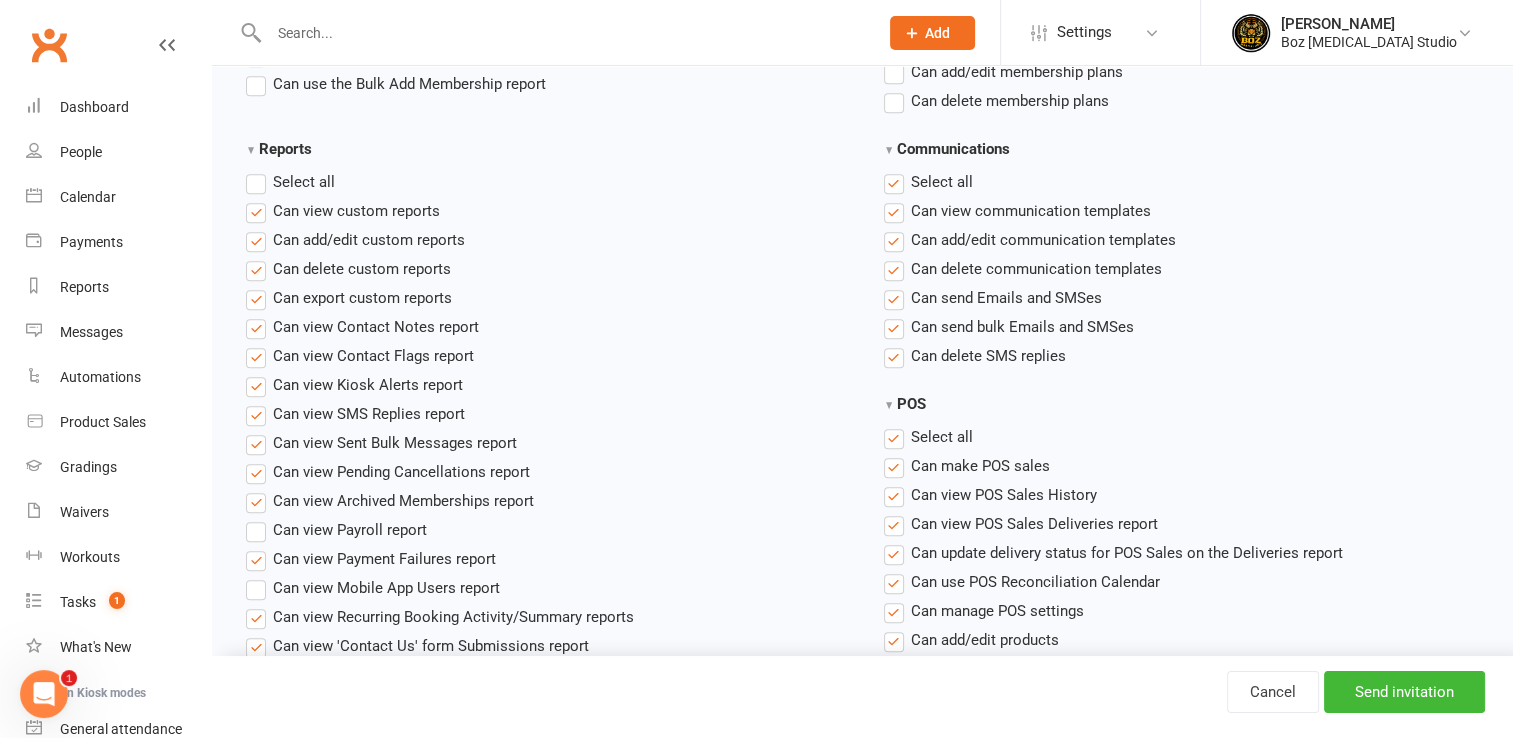 scroll, scrollTop: 1600, scrollLeft: 0, axis: vertical 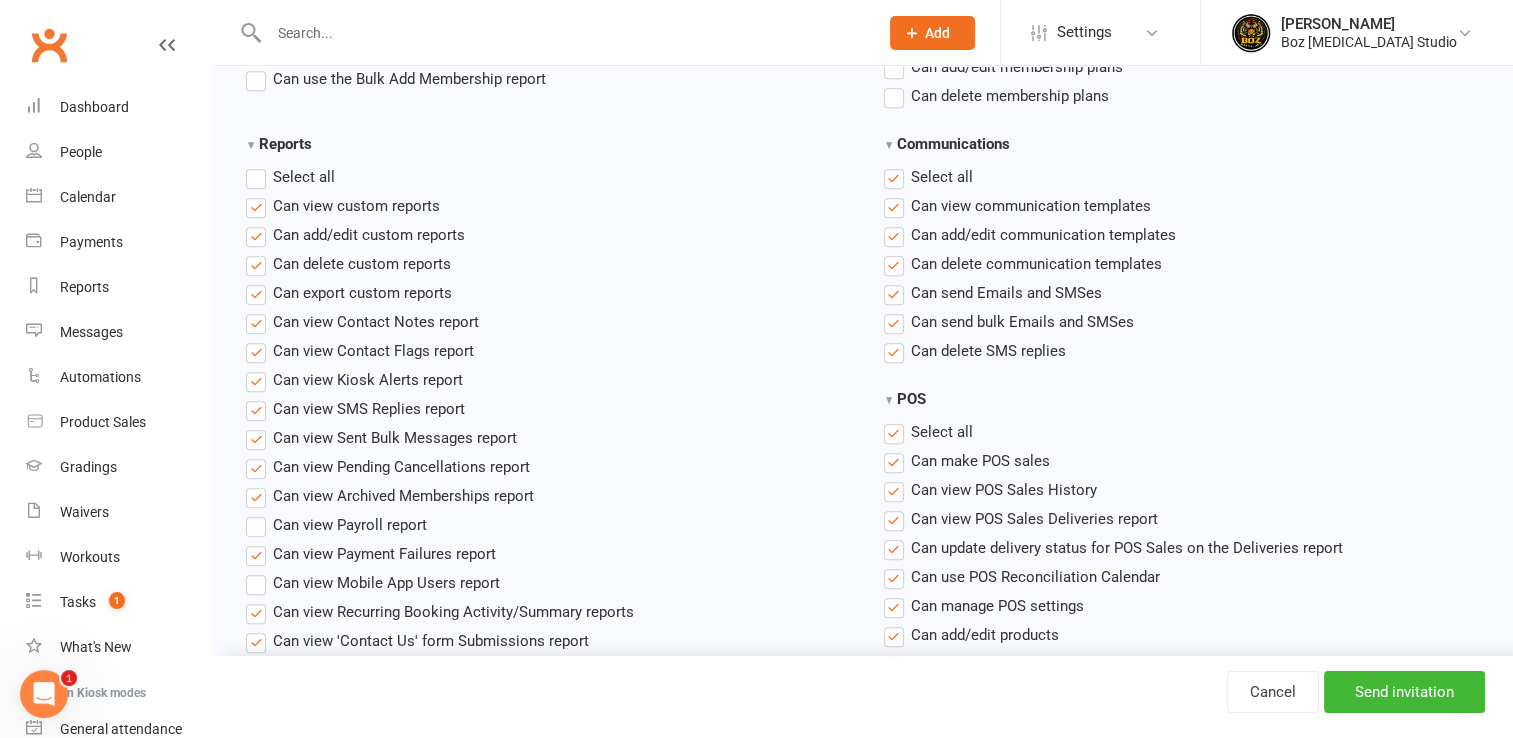 click on "Select all" at bounding box center (928, 177) 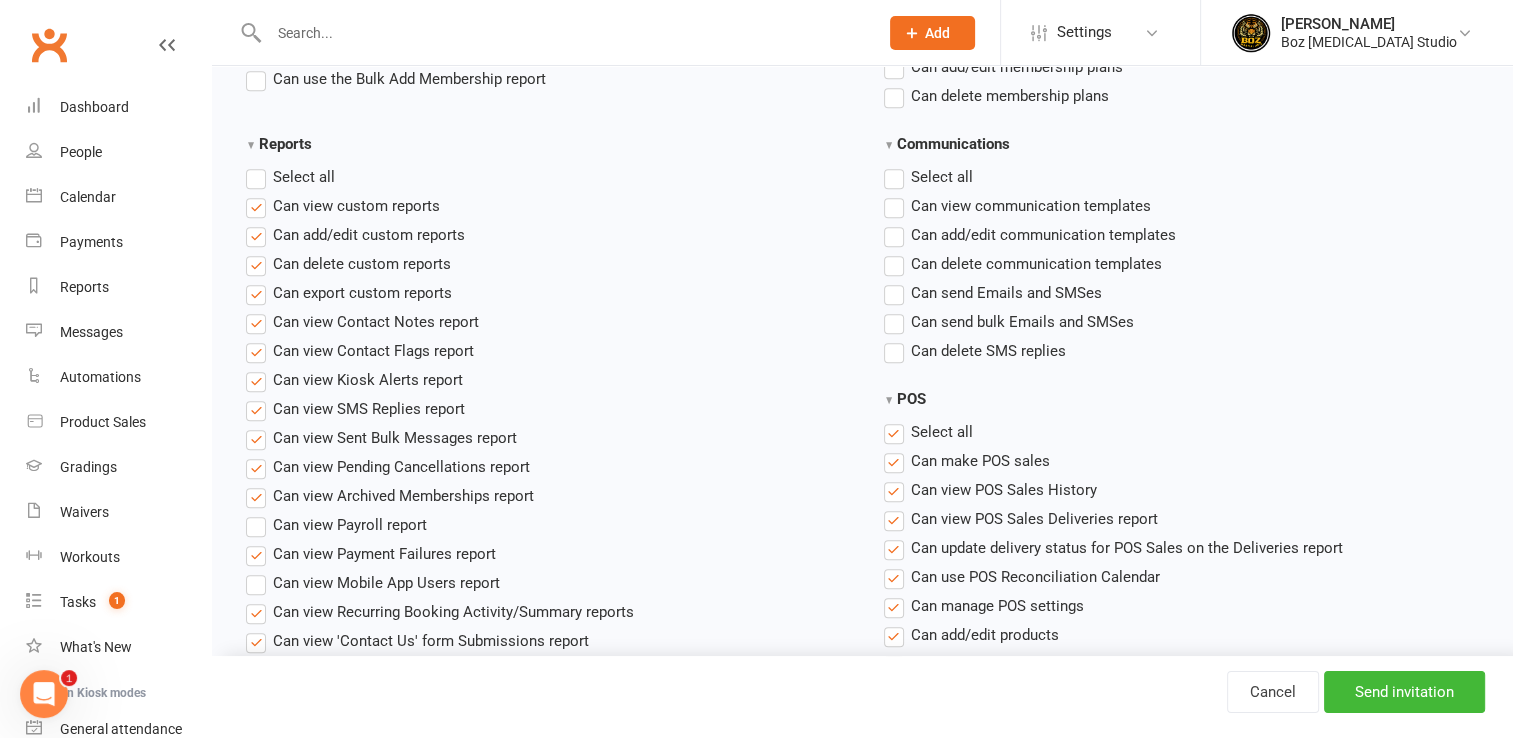 click on "Select all" at bounding box center (290, 177) 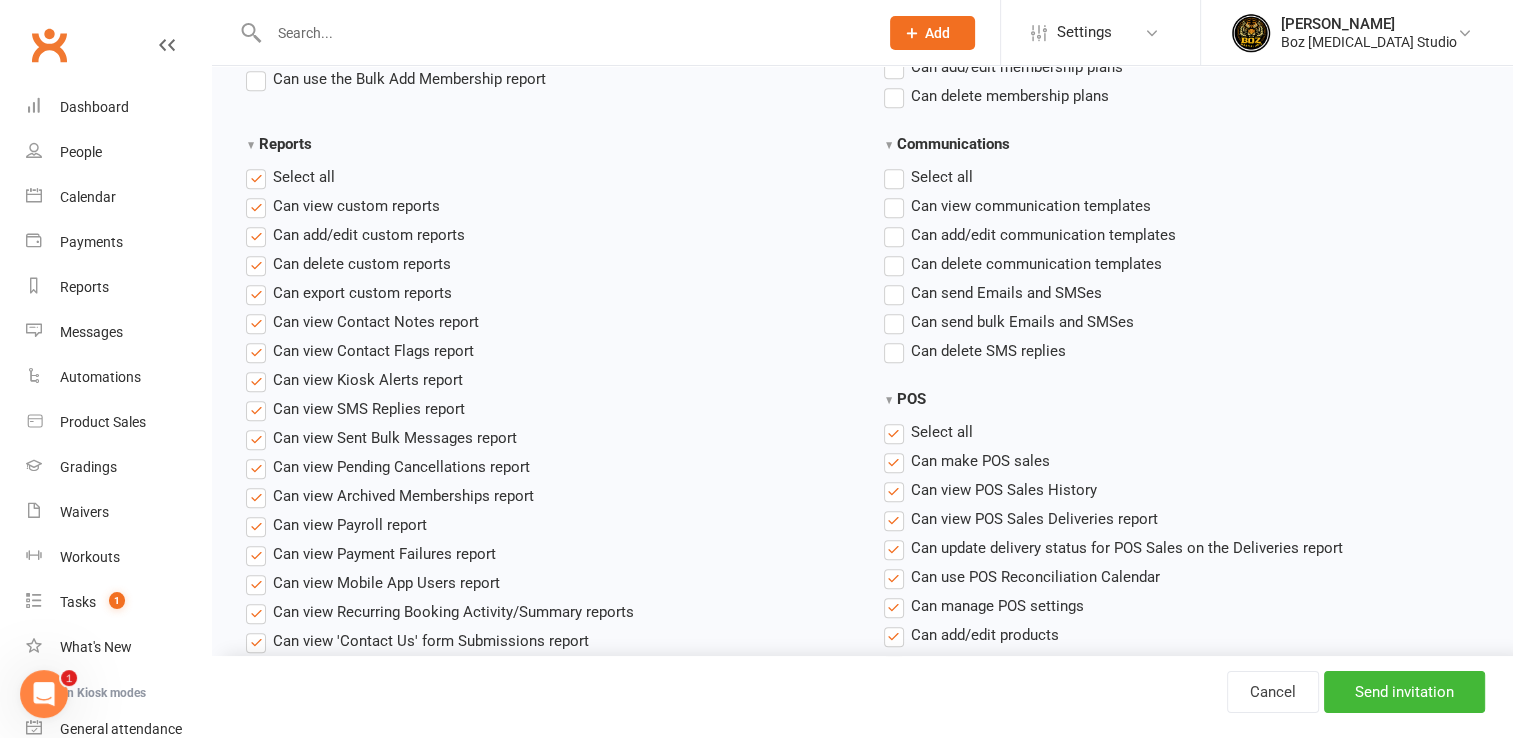 click on "Select all" at bounding box center [290, 177] 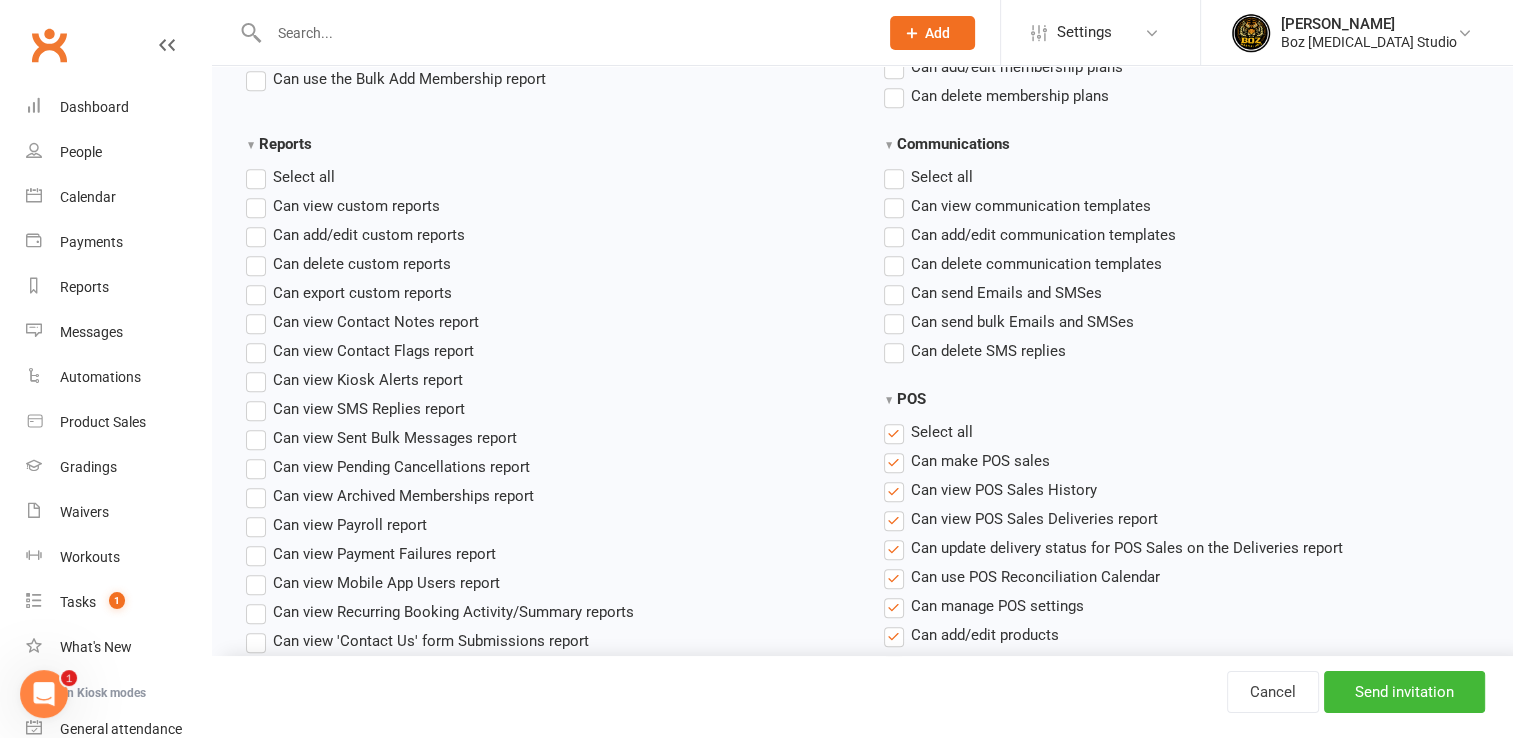click on "Select all" at bounding box center [928, 432] 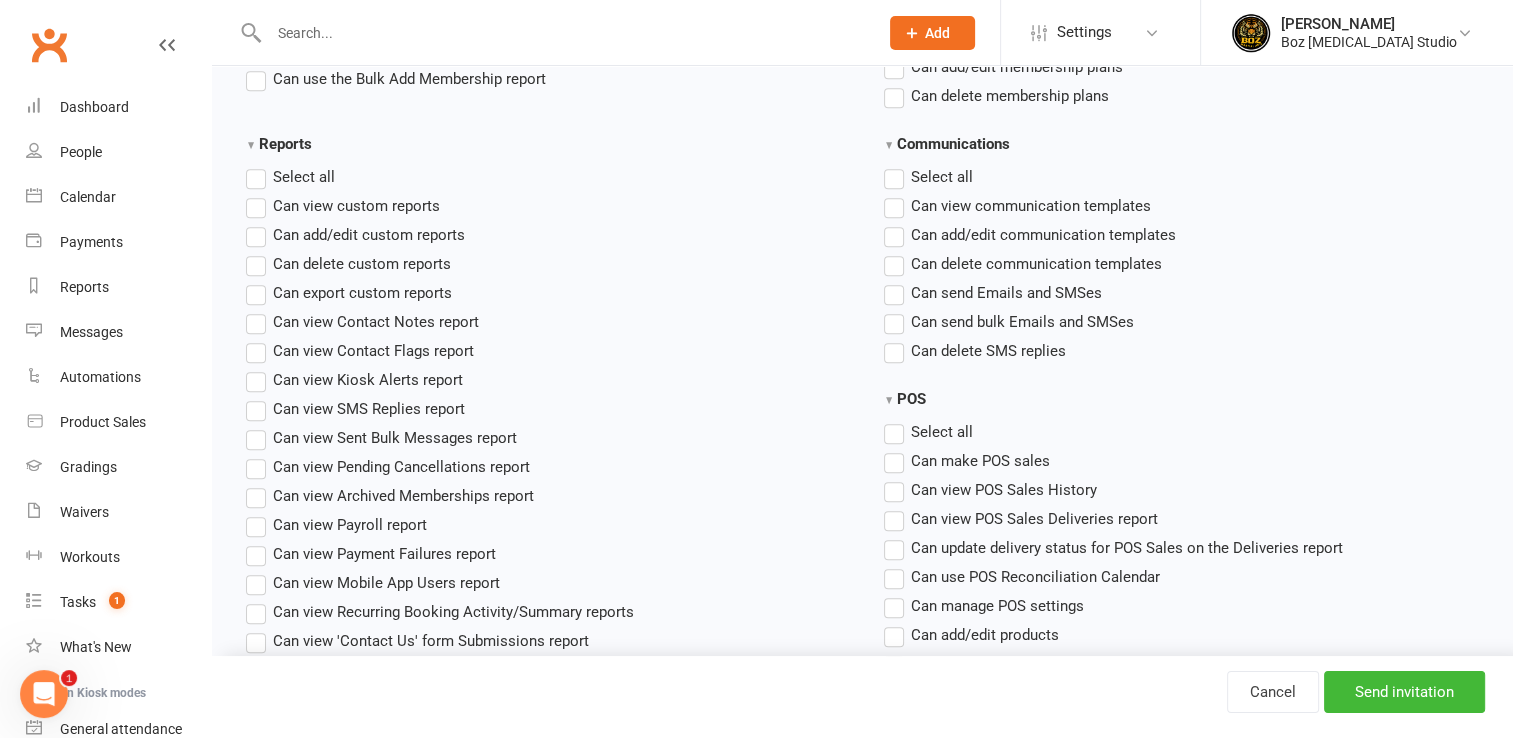 click on "Select all" at bounding box center (928, 432) 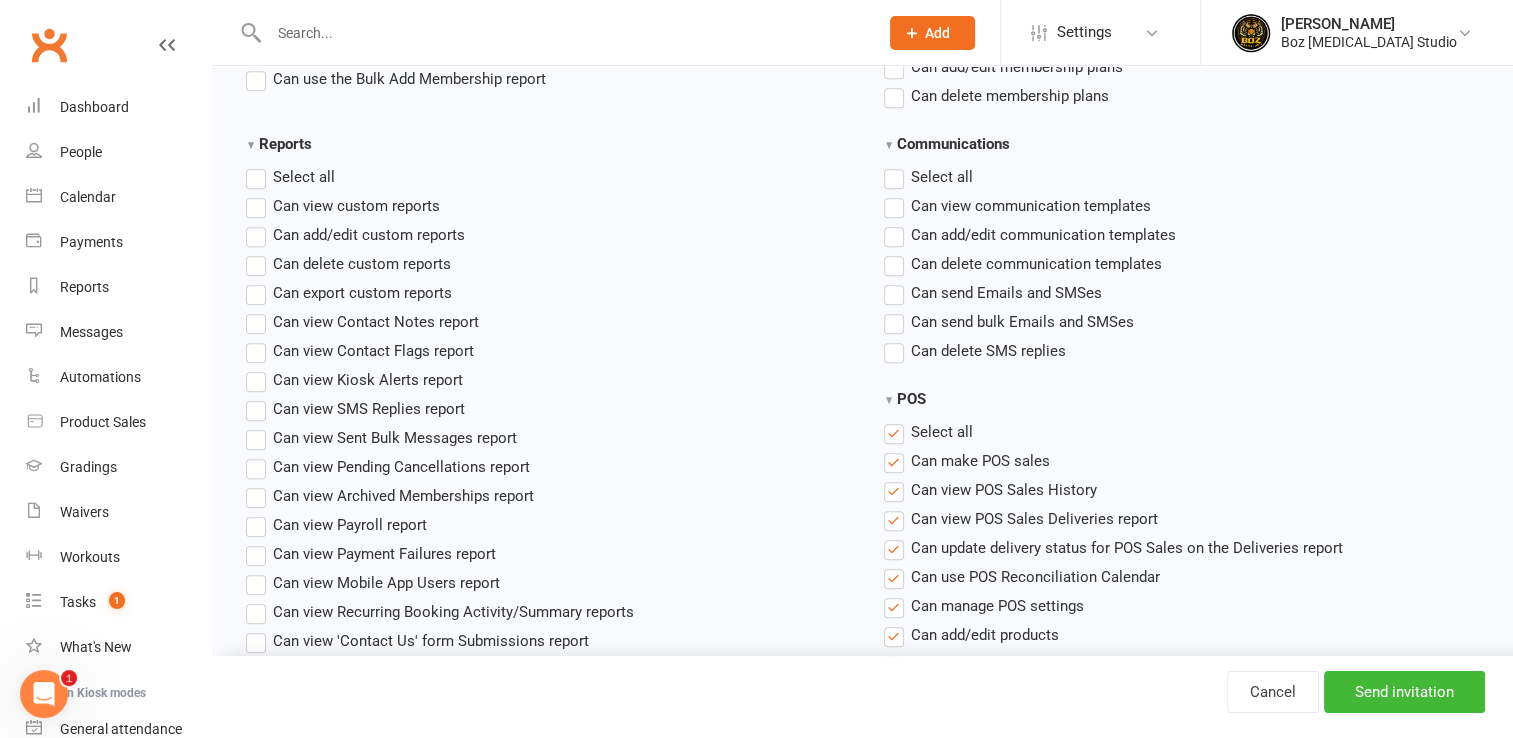 click on "Select all" at bounding box center (928, 432) 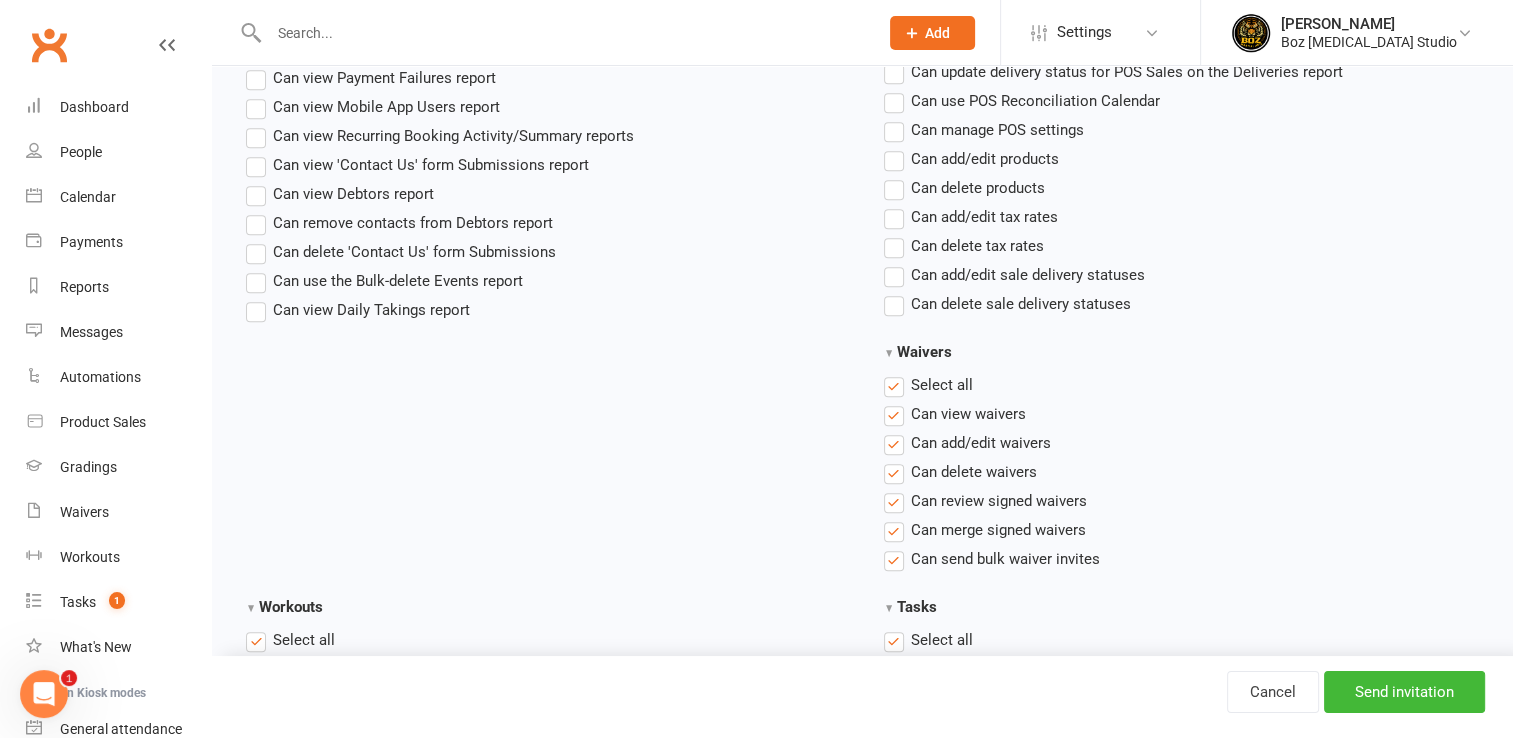 scroll, scrollTop: 2100, scrollLeft: 0, axis: vertical 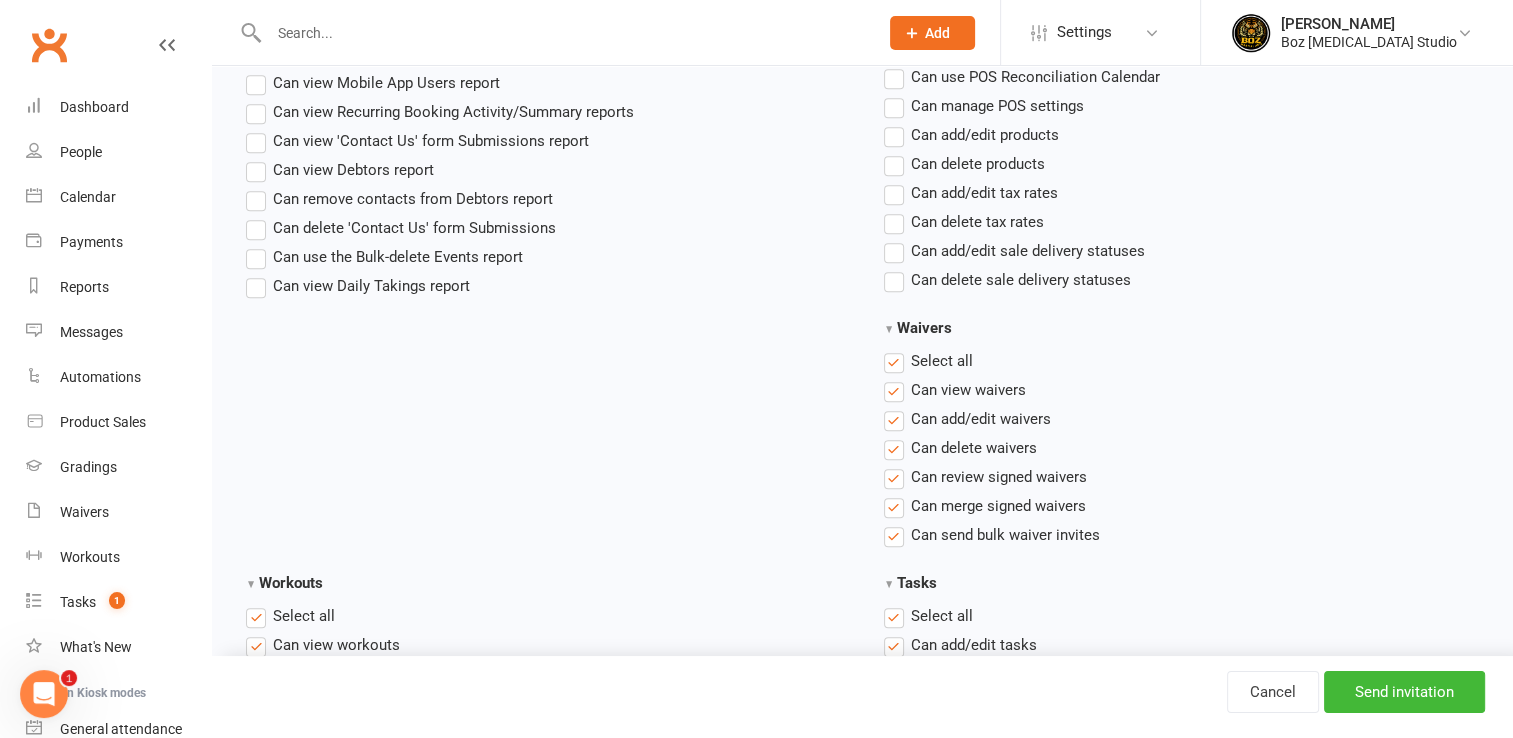 click on "Select all" at bounding box center [928, 361] 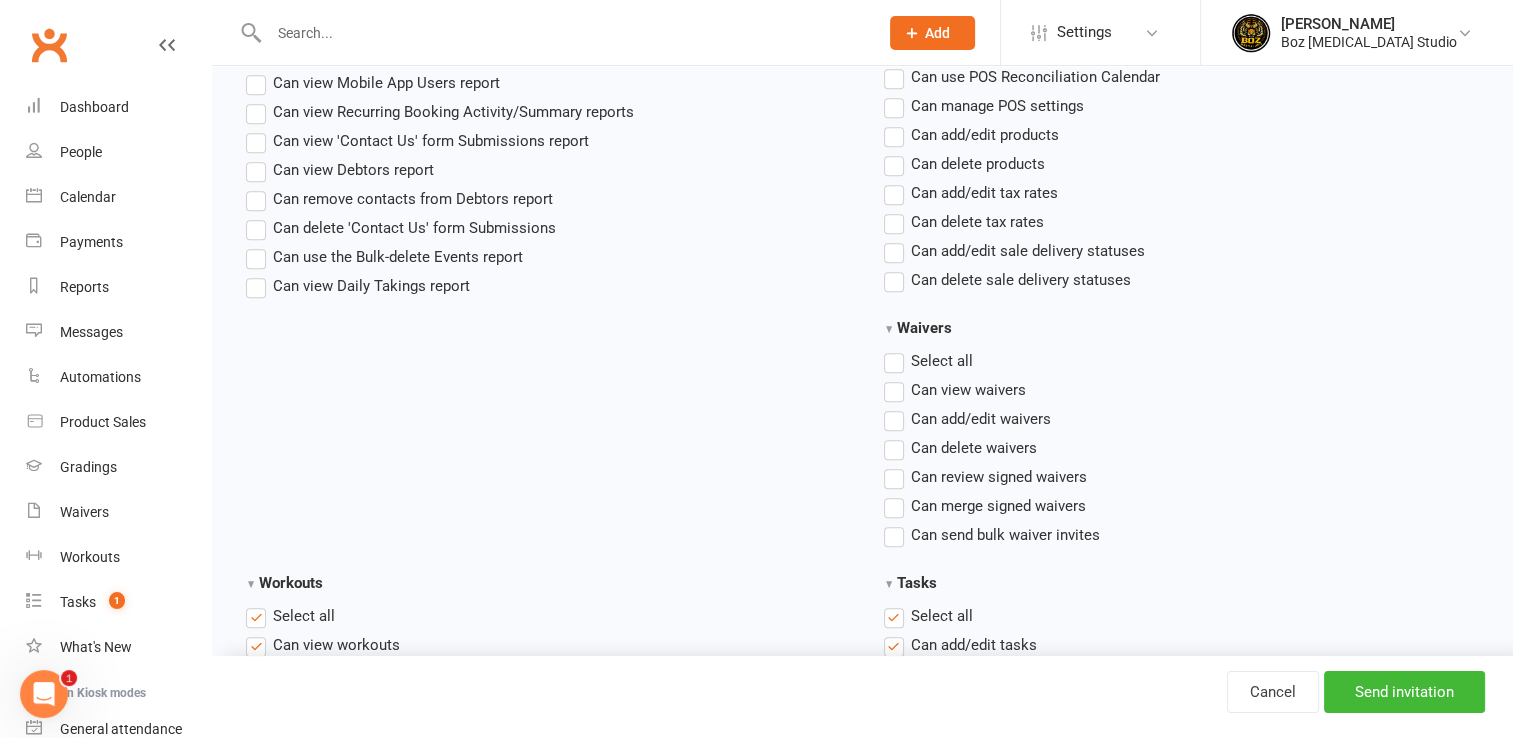 click on "Select all" at bounding box center (928, 616) 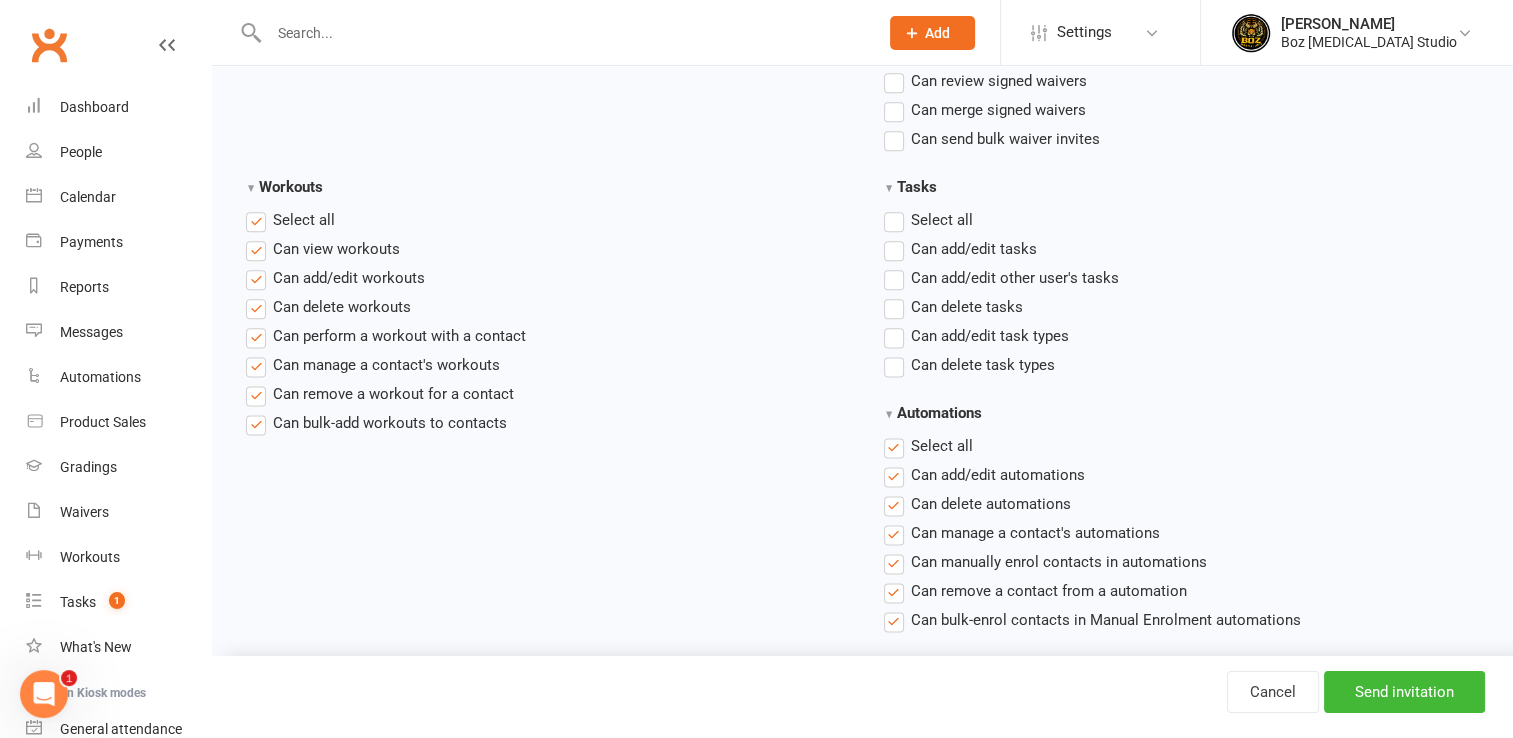 scroll, scrollTop: 2500, scrollLeft: 0, axis: vertical 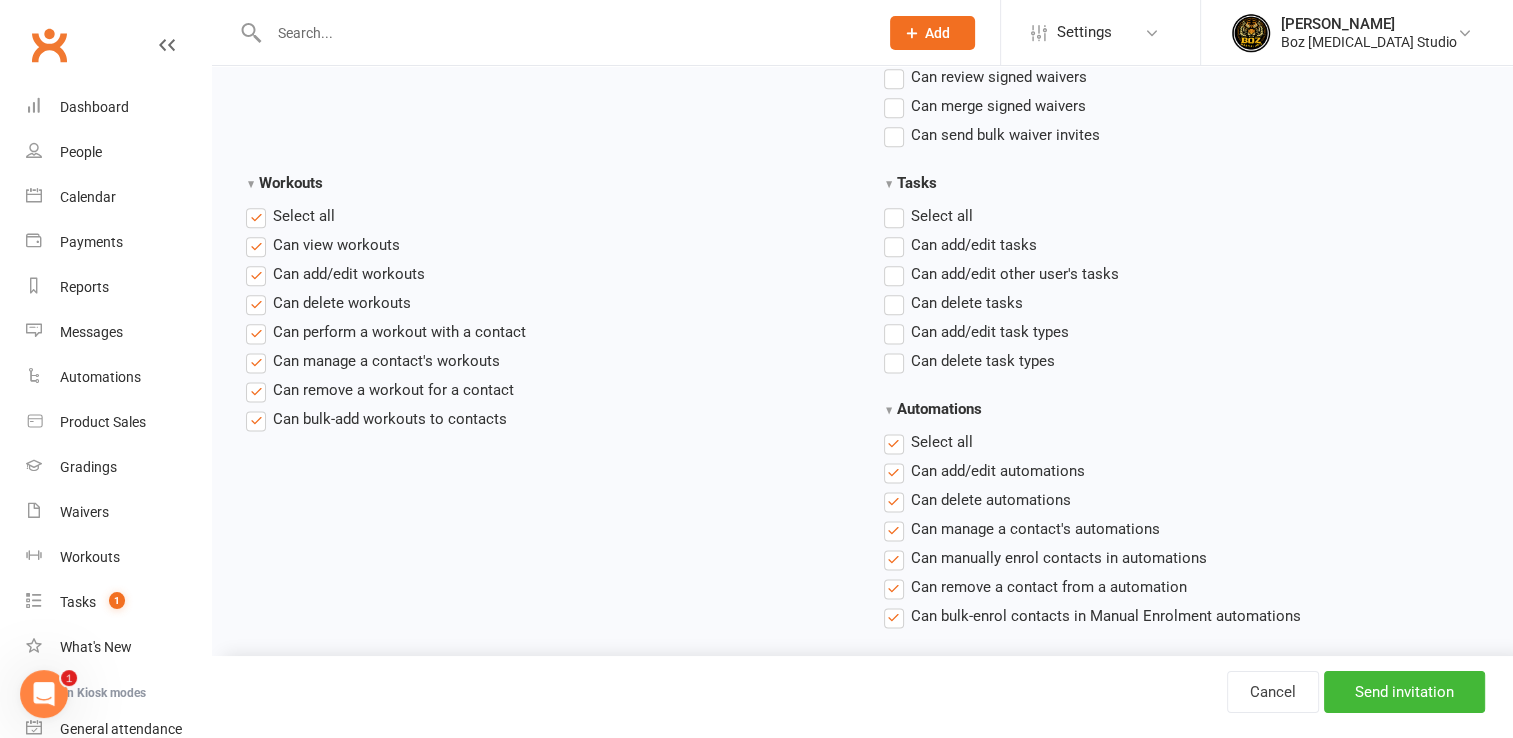 click on "Select all" at bounding box center (290, 216) 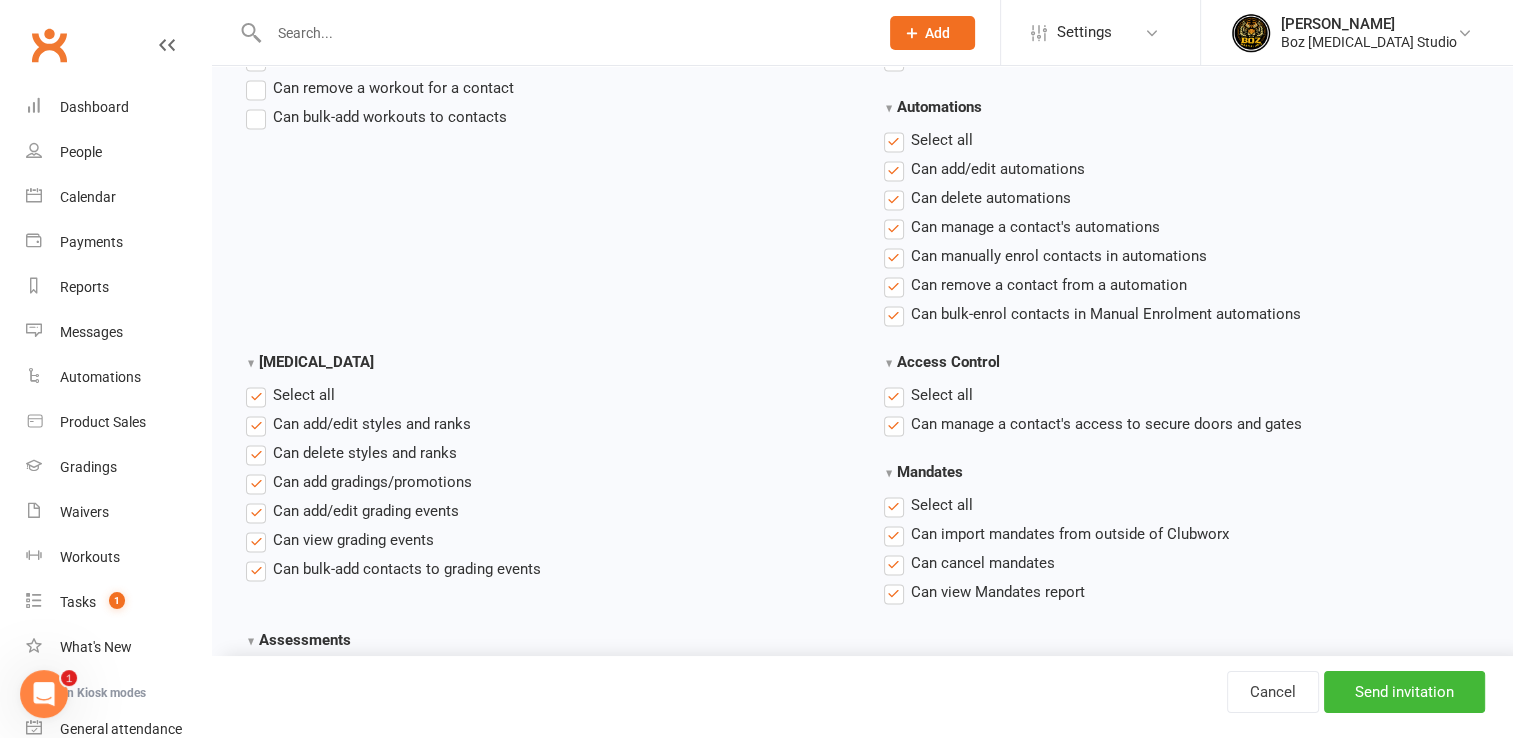 scroll, scrollTop: 2800, scrollLeft: 0, axis: vertical 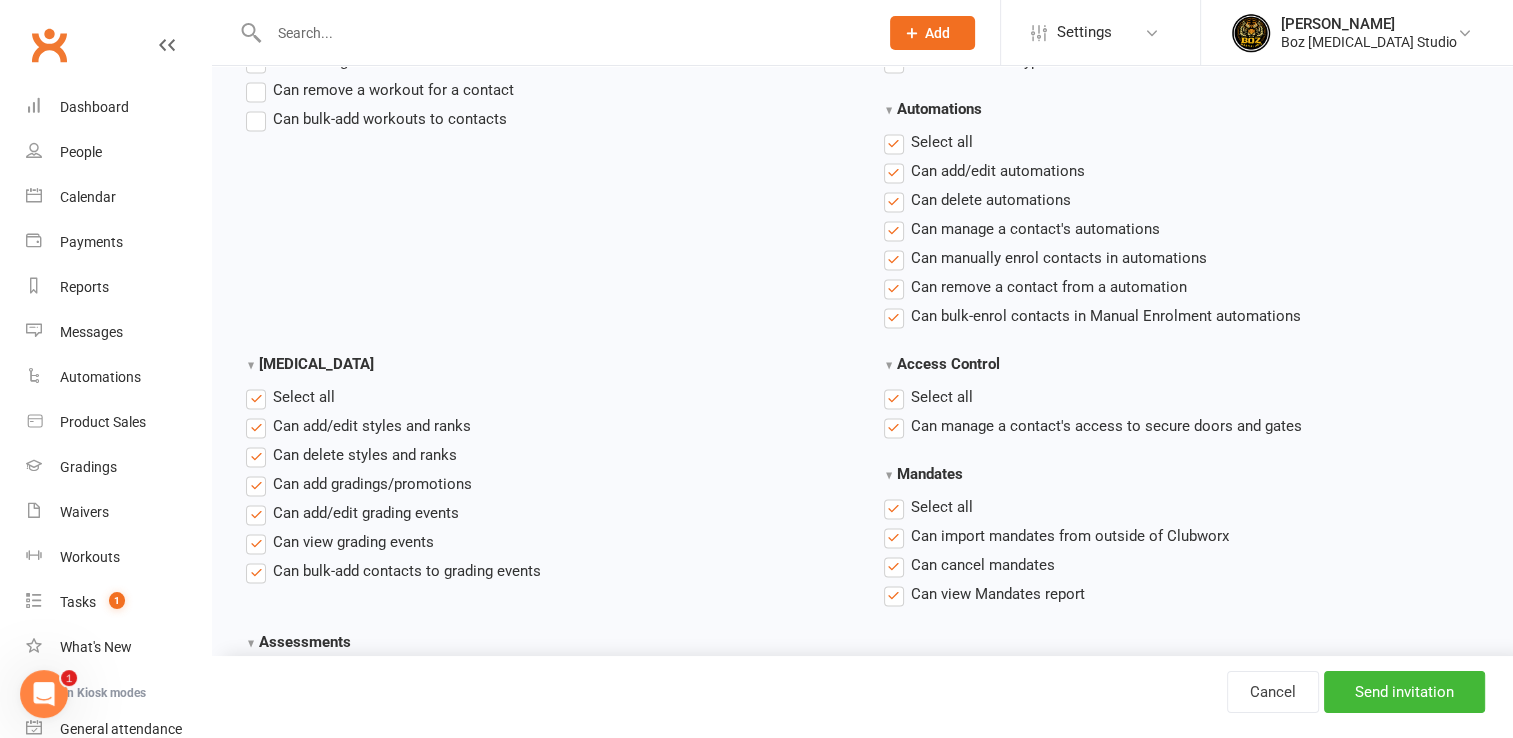 click on "Select all" at bounding box center [928, 142] 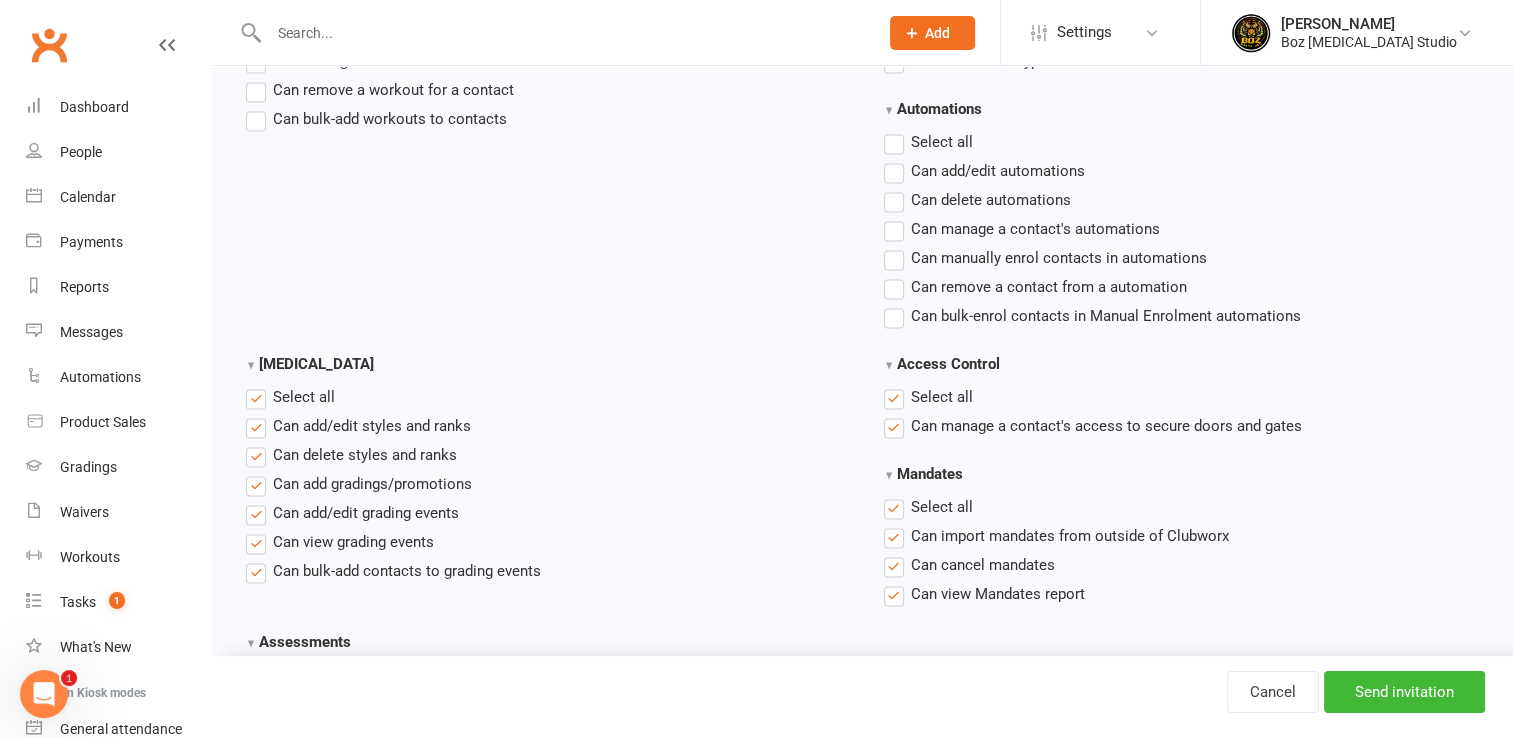 click on "Select all" at bounding box center (928, 397) 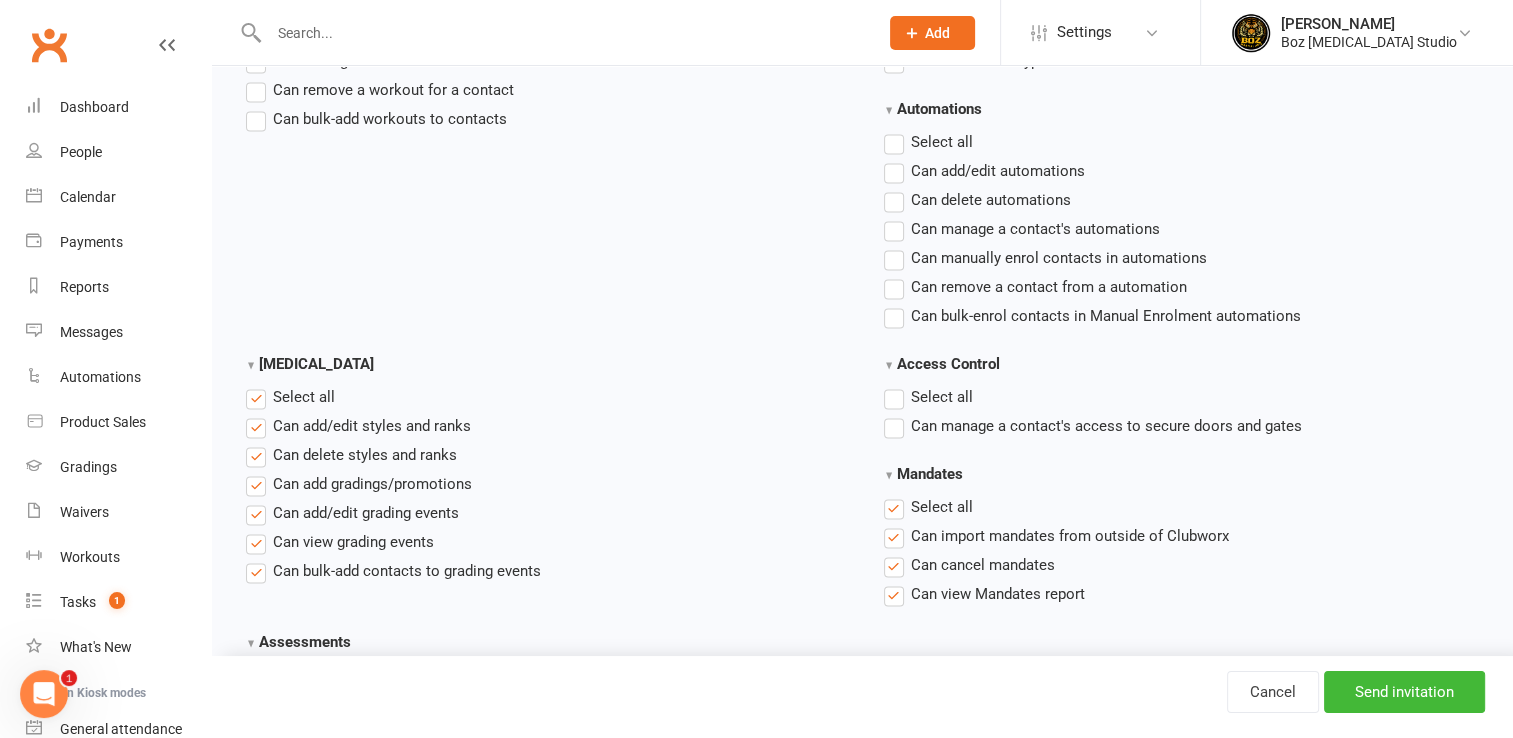 click on "Select all" at bounding box center (928, 507) 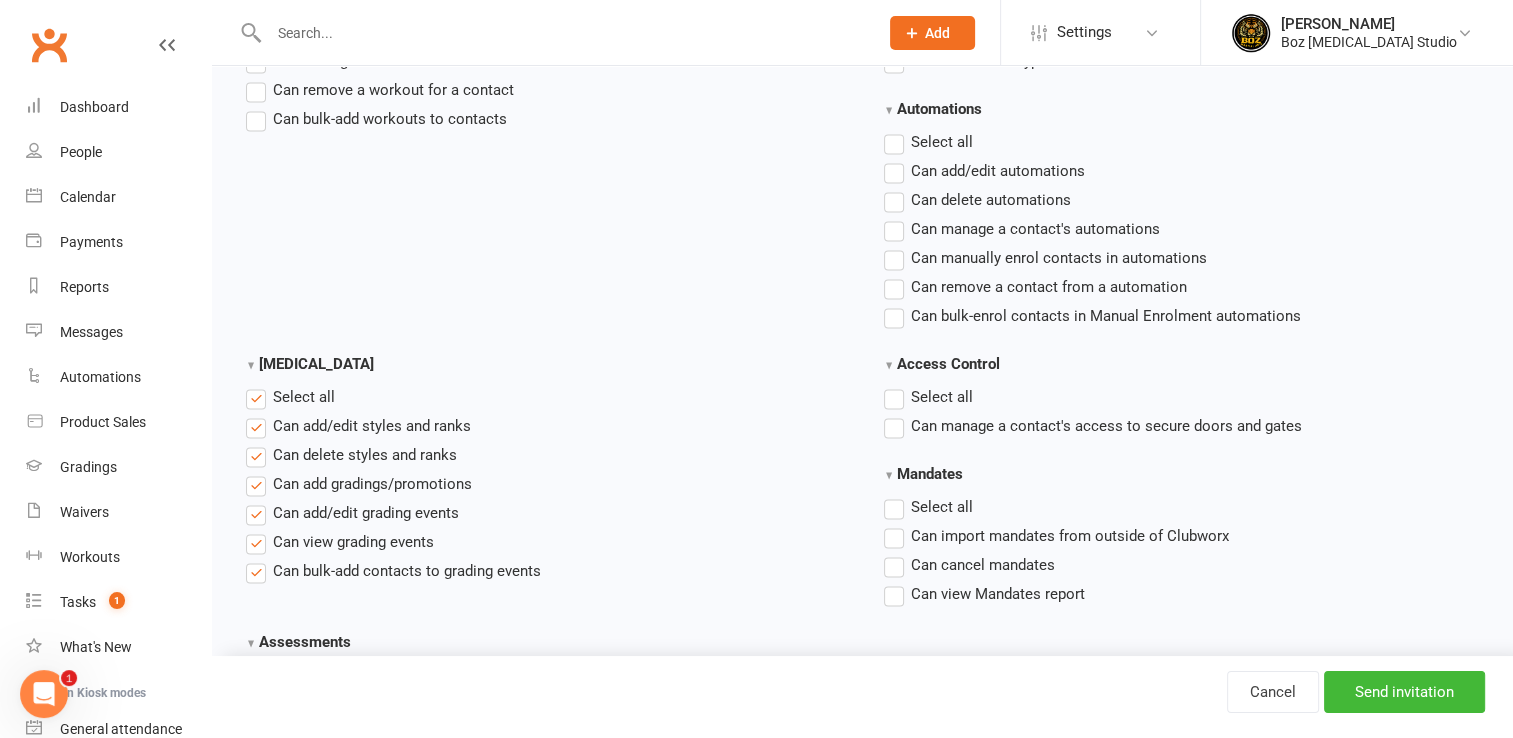 click on "Select all" at bounding box center [290, 397] 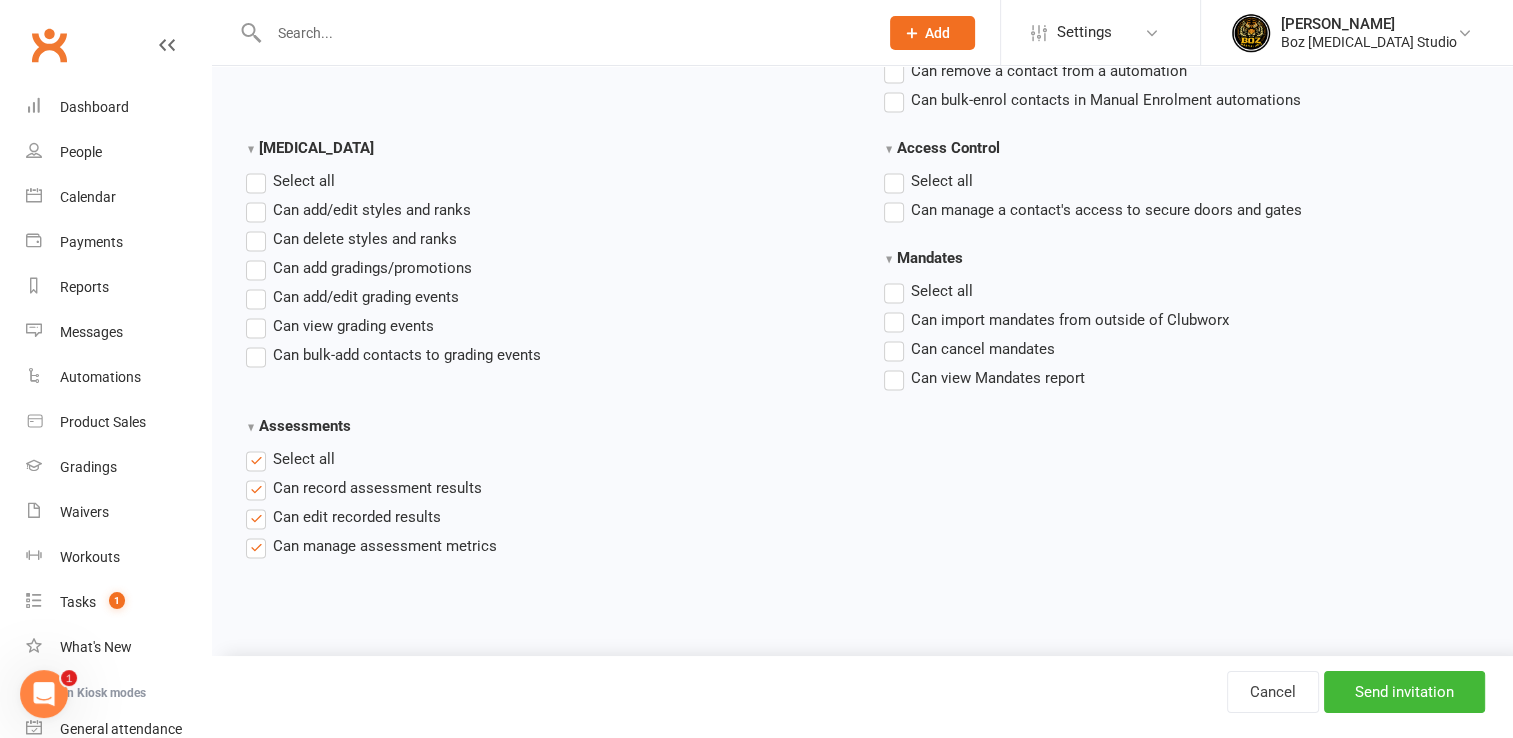 scroll, scrollTop: 3023, scrollLeft: 0, axis: vertical 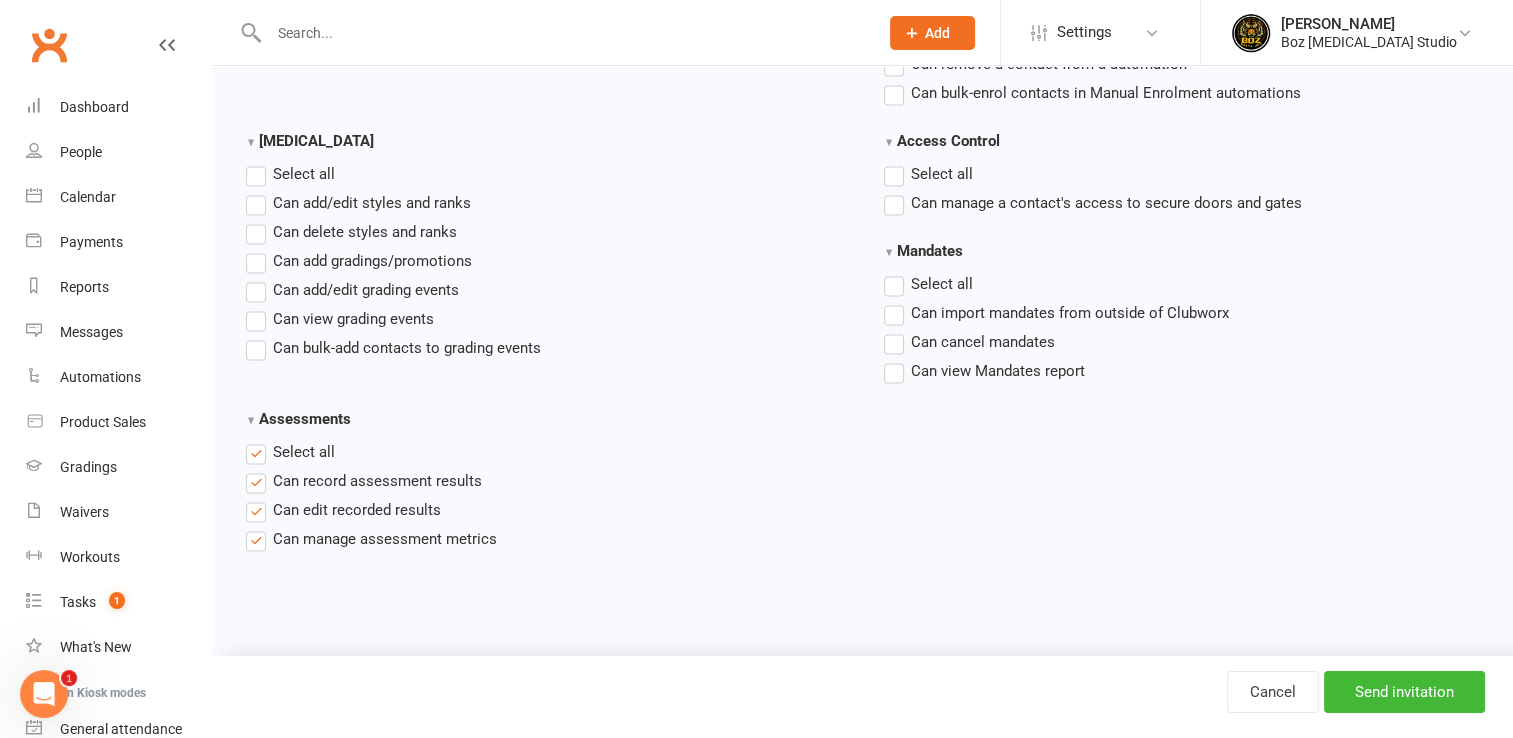 click on "Select all" at bounding box center (290, 452) 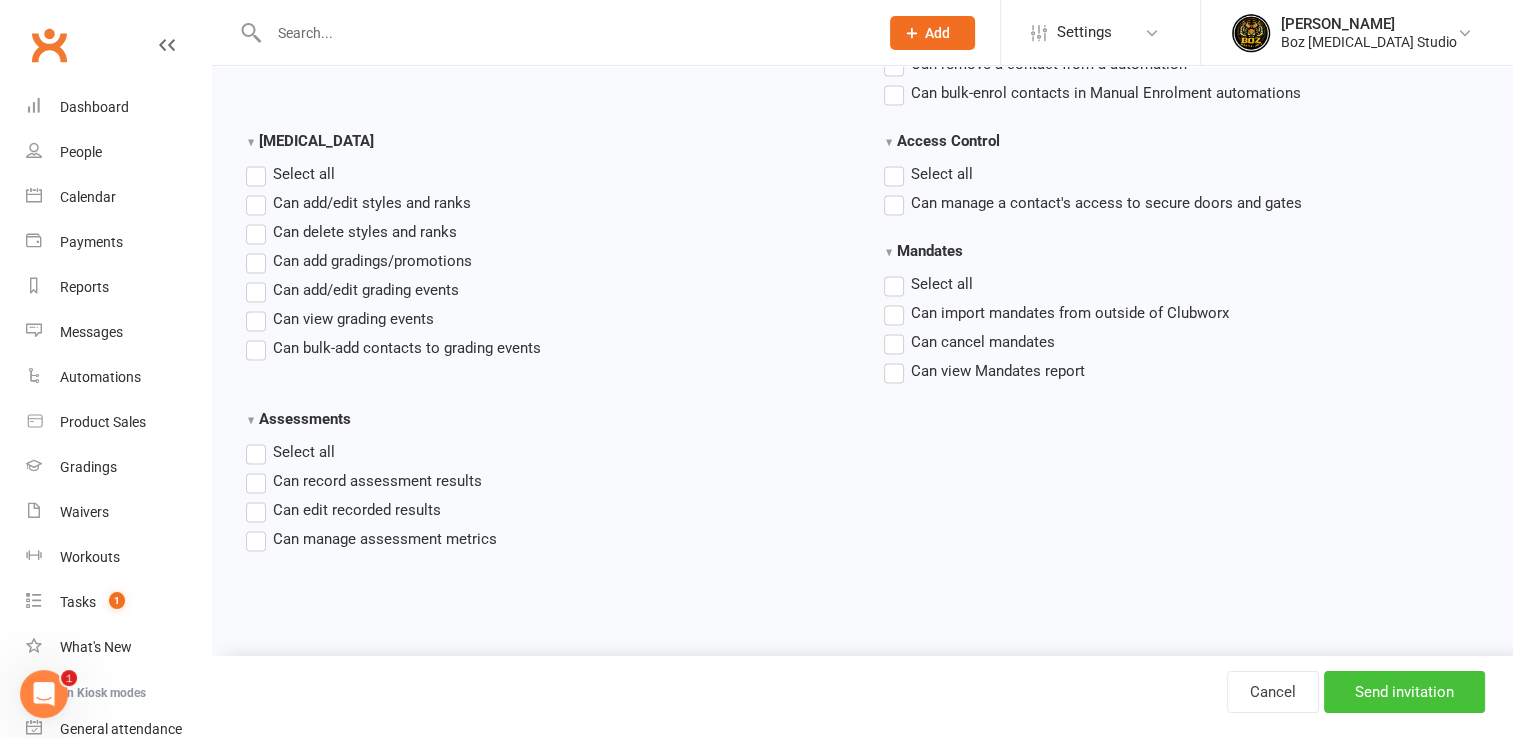 click on "Send invitation" at bounding box center [1404, 692] 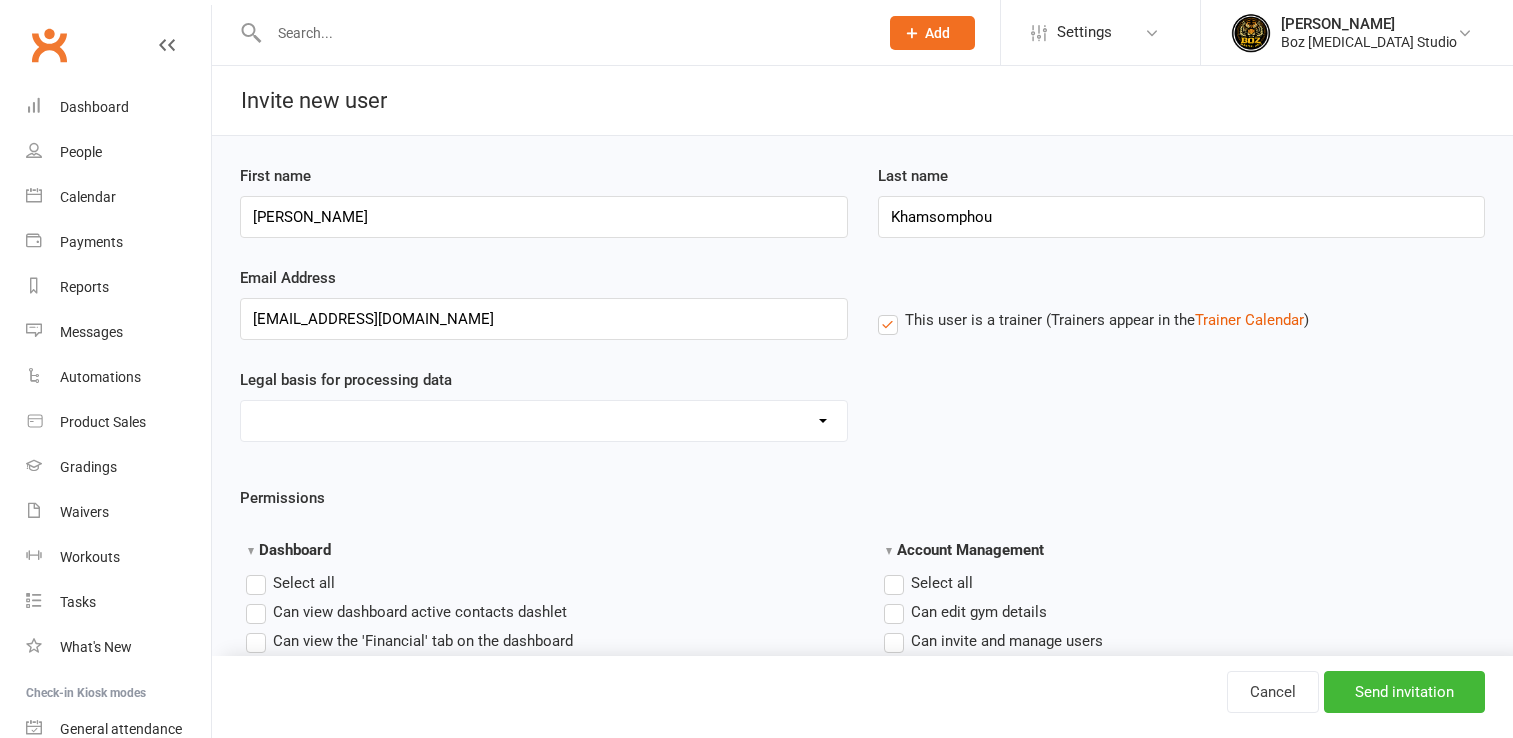 scroll, scrollTop: 0, scrollLeft: 0, axis: both 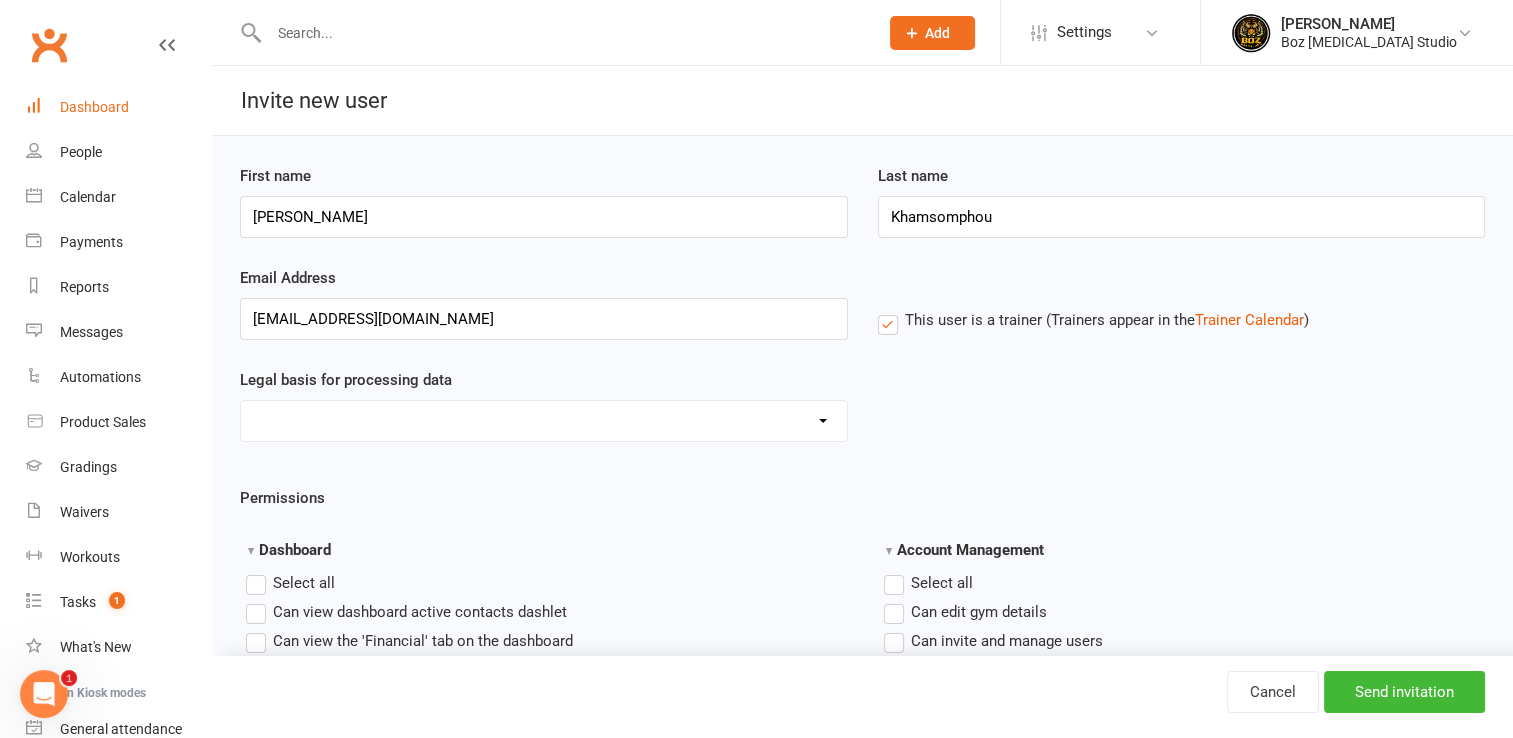 click on "Dashboard" at bounding box center [94, 107] 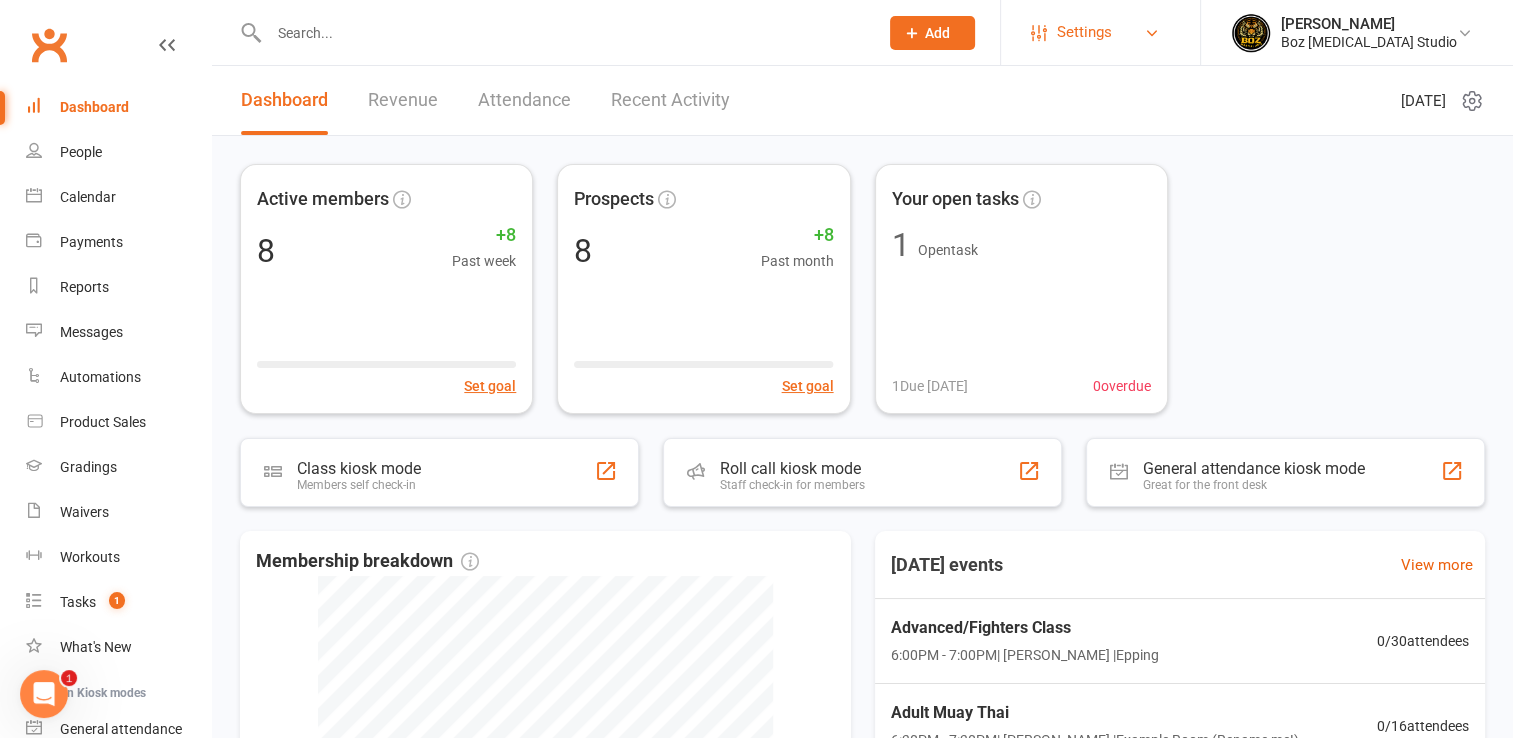 click on "Settings" at bounding box center (1100, 32) 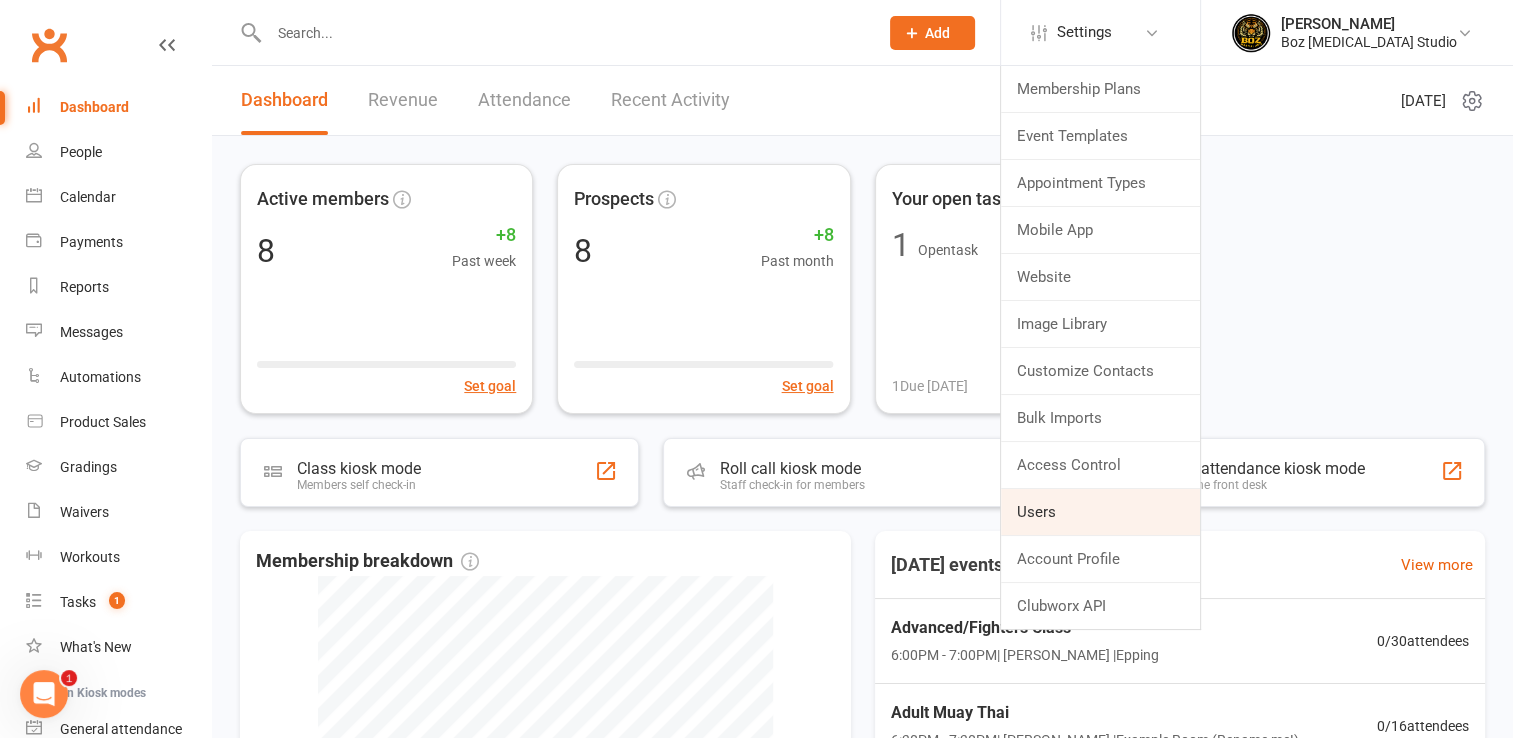 click on "Users" at bounding box center (1100, 512) 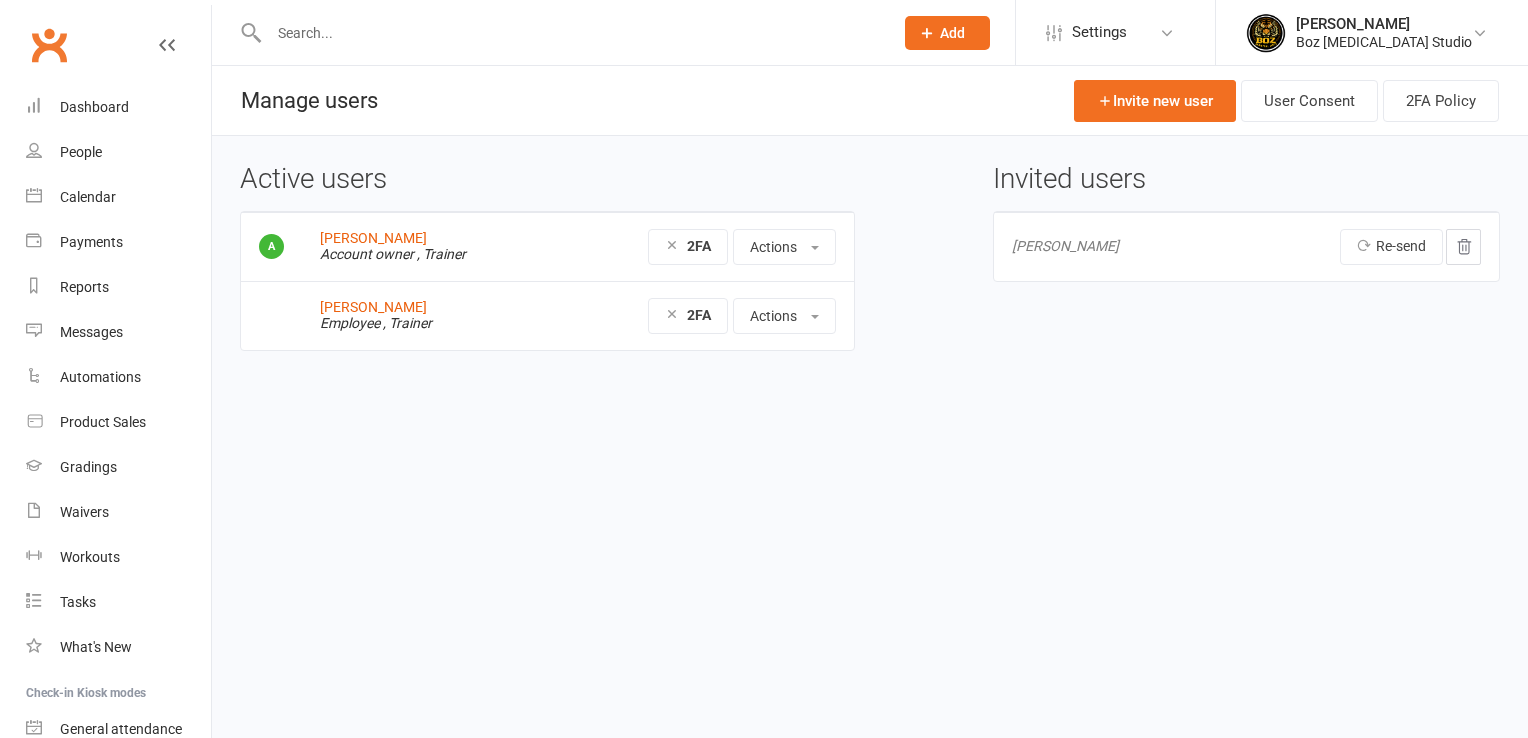 scroll, scrollTop: 0, scrollLeft: 0, axis: both 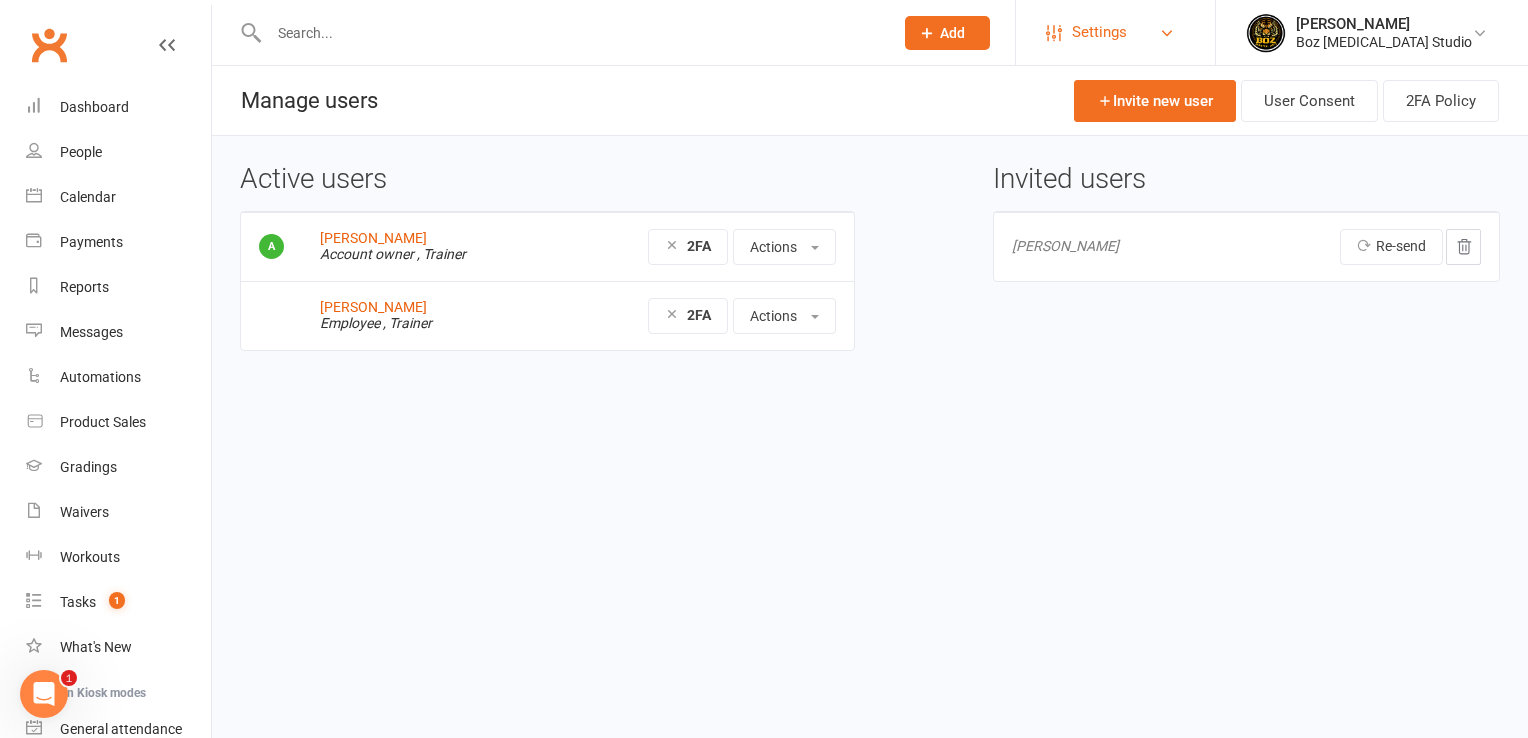 click on "Settings" at bounding box center (1115, 32) 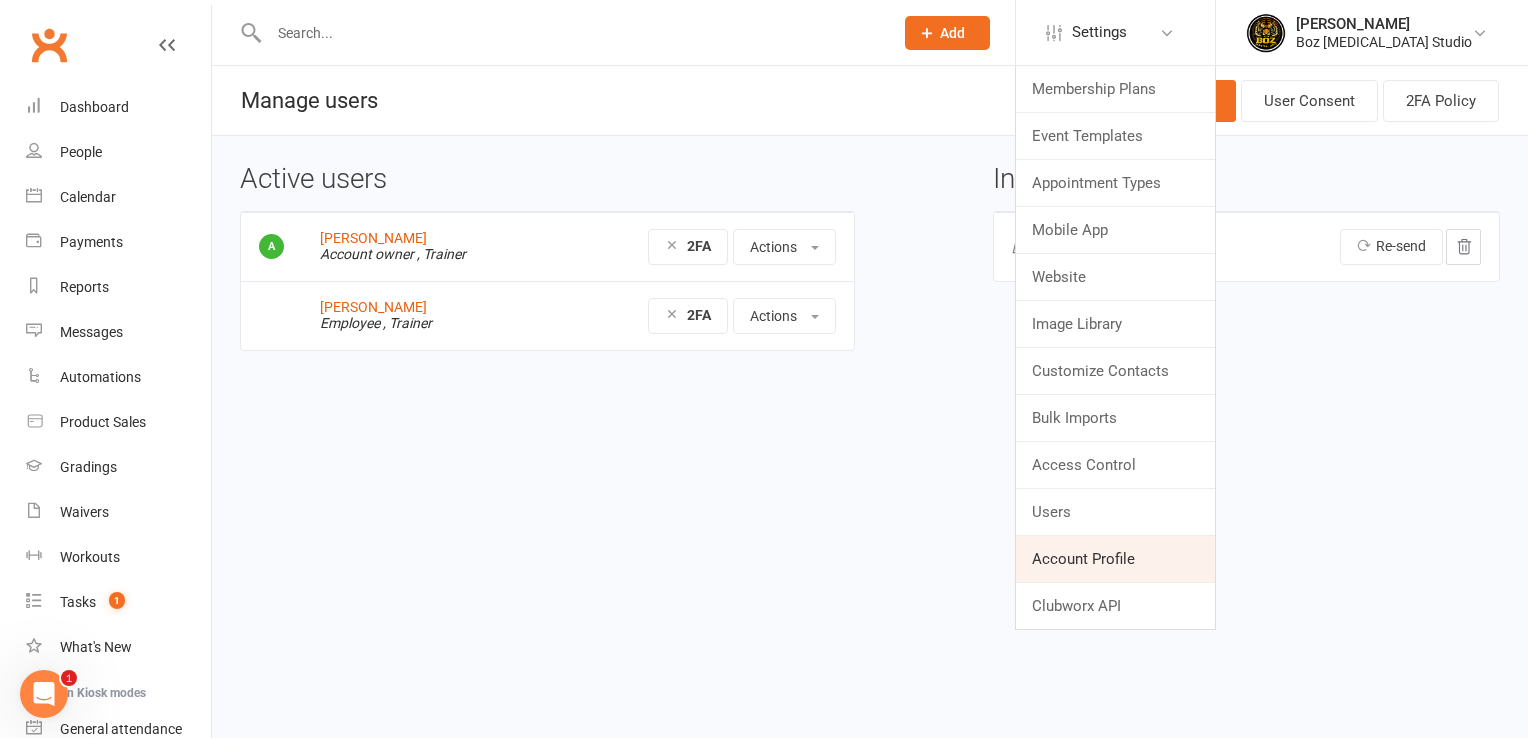 click on "Account Profile" at bounding box center [1115, 559] 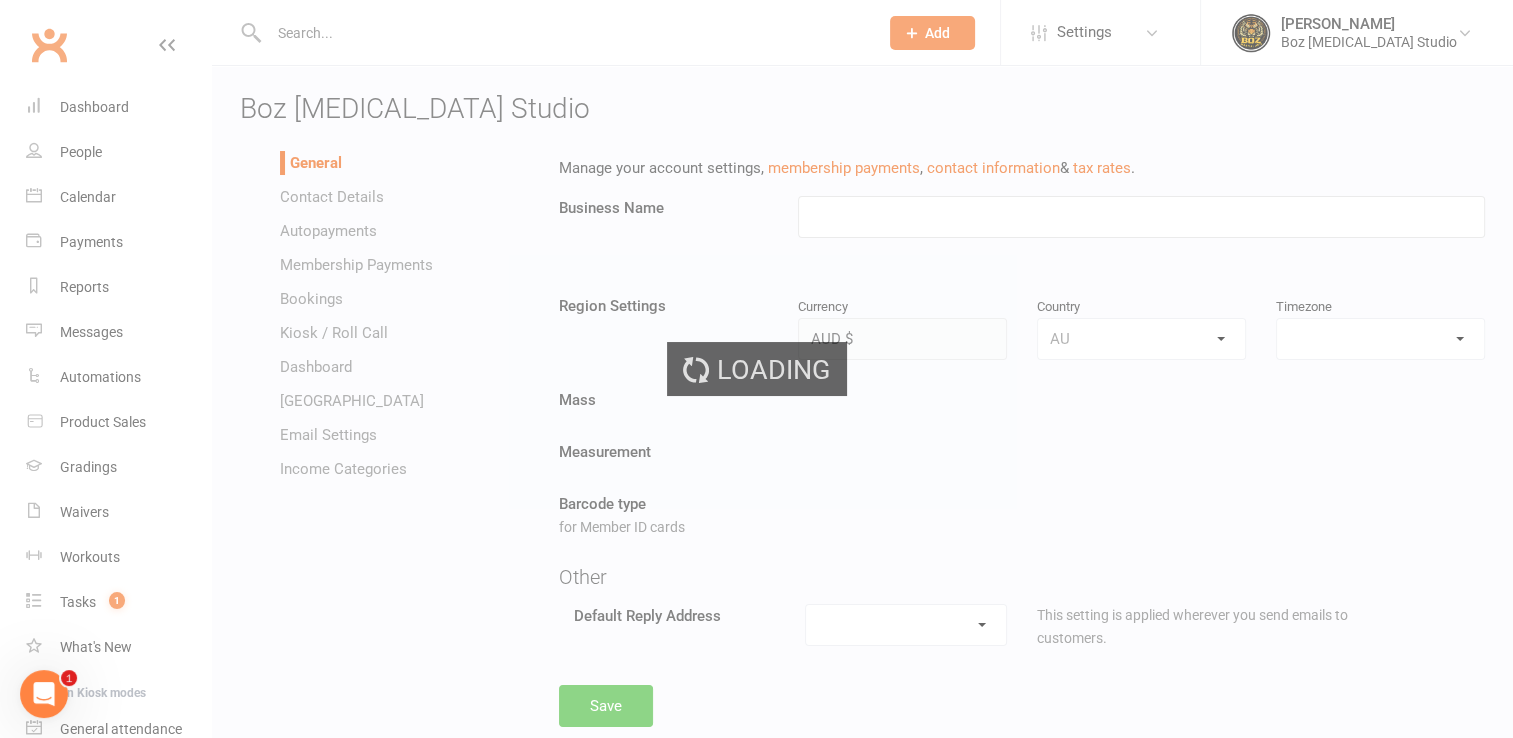 type on "Boz [MEDICAL_DATA] Studio" 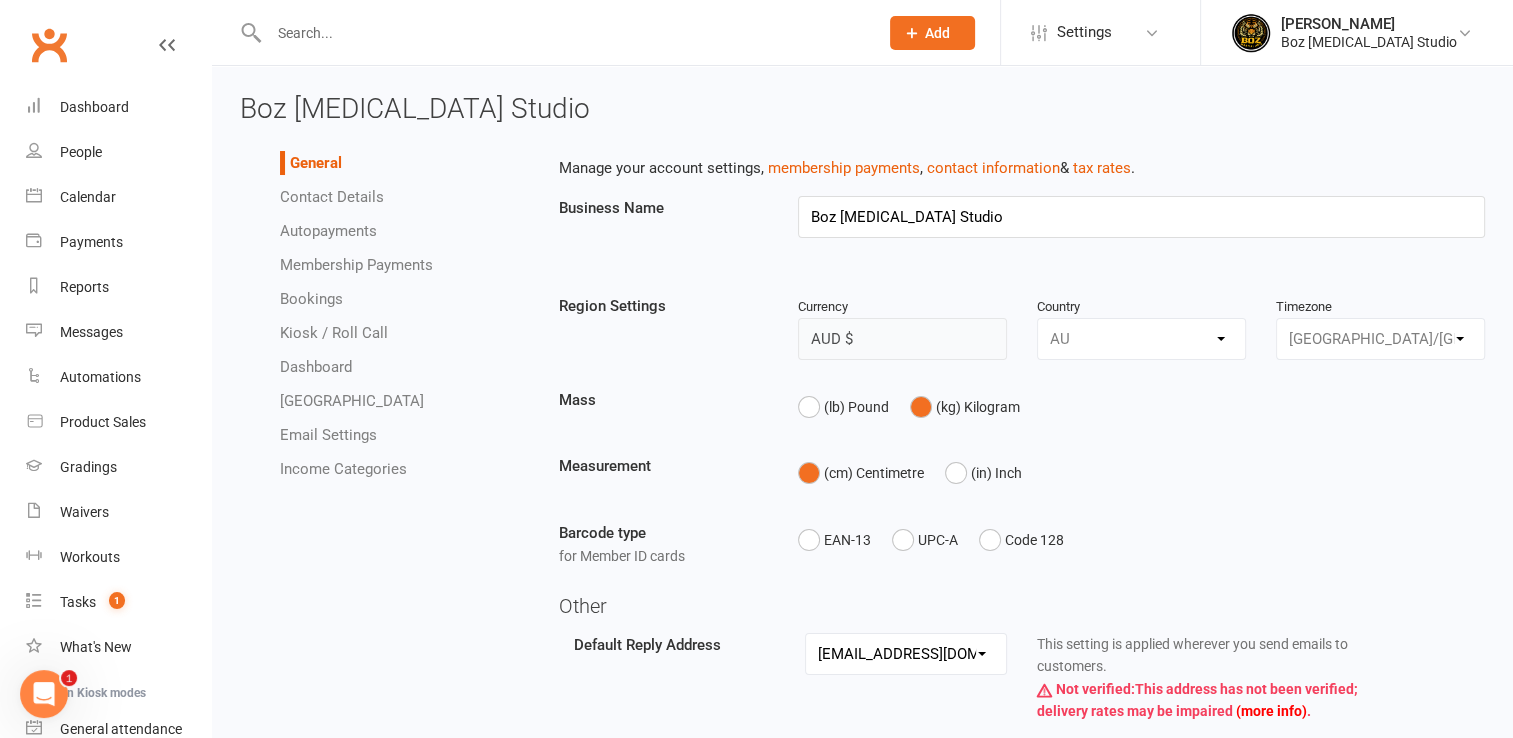 click on "Income Categories" at bounding box center (343, 469) 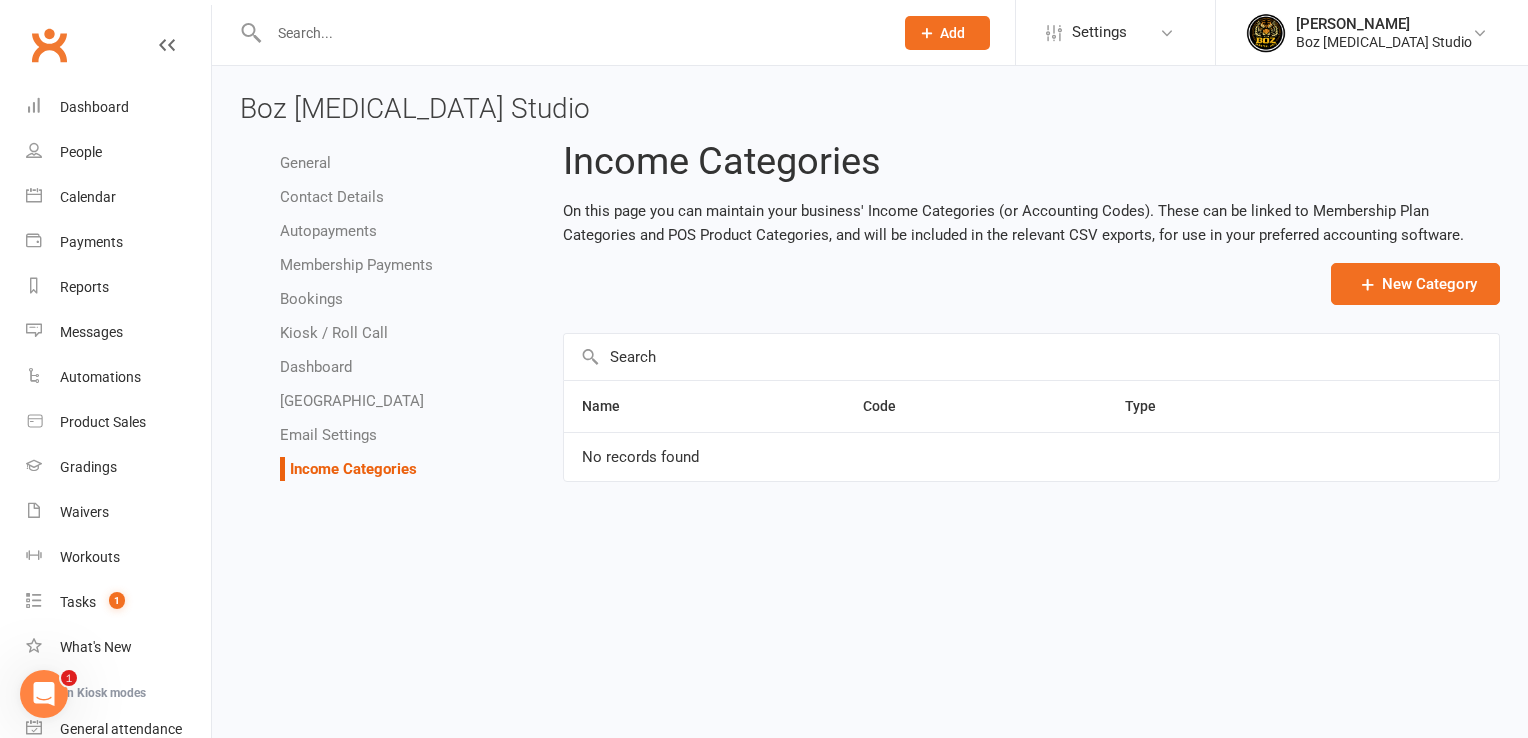 click on "Email Settings" at bounding box center (328, 435) 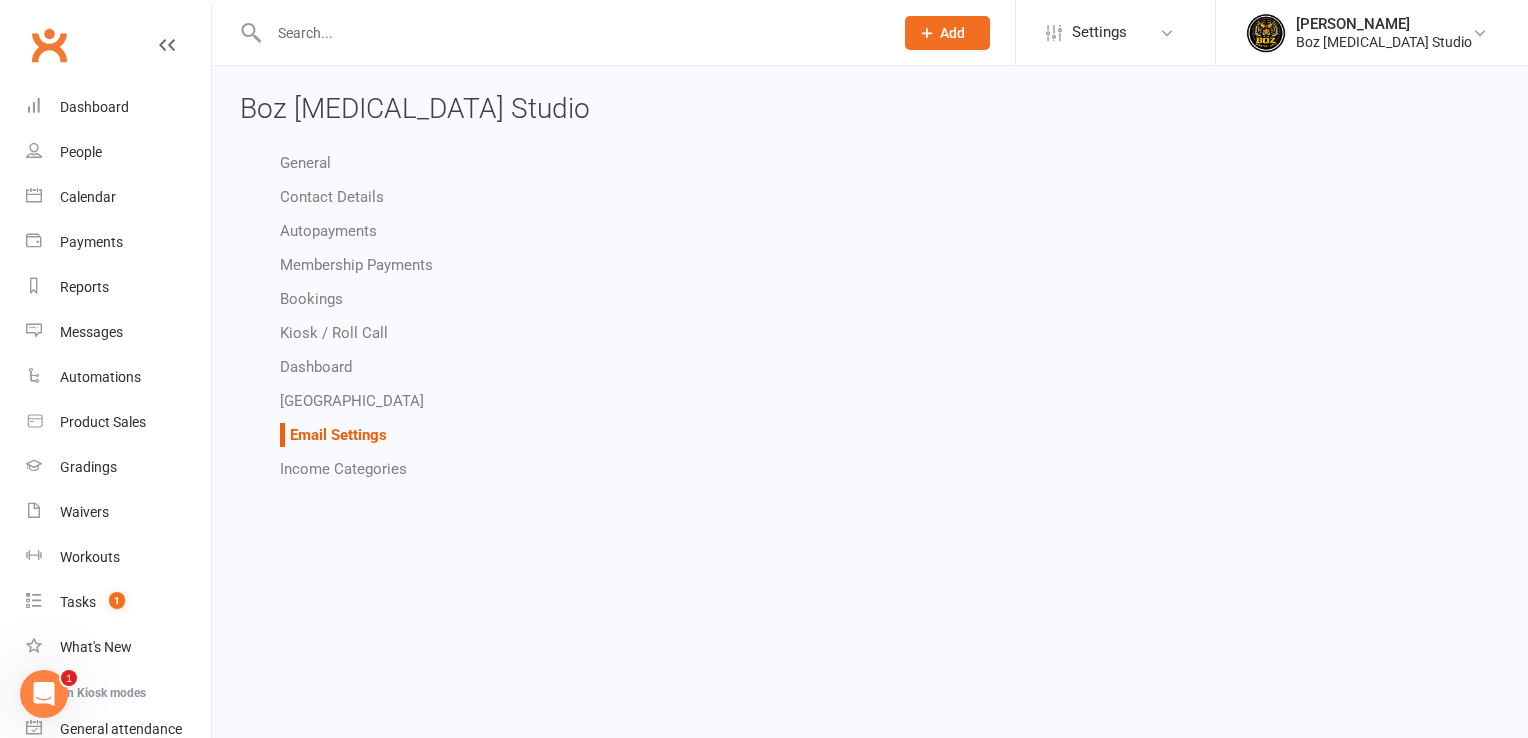 select on "do_not_send" 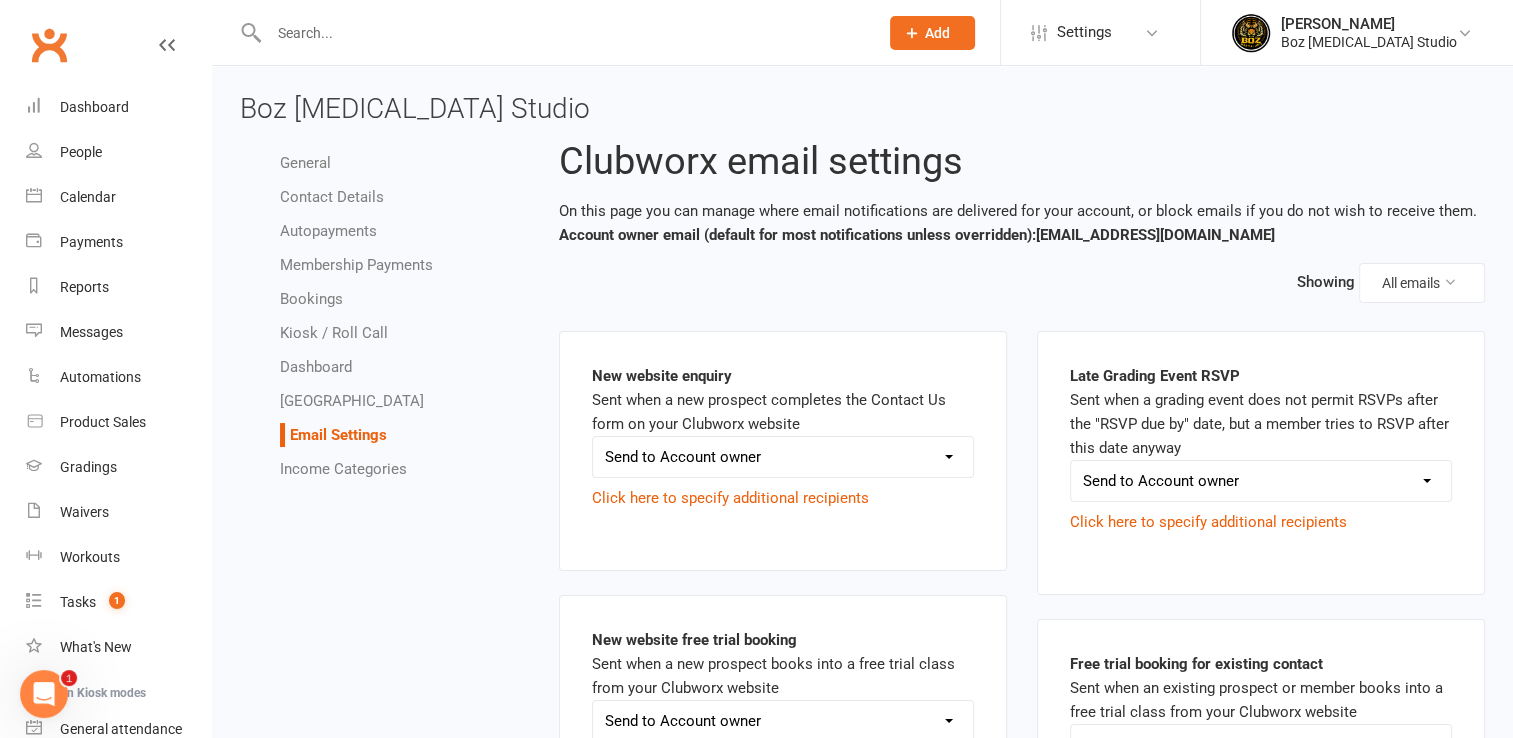 click on "Dashlet Library" at bounding box center [352, 401] 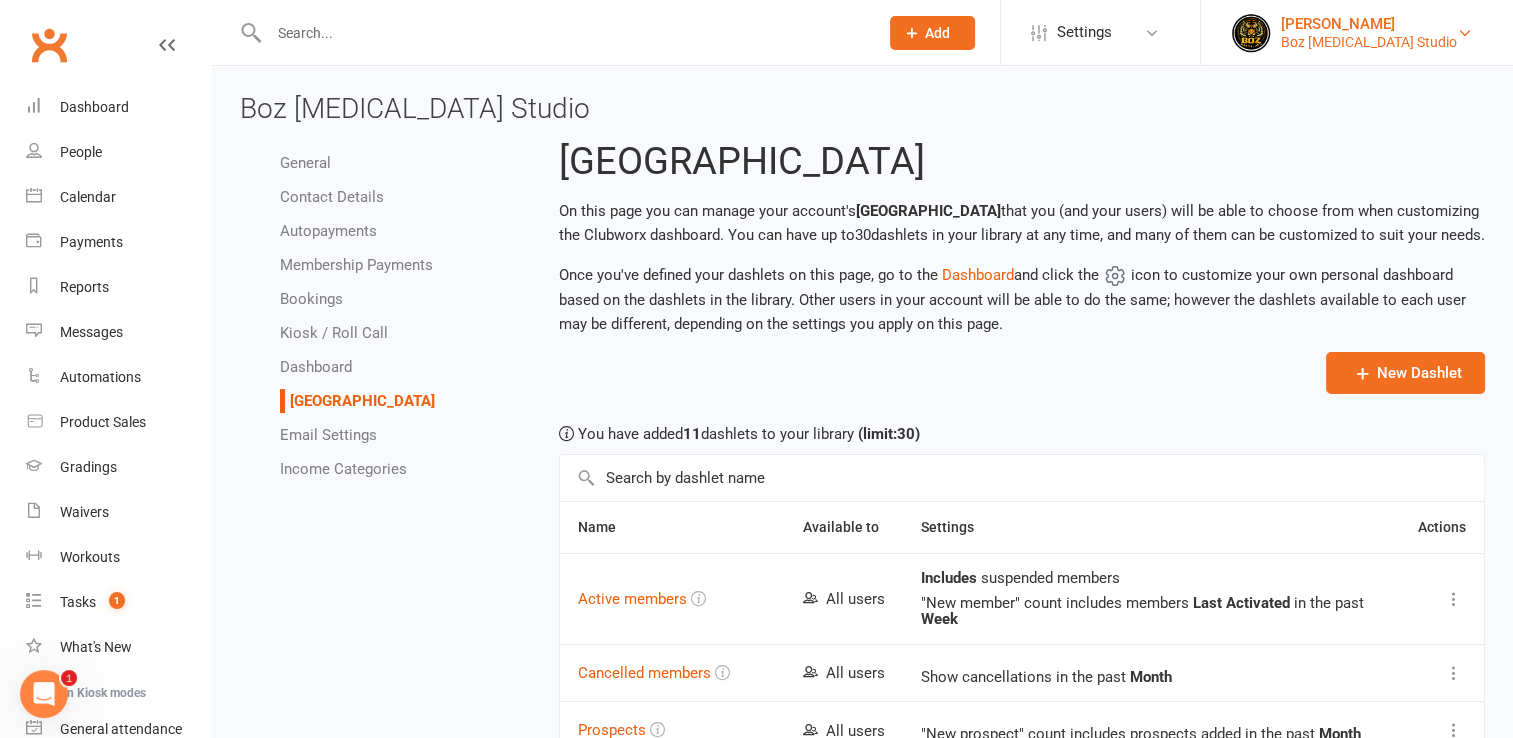 click on "[PERSON_NAME]" at bounding box center (1369, 24) 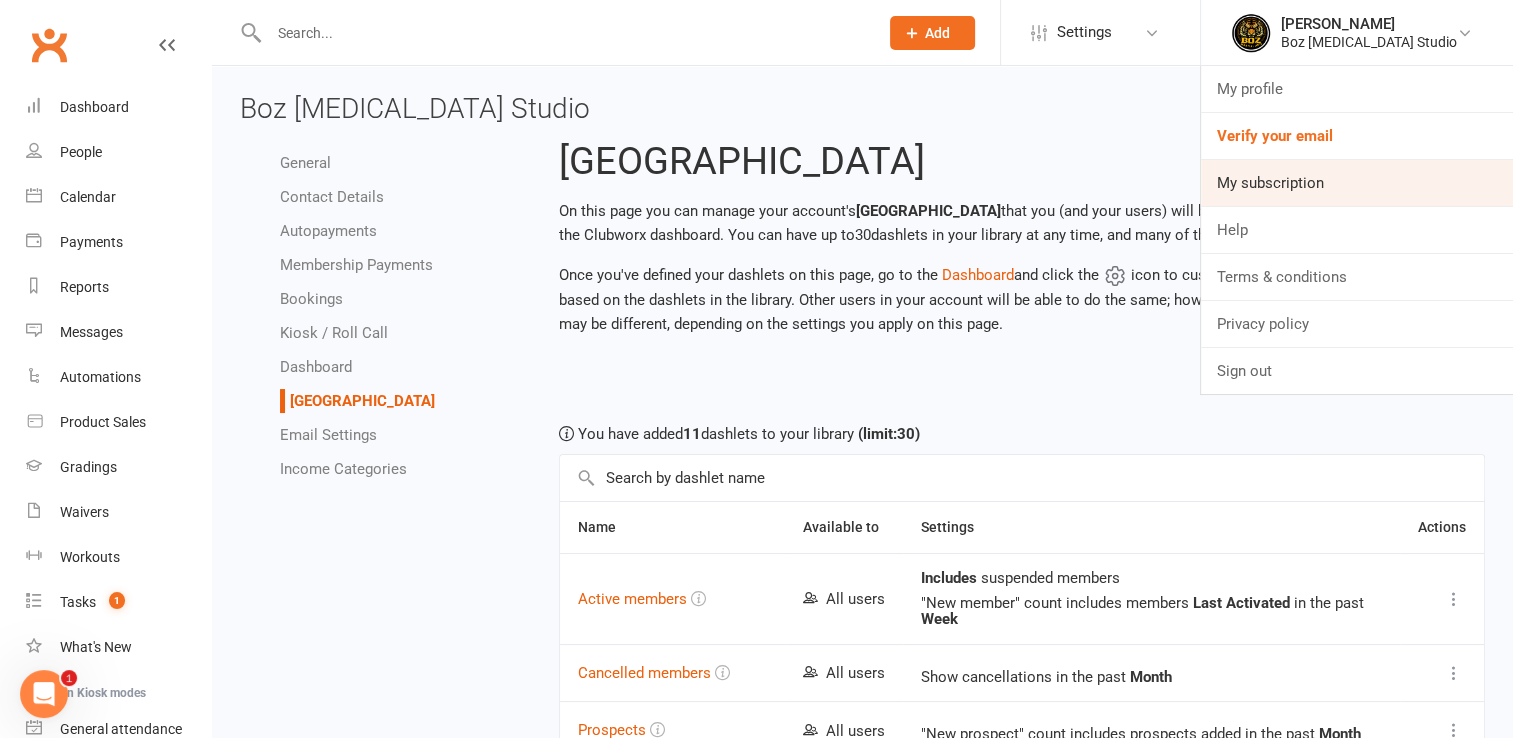 click on "My subscription" at bounding box center (1357, 183) 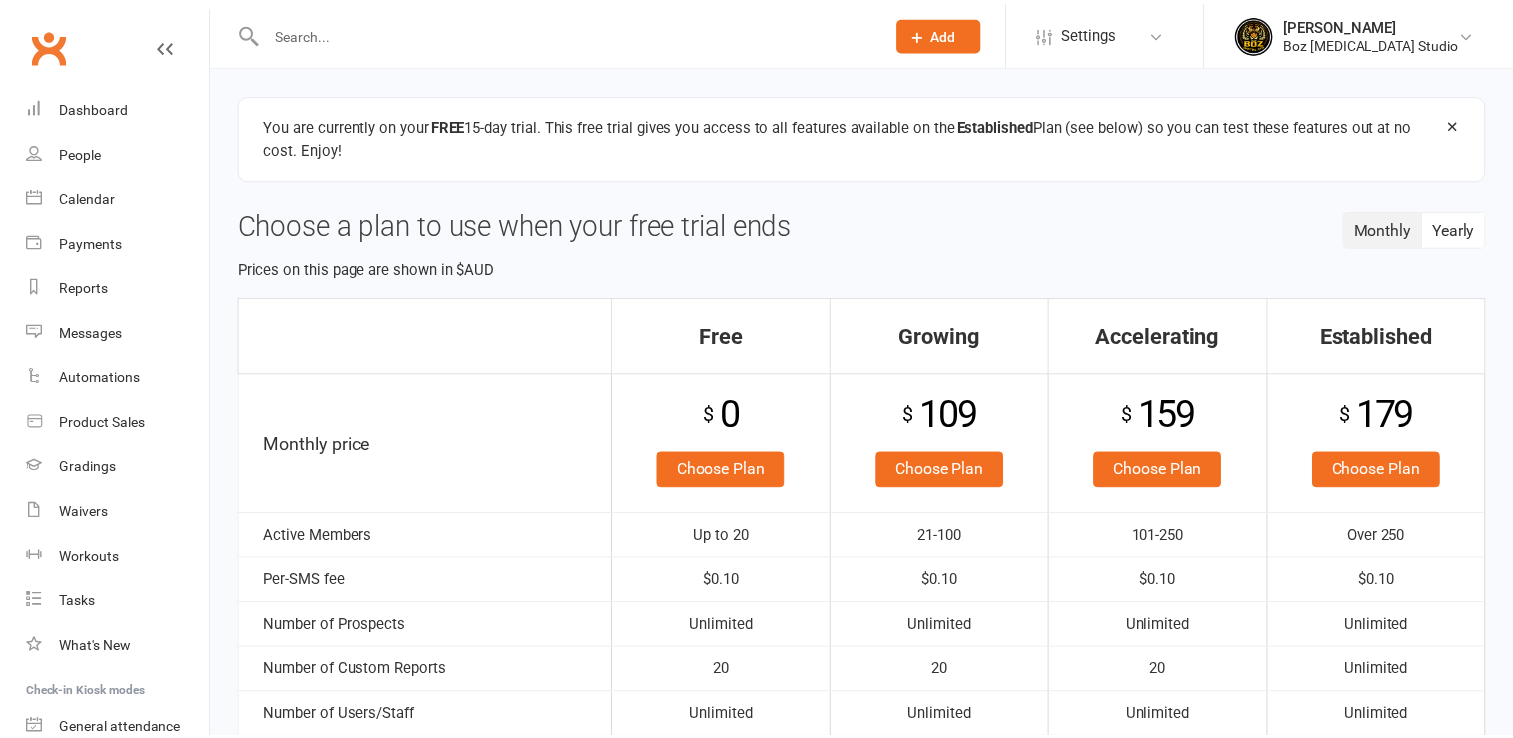 scroll, scrollTop: 0, scrollLeft: 0, axis: both 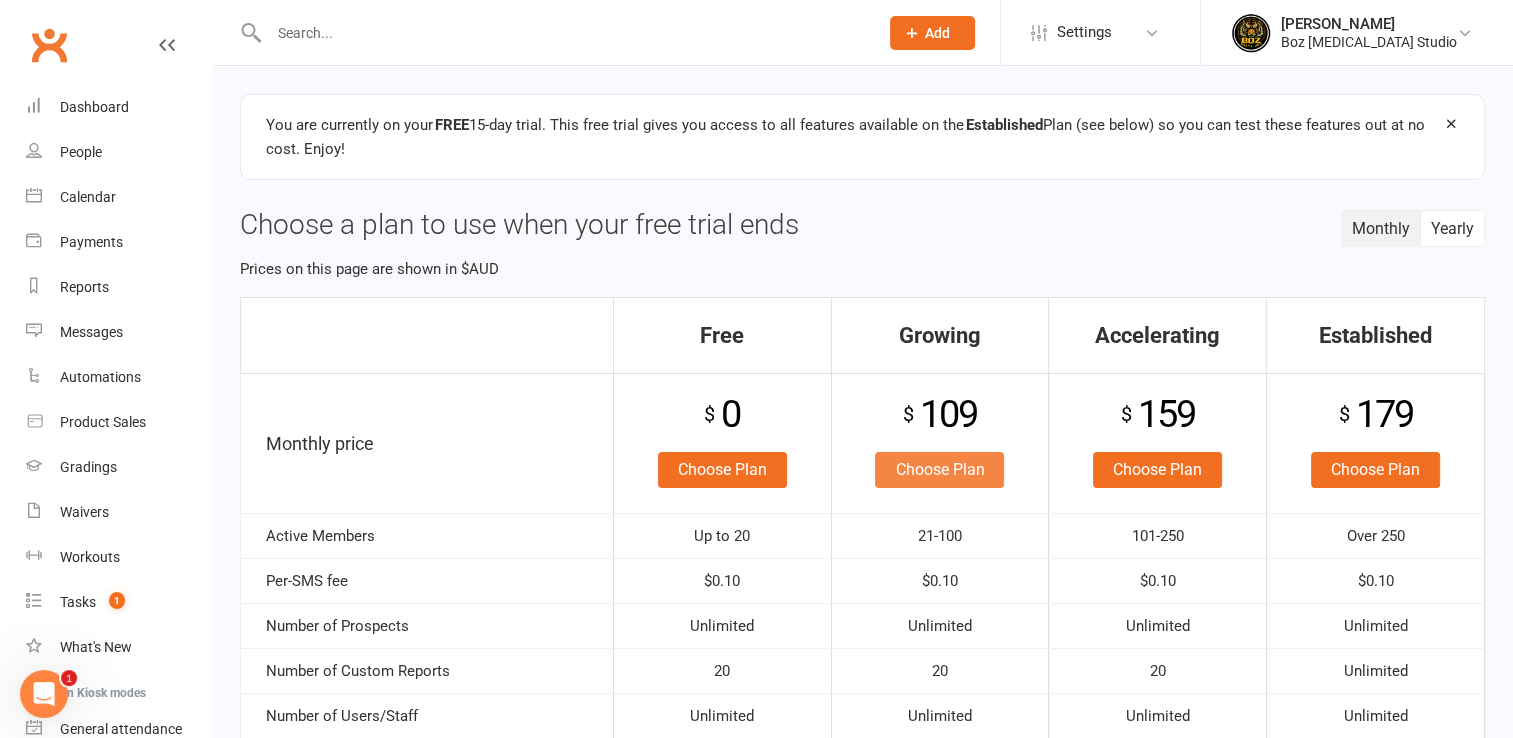 click on "Choose Plan" at bounding box center (939, 470) 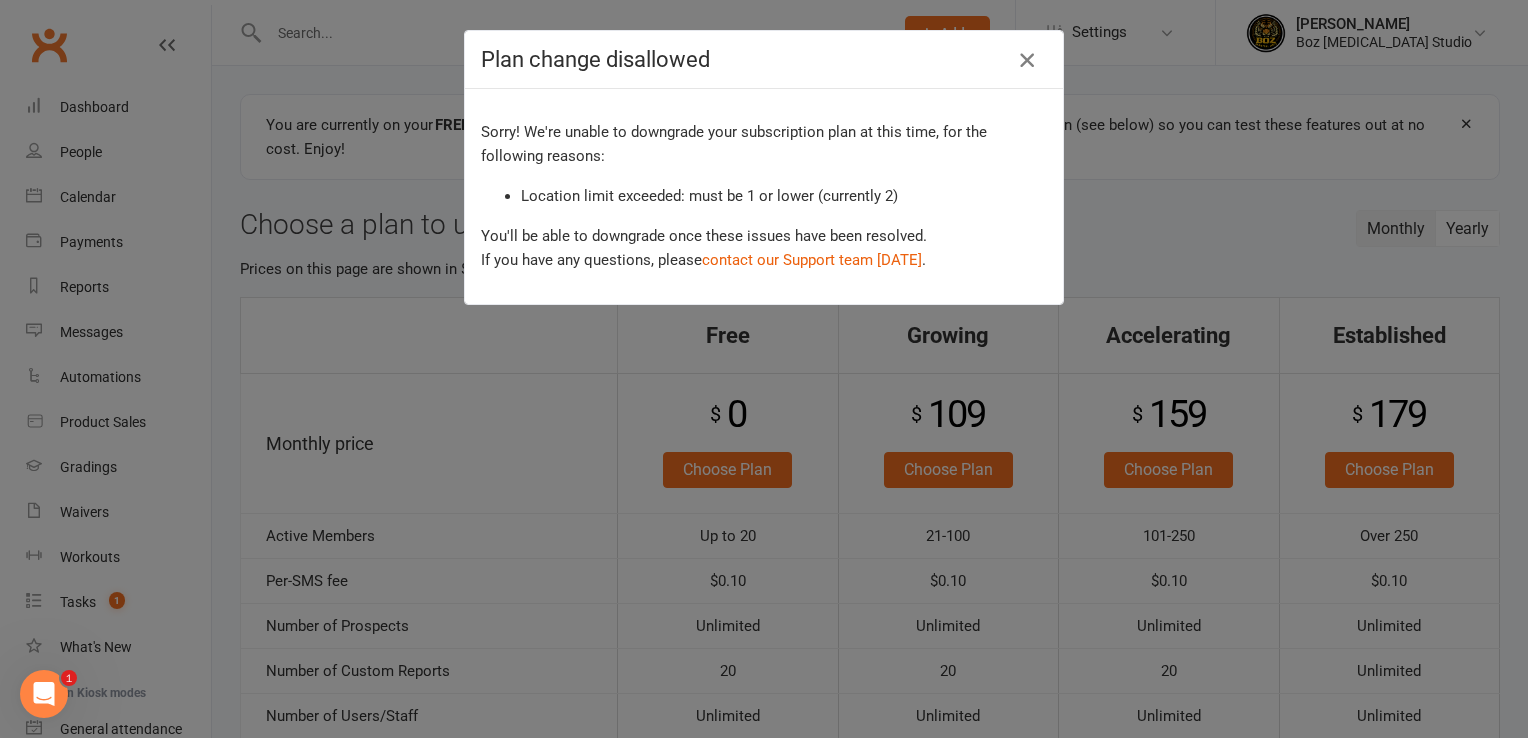 click at bounding box center (1027, 60) 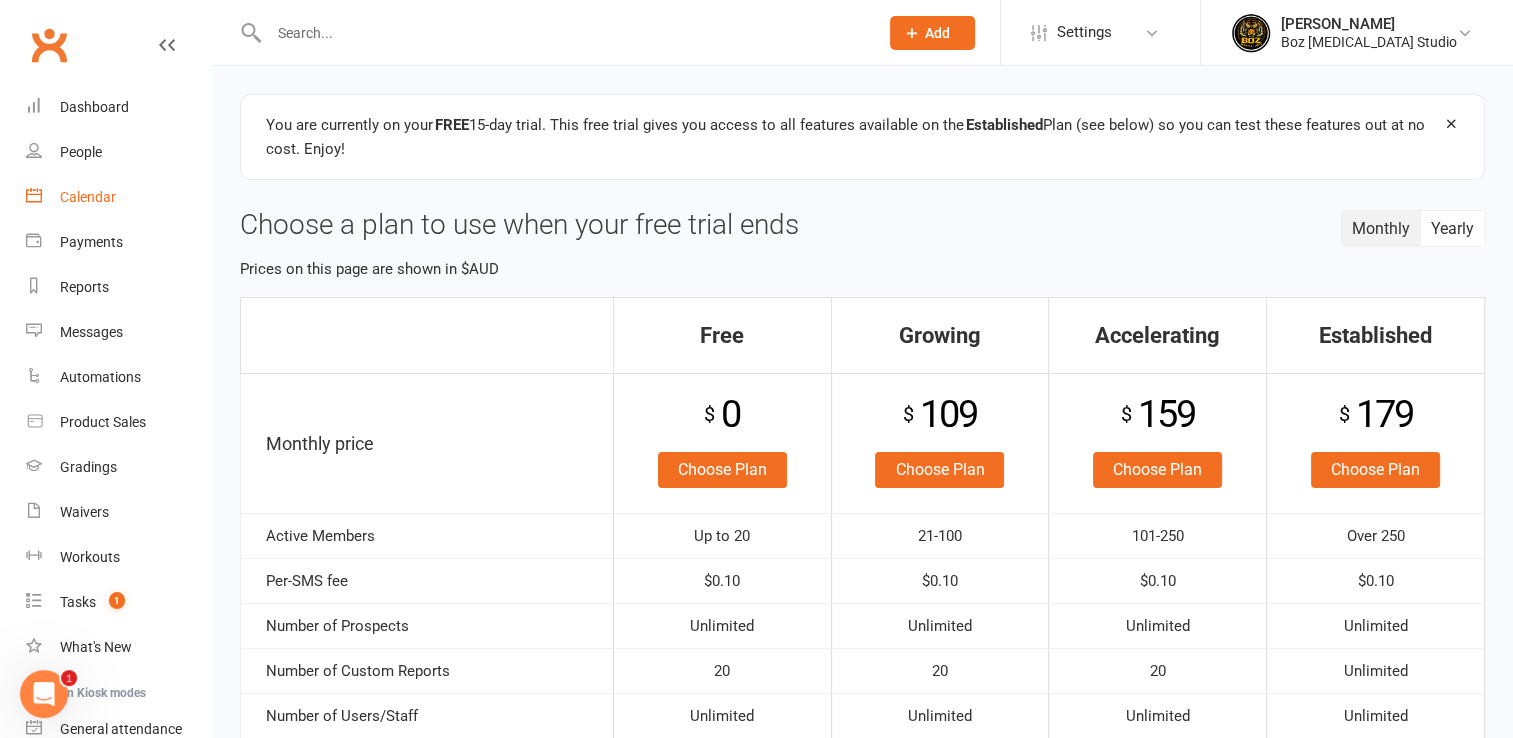 click on "Calendar" at bounding box center [88, 197] 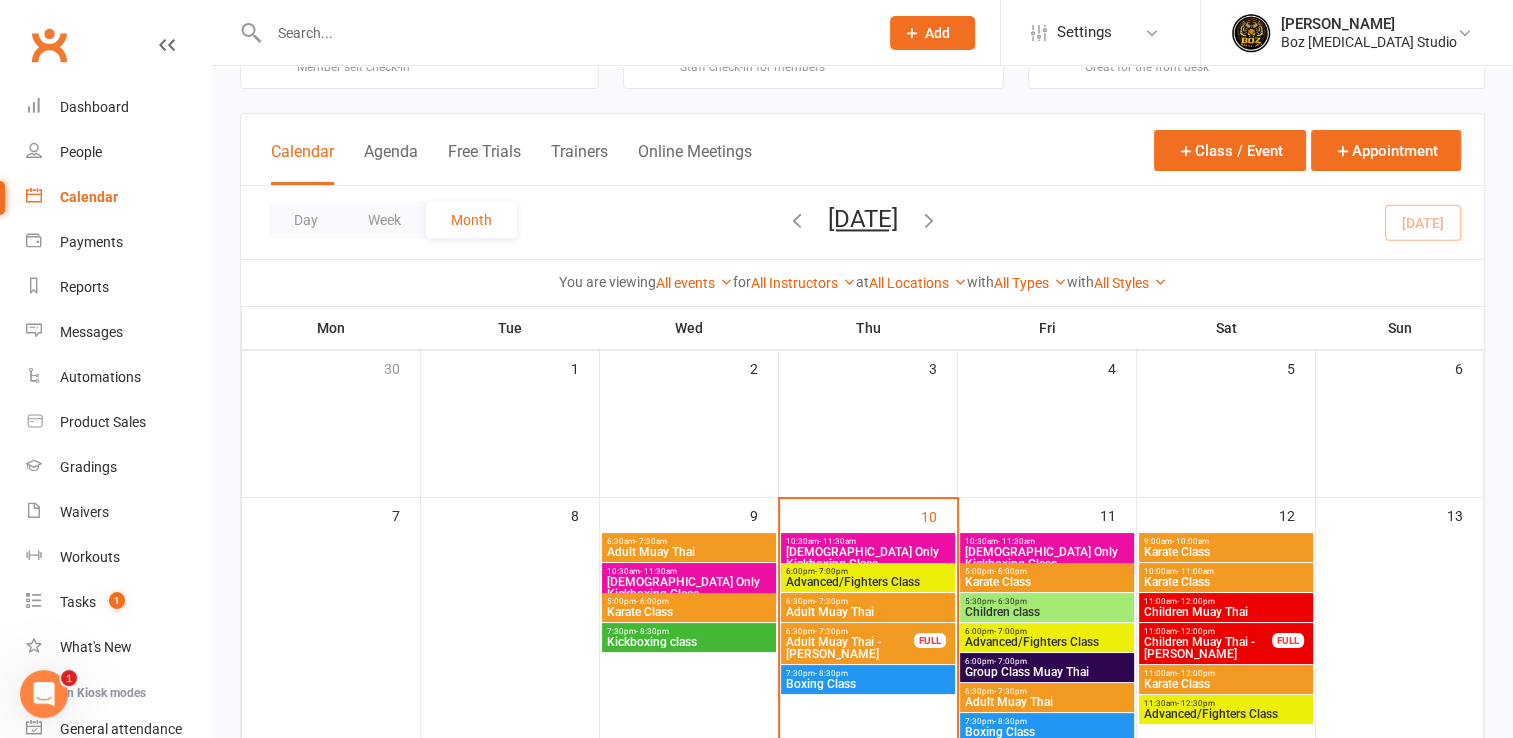 scroll, scrollTop: 200, scrollLeft: 0, axis: vertical 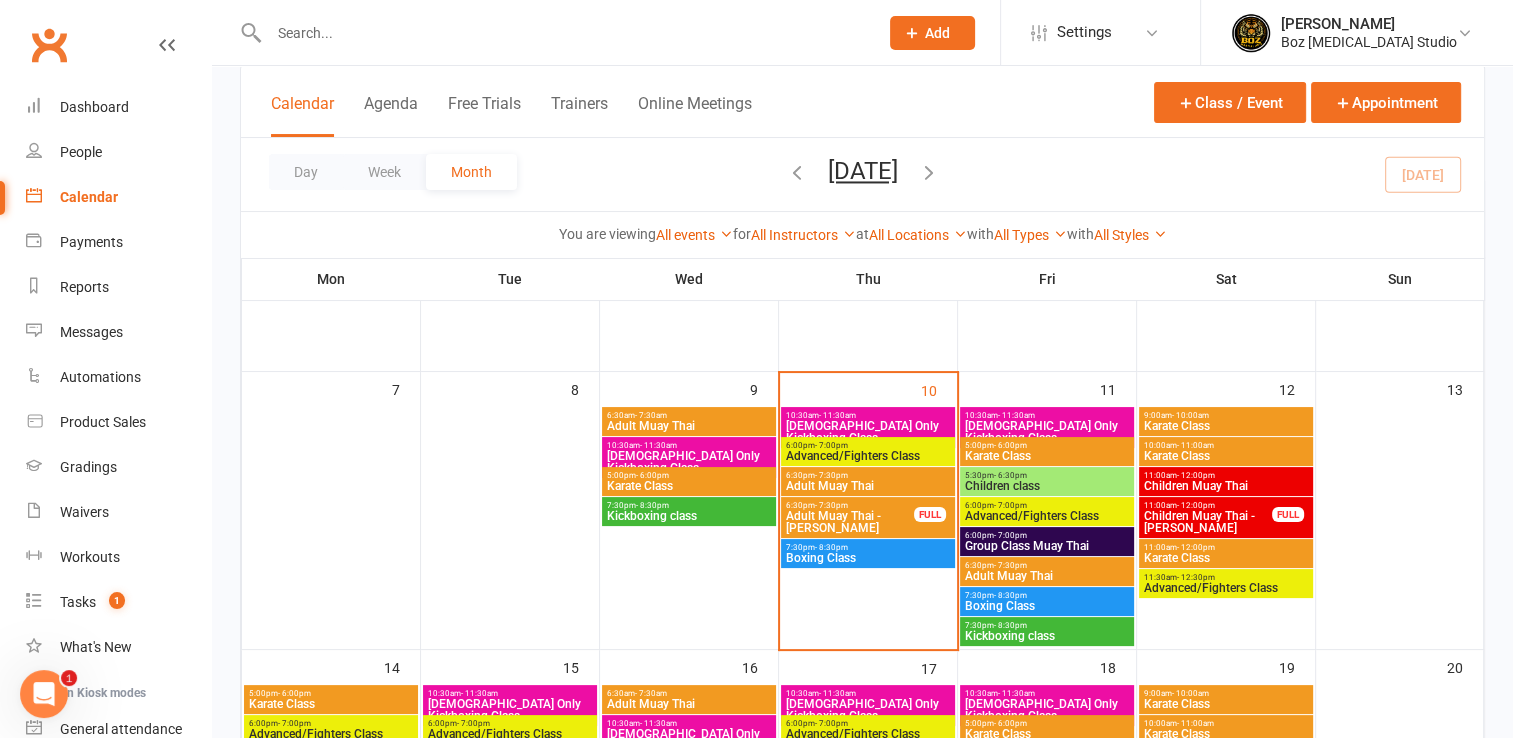 click on "Advanced/Fighters Class" at bounding box center [868, 456] 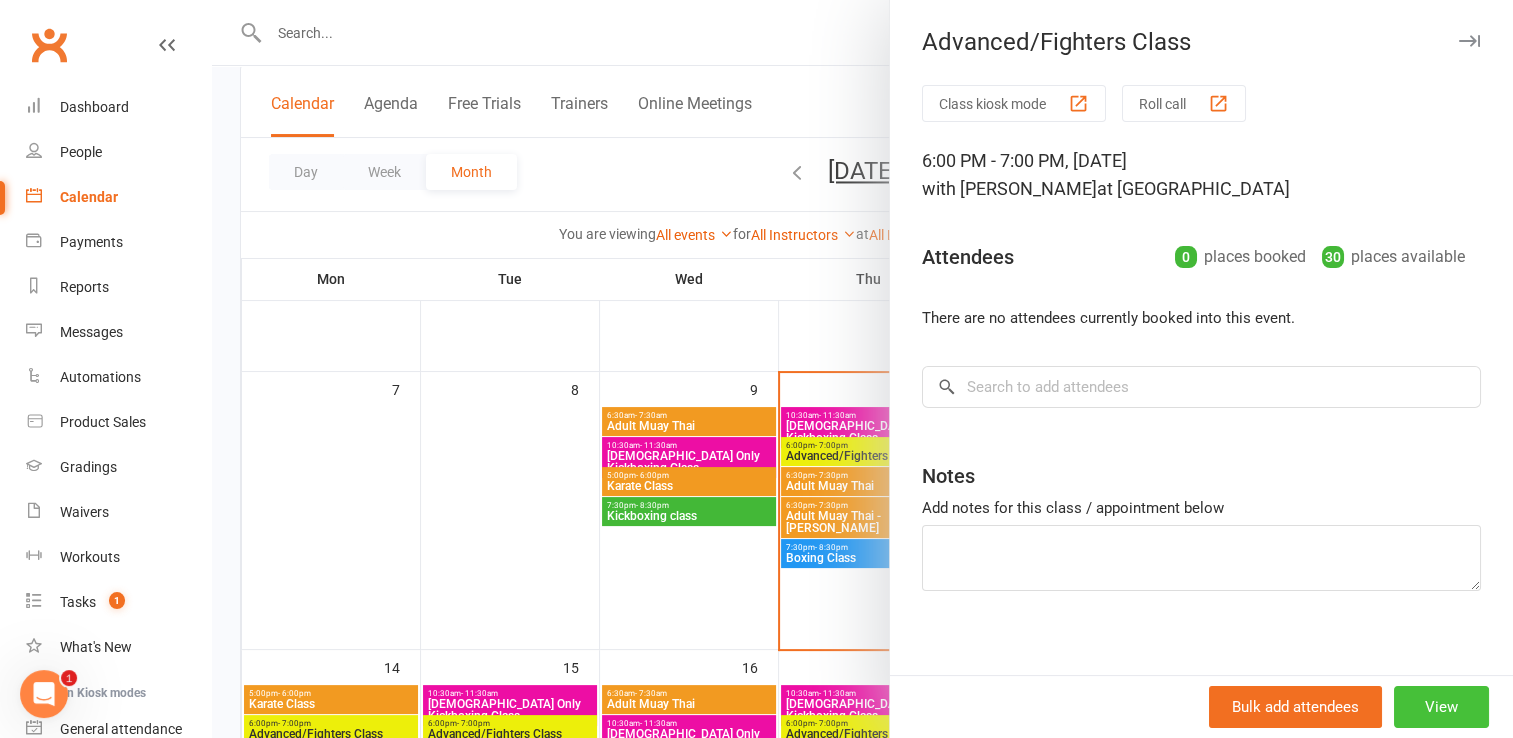 click on "View" at bounding box center (1441, 707) 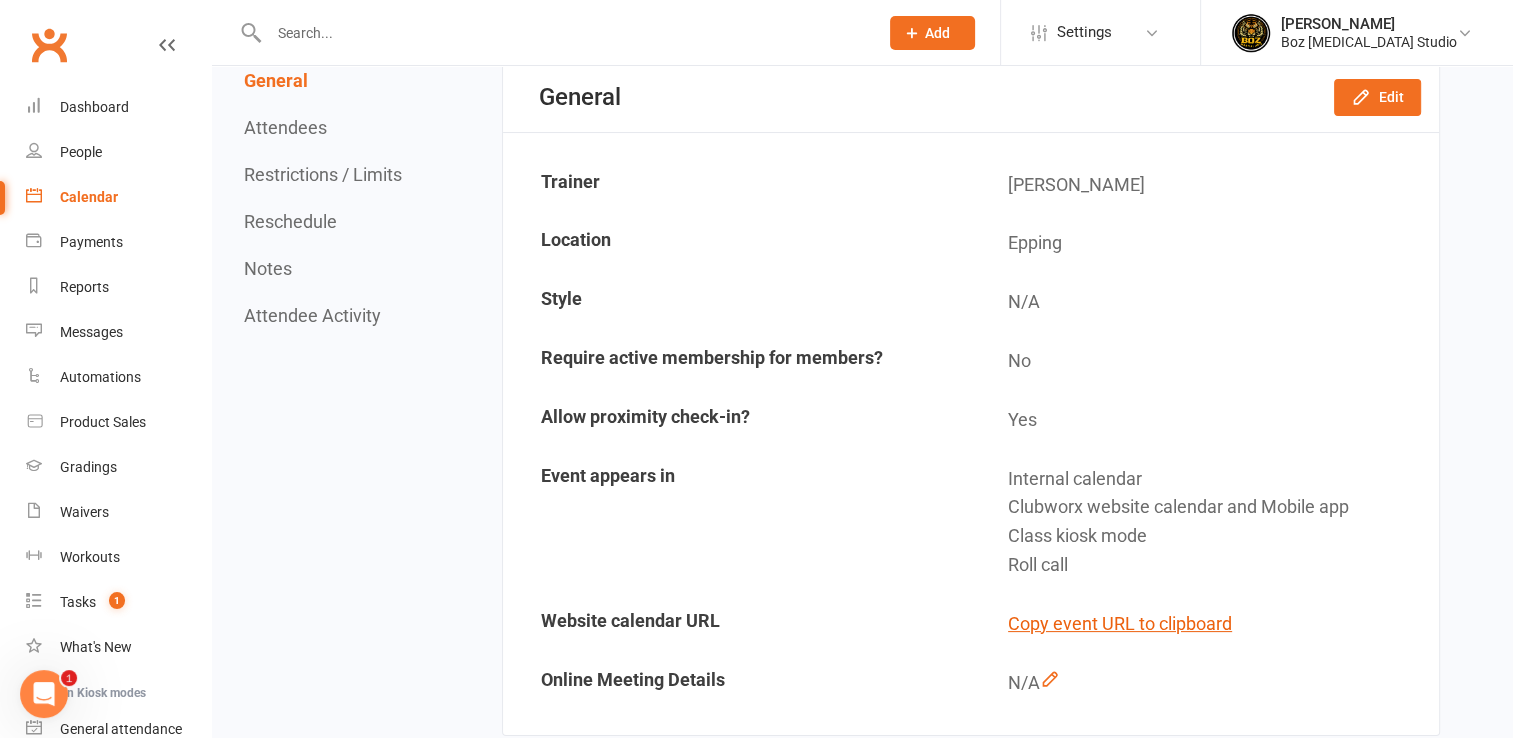 scroll, scrollTop: 0, scrollLeft: 0, axis: both 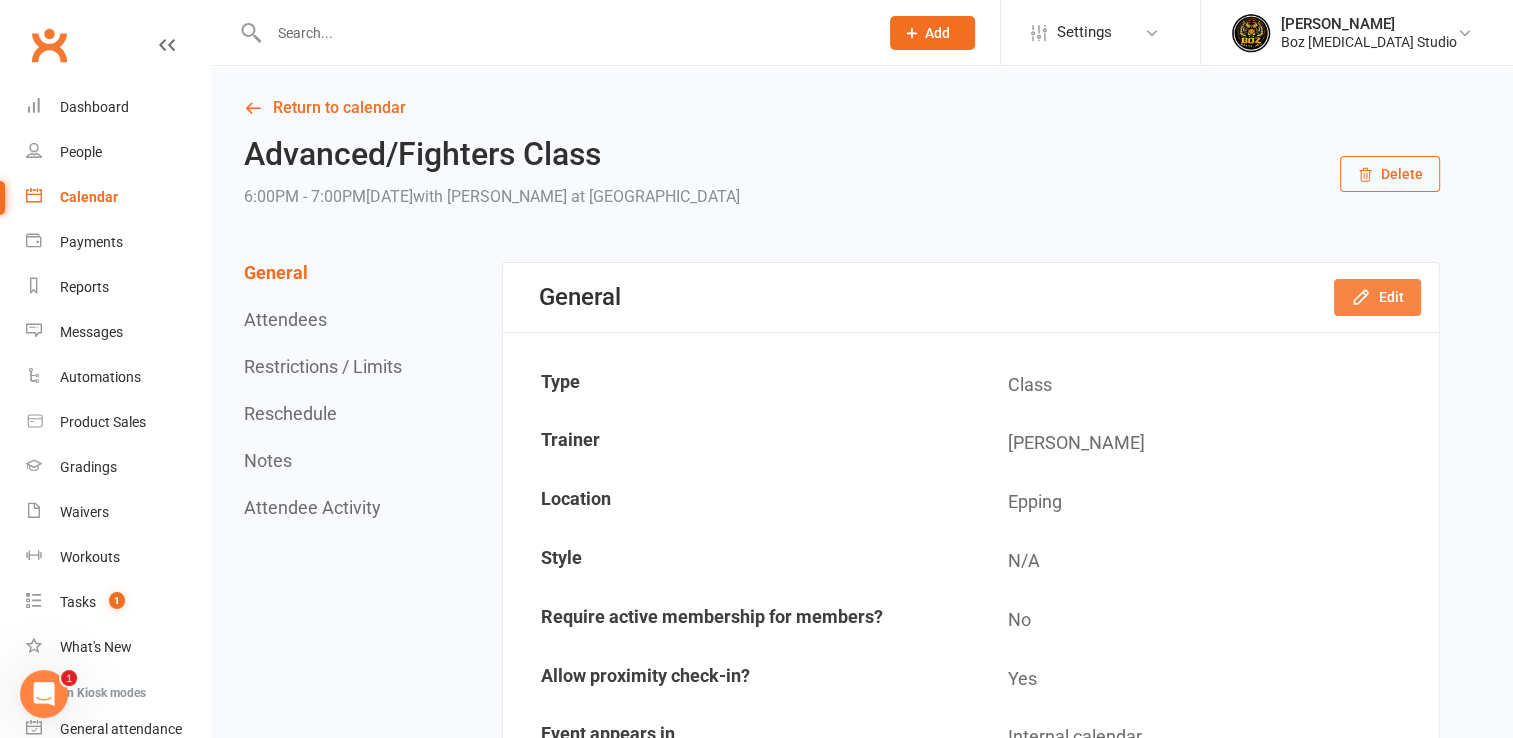 click on "Edit" at bounding box center (1377, 297) 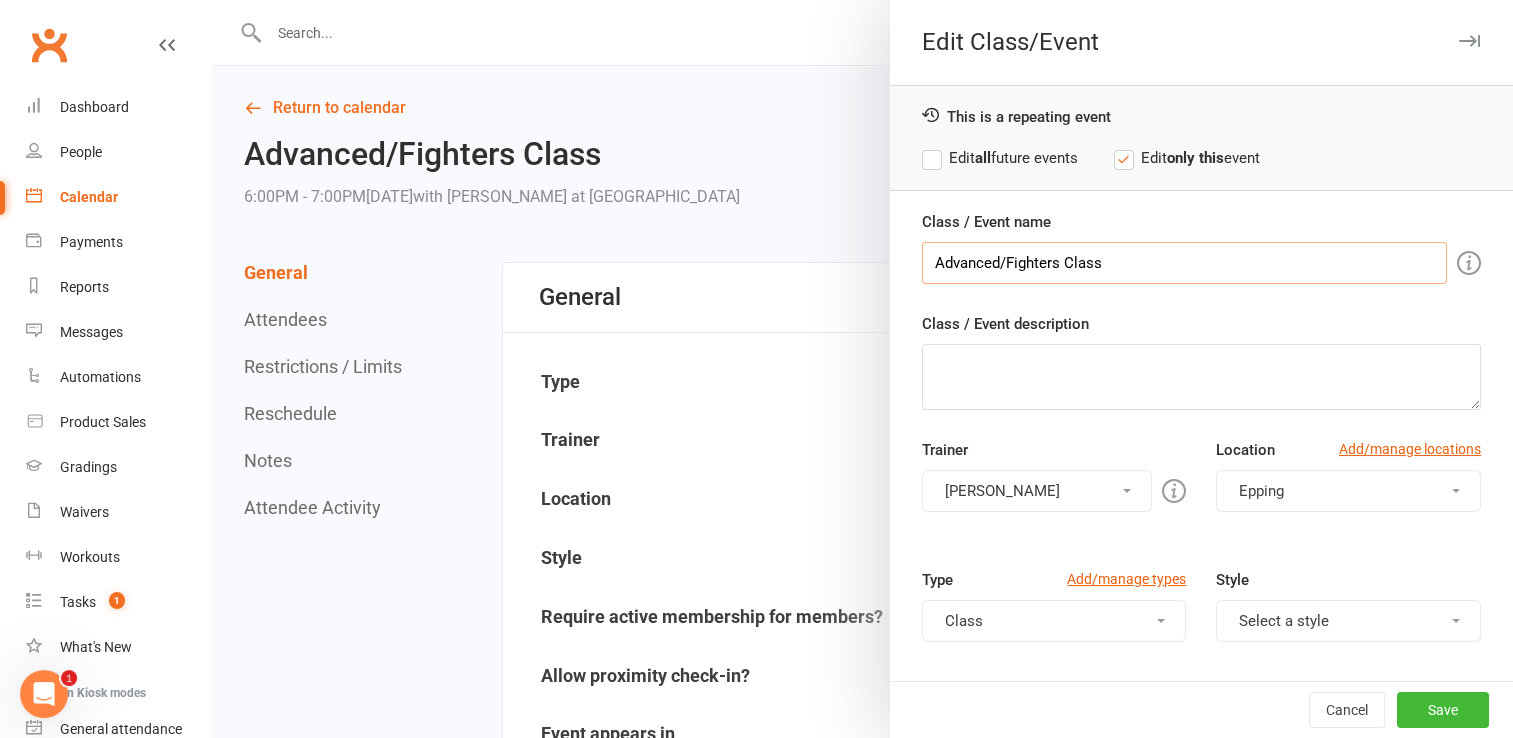click on "Advanced/Fighters Class" at bounding box center (1184, 263) 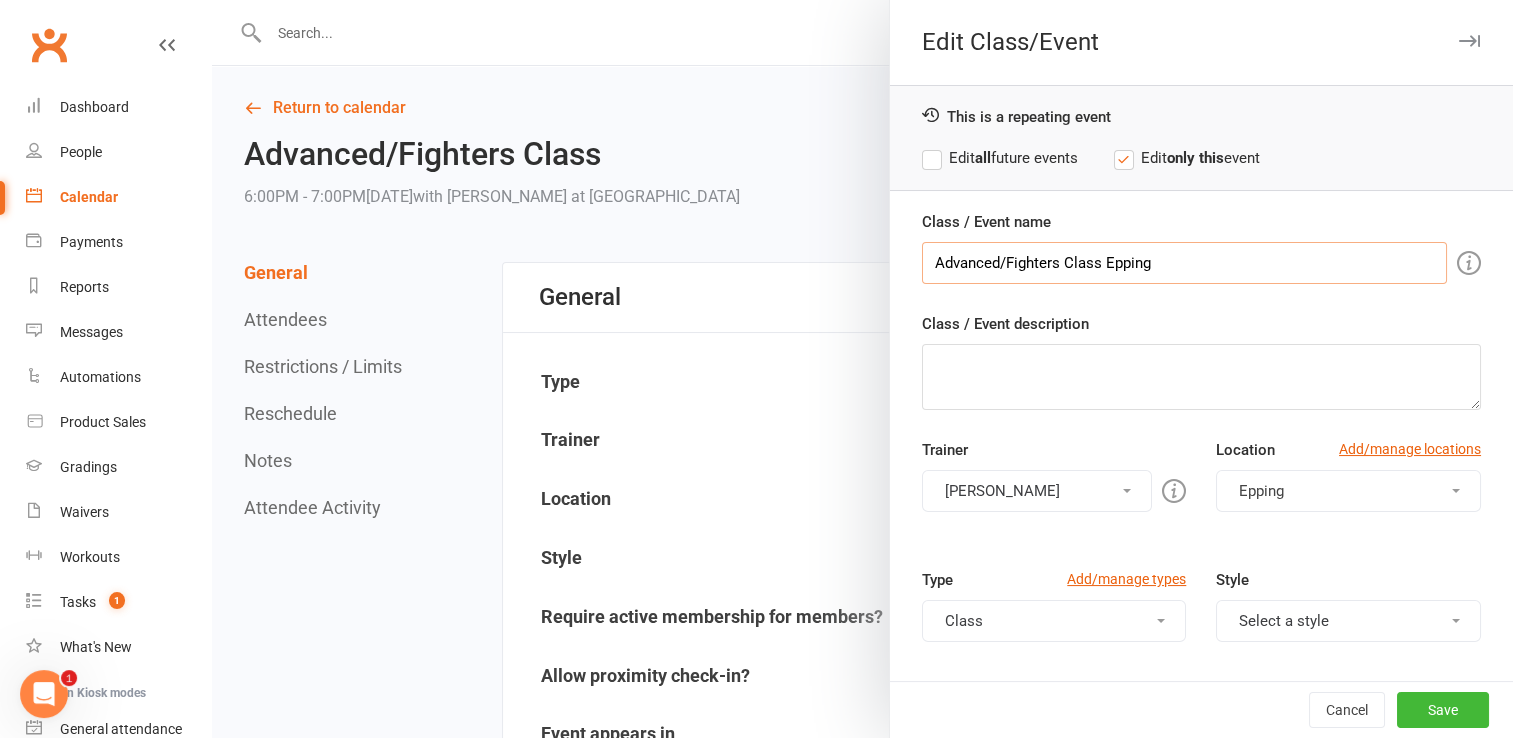 type on "Advanced/Fighters Class Epping" 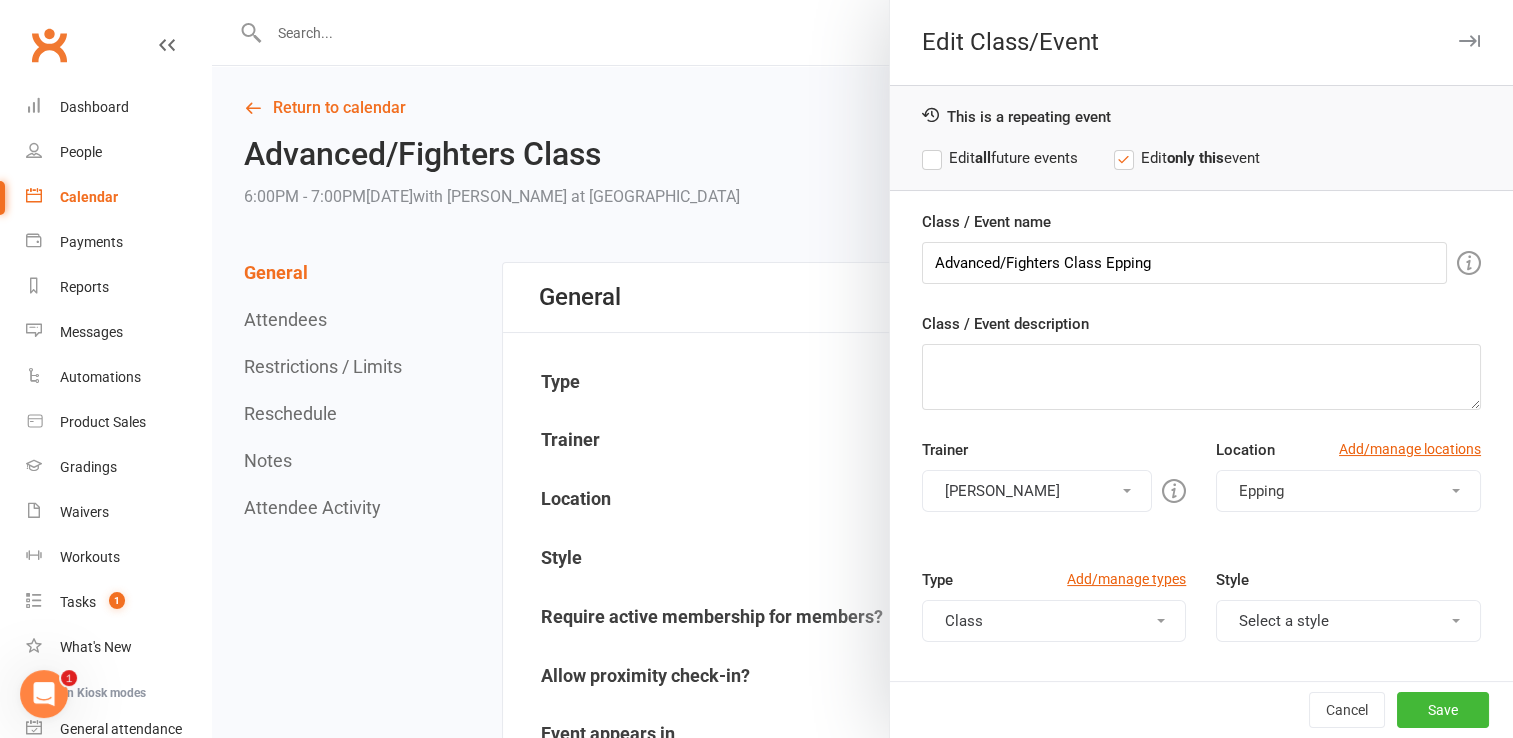click on "Epping" at bounding box center [1348, 491] 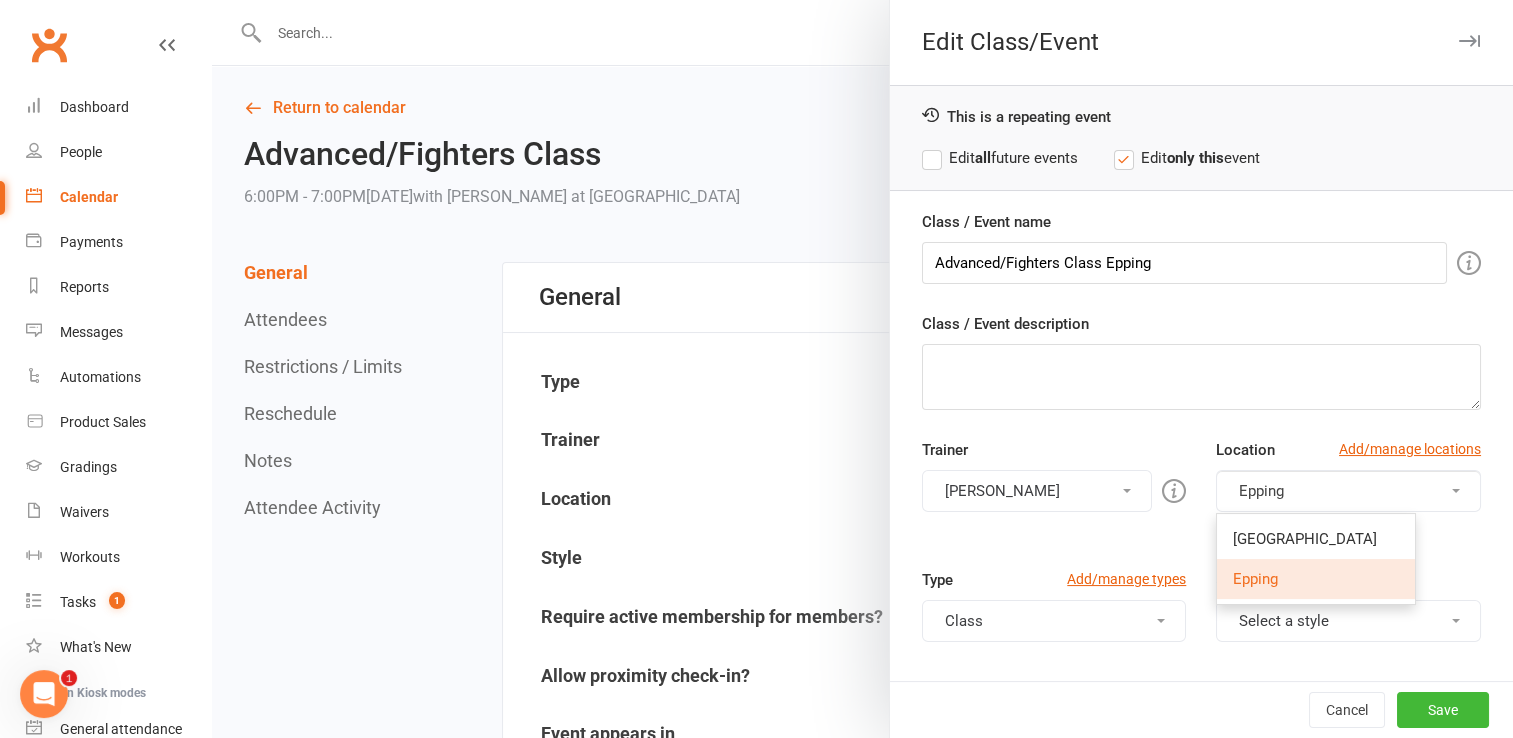 click on "Trainer Deeyana Boz  Deeyana Boz Dominic Gomez Please select at least one trainer Location Add/manage locations
Epping
Airport West
Epping" at bounding box center [1201, 503] 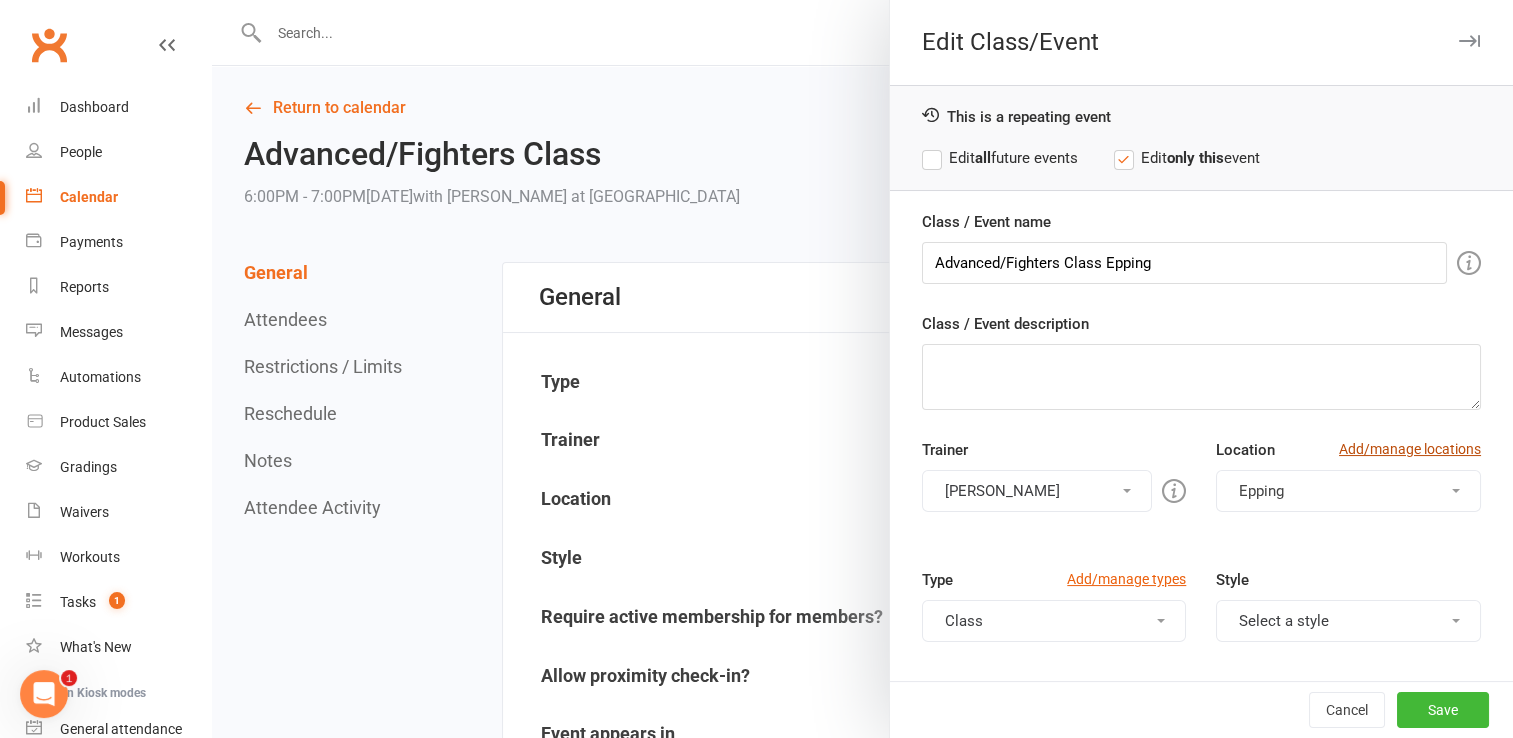 click on "Add/manage locations" at bounding box center (1410, 449) 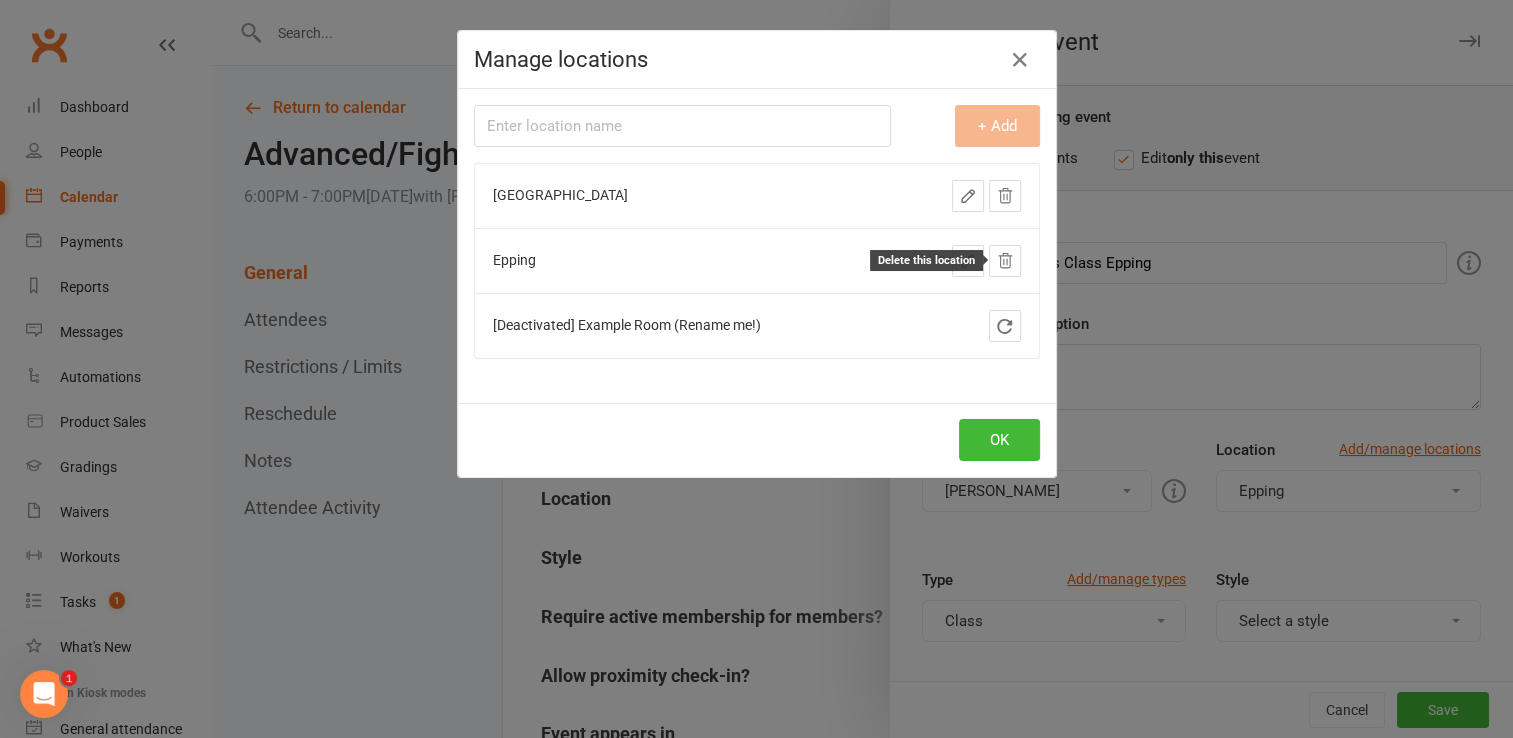 click 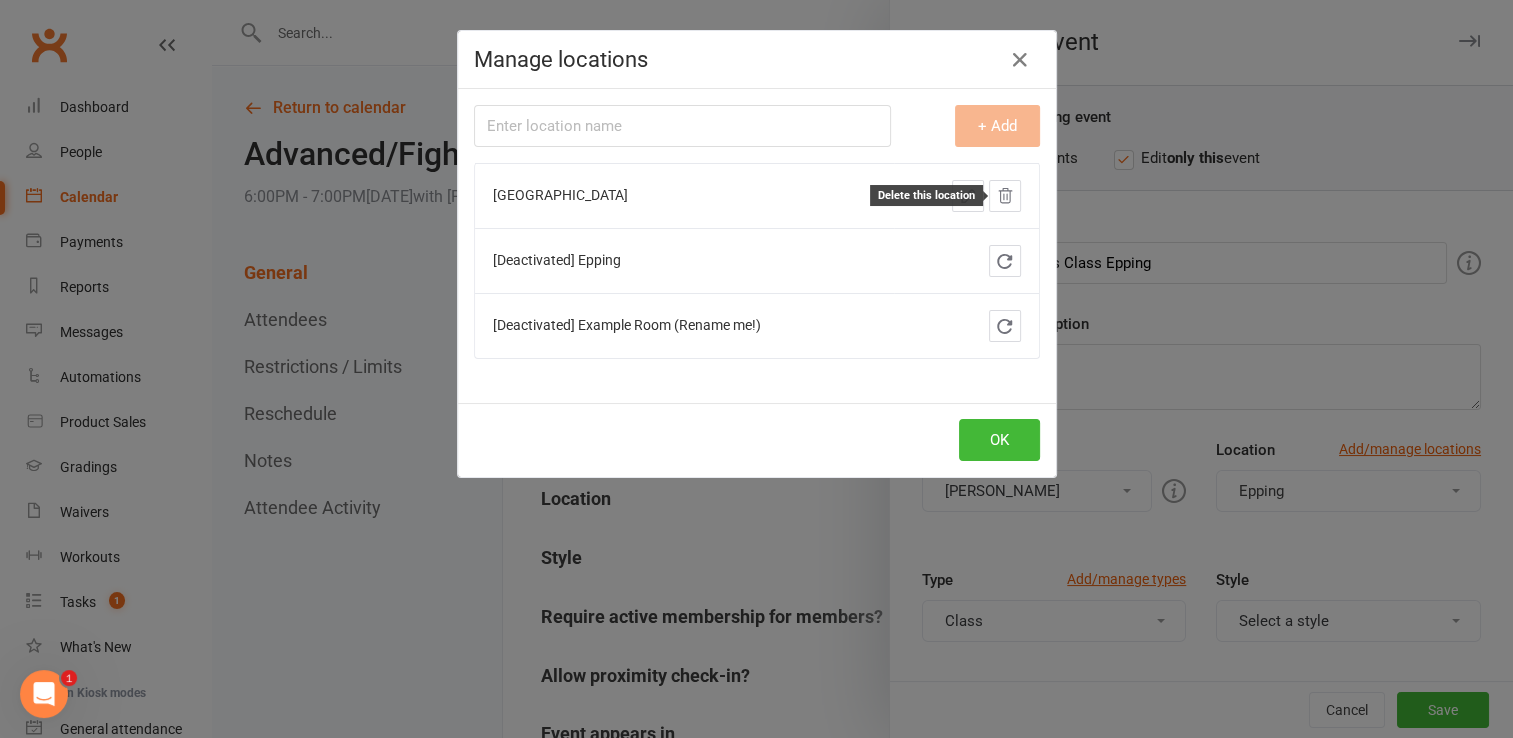 click 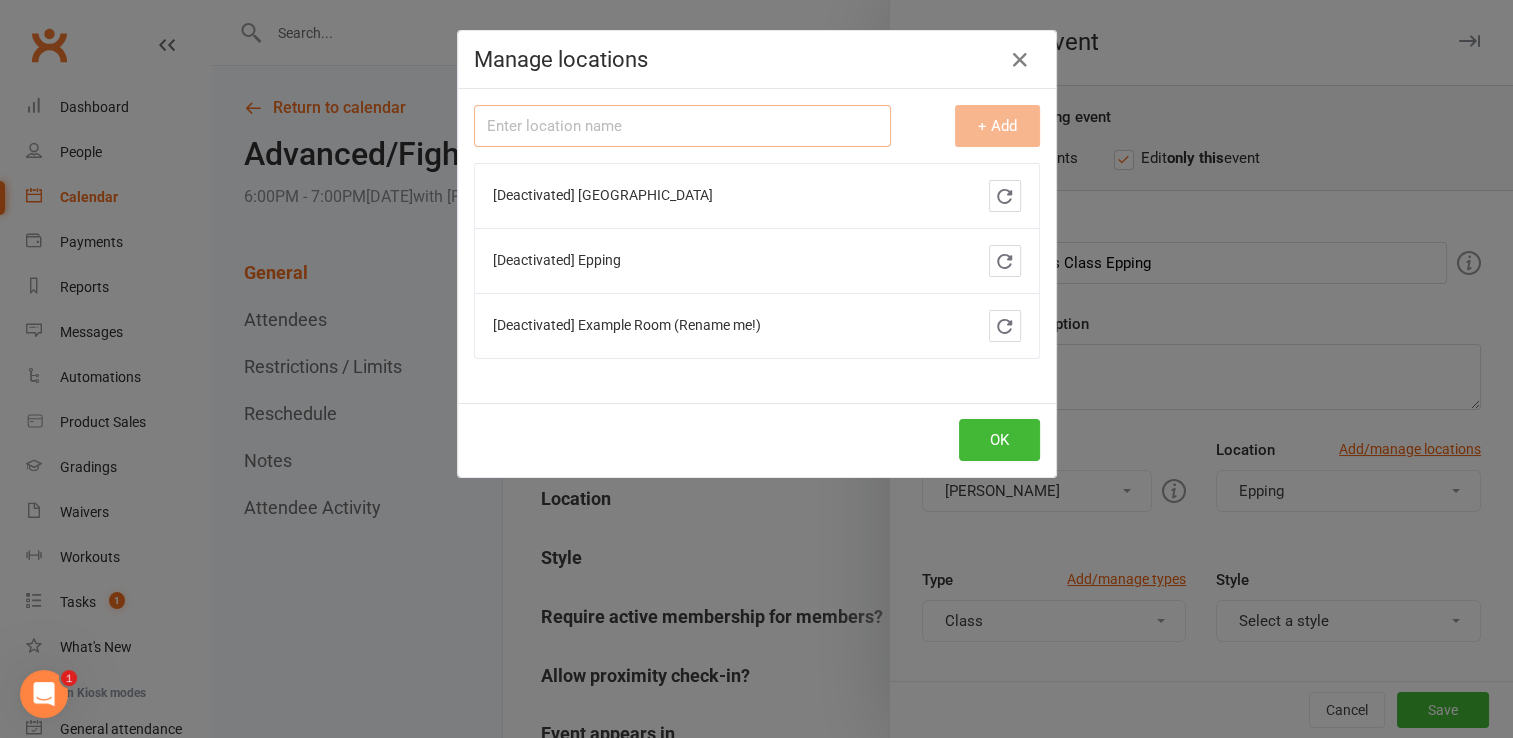 click at bounding box center (682, 126) 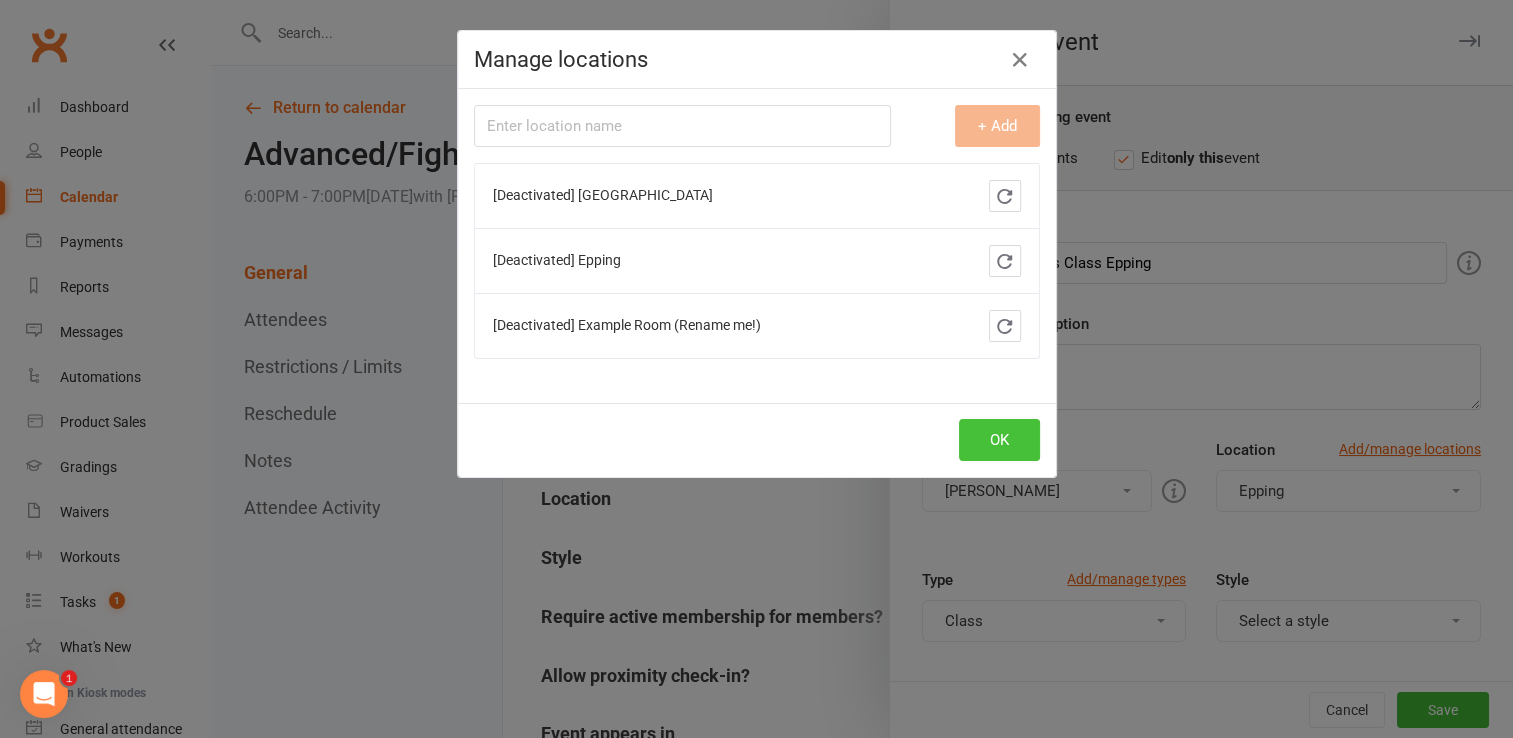 click on "OK" at bounding box center [999, 440] 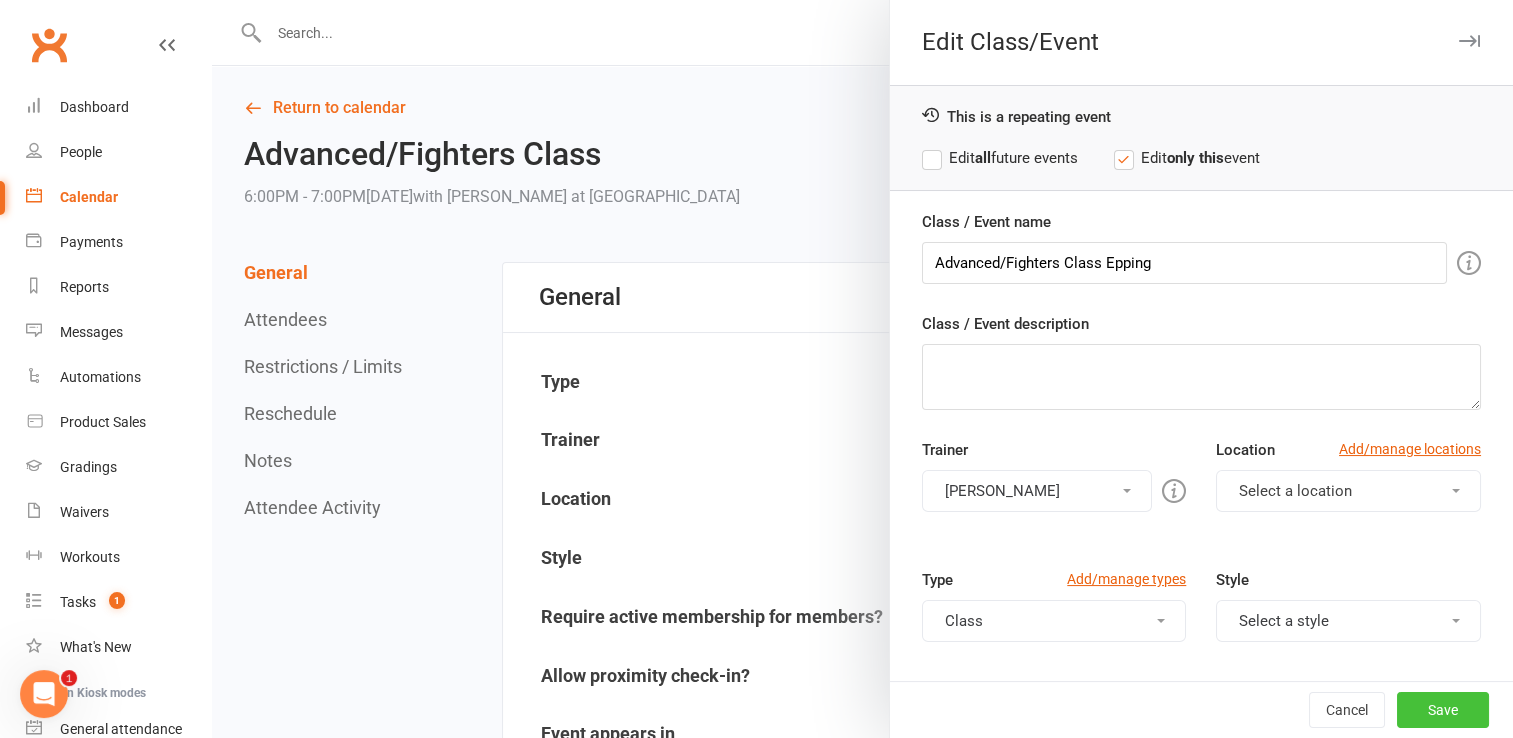 click on "Save" at bounding box center [1443, 710] 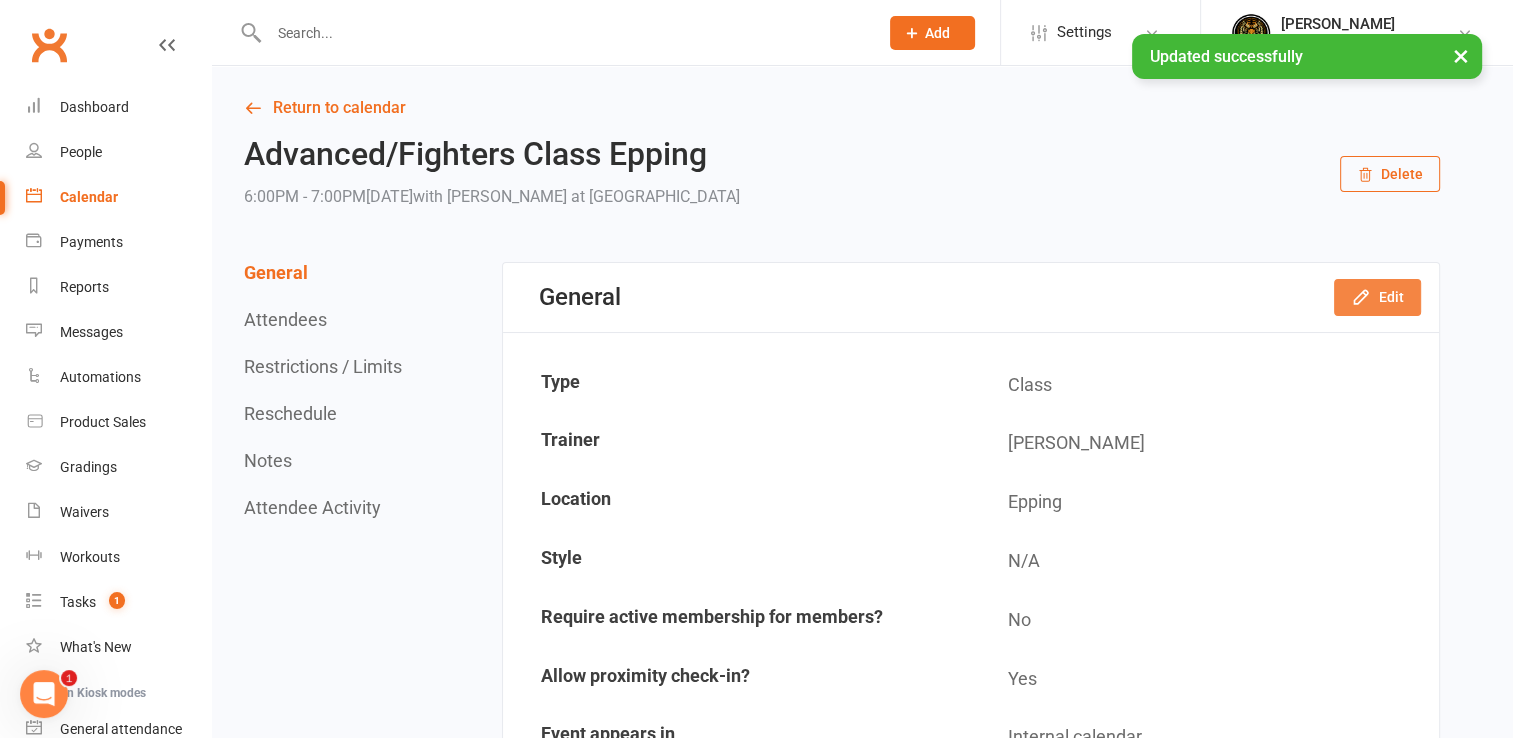 click on "Edit" at bounding box center (1377, 297) 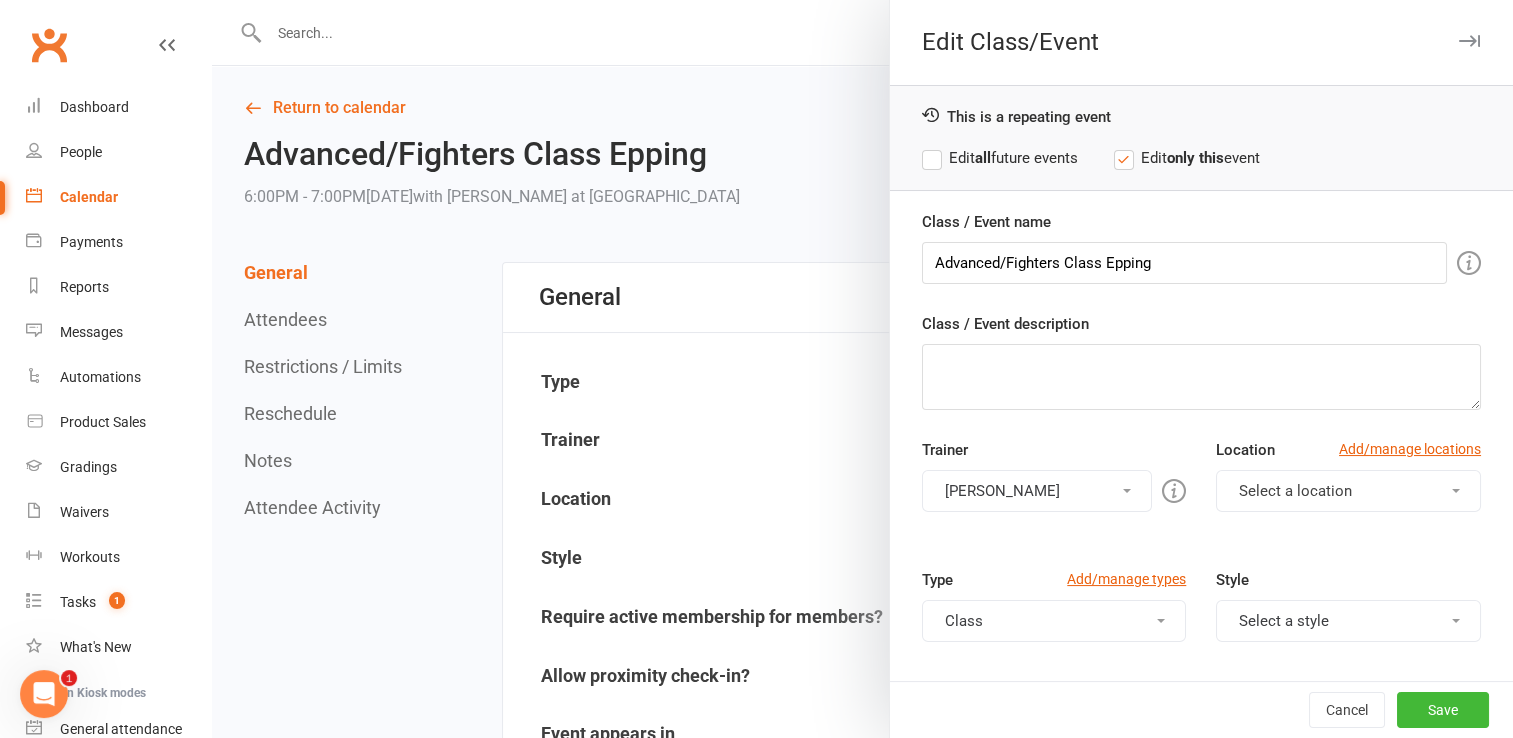 click on "Edit  all  future events" at bounding box center (1000, 158) 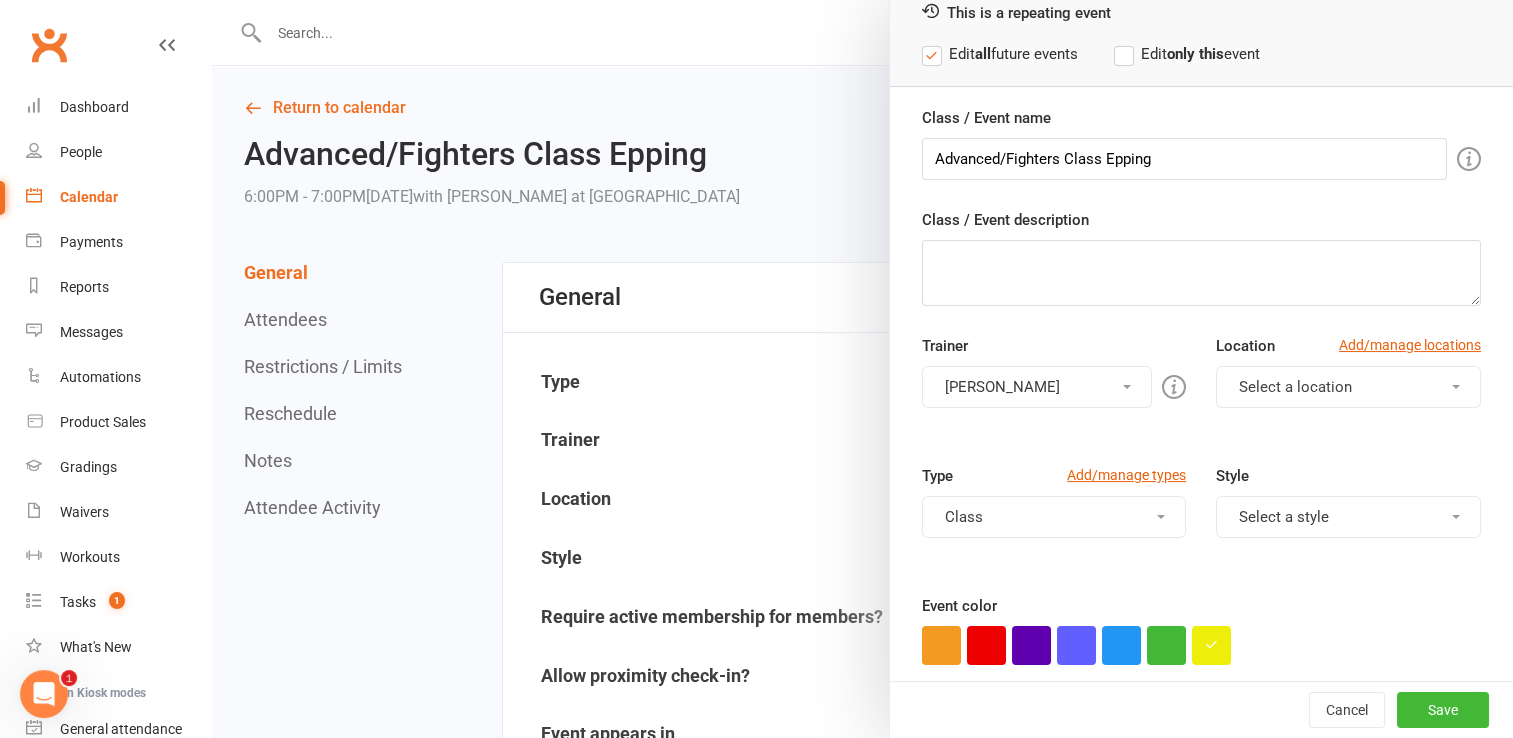 scroll, scrollTop: 300, scrollLeft: 0, axis: vertical 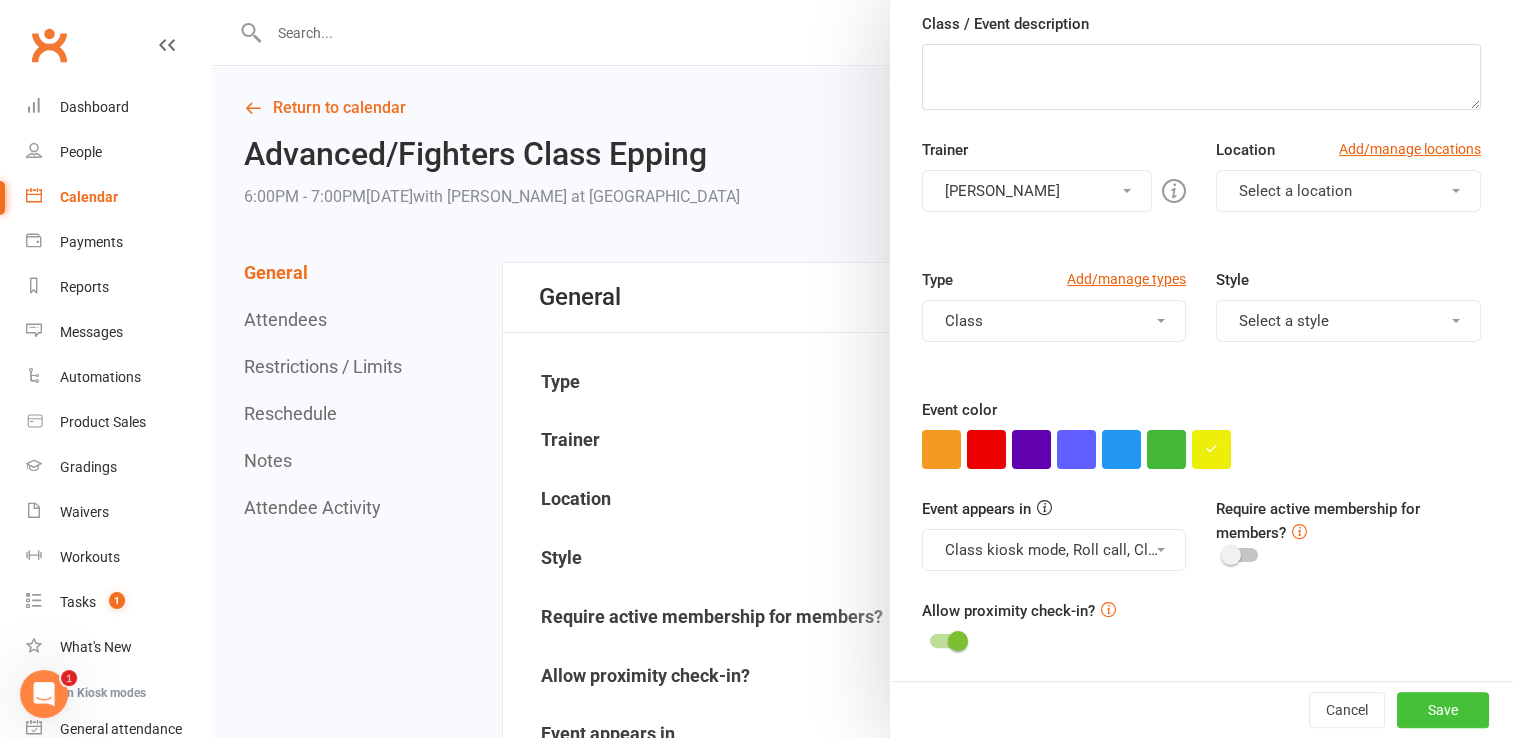 click on "Save" at bounding box center (1443, 710) 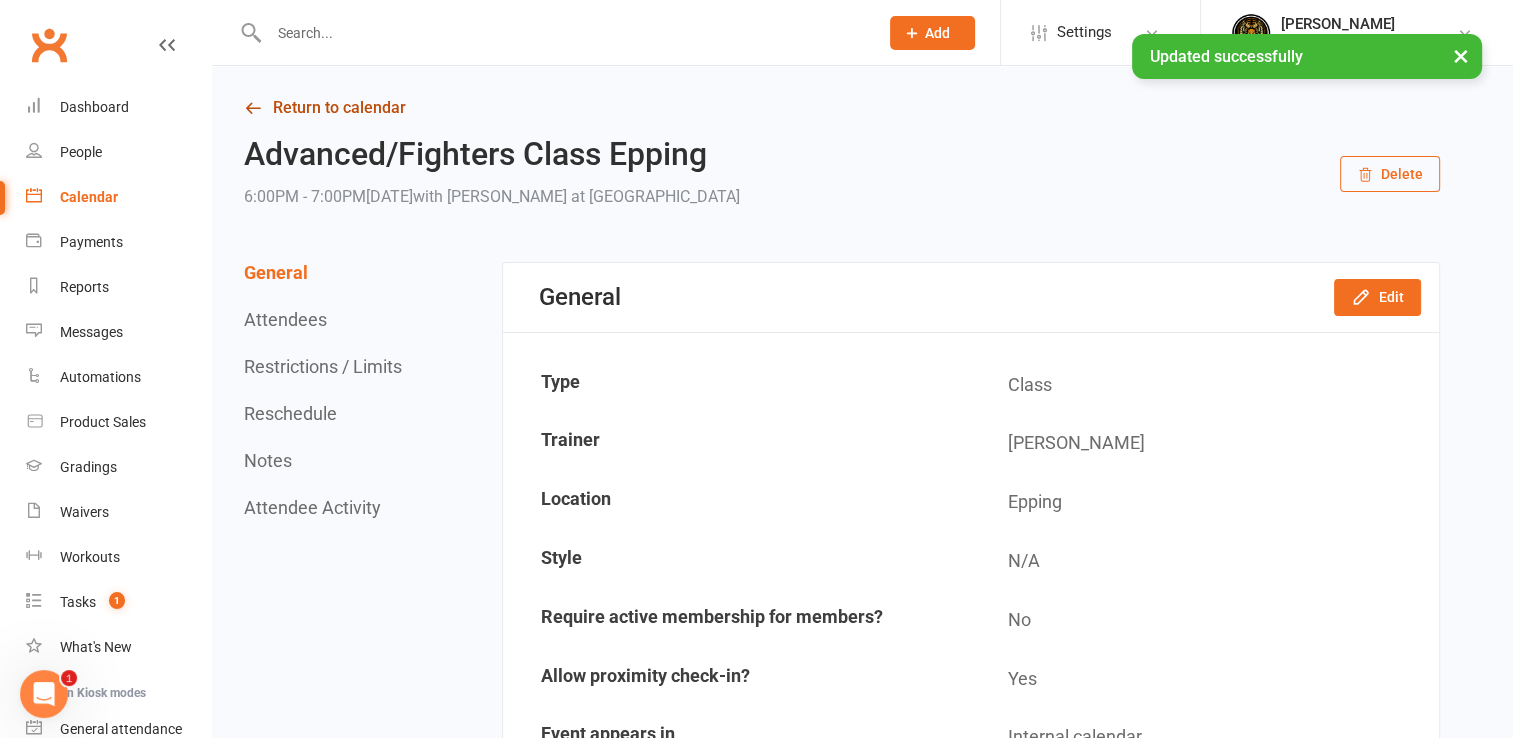 click at bounding box center [253, 108] 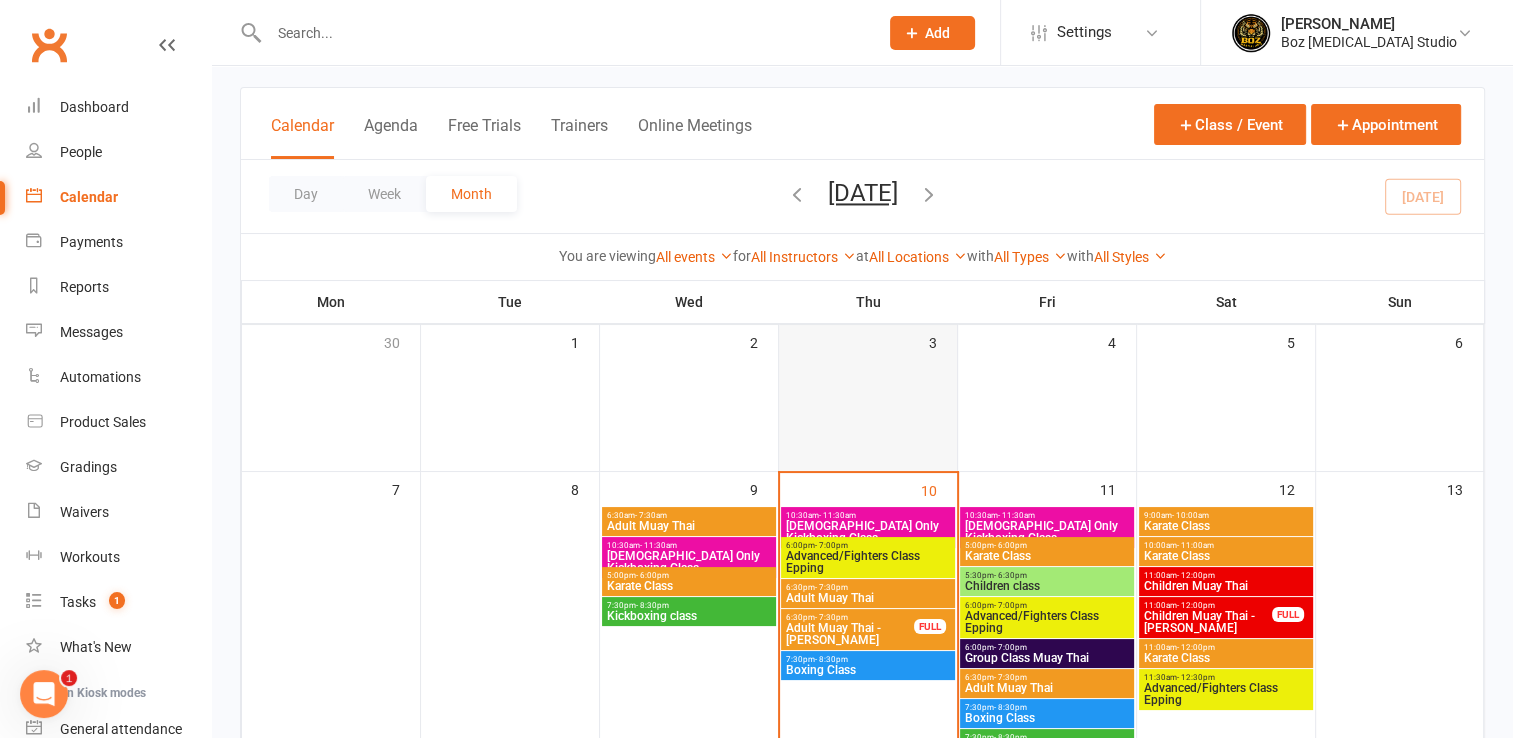 scroll, scrollTop: 200, scrollLeft: 0, axis: vertical 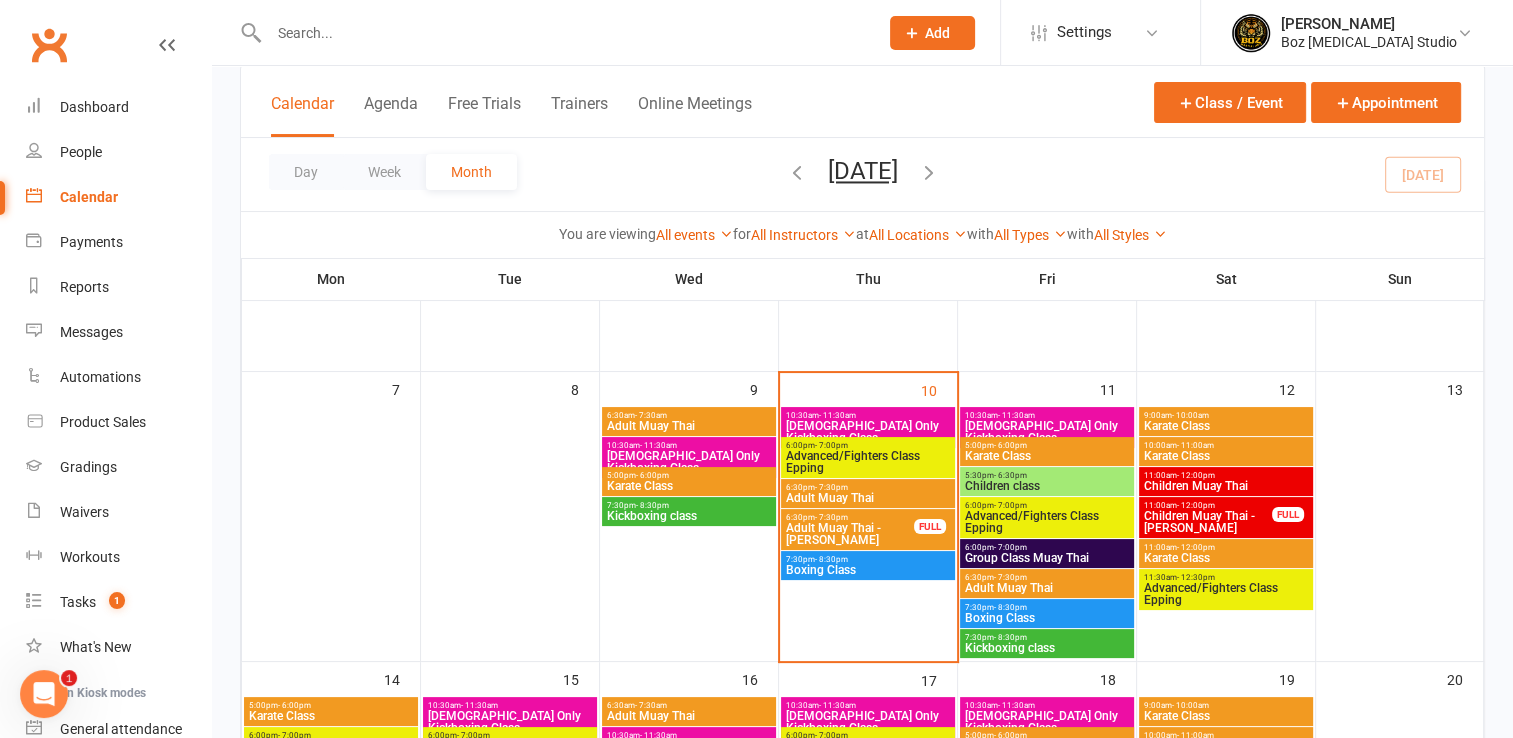 click on "Group Class Muay Thai" at bounding box center [1047, 558] 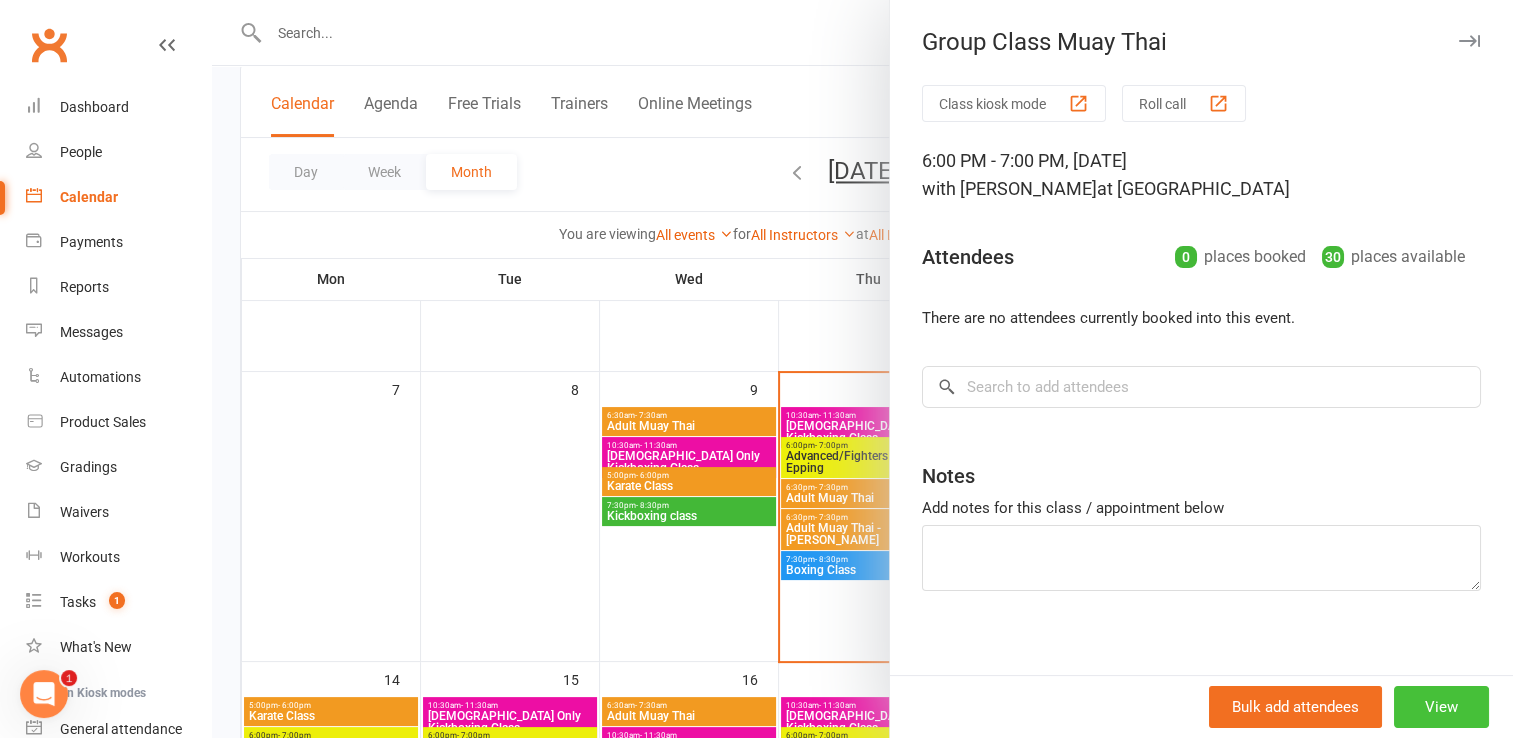 click on "View" at bounding box center (1441, 707) 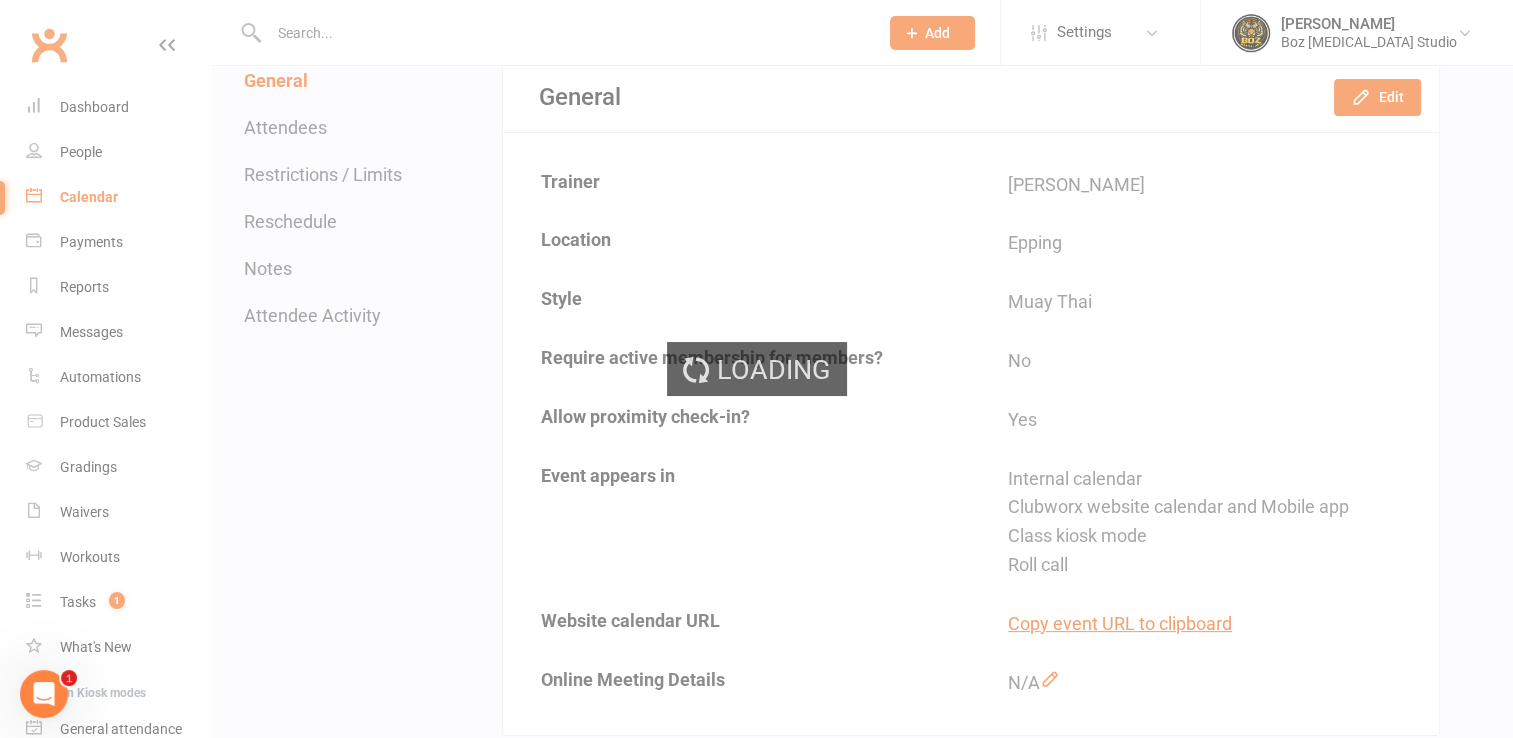 scroll, scrollTop: 0, scrollLeft: 0, axis: both 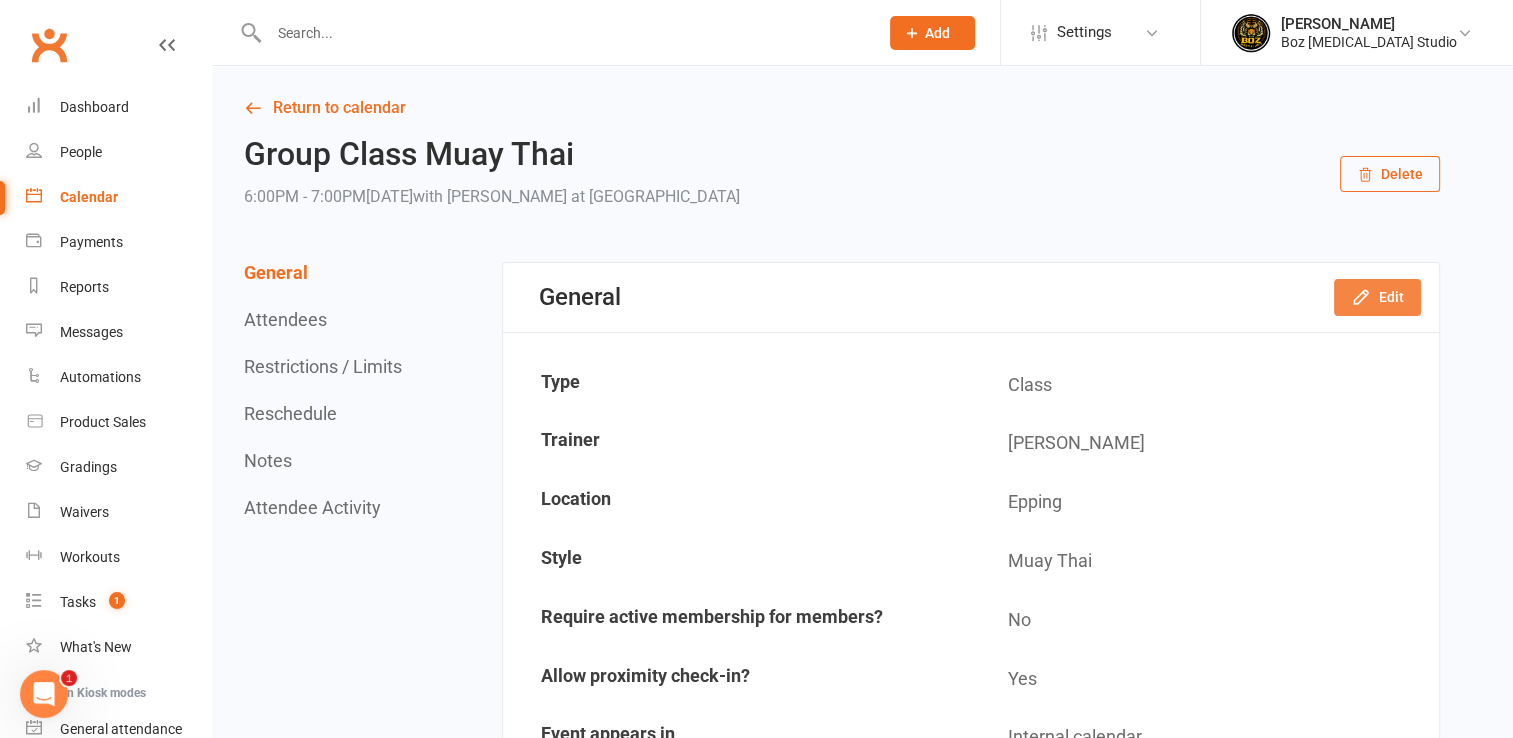 click on "Edit" at bounding box center [1377, 297] 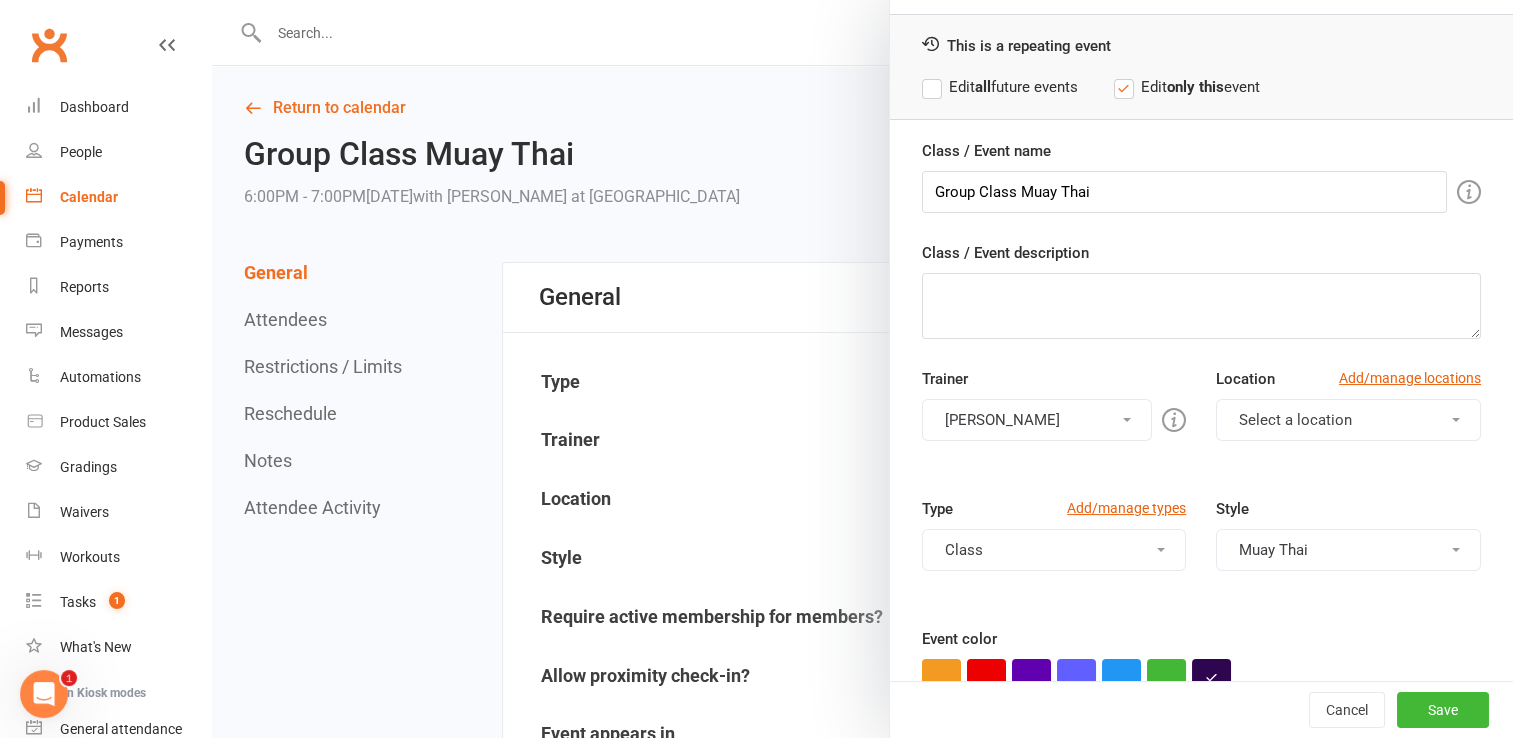 scroll, scrollTop: 300, scrollLeft: 0, axis: vertical 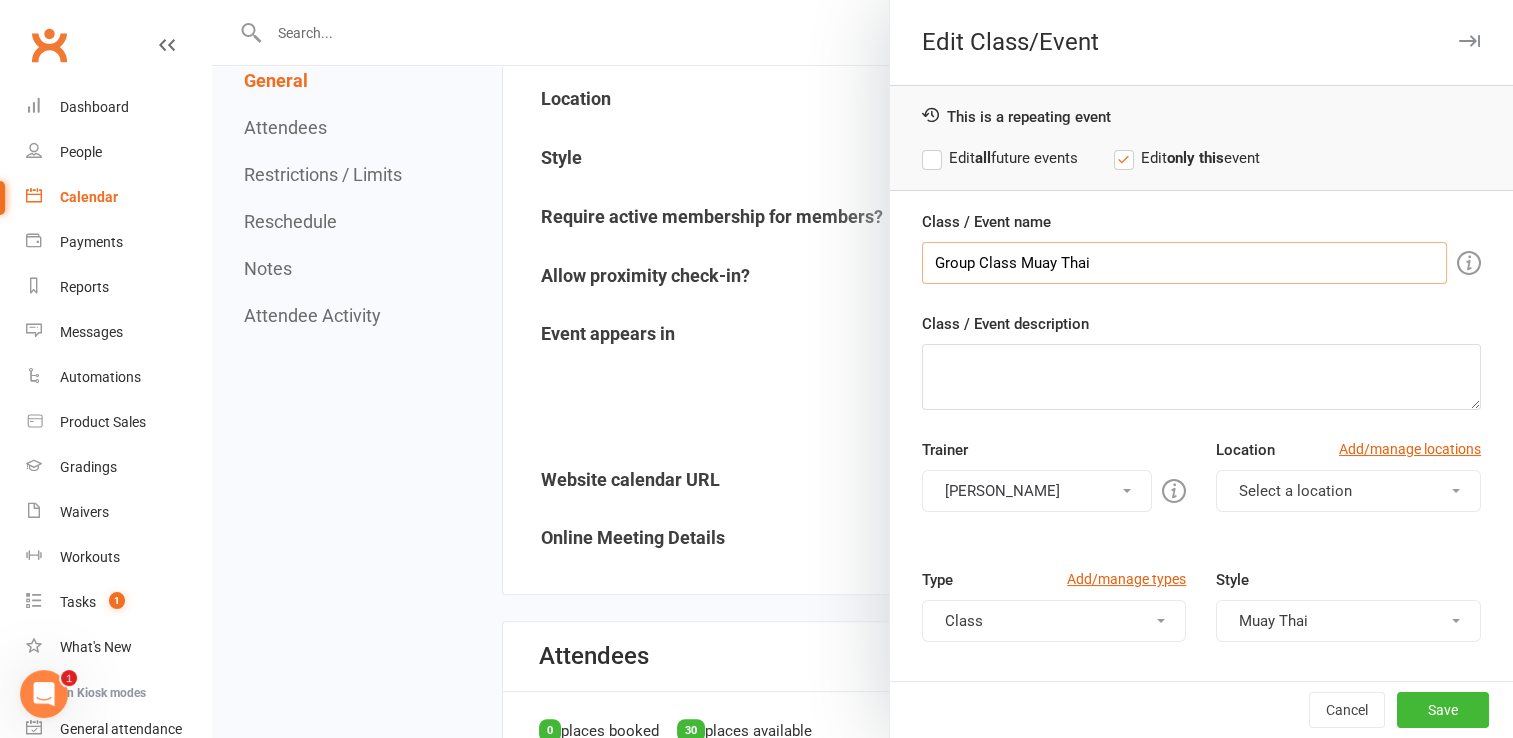 click on "Group Class Muay Thai" at bounding box center (1184, 263) 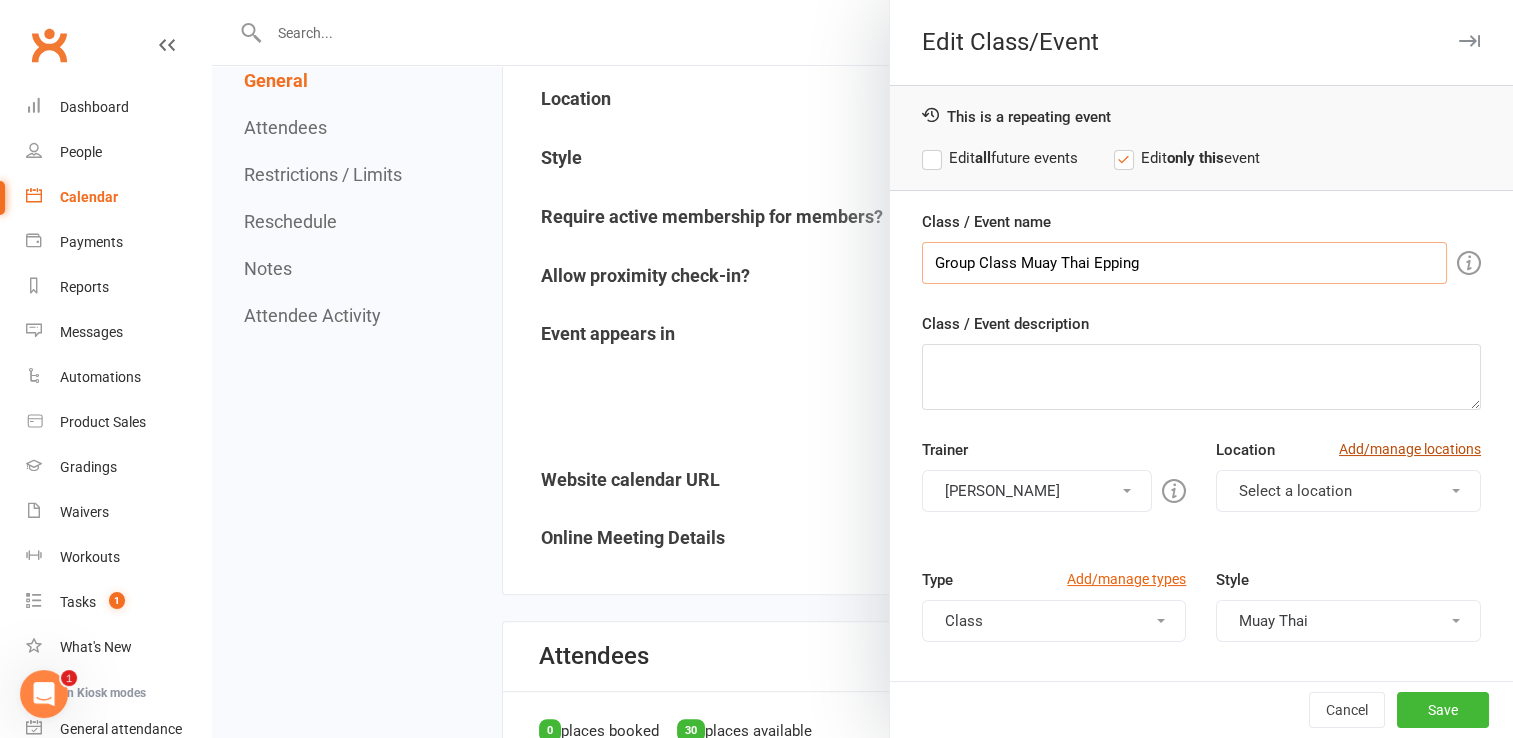 scroll, scrollTop: 300, scrollLeft: 0, axis: vertical 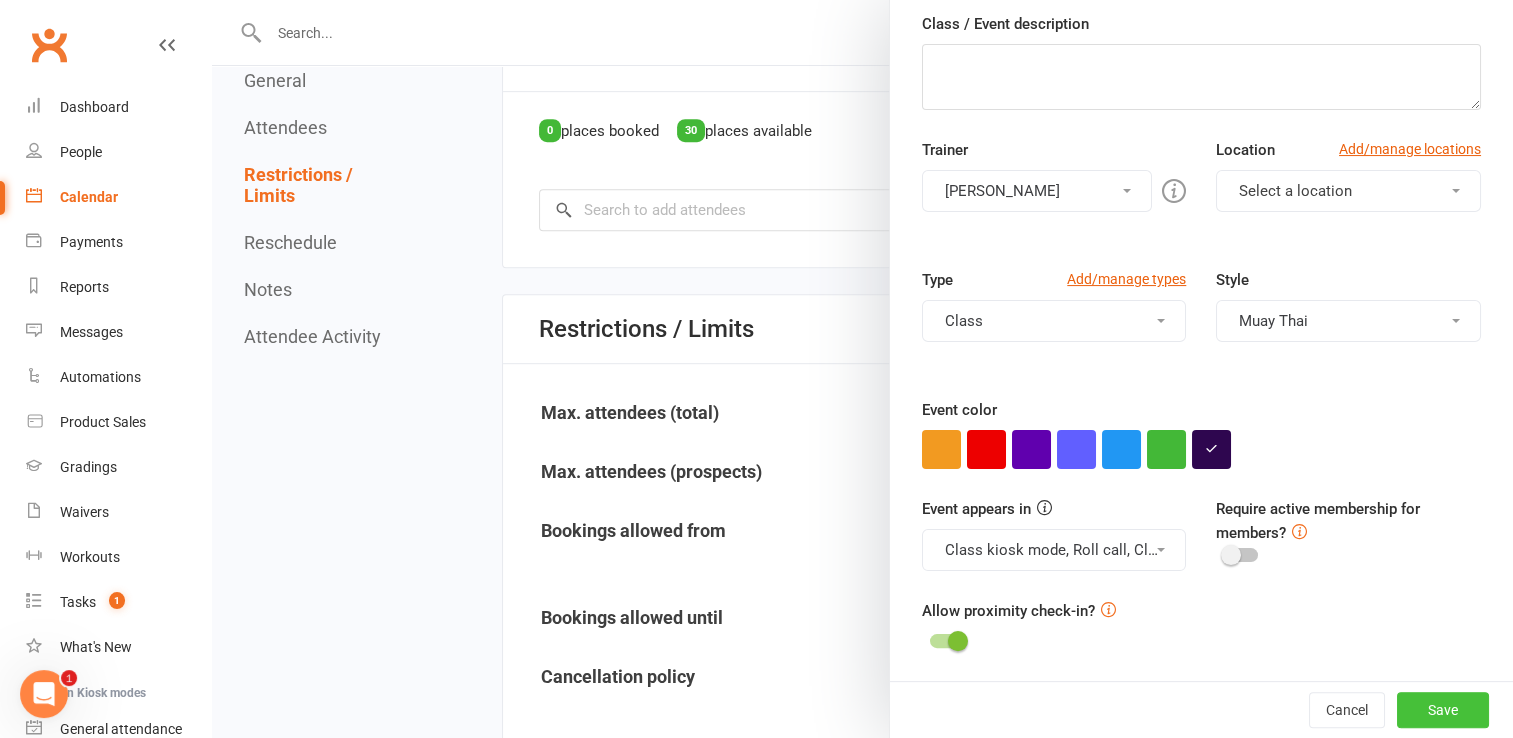 type on "Group Class Muay Thai Epping" 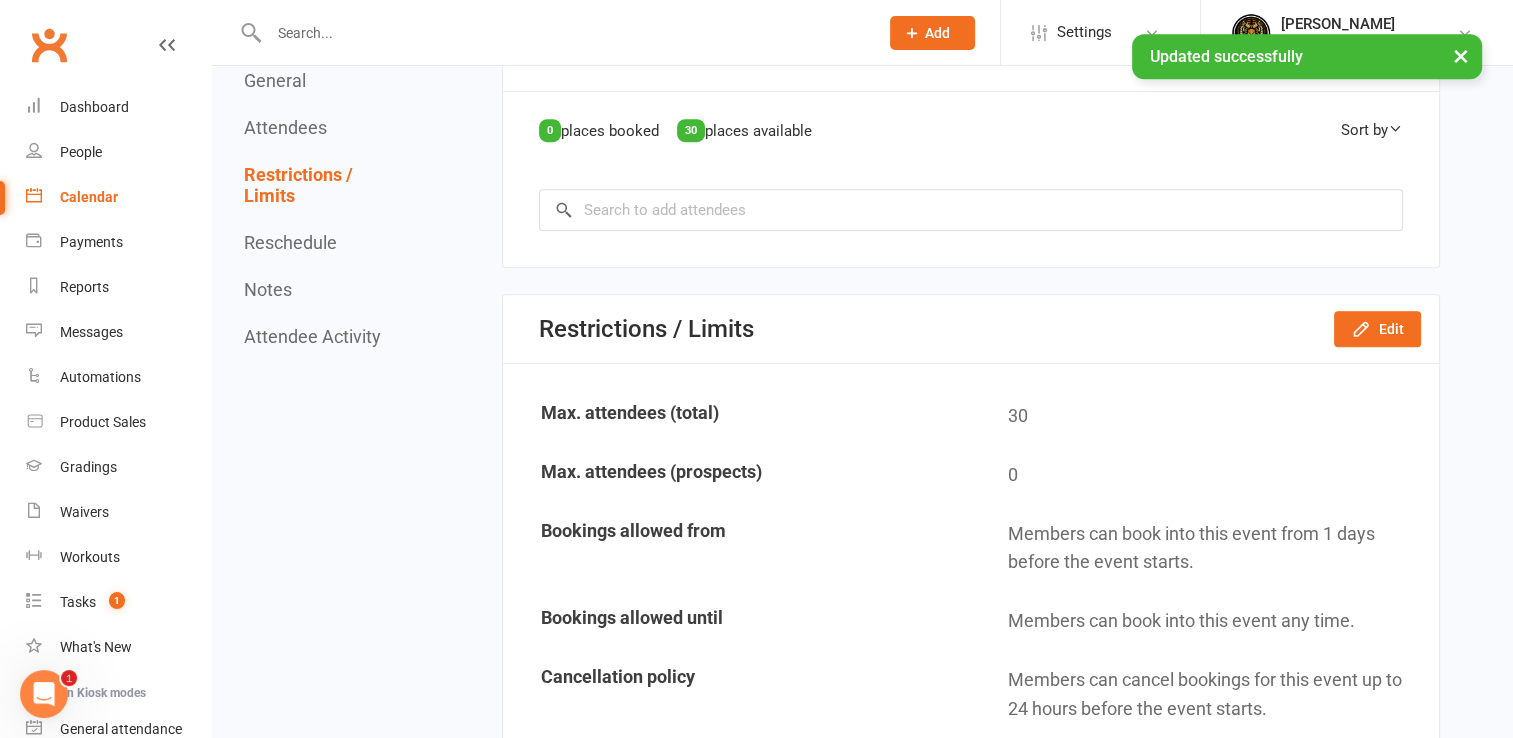 click on "Calendar" at bounding box center [89, 197] 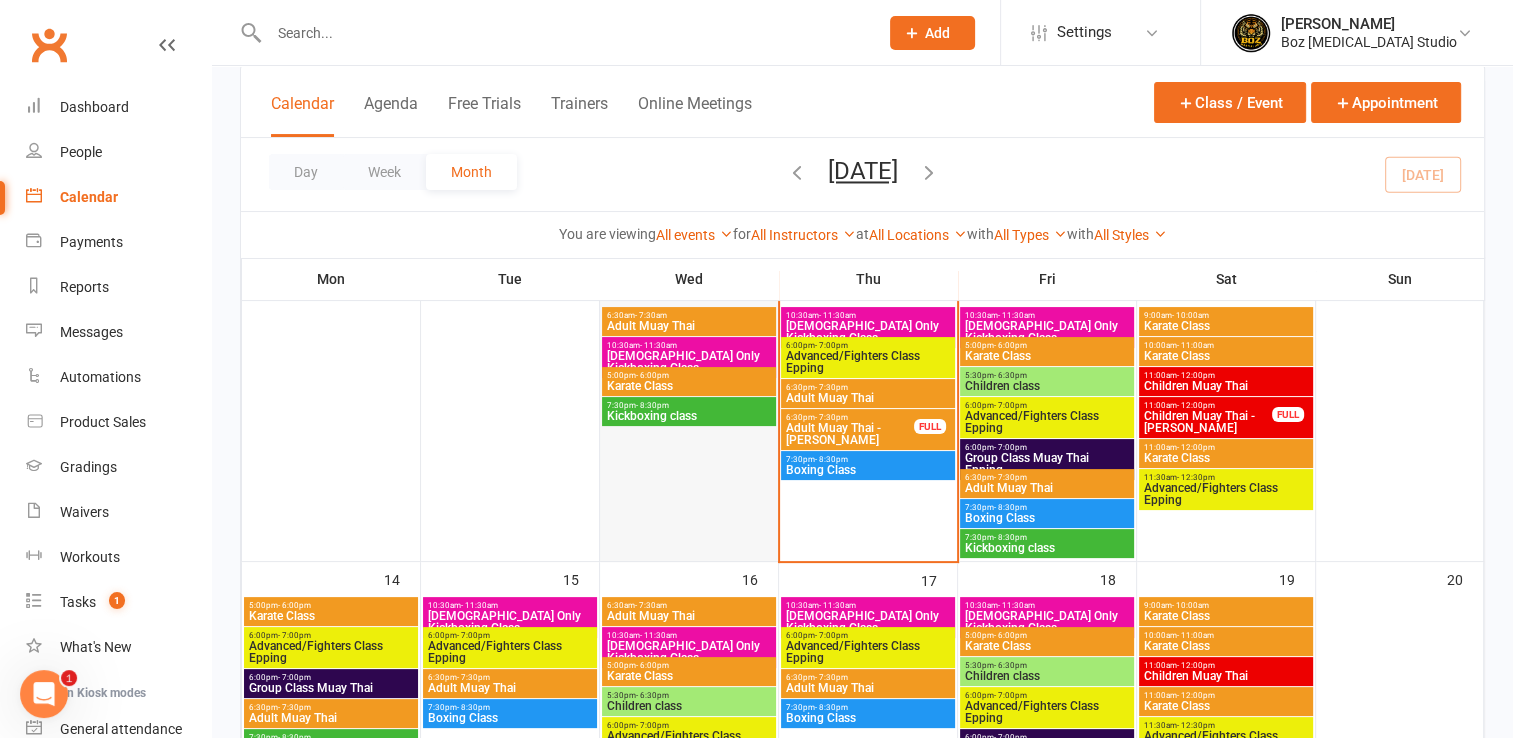 scroll, scrollTop: 500, scrollLeft: 0, axis: vertical 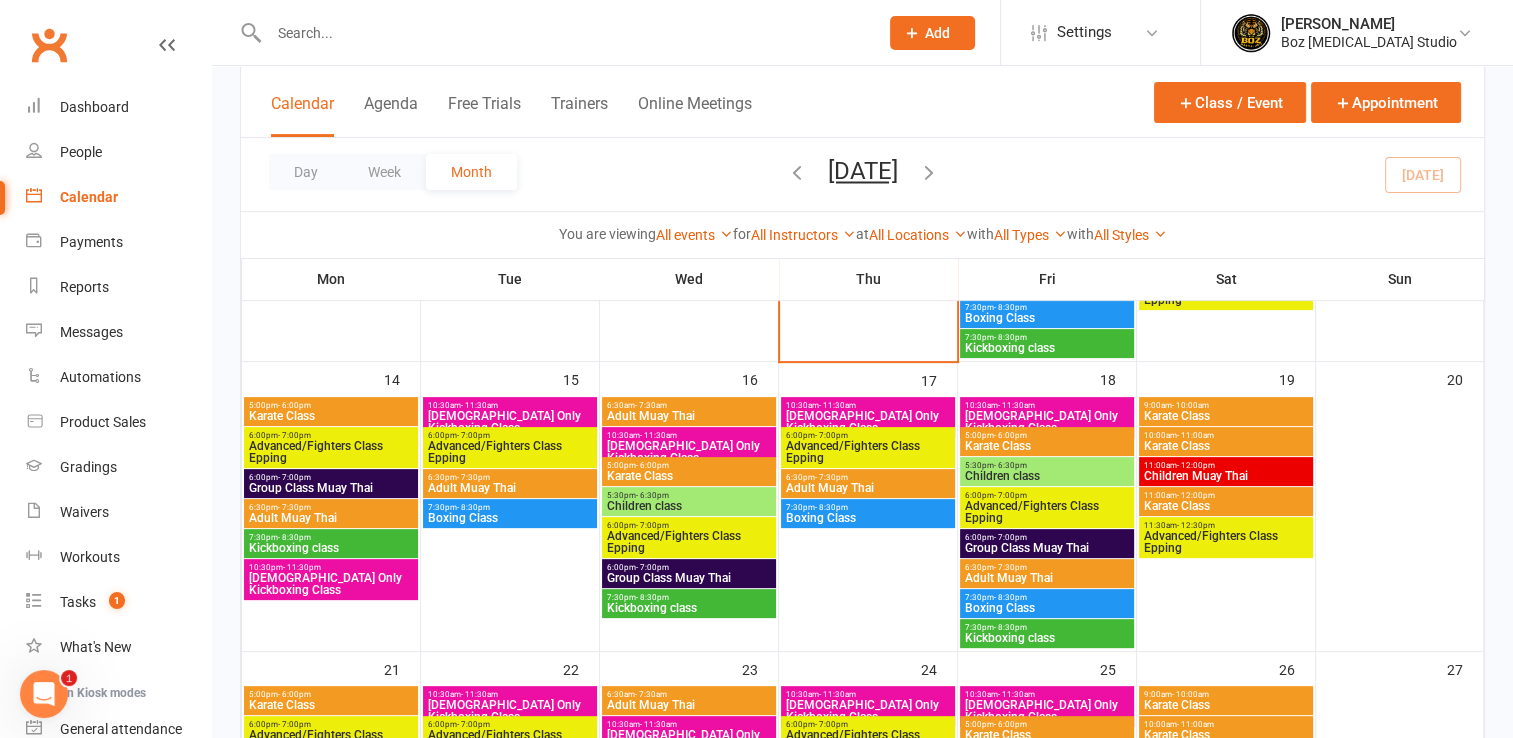 click on "Children class" at bounding box center (689, 506) 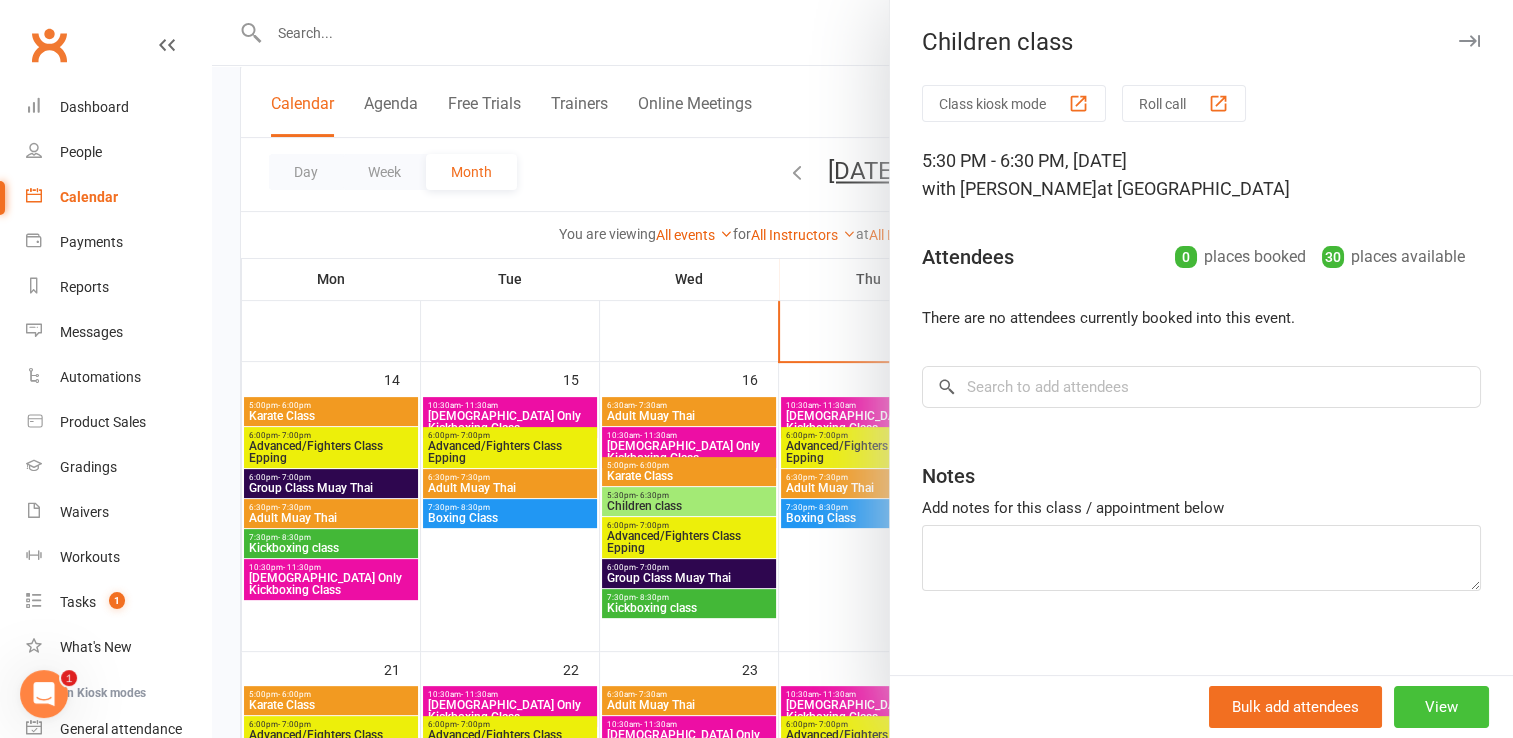 click on "View" at bounding box center (1441, 707) 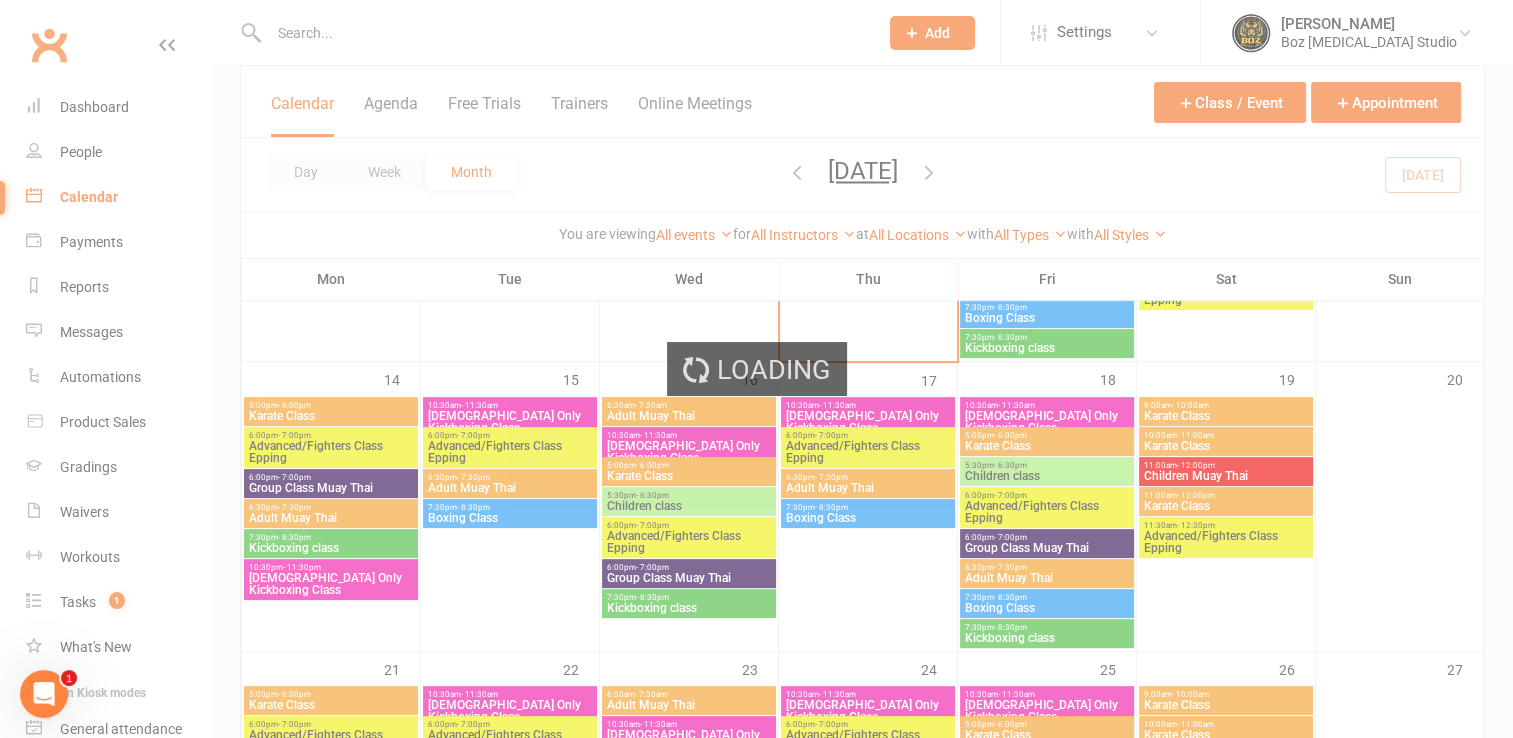 scroll, scrollTop: 0, scrollLeft: 0, axis: both 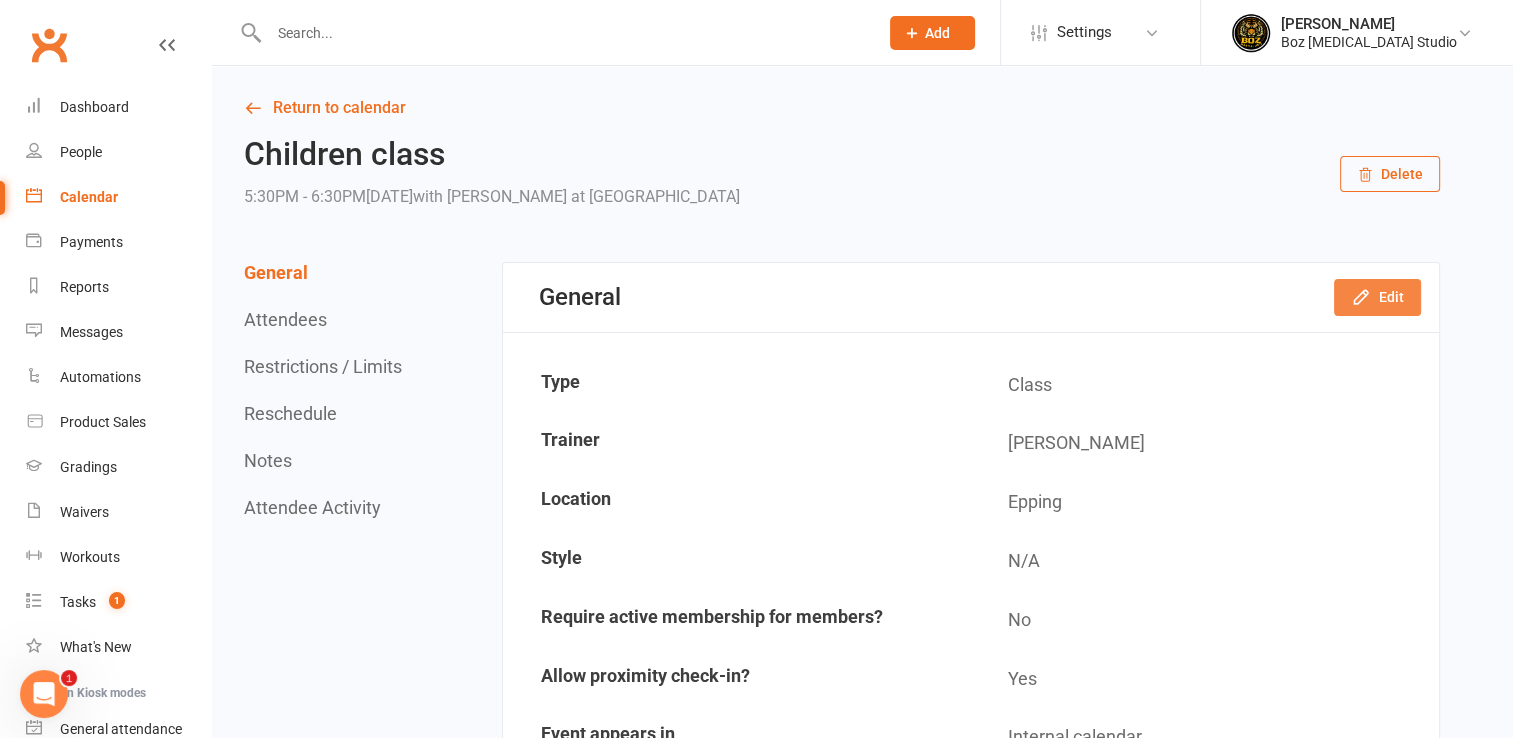 click 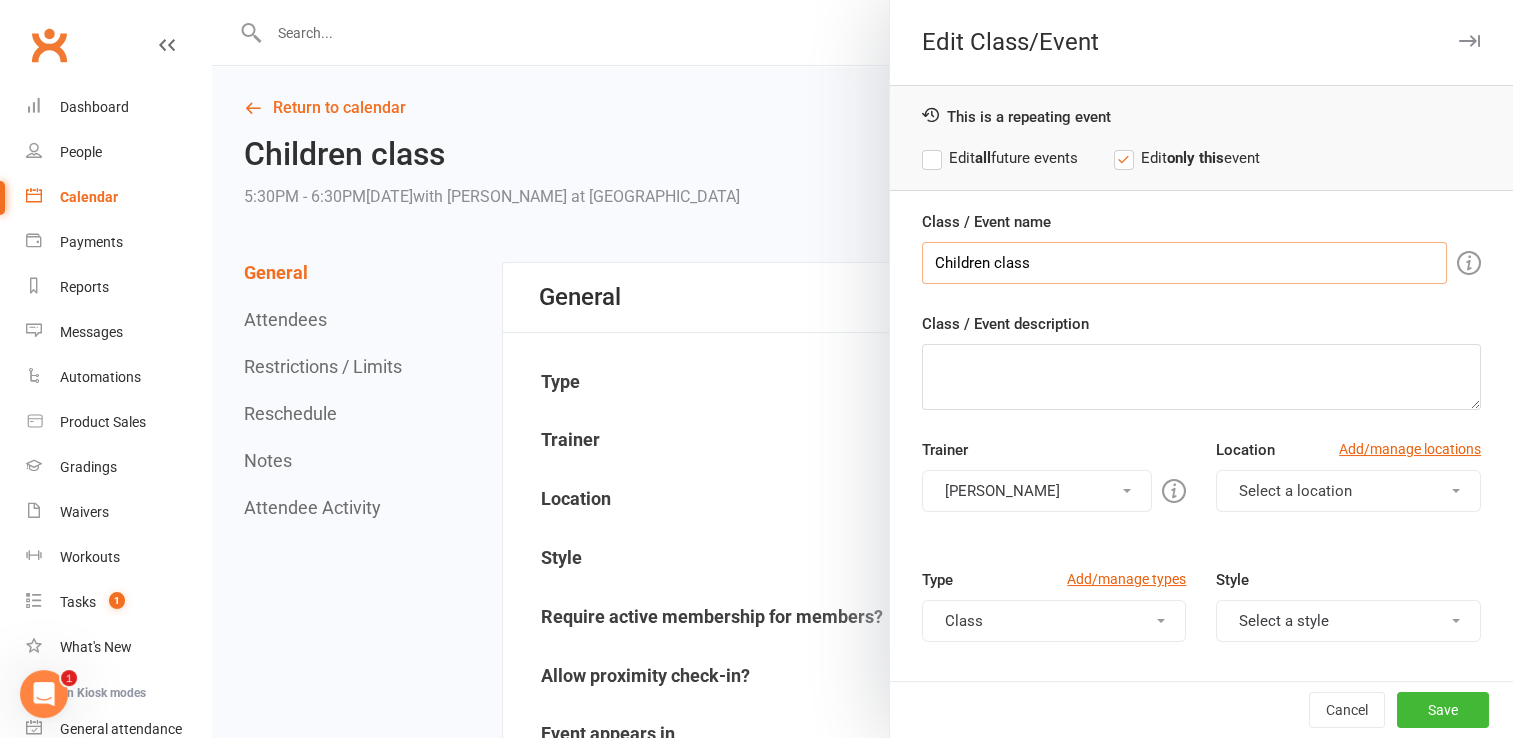click on "Children class" at bounding box center [1184, 263] 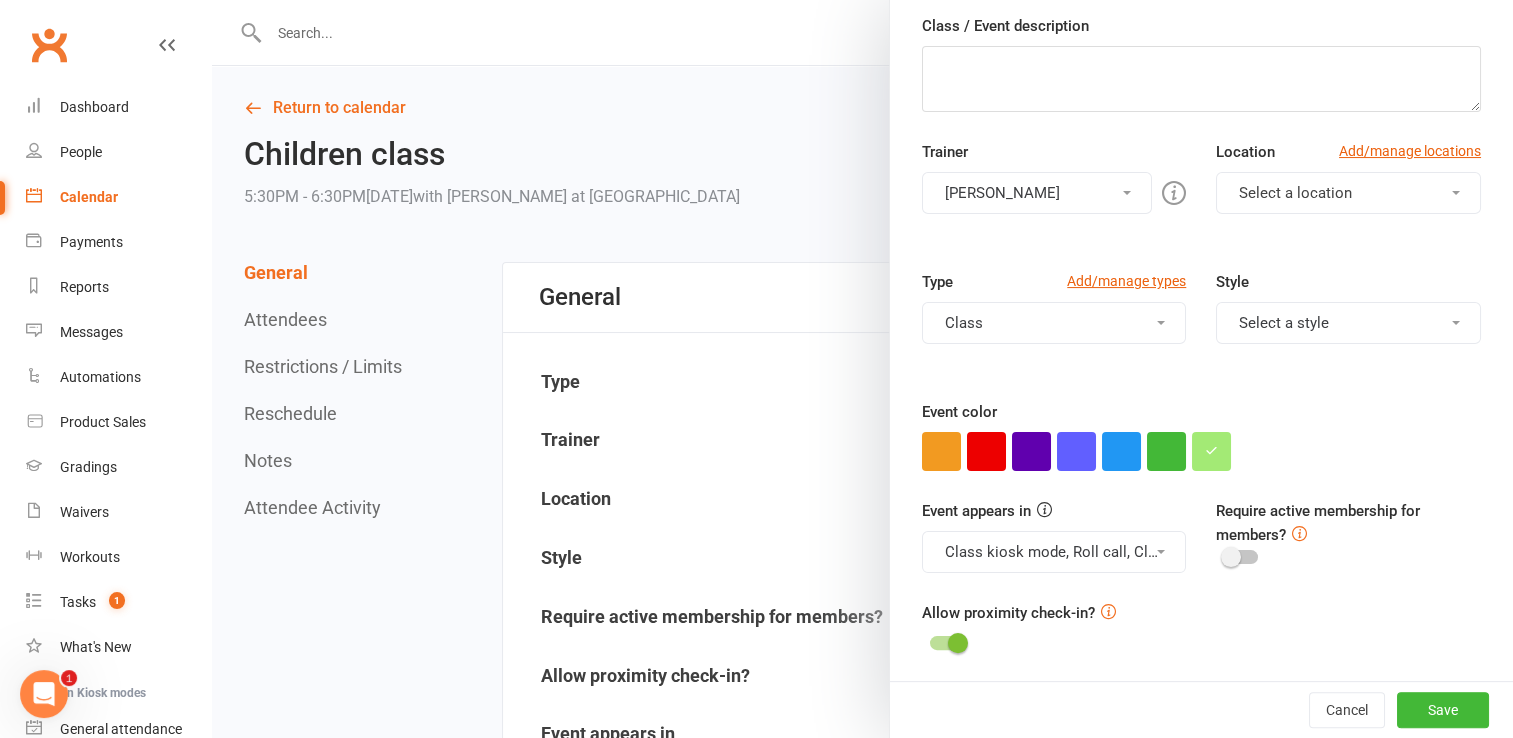 scroll, scrollTop: 300, scrollLeft: 0, axis: vertical 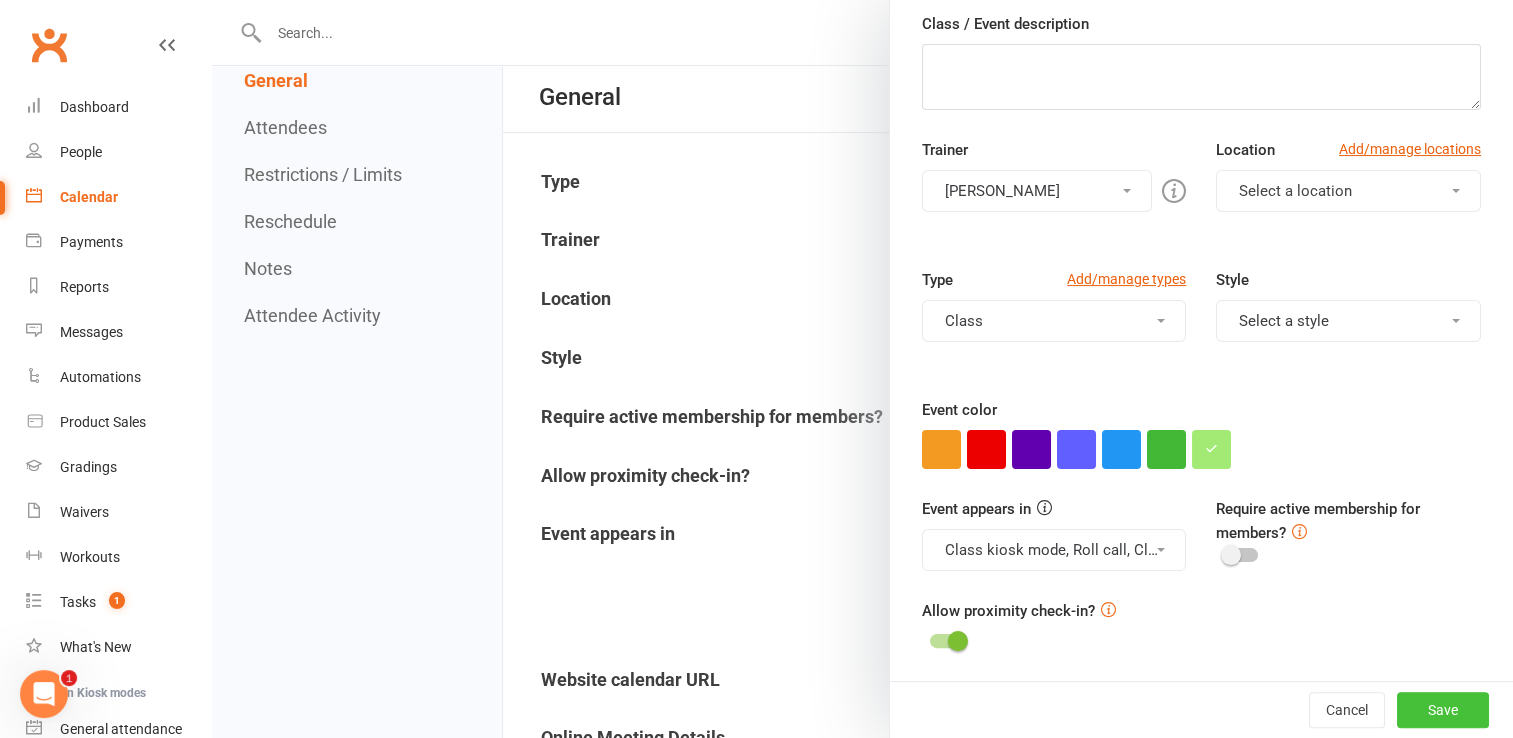 type on "Children class Epping" 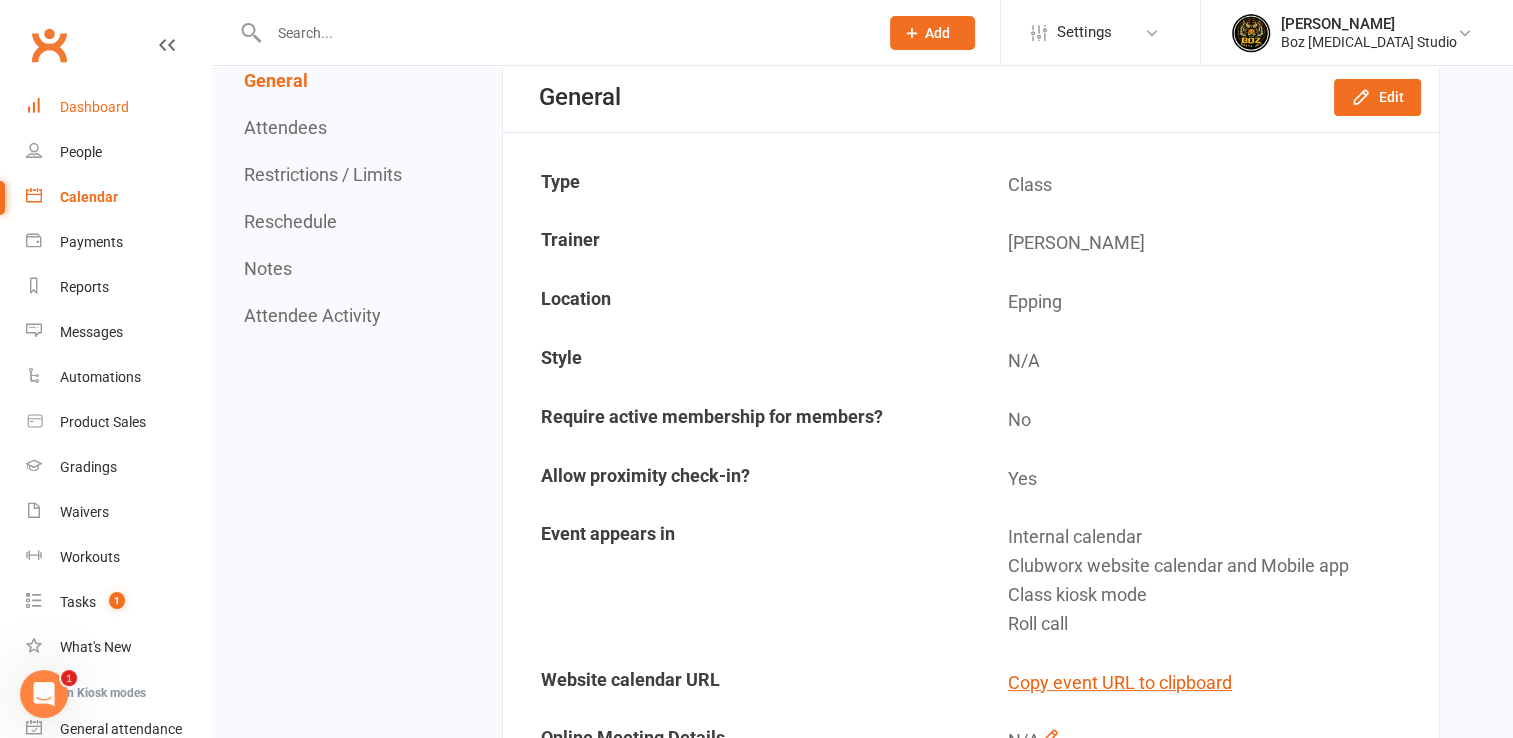 click on "Dashboard" at bounding box center (94, 107) 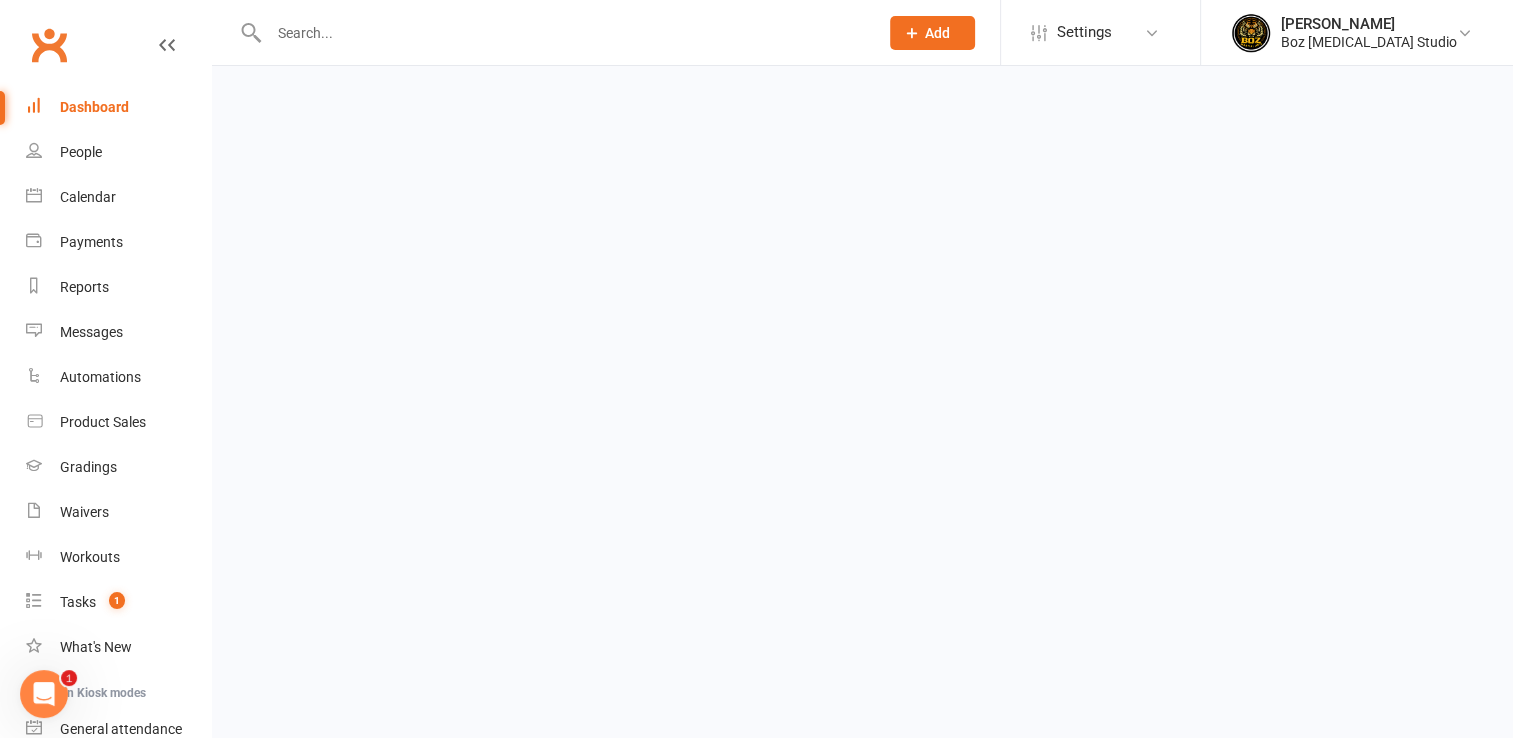 scroll, scrollTop: 0, scrollLeft: 0, axis: both 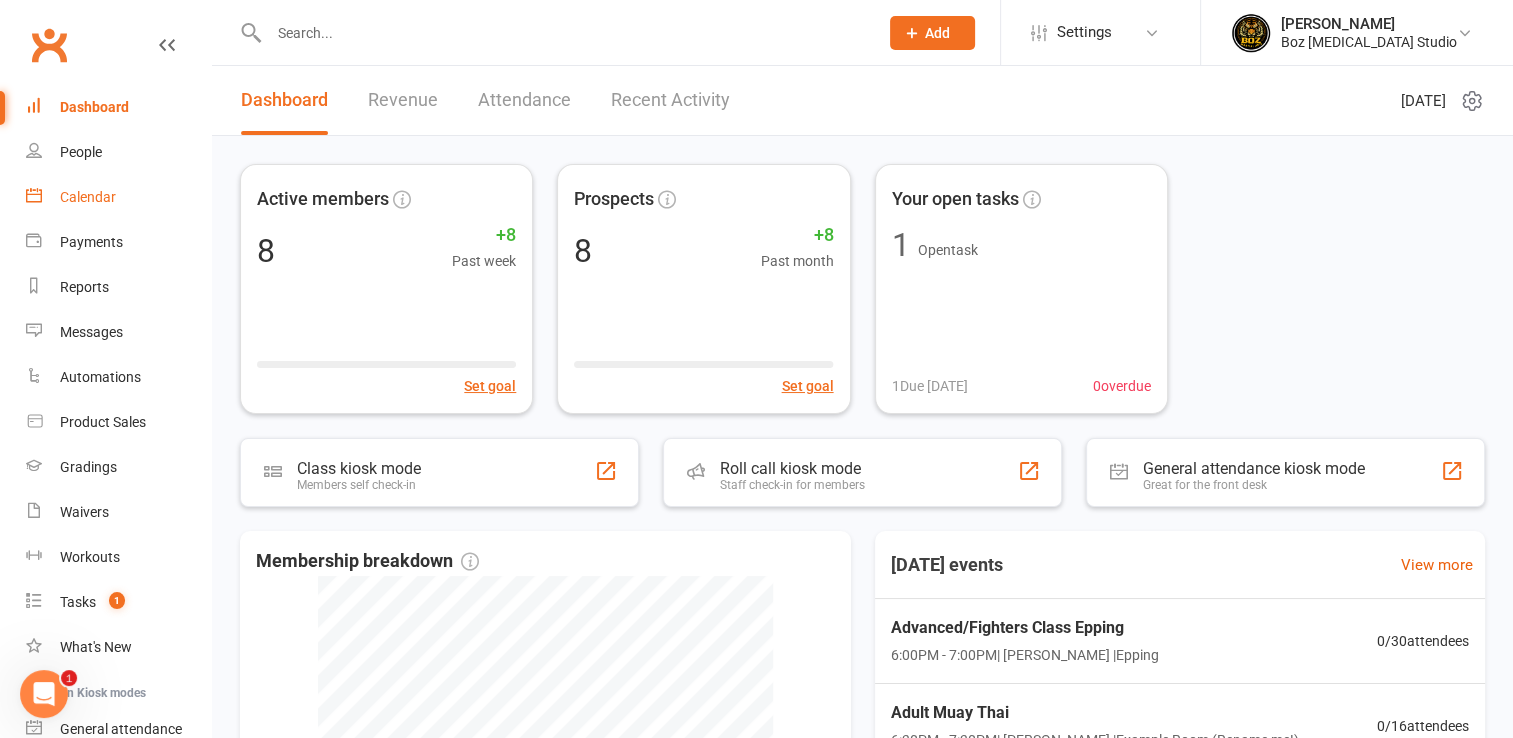 click on "Calendar" at bounding box center [88, 197] 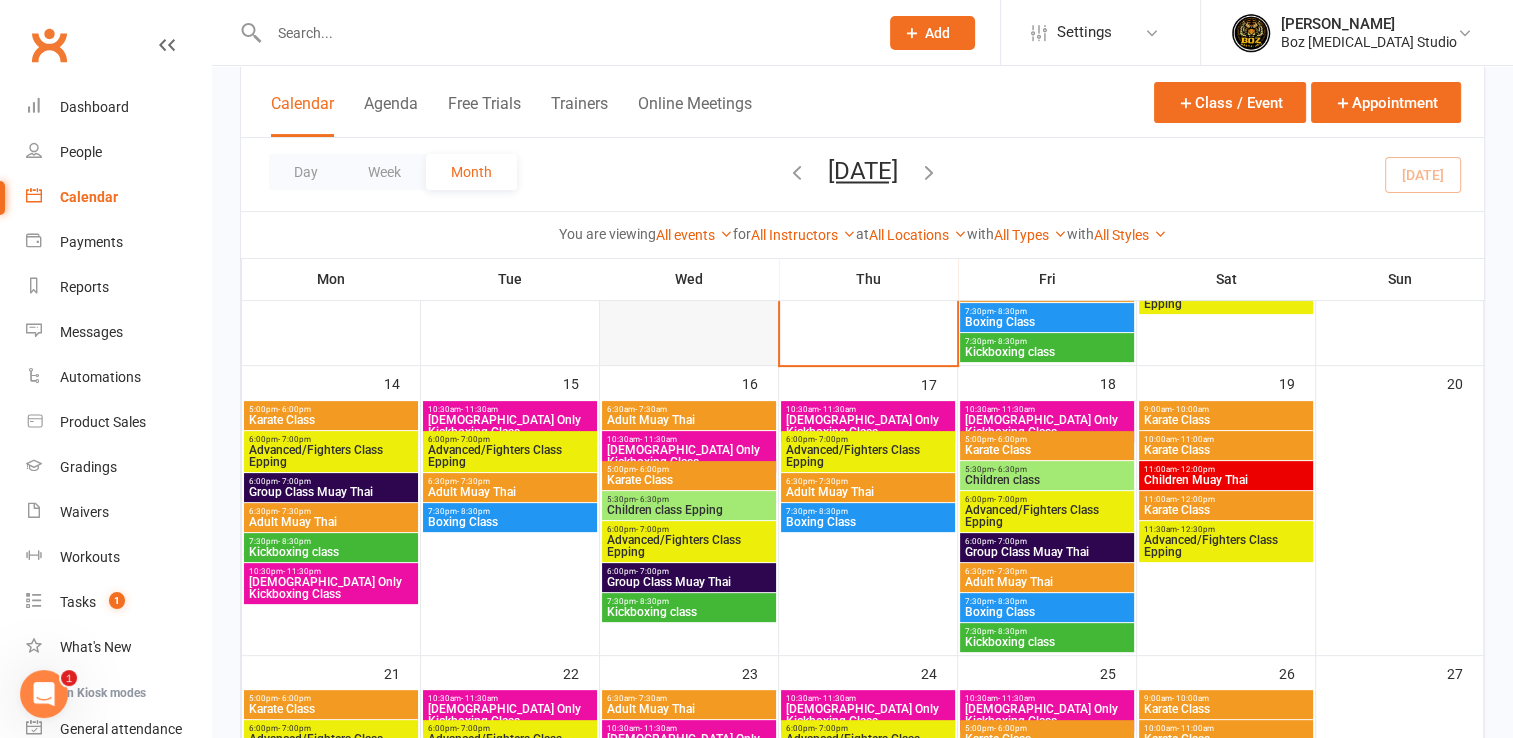 scroll, scrollTop: 500, scrollLeft: 0, axis: vertical 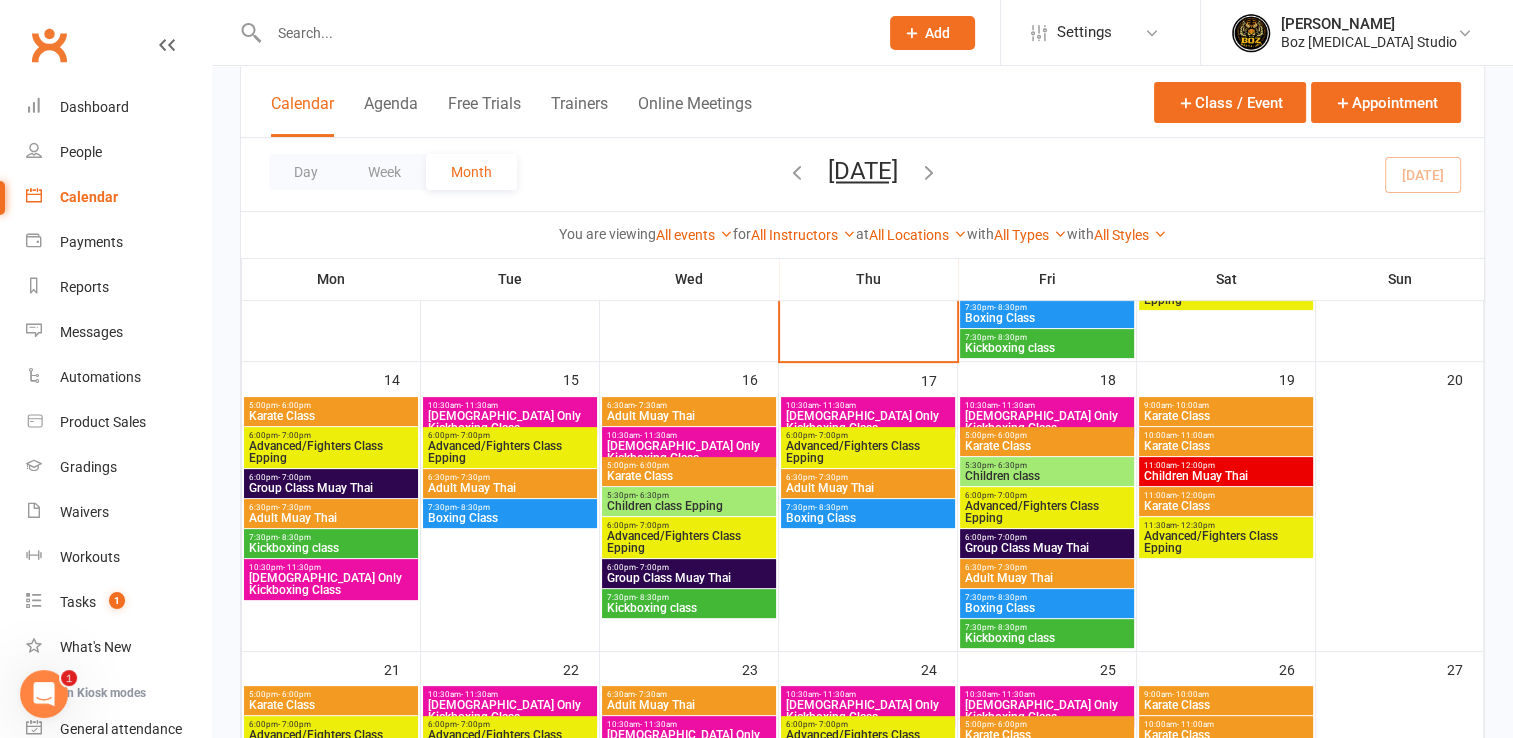 click on "Group Class Muay Thai" at bounding box center [331, 488] 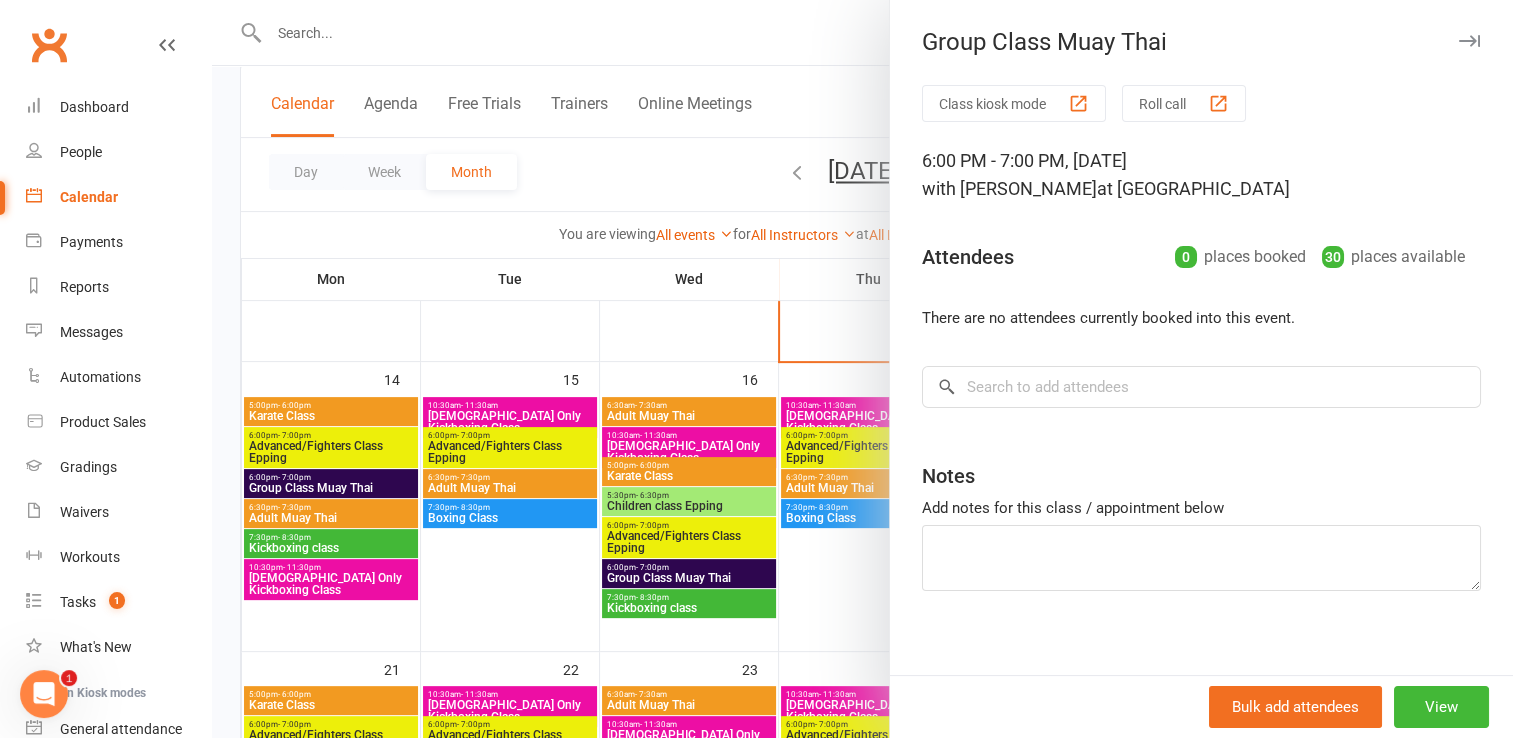 click at bounding box center (862, 369) 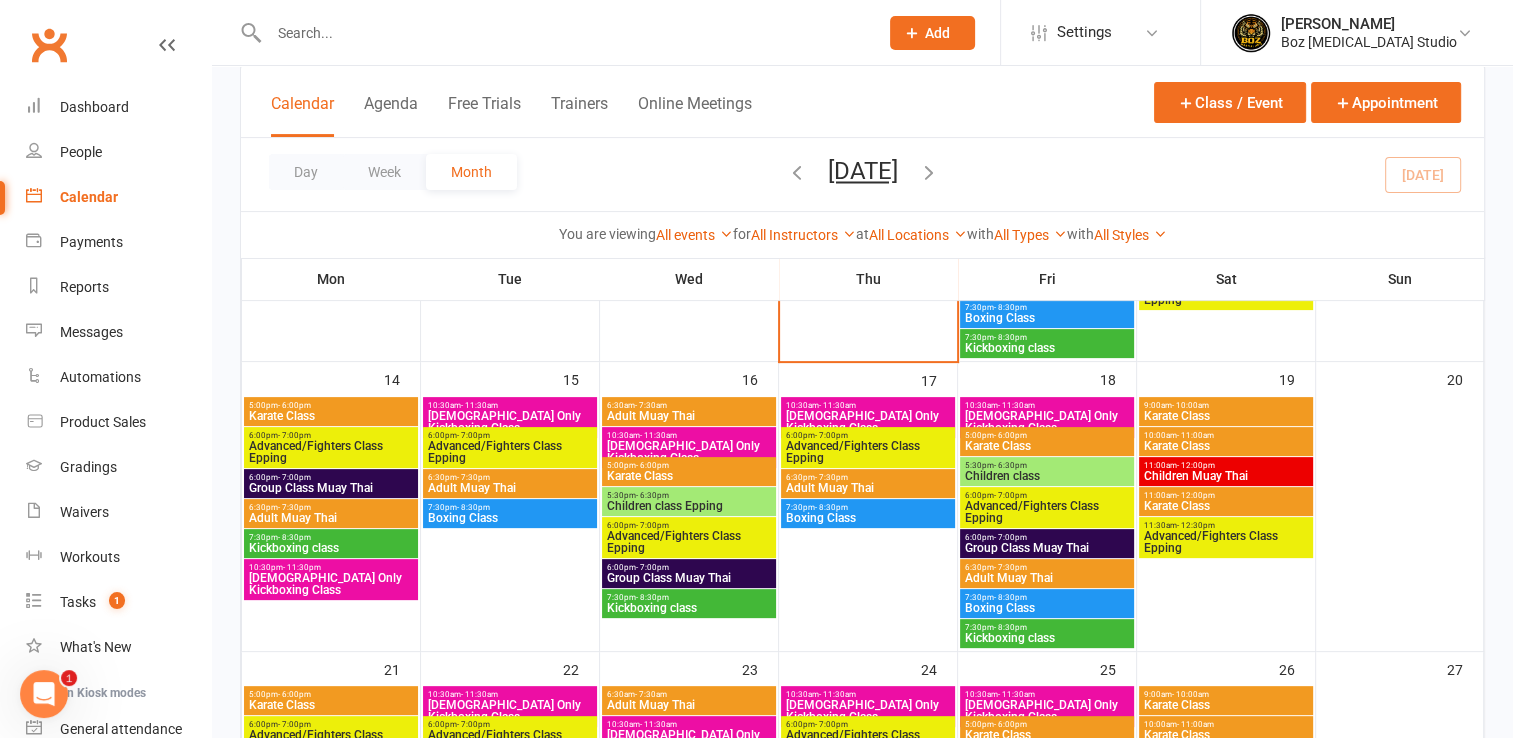 click on "Group Class Muay Thai" at bounding box center [331, 488] 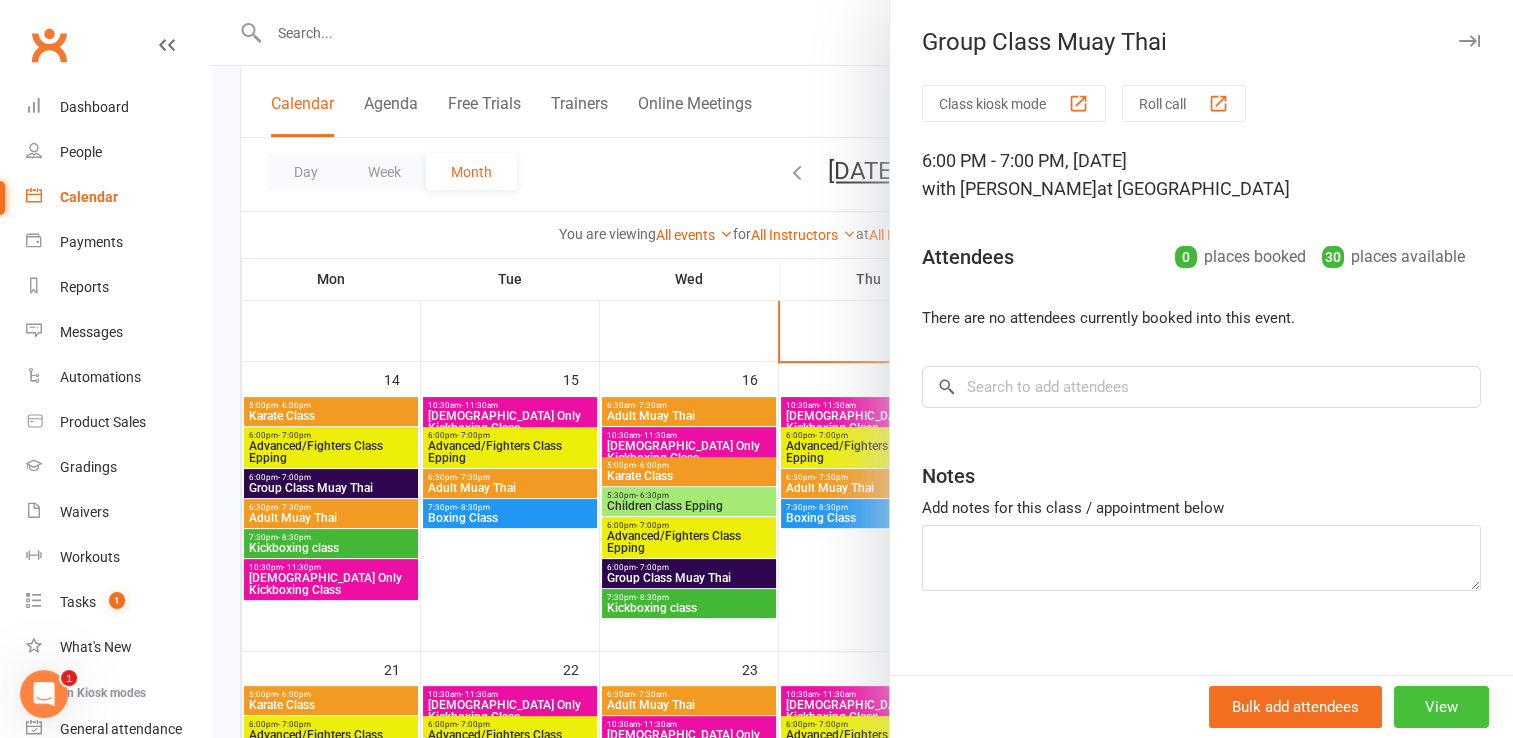 click on "View" at bounding box center [1441, 707] 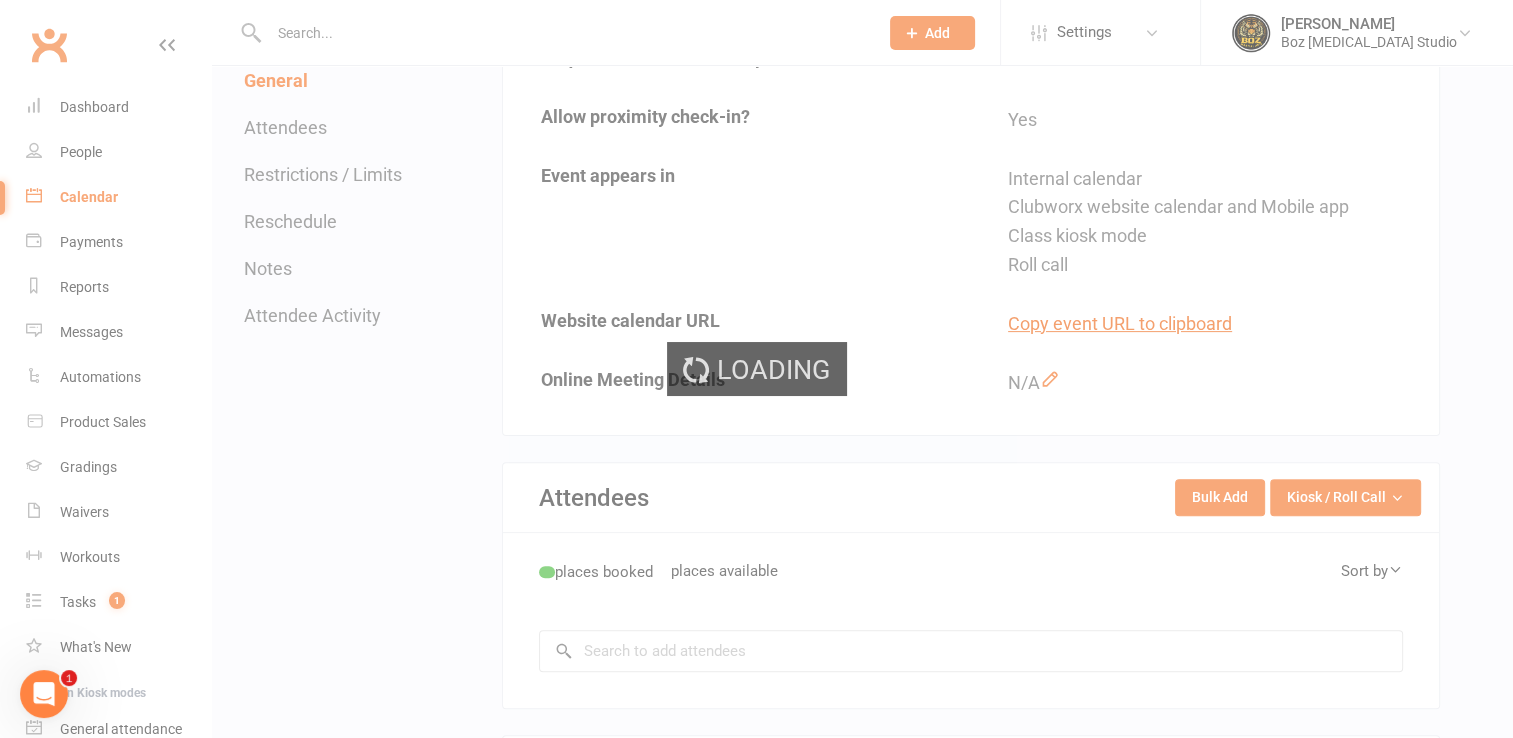 scroll, scrollTop: 0, scrollLeft: 0, axis: both 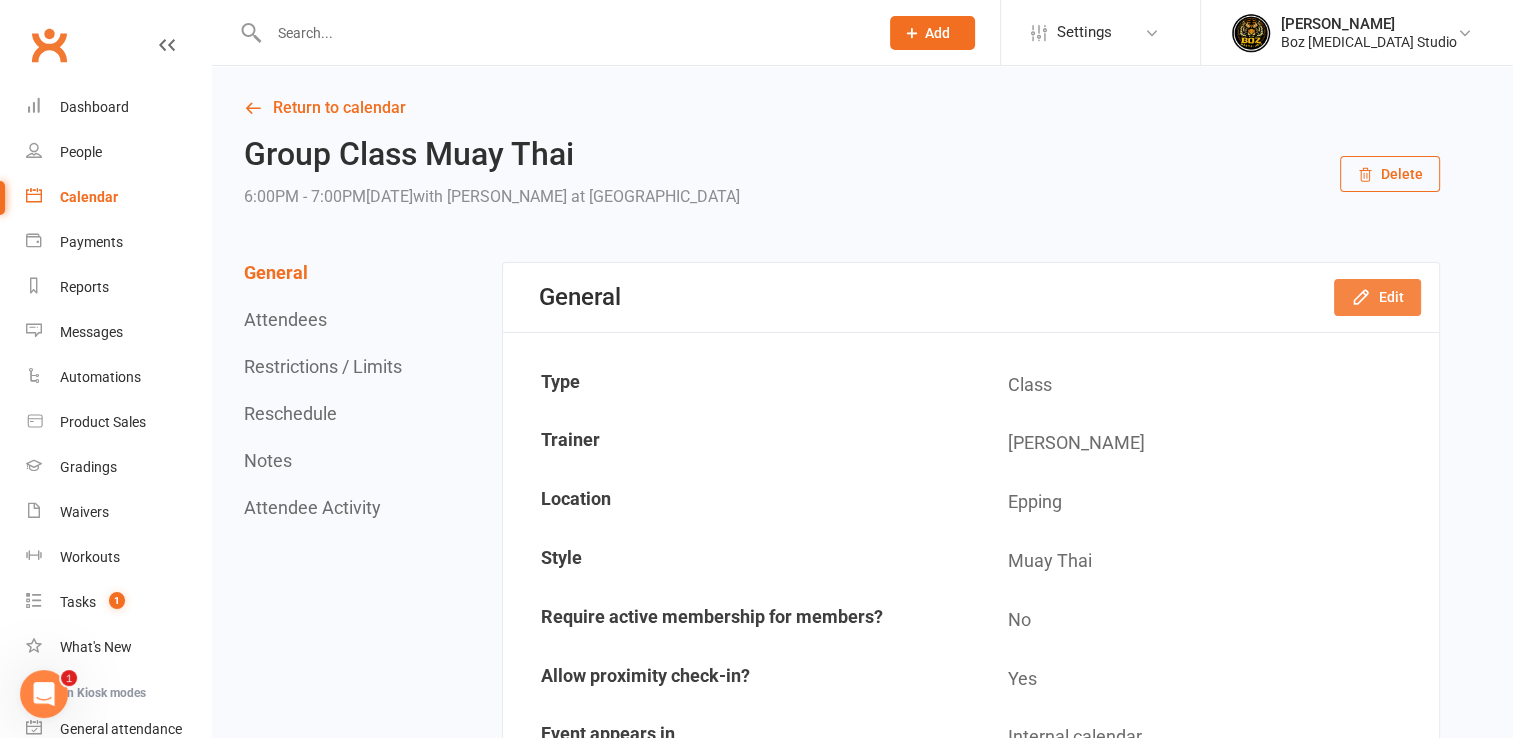 click on "Edit" at bounding box center (1377, 297) 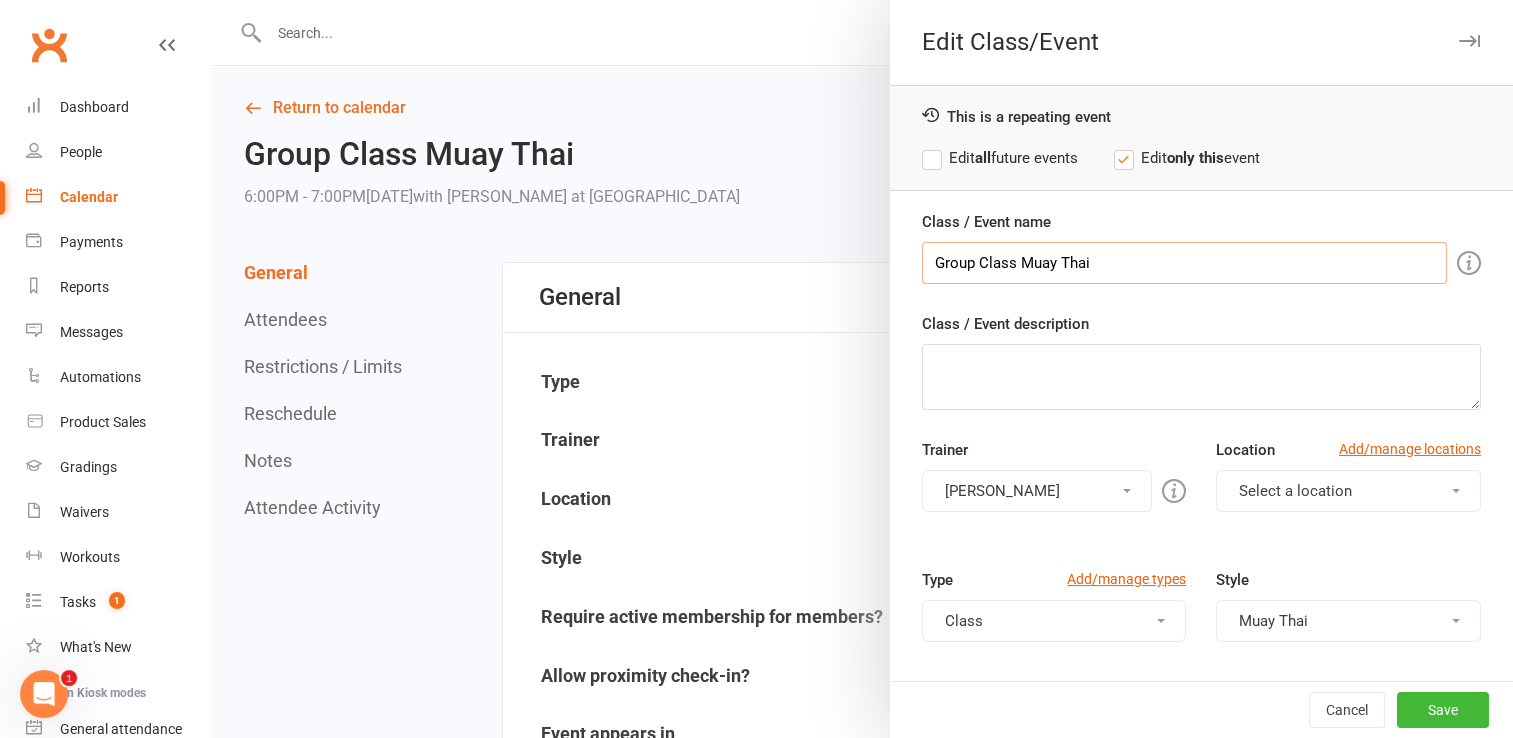 click on "Group Class Muay Thai" at bounding box center [1184, 263] 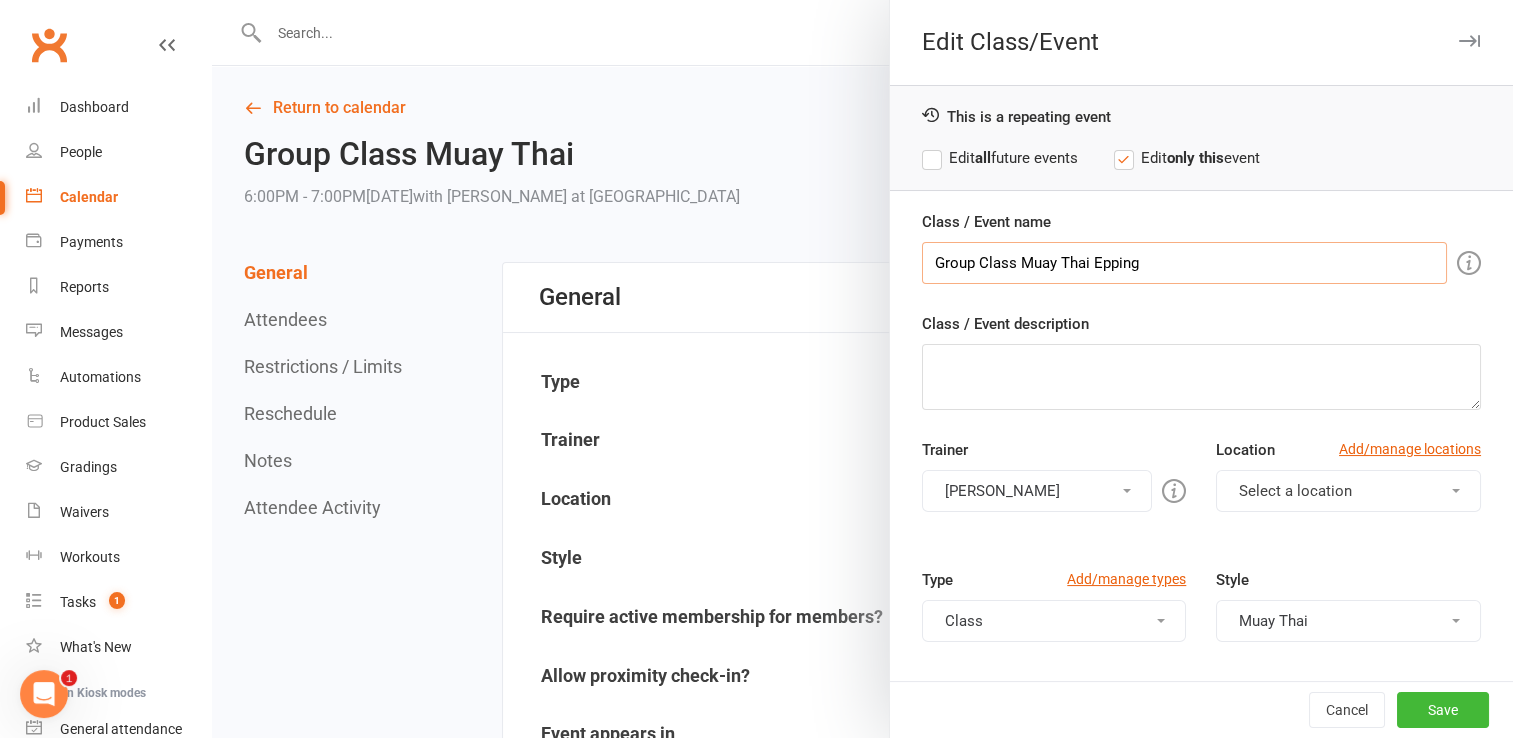 type on "Group Class Muay Thai Epping" 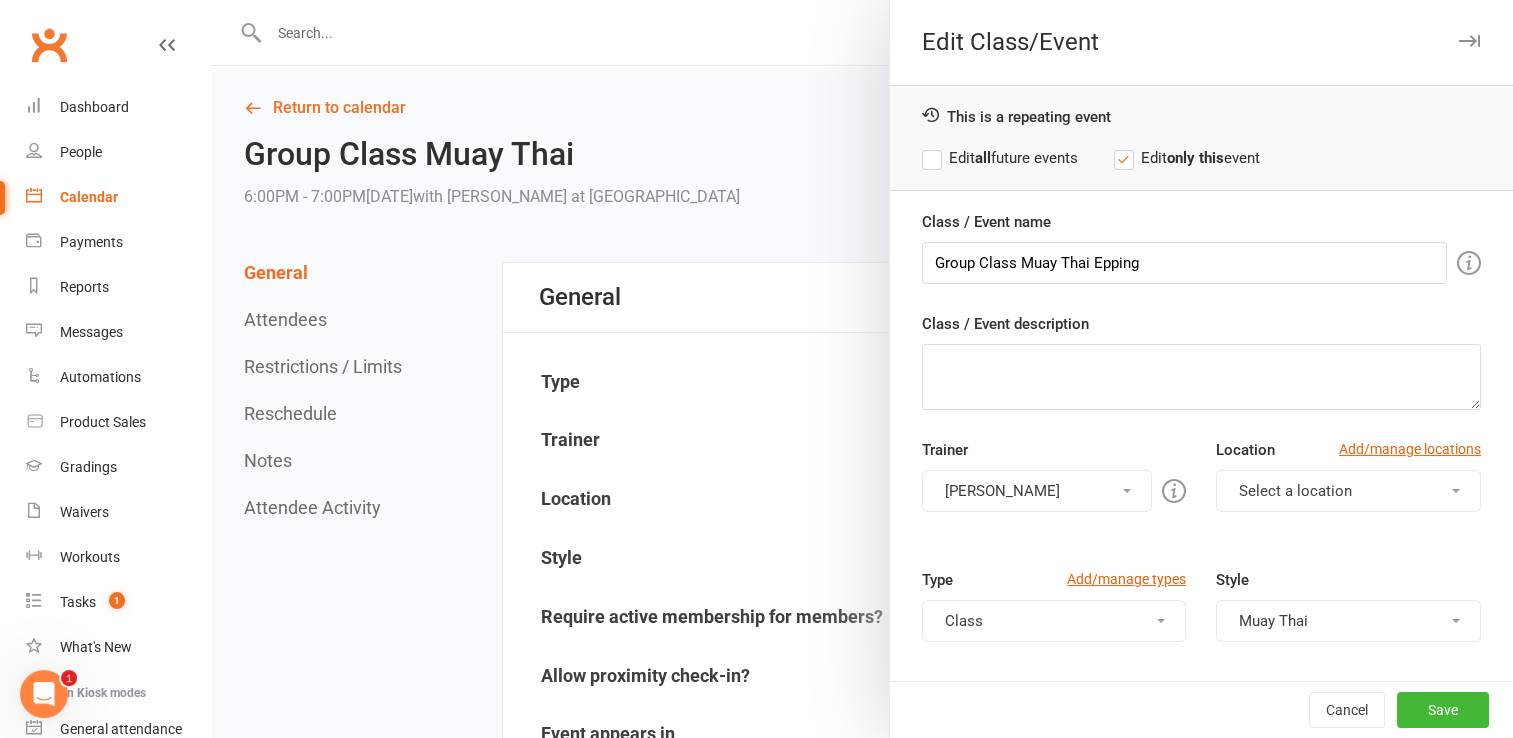 click on "Edit  all  future events" at bounding box center (1000, 158) 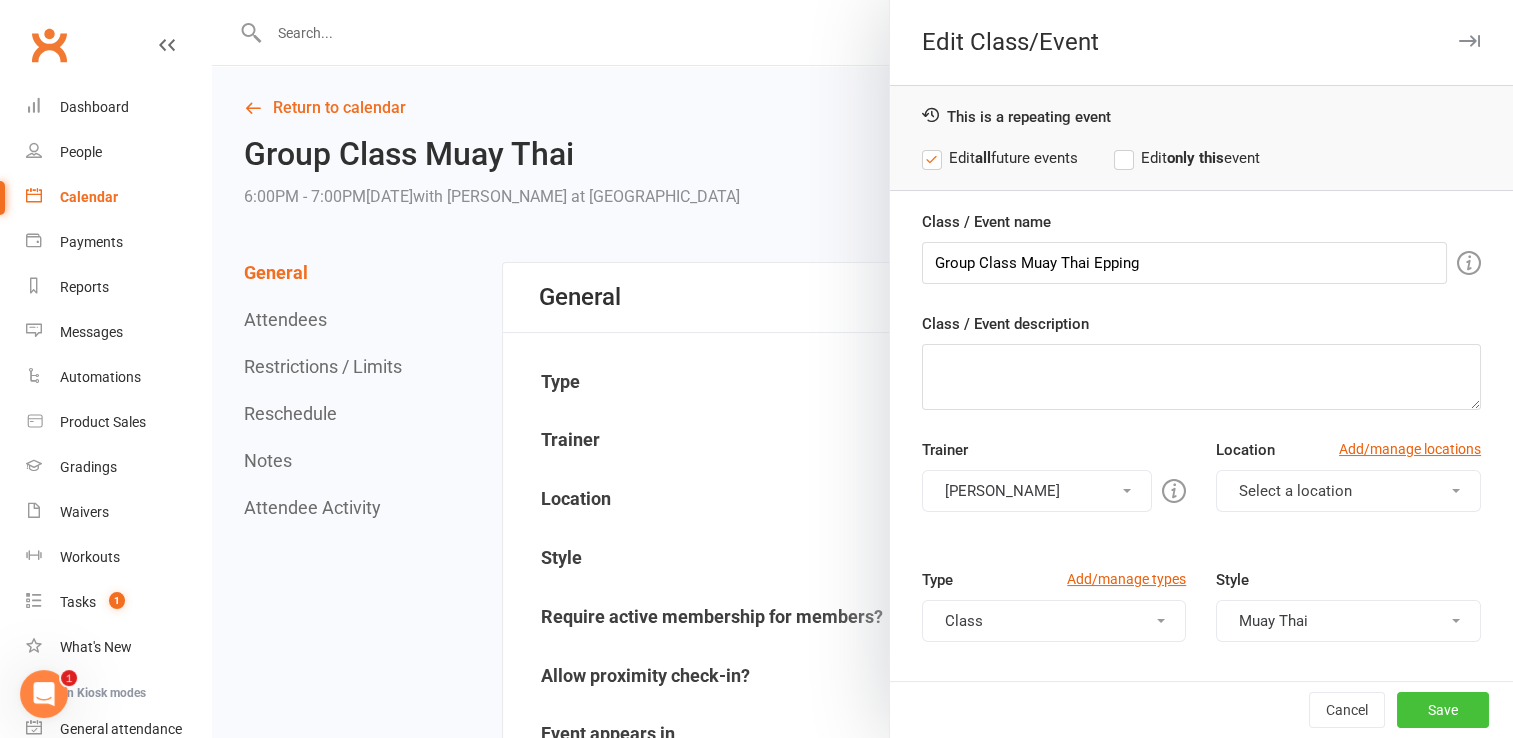 click on "Save" at bounding box center [1443, 710] 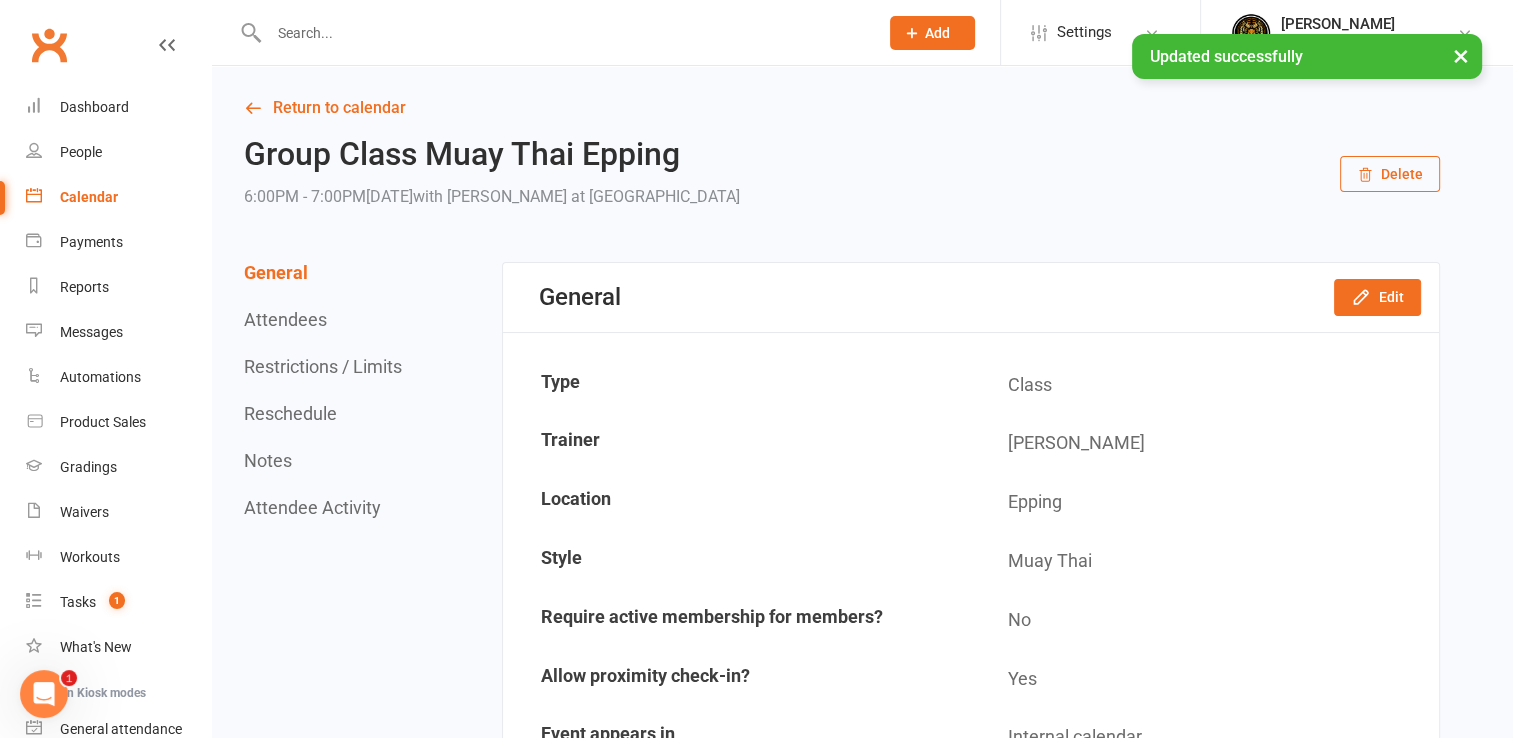 drag, startPoint x: 1469, startPoint y: 63, endPoint x: 1388, endPoint y: 76, distance: 82.036575 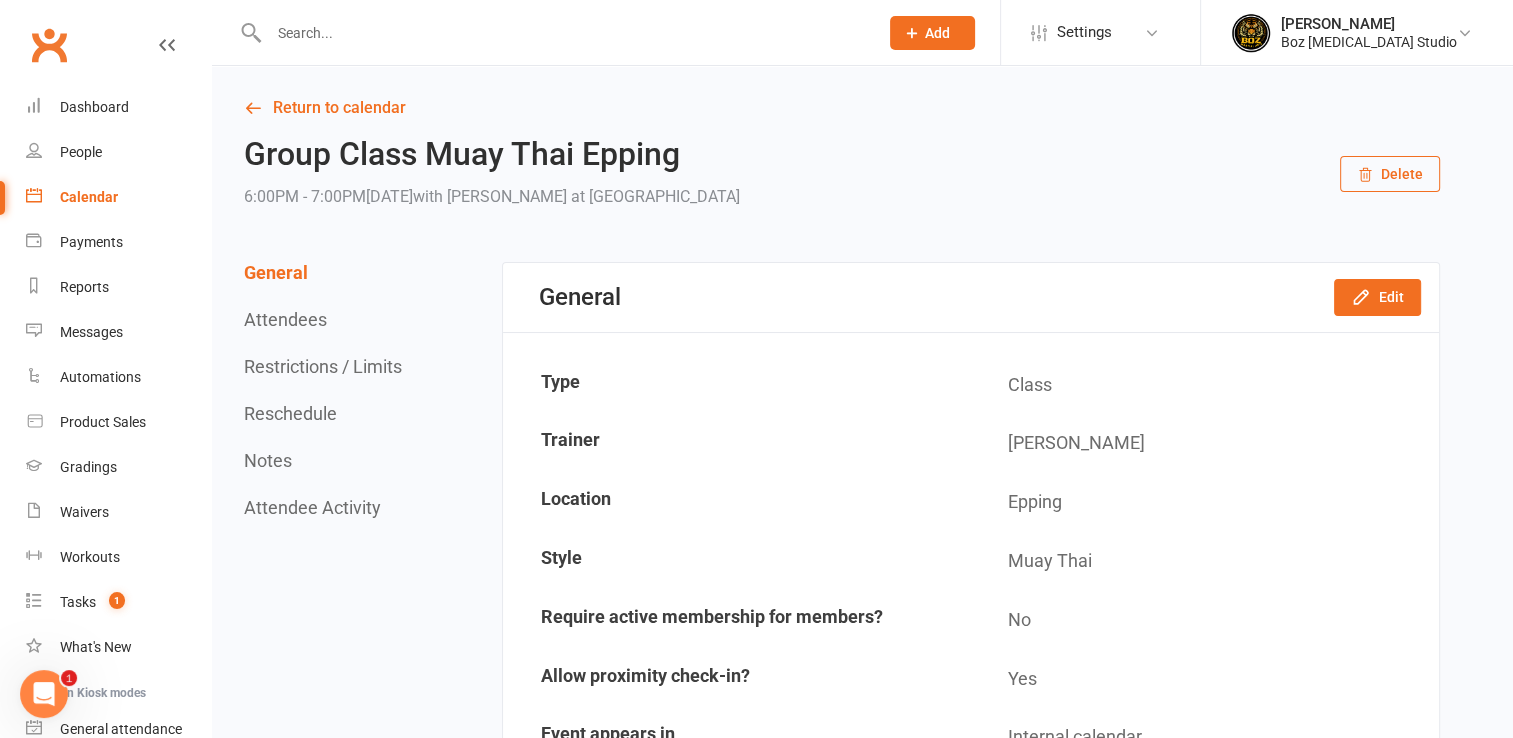 click on "Calendar" at bounding box center [89, 197] 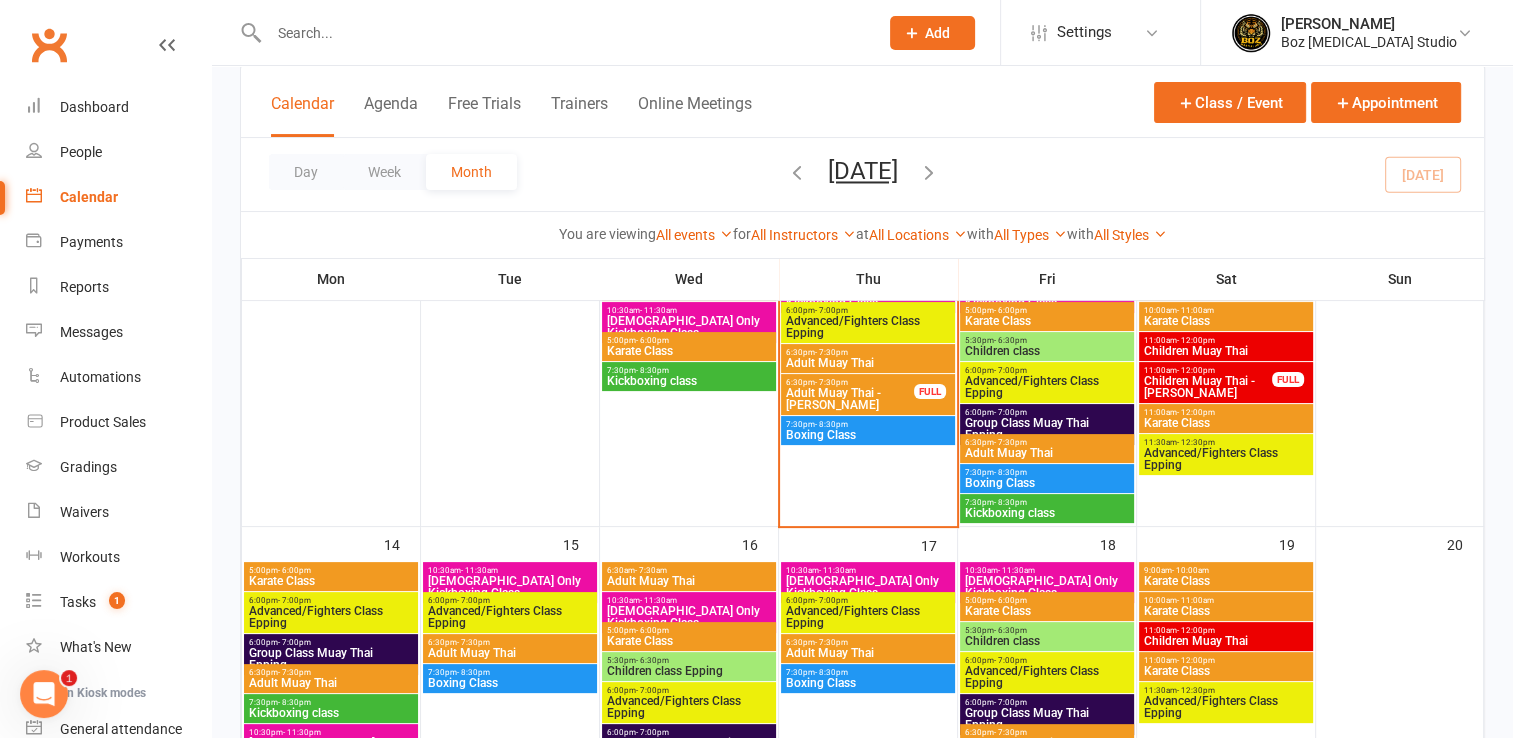 scroll, scrollTop: 300, scrollLeft: 0, axis: vertical 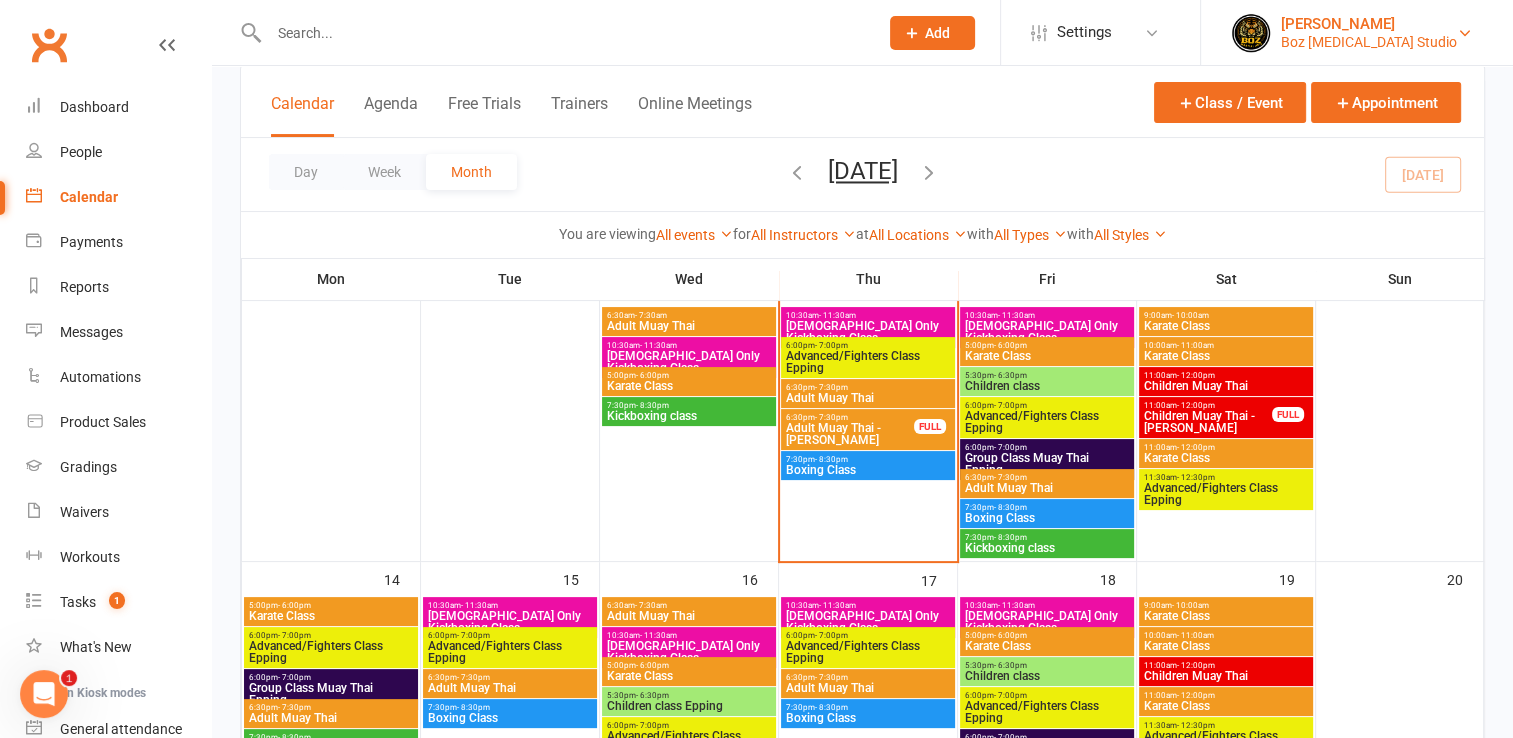click on "[PERSON_NAME]" at bounding box center (1369, 24) 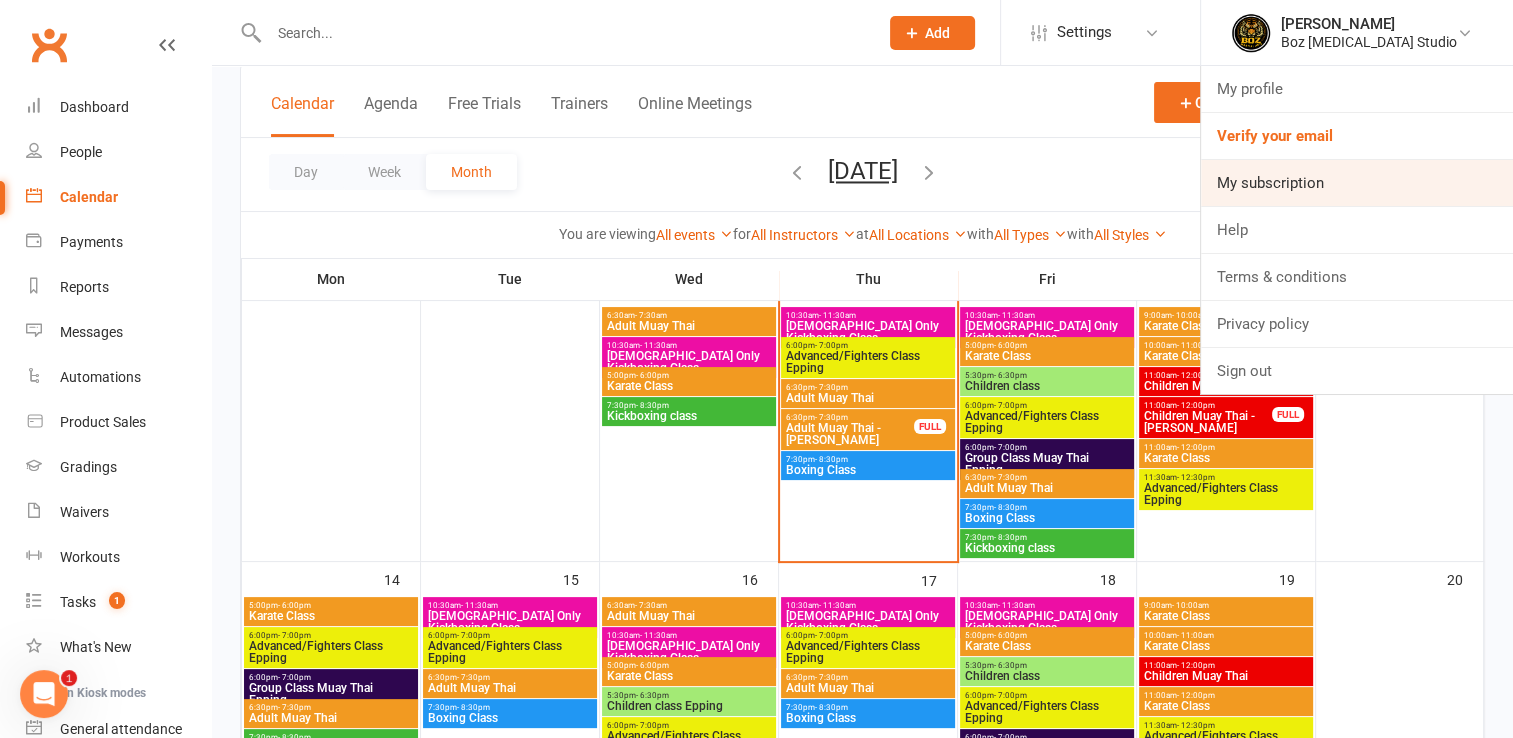 click on "My subscription" at bounding box center (1357, 183) 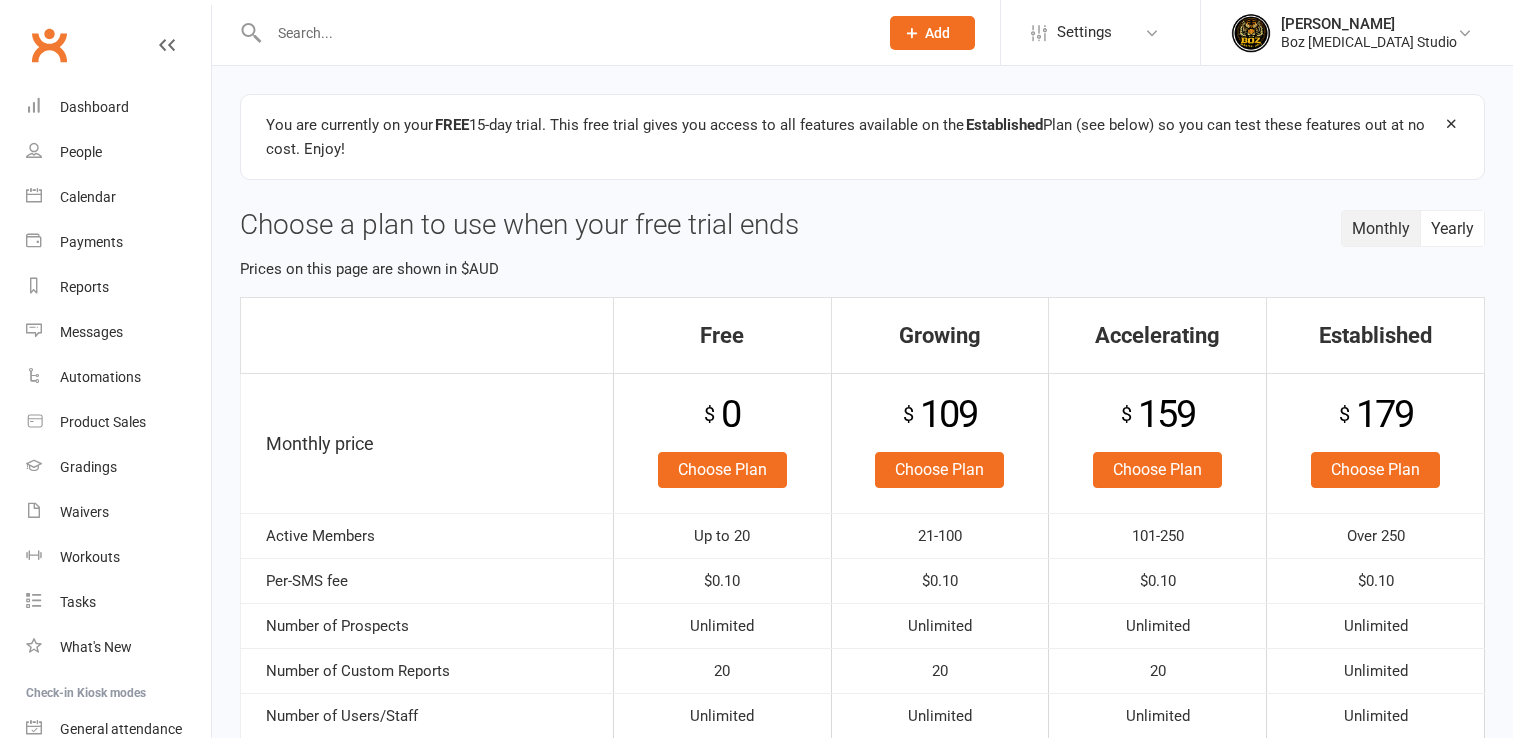 scroll, scrollTop: 0, scrollLeft: 0, axis: both 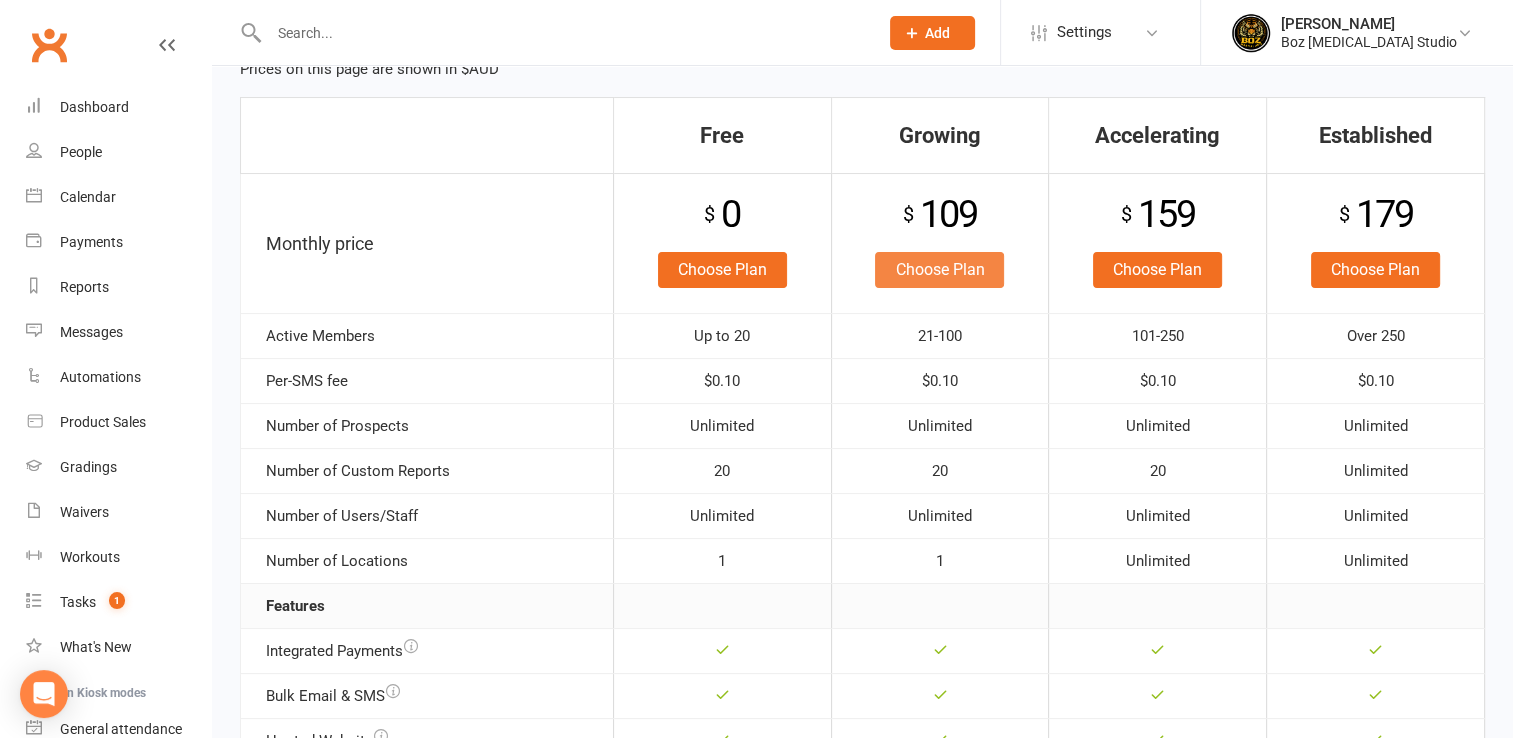 click on "Choose Plan" at bounding box center [939, 270] 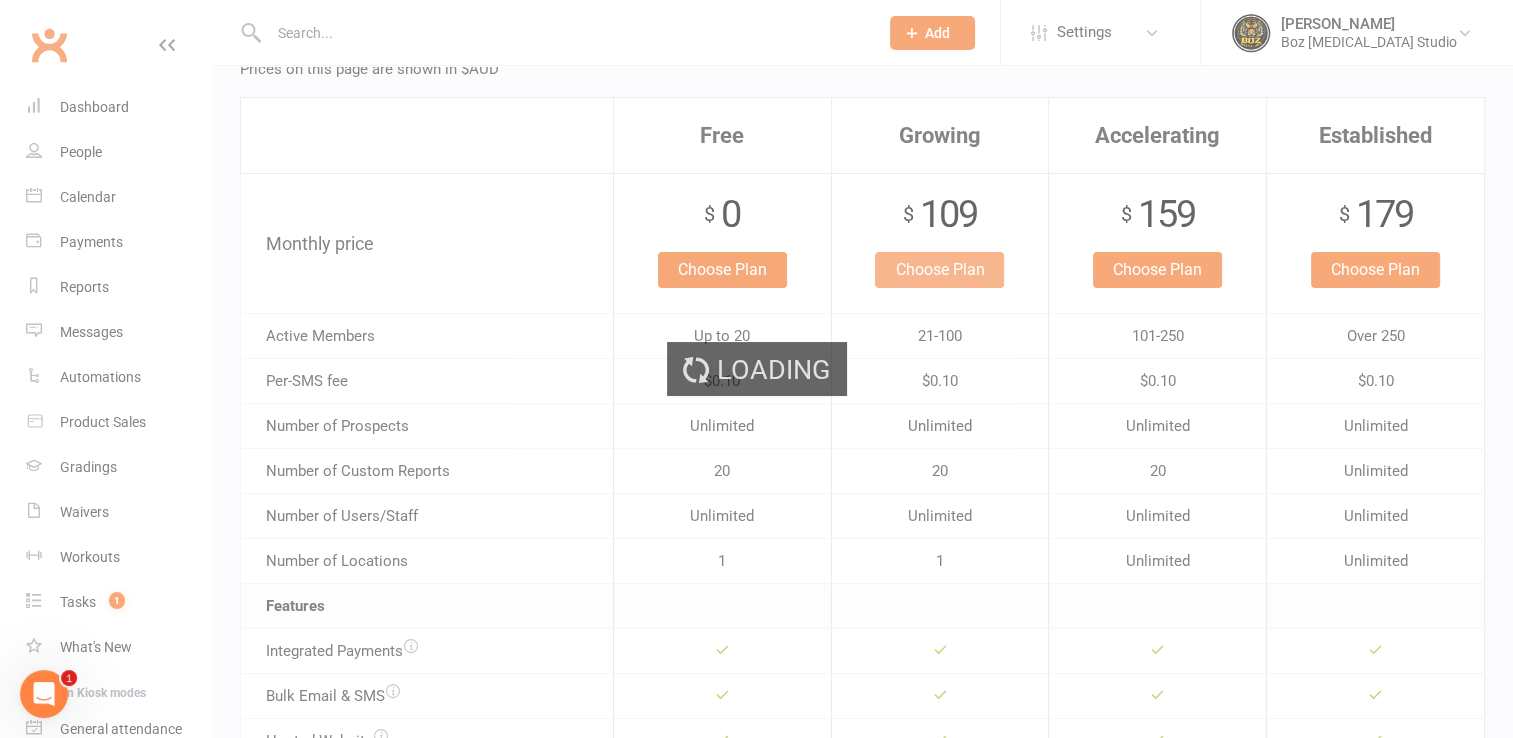 scroll, scrollTop: 0, scrollLeft: 0, axis: both 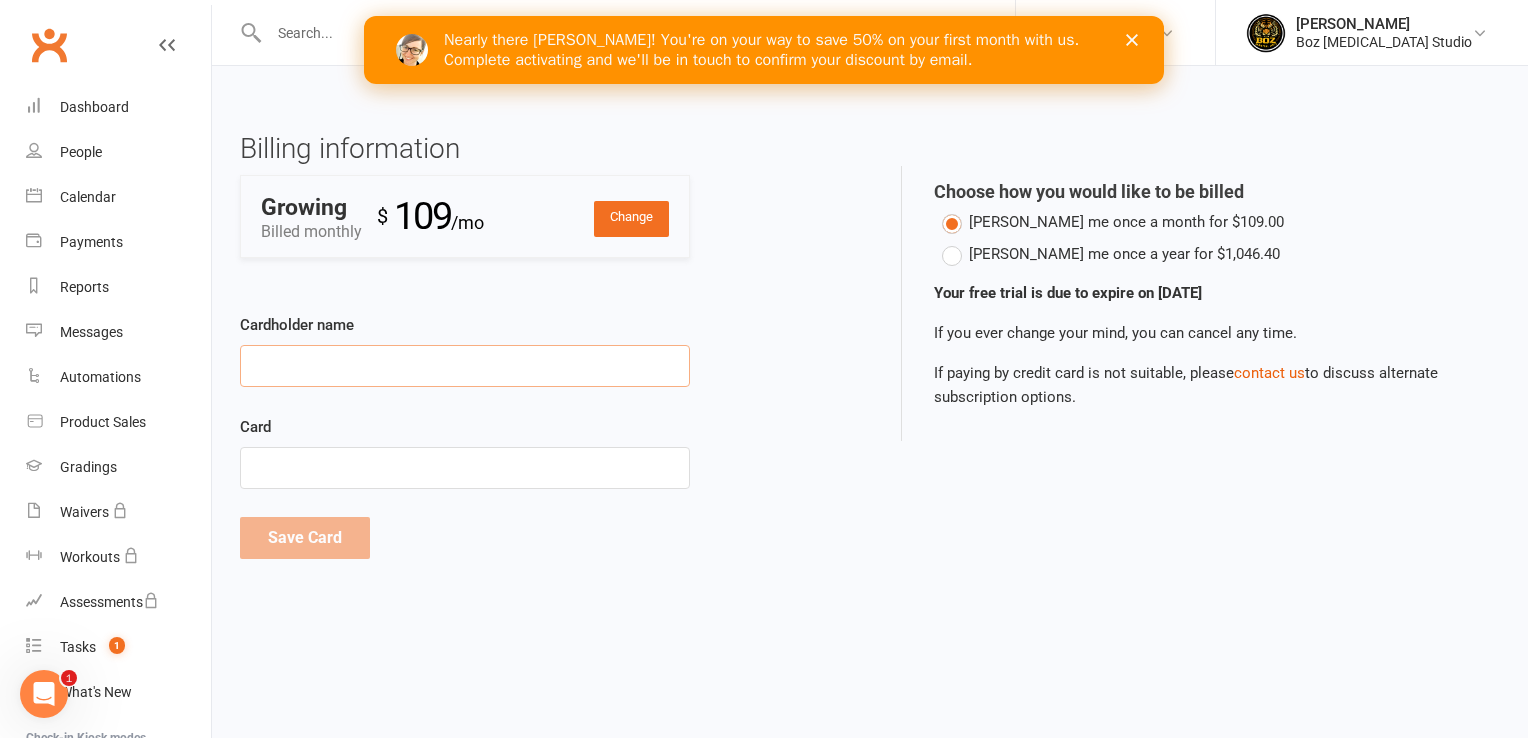 click on "Cardholder name" at bounding box center (465, 366) 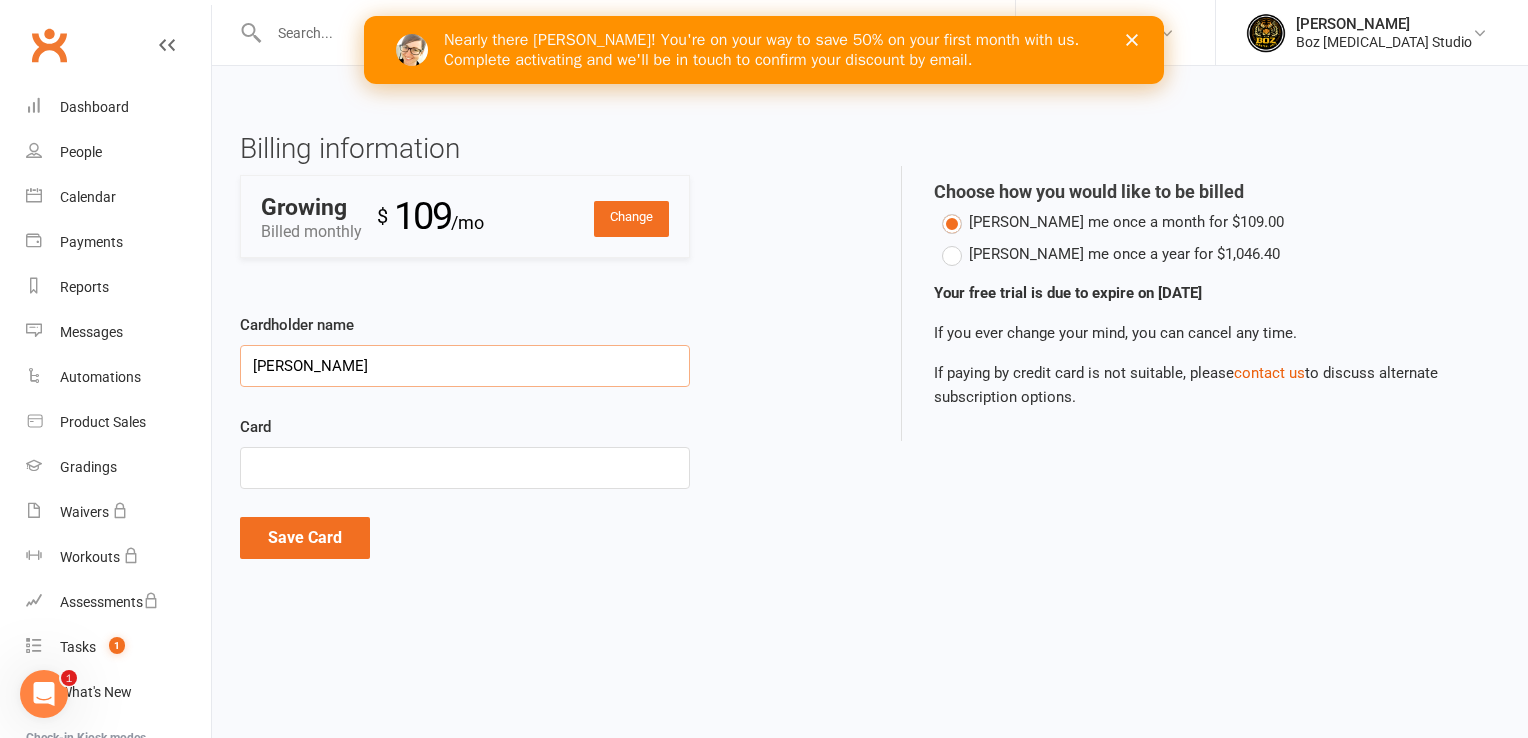 click on "[PERSON_NAME]" at bounding box center (465, 366) 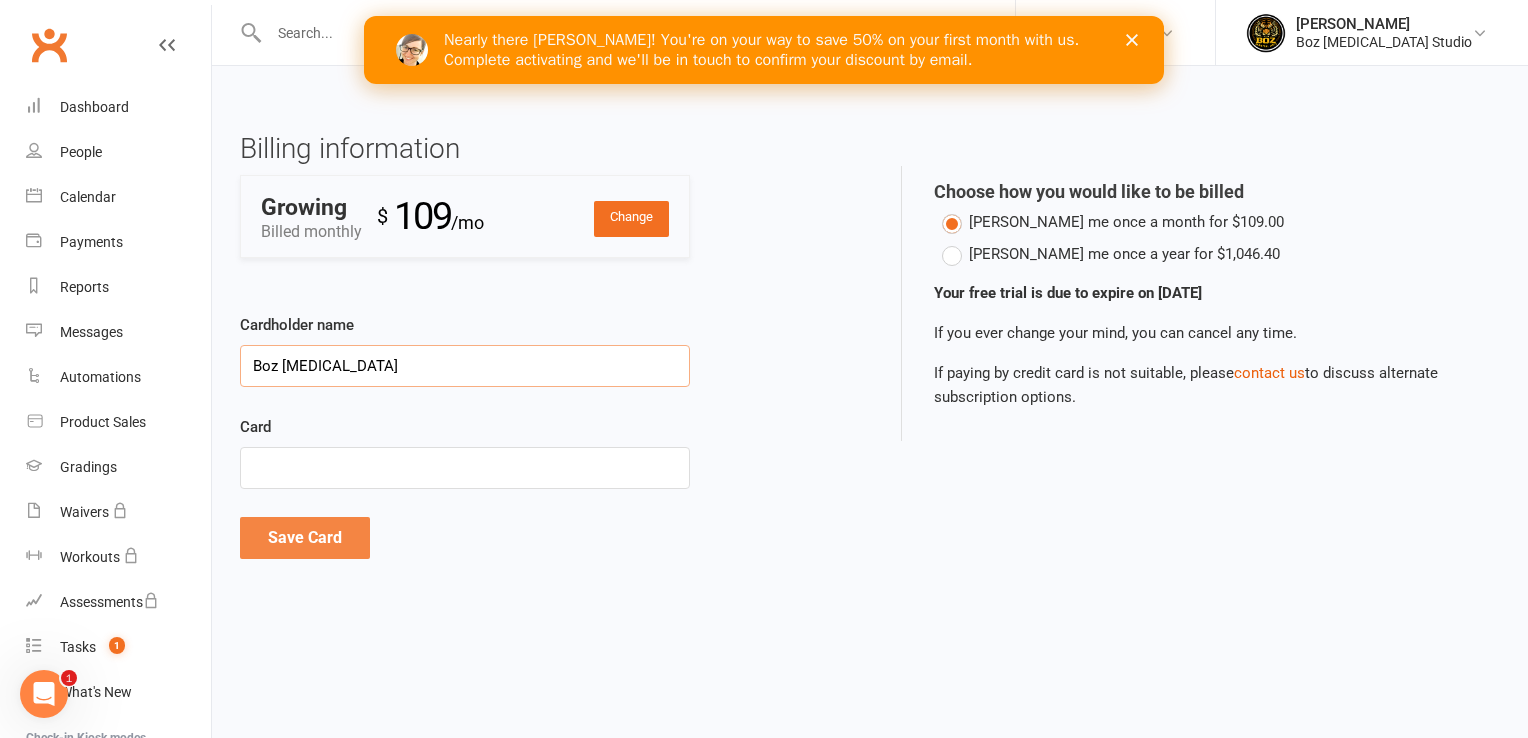 type on "Boz [MEDICAL_DATA]" 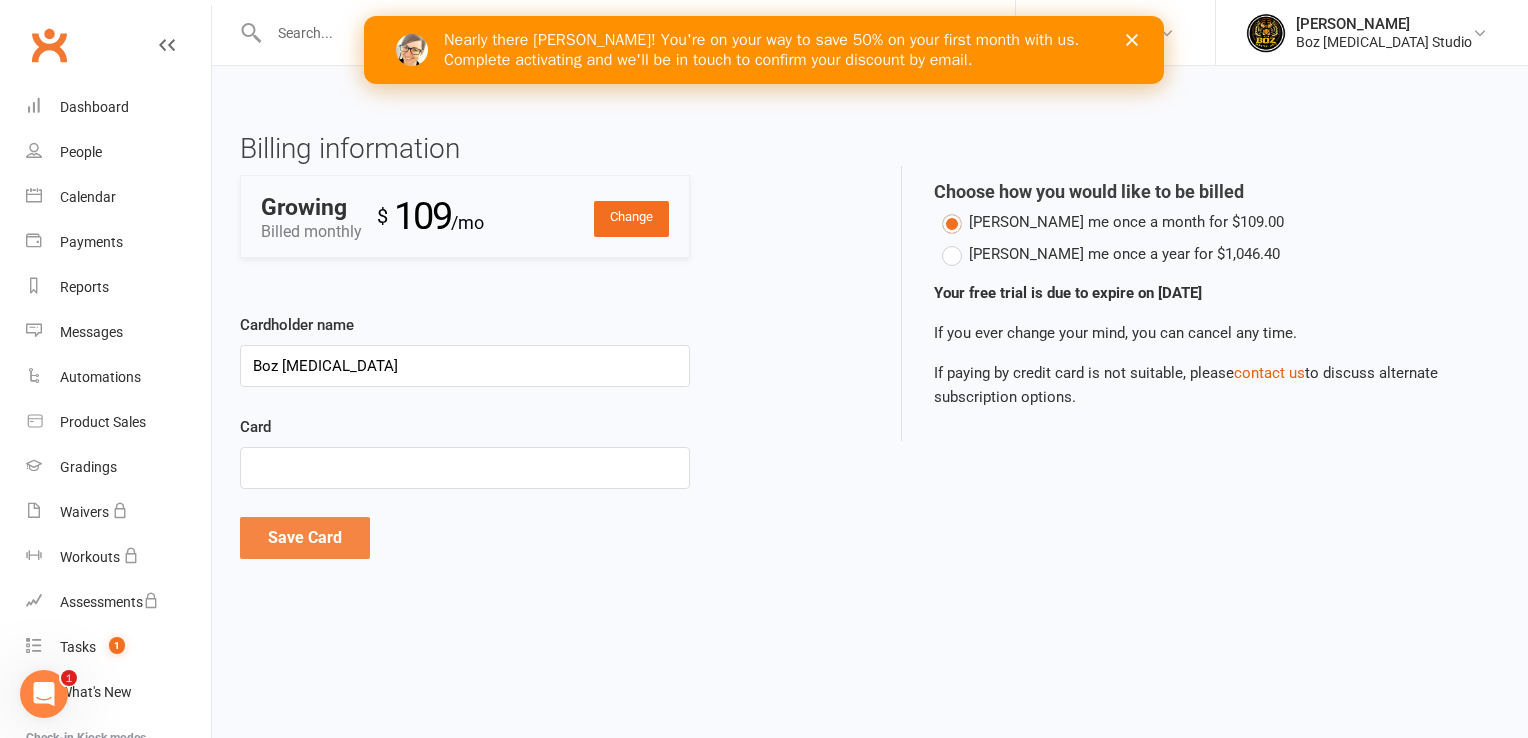 click on "Save Card" at bounding box center (305, 538) 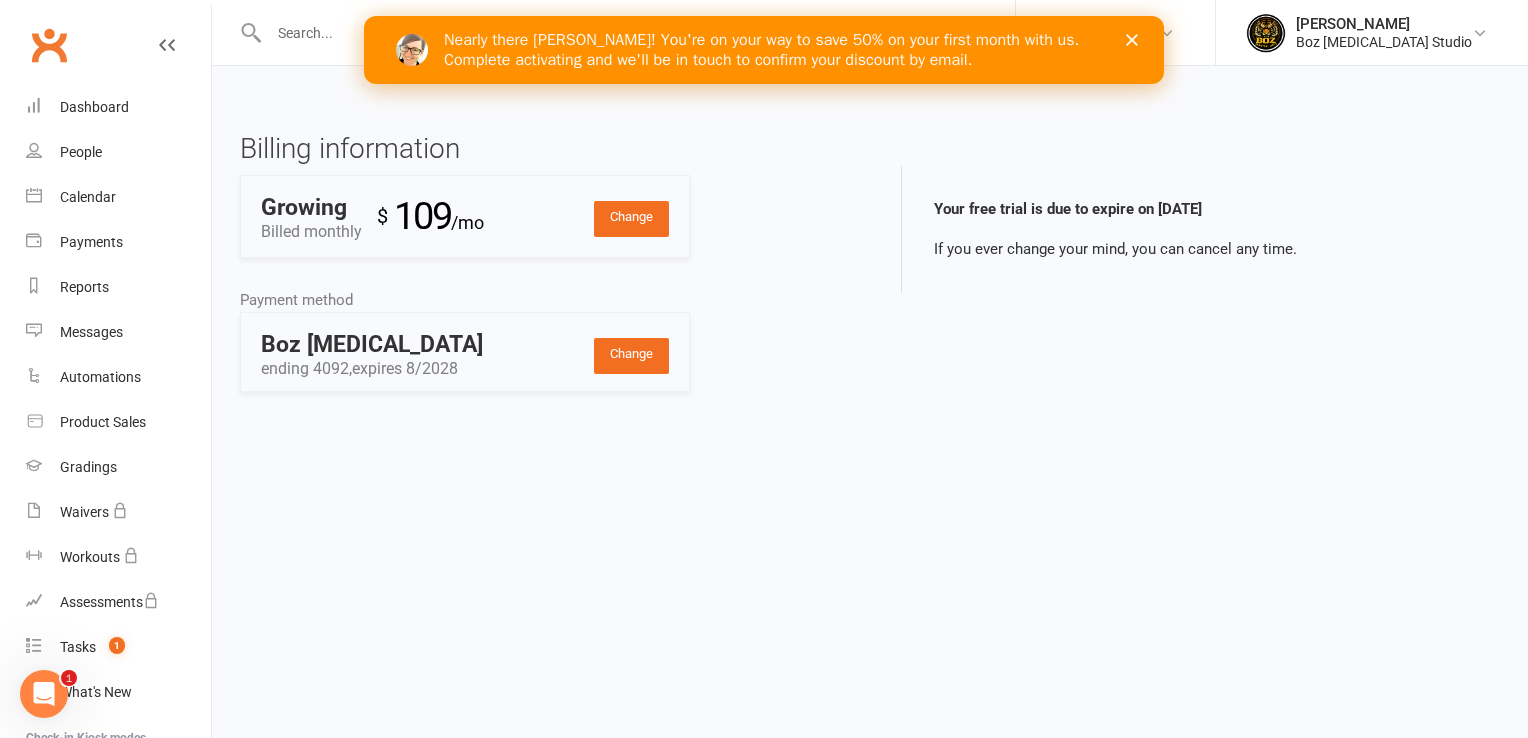 click 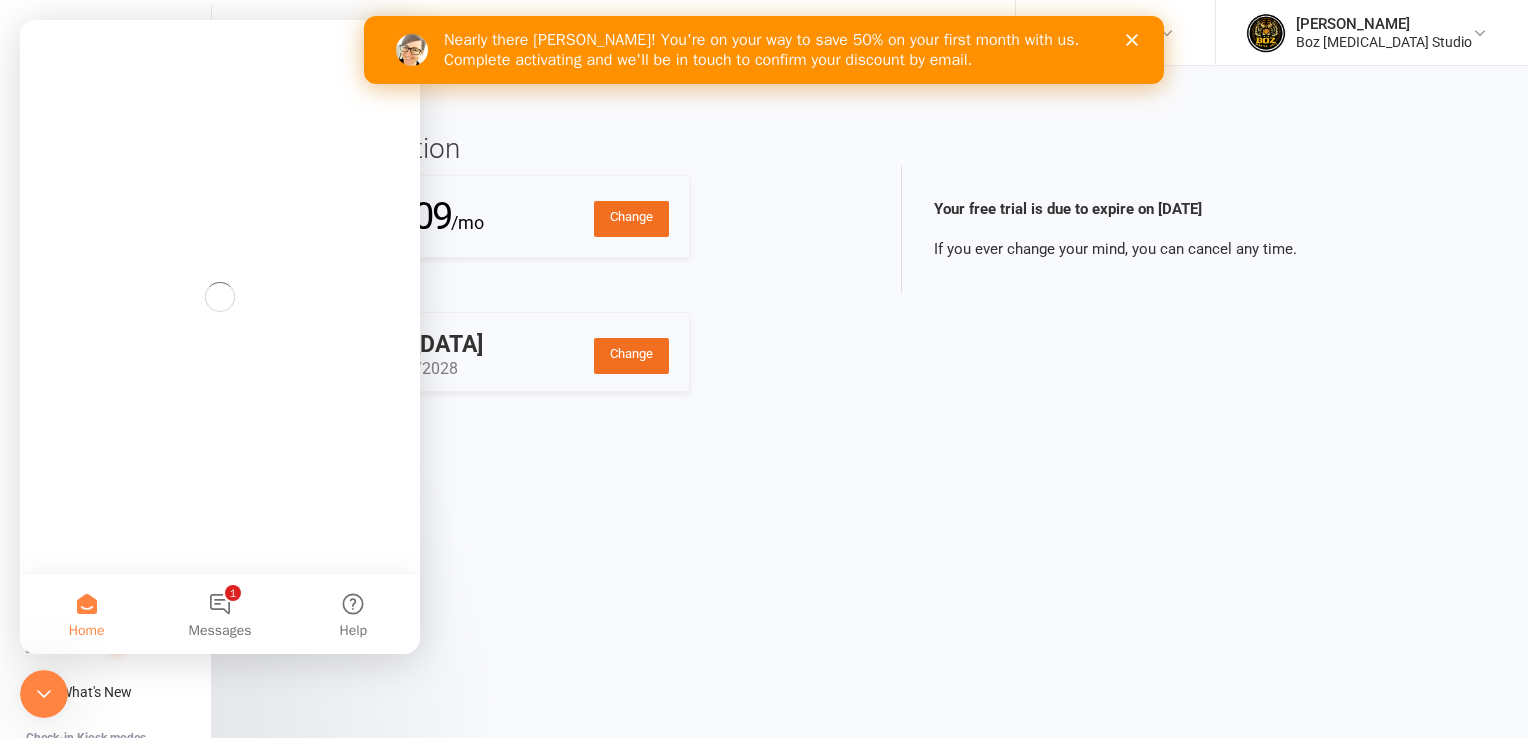 scroll, scrollTop: 0, scrollLeft: 0, axis: both 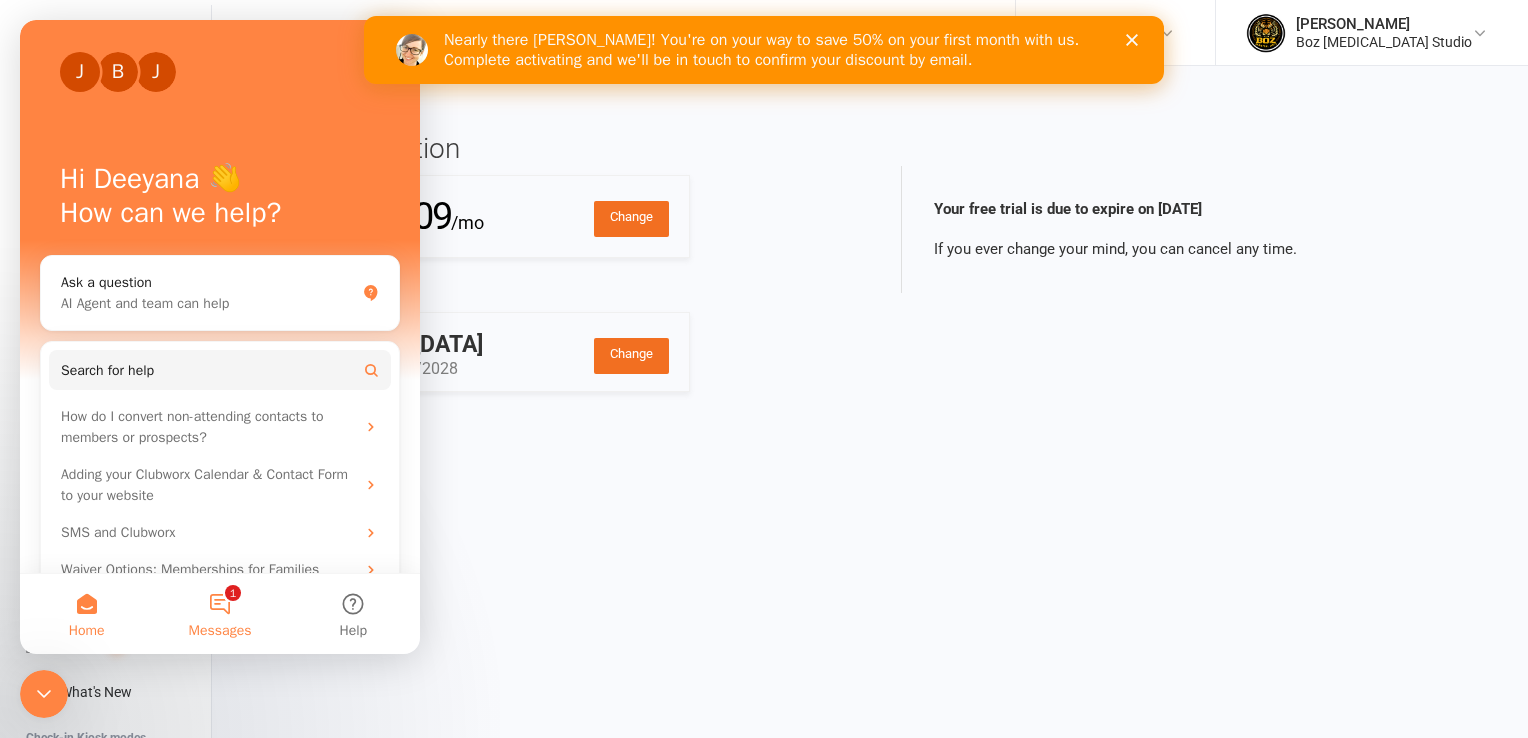 click on "1 Messages" at bounding box center (219, 614) 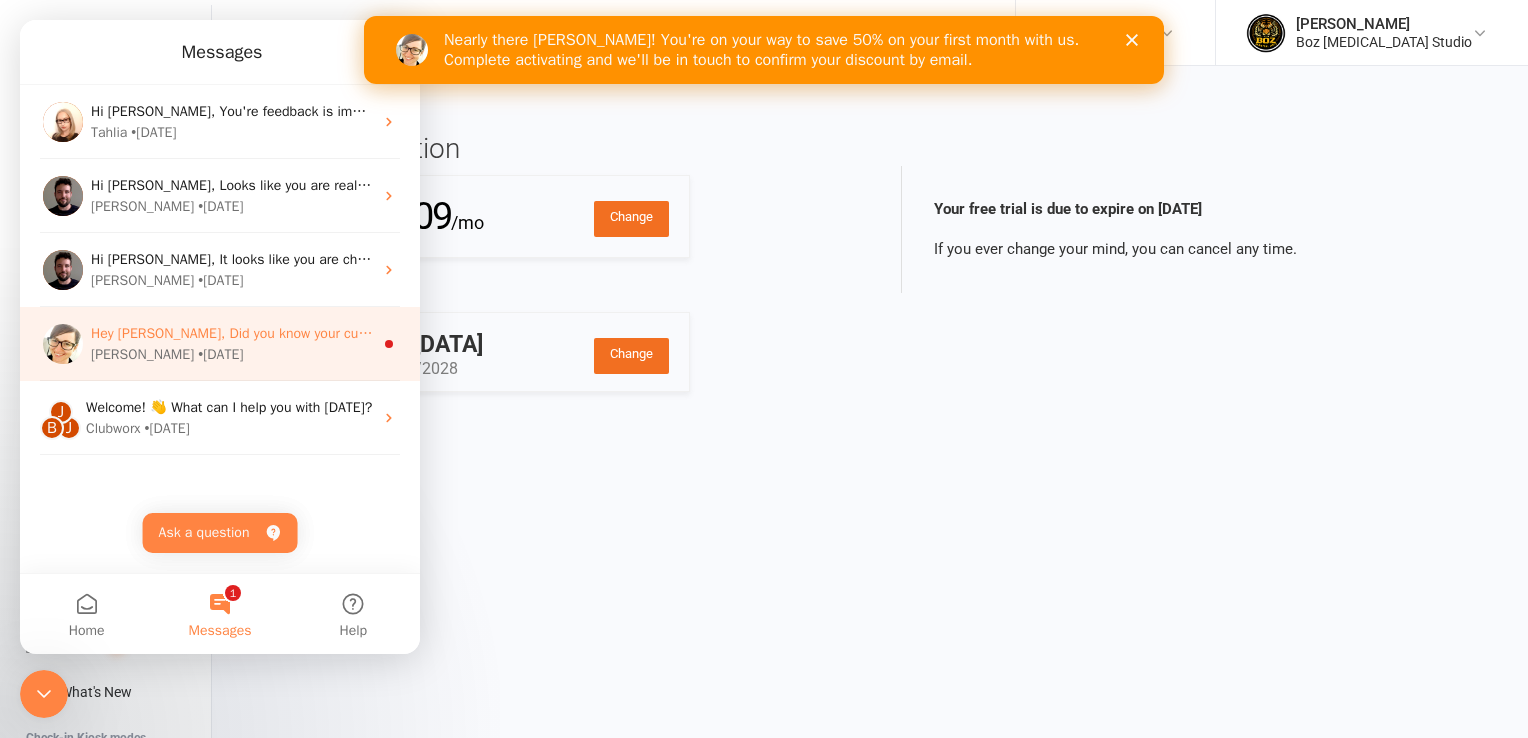 click on "[PERSON_NAME] •  [DATE]" at bounding box center (232, 354) 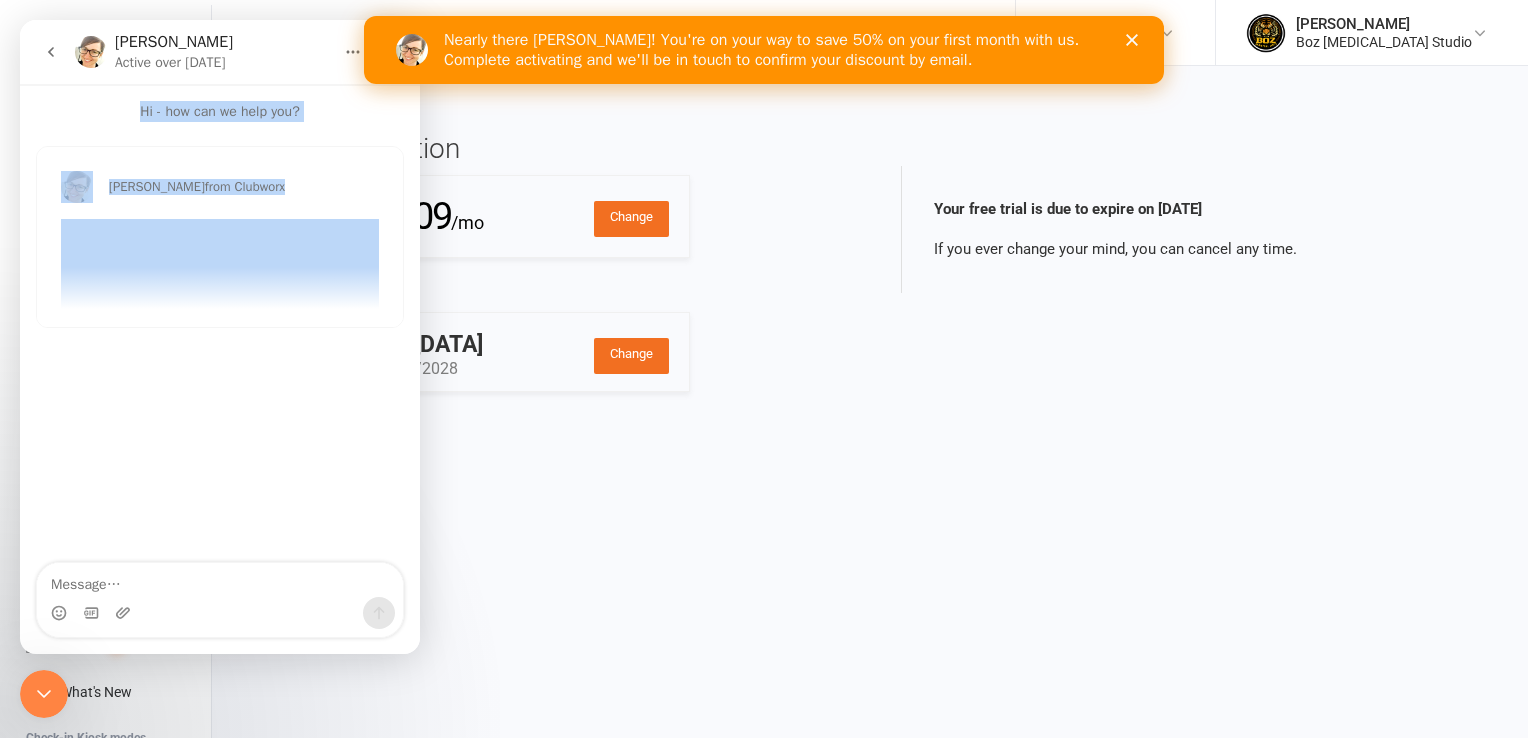 drag, startPoint x: 261, startPoint y: 31, endPoint x: 232, endPoint y: 314, distance: 284.482 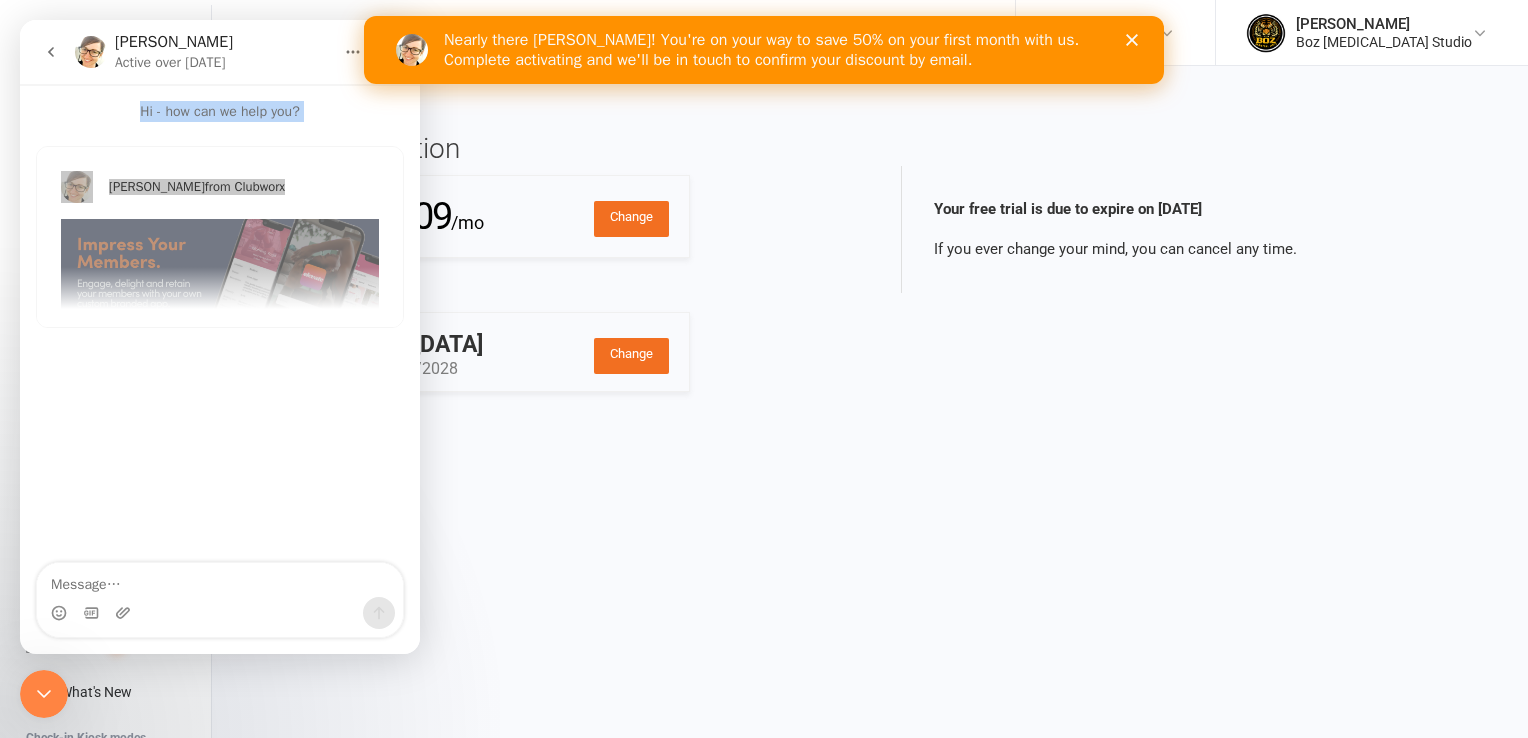 click on "Billing information Change Growing Billed monthly  $ 109 /mo Payment method Change Boz [MEDICAL_DATA] ending 4092,  expires 8/2028 Cardholder name Boz [MEDICAL_DATA] Card Save Card   Cancel
Your free trial is due to expire on [DATE]  If you ever change your mind, you can cancel any time. Payment history Date Receipt # Status Amount" at bounding box center [870, 264] 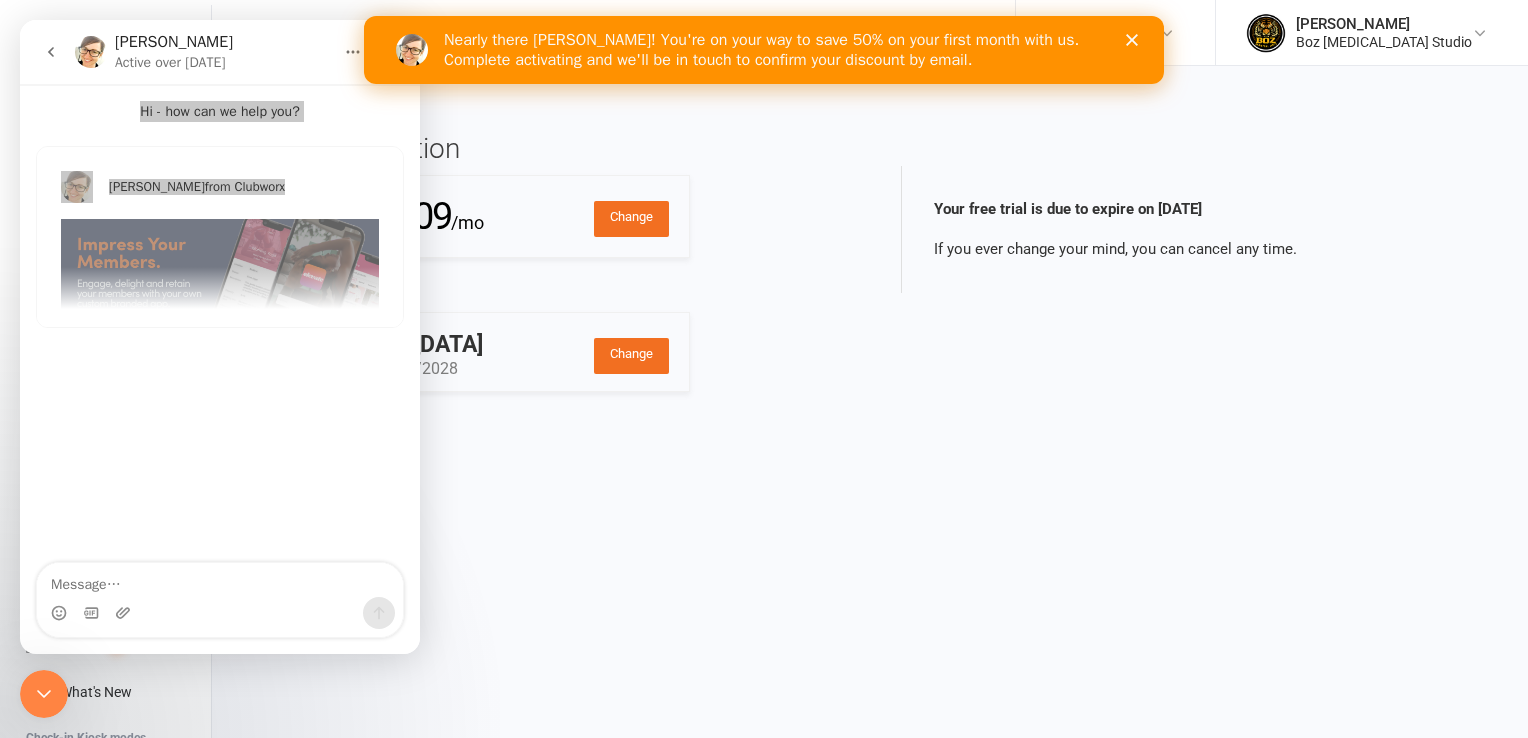 click 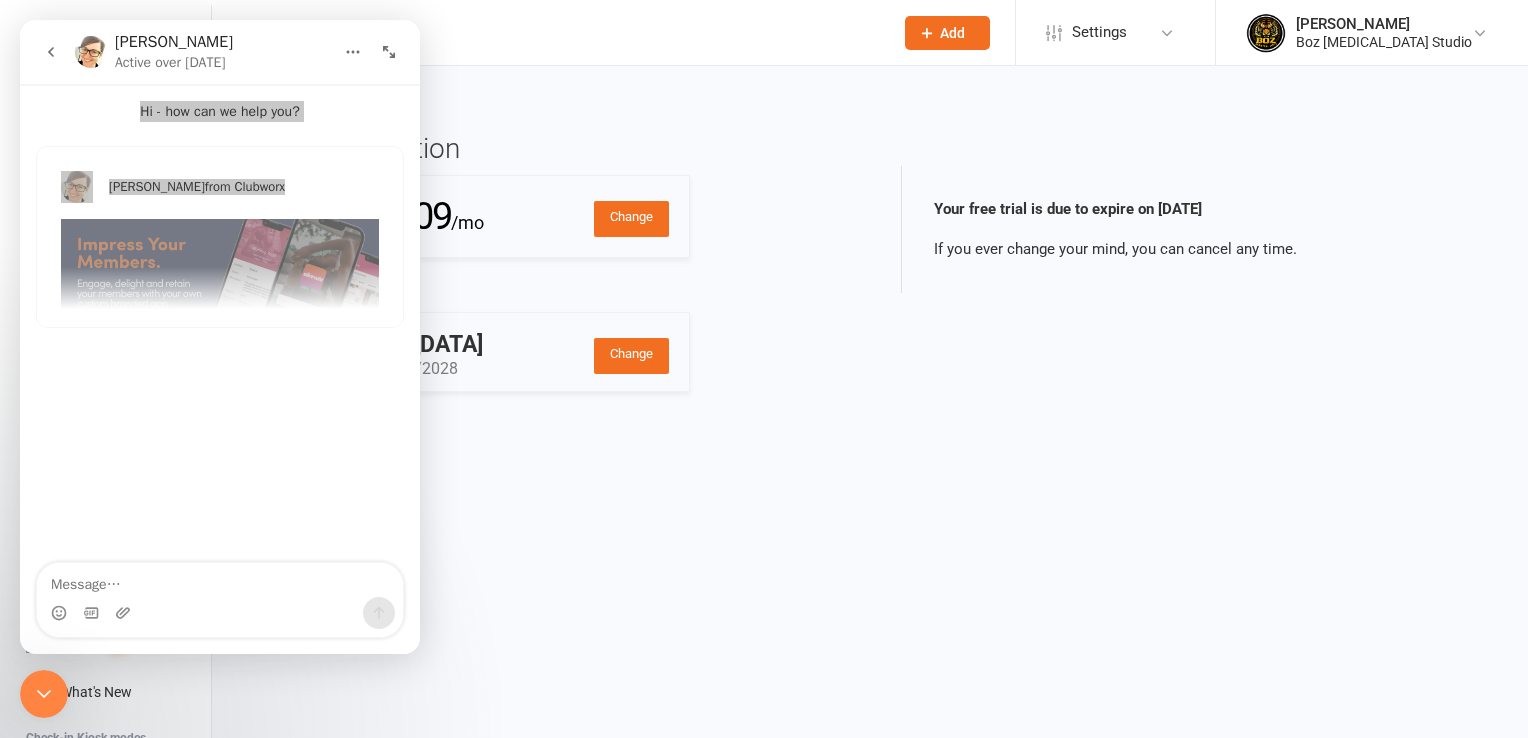 click 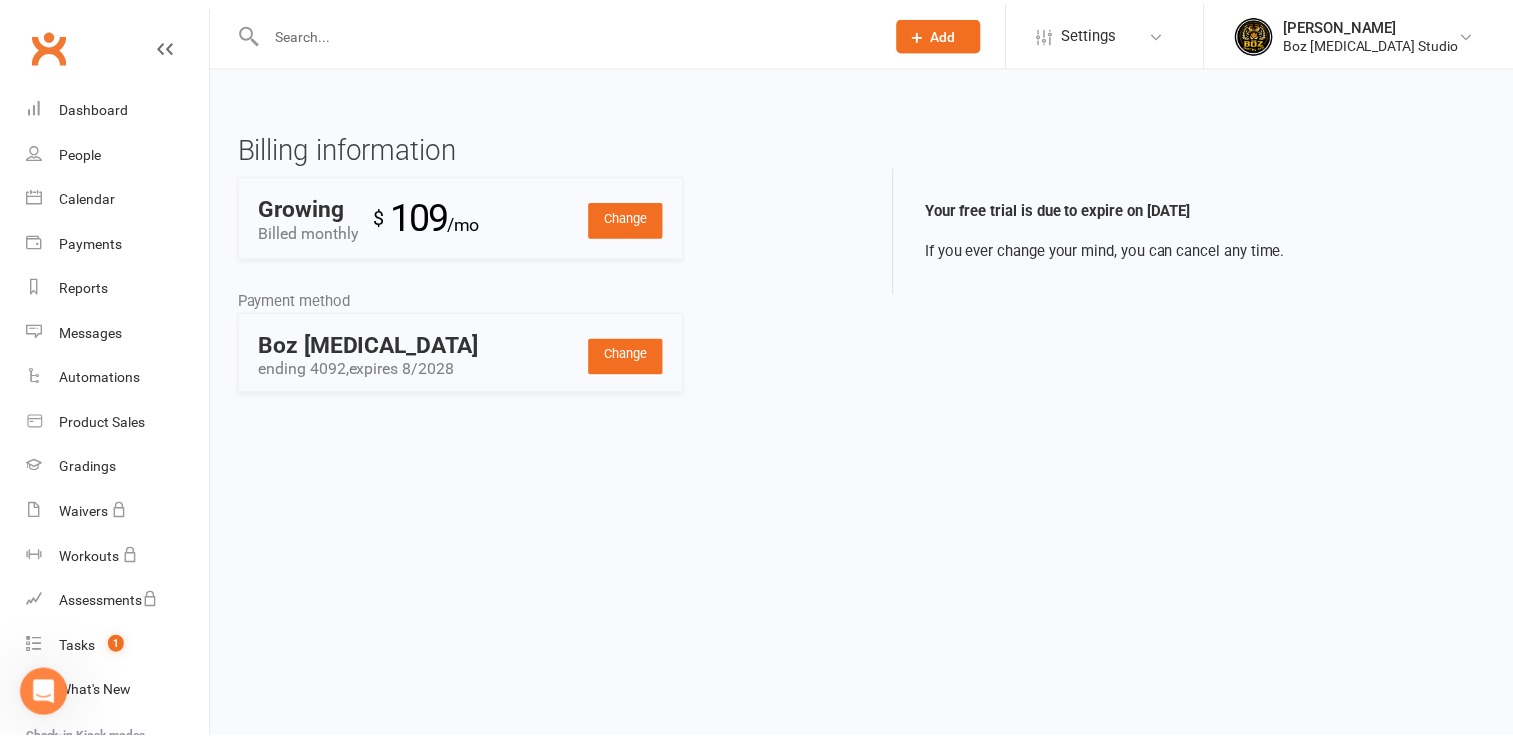 scroll, scrollTop: 0, scrollLeft: 0, axis: both 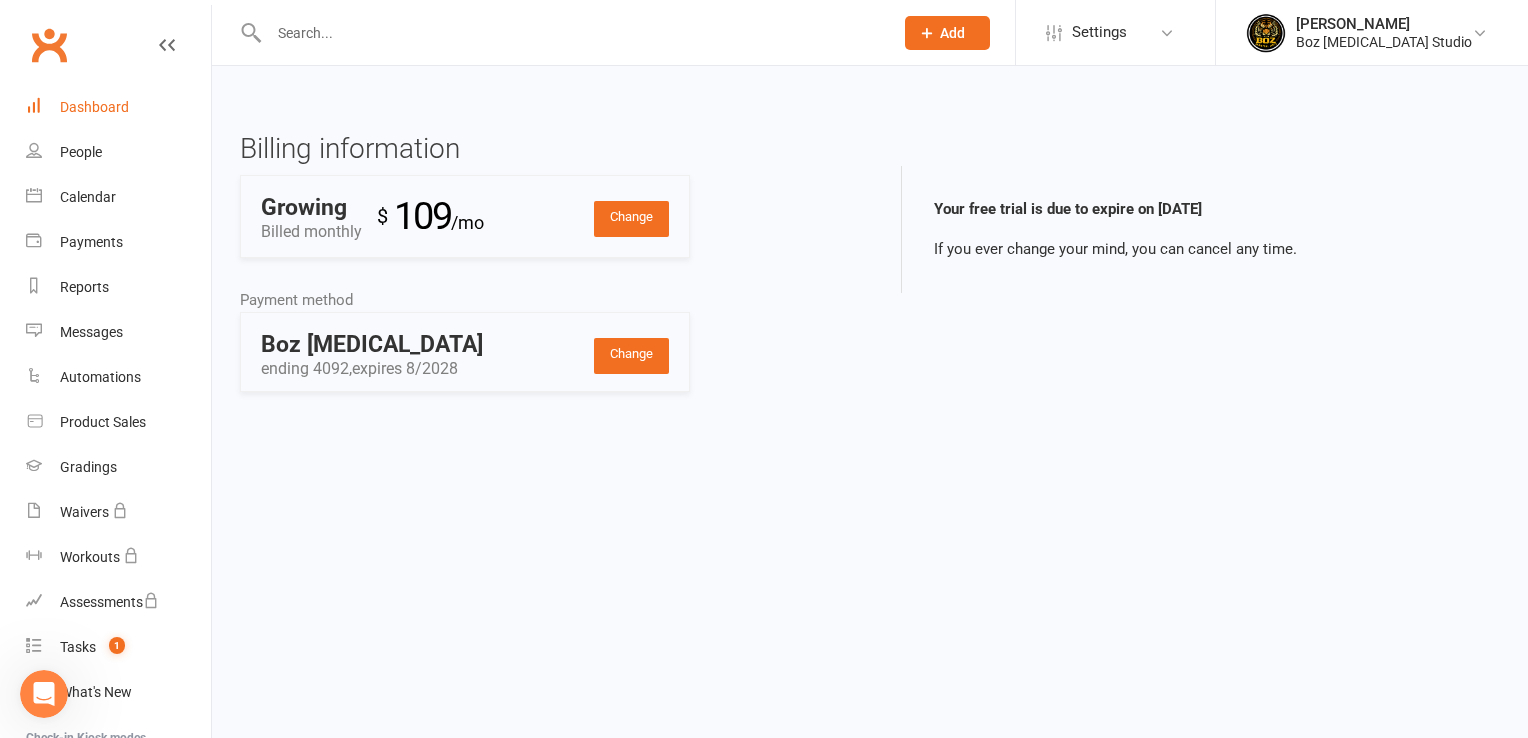 click on "Dashboard" at bounding box center [94, 107] 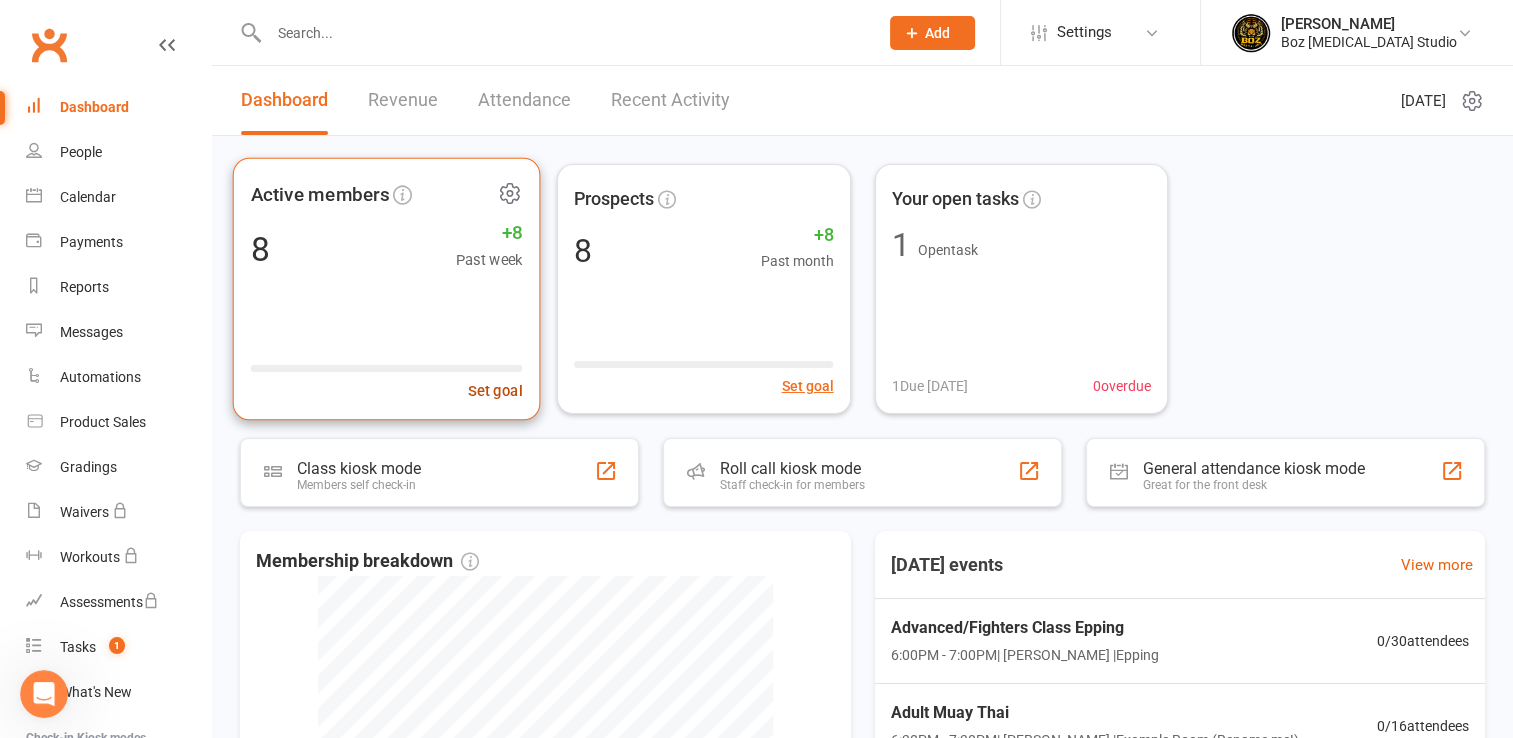 click on "Set goal" at bounding box center (495, 391) 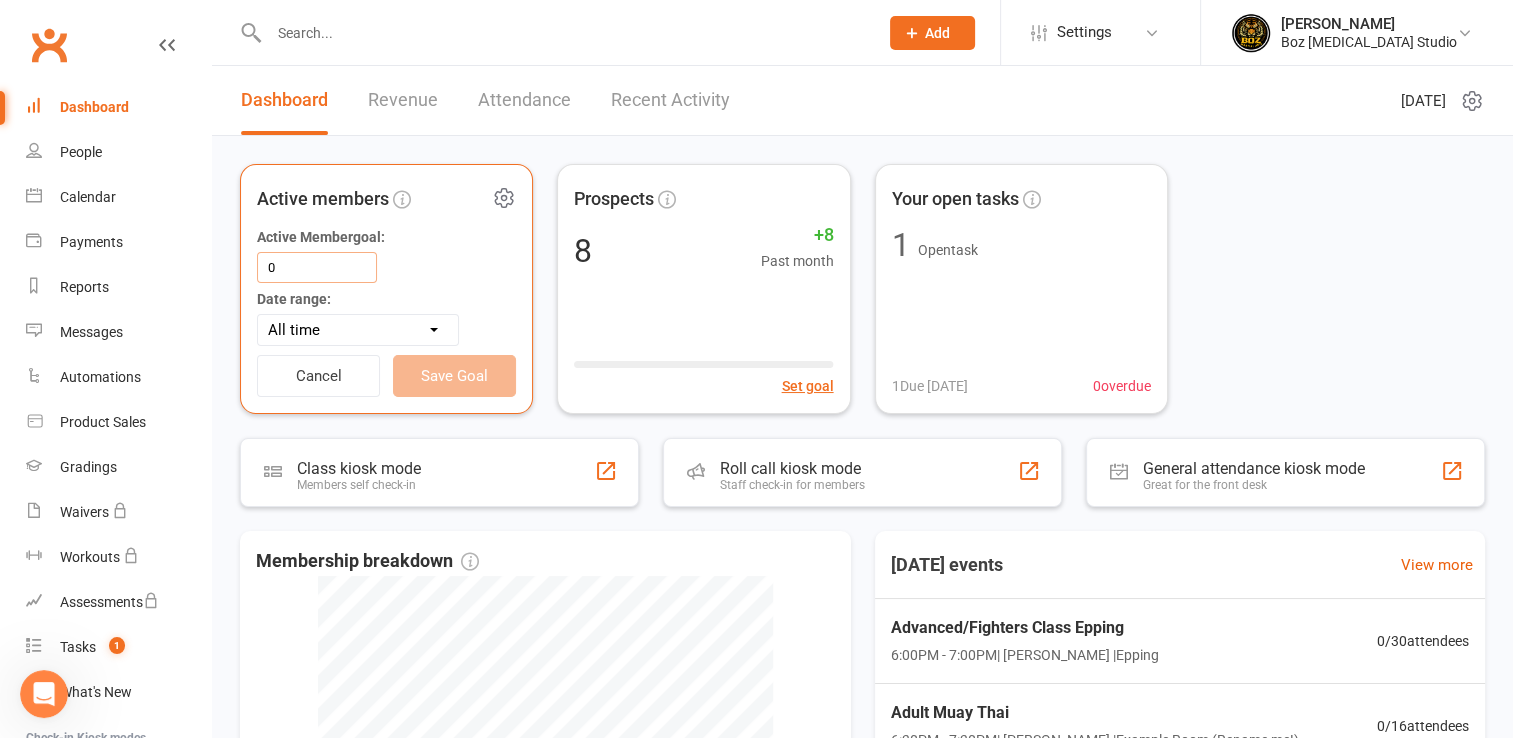 click on "0" at bounding box center [317, 267] 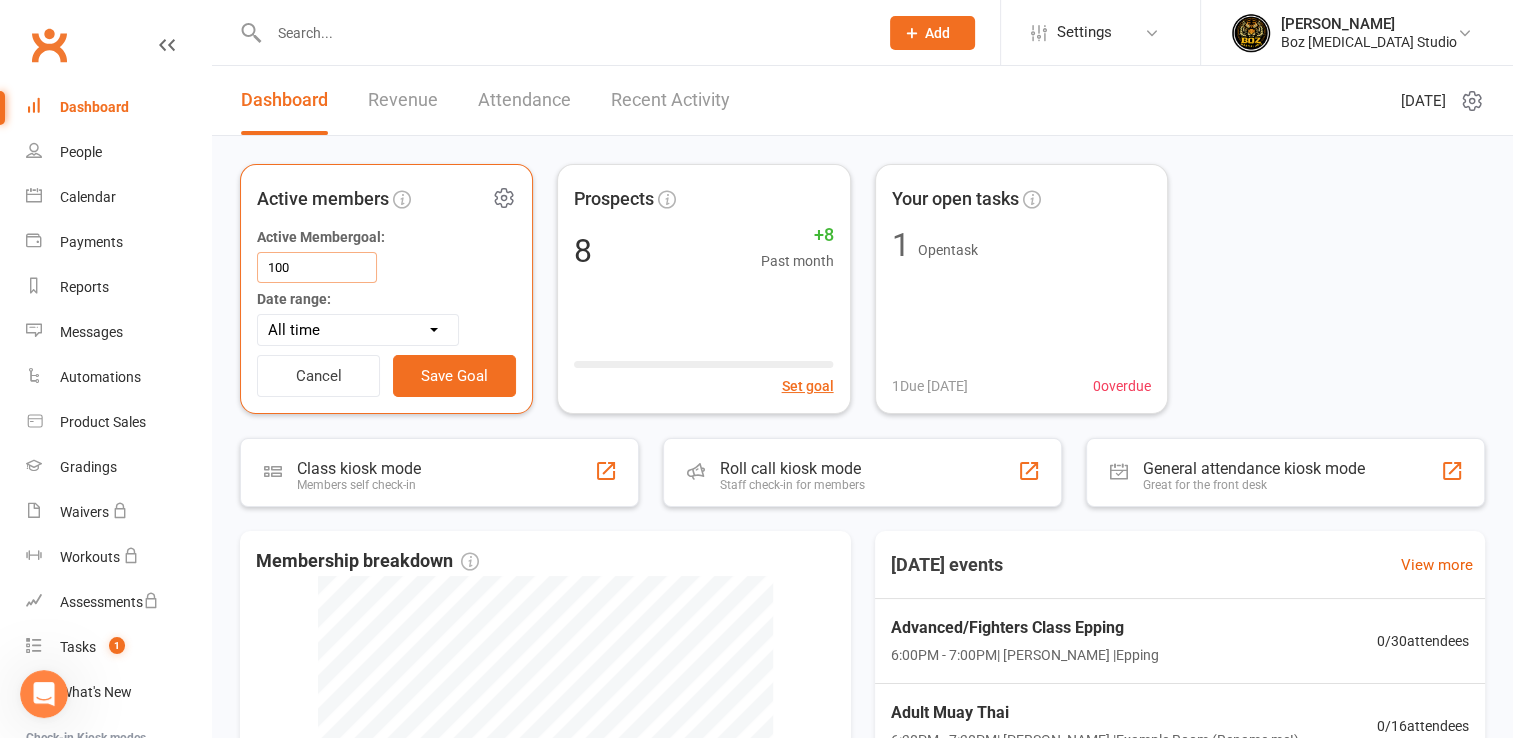 type on "100" 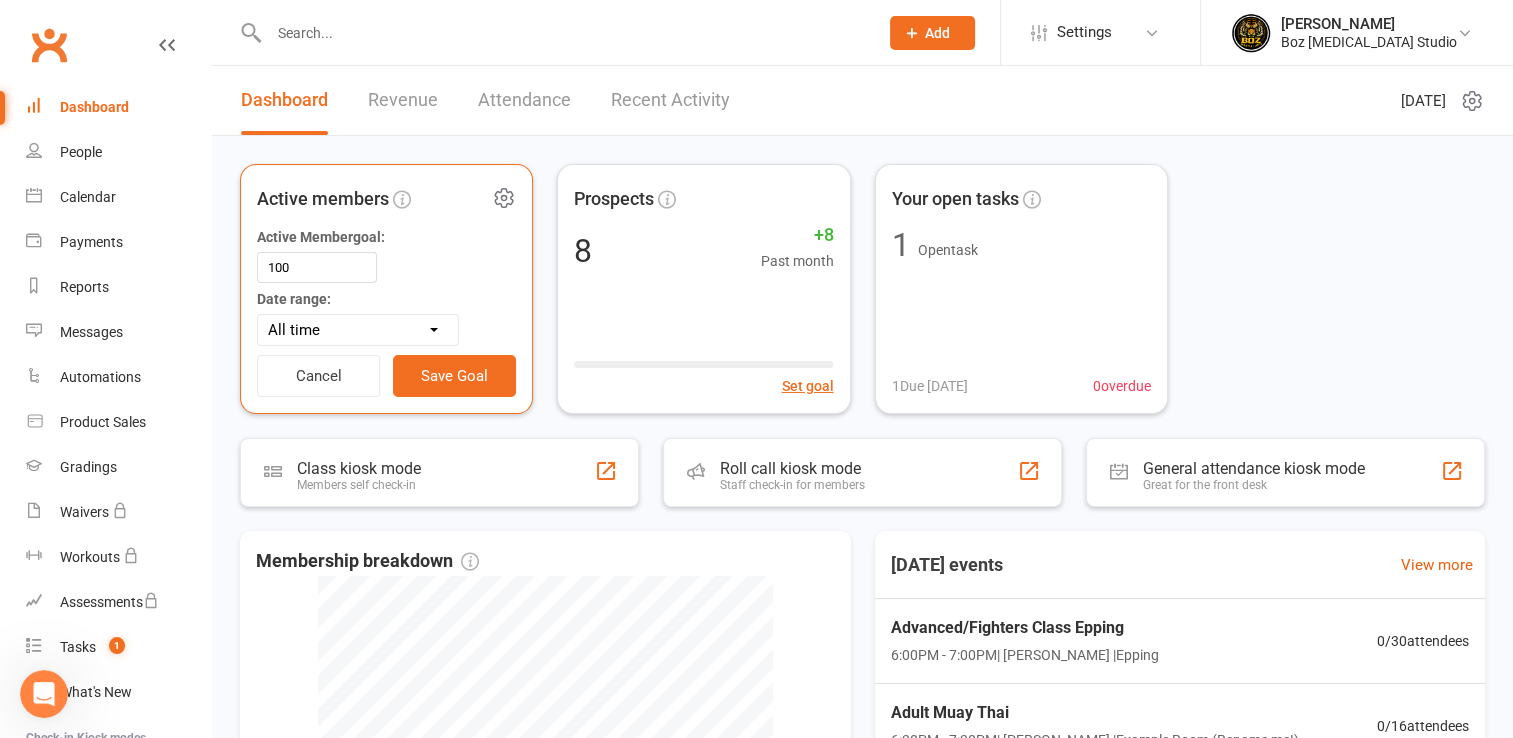 click on "All time Current calendar week Past 7 days Current calendar month Past 30 days" at bounding box center (358, 330) 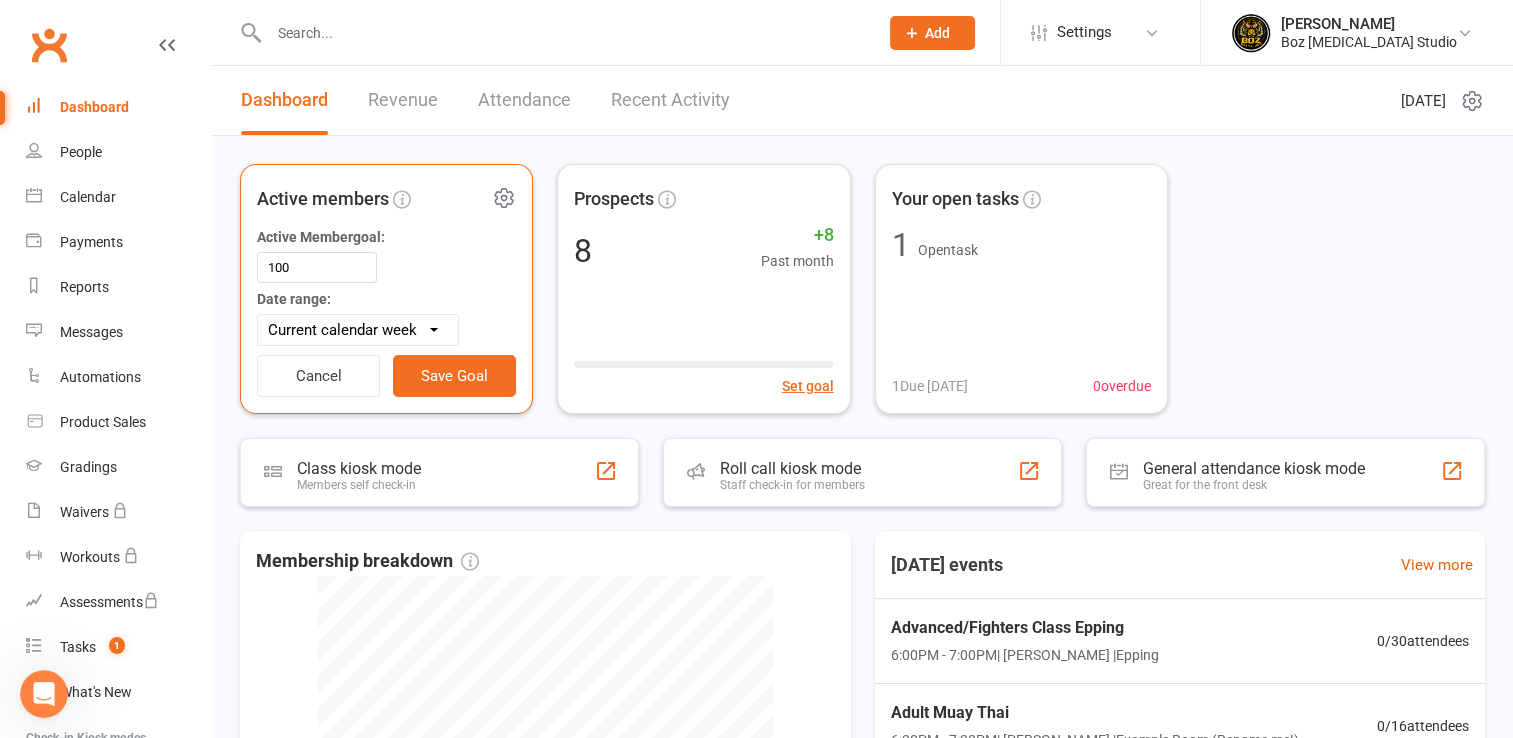 click on "All time Current calendar week Past 7 days Current calendar month Past 30 days" at bounding box center (358, 330) 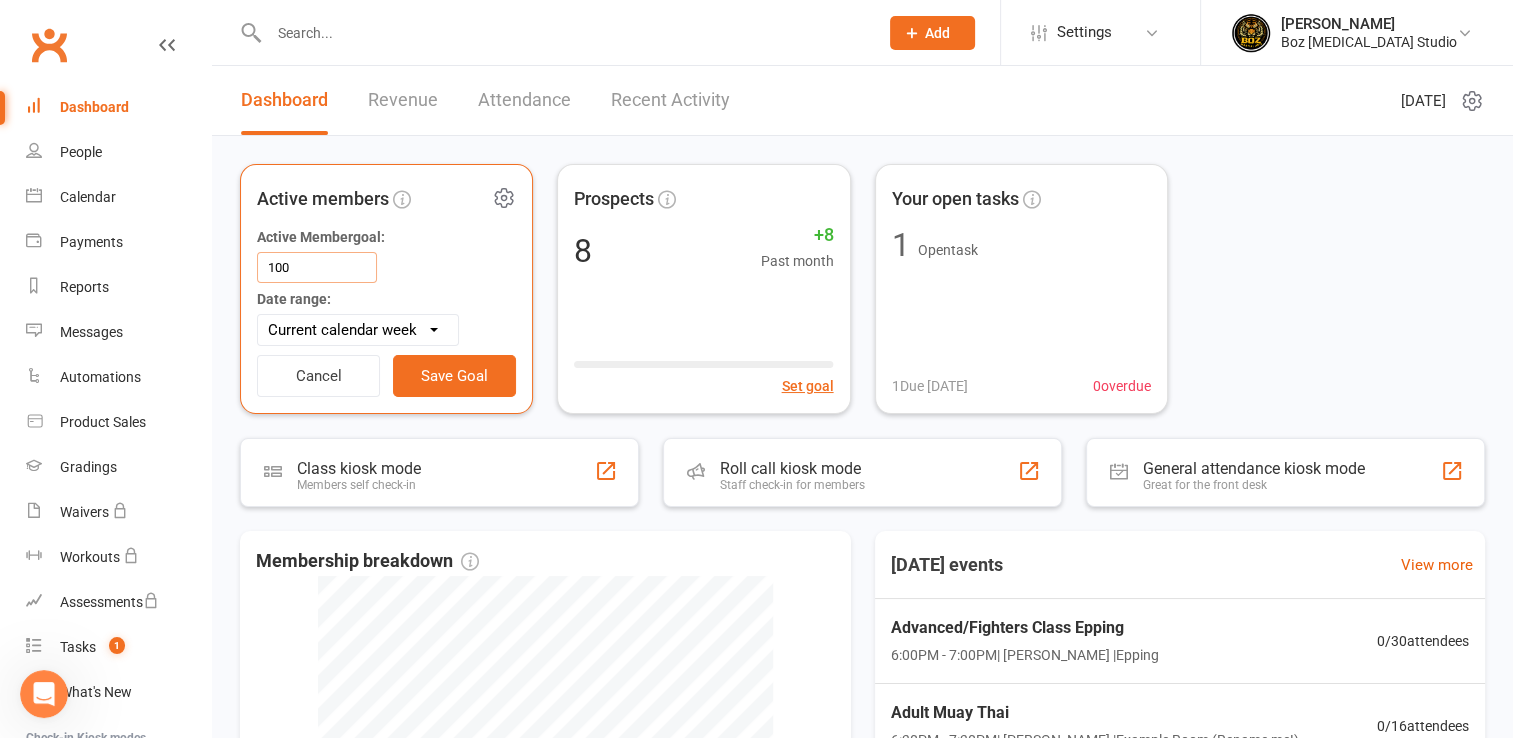 click on "100" at bounding box center (317, 267) 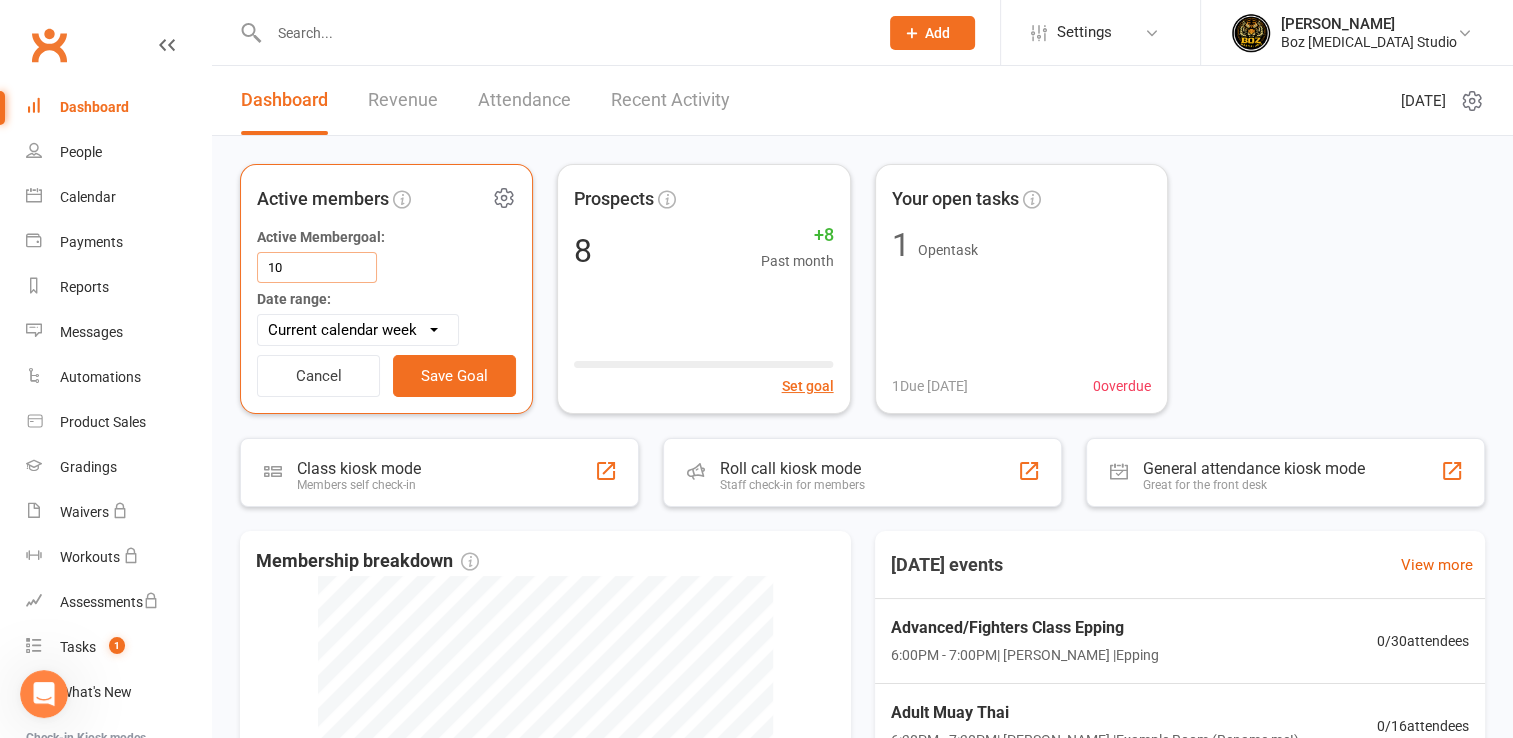 type on "10" 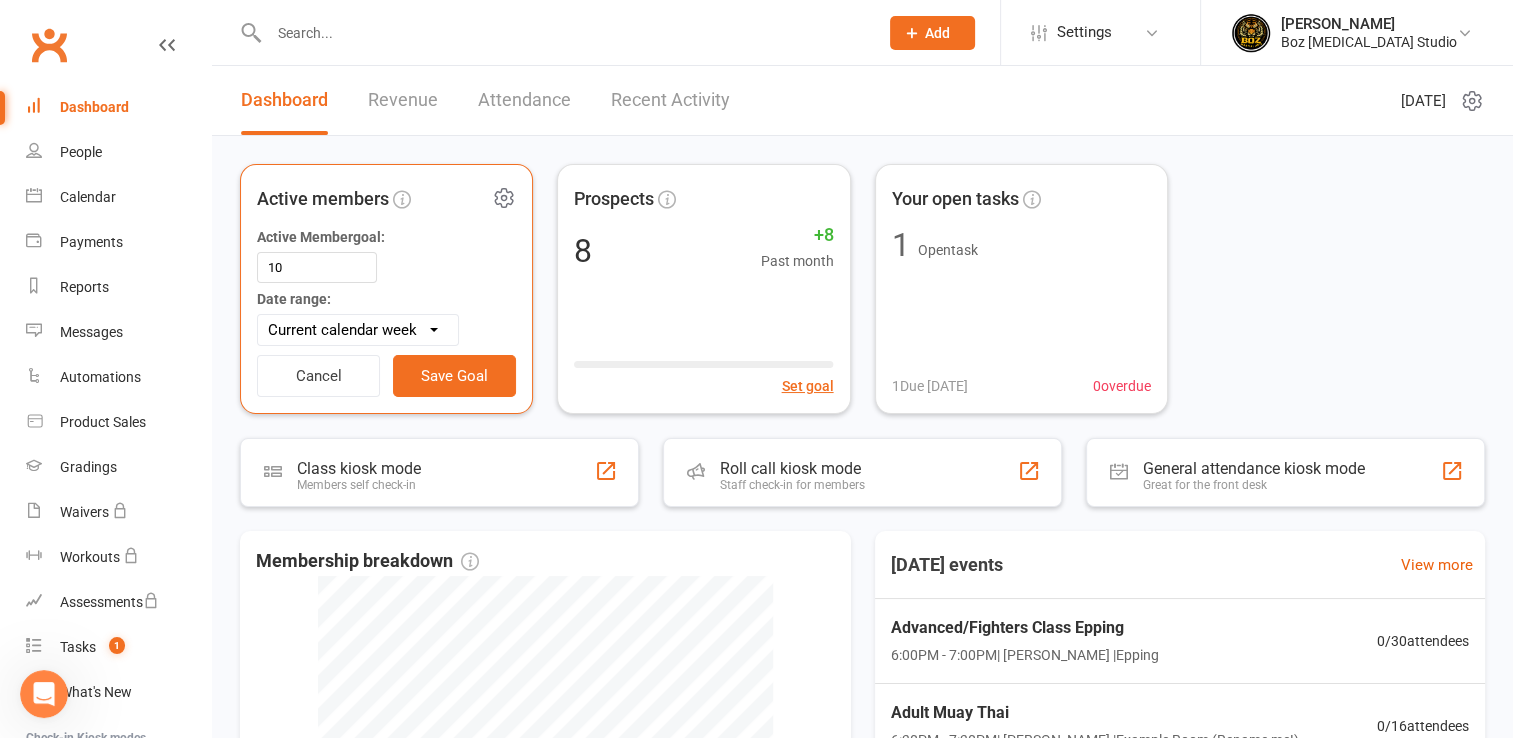 click on "Active Member  goal: 10" at bounding box center [386, 256] 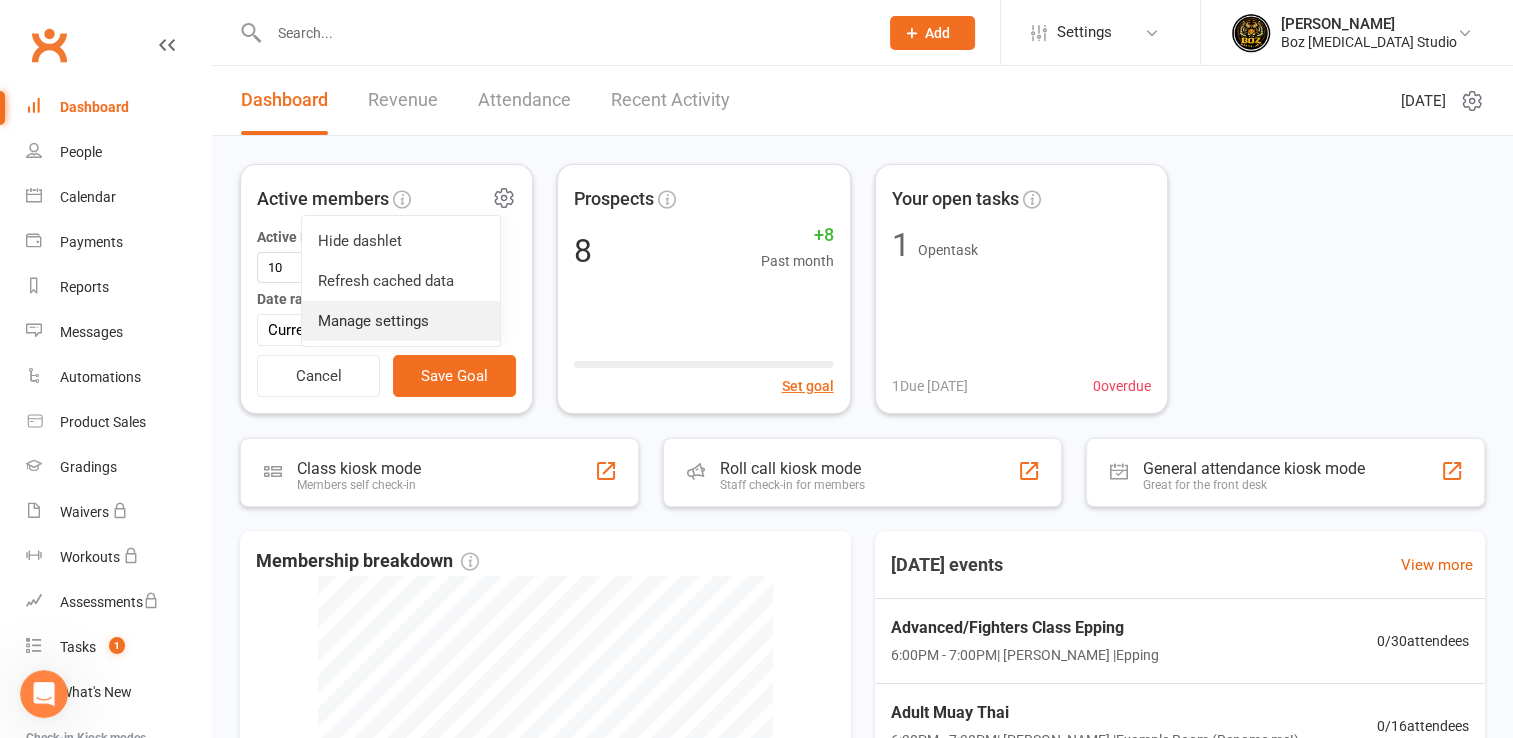 click on "Manage settings" at bounding box center (401, 321) 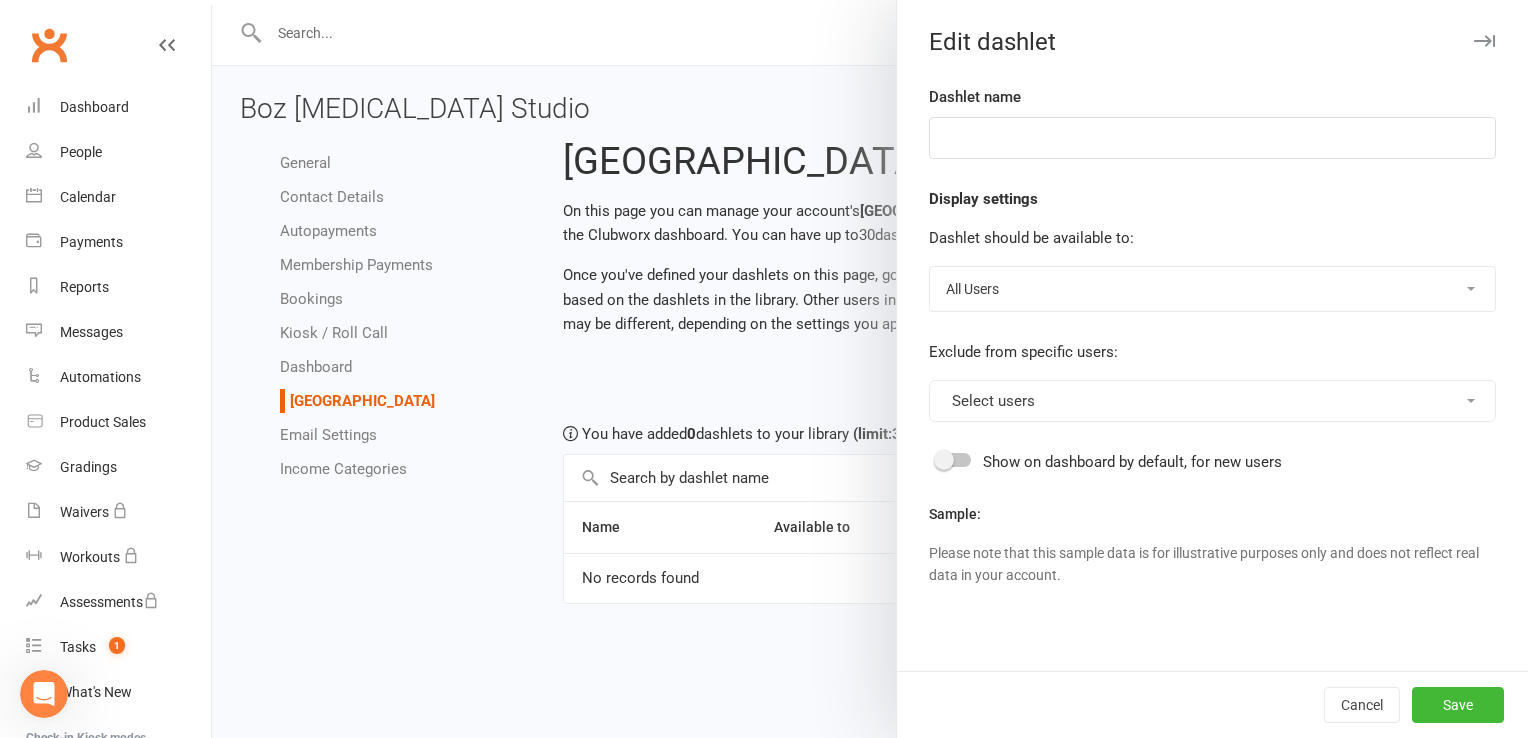 type on "Active members" 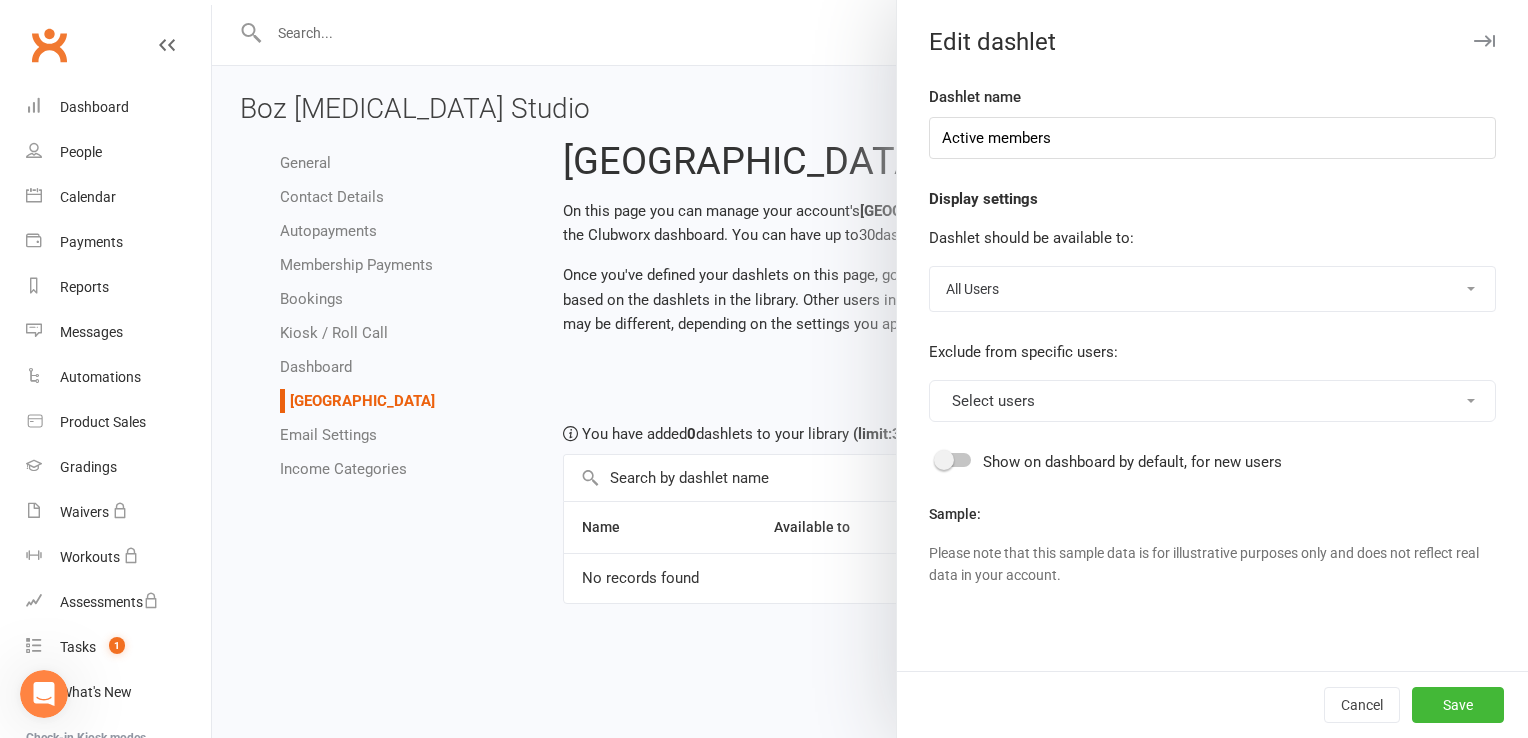 select on "last_activated" 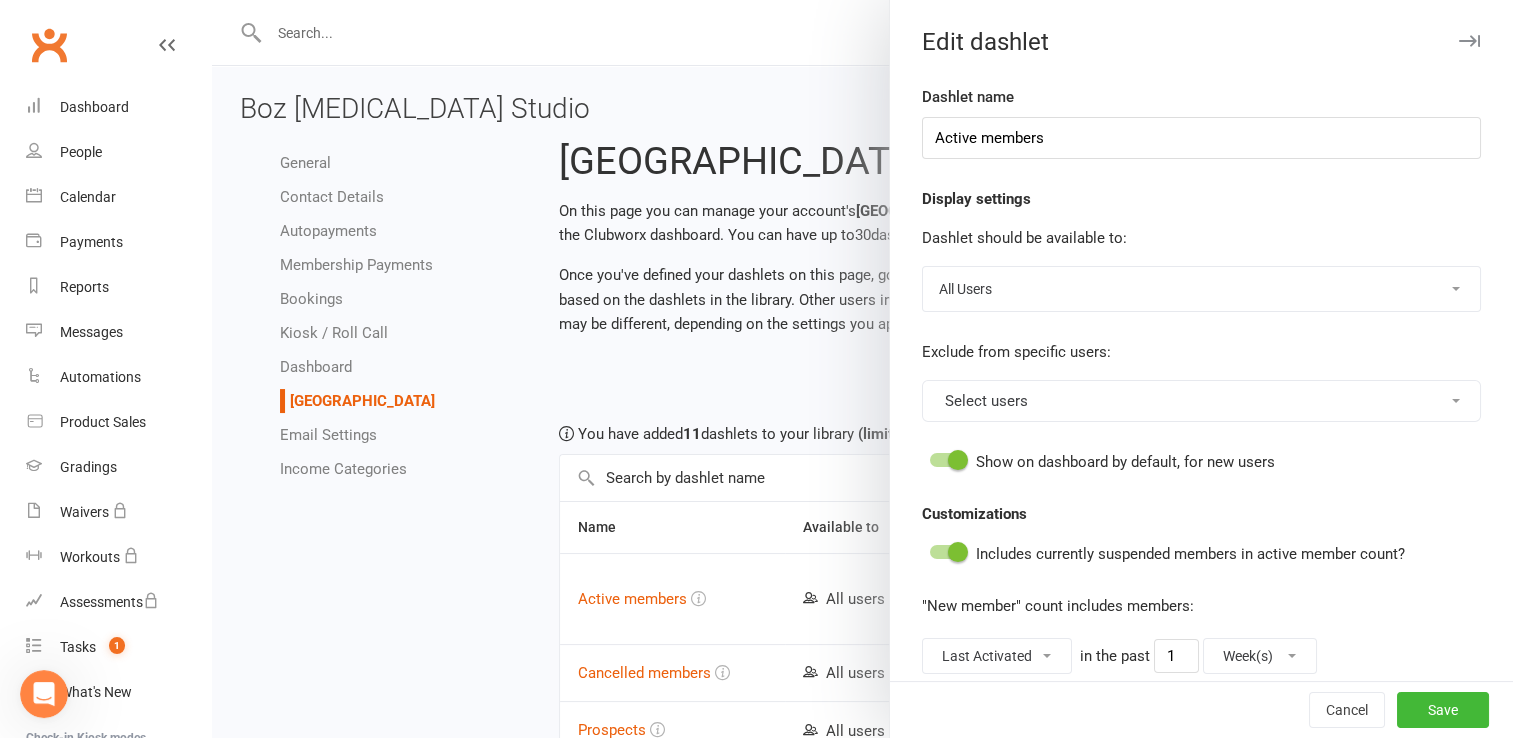 click on "All Users Owners Only No Users" at bounding box center (1201, 289) 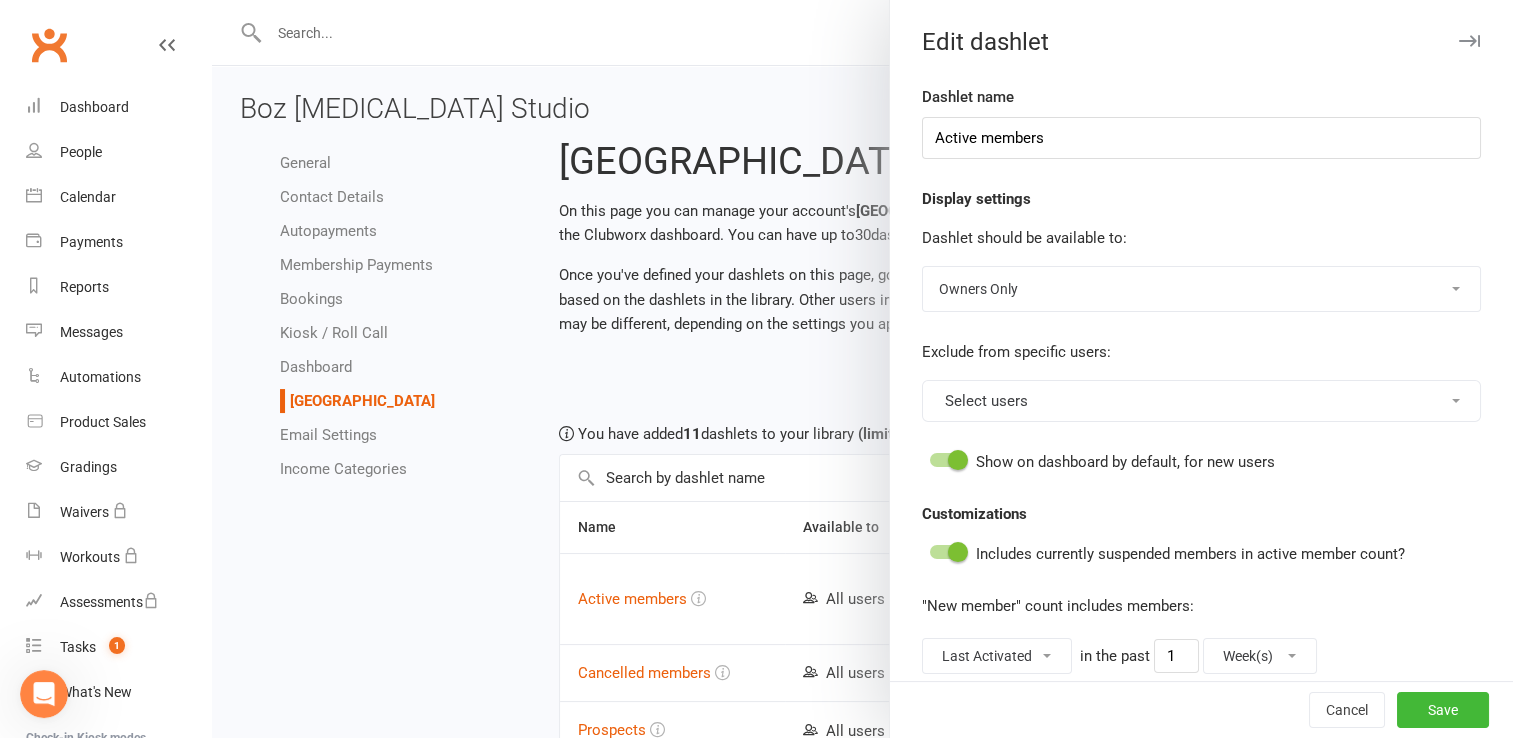 click on "All Users Owners Only No Users" at bounding box center (1201, 289) 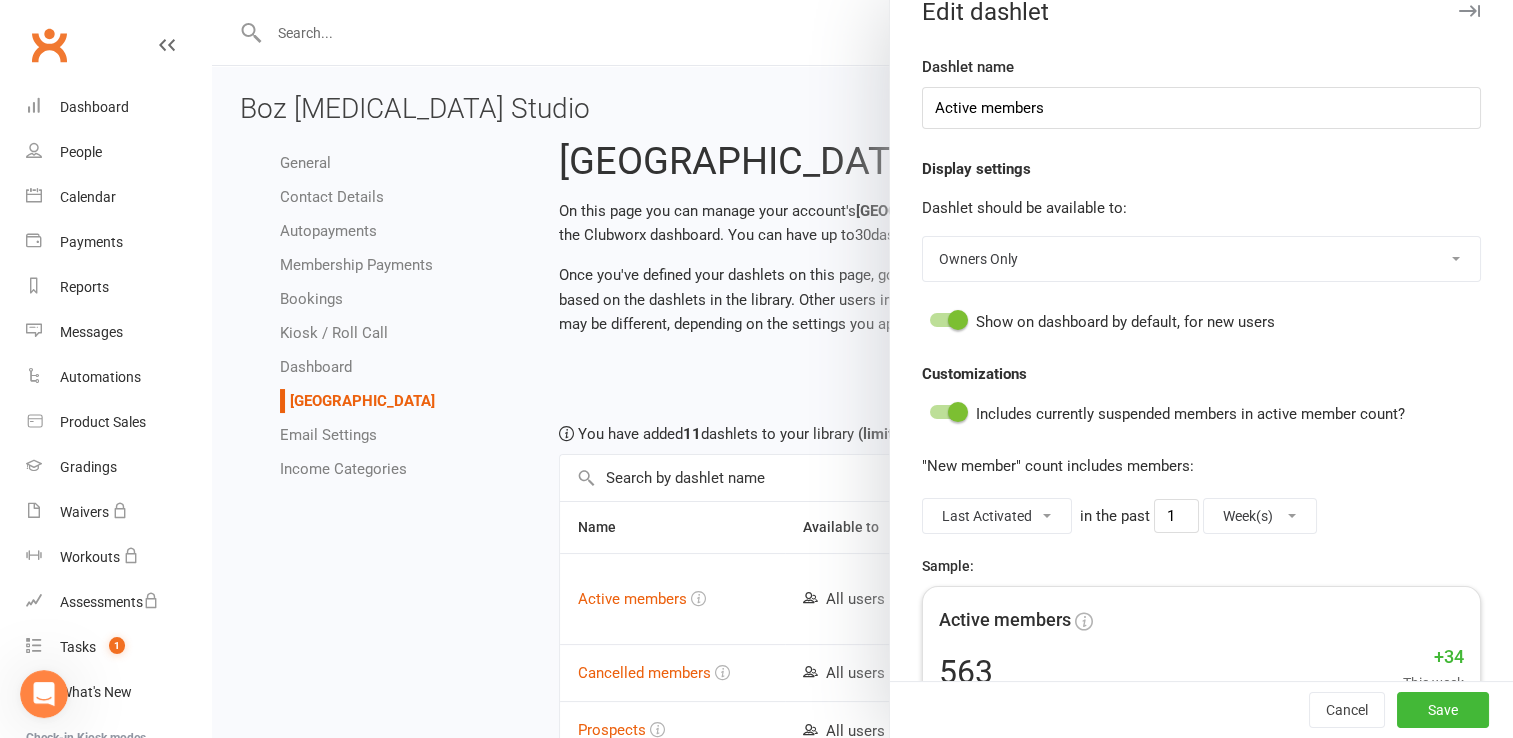 scroll, scrollTop: 0, scrollLeft: 0, axis: both 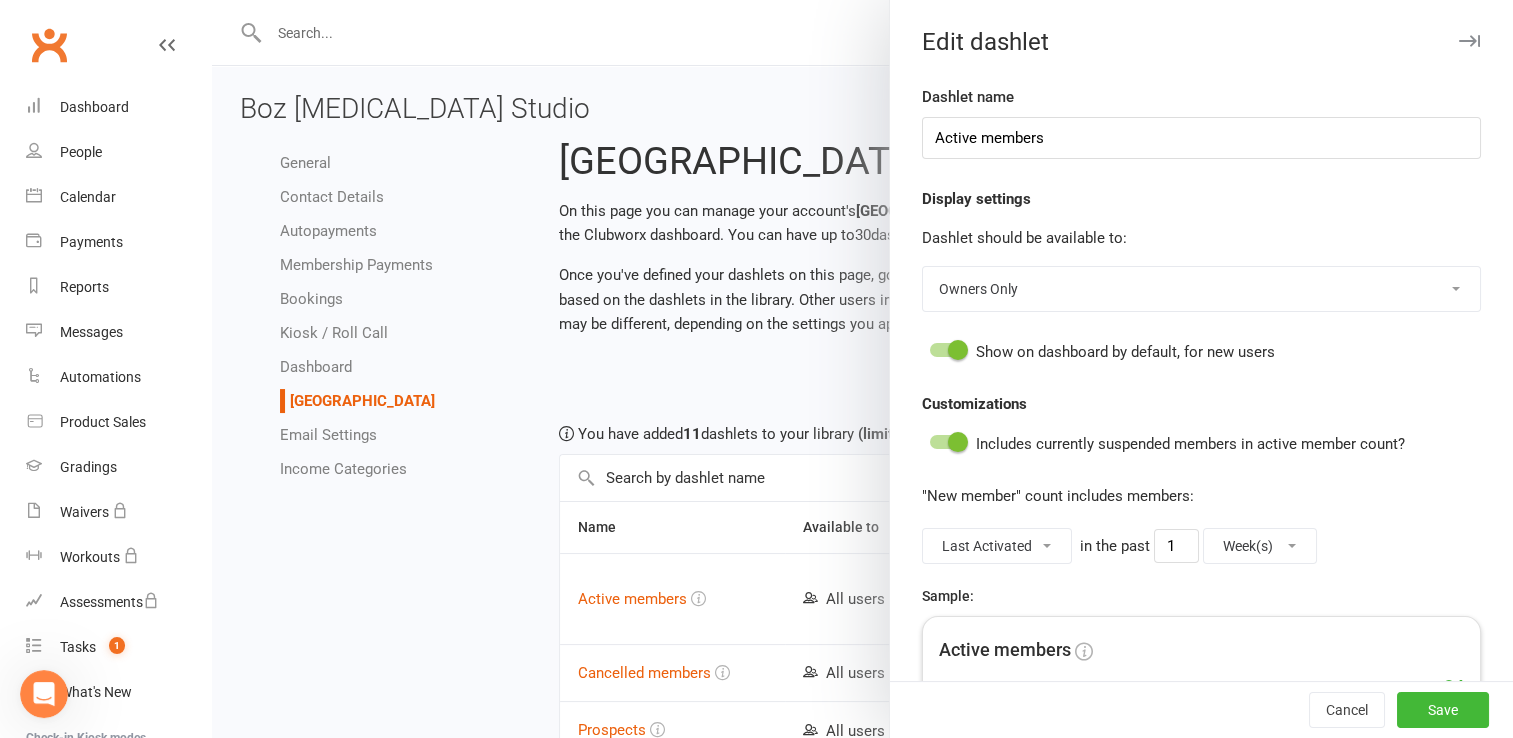 click on "All Users Owners Only No Users" at bounding box center [1201, 289] 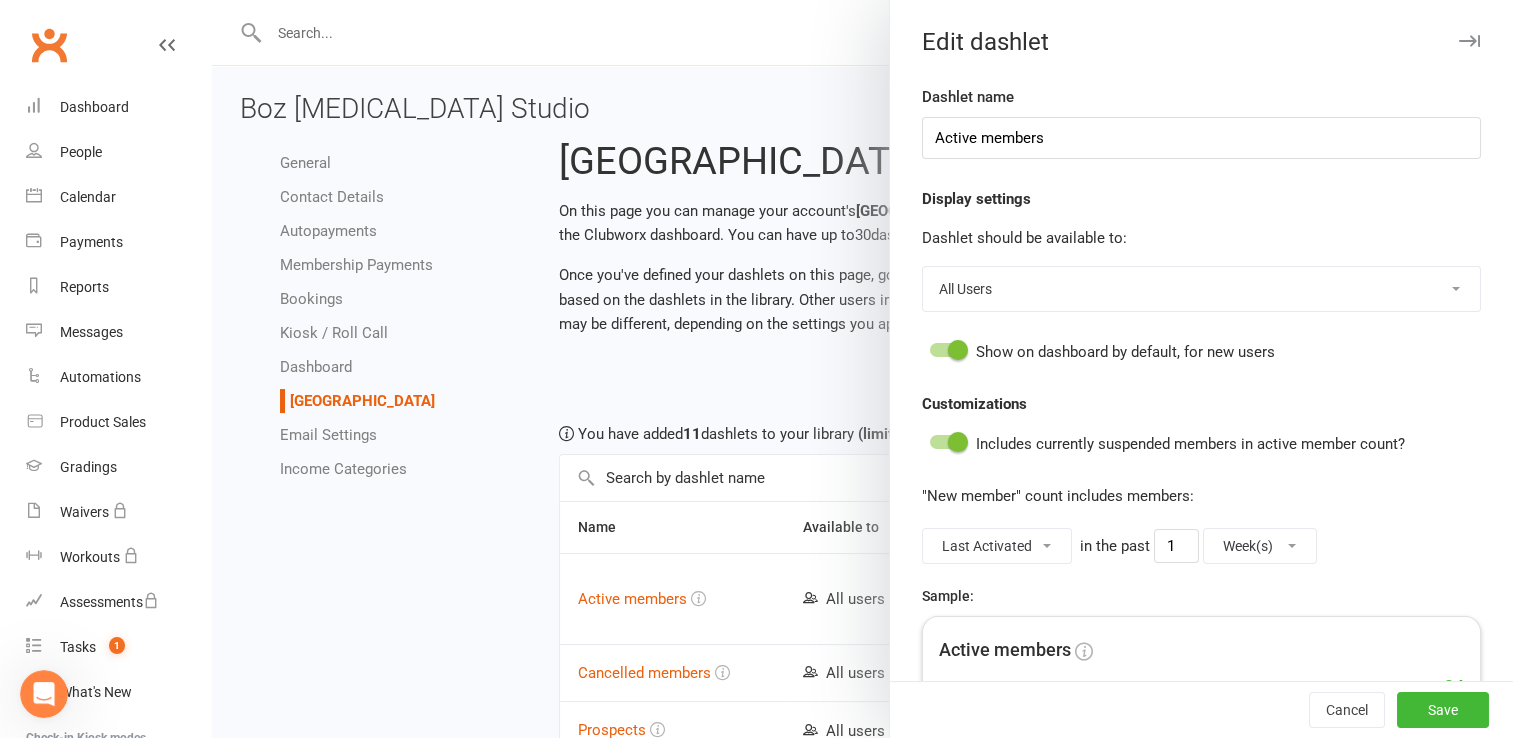 click on "All Users Owners Only No Users" at bounding box center [1201, 289] 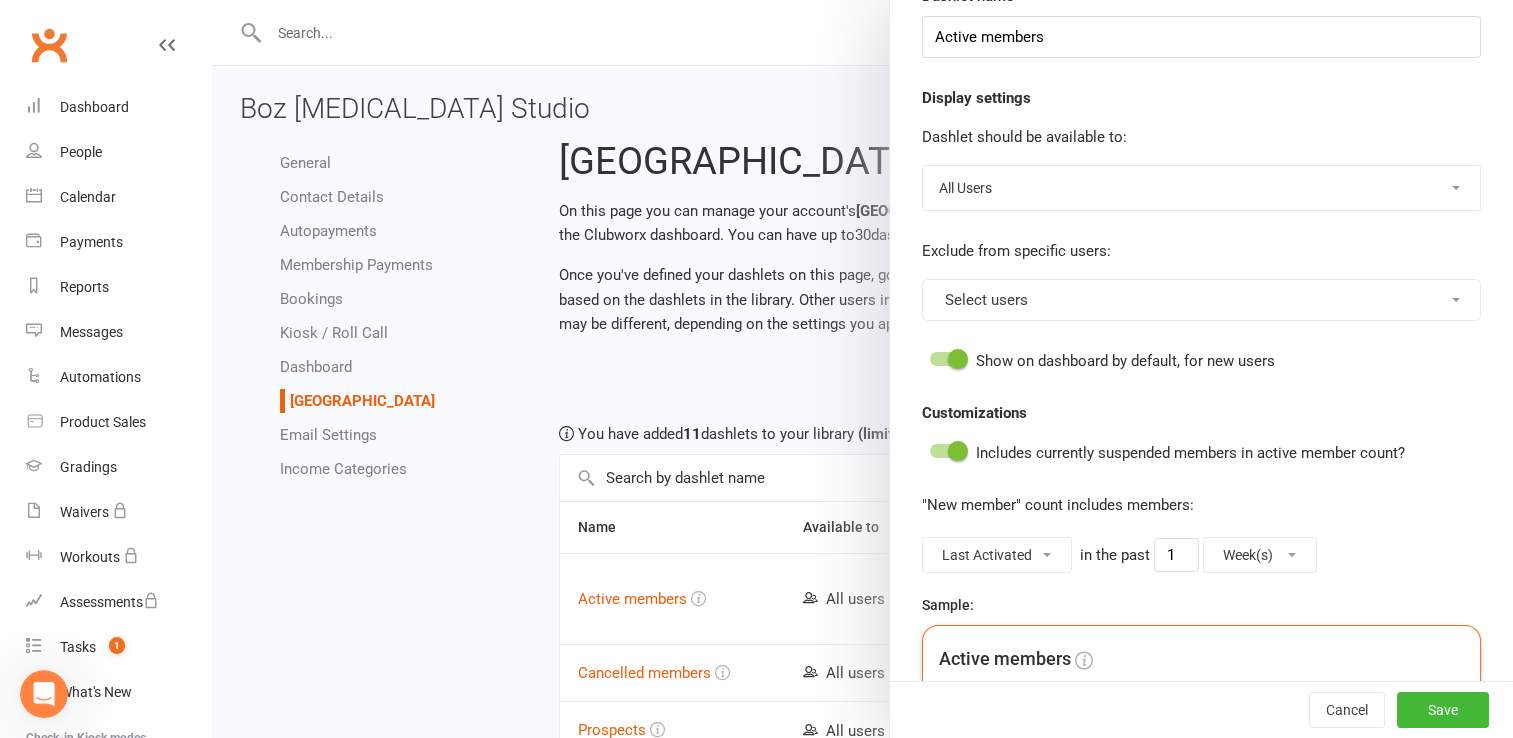 scroll, scrollTop: 344, scrollLeft: 0, axis: vertical 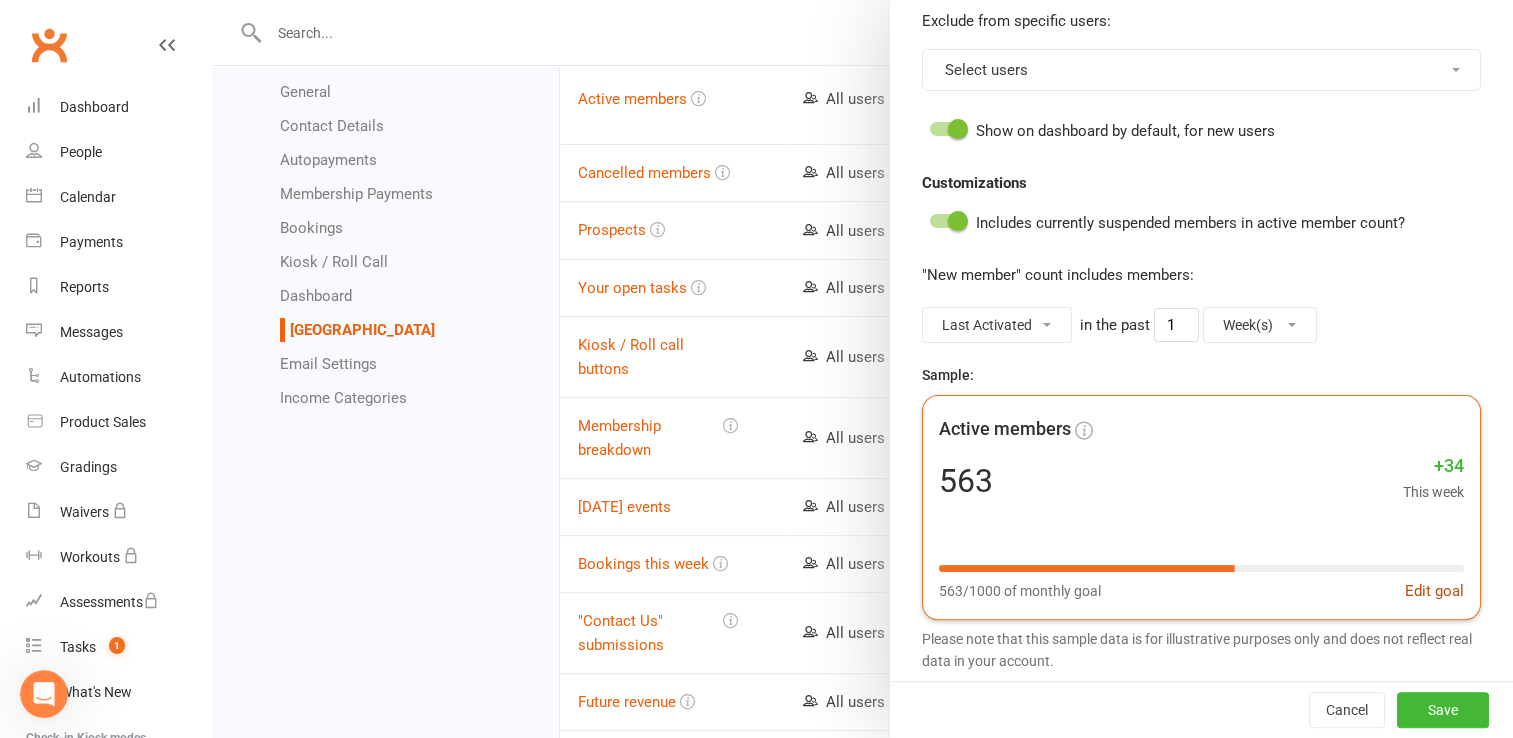 click on "Edit goal" at bounding box center [1434, 591] 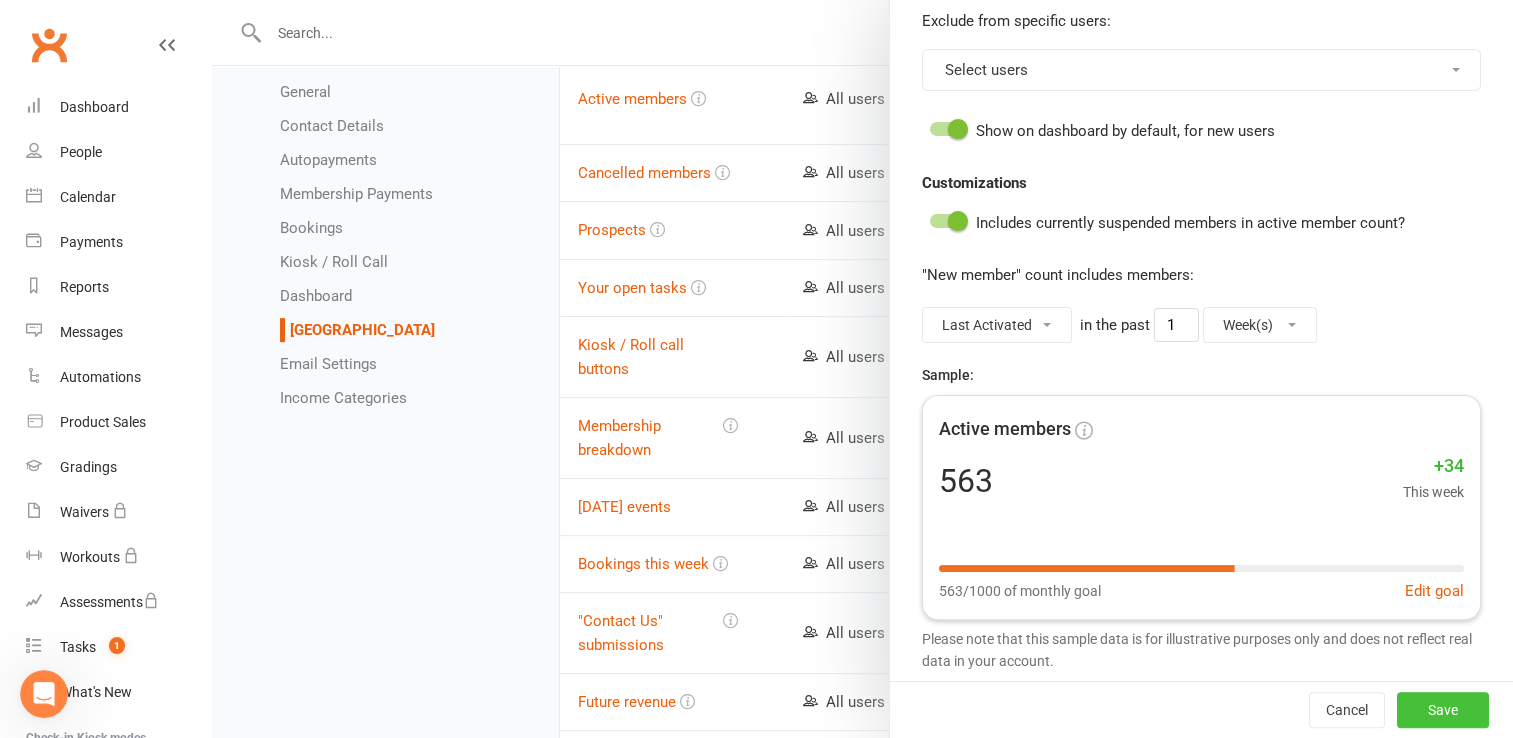 click on "Save" at bounding box center (1443, 710) 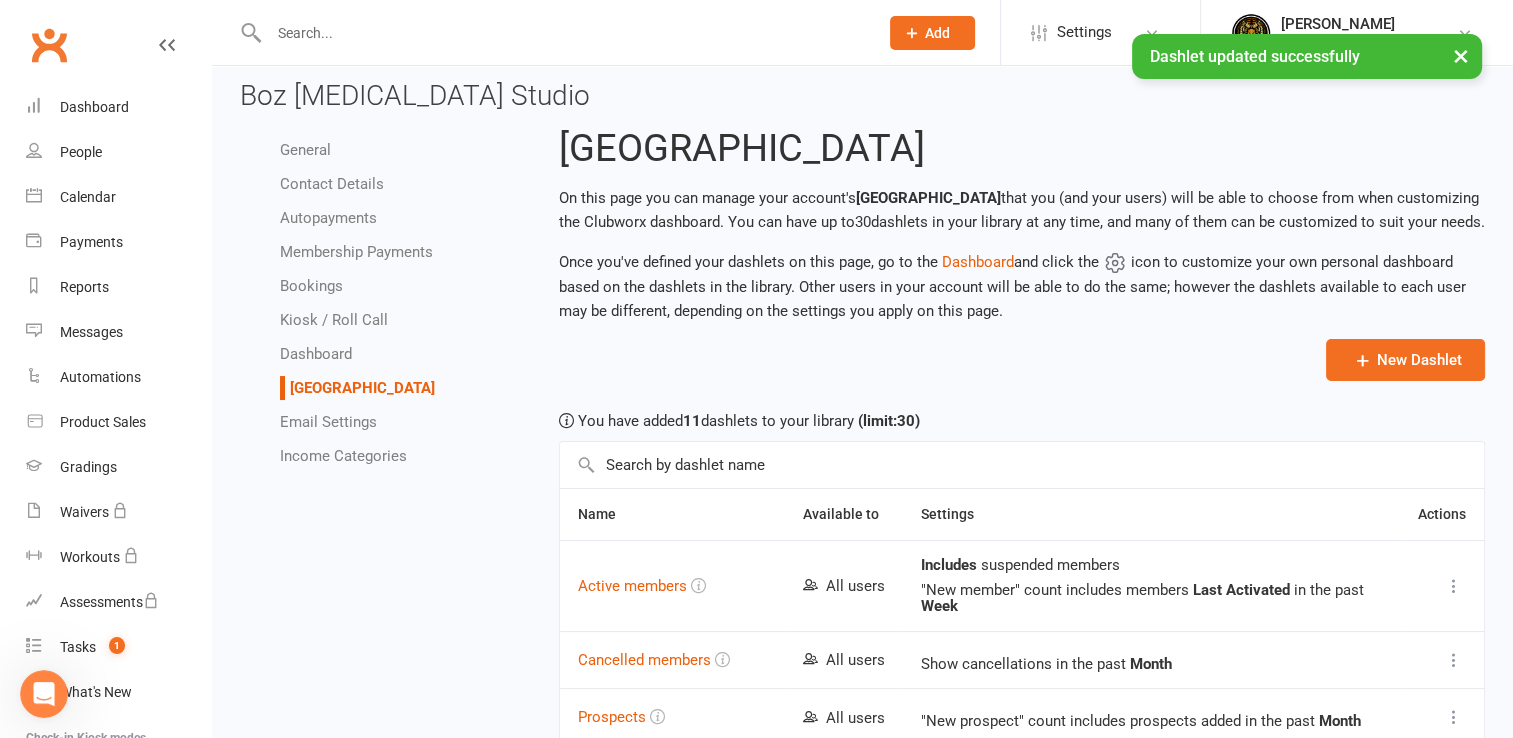 scroll, scrollTop: 200, scrollLeft: 0, axis: vertical 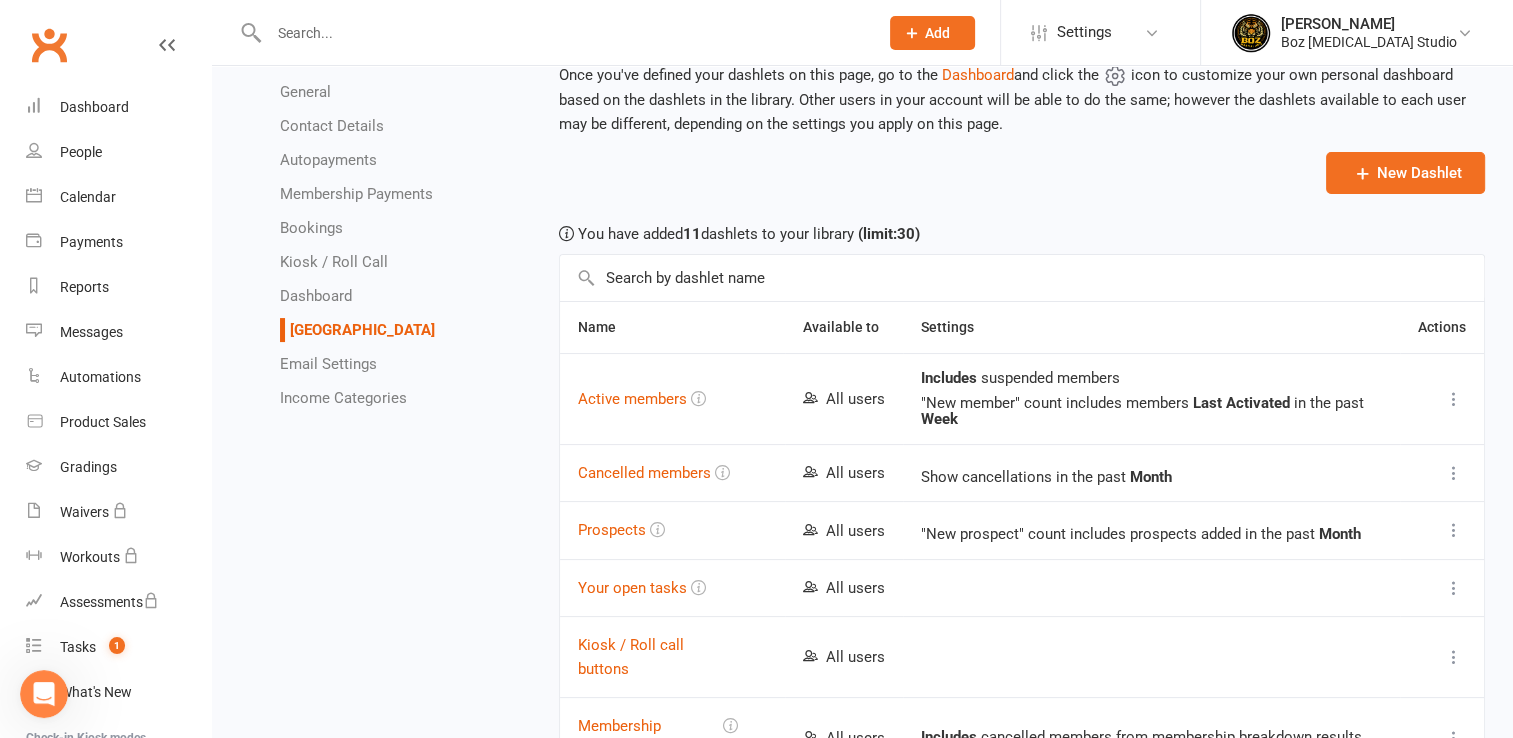 click at bounding box center [1454, 399] 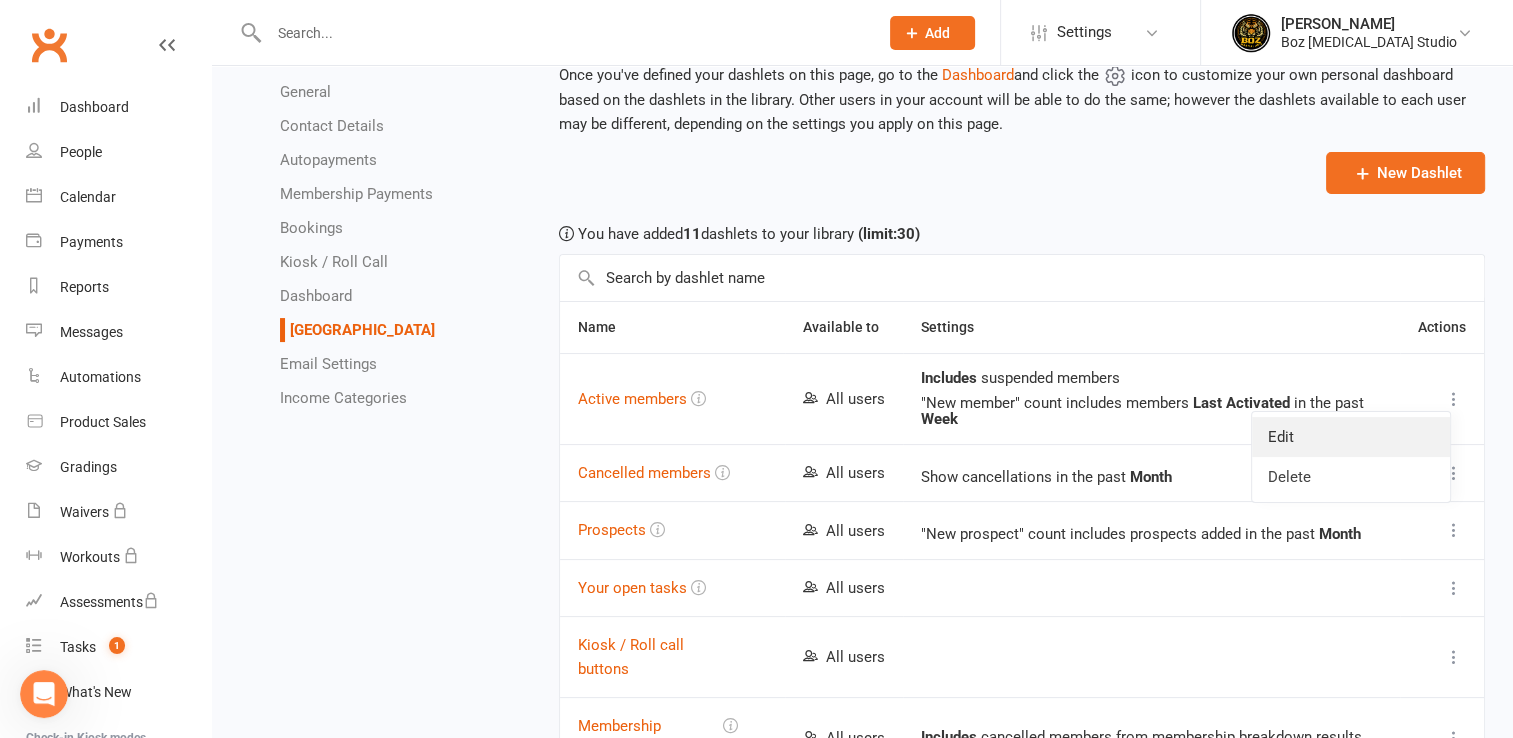 click on "Edit" at bounding box center [1351, 437] 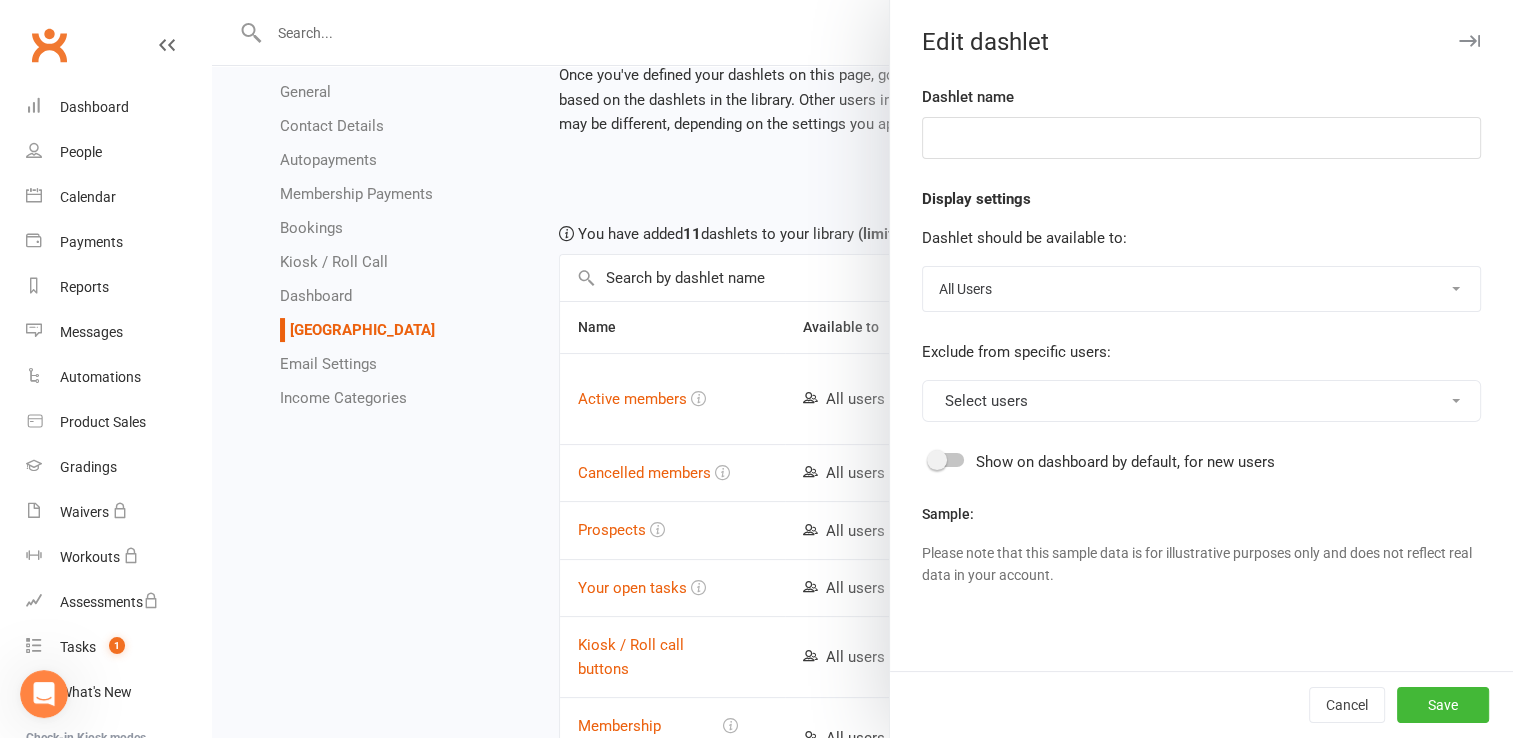 type on "Active members" 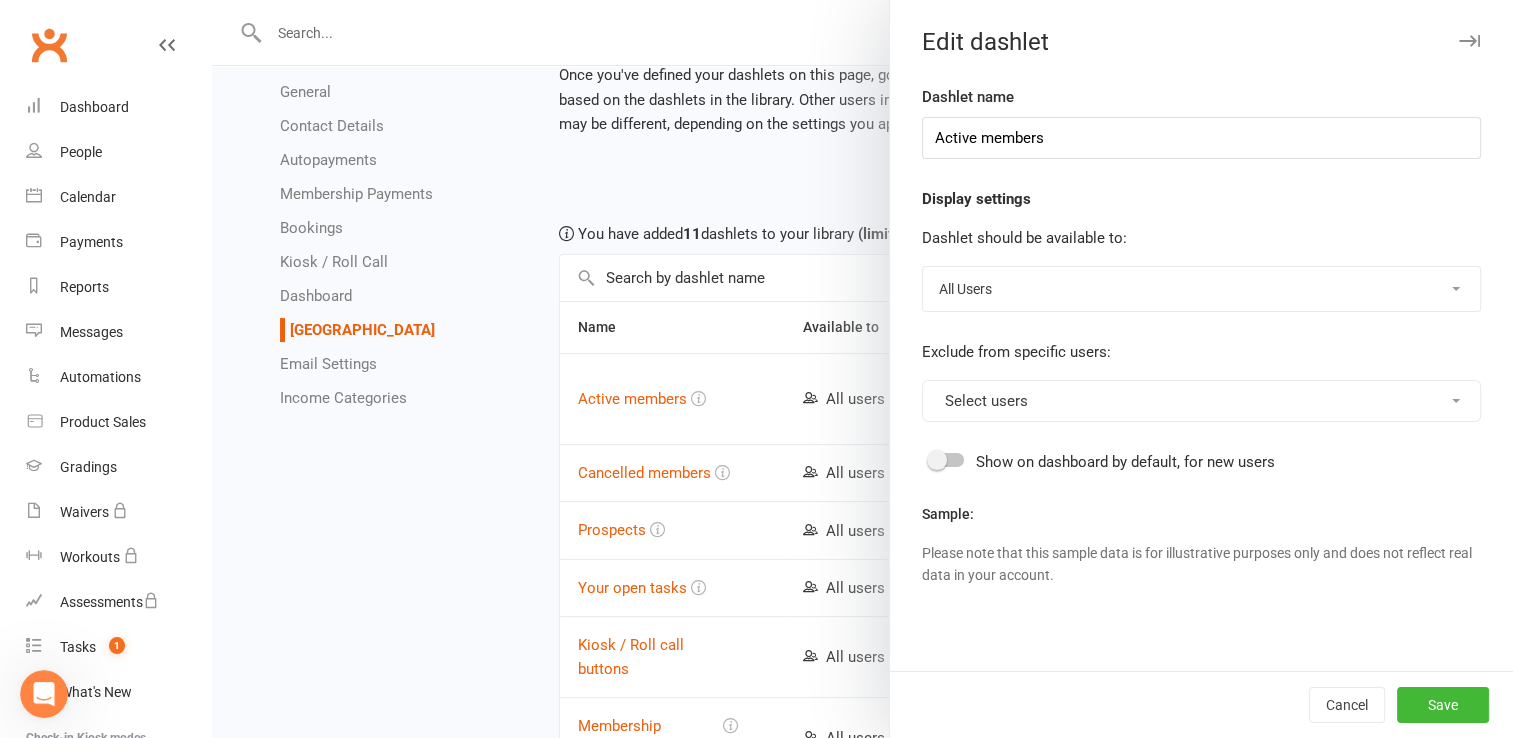 select on "last_activated" 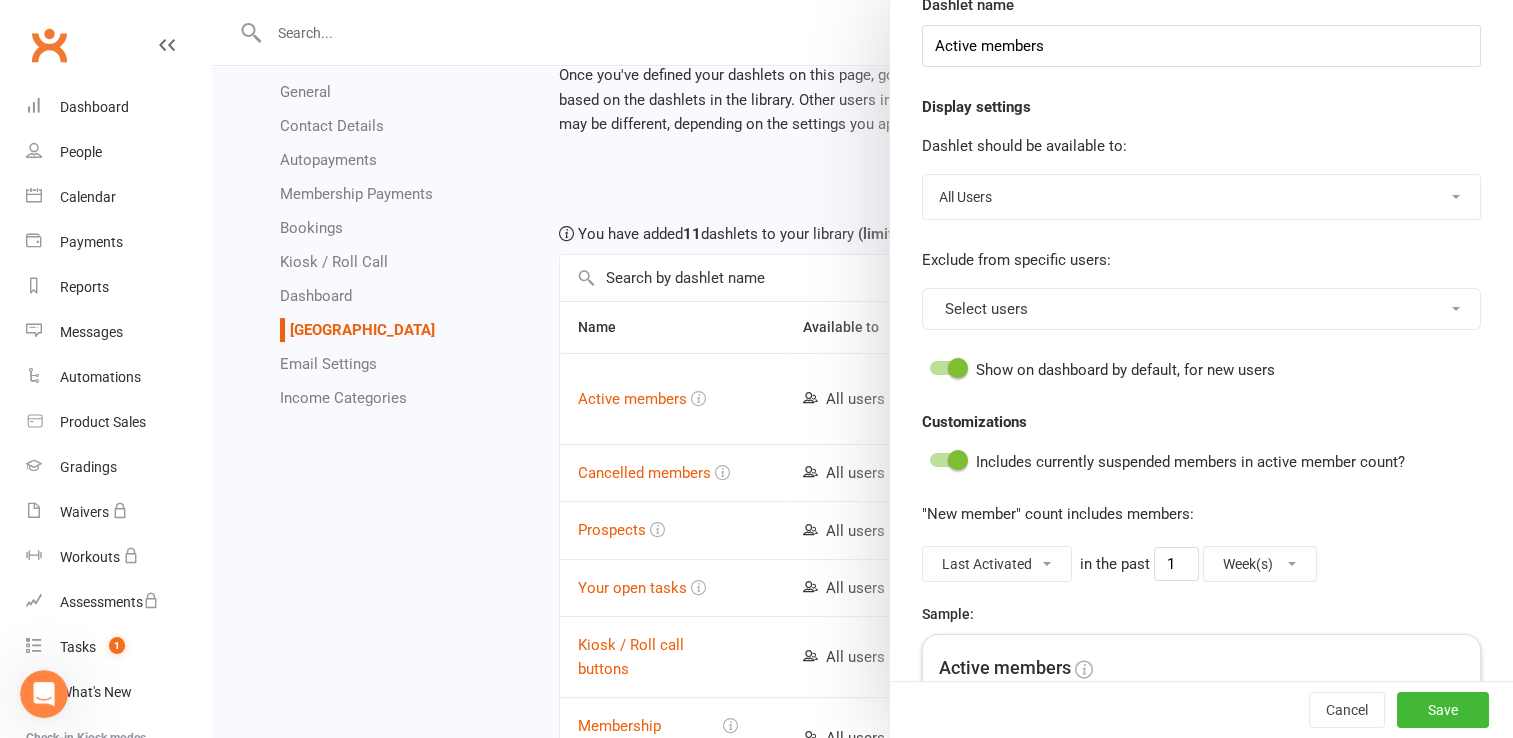 scroll, scrollTop: 300, scrollLeft: 0, axis: vertical 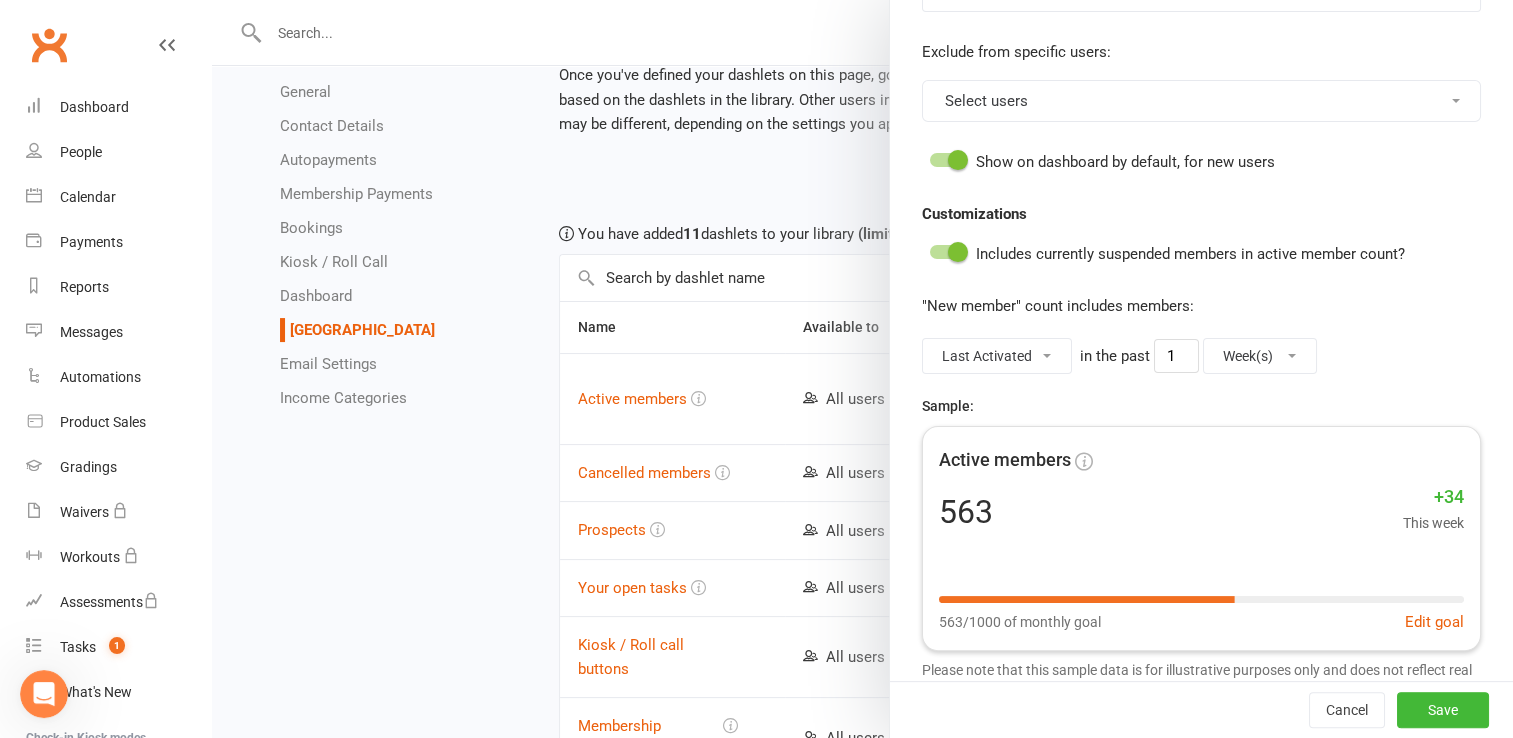 click on "Day(s) Week(s) Month(s) Year(s)" at bounding box center (1260, 356) 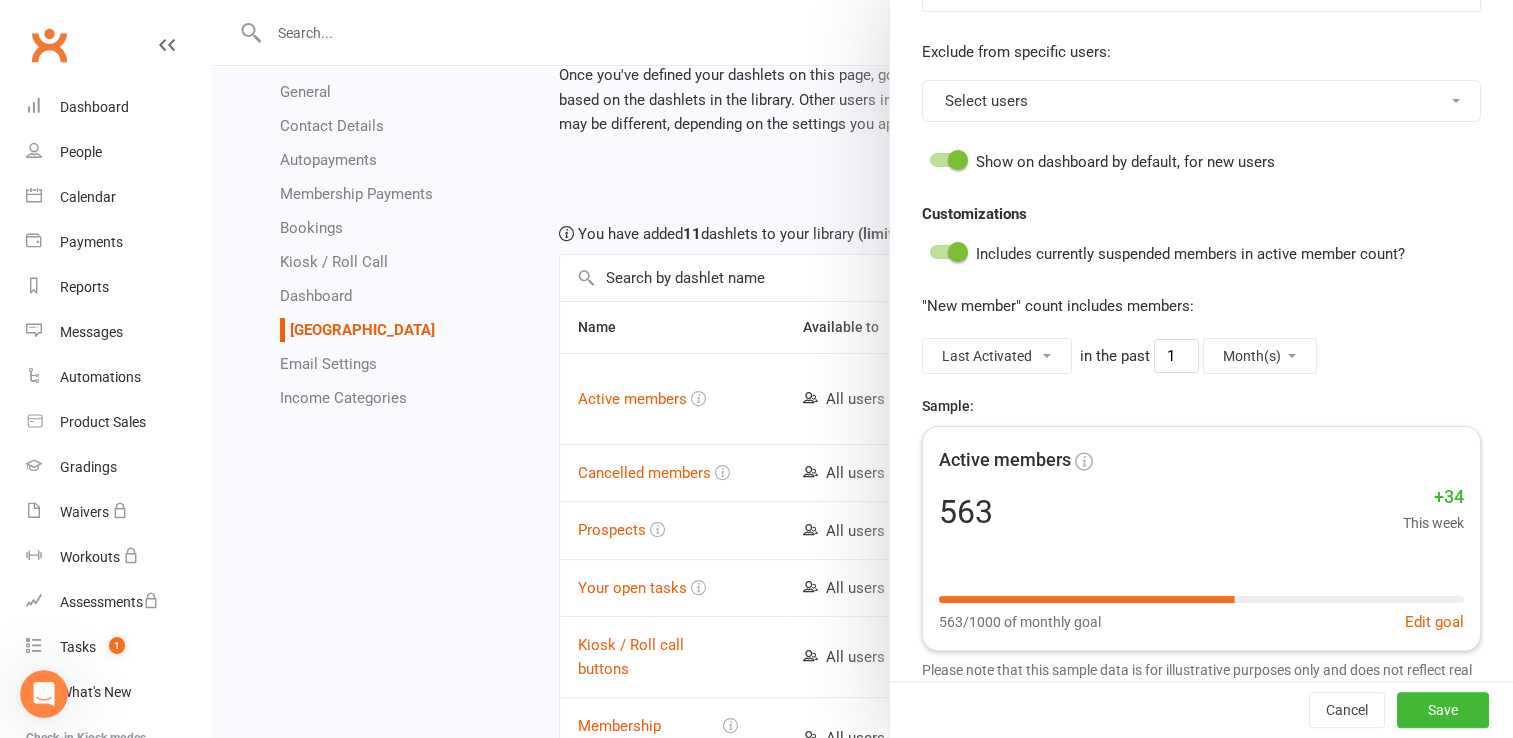 click on "Day(s) Week(s) Month(s) Year(s)" at bounding box center [1260, 356] 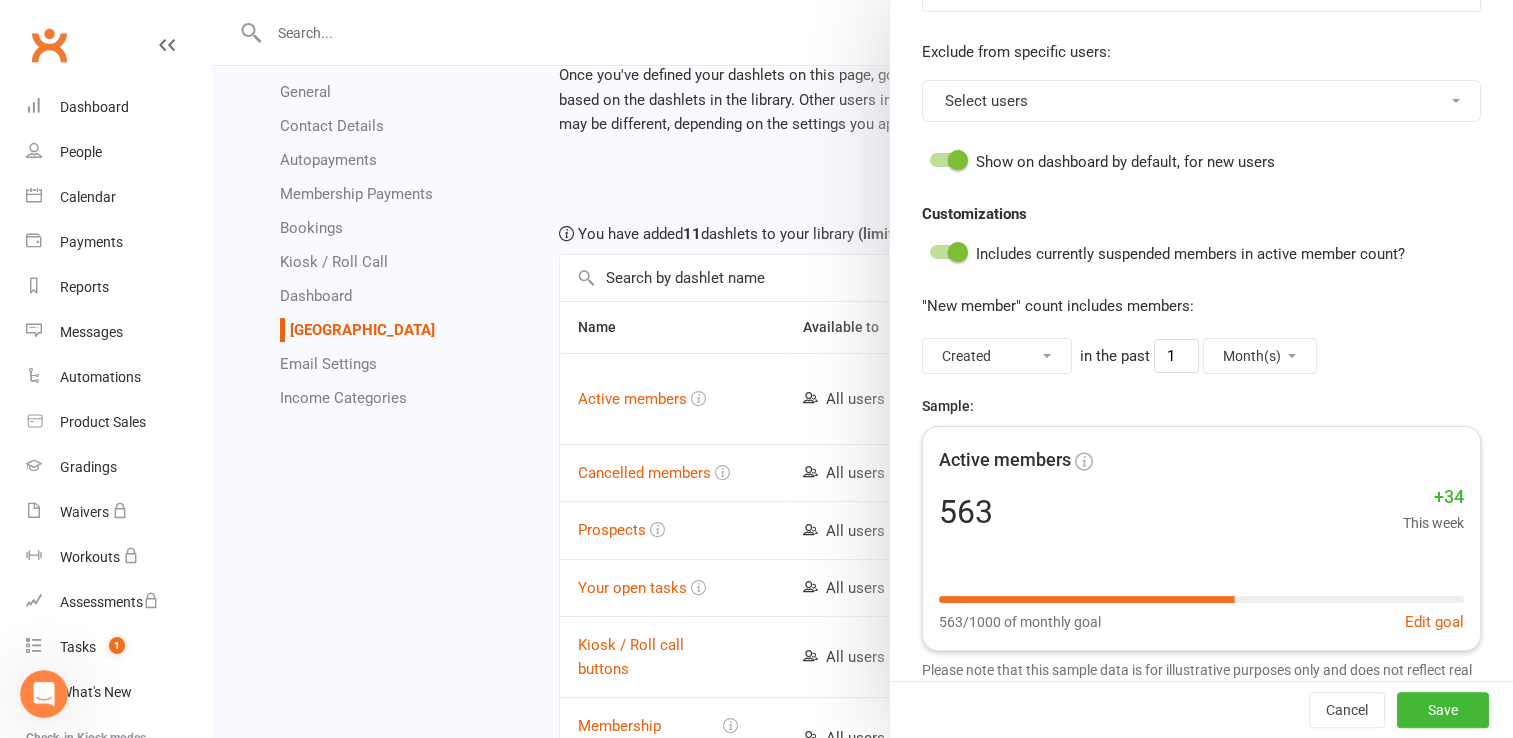 click on "Created Created or Converted First Activated Last Activated" at bounding box center (997, 356) 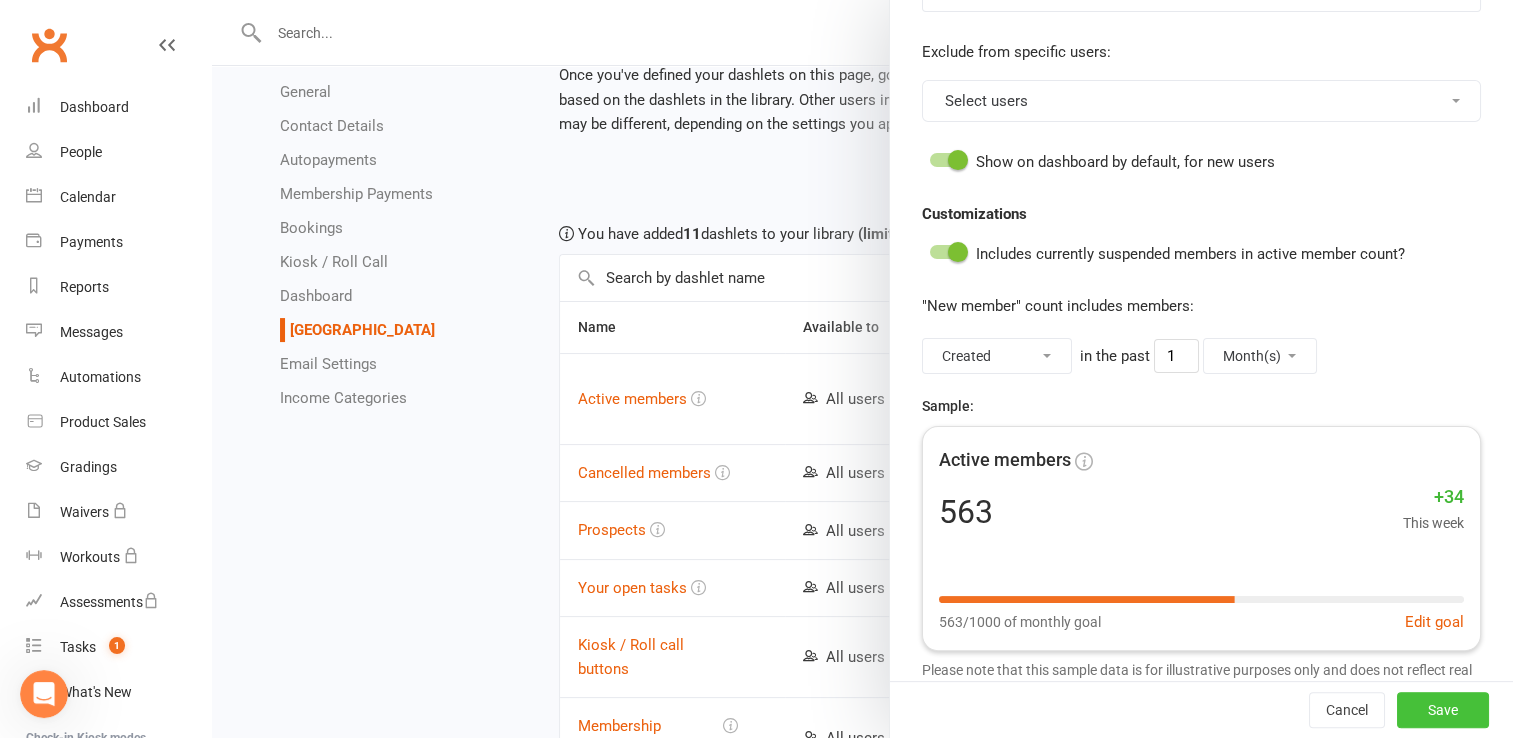 click on "Save" at bounding box center (1443, 710) 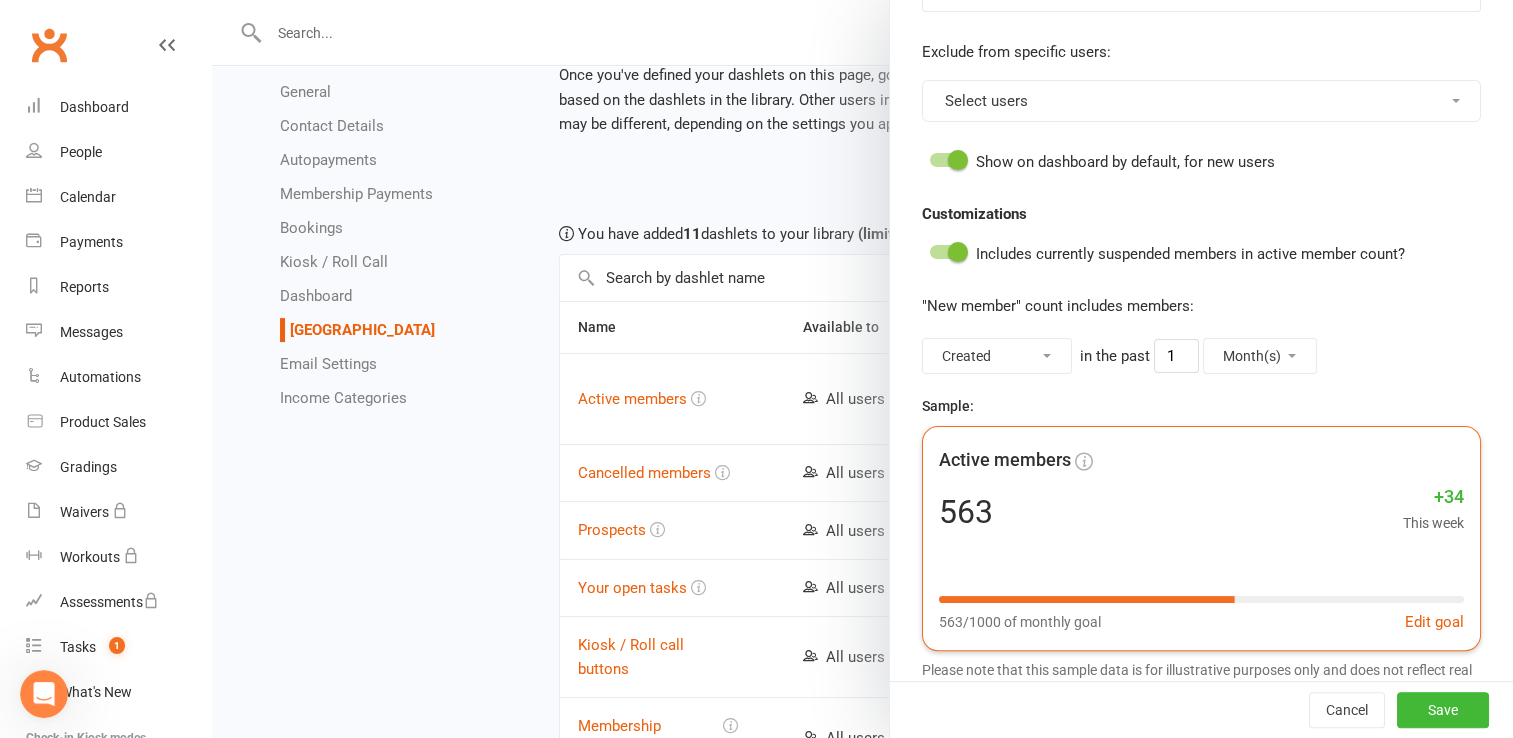 click on "563 +34 This week" at bounding box center [1201, 512] 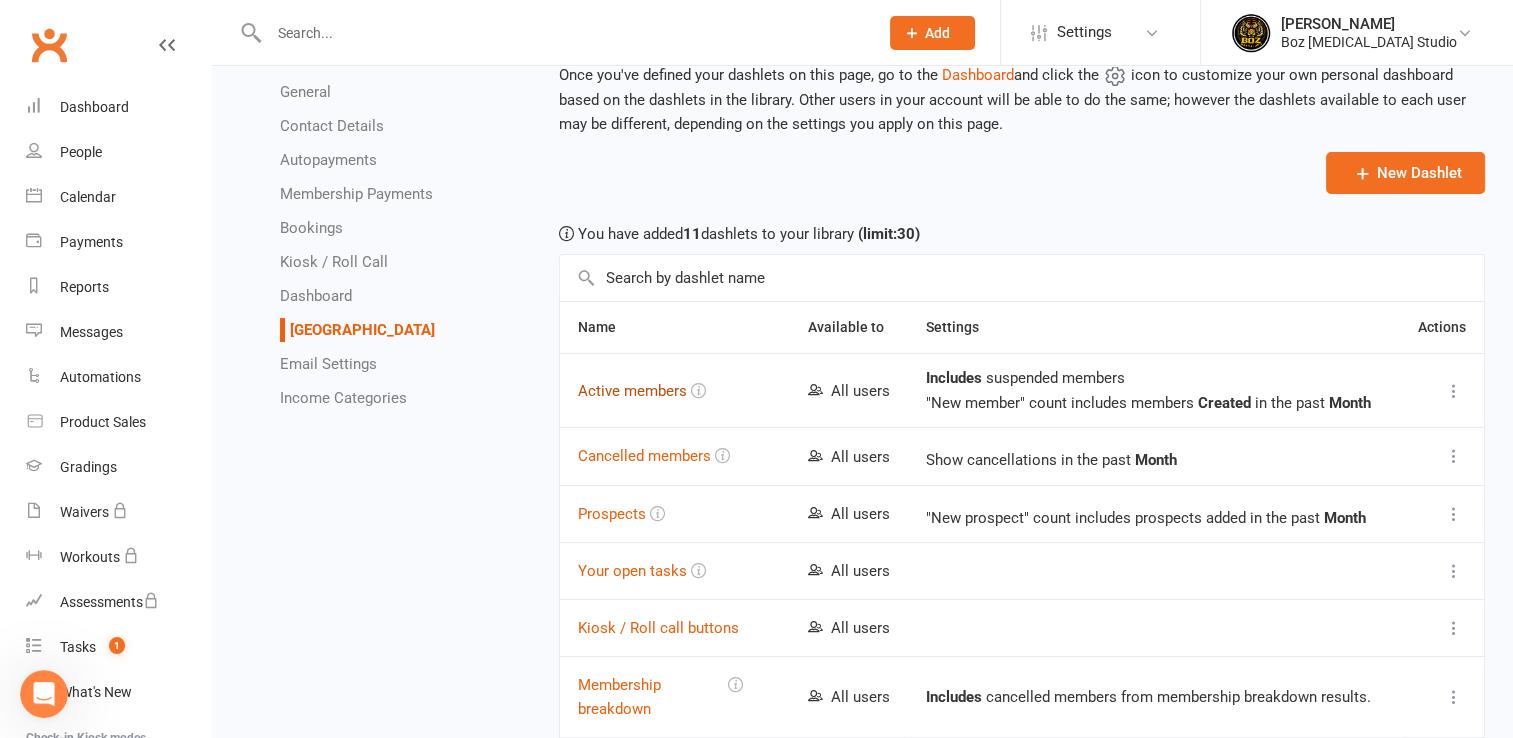 click on "Active members" at bounding box center (632, 391) 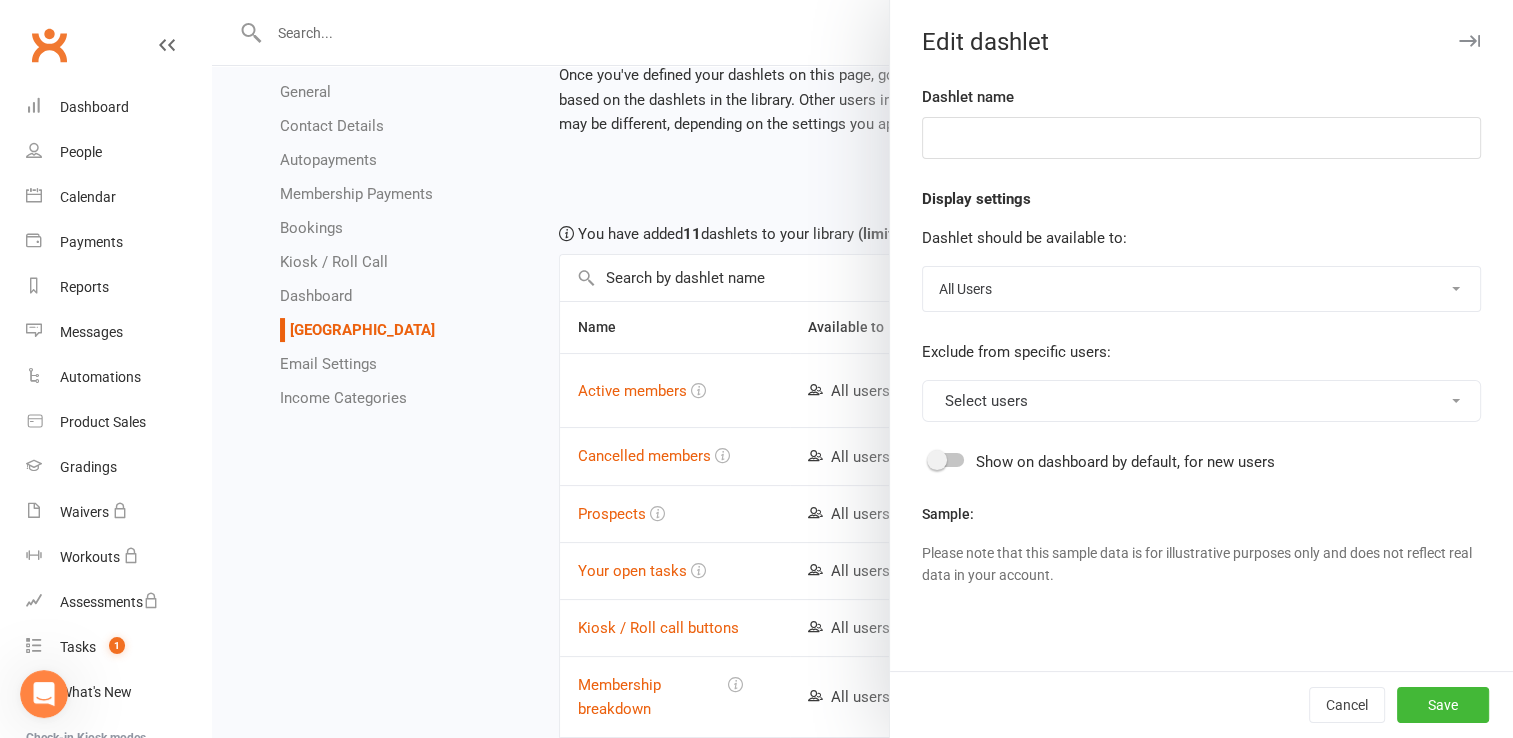 type on "Active members" 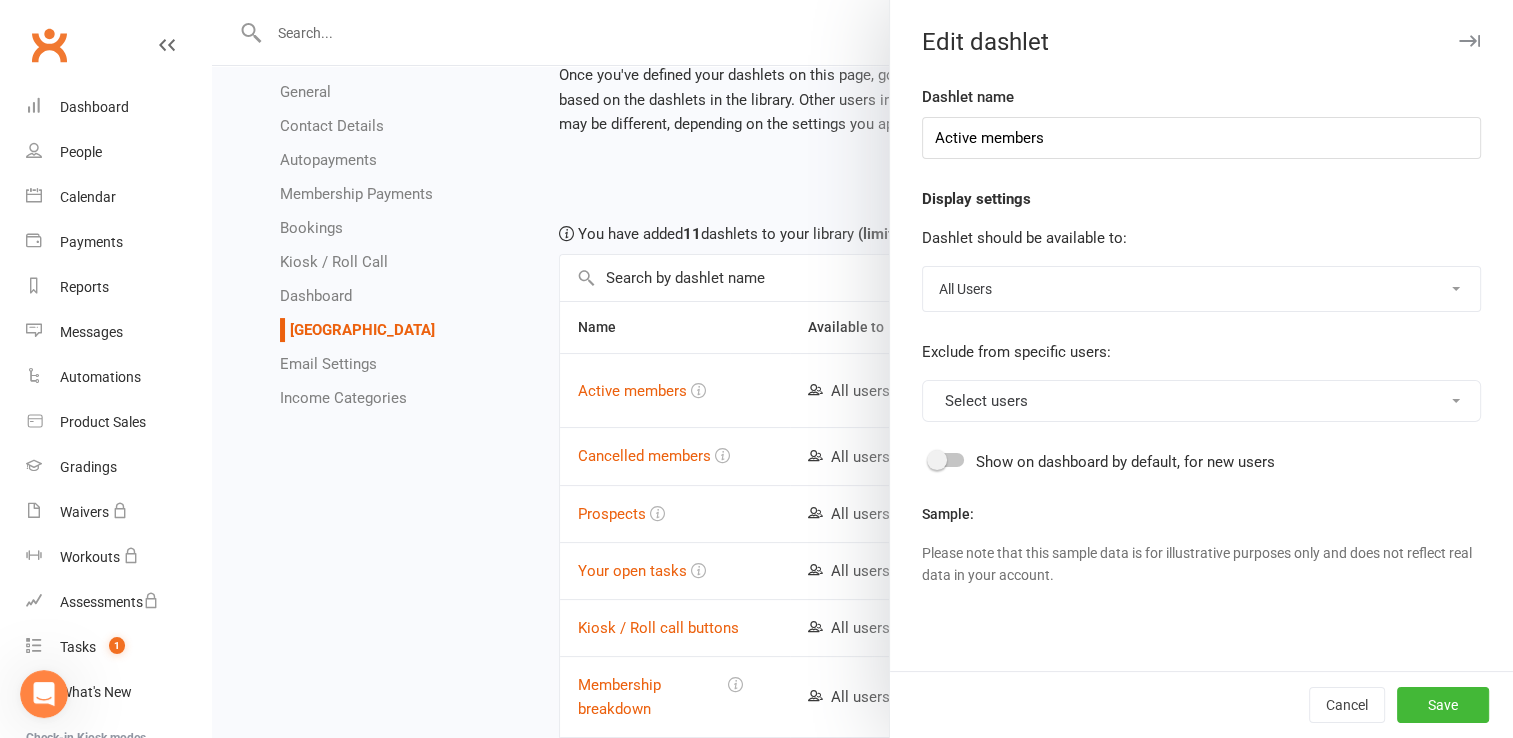 select on "months" 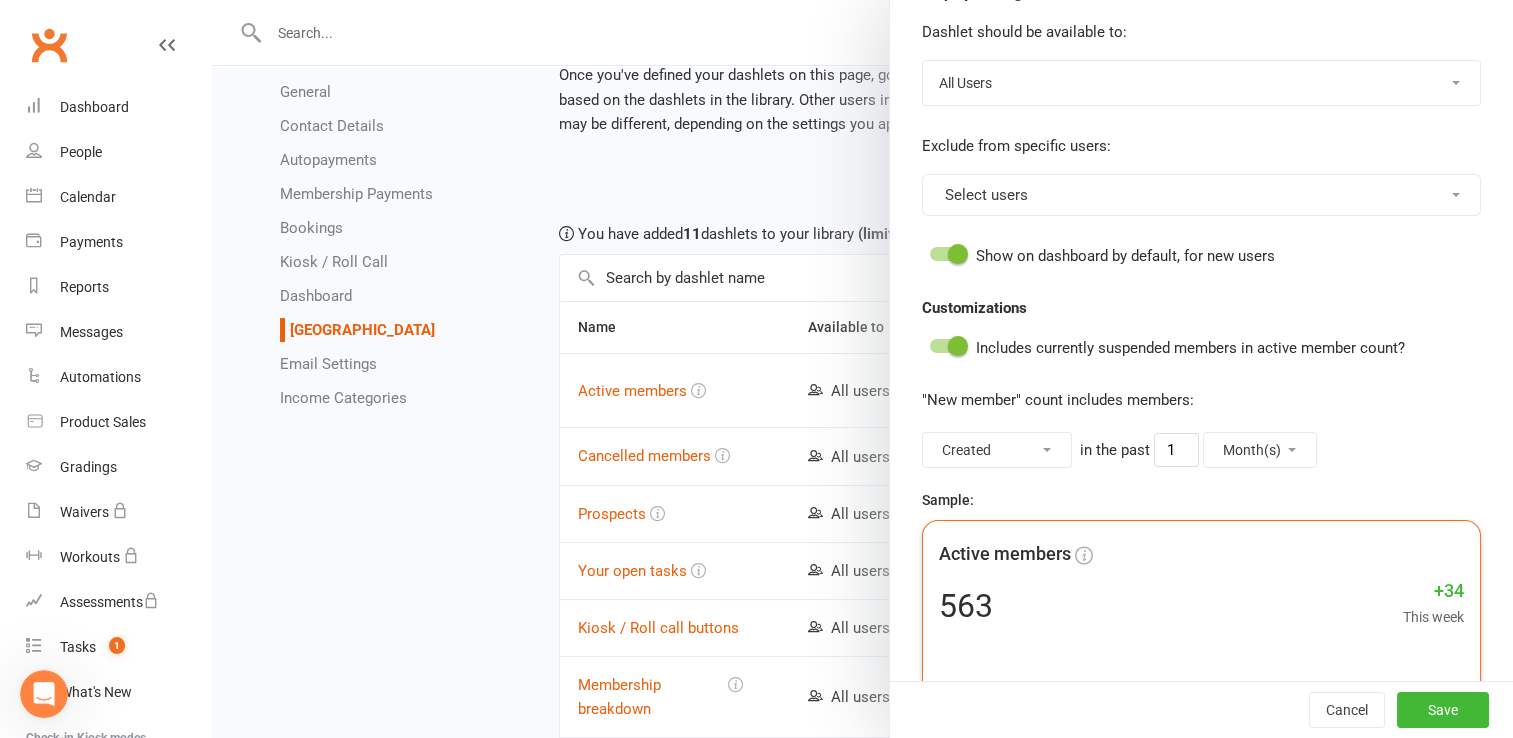 scroll, scrollTop: 344, scrollLeft: 0, axis: vertical 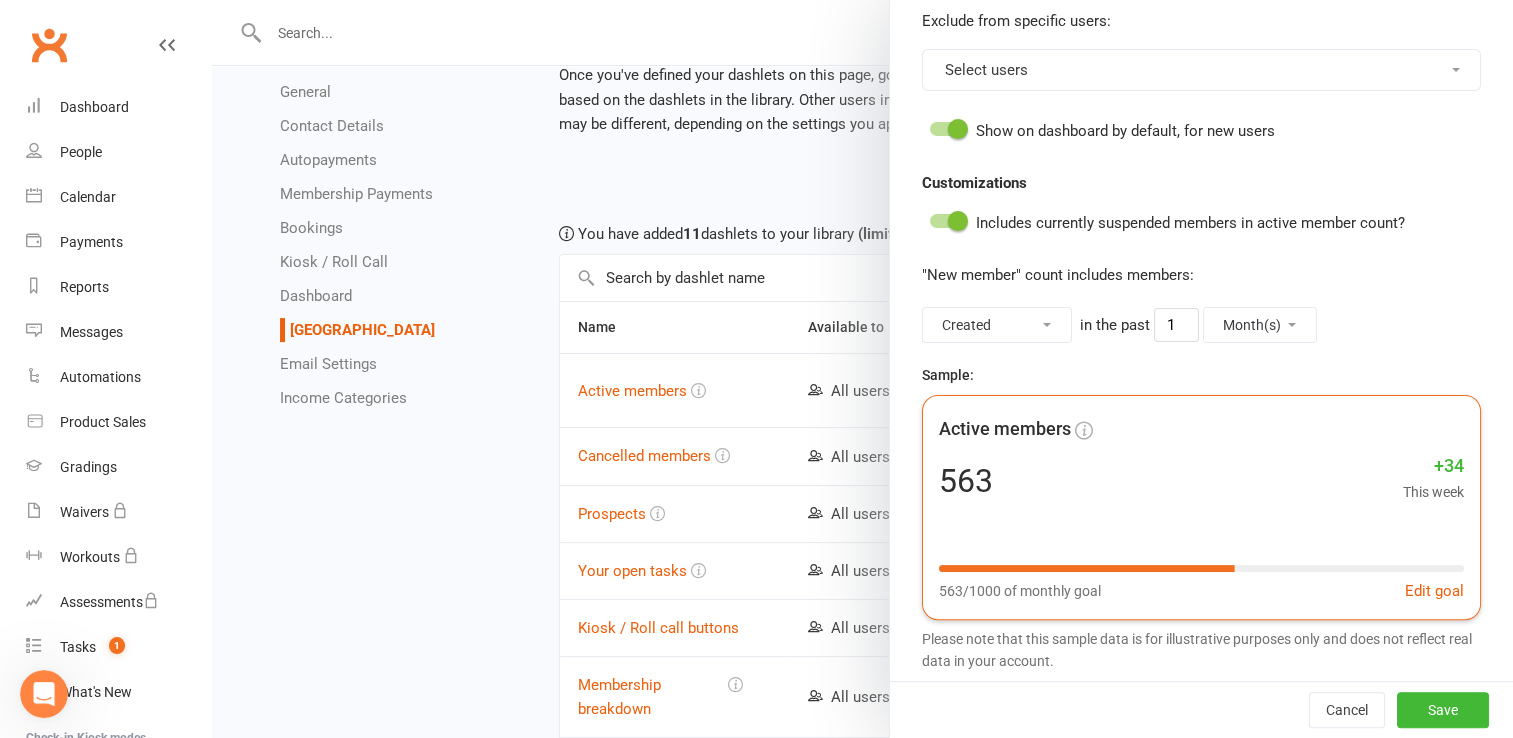click on "Active members 563 +34 This week 563/1000 of monthly goal Edit goal" at bounding box center [1201, 507] 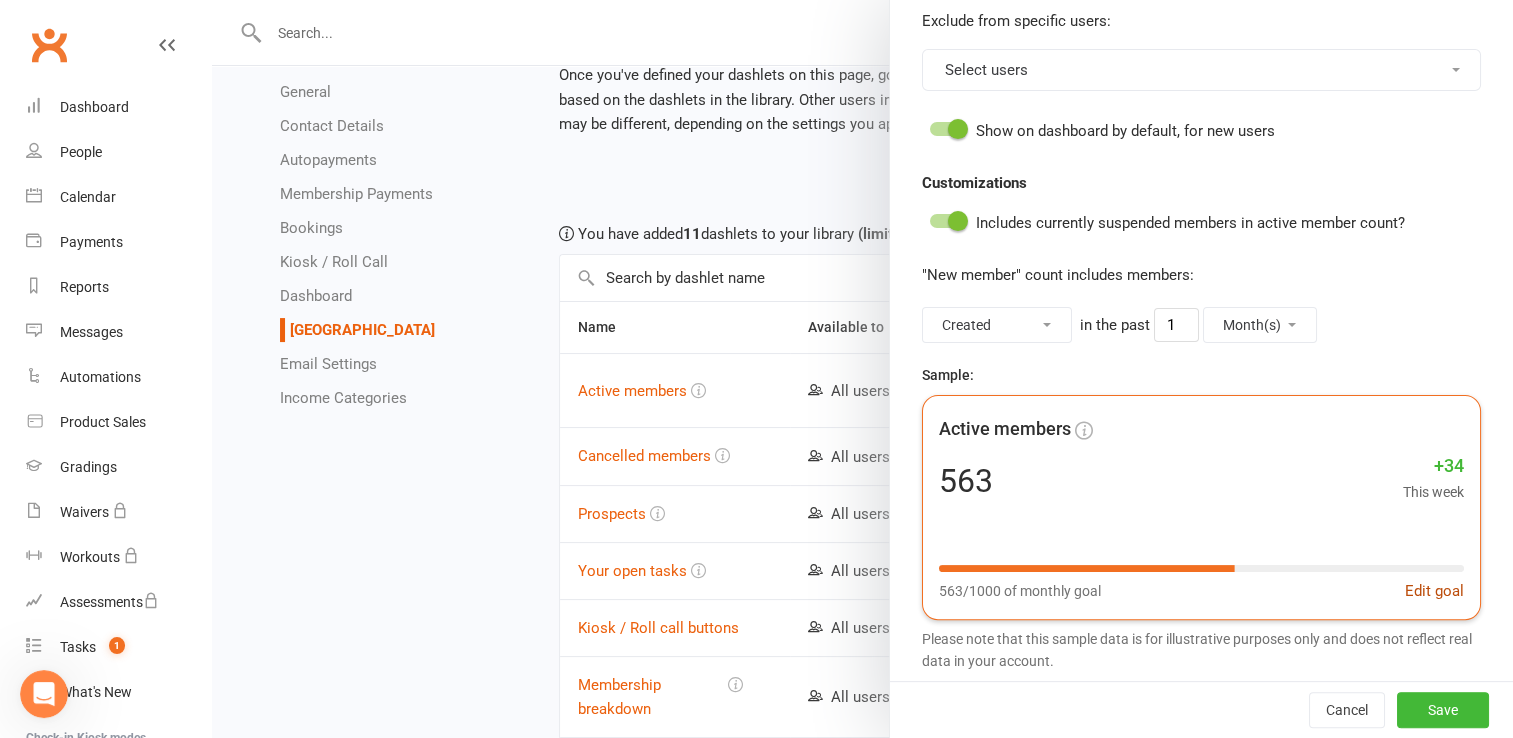 click on "Edit goal" at bounding box center (1434, 591) 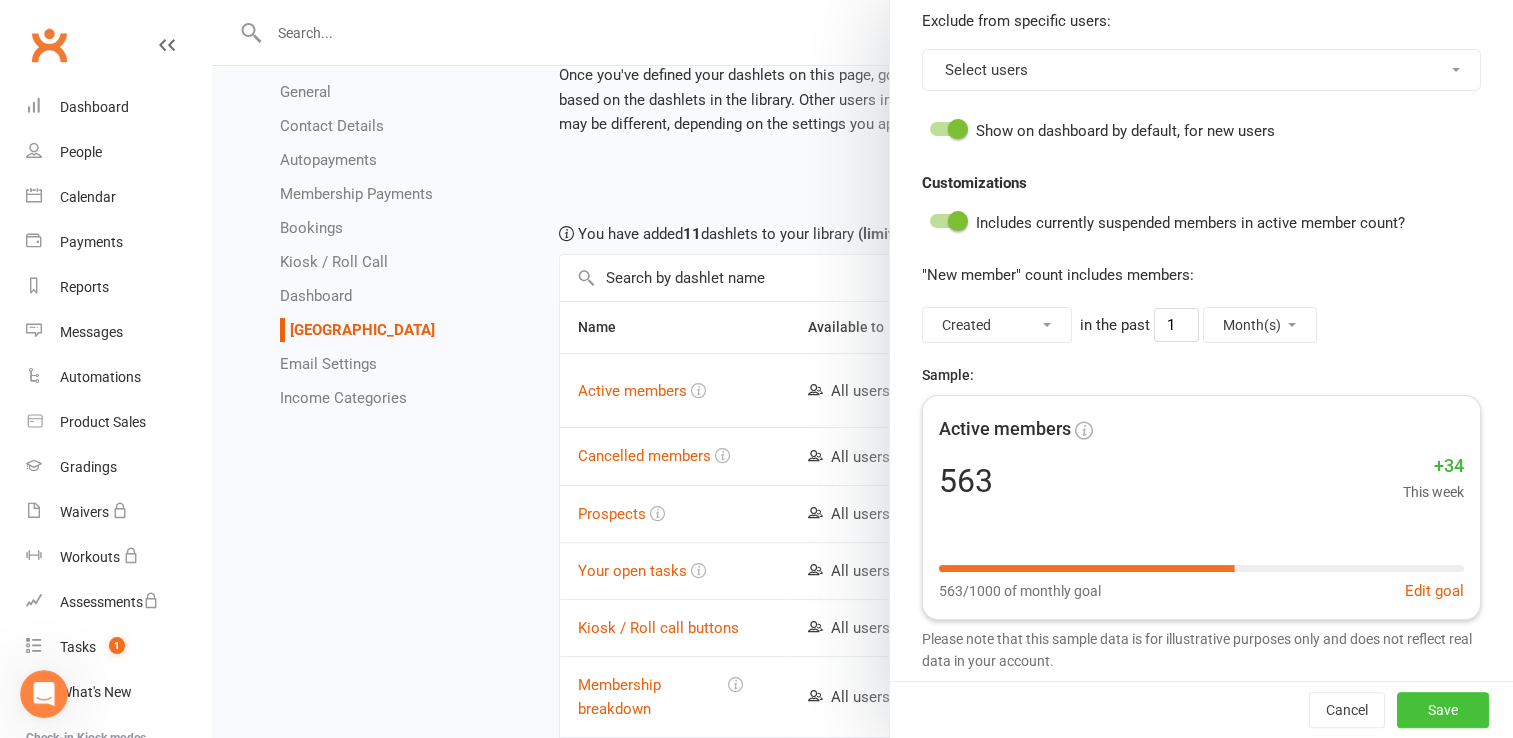 click on "Save" at bounding box center [1443, 710] 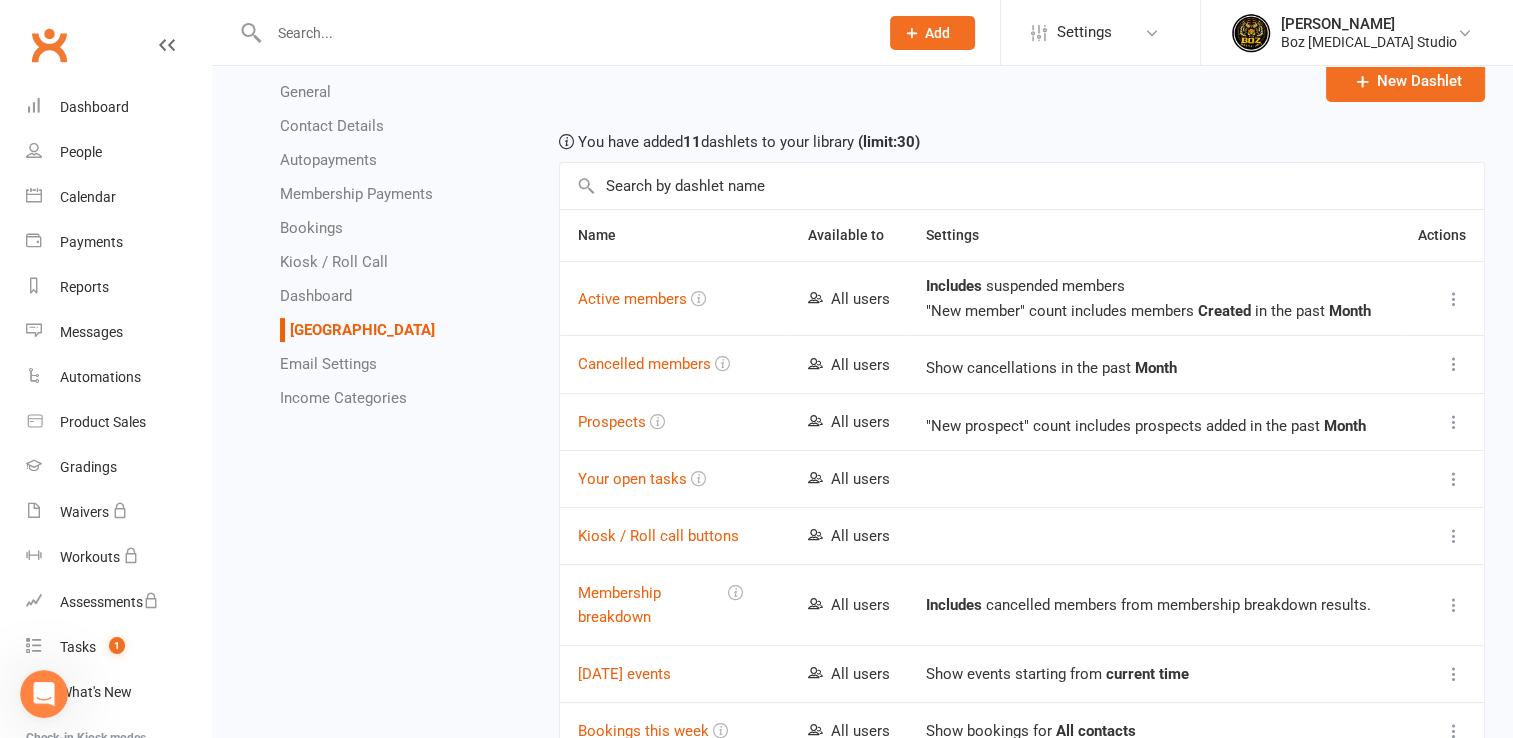 scroll, scrollTop: 0, scrollLeft: 0, axis: both 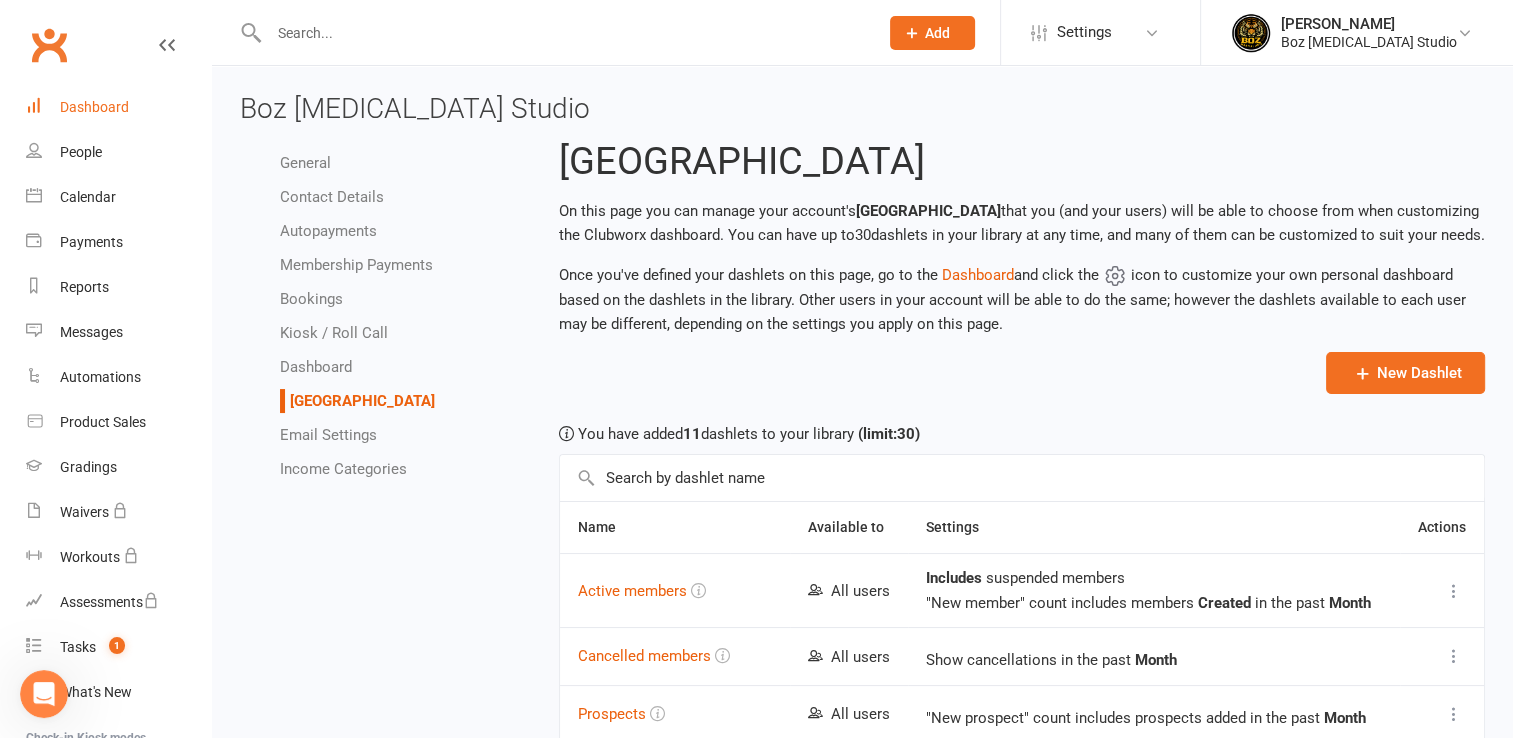 click on "Dashboard" at bounding box center (94, 107) 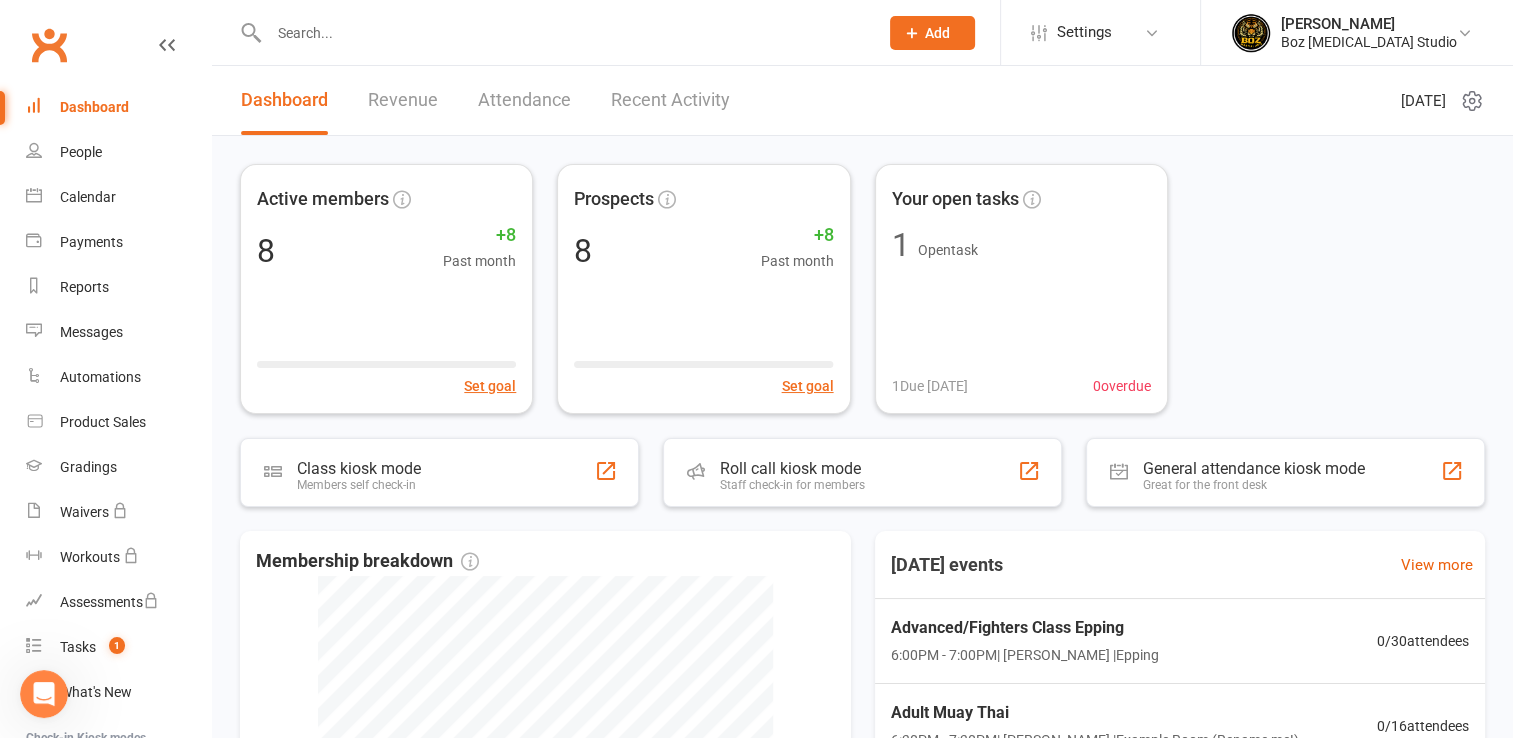 click on "Revenue" at bounding box center [403, 100] 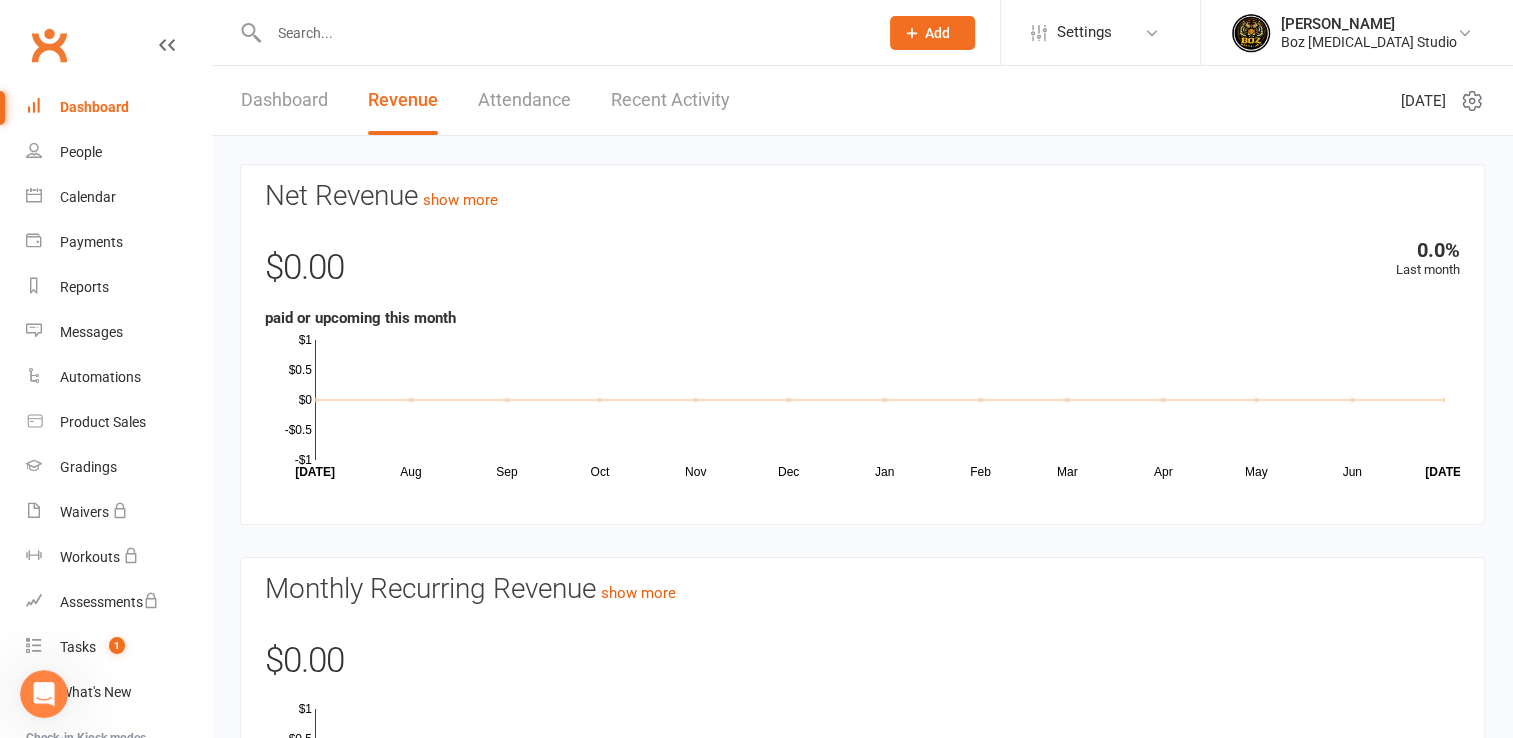 click on "Attendance" at bounding box center (524, 100) 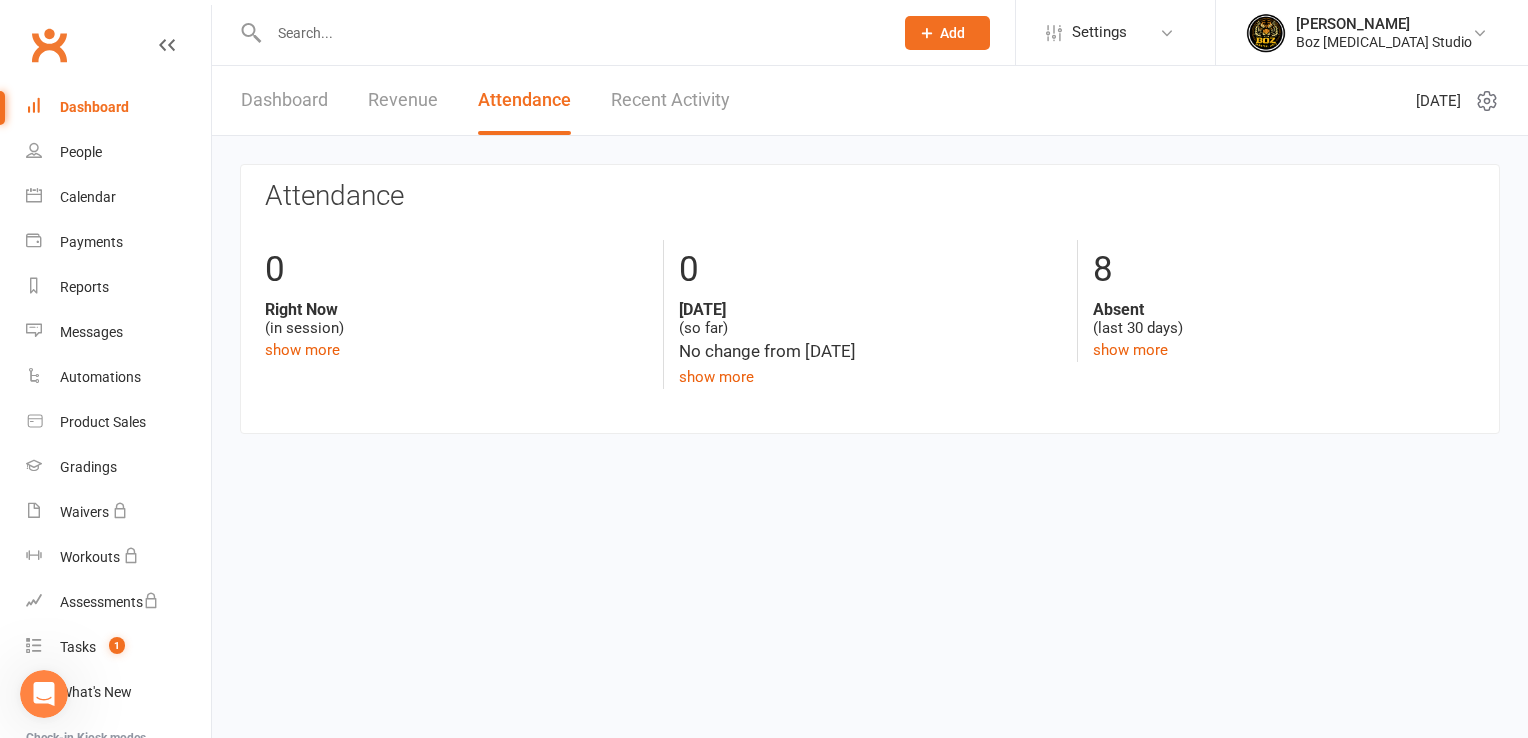 click on "Recent Activity" at bounding box center [670, 100] 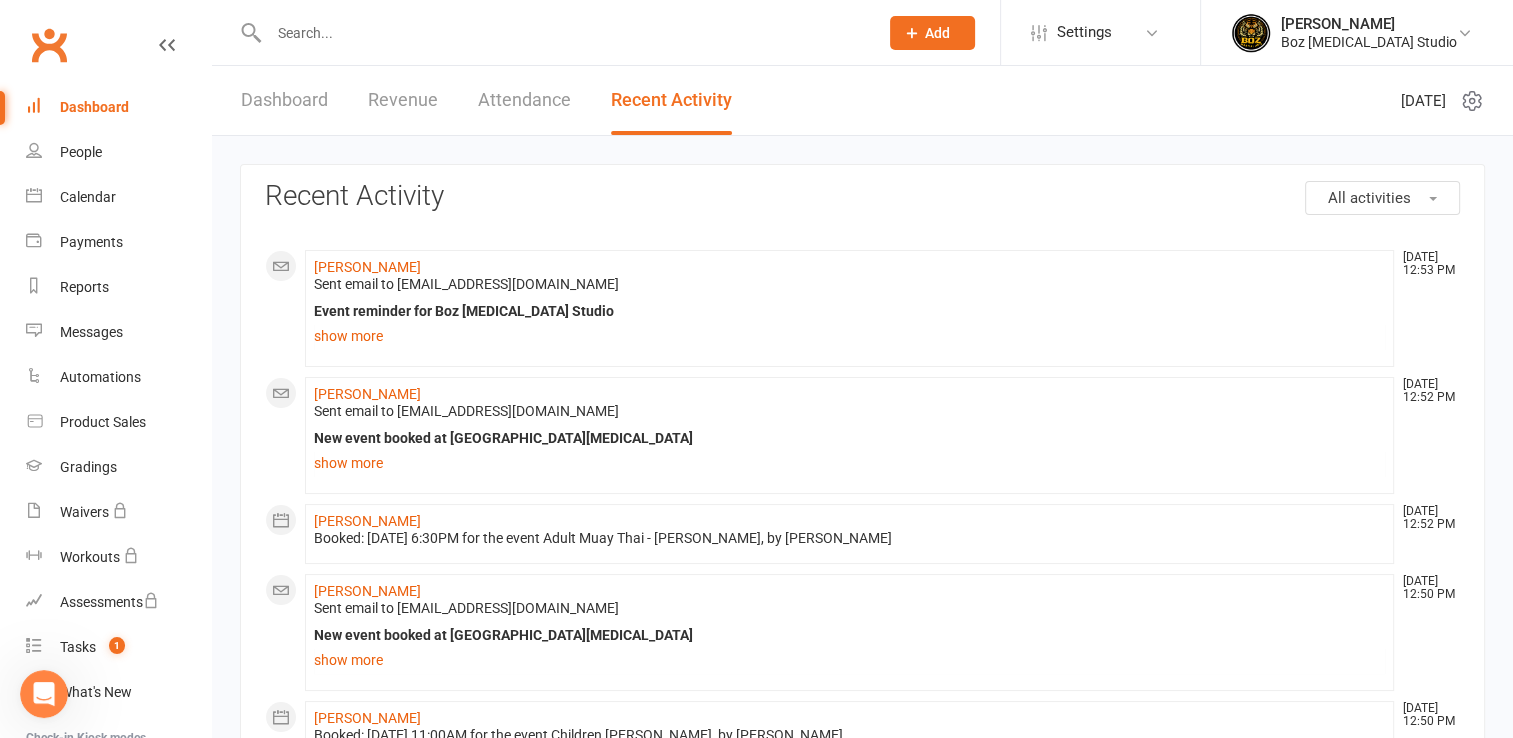 click on "Dashboard" at bounding box center [284, 100] 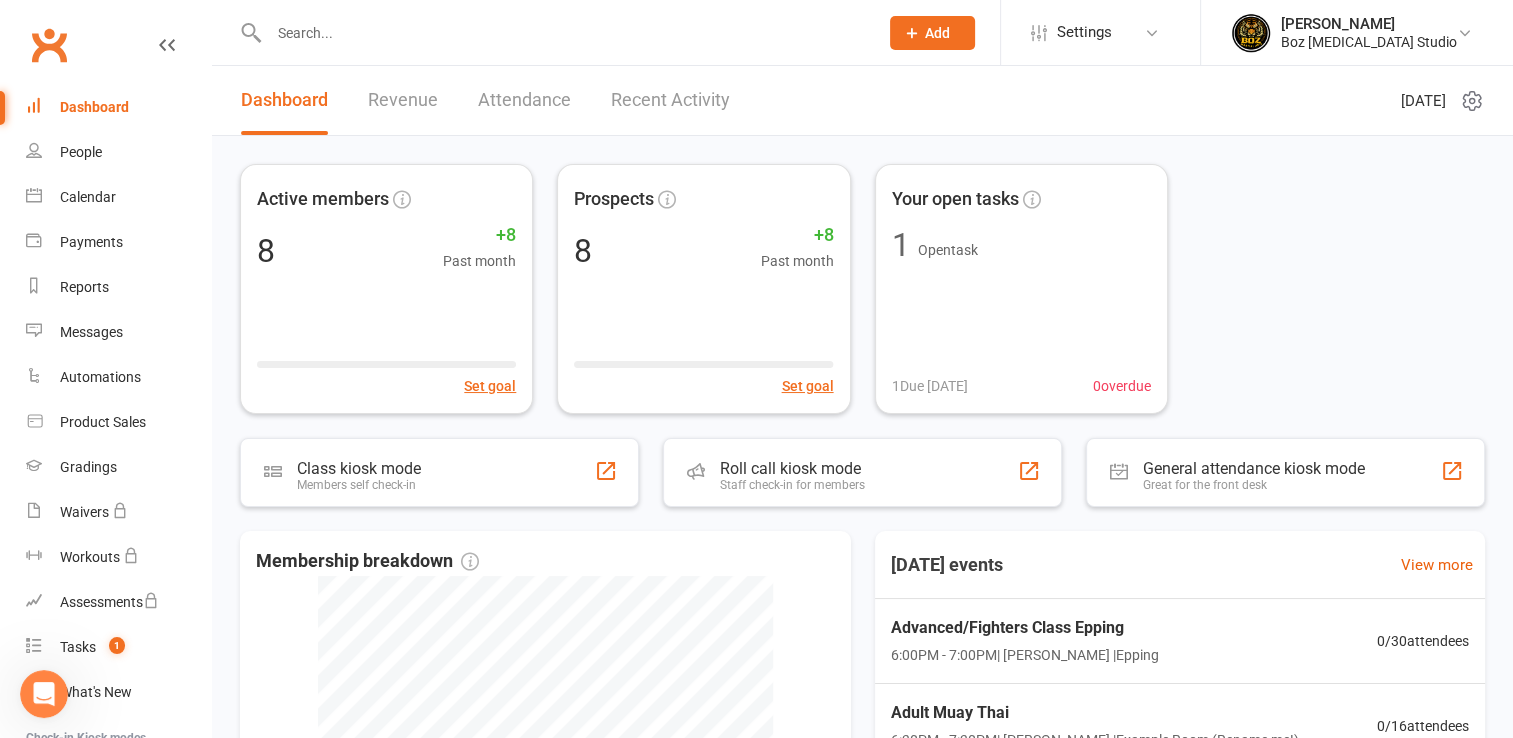 click on "Recent Activity" at bounding box center (670, 100) 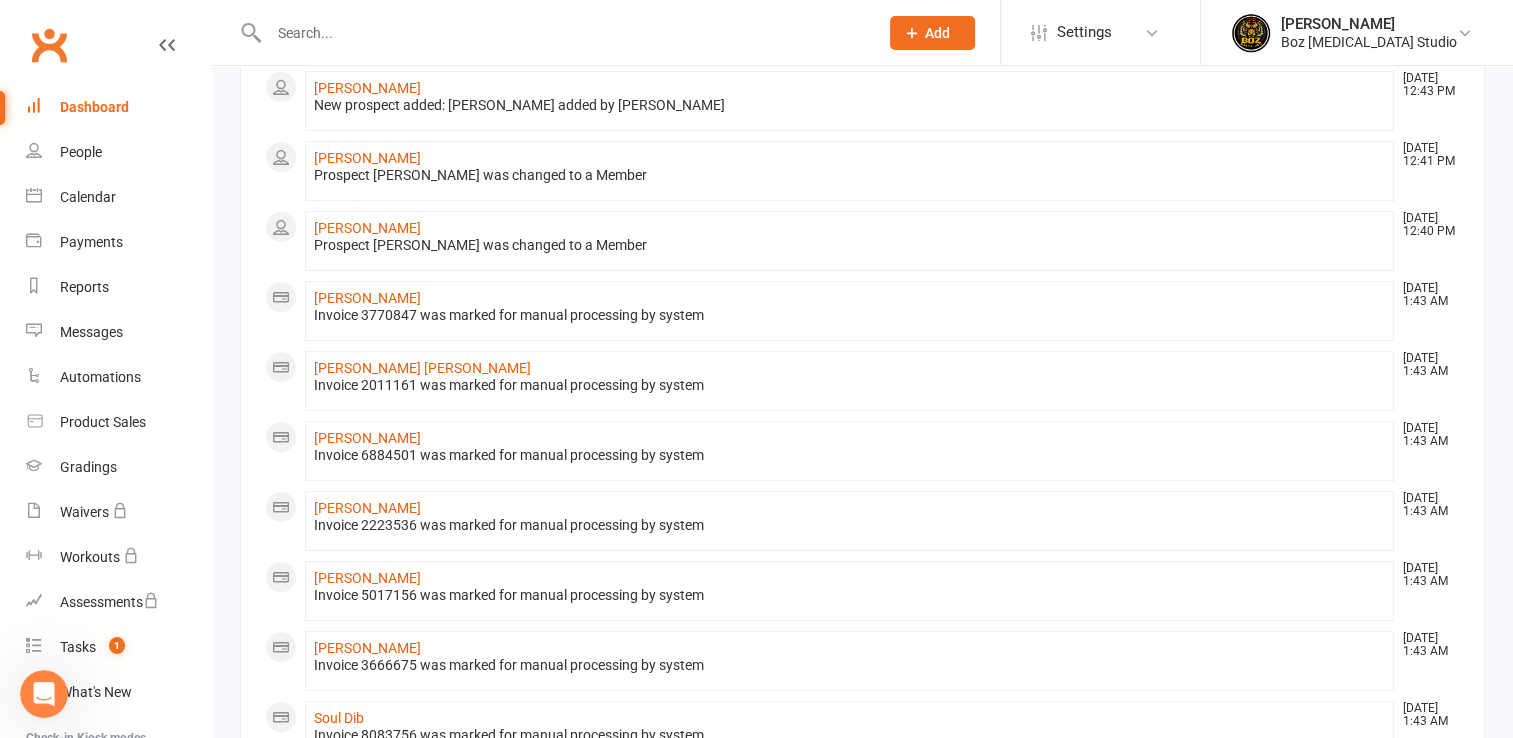 scroll, scrollTop: 0, scrollLeft: 0, axis: both 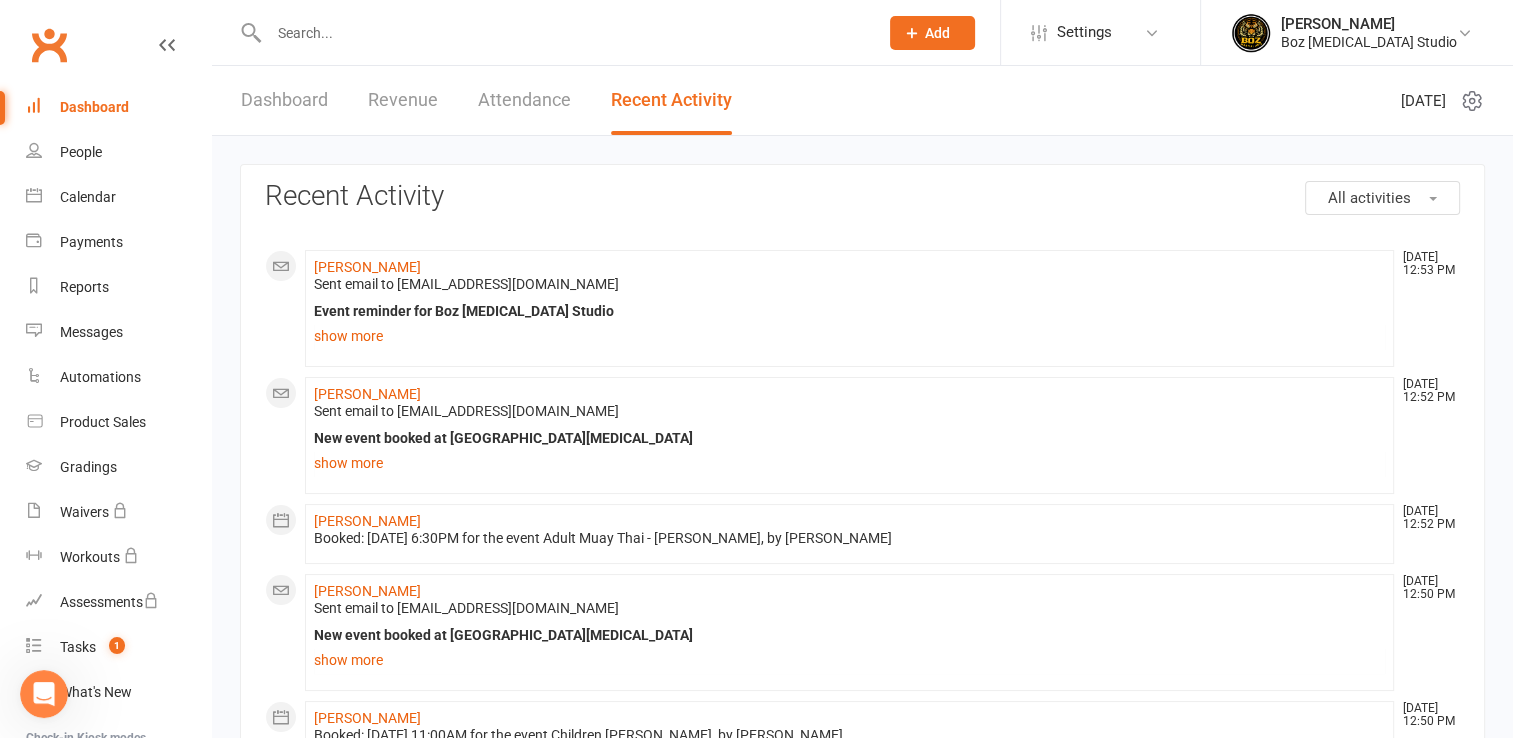 click on "Dashboard" at bounding box center (284, 100) 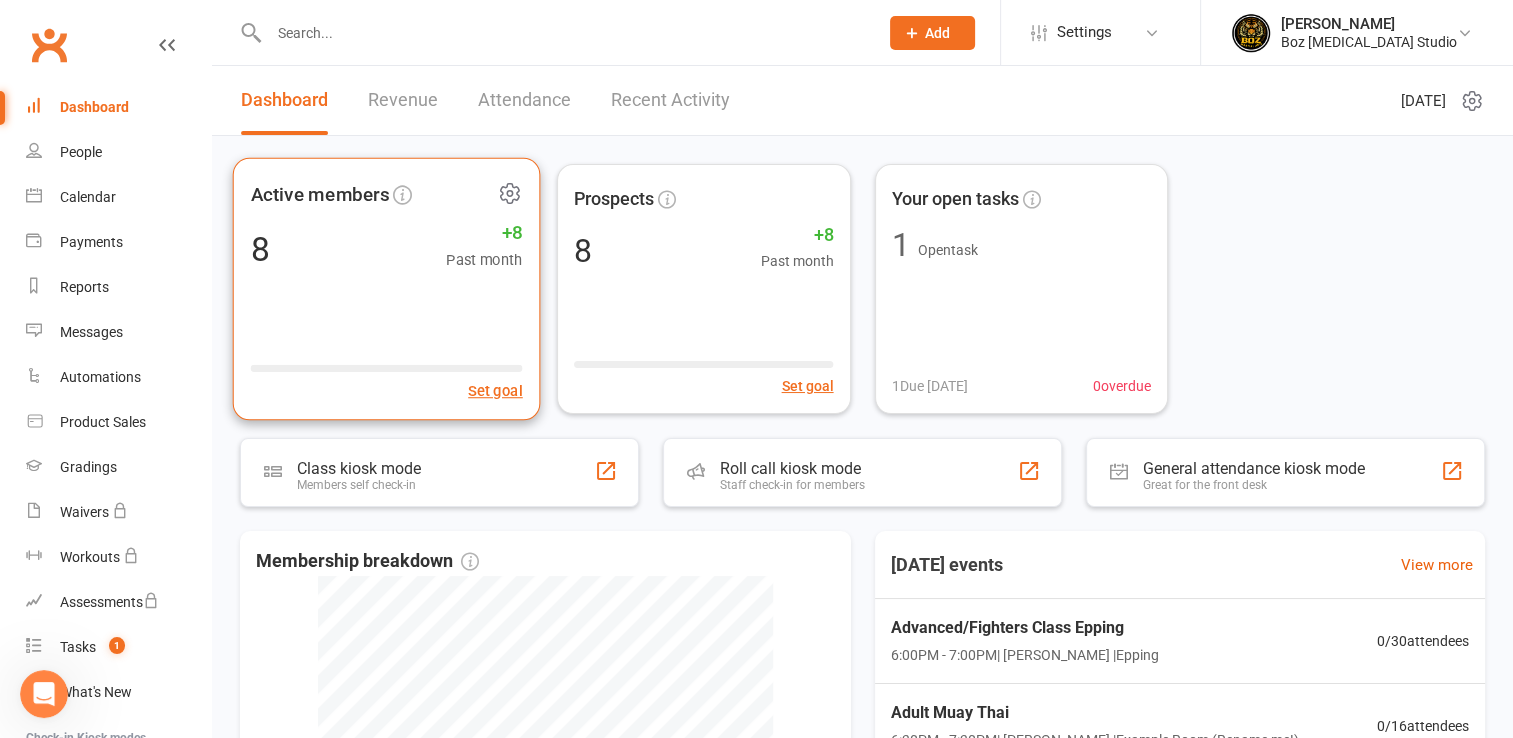 click on "Past month" at bounding box center (484, 260) 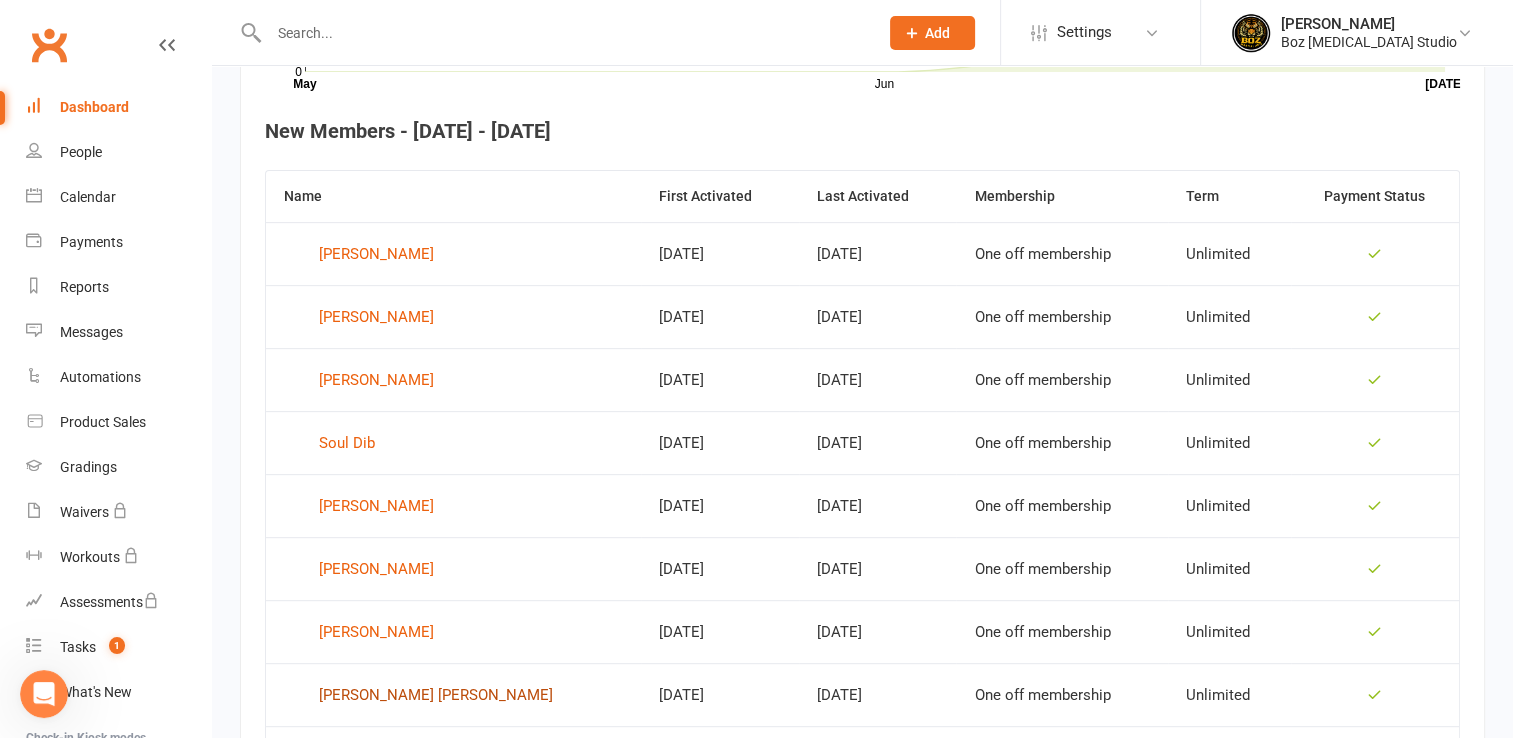 scroll, scrollTop: 0, scrollLeft: 0, axis: both 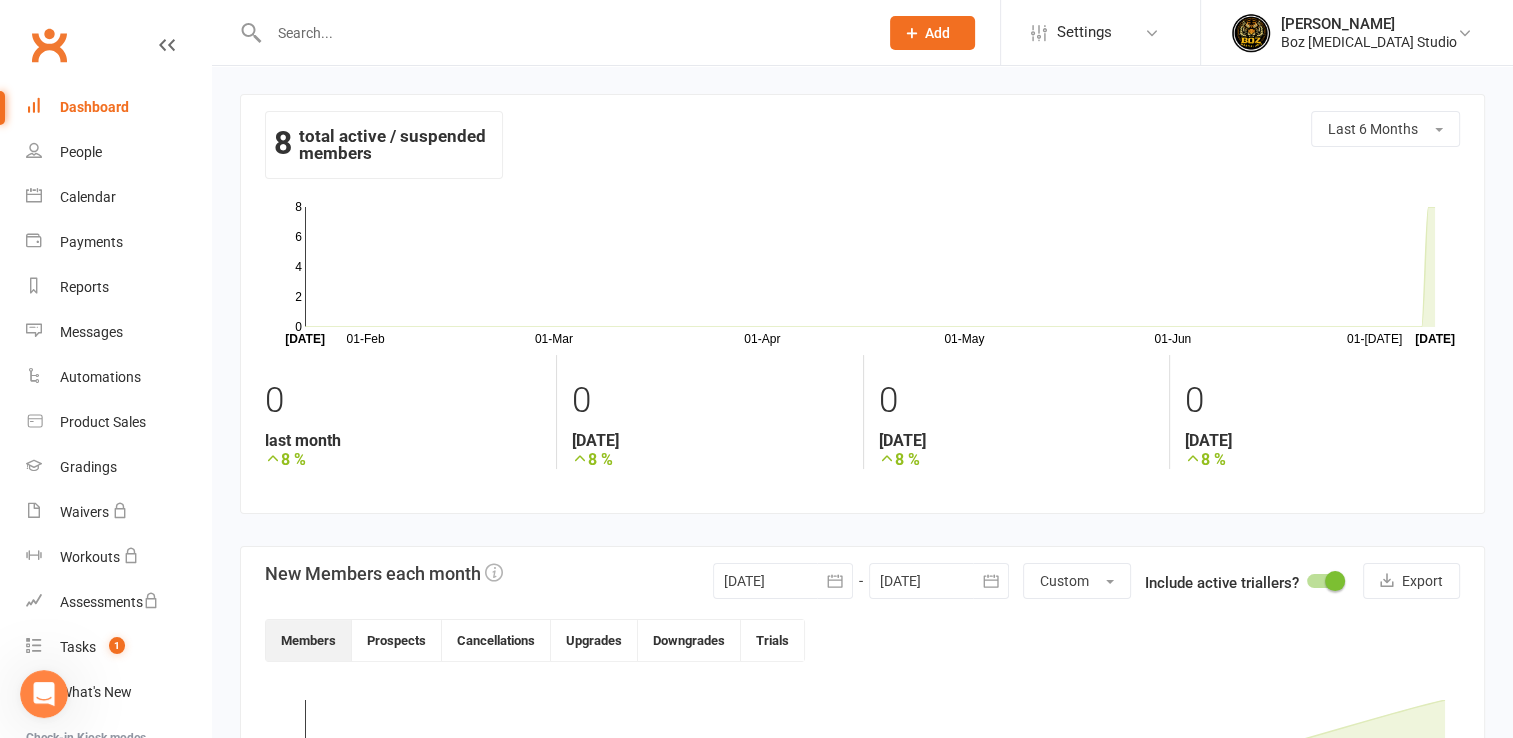 click on "Dashboard" at bounding box center (94, 107) 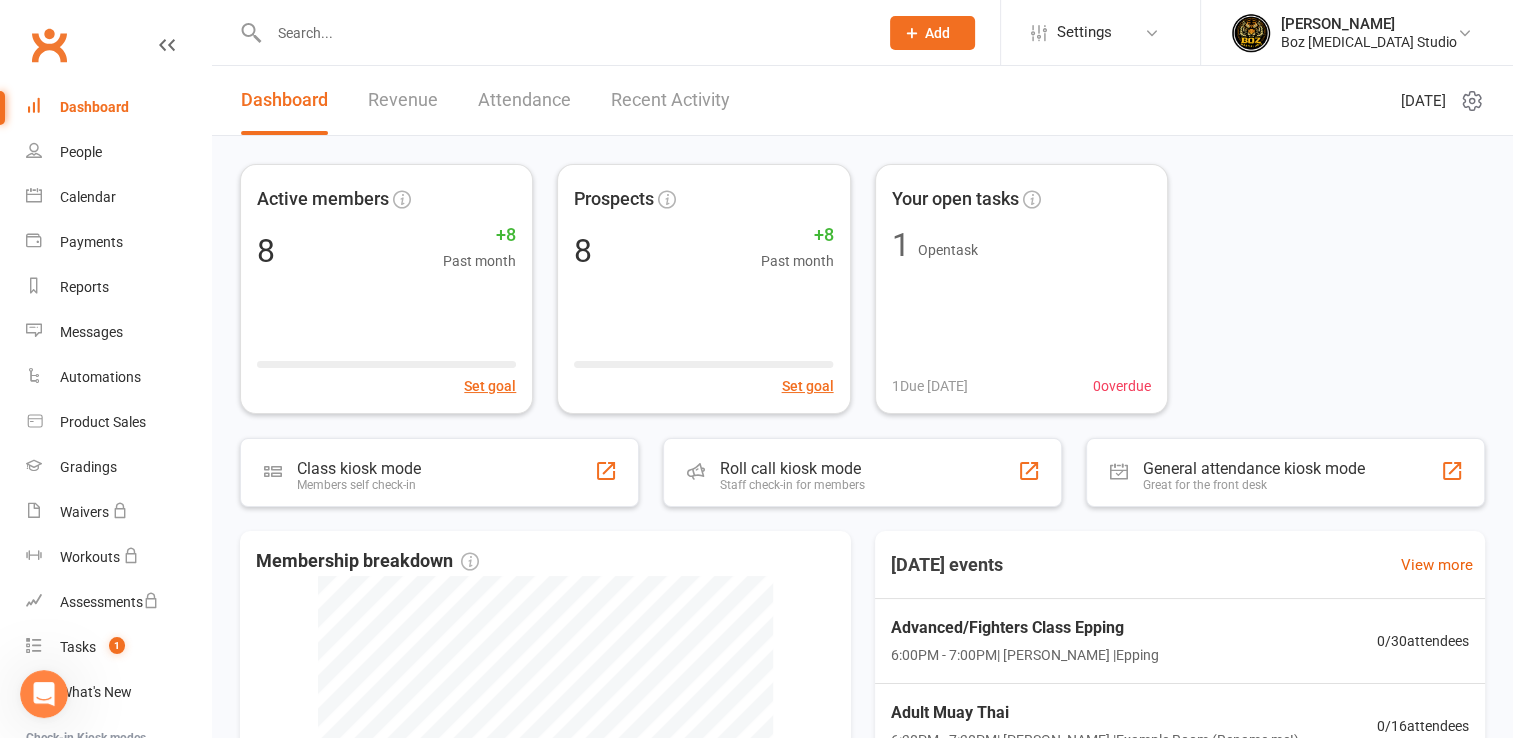 click on "Active members 8 +8 Past month Set goal Prospects 8 +8 Past month Set goal Your open tasks   1 Open  task 1  Due [DATE] 0  overdue" at bounding box center (862, 289) 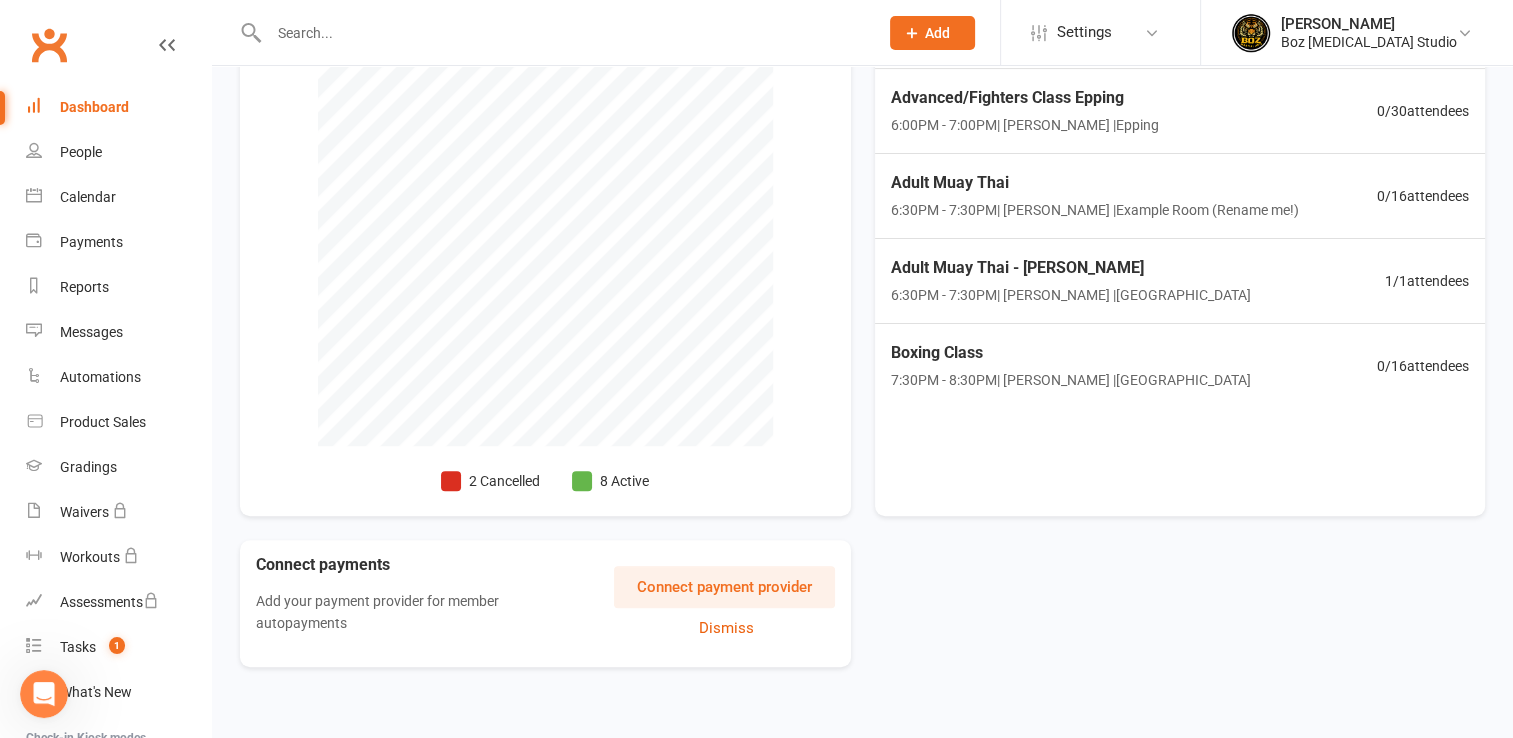 scroll, scrollTop: 538, scrollLeft: 0, axis: vertical 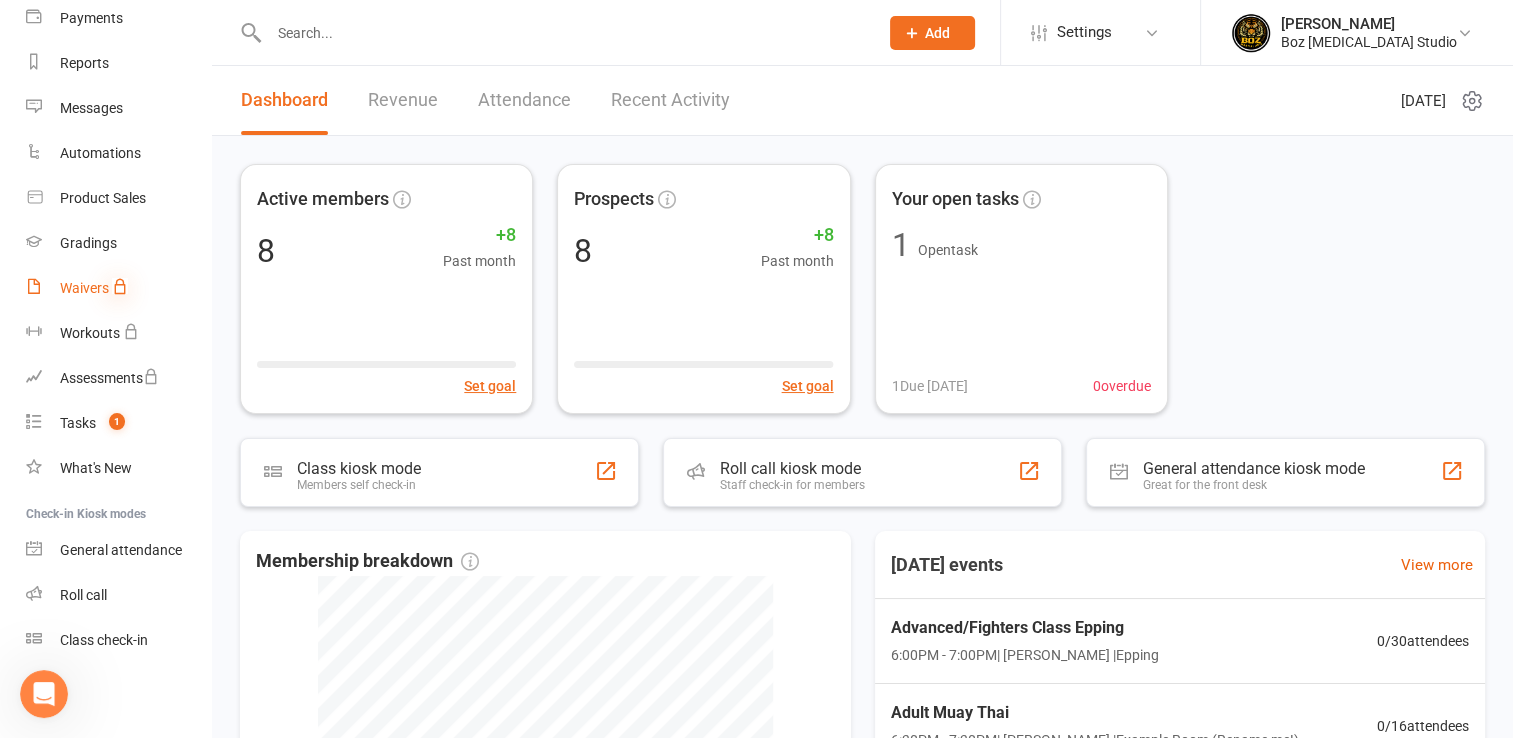 click at bounding box center (120, 286) 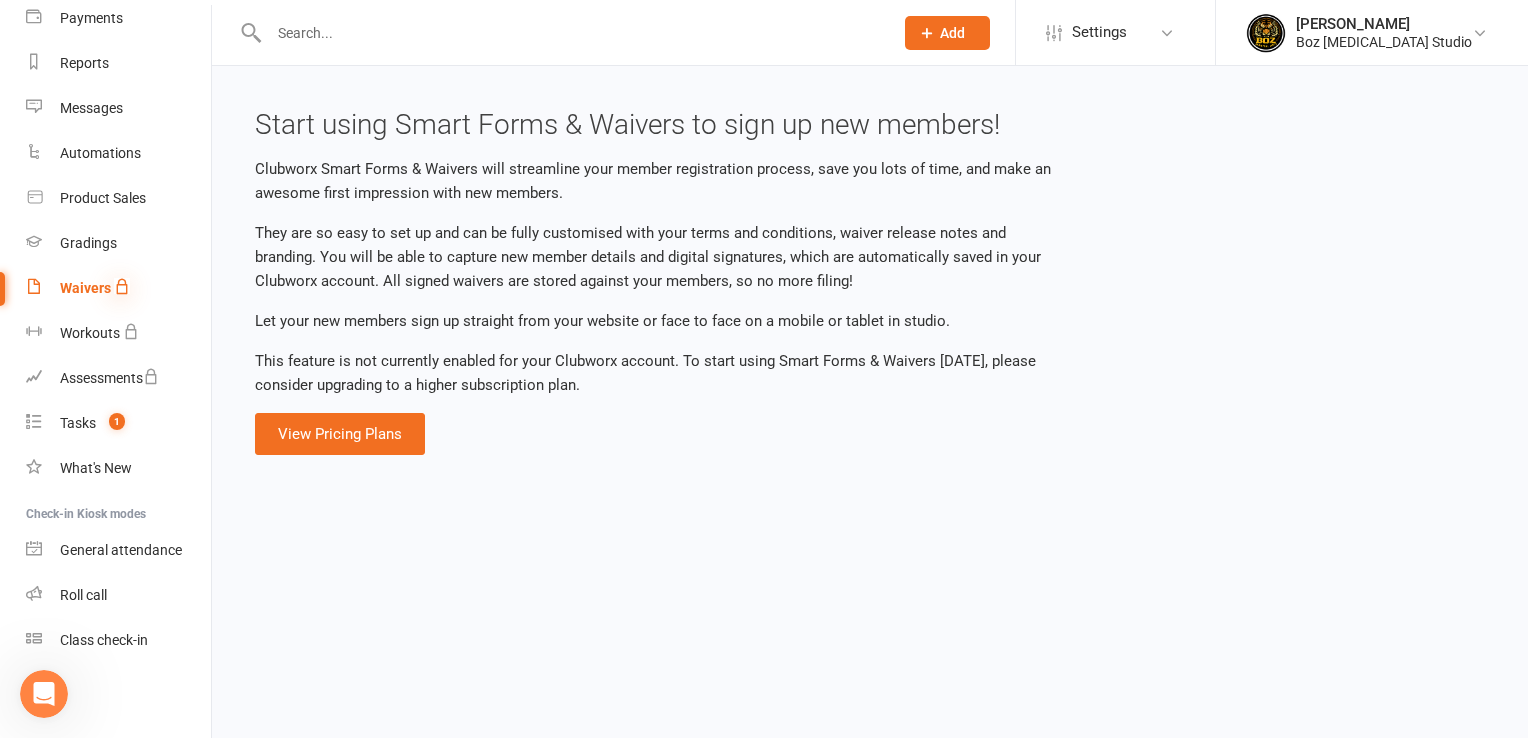 click at bounding box center [122, 286] 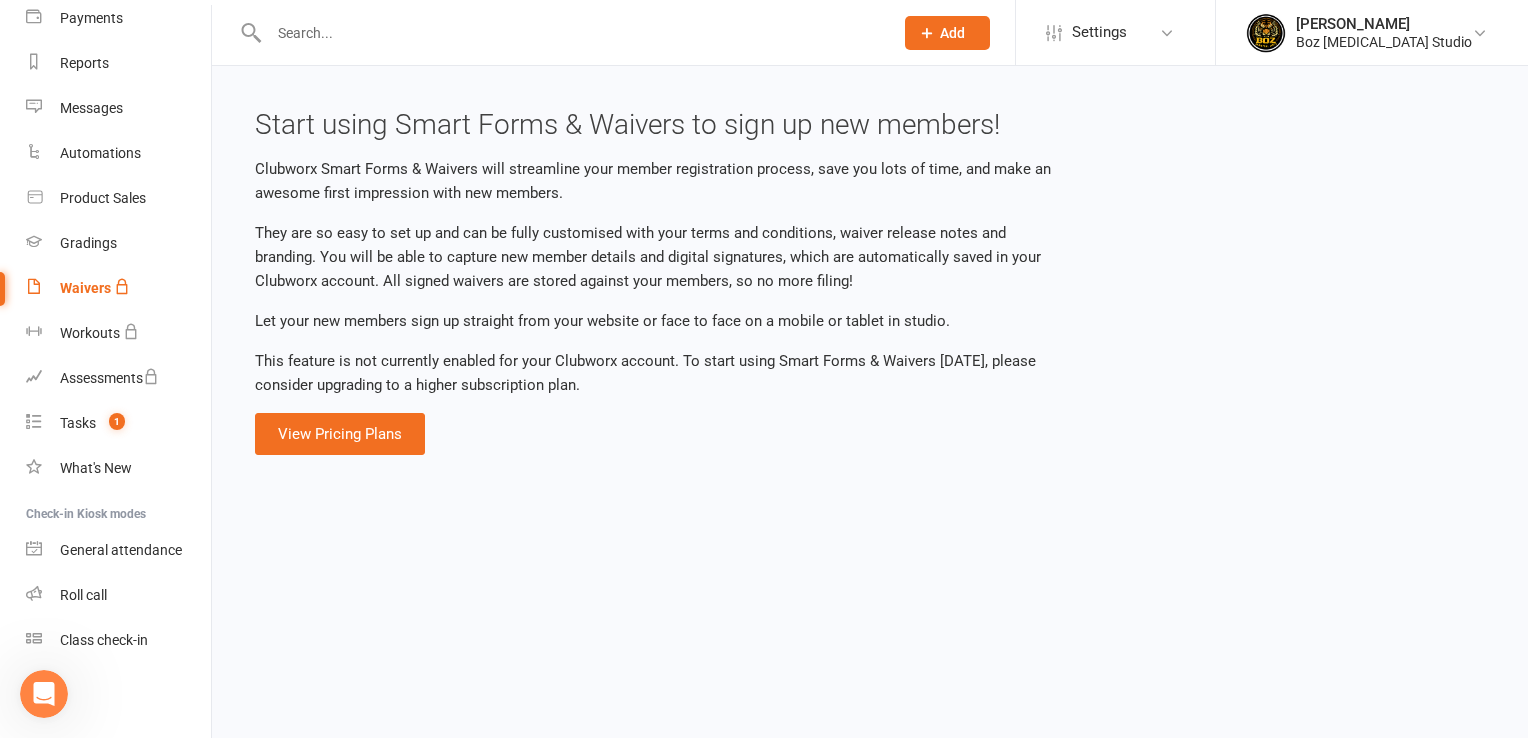click on "Prospect
Member
Non-attending contact
Class / event
Appointment
Task
Membership plan
Bulk message
Add
Settings Membership Plans Event Templates Appointment Types Mobile App  Website Image Library Customize Contacts Bulk Imports Access Control Users Account Profile Clubworx API Deeyana Boz Boz [MEDICAL_DATA] Studio My profile Verify your email My subscription Help Terms & conditions  Privacy policy  Sign out Clubworx Dashboard People Calendar Payments Reports Messages   Automations   Product Sales Gradings   Waivers   Workouts   Assessments  Tasks   1 What's New Check-in Kiosk modes General attendance Roll call Class check-in × Dashlet updated successfully × × Start using Smart Forms & Waivers to sign up new members! View Pricing Plans
Loading" at bounding box center (764, 241) 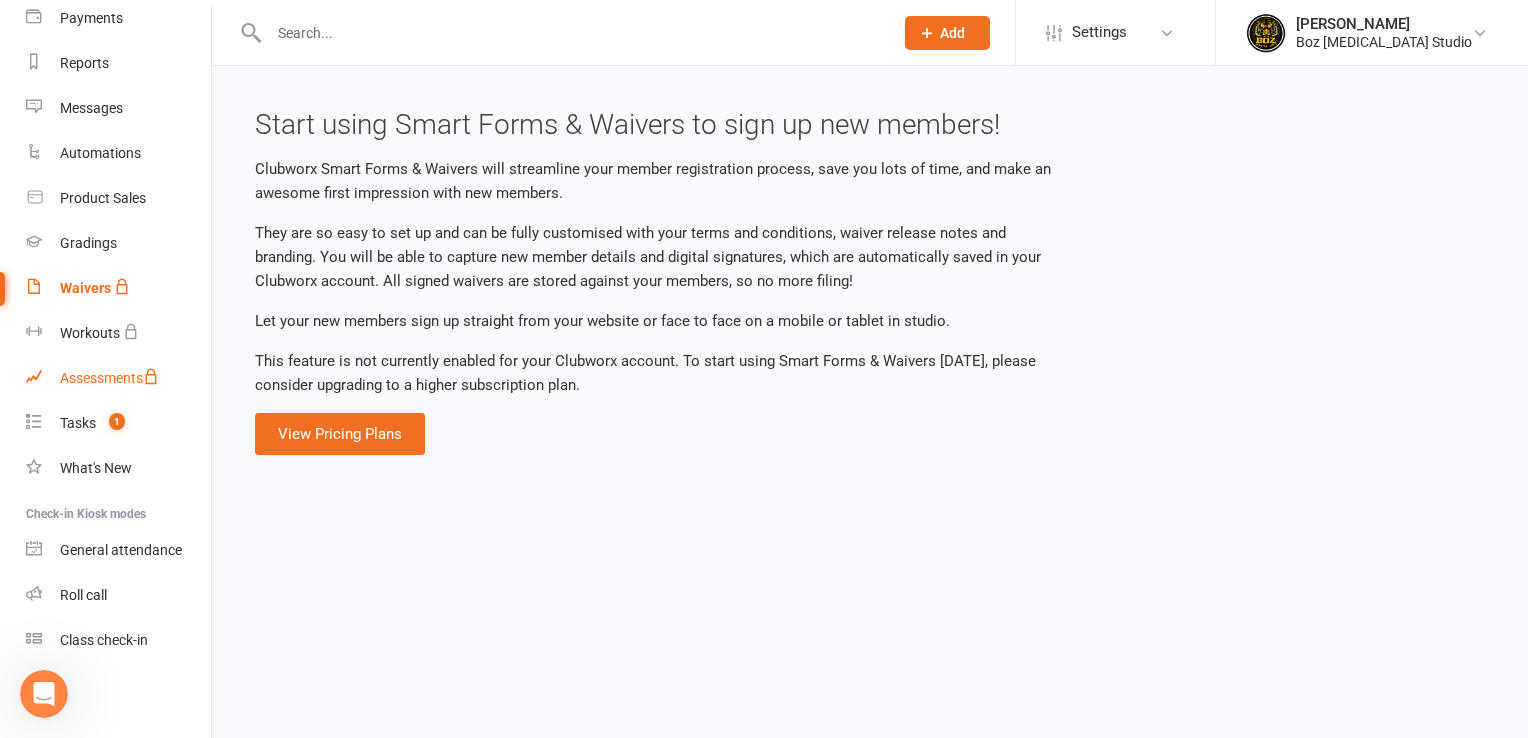 click on "Assessments" at bounding box center (109, 378) 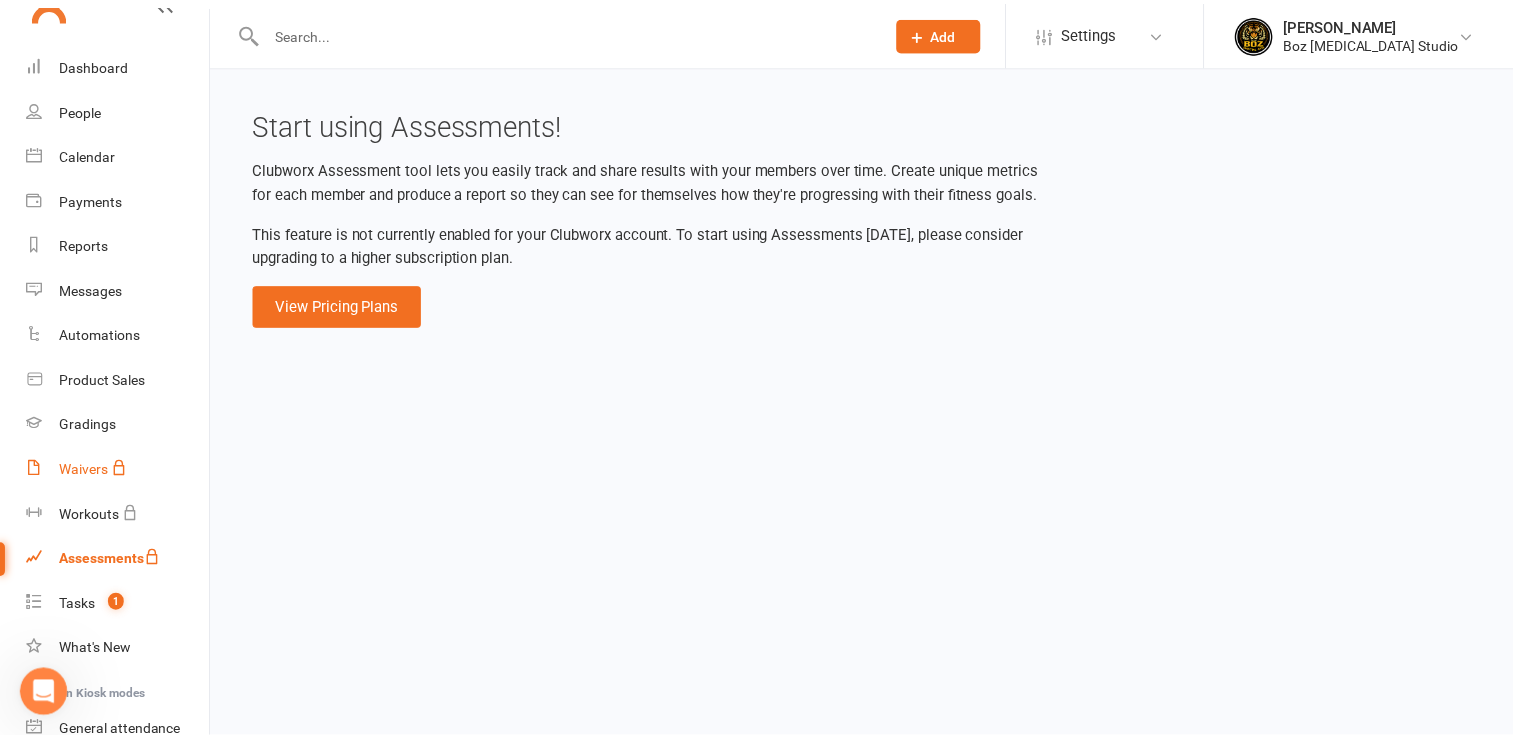 scroll, scrollTop: 24, scrollLeft: 0, axis: vertical 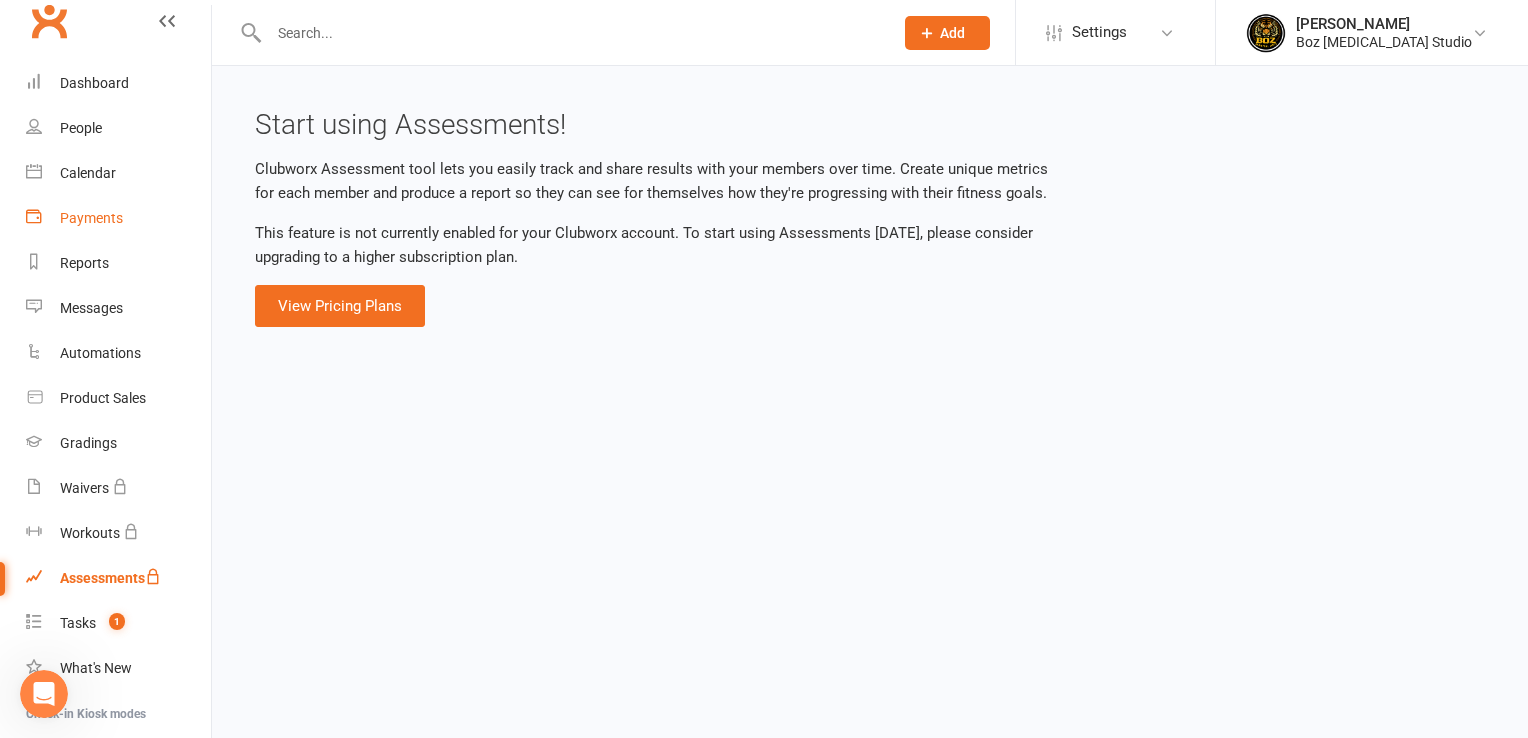 click on "Payments" at bounding box center [91, 218] 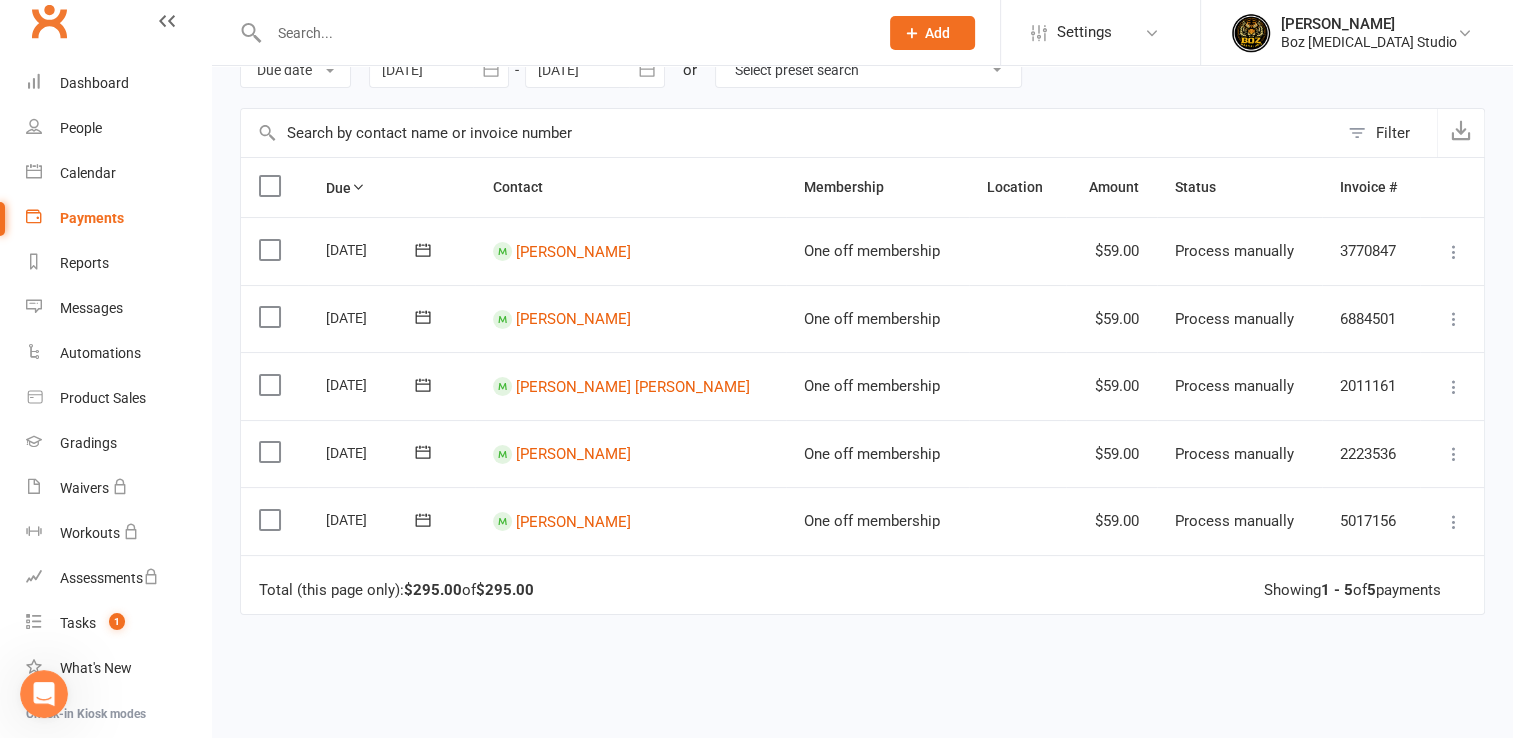 scroll, scrollTop: 200, scrollLeft: 0, axis: vertical 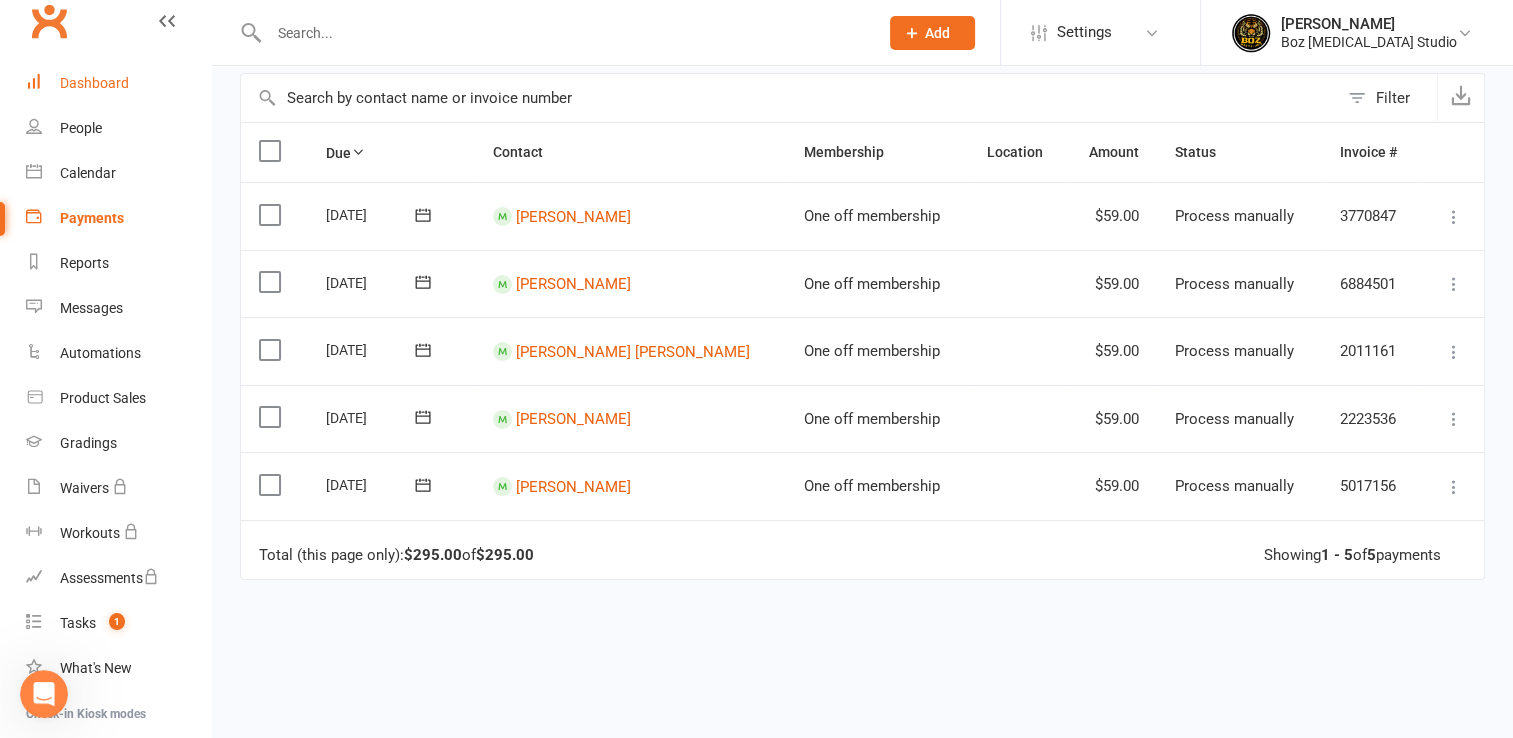 click on "Dashboard" at bounding box center (94, 83) 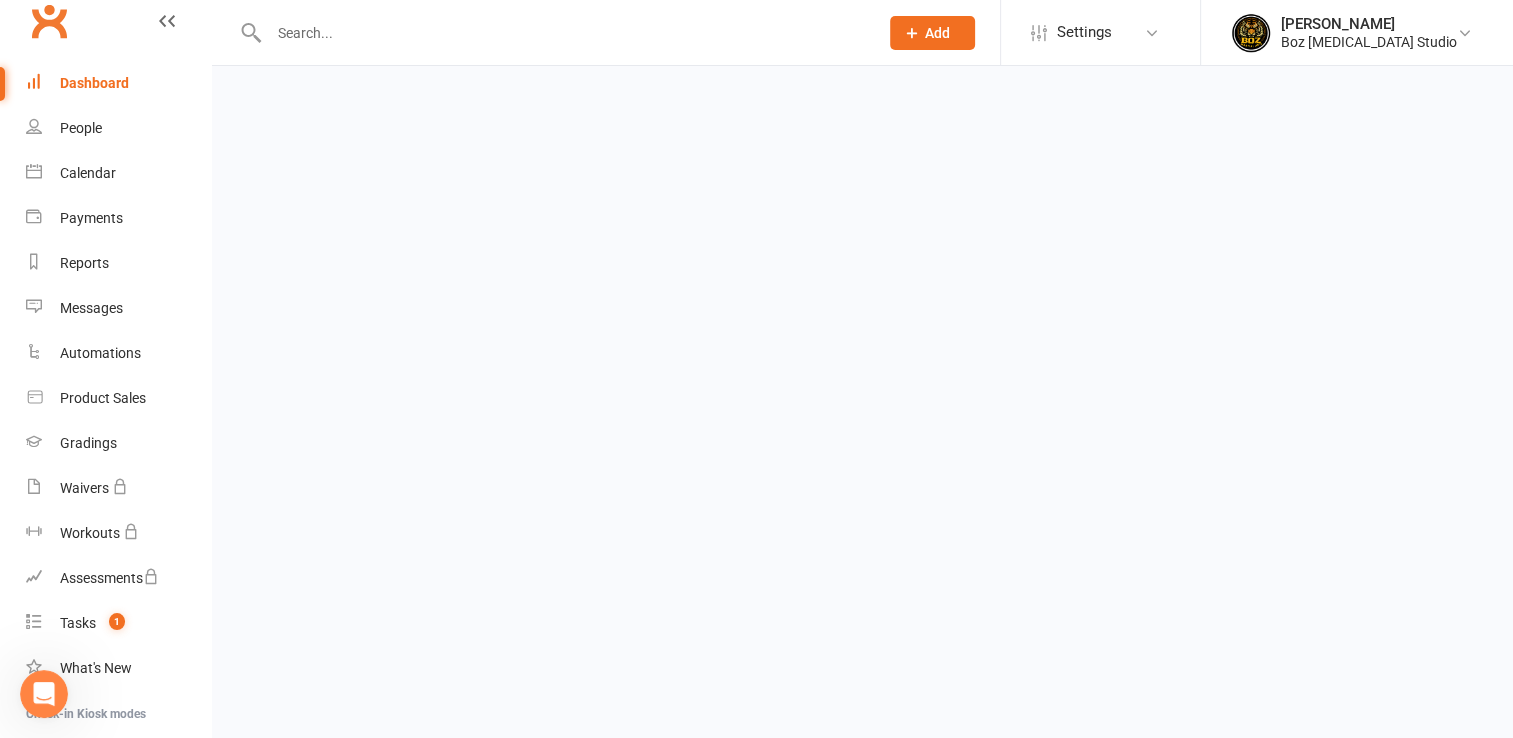 scroll, scrollTop: 0, scrollLeft: 0, axis: both 